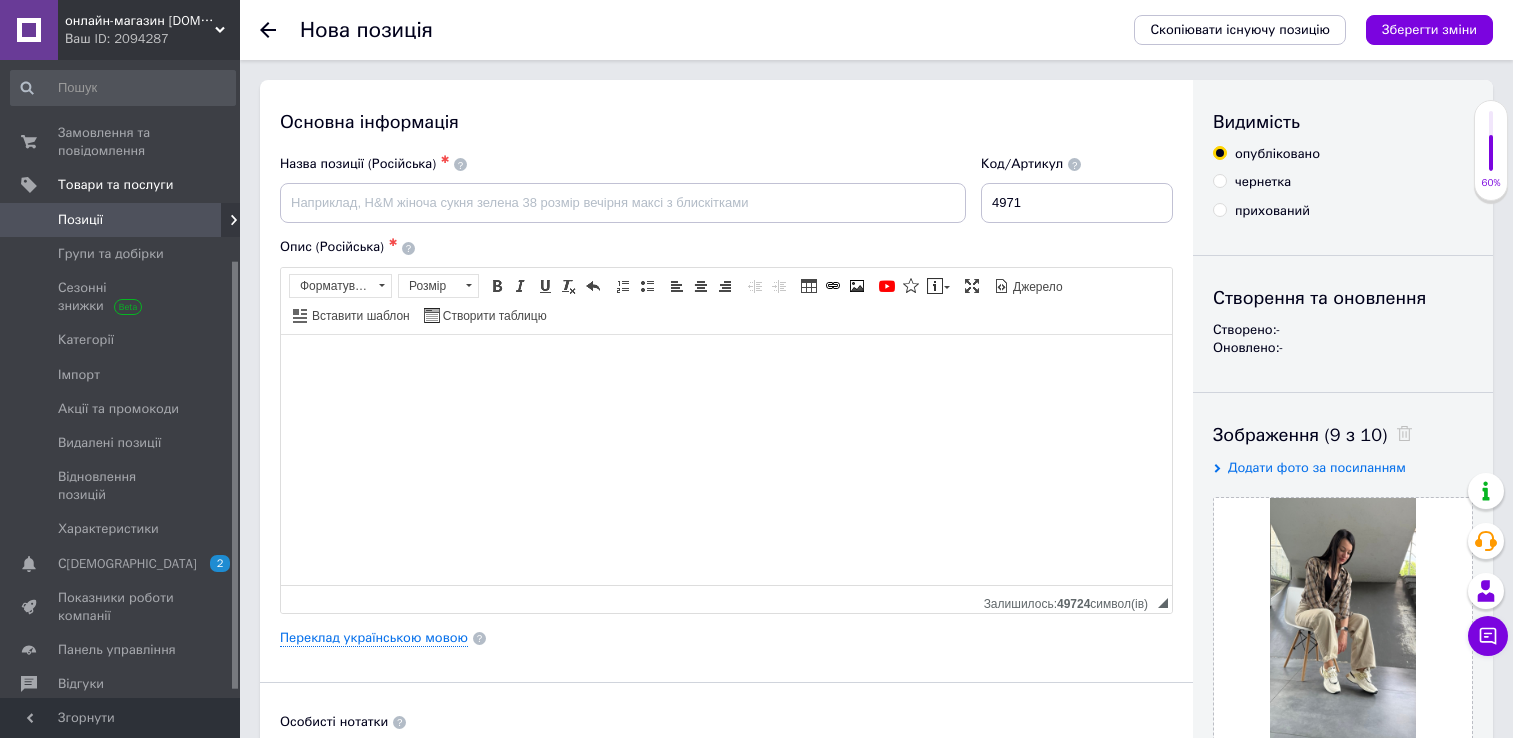 scroll, scrollTop: 0, scrollLeft: 0, axis: both 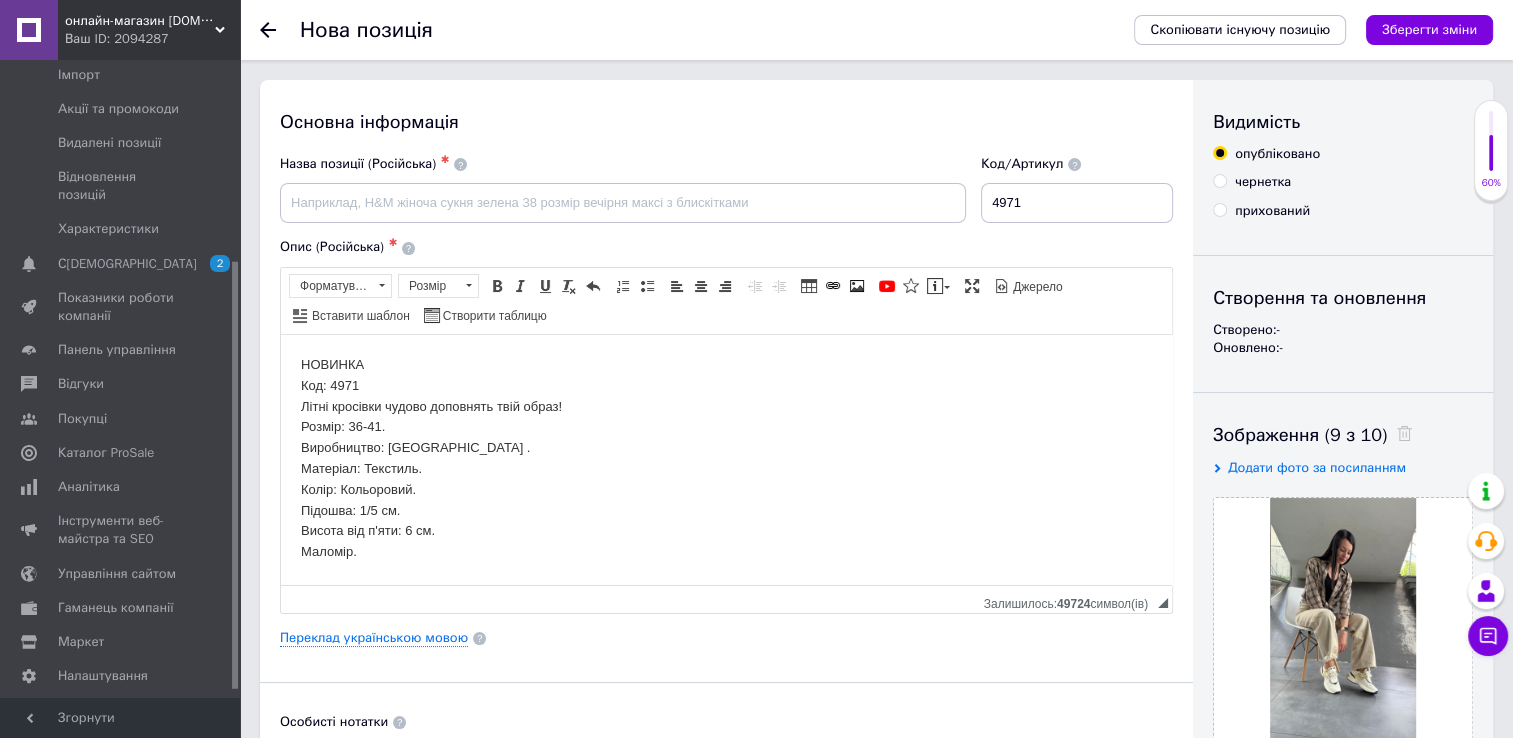 click at bounding box center [623, 203] 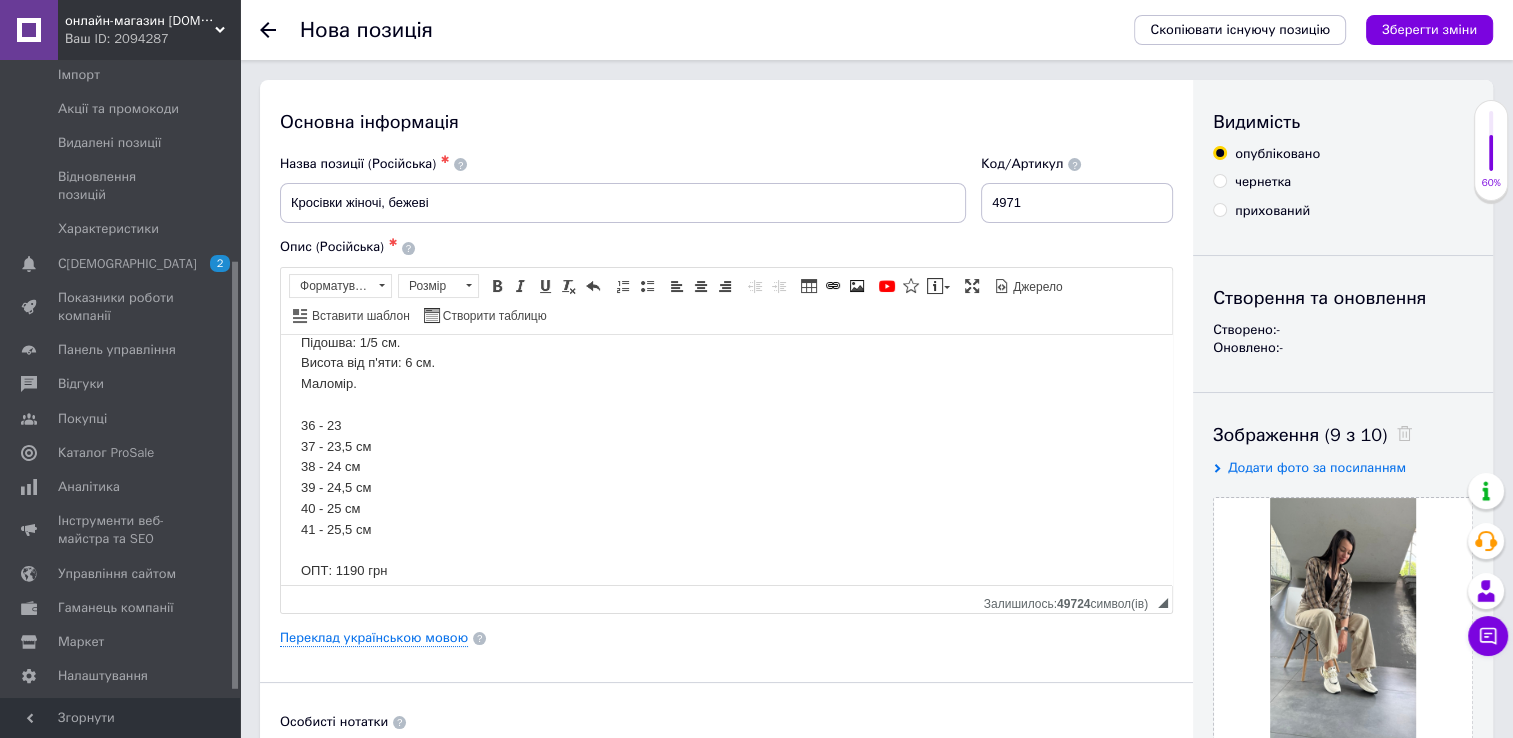 scroll, scrollTop: 184, scrollLeft: 0, axis: vertical 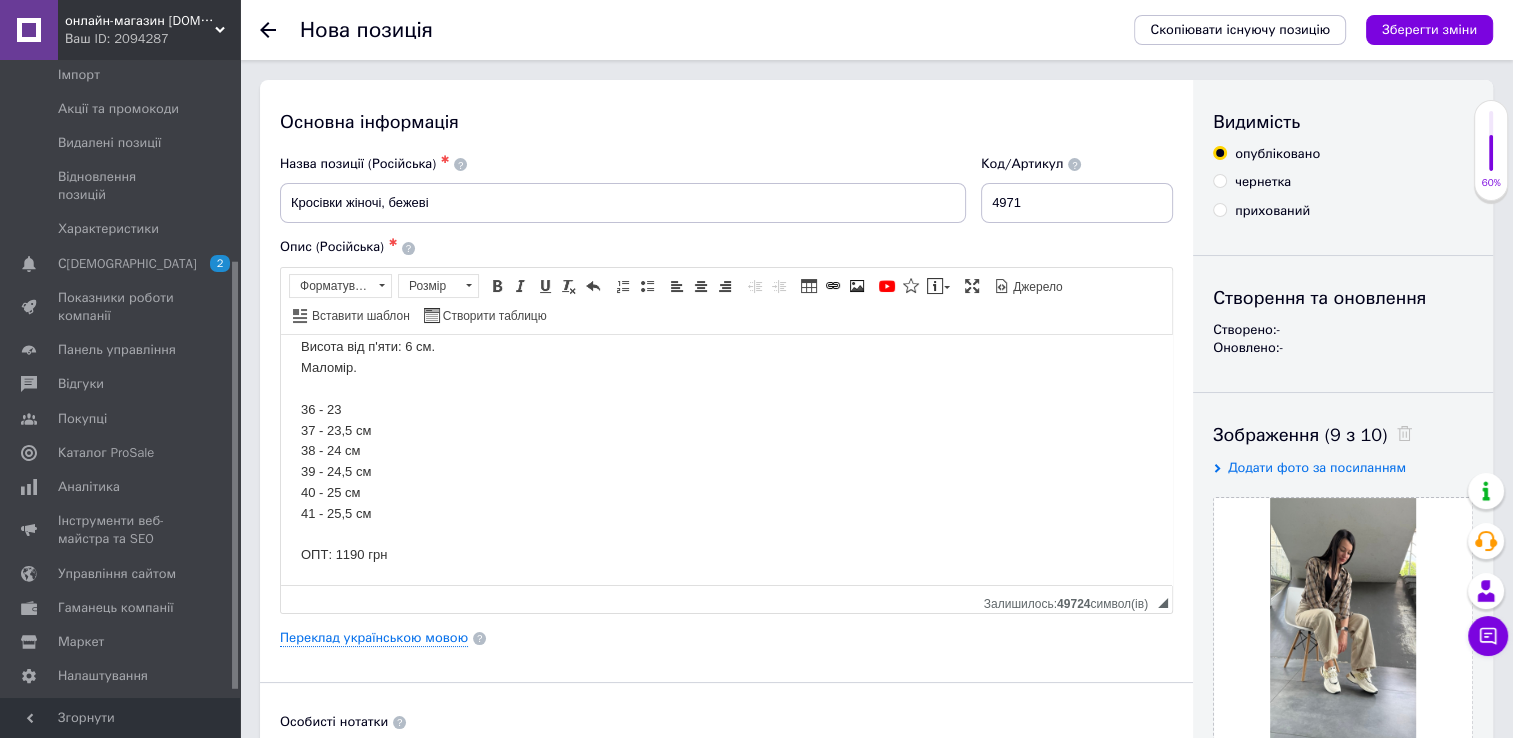 type on "Кросівки жіночі, бежеві" 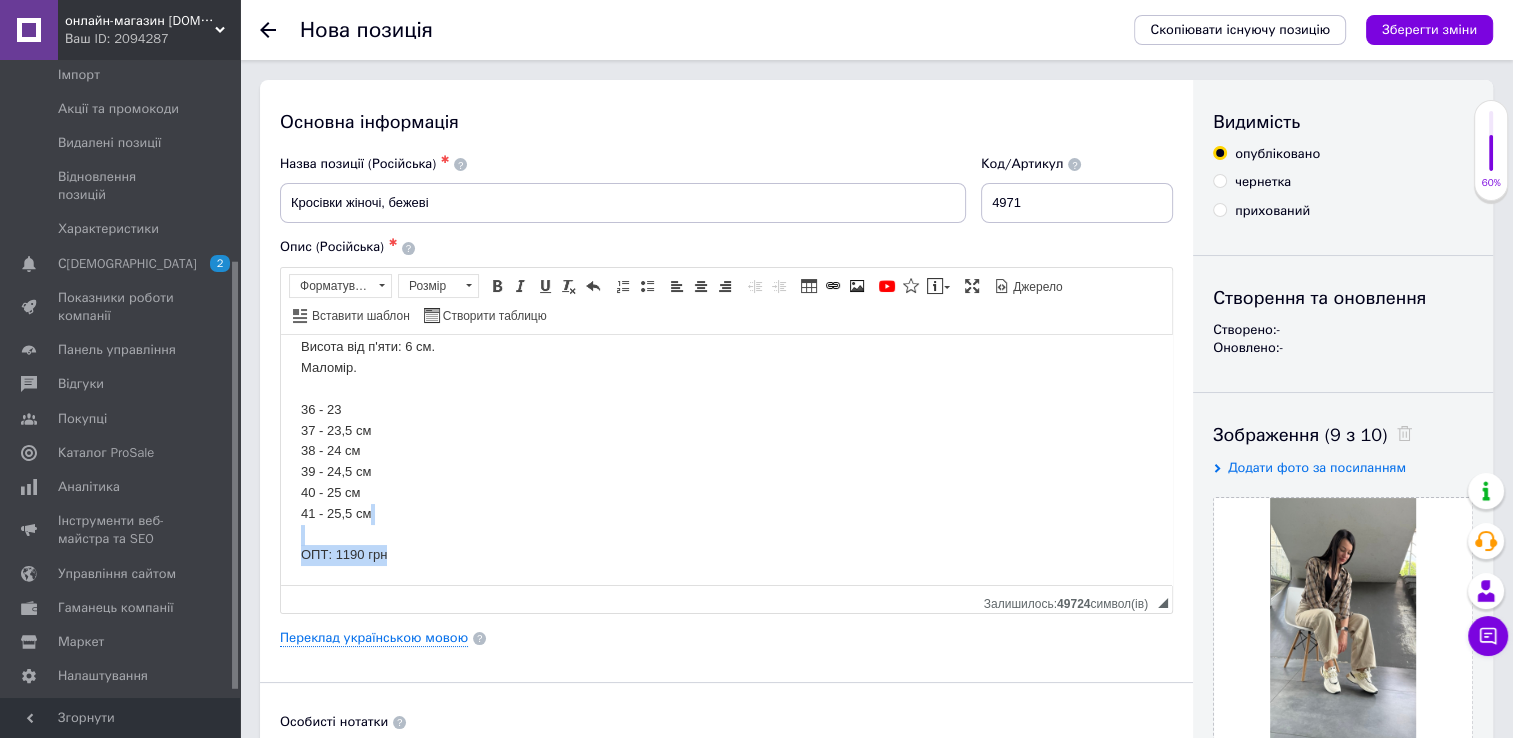 drag, startPoint x: 398, startPoint y: 551, endPoint x: 297, endPoint y: 532, distance: 102.77159 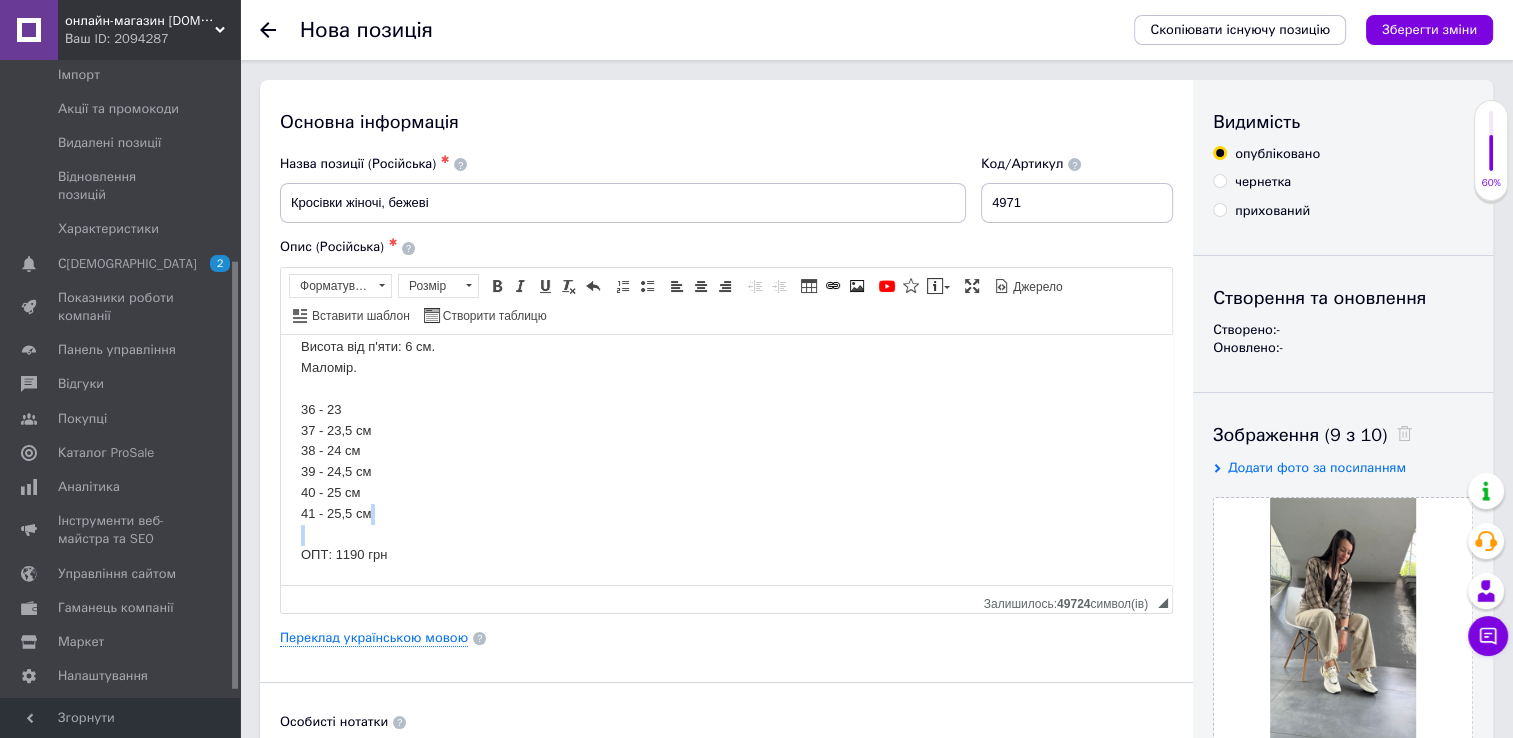type 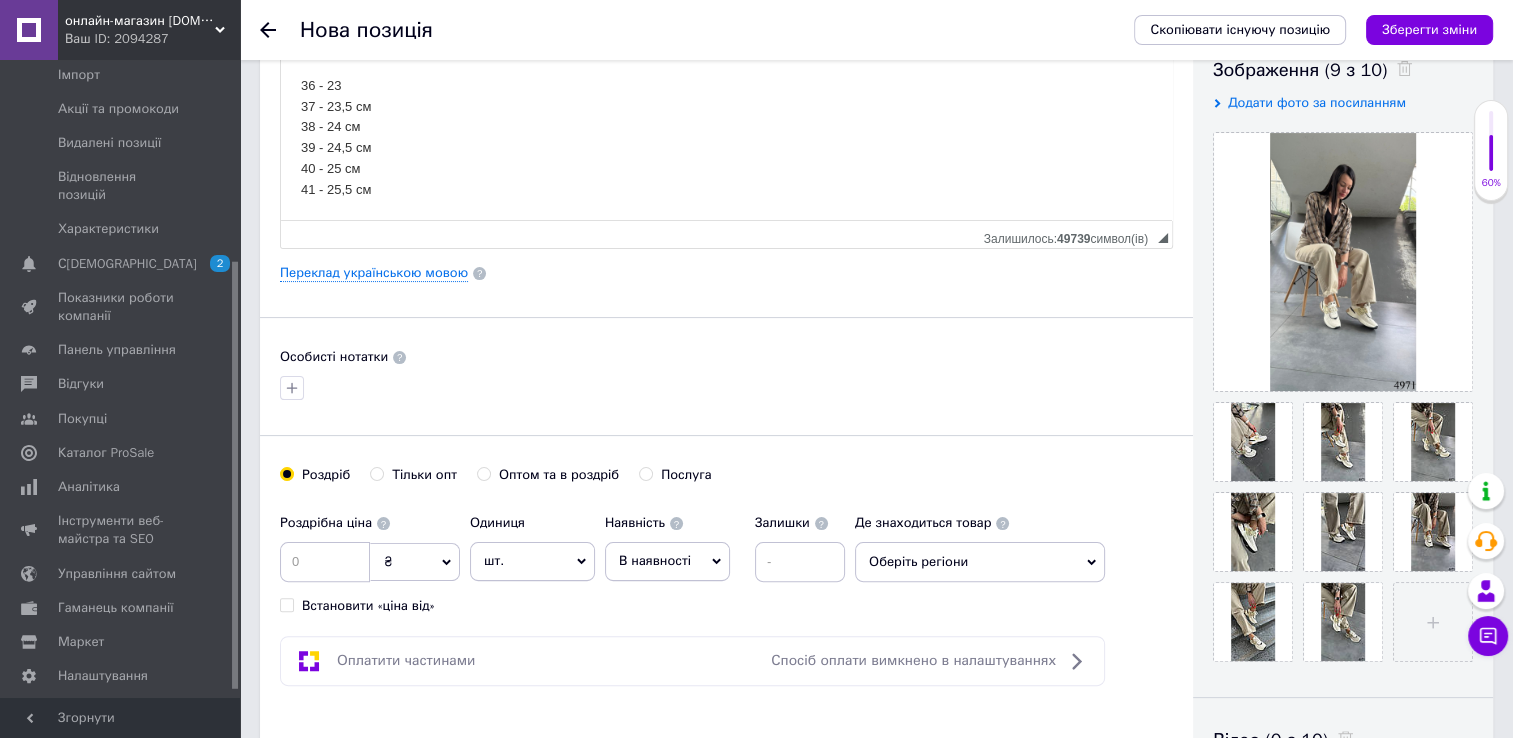 scroll, scrollTop: 400, scrollLeft: 0, axis: vertical 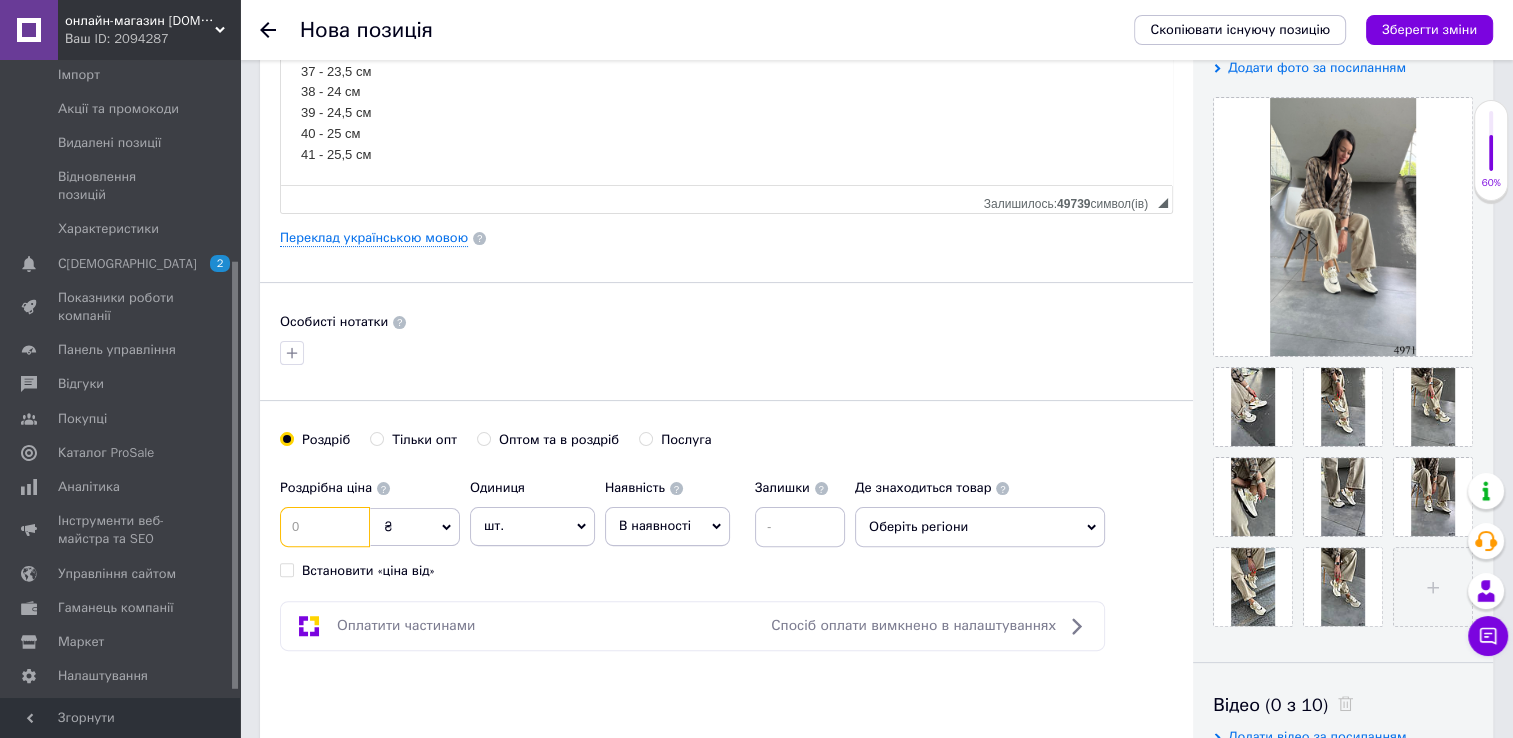 click at bounding box center [325, 527] 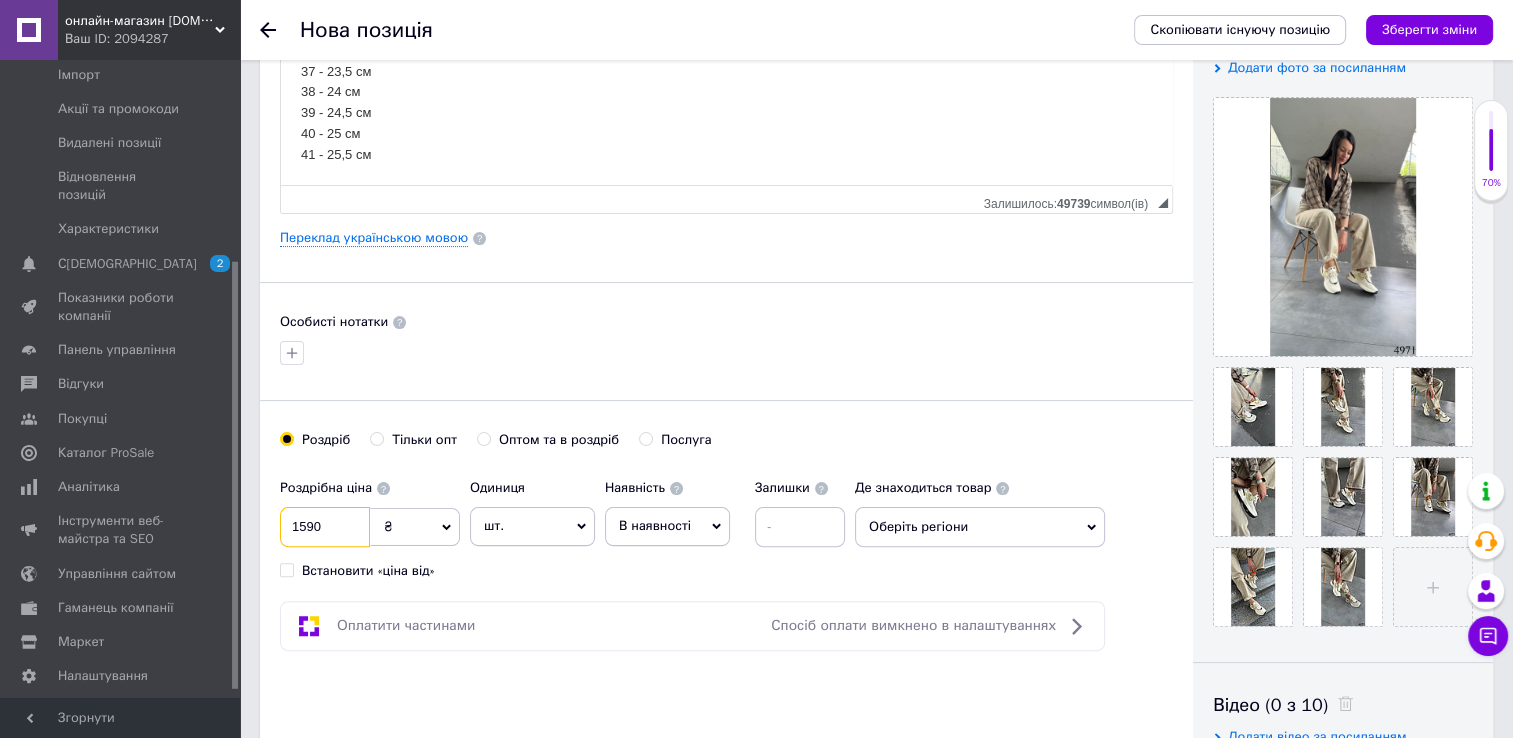 type on "1590" 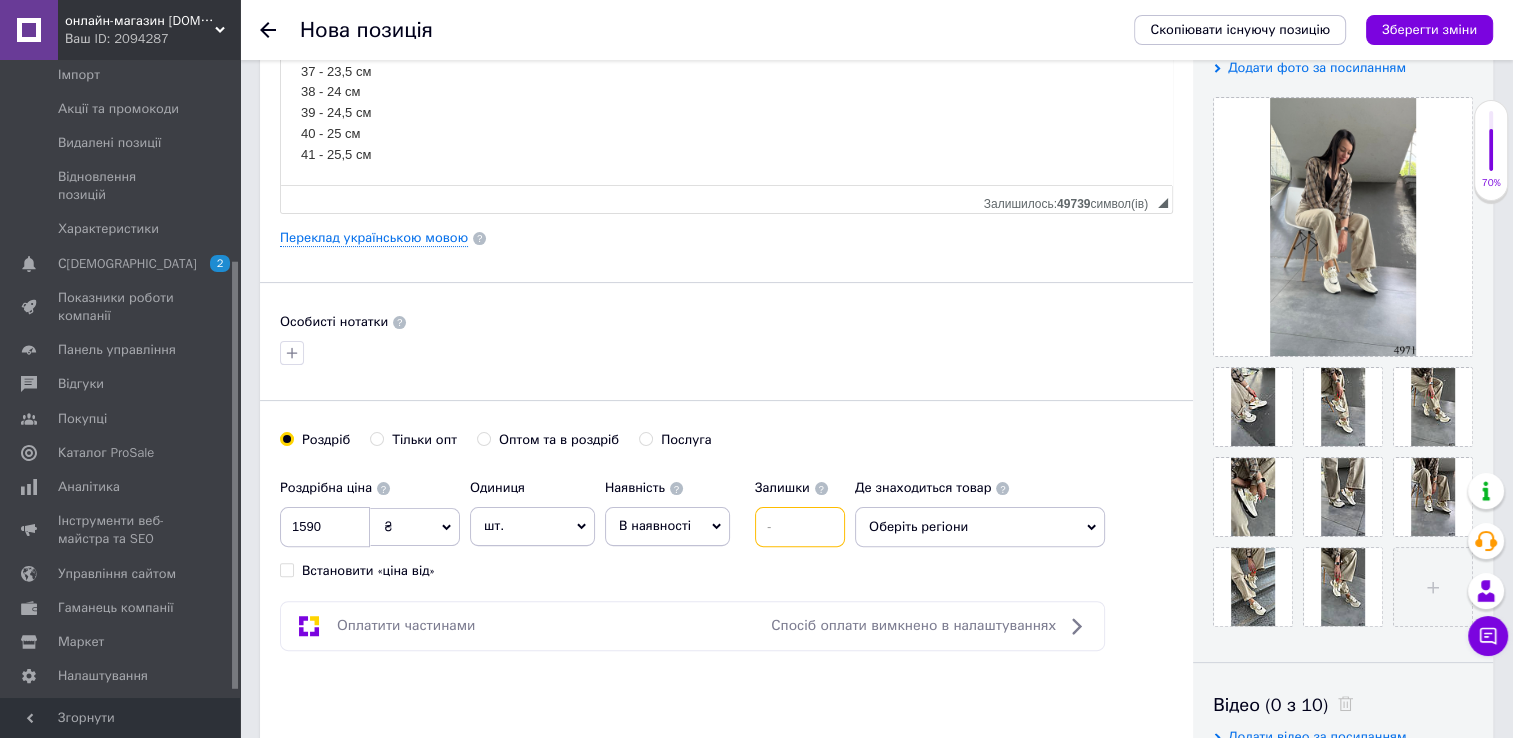 click at bounding box center [800, 527] 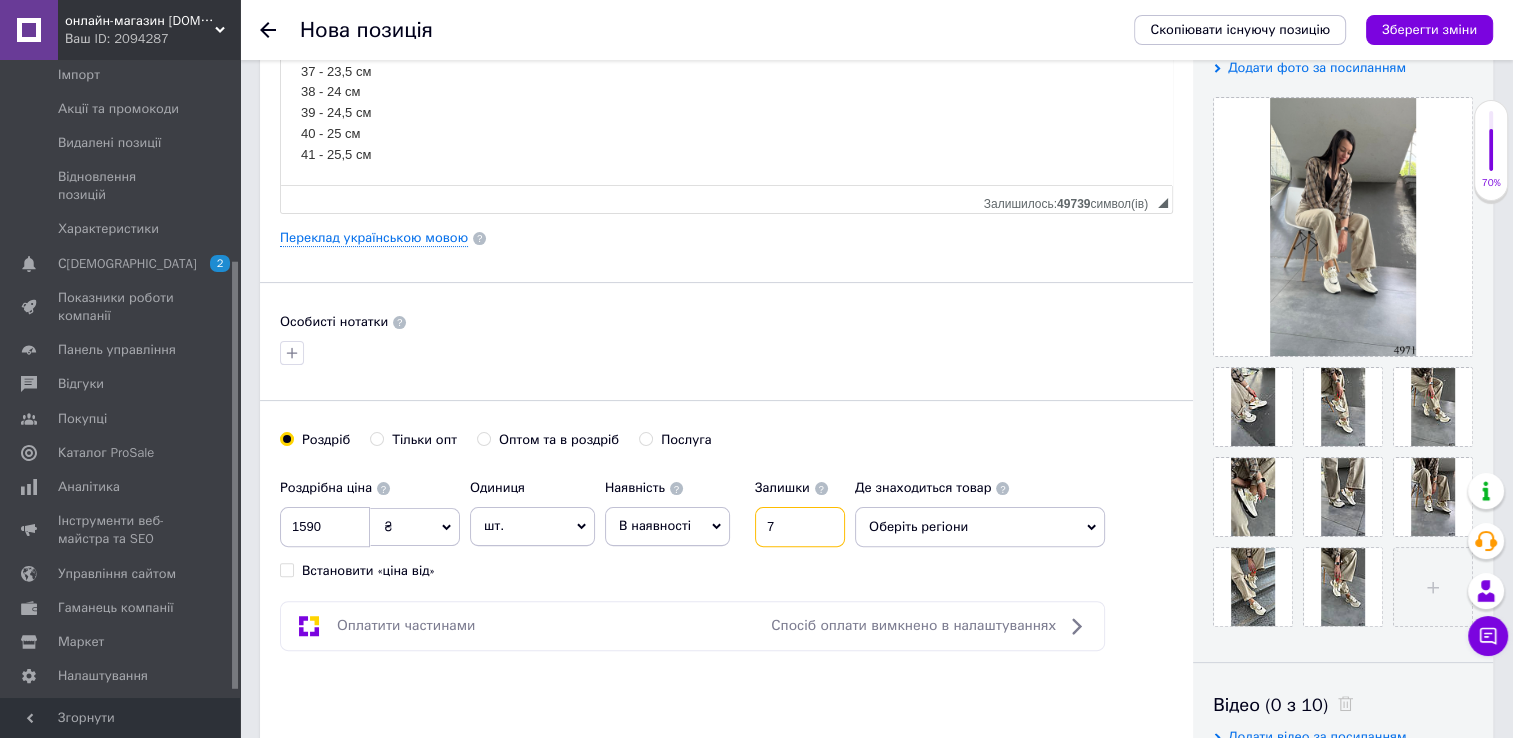 type on "7" 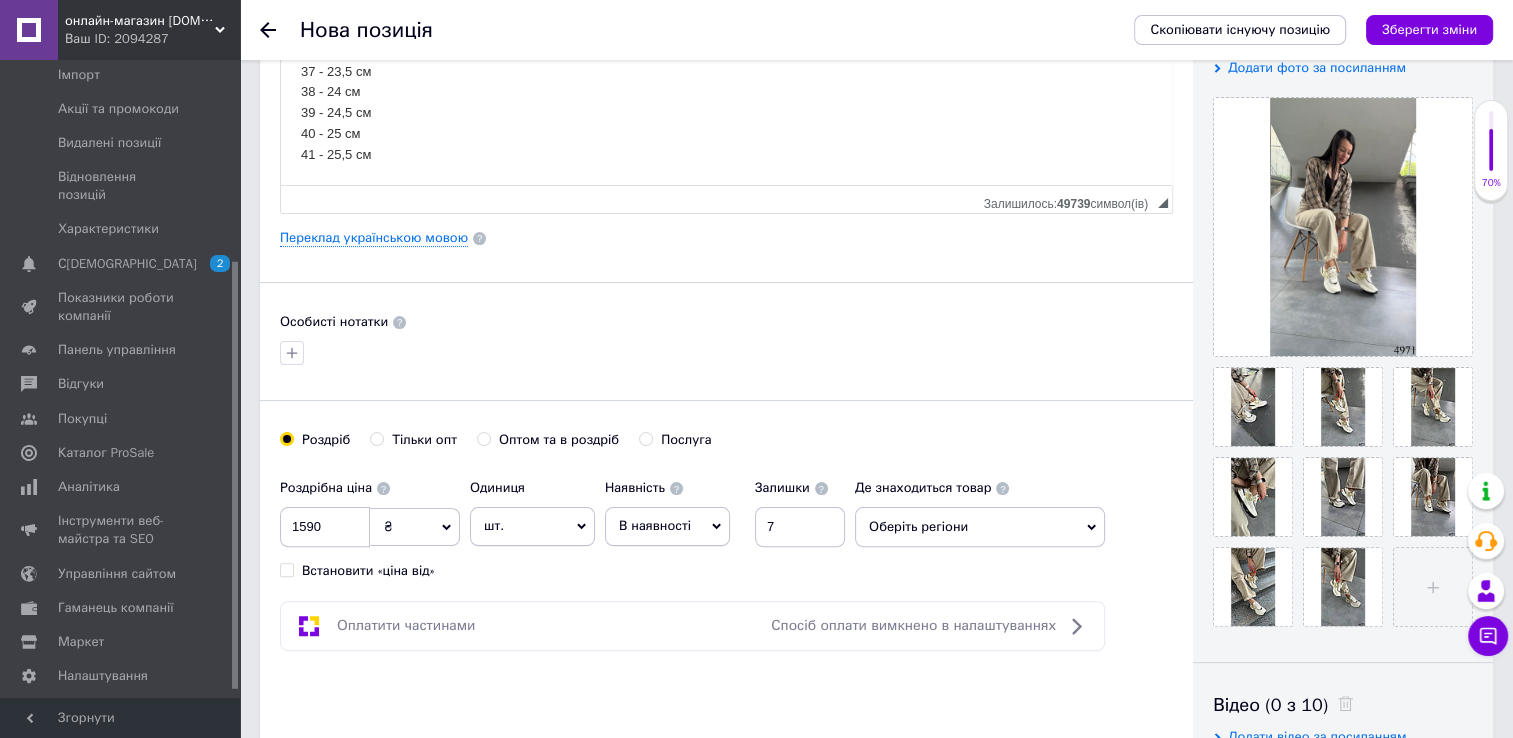click on "Оберіть регіони" at bounding box center (980, 527) 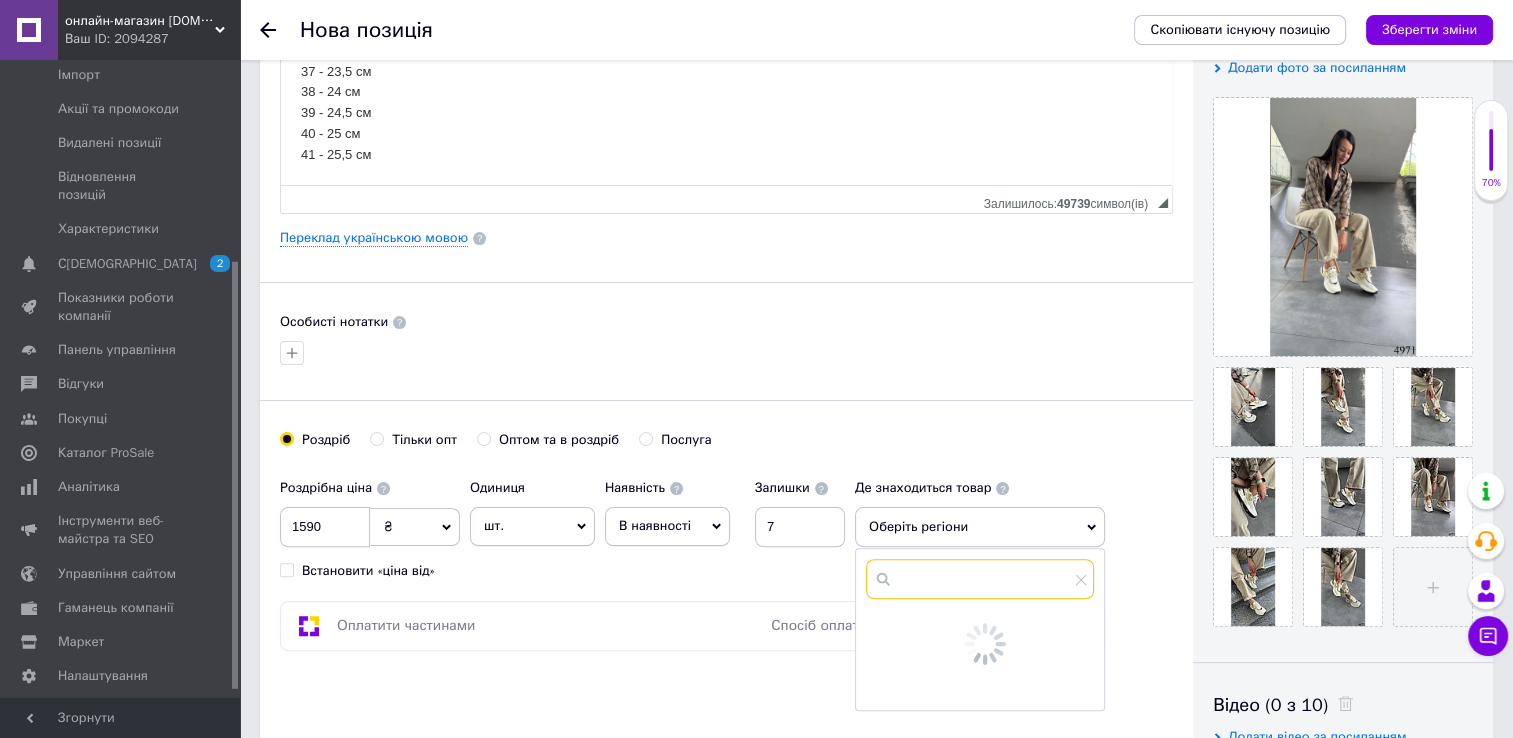 click at bounding box center (980, 579) 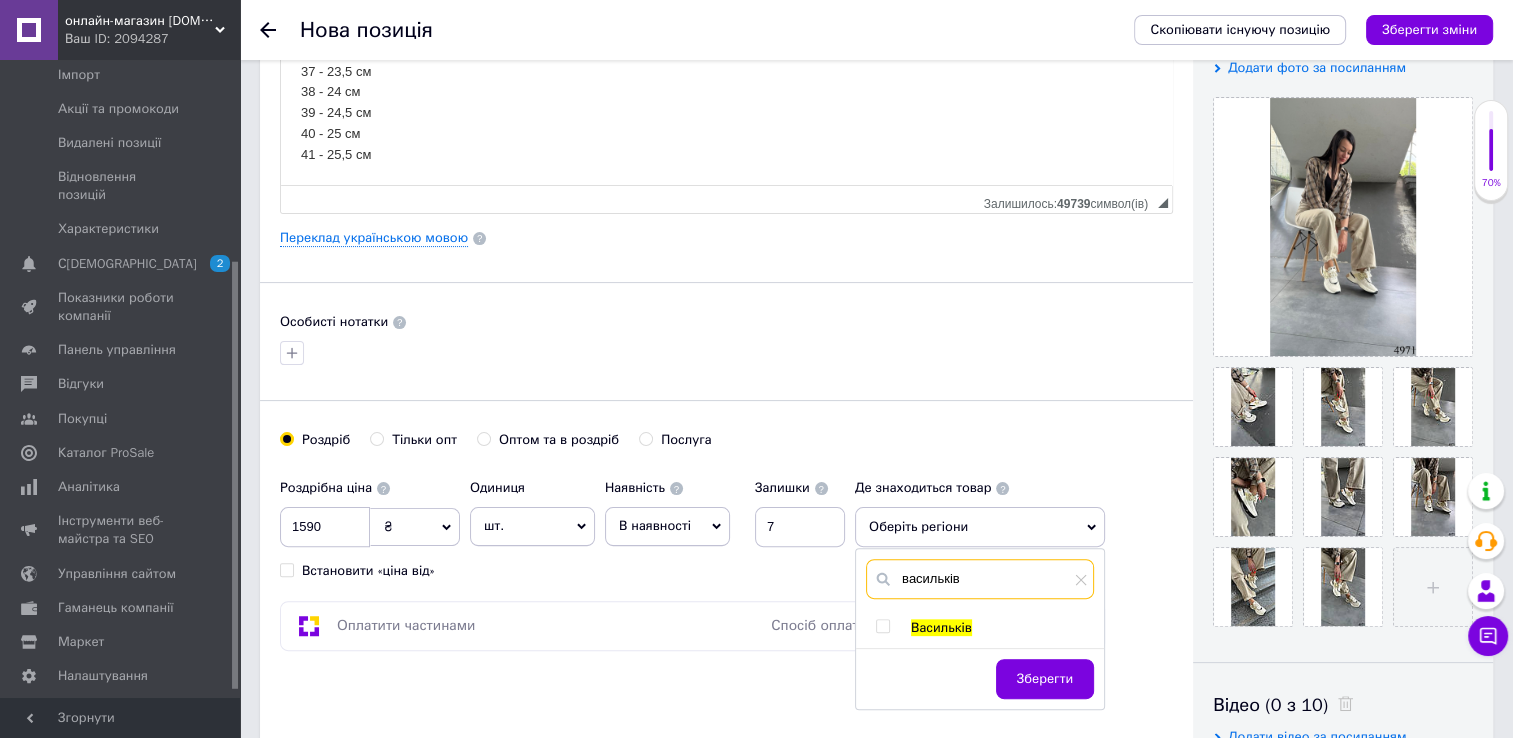 type on "васильків" 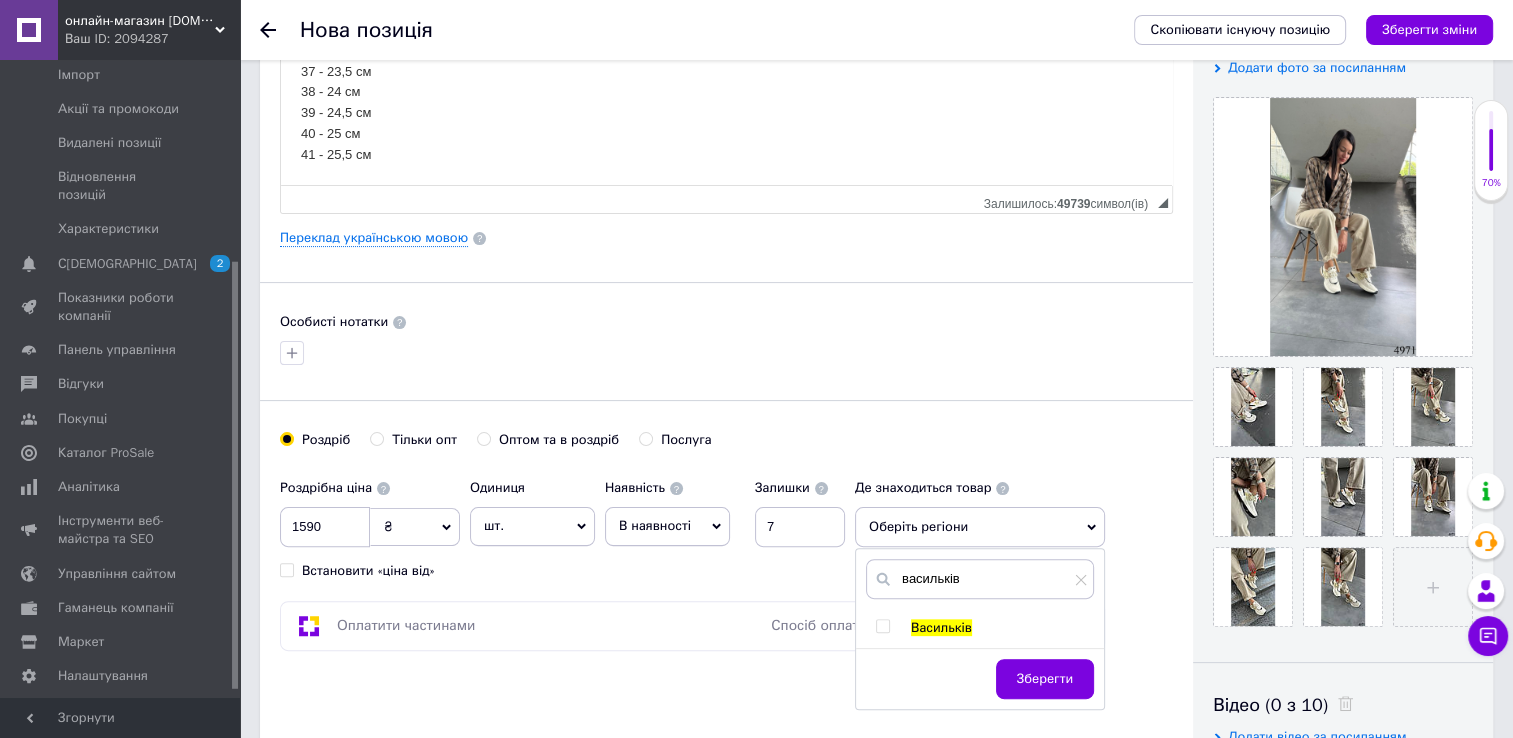 click on "Васильків" at bounding box center [979, 628] 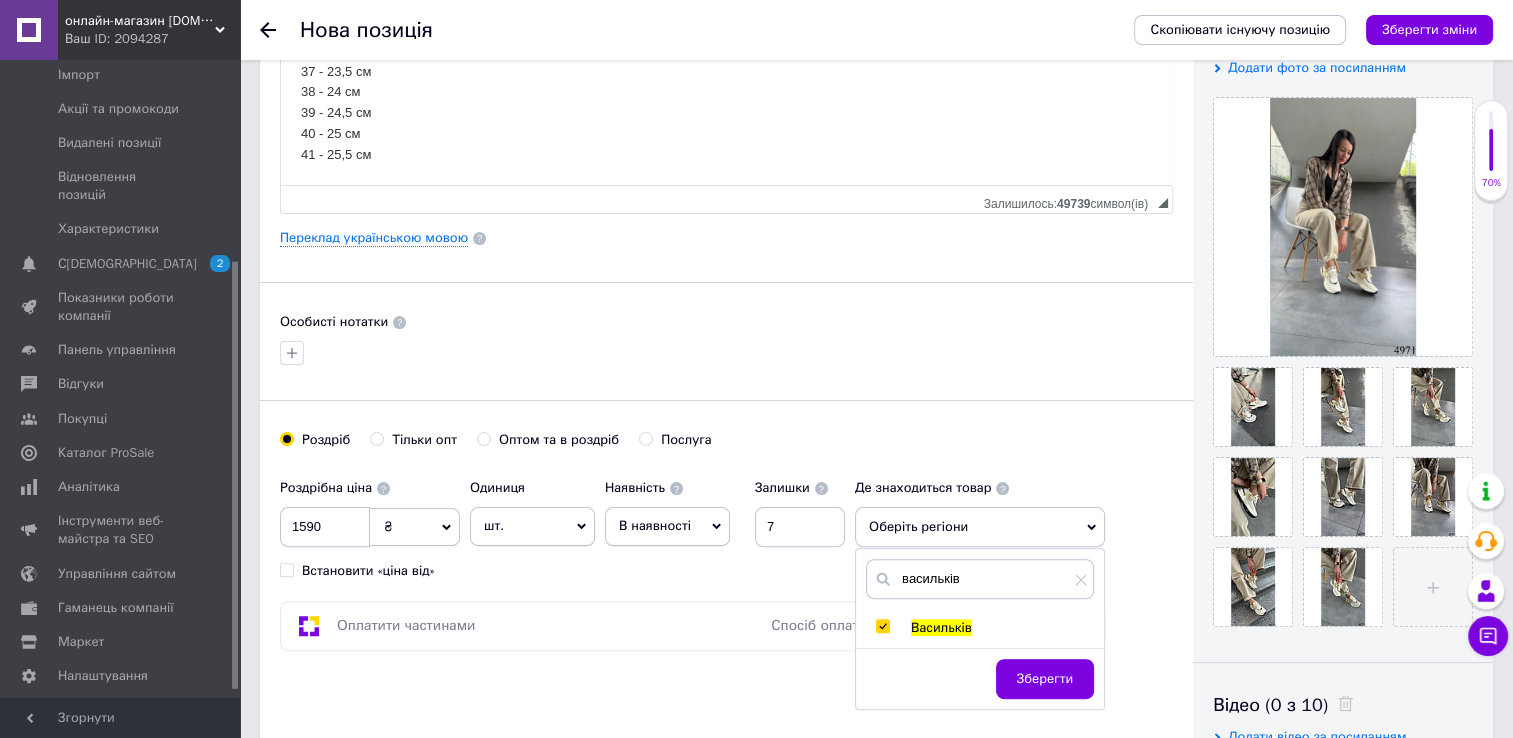 checkbox on "true" 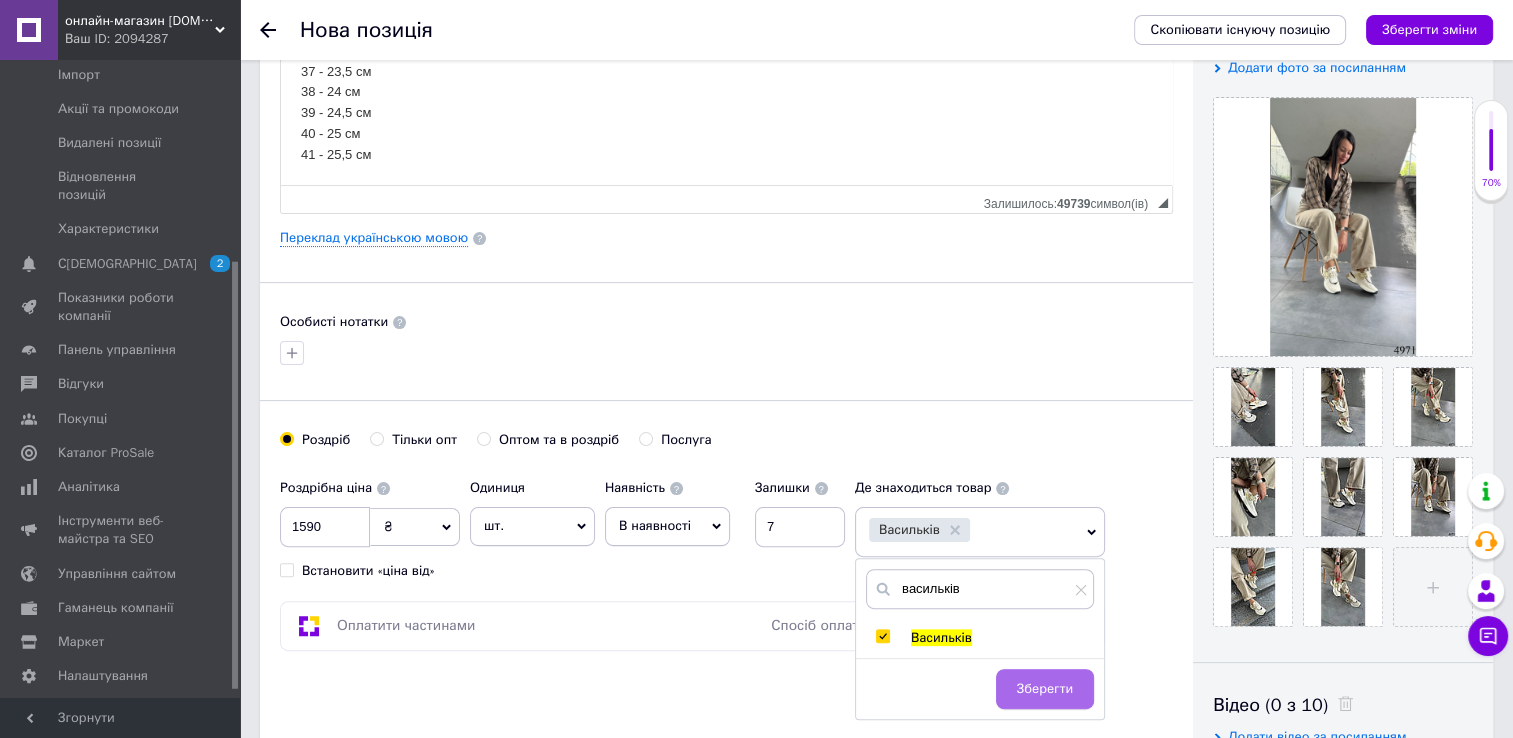 click on "Зберегти" at bounding box center [1045, 689] 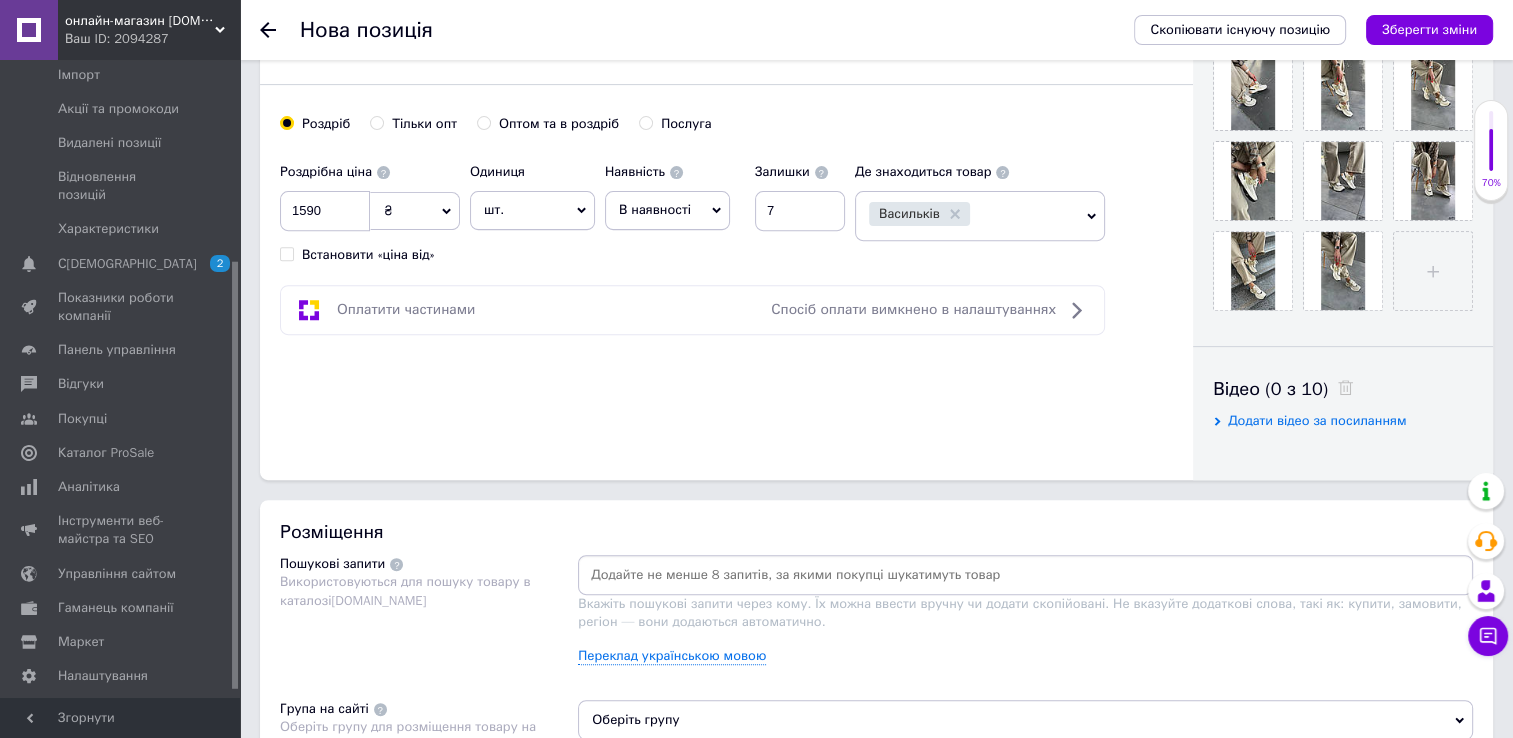 scroll, scrollTop: 900, scrollLeft: 0, axis: vertical 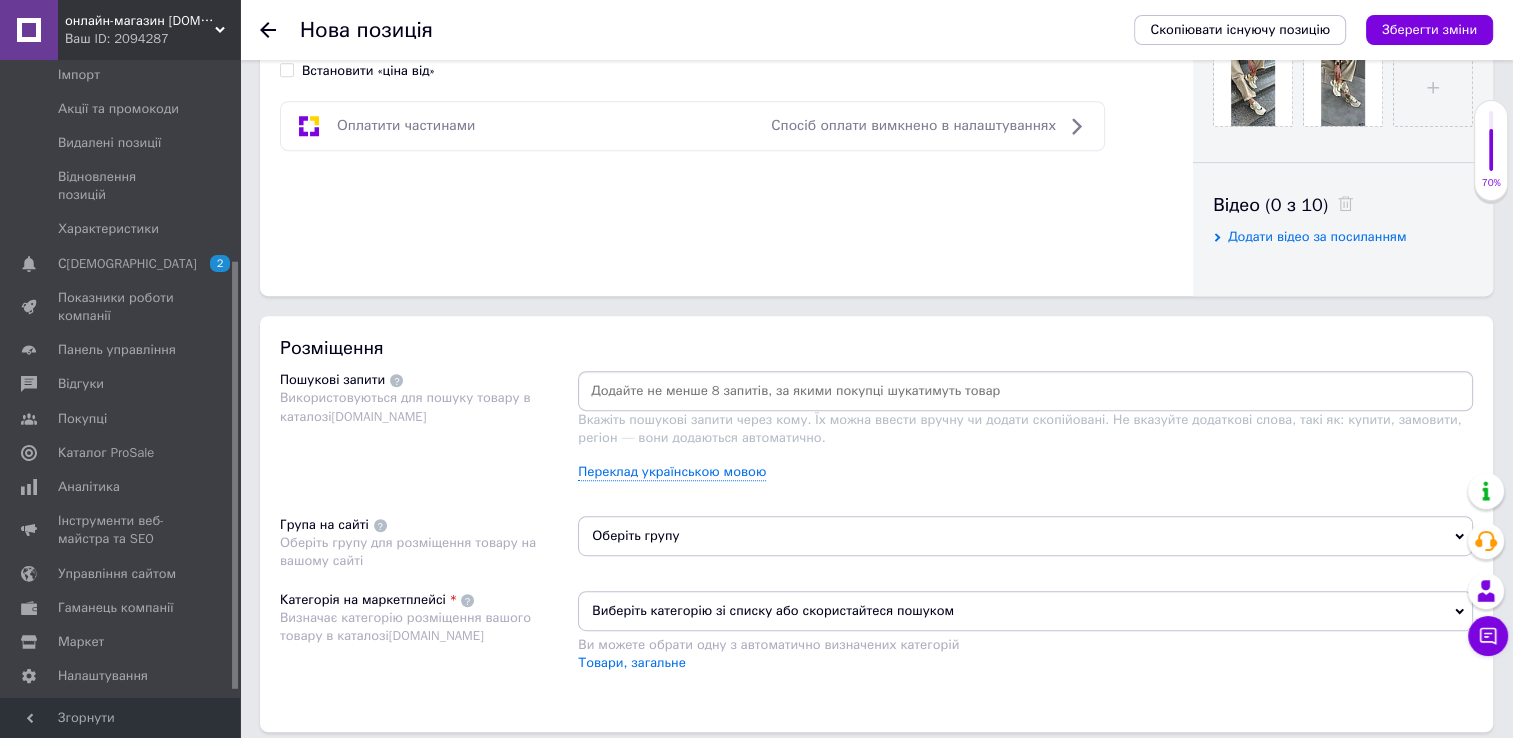 click at bounding box center [1025, 391] 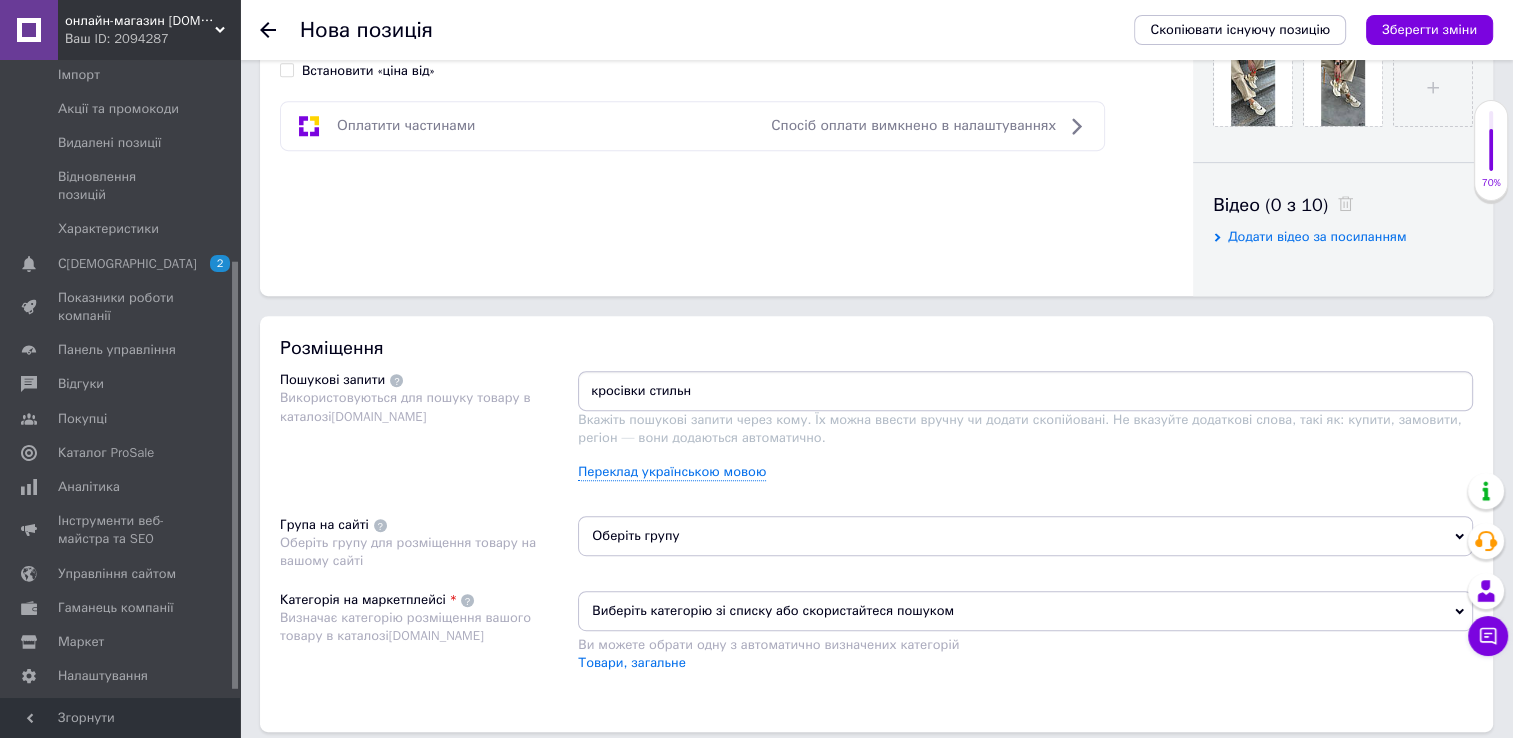 type on "кросівки стильні" 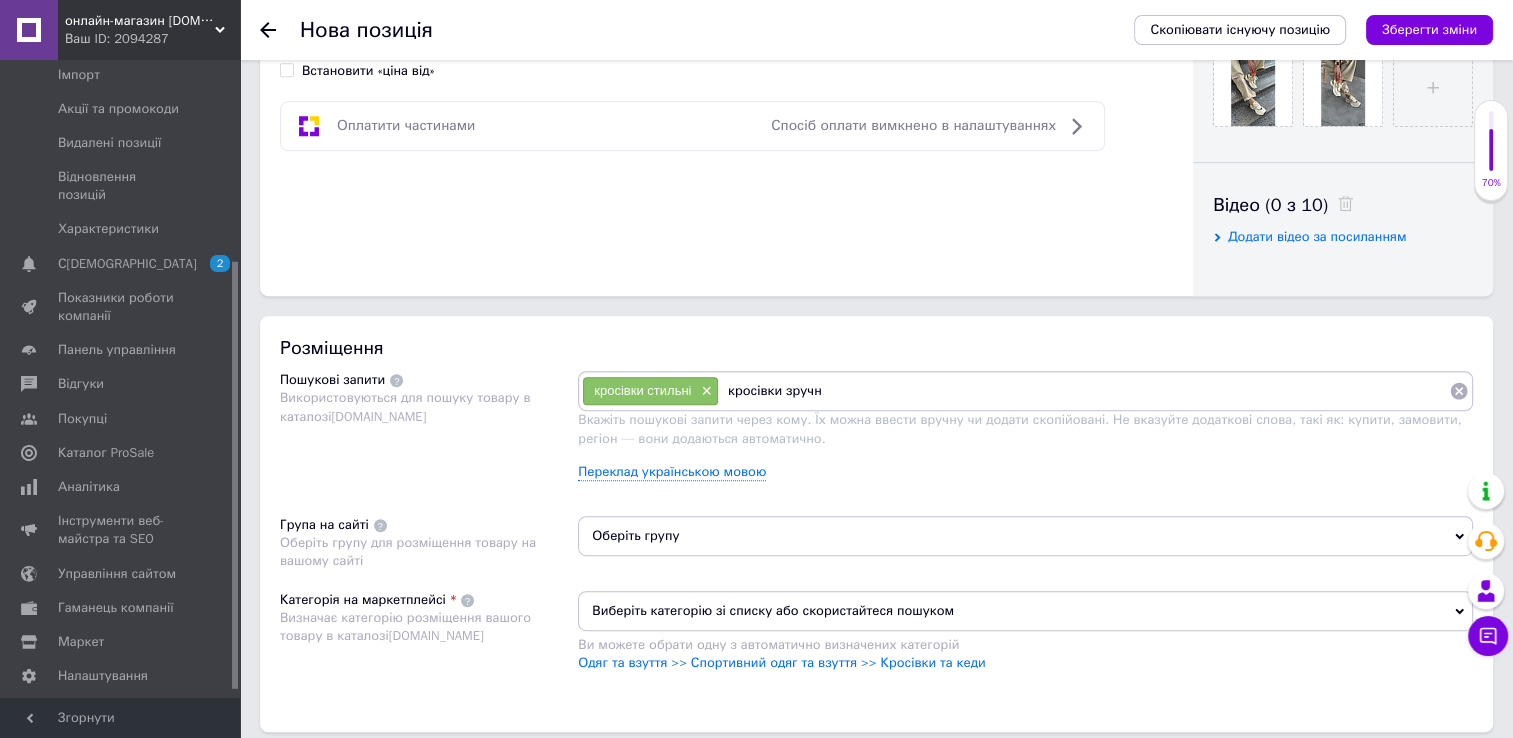 type on "кросівки зручні" 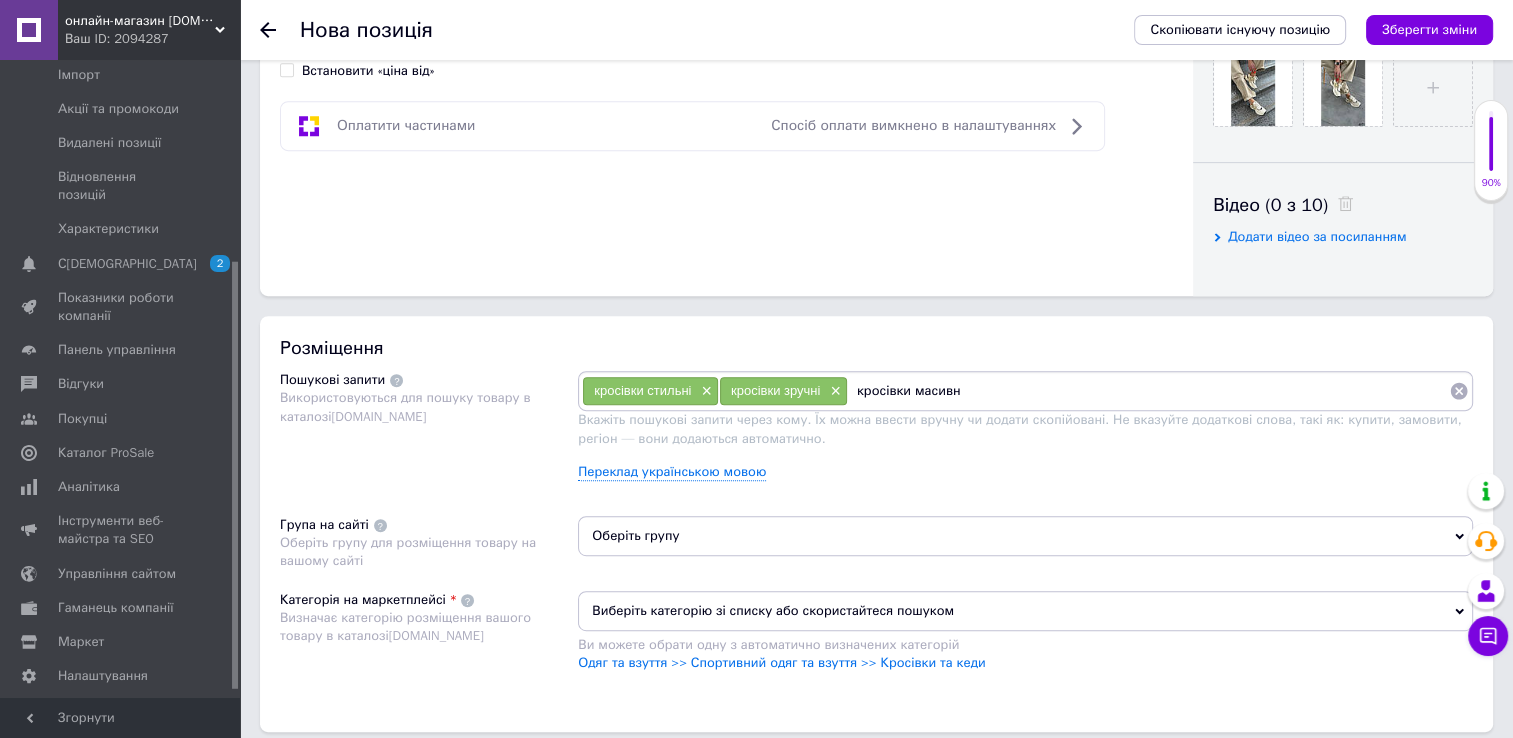 type on "кросівки масивні" 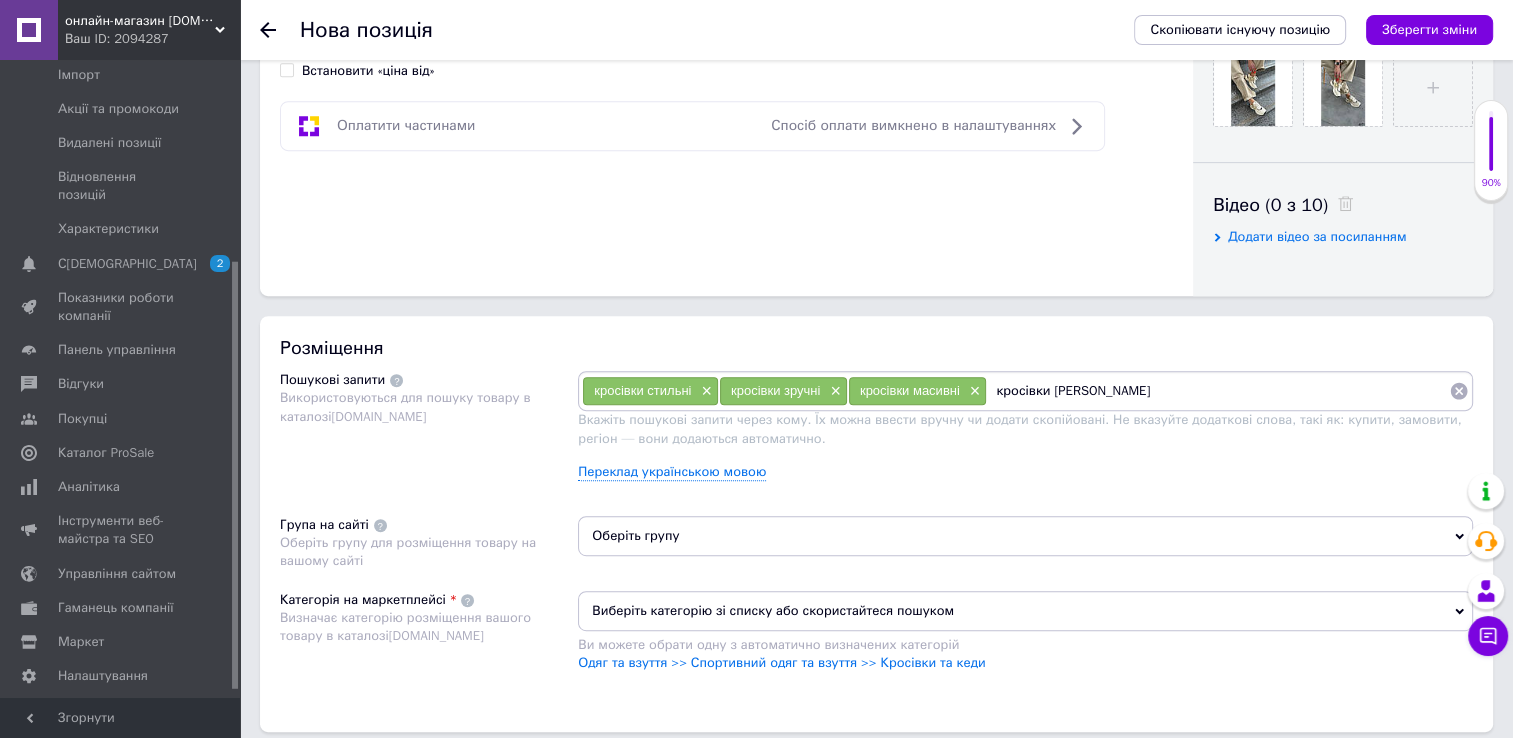 type on "кросівки [PERSON_NAME]" 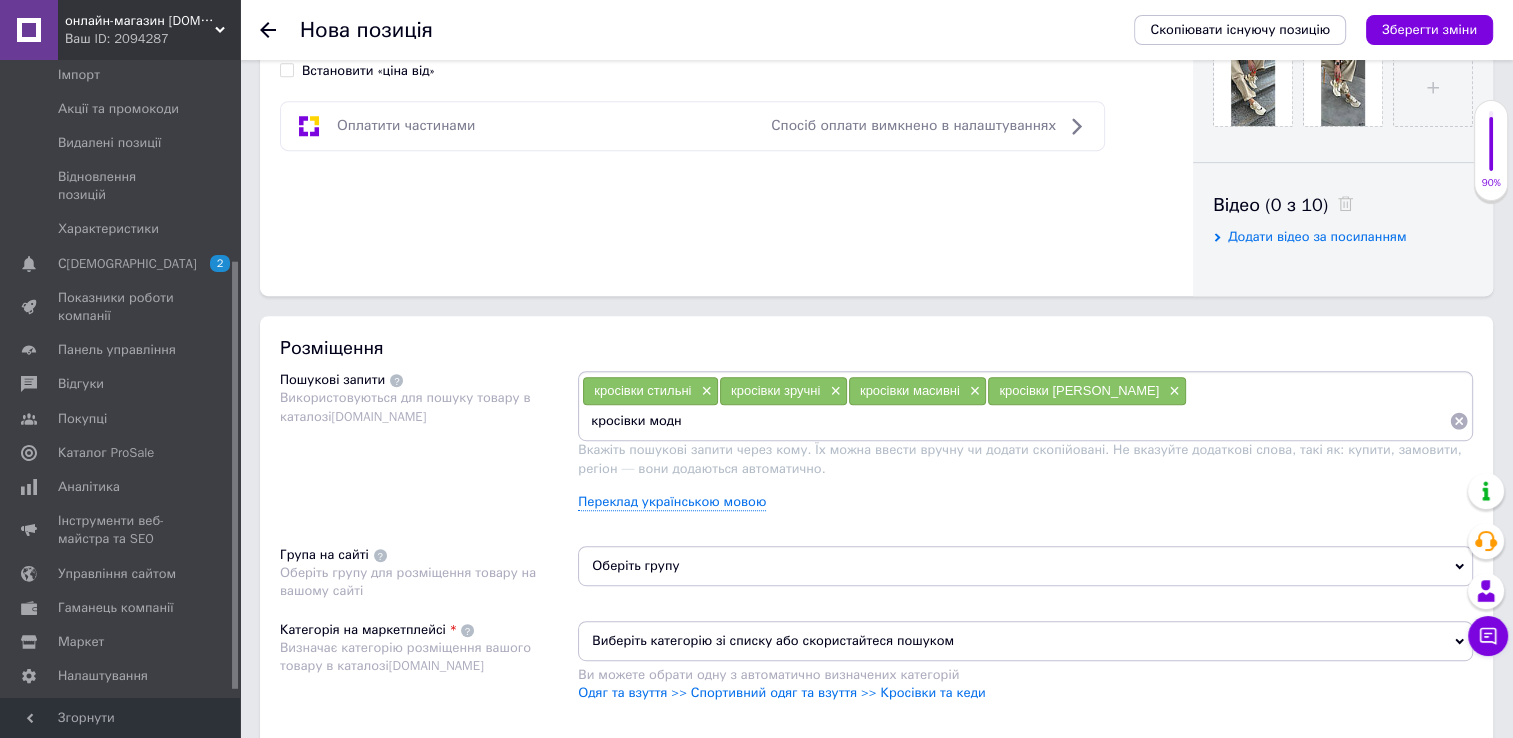 type on "кросівки модні" 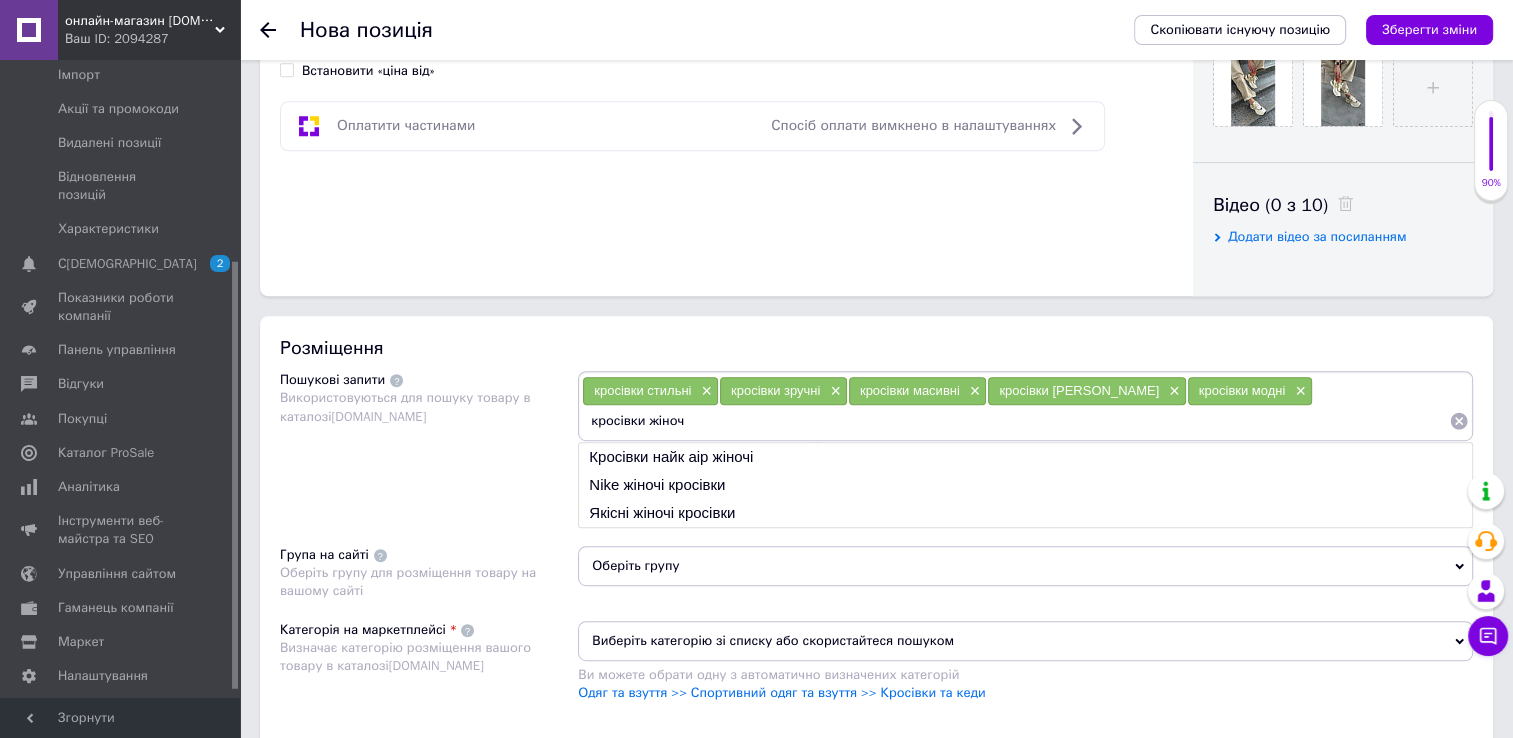type on "кросівки жіночі" 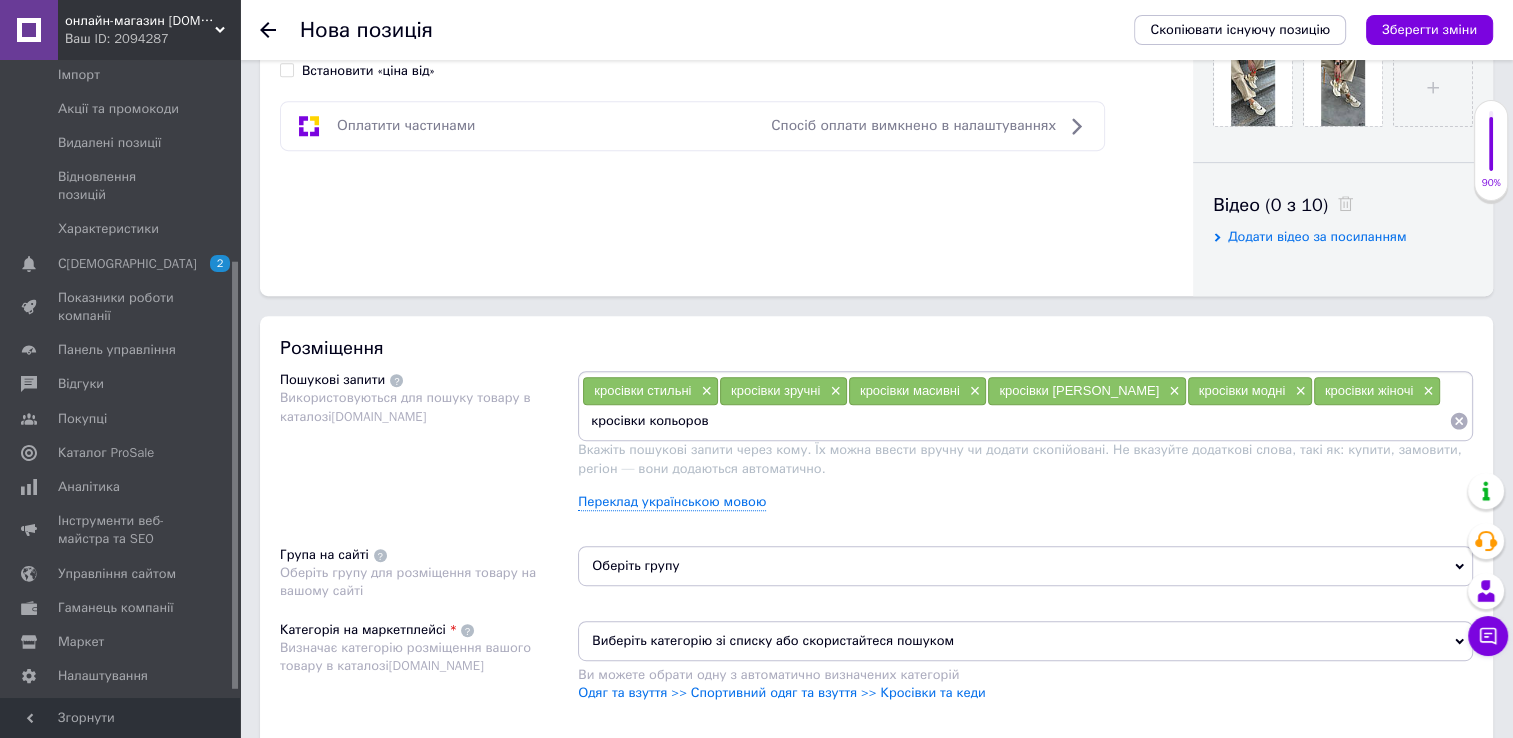 type on "кросівки кольорові" 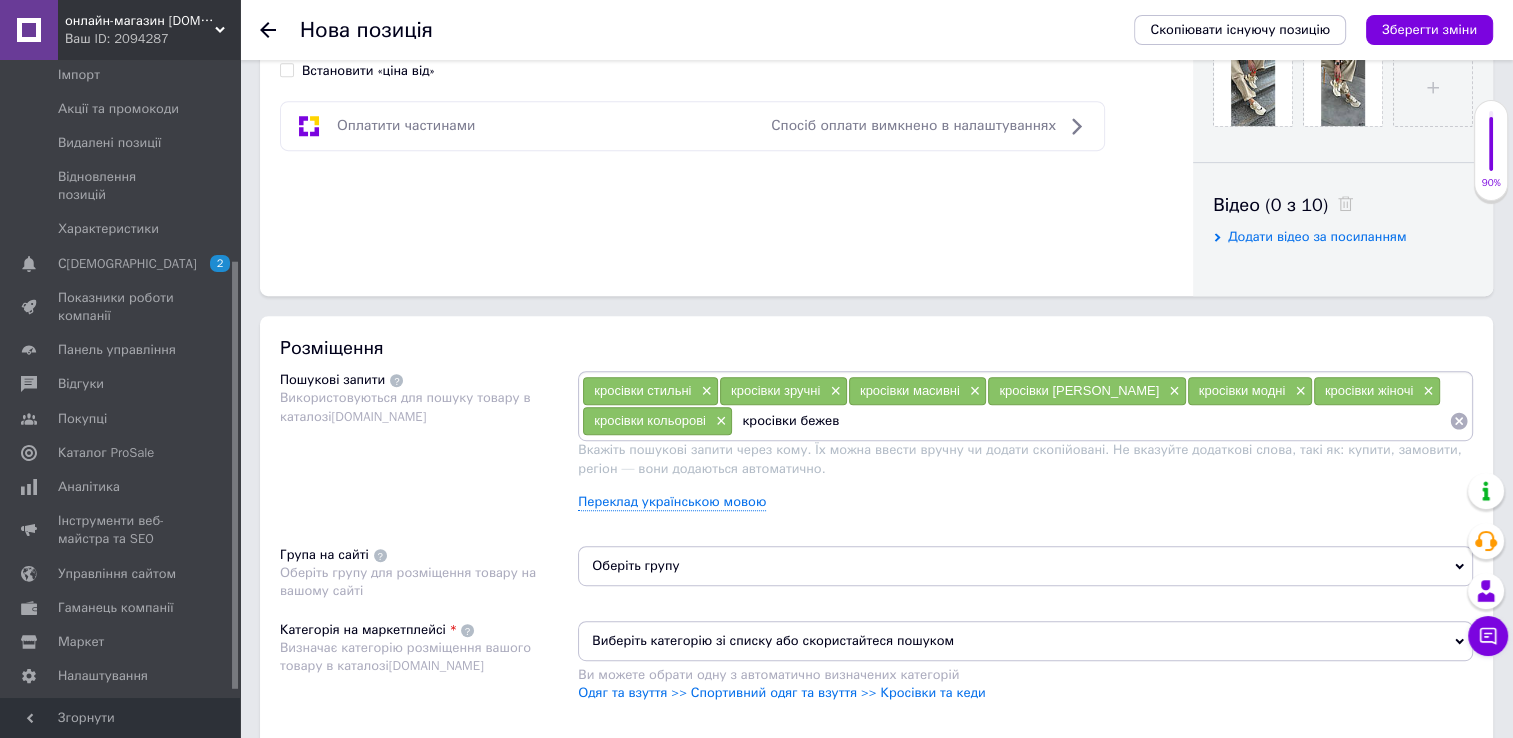 type on "кросівки бежеві" 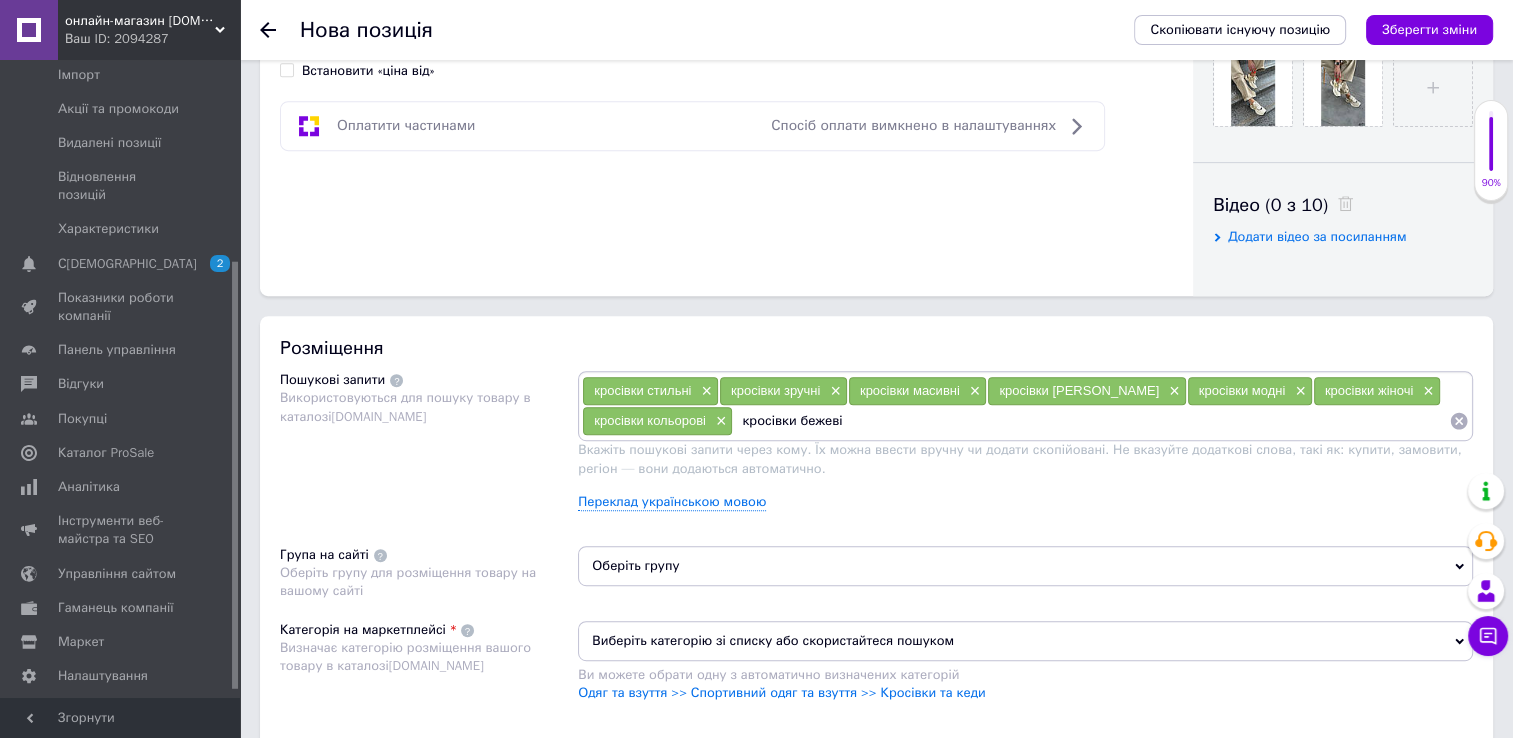 type 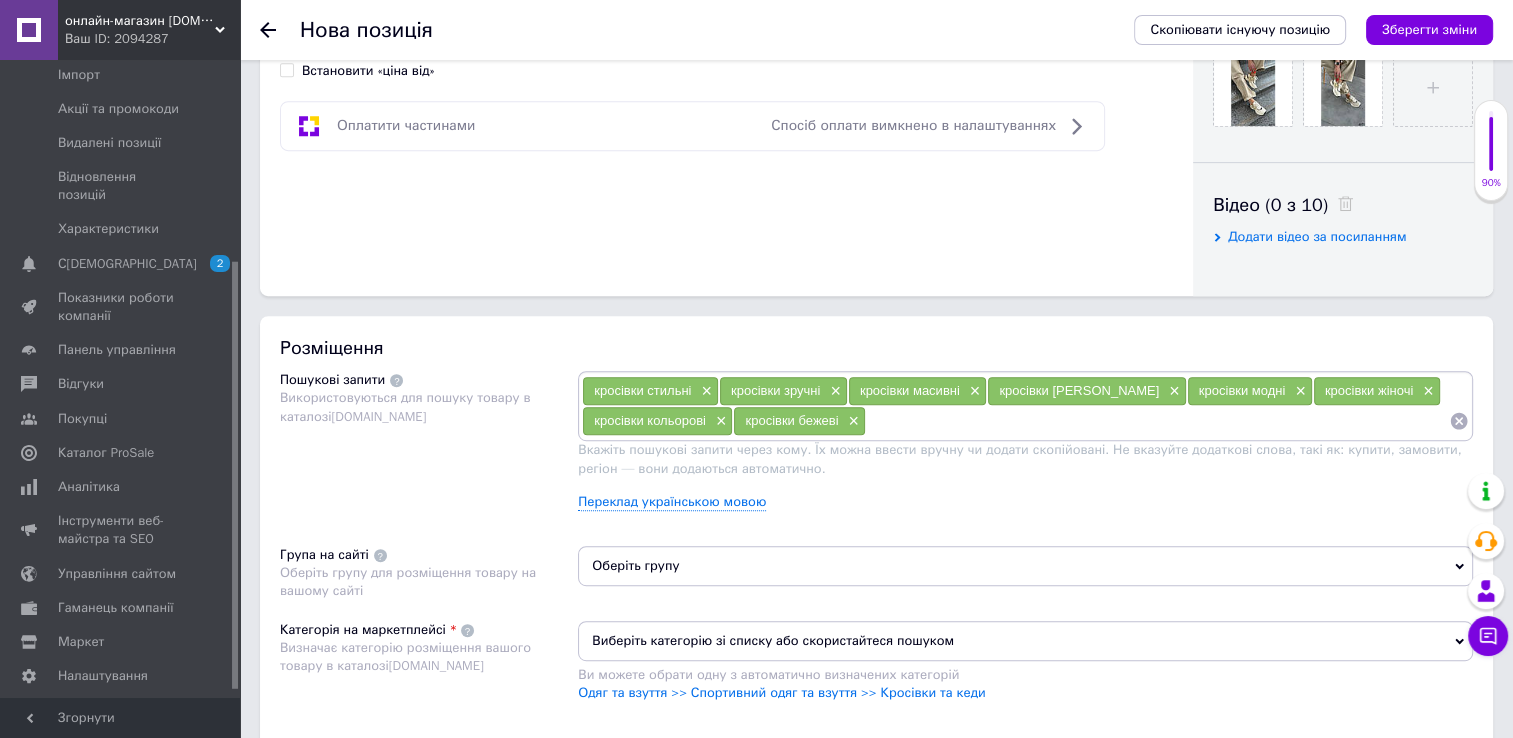 click on "Оберіть групу" at bounding box center [1025, 566] 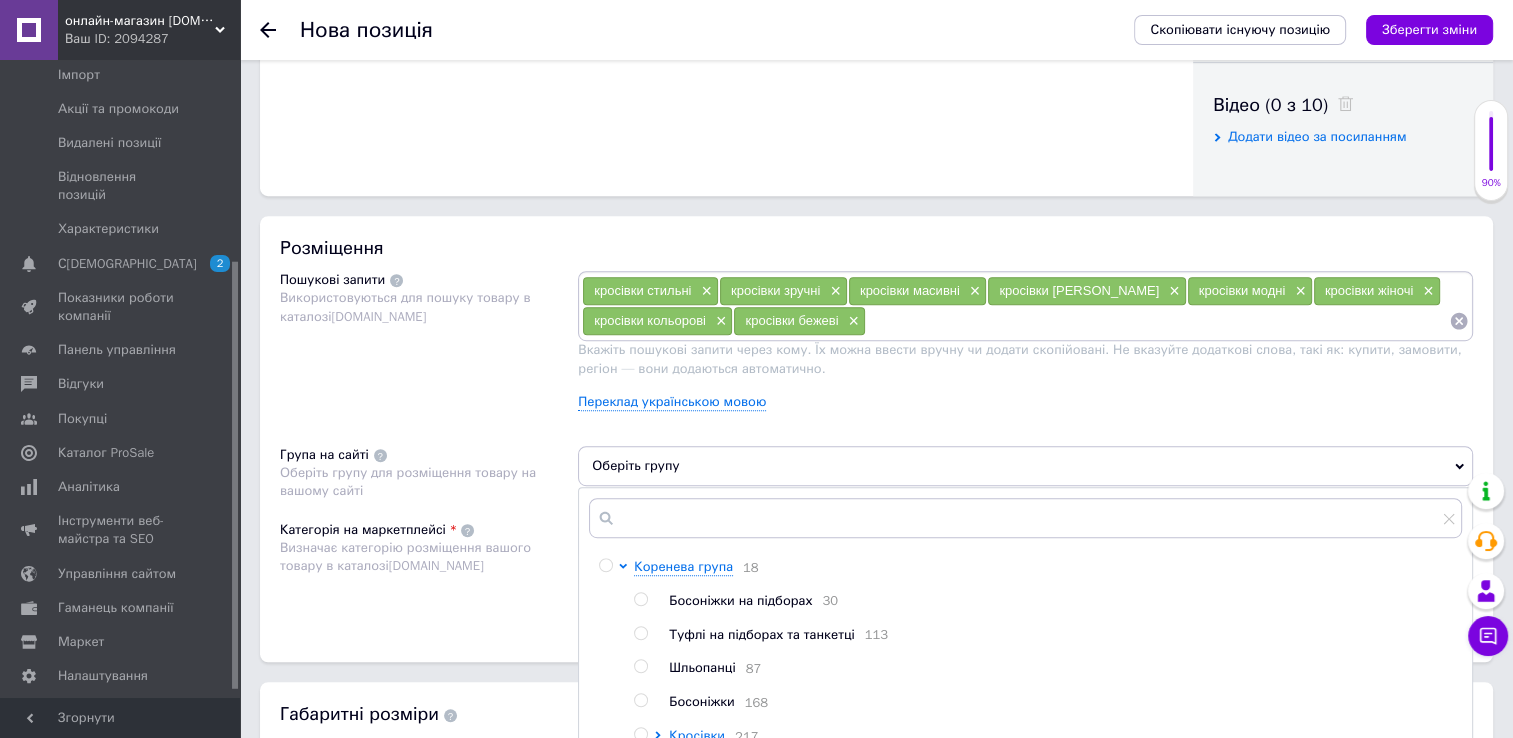 scroll, scrollTop: 1200, scrollLeft: 0, axis: vertical 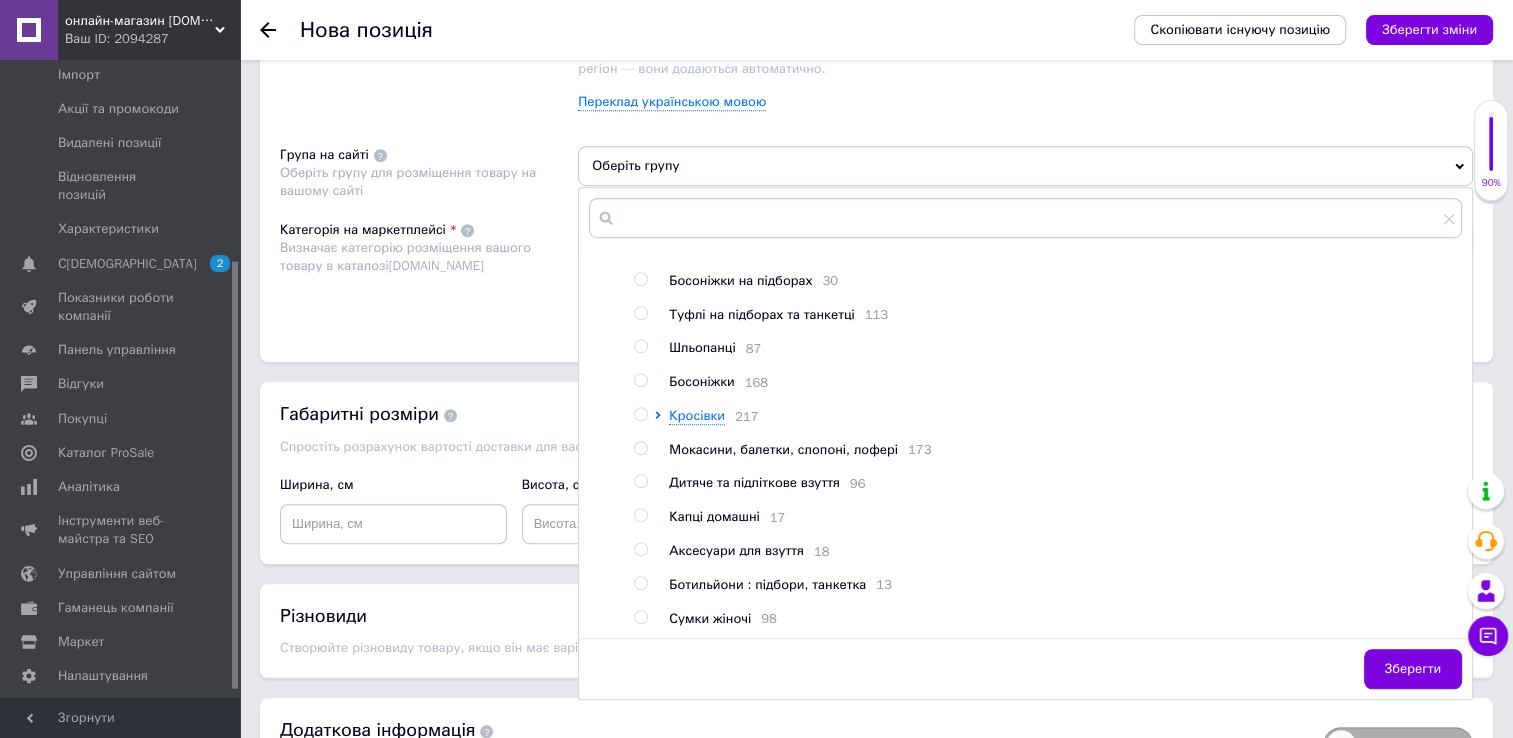 click at bounding box center (644, 416) 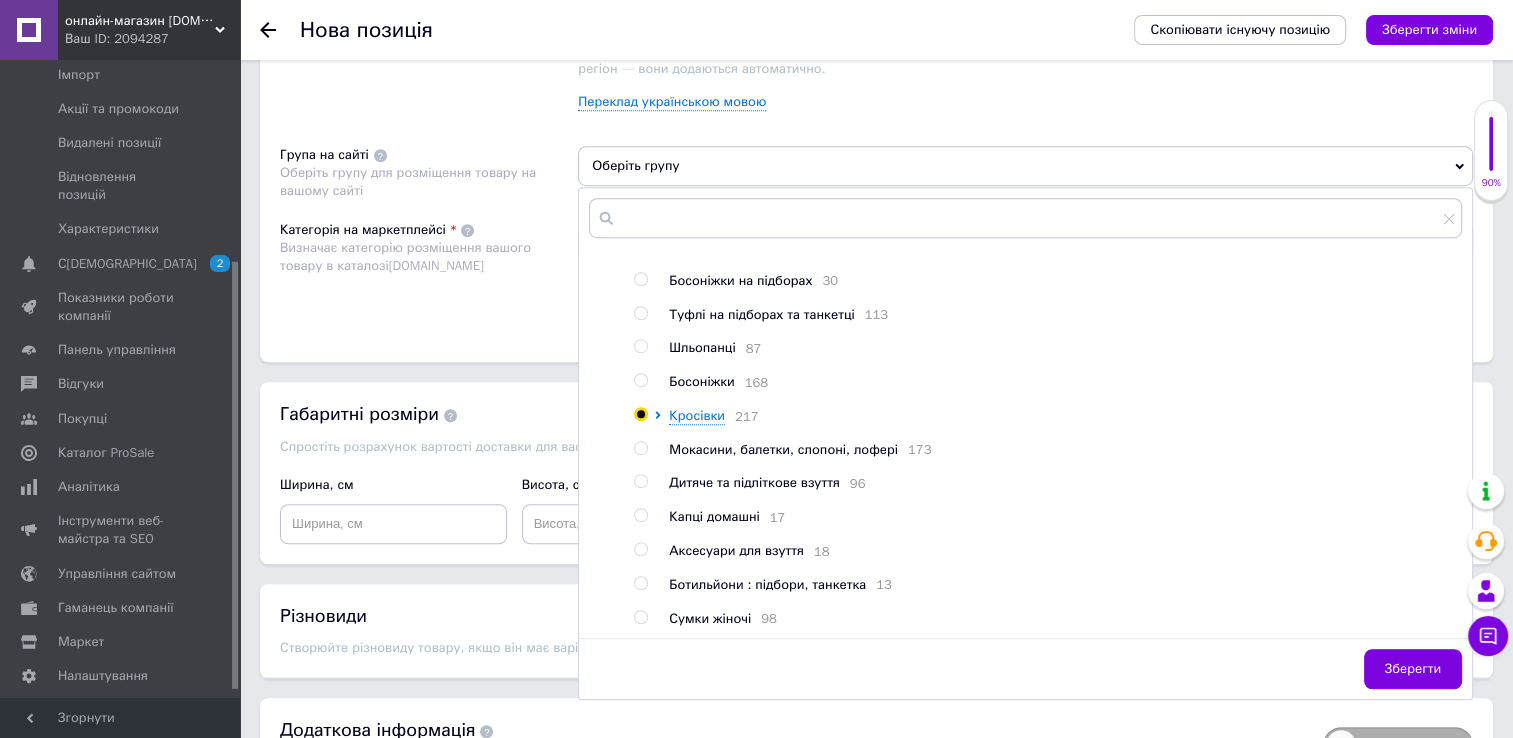 radio on "true" 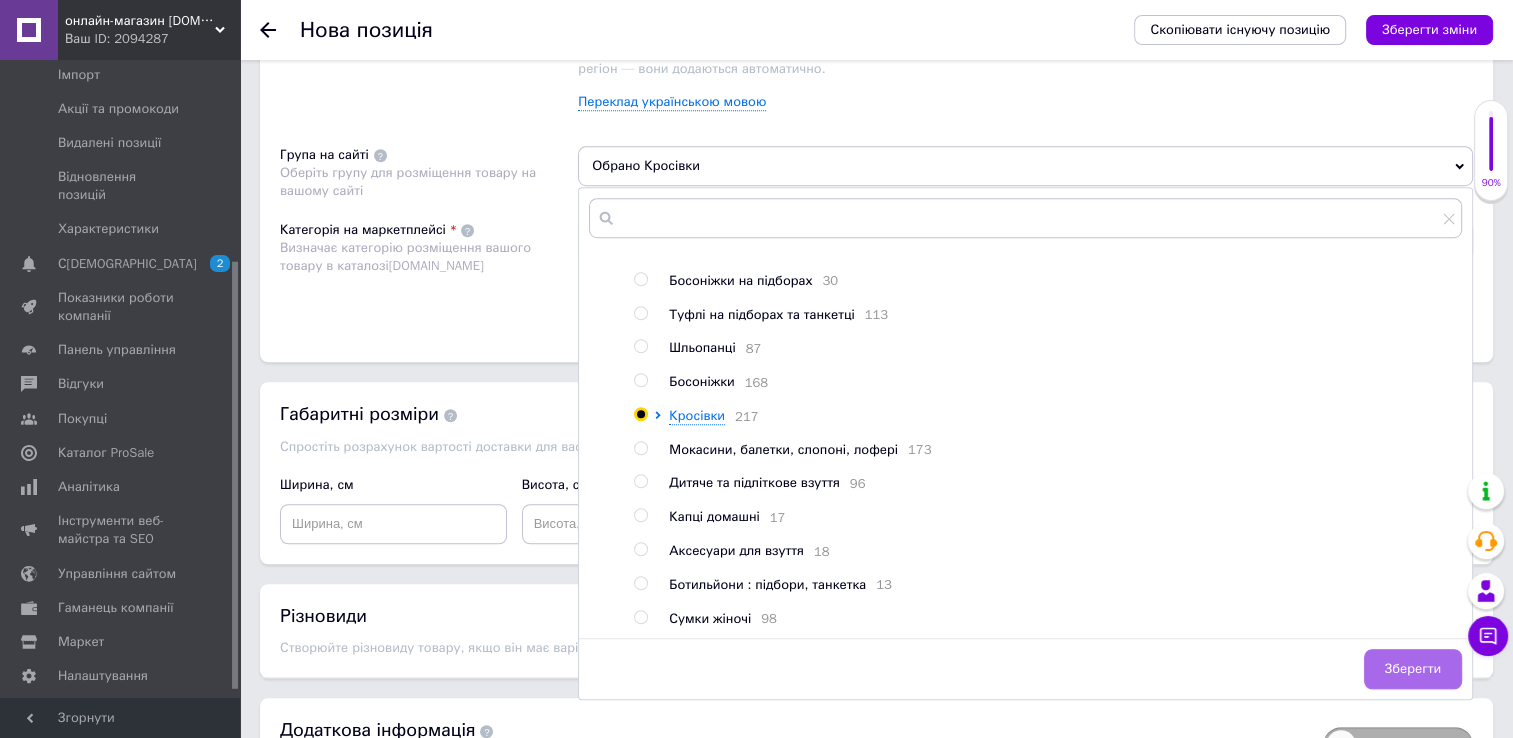 click on "Зберегти" at bounding box center [1413, 669] 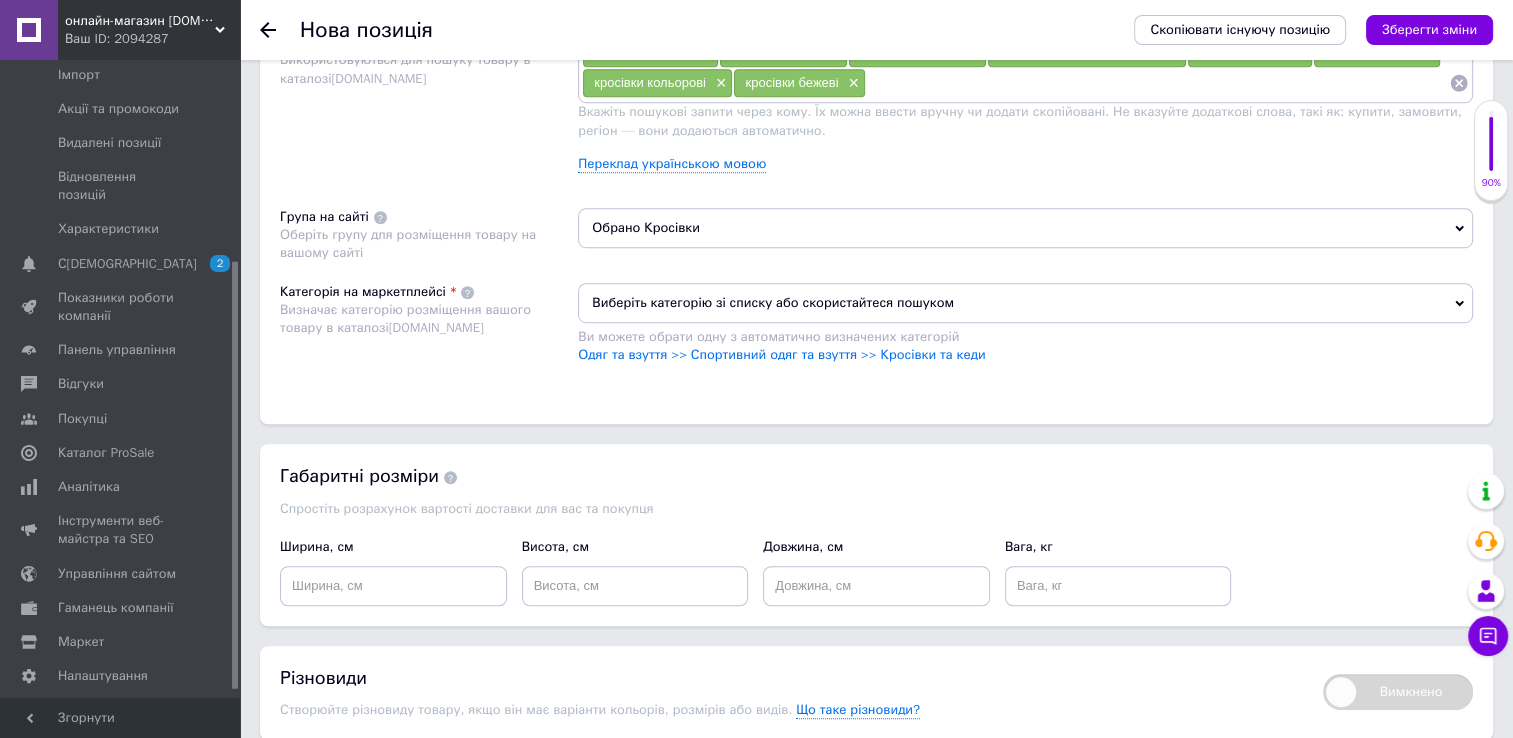 scroll, scrollTop: 1219, scrollLeft: 0, axis: vertical 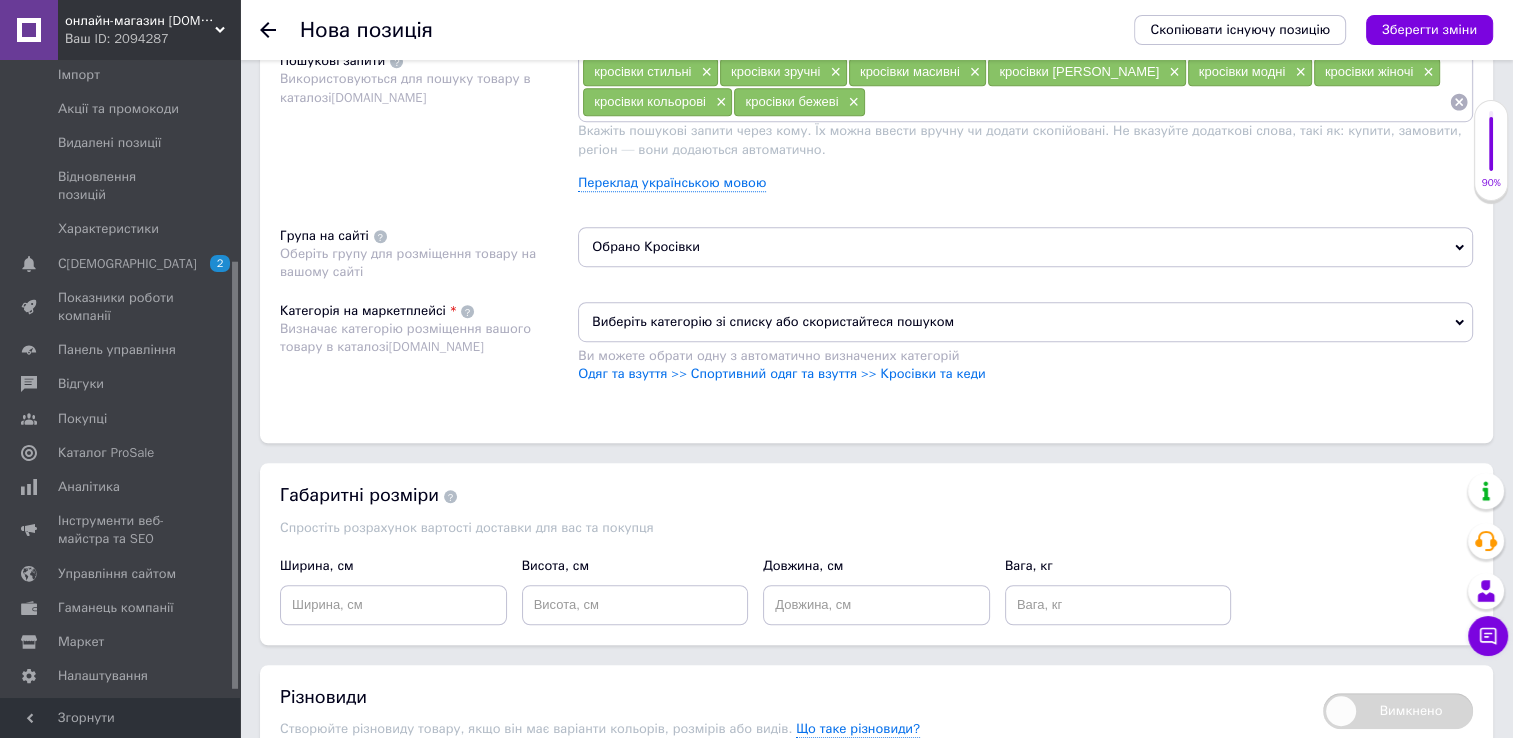 click on "Виберіть категорію зі списку або скористайтеся пошуком" at bounding box center (1025, 322) 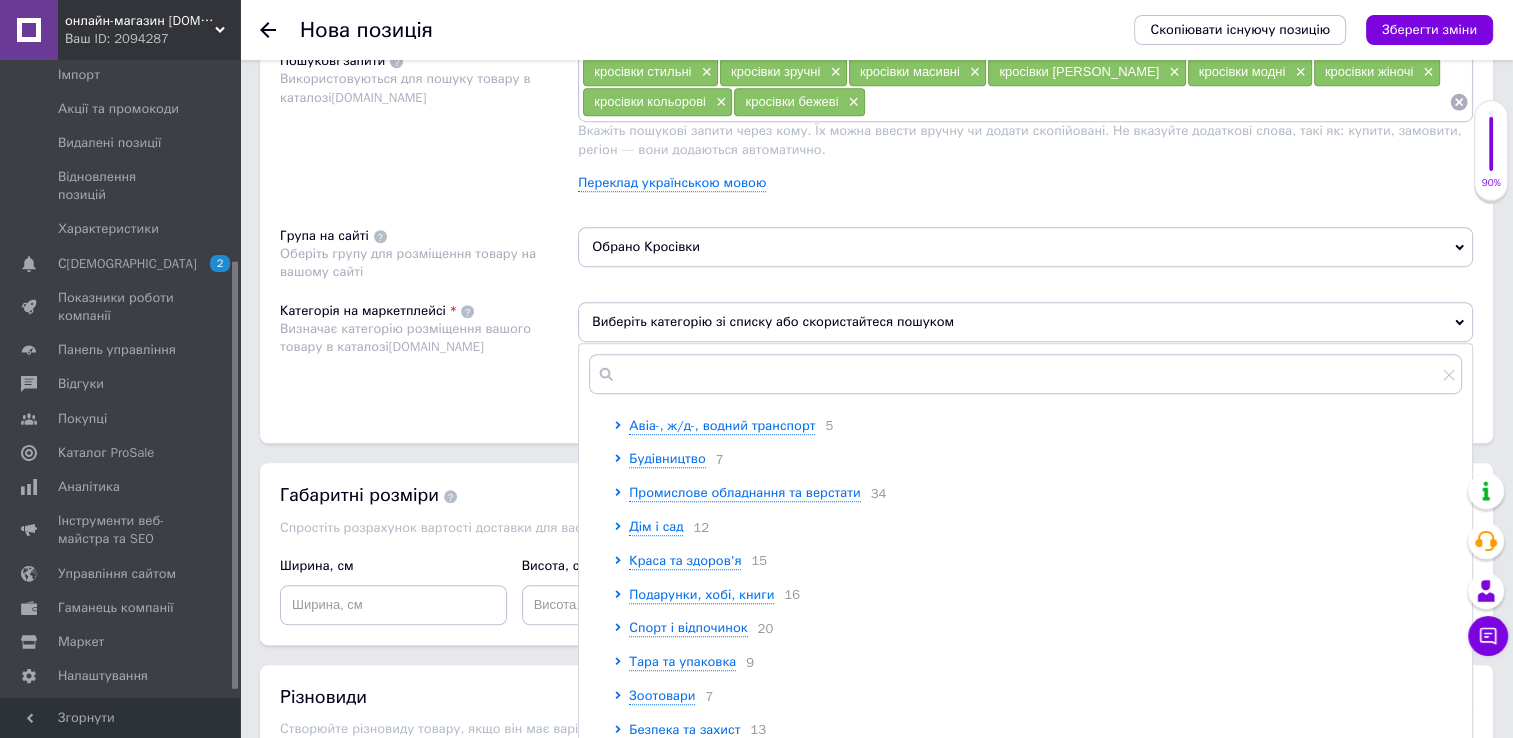 scroll, scrollTop: 0, scrollLeft: 0, axis: both 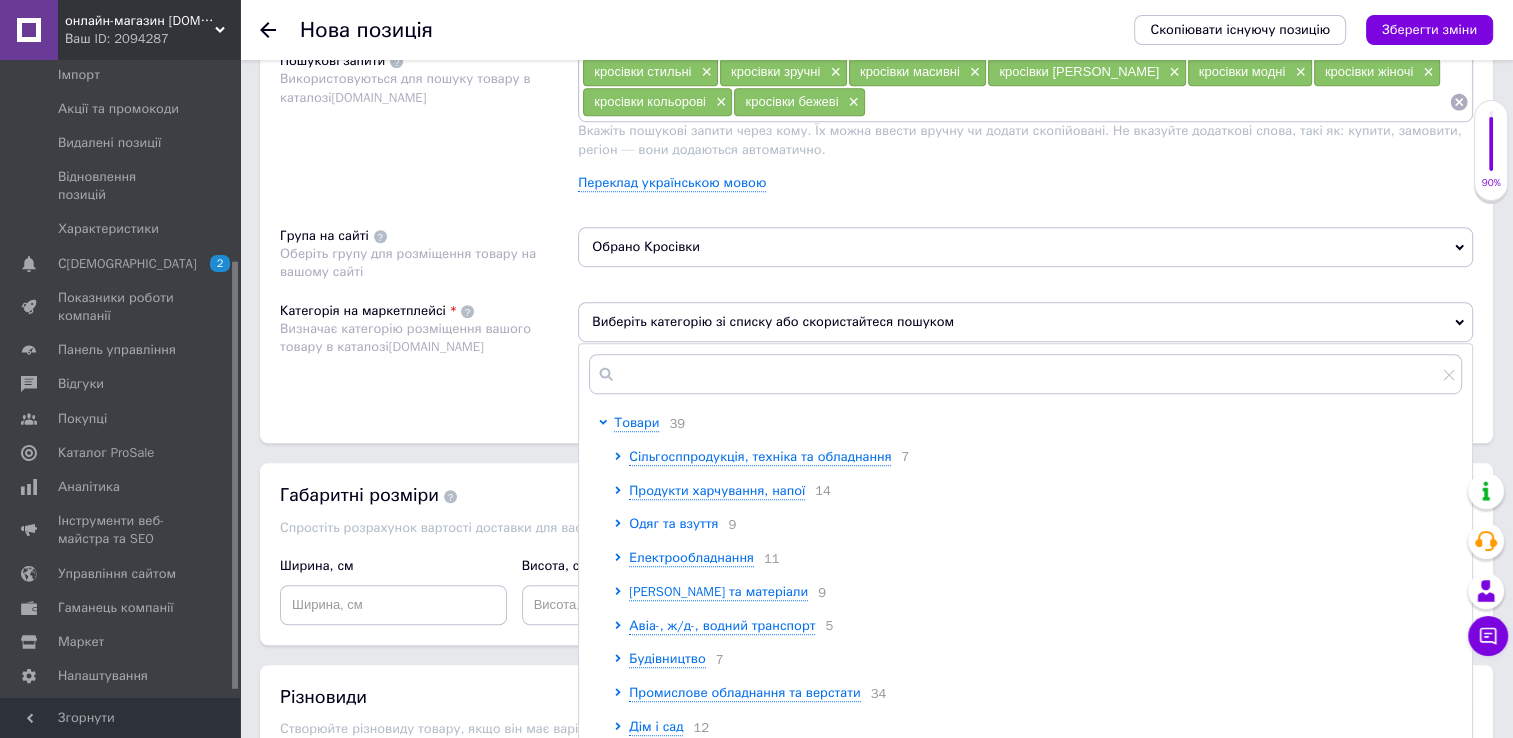 click on "Одяг та взуття" at bounding box center (673, 523) 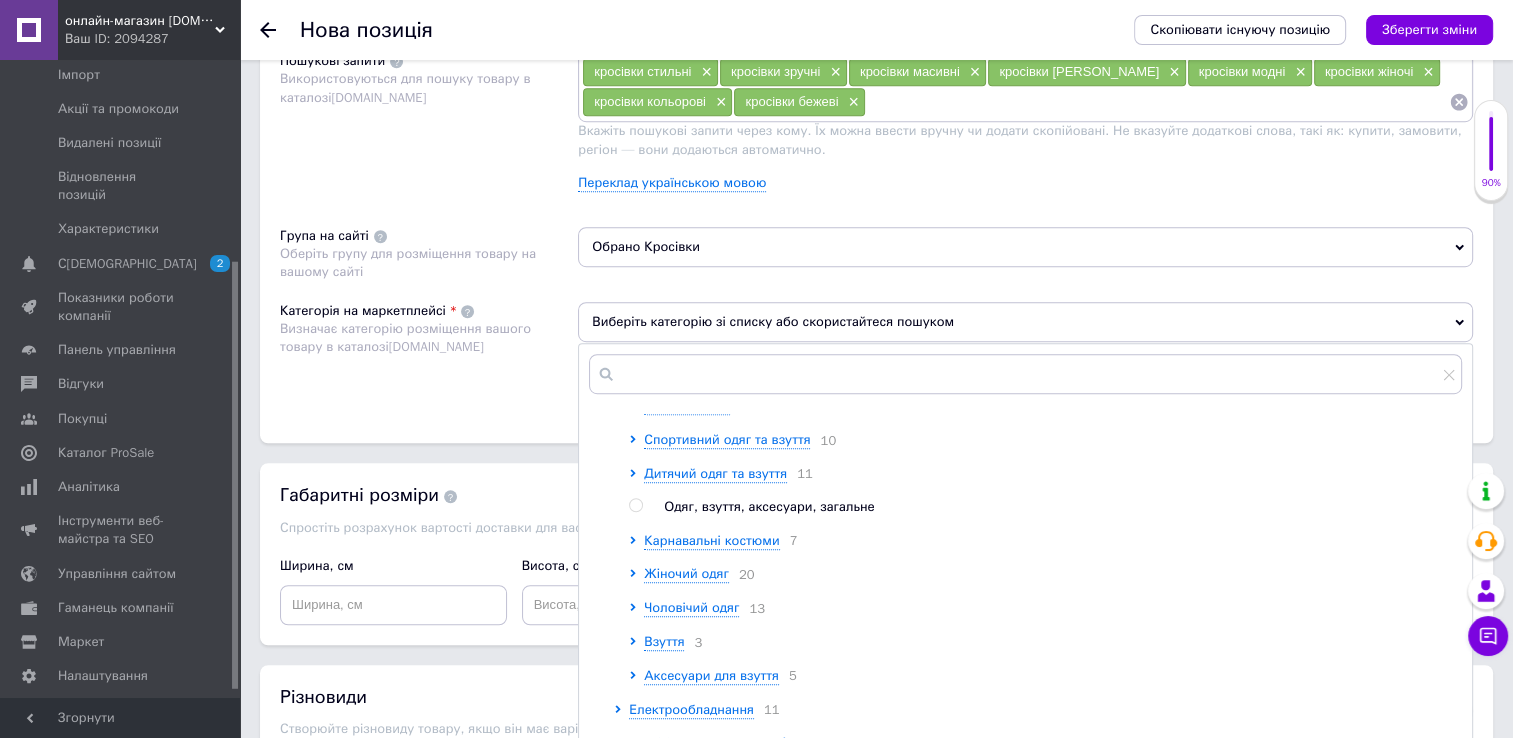 scroll, scrollTop: 200, scrollLeft: 0, axis: vertical 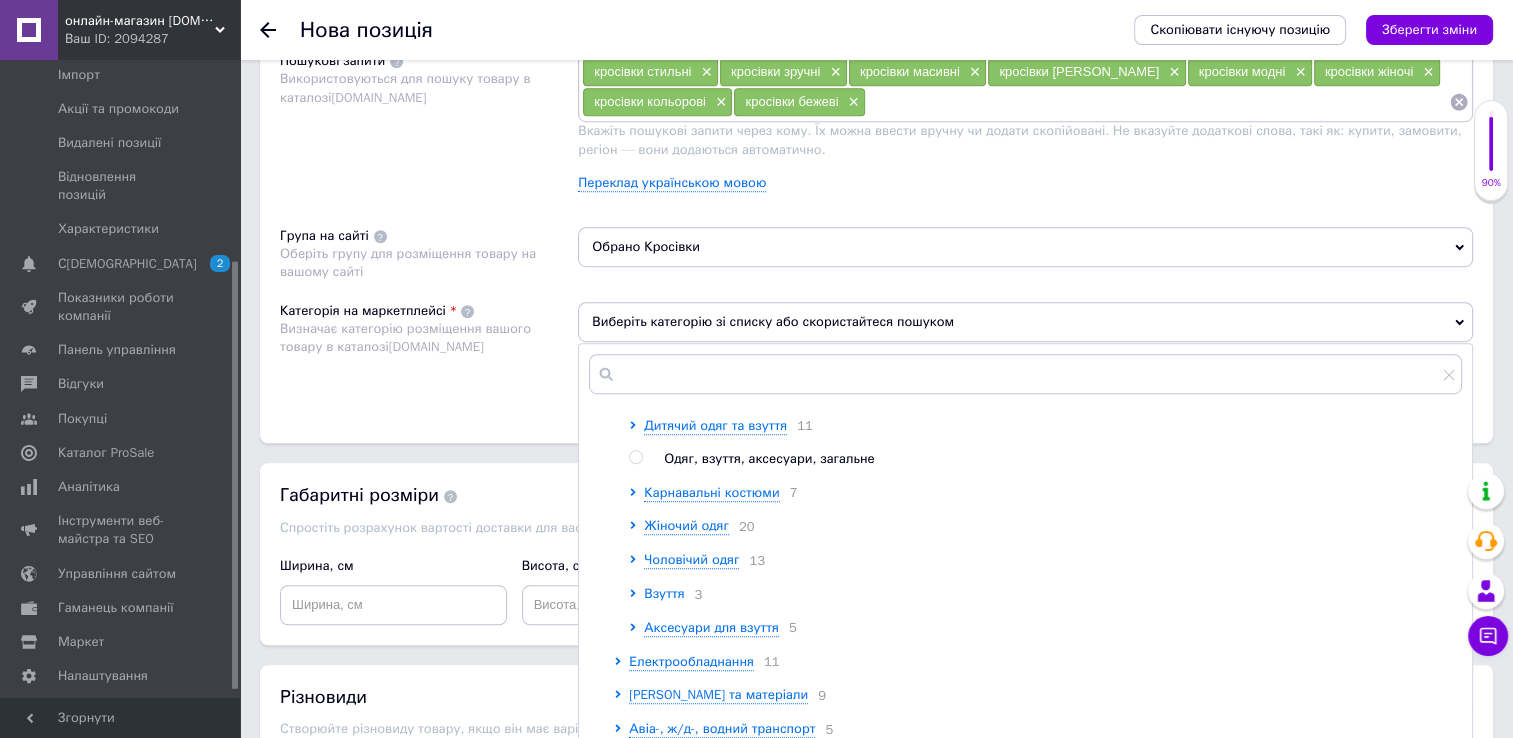 click on "Взуття" at bounding box center (664, 593) 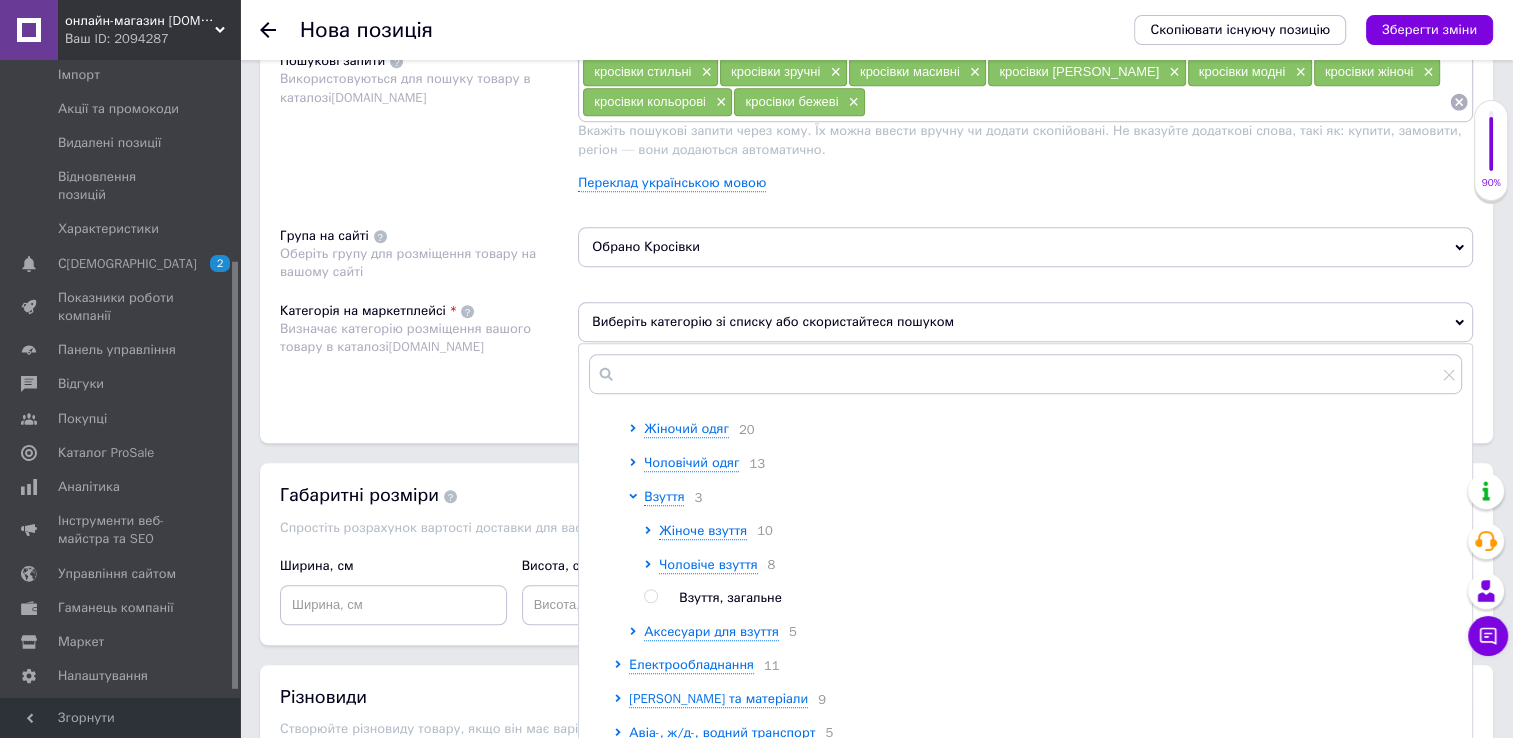 scroll, scrollTop: 300, scrollLeft: 0, axis: vertical 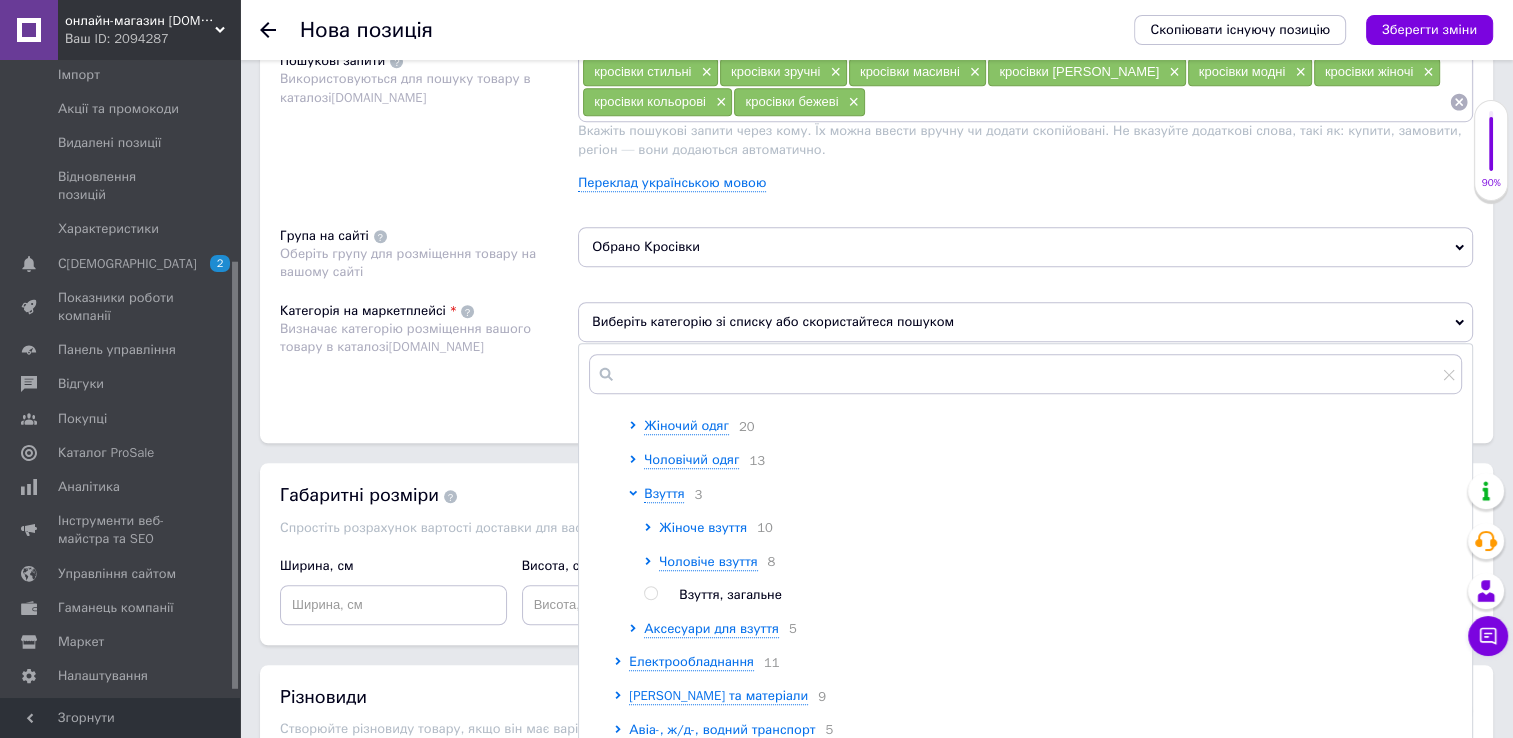 click on "Жіноче взуття" at bounding box center [703, 527] 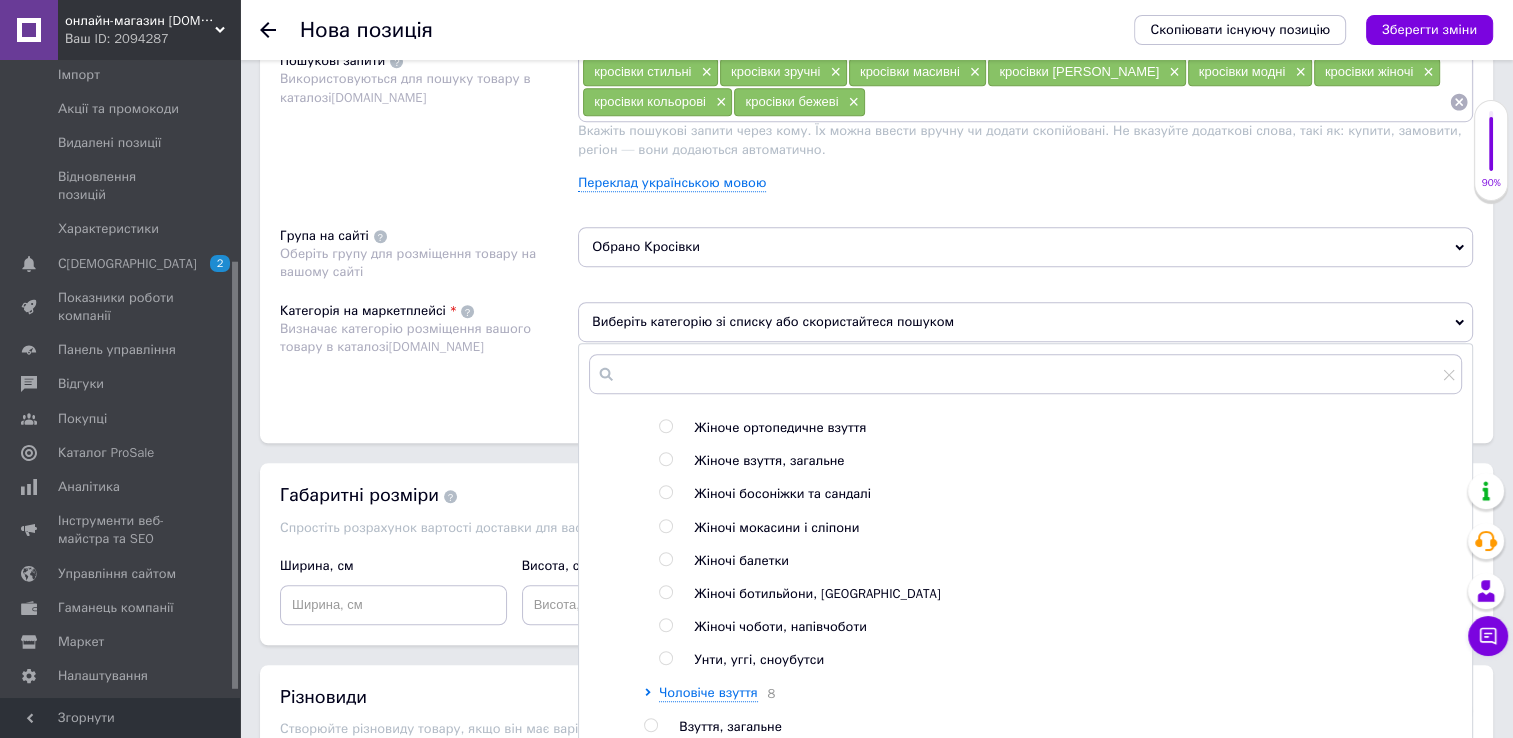scroll, scrollTop: 400, scrollLeft: 0, axis: vertical 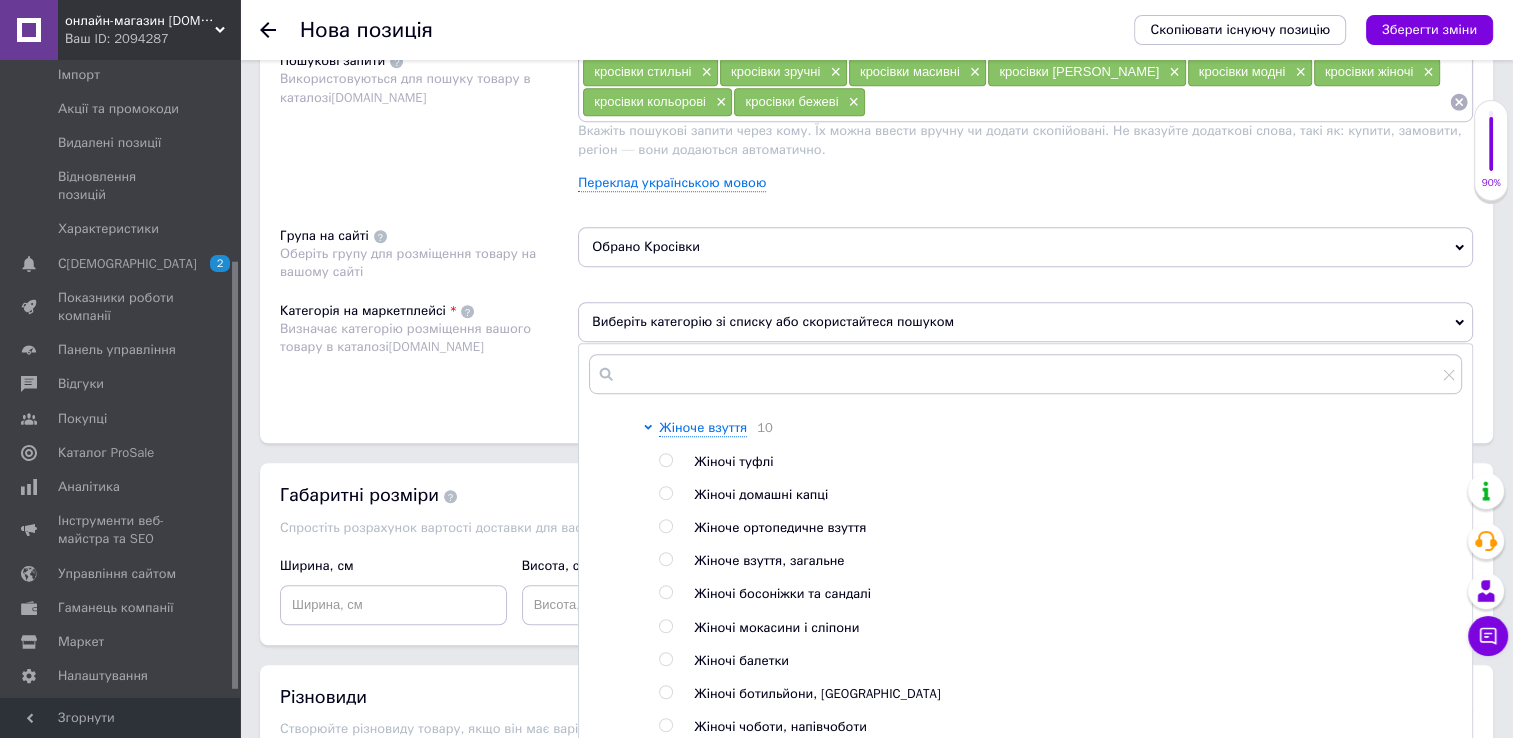 click at bounding box center [665, 559] 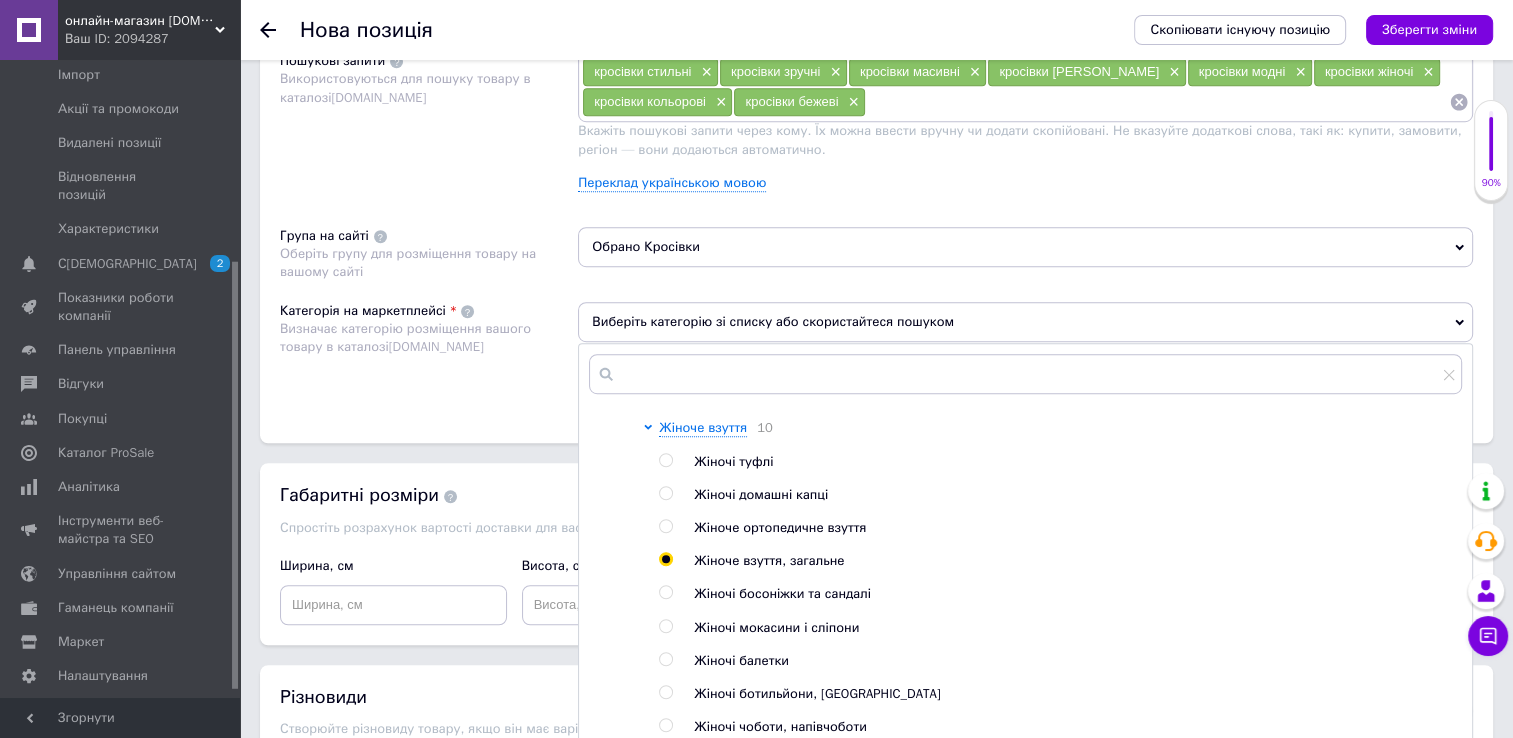 radio on "true" 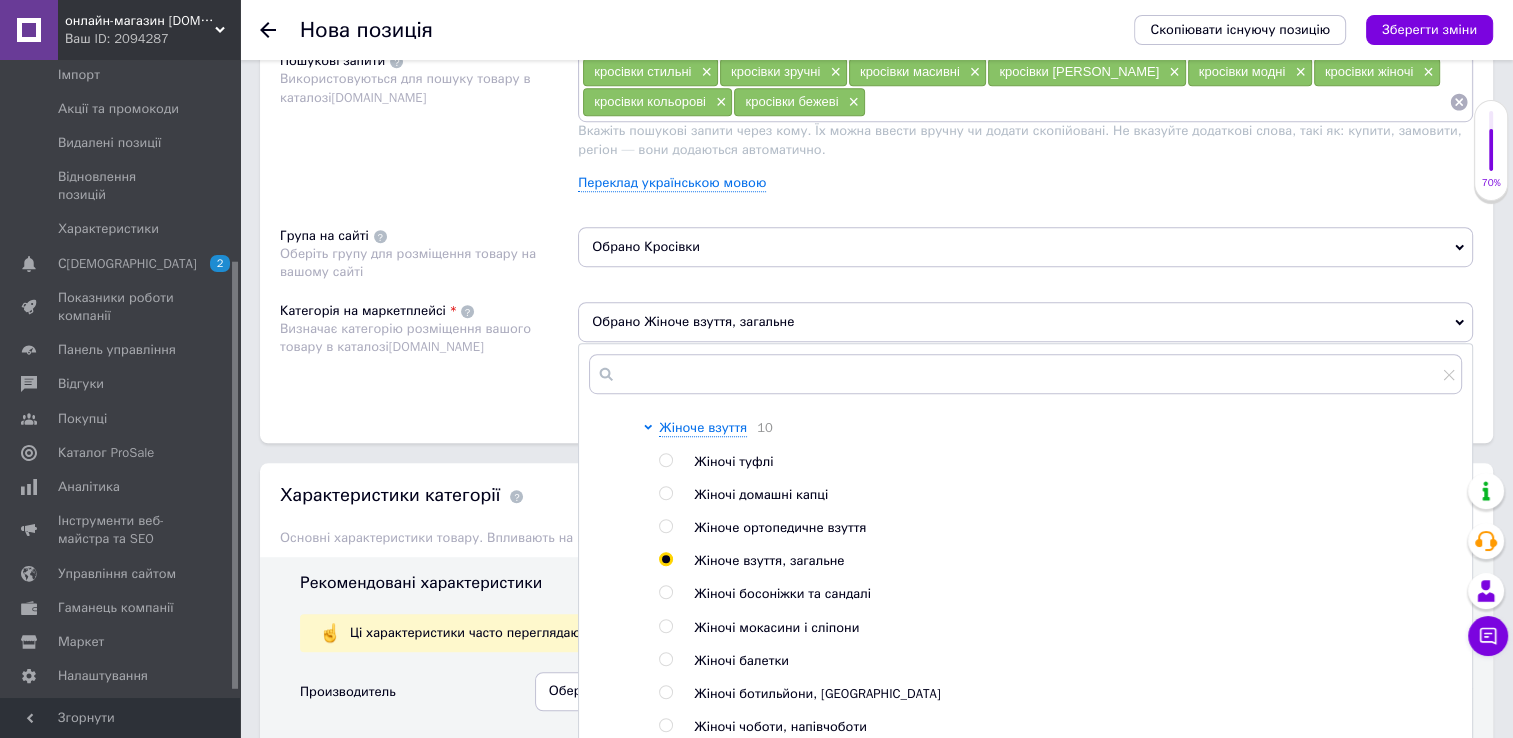 scroll, scrollTop: 300, scrollLeft: 0, axis: vertical 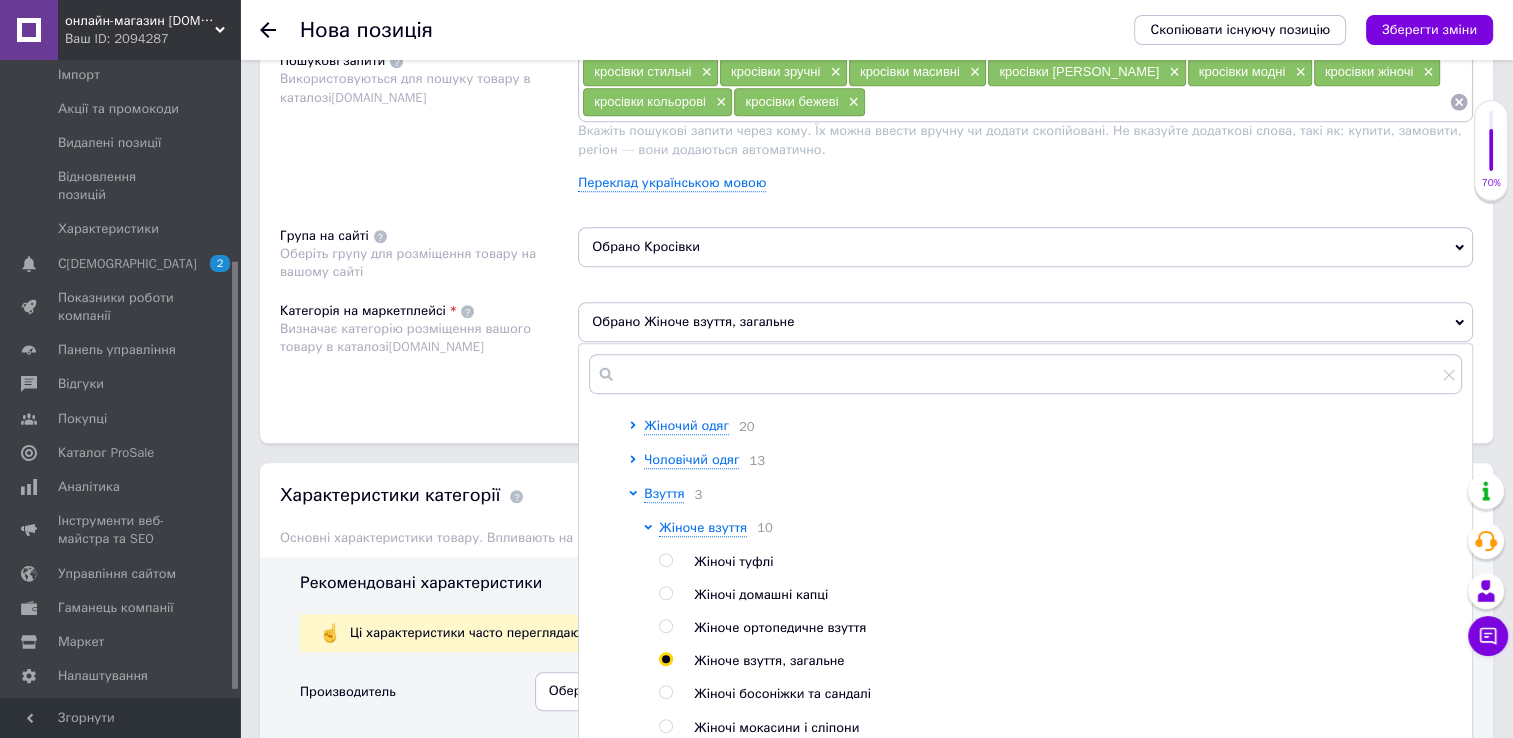 click at bounding box center [665, 659] 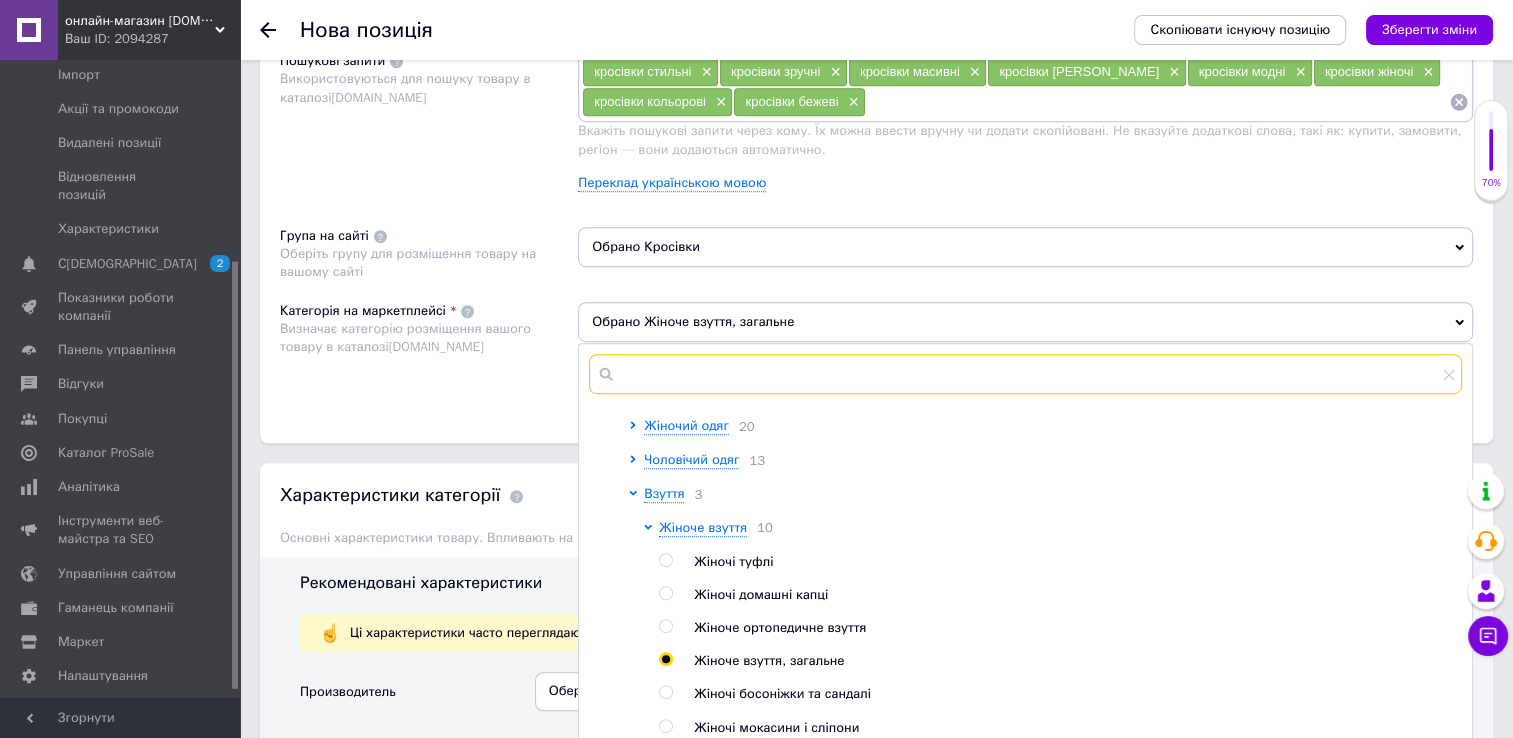 click at bounding box center (1025, 374) 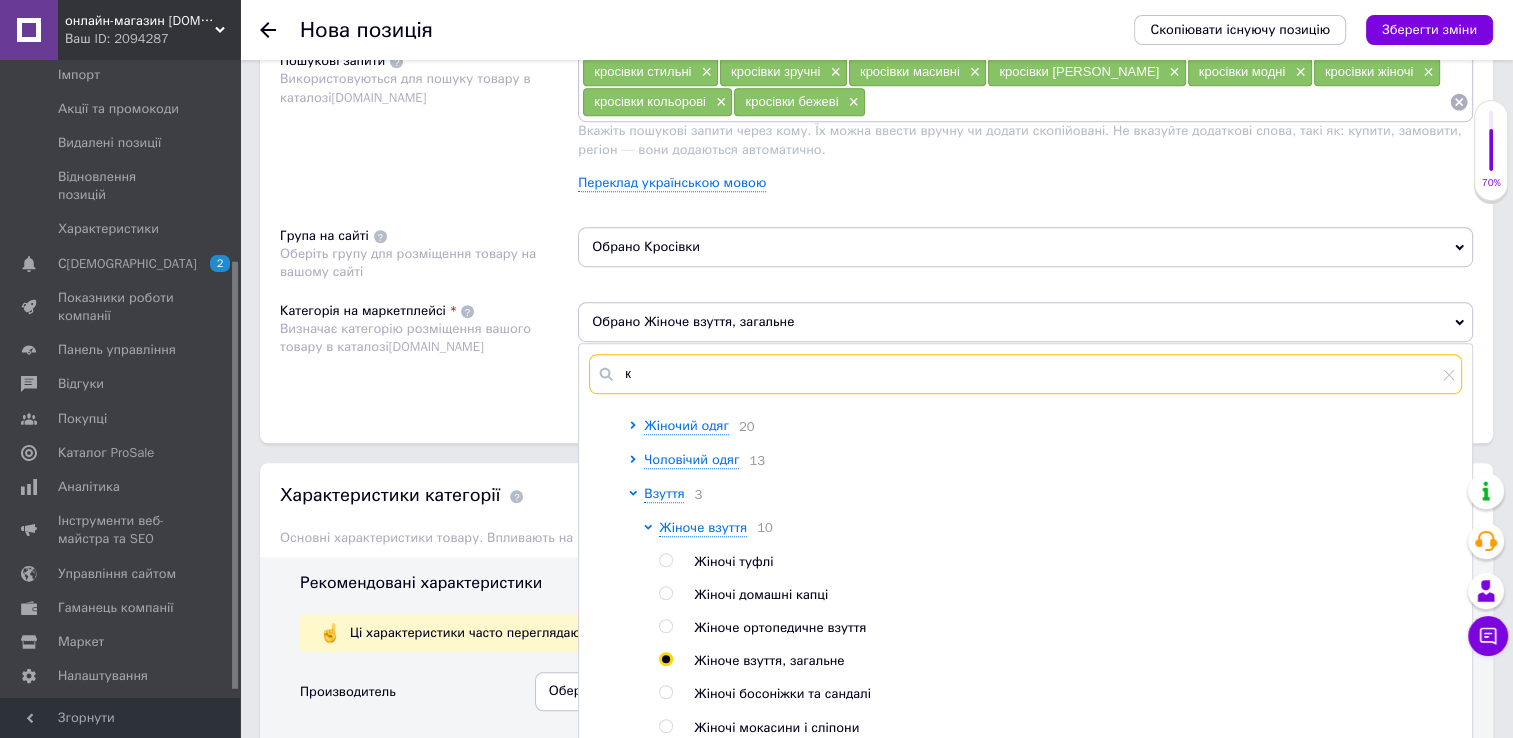 scroll, scrollTop: 0, scrollLeft: 0, axis: both 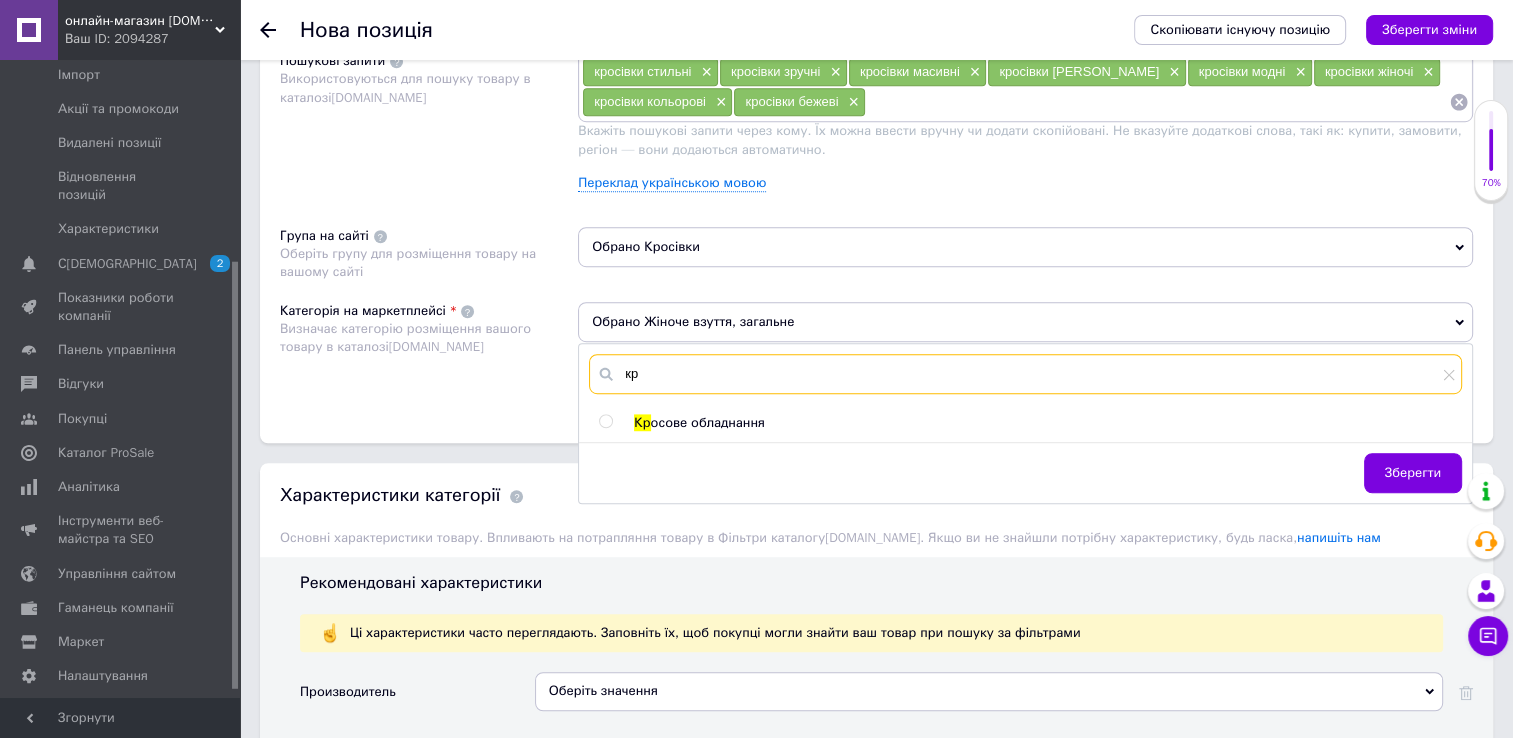 type on "к" 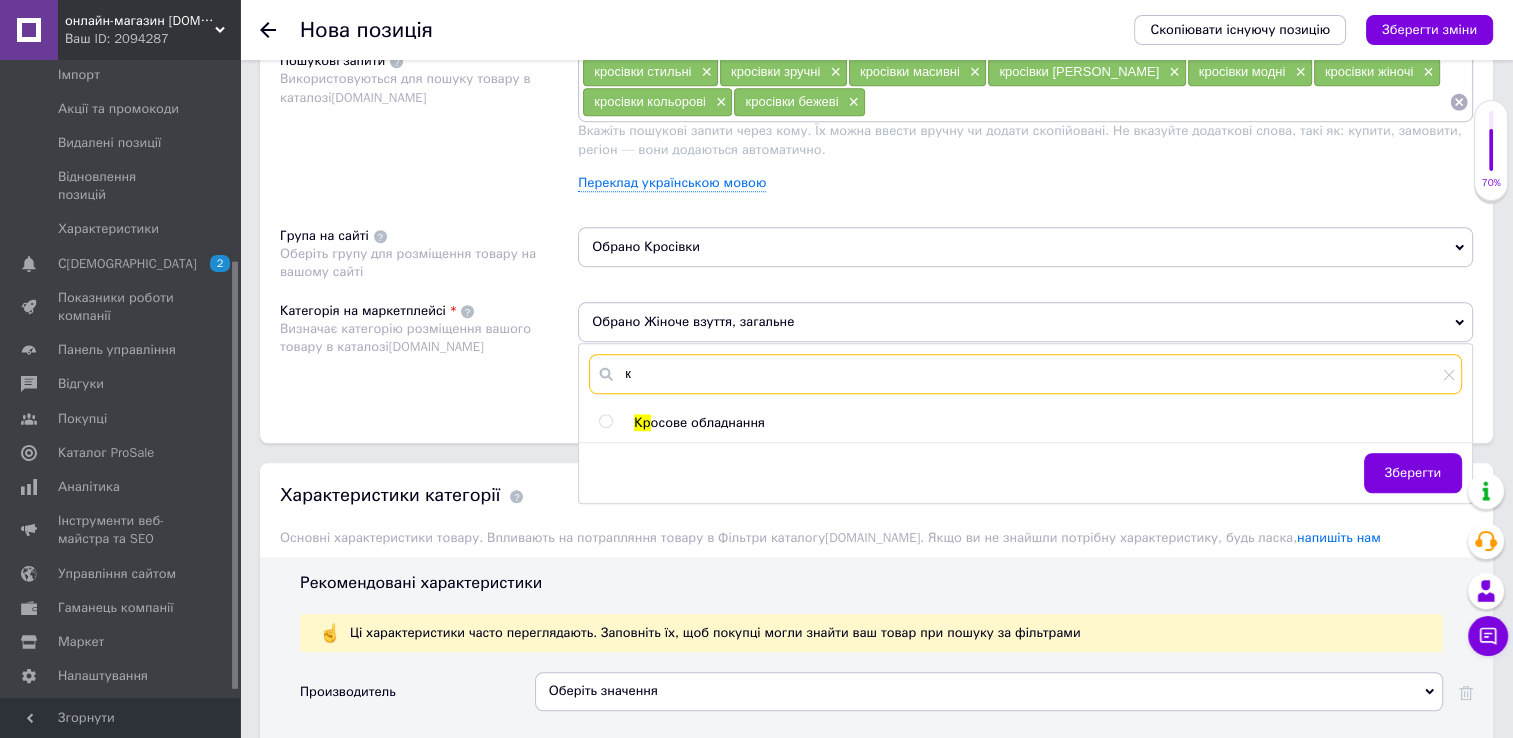 type 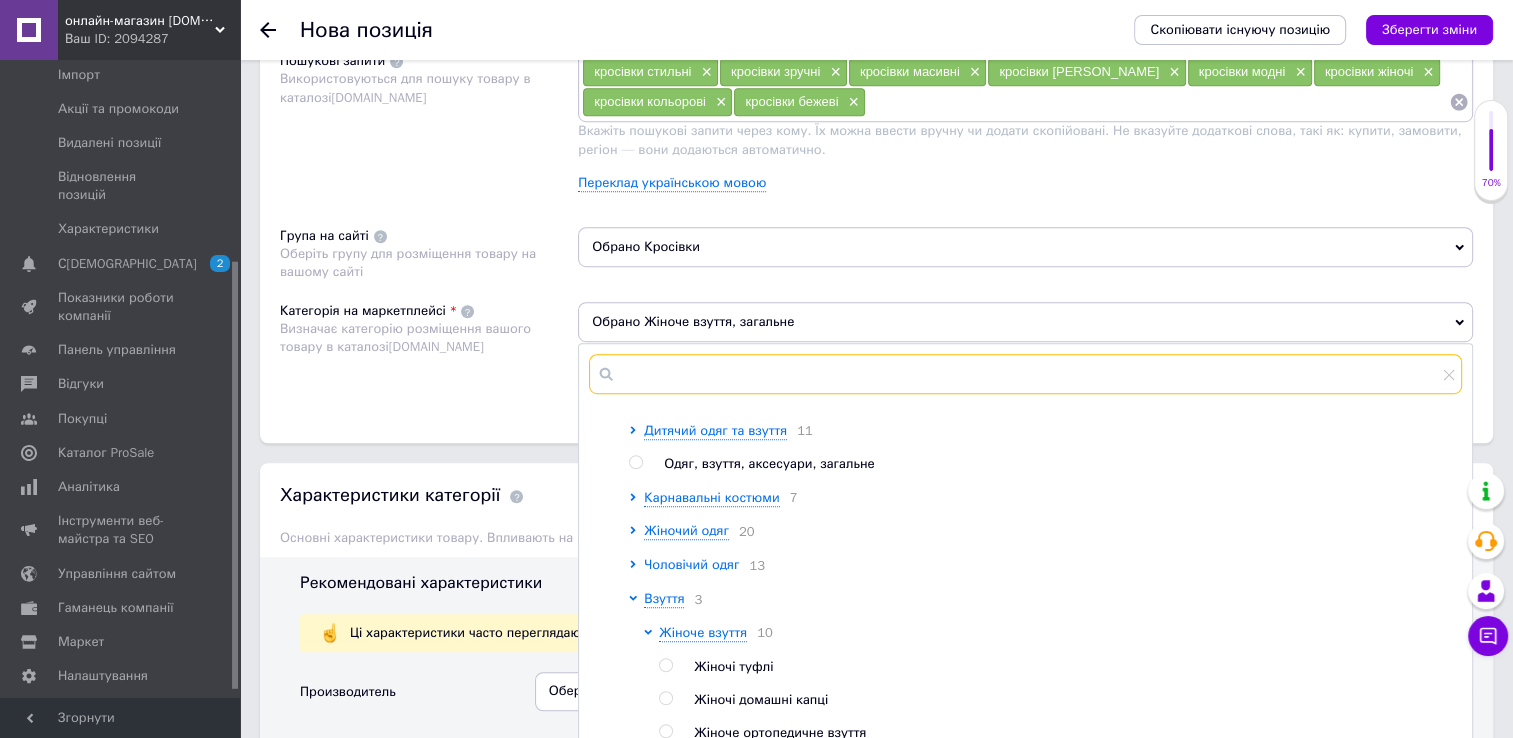 scroll, scrollTop: 200, scrollLeft: 0, axis: vertical 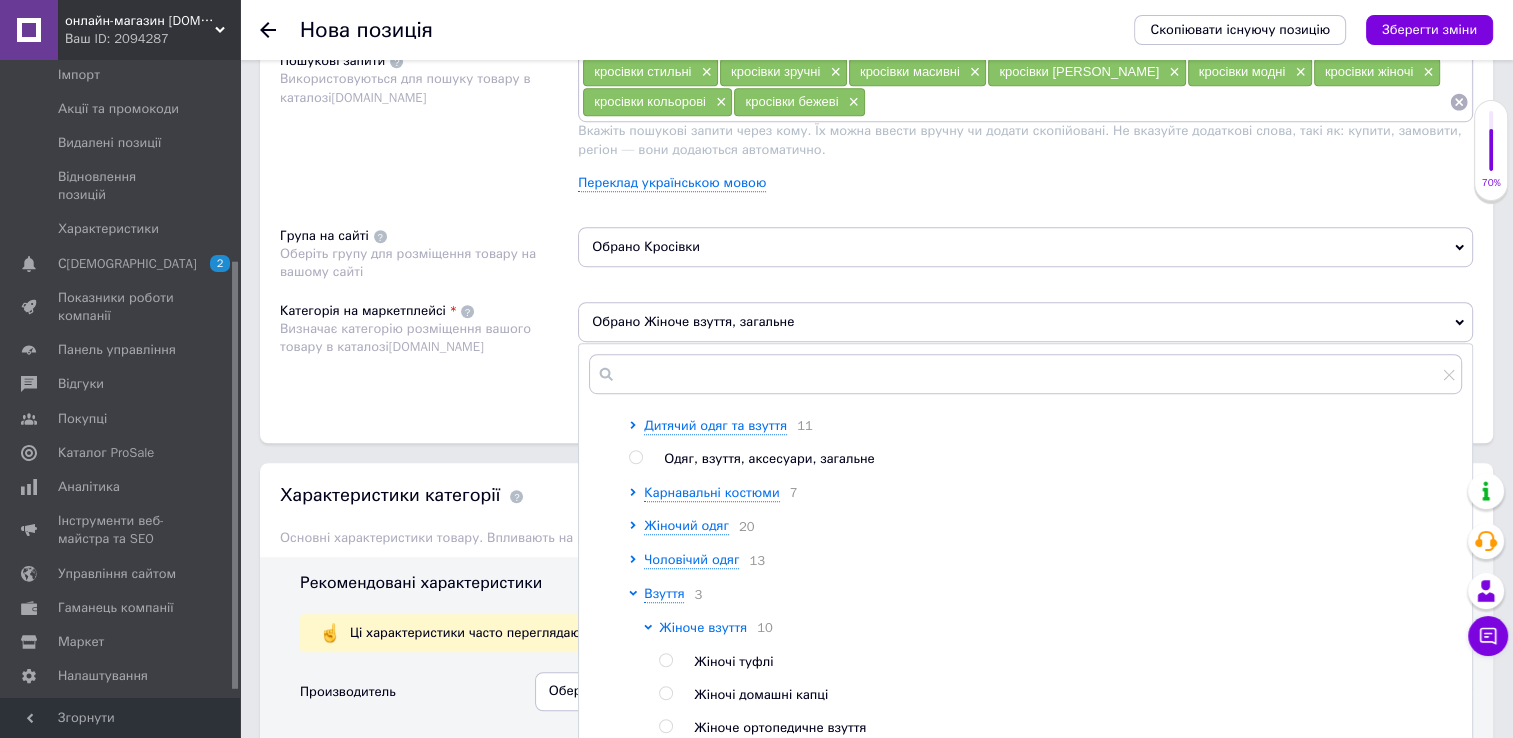 click on "Жіноче взуття" at bounding box center [703, 627] 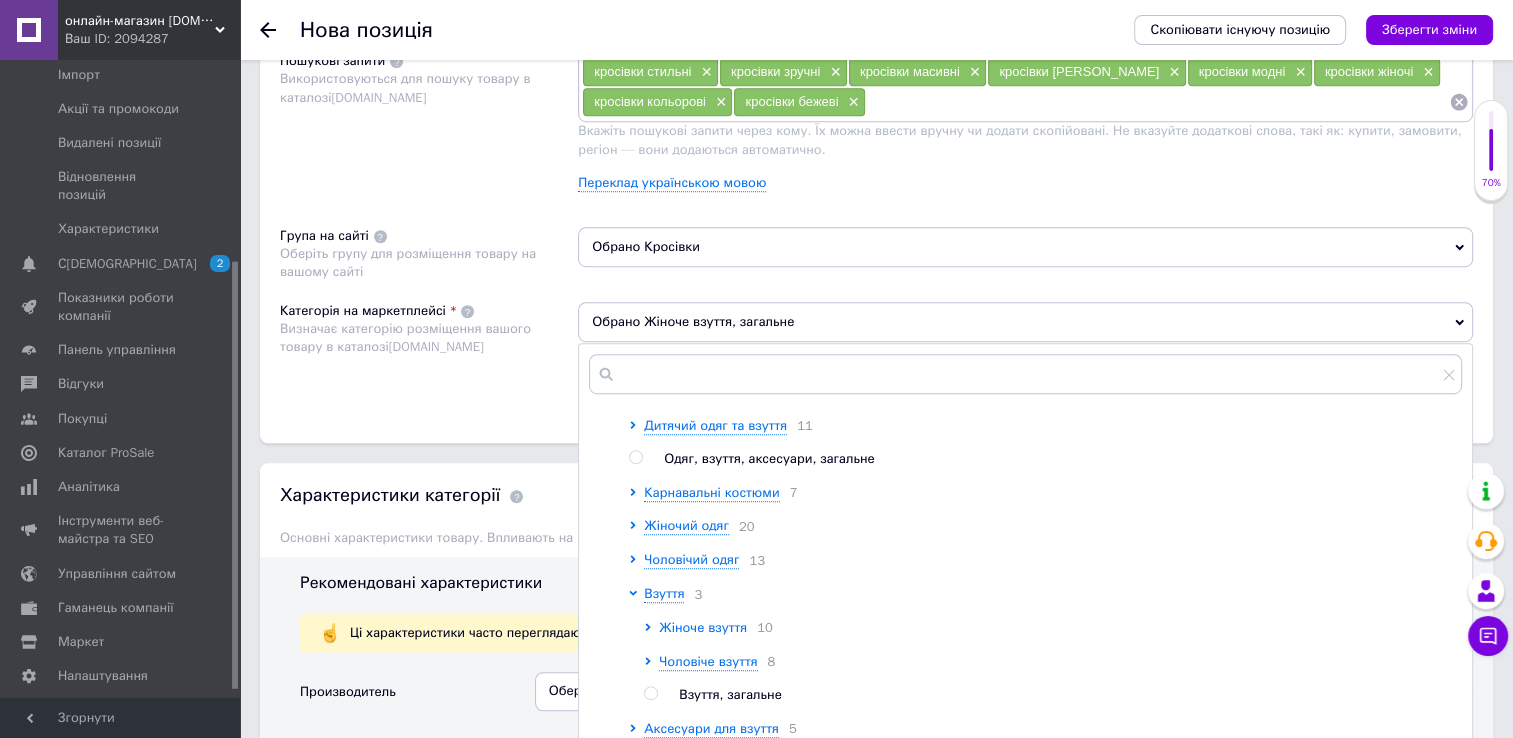 click on "Жіноче взуття" at bounding box center (703, 627) 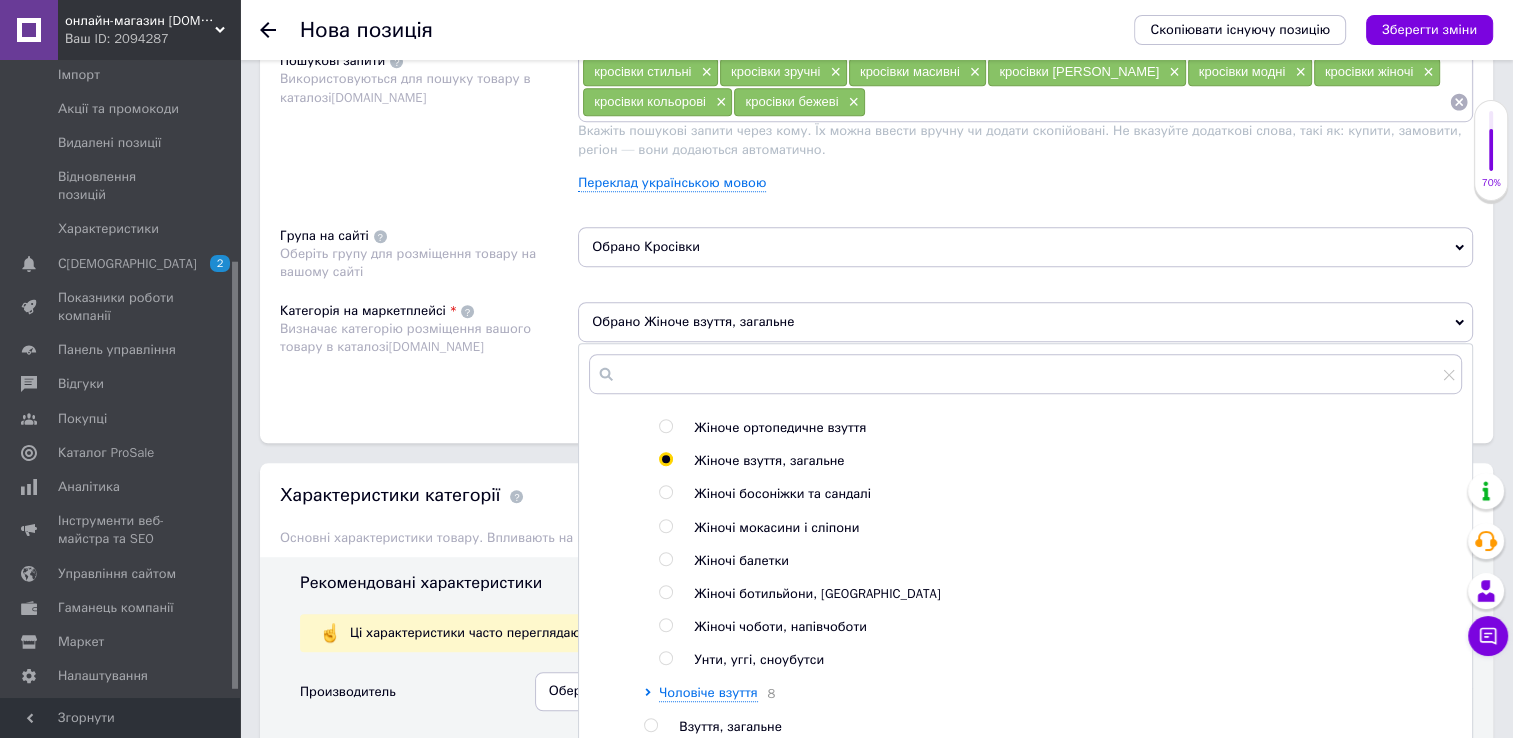 scroll, scrollTop: 400, scrollLeft: 0, axis: vertical 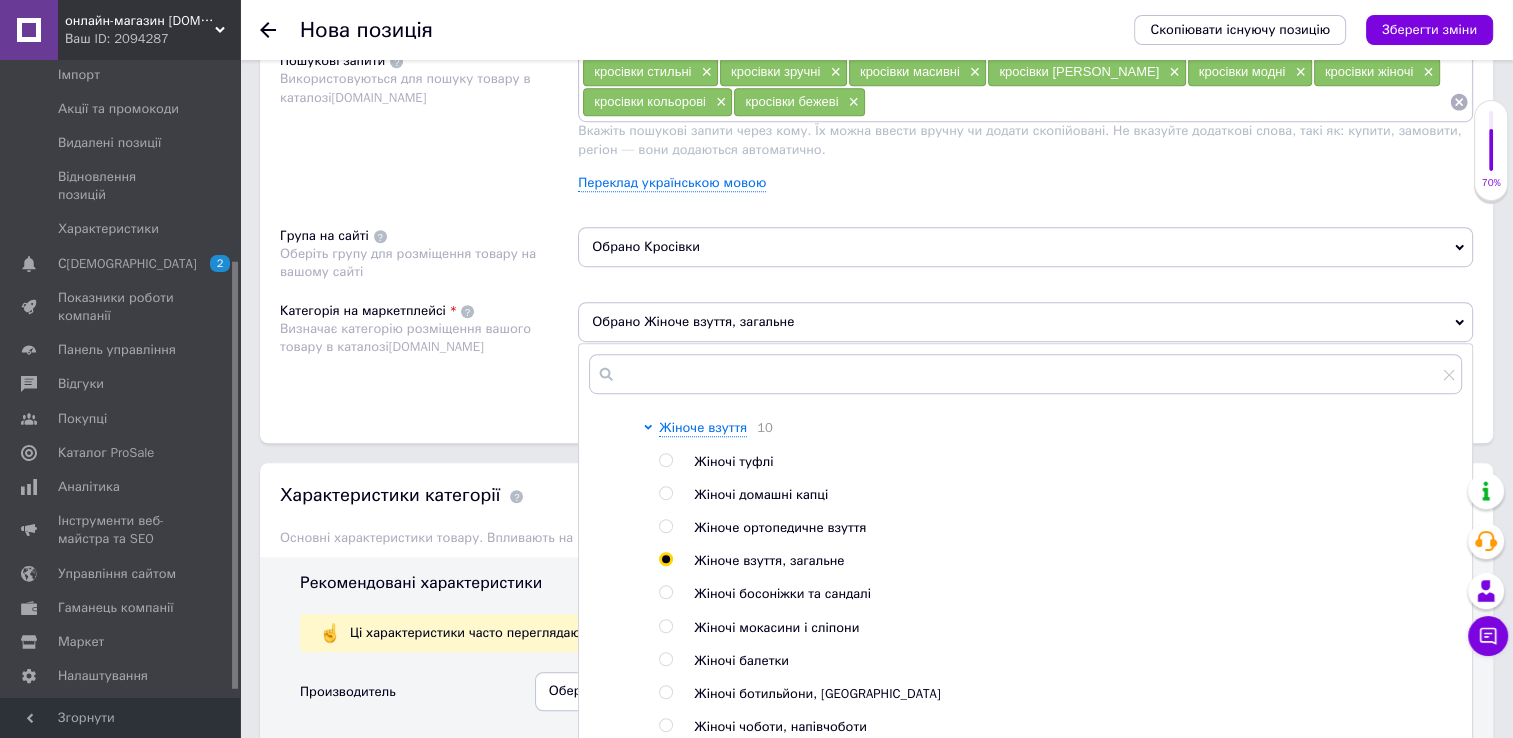 click at bounding box center [665, 626] 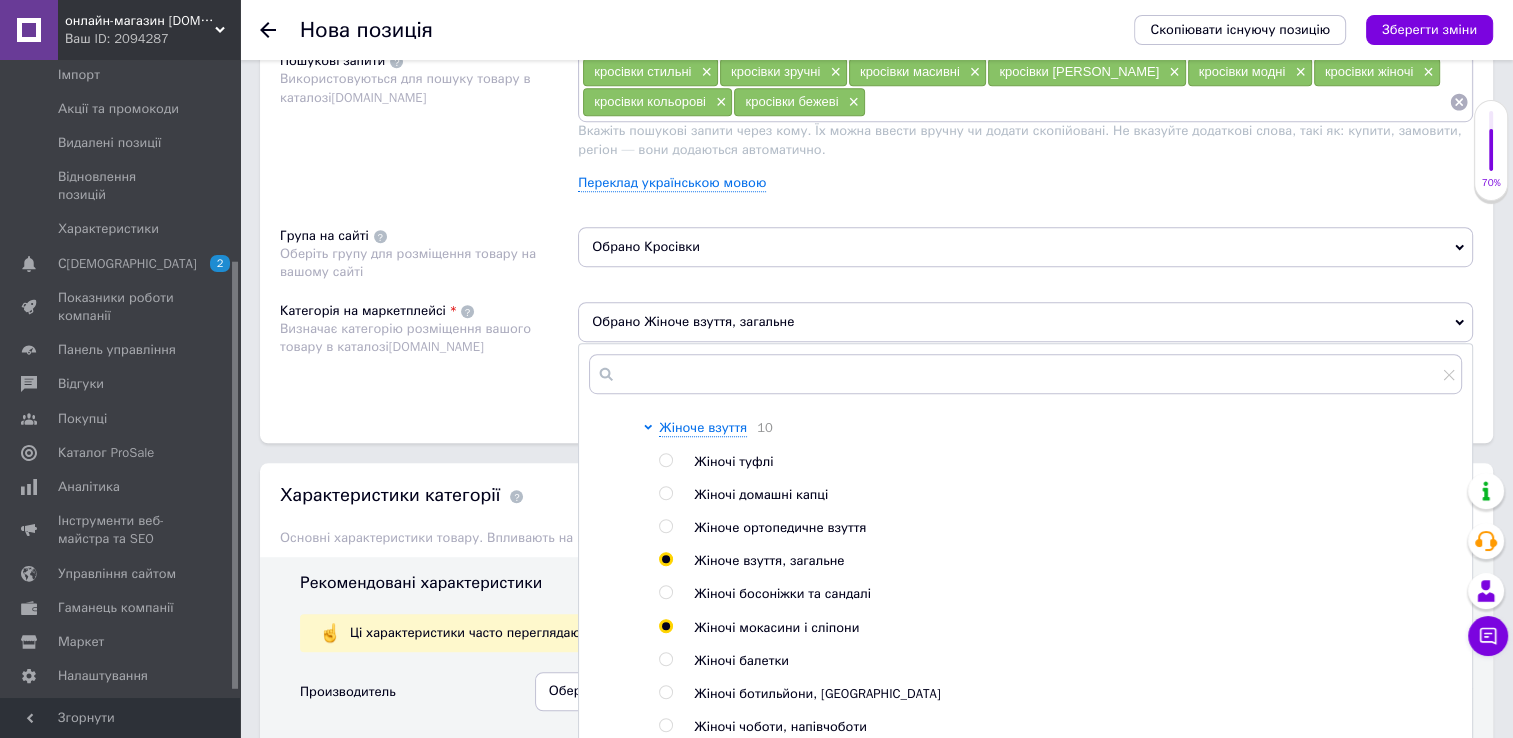 radio on "true" 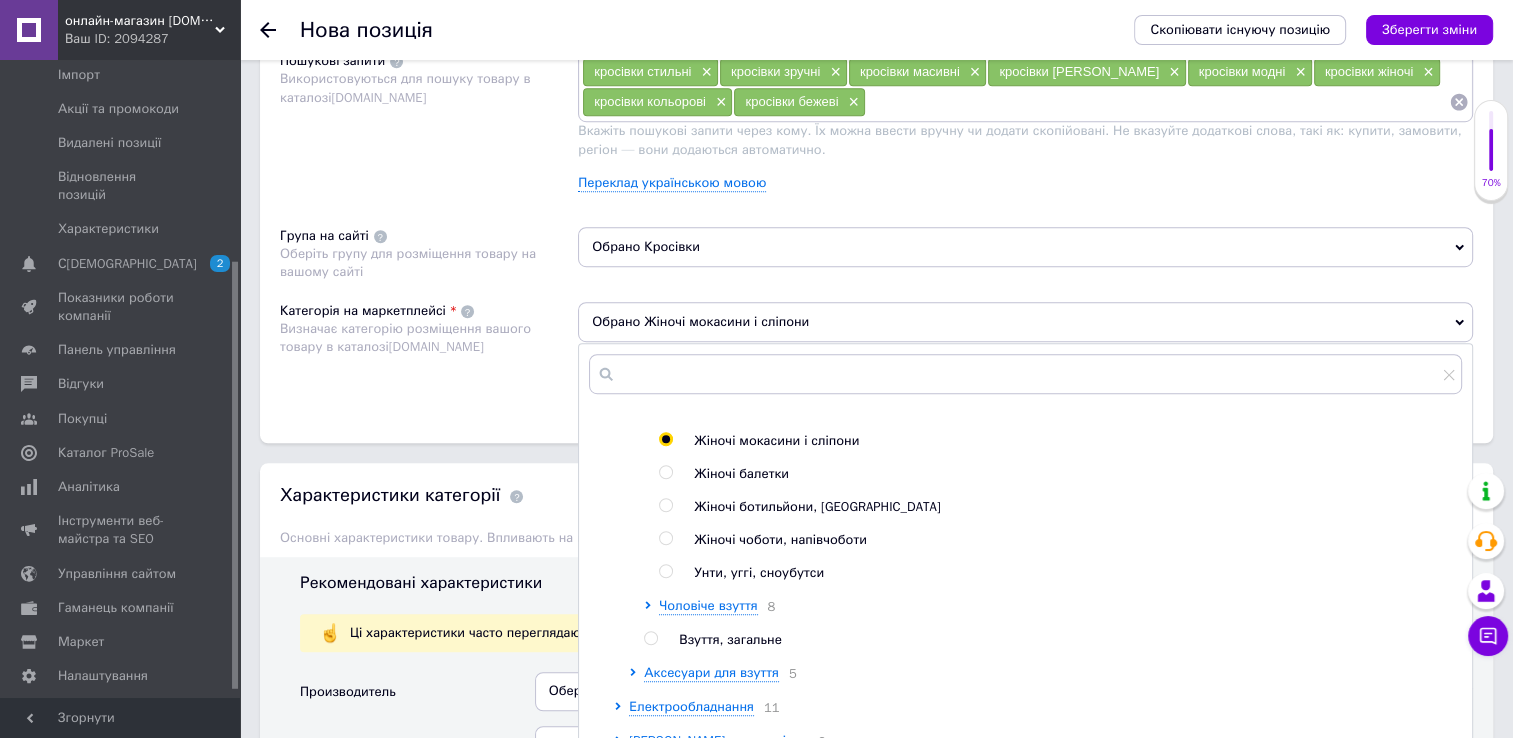 scroll, scrollTop: 600, scrollLeft: 0, axis: vertical 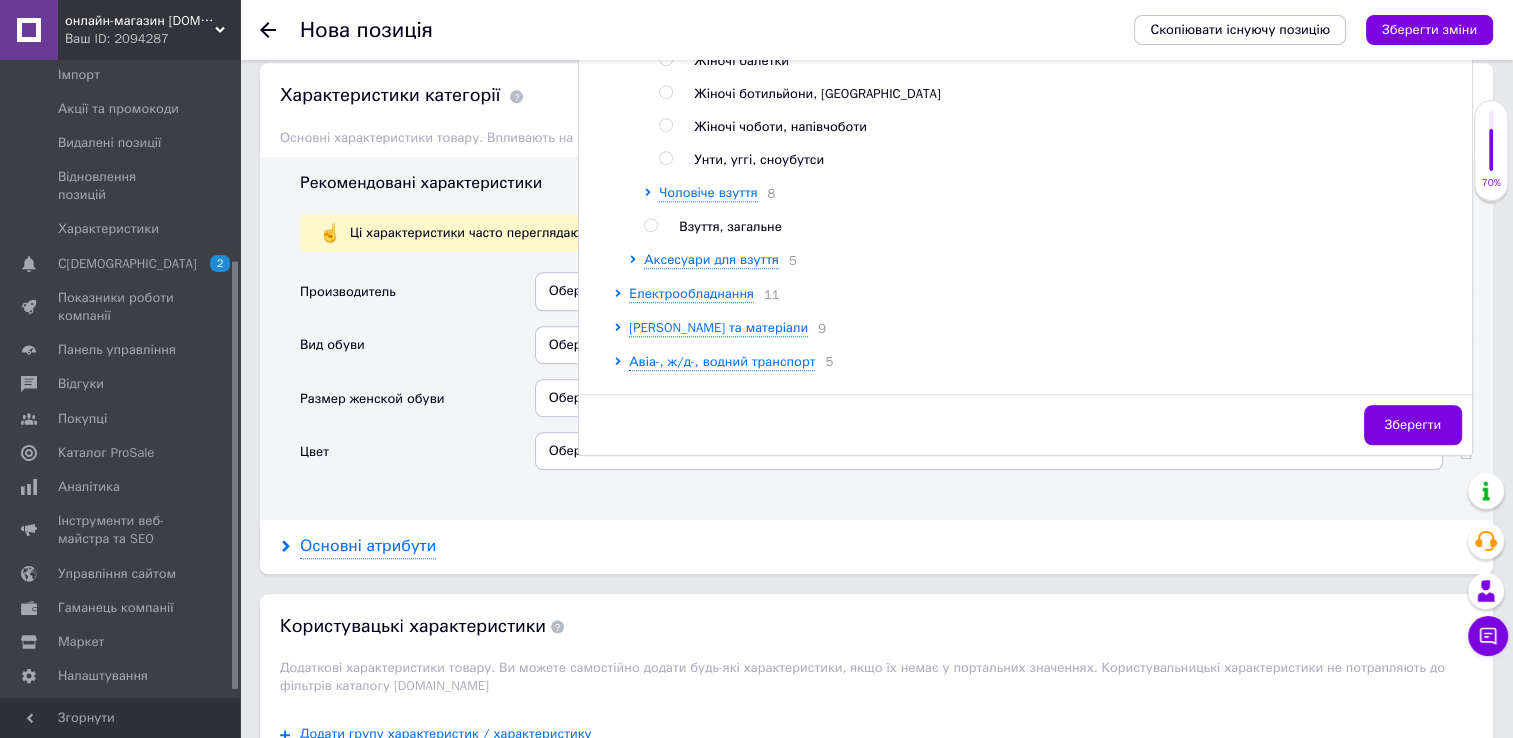 click on "Основні атрибути" at bounding box center (368, 546) 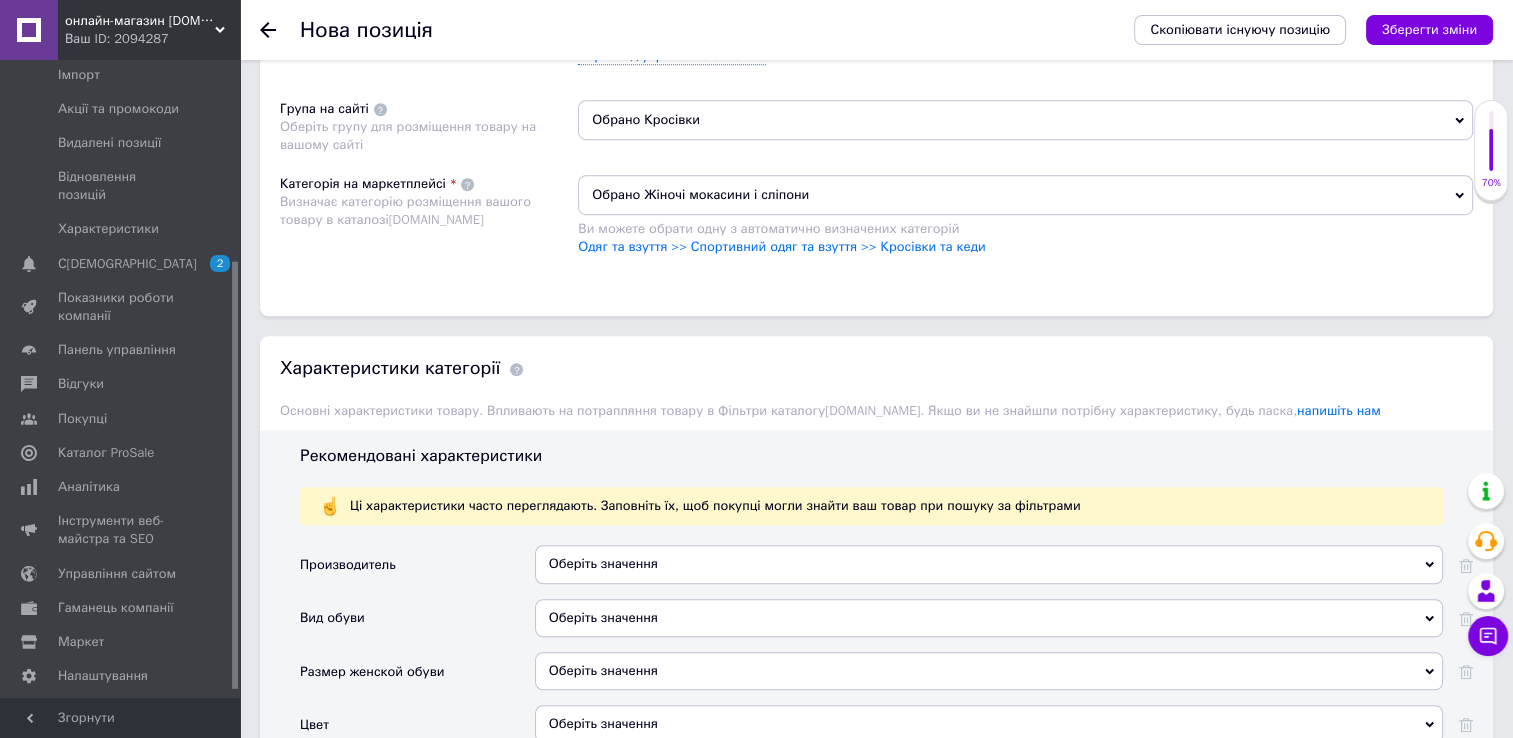 scroll, scrollTop: 1219, scrollLeft: 0, axis: vertical 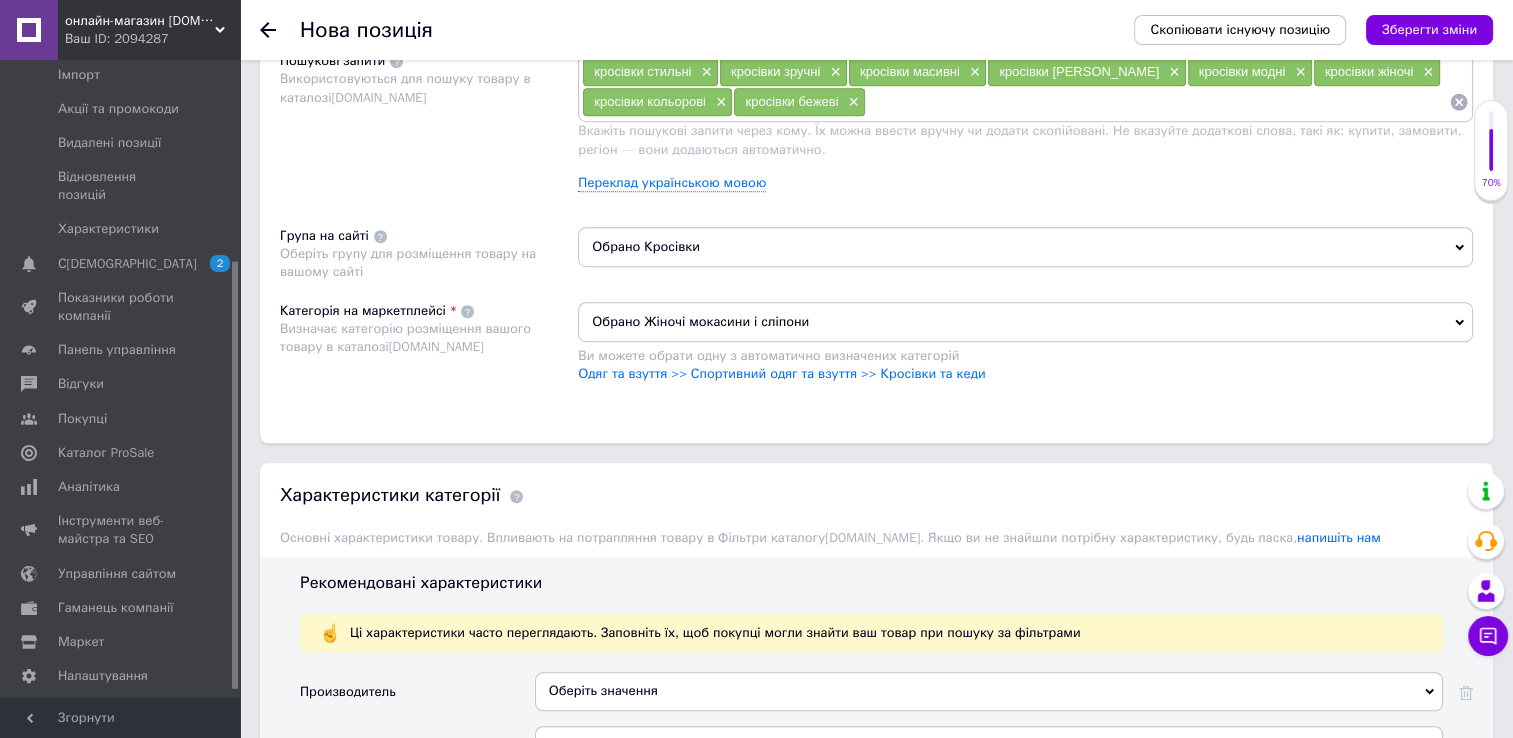 click on "Обрано Жіночі мокасини і сліпони" at bounding box center [1025, 322] 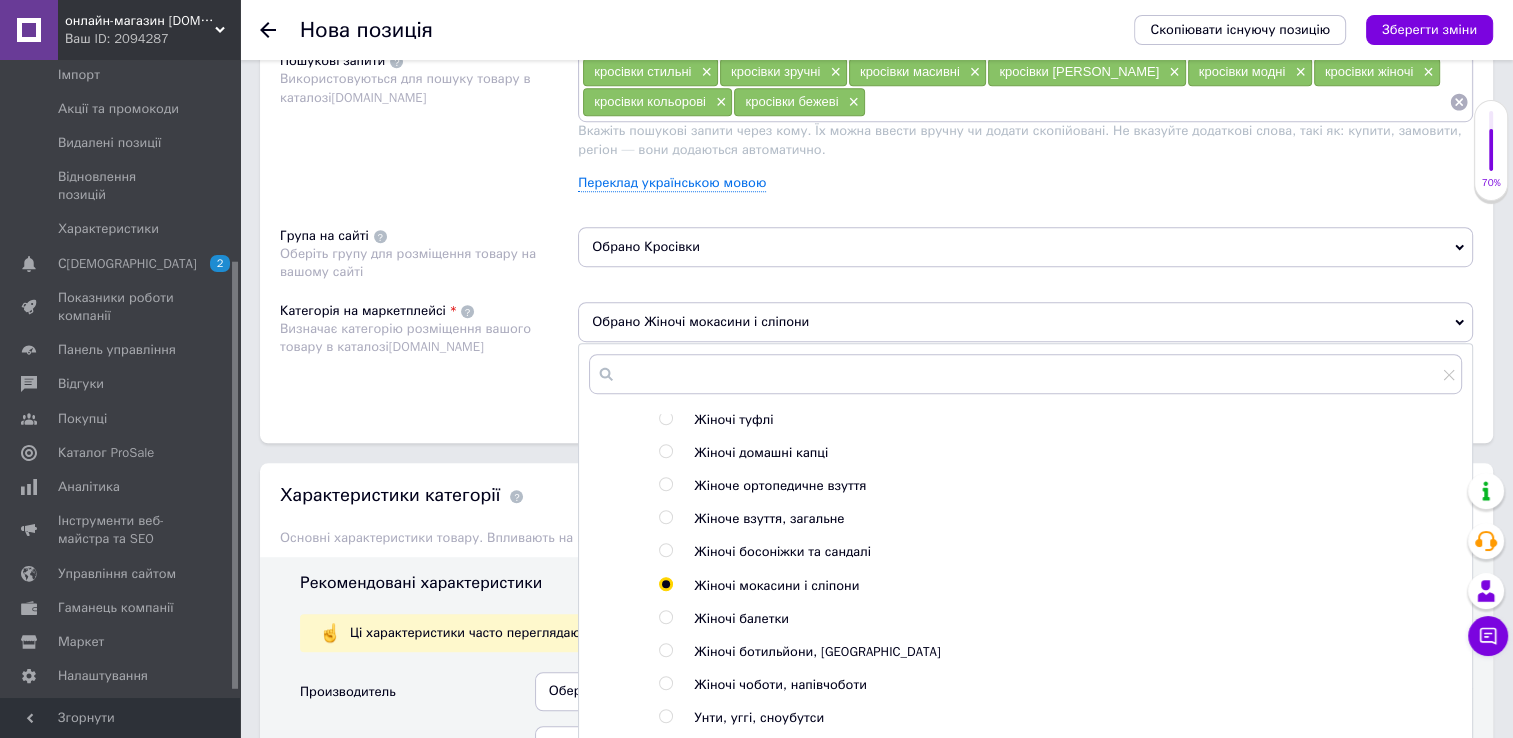 scroll, scrollTop: 400, scrollLeft: 0, axis: vertical 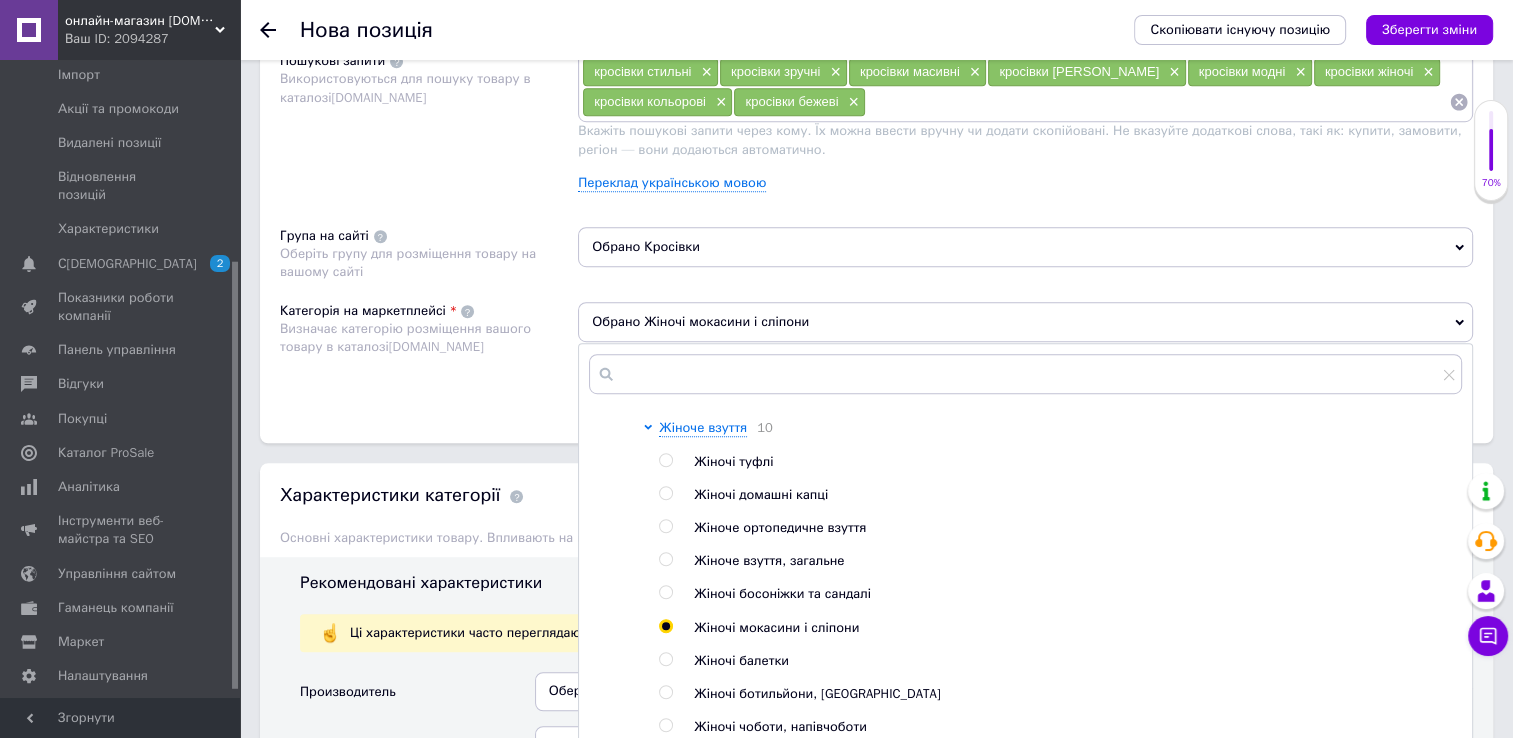 click at bounding box center (666, 559) 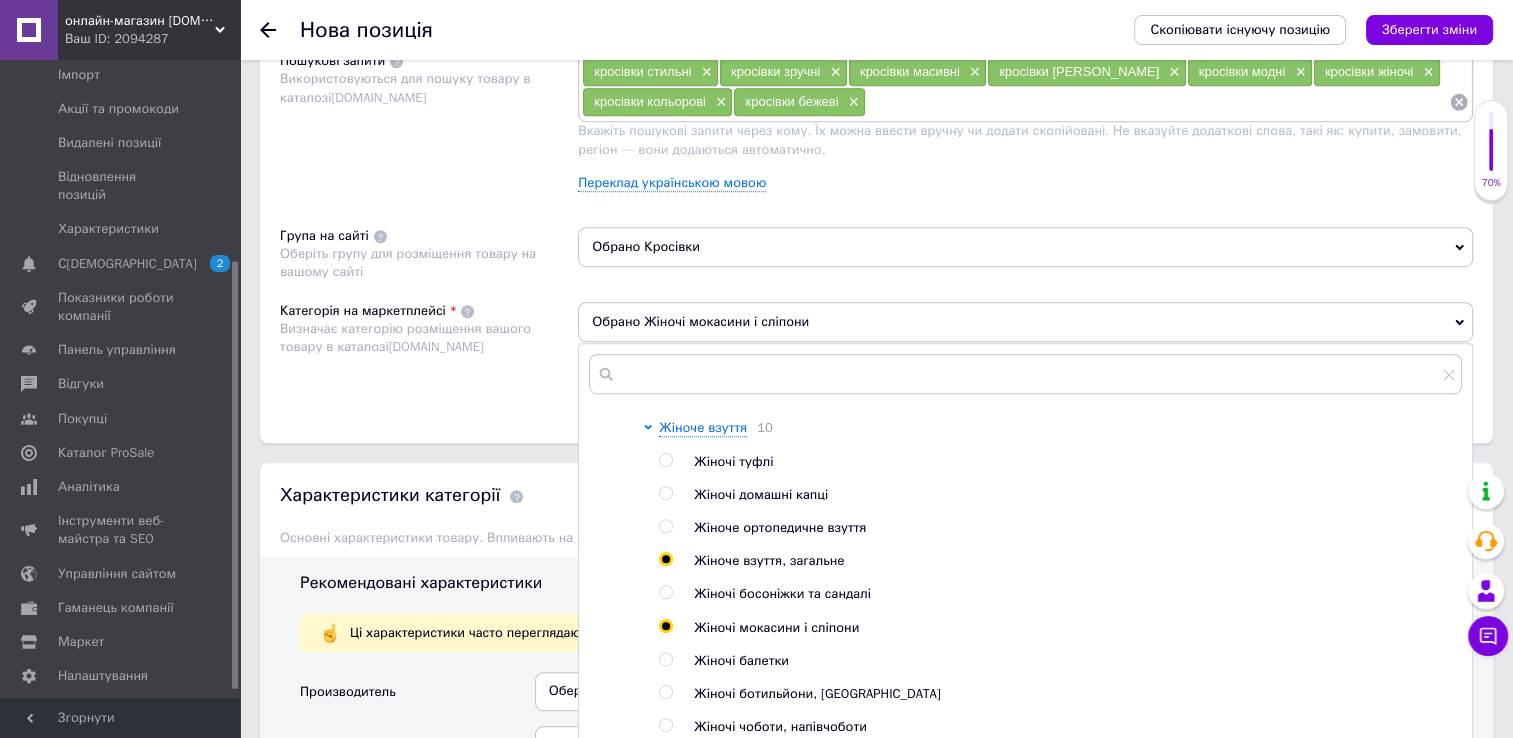 radio on "true" 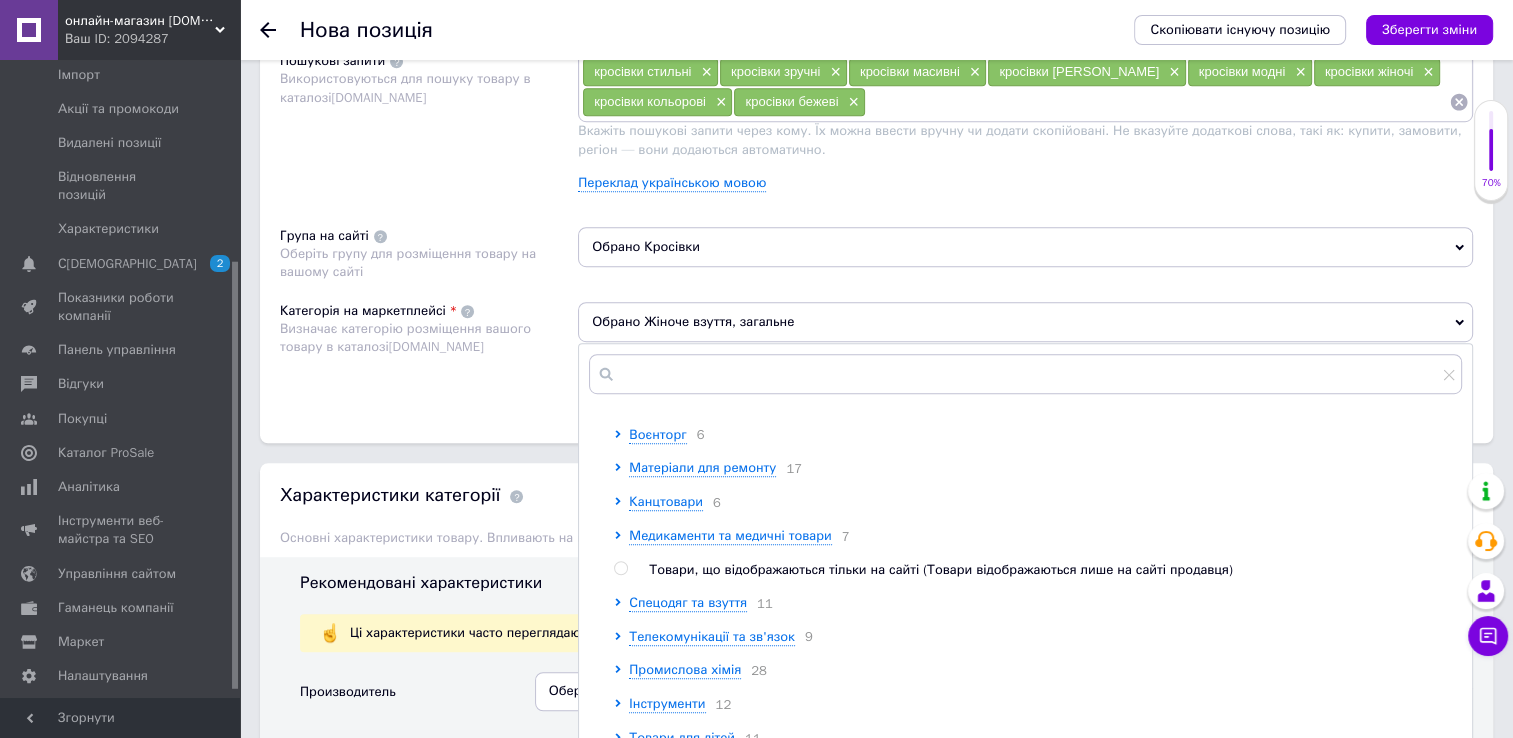 scroll, scrollTop: 1700, scrollLeft: 0, axis: vertical 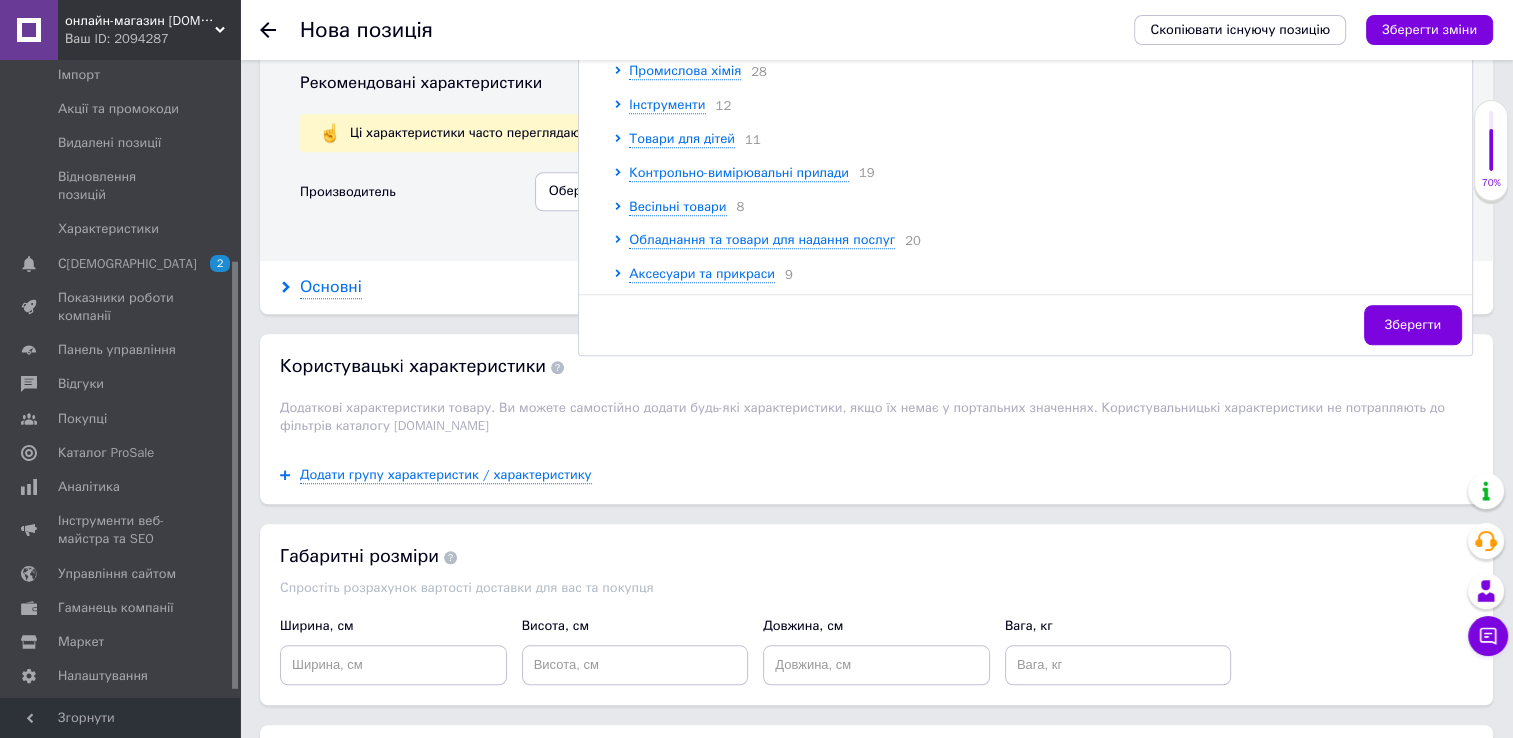 click on "Основні" at bounding box center [331, 287] 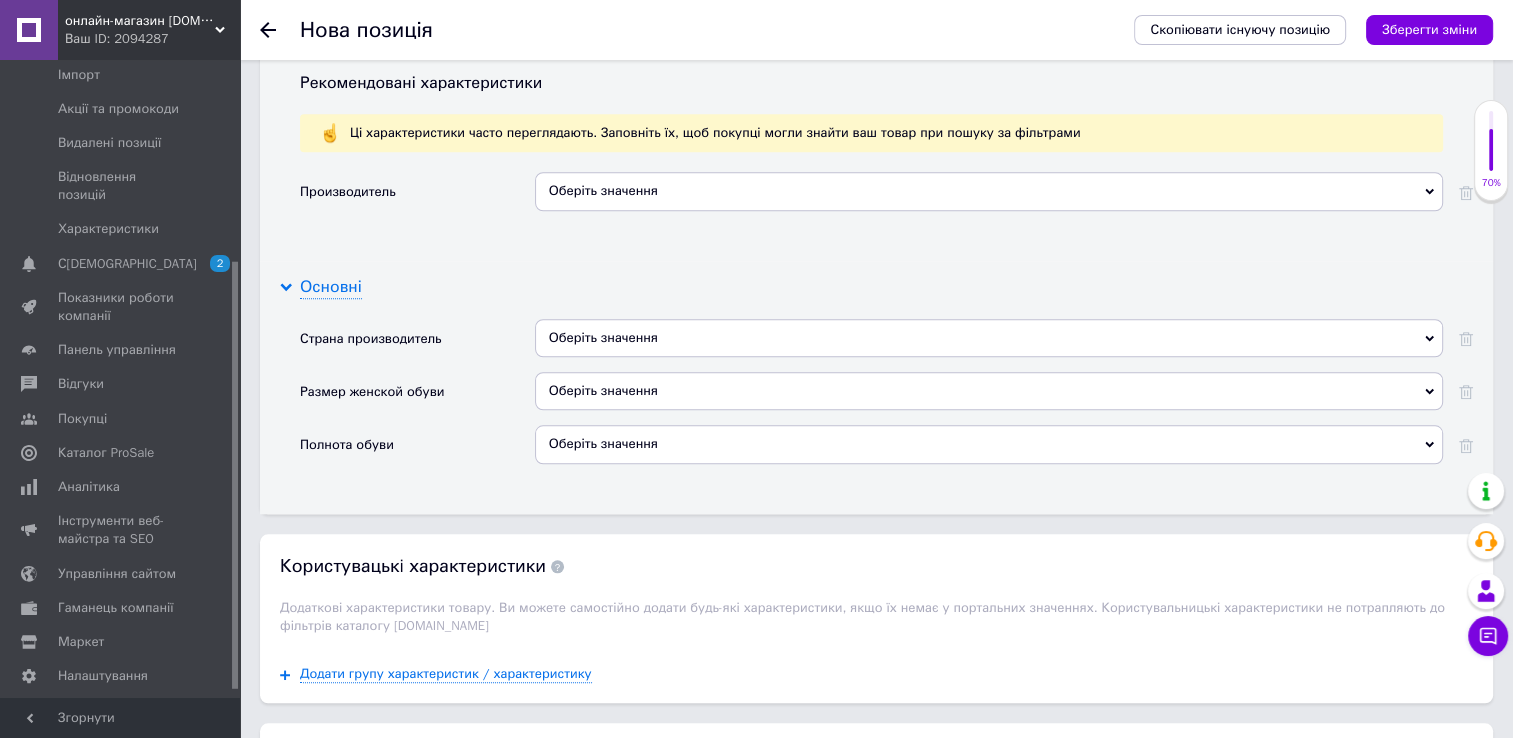 click on "Основні" at bounding box center [331, 287] 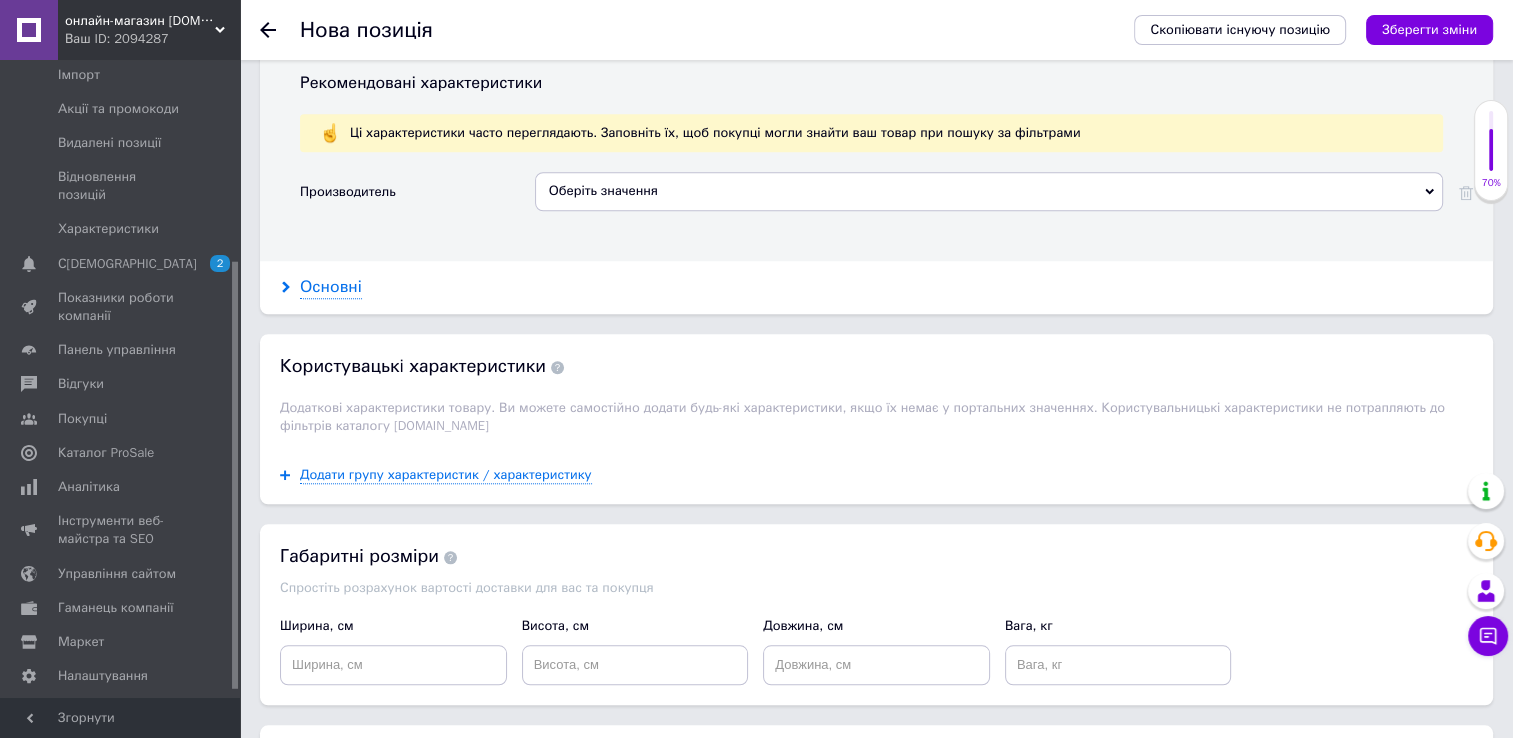 click on "Основні" at bounding box center [331, 287] 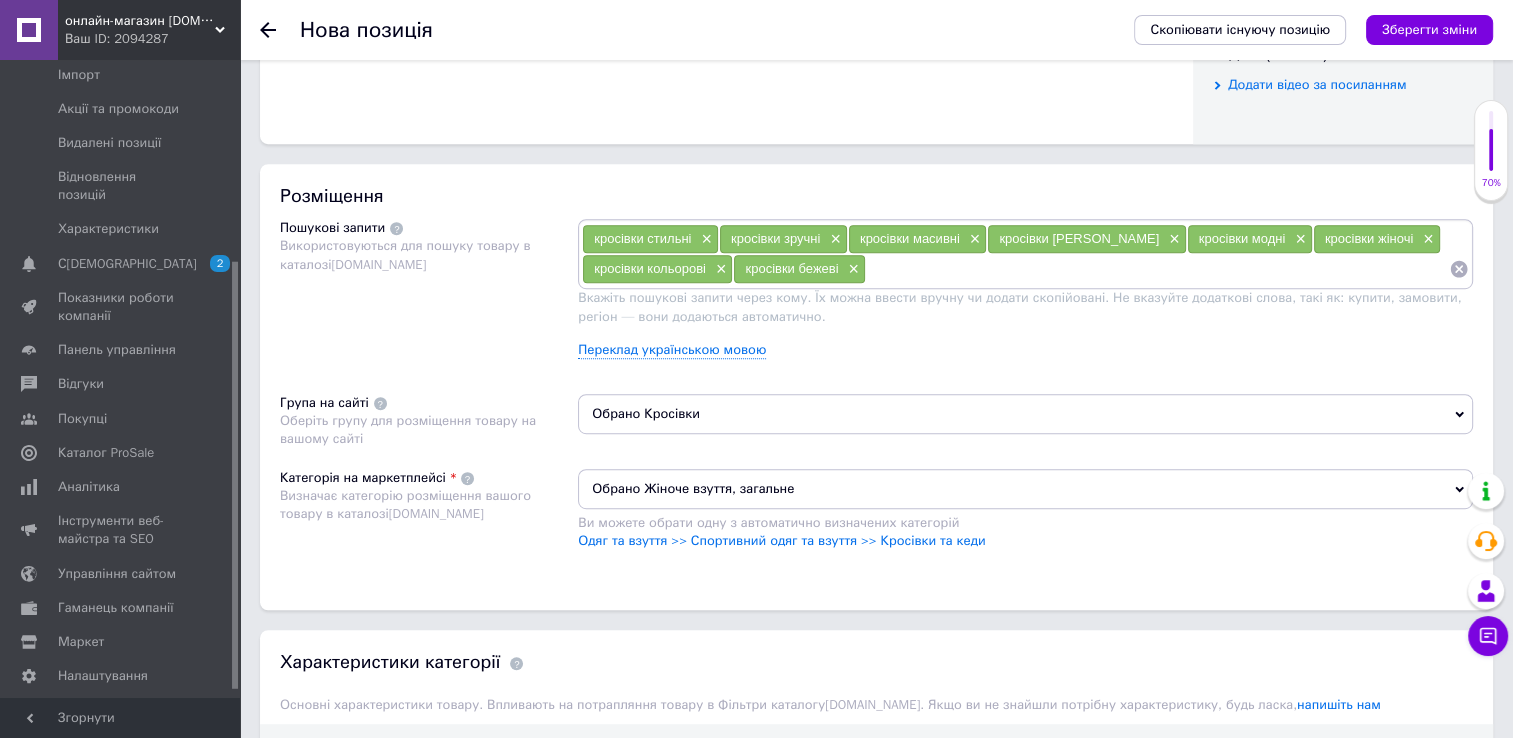scroll, scrollTop: 1019, scrollLeft: 0, axis: vertical 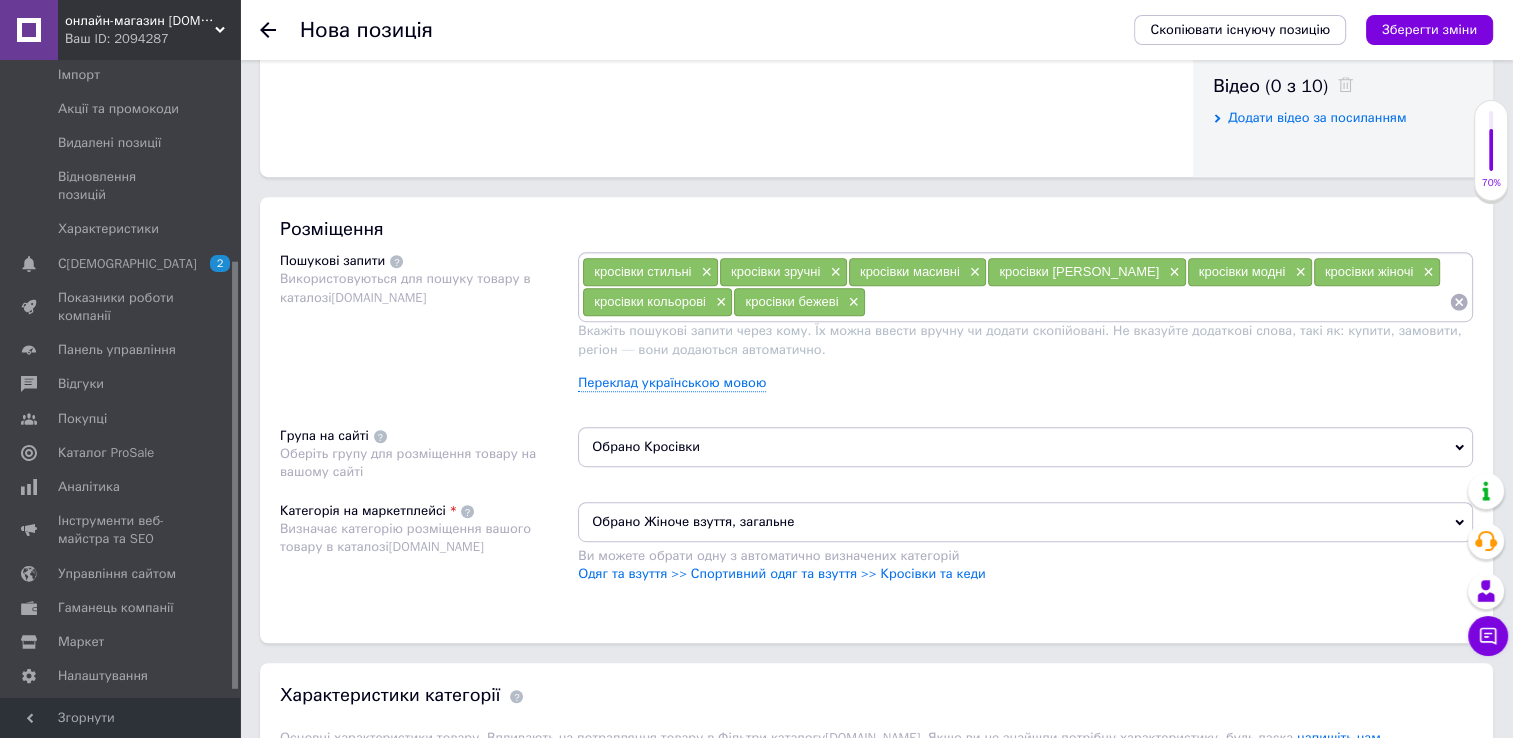 click on "Обрано Жіноче взуття, загальне" at bounding box center (1025, 522) 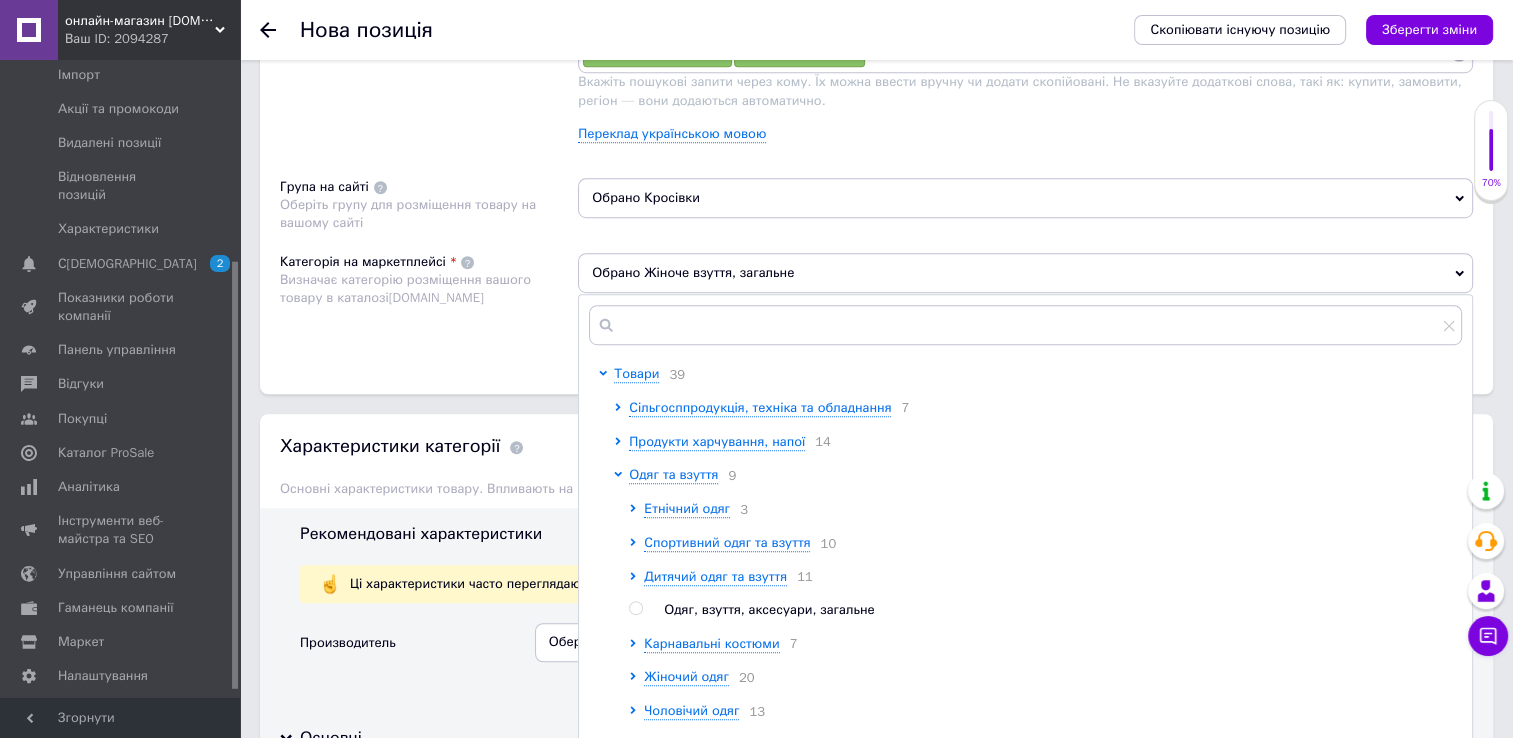 scroll, scrollTop: 1319, scrollLeft: 0, axis: vertical 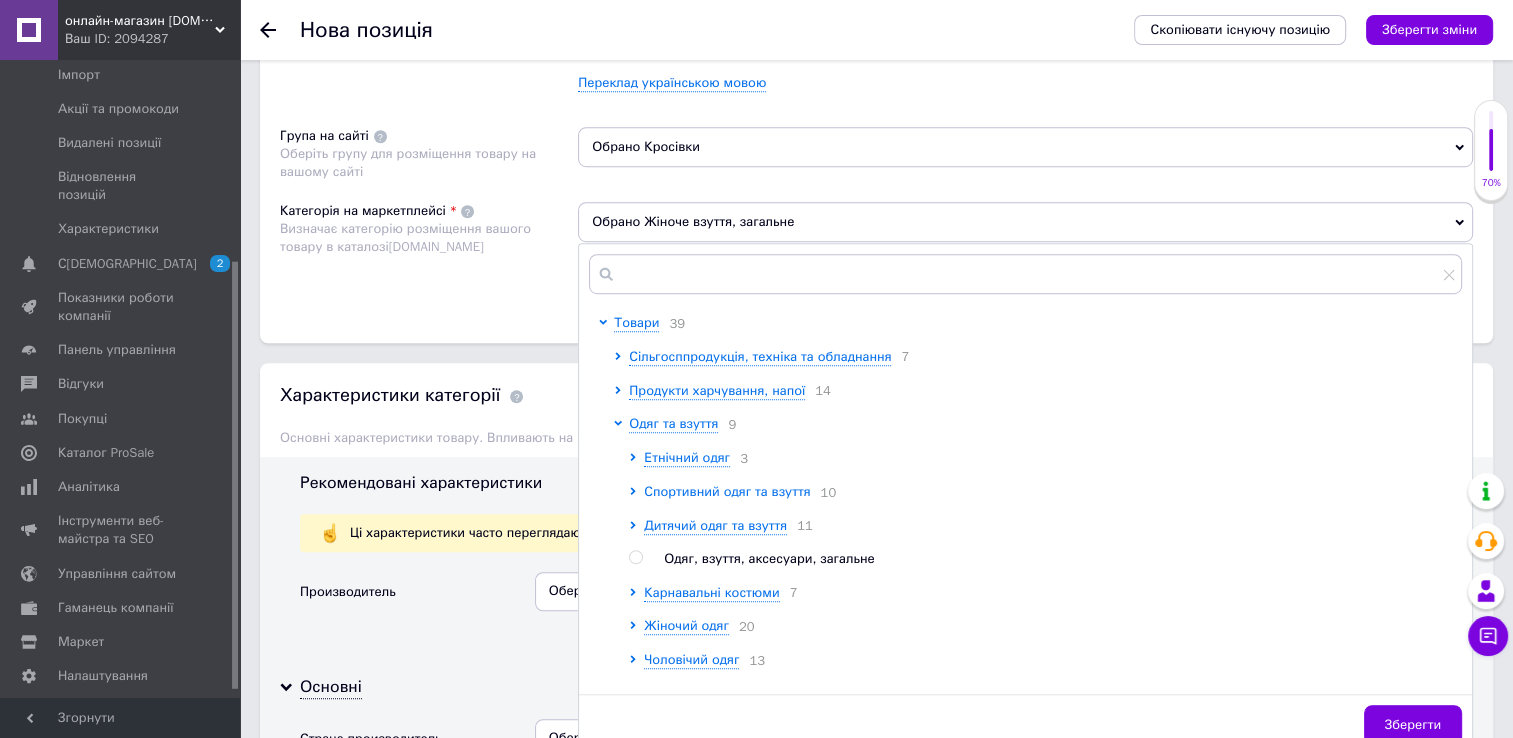 click on "Спортивний одяг та взуття" at bounding box center [727, 491] 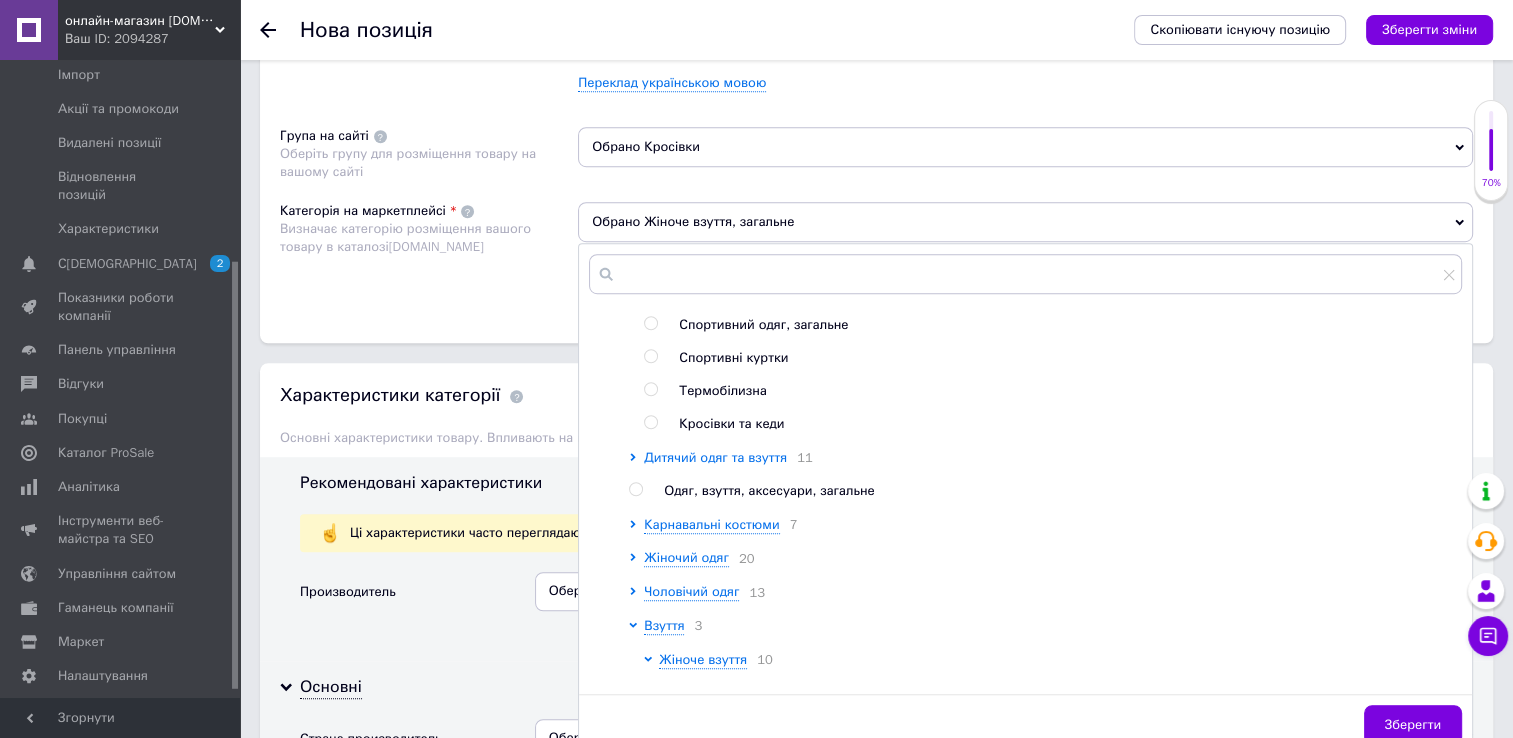 scroll, scrollTop: 300, scrollLeft: 0, axis: vertical 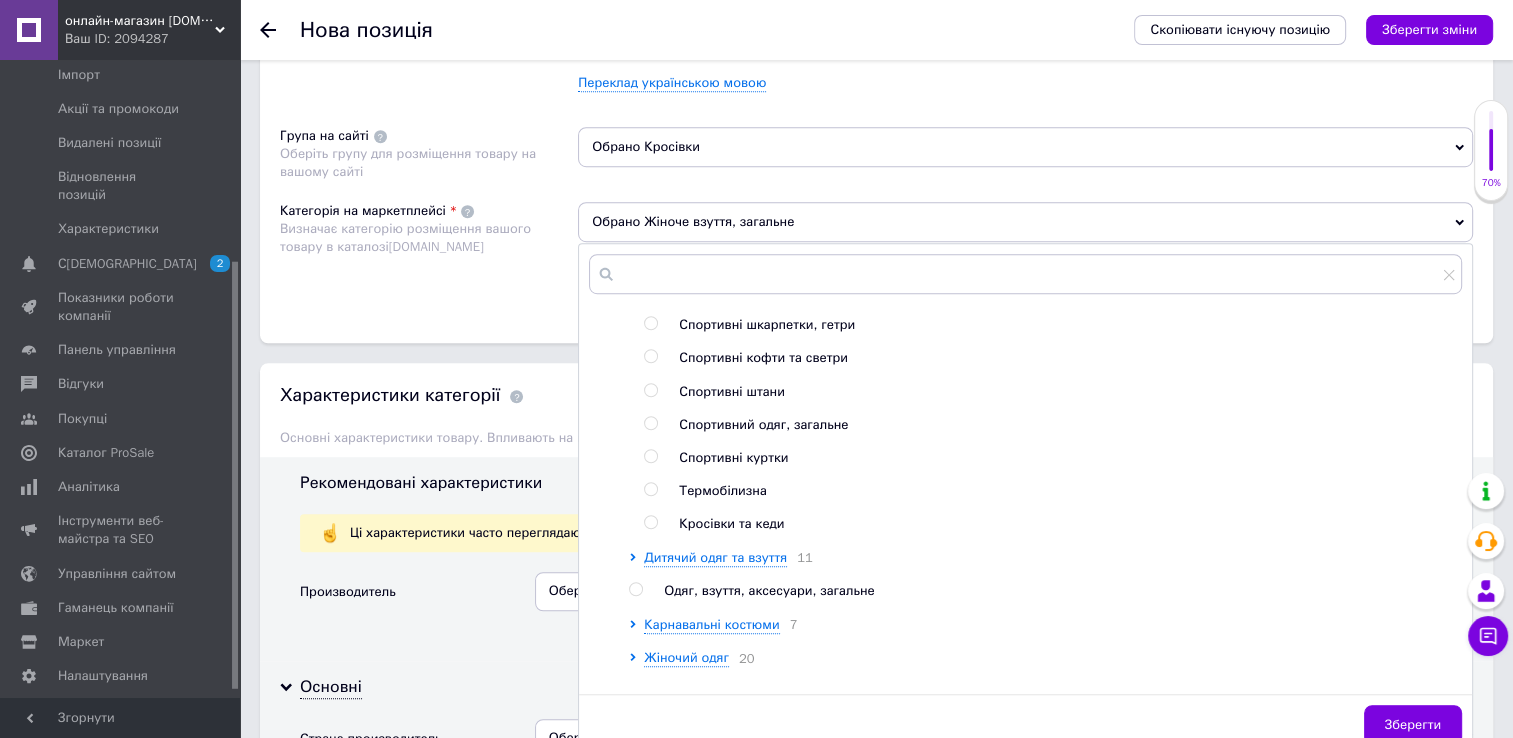 click at bounding box center [650, 522] 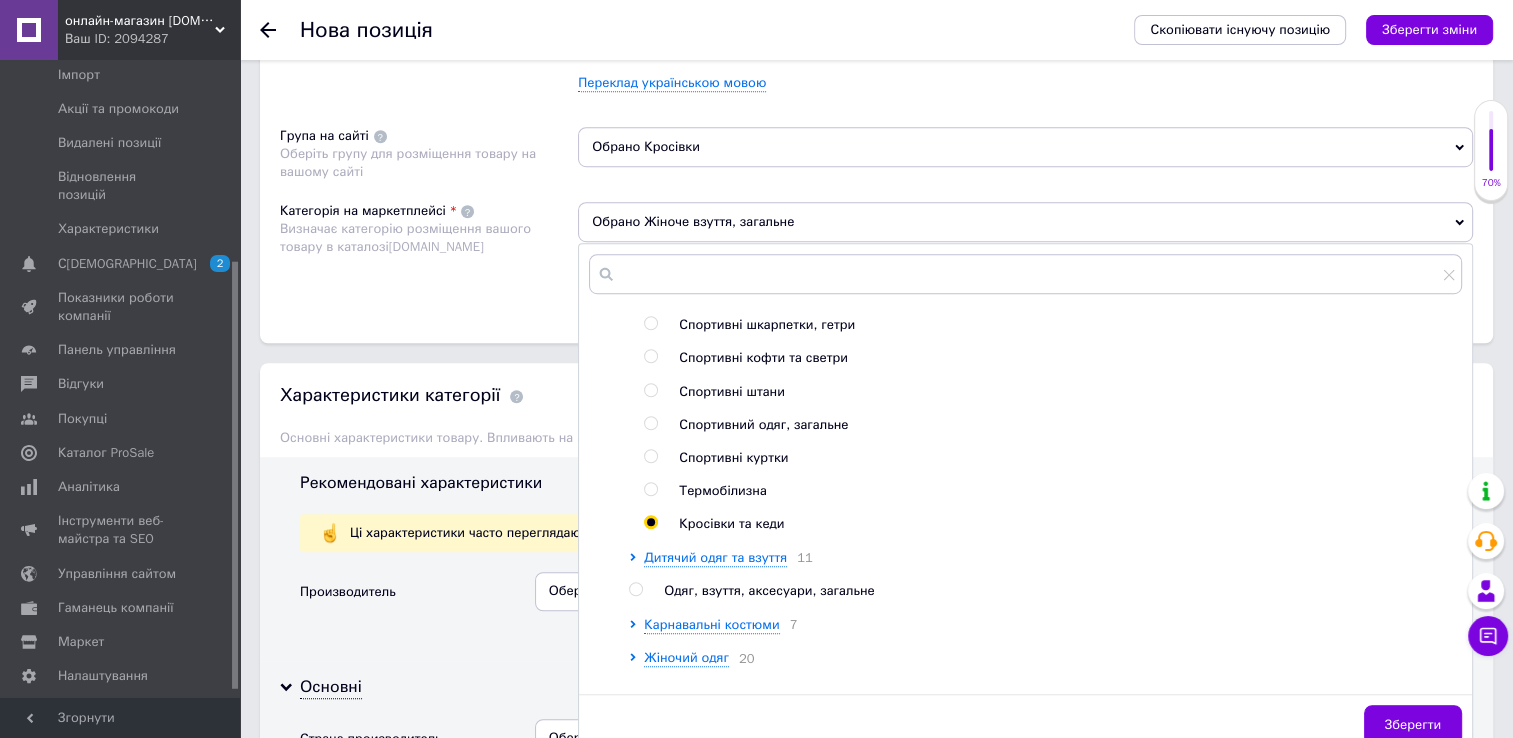 radio on "true" 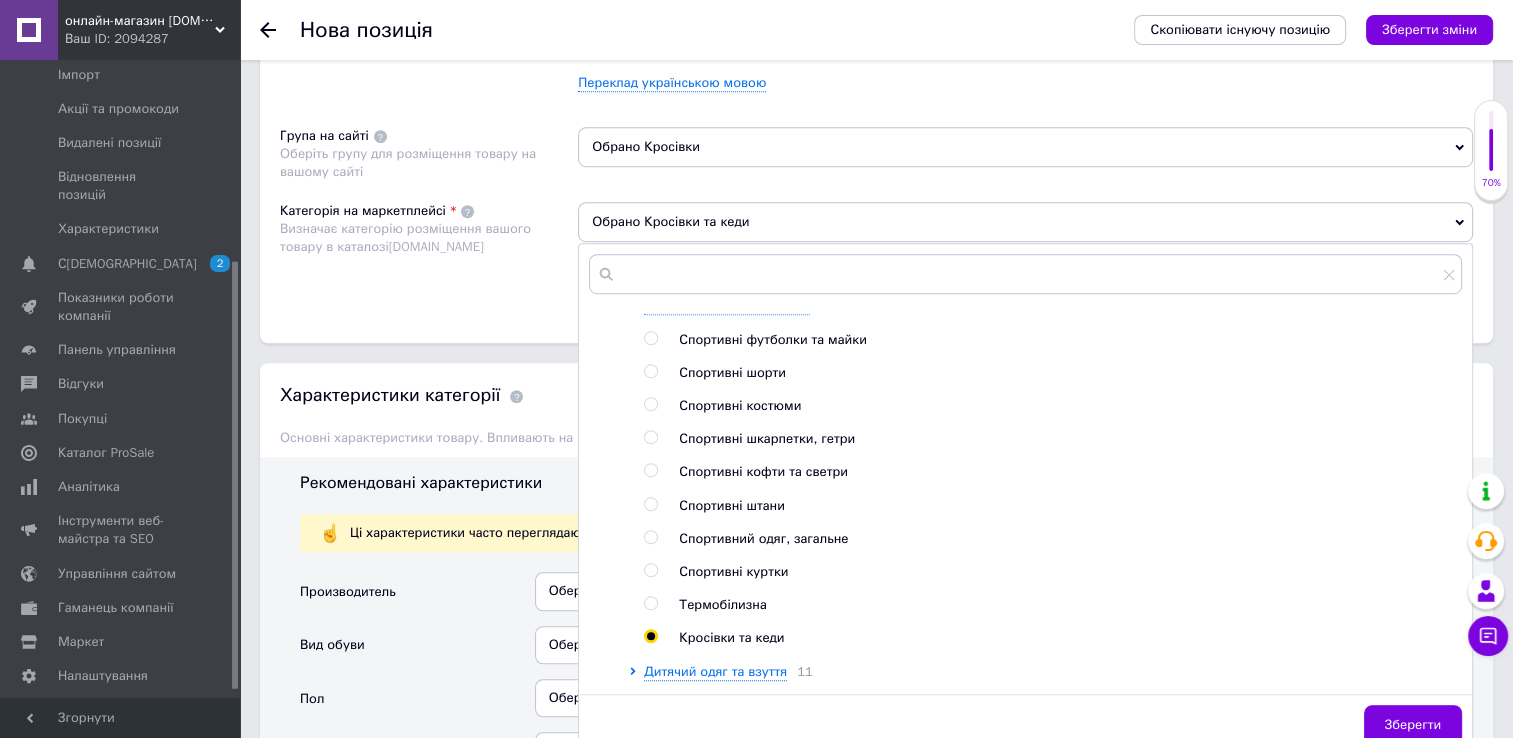scroll, scrollTop: 300, scrollLeft: 0, axis: vertical 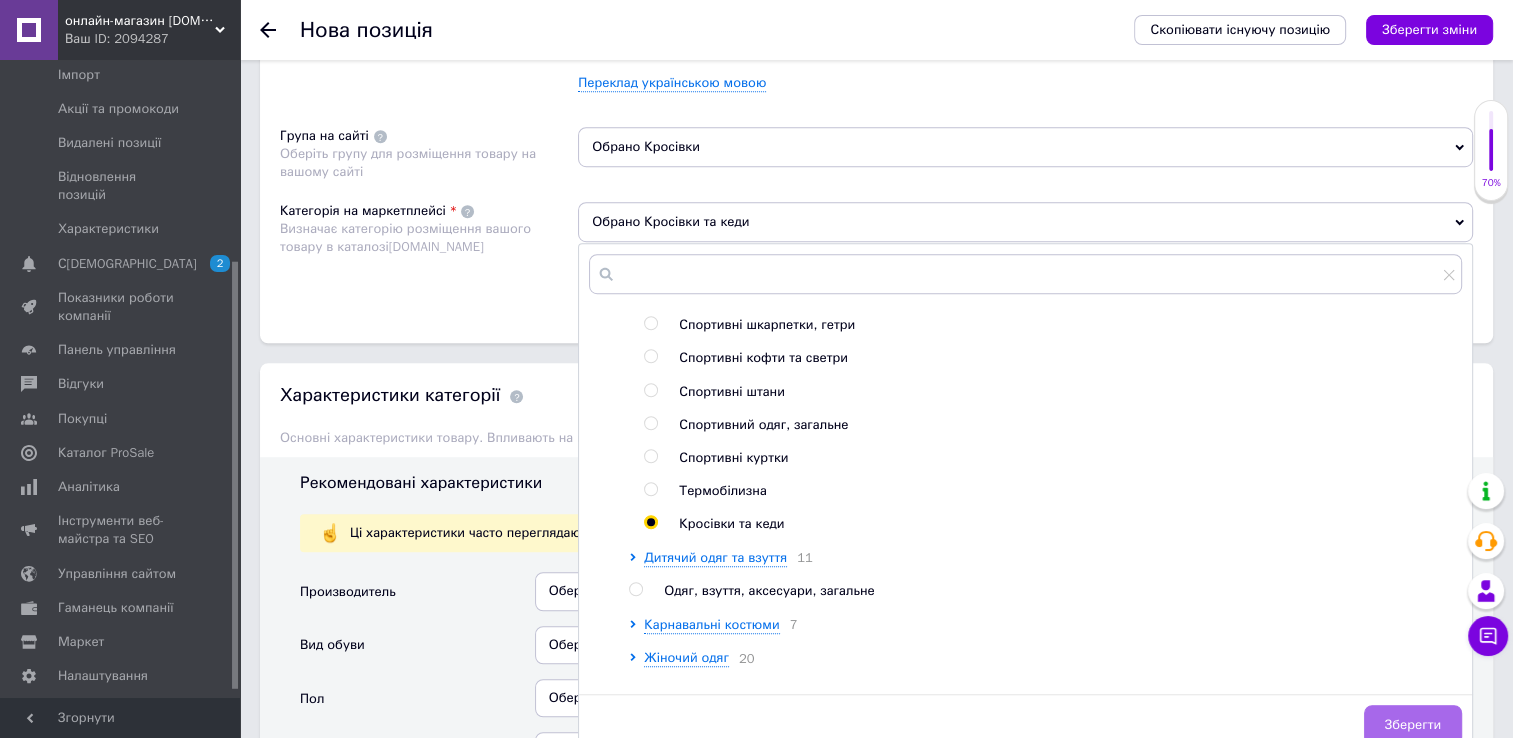 click on "Зберегти" at bounding box center [1413, 725] 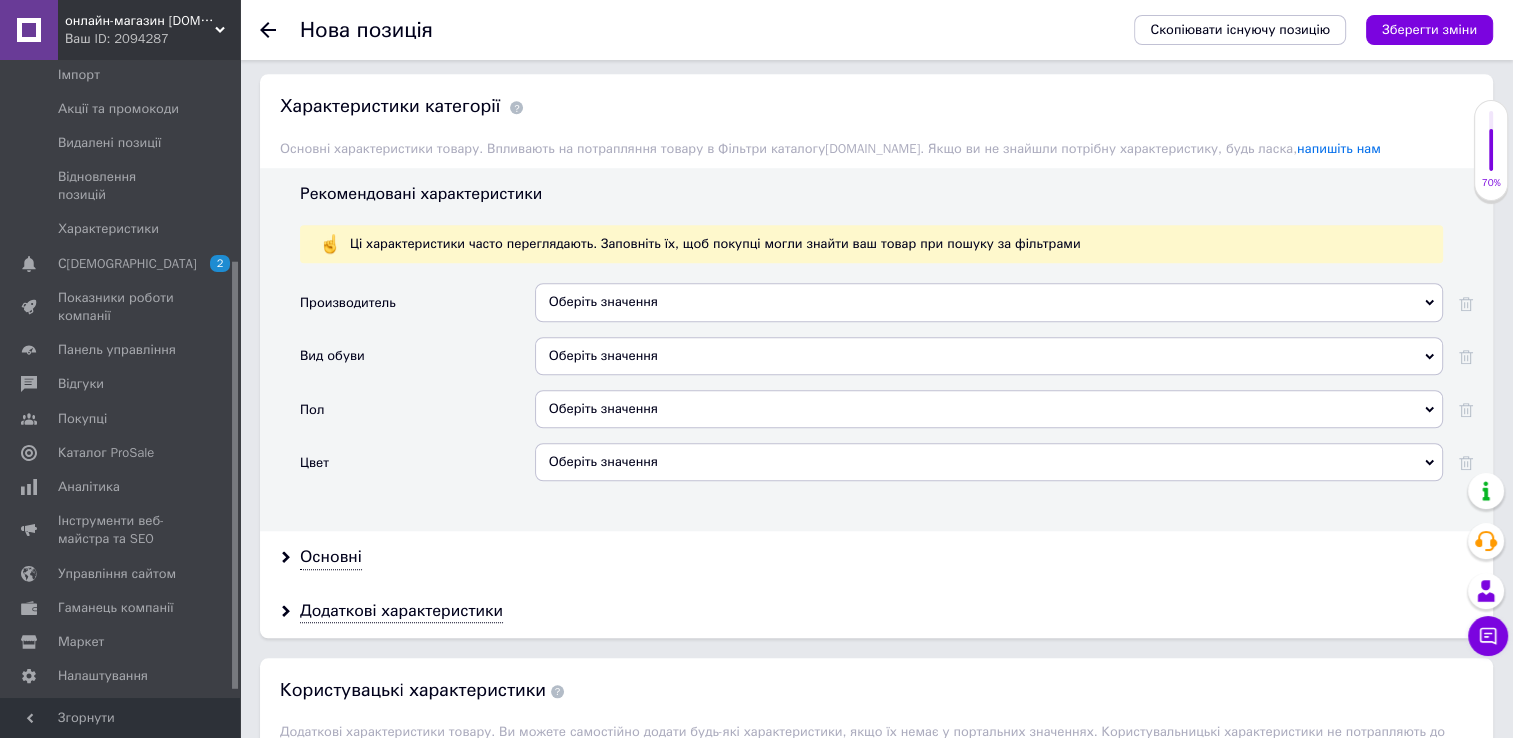 scroll, scrollTop: 1619, scrollLeft: 0, axis: vertical 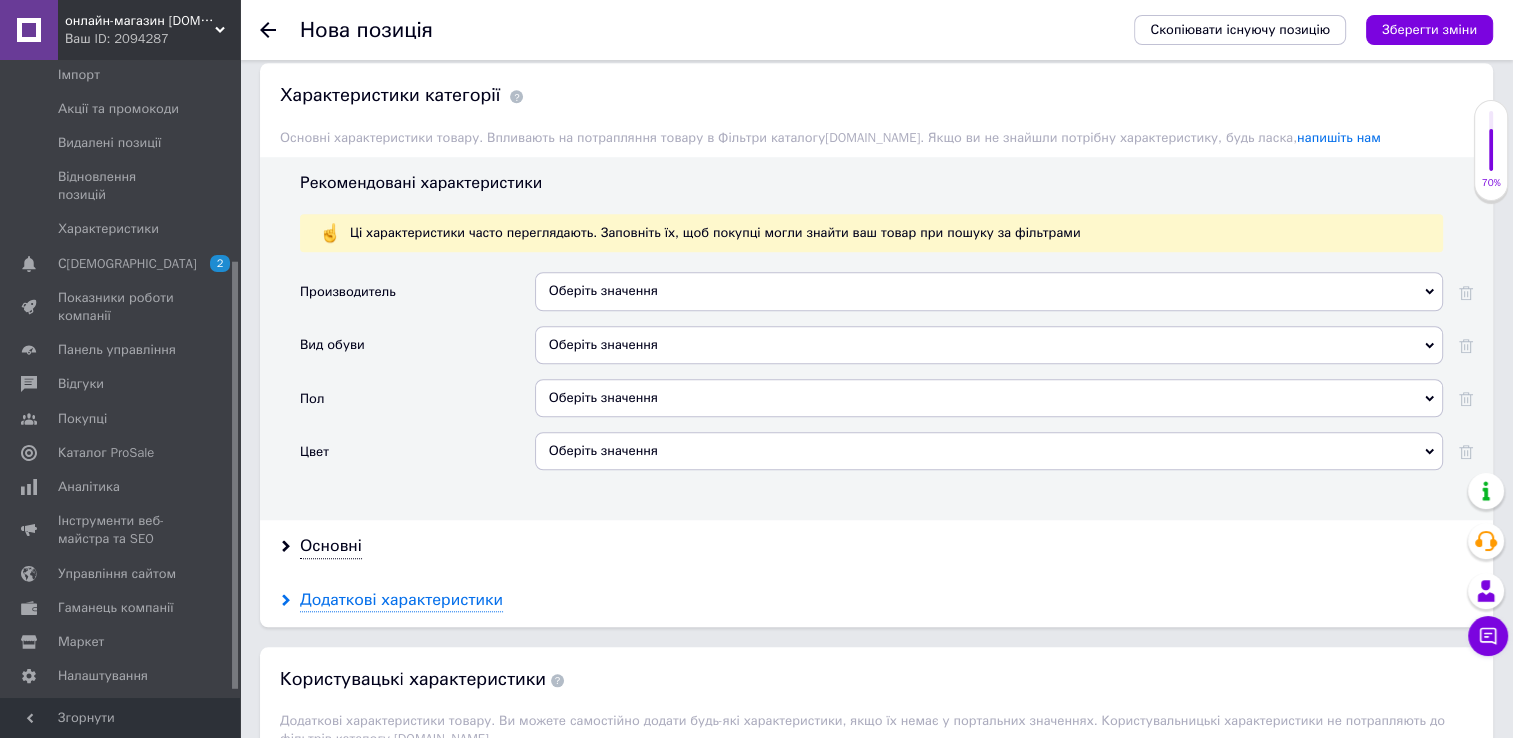 click on "Додаткові характеристики" at bounding box center [401, 600] 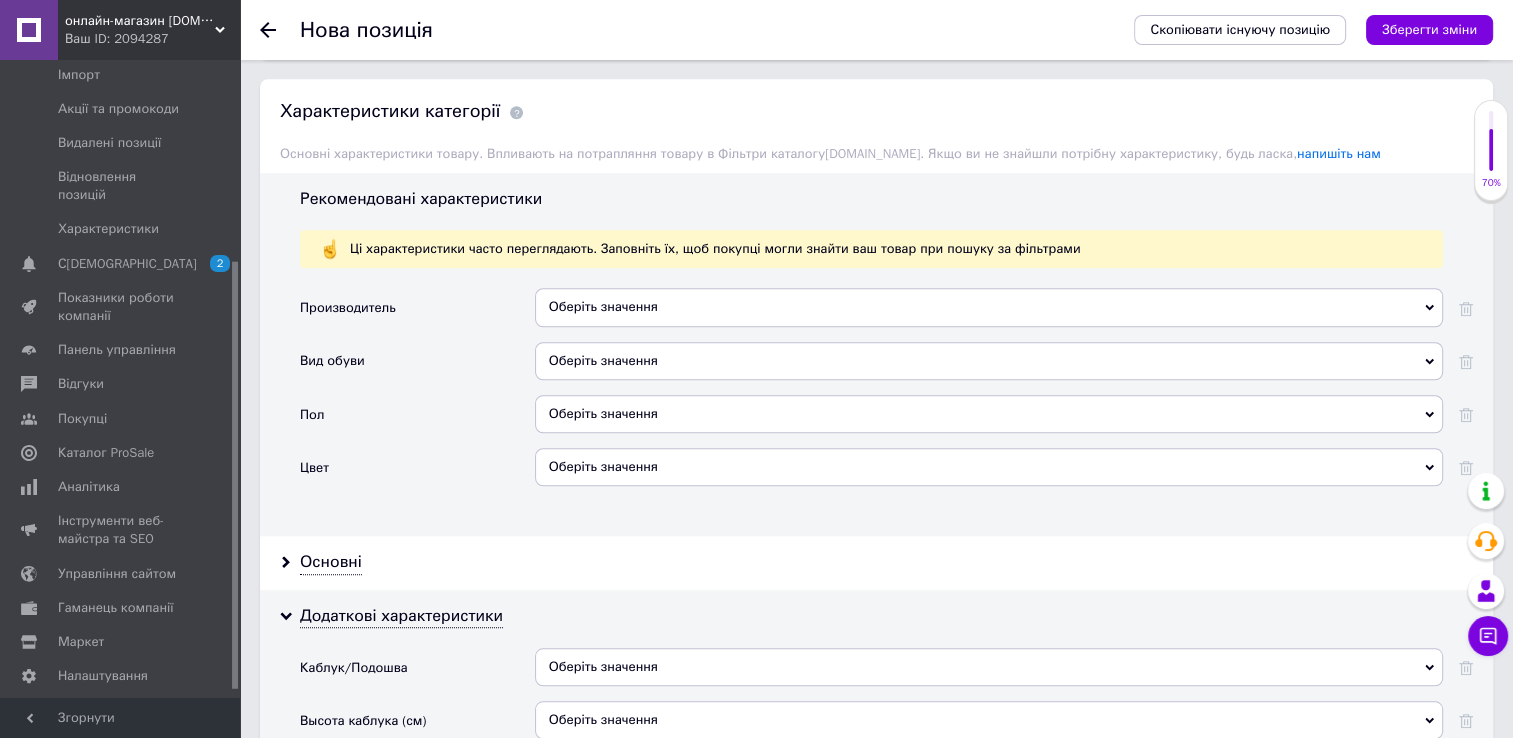 scroll, scrollTop: 1619, scrollLeft: 0, axis: vertical 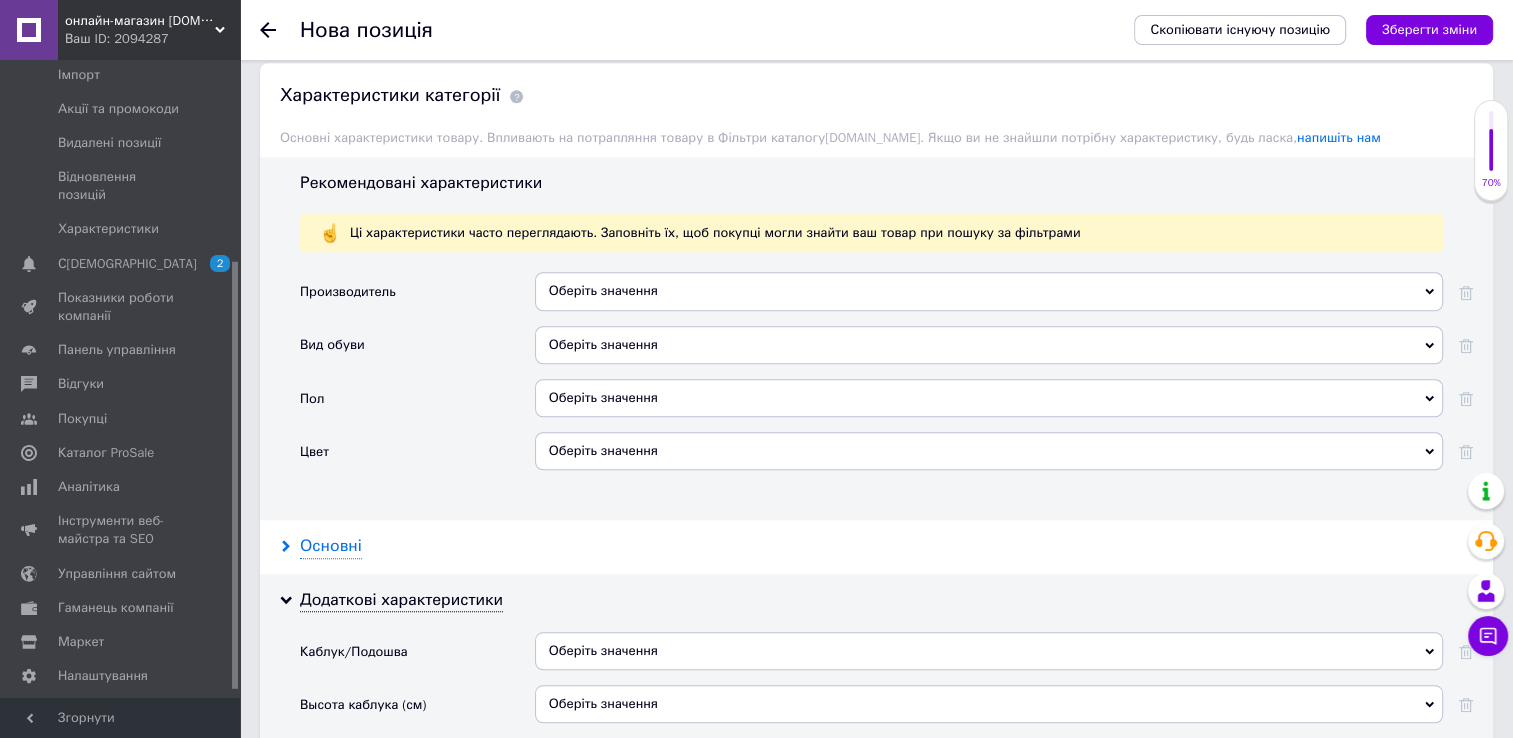 click on "Основні" at bounding box center (331, 546) 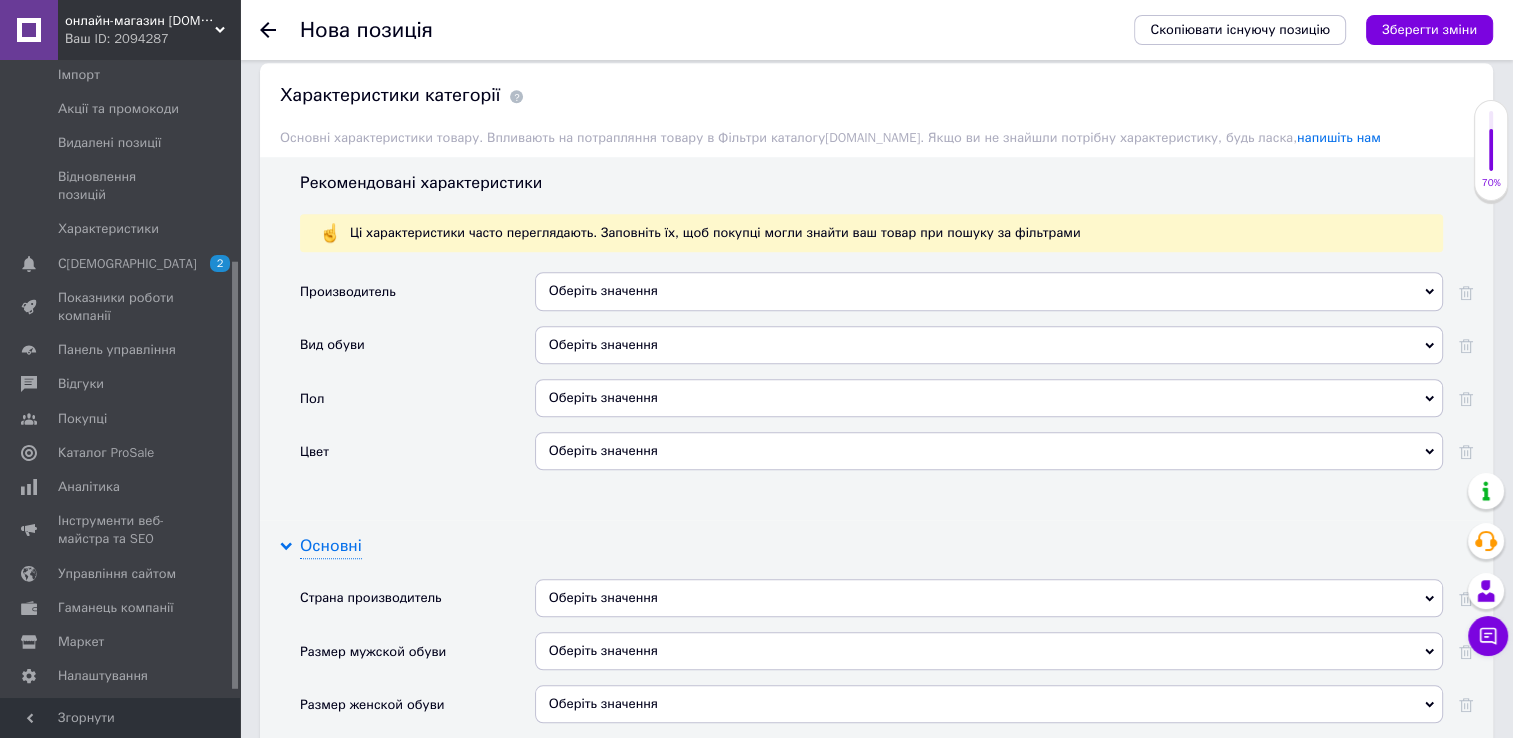 click on "Основні" at bounding box center [331, 546] 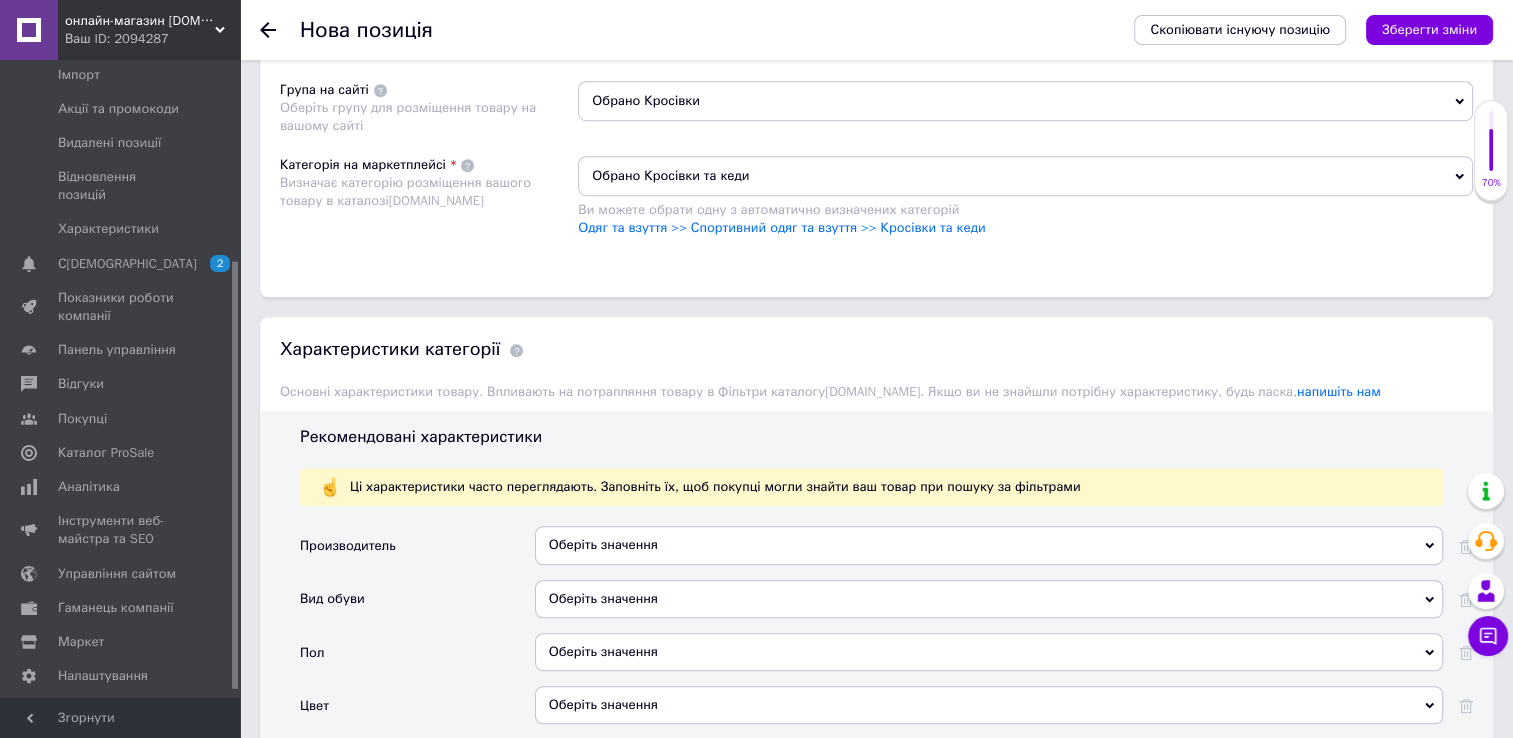 scroll, scrollTop: 1319, scrollLeft: 0, axis: vertical 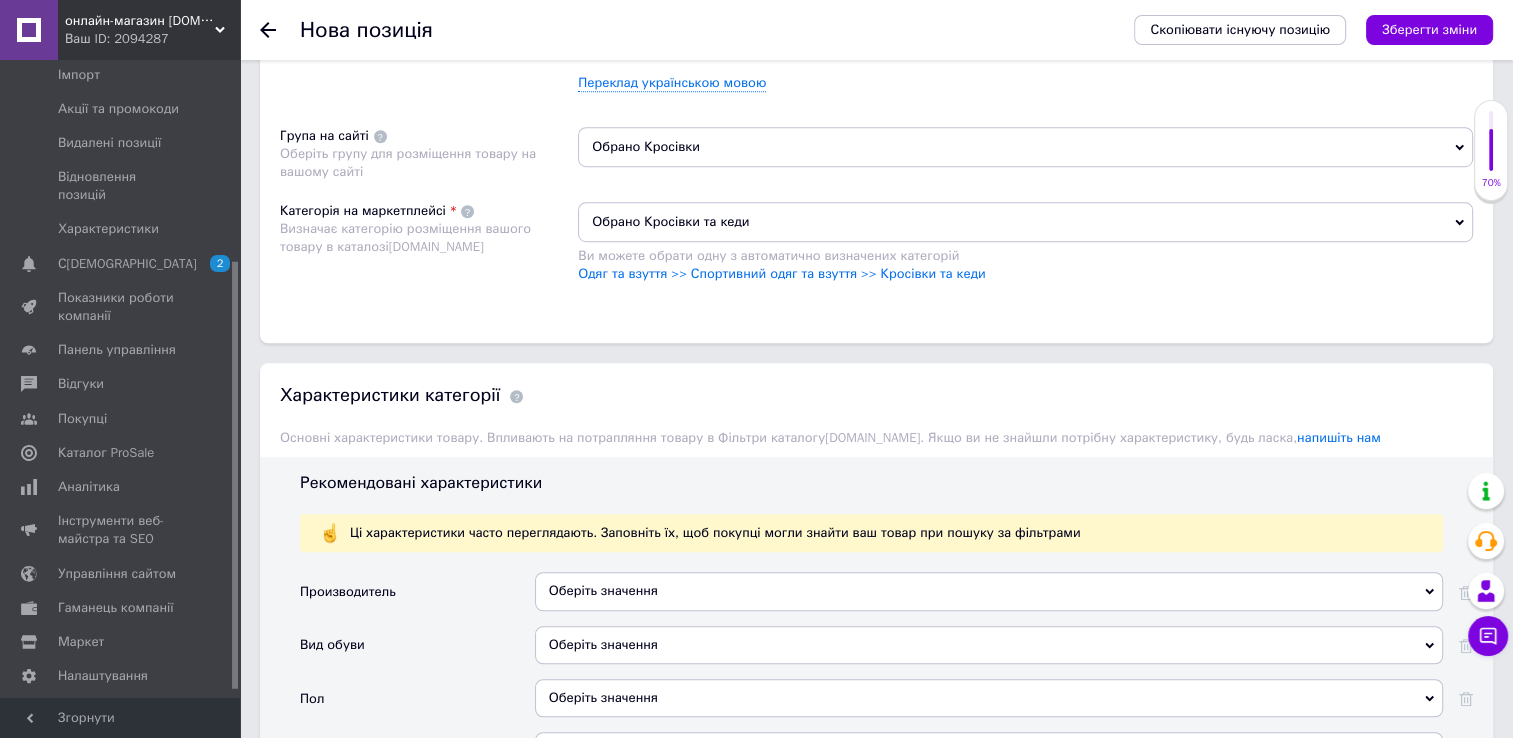 click on "Обрано Кросівки та кеди" at bounding box center [1025, 222] 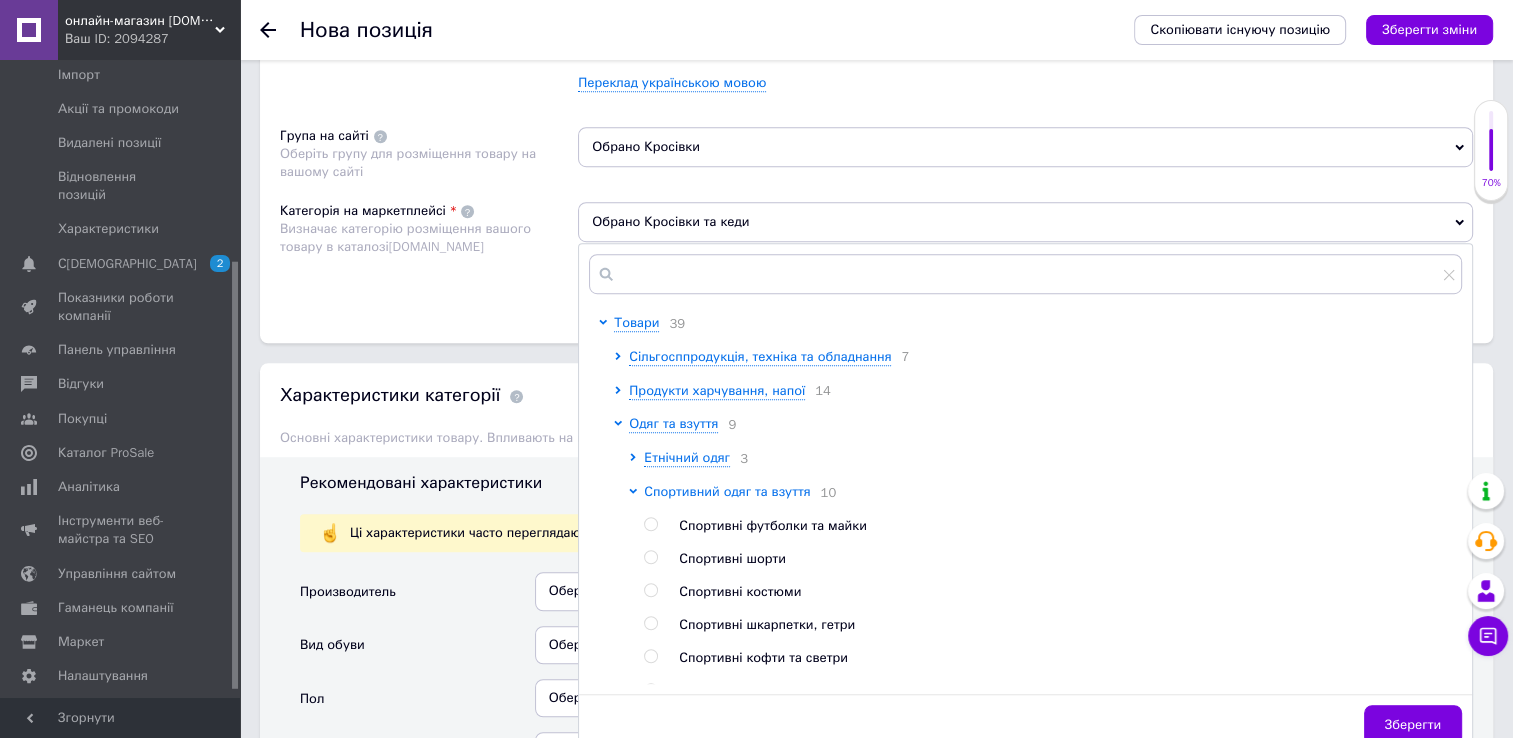 click on "Спортивний одяг та взуття" at bounding box center [727, 491] 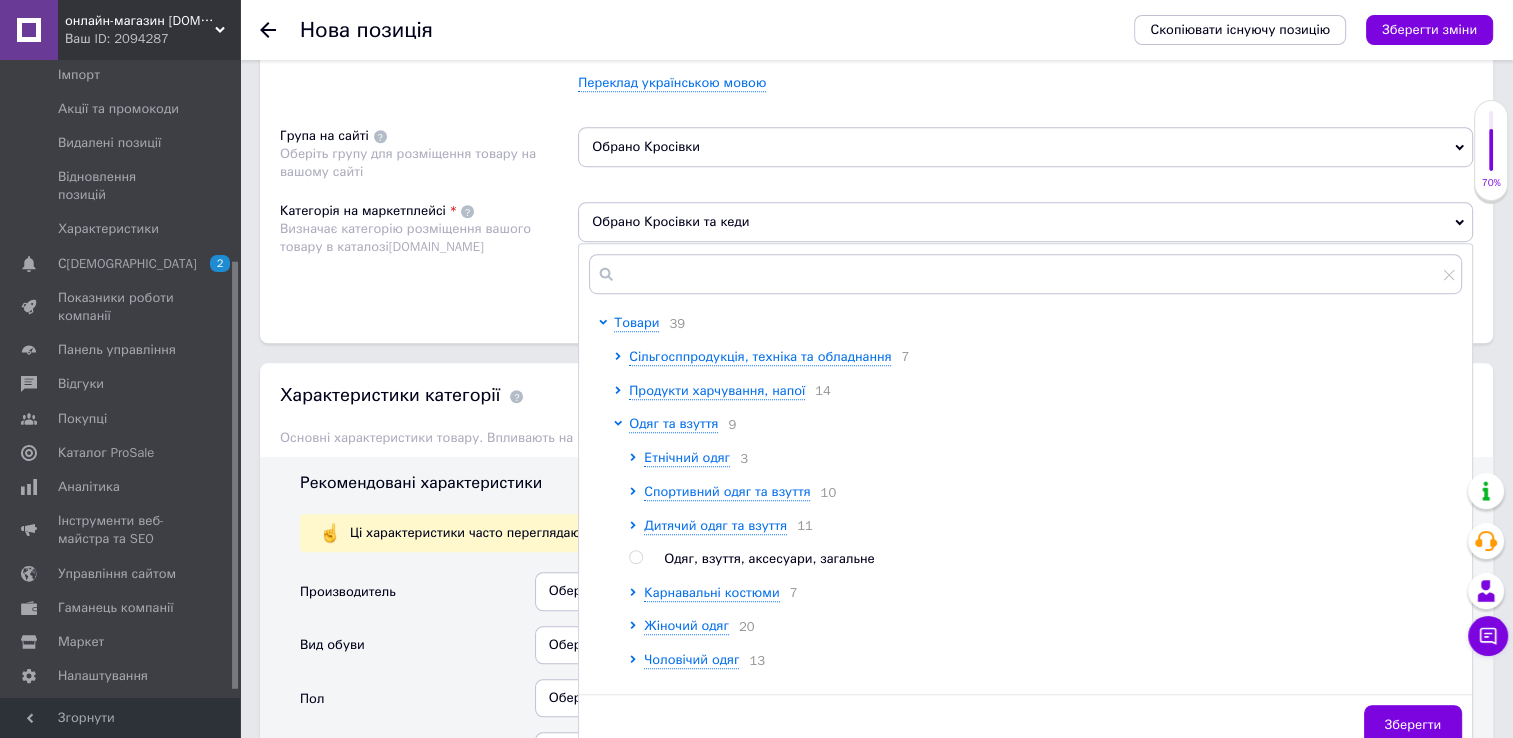click at bounding box center (635, 557) 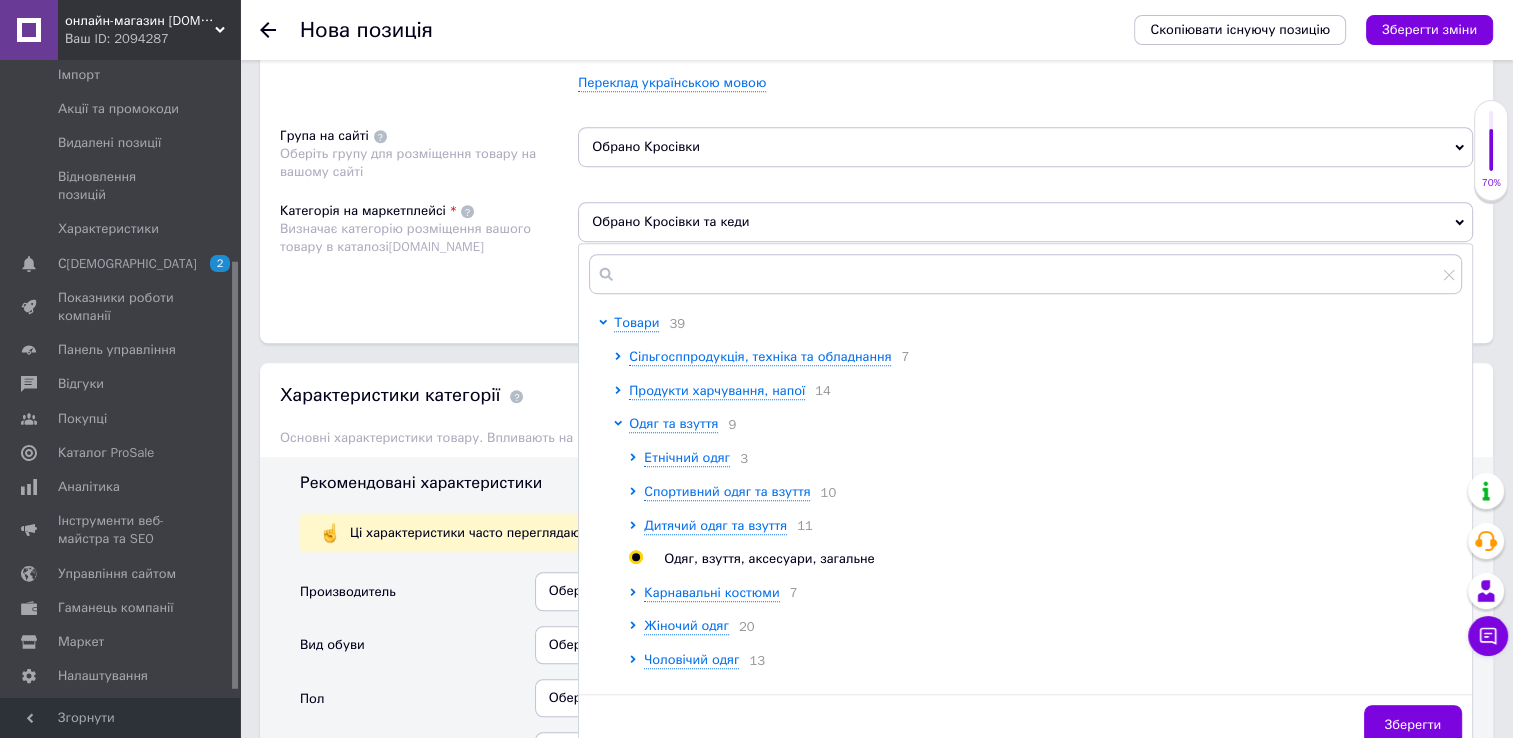 radio on "true" 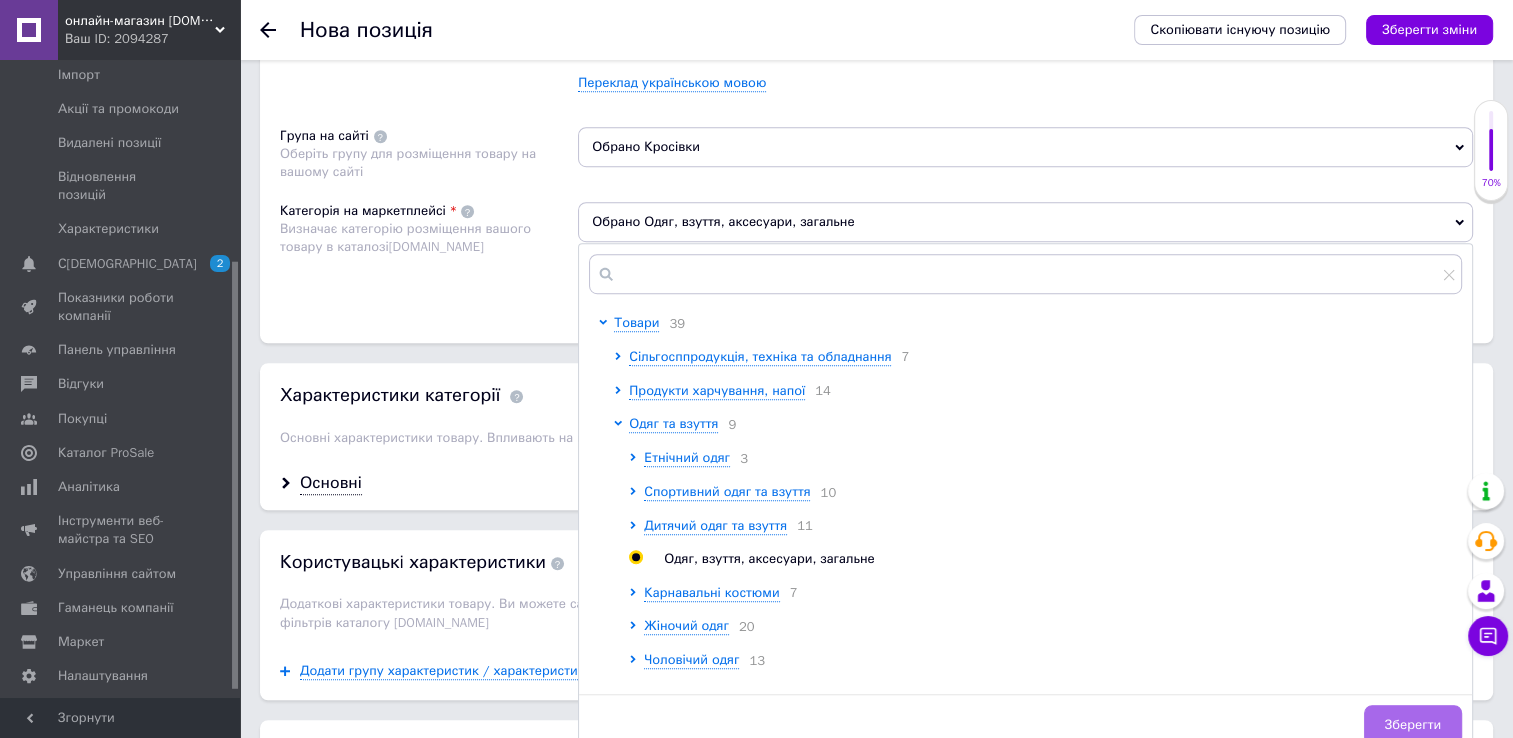 click on "Зберегти" at bounding box center [1413, 725] 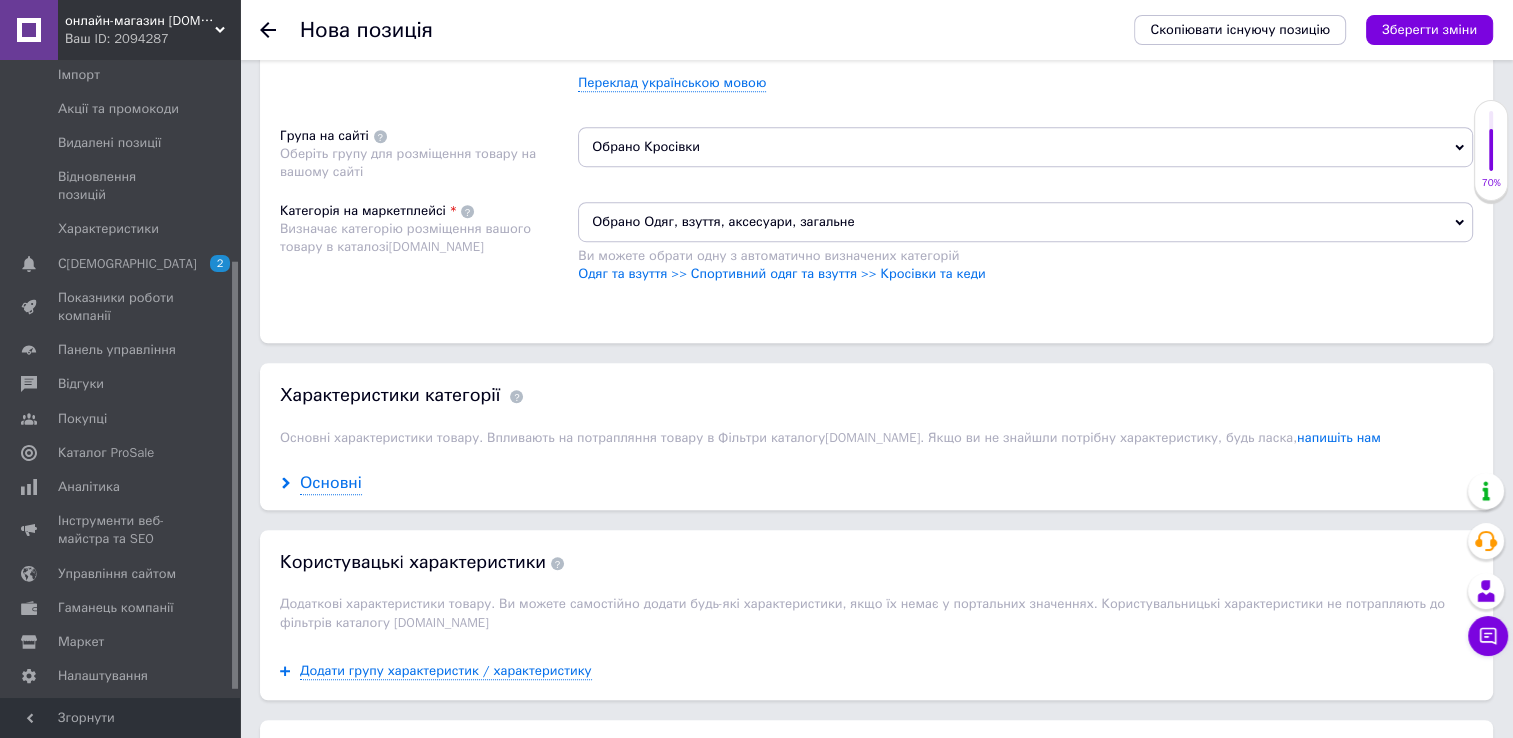 click on "Основні" at bounding box center [331, 483] 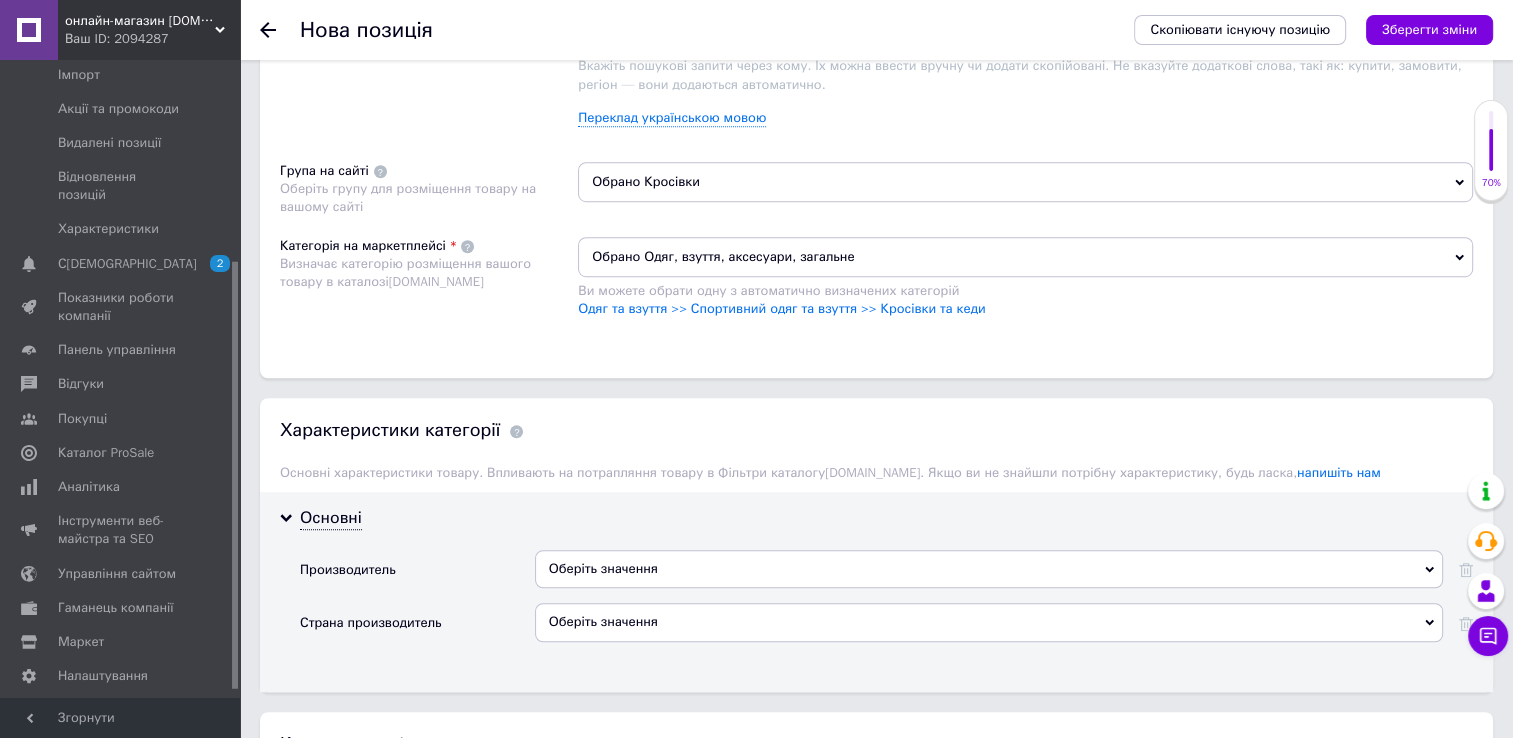 scroll, scrollTop: 1219, scrollLeft: 0, axis: vertical 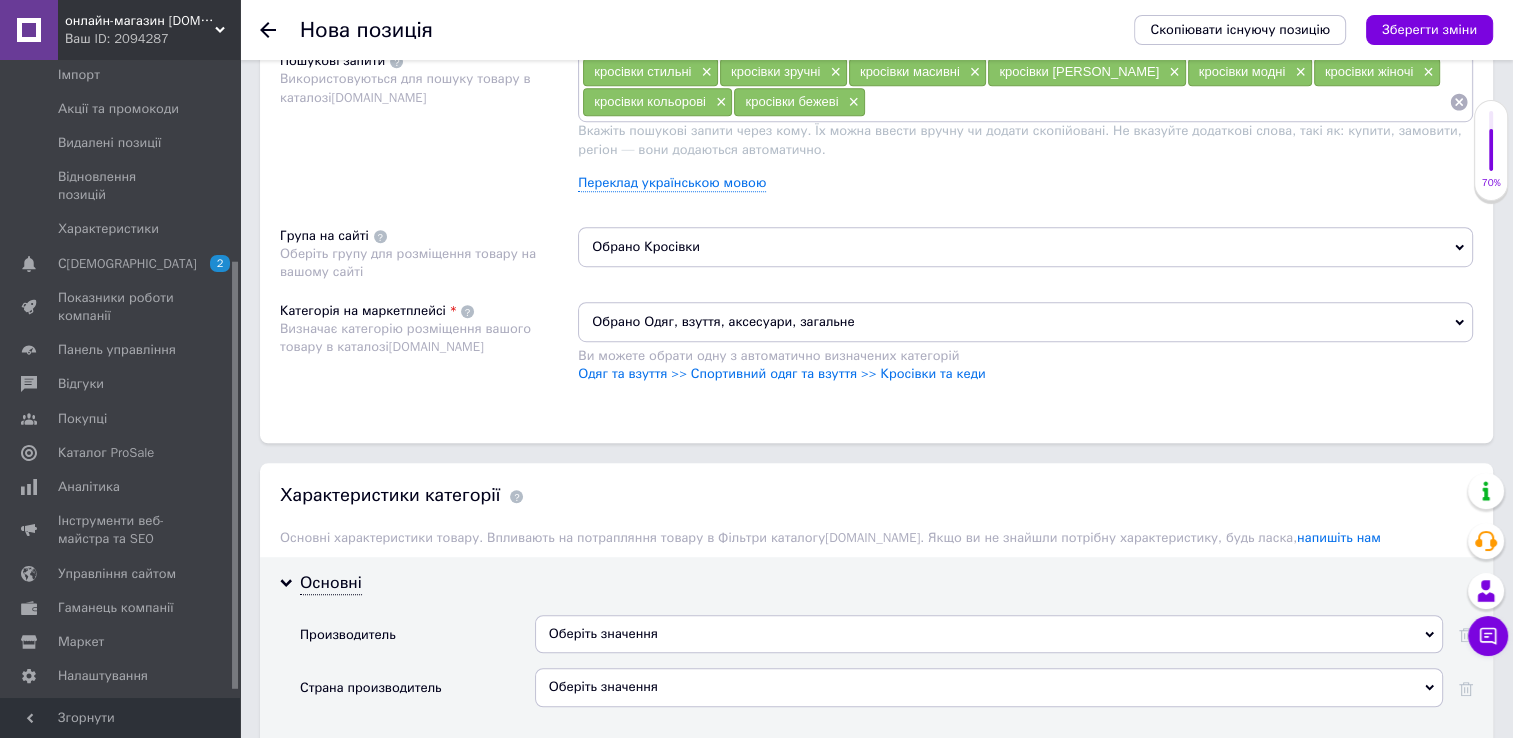 click on "Обрано Одяг, взуття, аксесуари, загальне" at bounding box center (1025, 322) 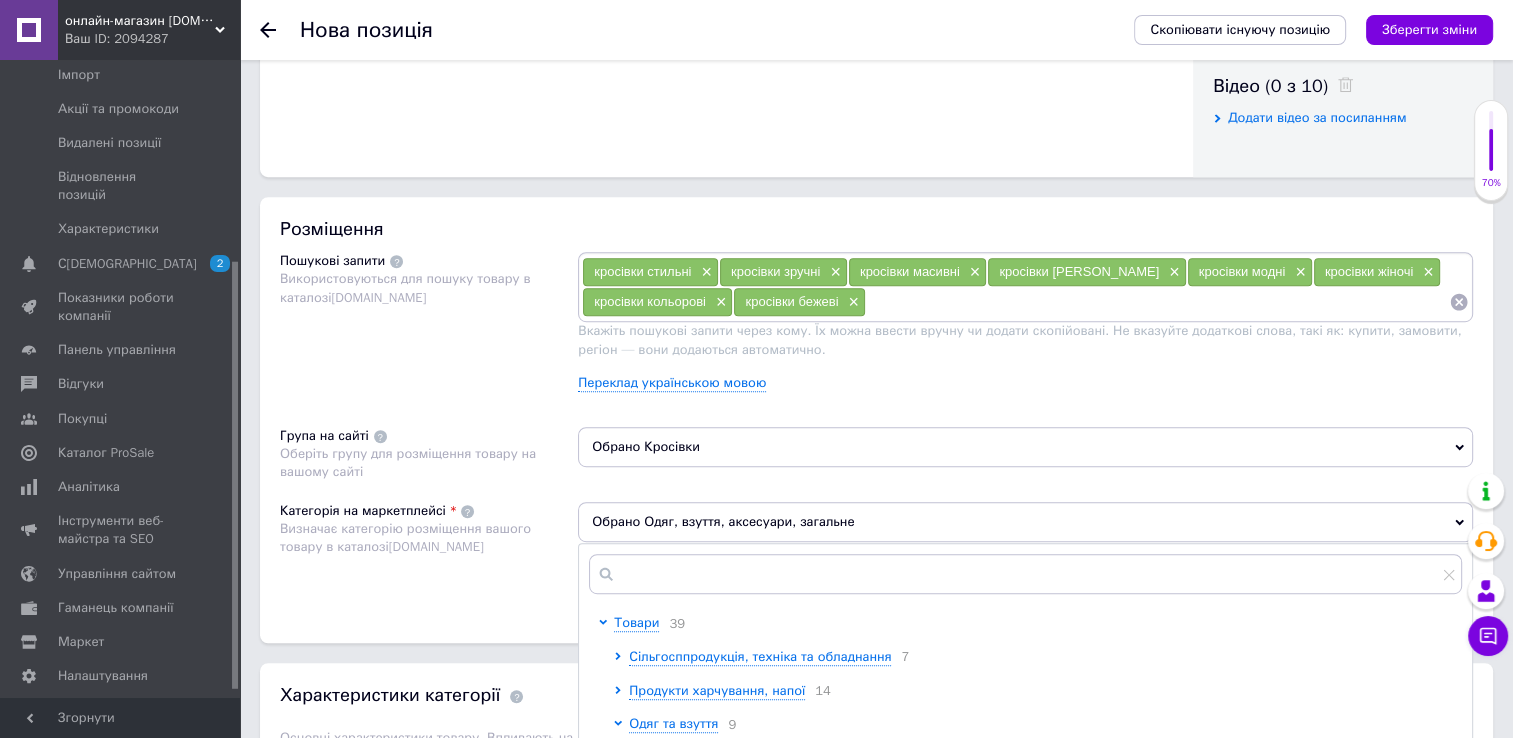 scroll, scrollTop: 1119, scrollLeft: 0, axis: vertical 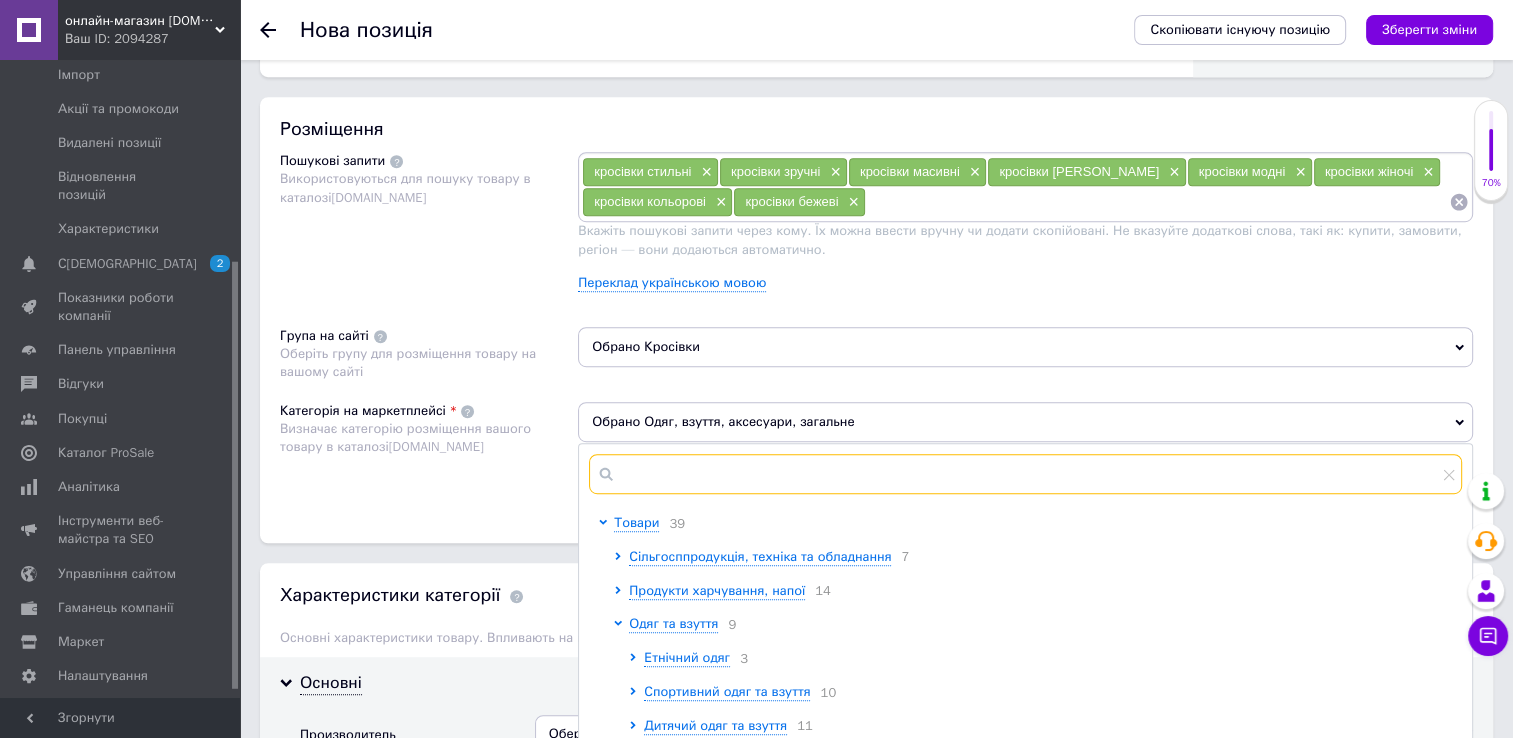 click at bounding box center [1025, 474] 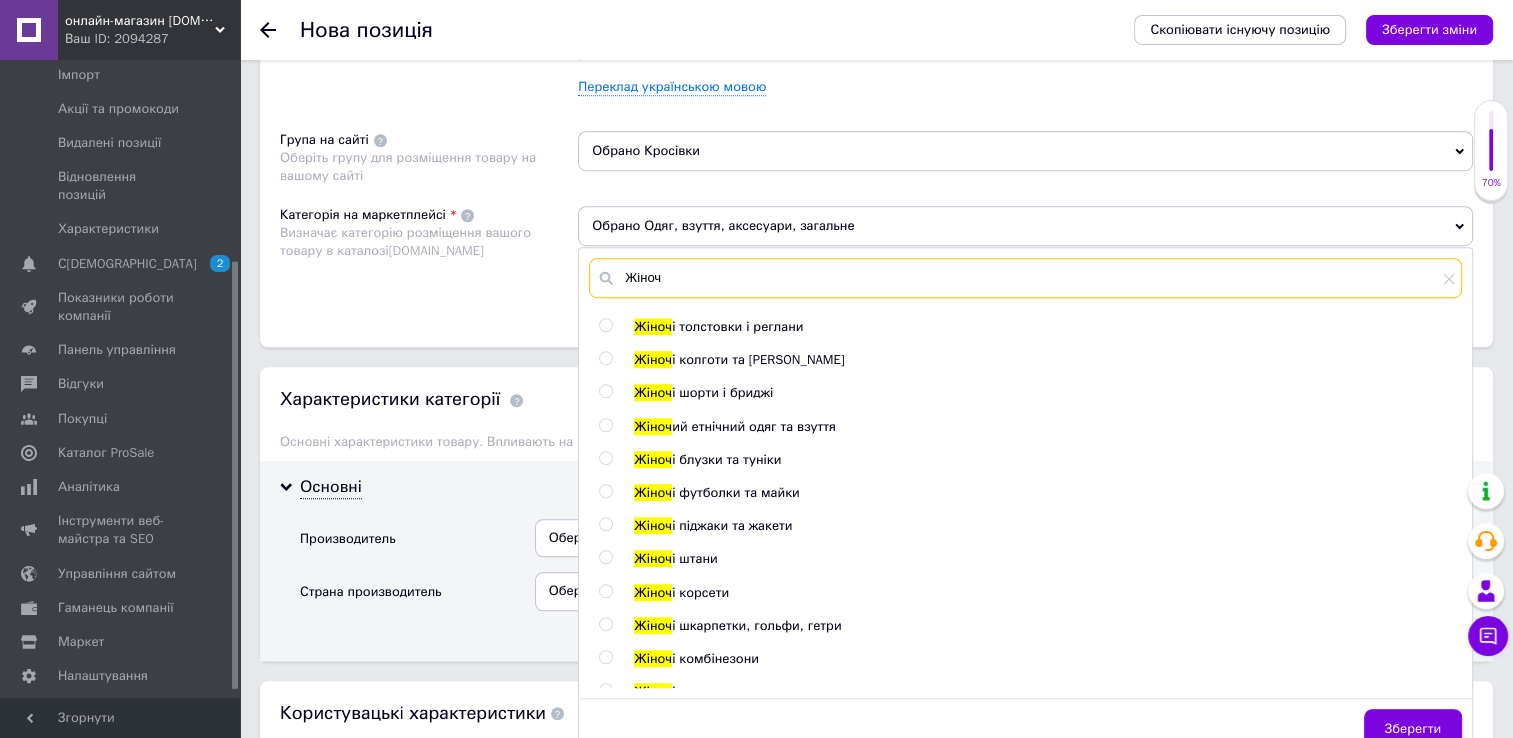 scroll, scrollTop: 1319, scrollLeft: 0, axis: vertical 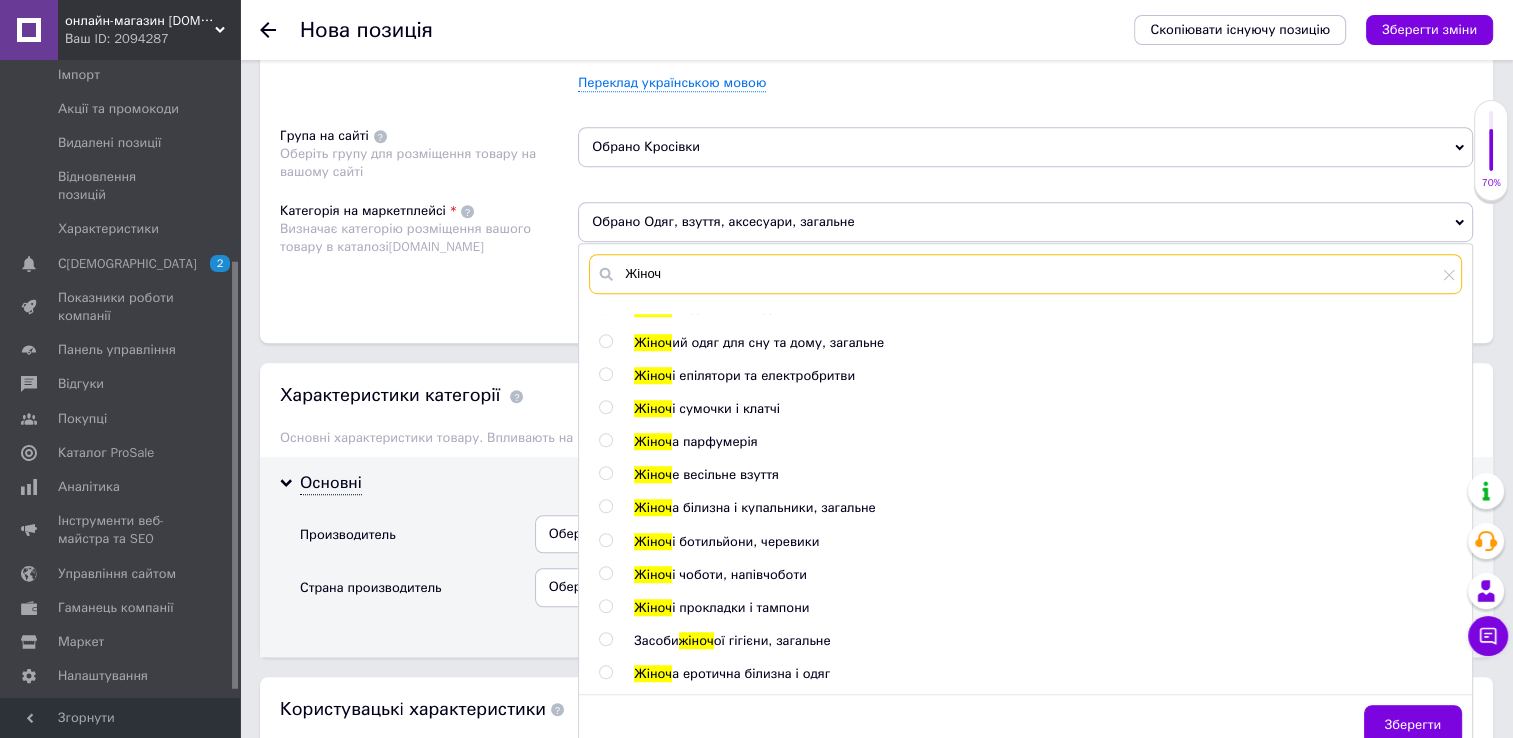 click on "Жіноч" at bounding box center [1025, 274] 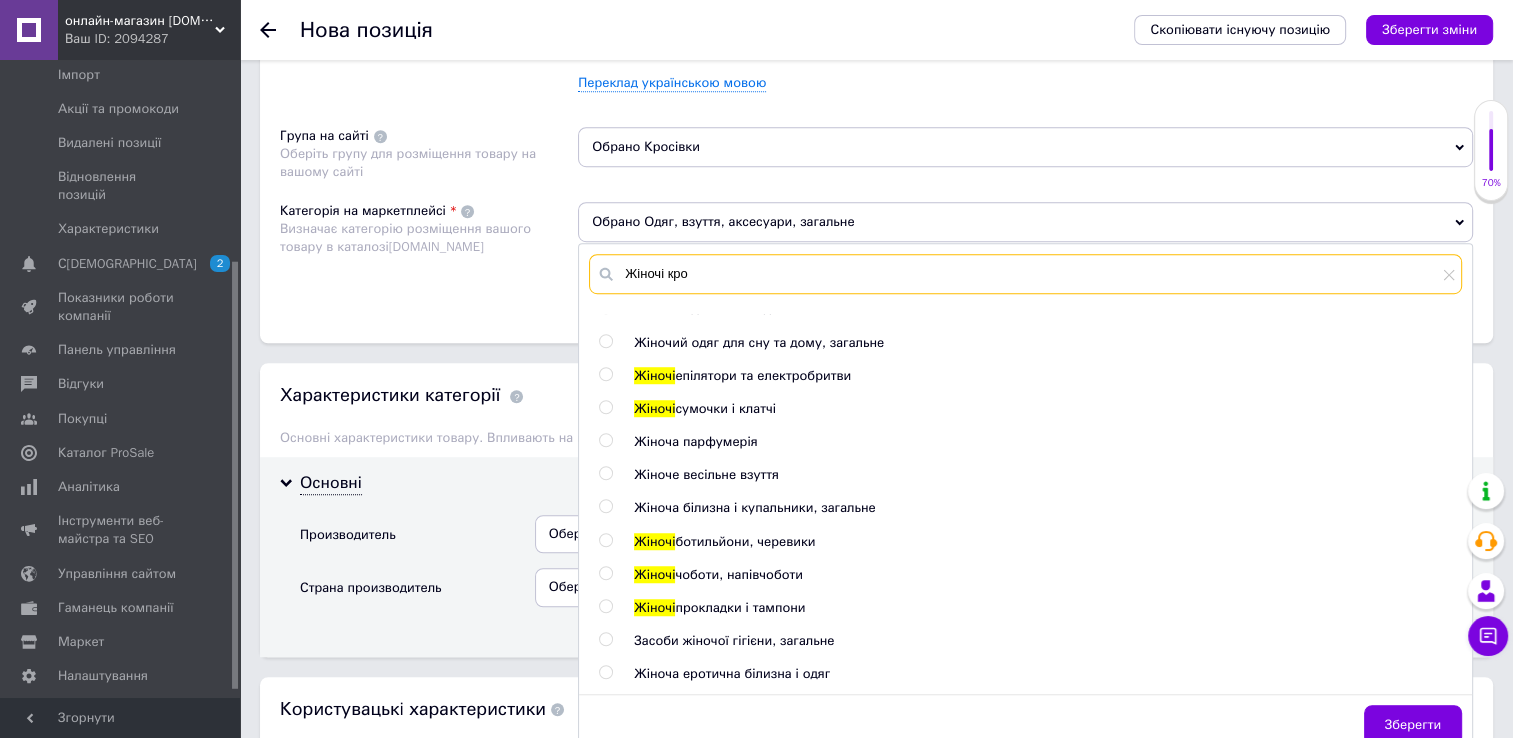 scroll, scrollTop: 0, scrollLeft: 0, axis: both 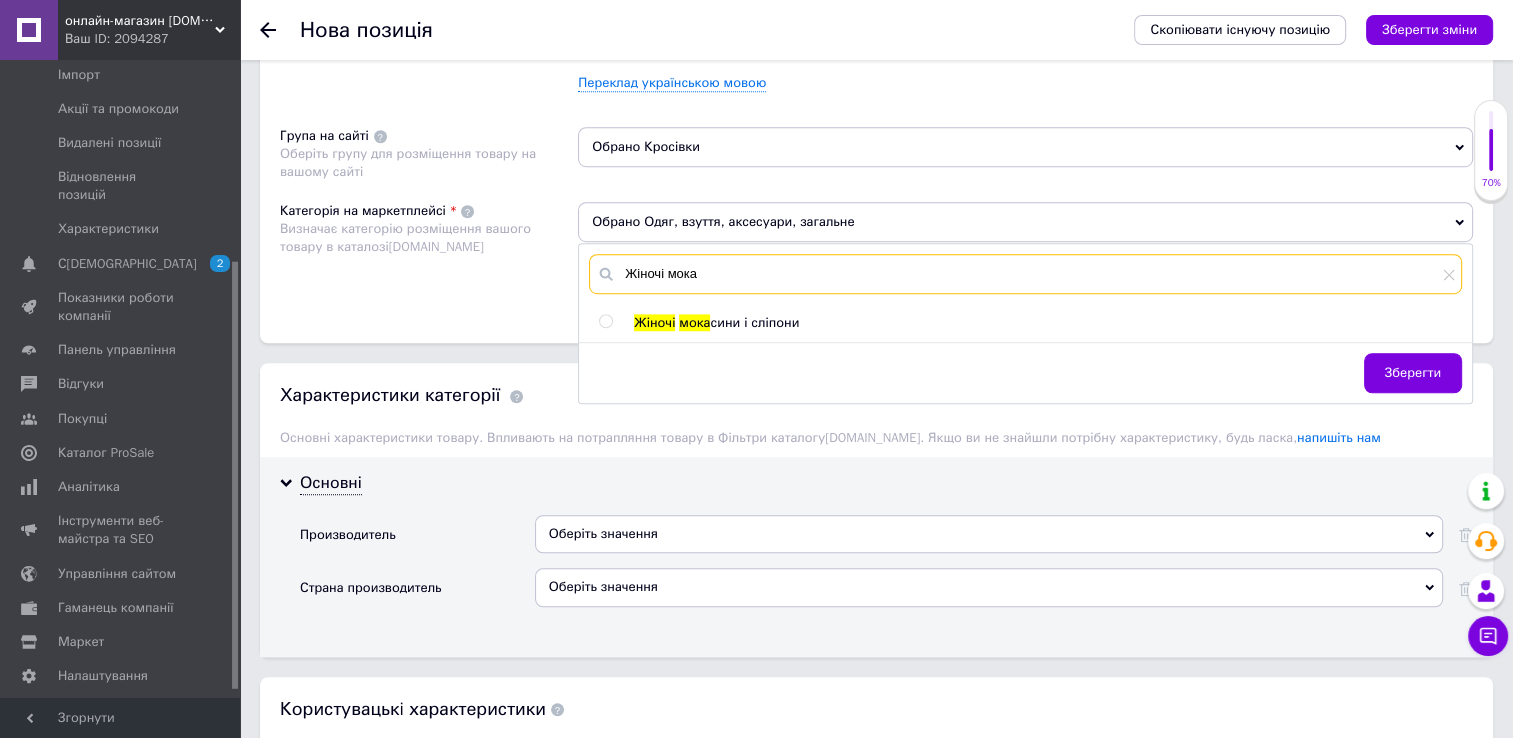 type on "Жіночі мока" 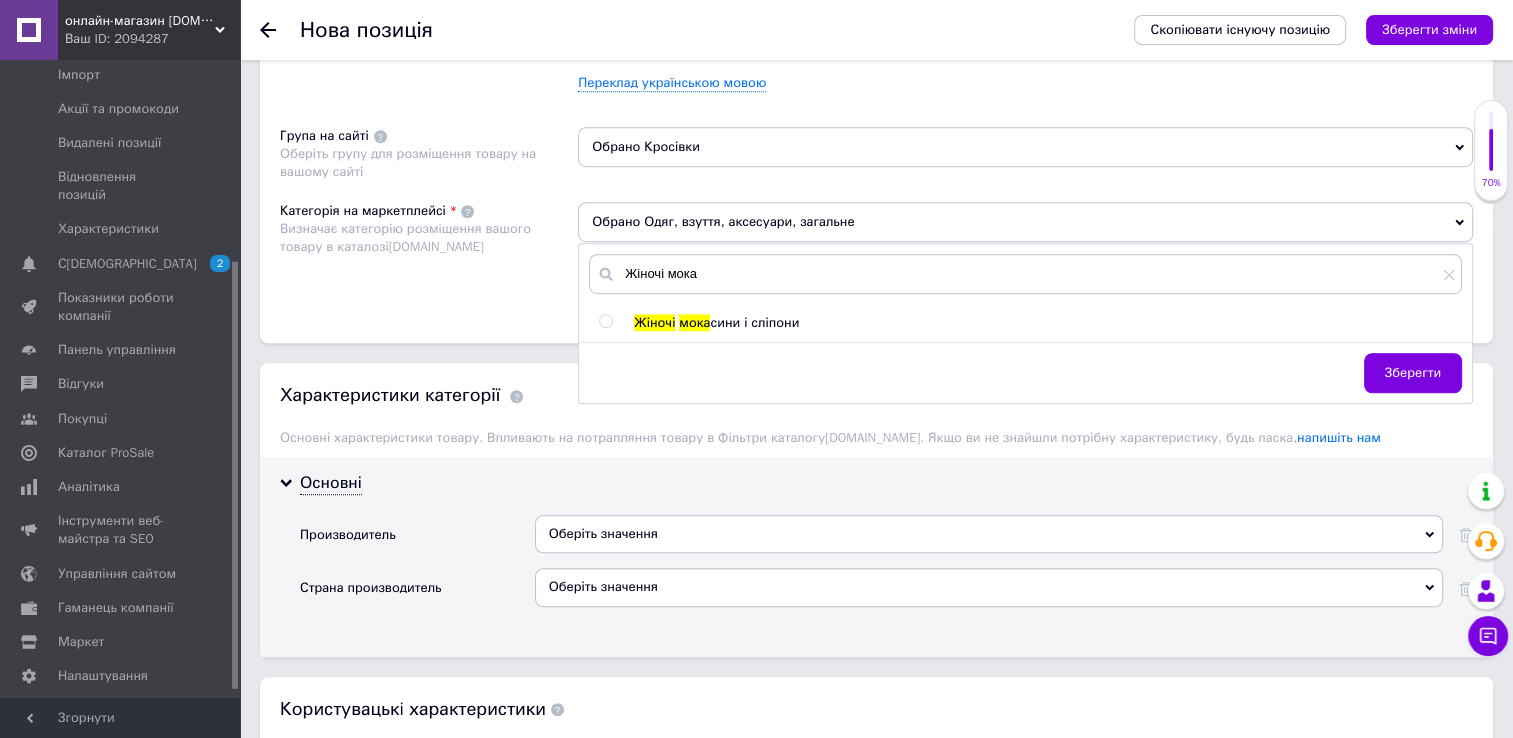 click at bounding box center (605, 321) 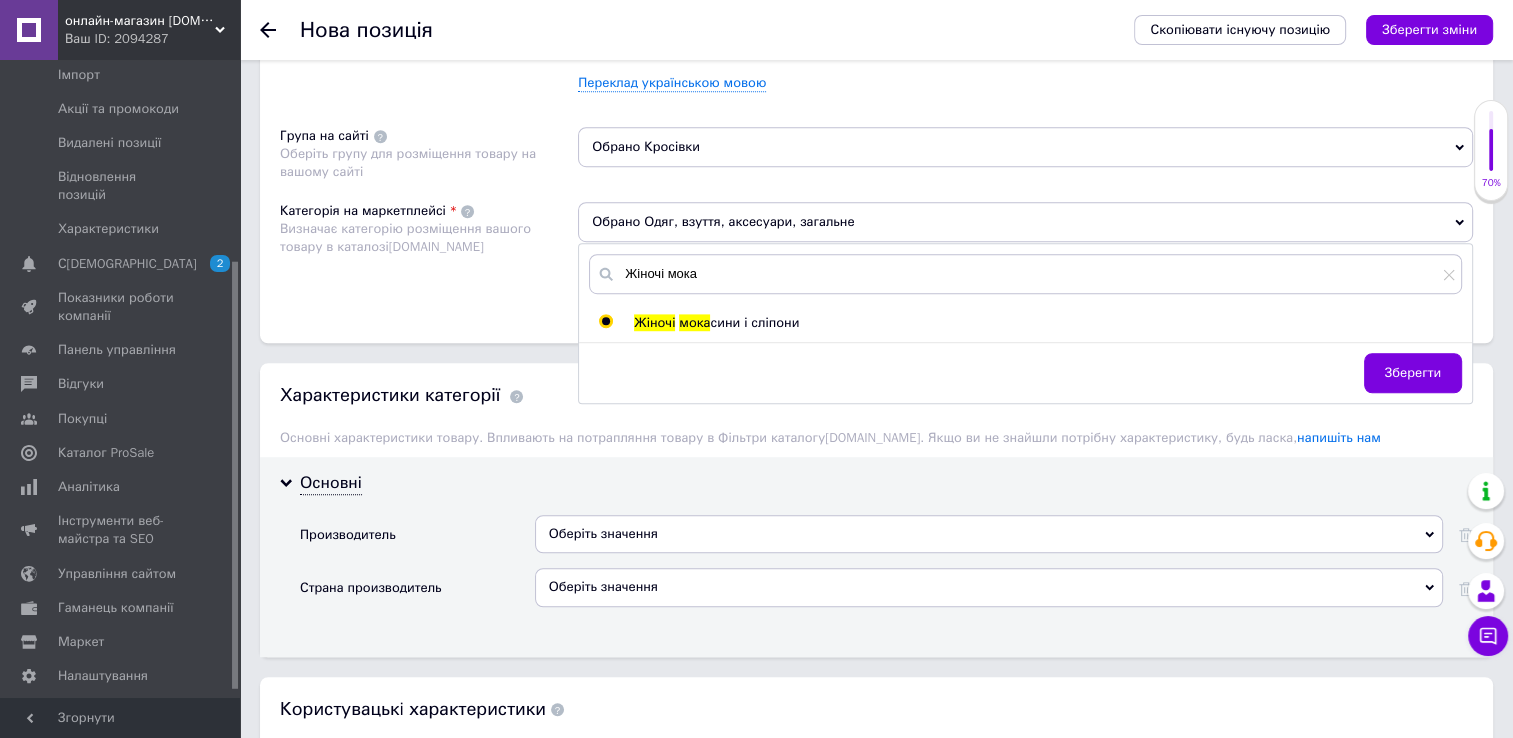 radio on "true" 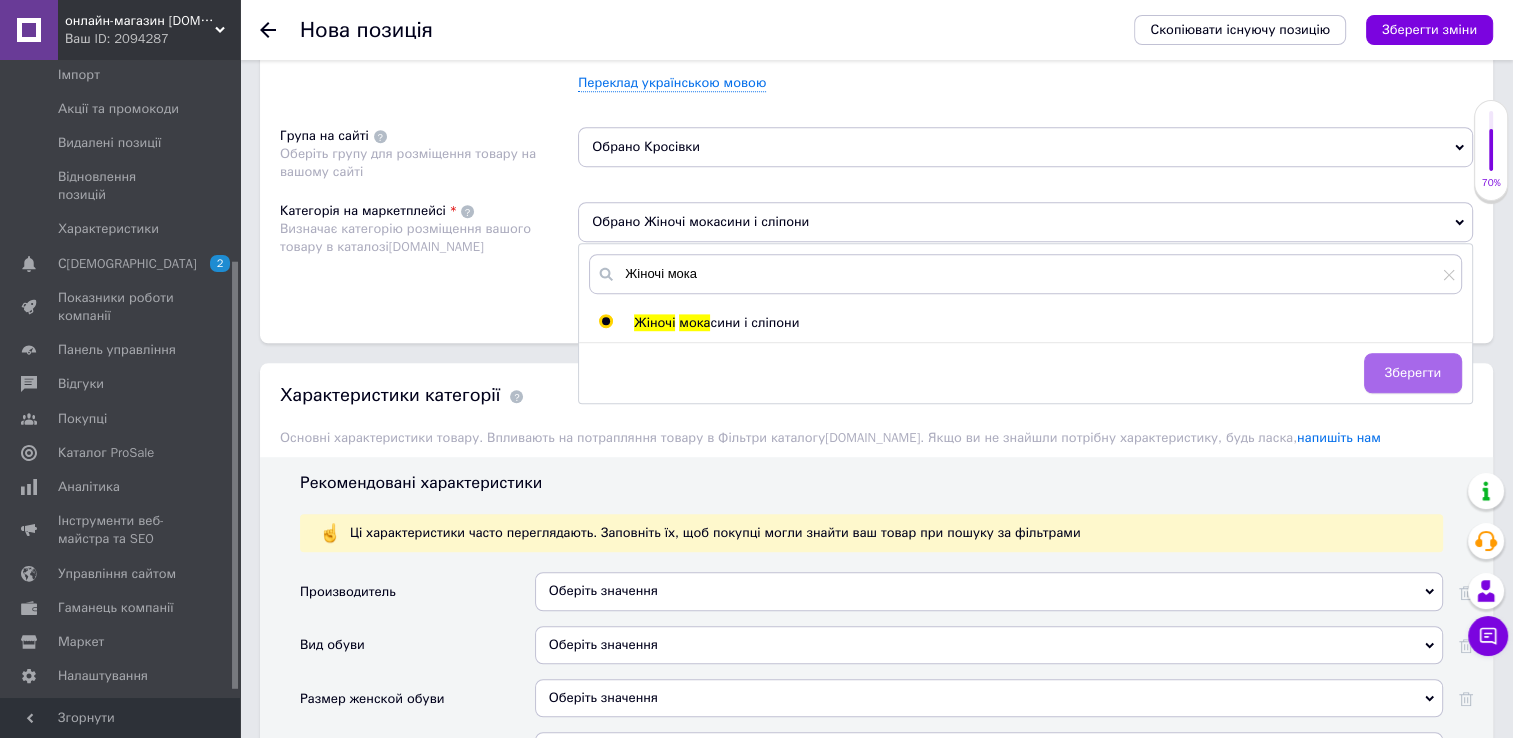 click on "Зберегти" at bounding box center [1413, 373] 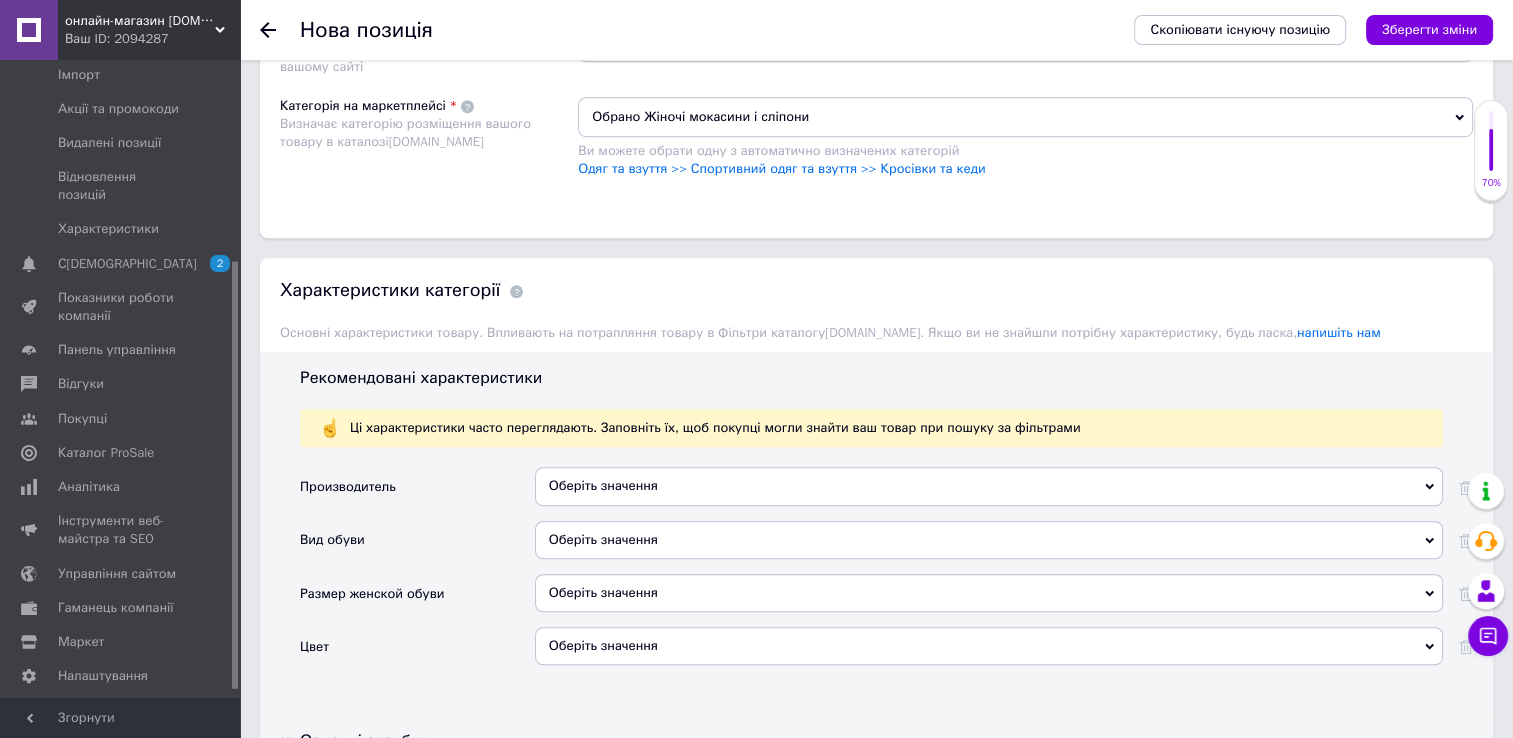 scroll, scrollTop: 1619, scrollLeft: 0, axis: vertical 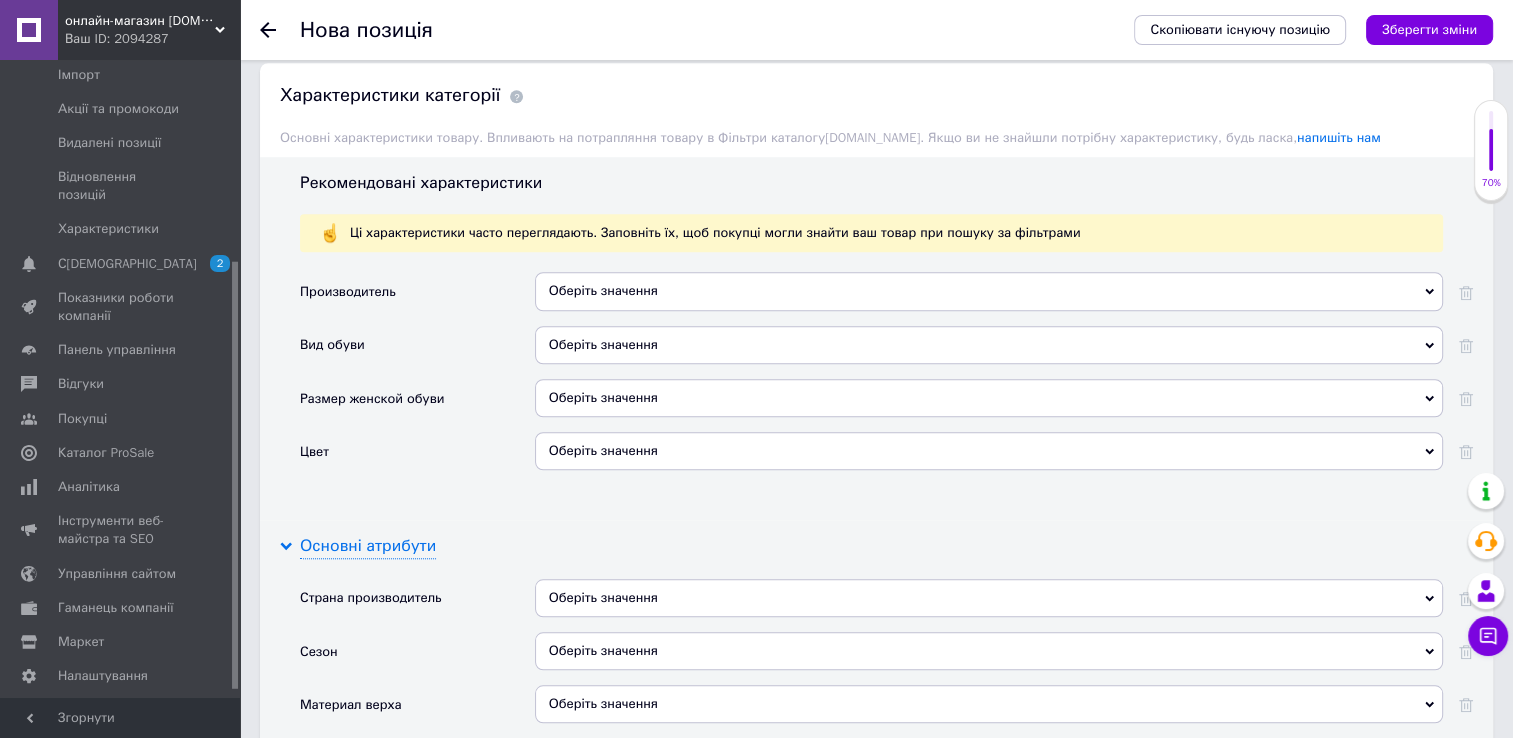 click on "Основні атрибути" at bounding box center (368, 546) 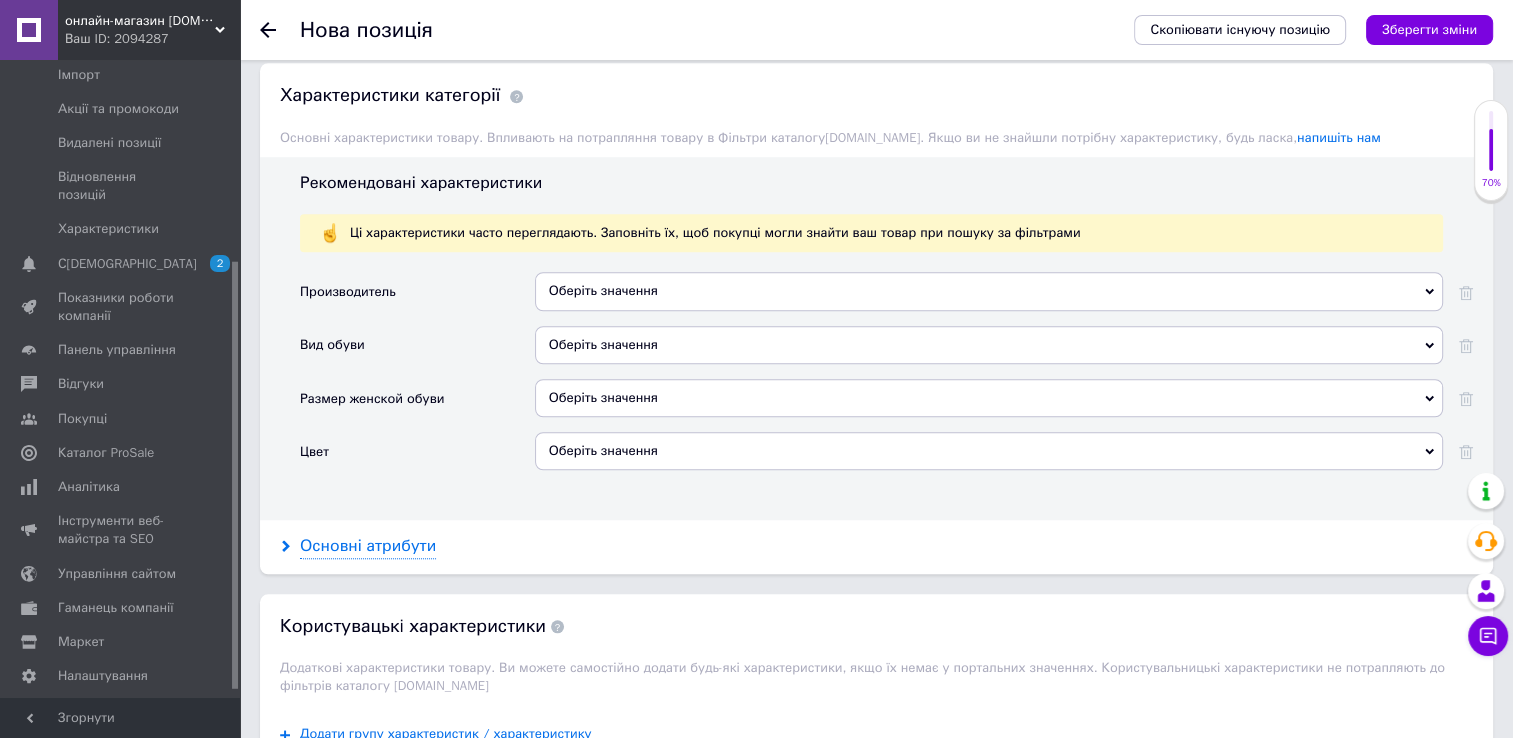 click on "Основні атрибути" at bounding box center [368, 546] 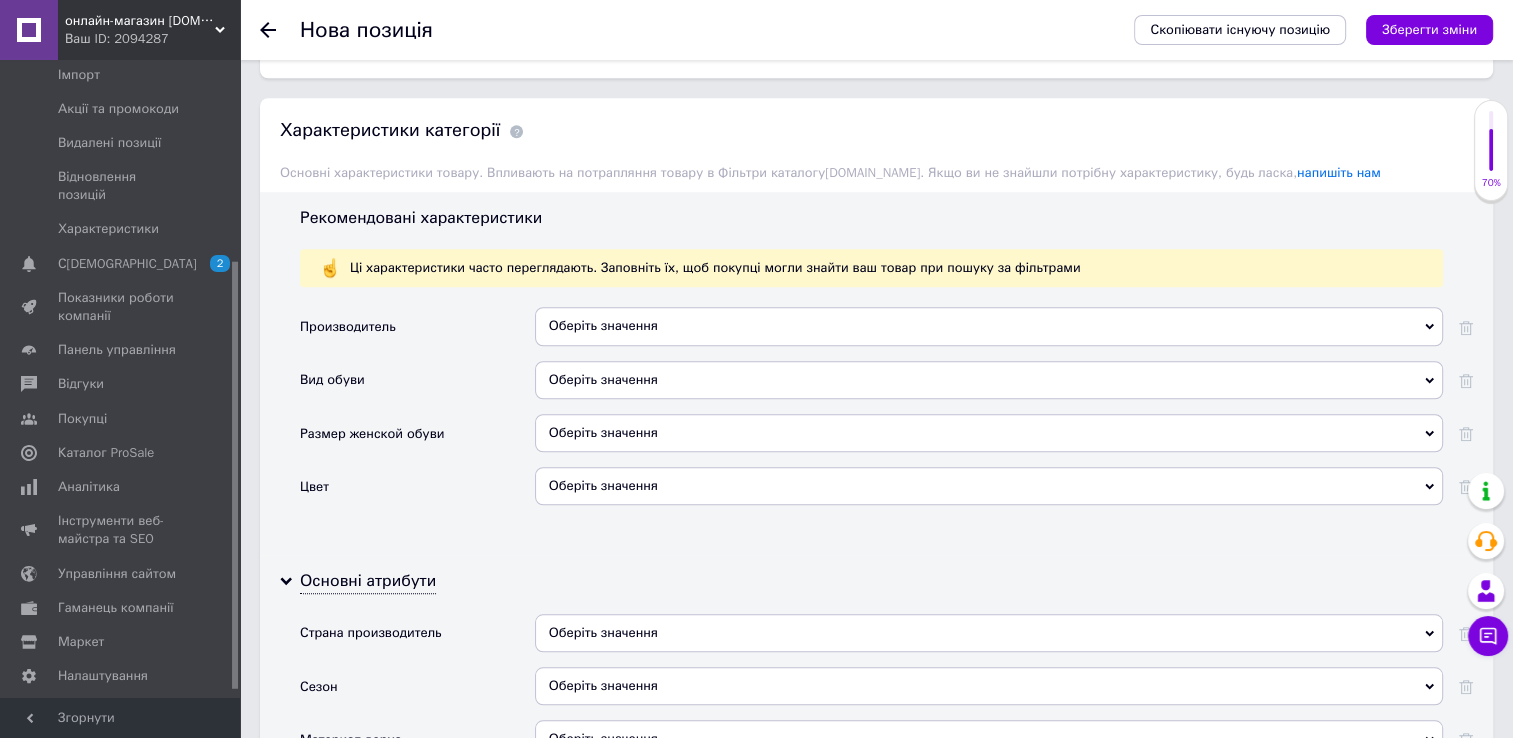 scroll, scrollTop: 1619, scrollLeft: 0, axis: vertical 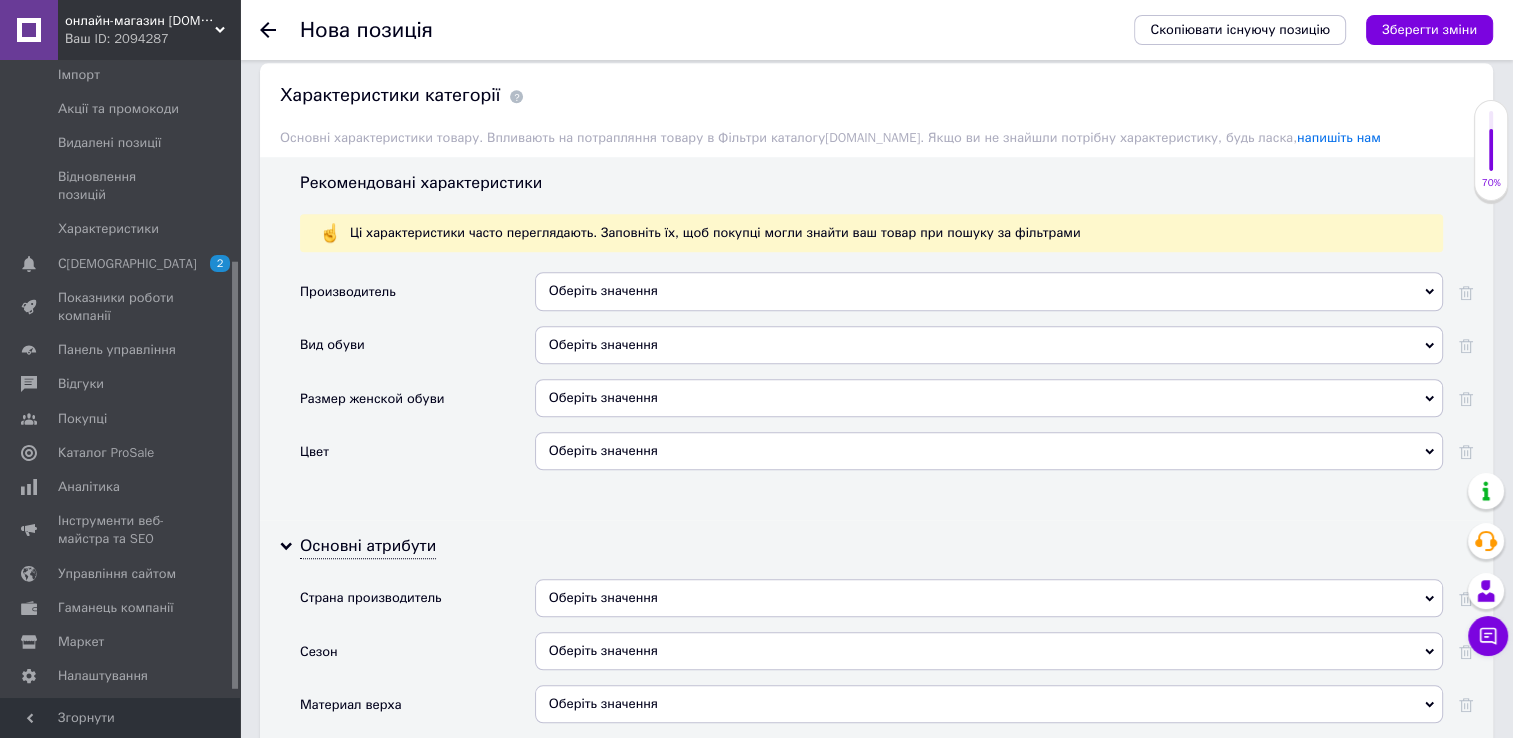 click on "Оберіть значення" at bounding box center (989, 398) 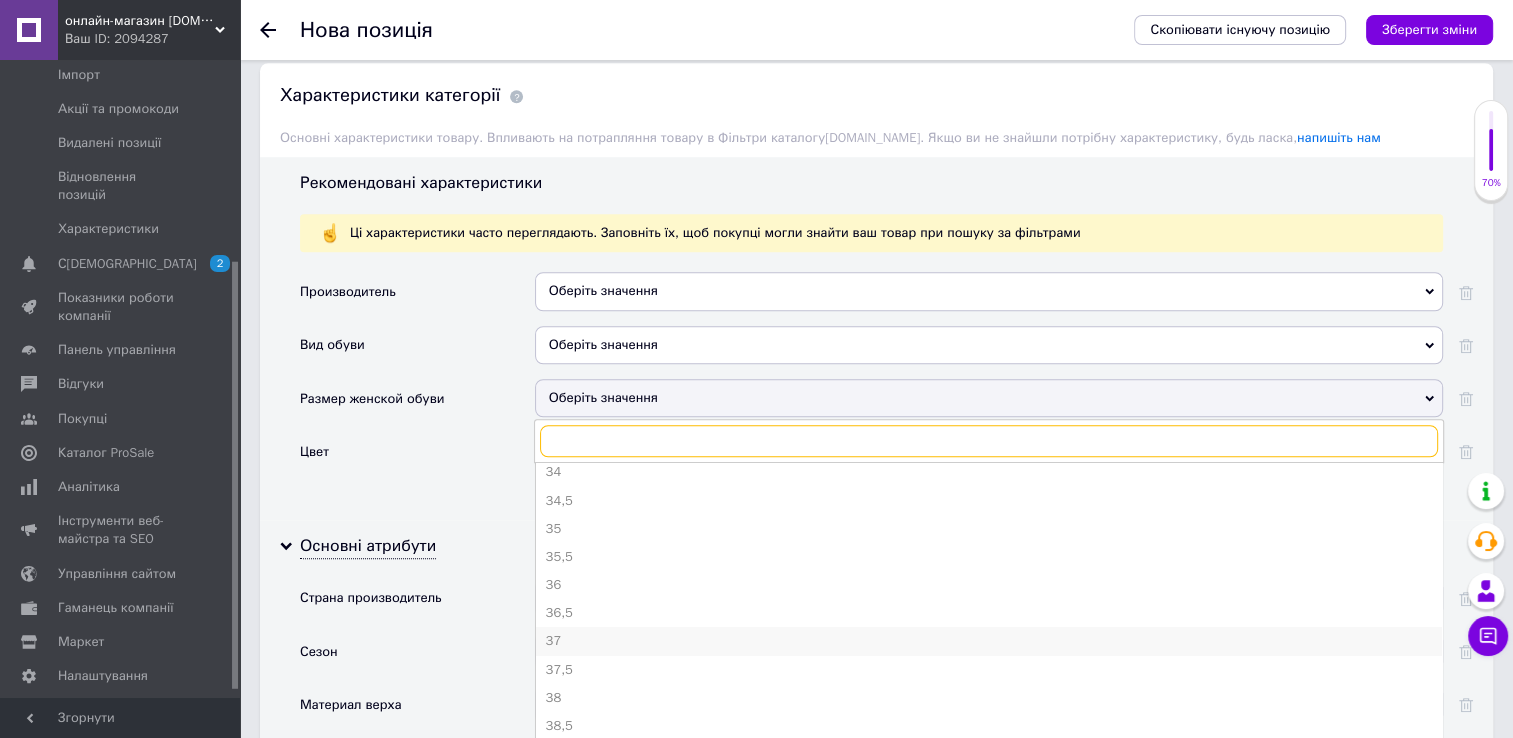 scroll, scrollTop: 0, scrollLeft: 0, axis: both 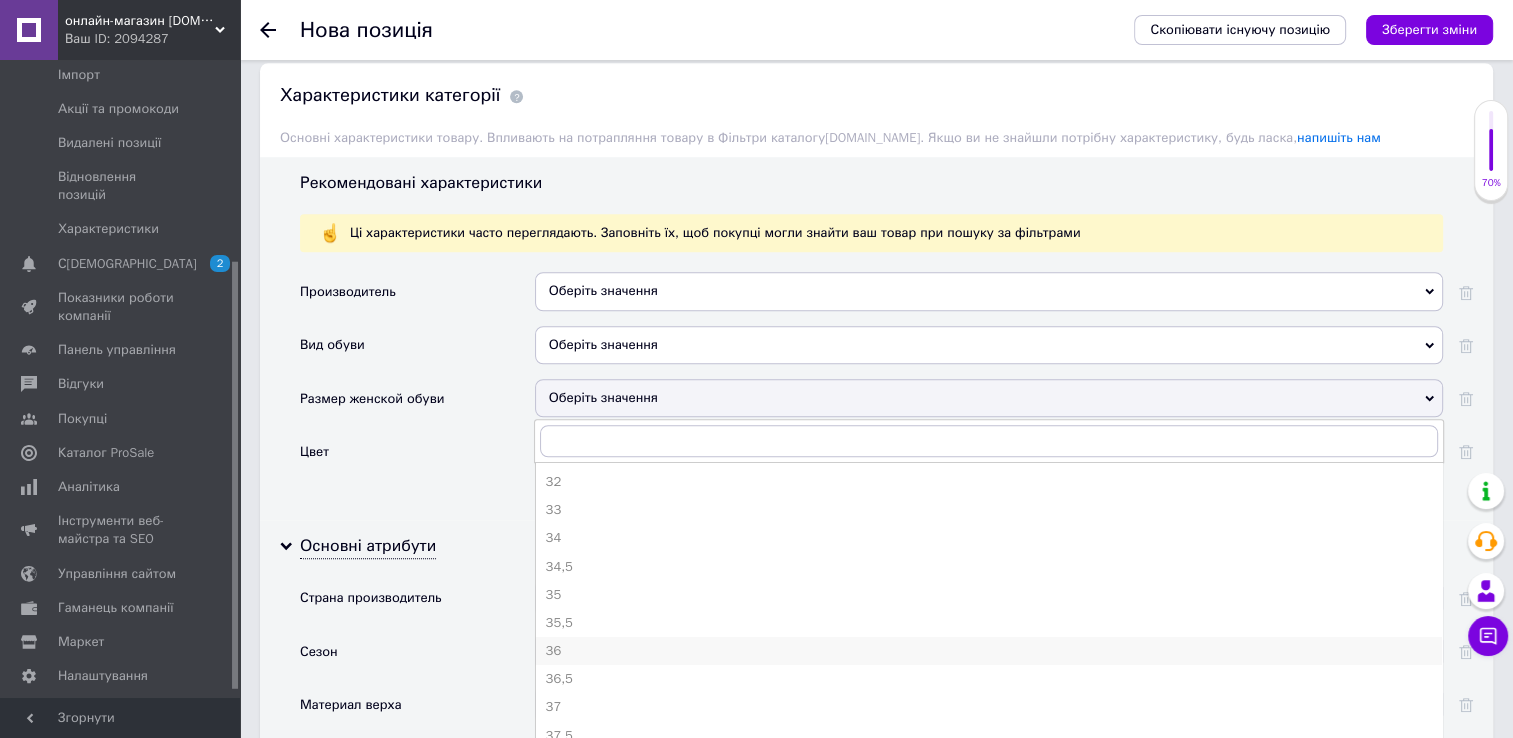 click on "36" at bounding box center (989, 651) 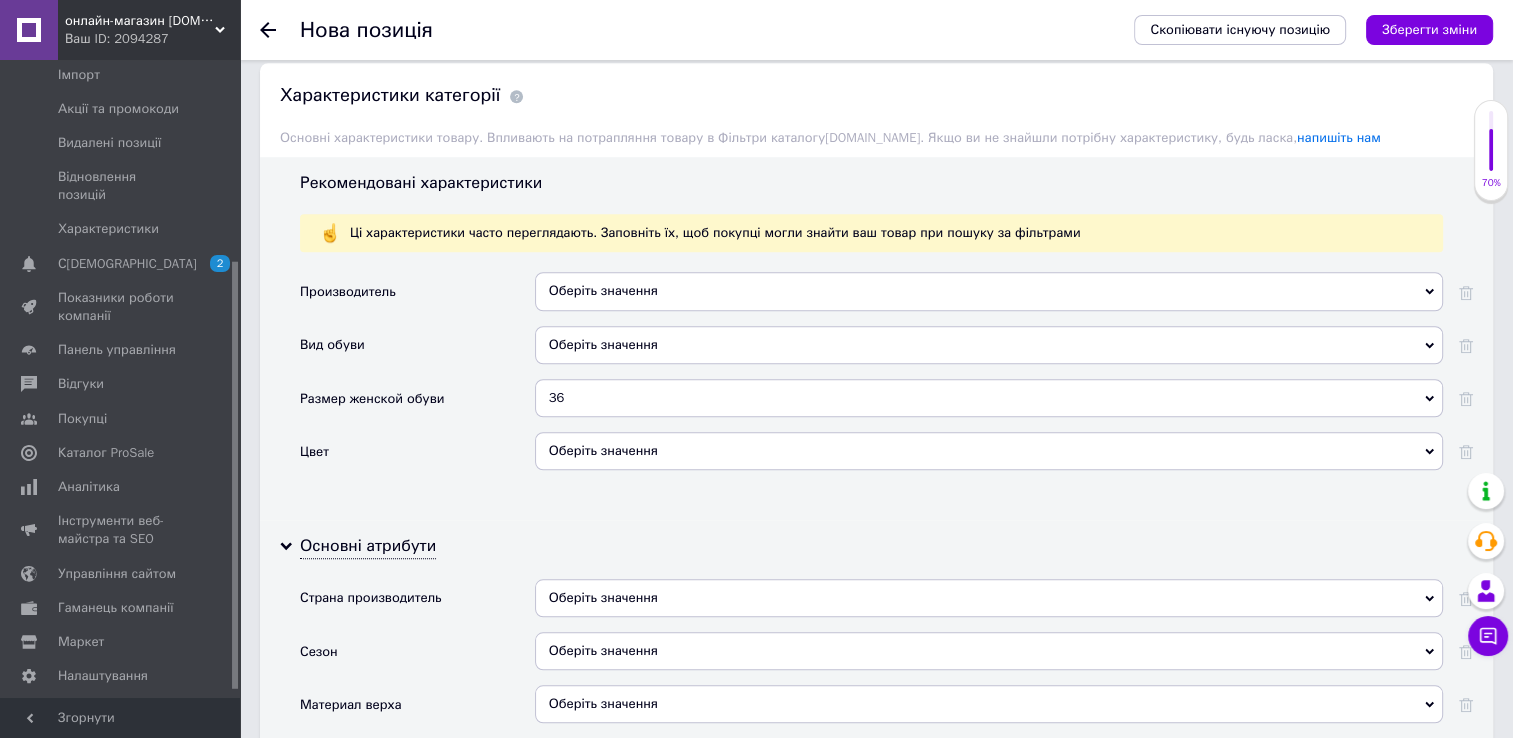 click on "Оберіть значення" at bounding box center (989, 451) 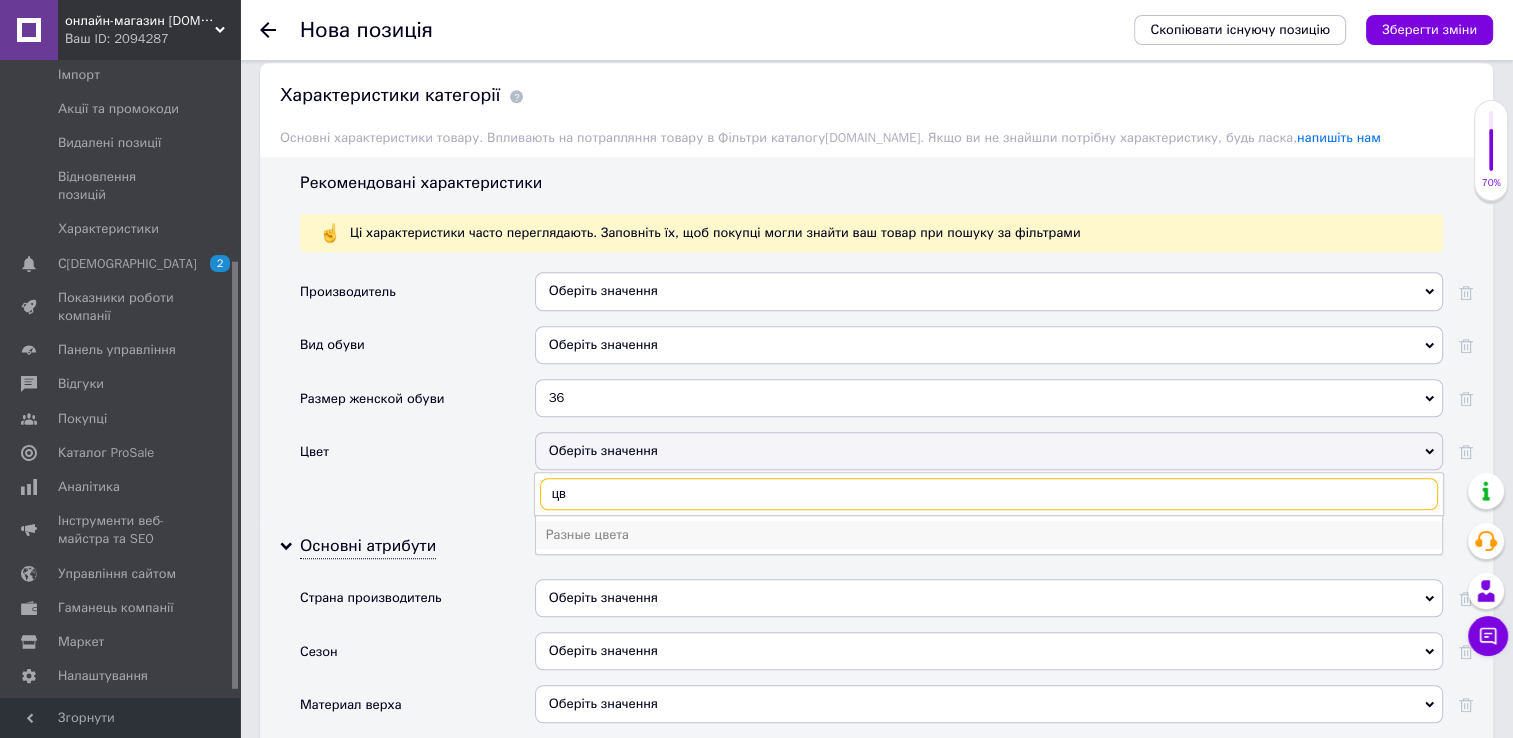 type on "цв" 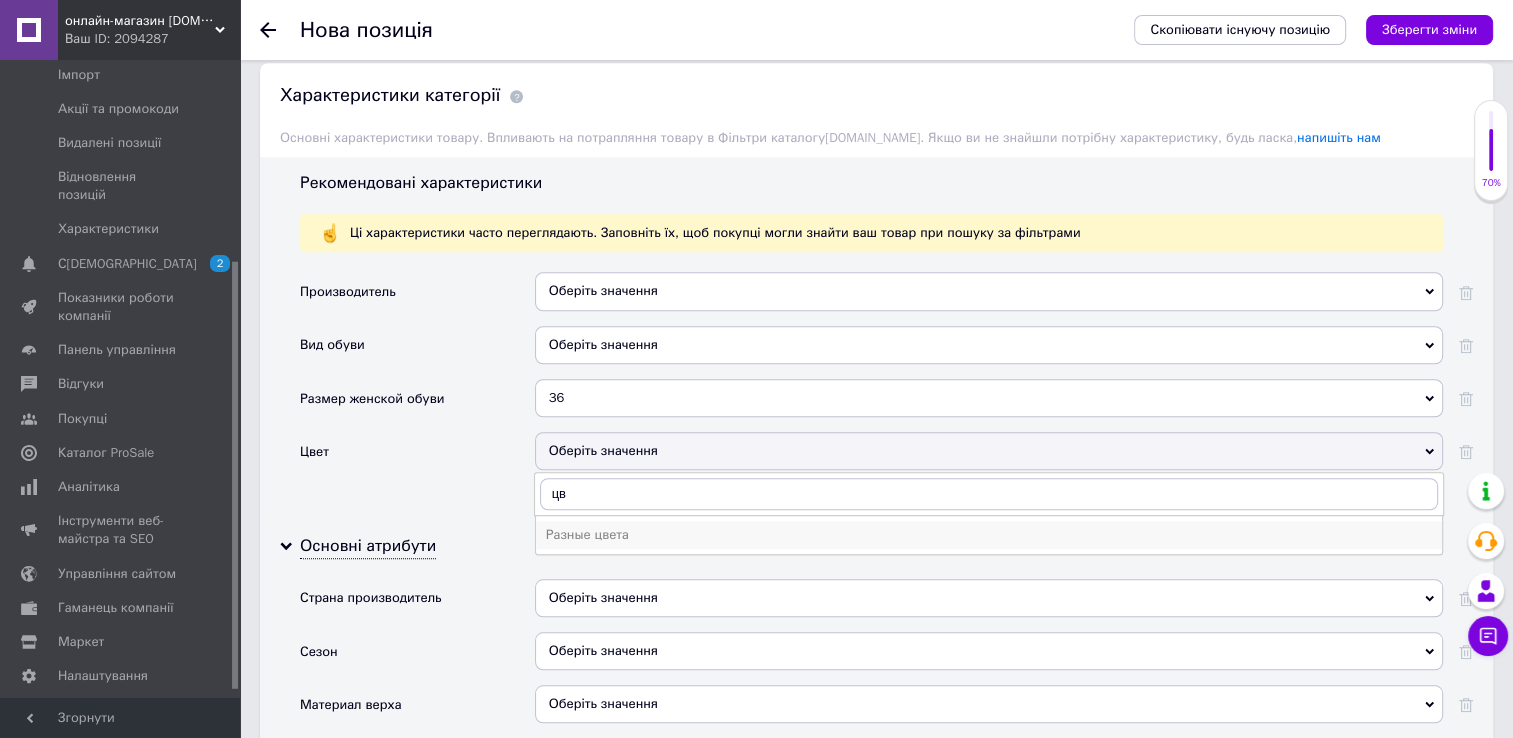 click on "Разные цвета" at bounding box center [989, 535] 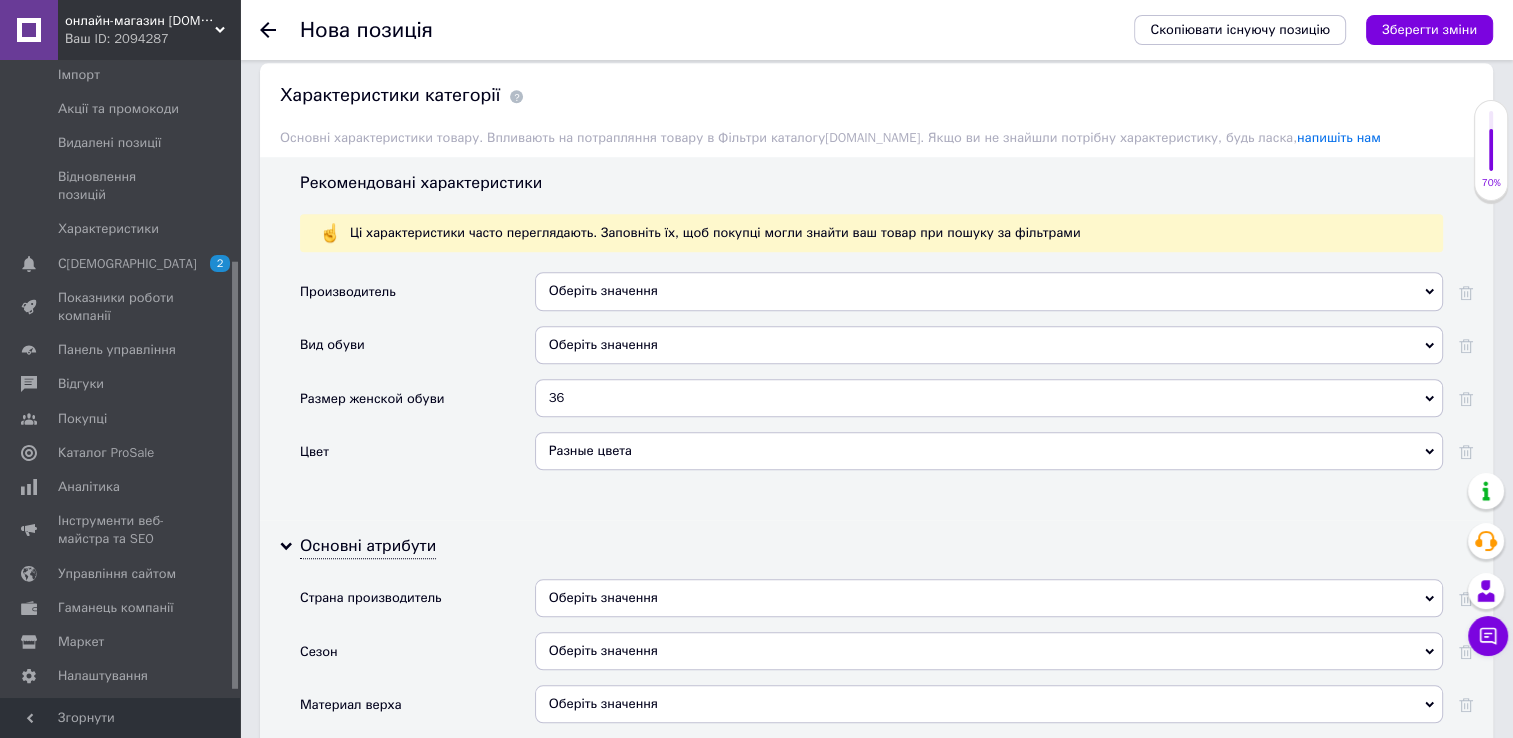 click on "Оберіть значення" at bounding box center (989, 345) 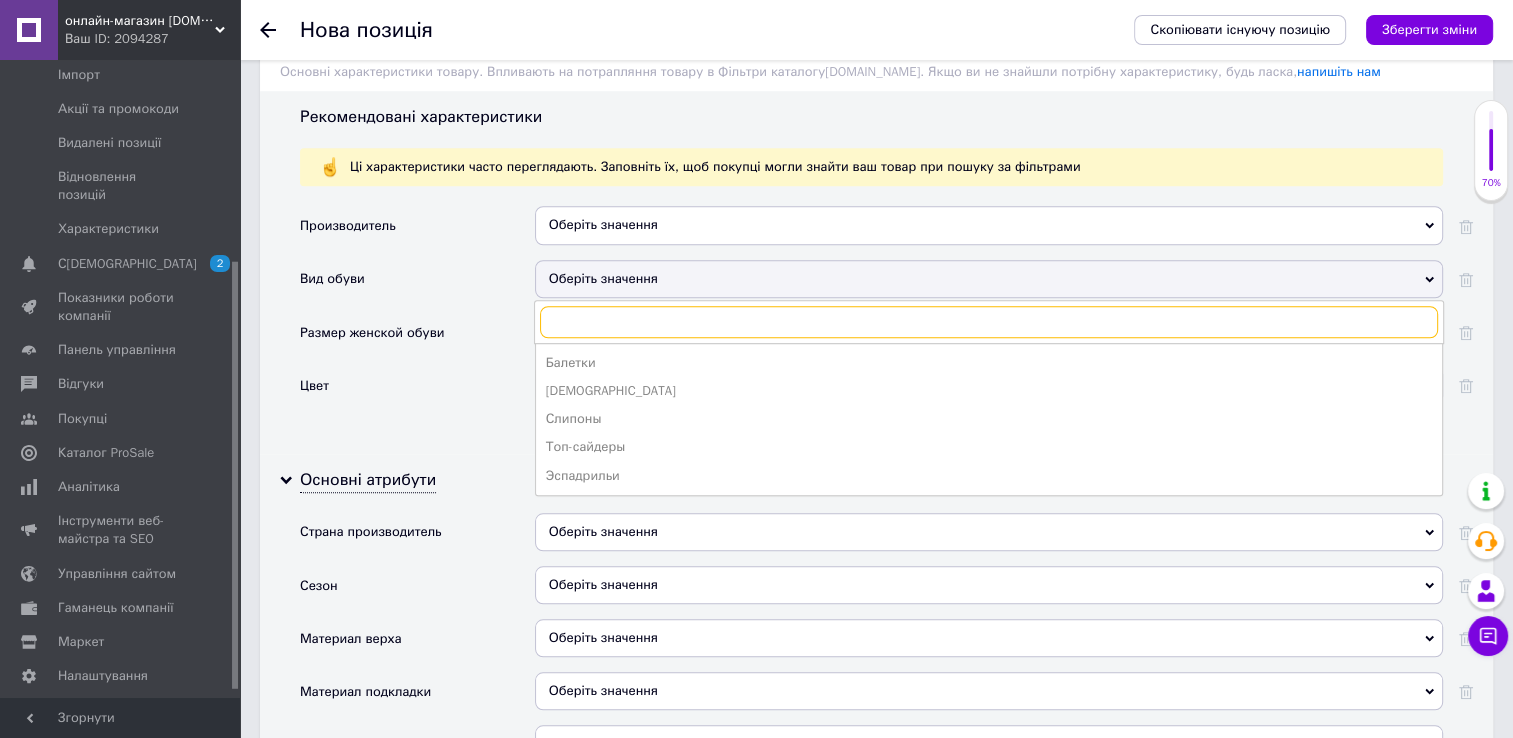 scroll, scrollTop: 1719, scrollLeft: 0, axis: vertical 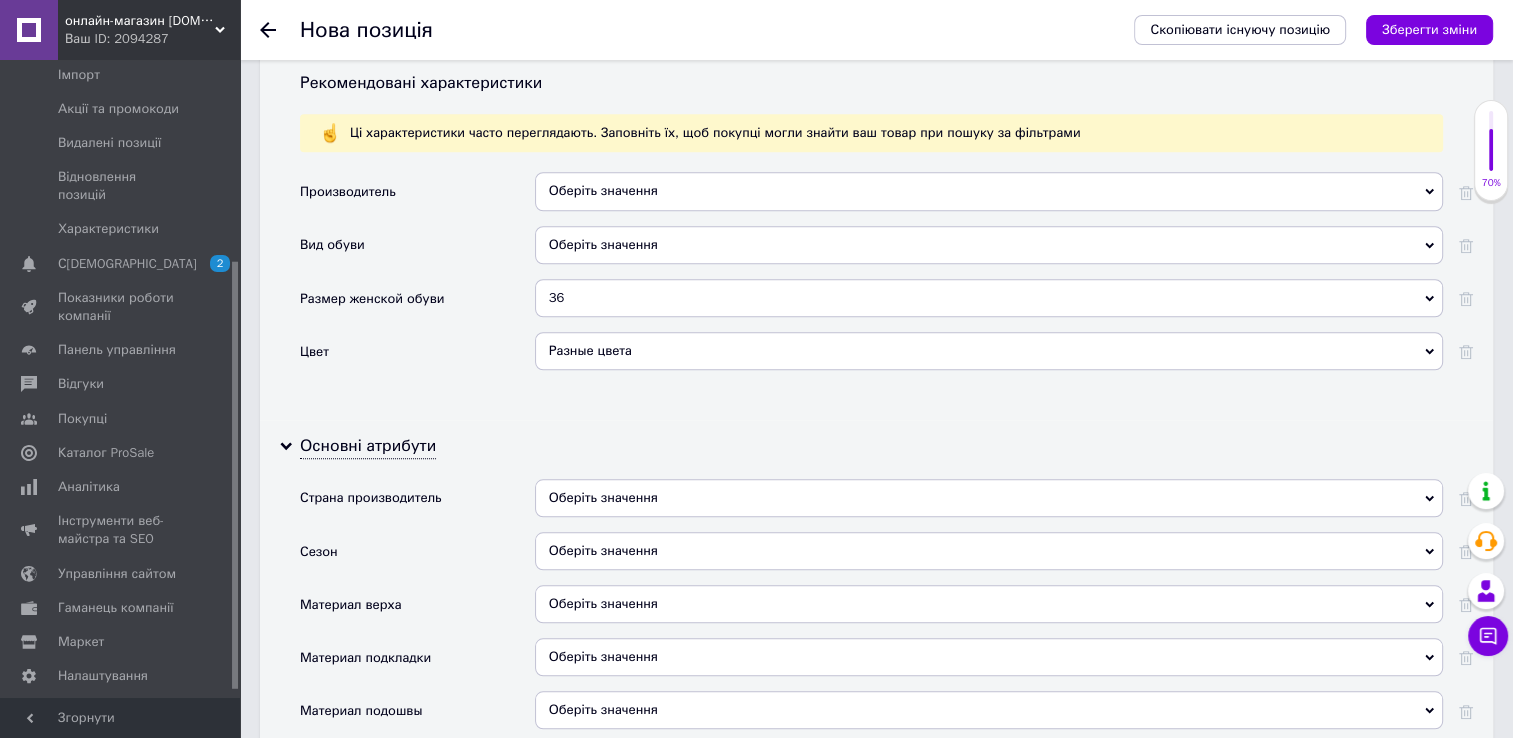 click on "Производитель Оберіть значення Вид обуви Оберіть значення Балетки Мокасины Слипоны Топ-сайдеры Эспадрильи Размер женской обуви 36 32 33 34 34,5 35  35,5 36 36,5 37 37,5 38 38,5 39 39,5 40 41 42 43 44 45 46 Цвет Разные цвета Бежевый Белый Бирюзовый Бордовый Визон Голубой Желтый Зелёный Золотистый Коричневый Красный Ментоловый Оранжевый Пудровый Разные цвета Розовый Салатовый Серебристый Серый Синий Терракотовый Фиолетовый Фуксия Хаки Черный" at bounding box center [886, 288] 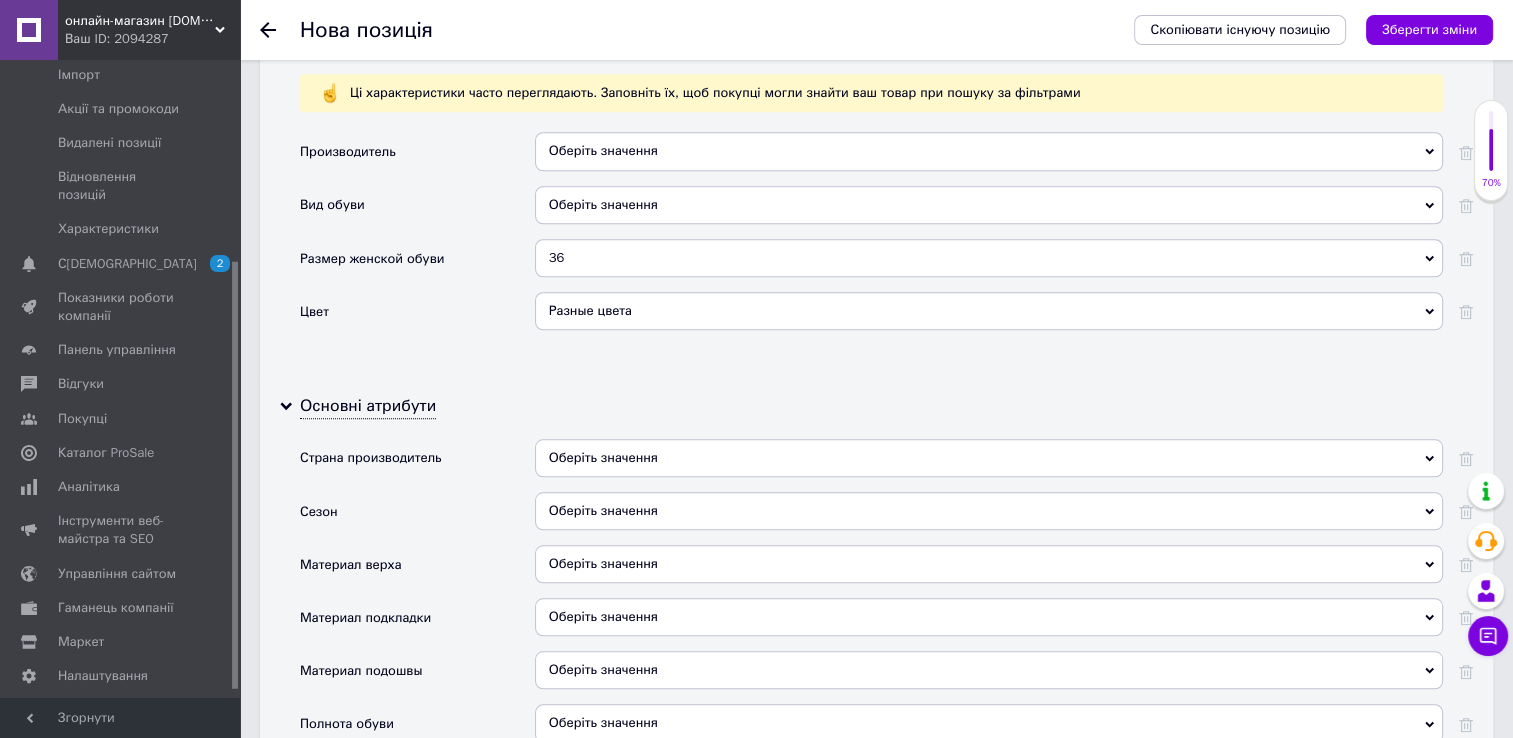 scroll, scrollTop: 1819, scrollLeft: 0, axis: vertical 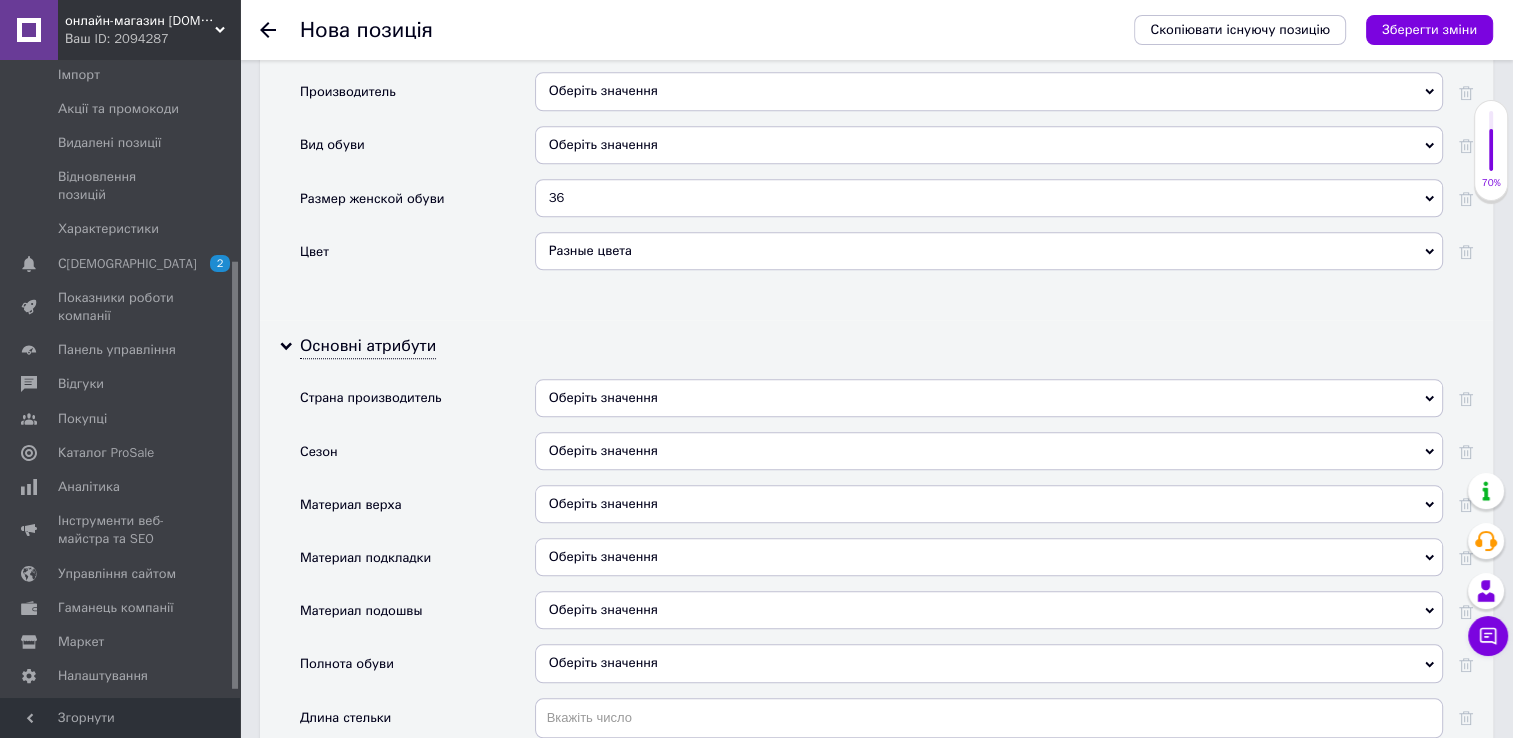 click on "Оберіть значення" at bounding box center (989, 145) 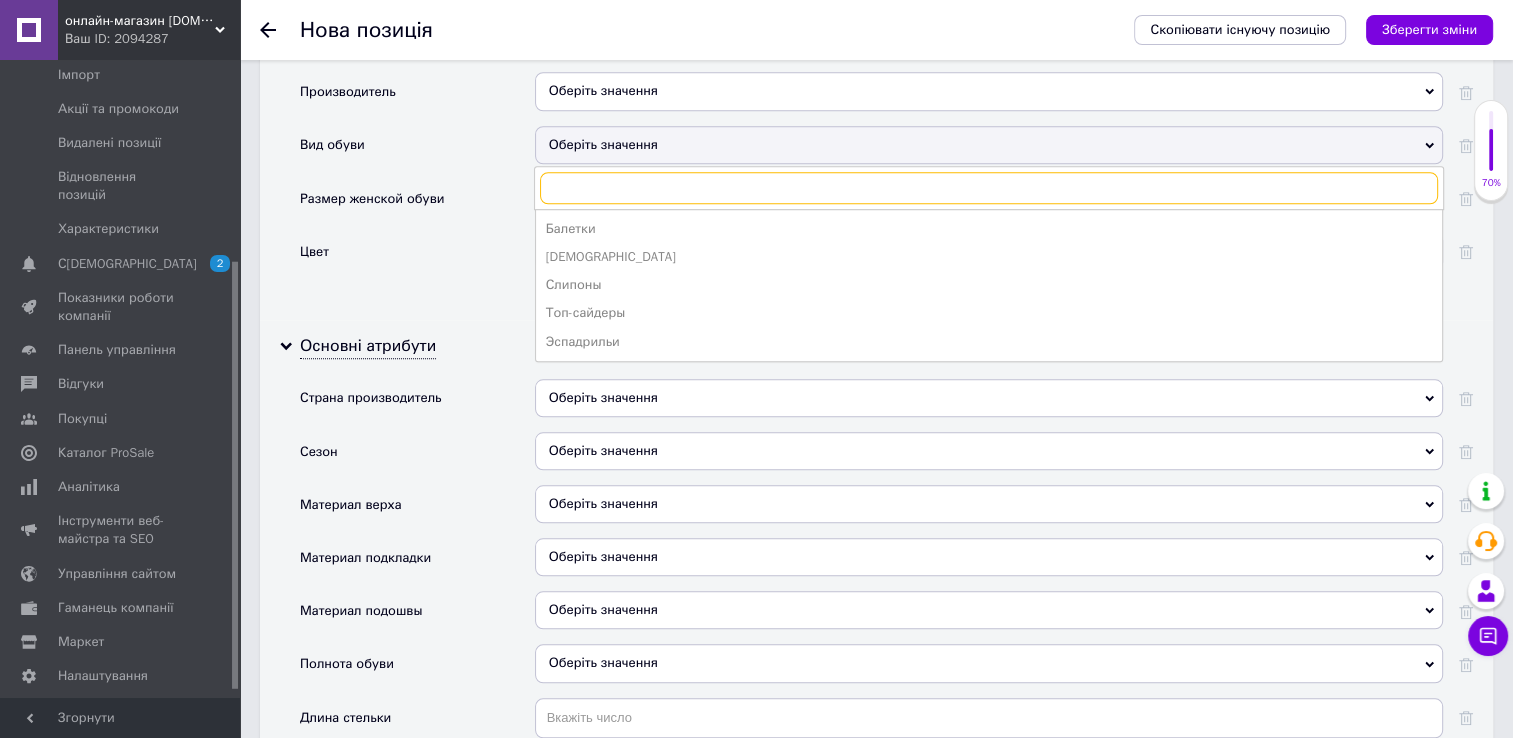 click at bounding box center [989, 188] 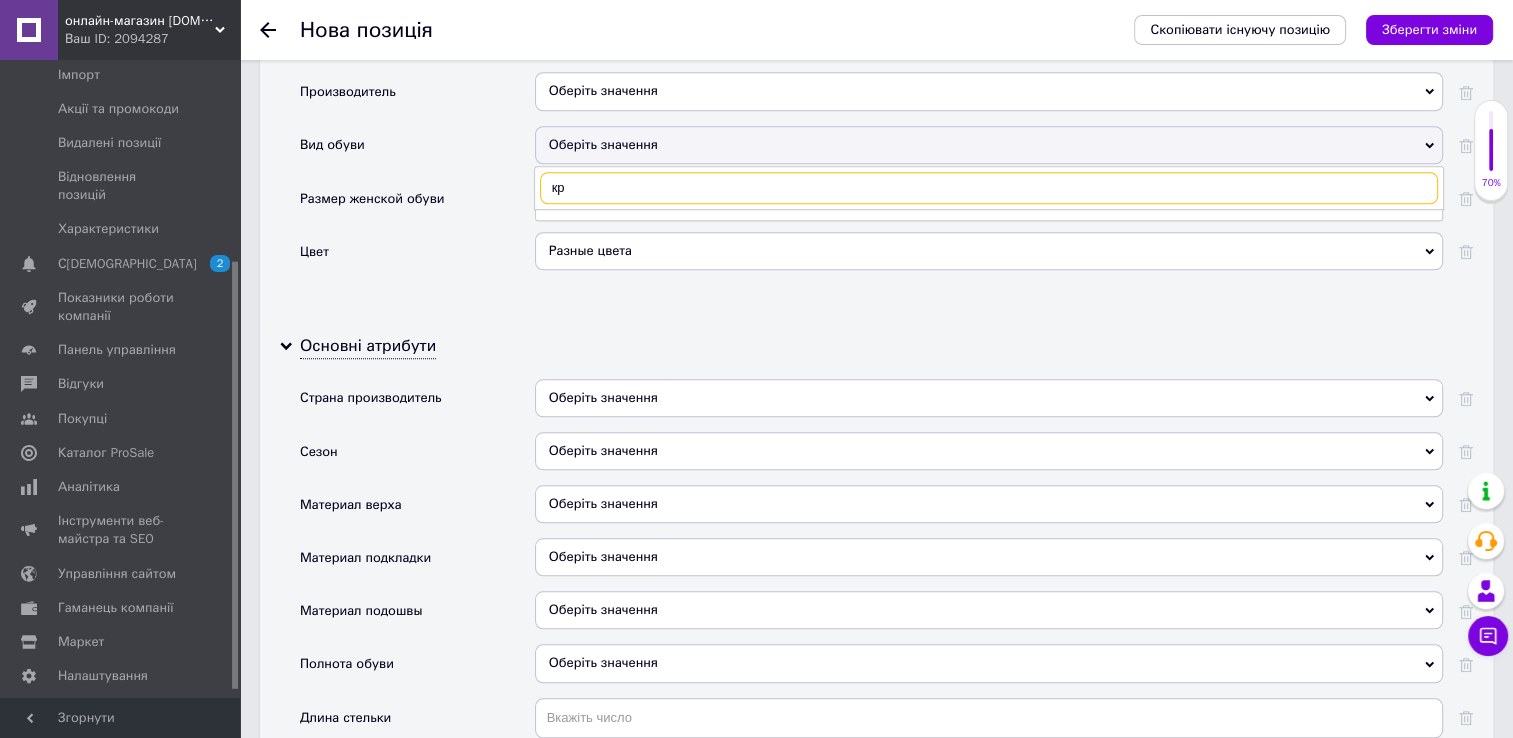 type on "к" 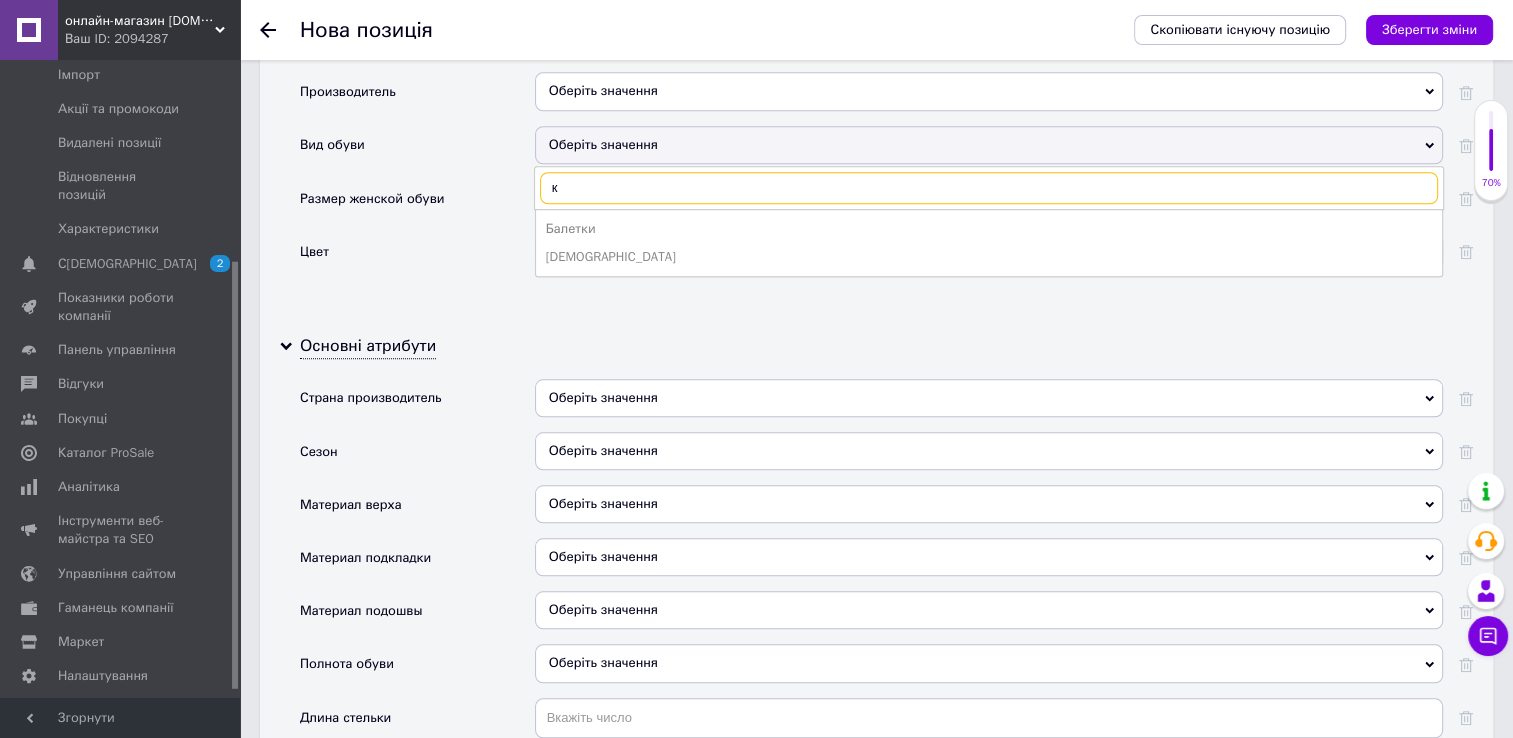 type 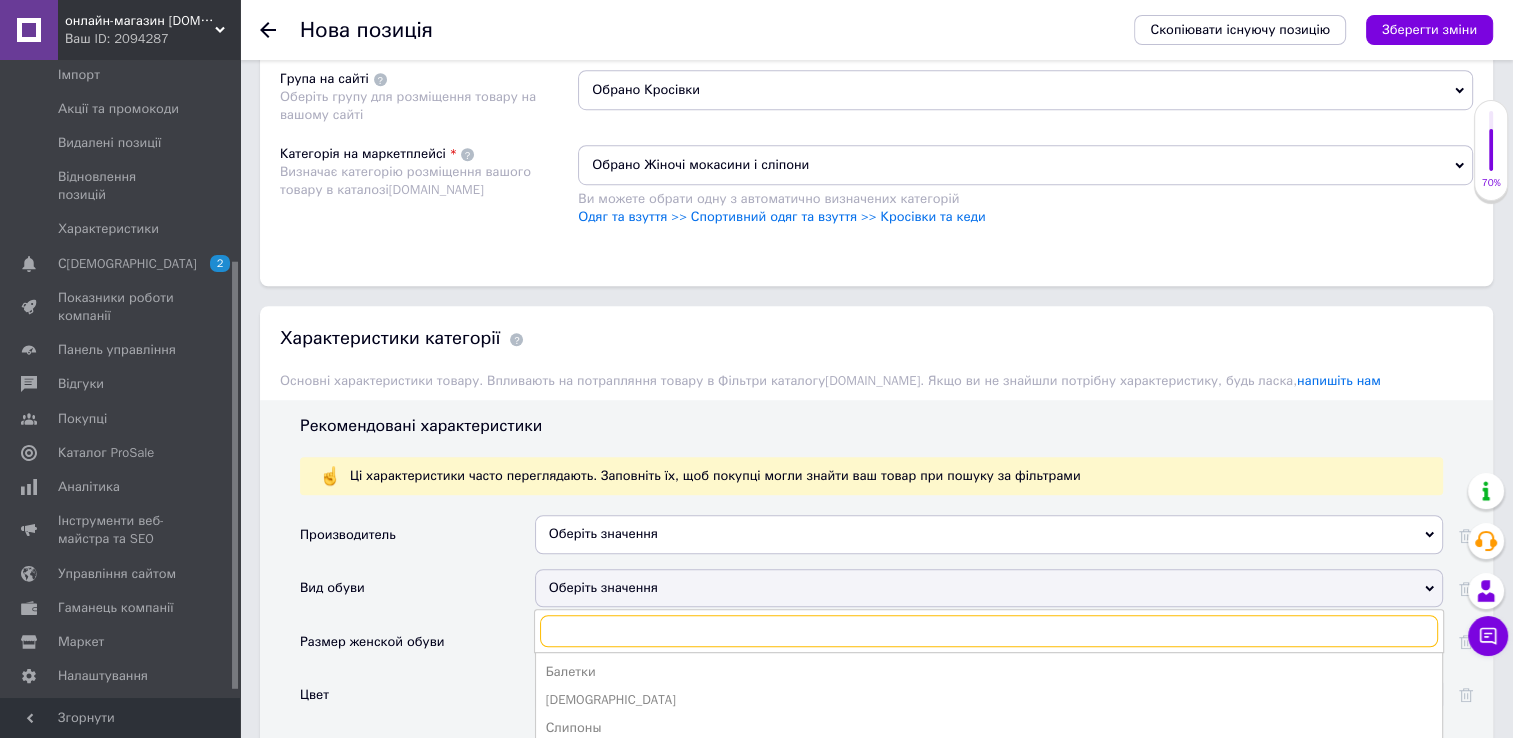 scroll, scrollTop: 1119, scrollLeft: 0, axis: vertical 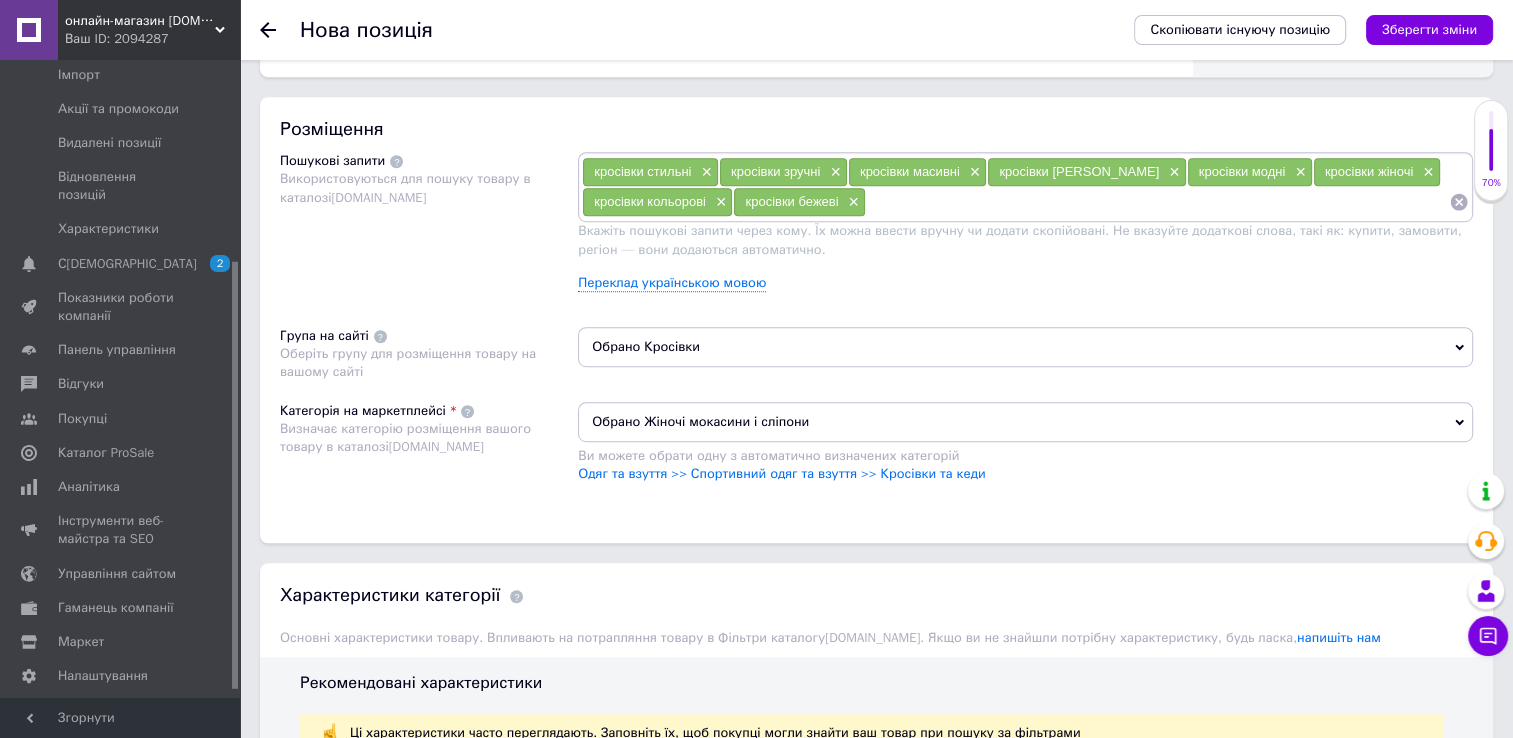 click on "Обрано Жіночі мокасини і сліпони" at bounding box center (1025, 422) 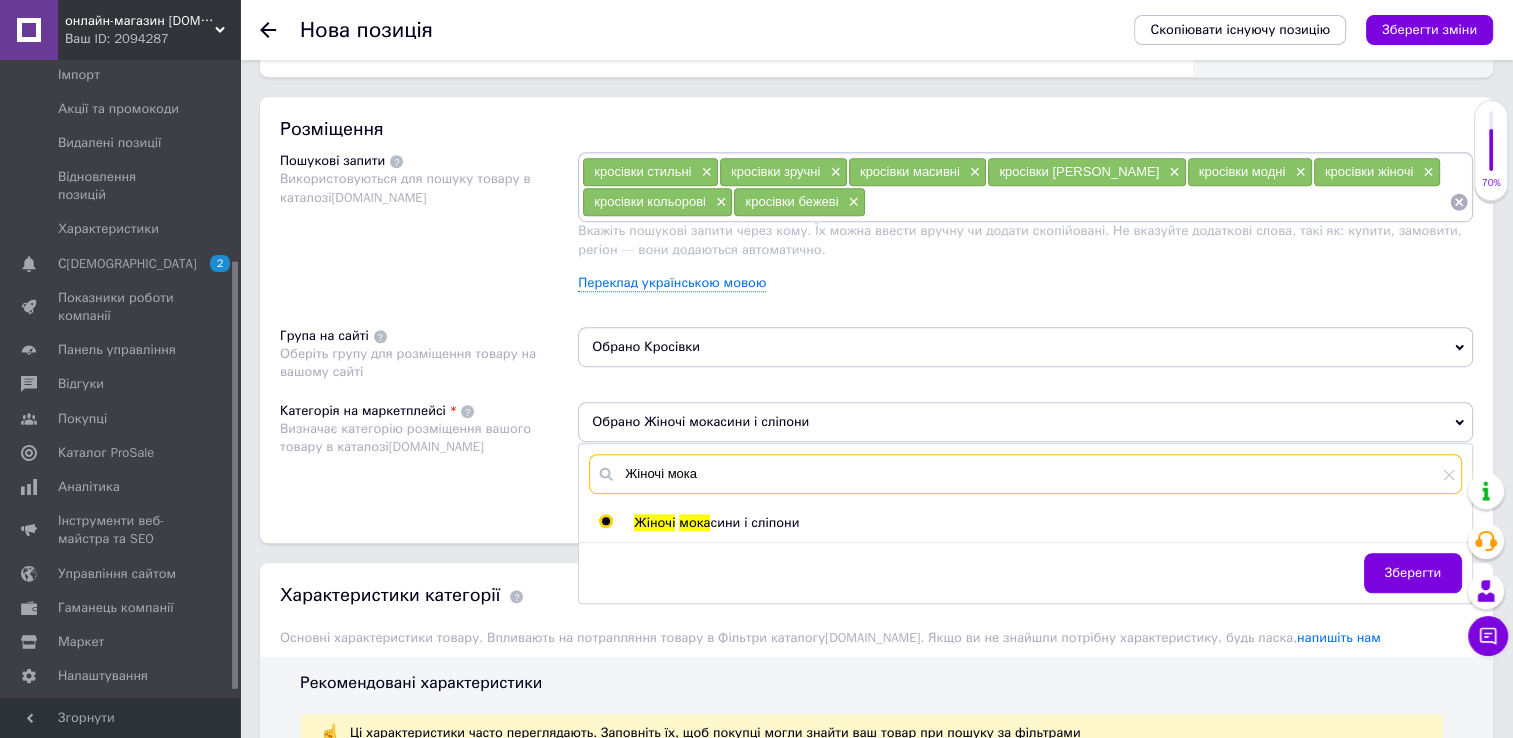 drag, startPoint x: 704, startPoint y: 469, endPoint x: 624, endPoint y: 465, distance: 80.09994 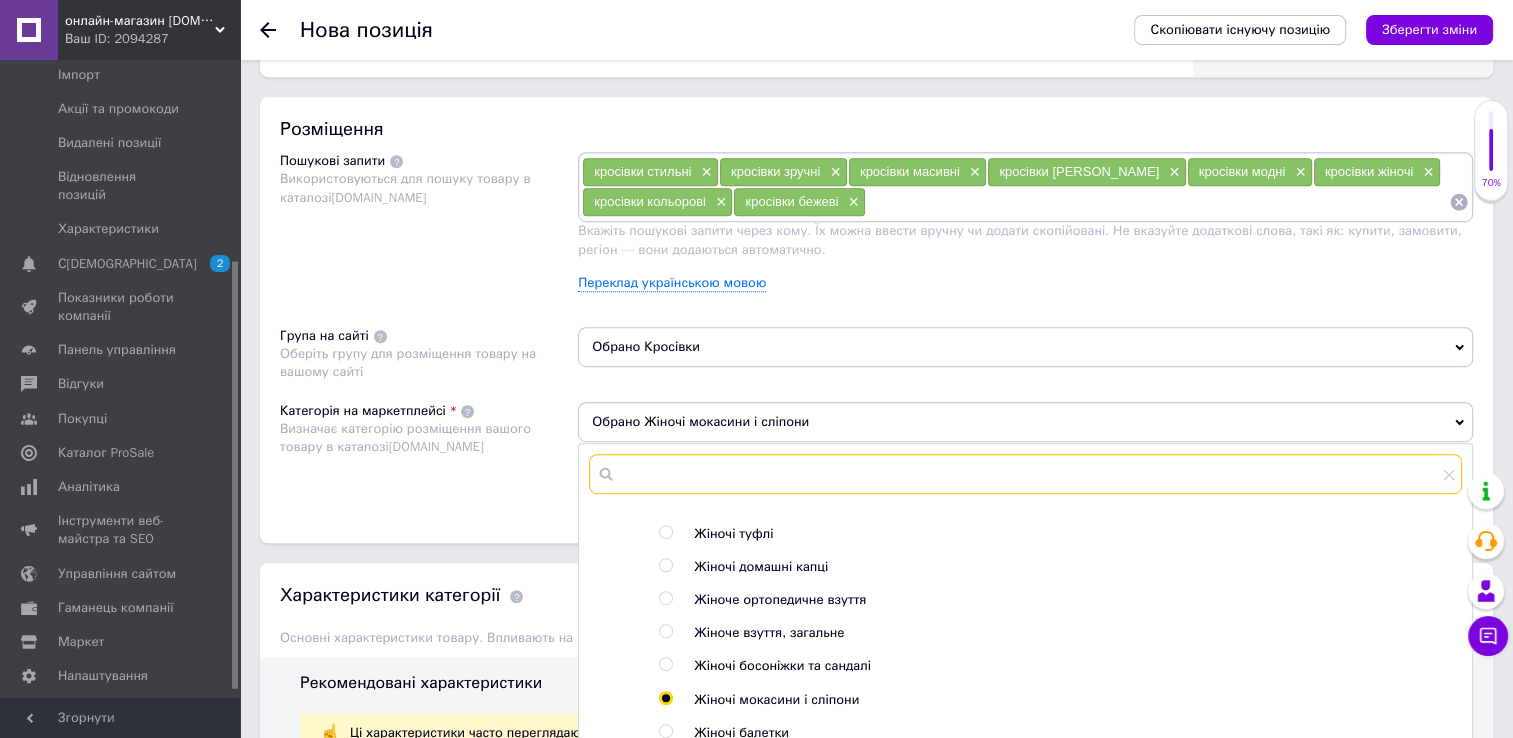 scroll, scrollTop: 400, scrollLeft: 0, axis: vertical 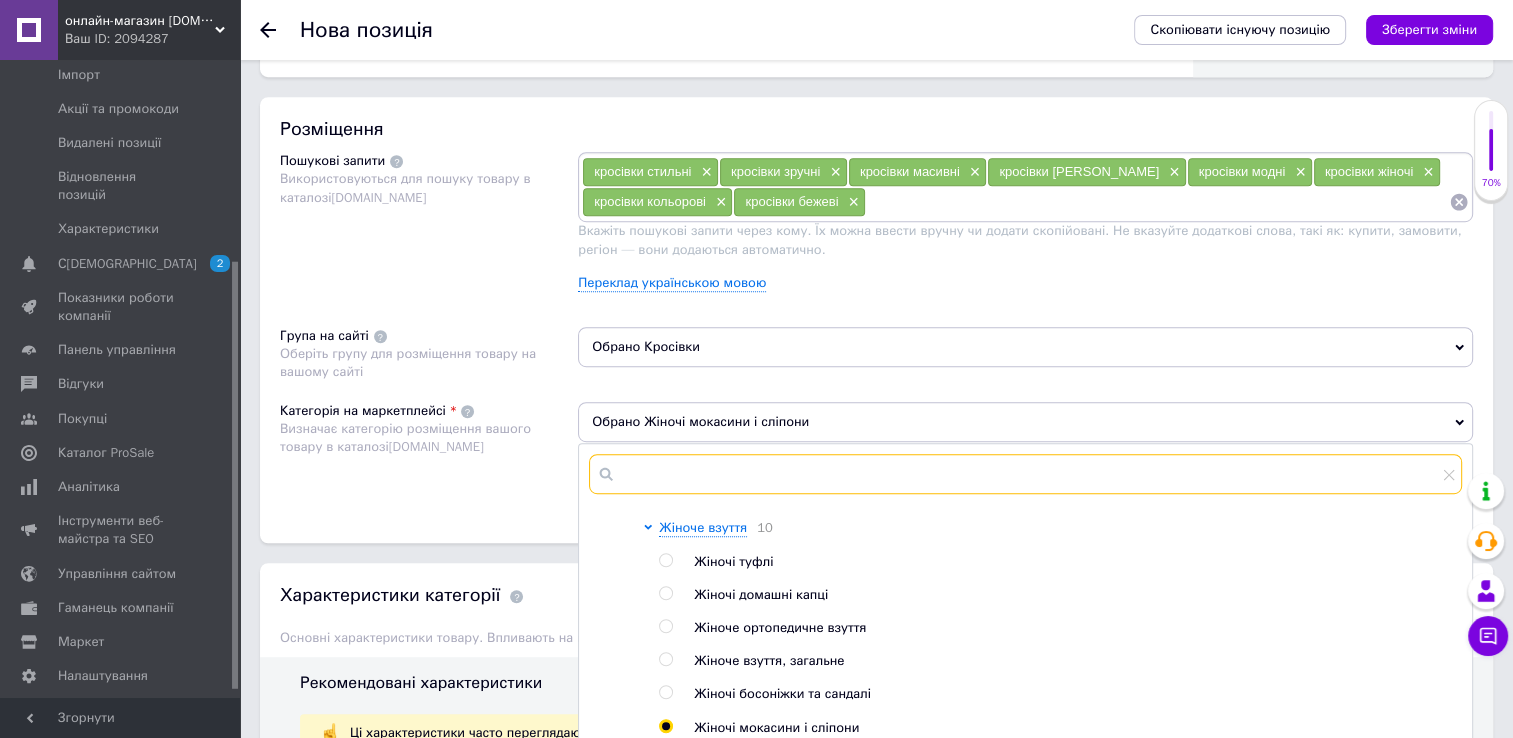 type 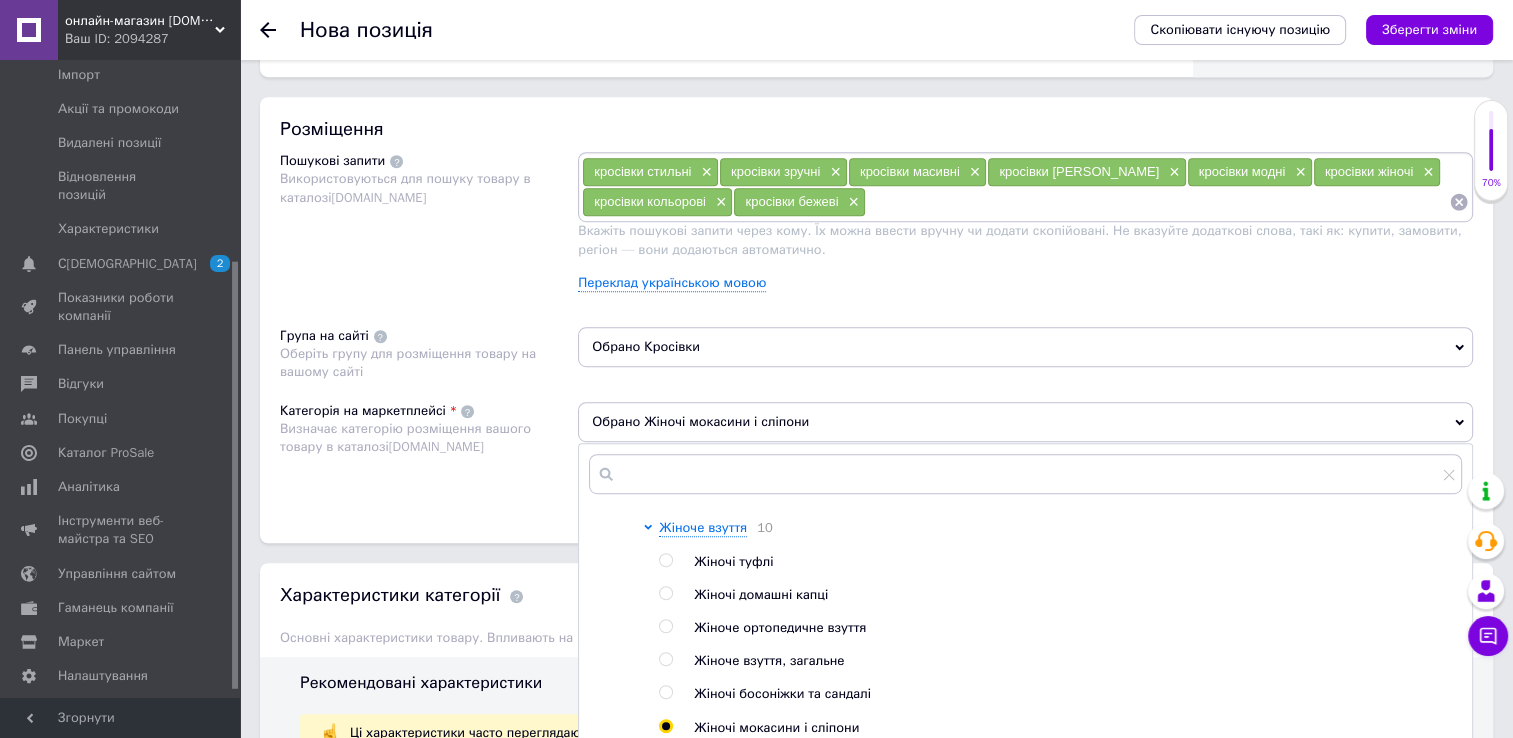 click at bounding box center [665, 659] 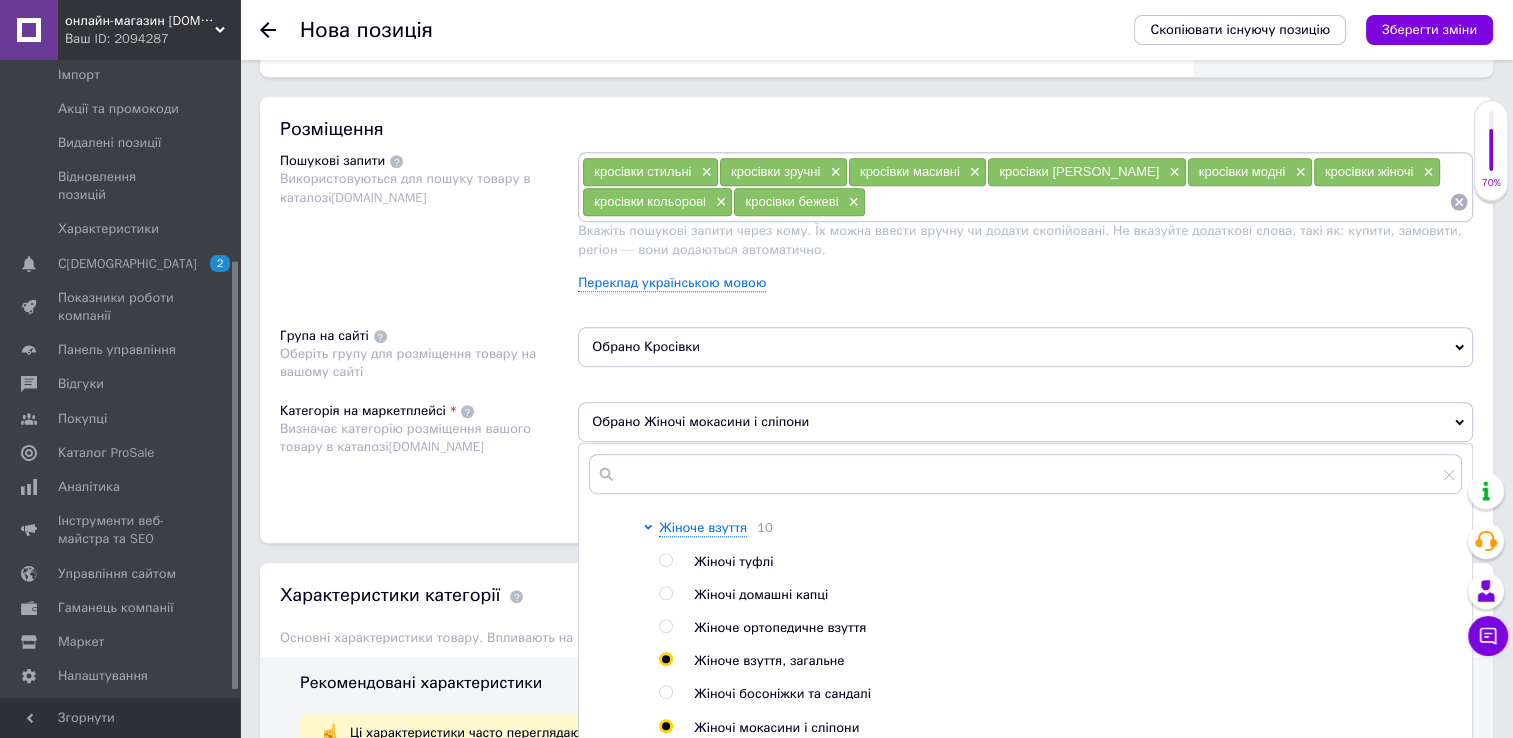 radio on "true" 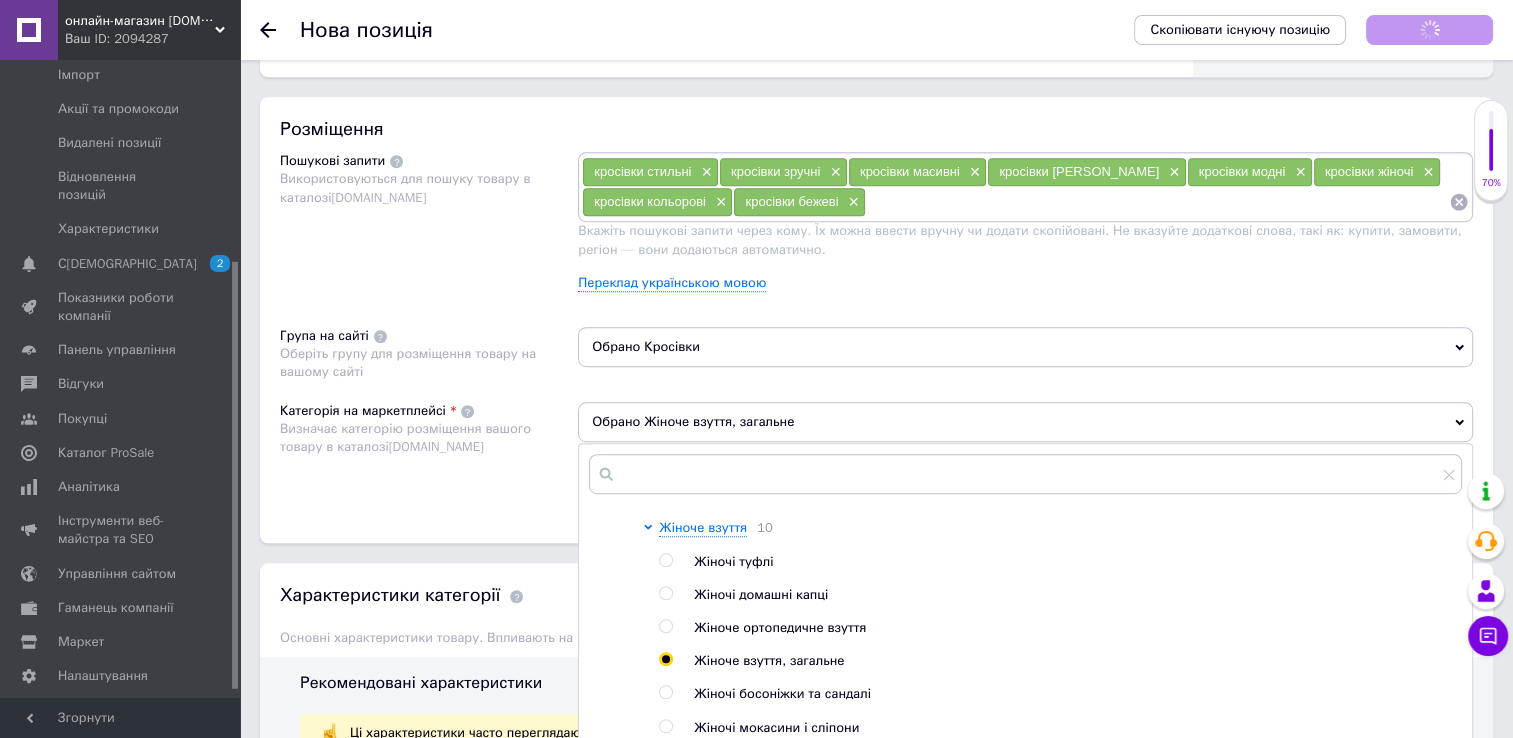 click on "Розміщення Пошукові запити Використовуються для пошуку товару в каталозі  [DOMAIN_NAME] кросівки стильні × кросівки зручні × кросівки масивні × кросівки гарні × кросівки модні × кросівки жіночі × кросівки кольорові × кросівки бежеві × Вкажіть пошукові запити через кому. Їх можна ввести вручну чи додати скопійовані. Не вказуйте додаткові слова, такі як: купити, замовити, регіон — вони додаються автоматично. Переклад українською мовою Група на сайті Оберіть групу для розміщення товару на вашому сайті Обрано Кросівки Категорія на маркетплейсі [DOMAIN_NAME] Товари 39 7 14 9 3 10" at bounding box center [876, 320] 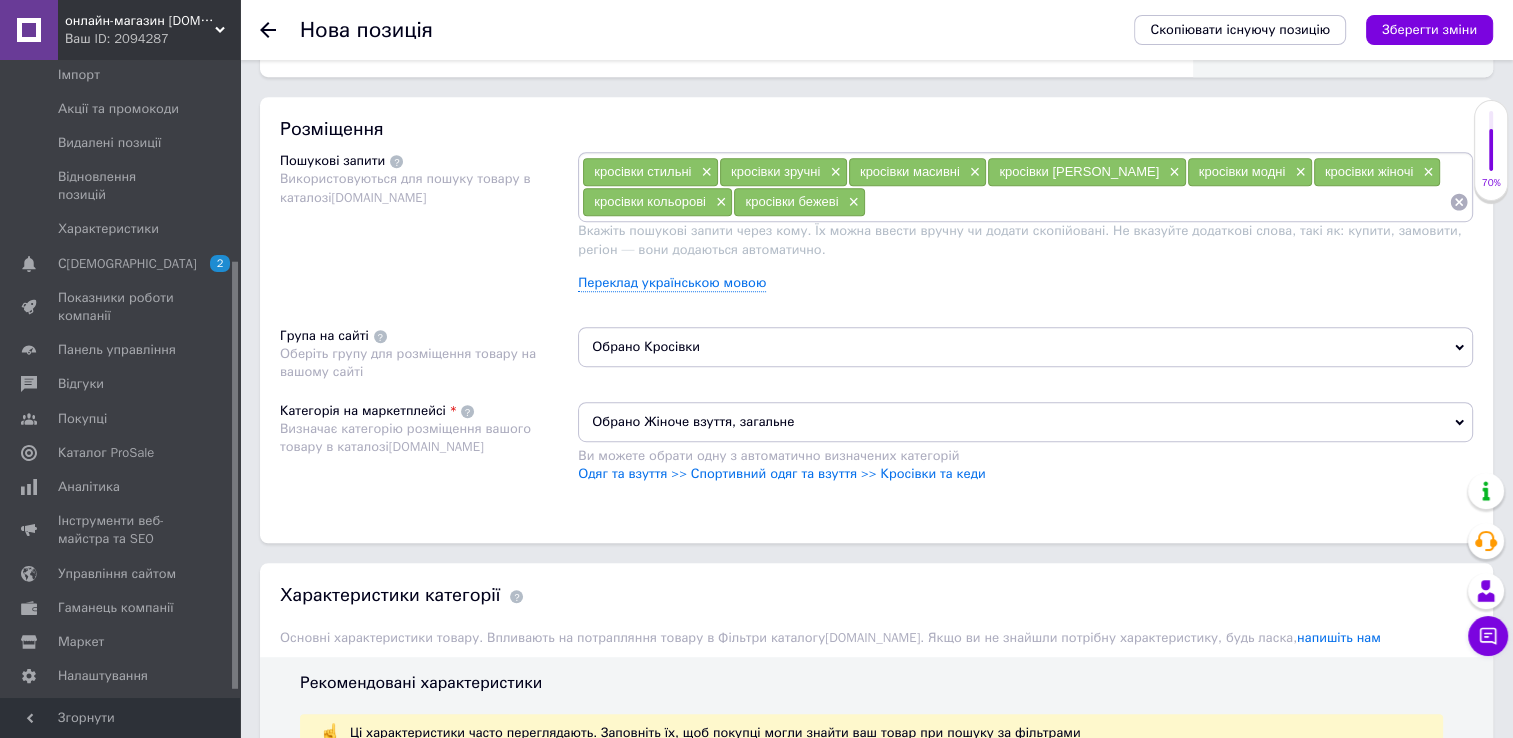scroll, scrollTop: 1419, scrollLeft: 0, axis: vertical 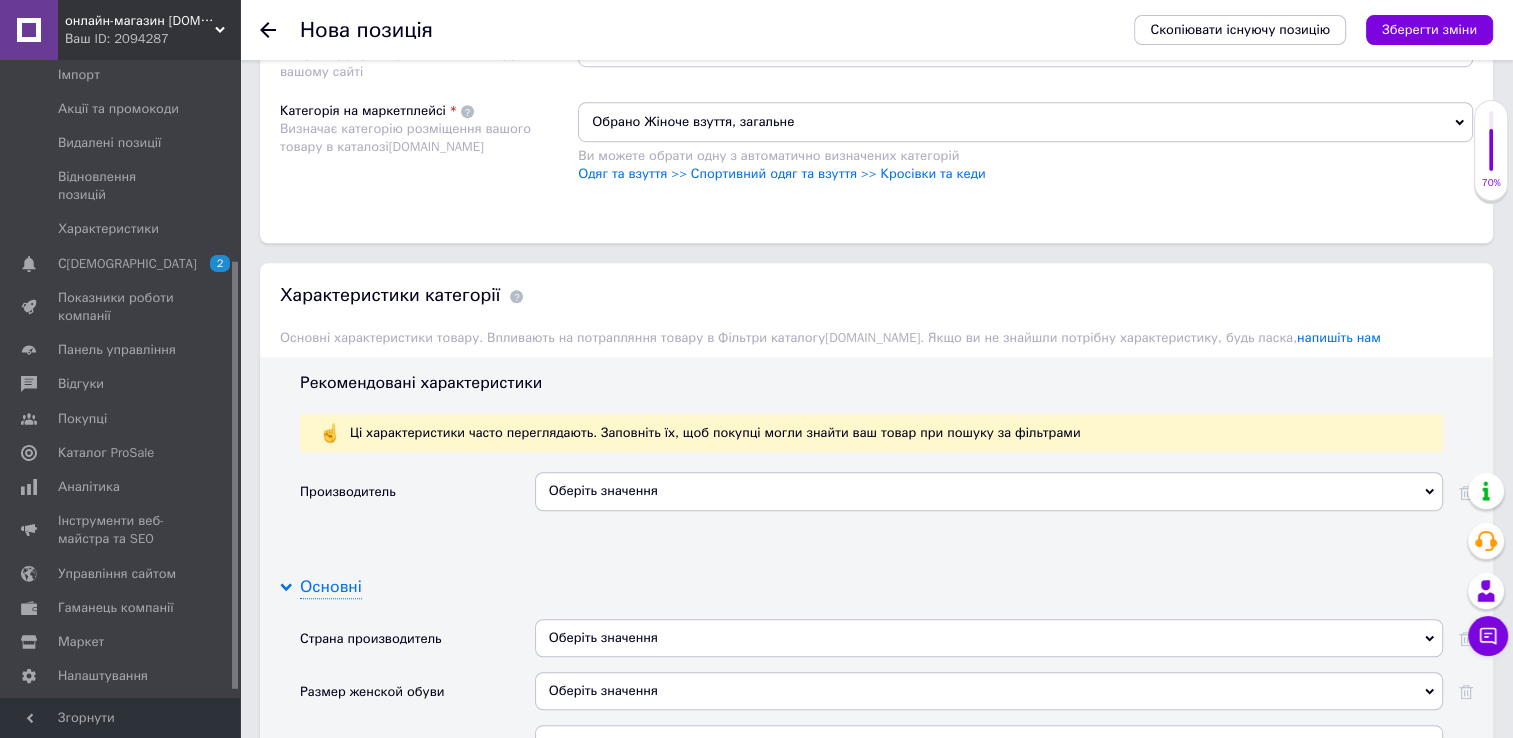 click on "Основні" at bounding box center (331, 587) 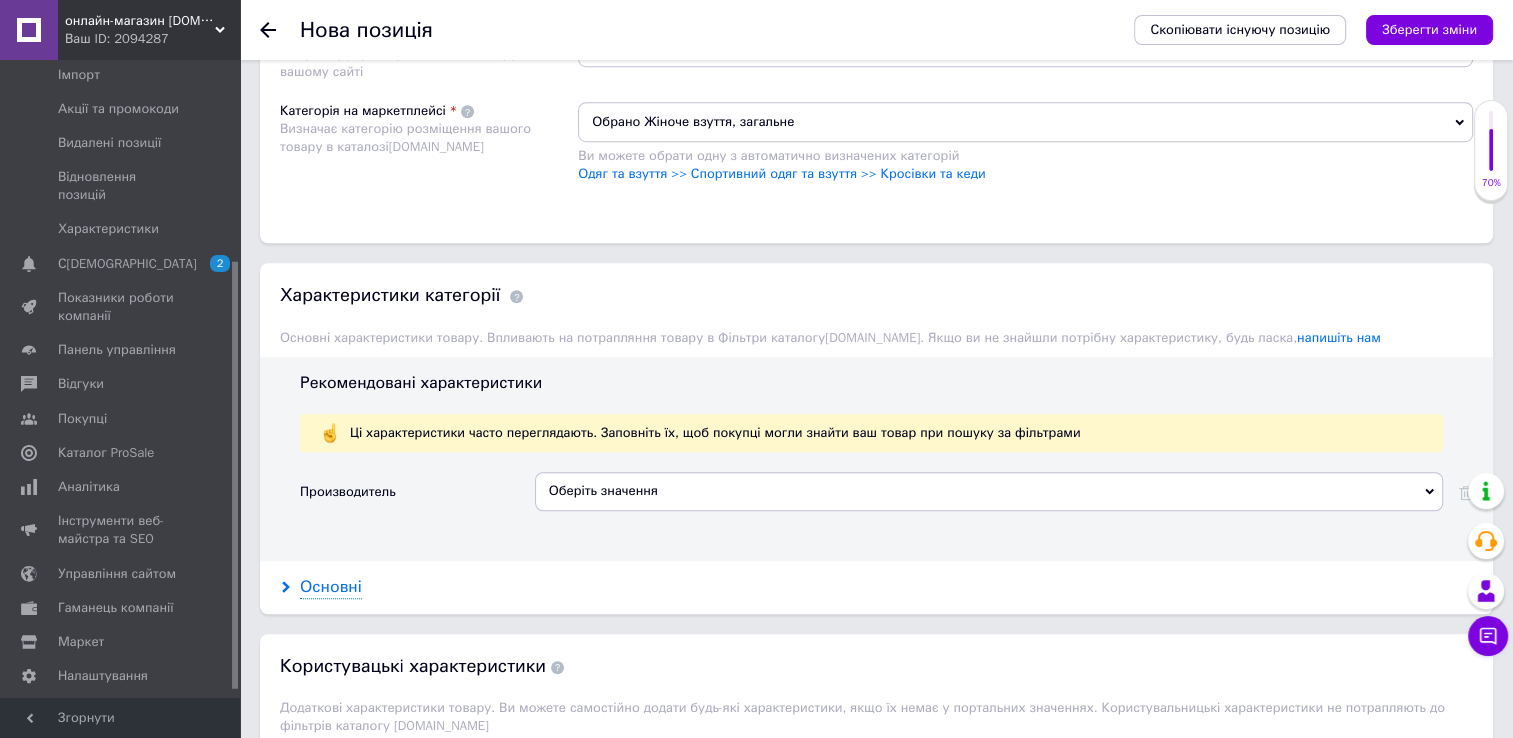click on "Основні" at bounding box center [331, 587] 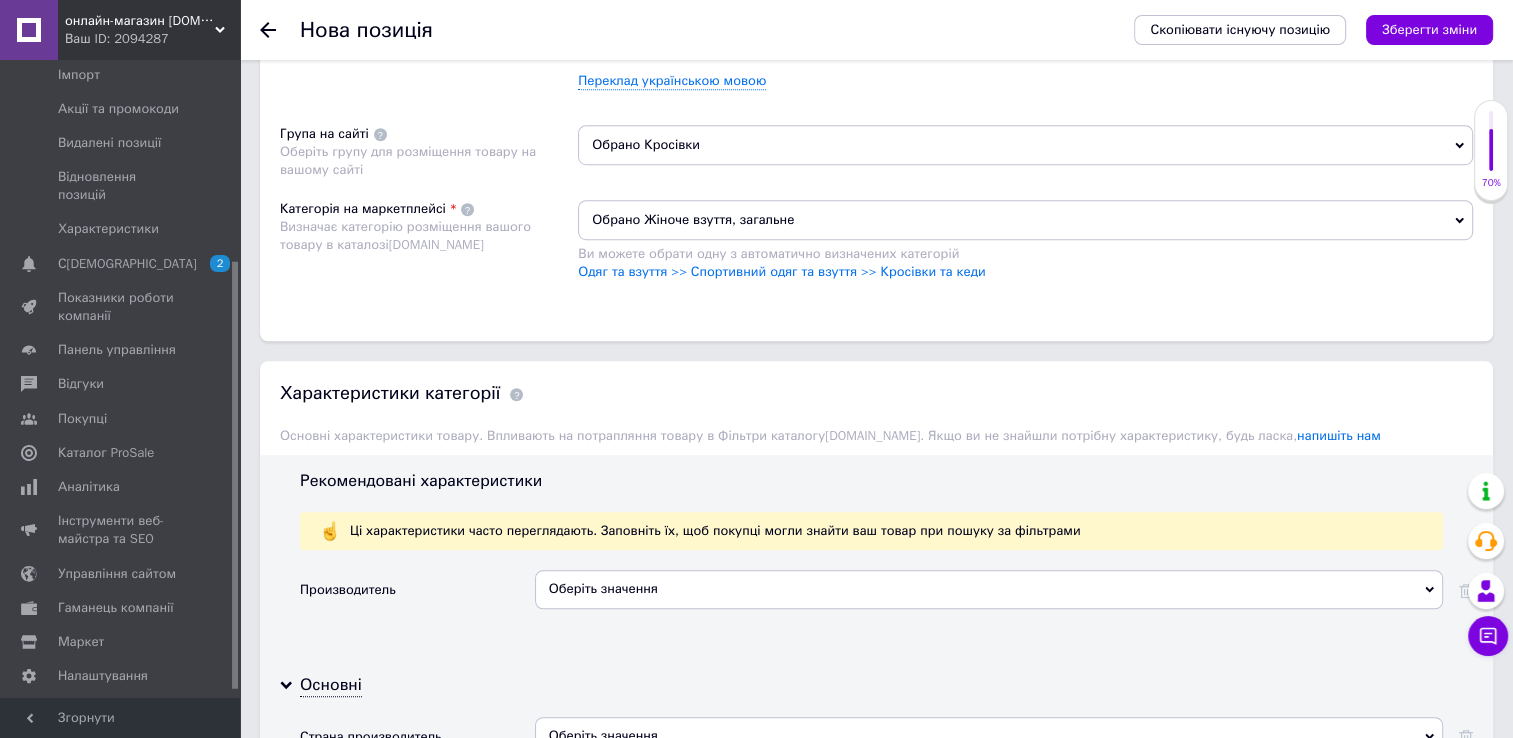 scroll, scrollTop: 1319, scrollLeft: 0, axis: vertical 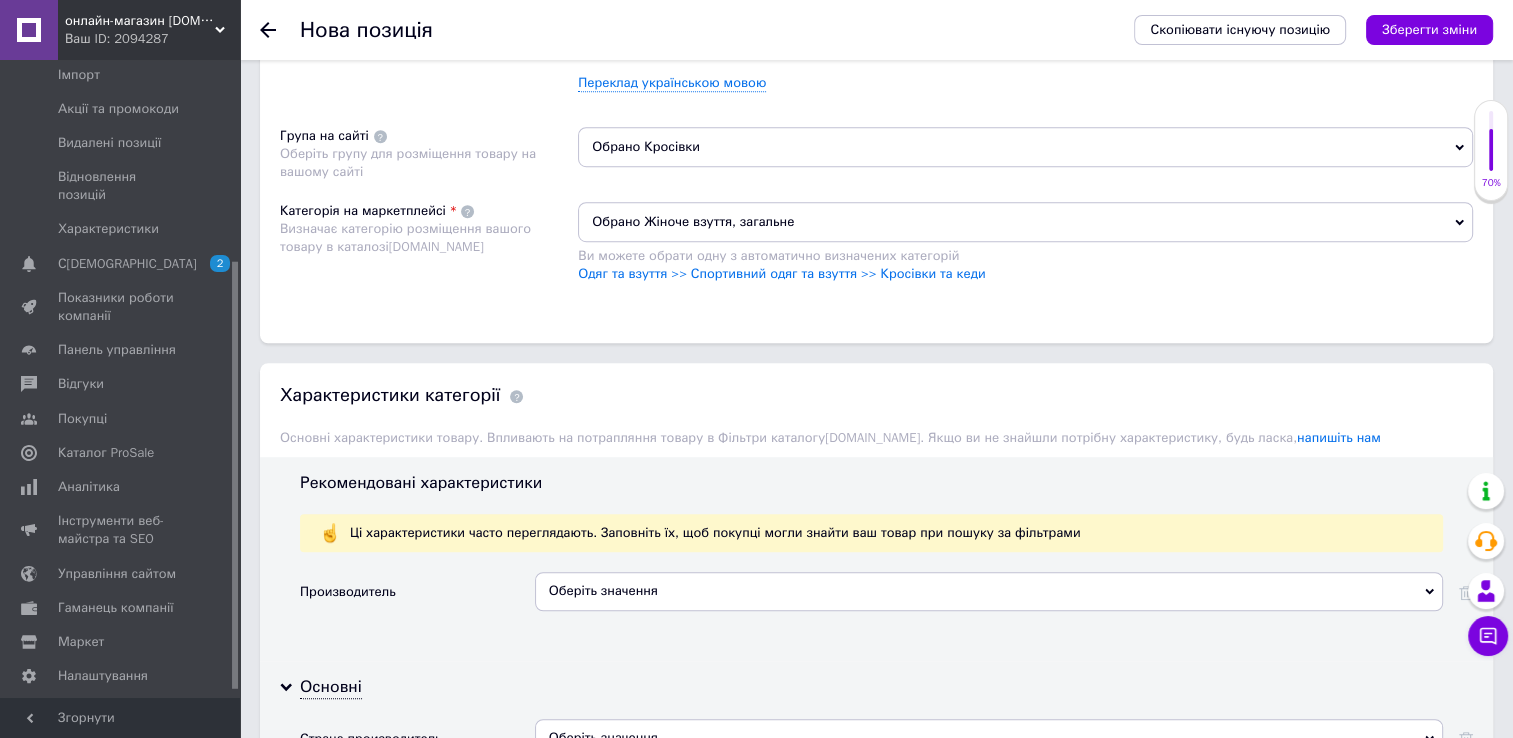 click on "Обрано Жіноче взуття, загальне" at bounding box center [1025, 222] 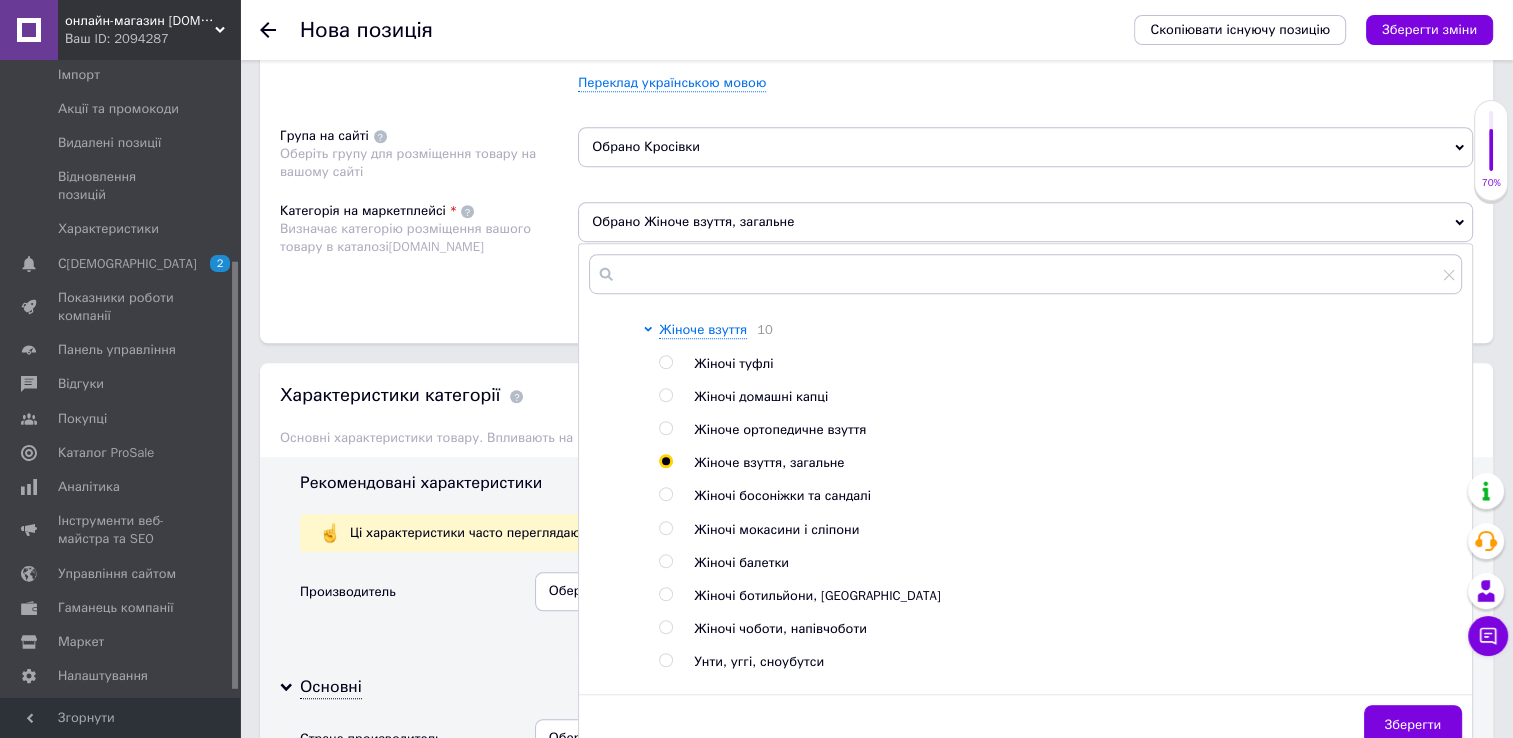 scroll, scrollTop: 400, scrollLeft: 0, axis: vertical 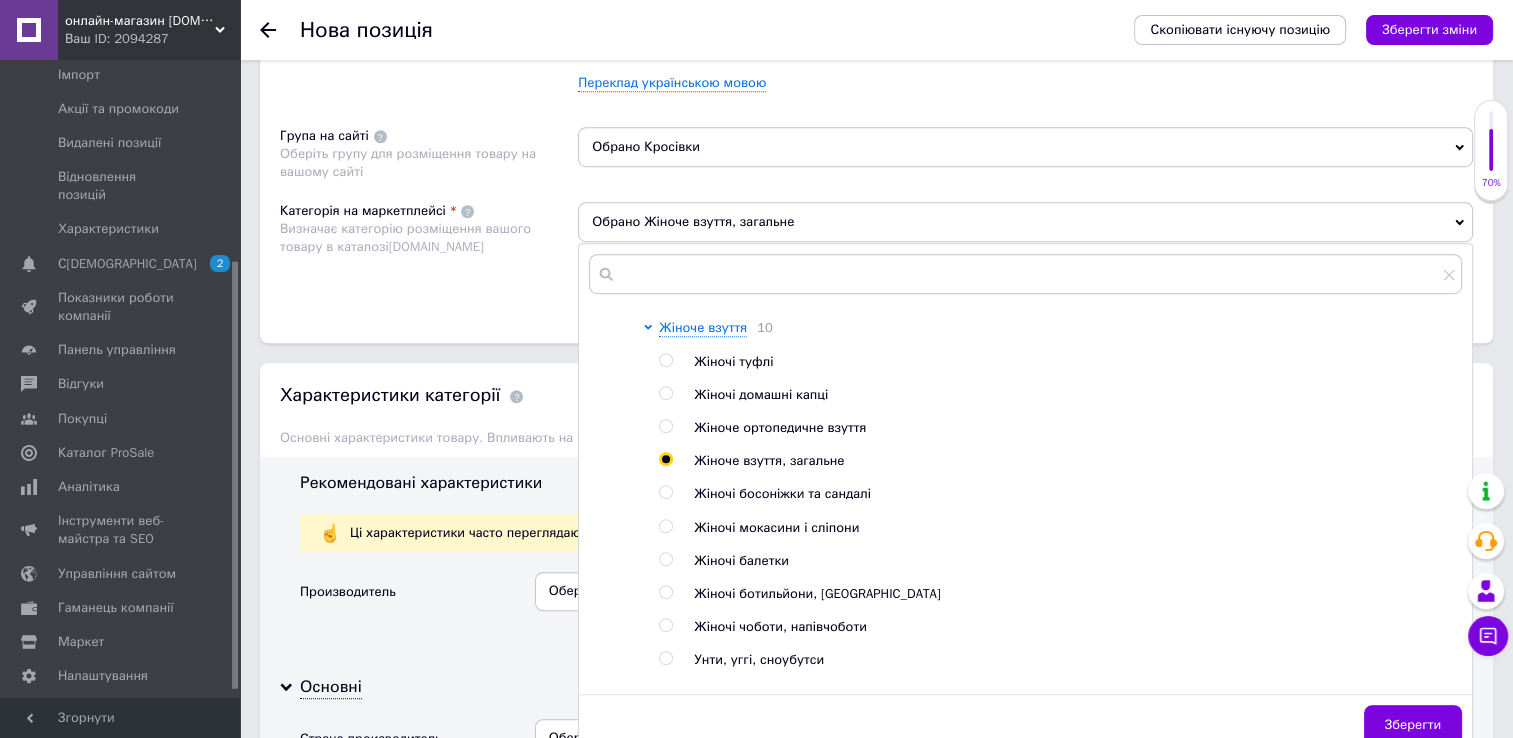click at bounding box center (665, 526) 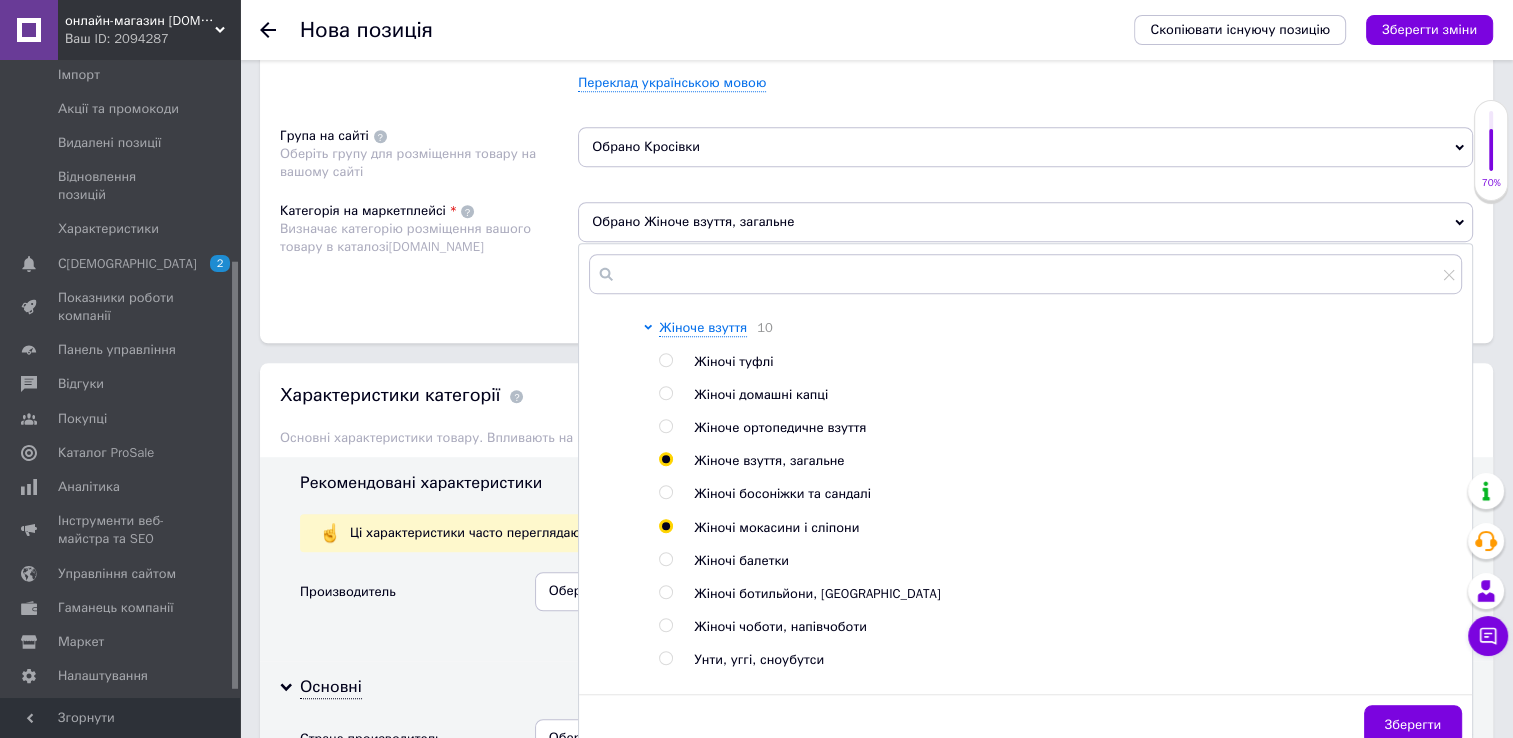 radio on "true" 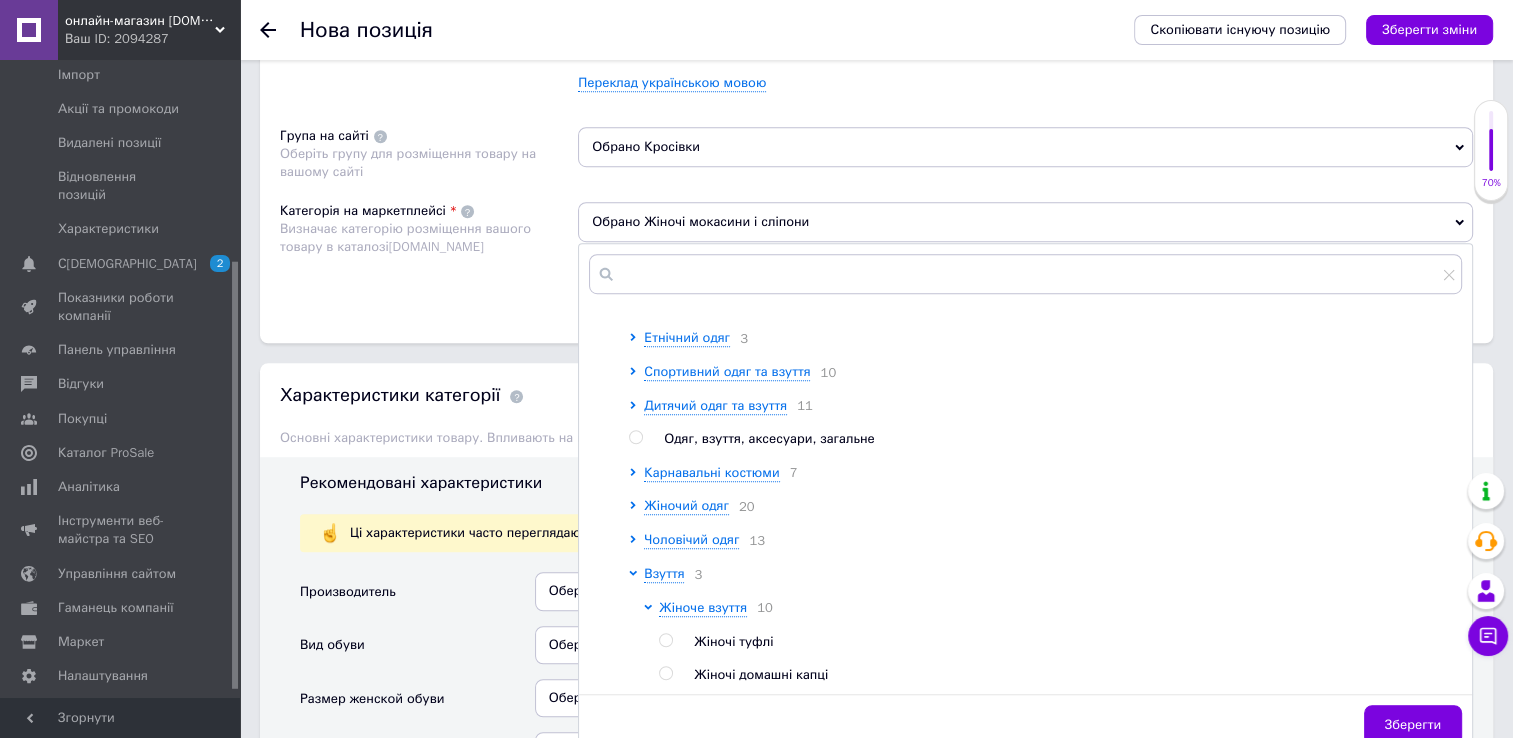 scroll, scrollTop: 100, scrollLeft: 0, axis: vertical 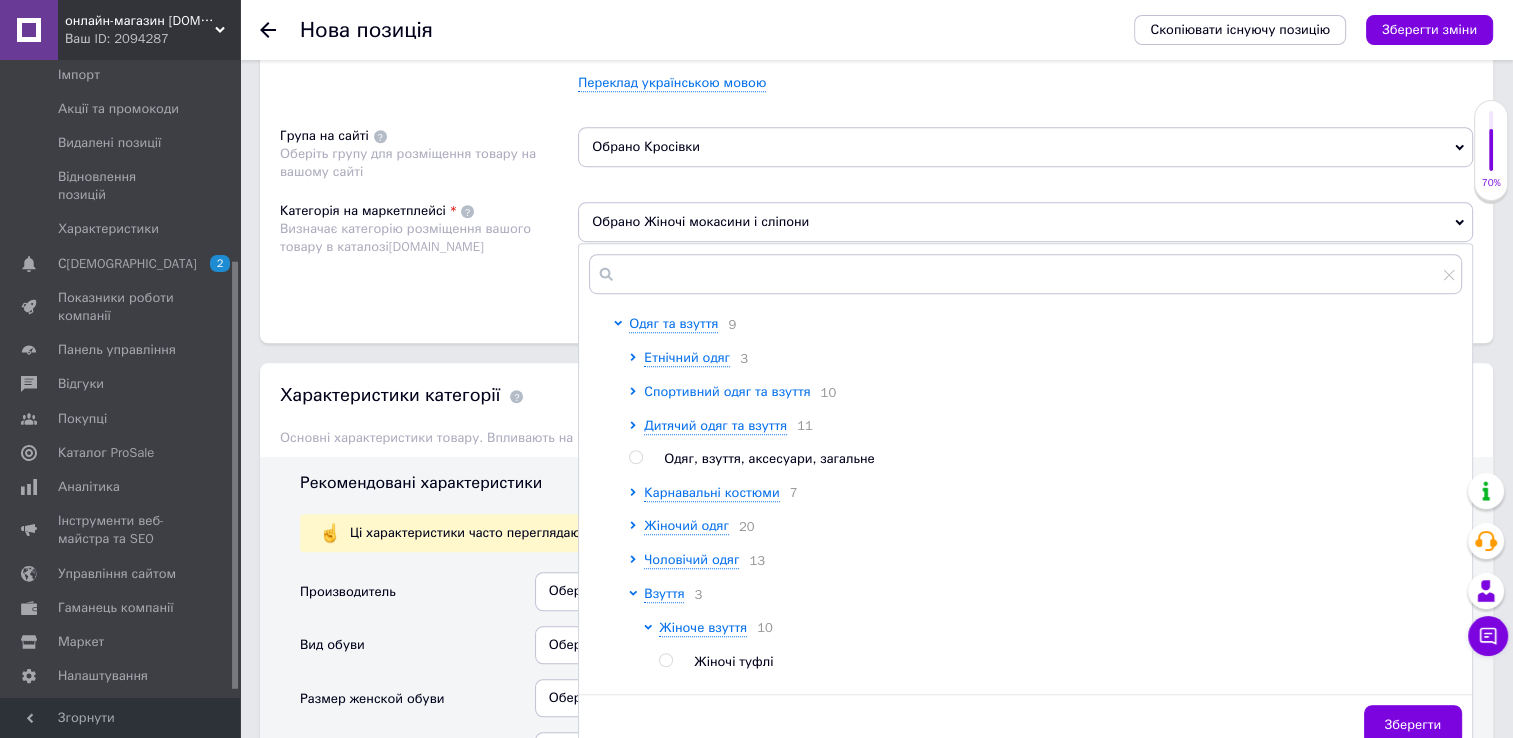 click on "Спортивний одяг та взуття" at bounding box center (727, 391) 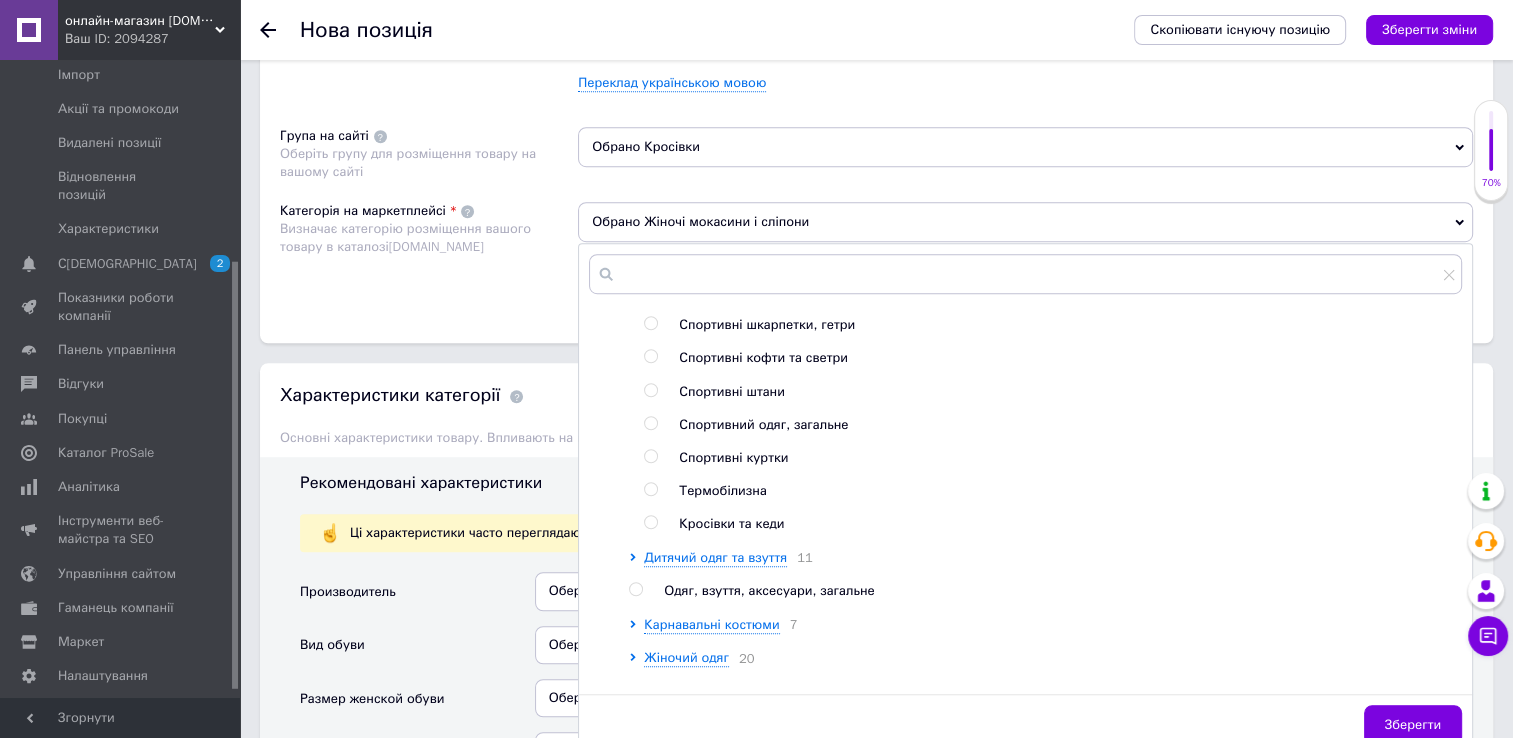 scroll, scrollTop: 400, scrollLeft: 0, axis: vertical 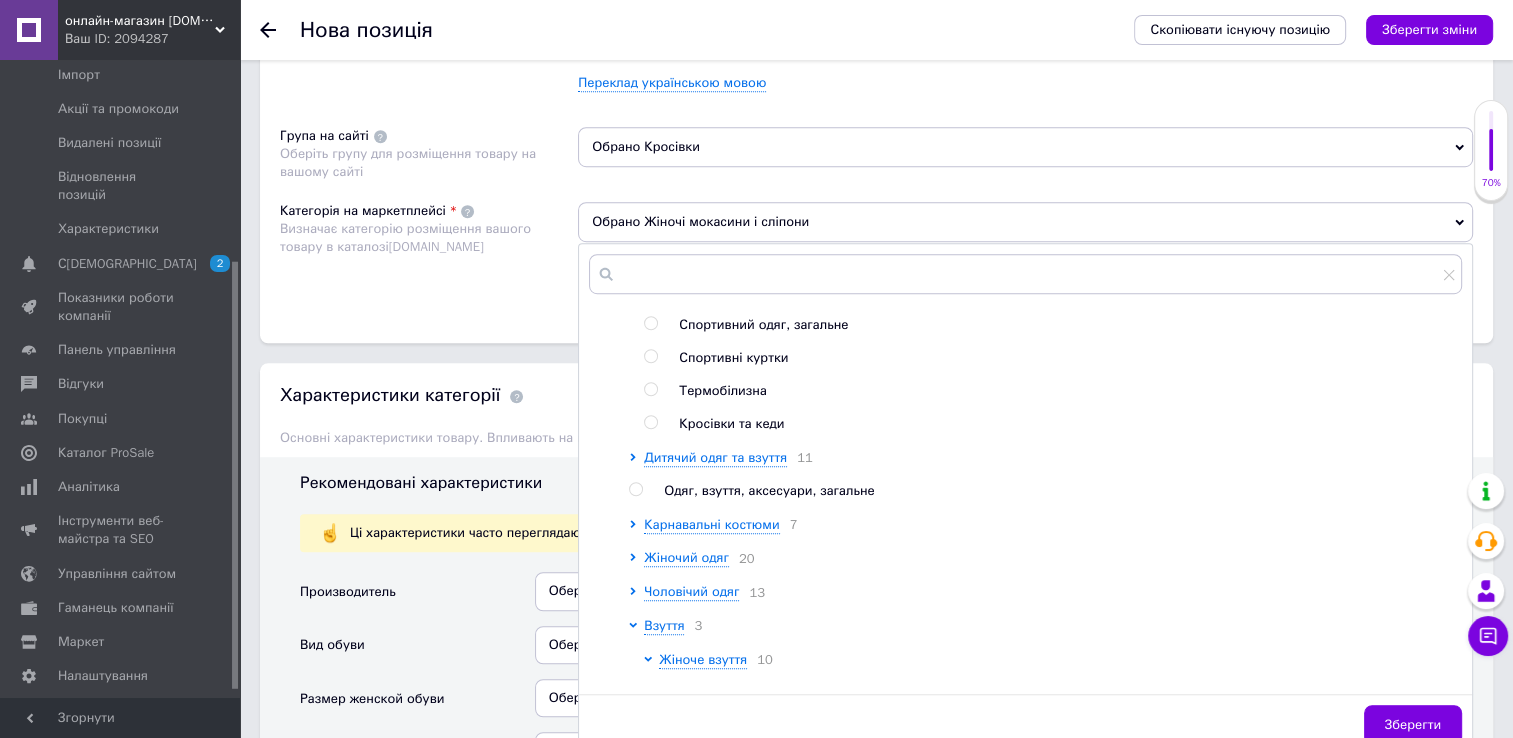 click at bounding box center [650, 422] 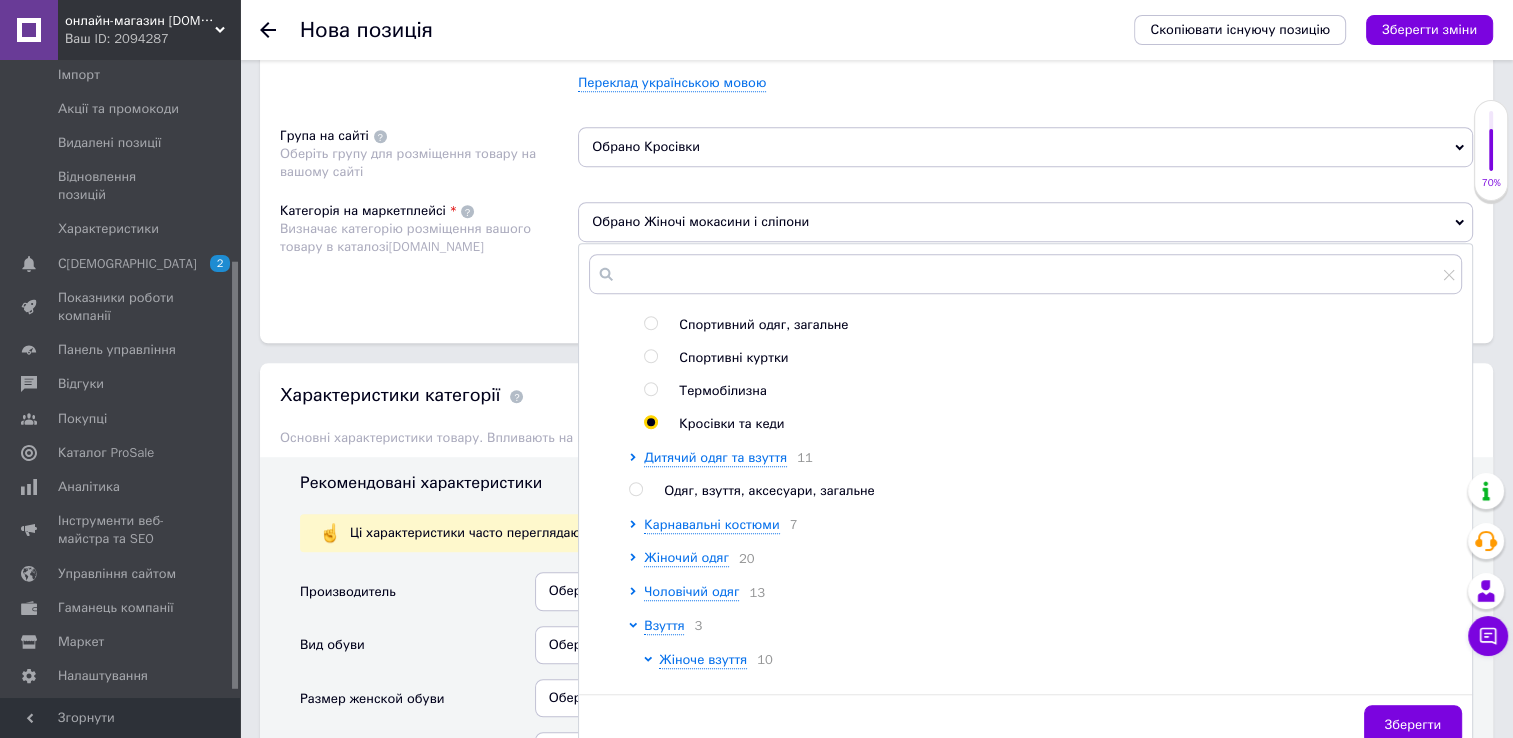 radio on "true" 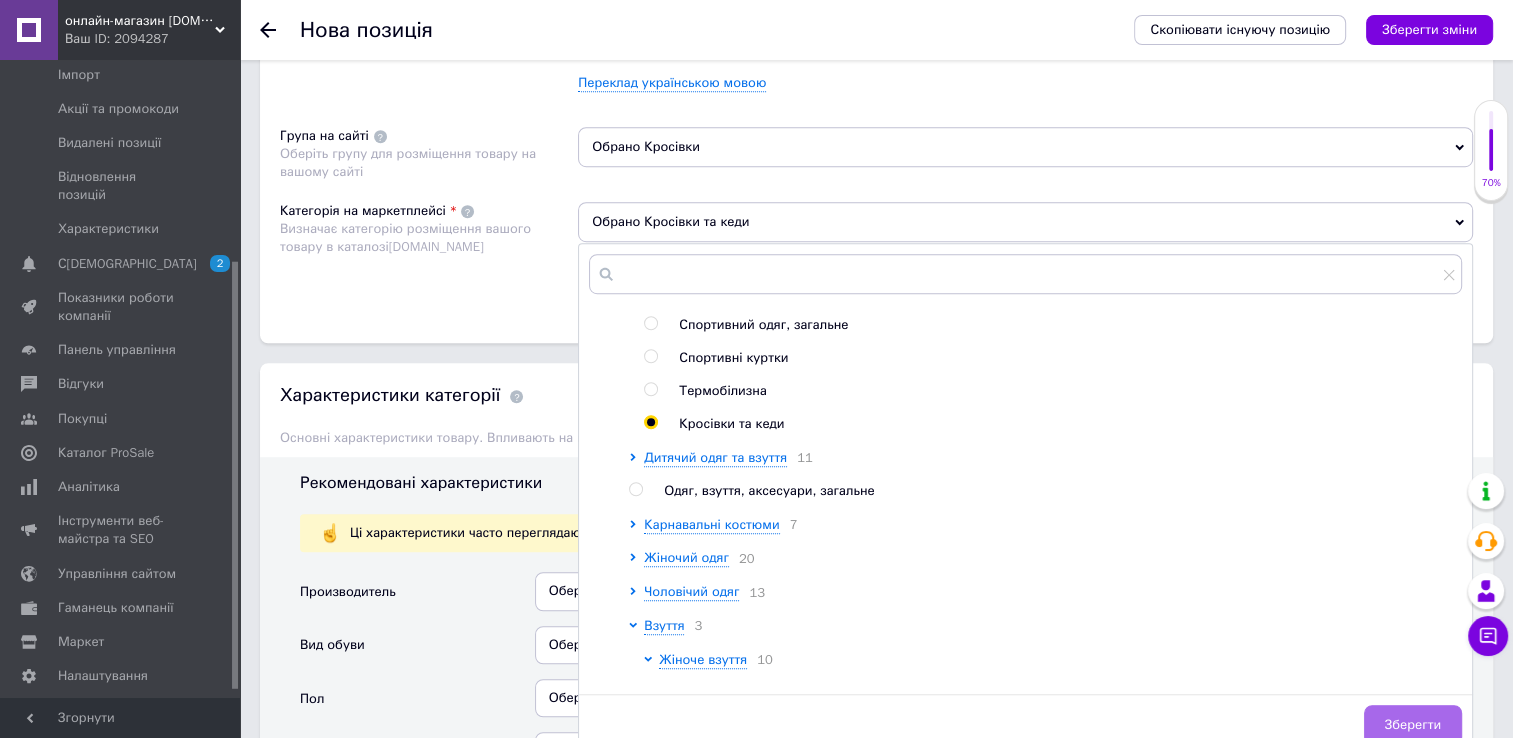 click on "Зберегти" at bounding box center (1413, 725) 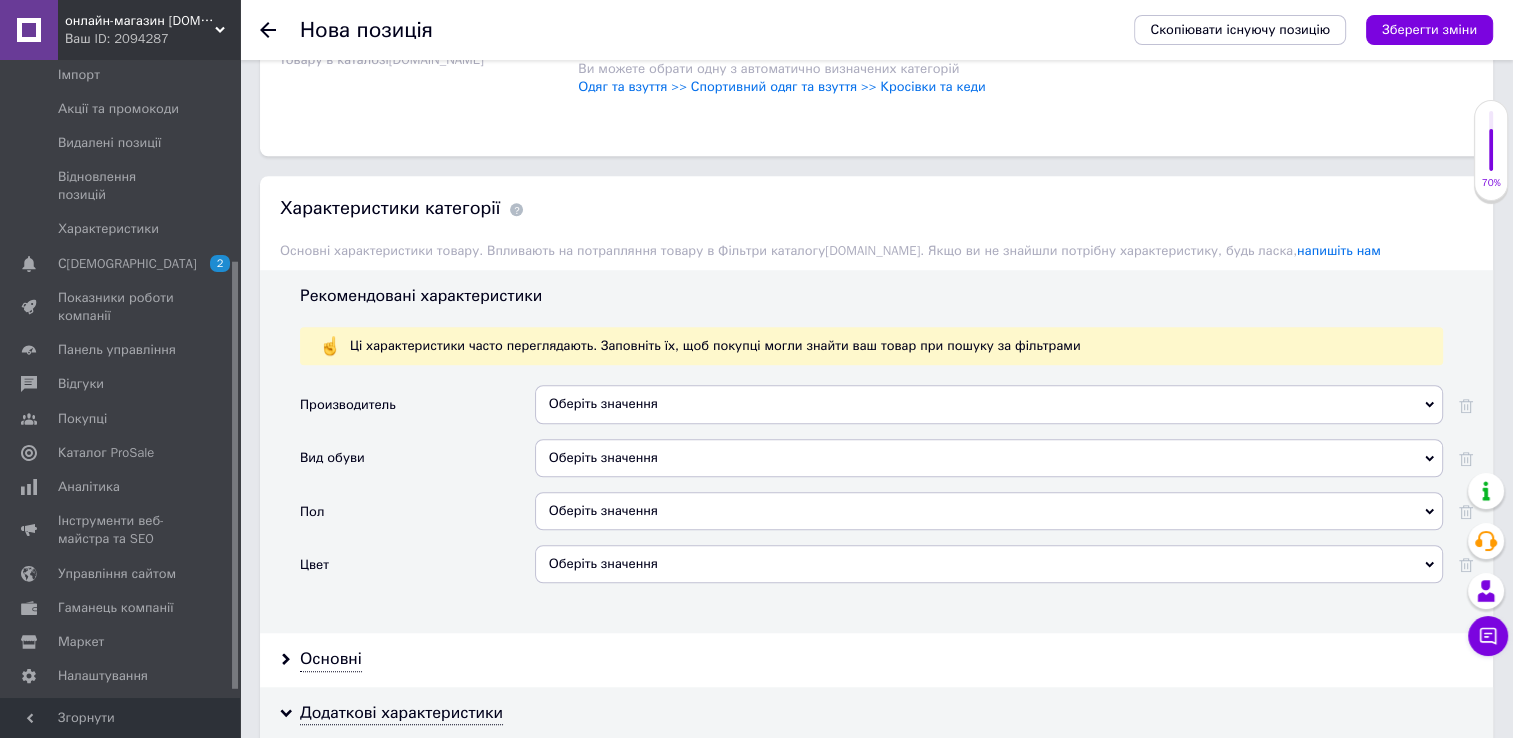 scroll, scrollTop: 1519, scrollLeft: 0, axis: vertical 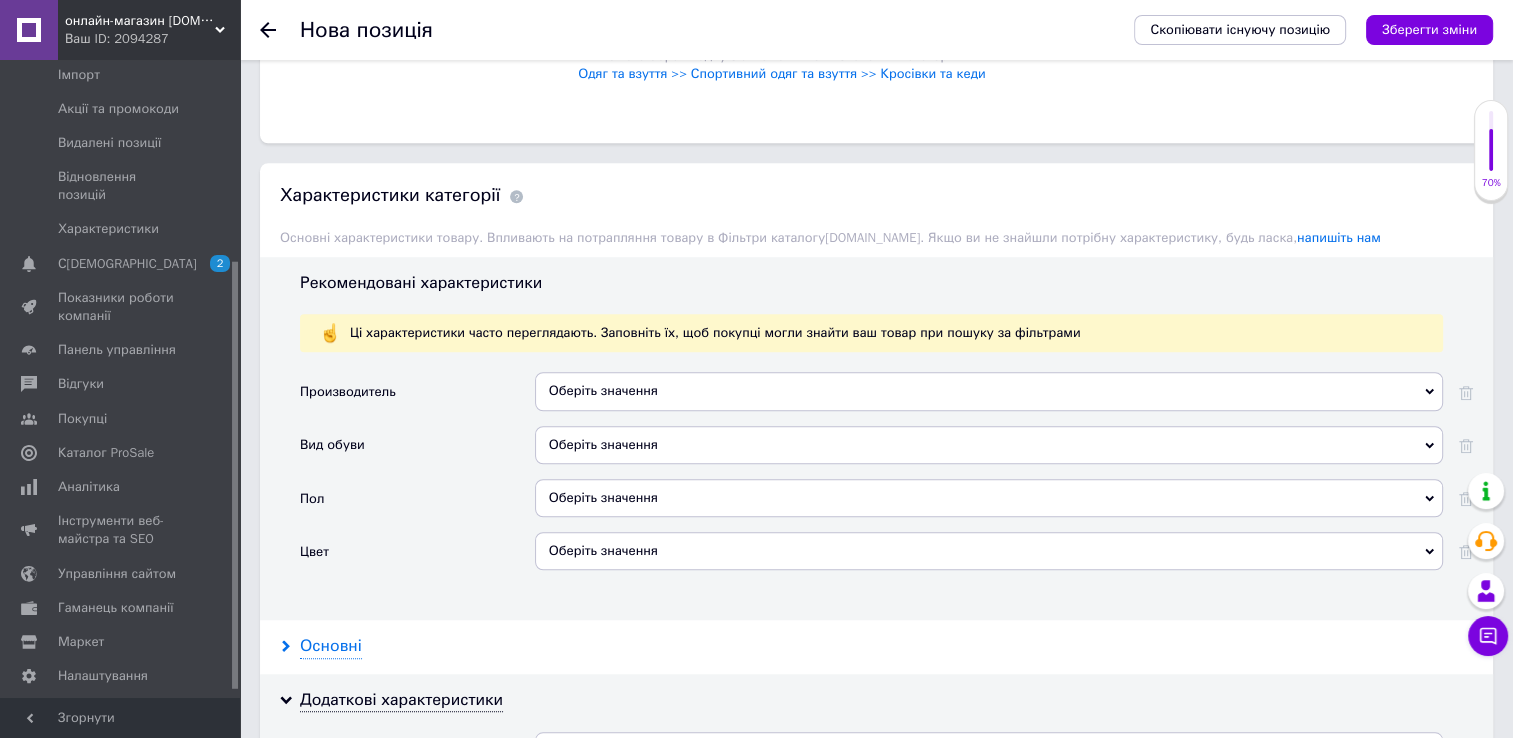 click on "Основні" at bounding box center [331, 646] 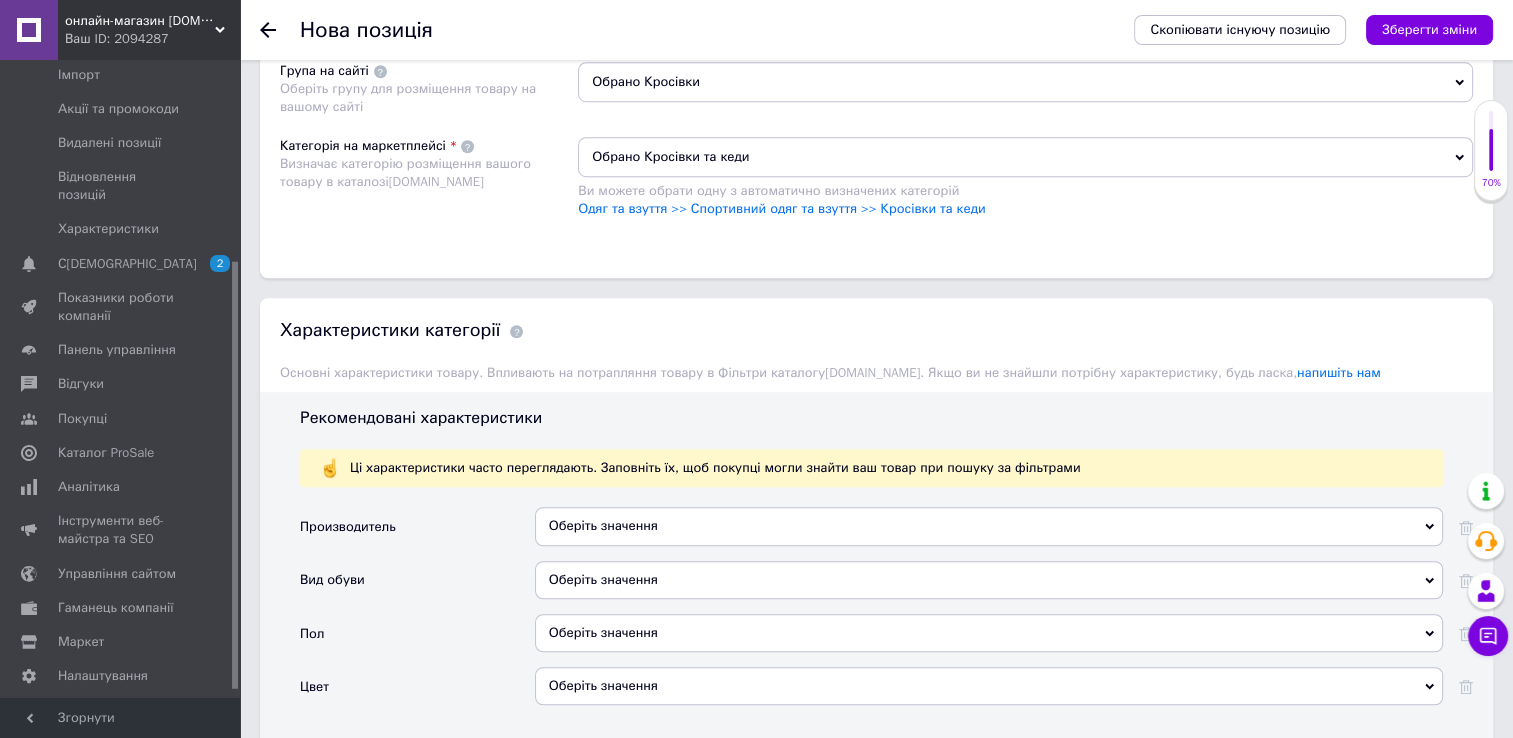 scroll, scrollTop: 1519, scrollLeft: 0, axis: vertical 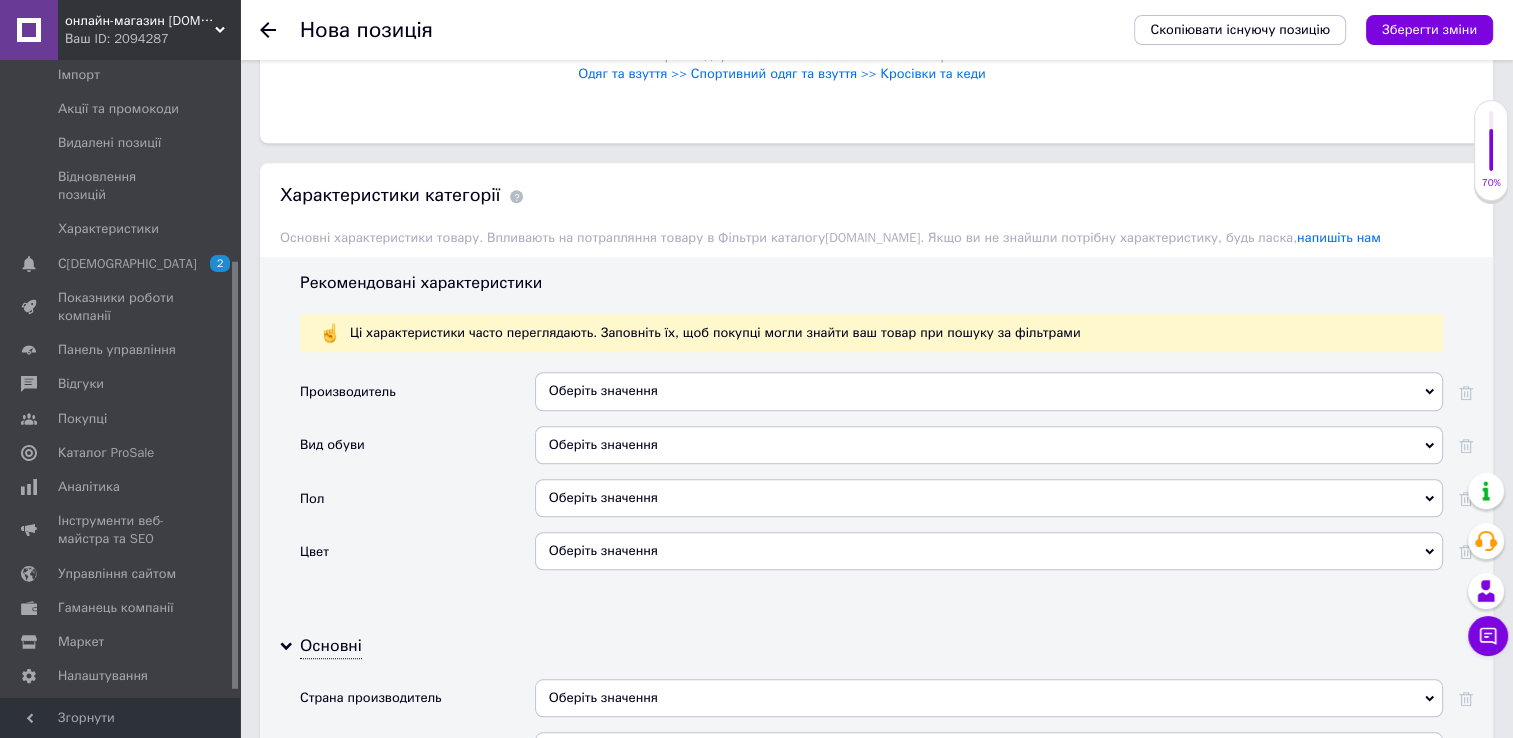 click on "Оберіть значення" at bounding box center (989, 498) 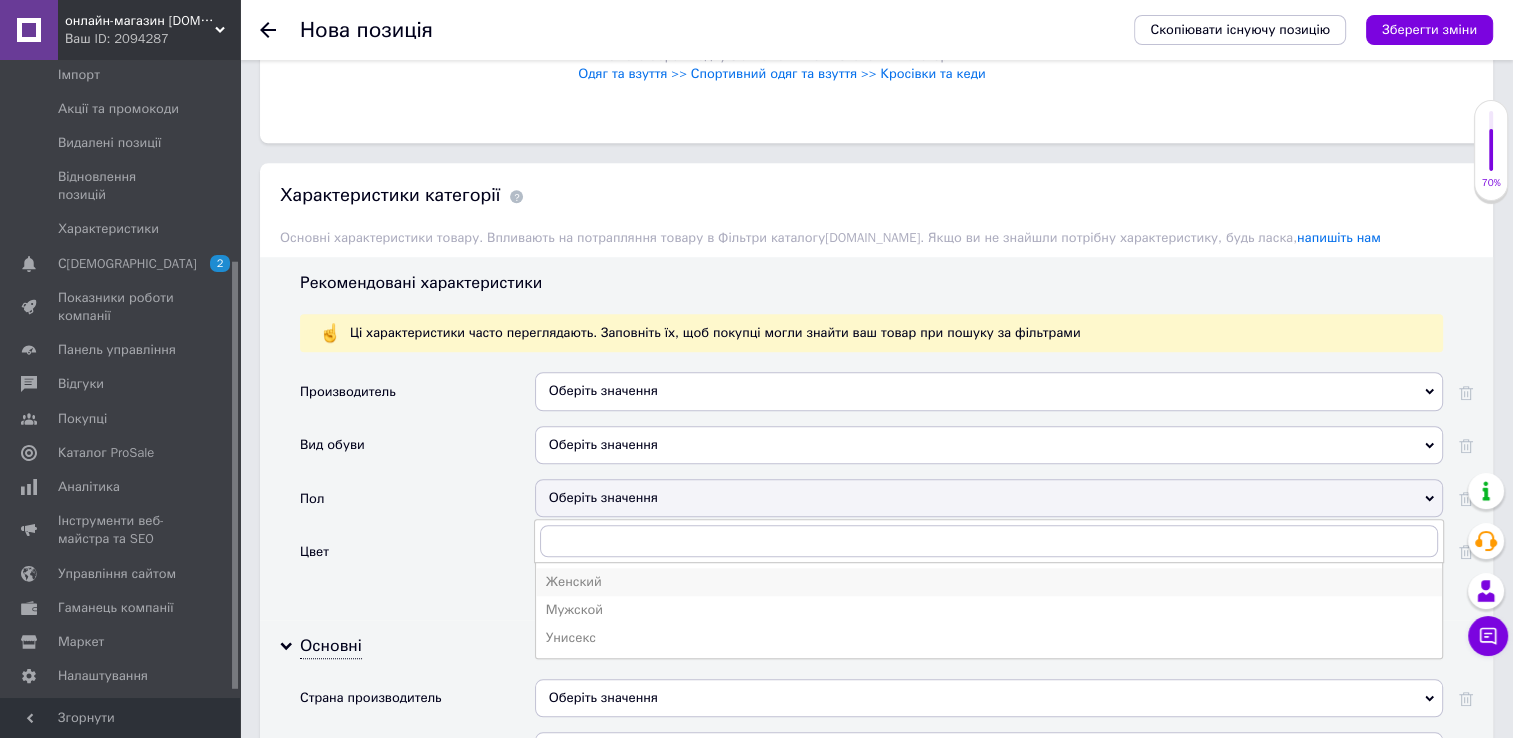 click on "Женский" at bounding box center [989, 582] 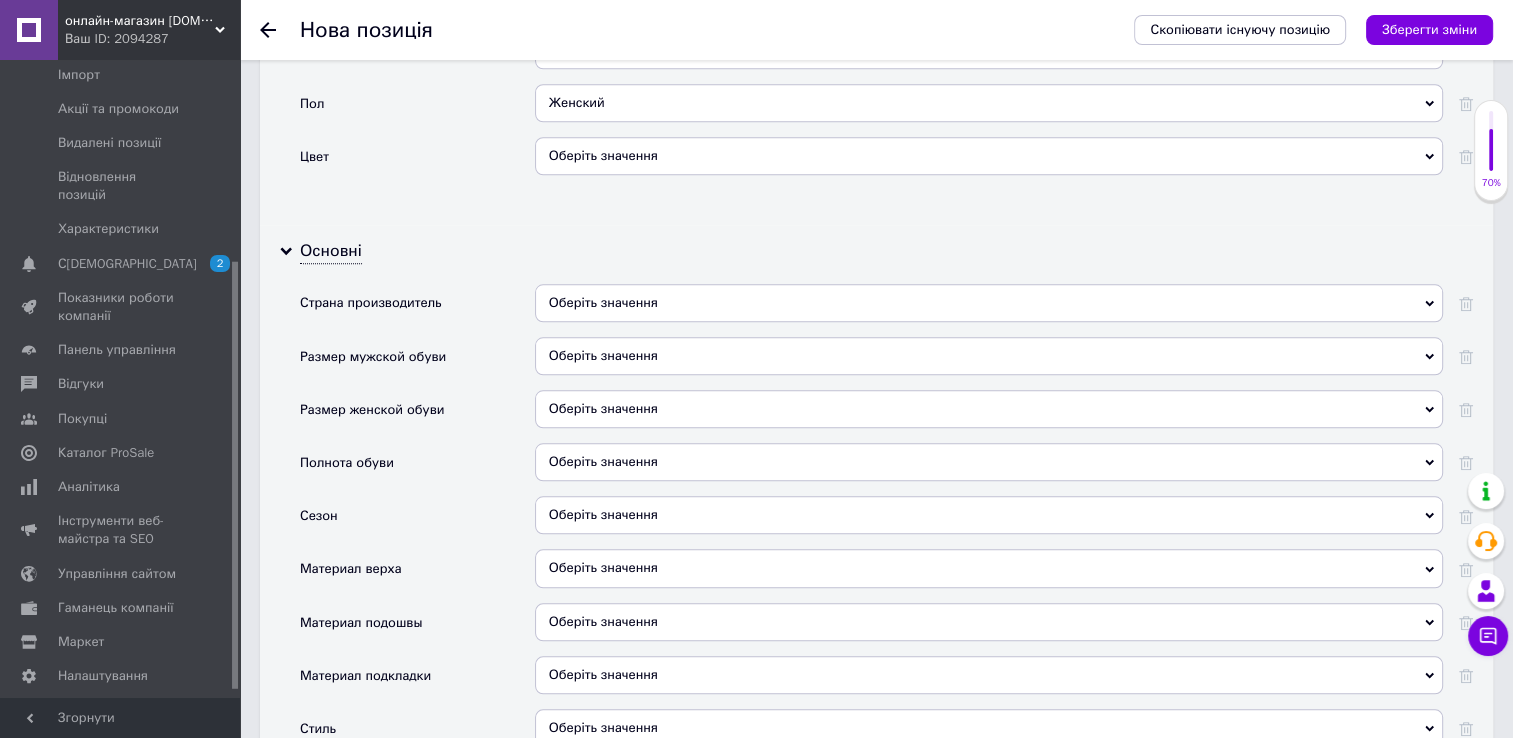 scroll, scrollTop: 2019, scrollLeft: 0, axis: vertical 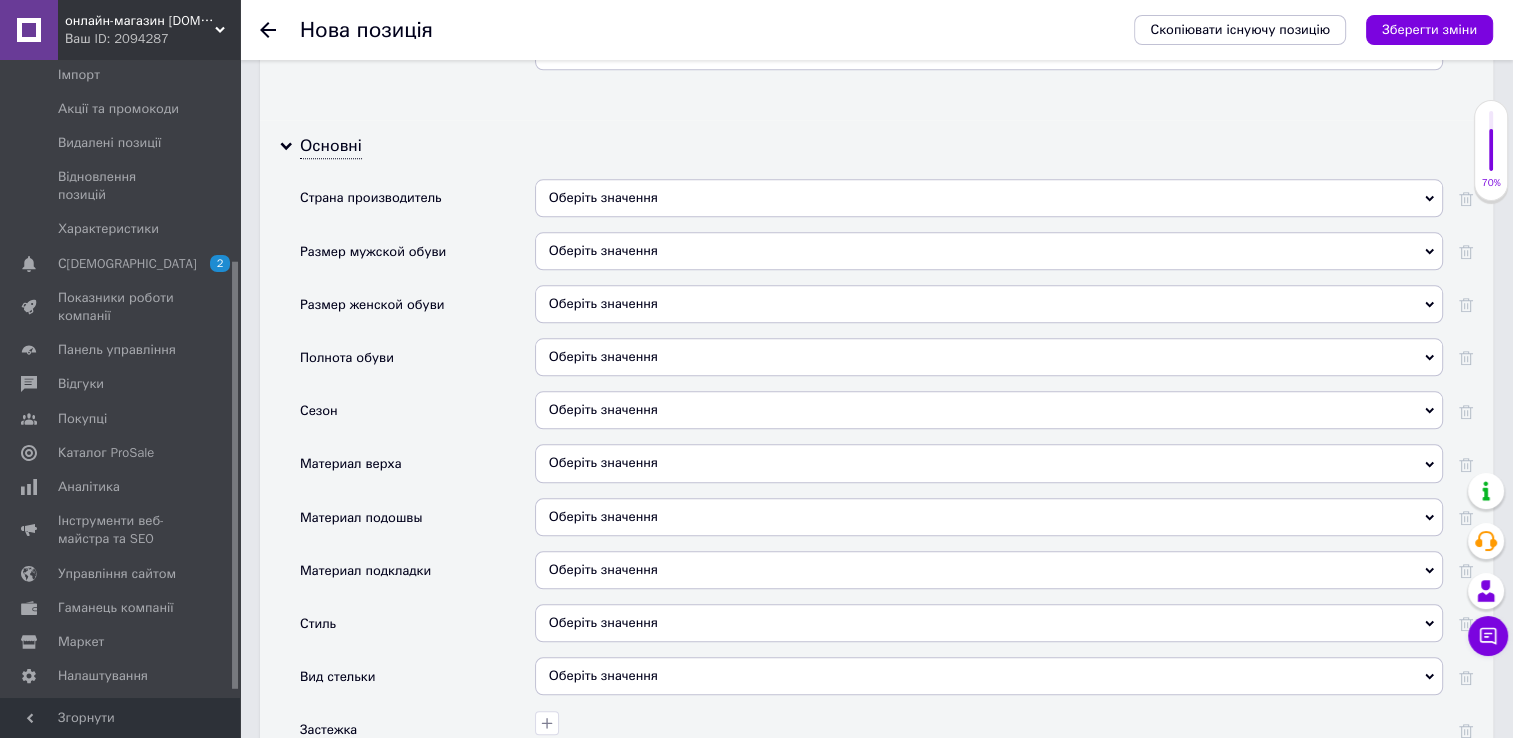 click on "Оберіть значення" at bounding box center (989, 304) 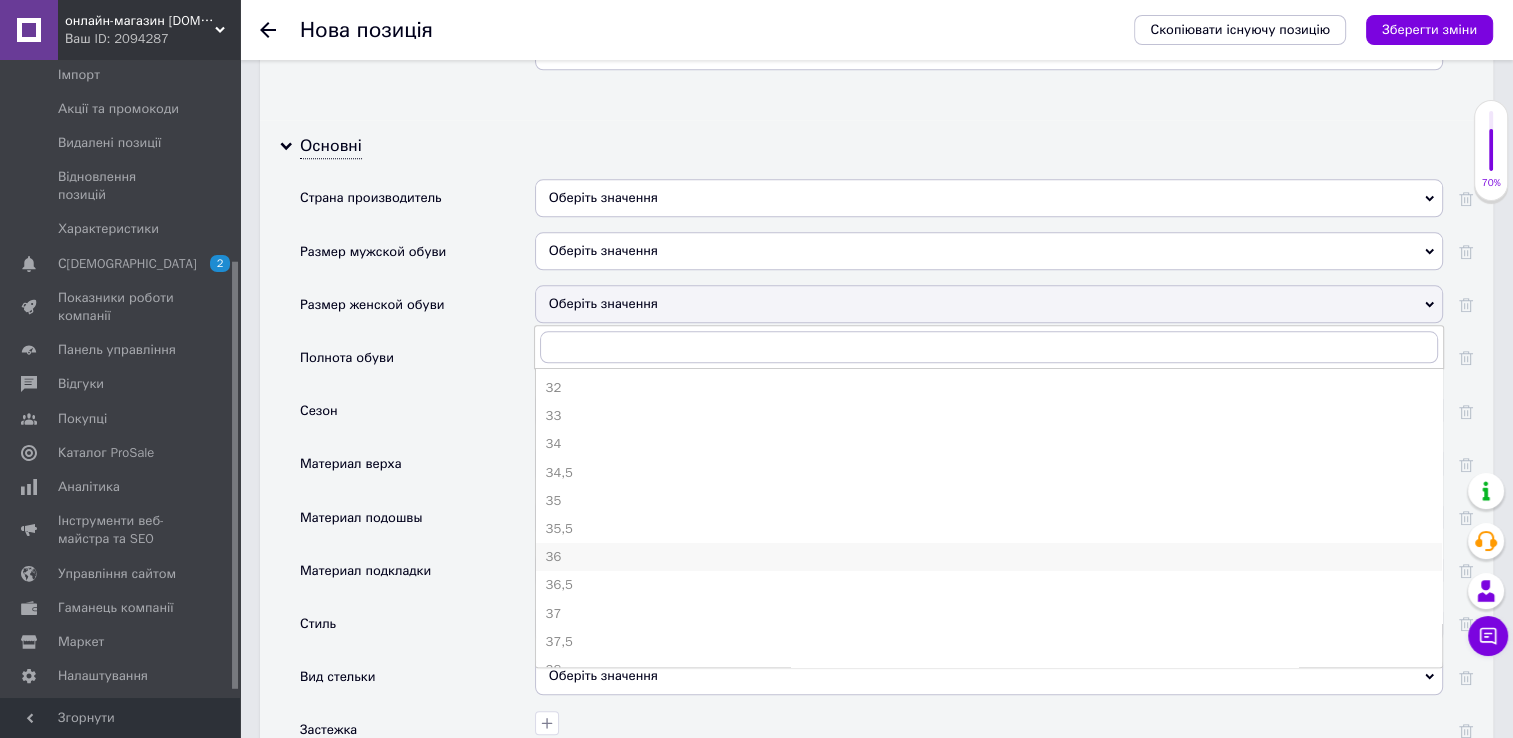 click on "36" at bounding box center (989, 557) 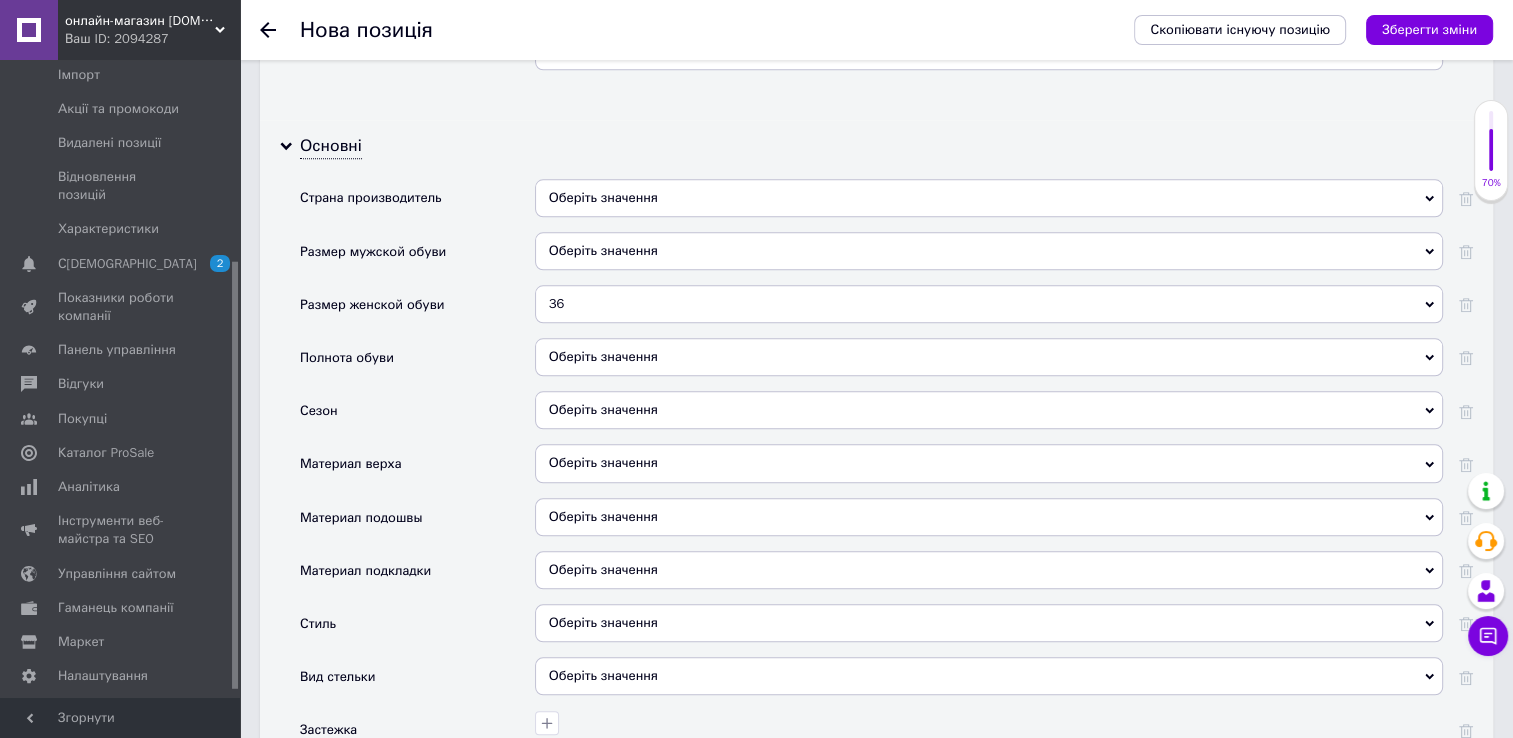 click on "Оберіть значення" at bounding box center [989, 198] 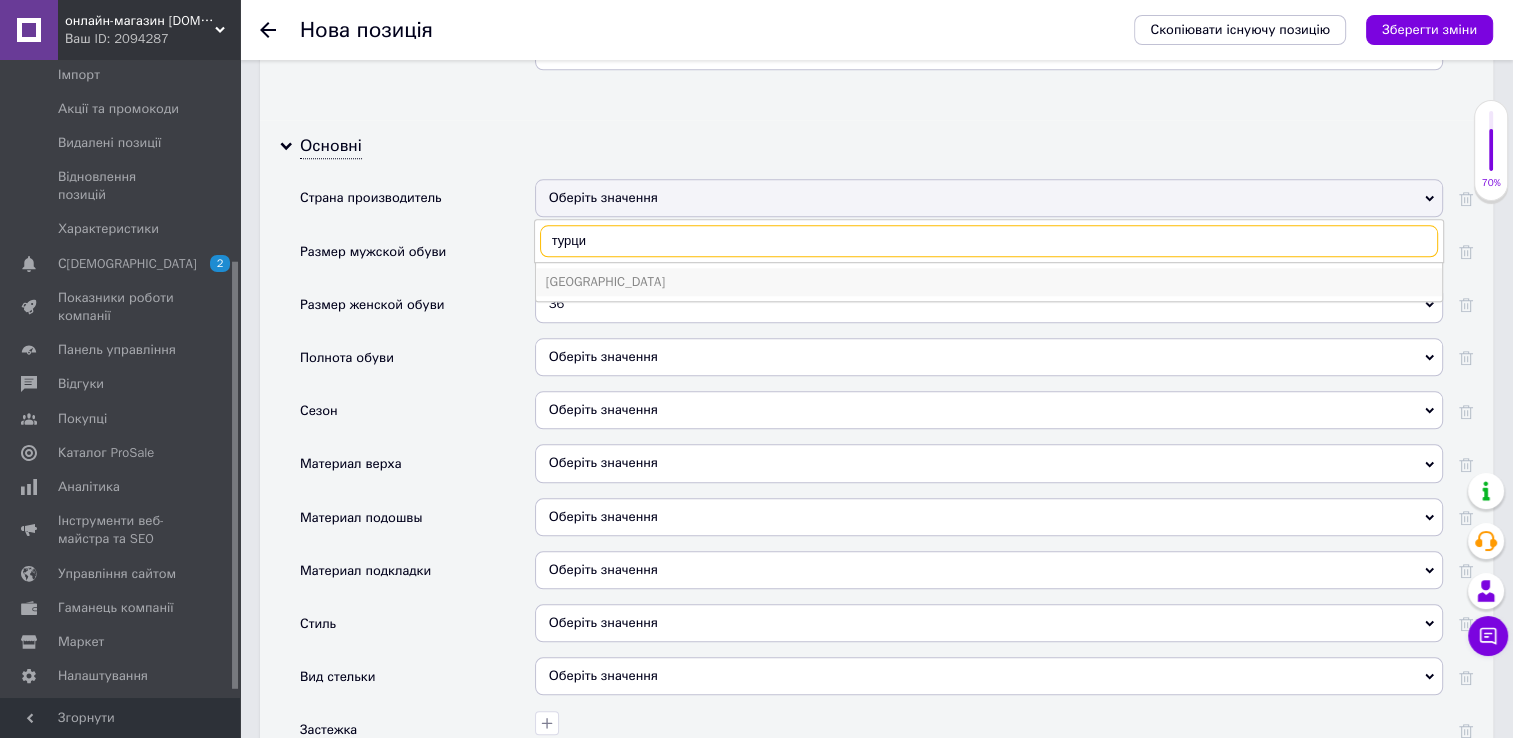 type on "турци" 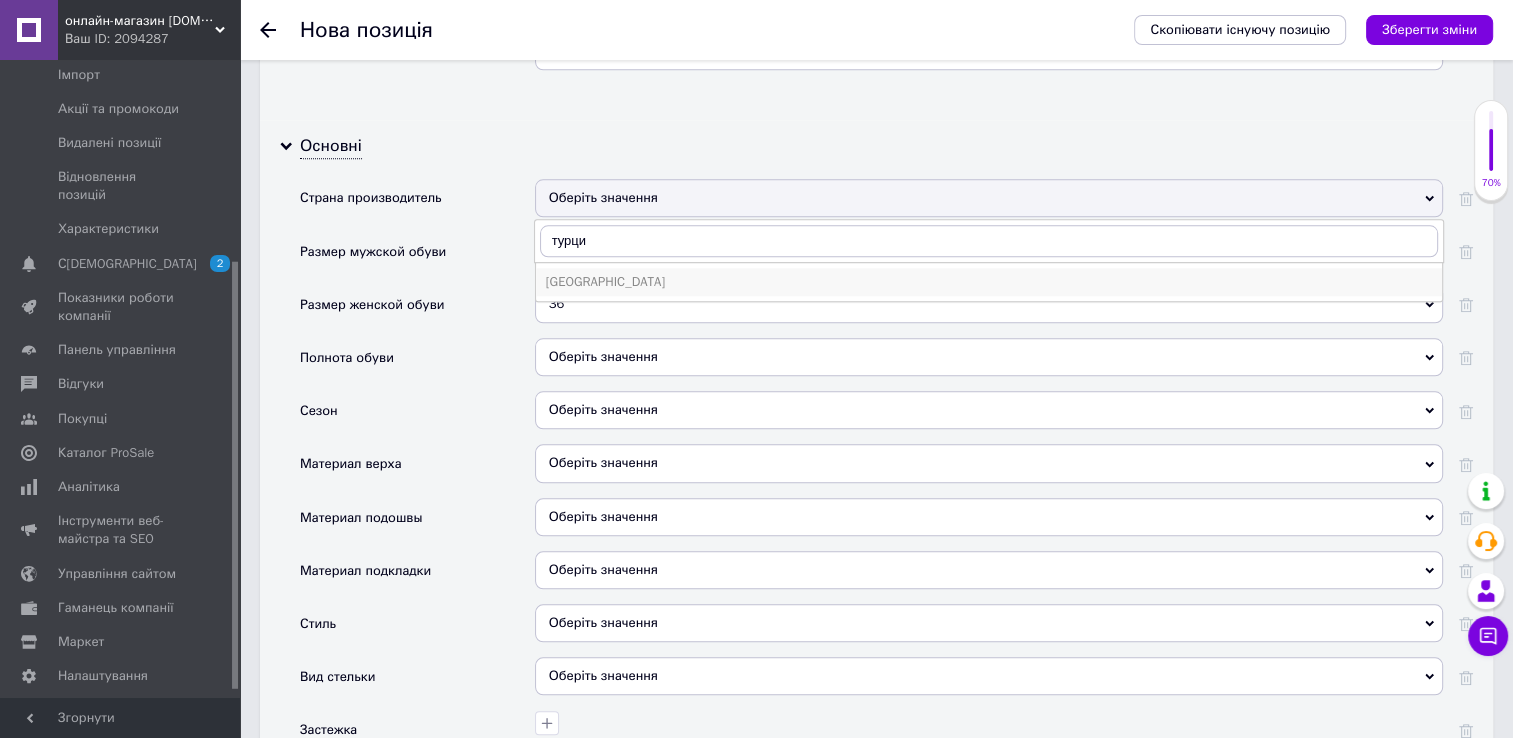 click on "[GEOGRAPHIC_DATA]" at bounding box center [989, 282] 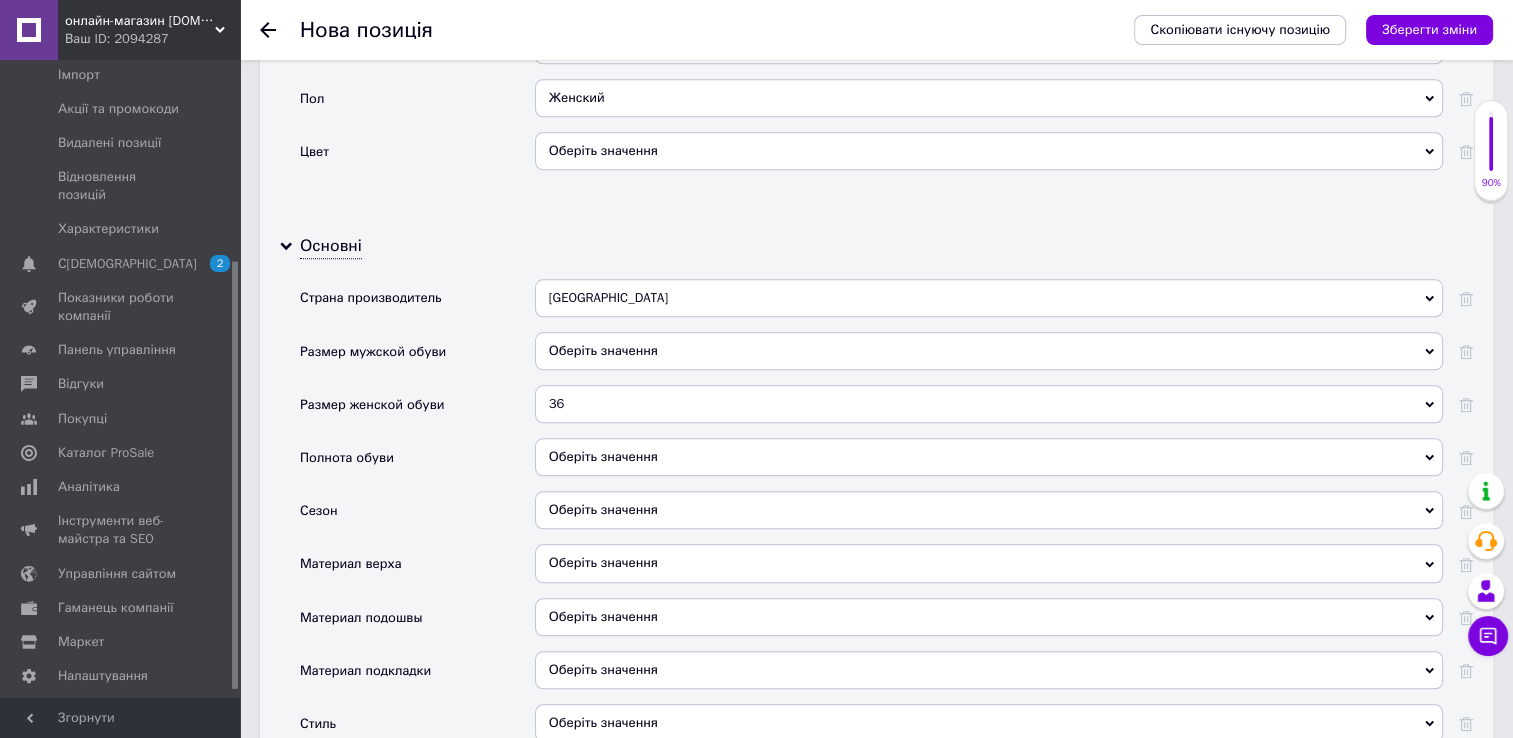 scroll, scrollTop: 2019, scrollLeft: 0, axis: vertical 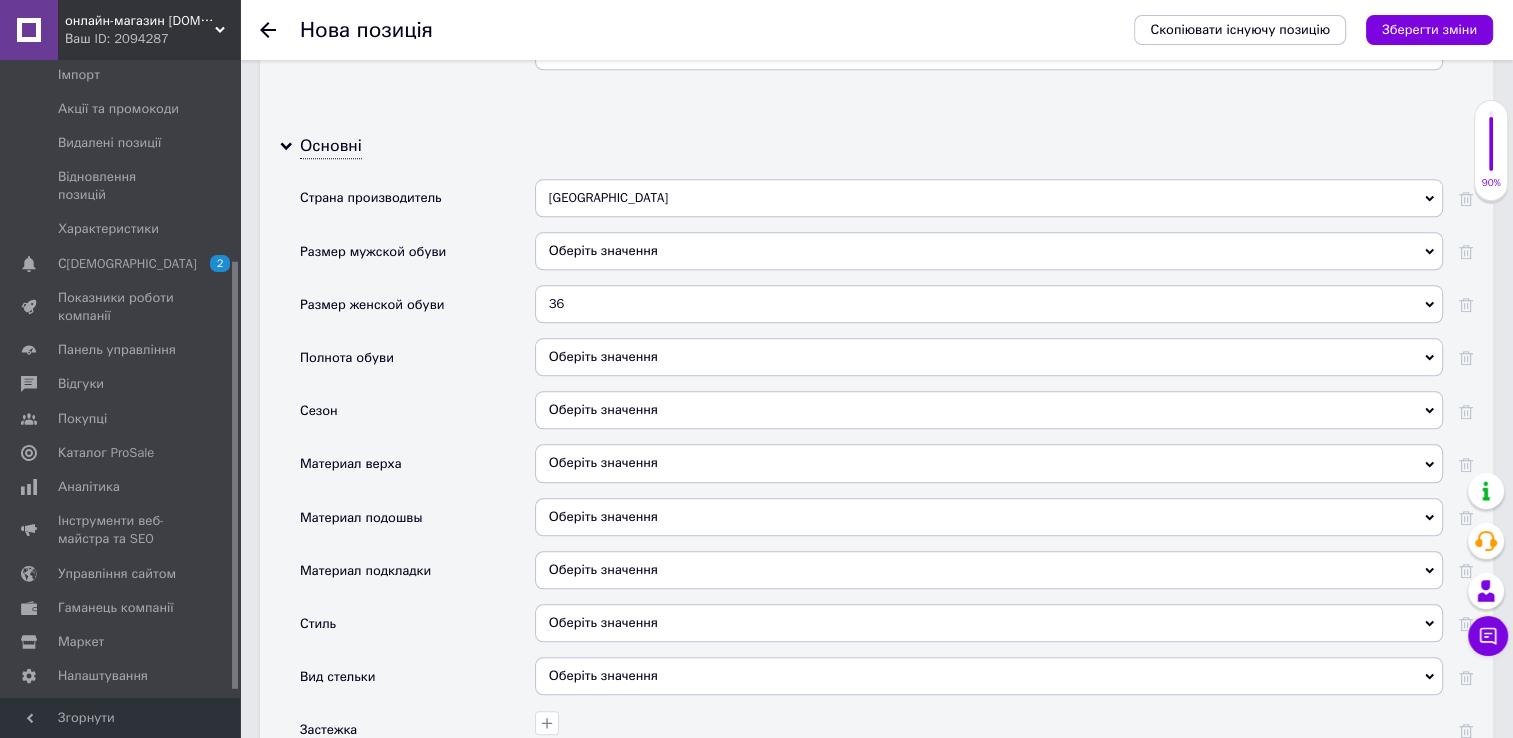 click on "Оберіть значення" at bounding box center (989, 410) 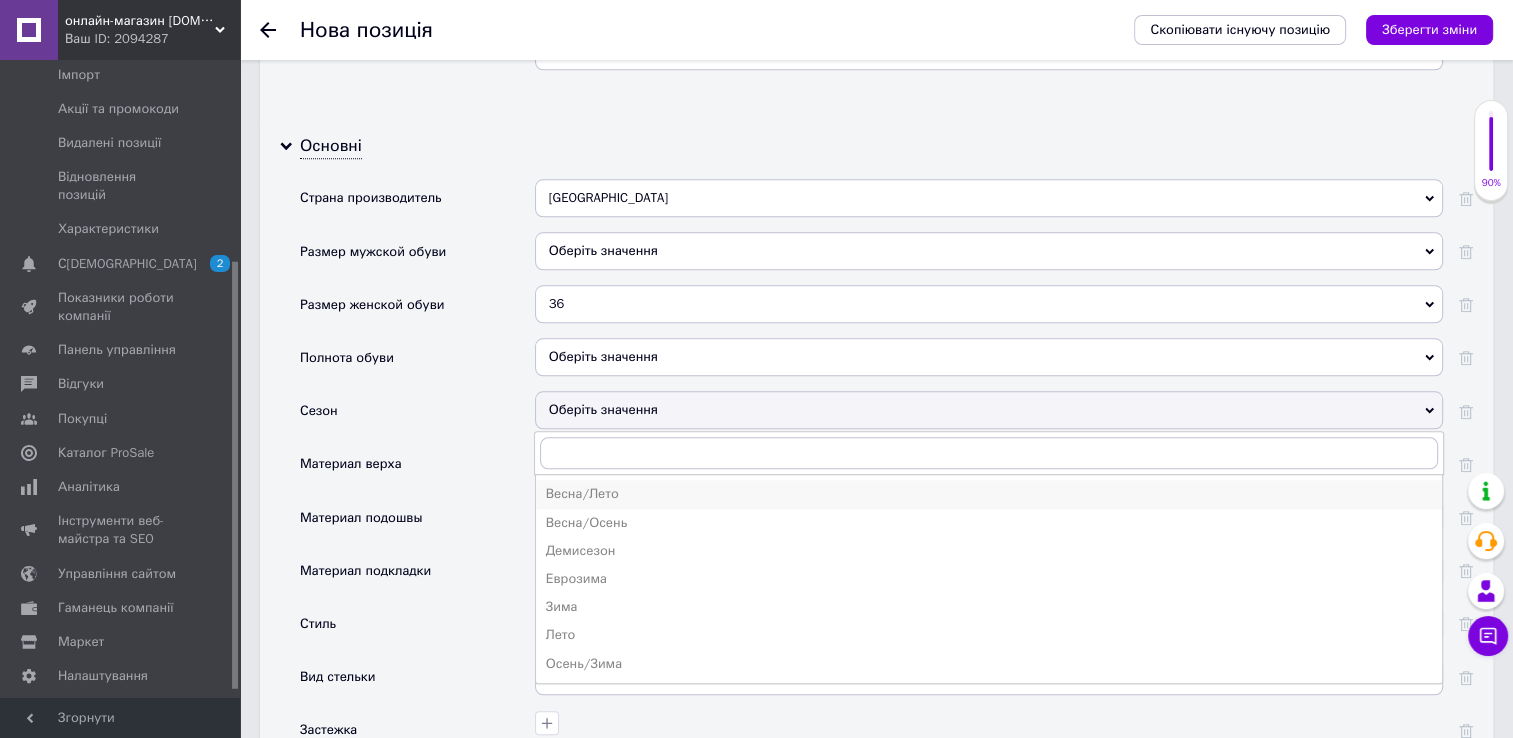 click on "Весна/Лето" at bounding box center [989, 494] 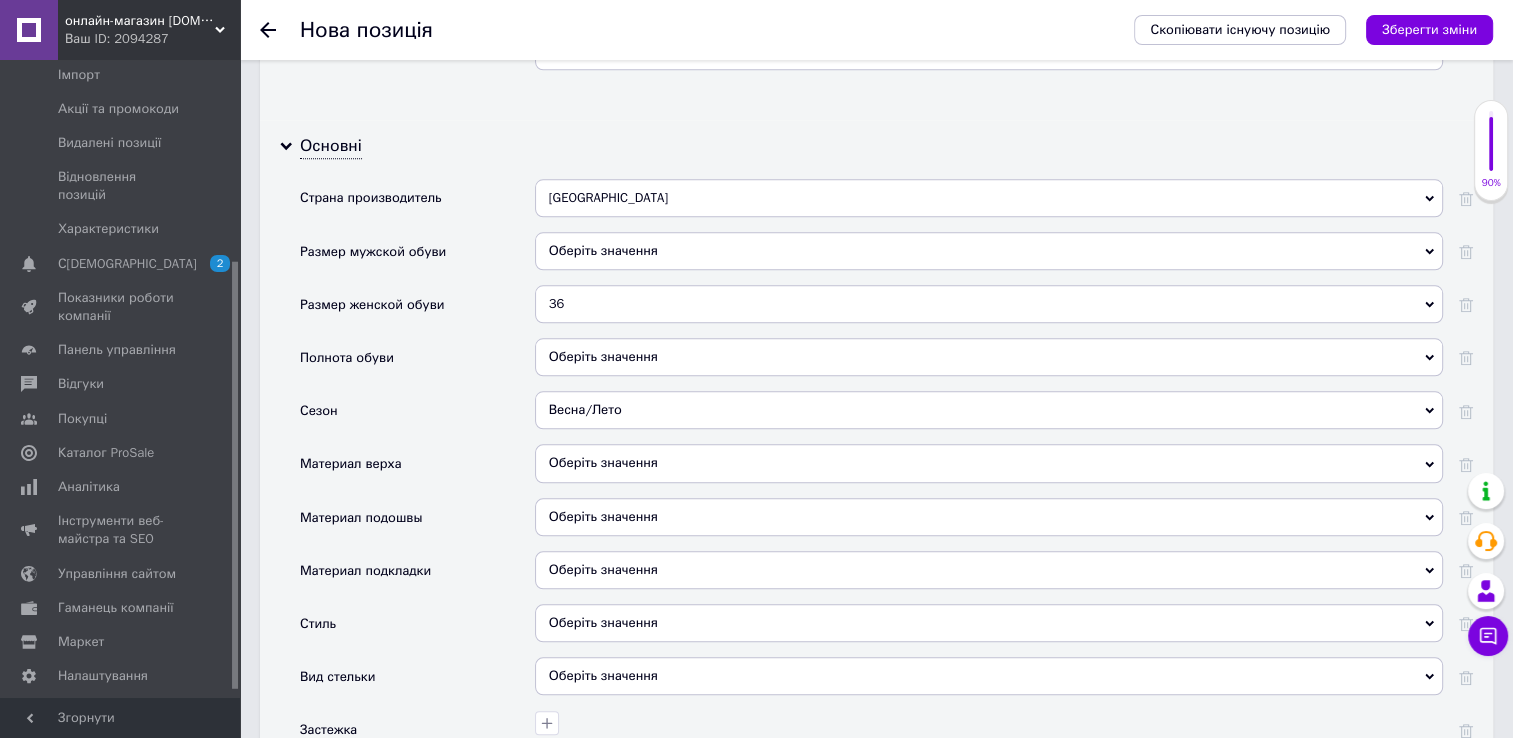 click on "Оберіть значення" at bounding box center (989, 463) 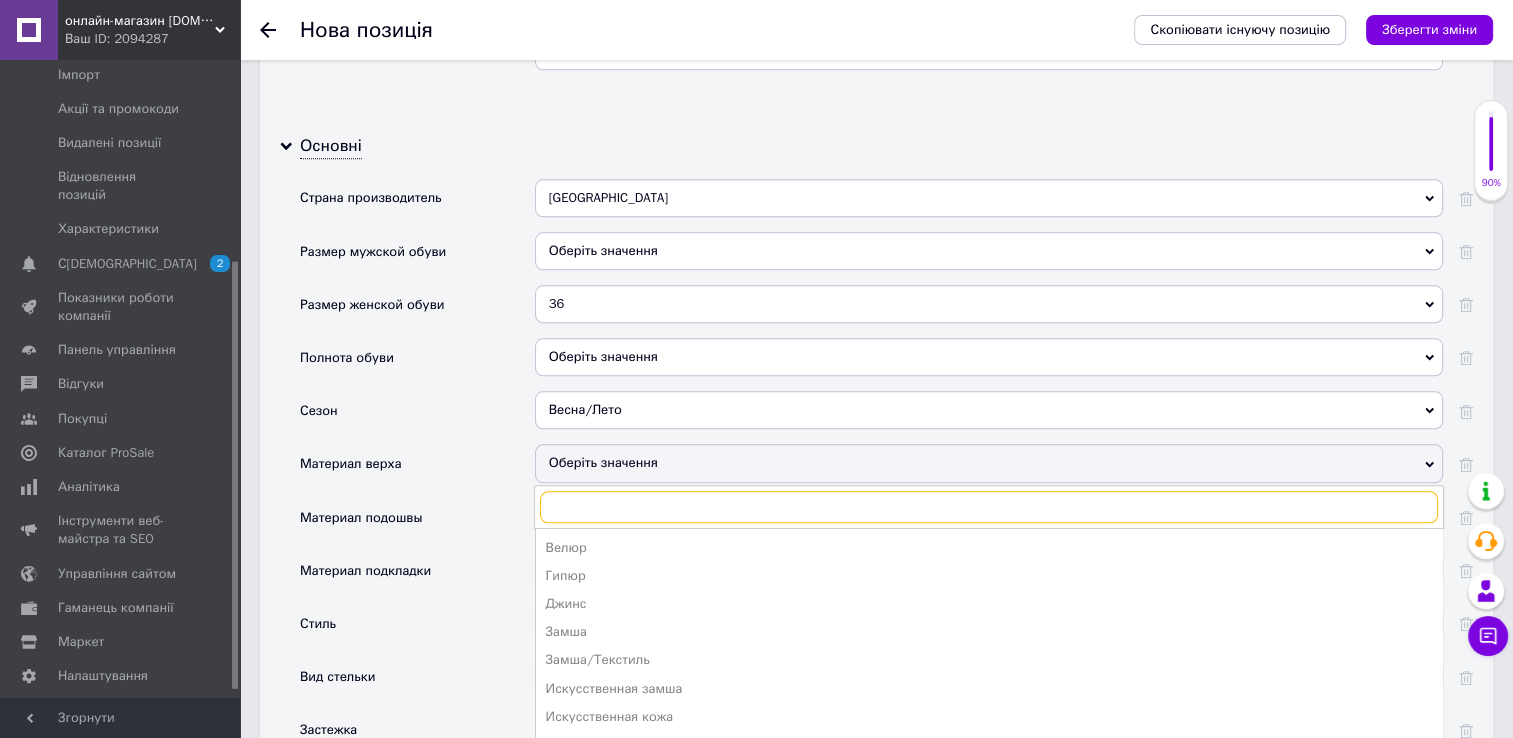 click at bounding box center (989, 507) 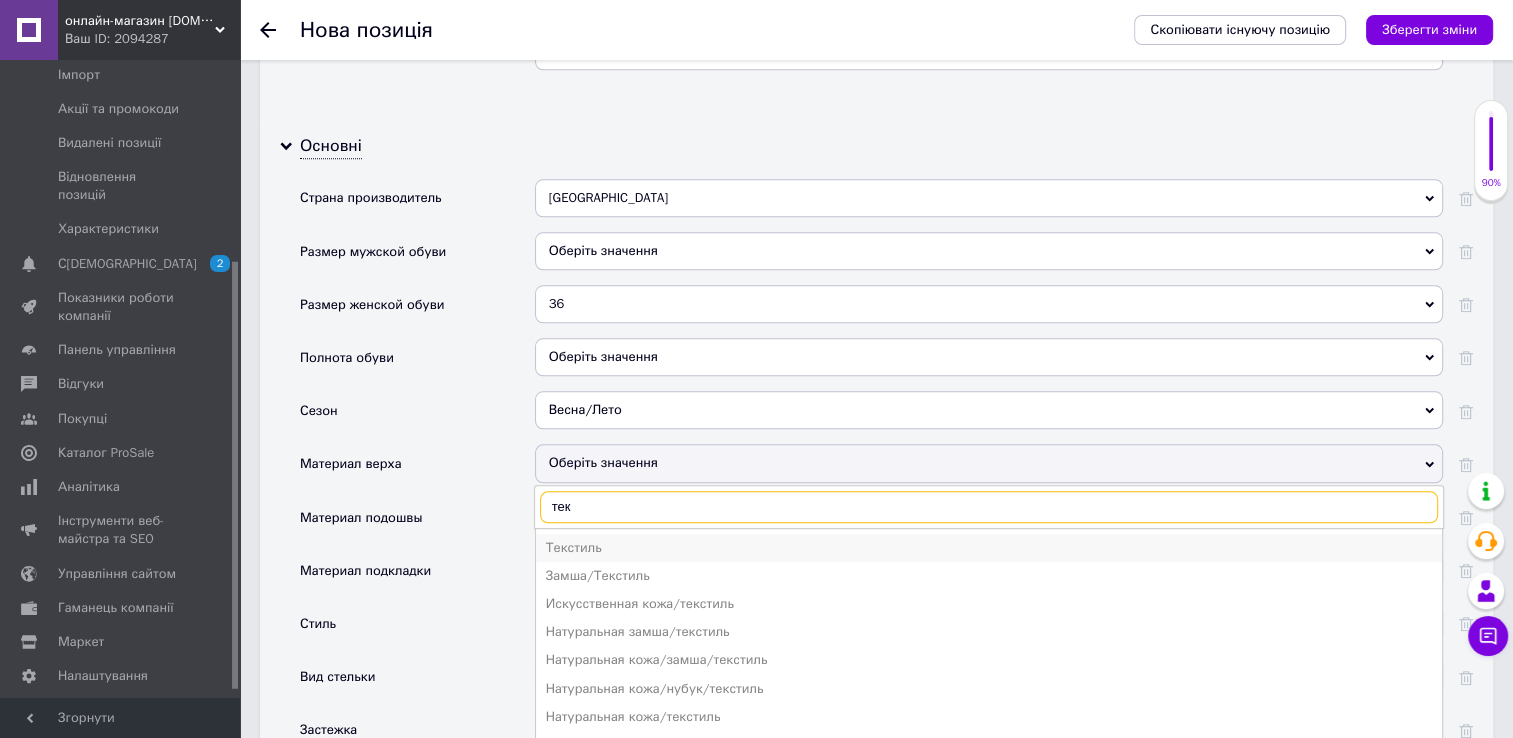 type on "тек" 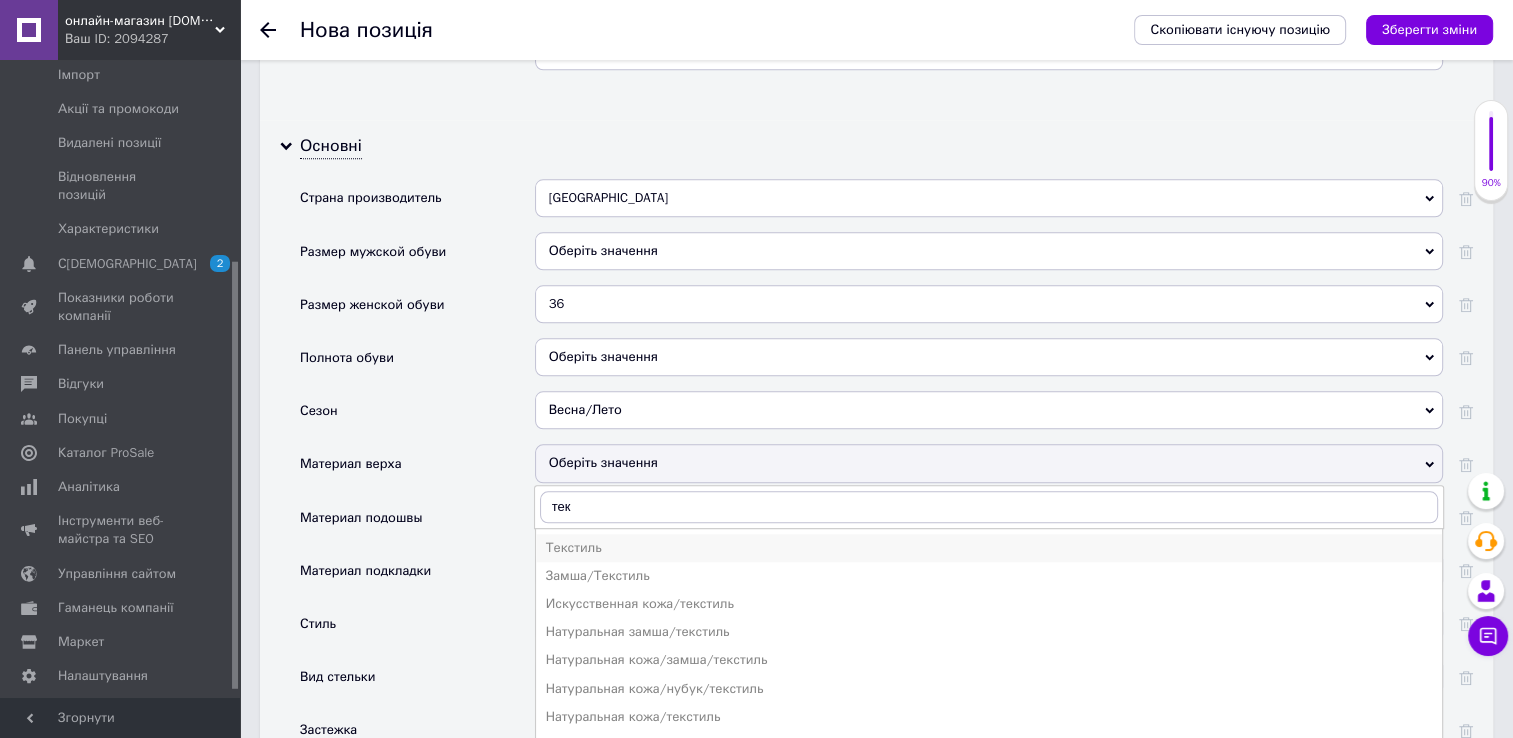 click on "Текстиль" at bounding box center (989, 548) 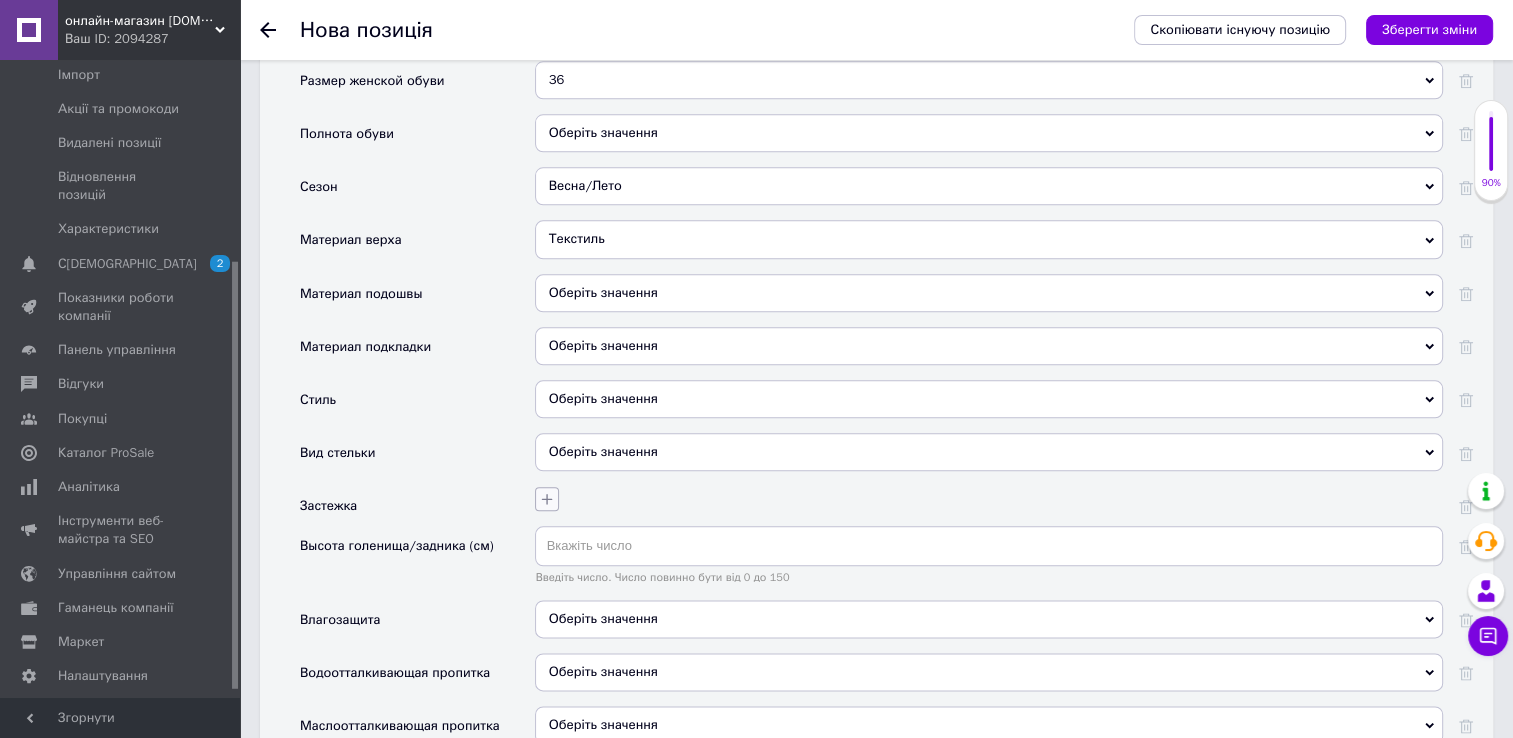 scroll, scrollTop: 2319, scrollLeft: 0, axis: vertical 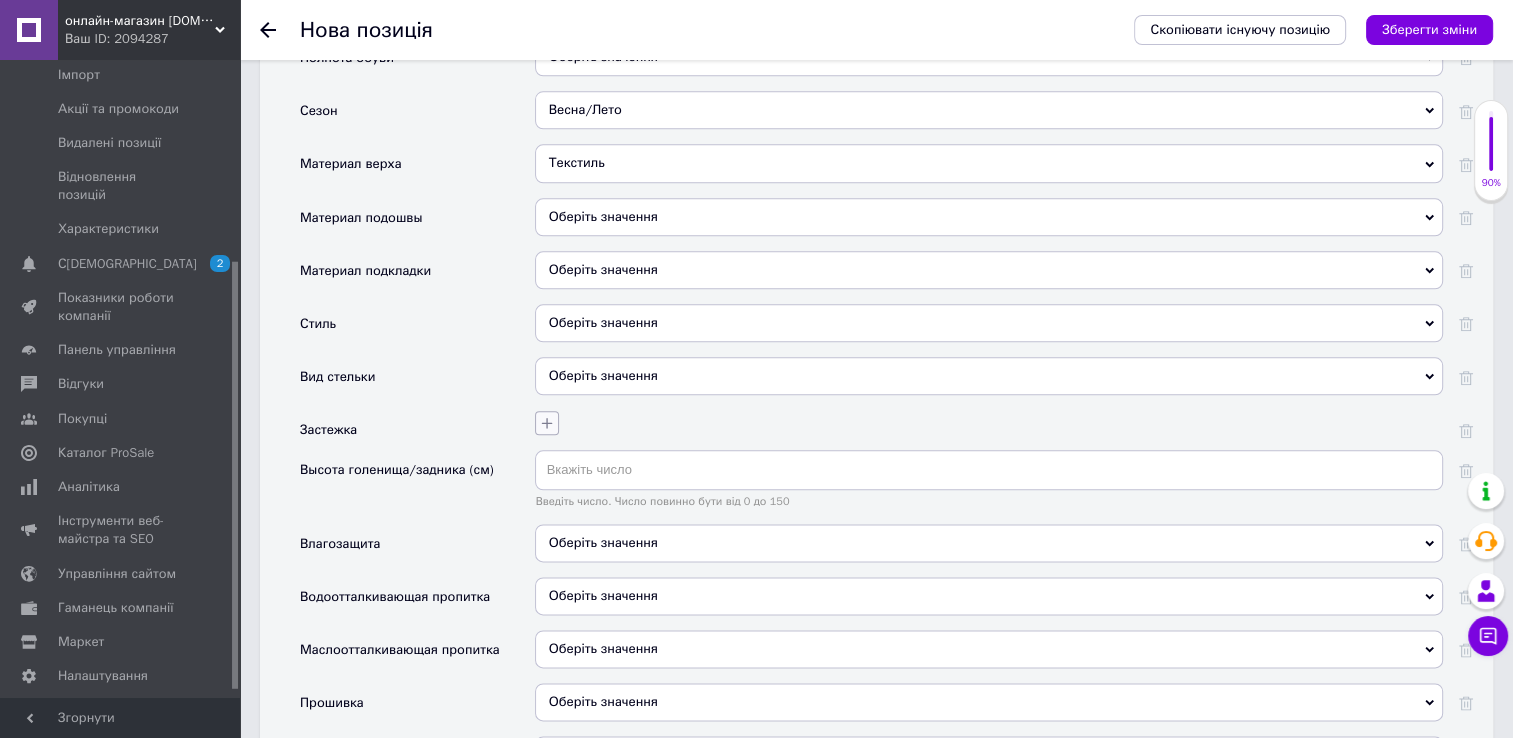 click 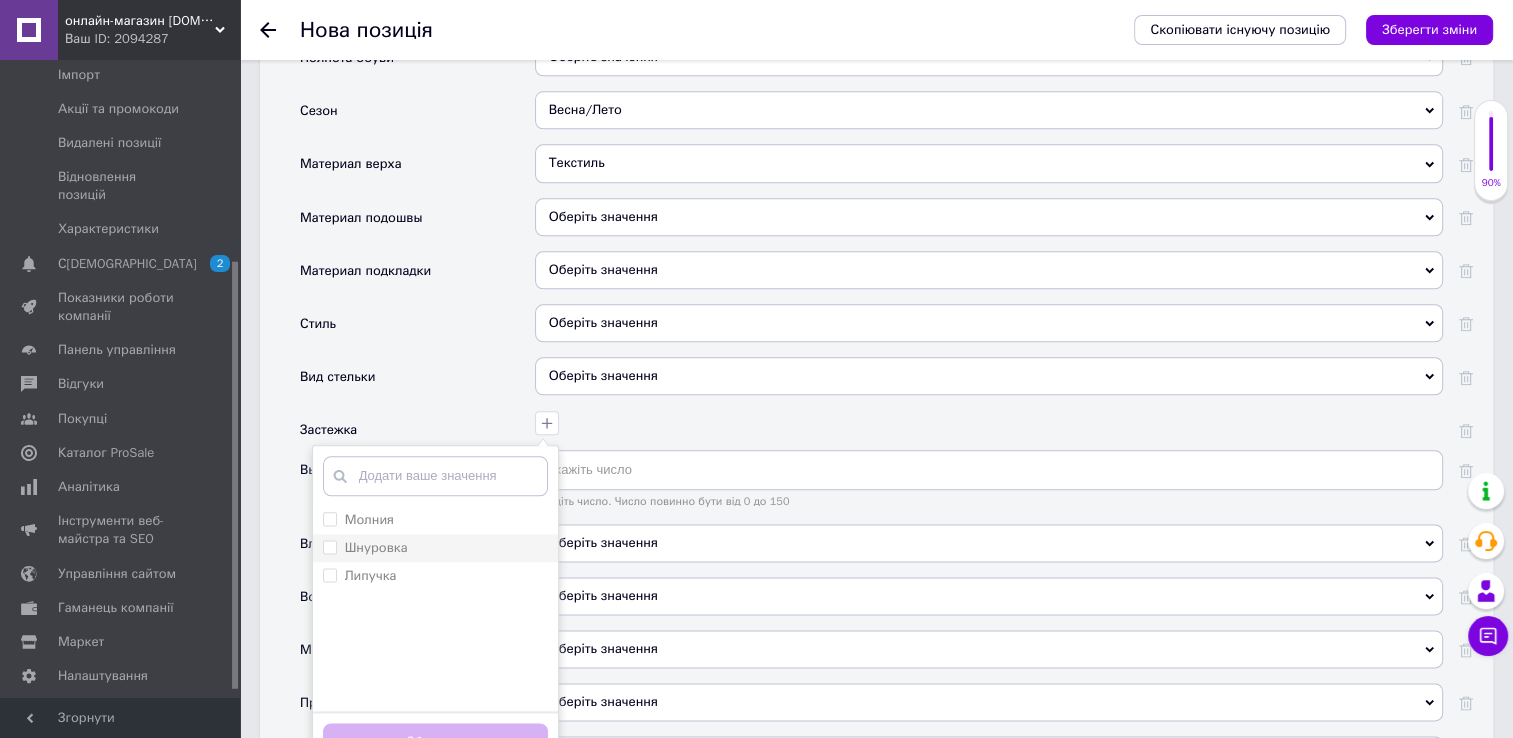 click on "Шнуровка" at bounding box center [376, 547] 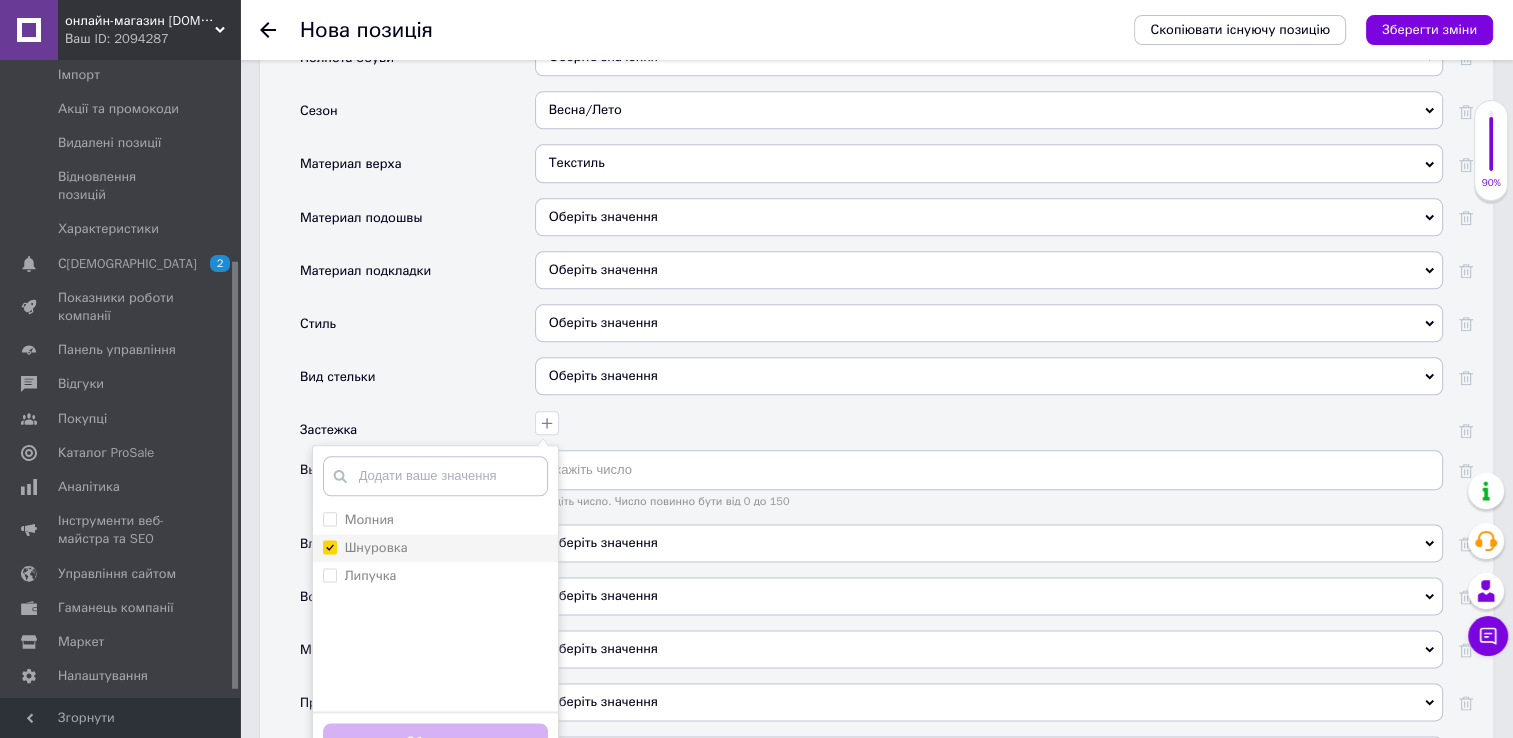 checkbox on "true" 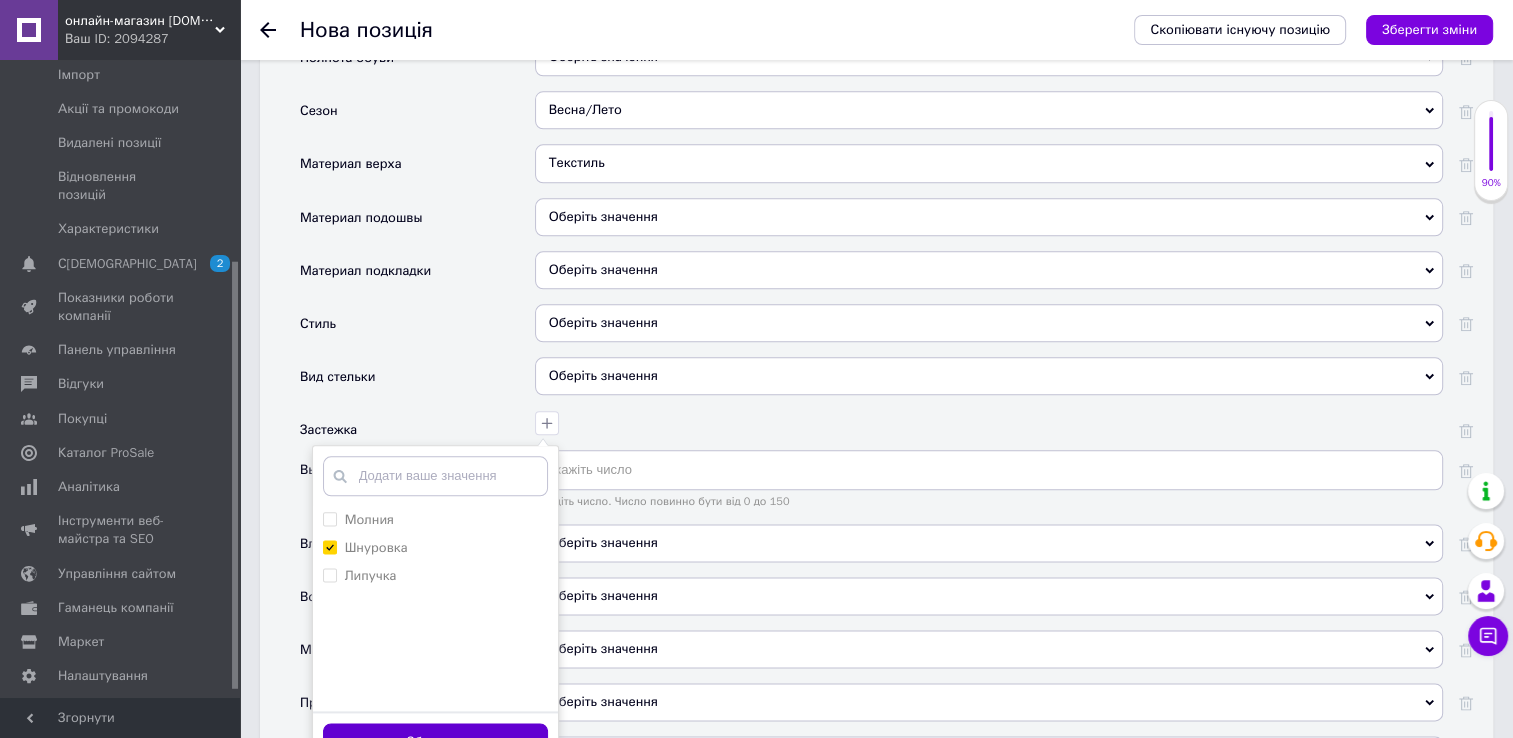 click on "Зберегти" at bounding box center [435, 742] 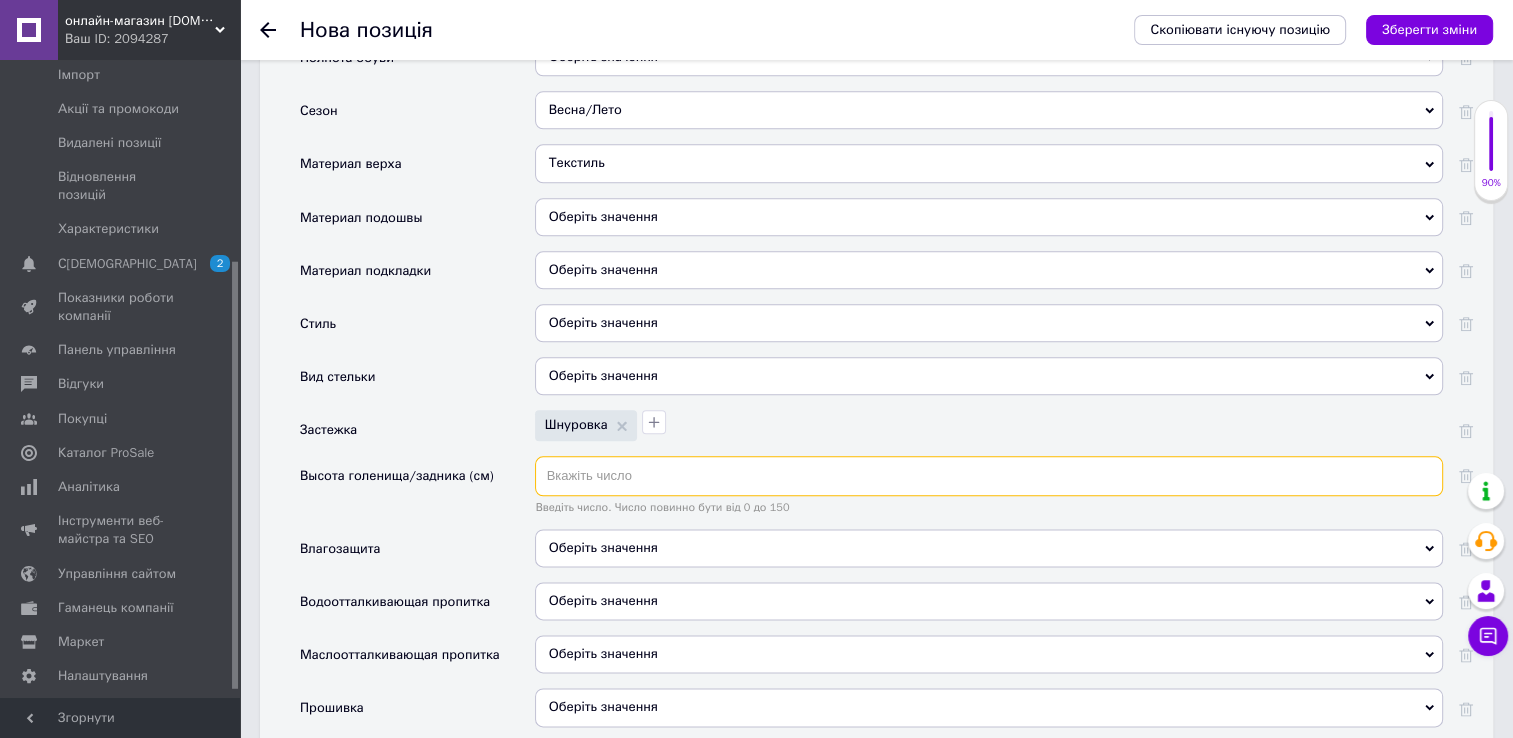 click at bounding box center [989, 476] 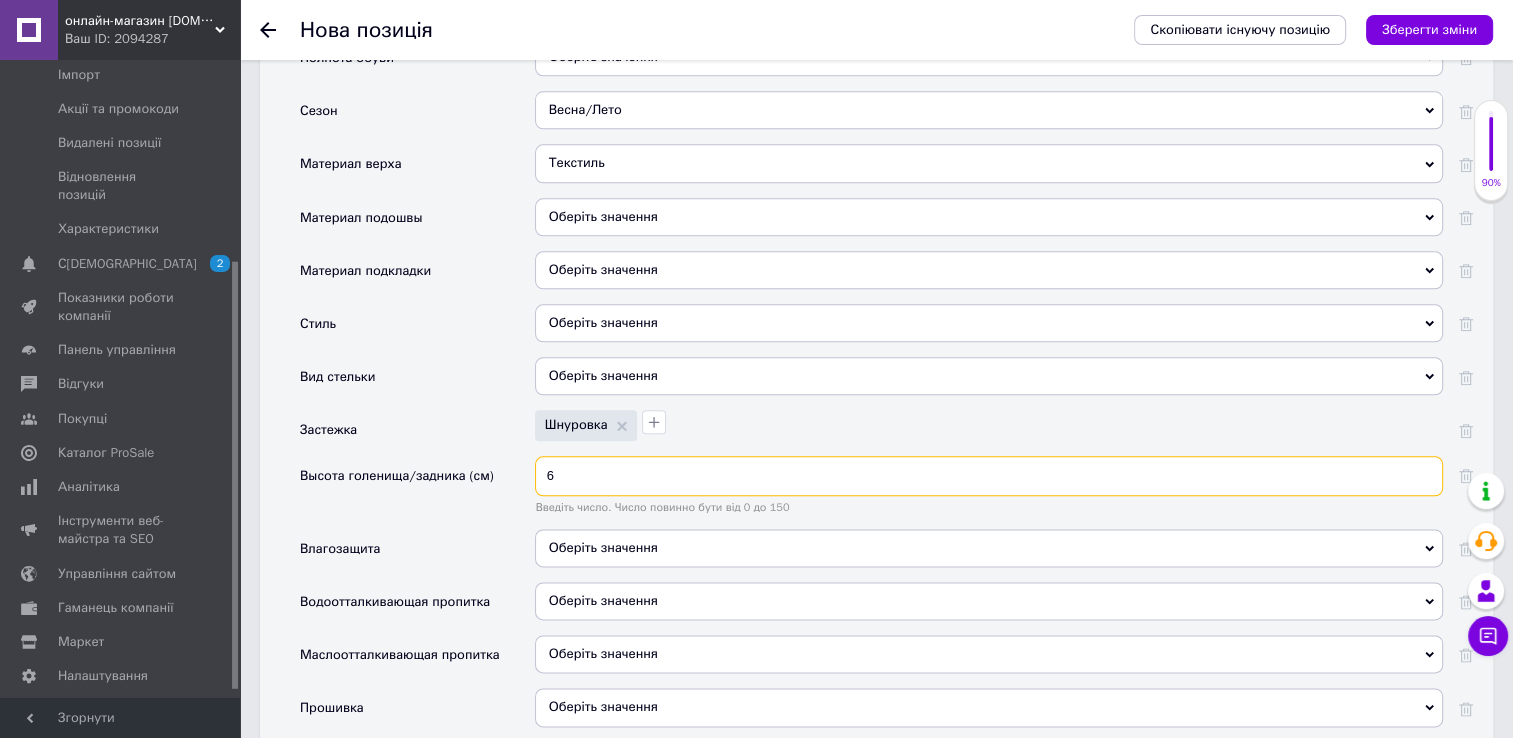 type on "6" 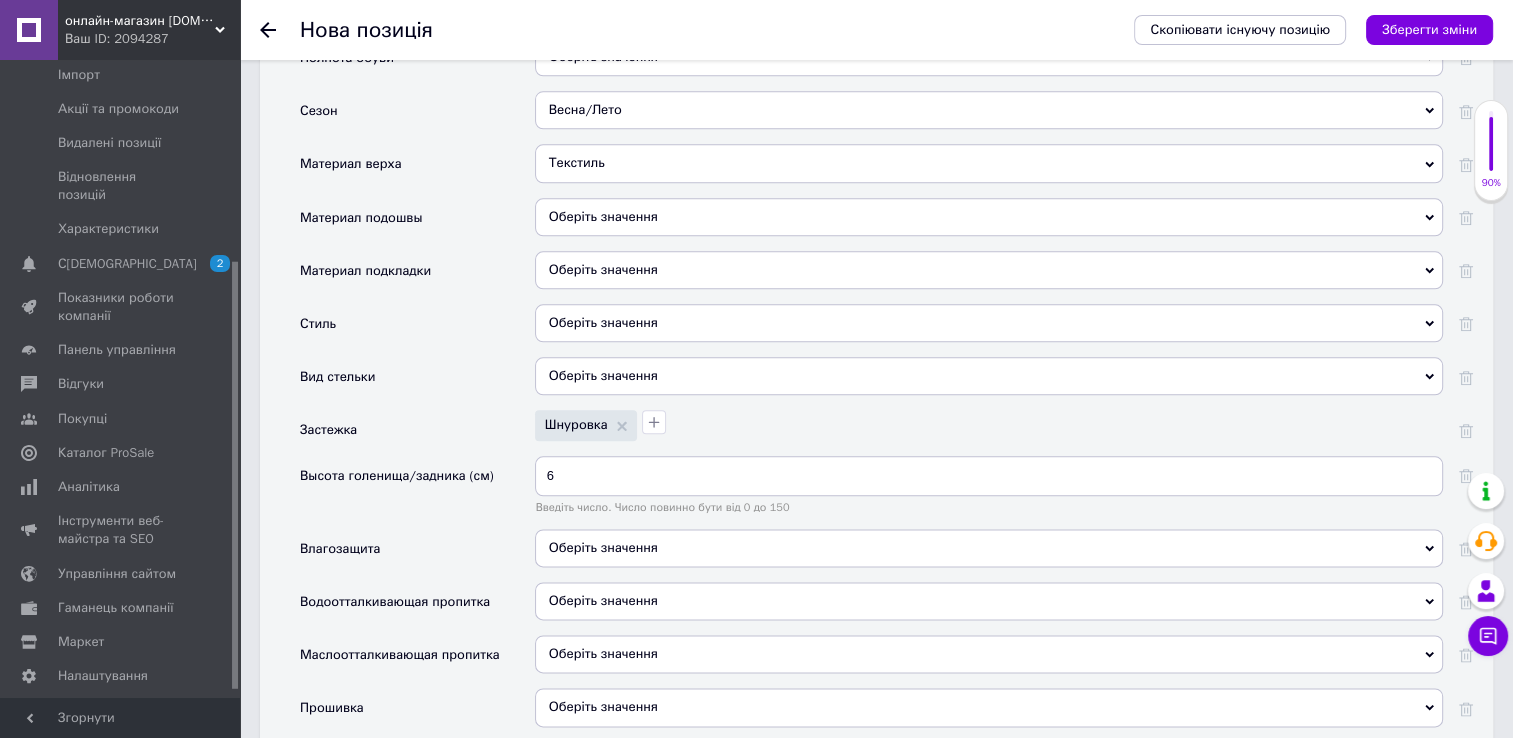 click on "Оберіть значення" at bounding box center [989, 548] 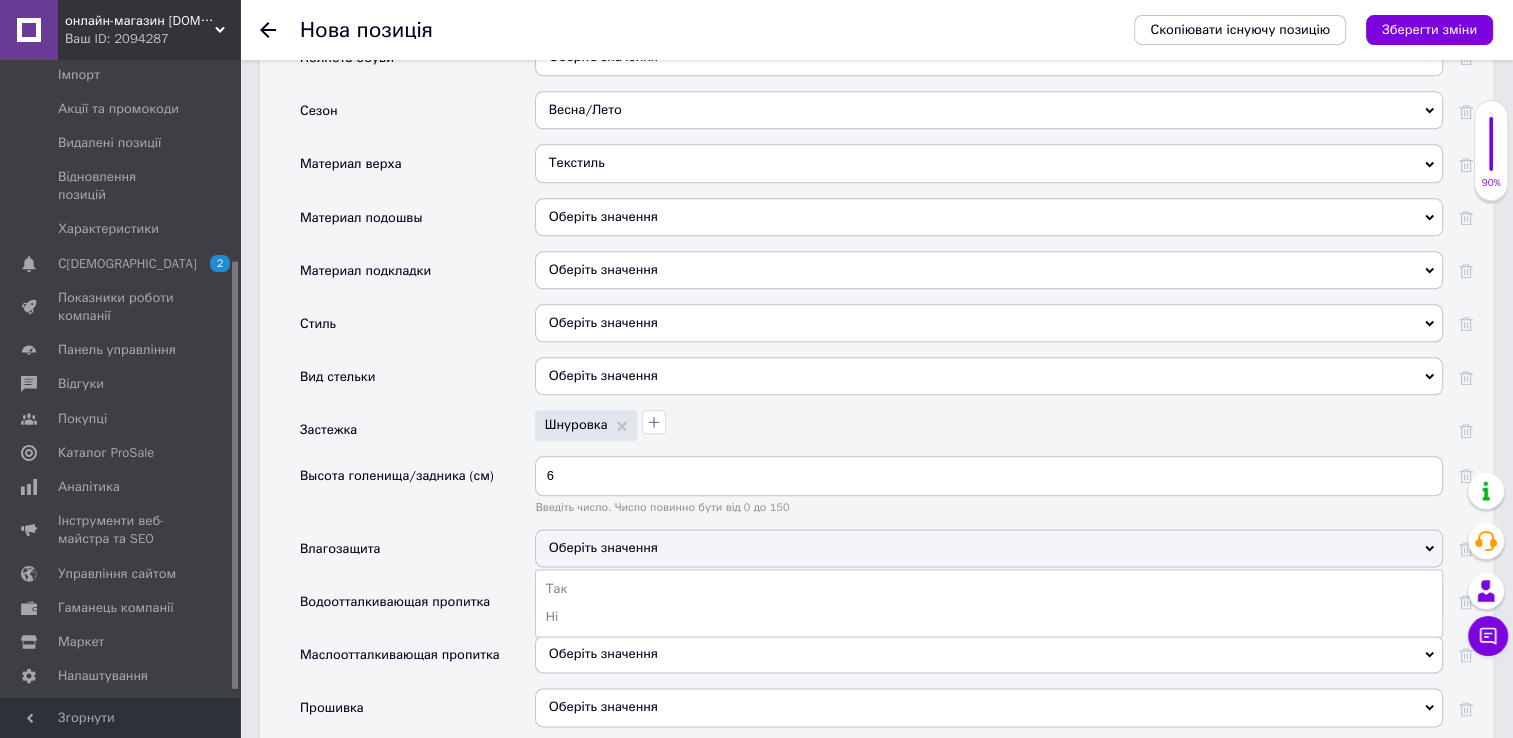 click on "Оберіть значення" at bounding box center [989, 548] 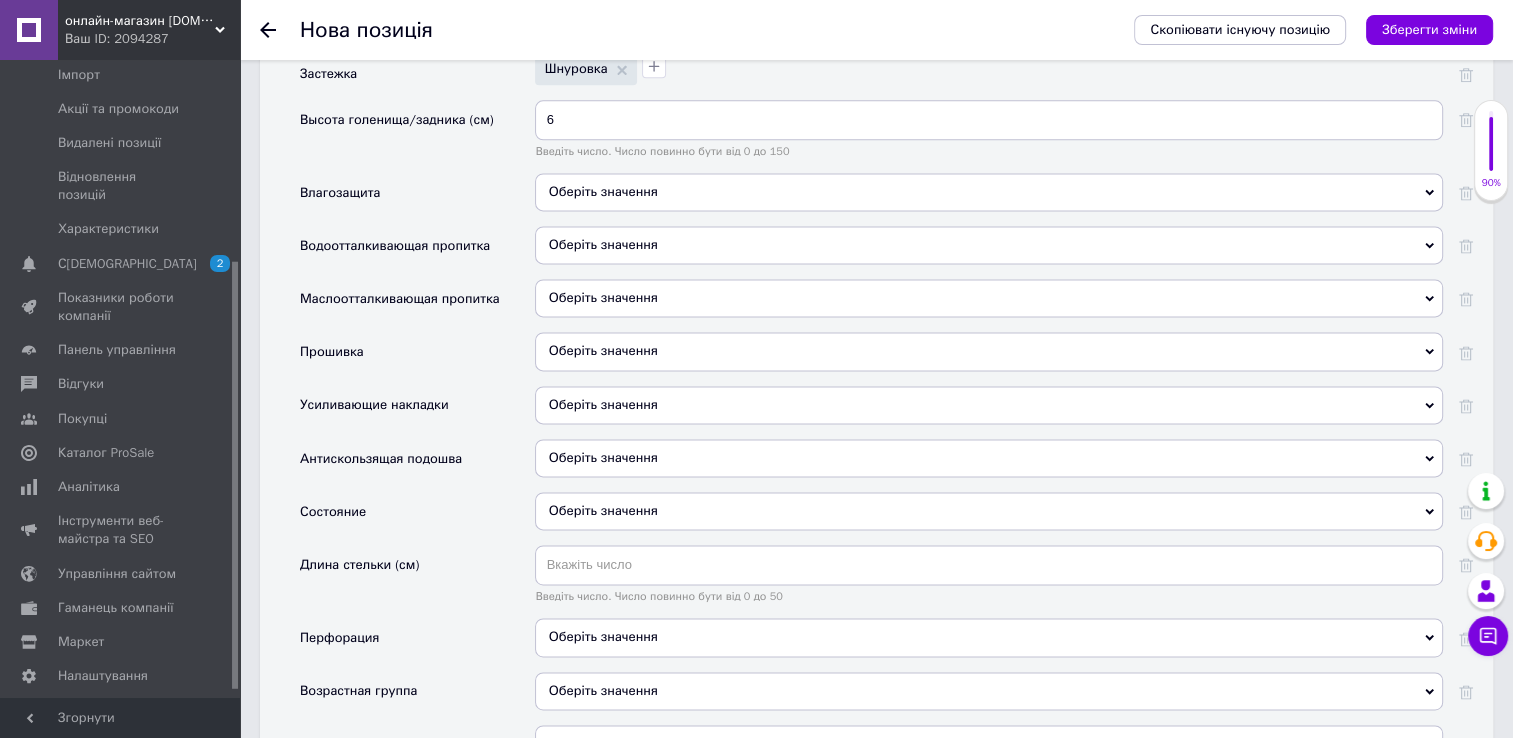 scroll, scrollTop: 2719, scrollLeft: 0, axis: vertical 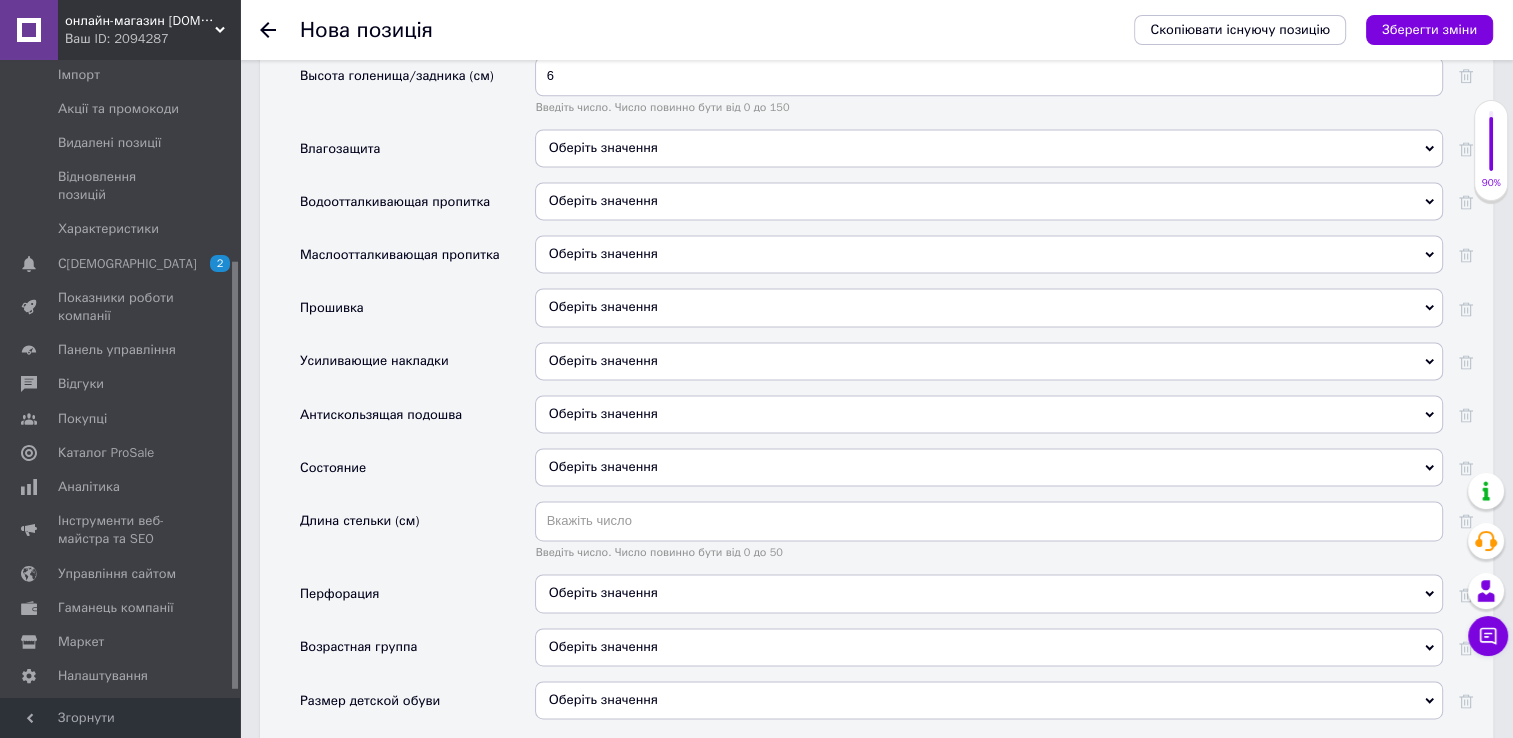 click on "Оберіть значення" at bounding box center (989, 467) 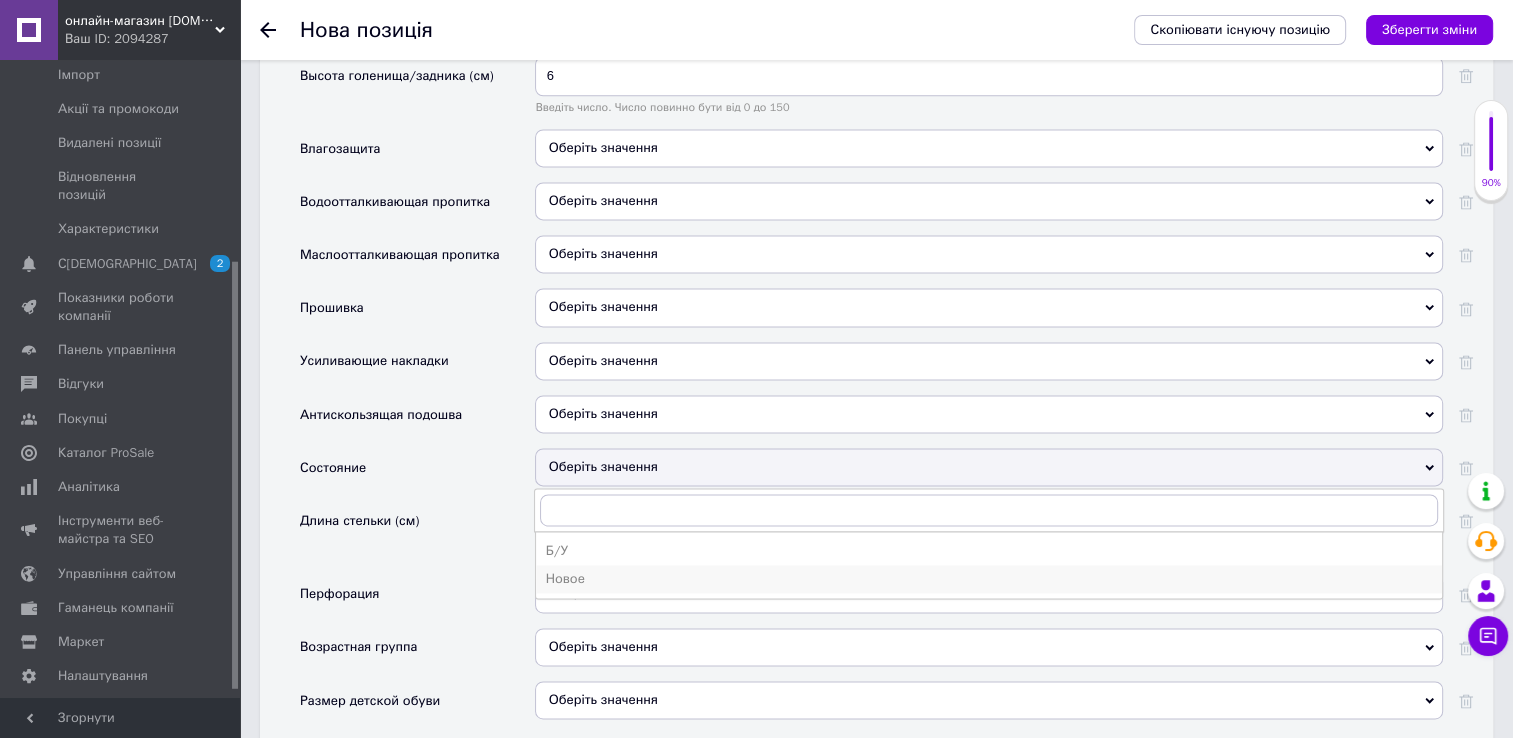 click on "Новое" at bounding box center (989, 579) 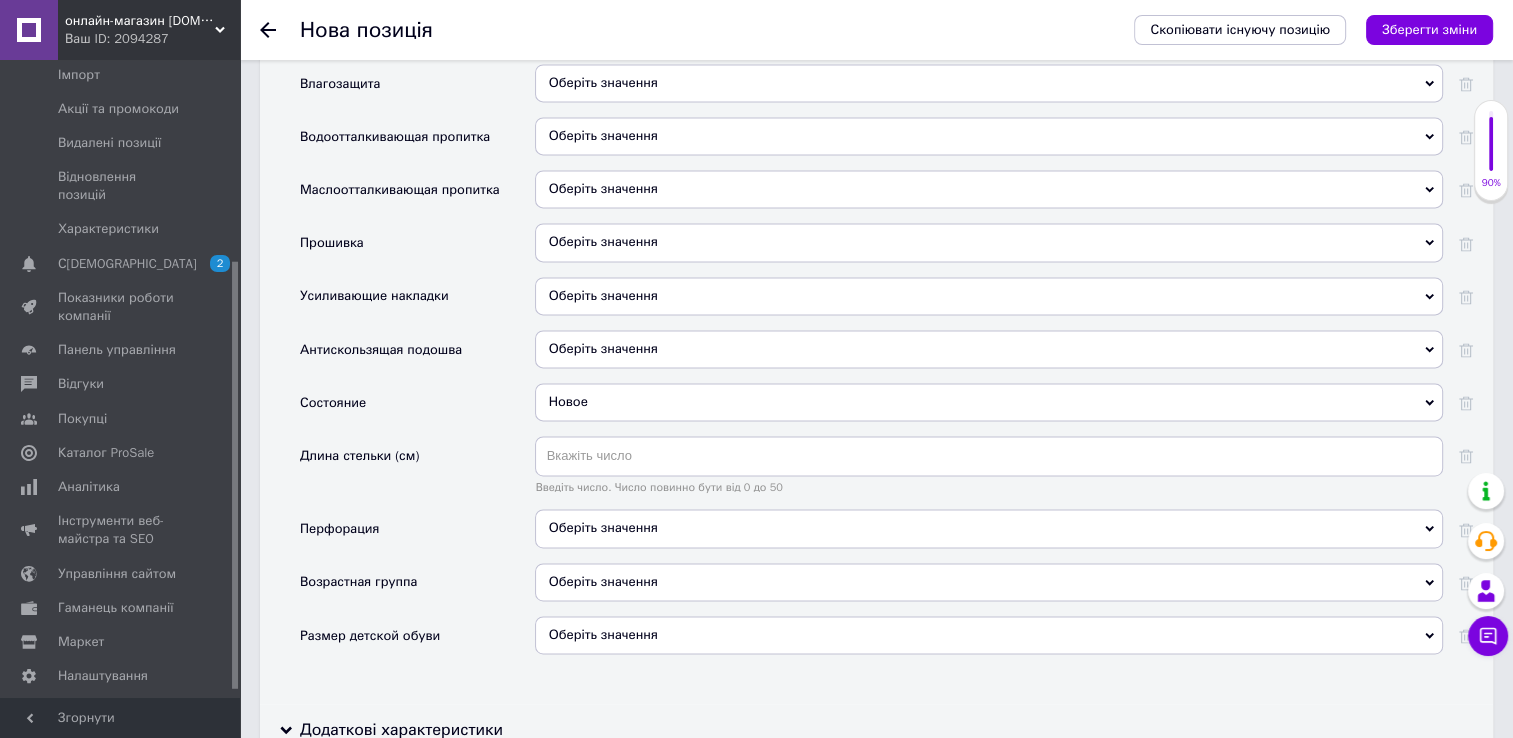 scroll, scrollTop: 2819, scrollLeft: 0, axis: vertical 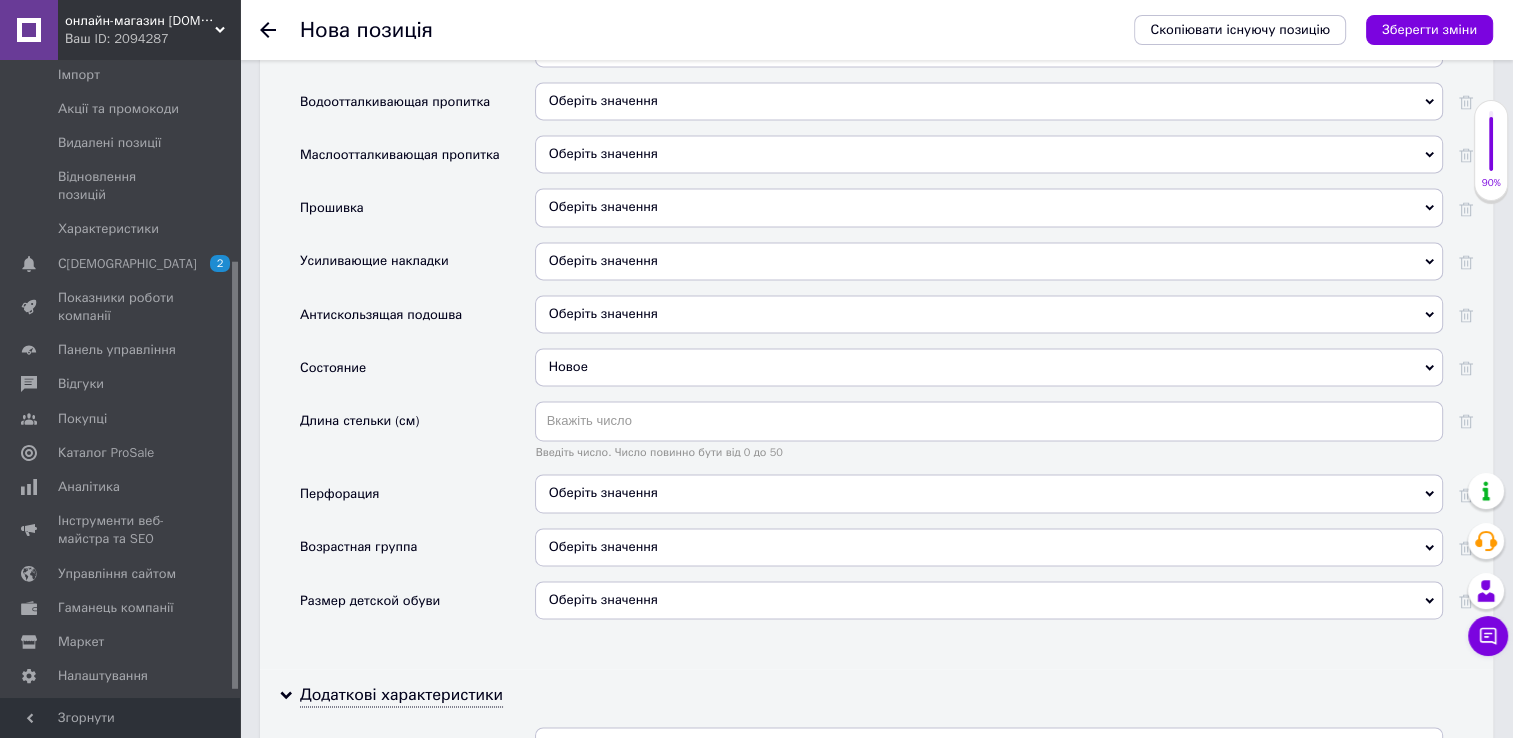 click on "Оберіть значення" at bounding box center [603, 492] 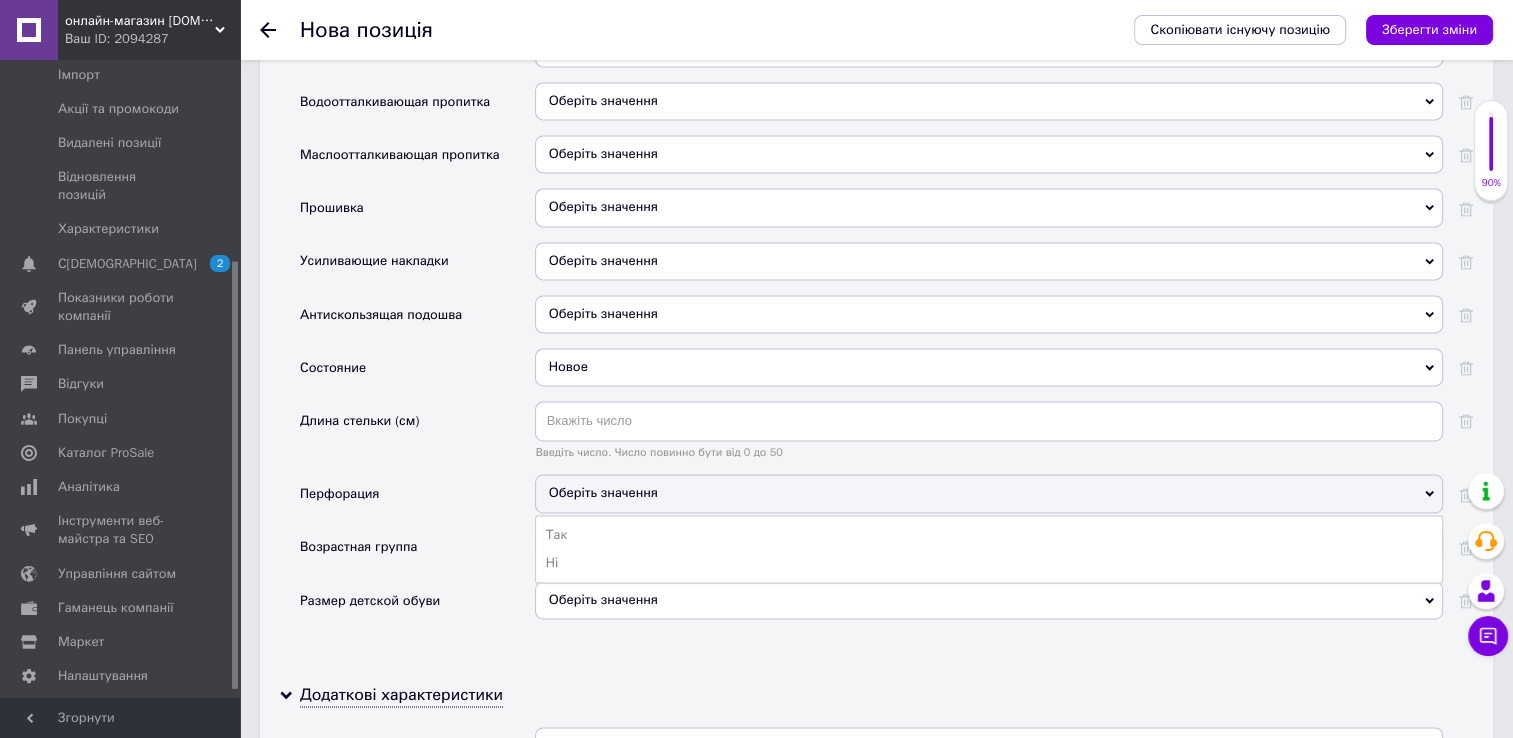click on "Оберіть значення" at bounding box center [603, 492] 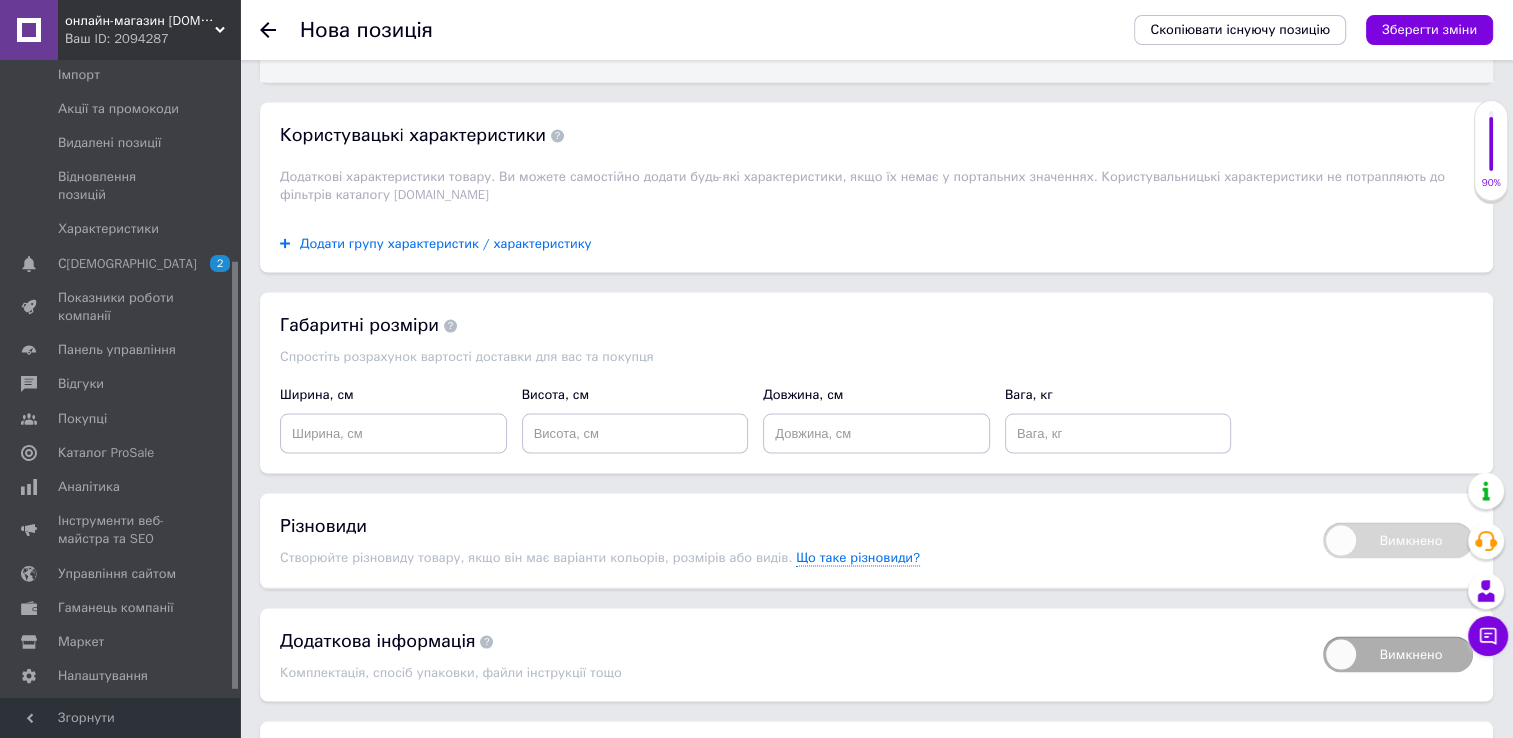 scroll, scrollTop: 3819, scrollLeft: 0, axis: vertical 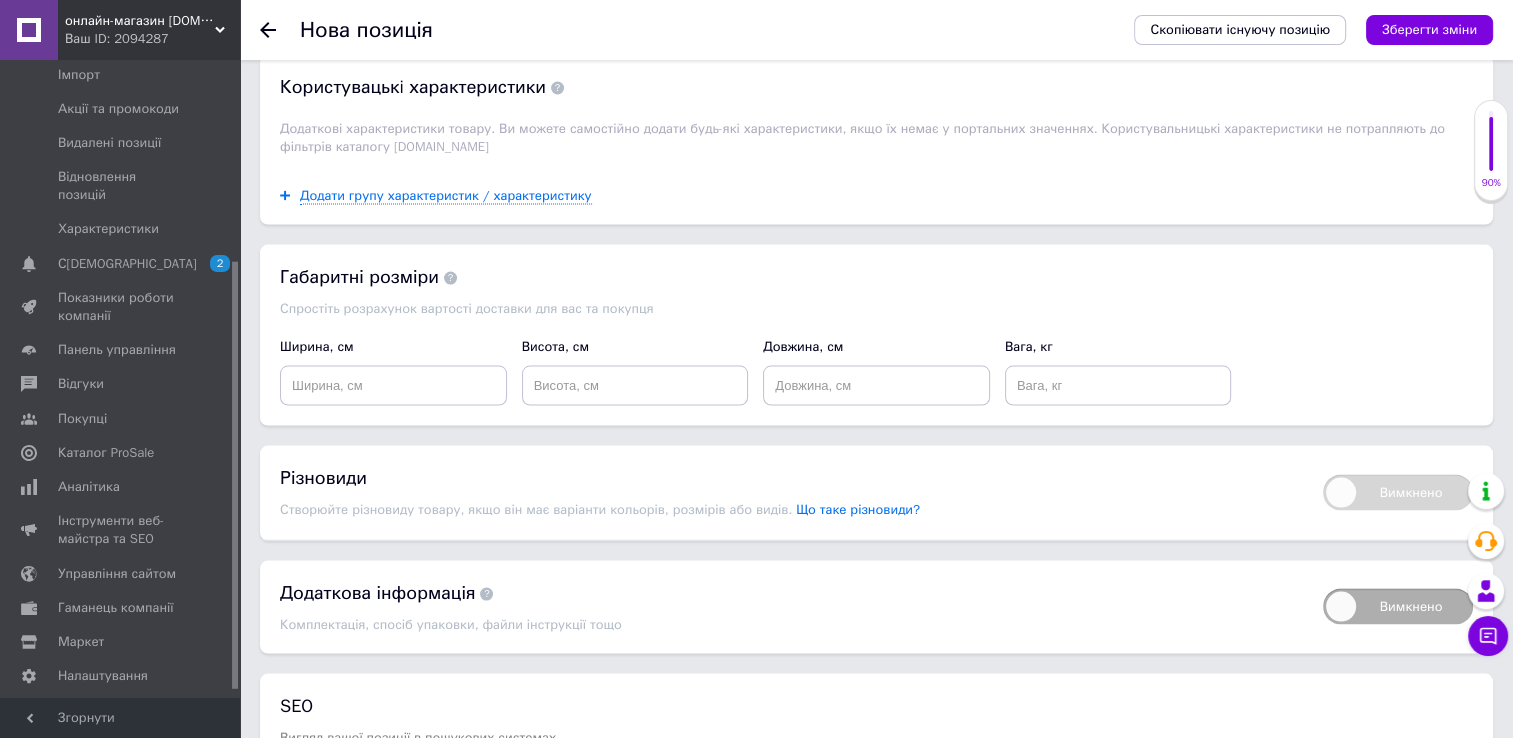click on "Що таке різновиди?" at bounding box center [858, 510] 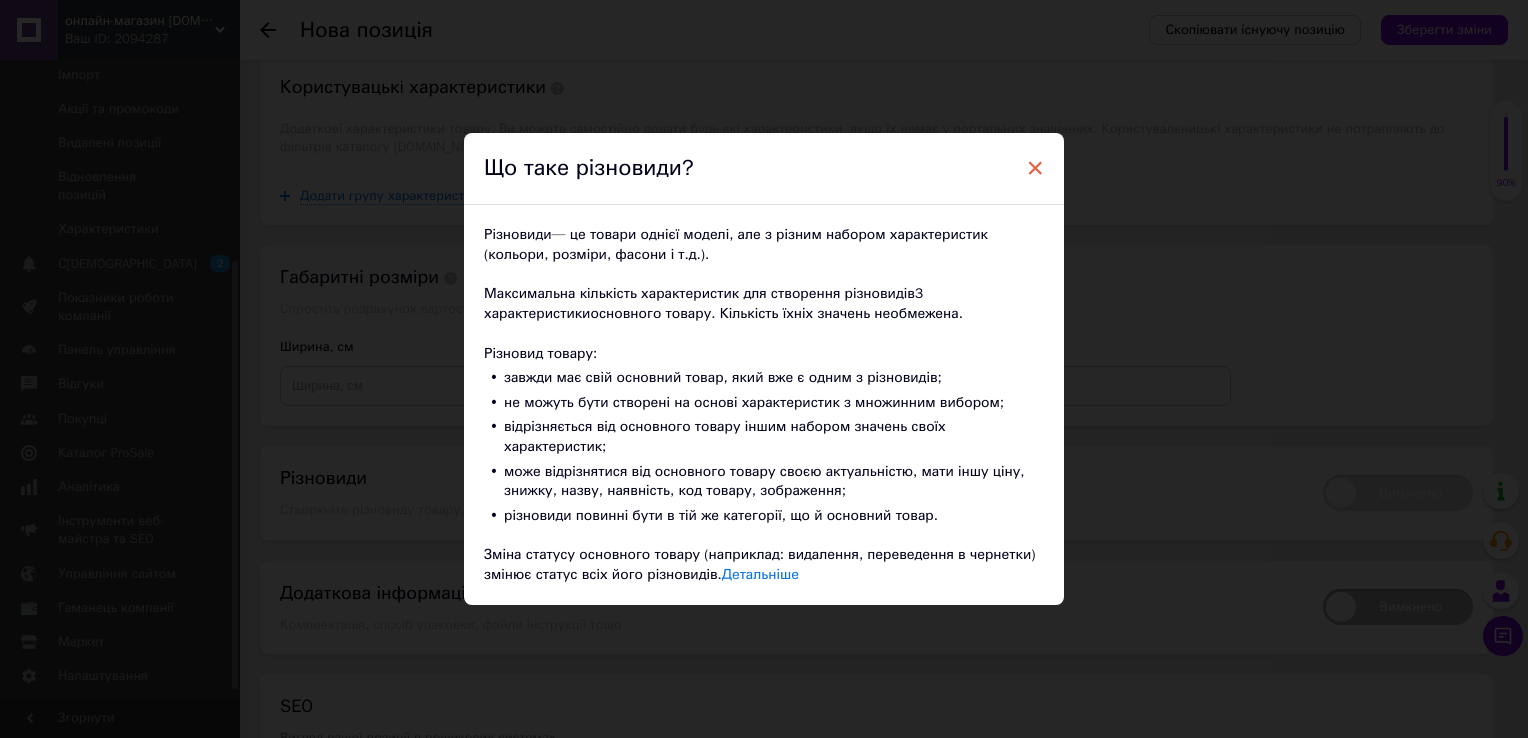 click on "×" at bounding box center [1035, 168] 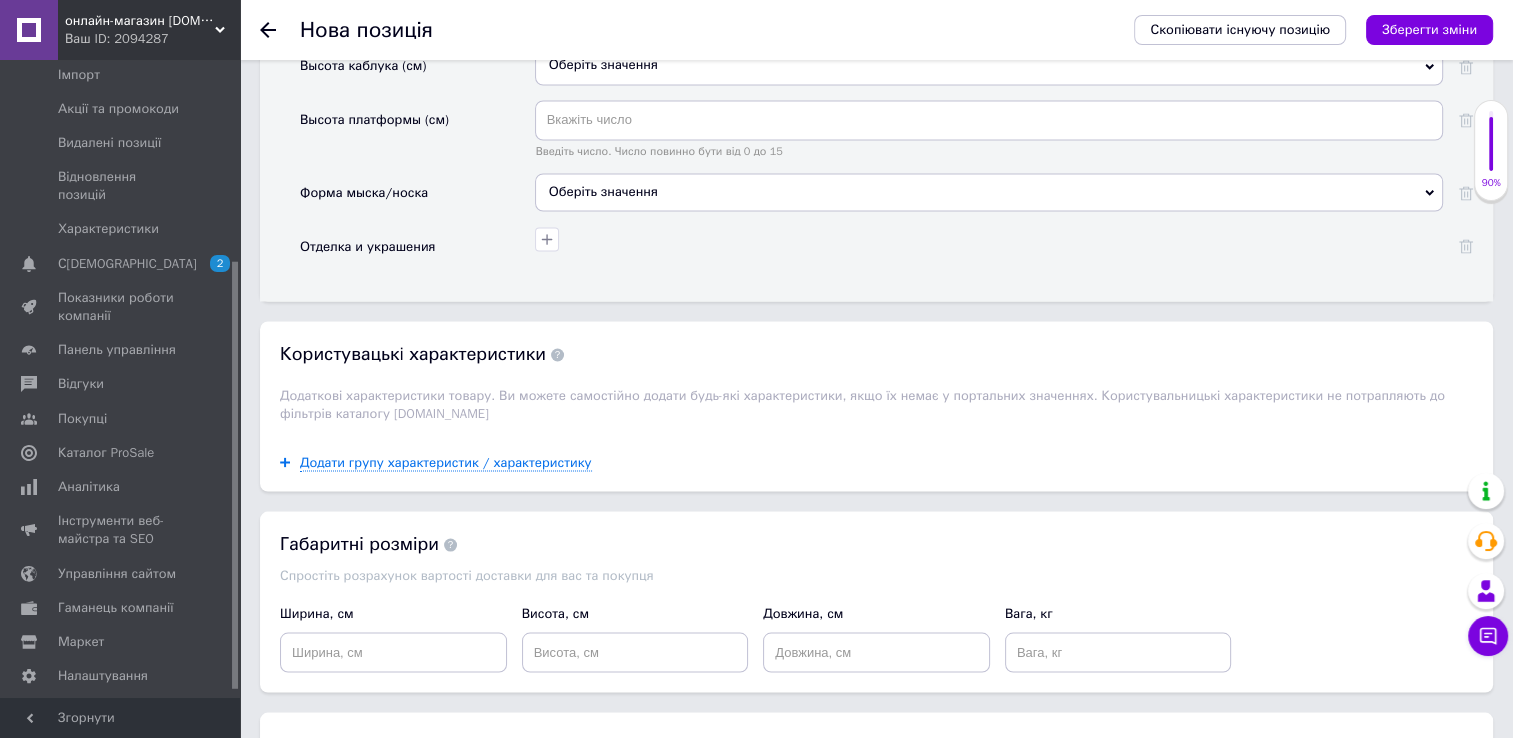 scroll, scrollTop: 3519, scrollLeft: 0, axis: vertical 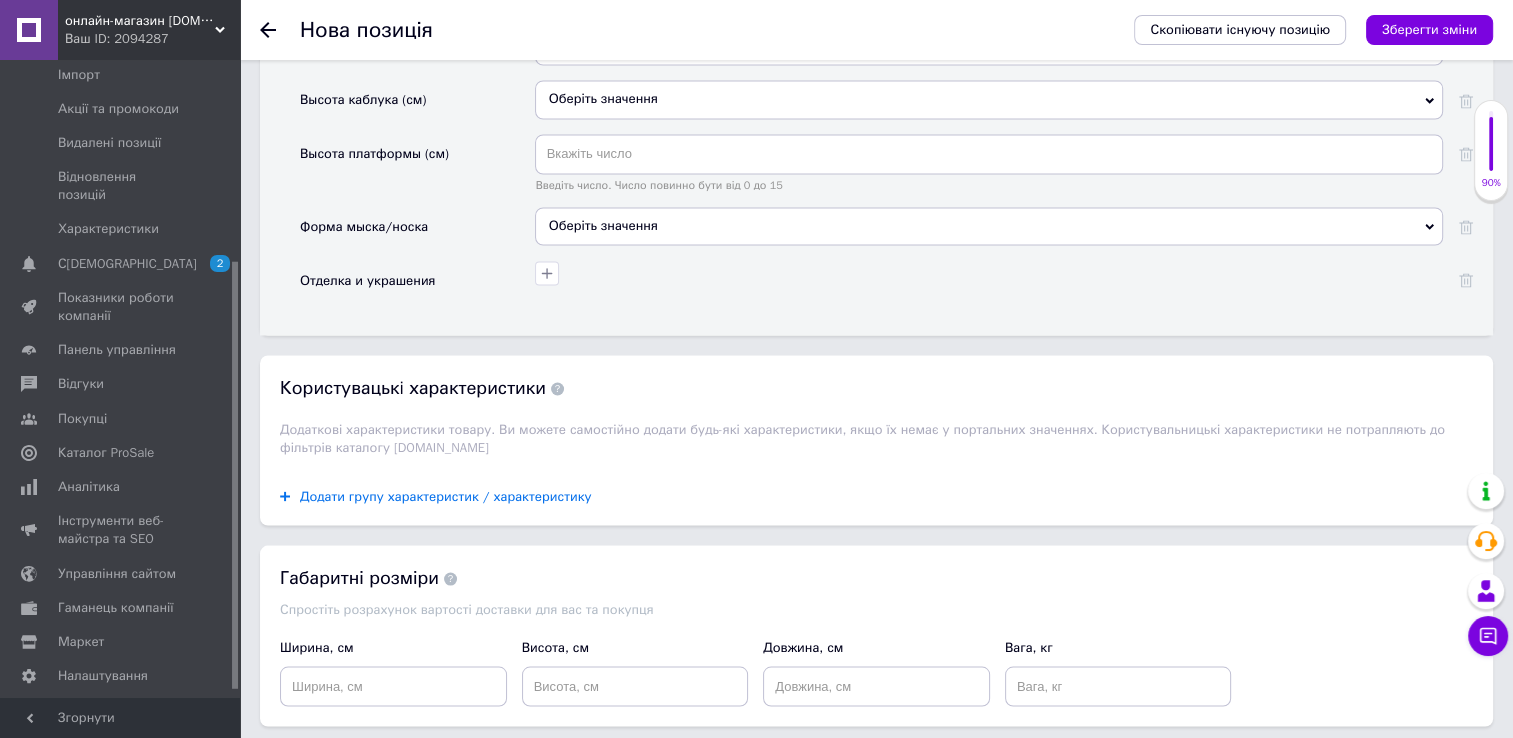 click on "Додати групу характеристик / характеристику" at bounding box center [446, 496] 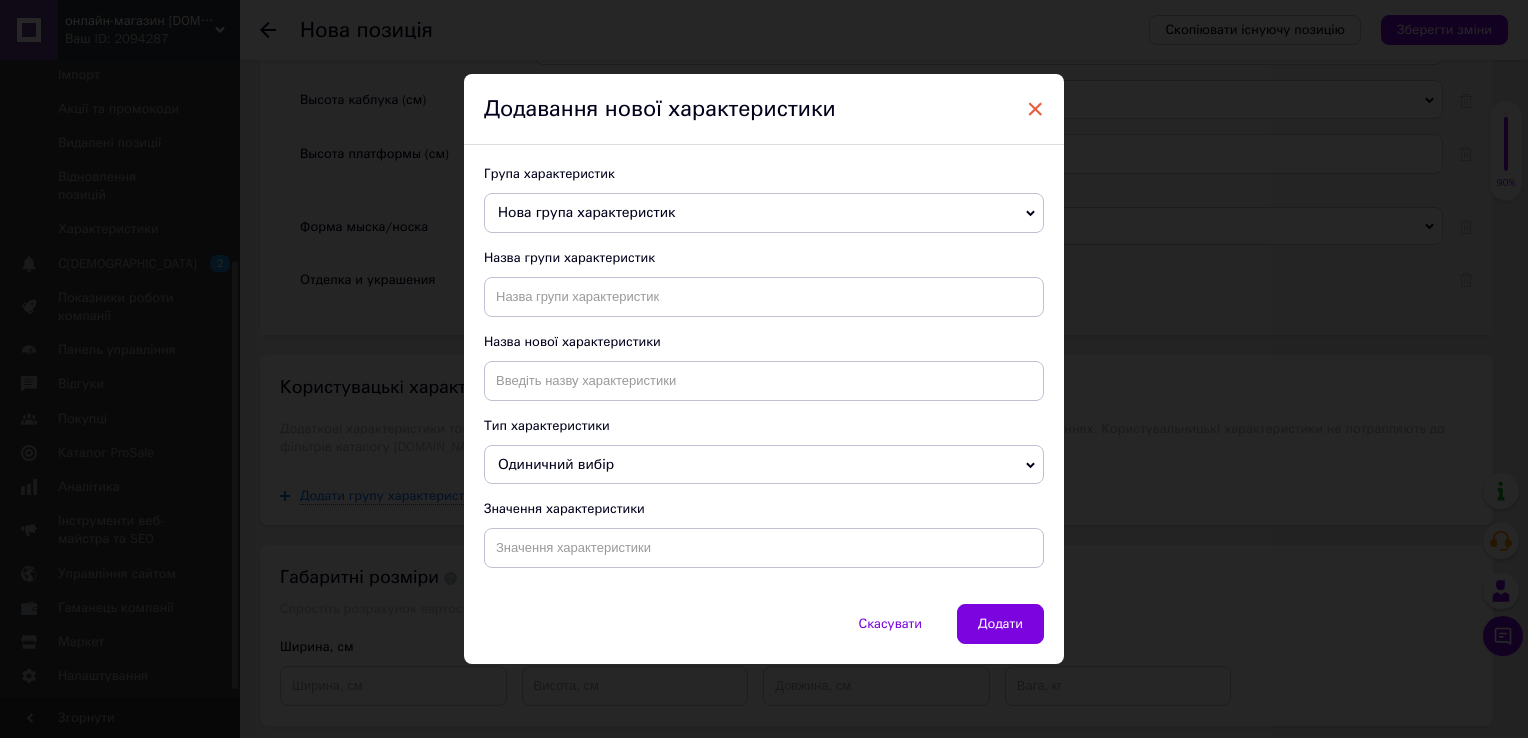 click on "×" at bounding box center [1035, 109] 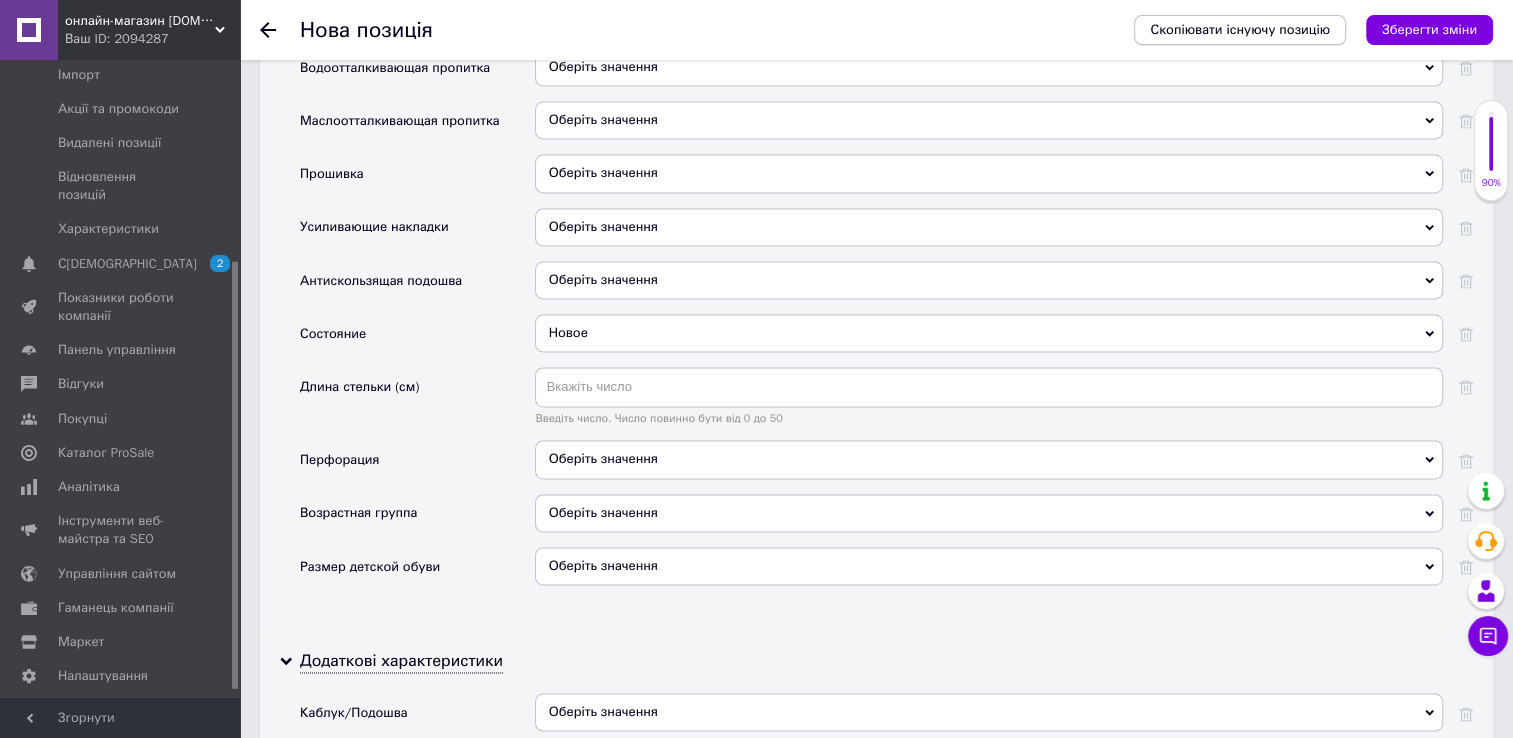 scroll, scrollTop: 2819, scrollLeft: 0, axis: vertical 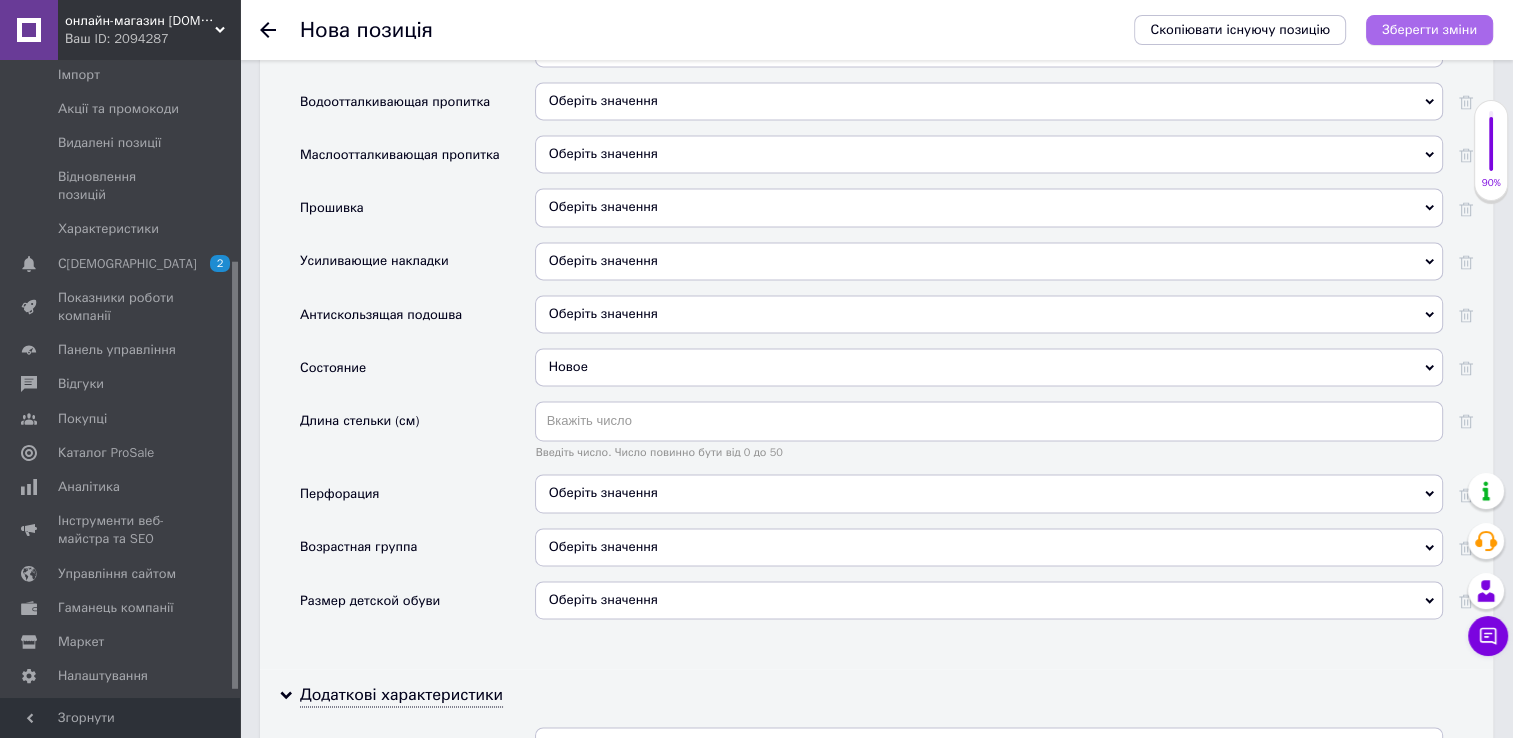 click on "Зберегти зміни" at bounding box center (1429, 29) 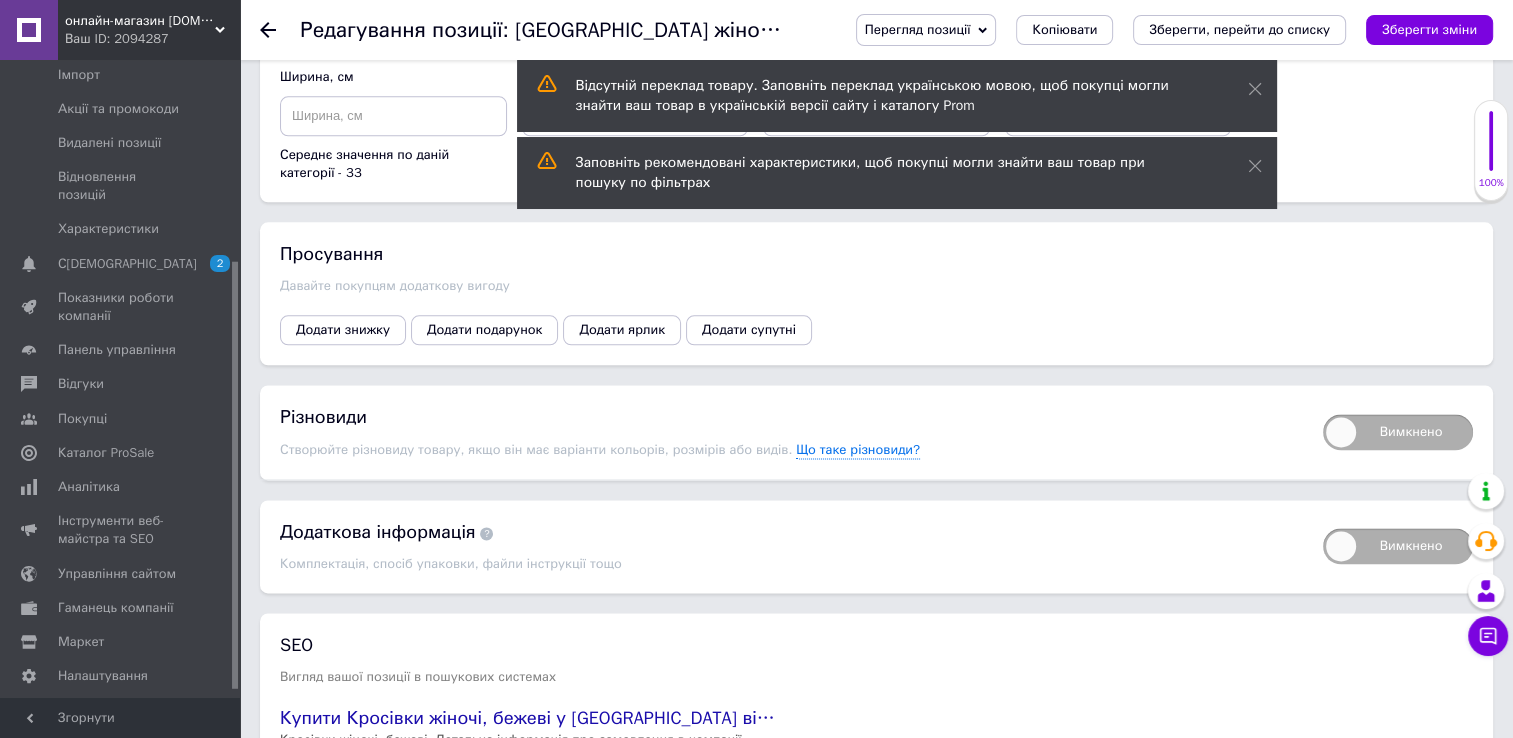 scroll, scrollTop: 2500, scrollLeft: 0, axis: vertical 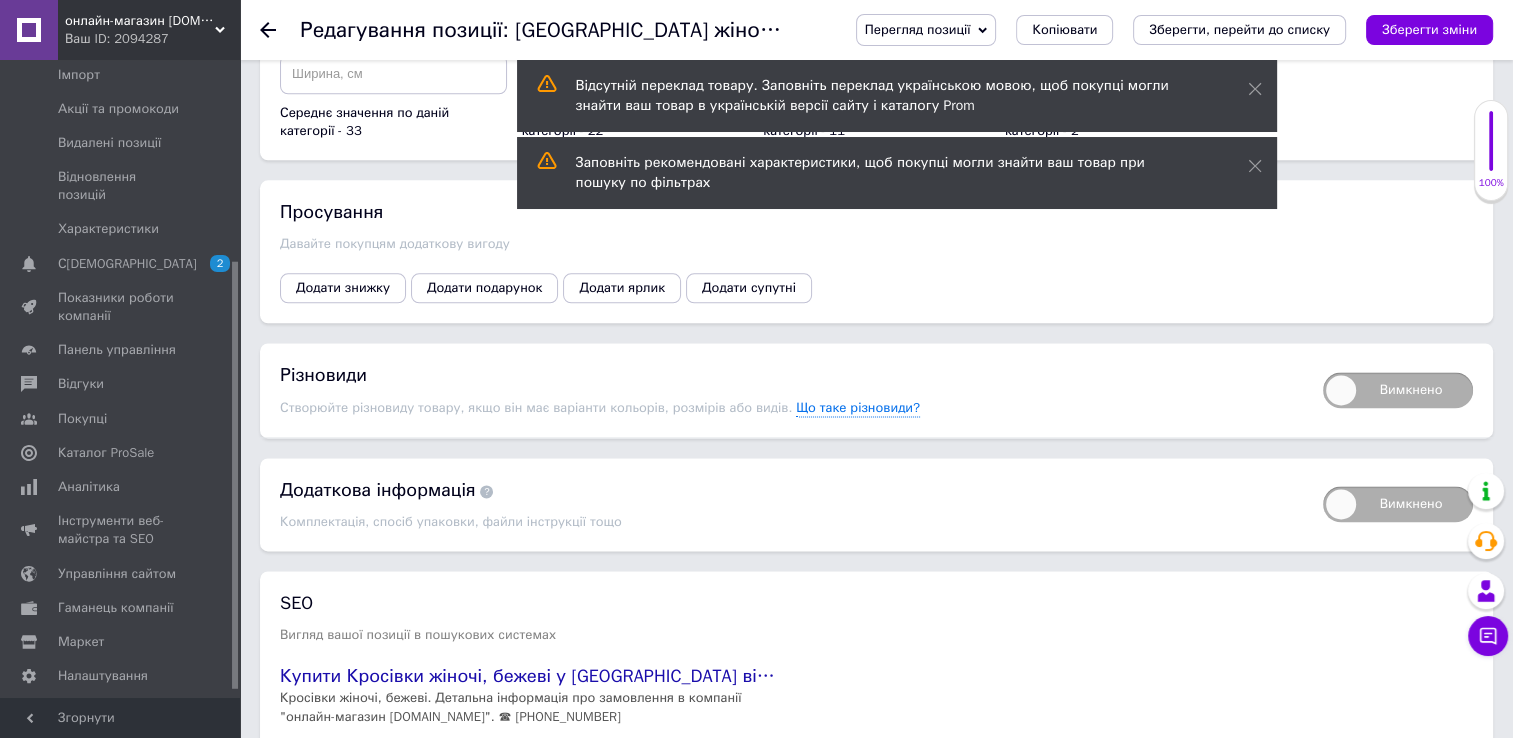 click on "Вимкнено" at bounding box center [1398, 390] 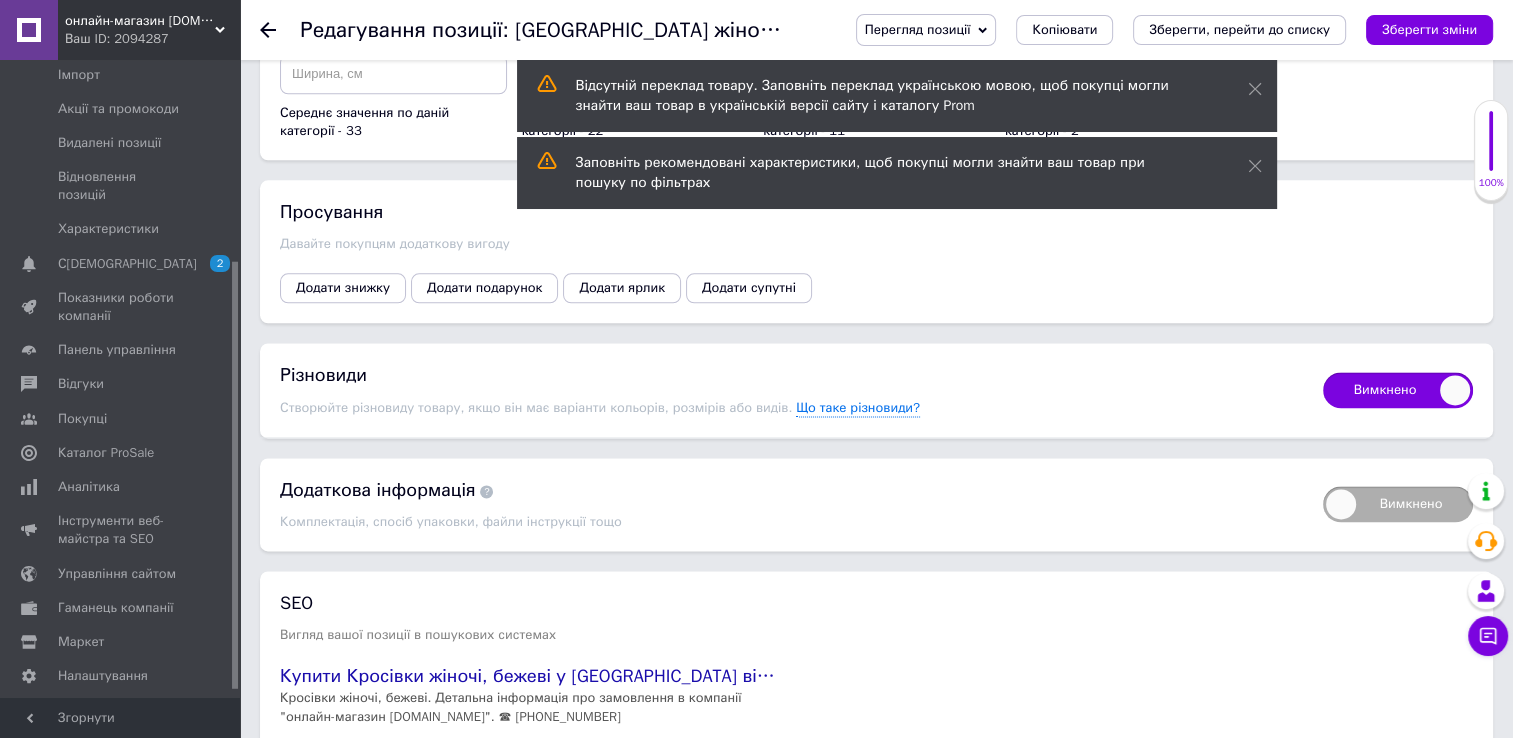 checkbox on "true" 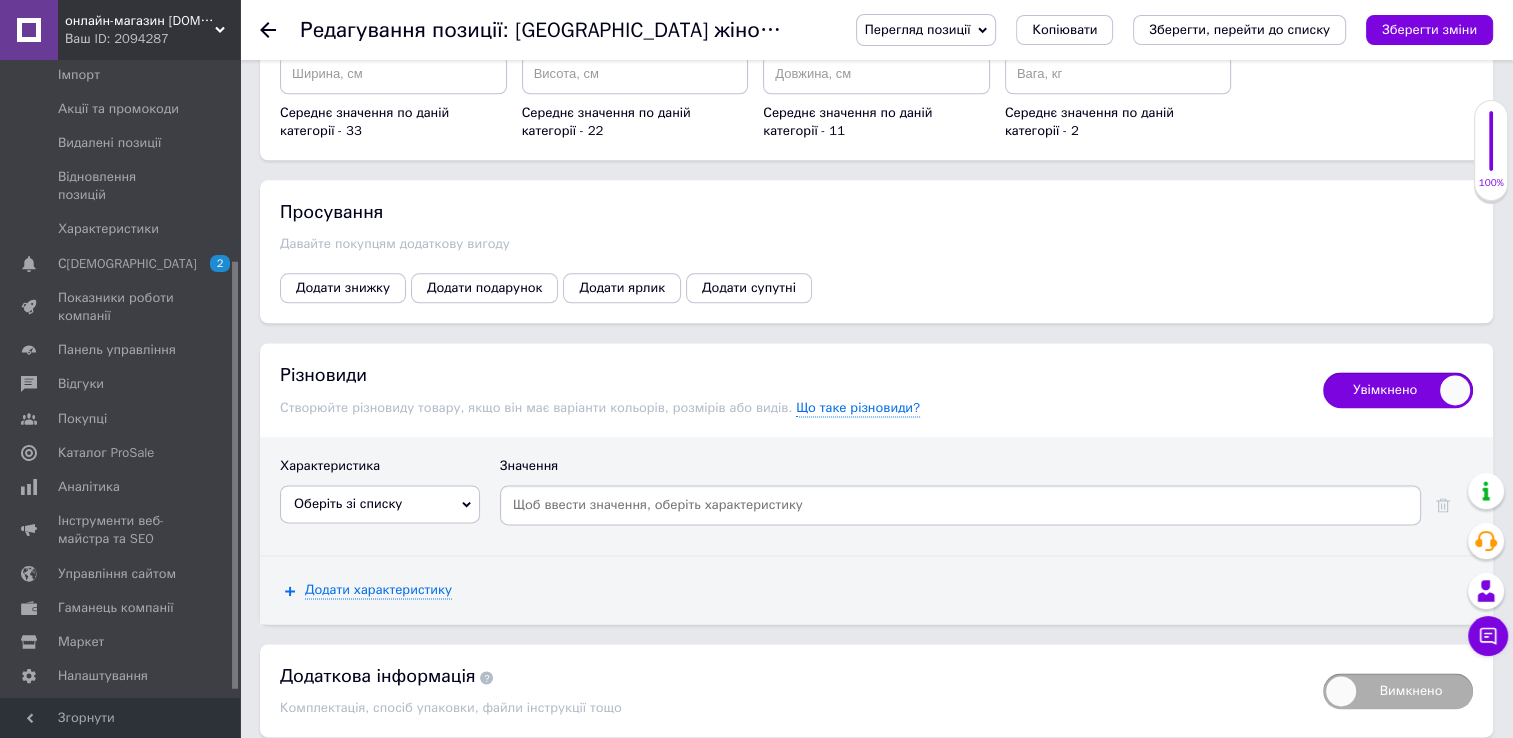 click on "Оберіть зі списку" at bounding box center [380, 504] 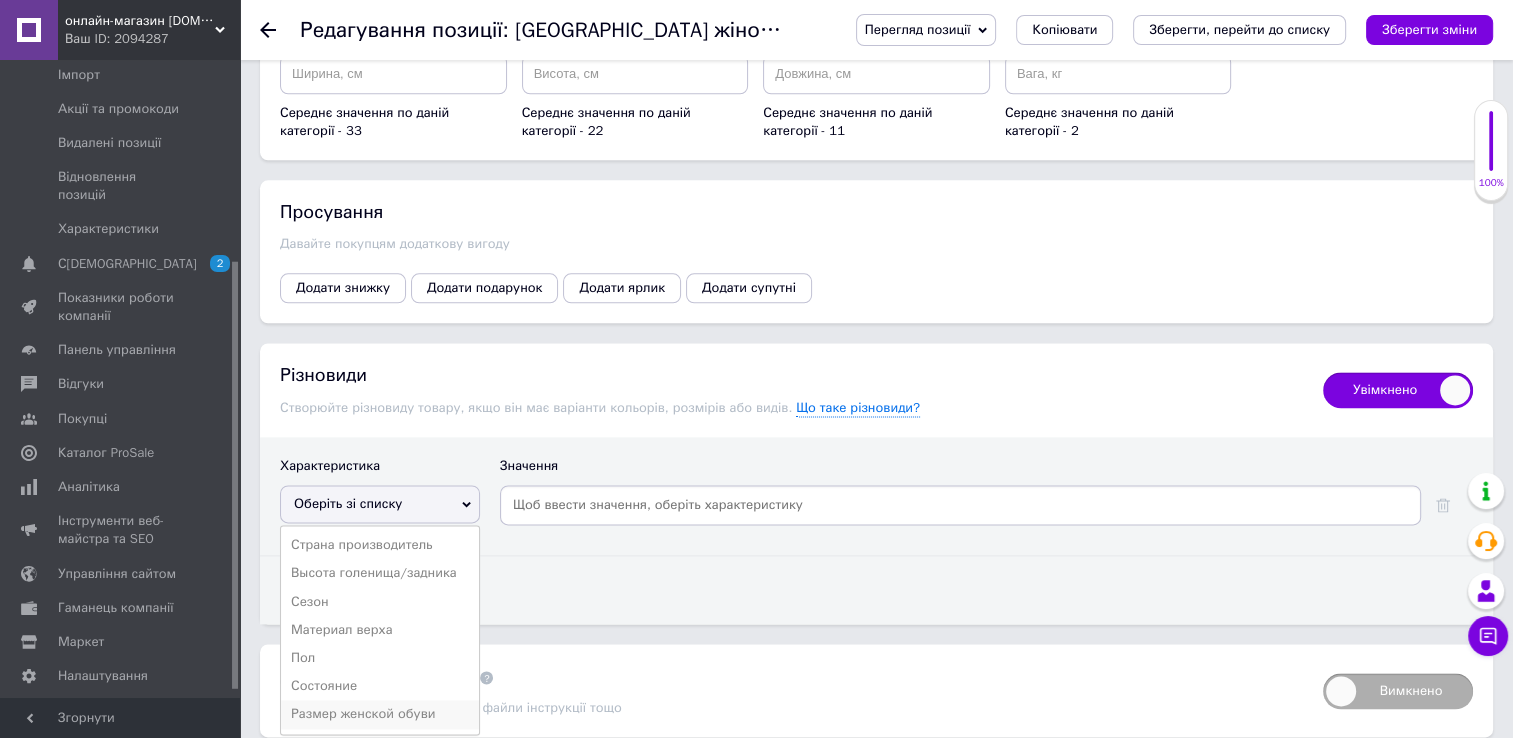 click on "Размер женской обуви" at bounding box center (380, 714) 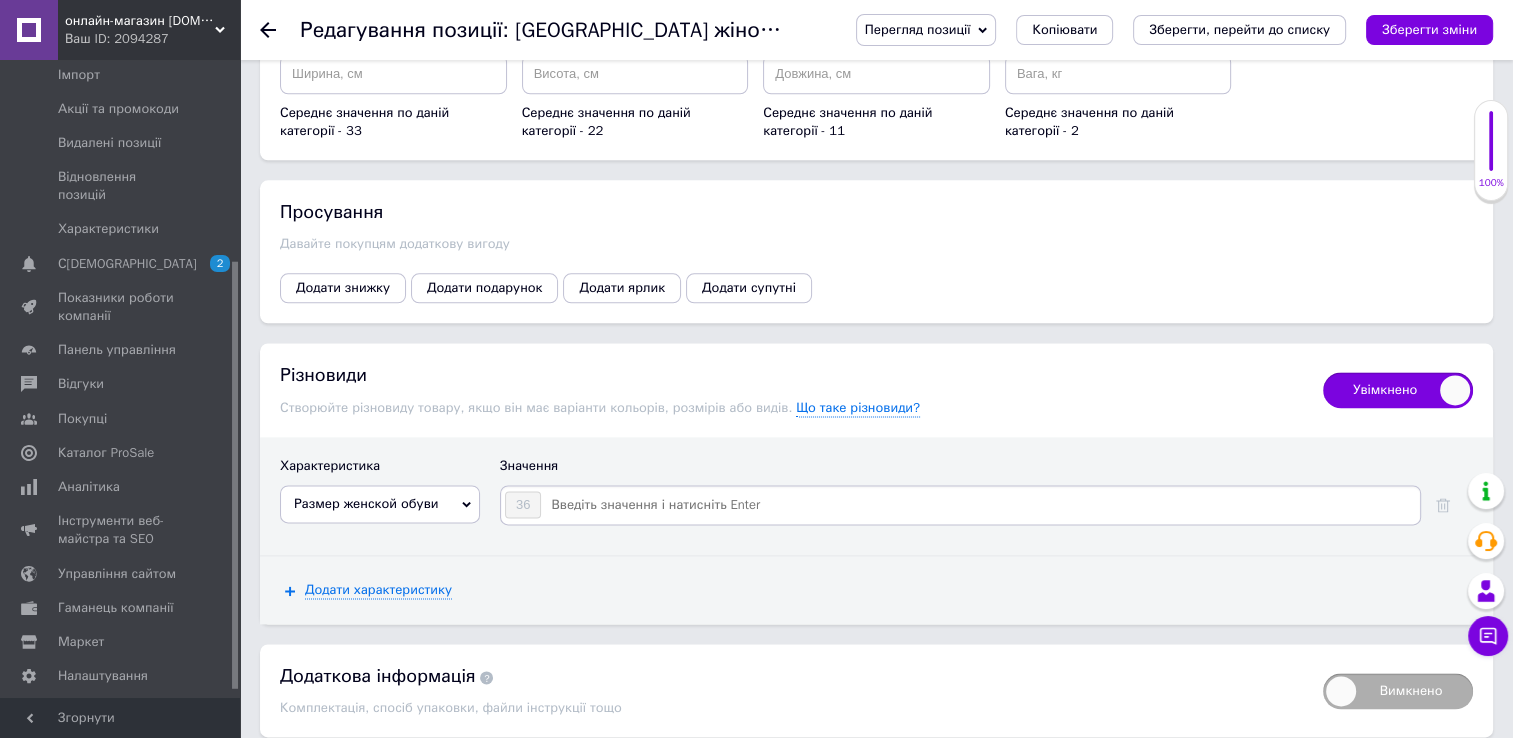 click at bounding box center [979, 505] 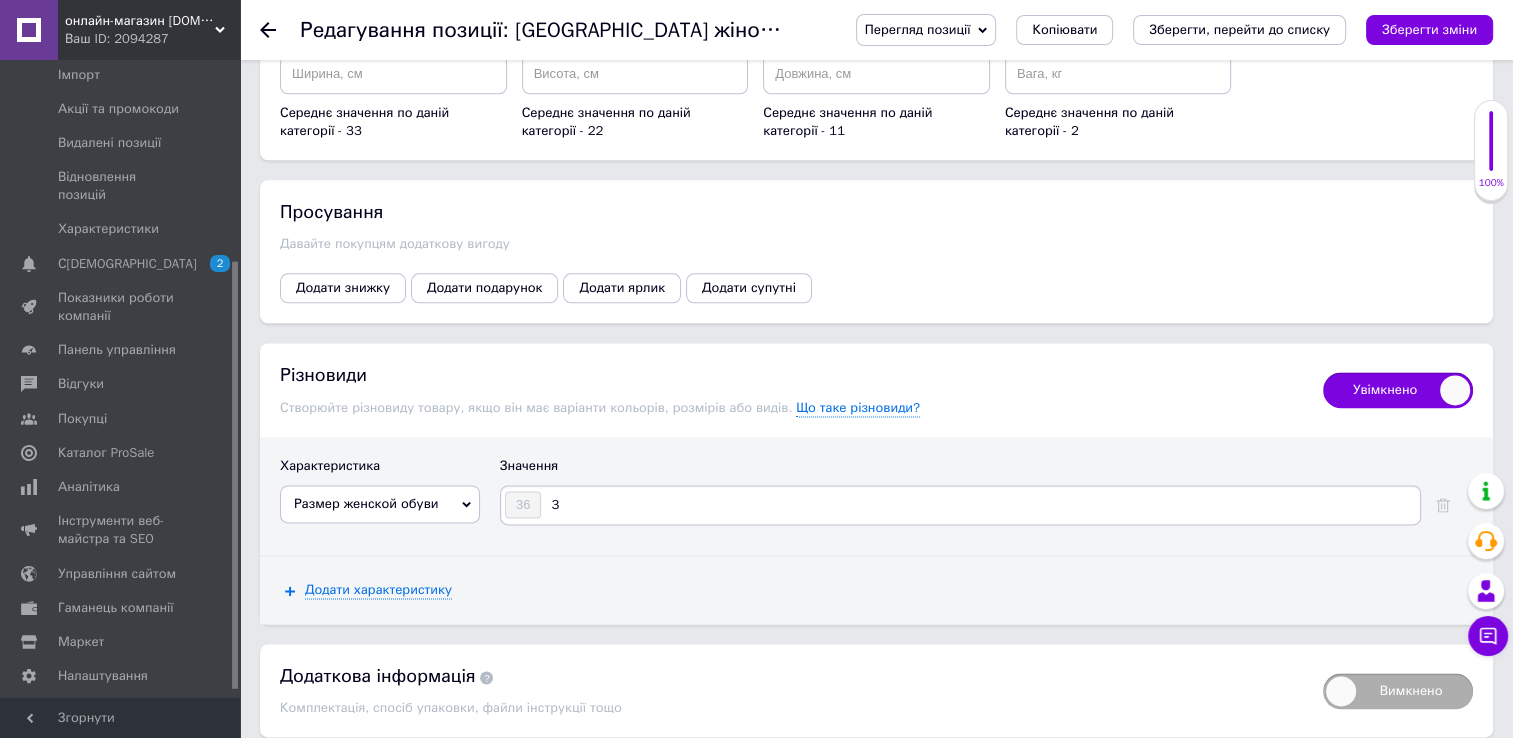 type on "37" 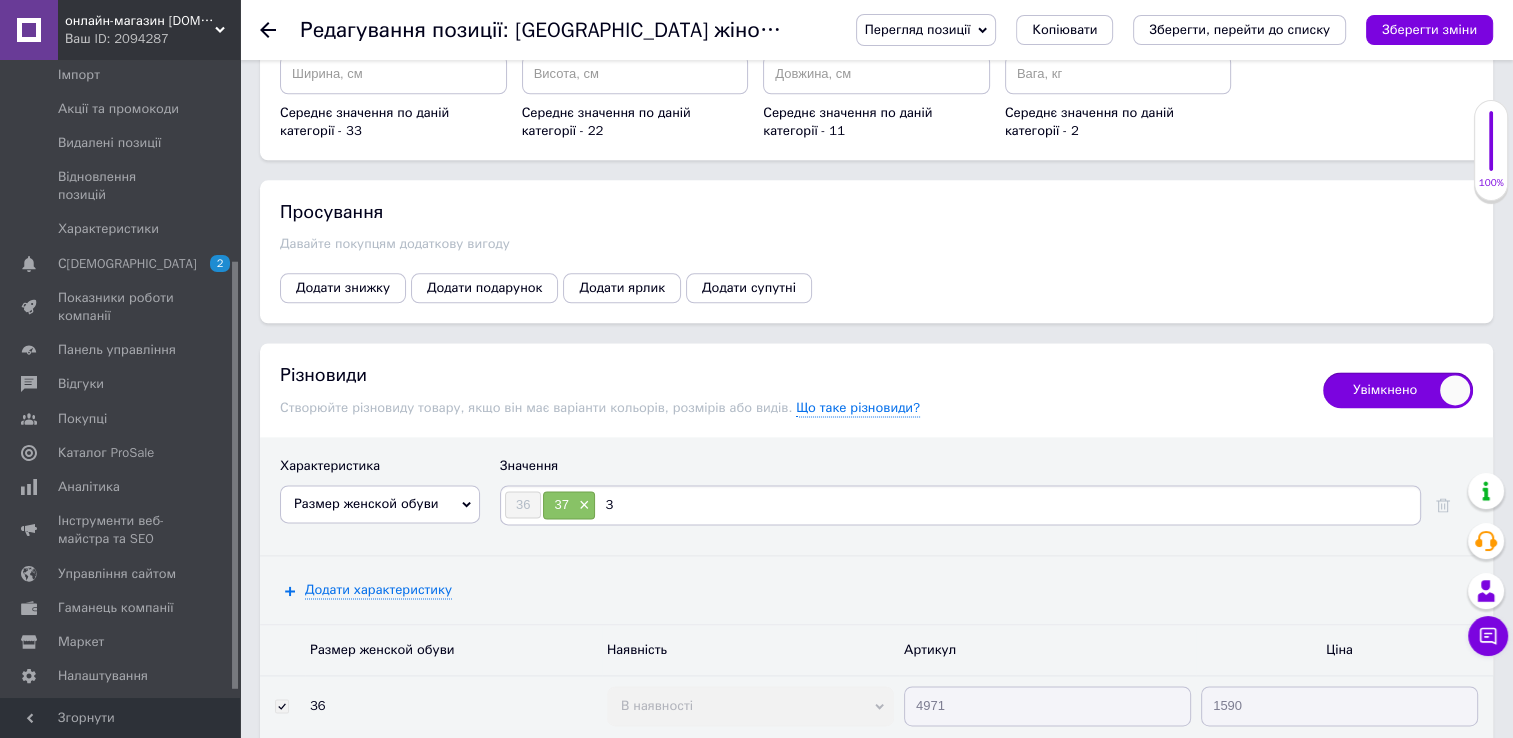 type on "38" 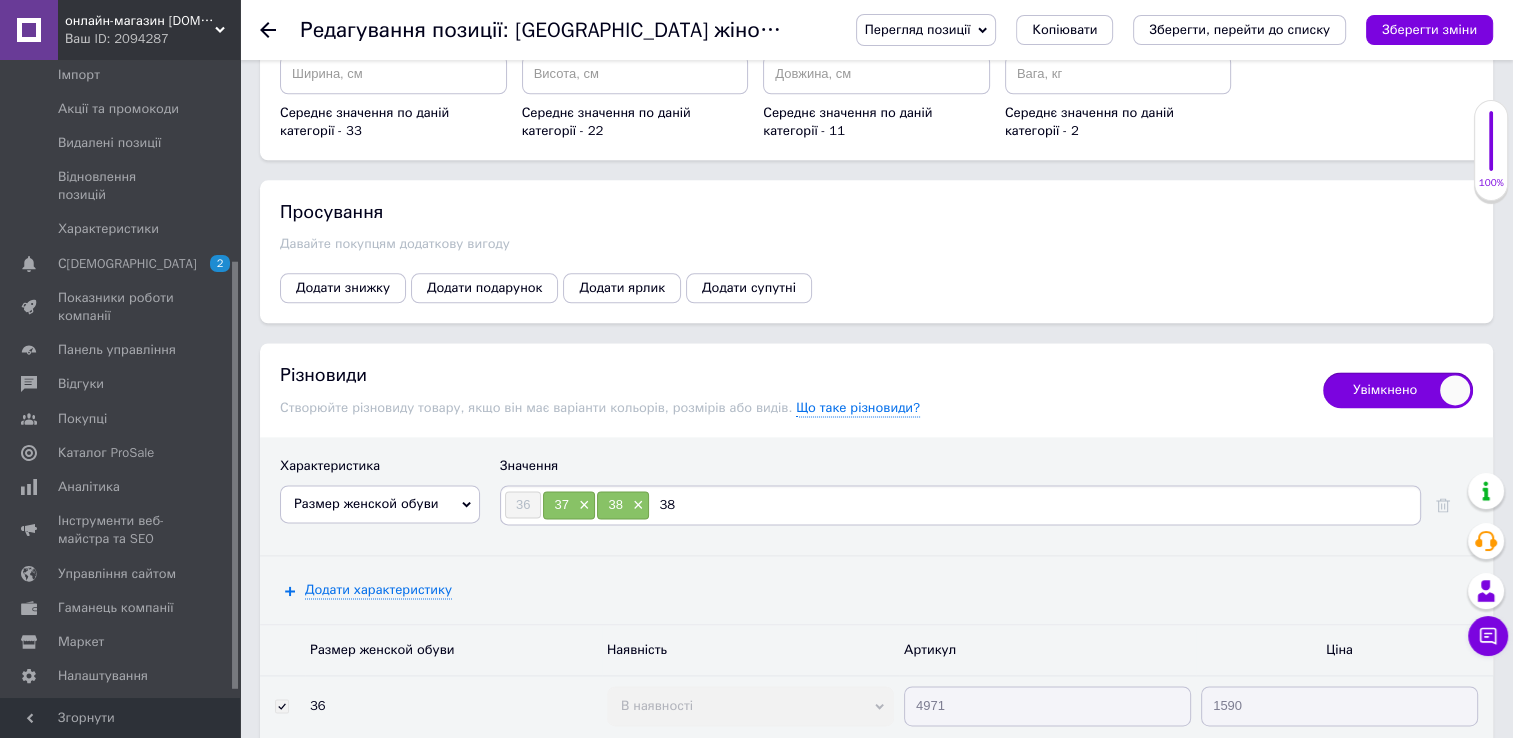 scroll, scrollTop: 2600, scrollLeft: 0, axis: vertical 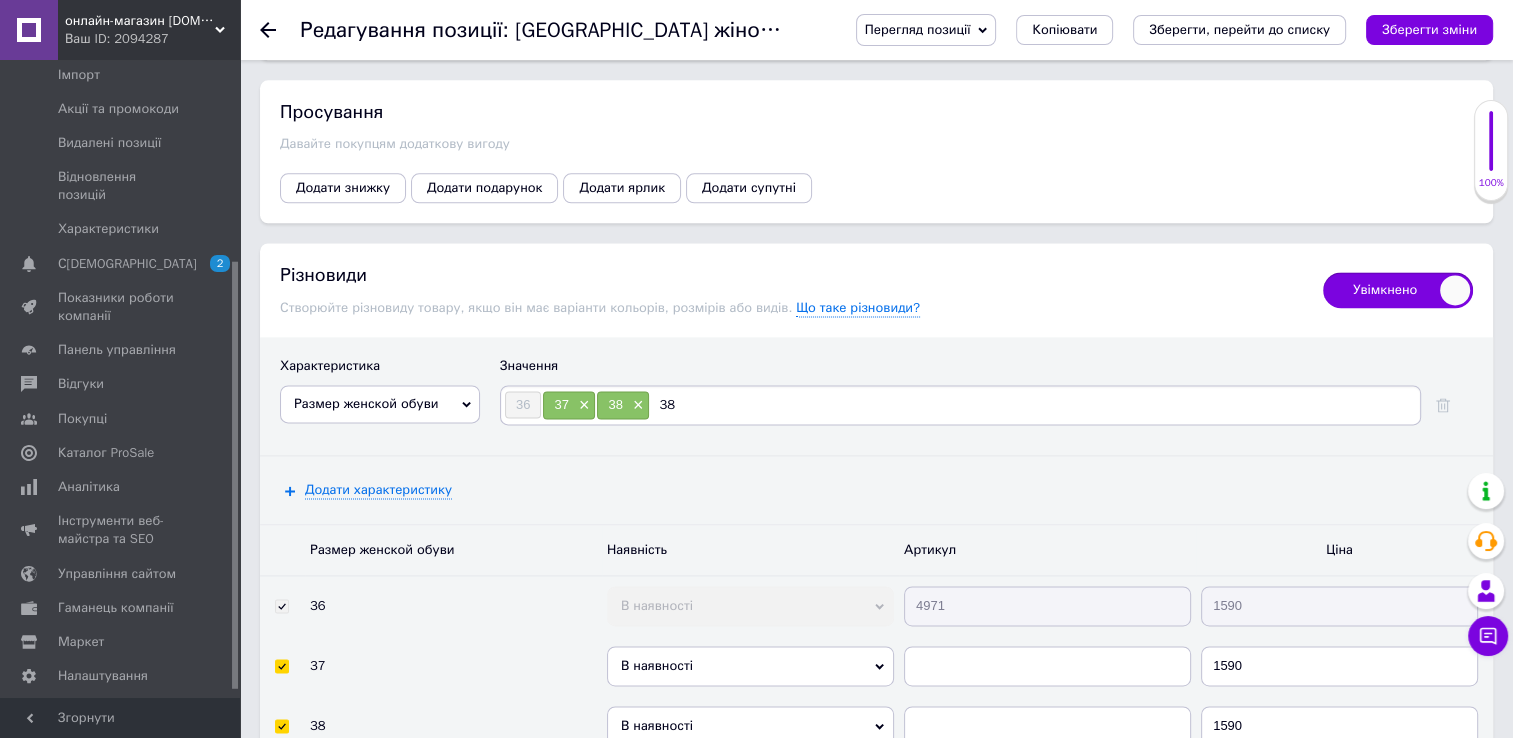 click on "38" at bounding box center [1033, 405] 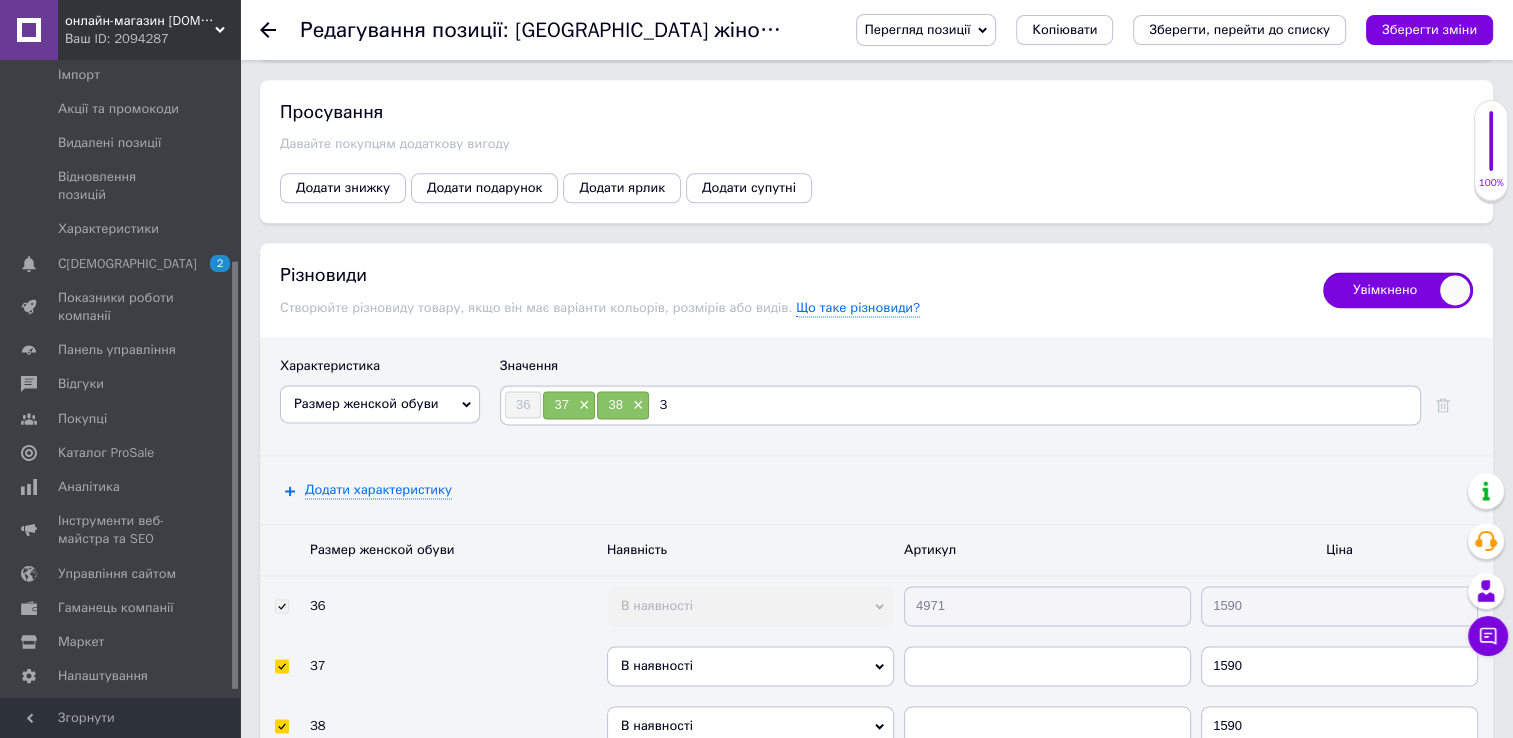 type on "39" 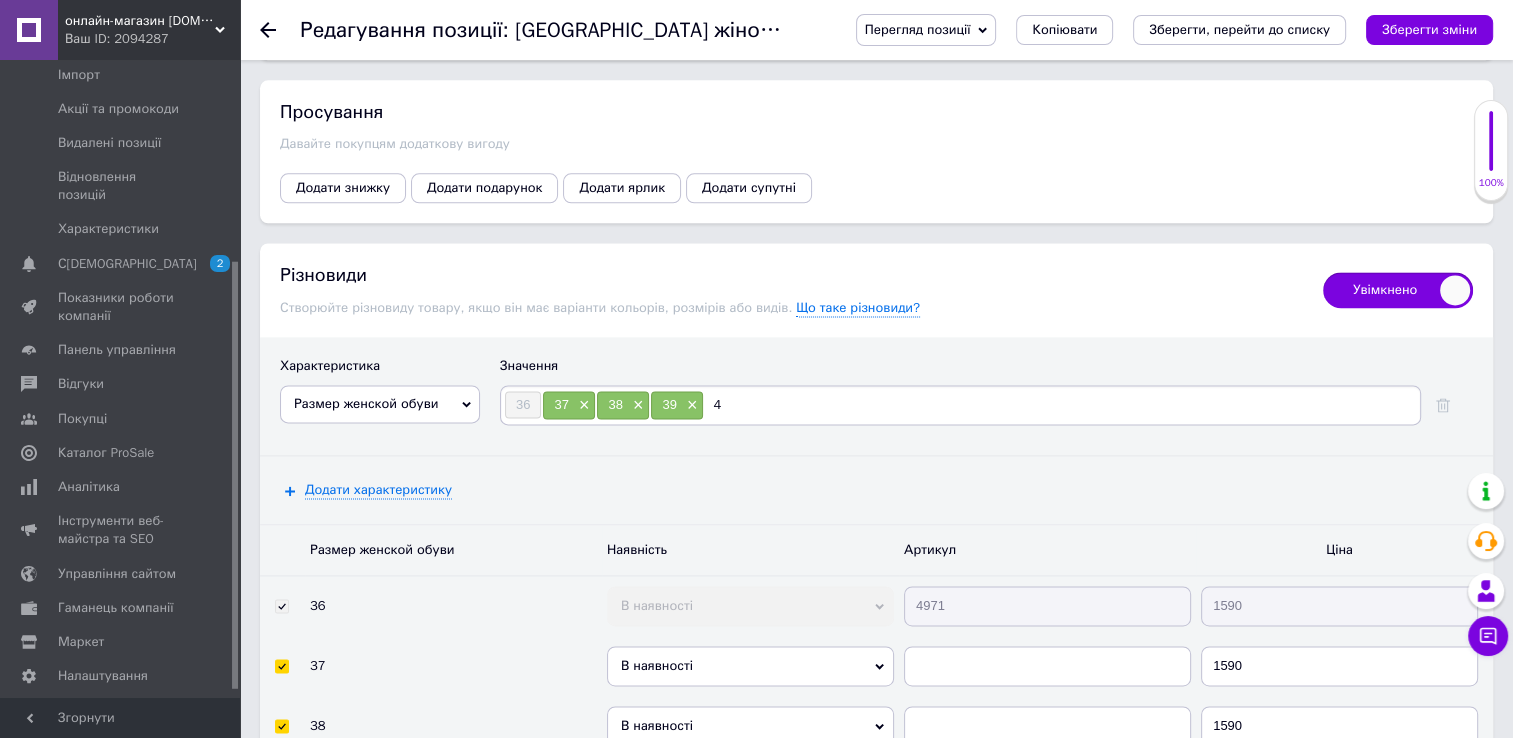 type on "40" 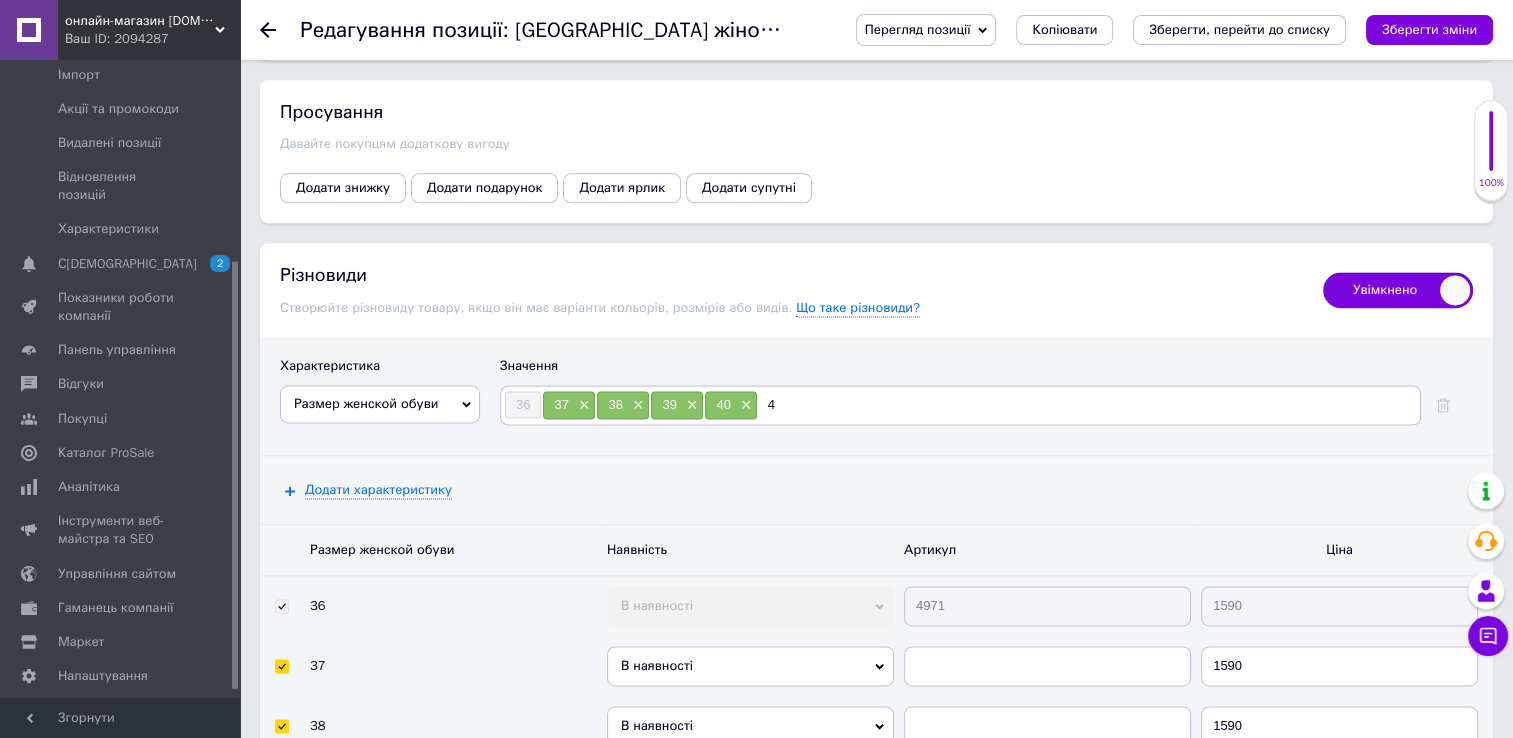 type on "41" 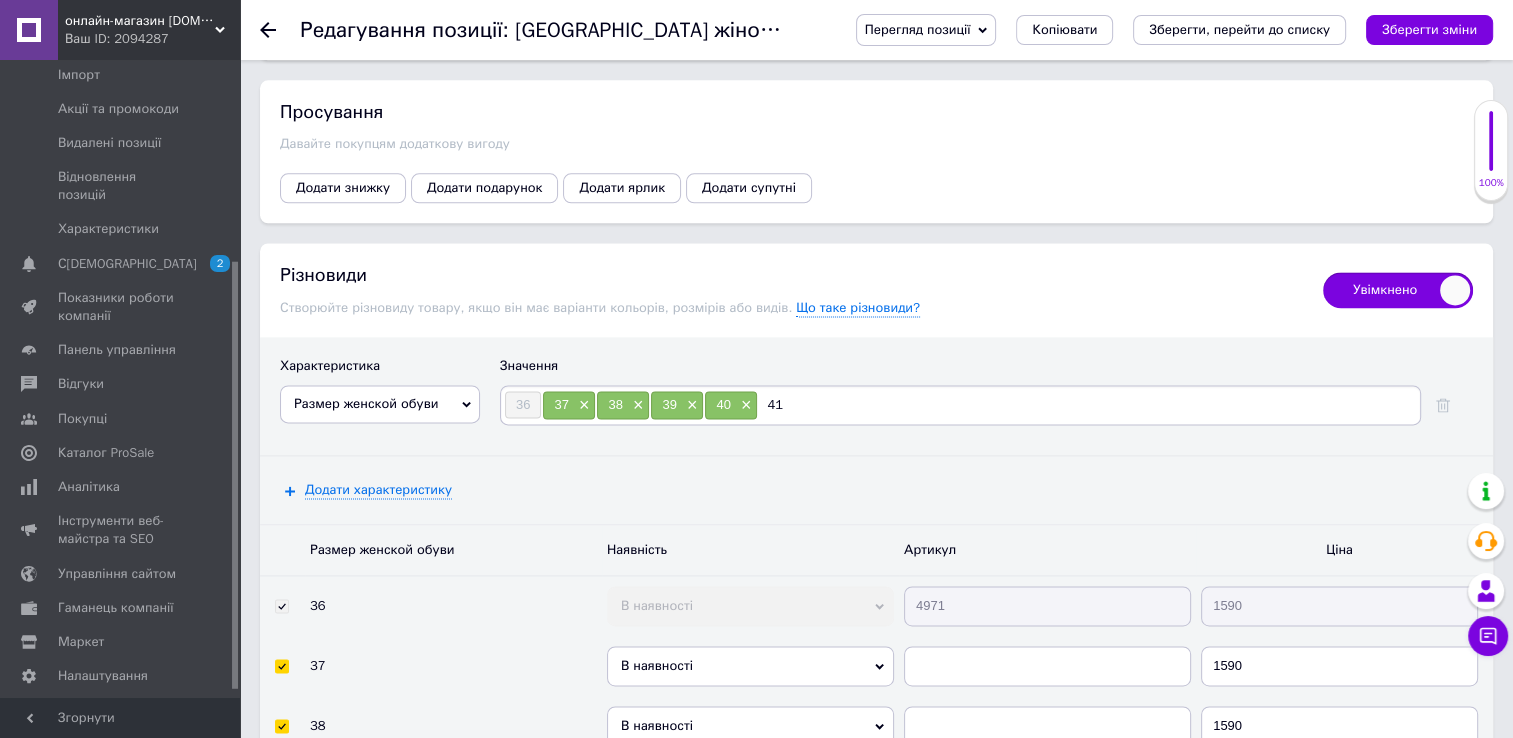 type 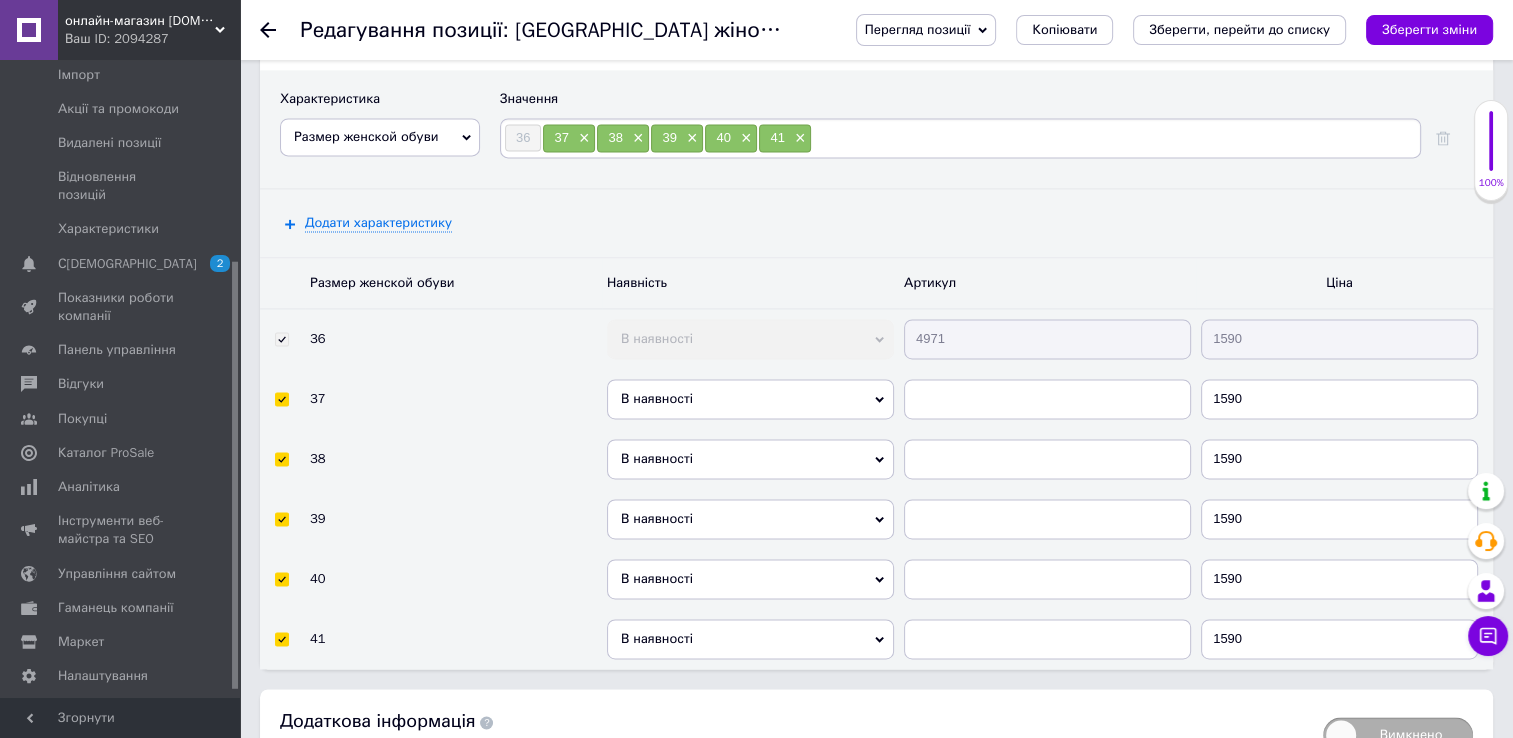 scroll, scrollTop: 2900, scrollLeft: 0, axis: vertical 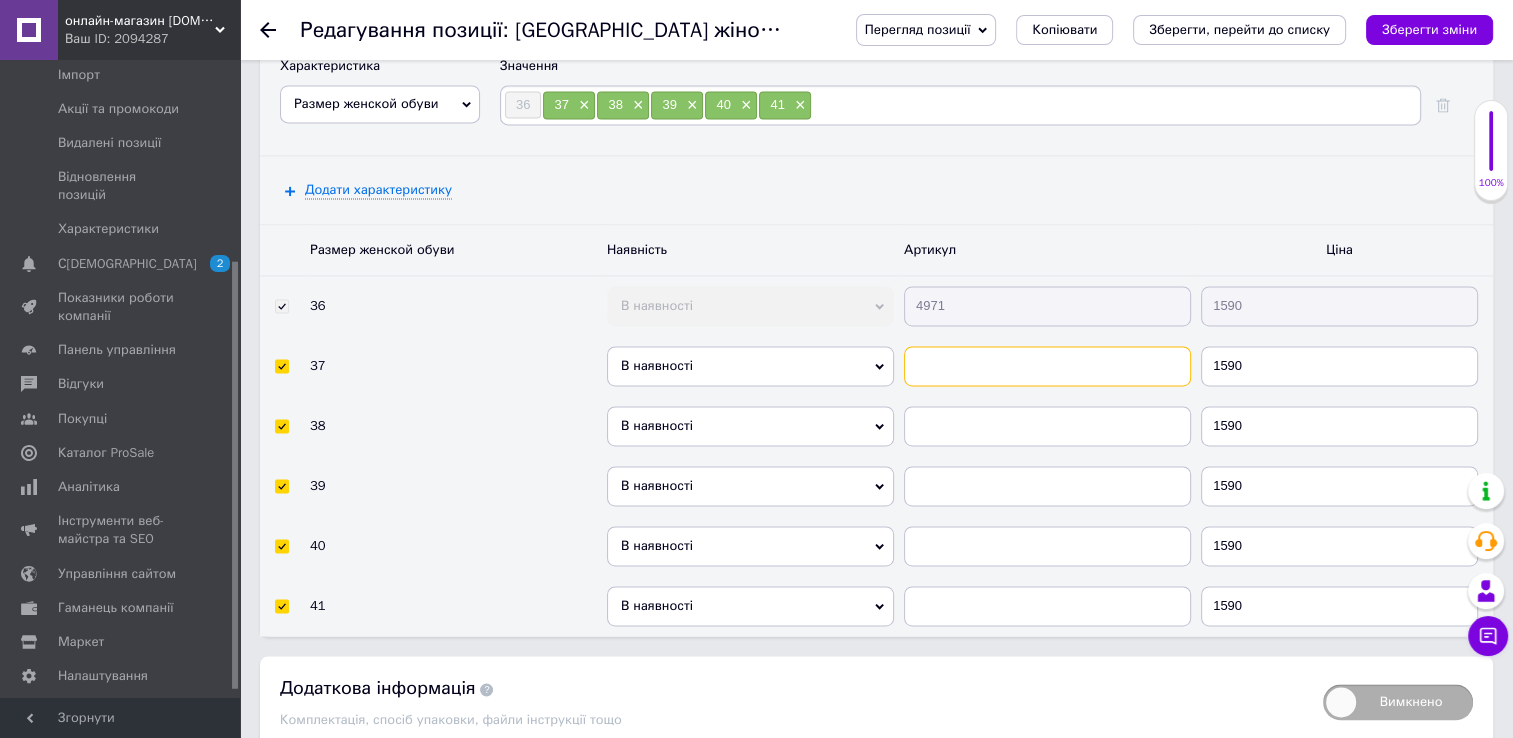 click at bounding box center (1047, 366) 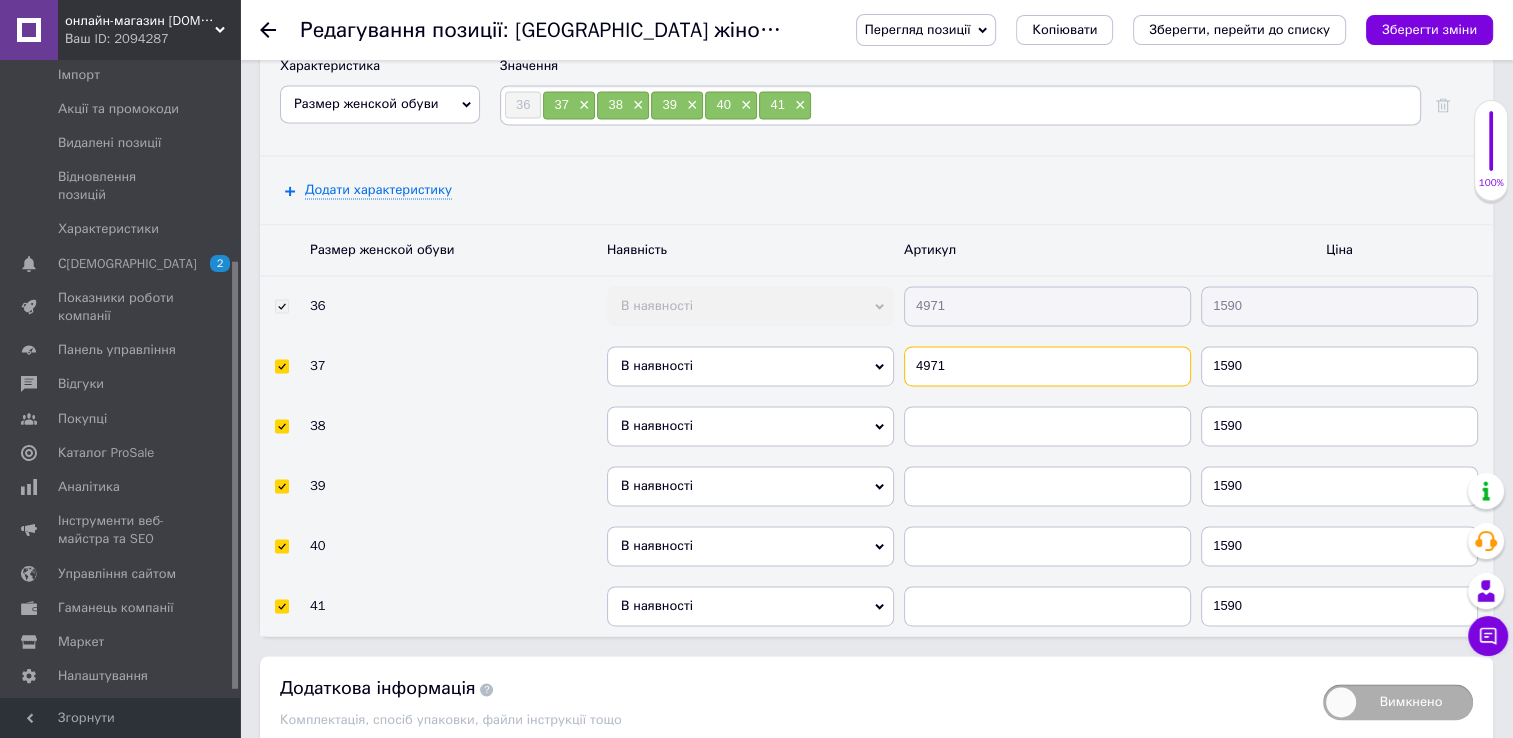 type on "4971" 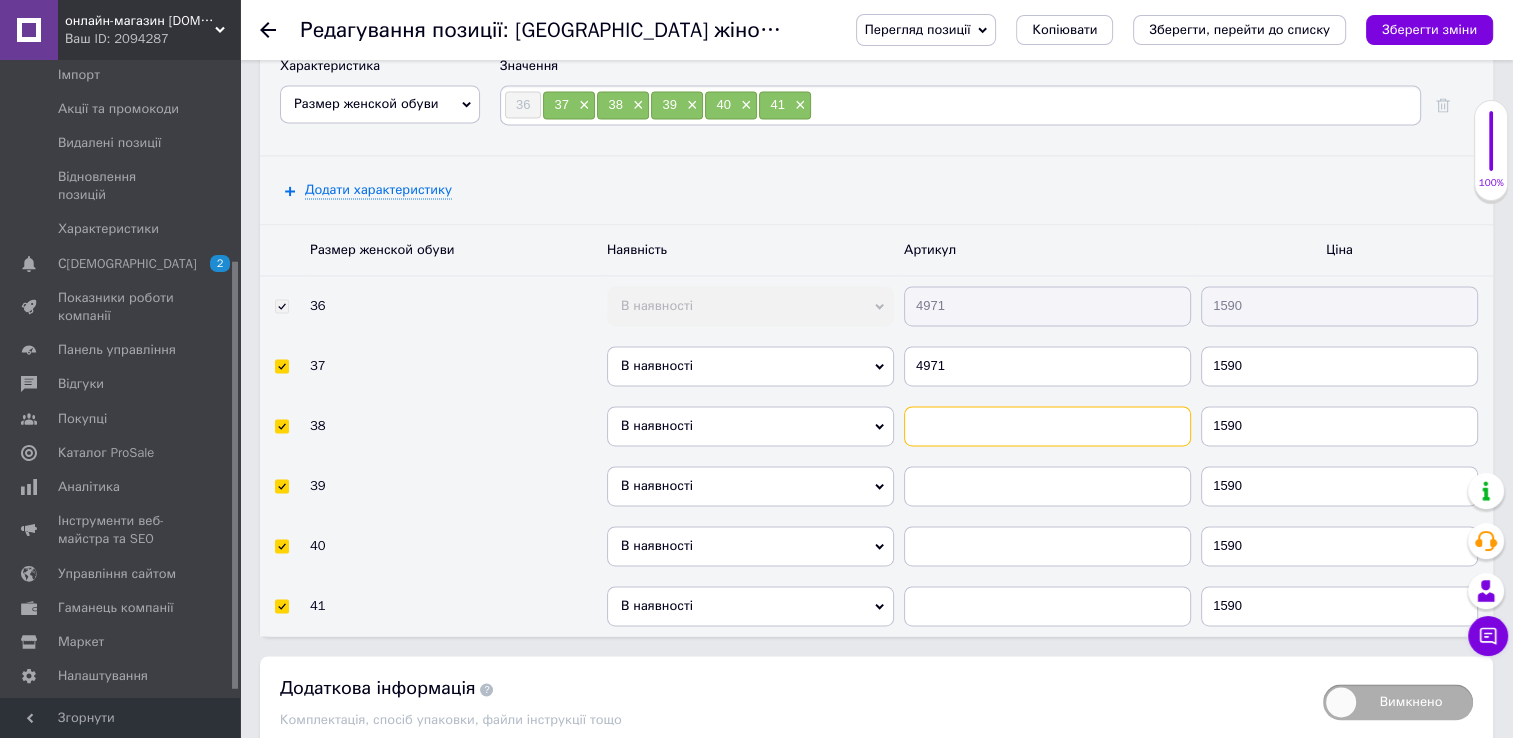 click at bounding box center (1047, 426) 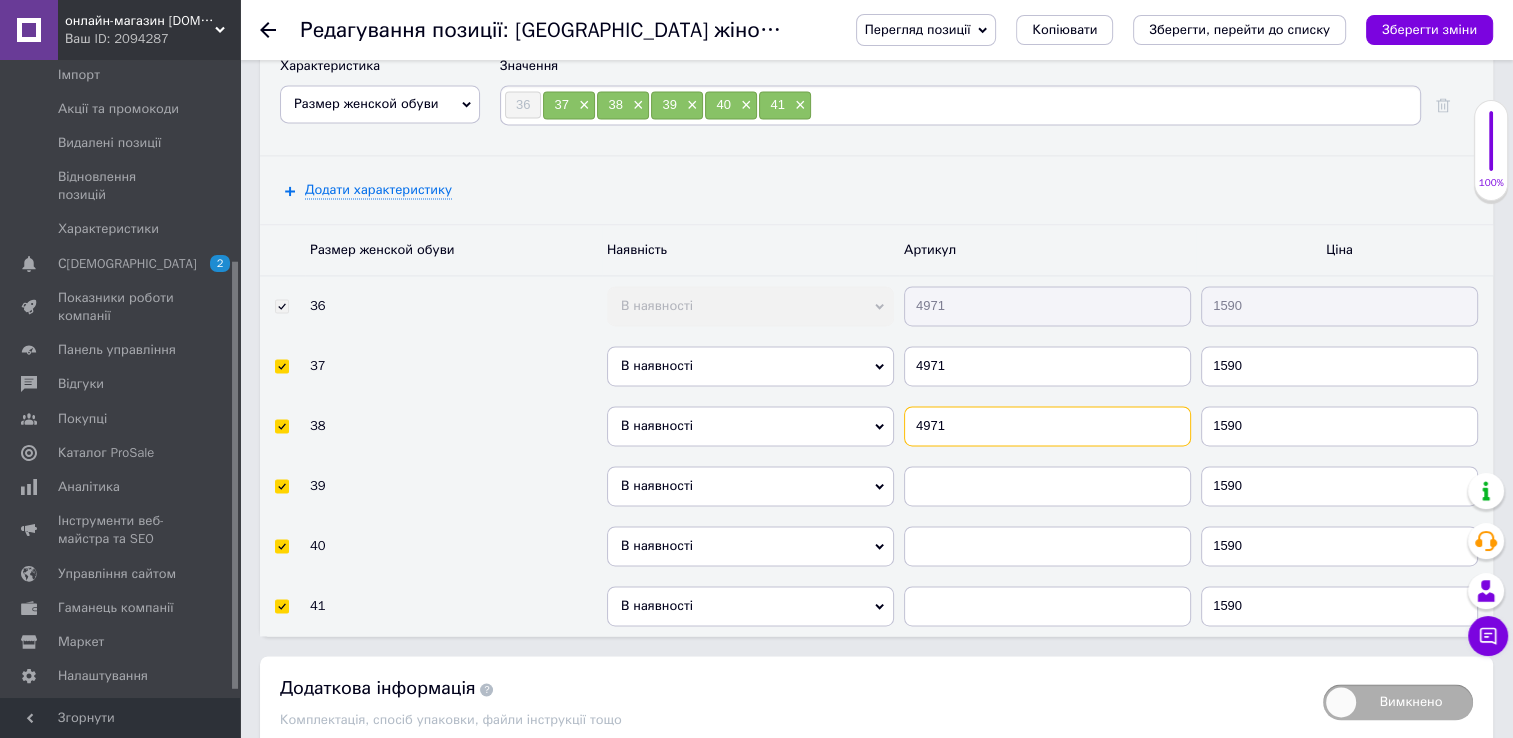 type on "4971" 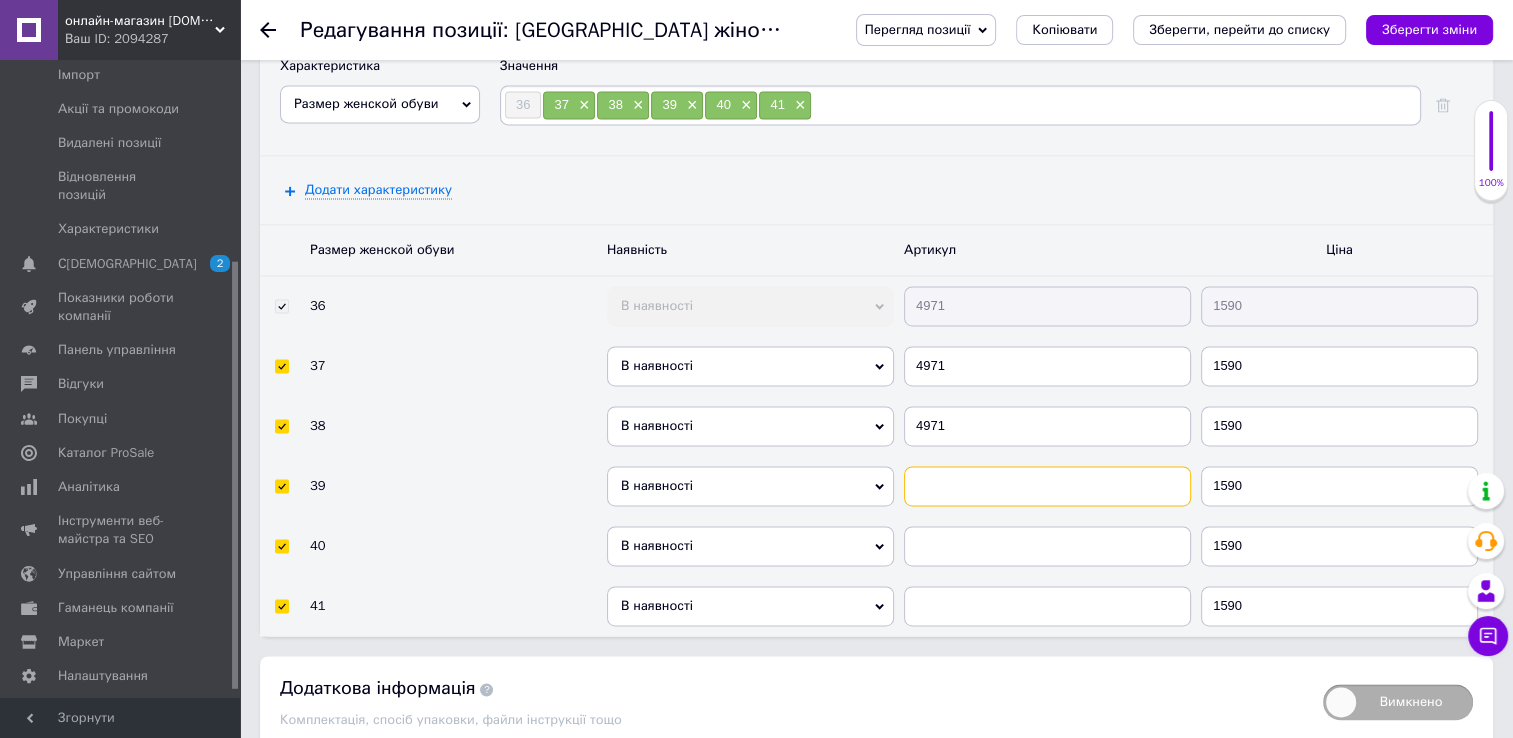 click at bounding box center [1047, 486] 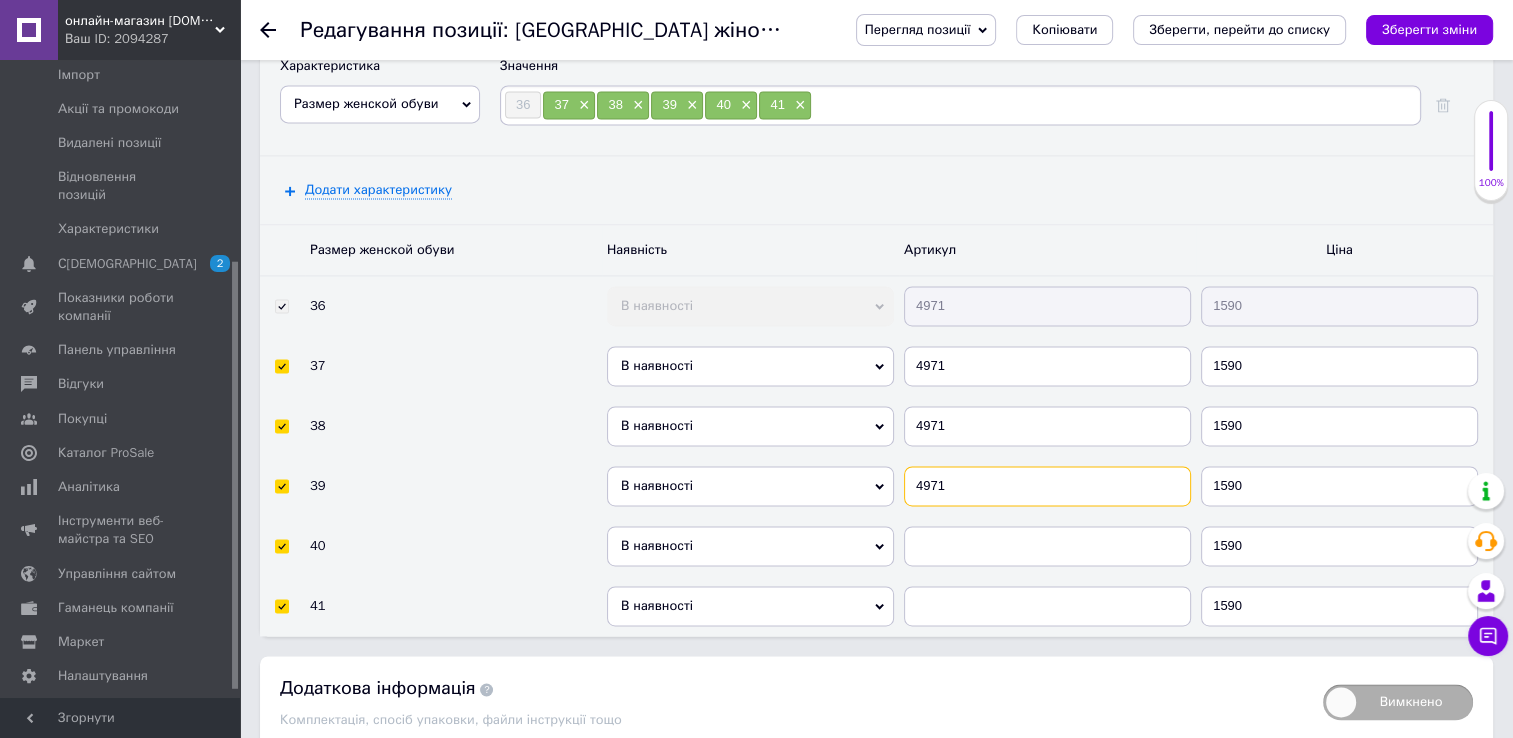 type on "4971" 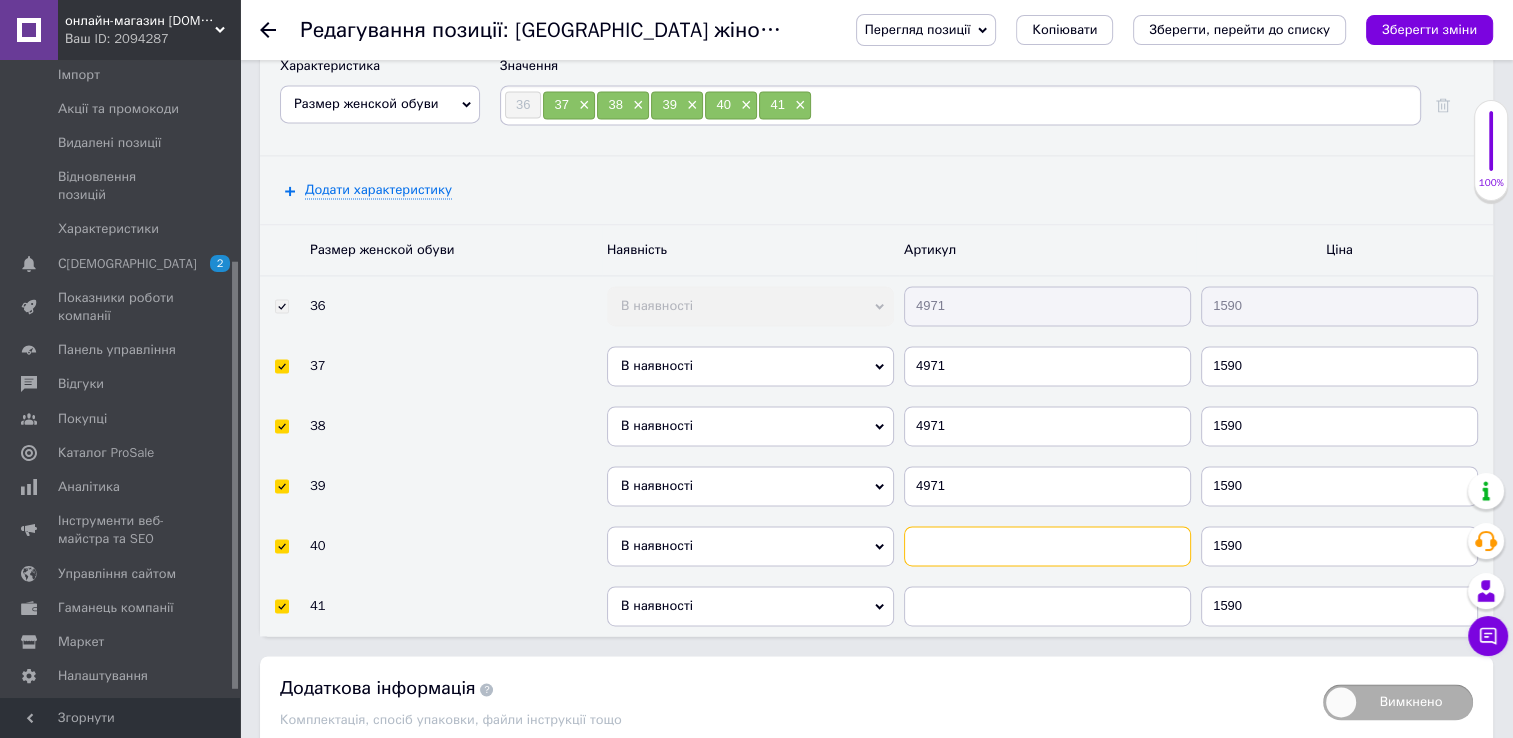 click at bounding box center [1047, 546] 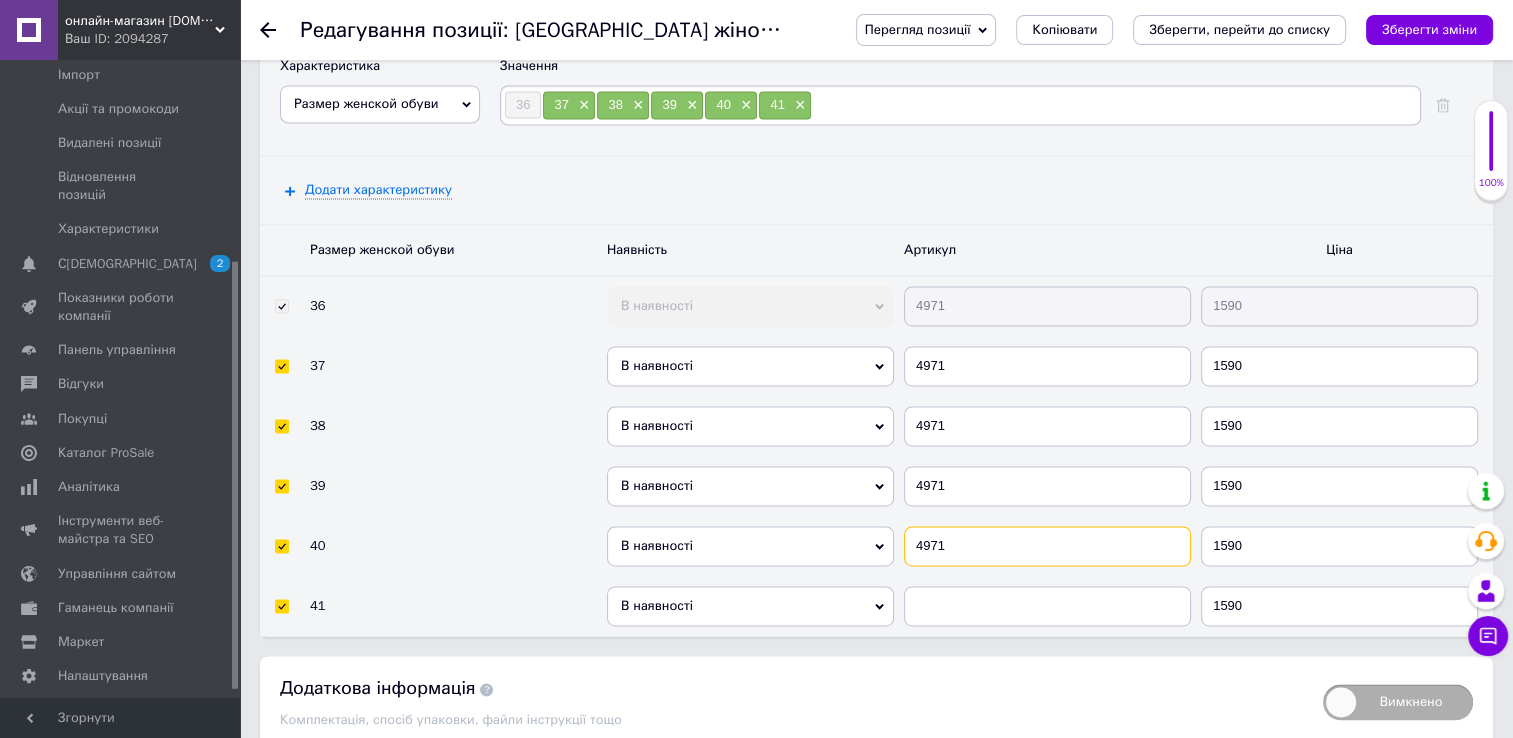 type on "4971" 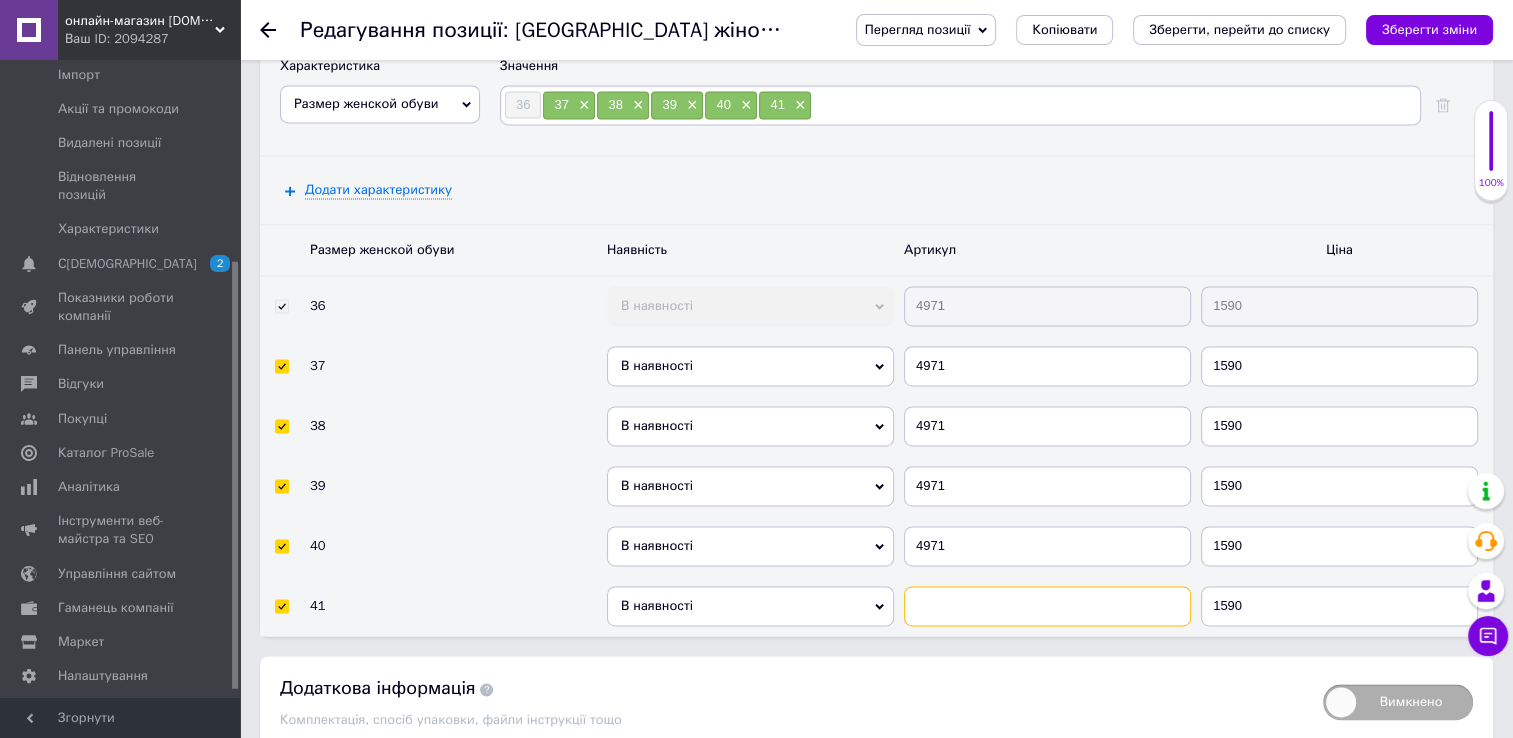 click at bounding box center [1047, 606] 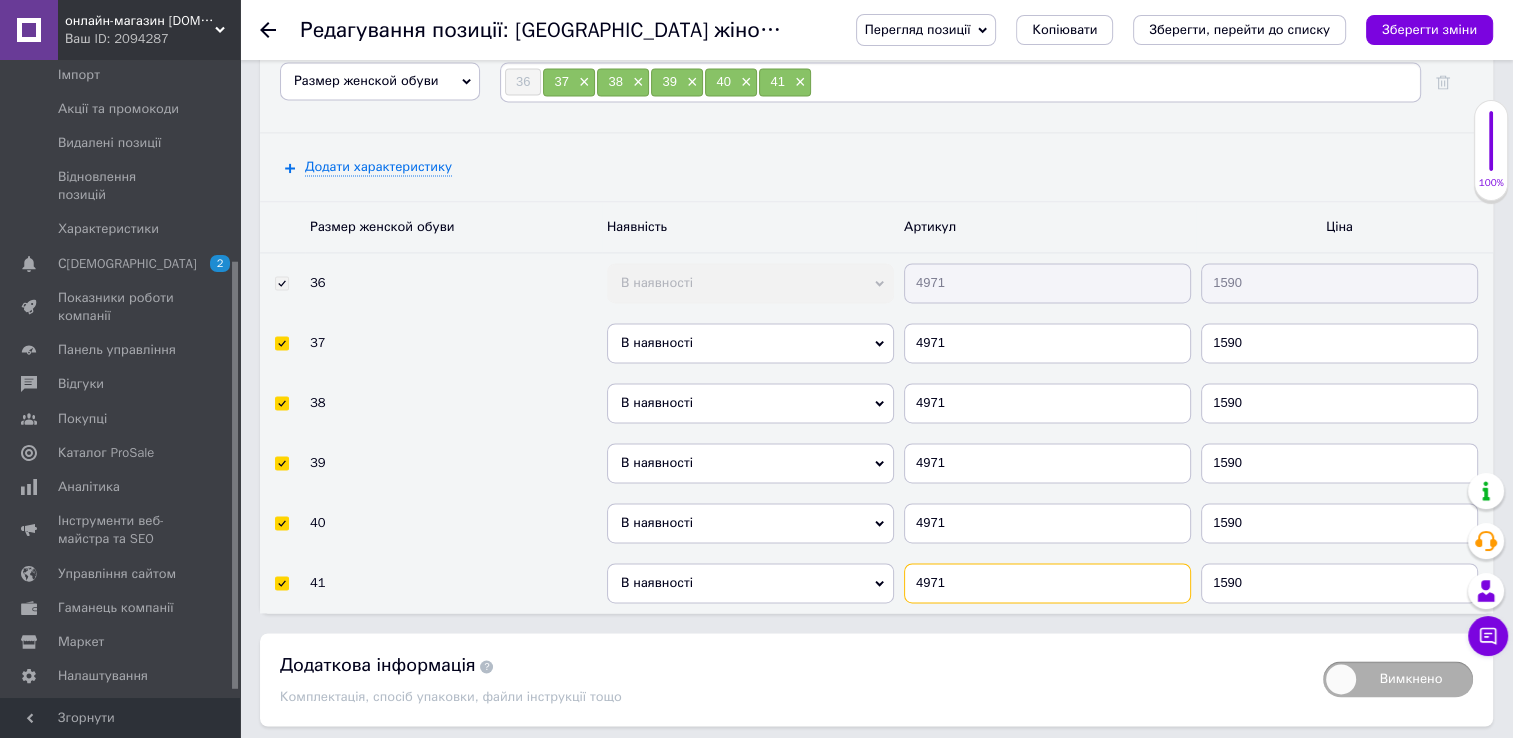 scroll, scrollTop: 2900, scrollLeft: 0, axis: vertical 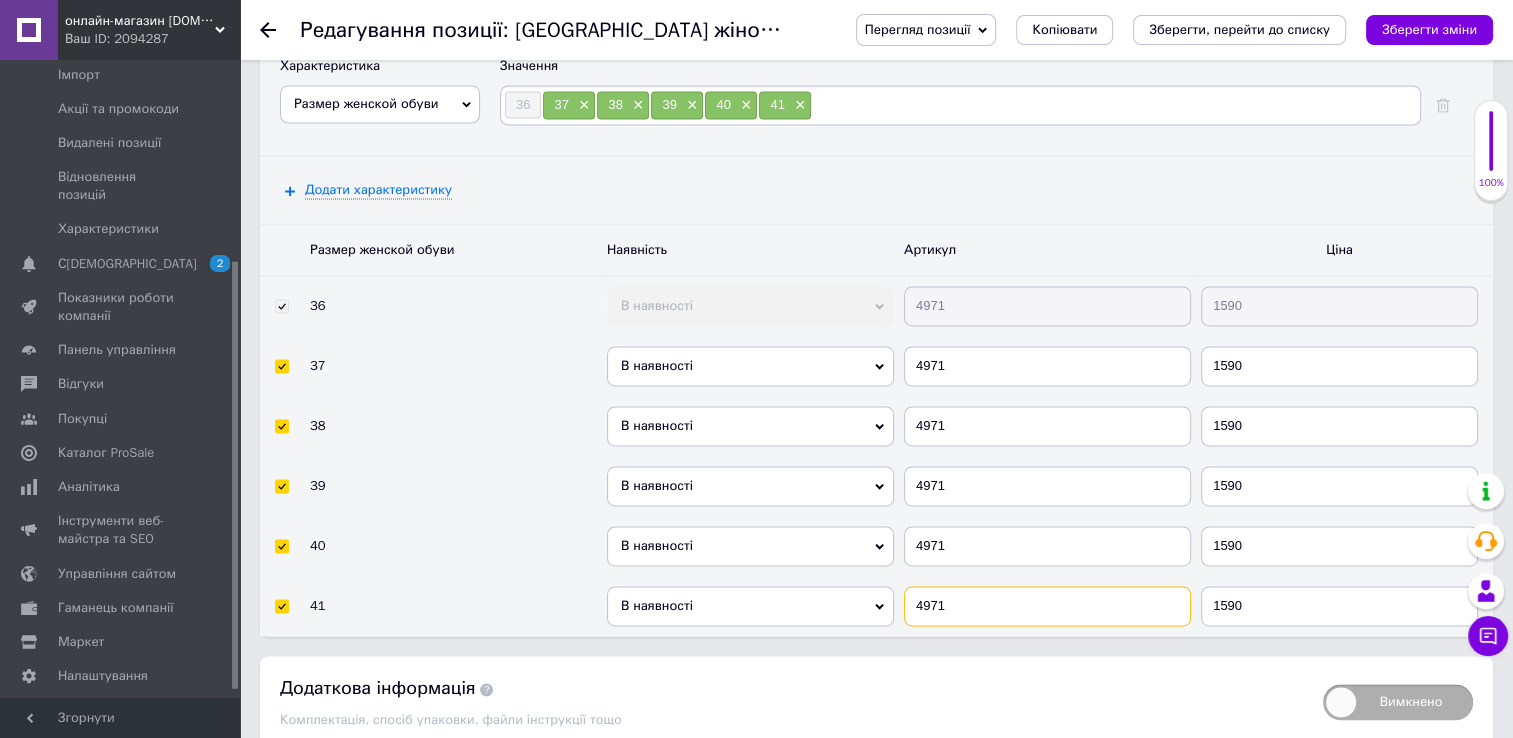 type on "4971" 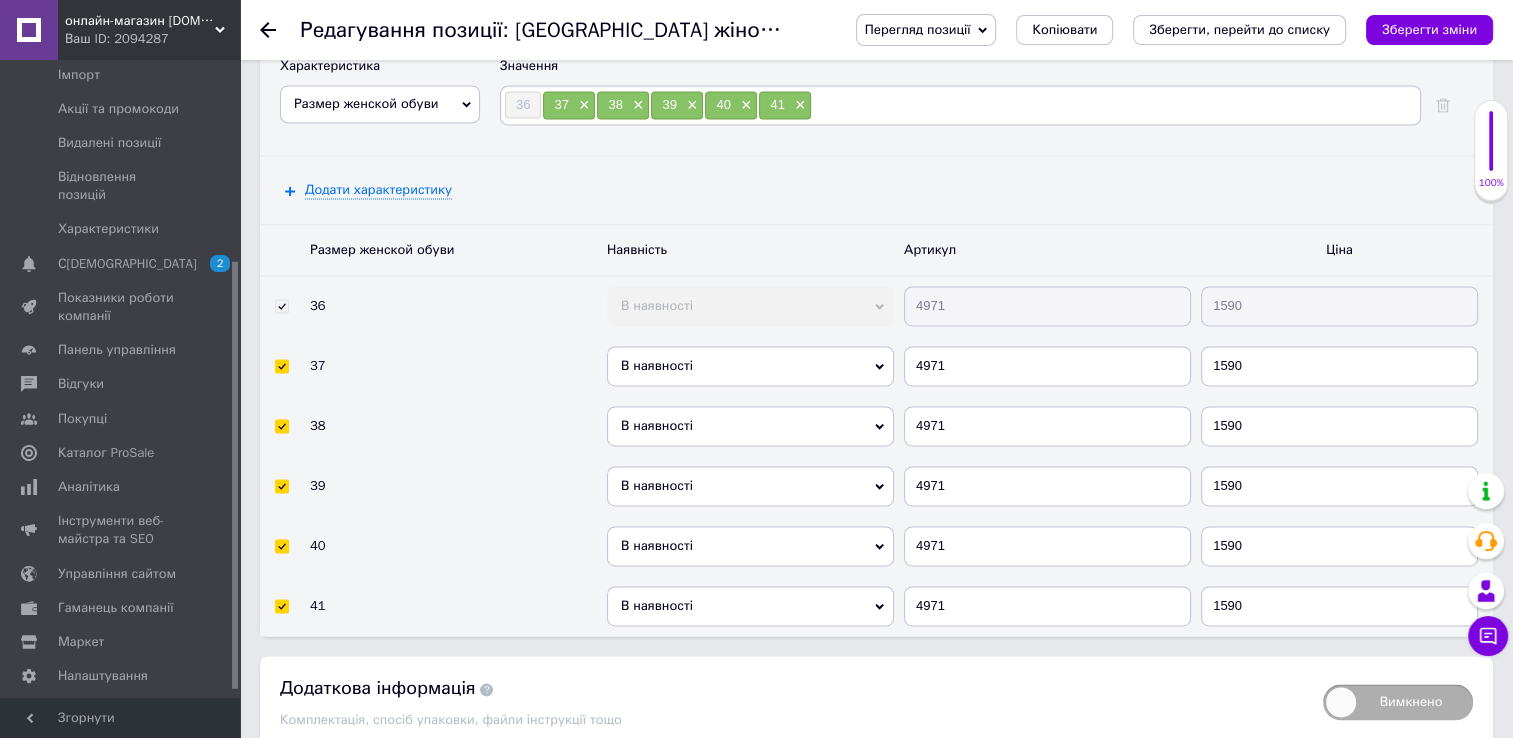 click on "38" at bounding box center [453, 426] 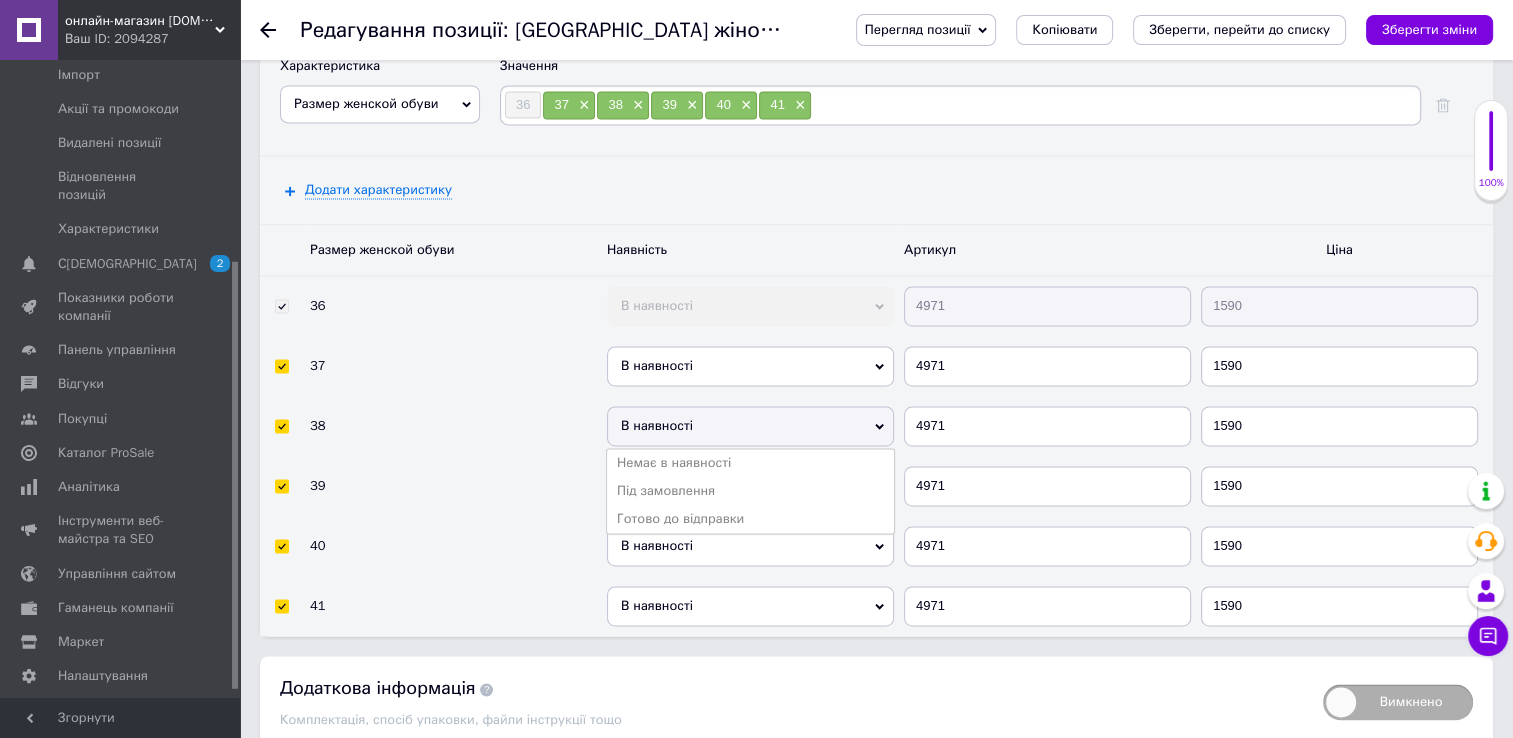click on "В наявності" at bounding box center [750, 426] 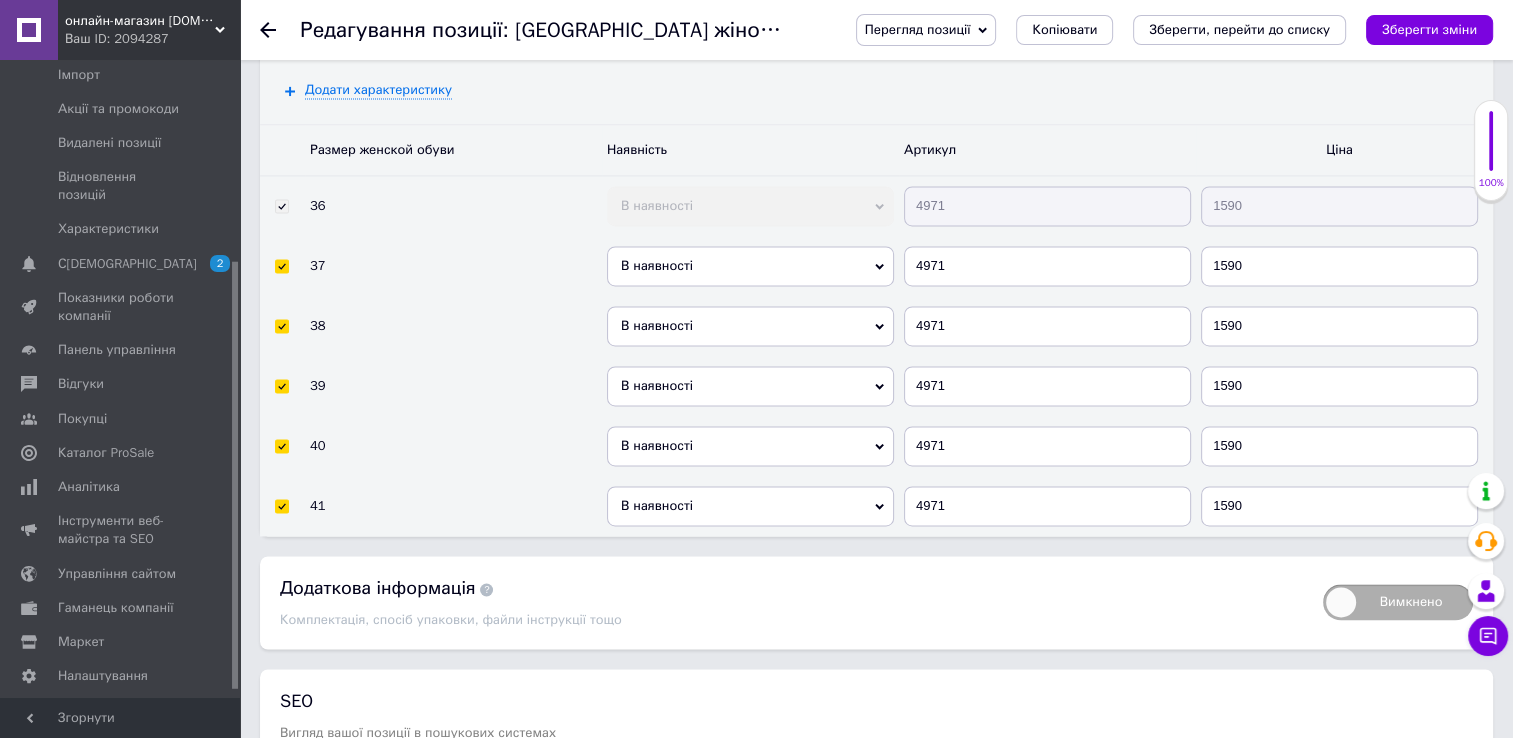 scroll, scrollTop: 3233, scrollLeft: 0, axis: vertical 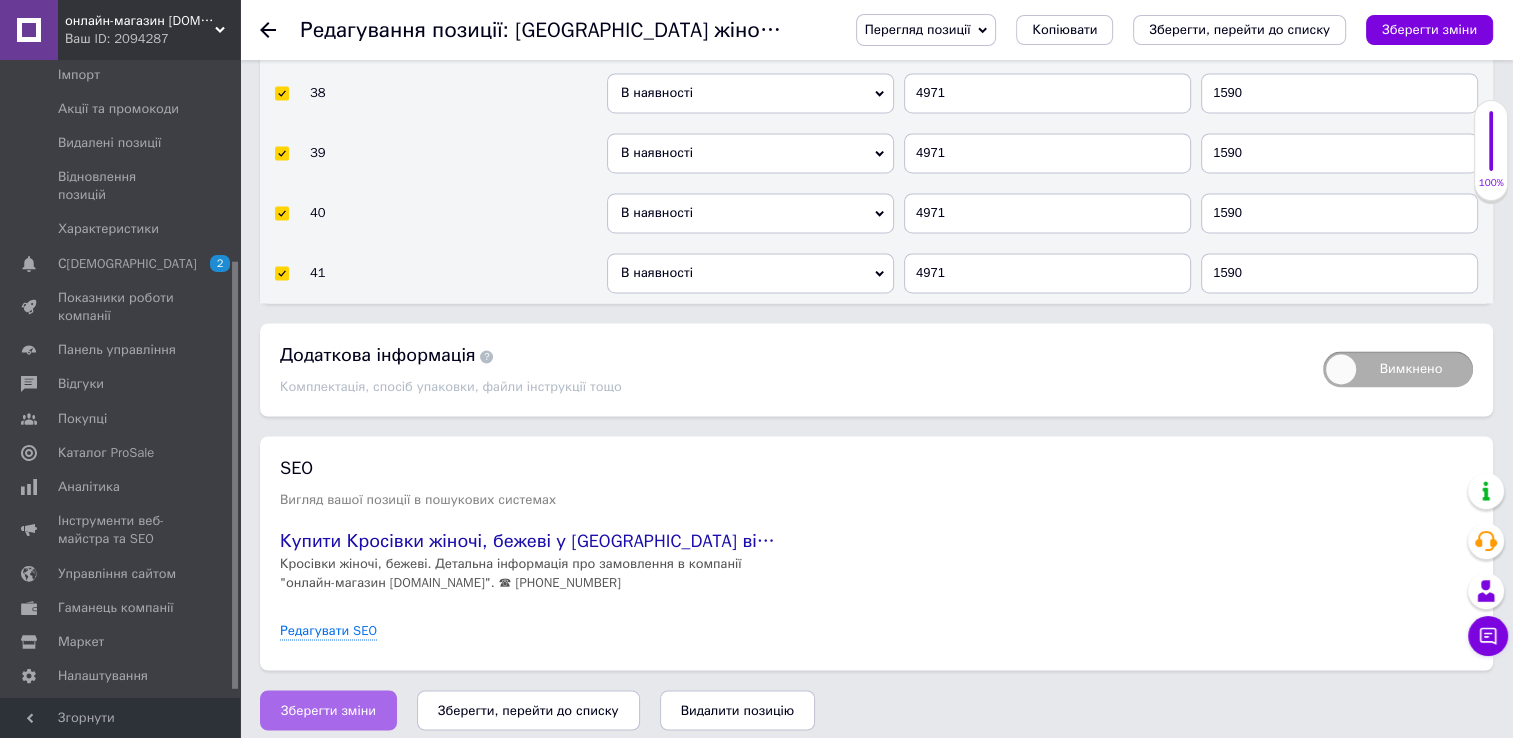 click on "Зберегти зміни" at bounding box center [328, 710] 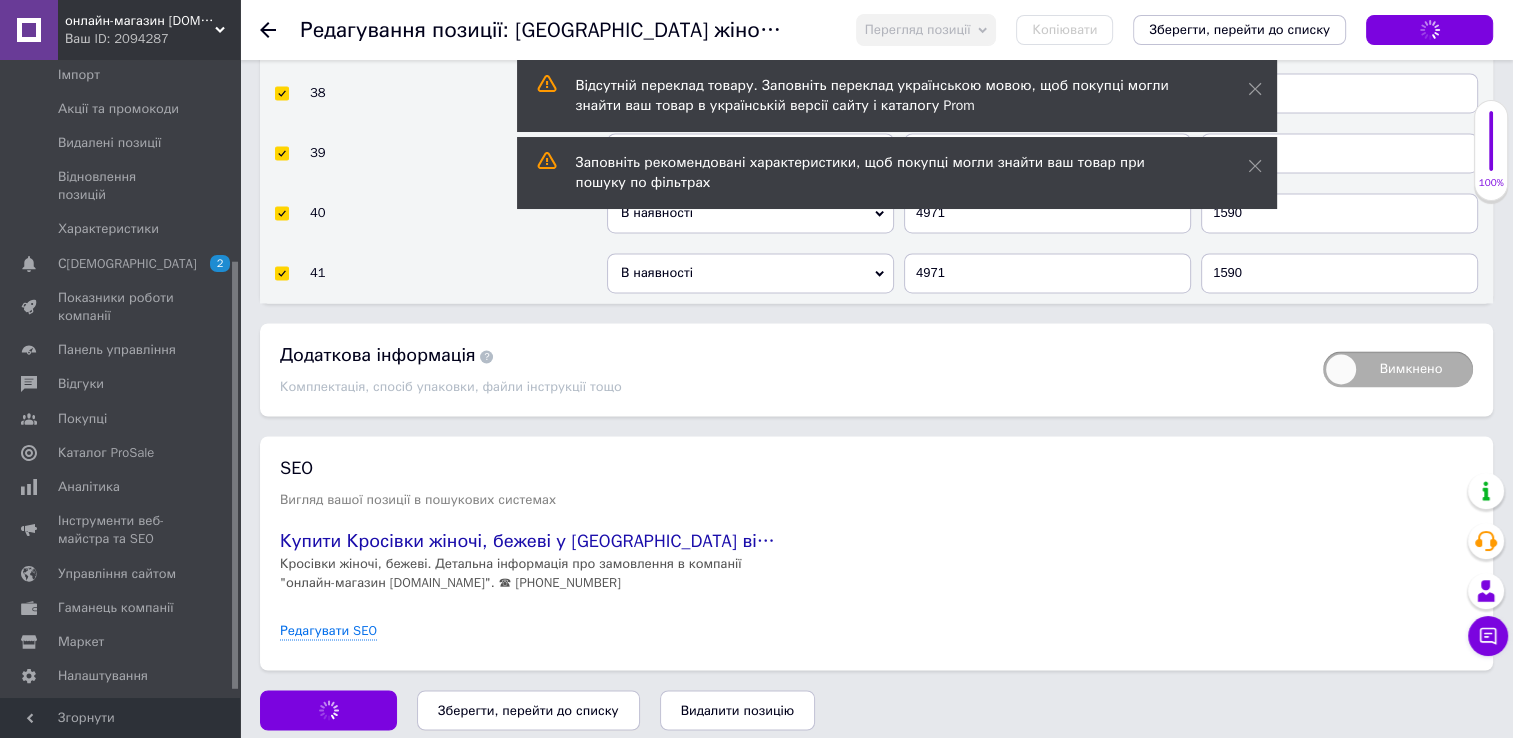 click on "Зберегти, перейти до списку" at bounding box center [528, 709] 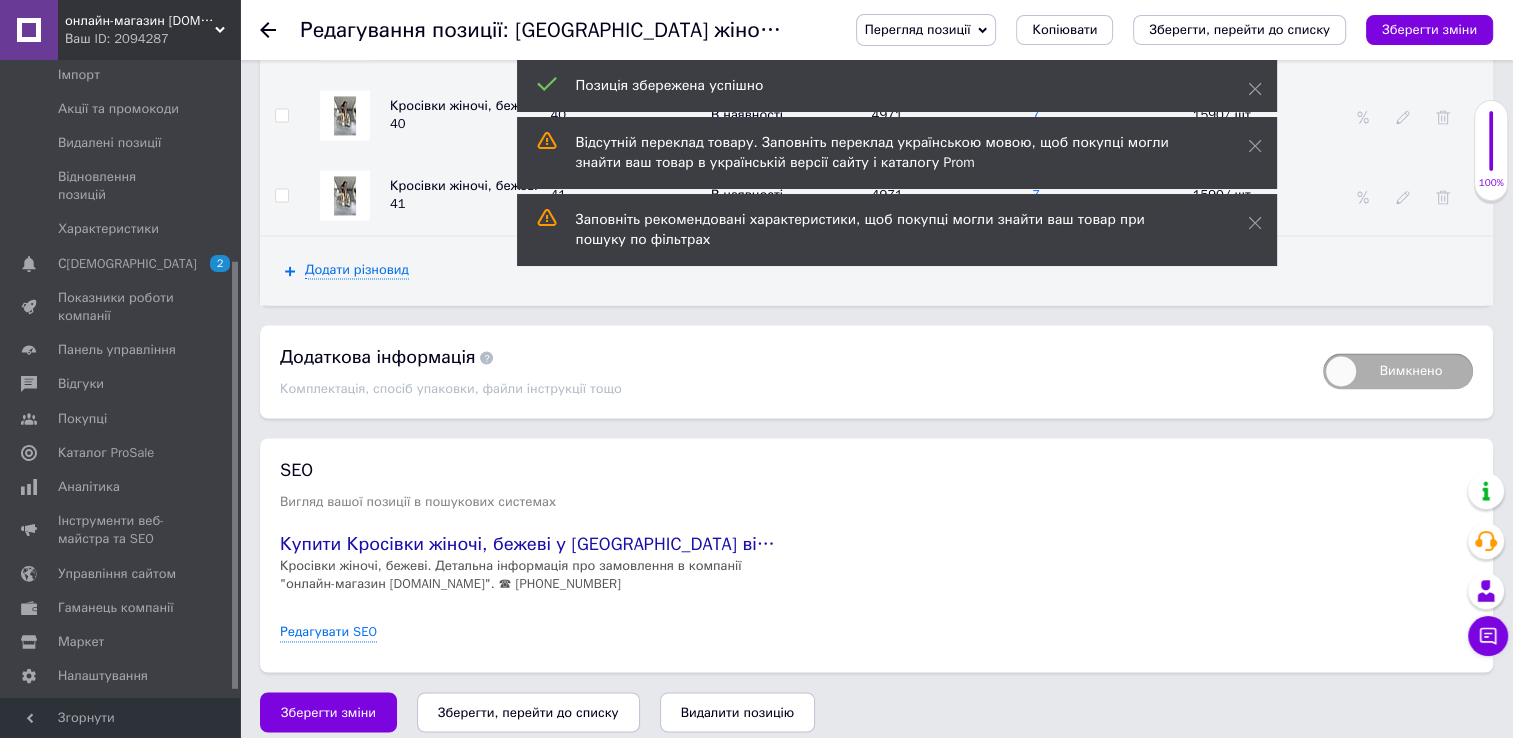 scroll, scrollTop: 0, scrollLeft: 0, axis: both 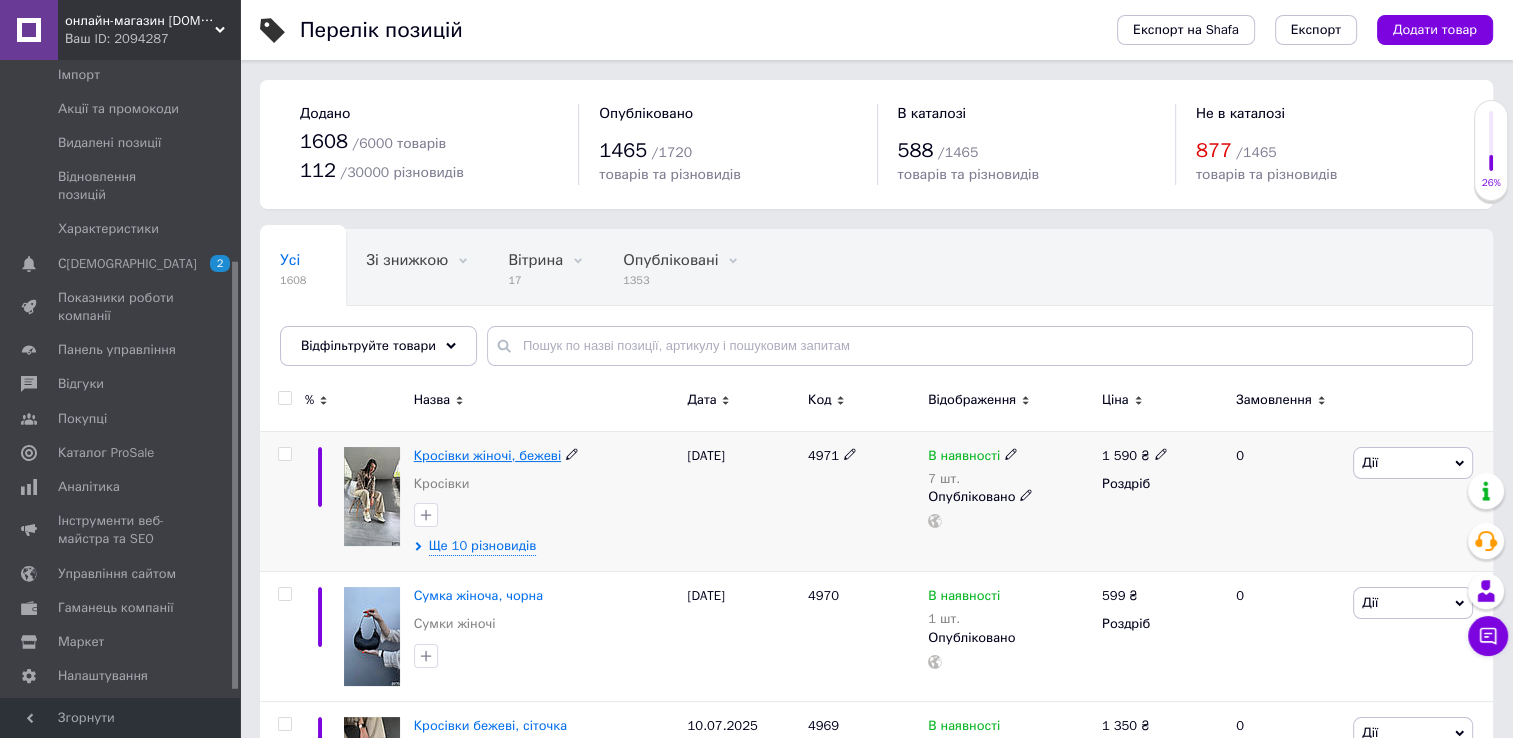 click on "Кросівки жіночі, бежеві" at bounding box center (488, 455) 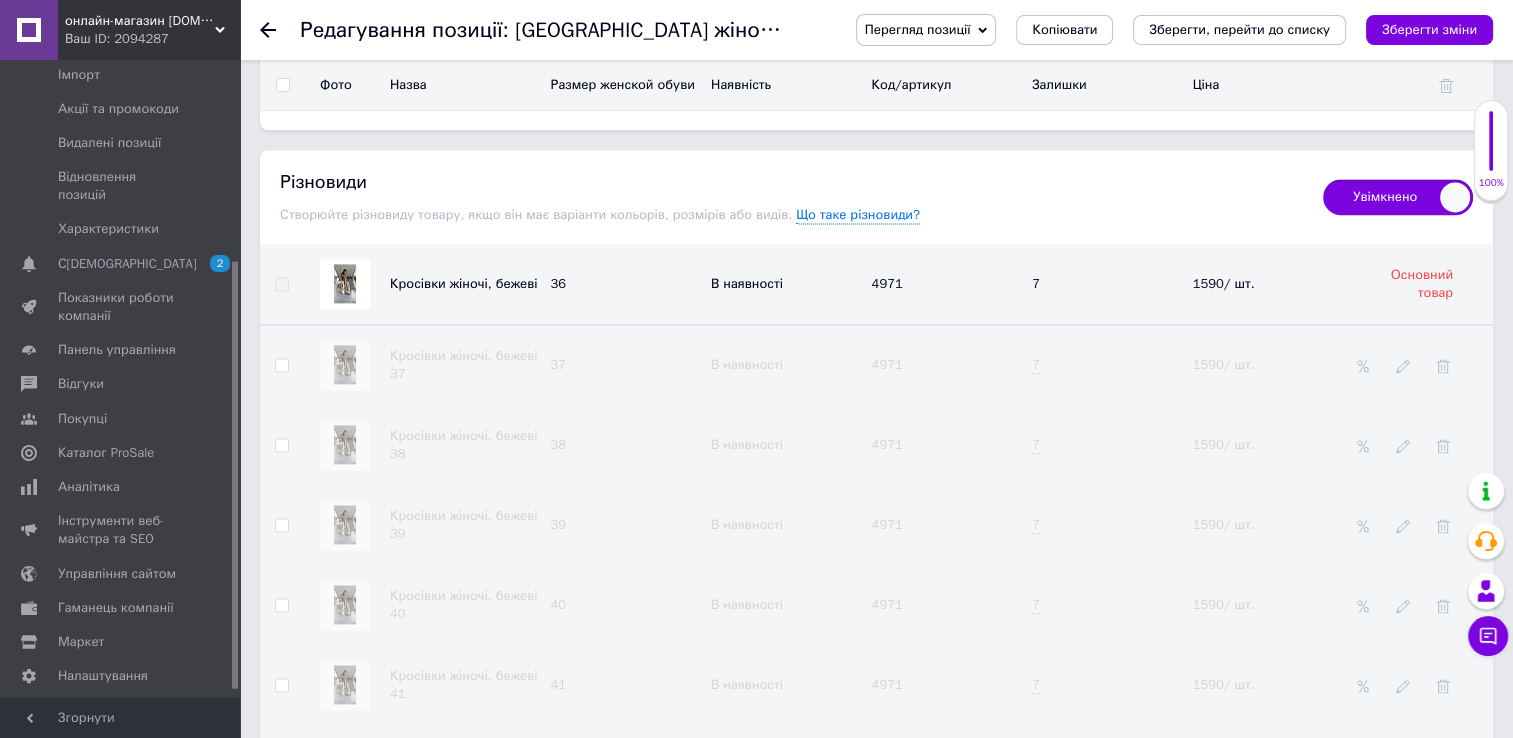 scroll, scrollTop: 2600, scrollLeft: 0, axis: vertical 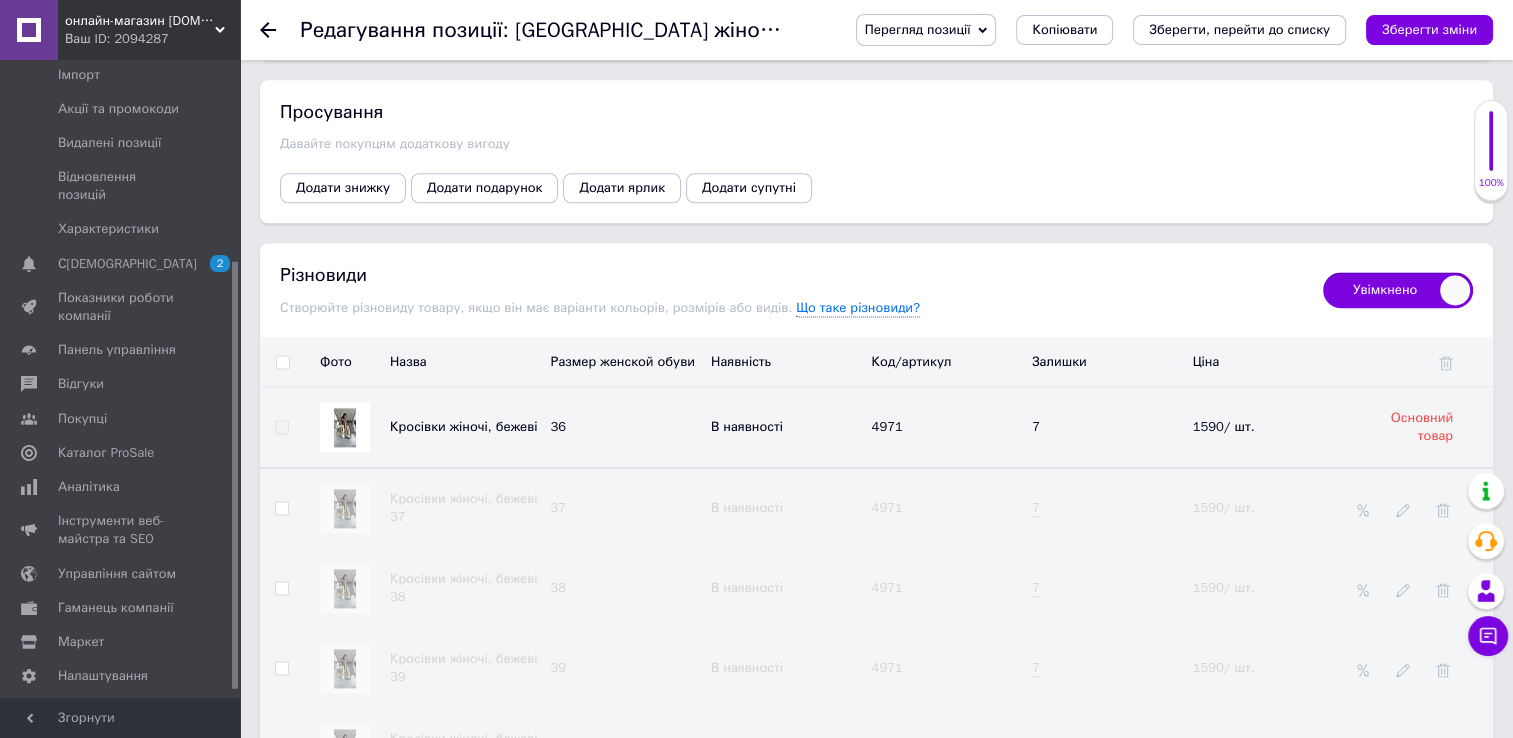 click on "7" at bounding box center [1036, 426] 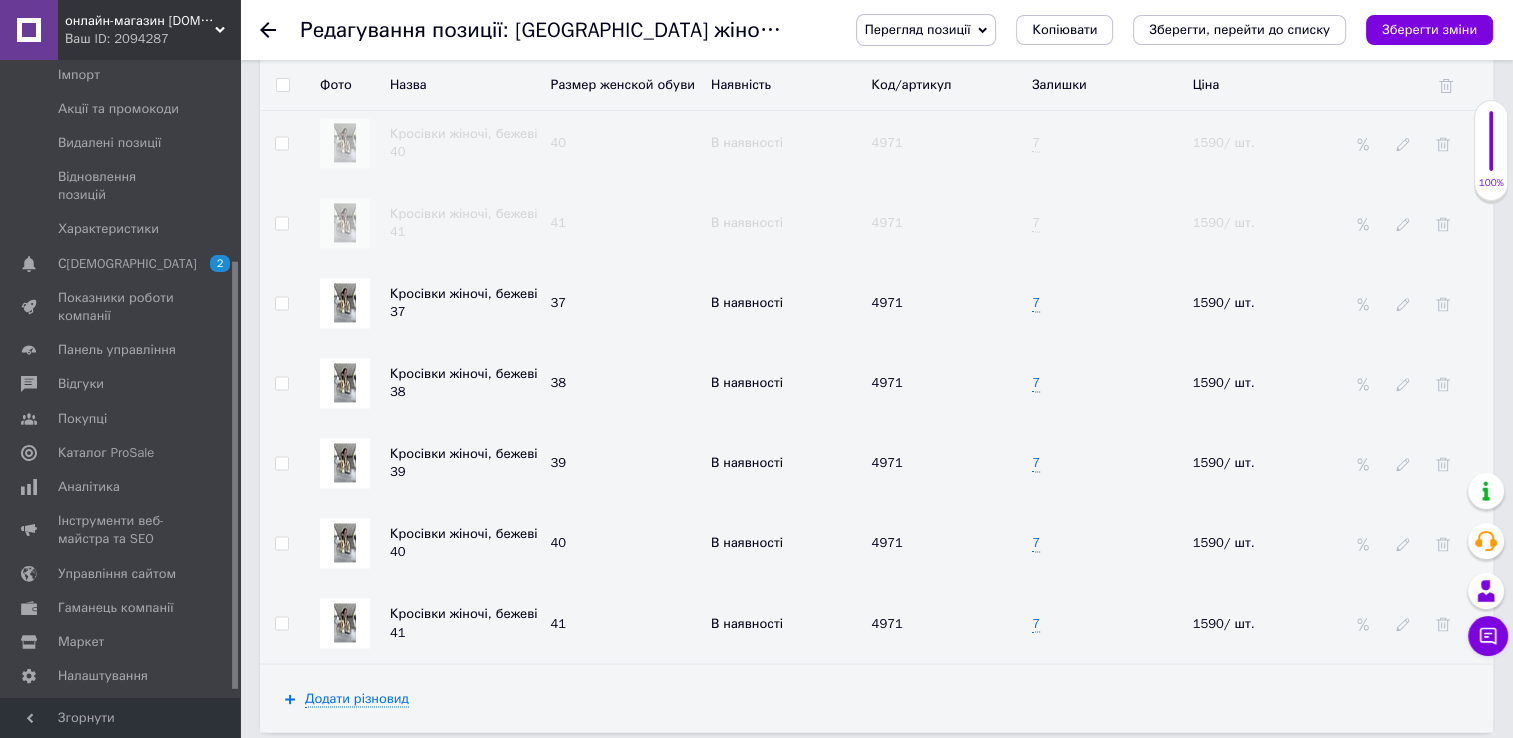 scroll, scrollTop: 3200, scrollLeft: 0, axis: vertical 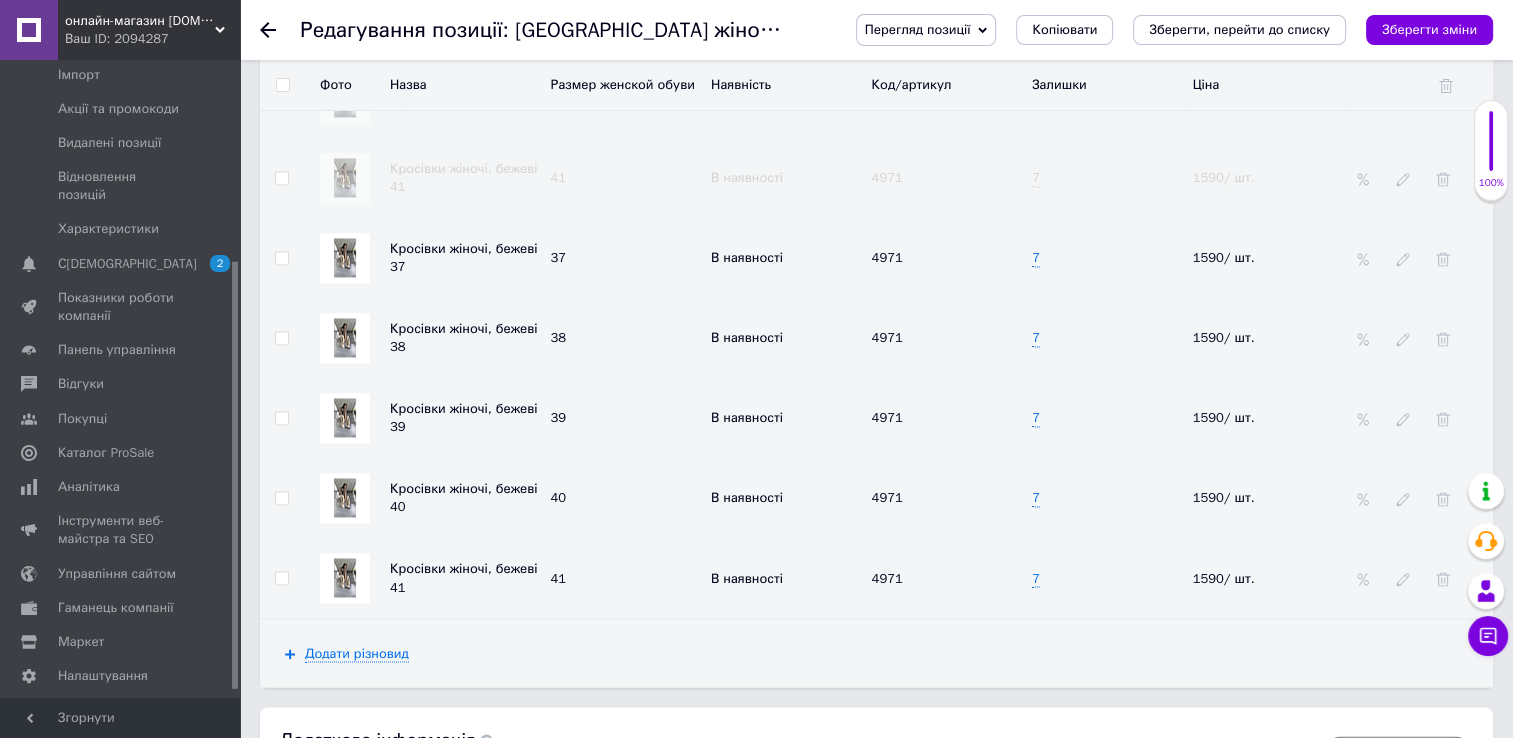 click on "7" at bounding box center (1107, 258) 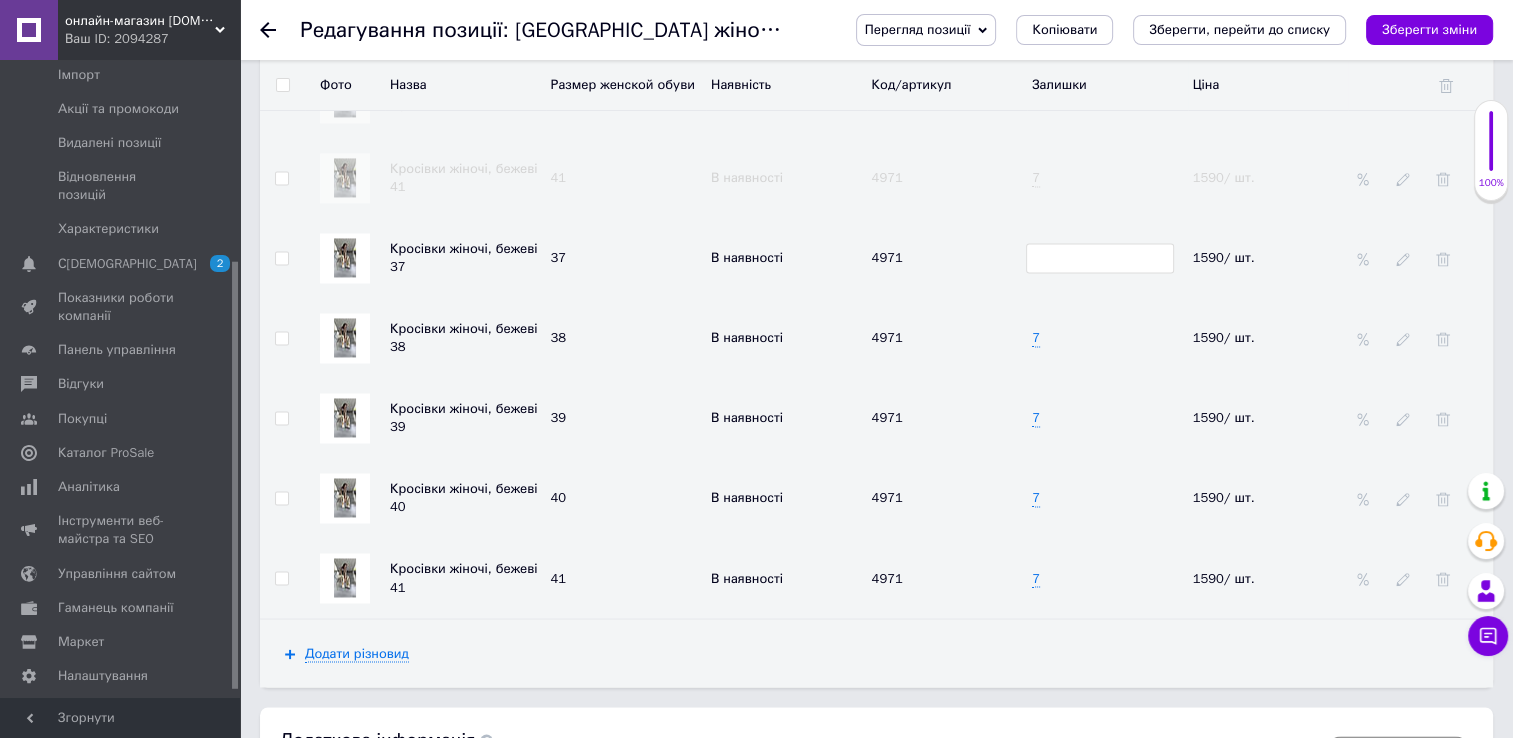 type 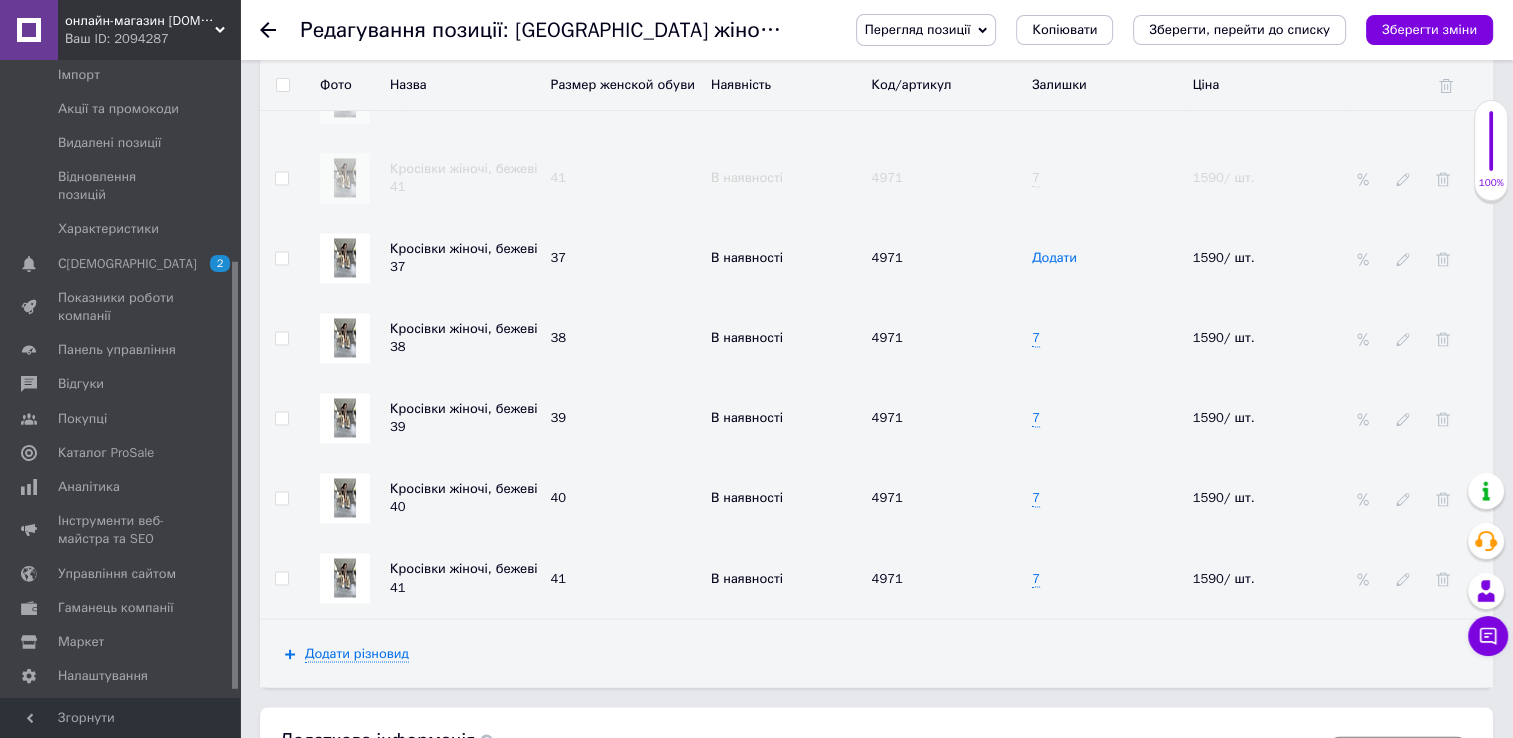 click on "Додати" at bounding box center (1054, 258) 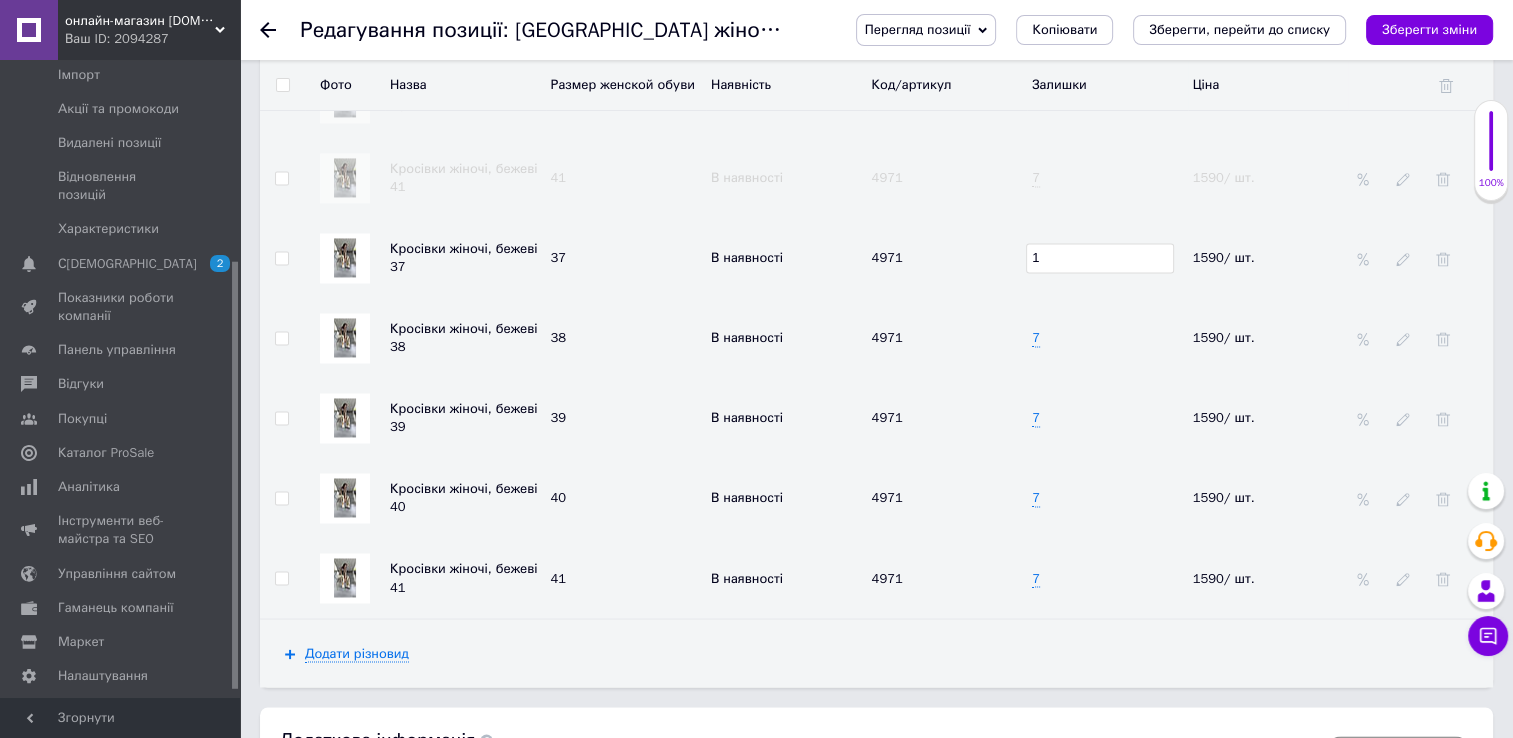 type on "1" 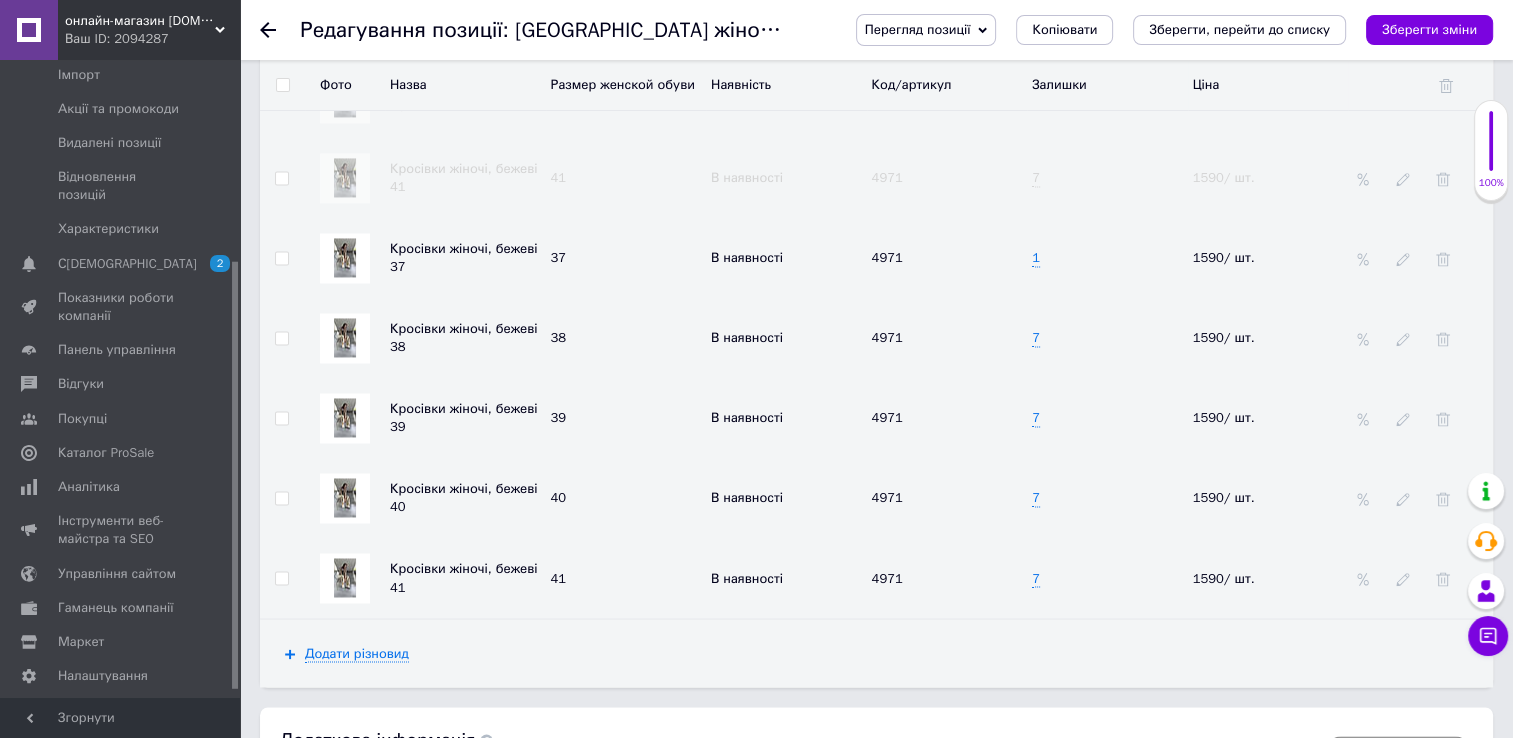 click on "7" at bounding box center [1107, 338] 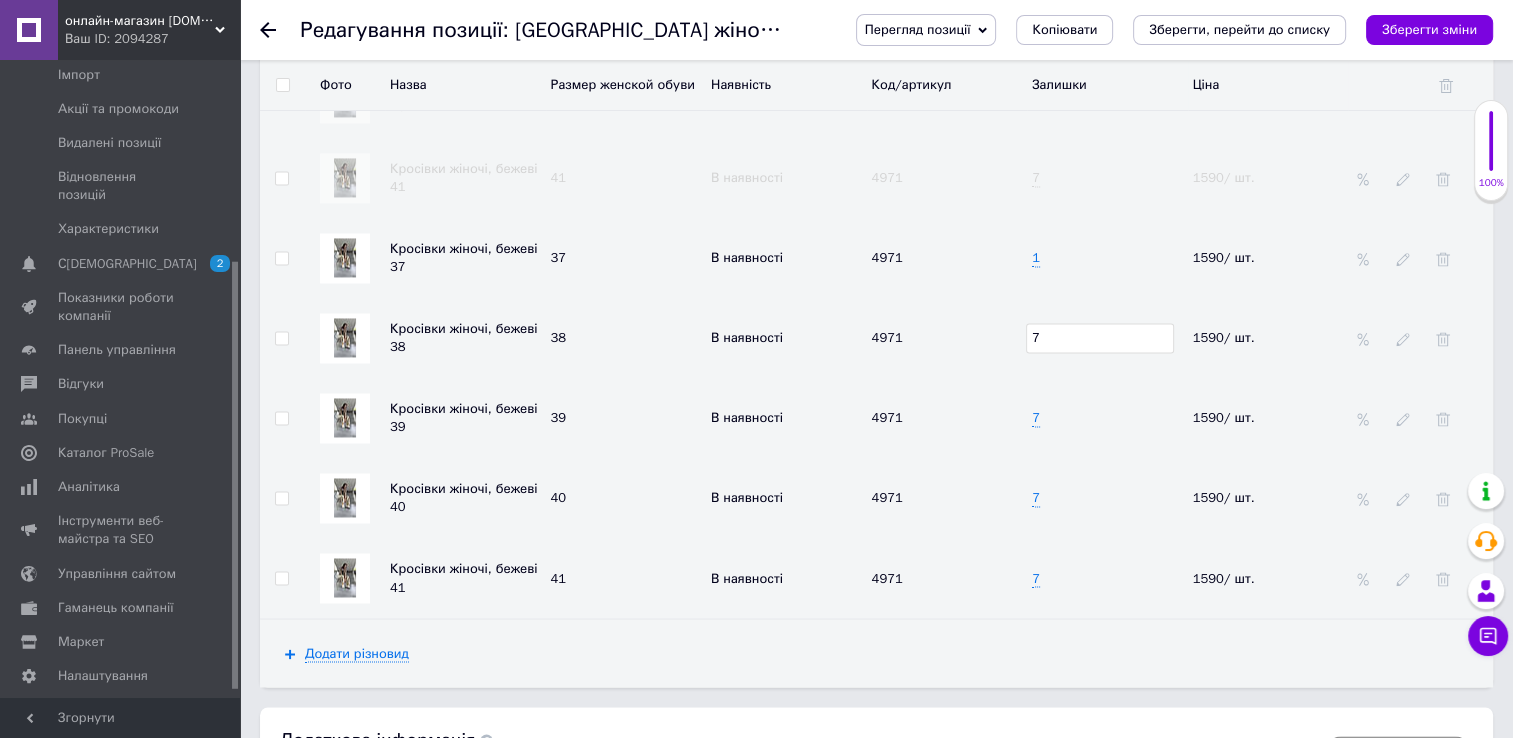 click on "7" at bounding box center [1100, 338] 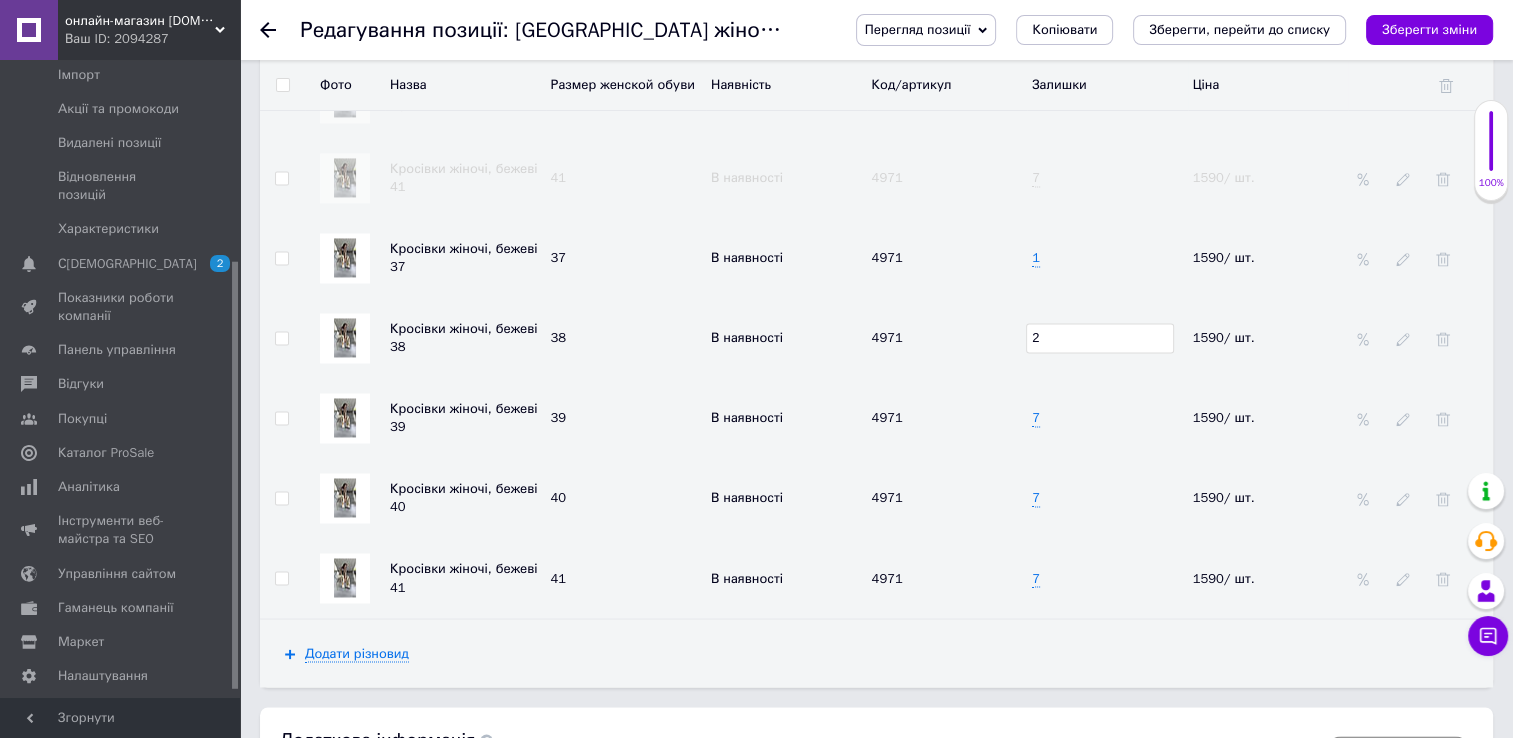 type on "2" 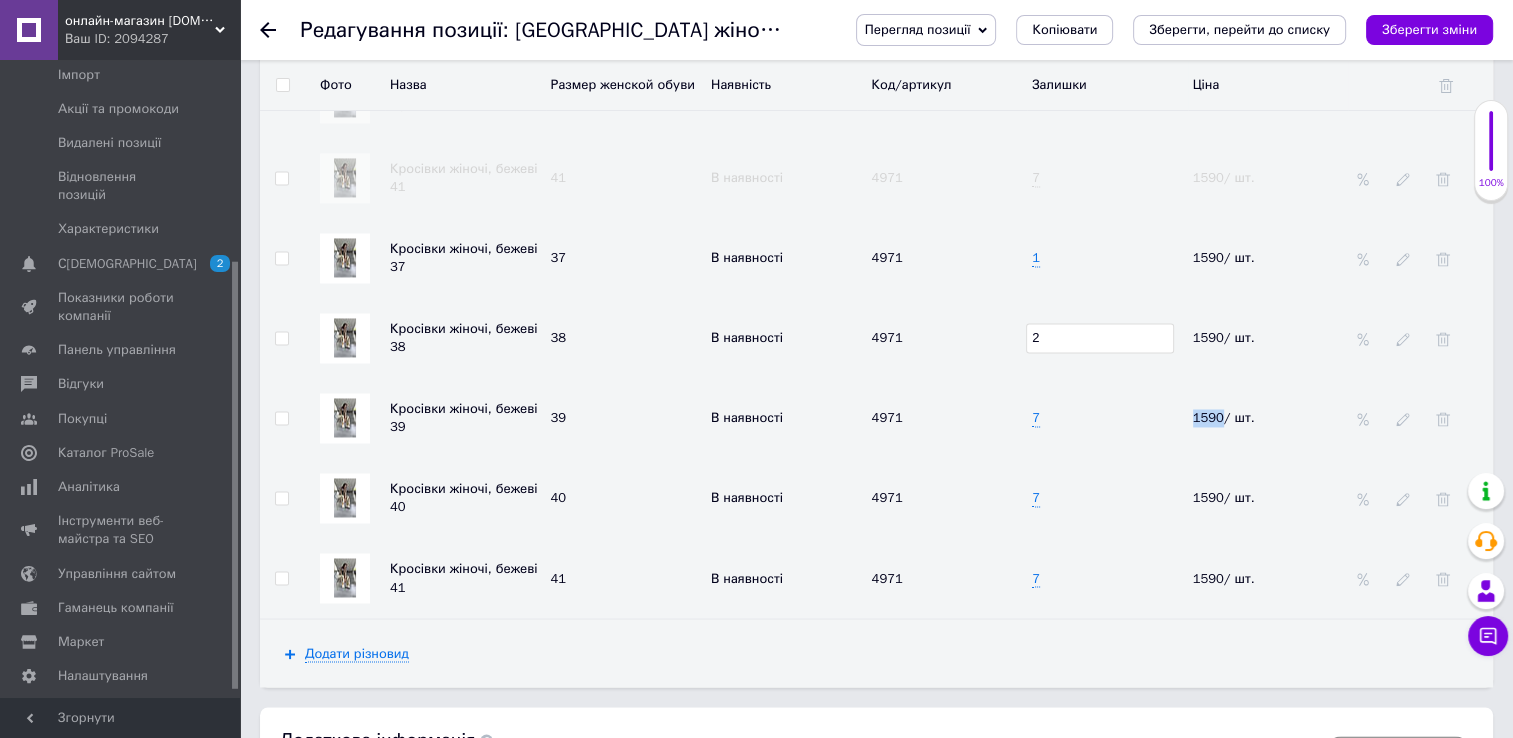 click on "7" at bounding box center [1107, 418] 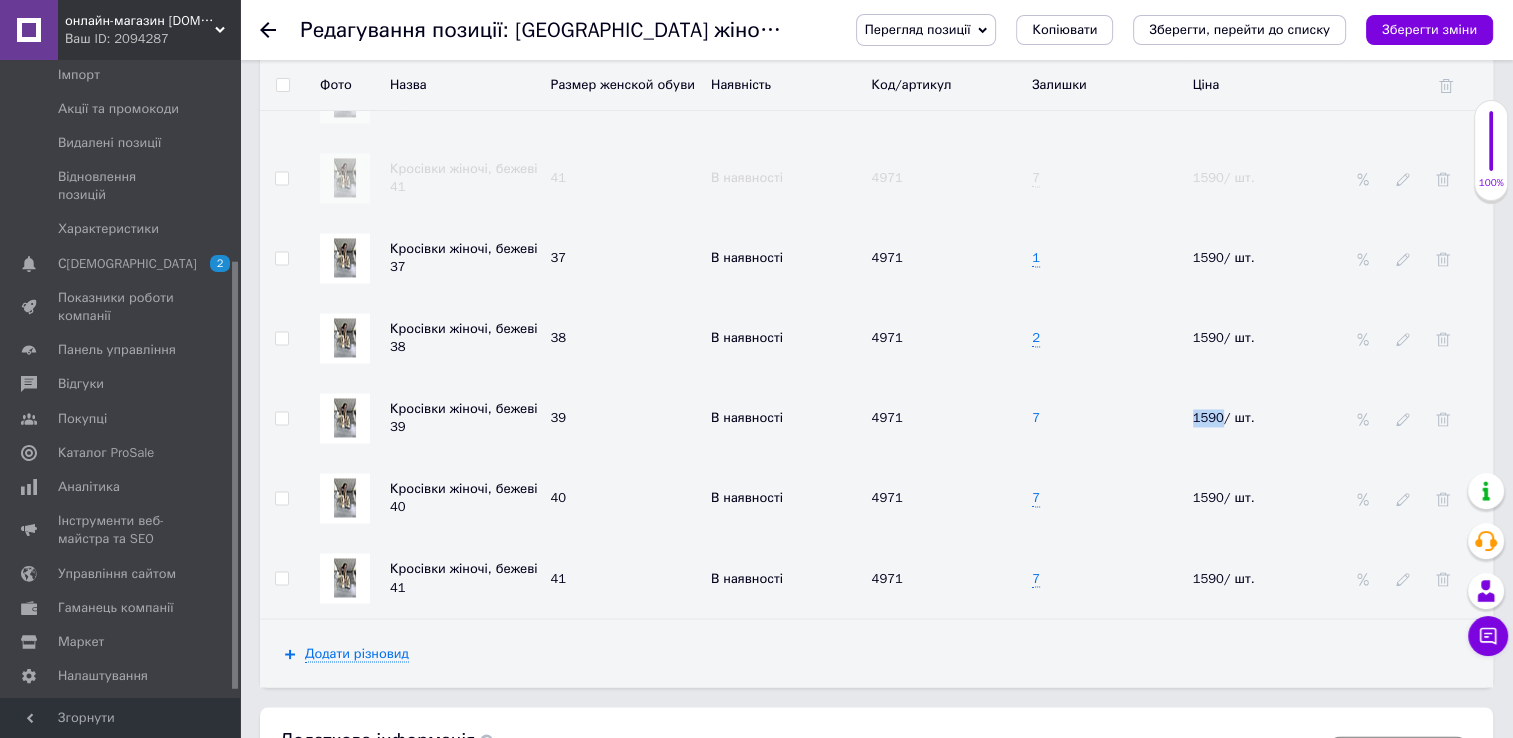 click on "7" at bounding box center [1036, 418] 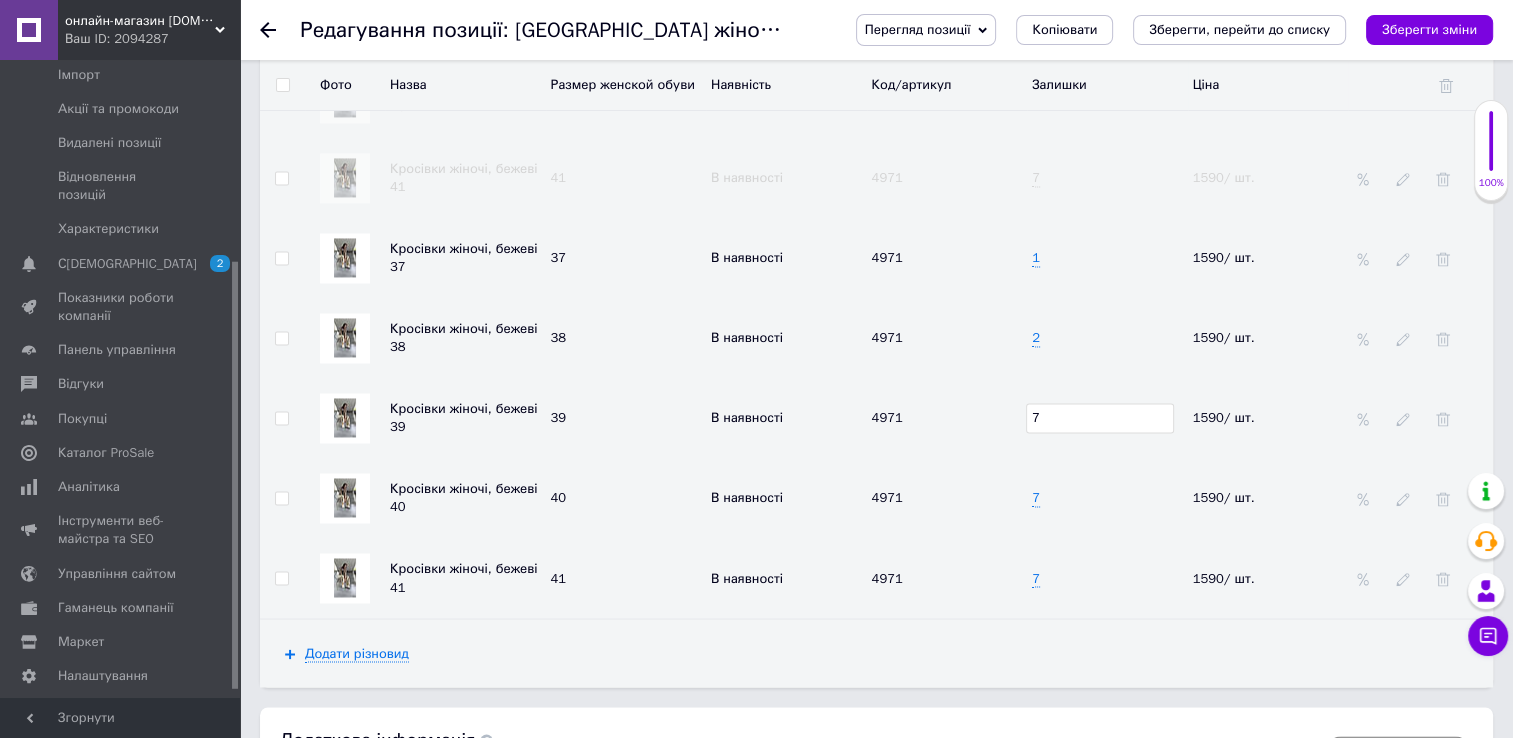 click on "7" at bounding box center (1100, 418) 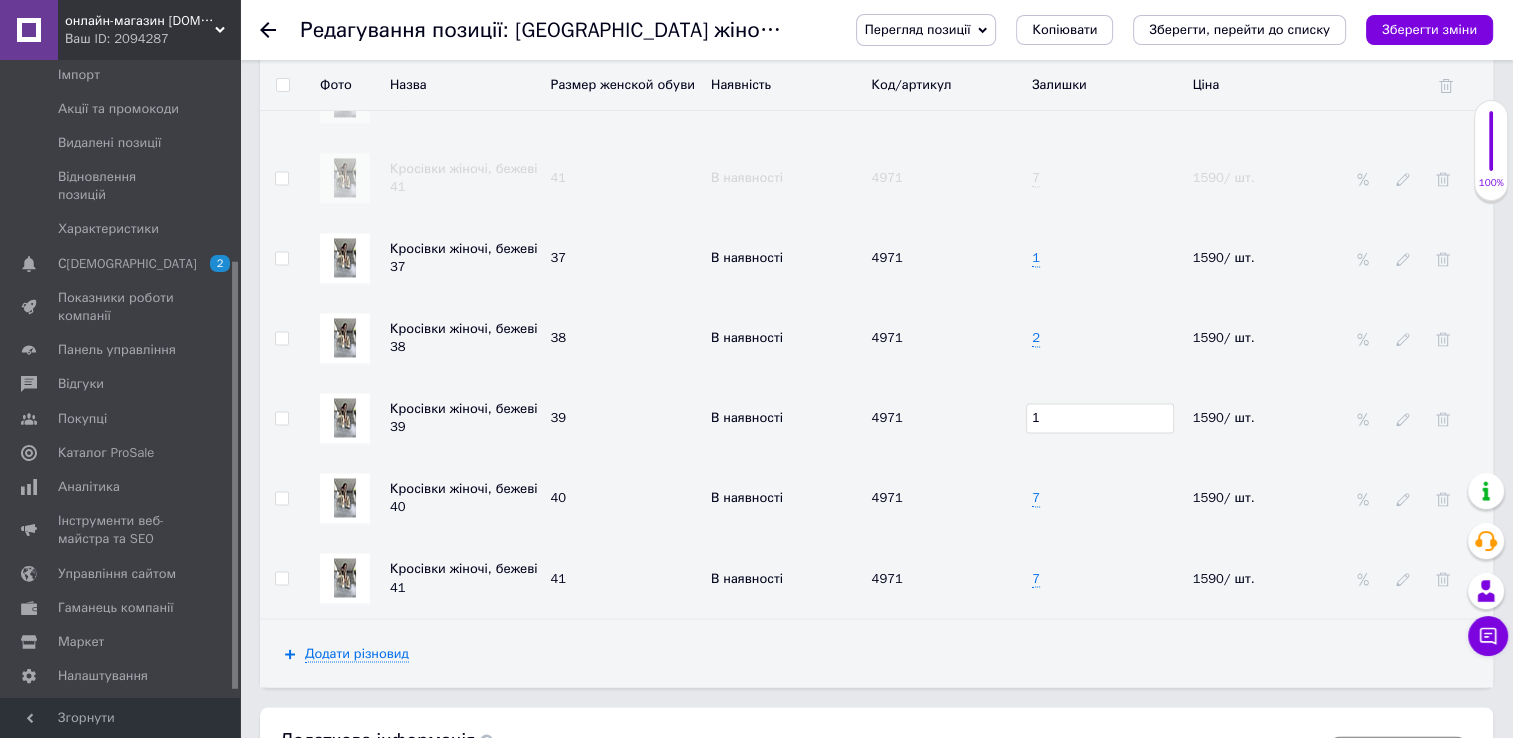type on "1" 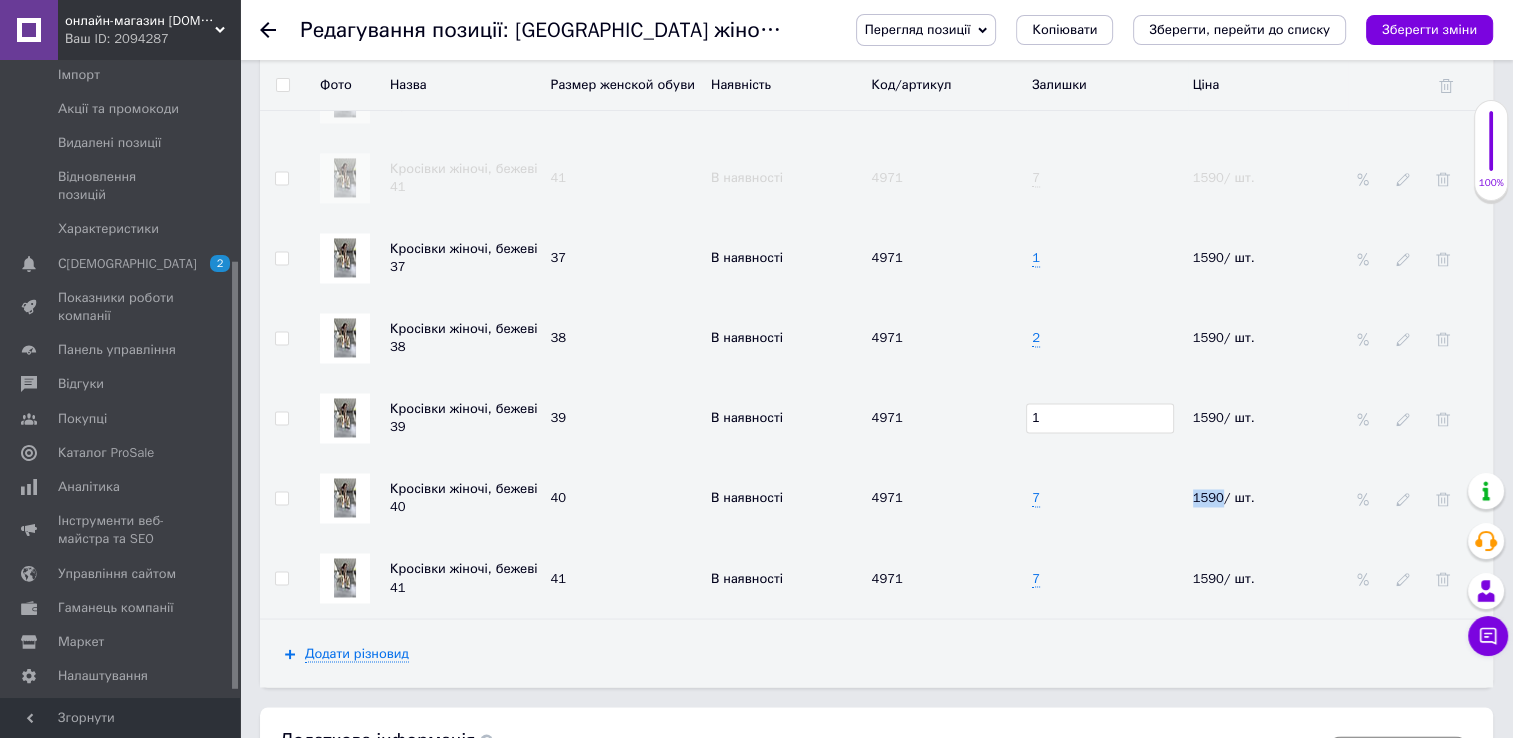 click on "7" at bounding box center (1107, 498) 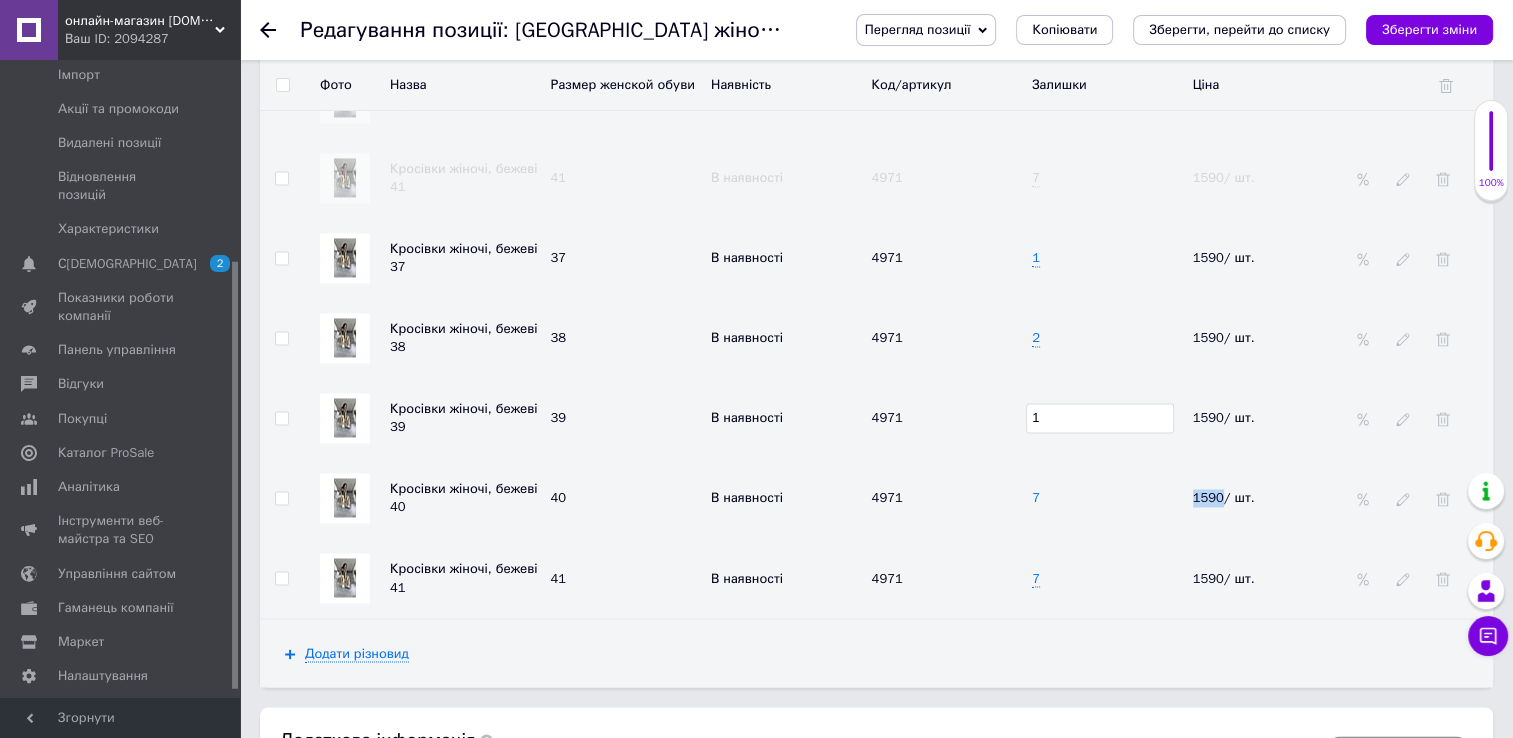 click on "7" at bounding box center (1036, 498) 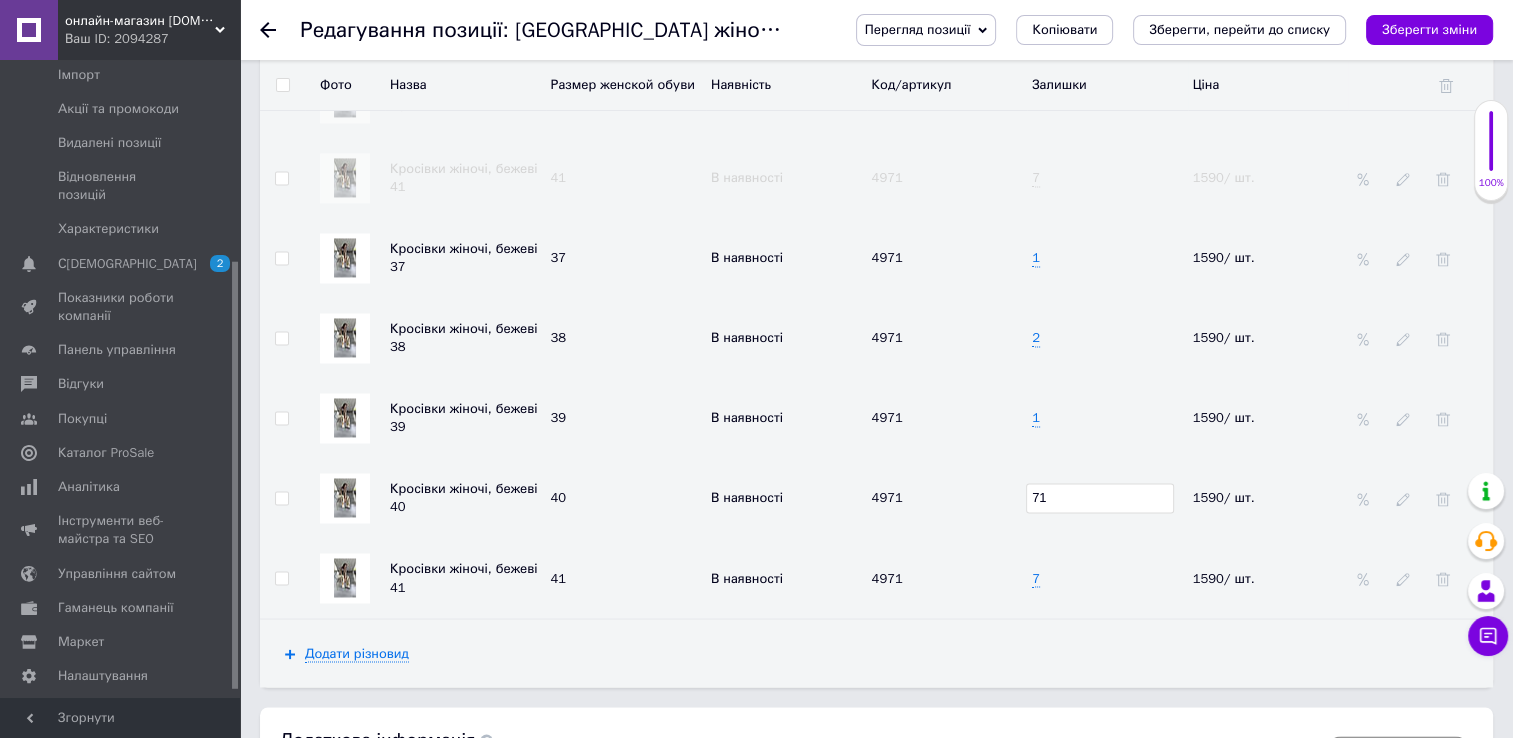 type on "7" 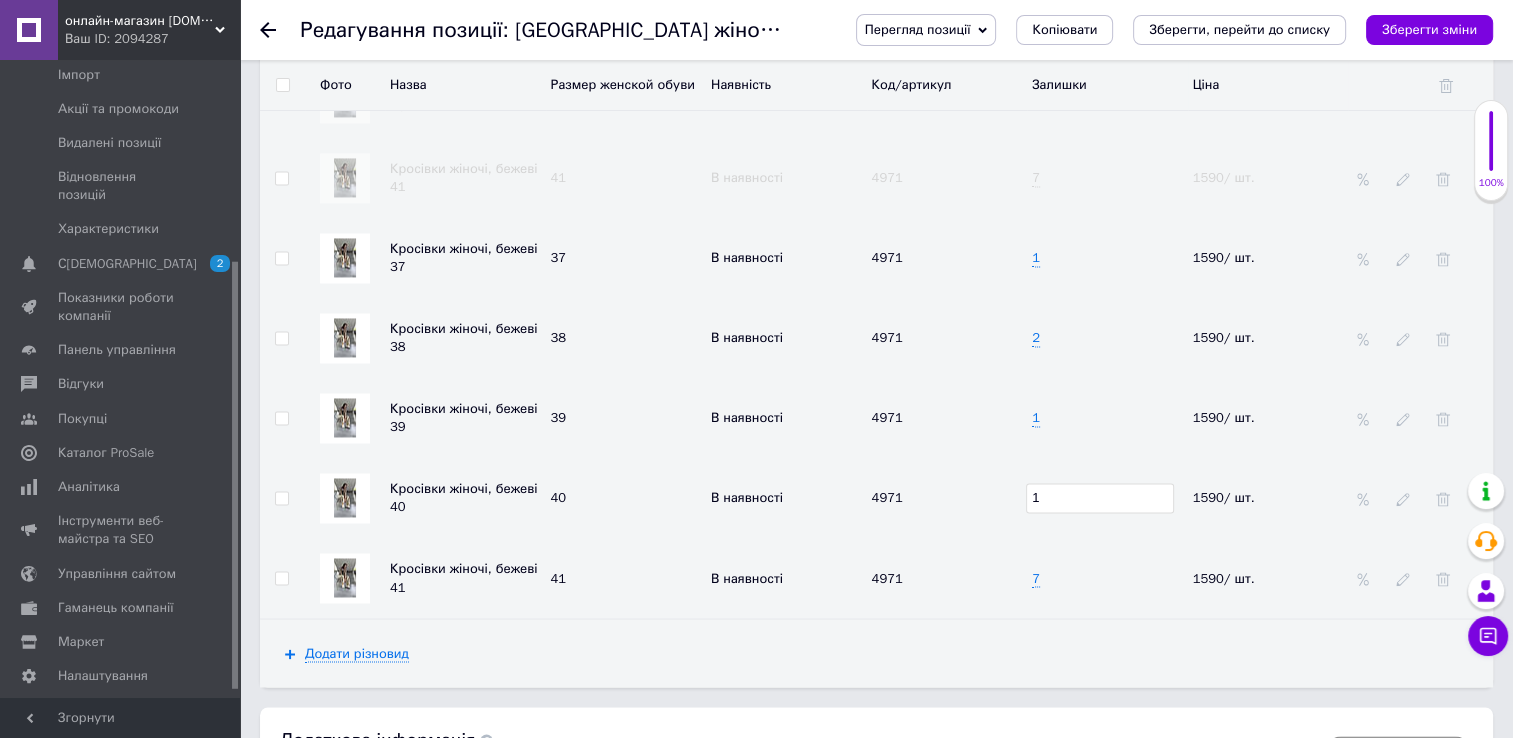 type on "1" 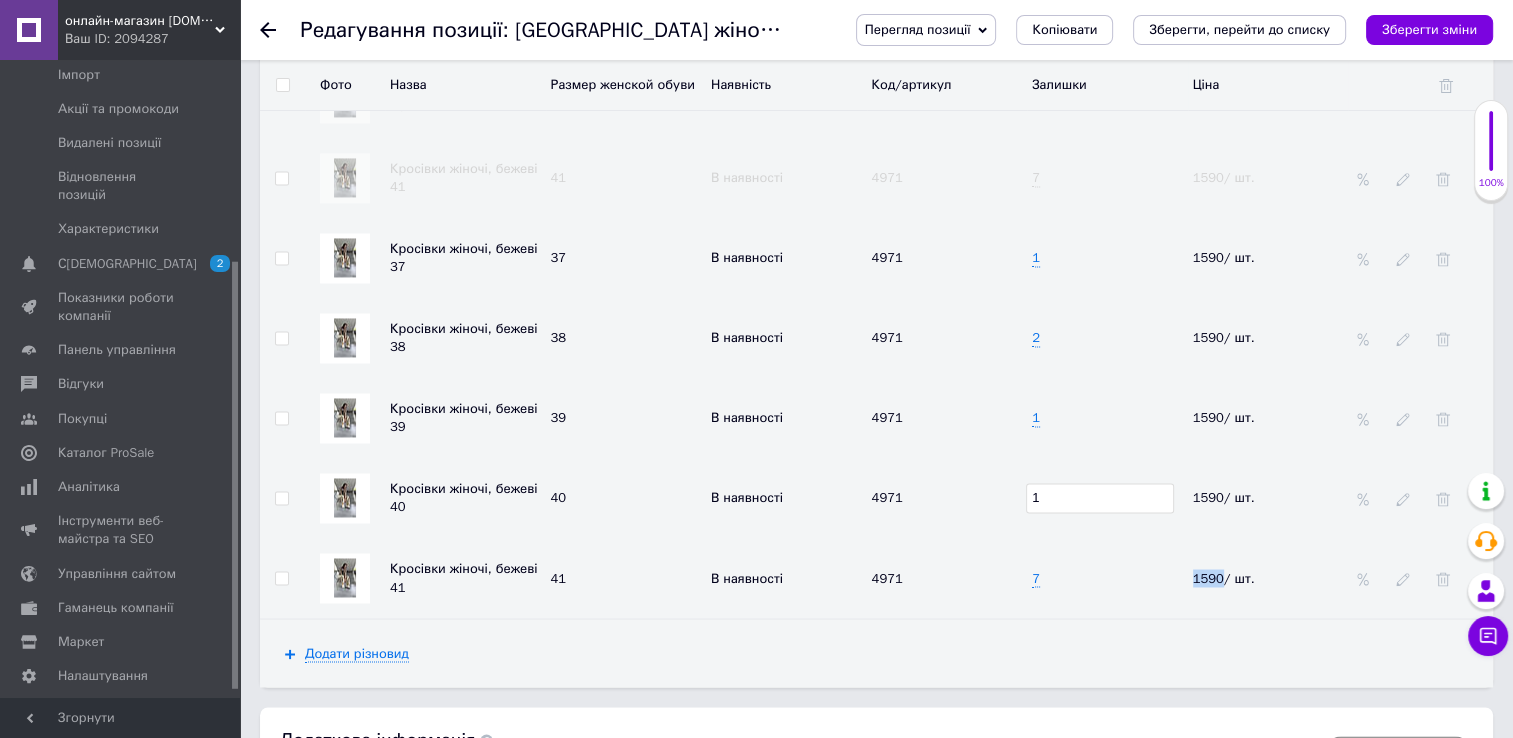 click on "7" at bounding box center [1107, 578] 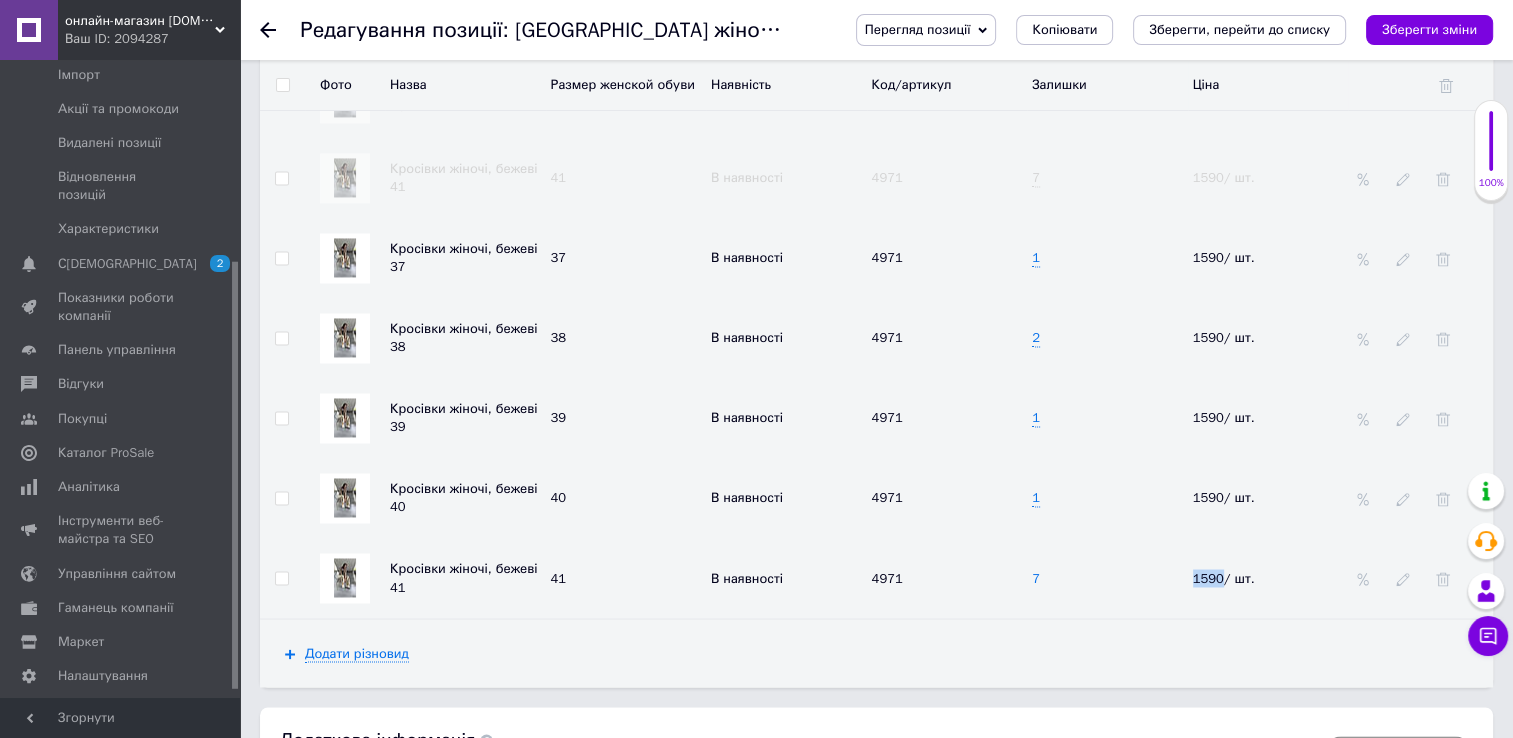 click on "7" at bounding box center [1036, 578] 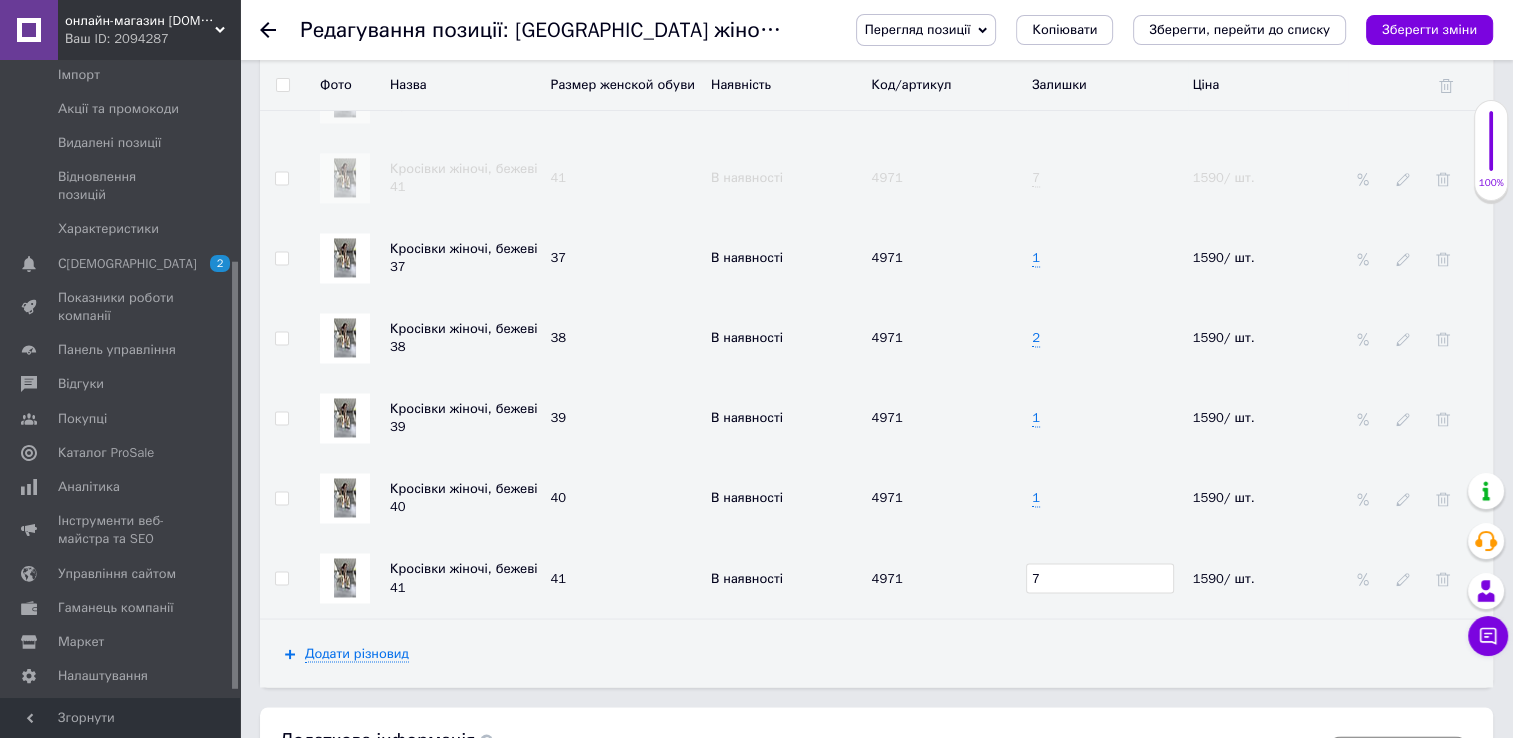 click on "7" at bounding box center (1100, 578) 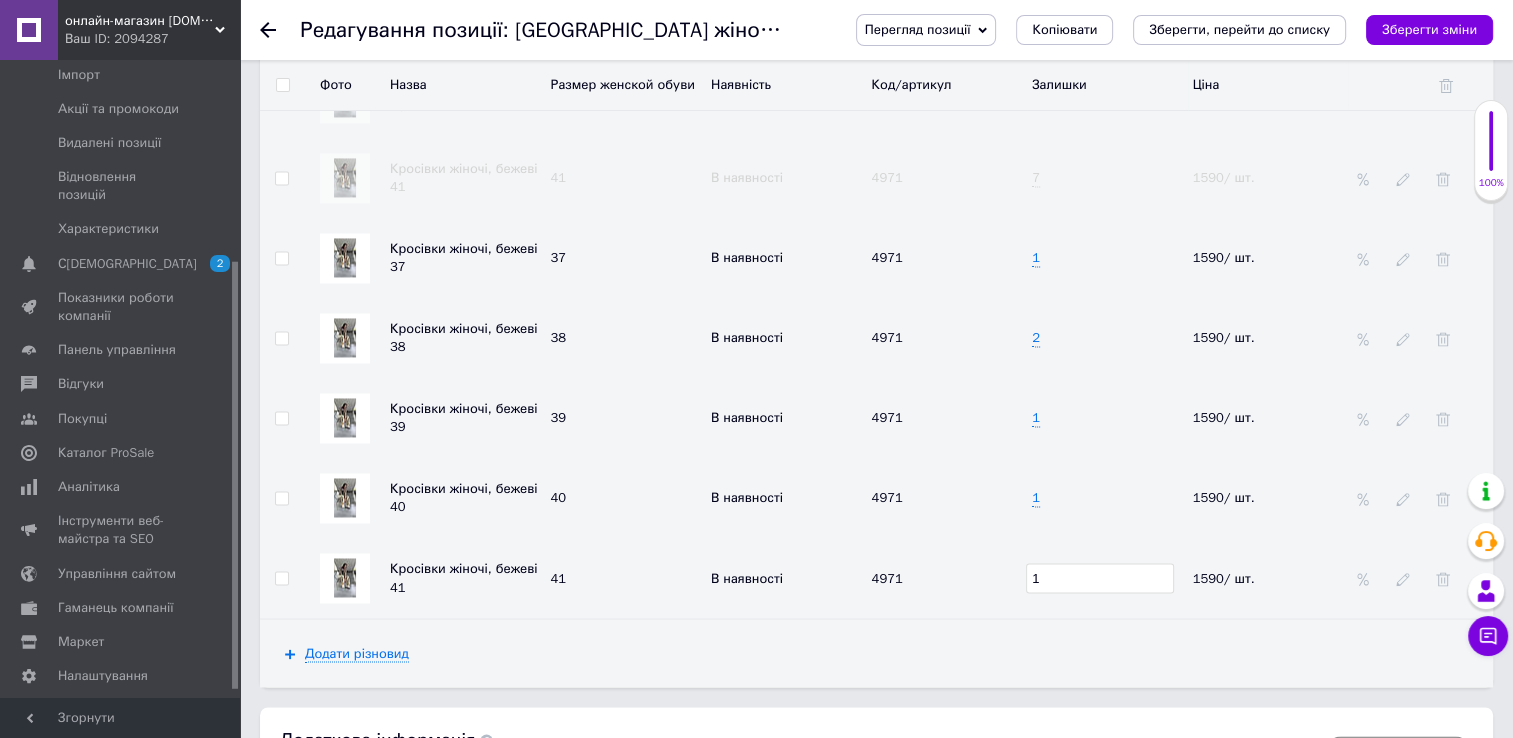 type on "1" 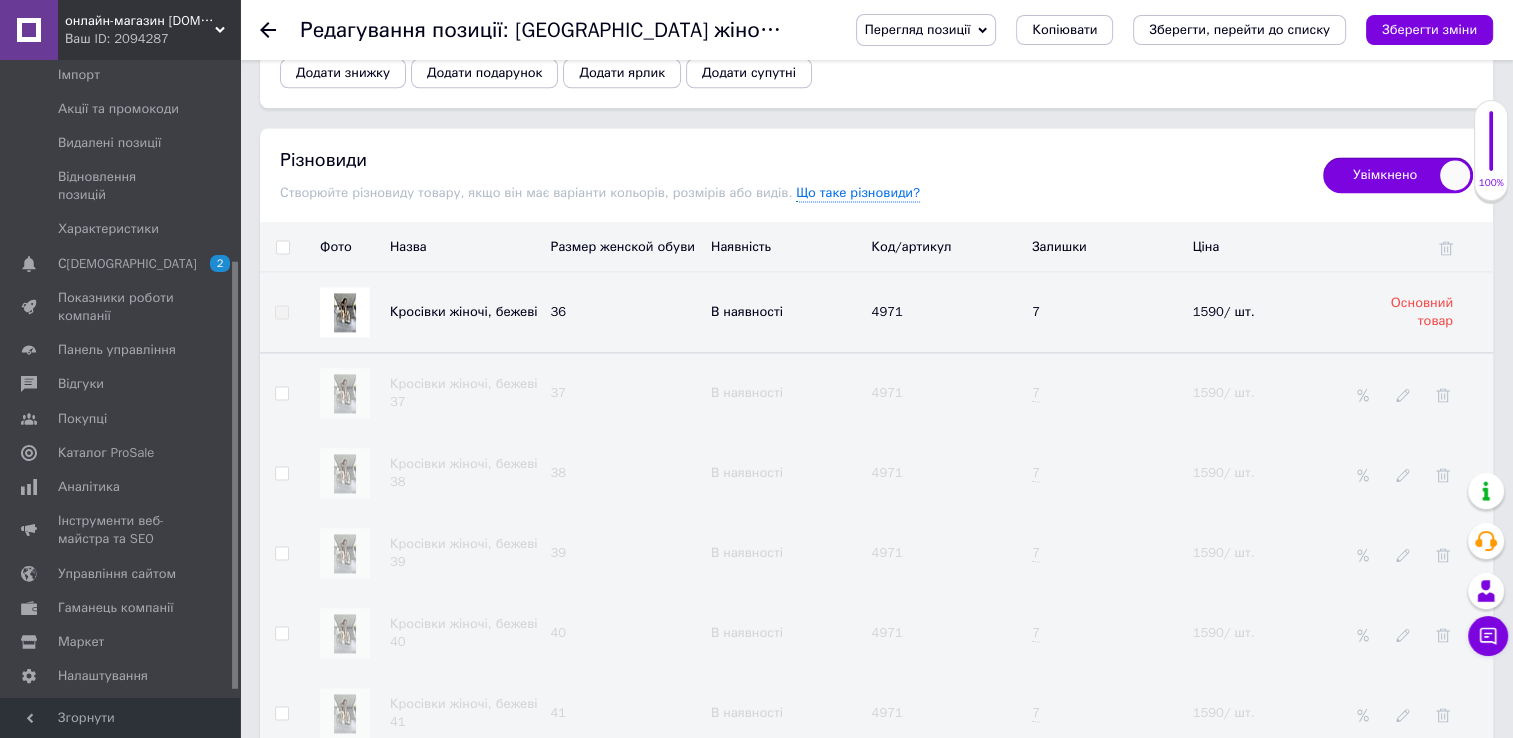 scroll, scrollTop: 2800, scrollLeft: 0, axis: vertical 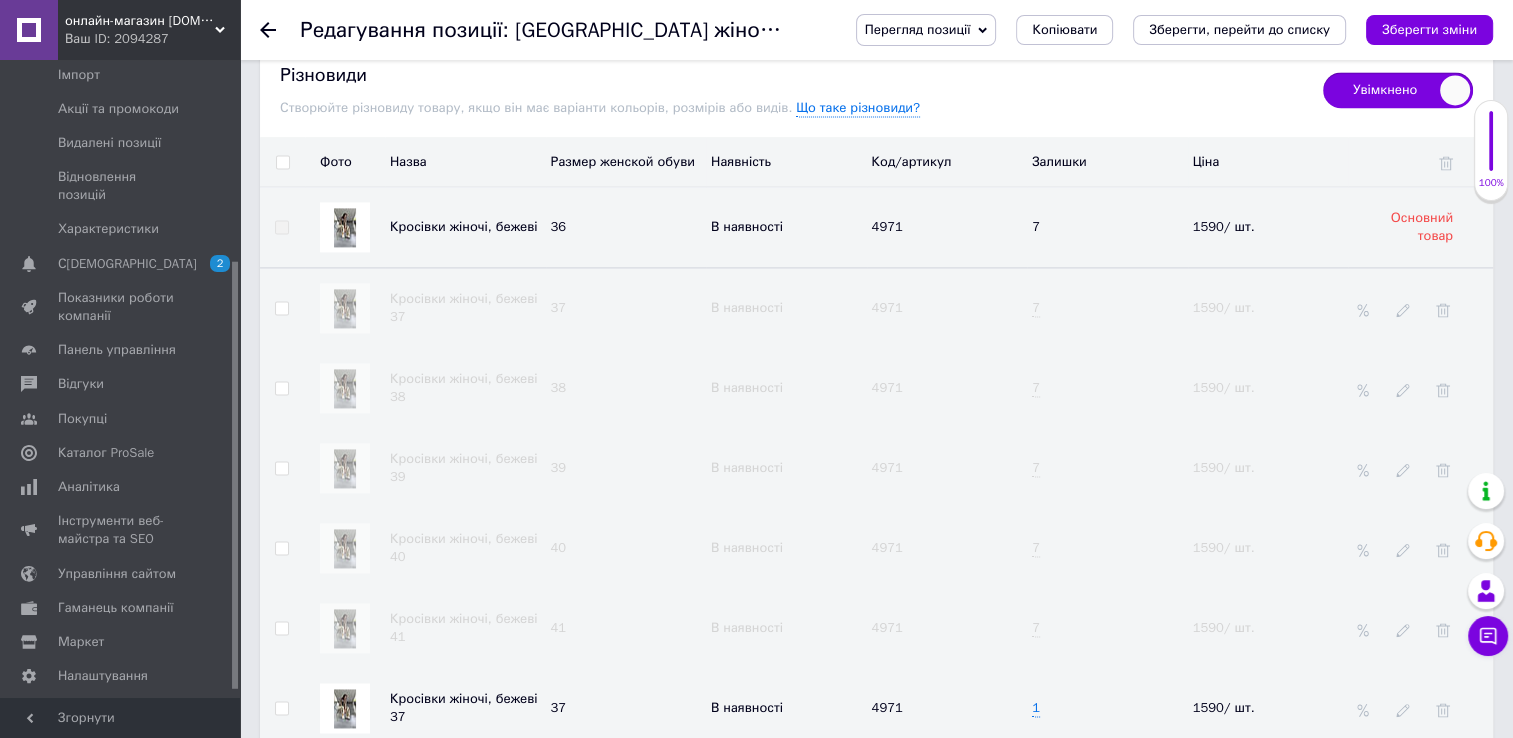 click on "4971" at bounding box center [887, 226] 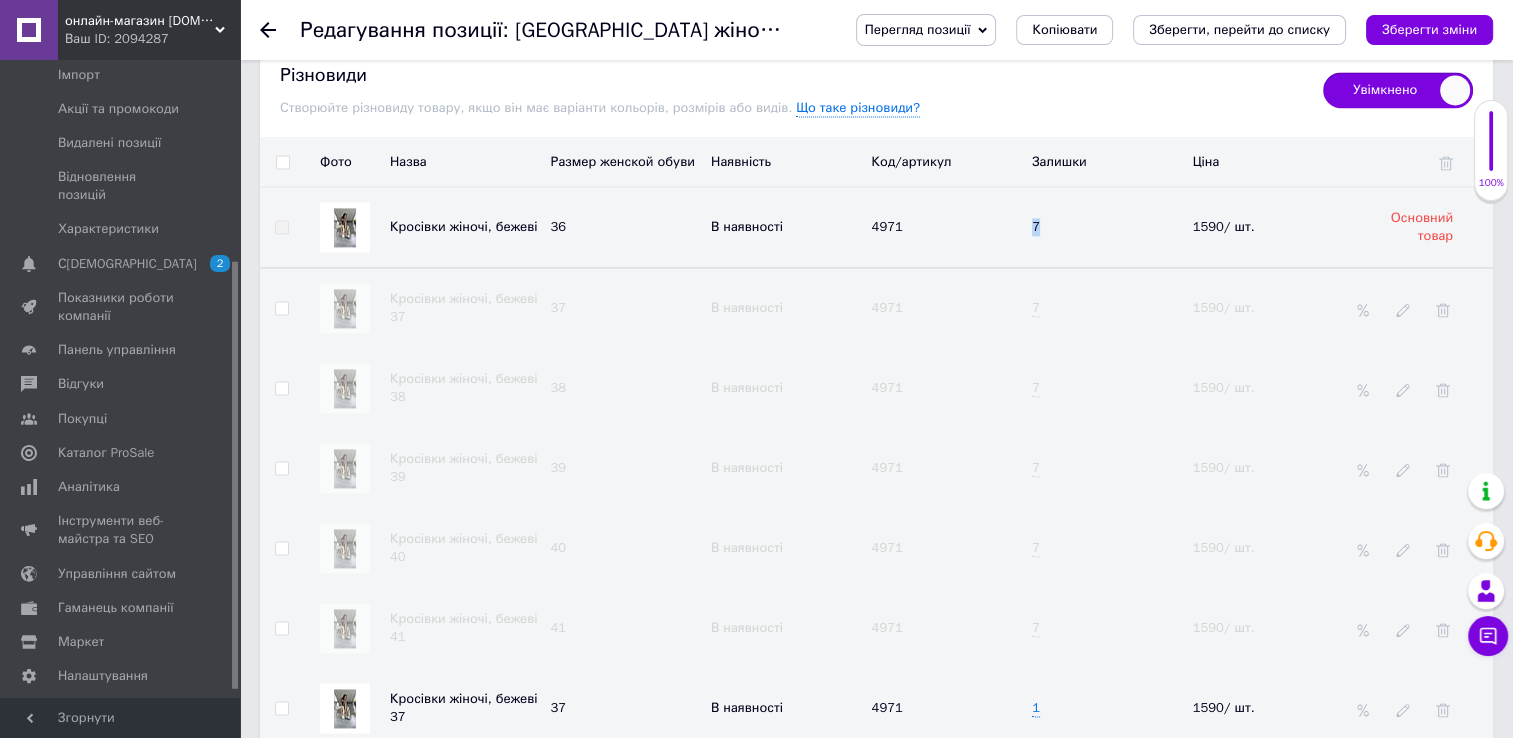 click on "7" at bounding box center (1036, 226) 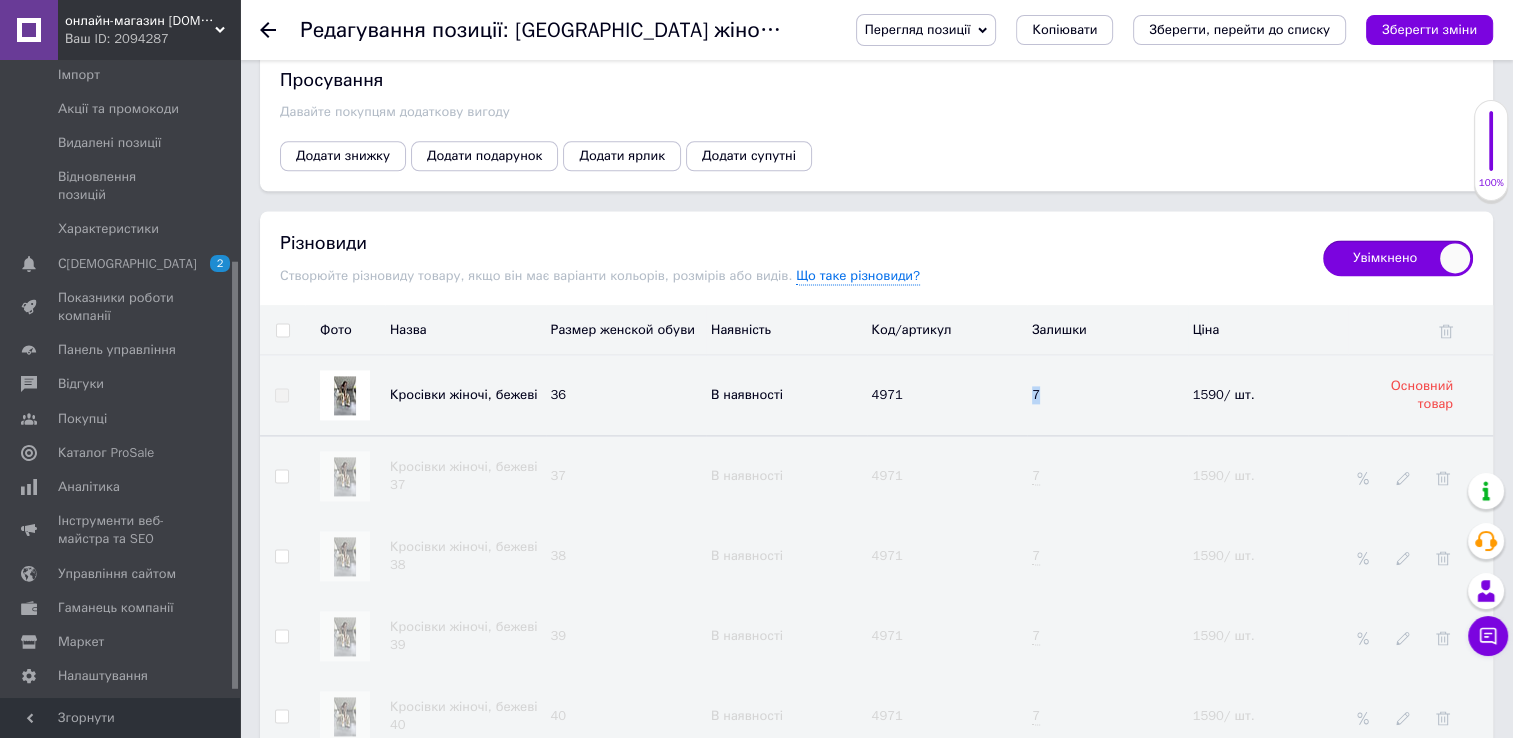 scroll, scrollTop: 2400, scrollLeft: 0, axis: vertical 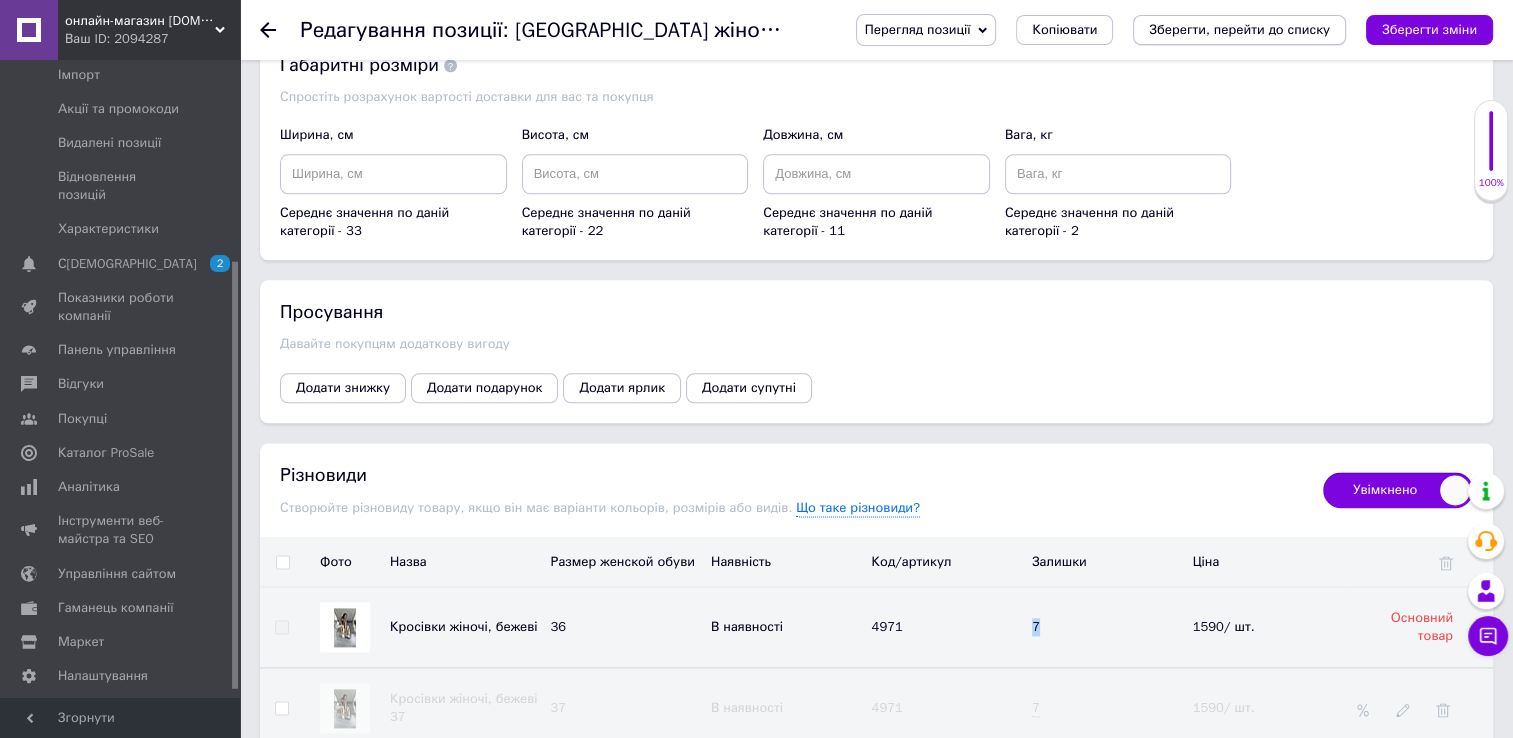 click on "Зберегти, перейти до списку" at bounding box center [1239, 30] 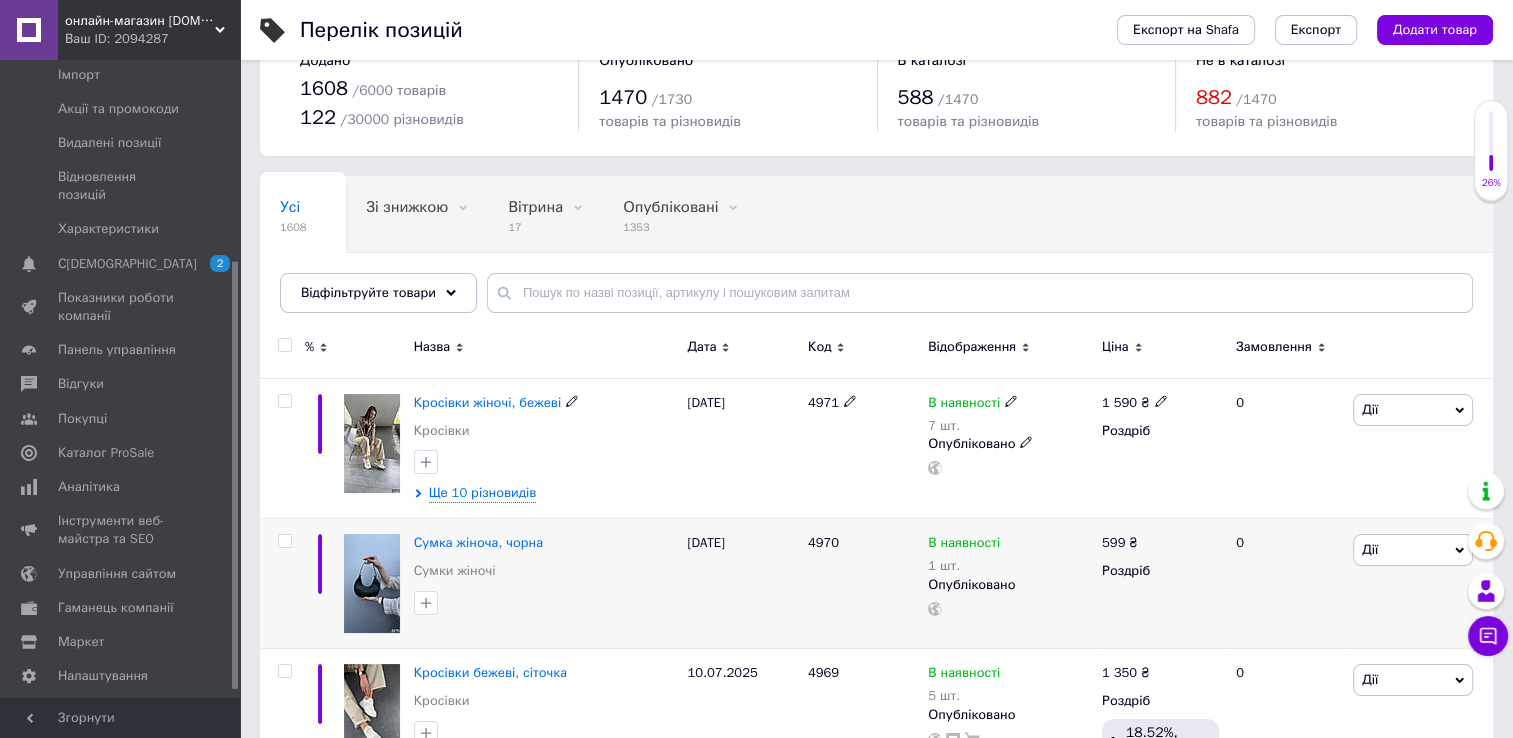 scroll, scrollTop: 100, scrollLeft: 0, axis: vertical 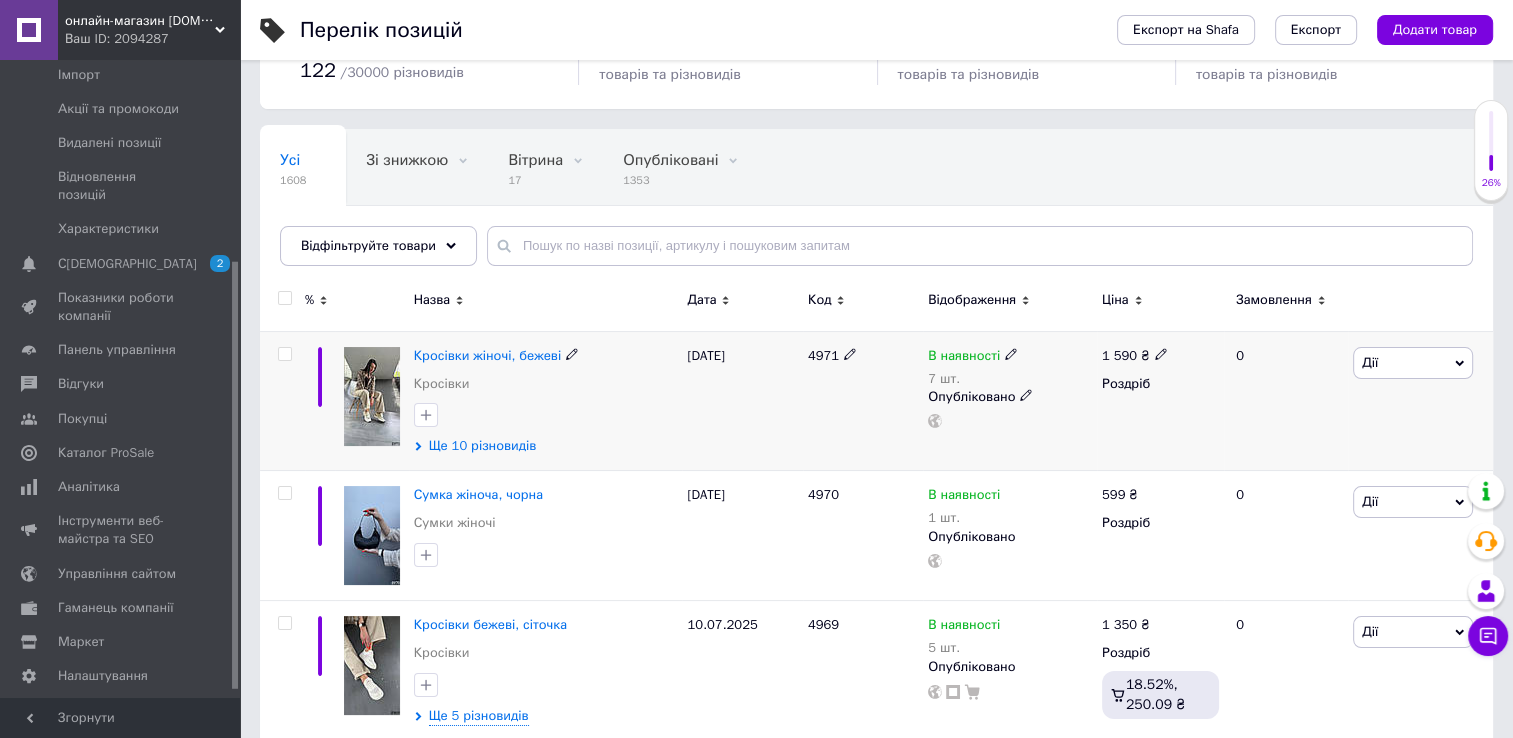 click on "Ще 10 різновидів" at bounding box center [483, 446] 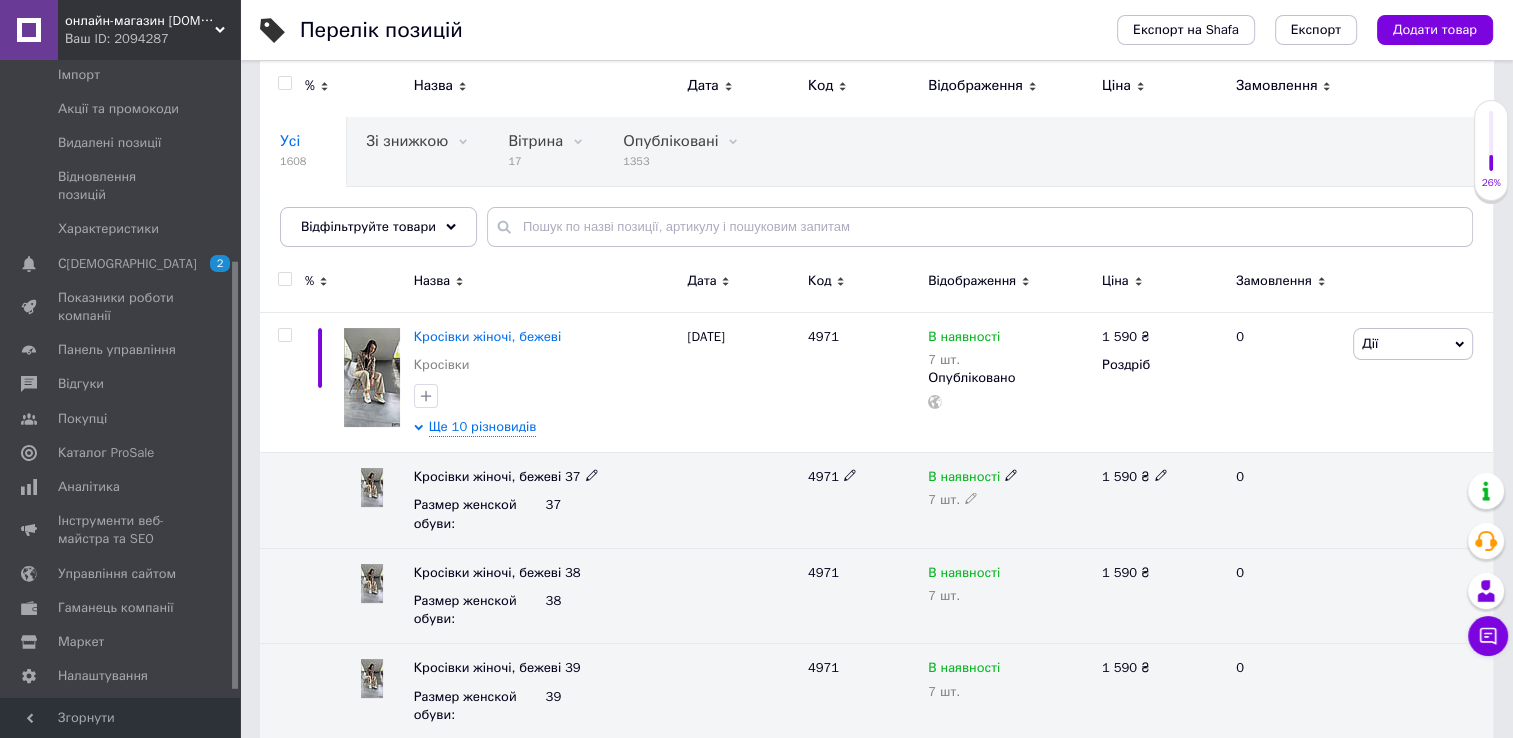 scroll, scrollTop: 100, scrollLeft: 0, axis: vertical 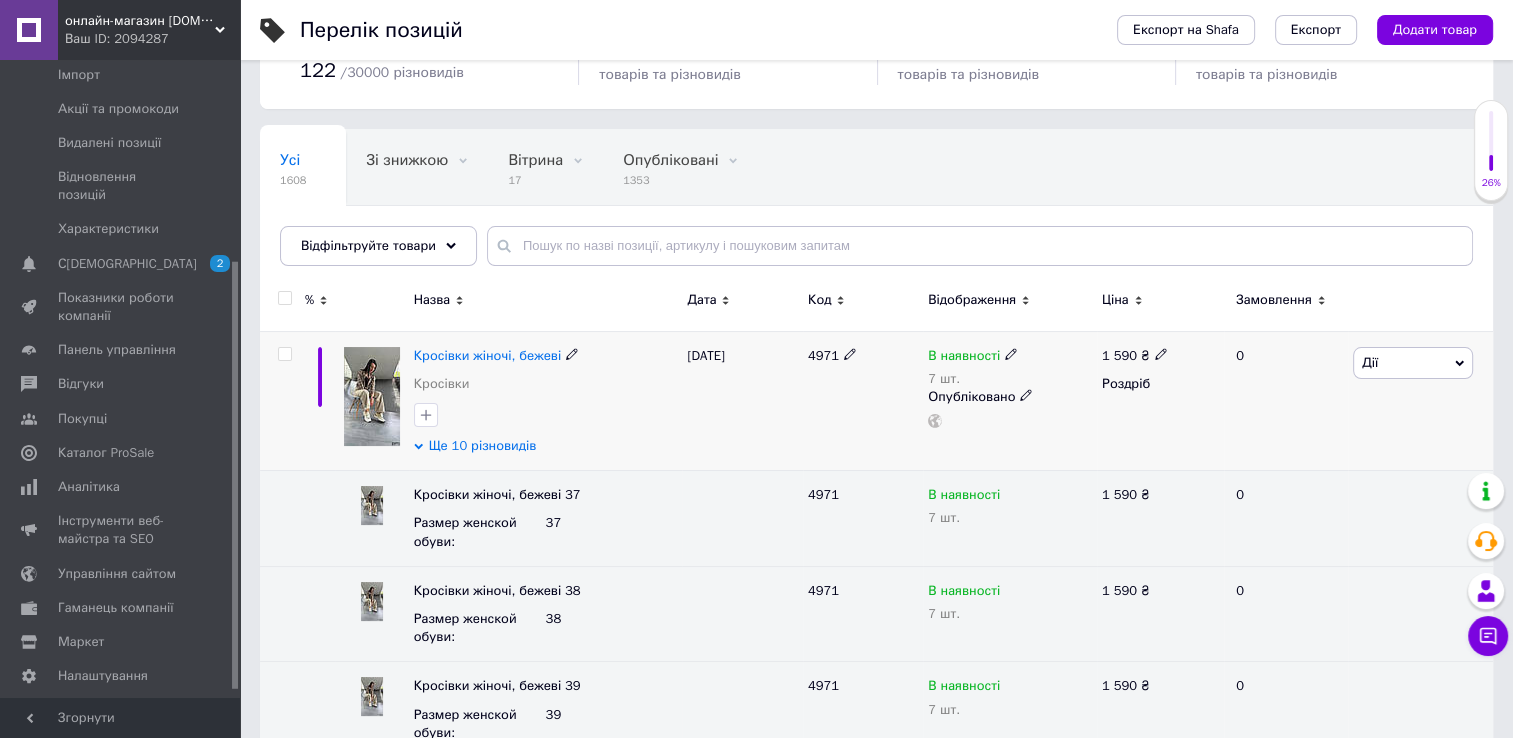 click on "Ще 10 різновидів" at bounding box center [483, 446] 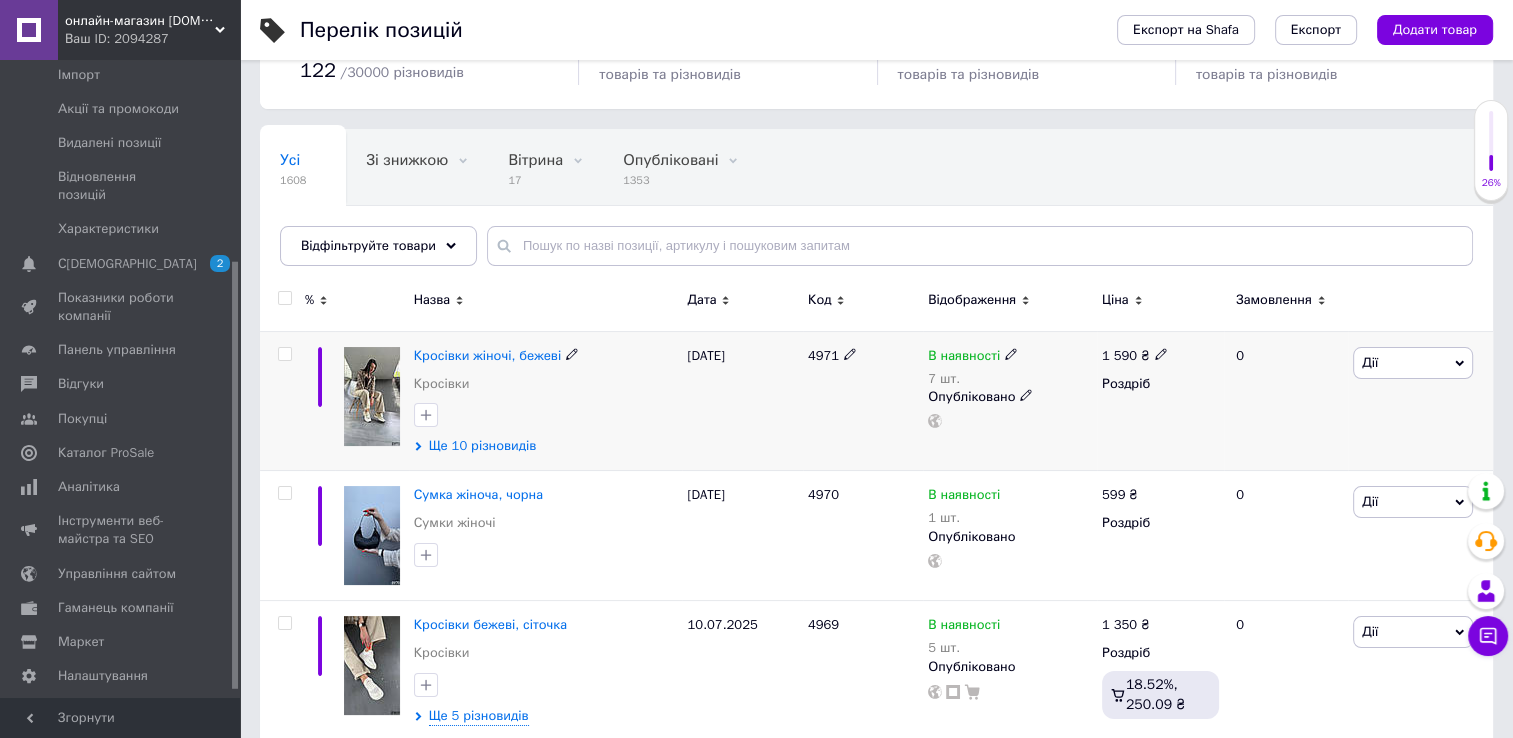 click on "Ще 10 різновидів" at bounding box center (483, 446) 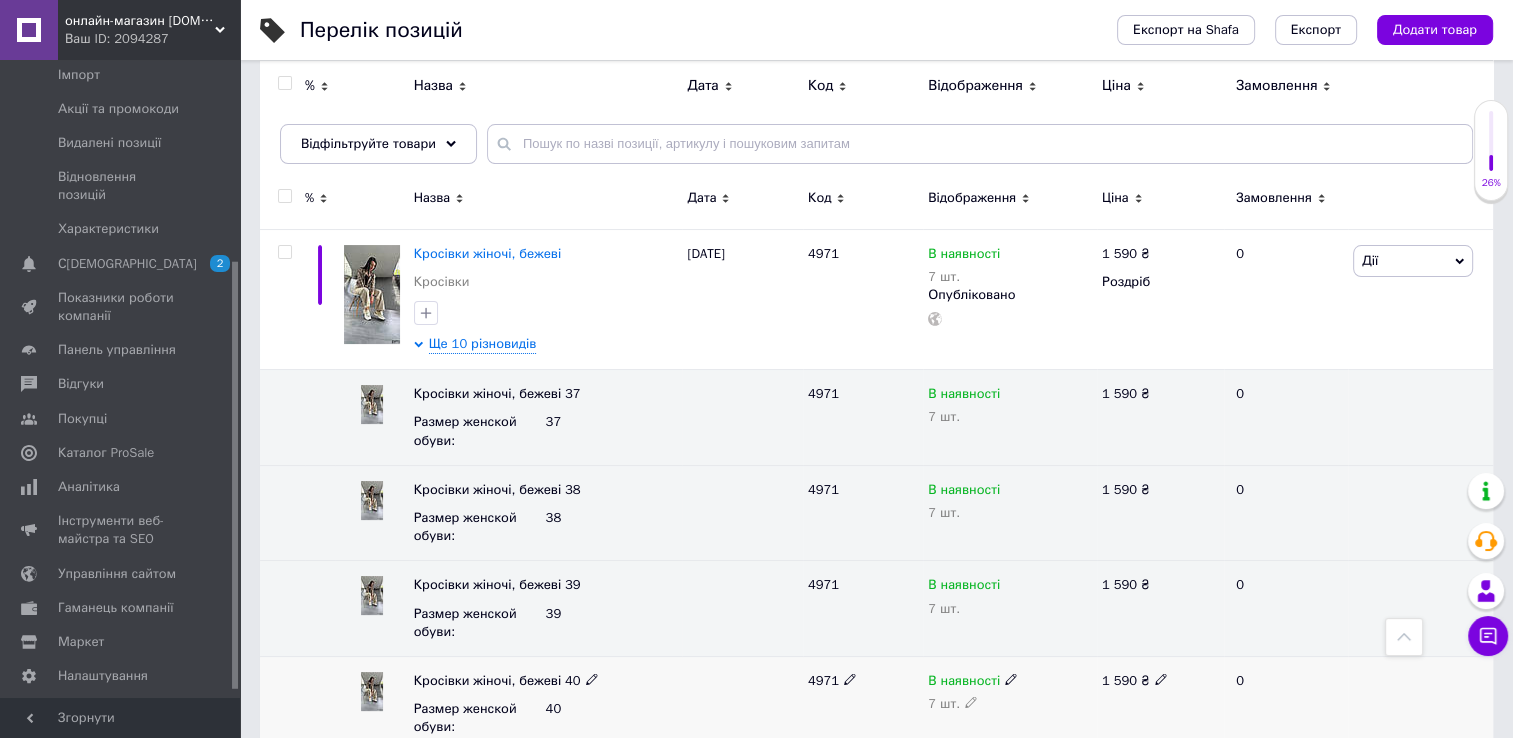 scroll, scrollTop: 200, scrollLeft: 0, axis: vertical 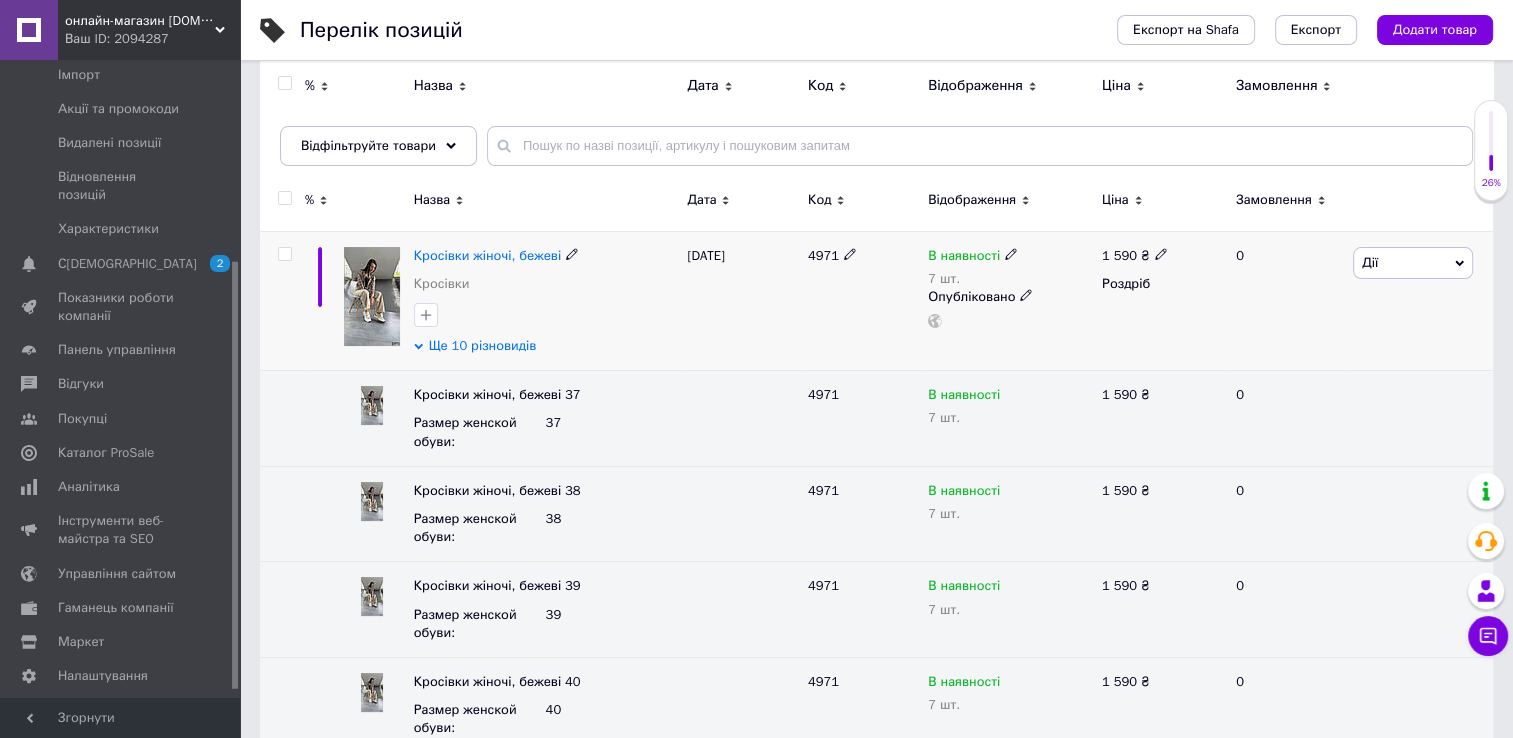 click on "Ще 10 різновидів" at bounding box center (483, 346) 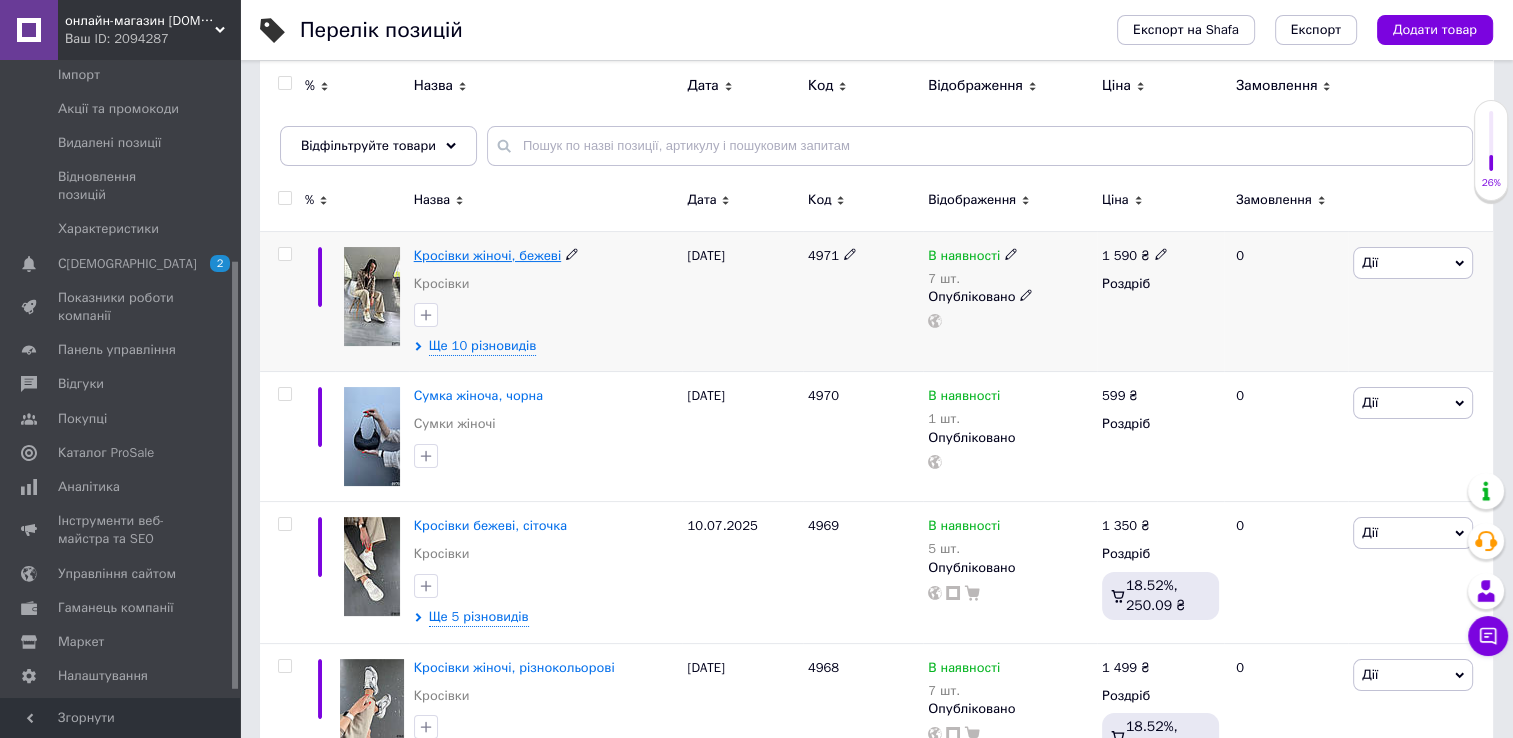click on "Кросівки жіночі, бежеві" at bounding box center [488, 255] 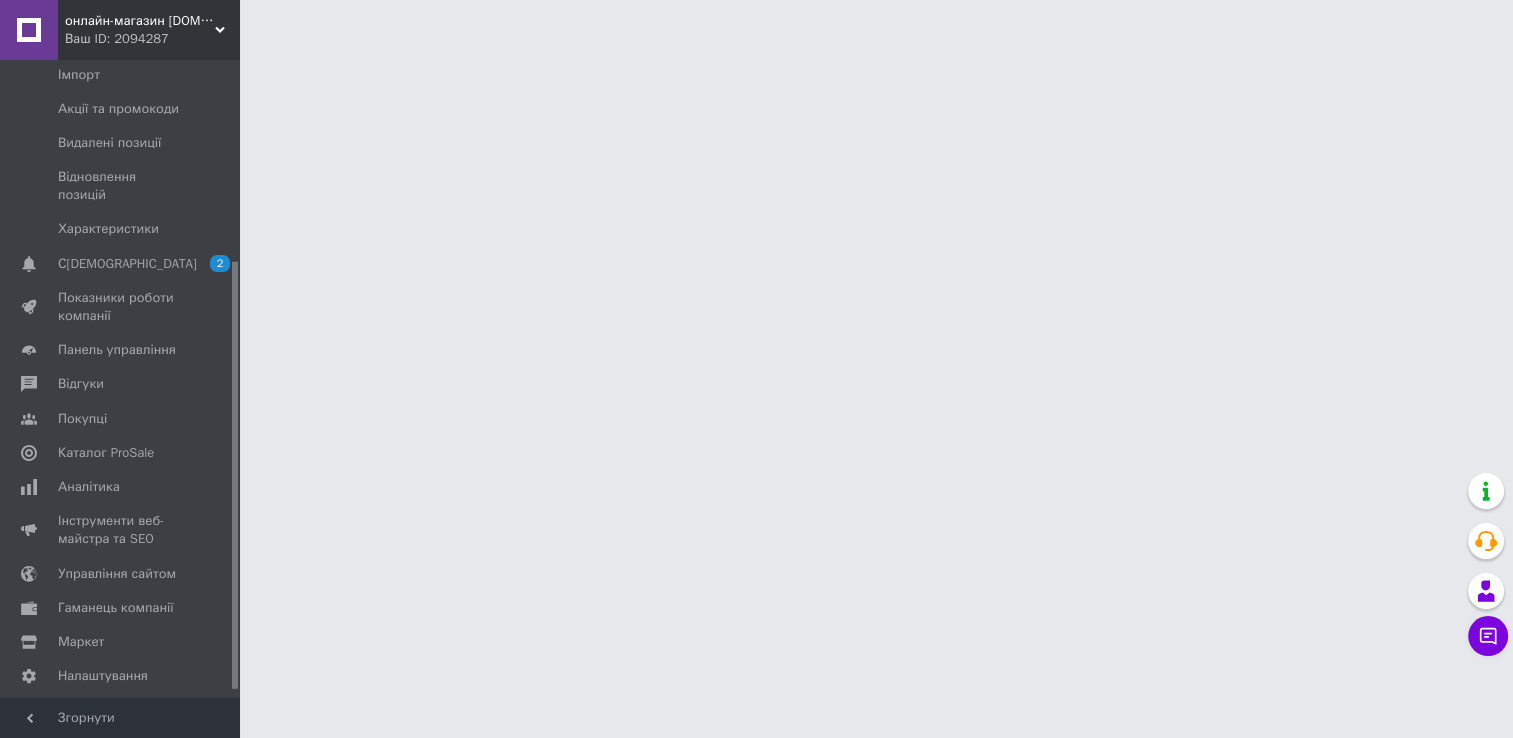 scroll, scrollTop: 0, scrollLeft: 0, axis: both 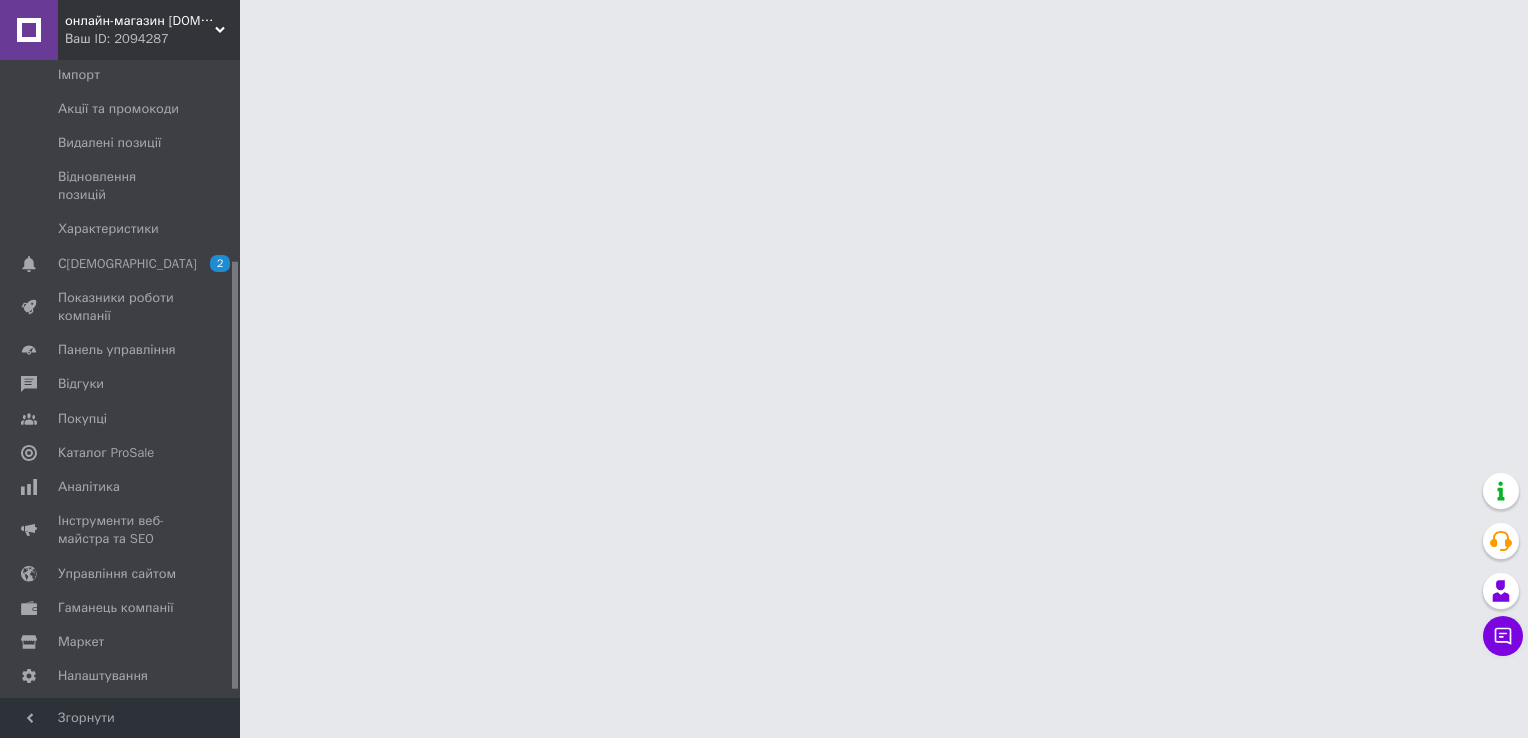 click on "онлайн-магазин  [DOMAIN_NAME] Ваш ID: 2094287 Сайт онлайн-магазин  [DOMAIN_NAME] Кабінет покупця Перевірити стан системи Сторінка на порталі Довідка Вийти Замовлення та повідомлення 0 0 Товари та послуги Позиції Групи та добірки Сезонні знижки Категорії Імпорт Акції та промокоди Видалені позиції Відновлення позицій Характеристики Сповіщення 2 0 Показники роботи компанії Панель управління Відгуки Покупці Каталог ProSale Аналітика Інструменти веб-майстра та SEO Управління сайтом Гаманець компанії [PERSON_NAME]" at bounding box center (764, 25) 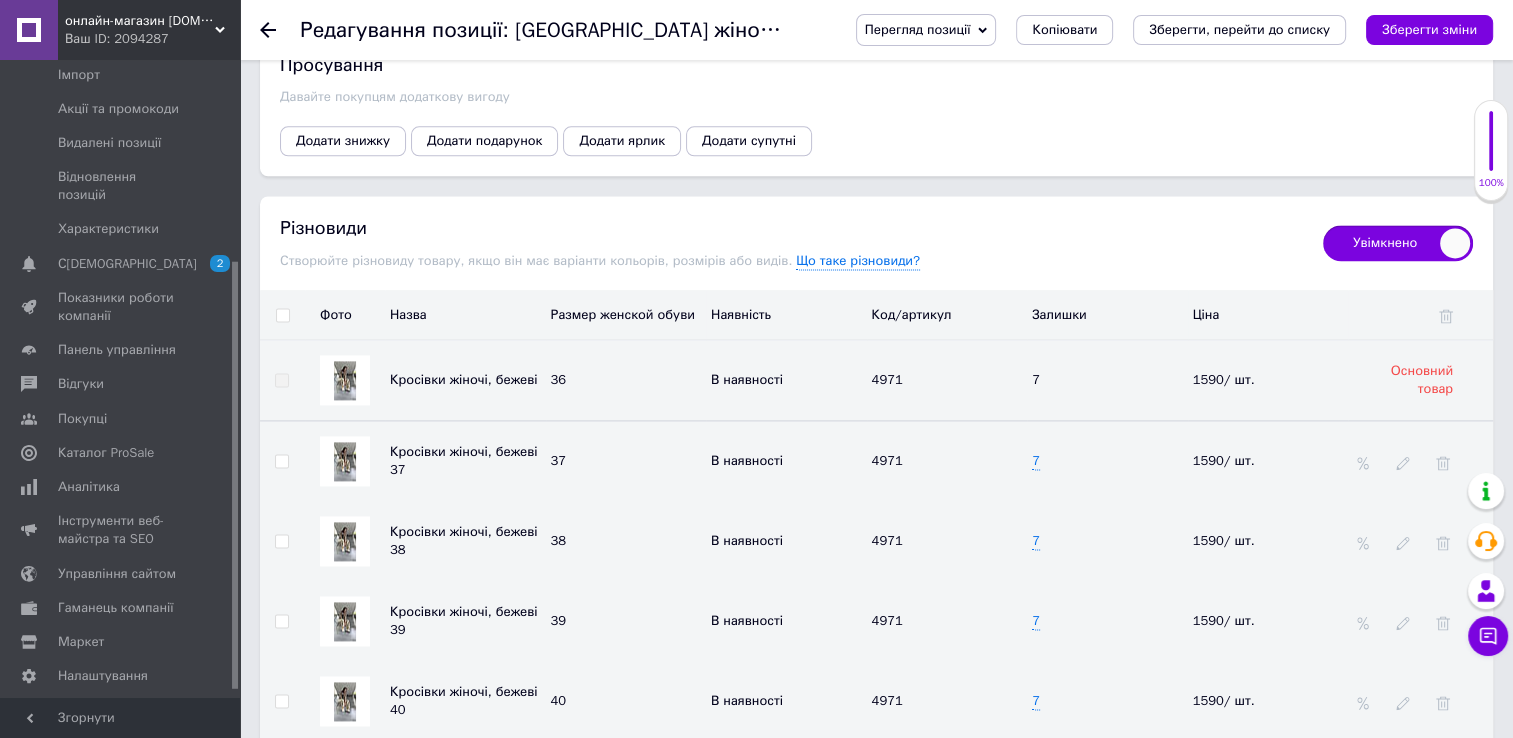 scroll, scrollTop: 2800, scrollLeft: 0, axis: vertical 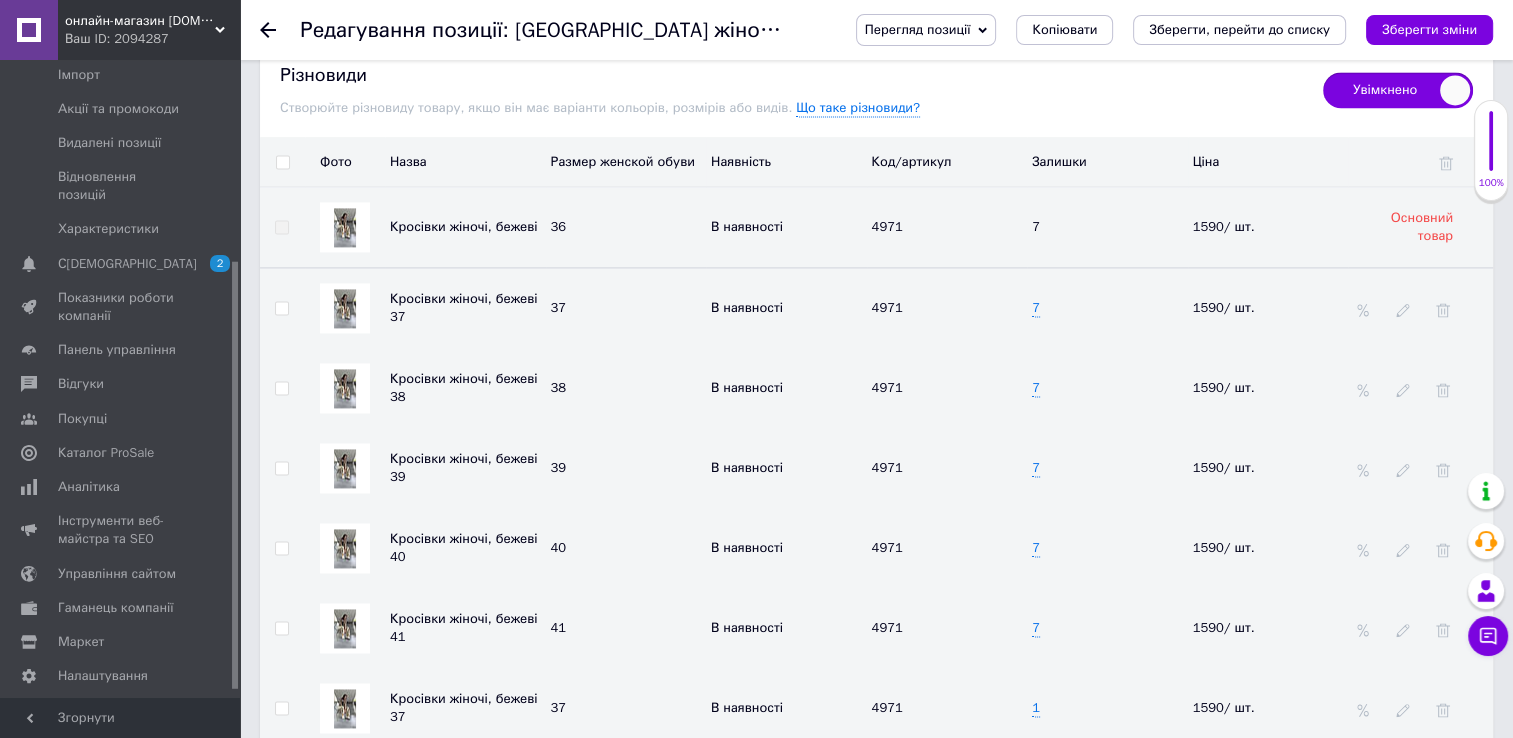 click on "7" at bounding box center (1036, 226) 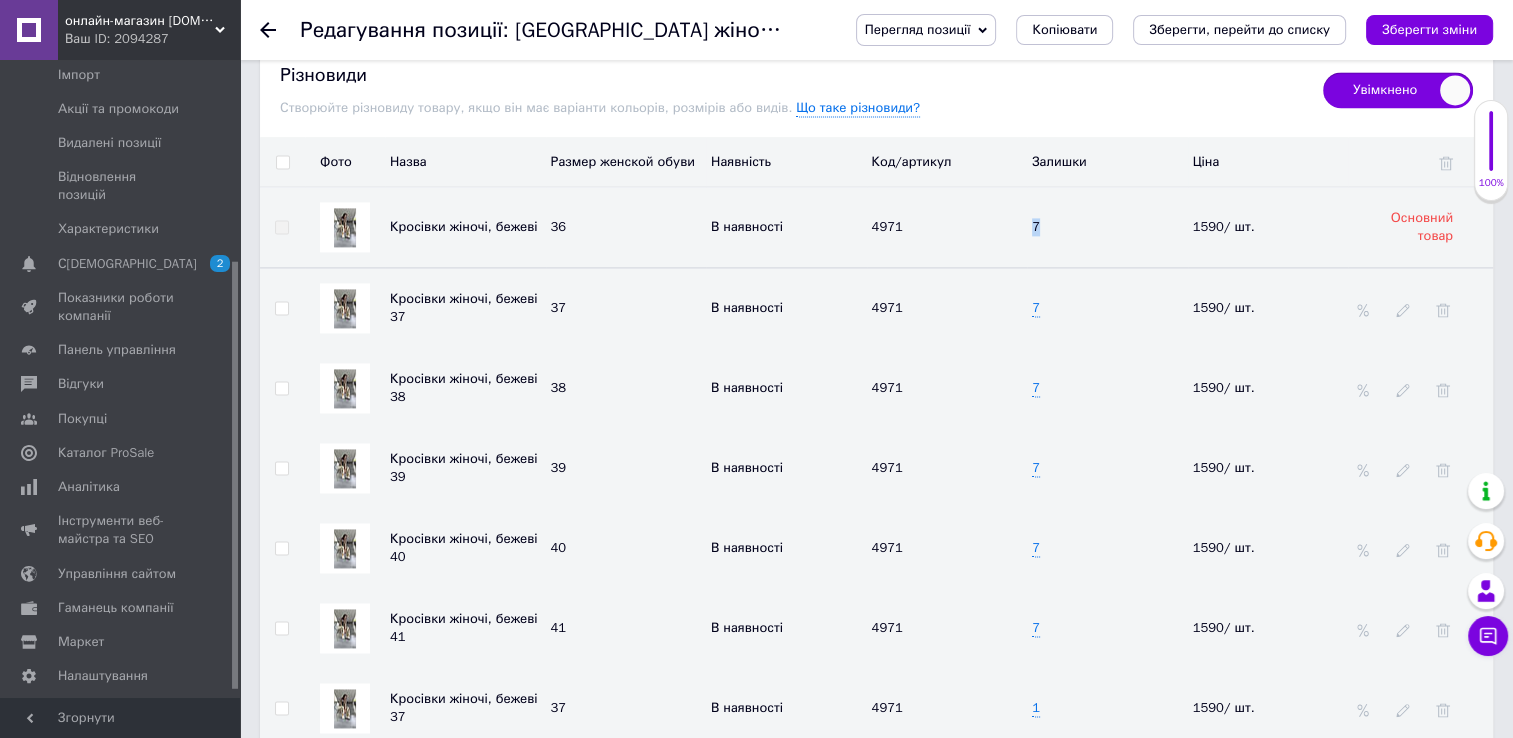 click on "7" at bounding box center [1036, 226] 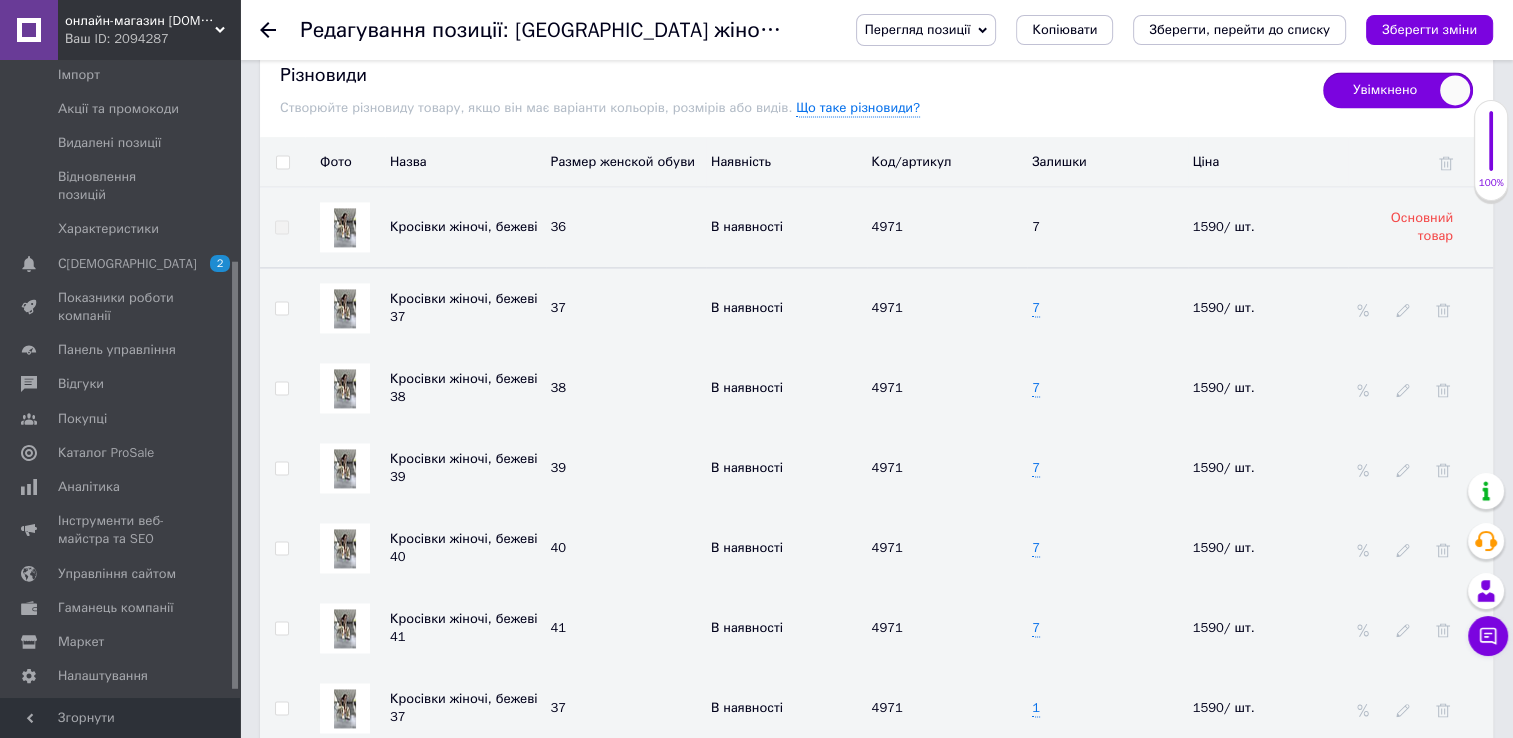click on "В наявності" at bounding box center [747, 226] 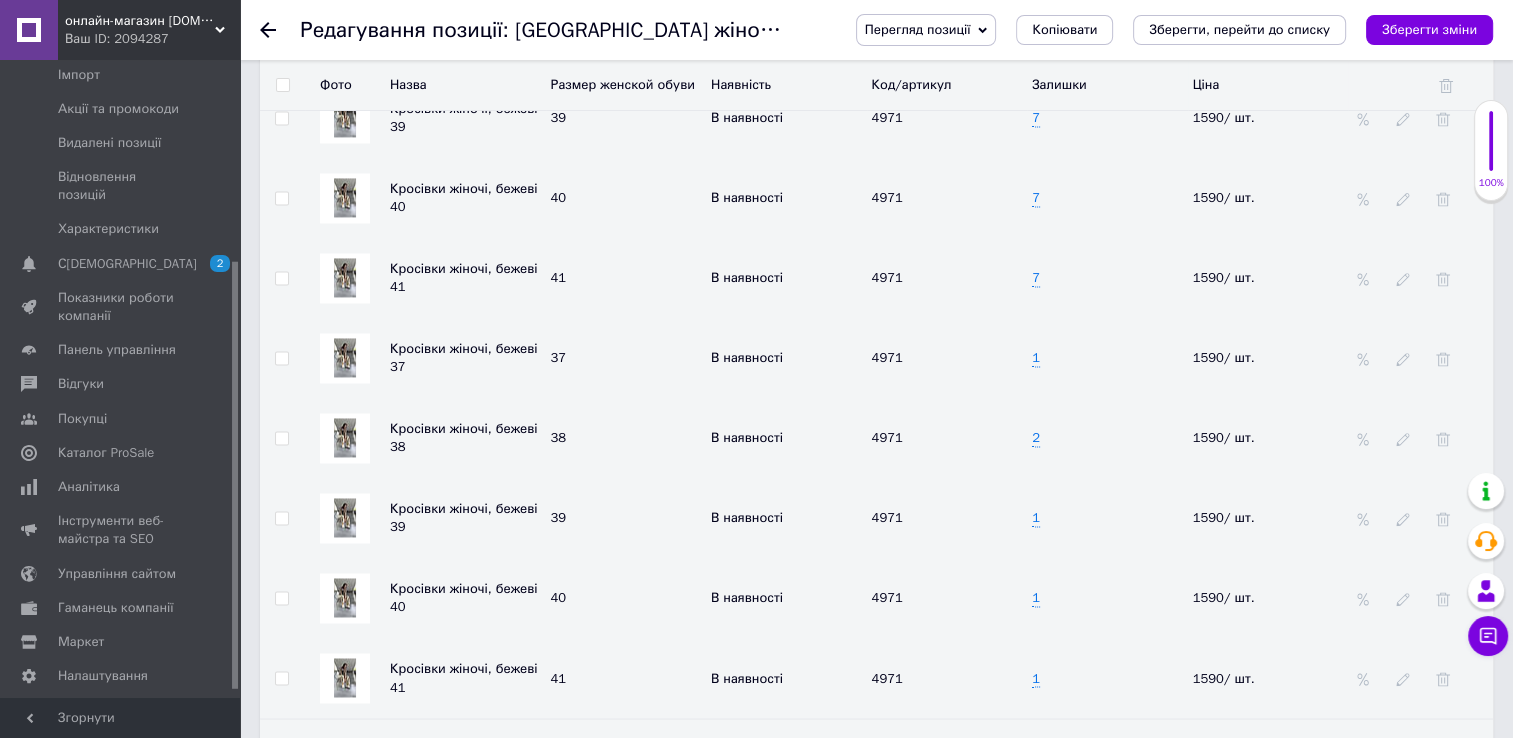 scroll, scrollTop: 3000, scrollLeft: 0, axis: vertical 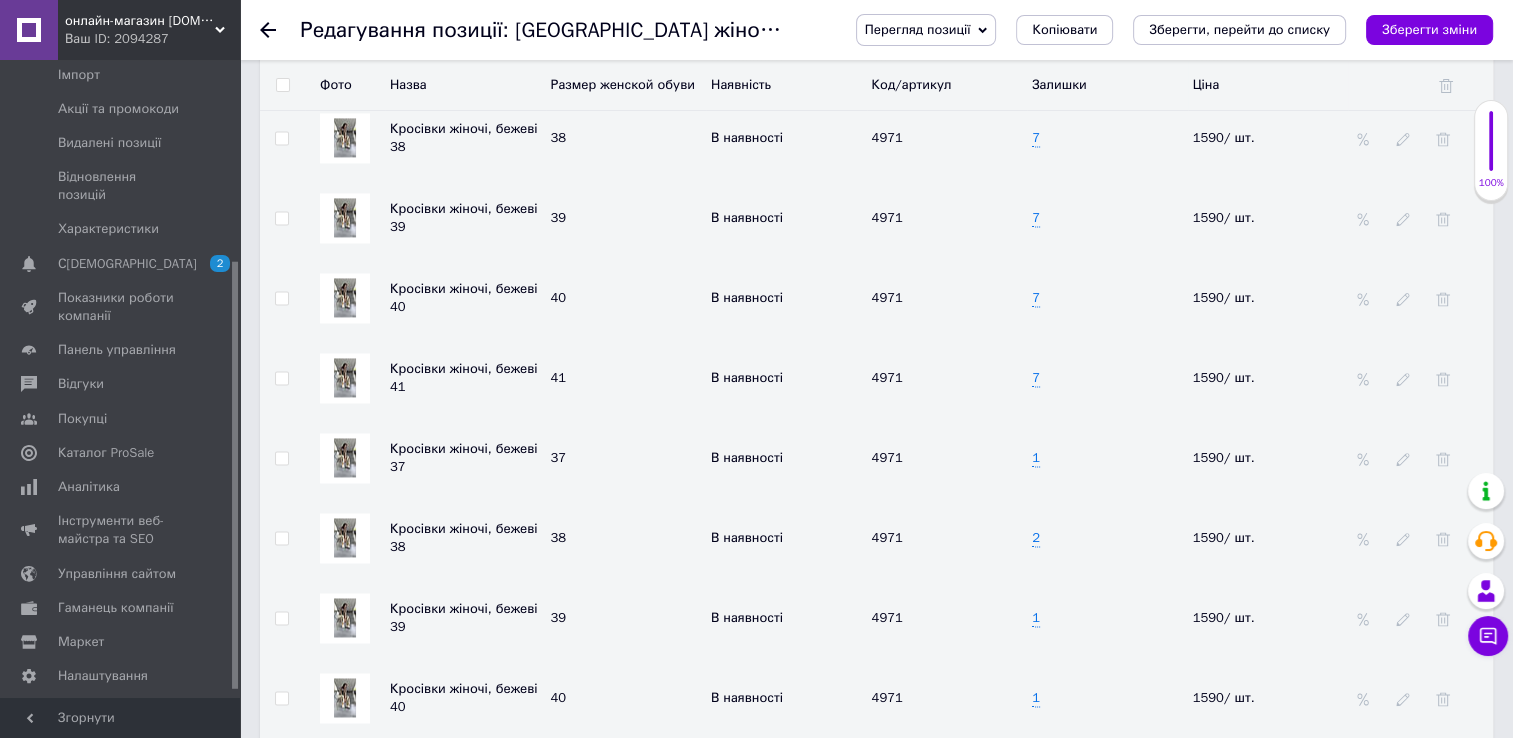 click at bounding box center (281, 218) 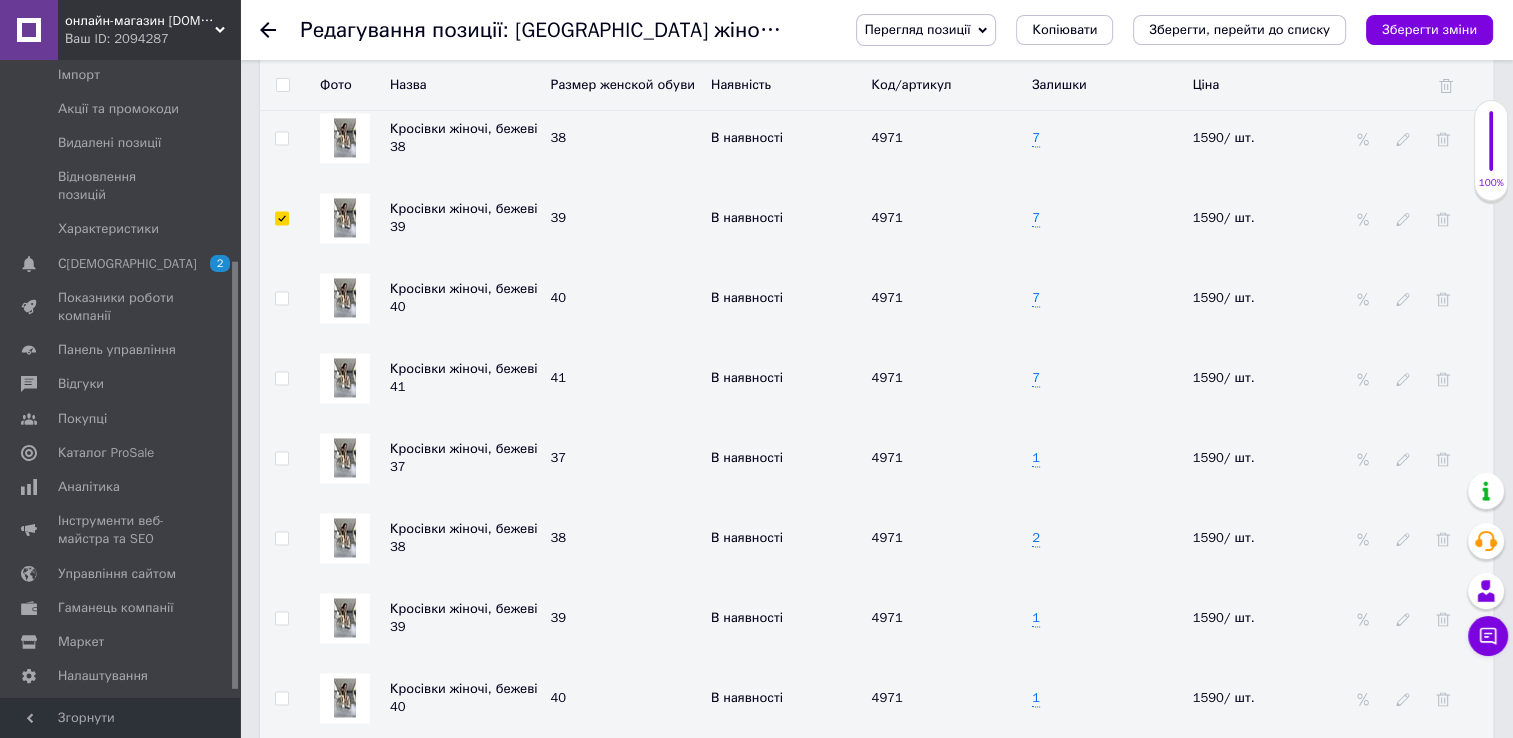 checkbox on "true" 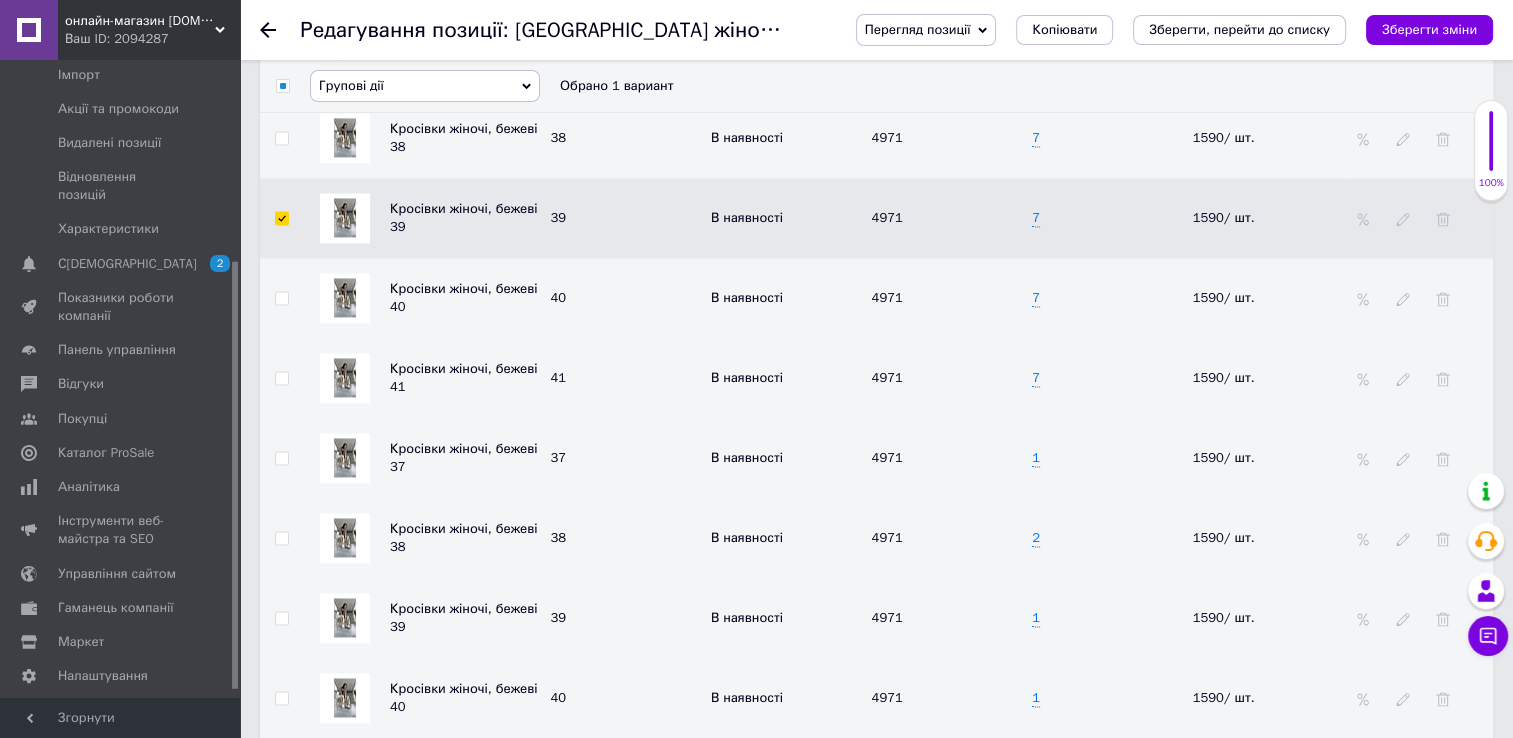 click at bounding box center (281, 298) 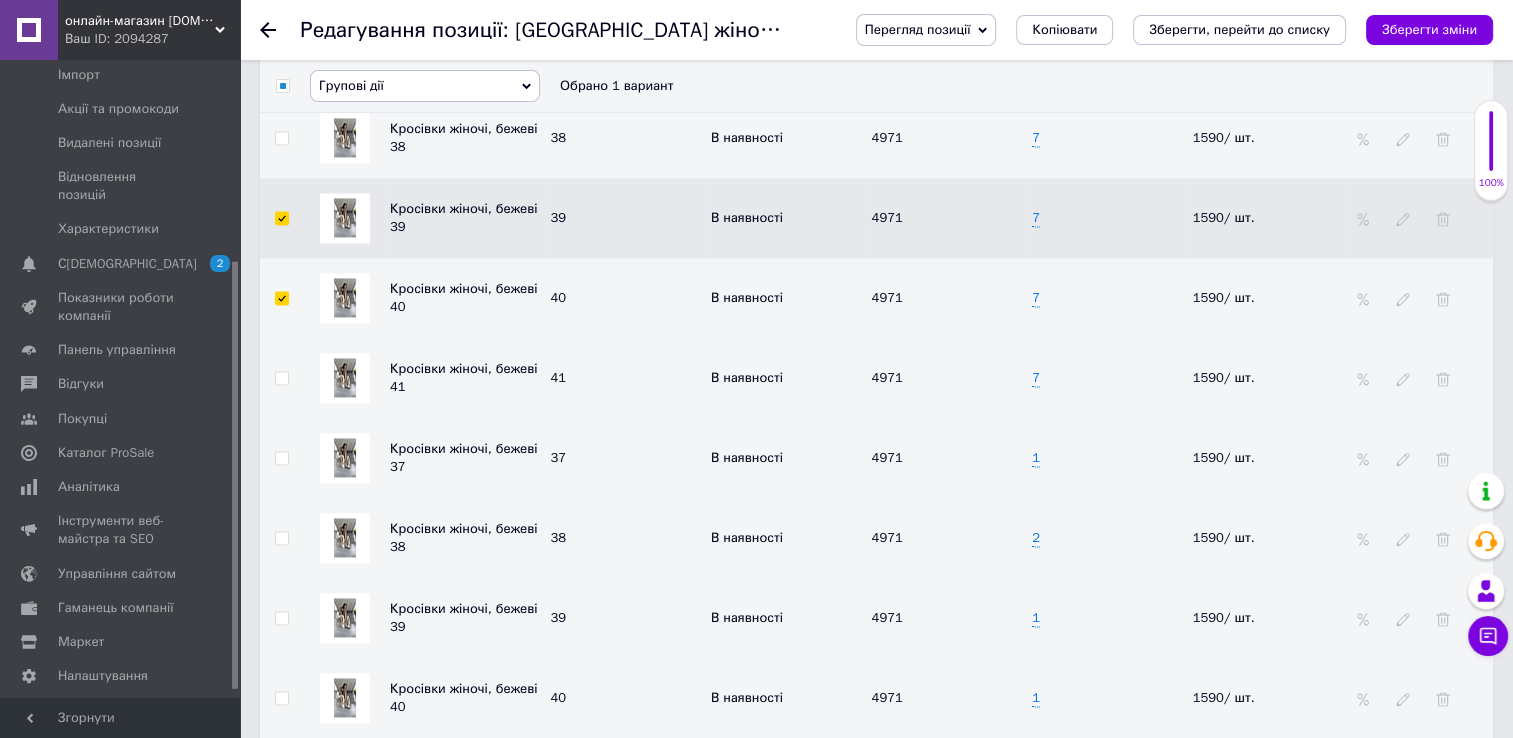 checkbox on "true" 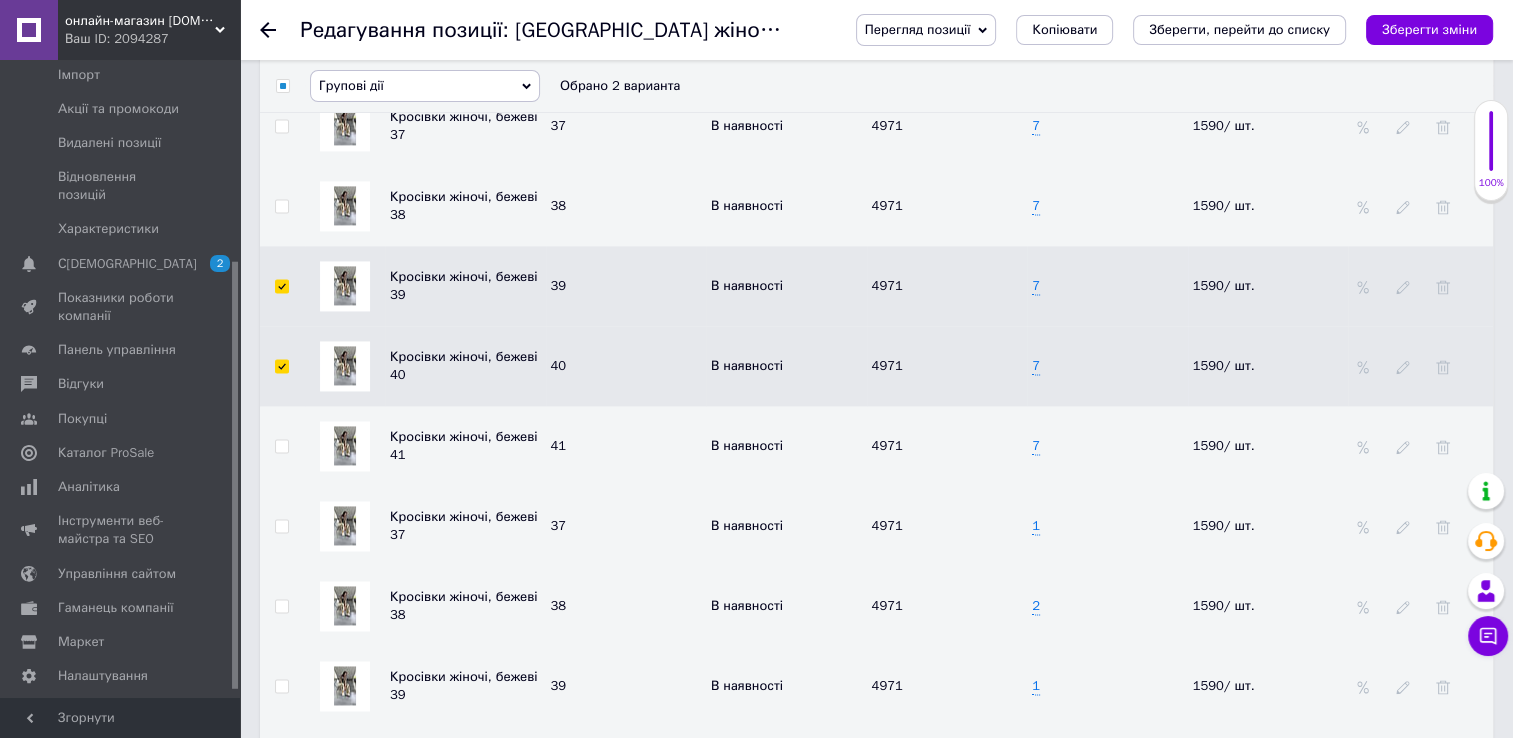 scroll, scrollTop: 2900, scrollLeft: 0, axis: vertical 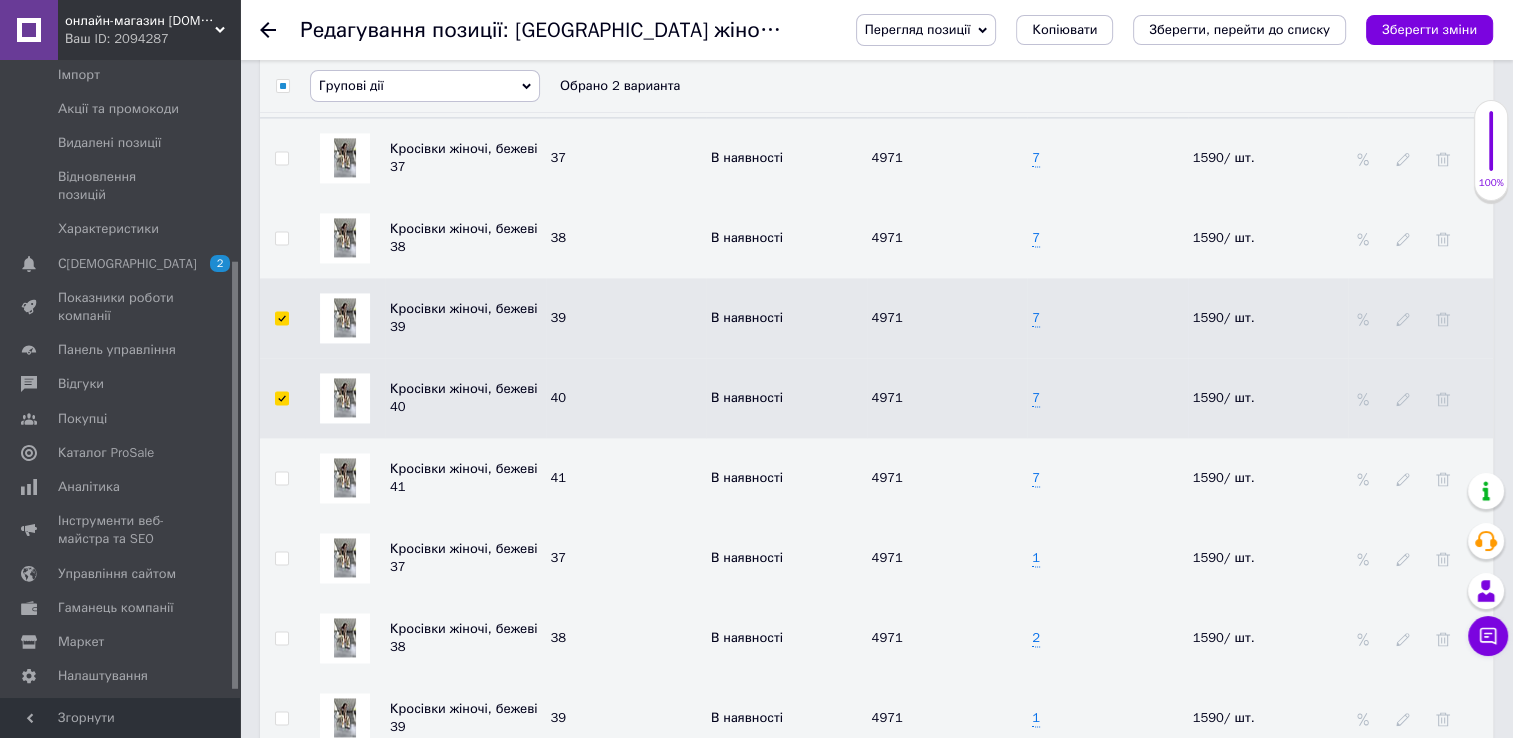 click at bounding box center (281, 238) 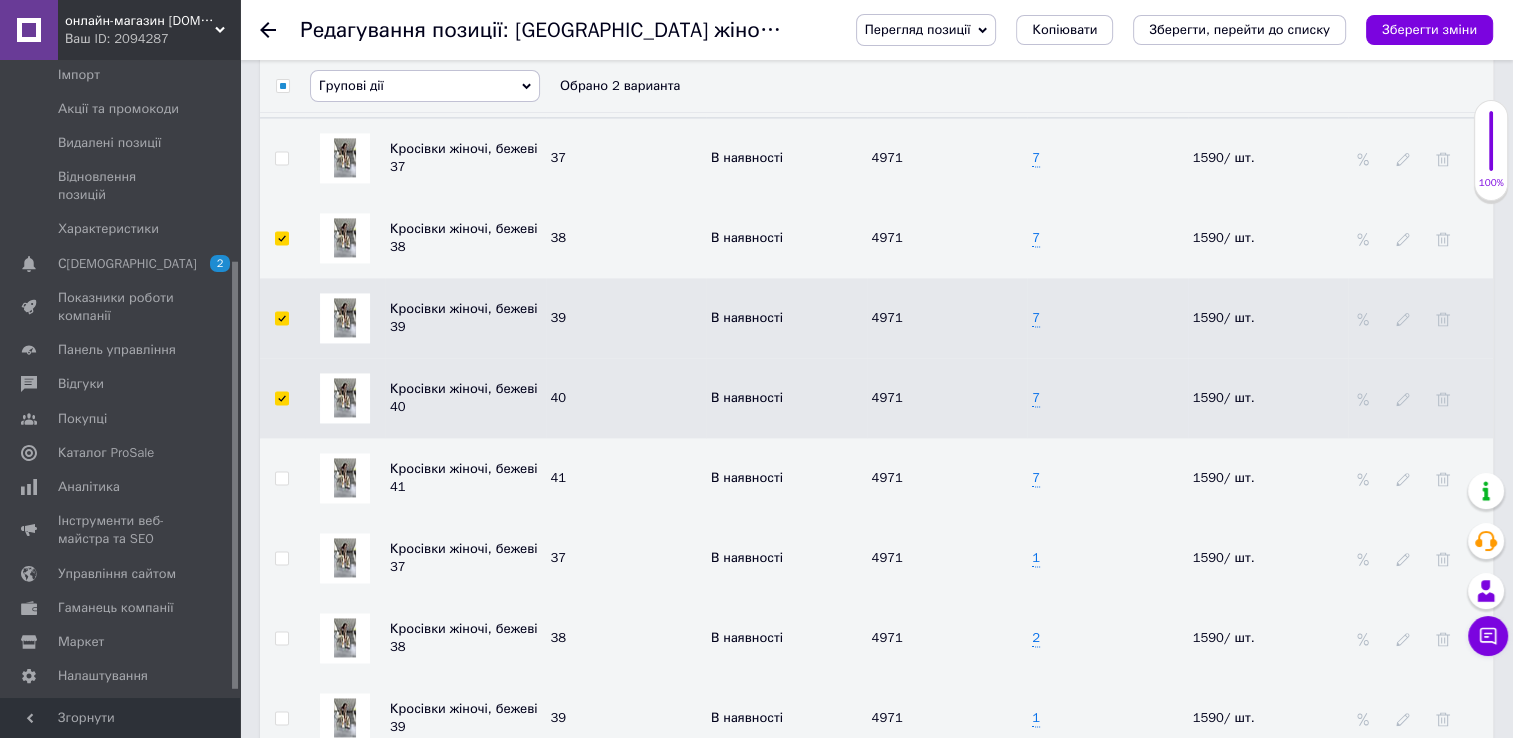 checkbox on "true" 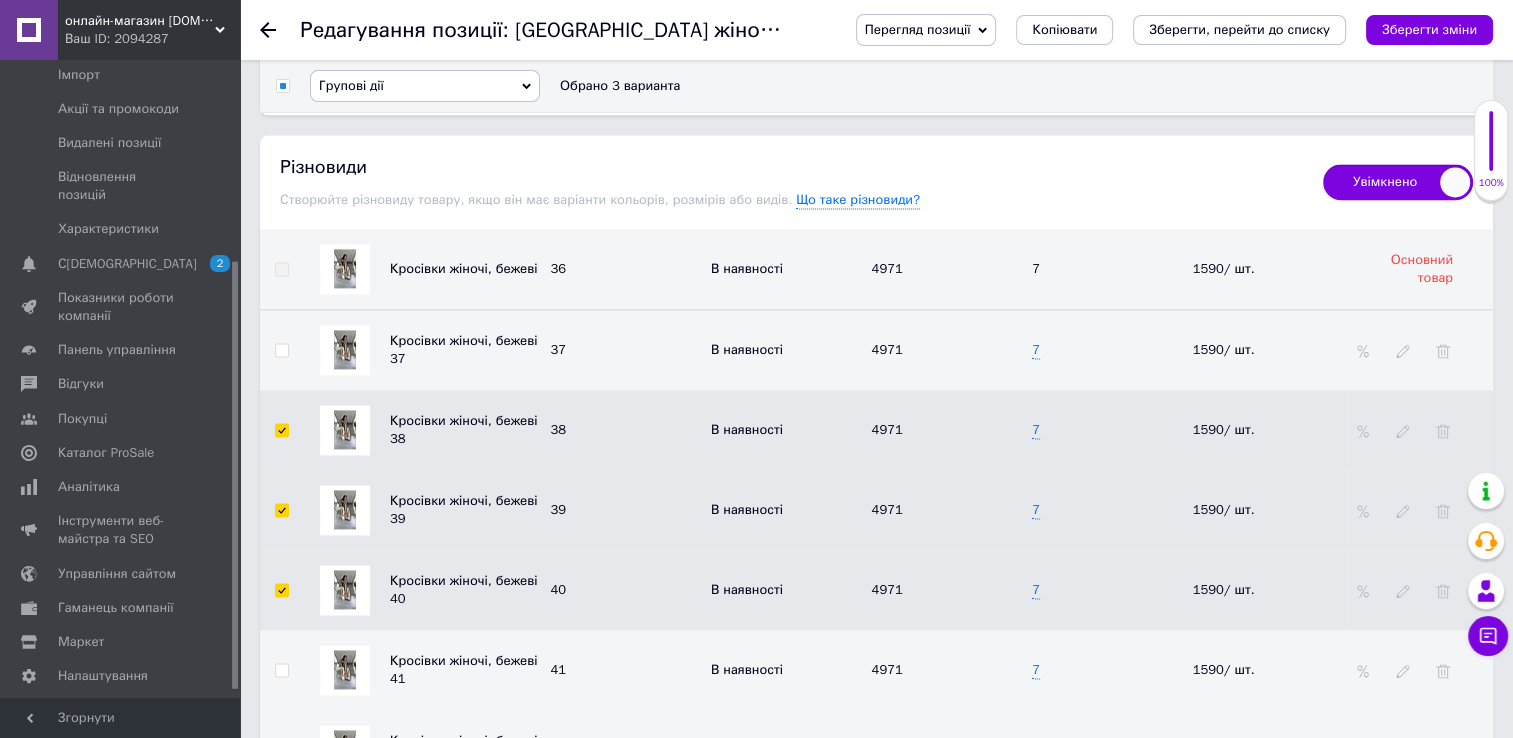 scroll, scrollTop: 2700, scrollLeft: 0, axis: vertical 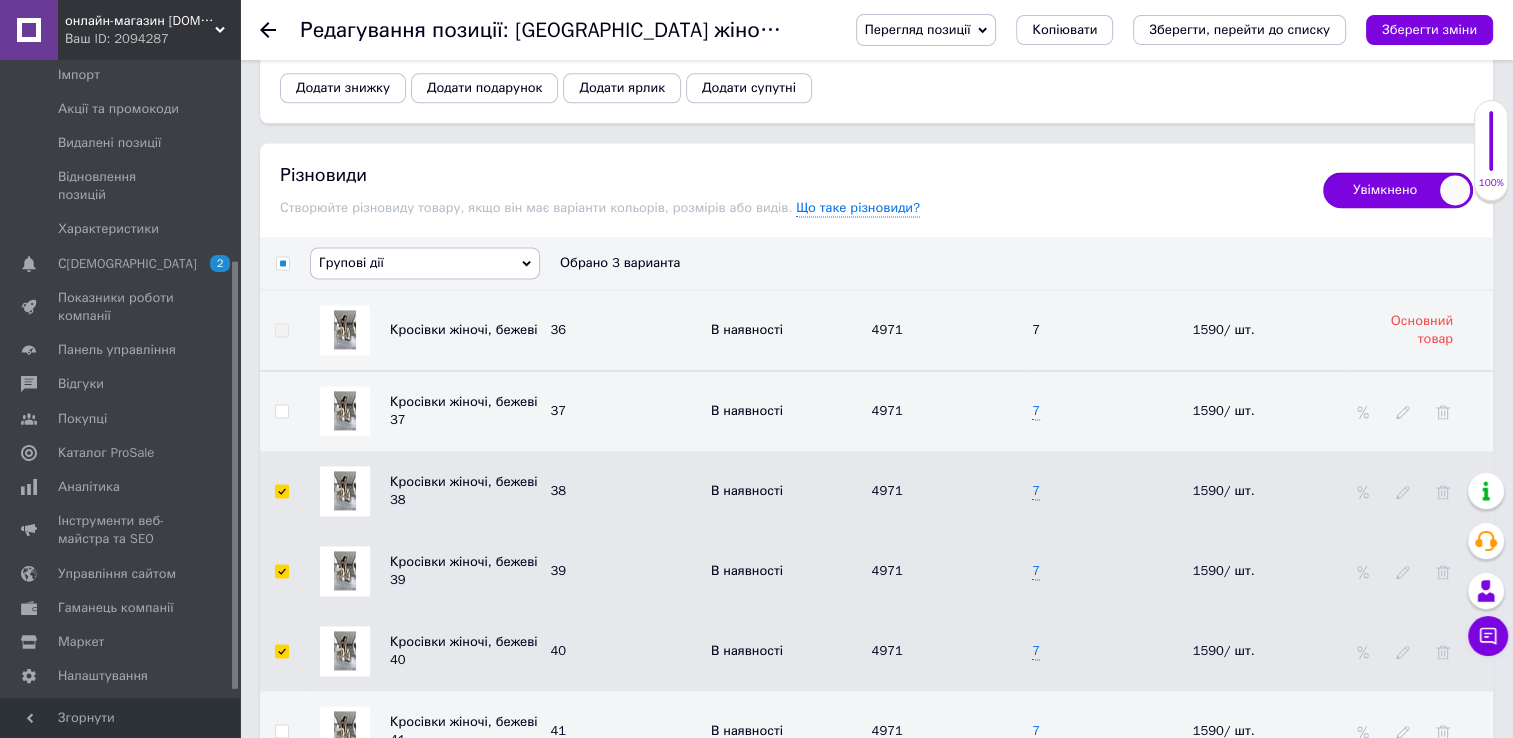click at bounding box center [281, 411] 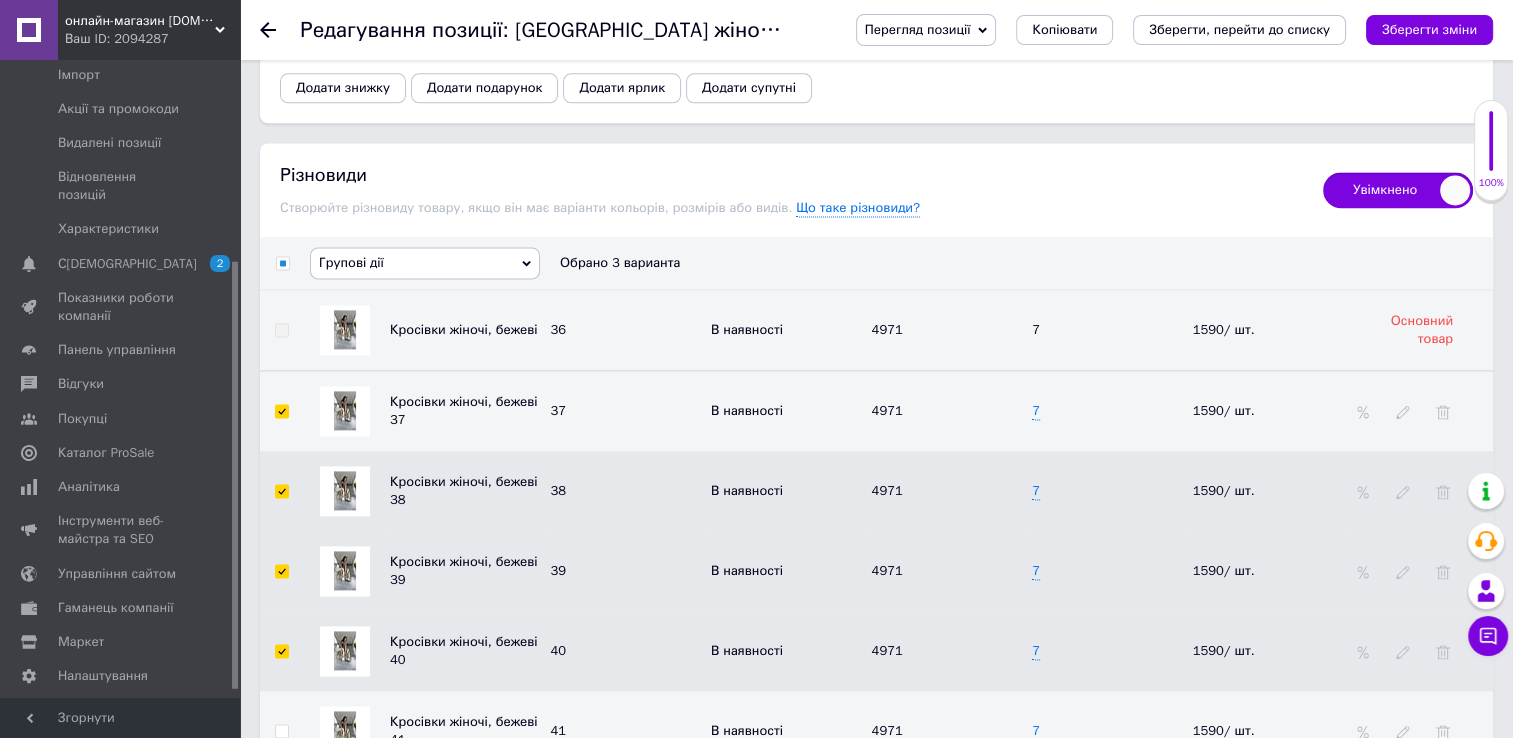 checkbox on "true" 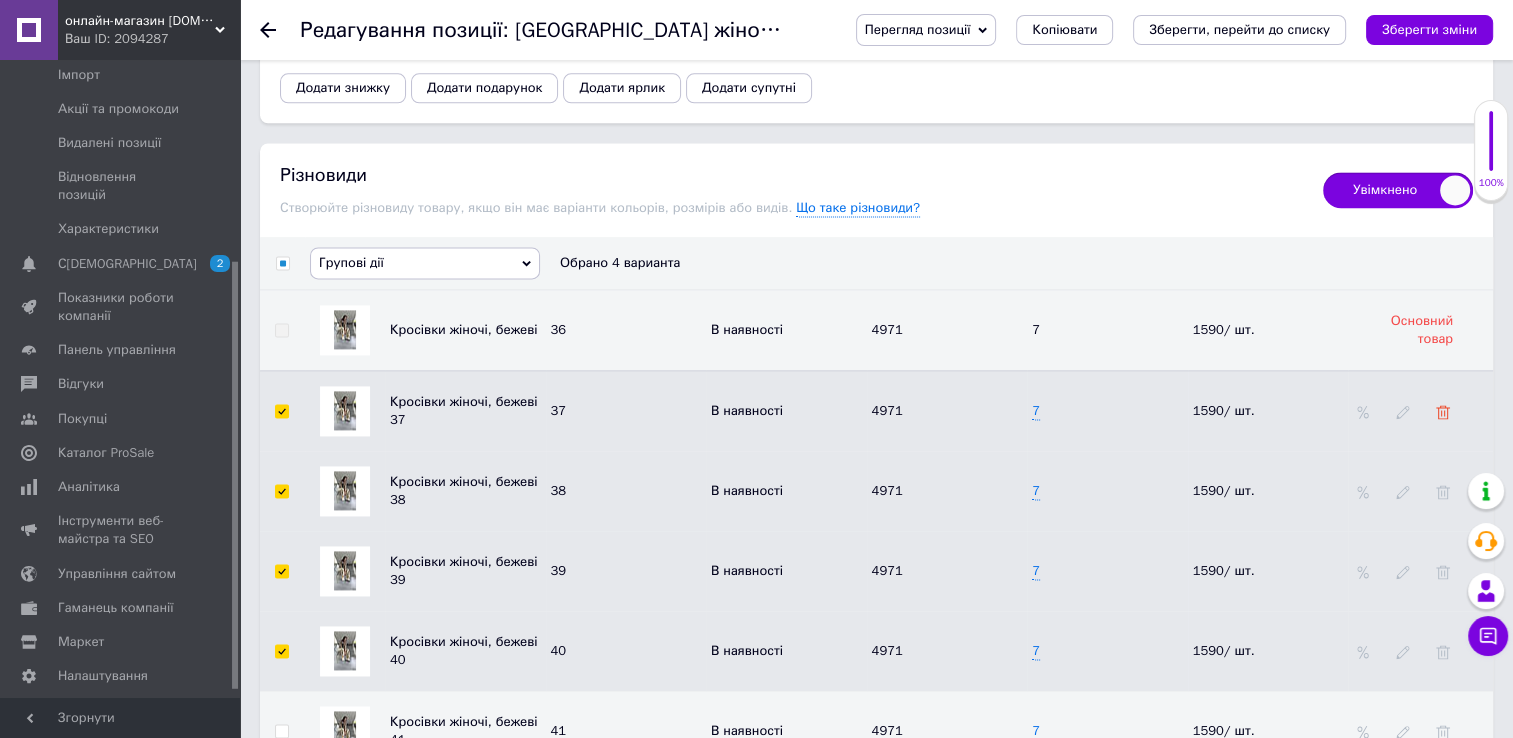click 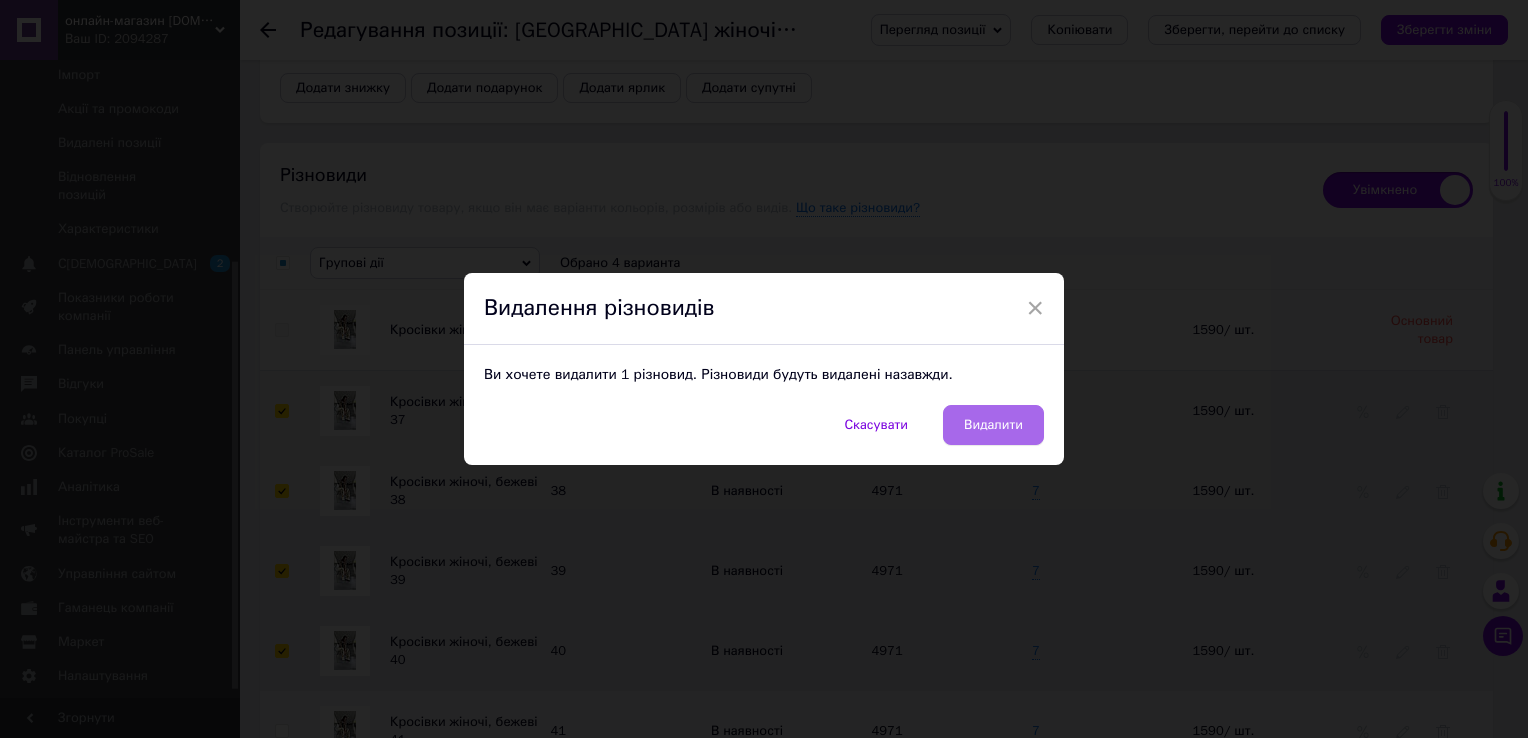 click on "Видалити" at bounding box center [993, 425] 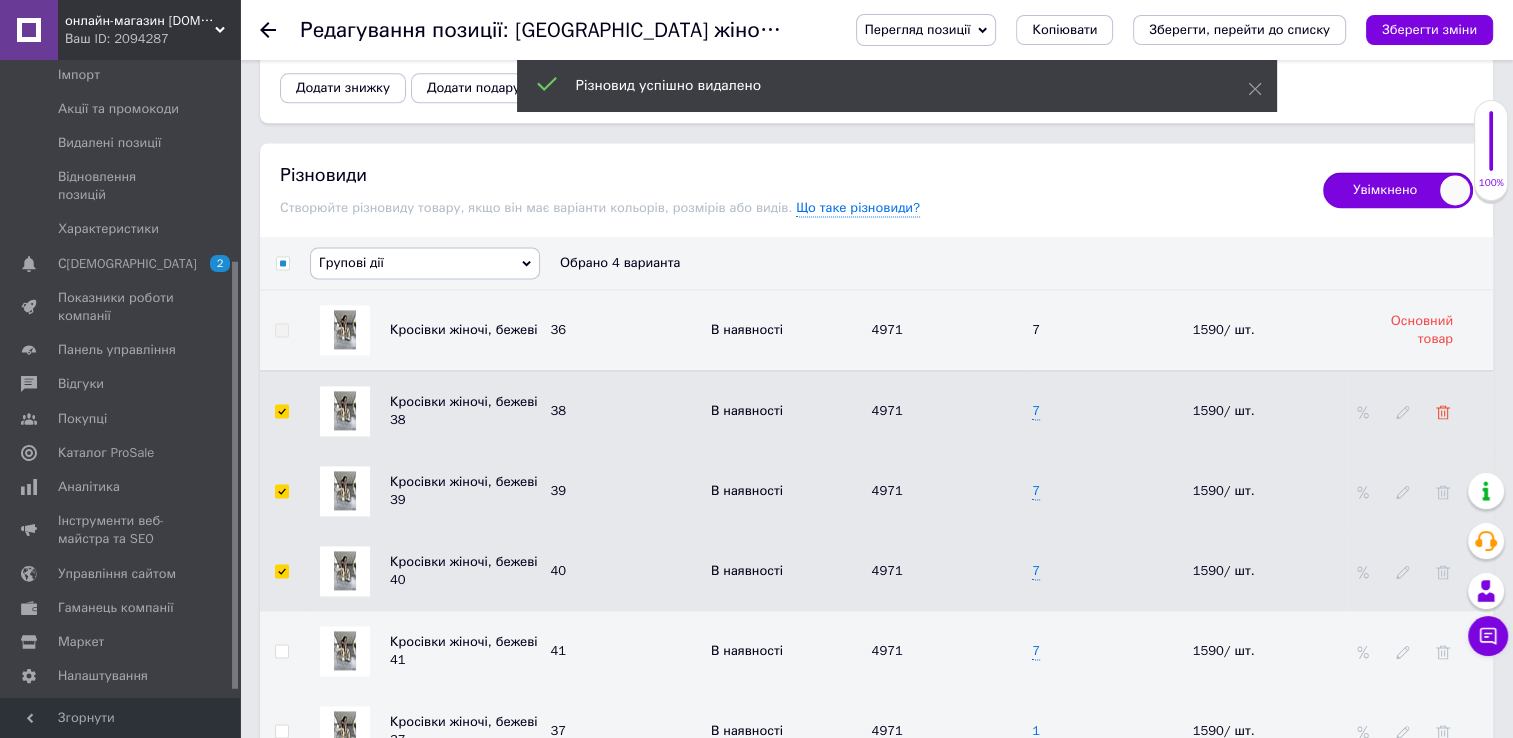 click 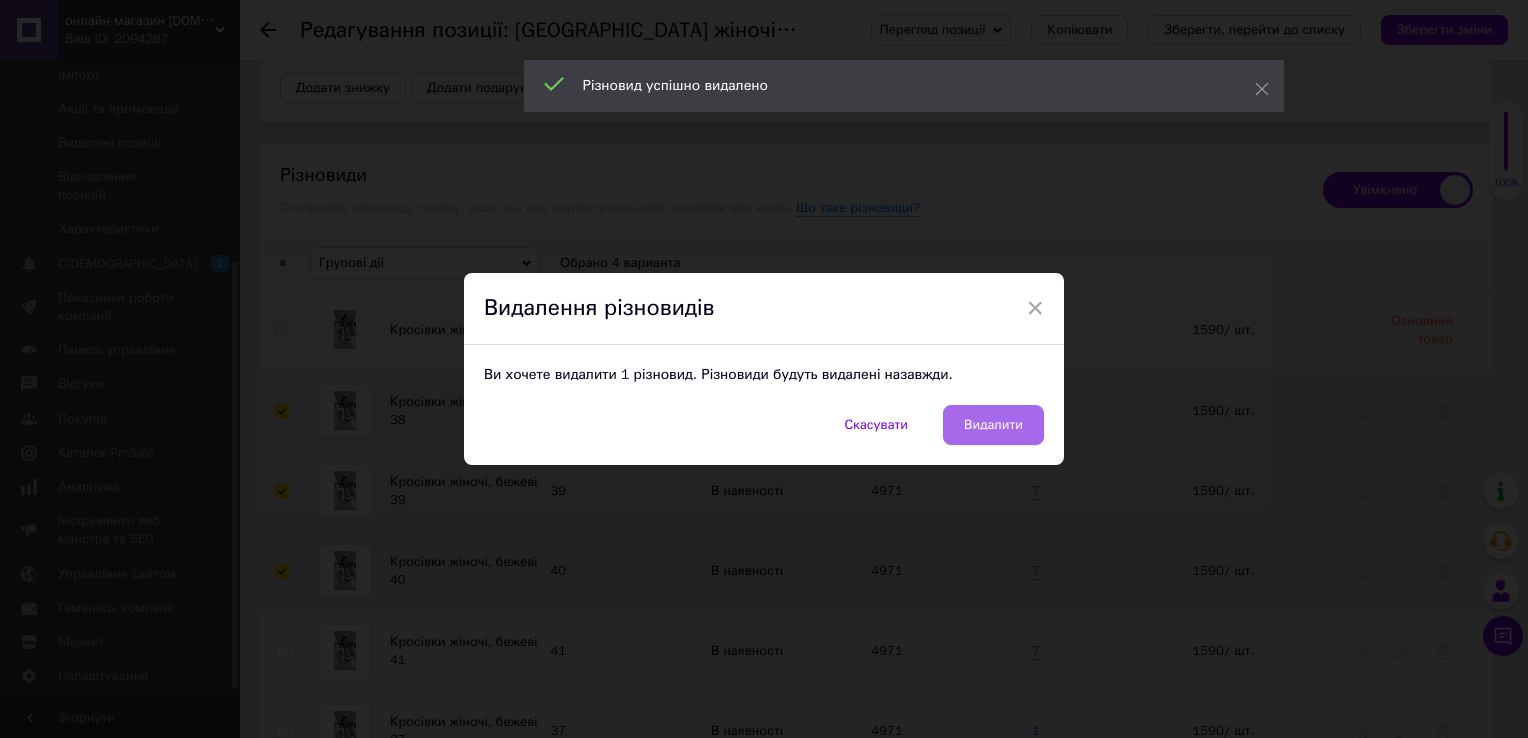 click on "Видалити" at bounding box center [993, 425] 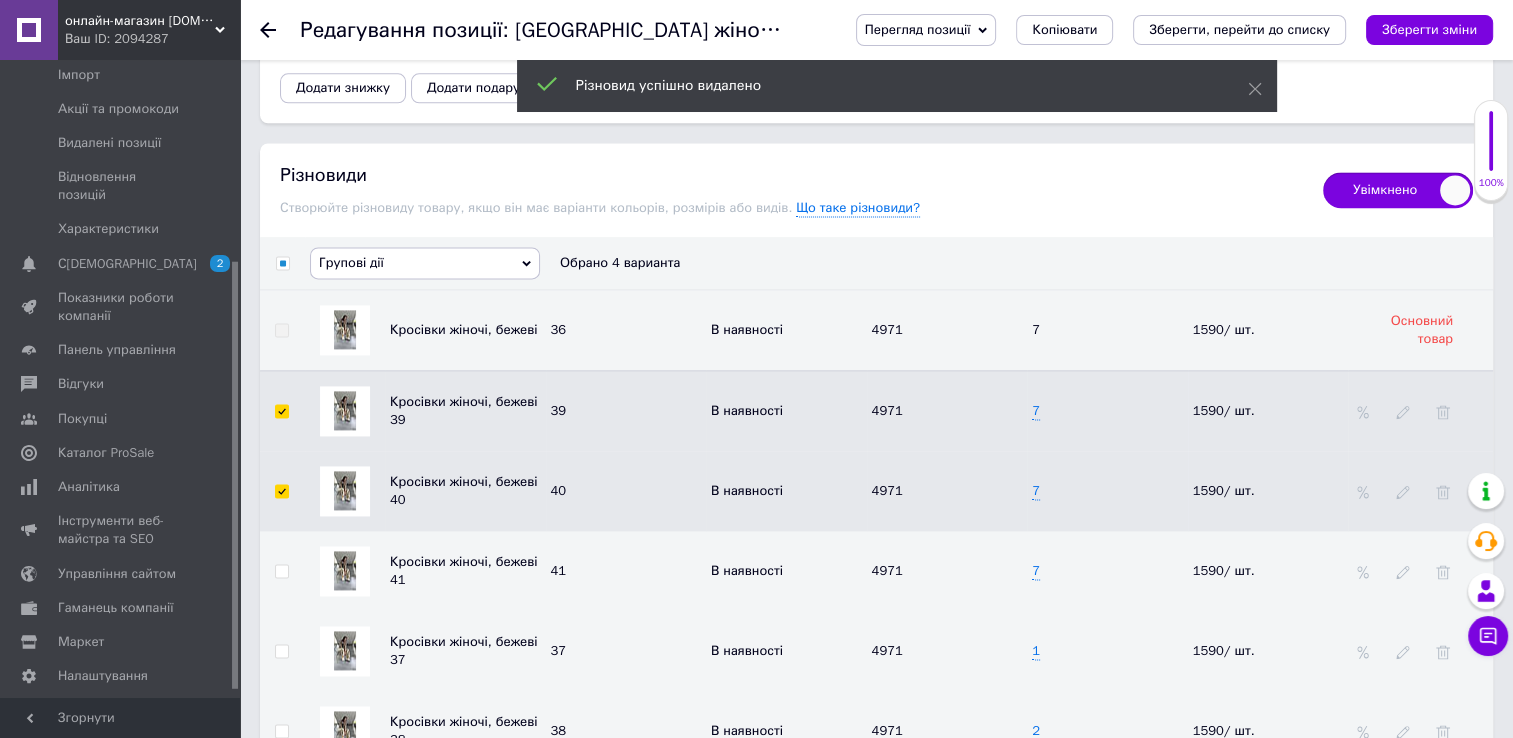 scroll, scrollTop: 2800, scrollLeft: 0, axis: vertical 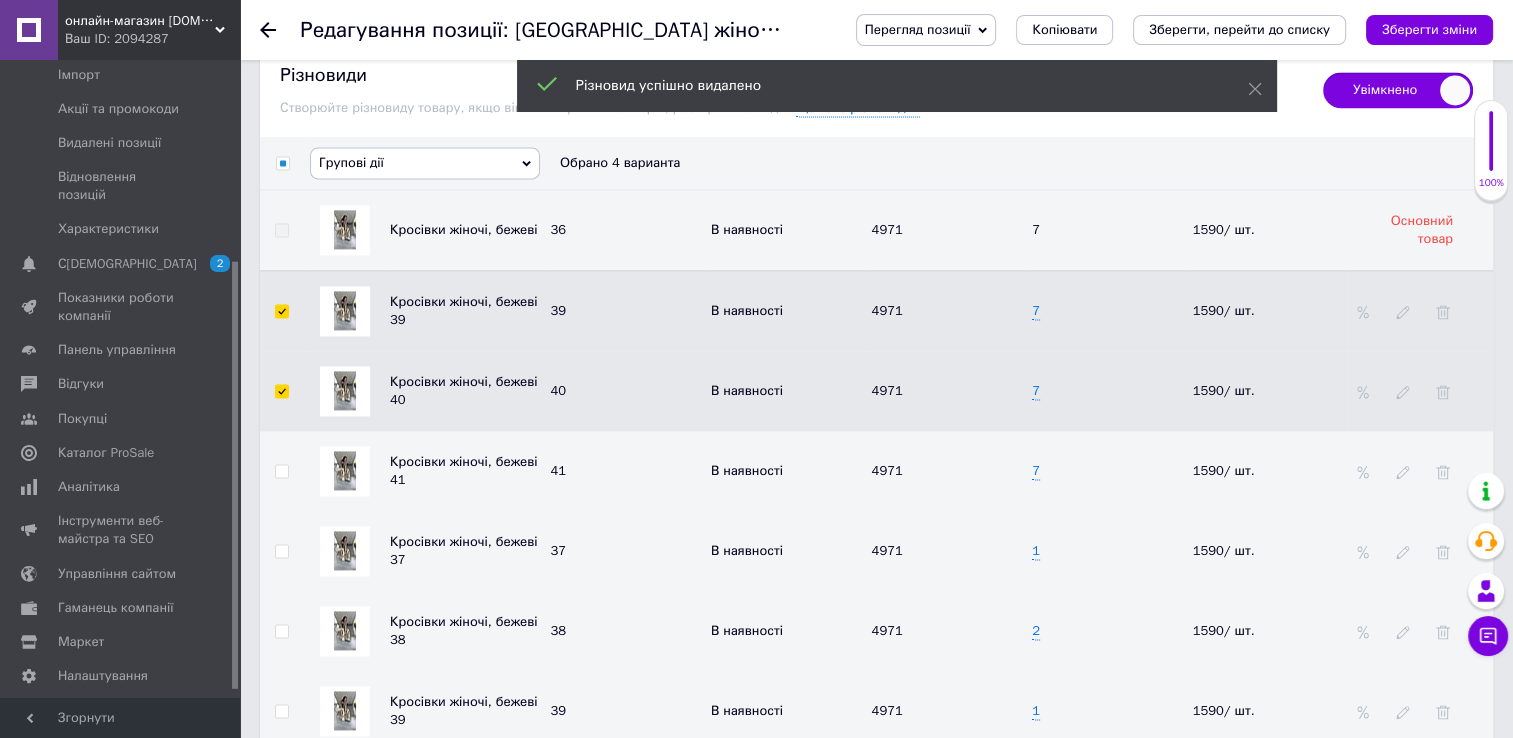 click at bounding box center [1443, 311] 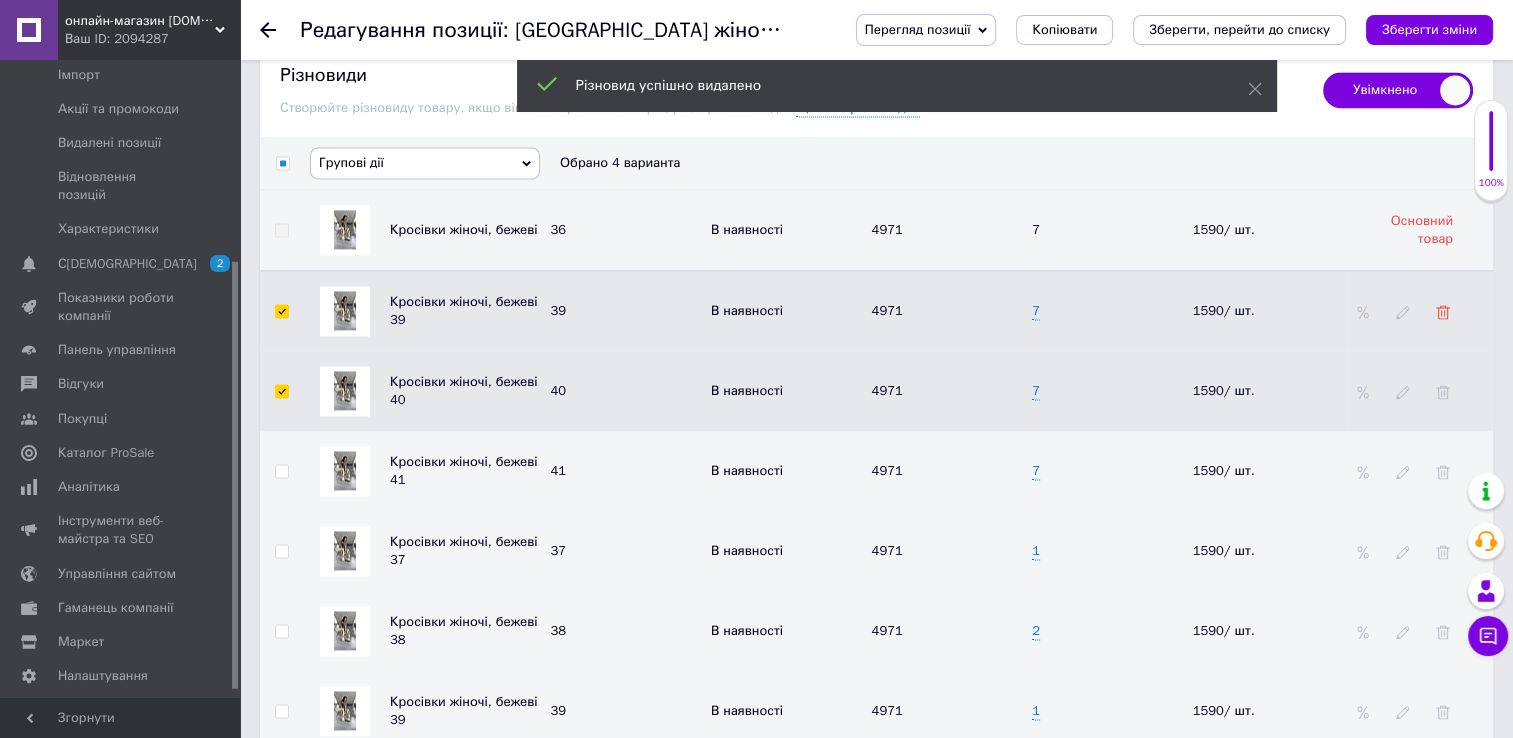click 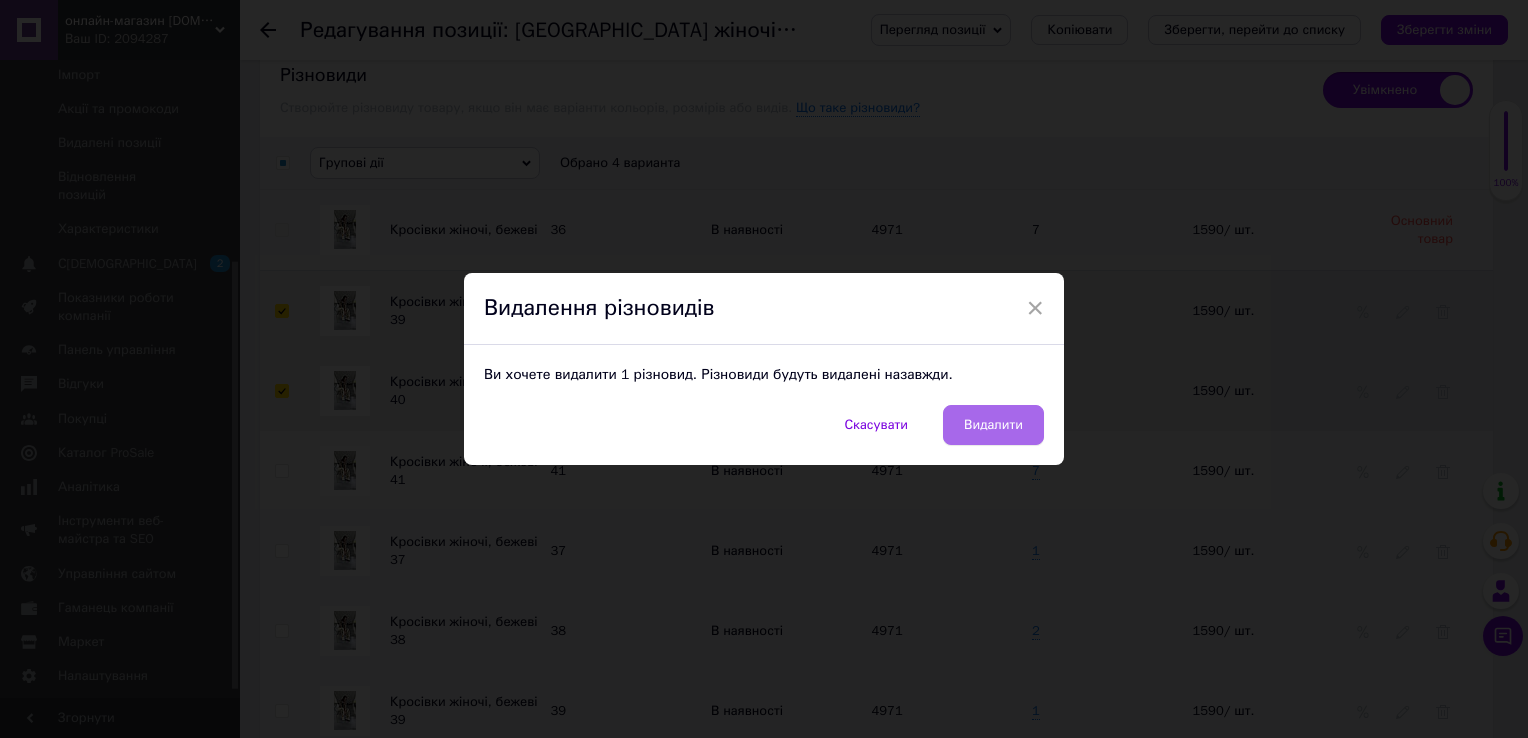 click on "Видалити" at bounding box center [993, 425] 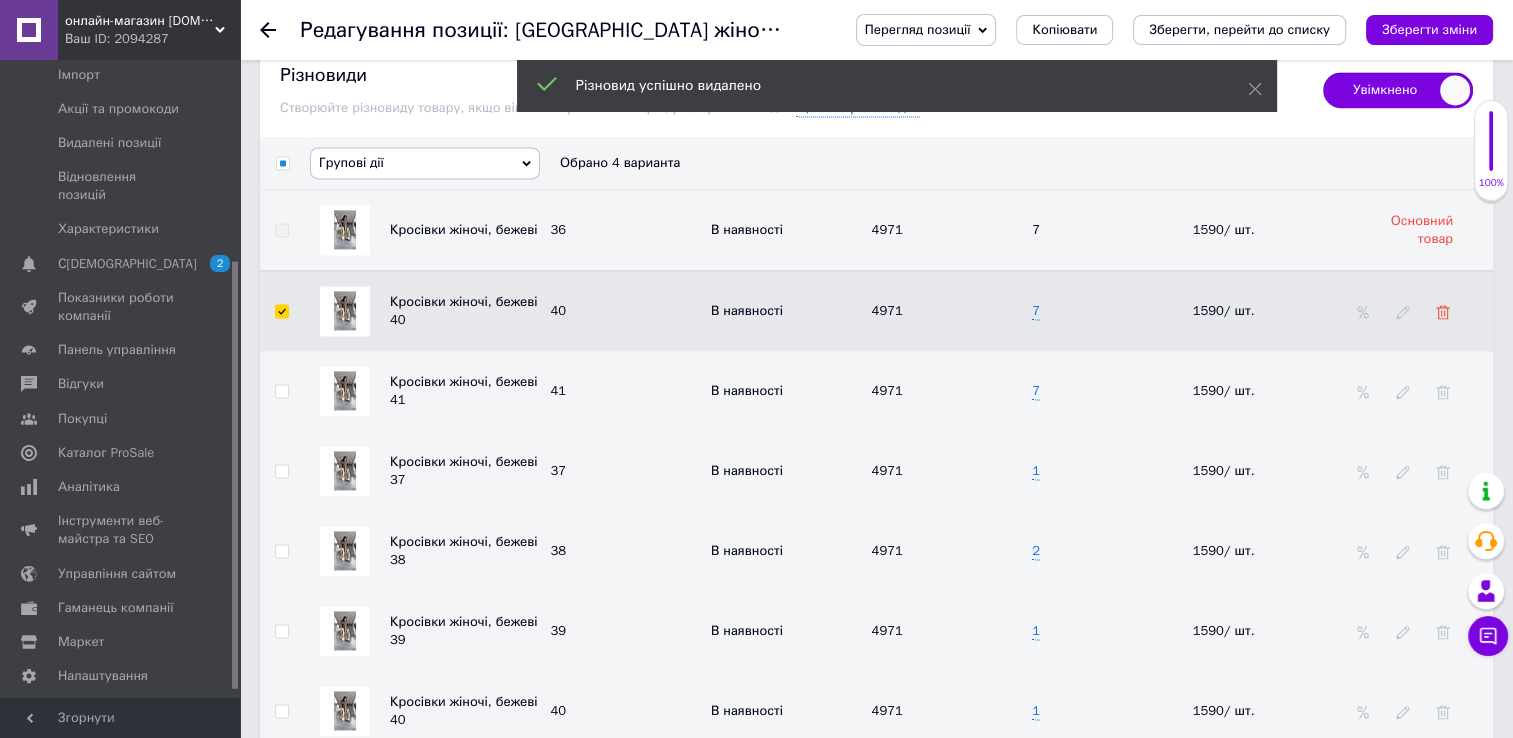 click 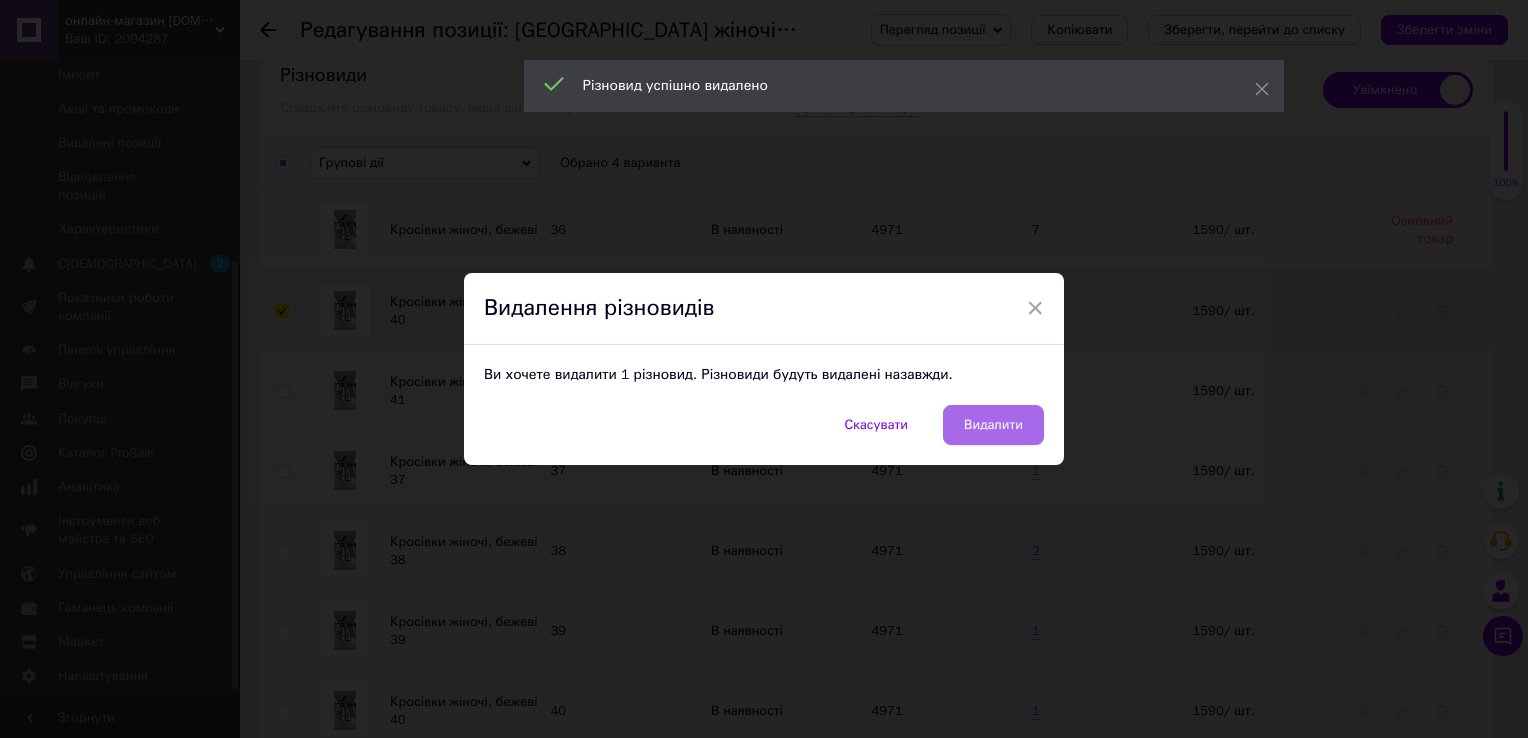 click on "Видалити" at bounding box center [993, 425] 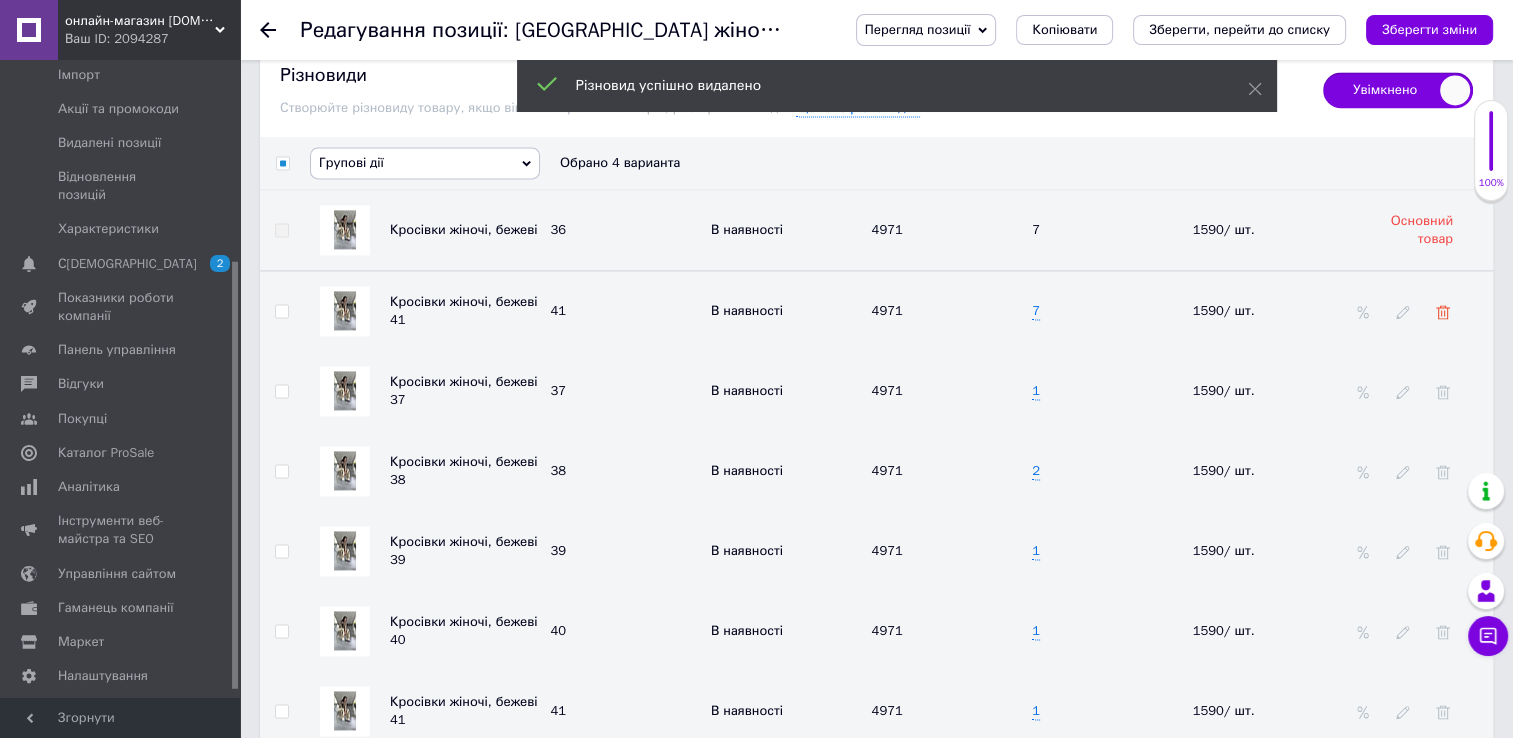 click 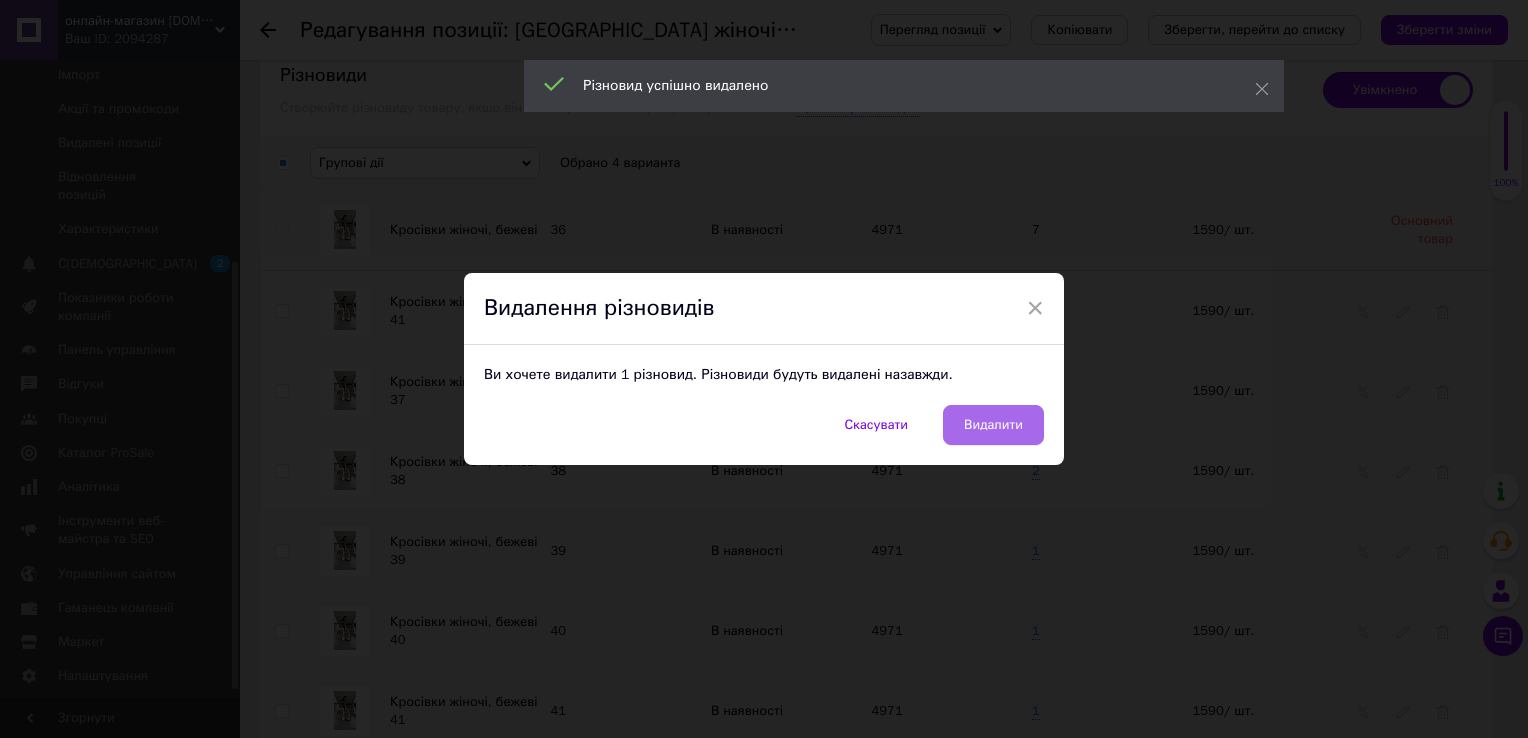 click on "Видалити" at bounding box center (993, 425) 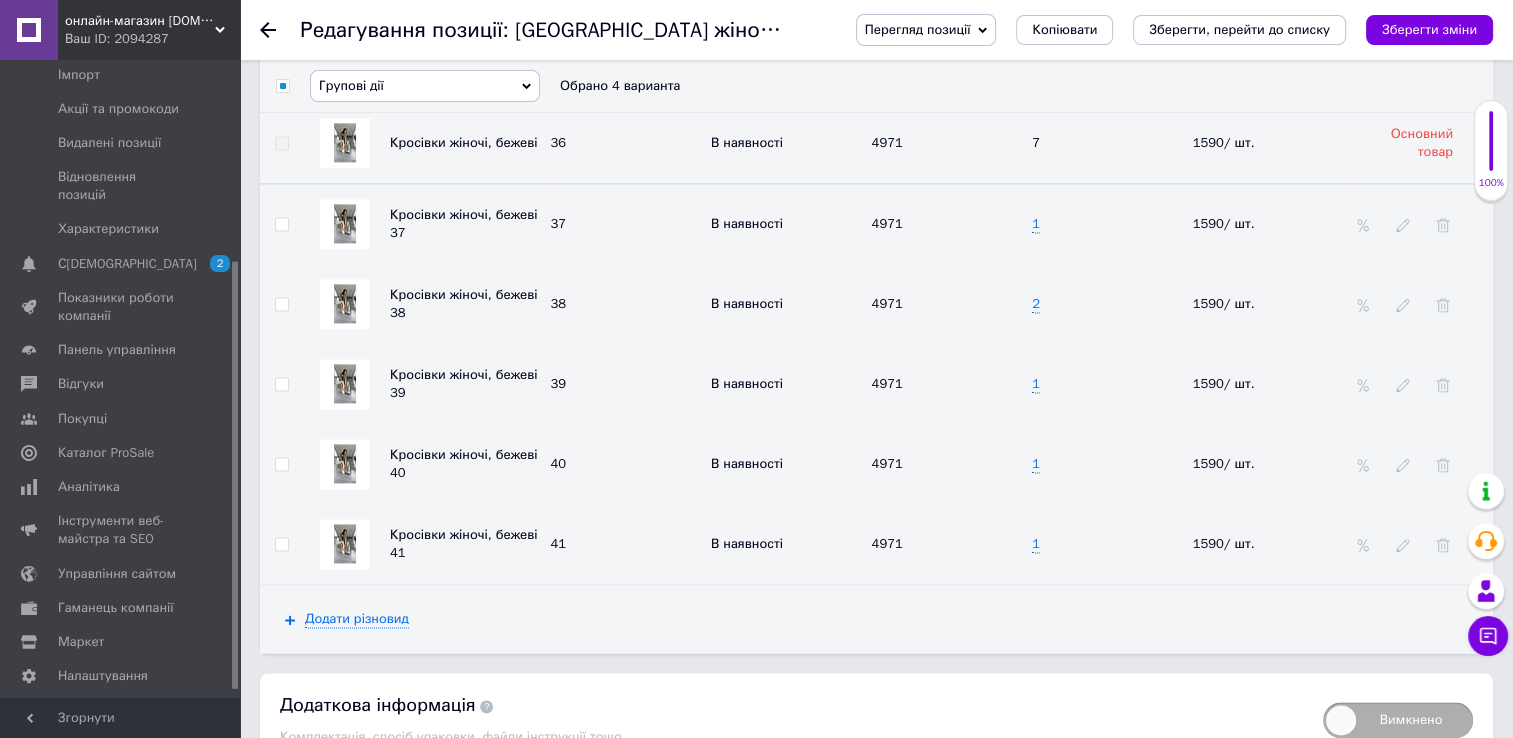 scroll, scrollTop: 2800, scrollLeft: 0, axis: vertical 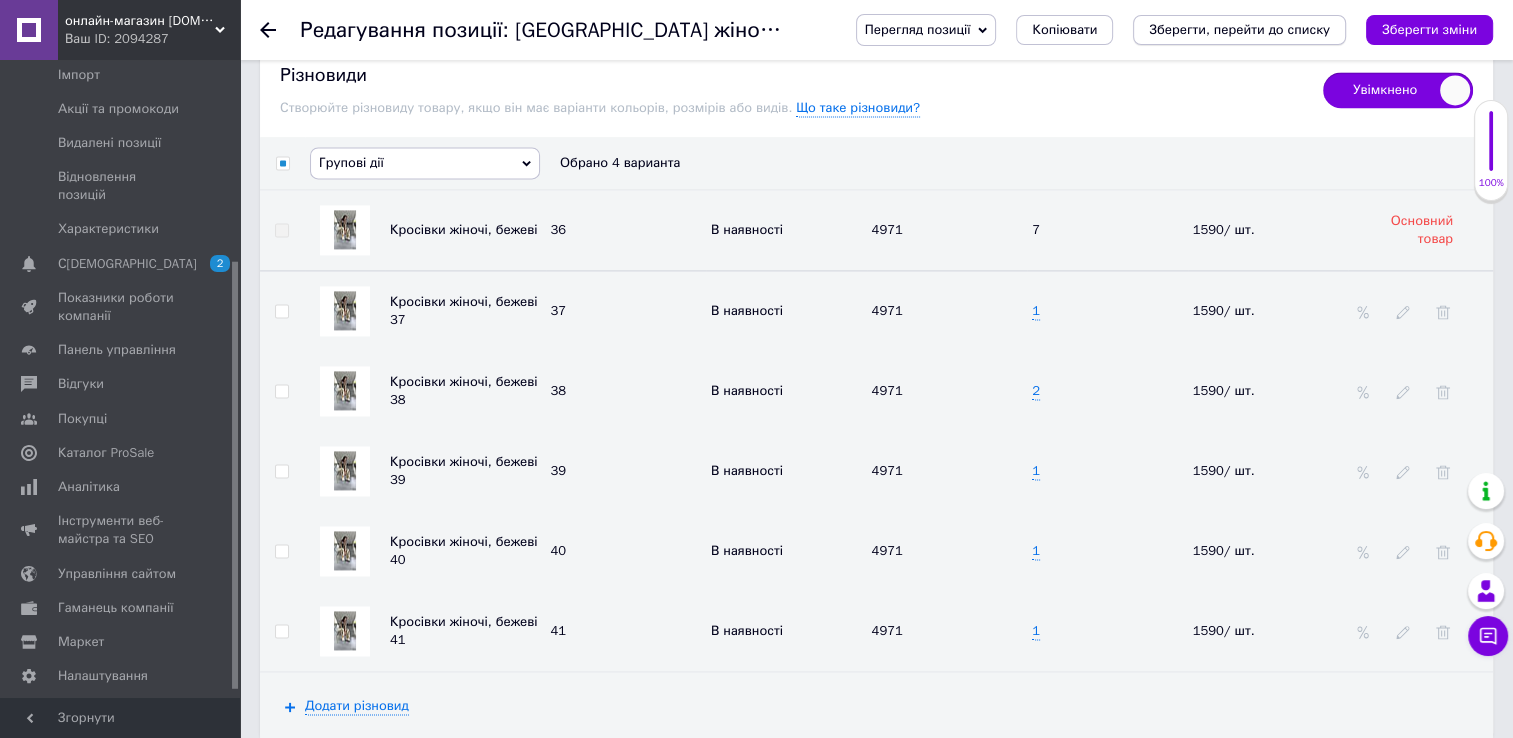 click on "Зберегти, перейти до списку" at bounding box center (1239, 29) 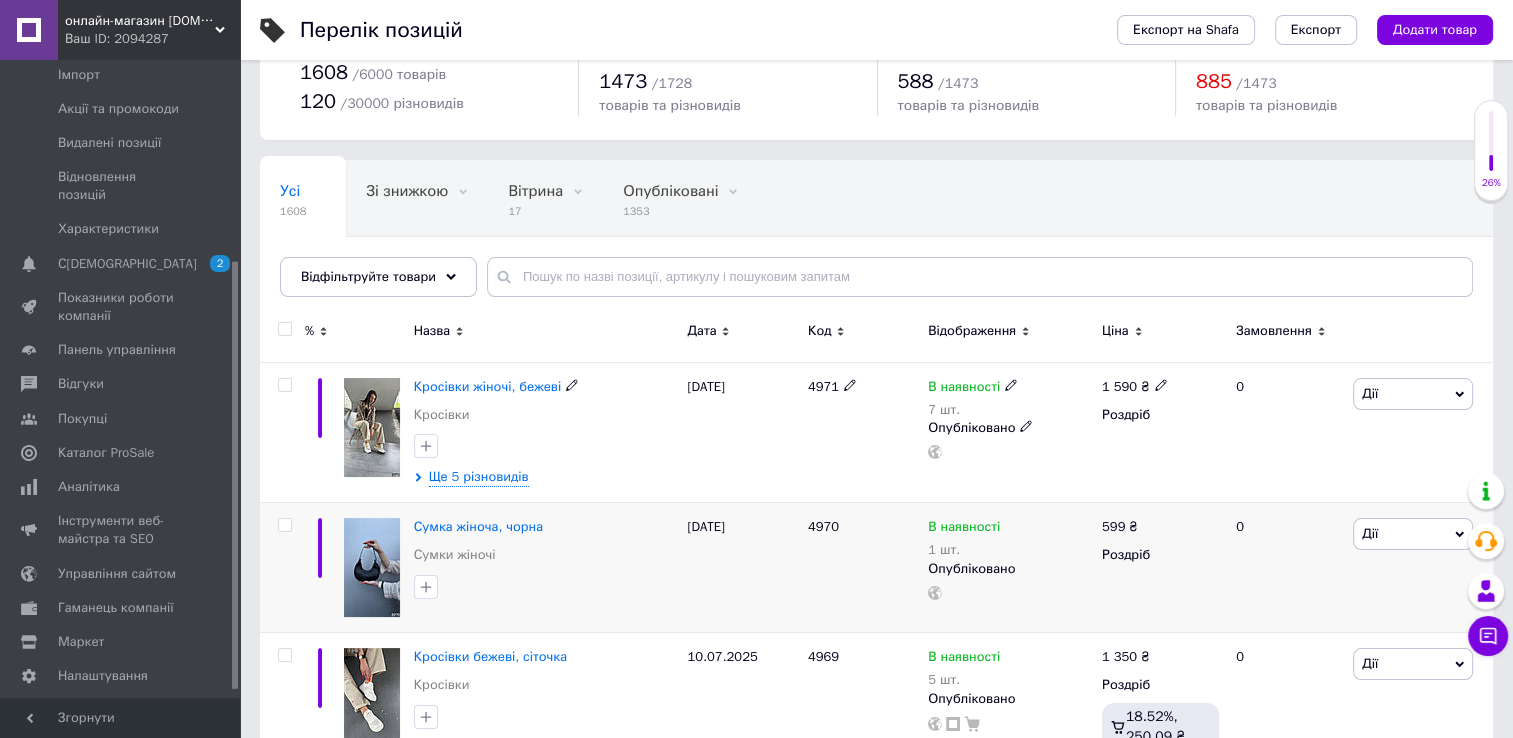 scroll, scrollTop: 100, scrollLeft: 0, axis: vertical 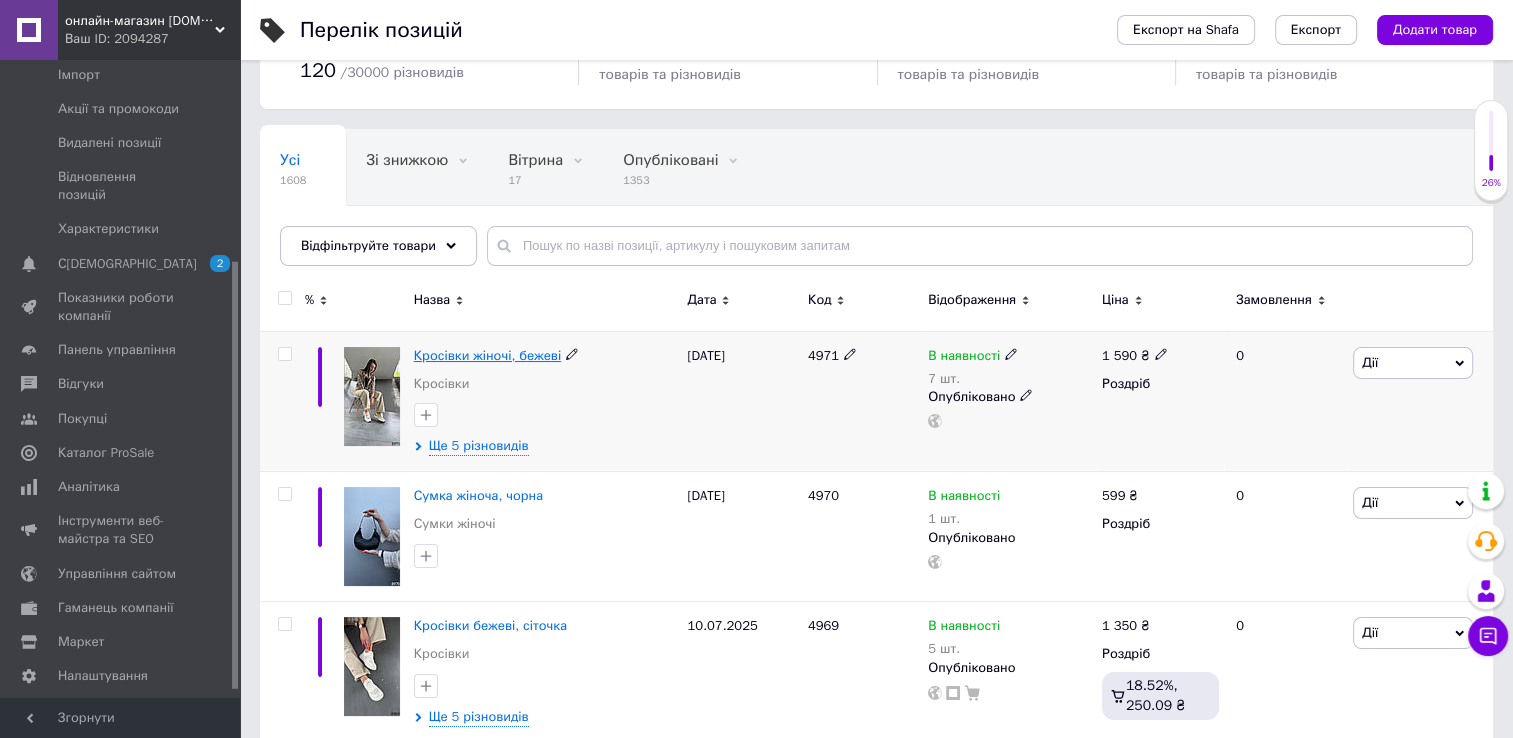 click on "Кросівки жіночі, бежеві" at bounding box center [488, 355] 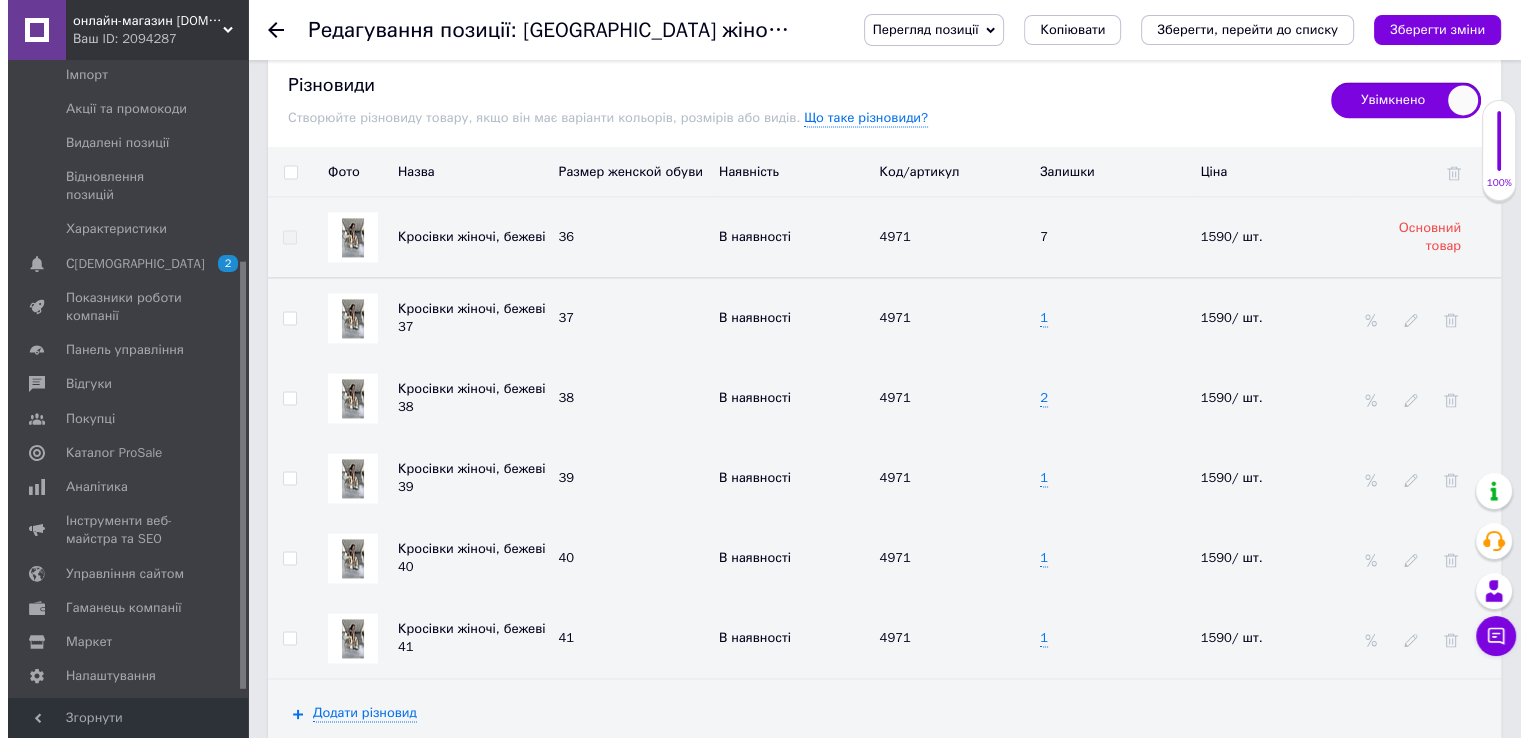 scroll, scrollTop: 2800, scrollLeft: 0, axis: vertical 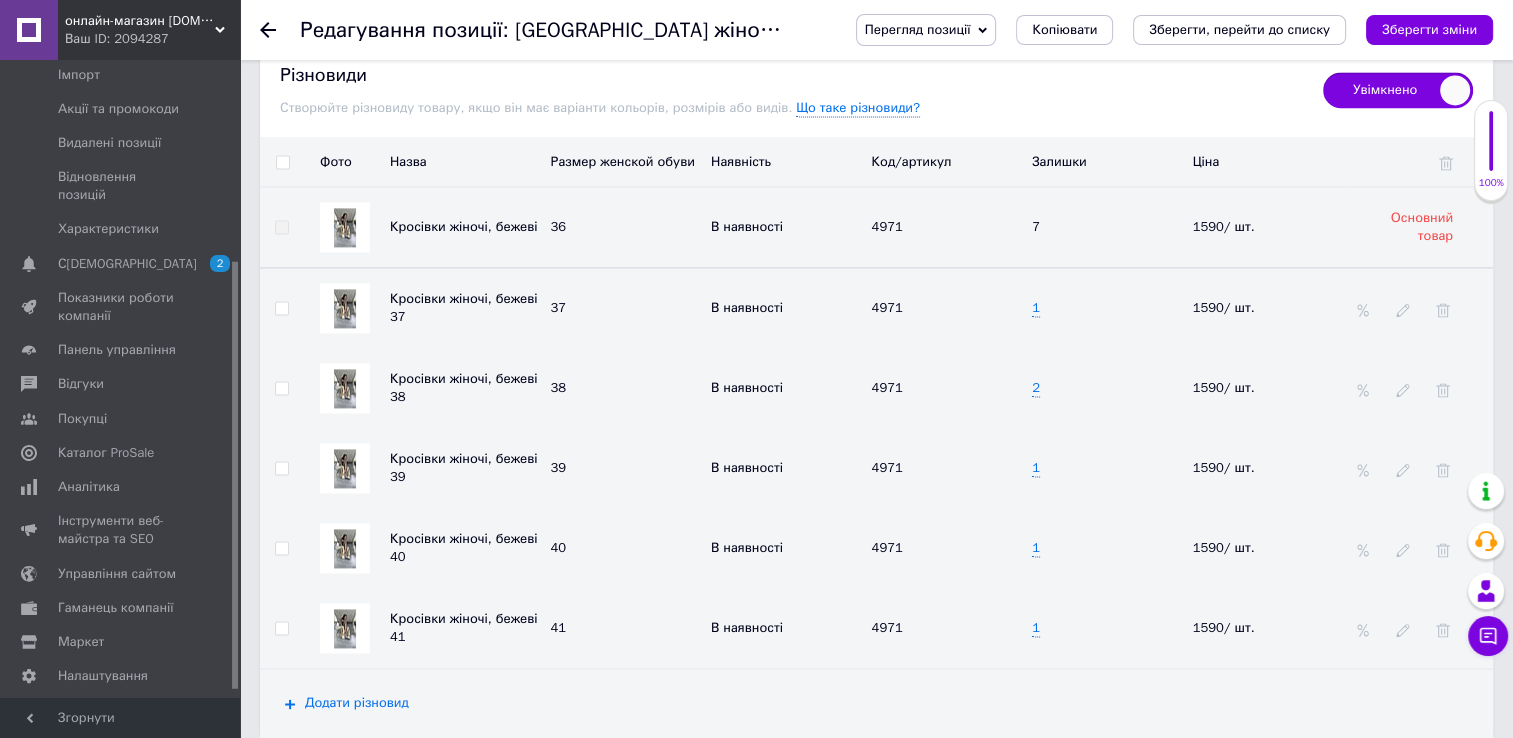 click on "Додати різновид" at bounding box center [357, 703] 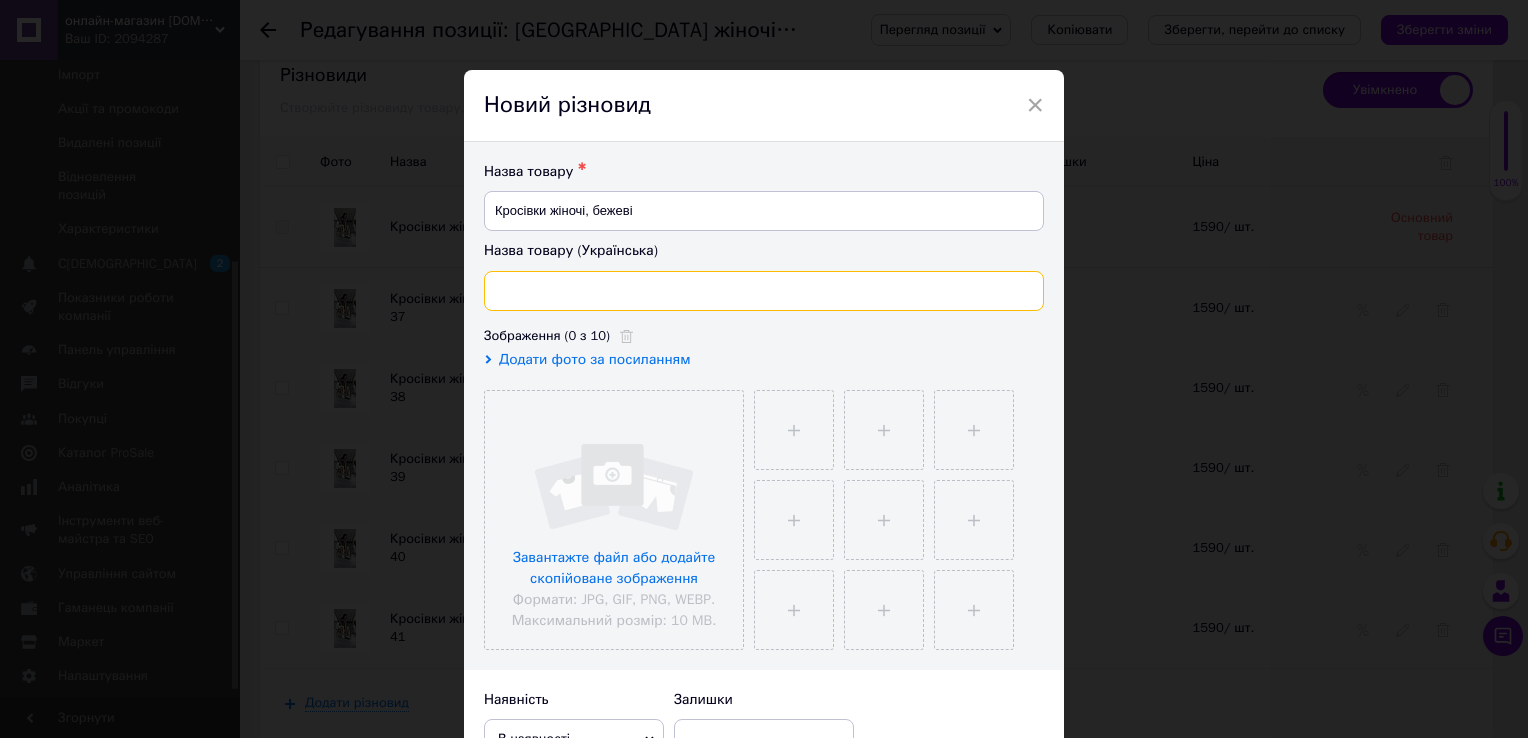 click at bounding box center [764, 291] 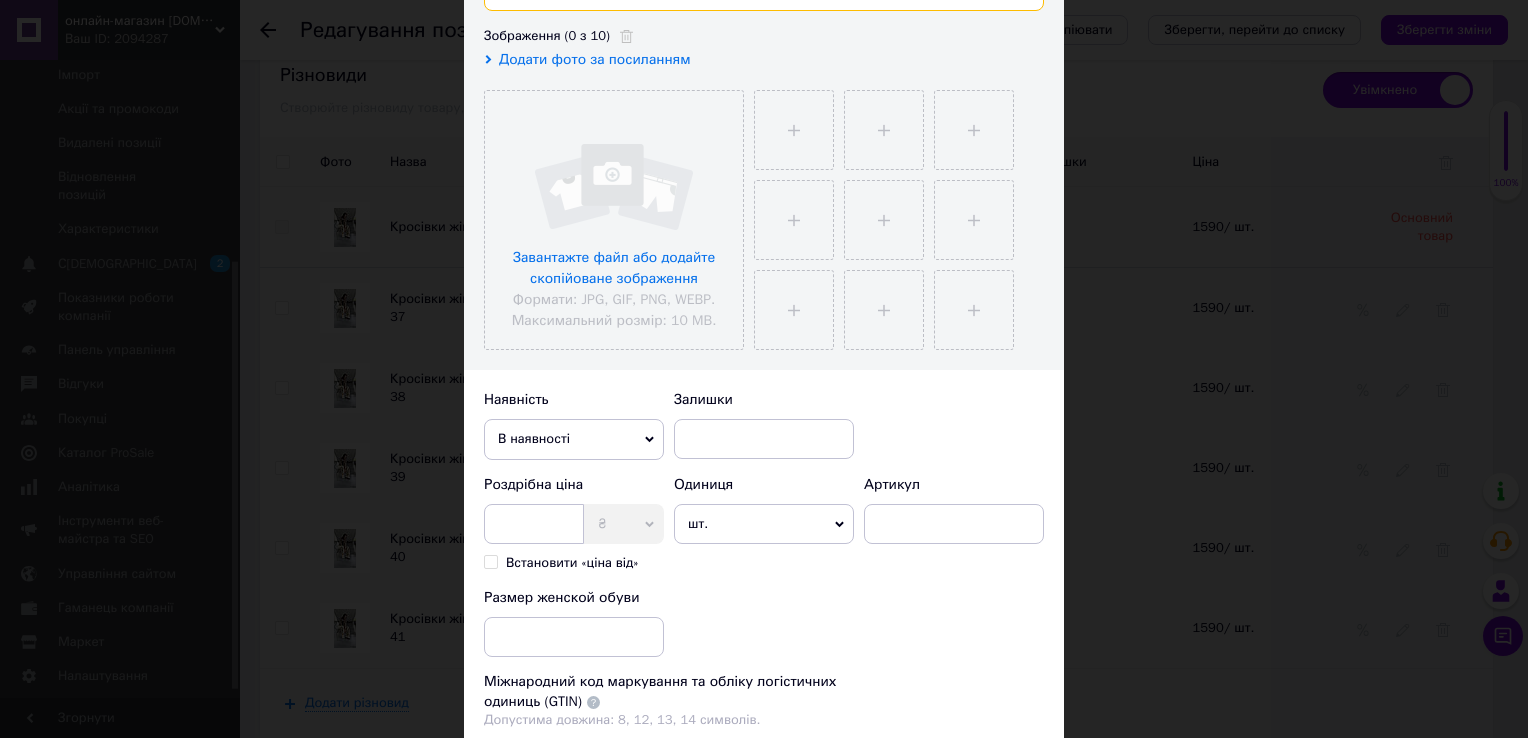scroll, scrollTop: 400, scrollLeft: 0, axis: vertical 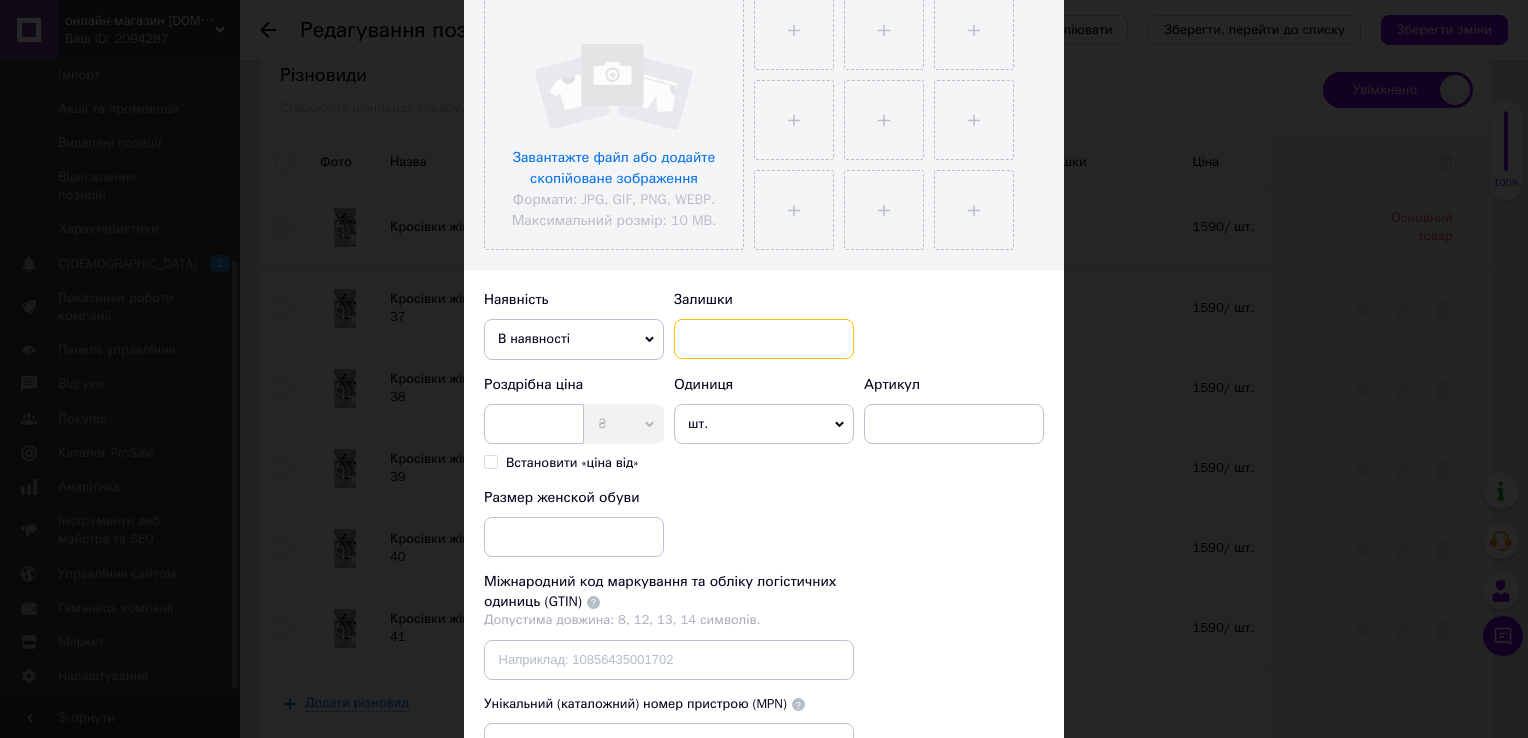 click at bounding box center [764, 339] 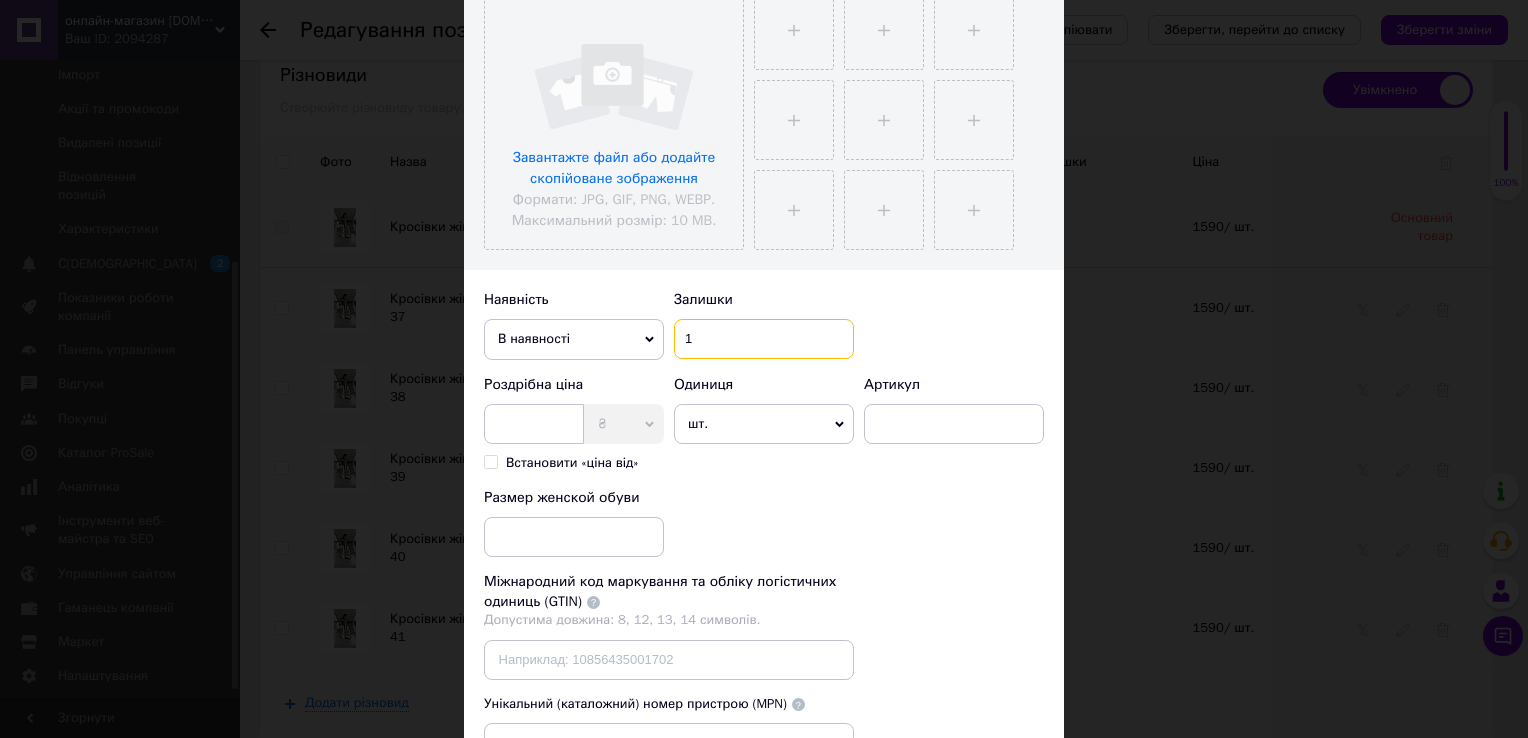 type on "1" 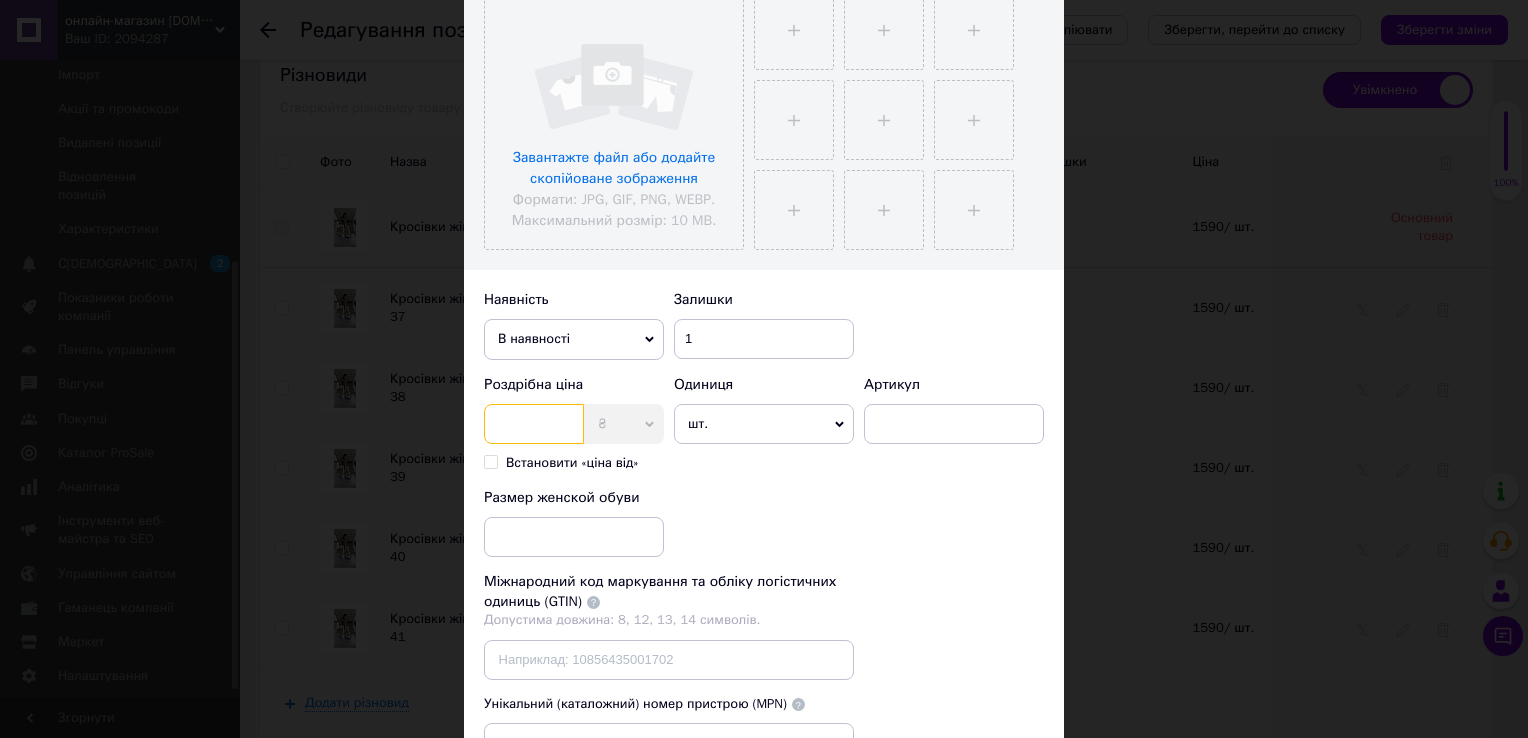 click at bounding box center [534, 424] 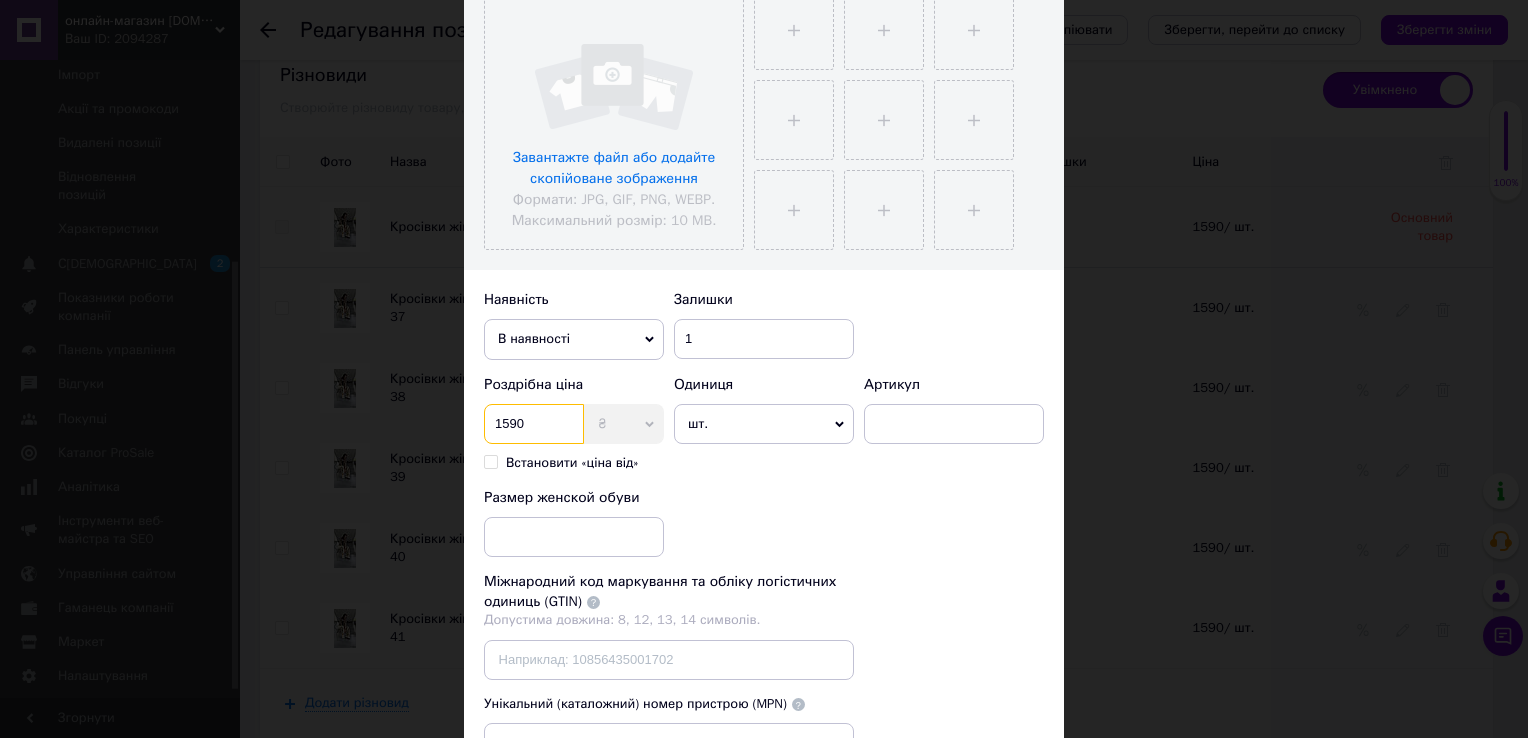 type on "1590" 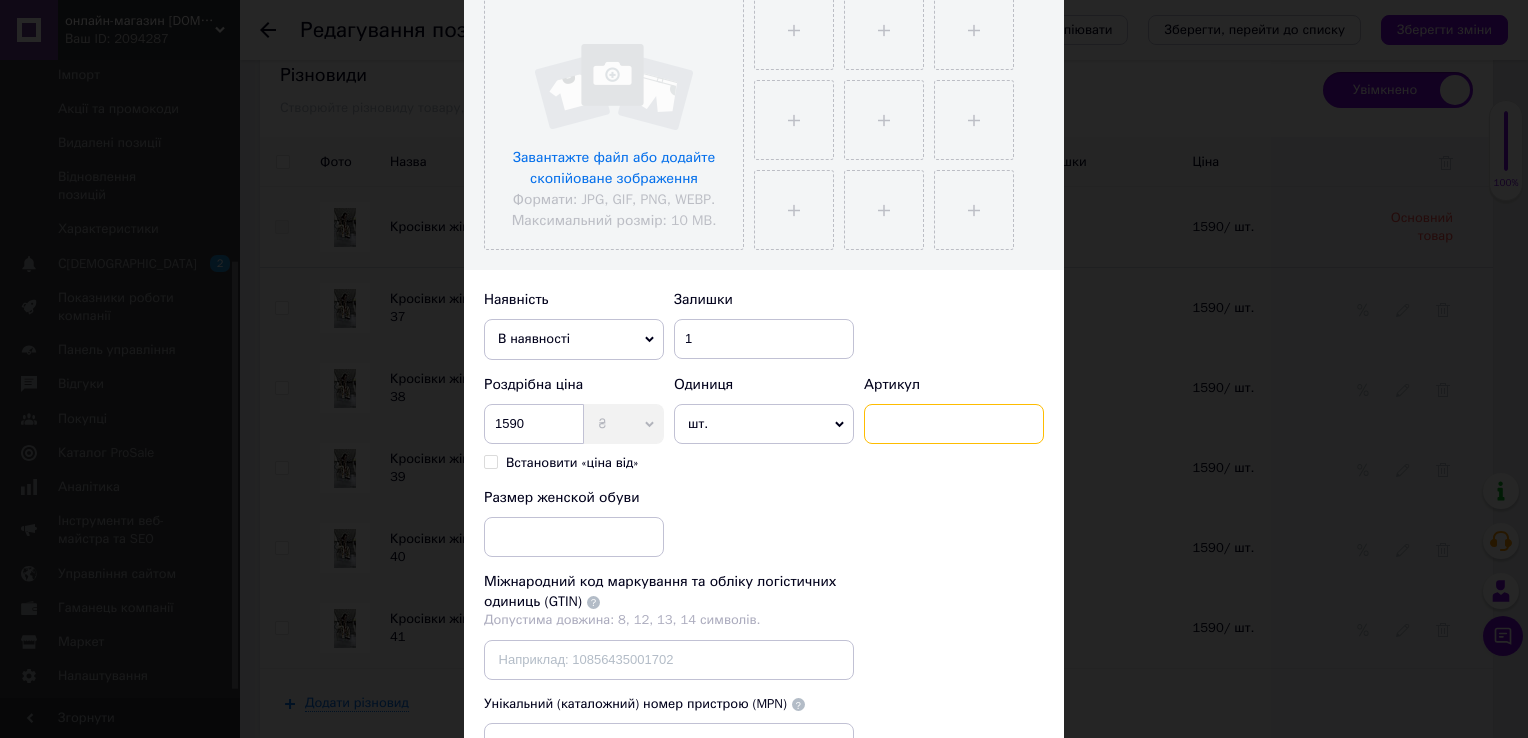 click at bounding box center (954, 424) 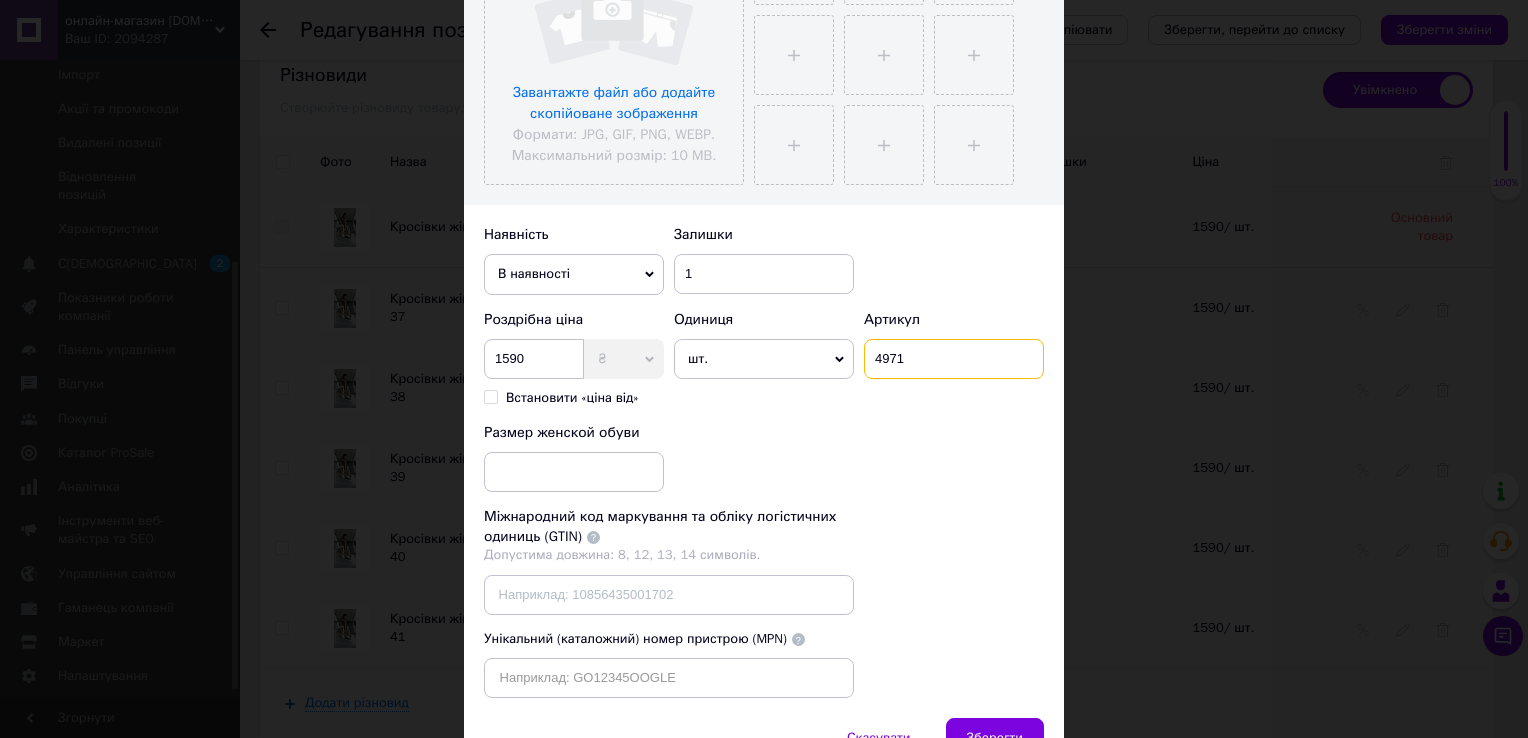 scroll, scrollTop: 500, scrollLeft: 0, axis: vertical 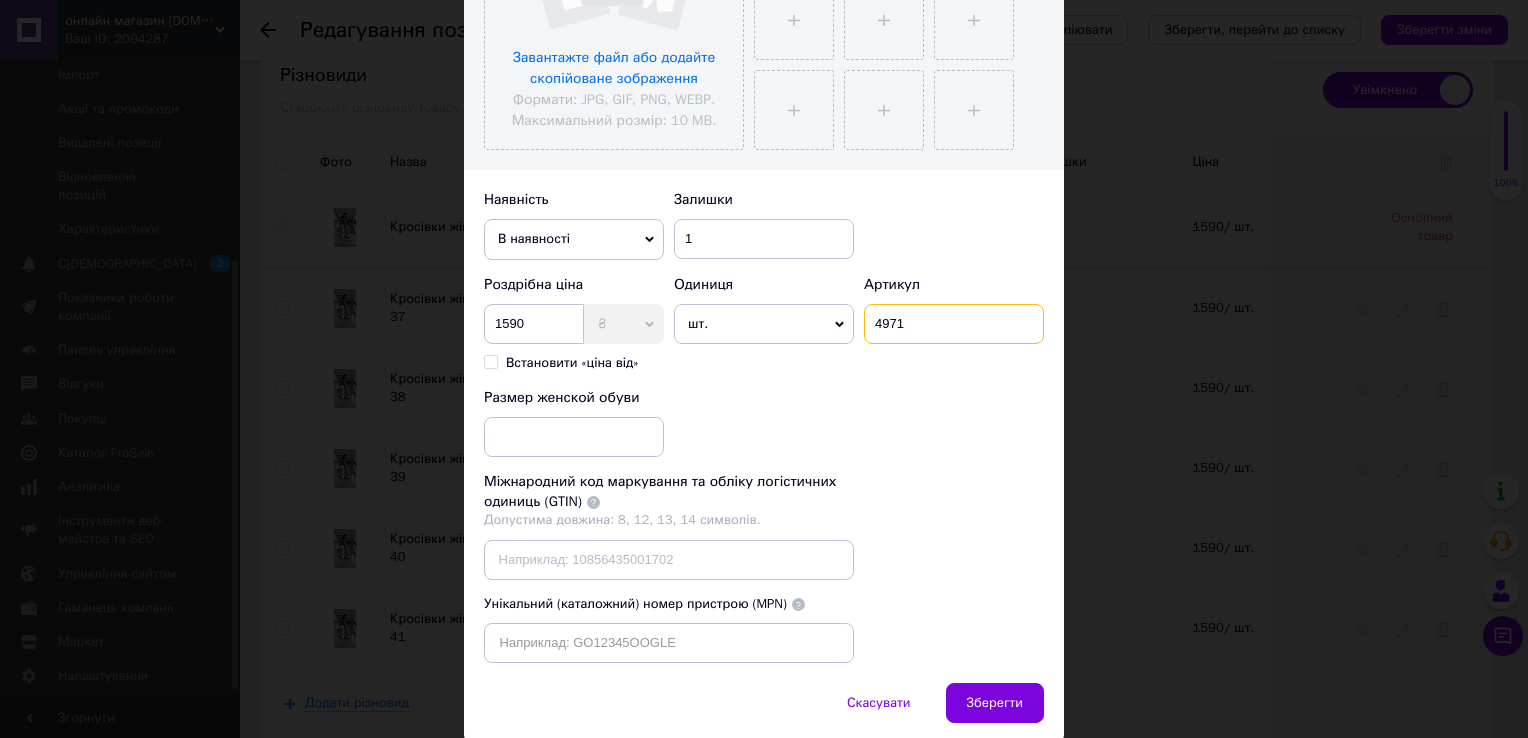 type on "4971" 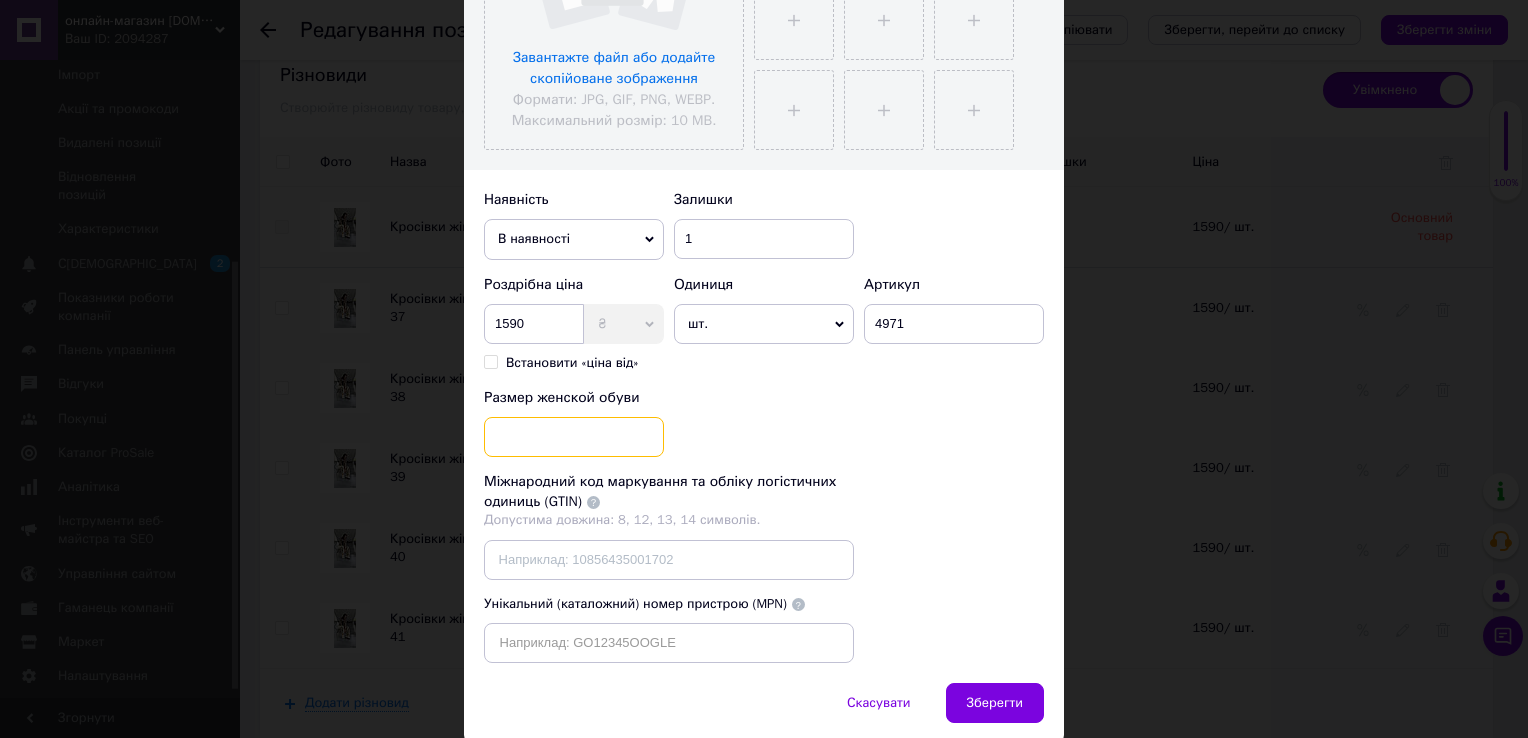 click at bounding box center [574, 437] 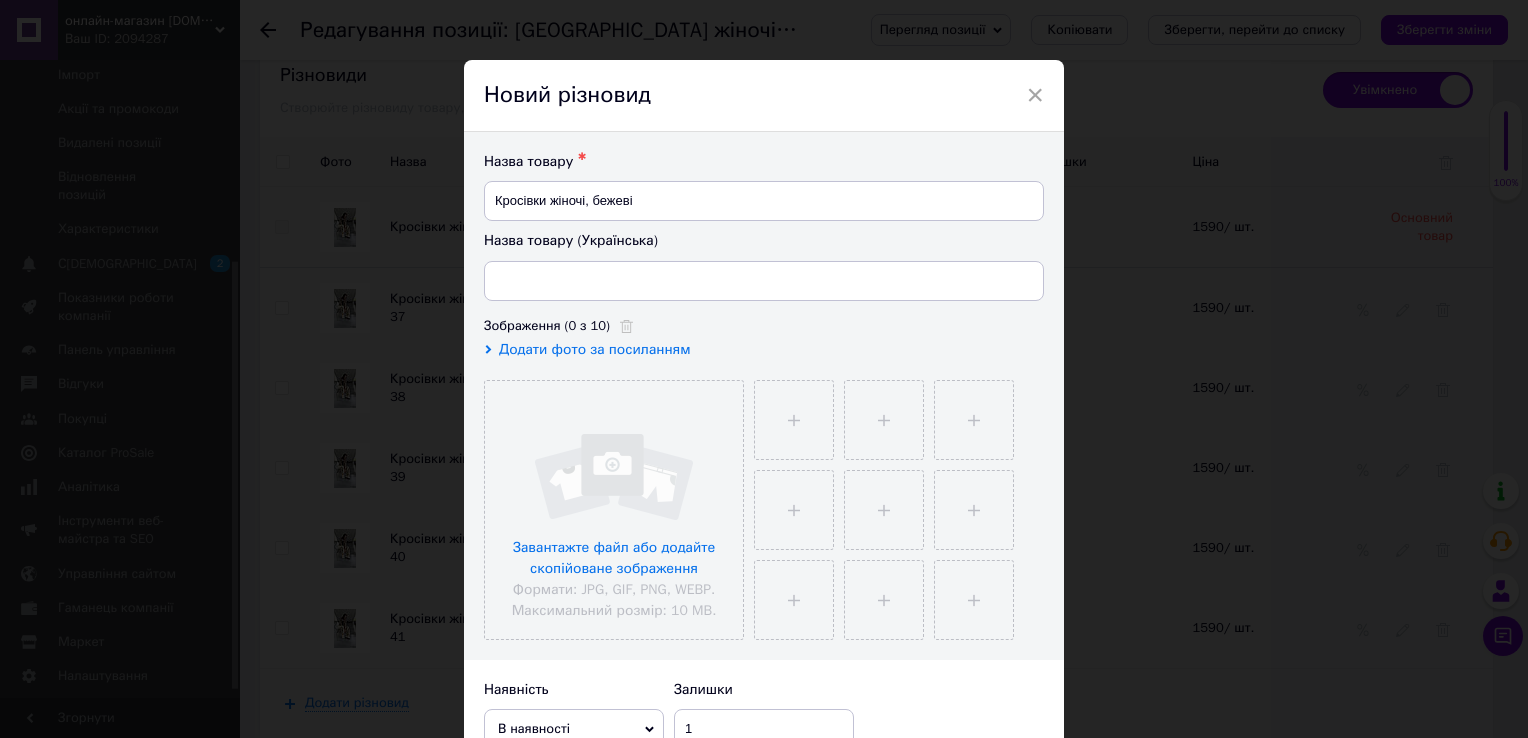 scroll, scrollTop: 0, scrollLeft: 0, axis: both 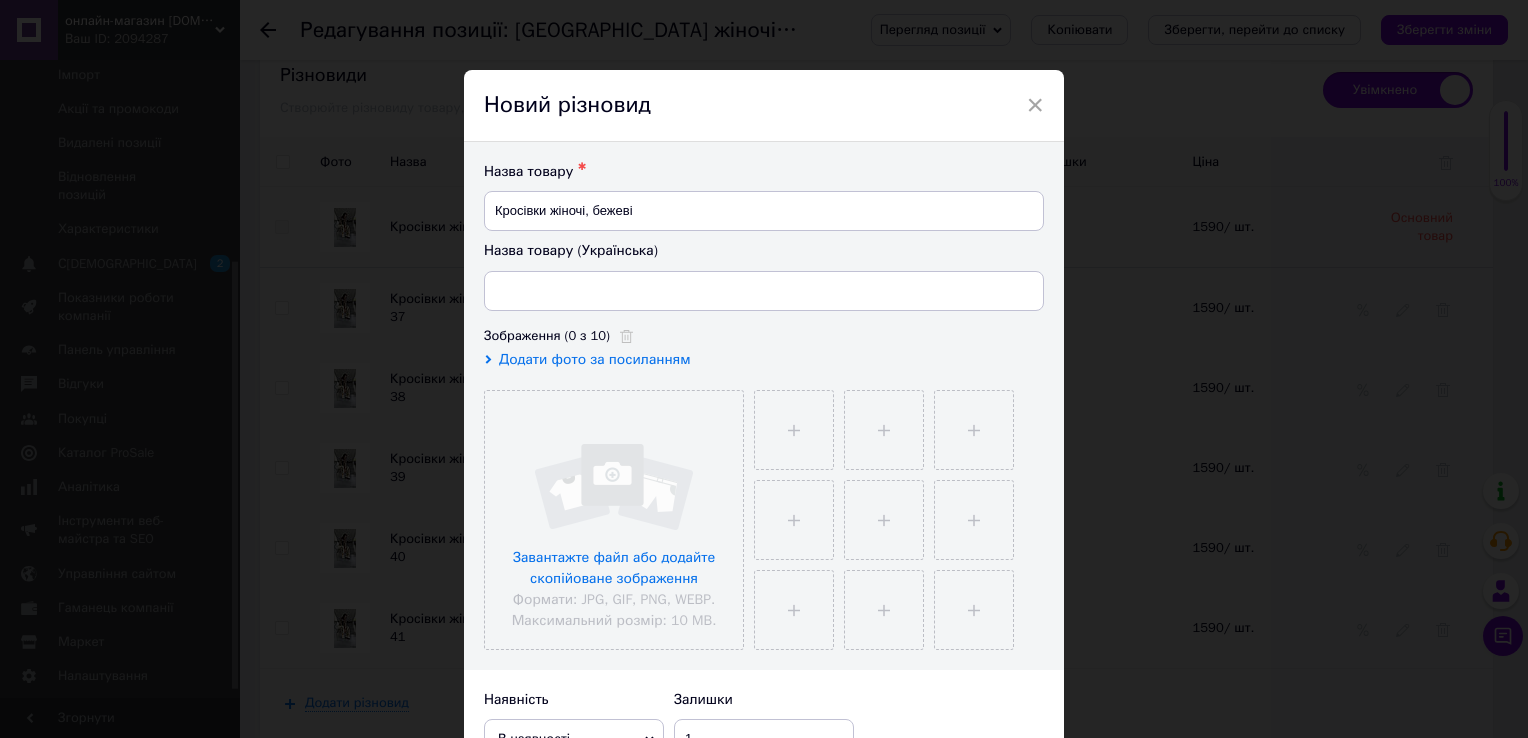 type on "36" 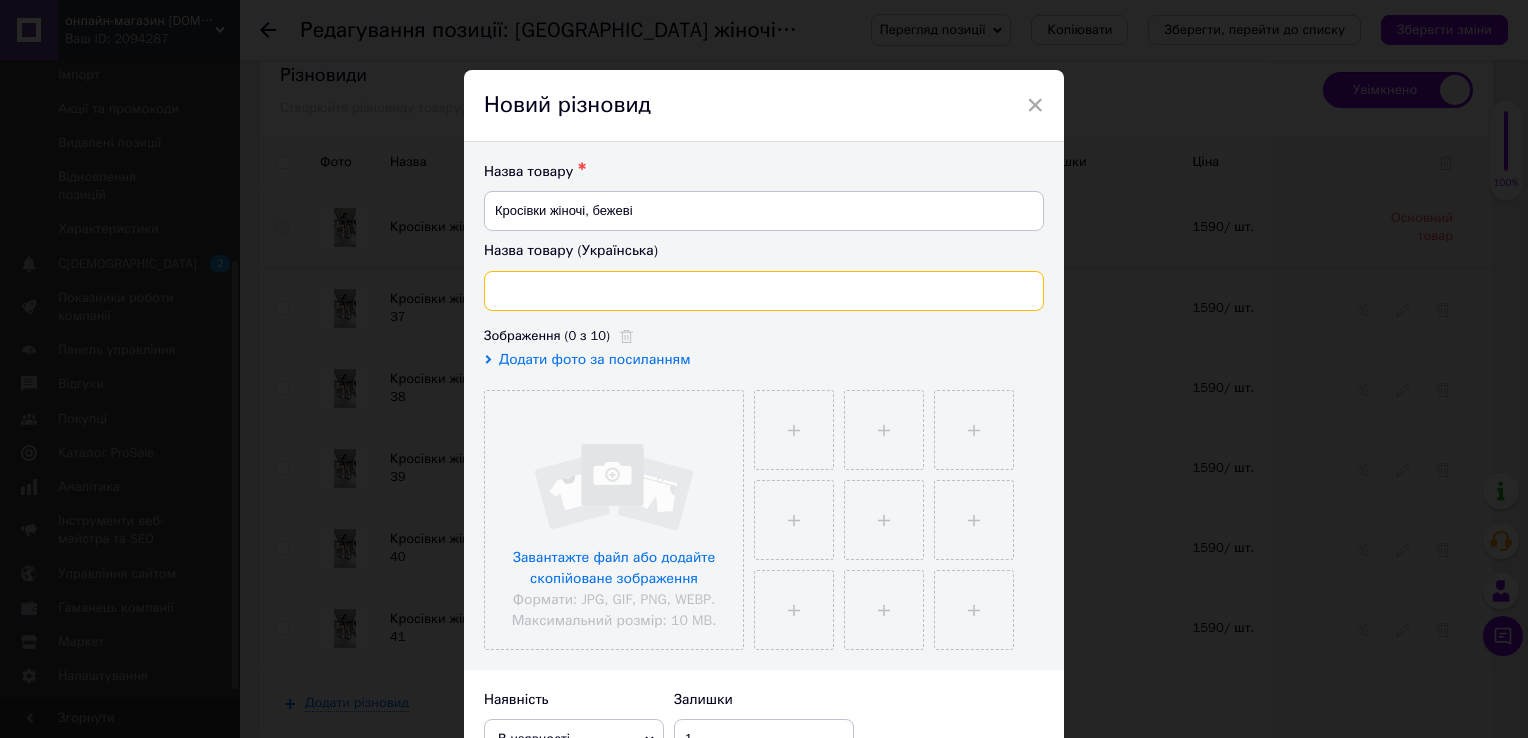 click at bounding box center [764, 291] 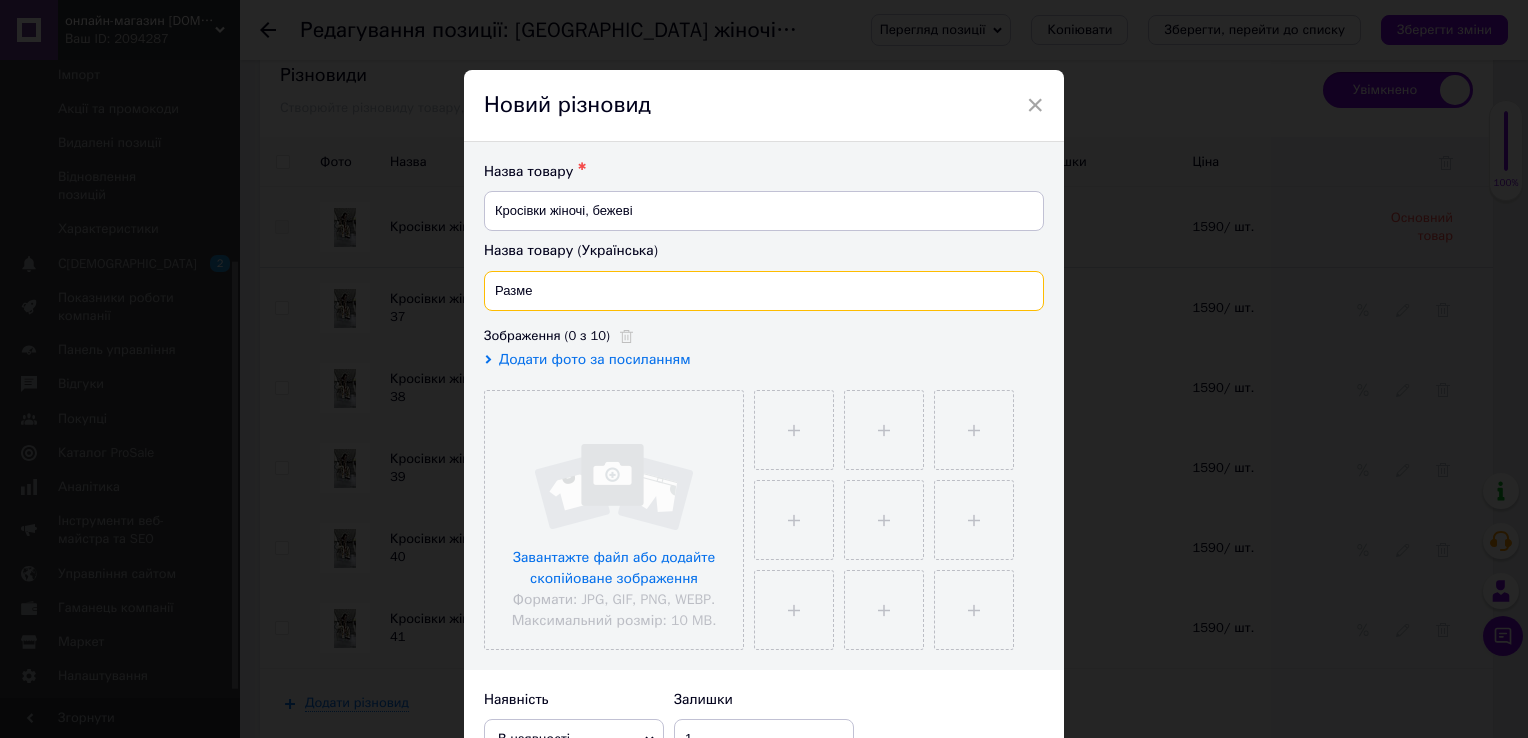 type on "Размер" 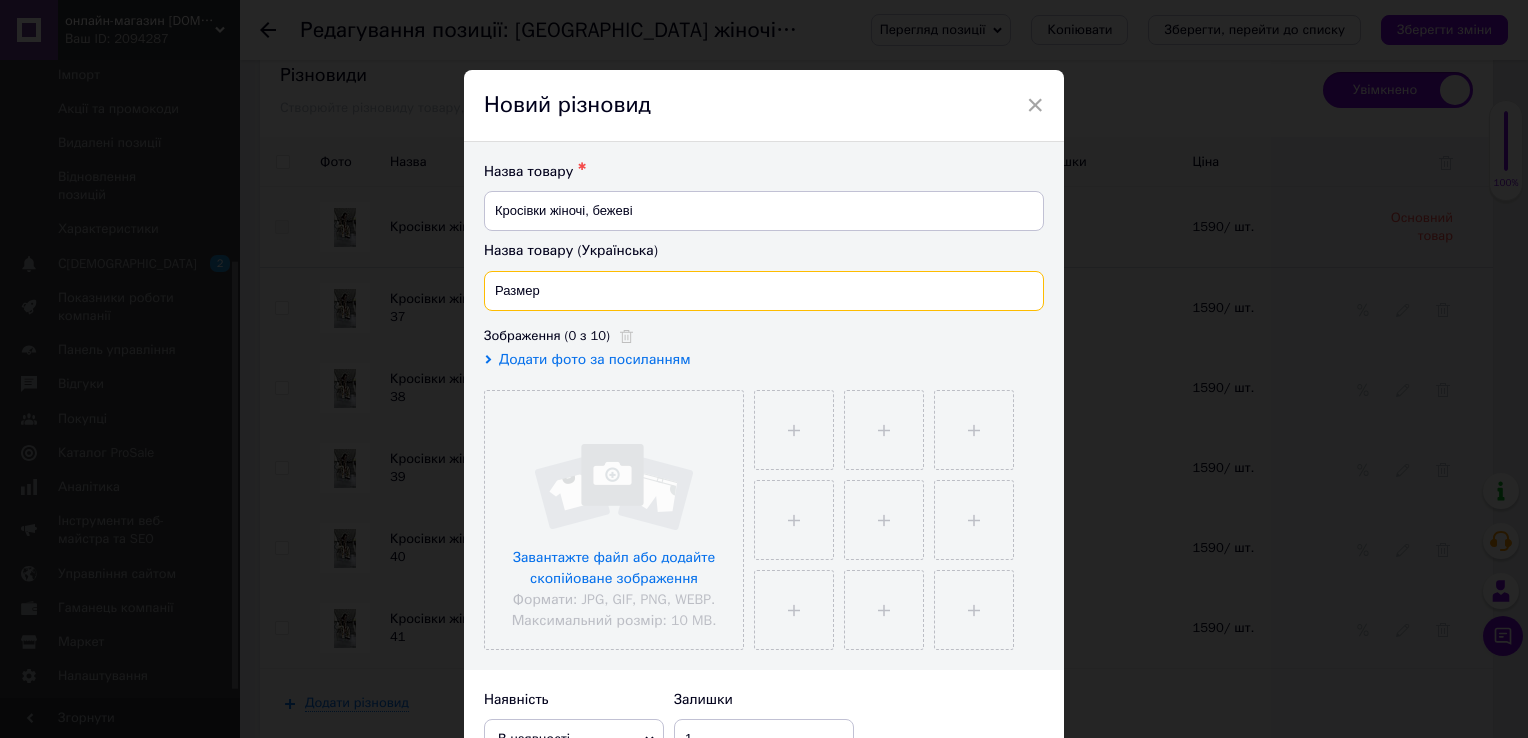 drag, startPoint x: 584, startPoint y: 286, endPoint x: 493, endPoint y: 290, distance: 91.08787 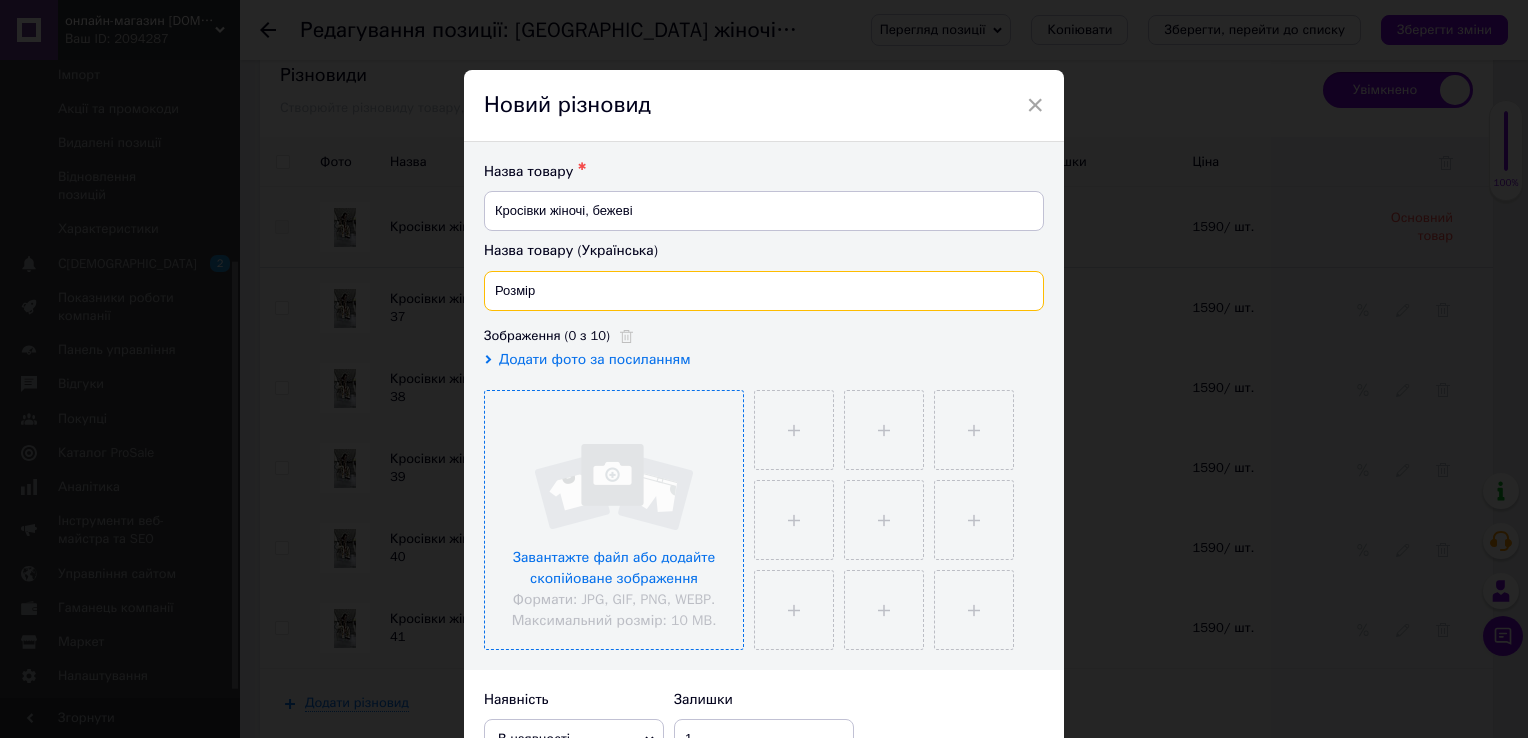 type on "Розмір" 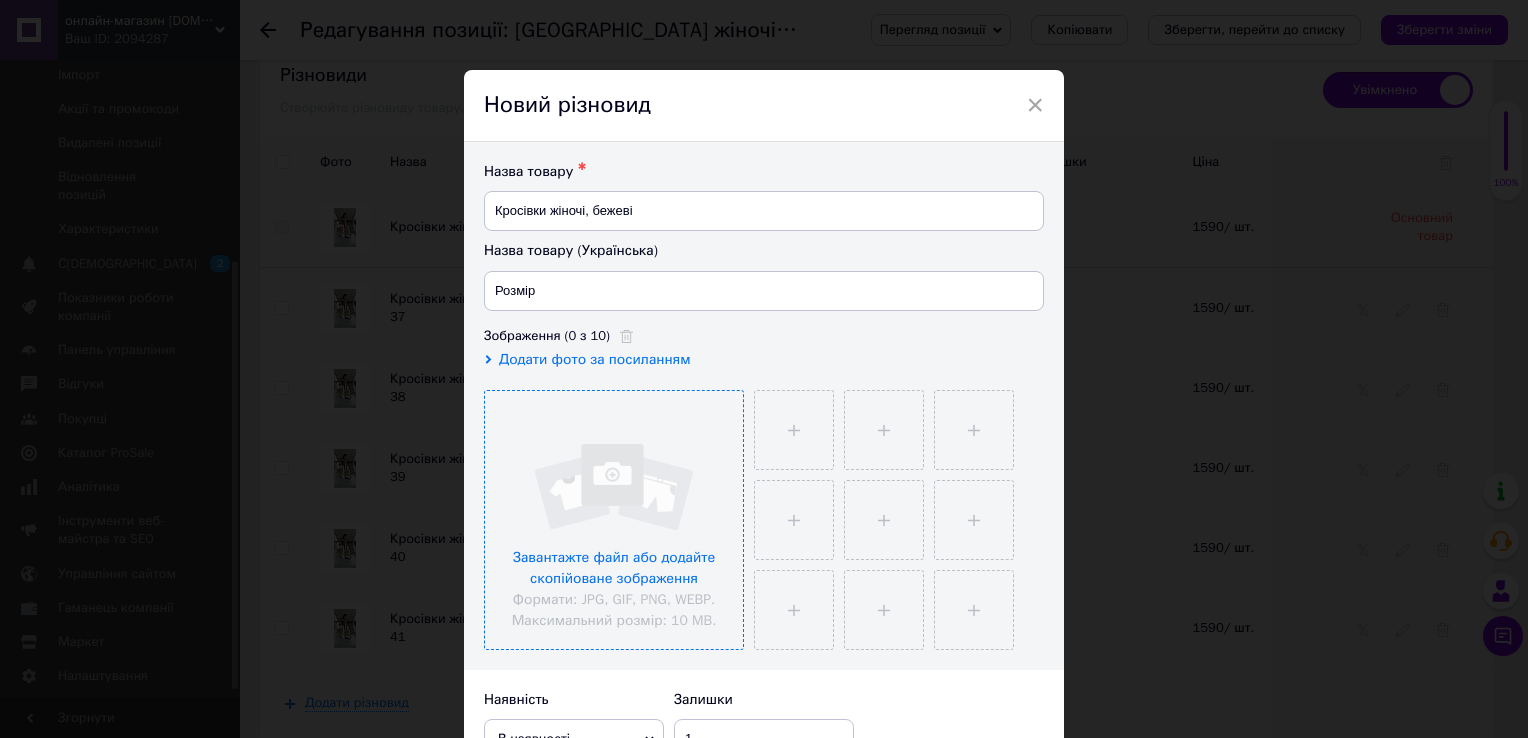click at bounding box center (614, 520) 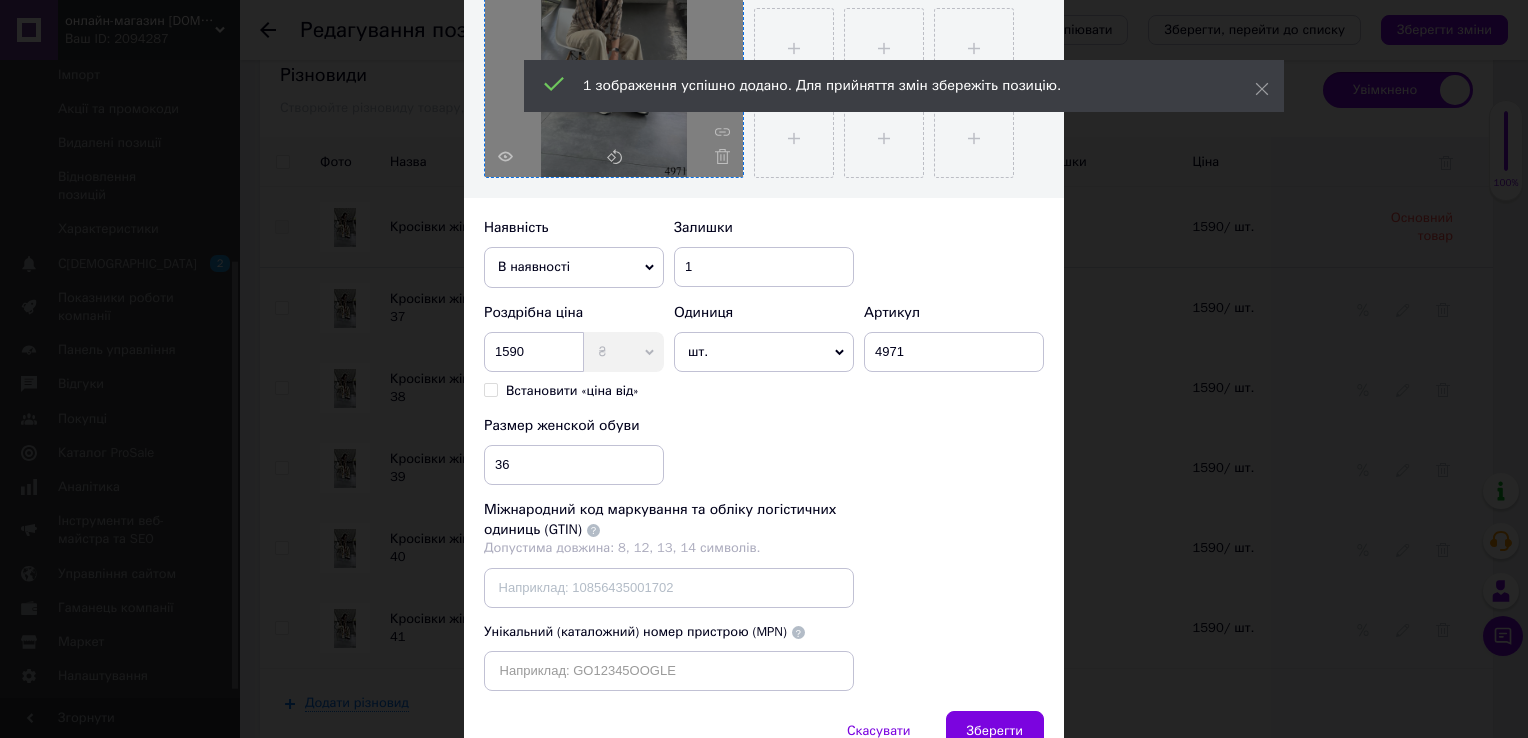 scroll, scrollTop: 572, scrollLeft: 0, axis: vertical 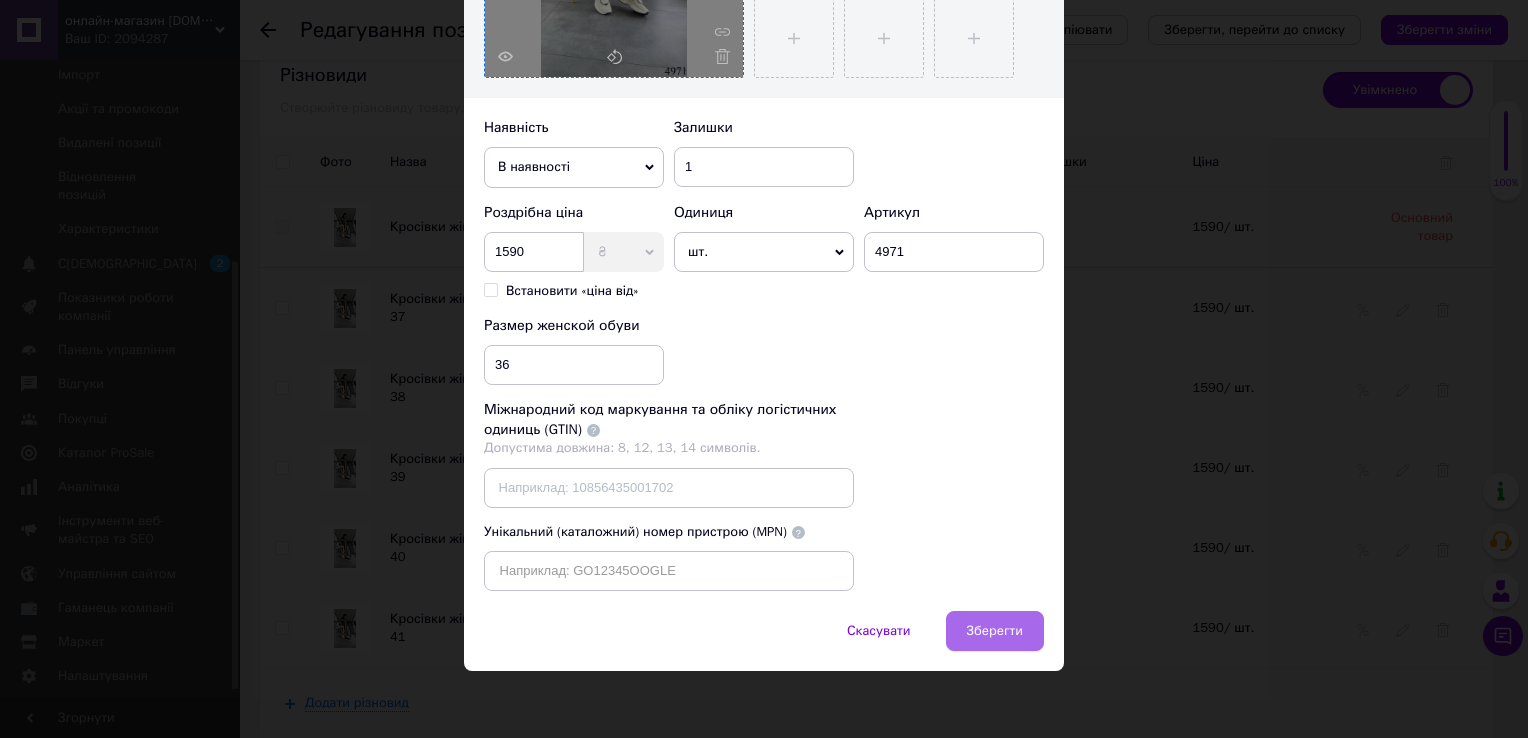 click on "Зберегти" at bounding box center [995, 631] 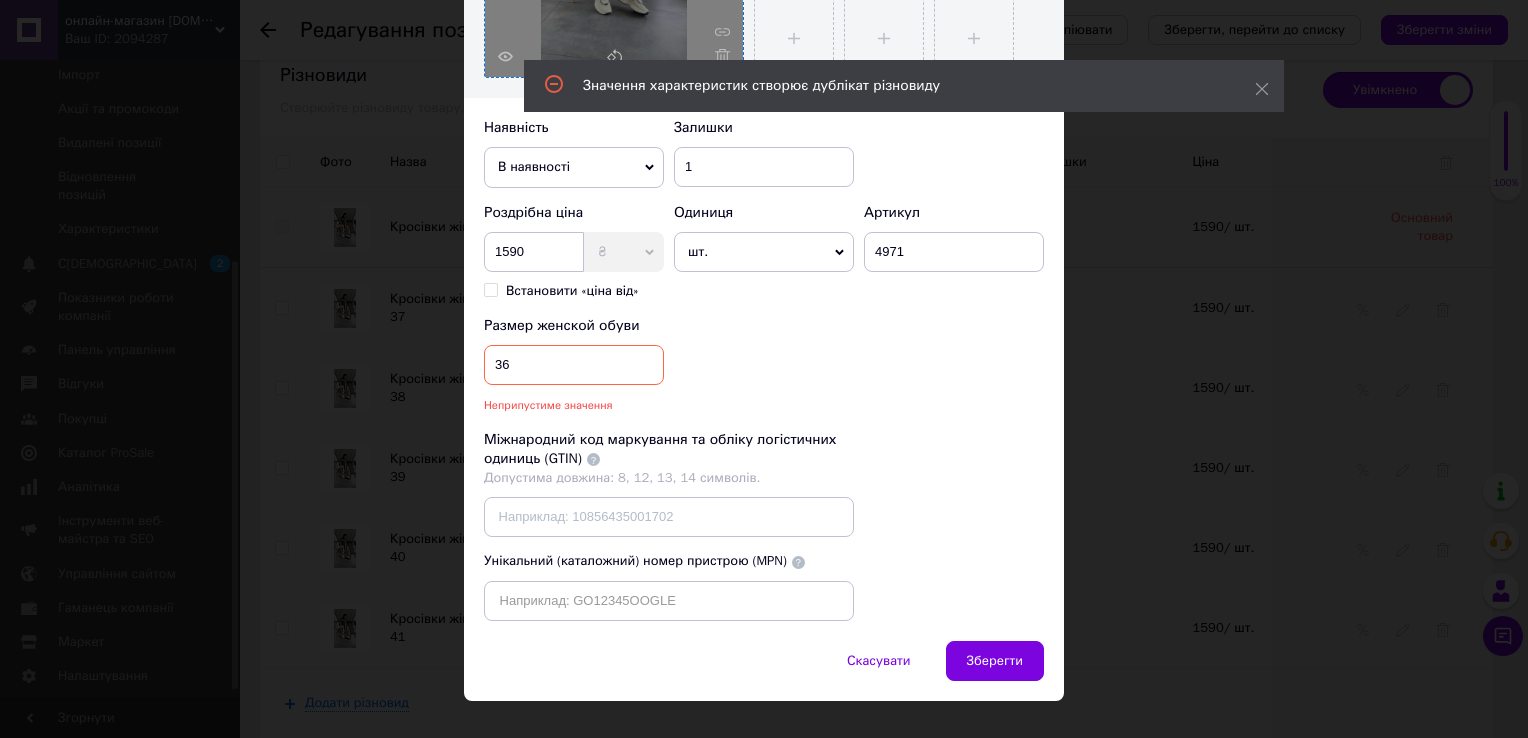 click on "Значення характеристик створює дублікат різновиду" at bounding box center (904, 86) 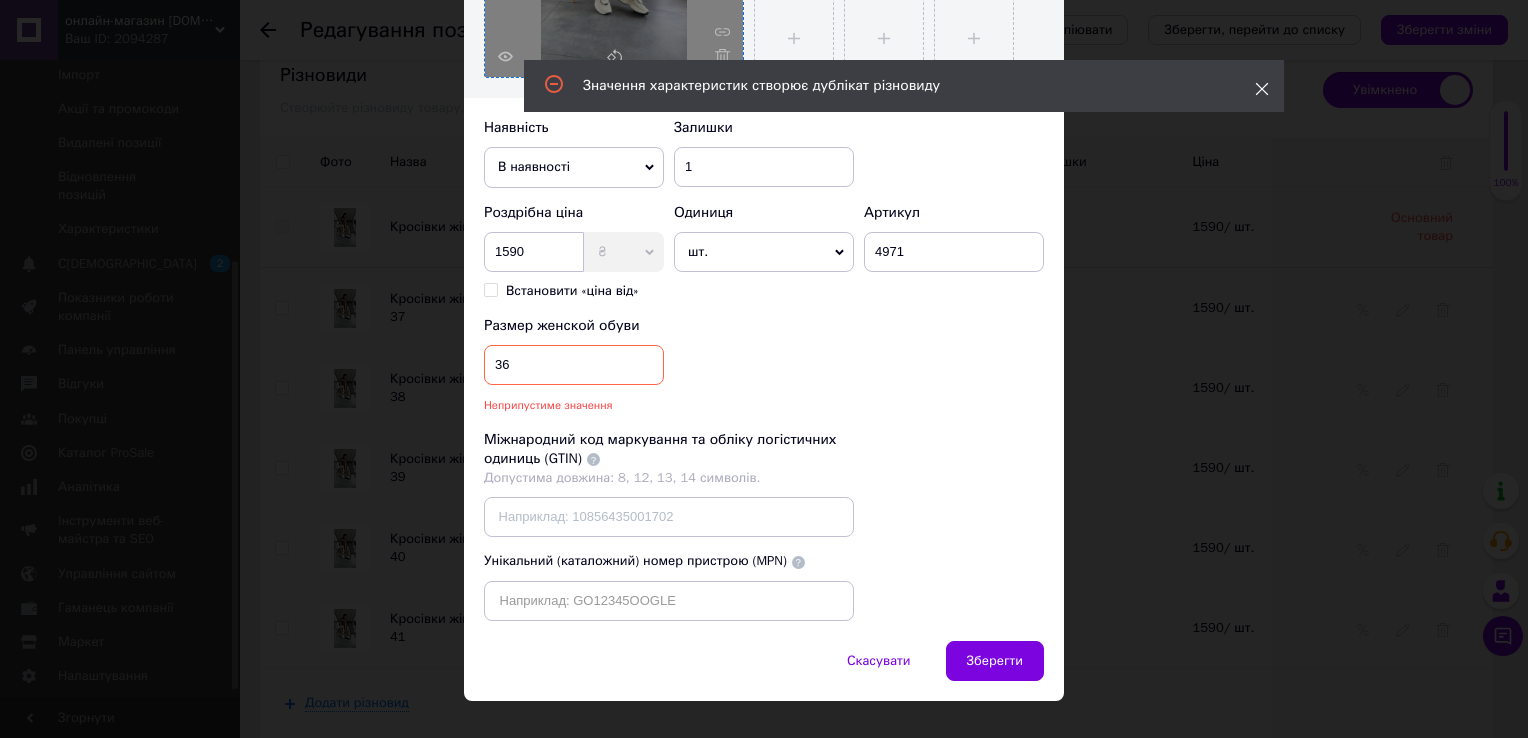 click 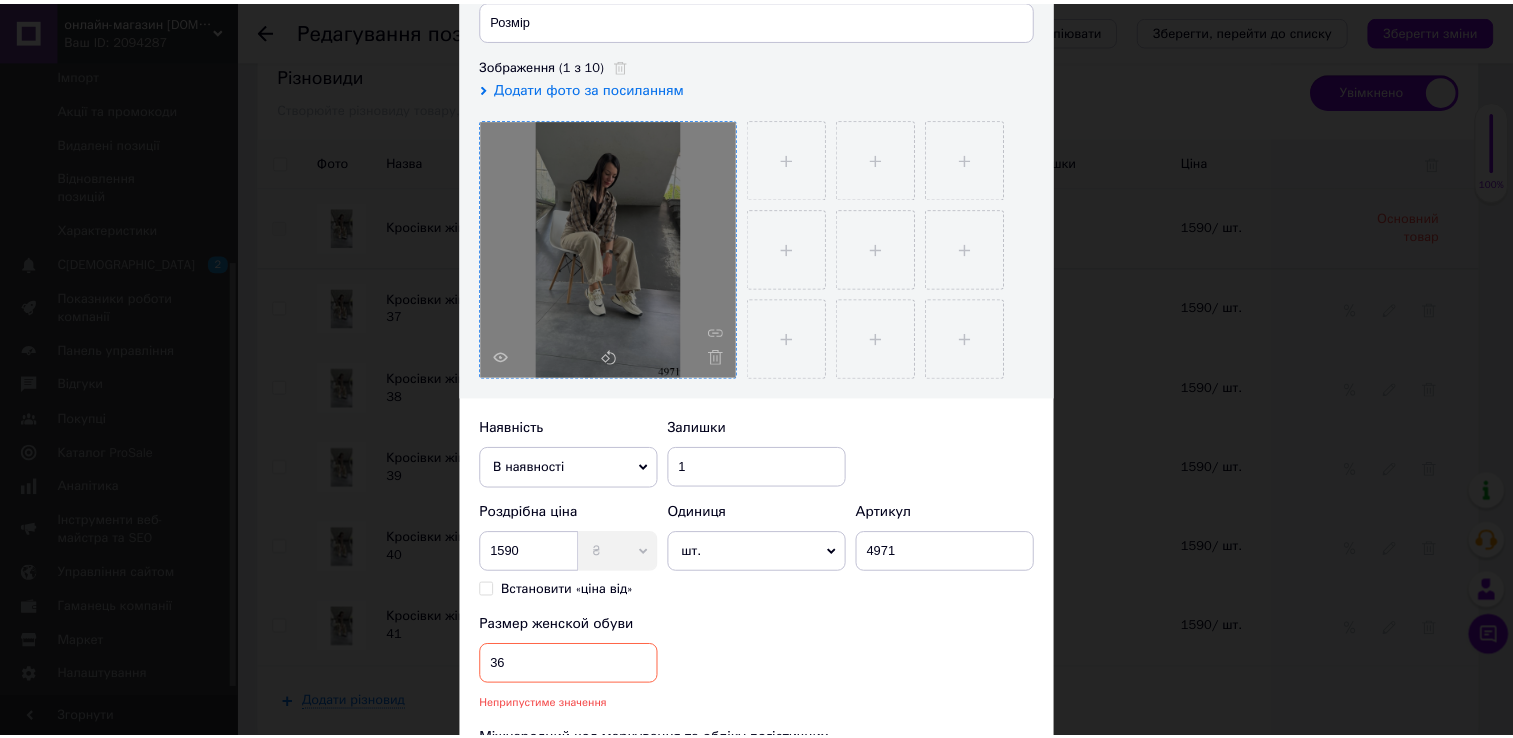 scroll, scrollTop: 72, scrollLeft: 0, axis: vertical 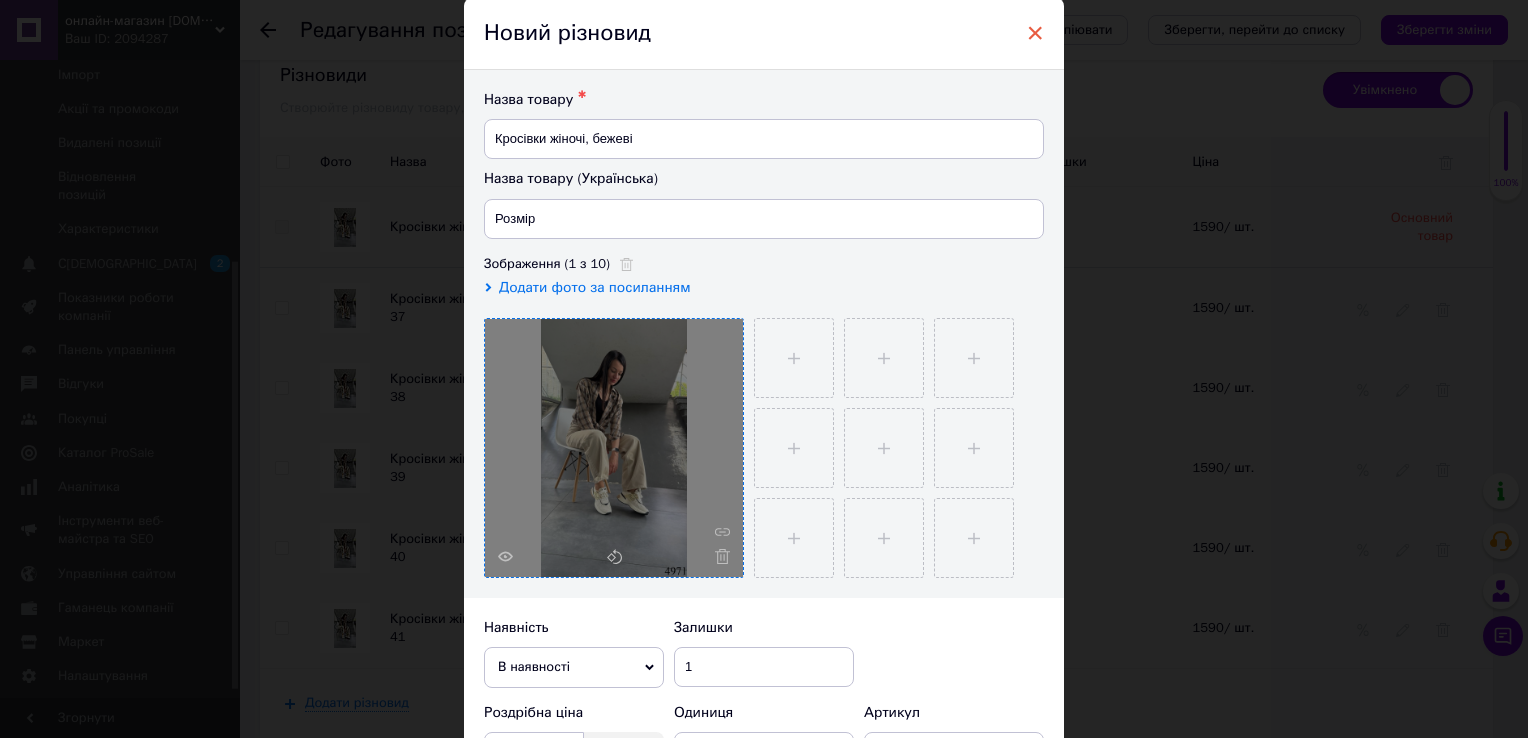 drag, startPoint x: 1021, startPoint y: 32, endPoint x: 1031, endPoint y: 30, distance: 10.198039 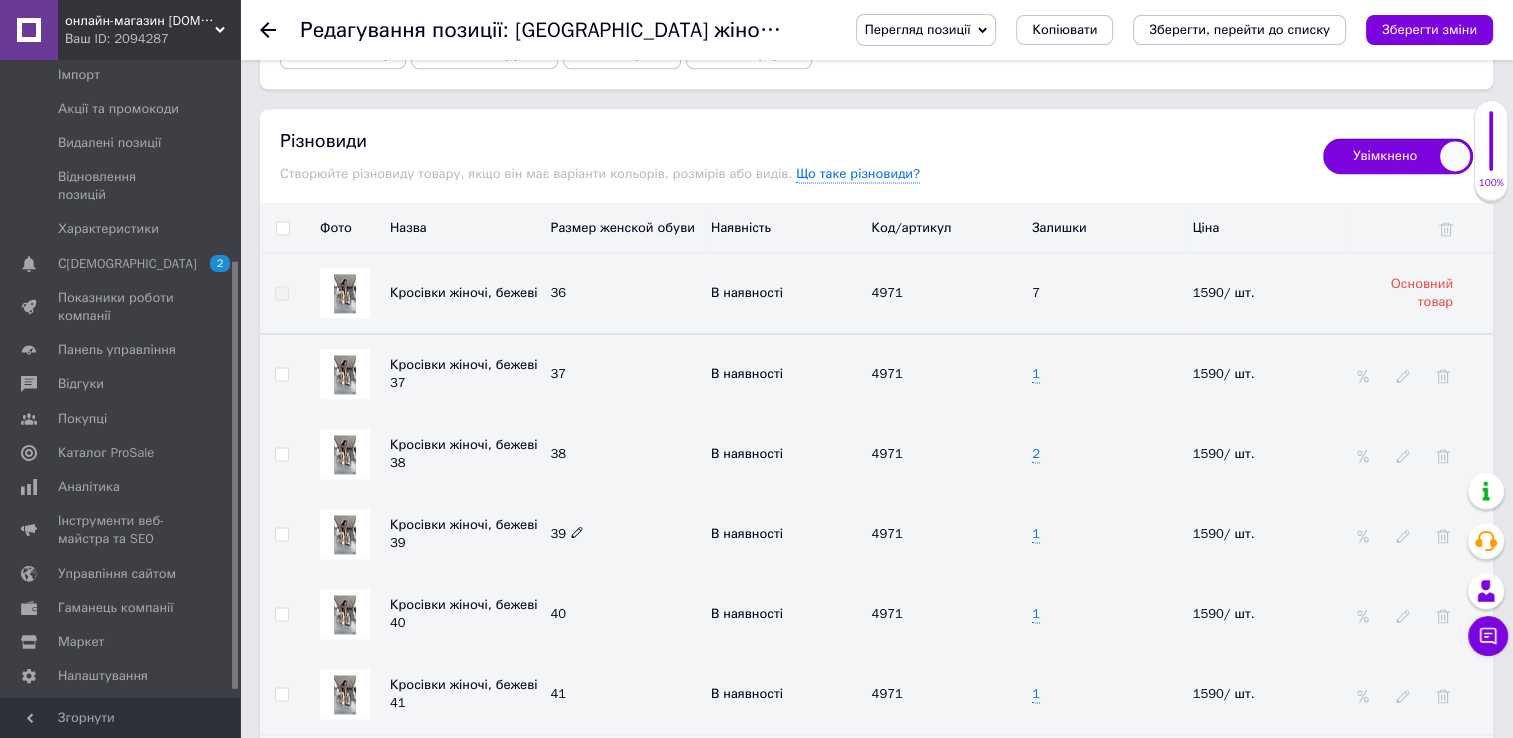 scroll, scrollTop: 2700, scrollLeft: 0, axis: vertical 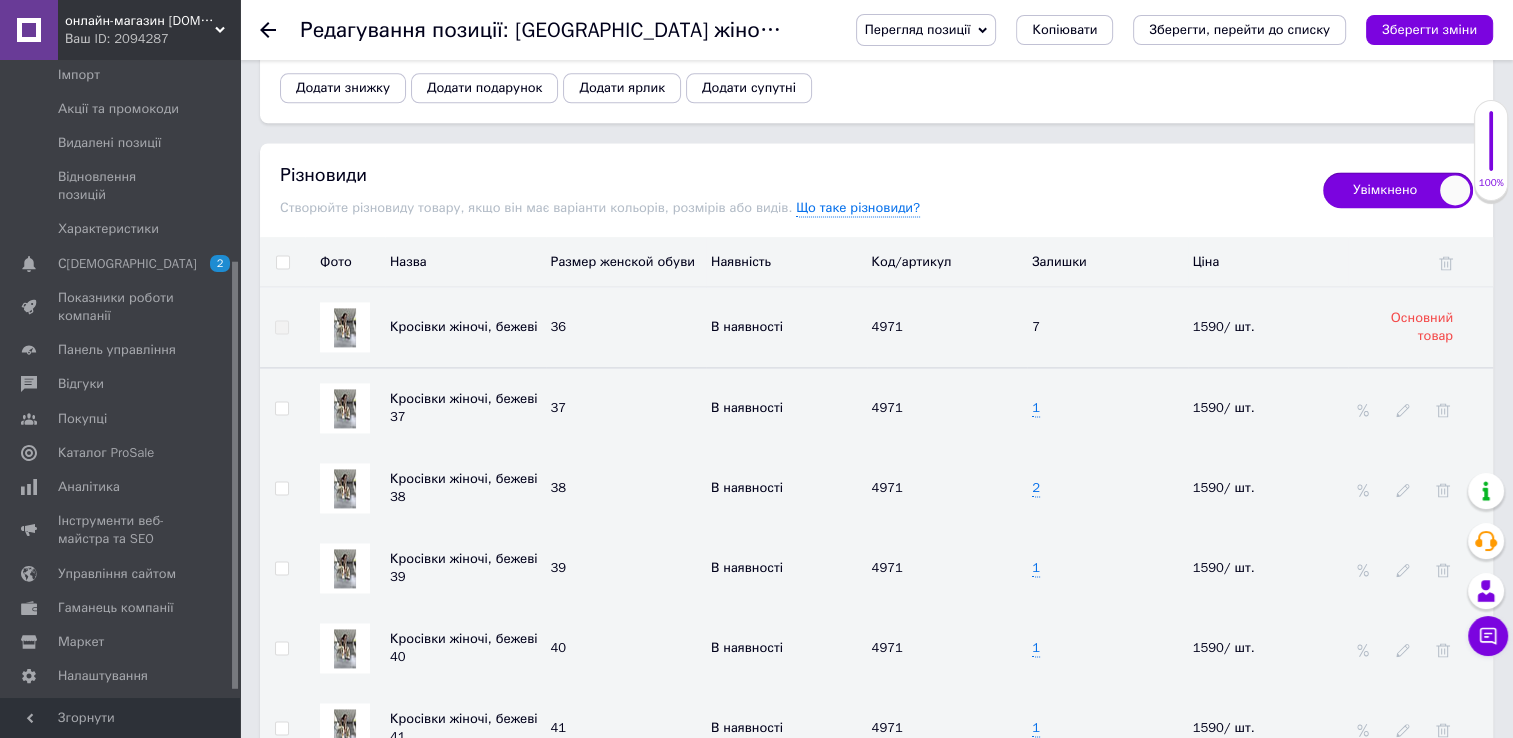 click on "7" at bounding box center [1036, 326] 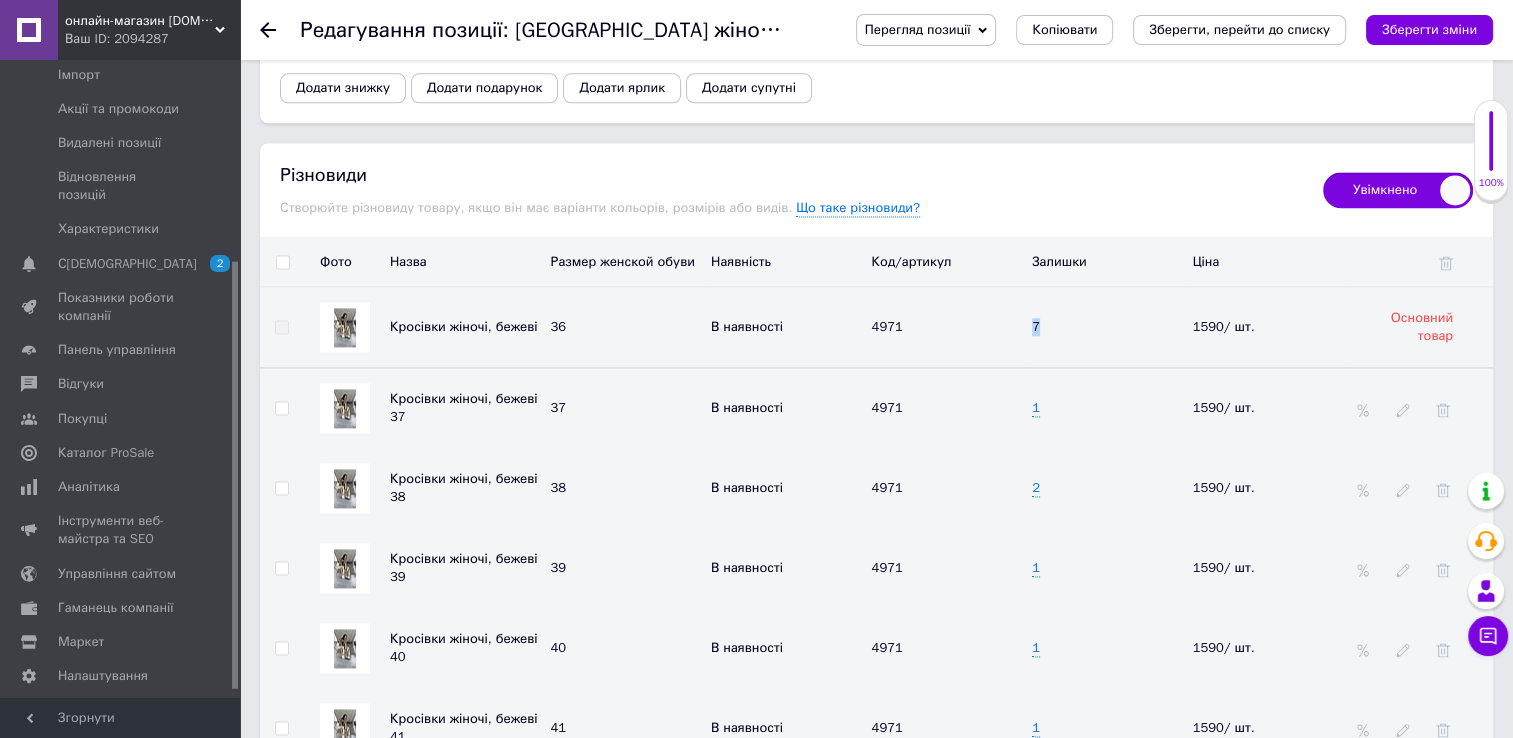 click on "7" at bounding box center [1036, 326] 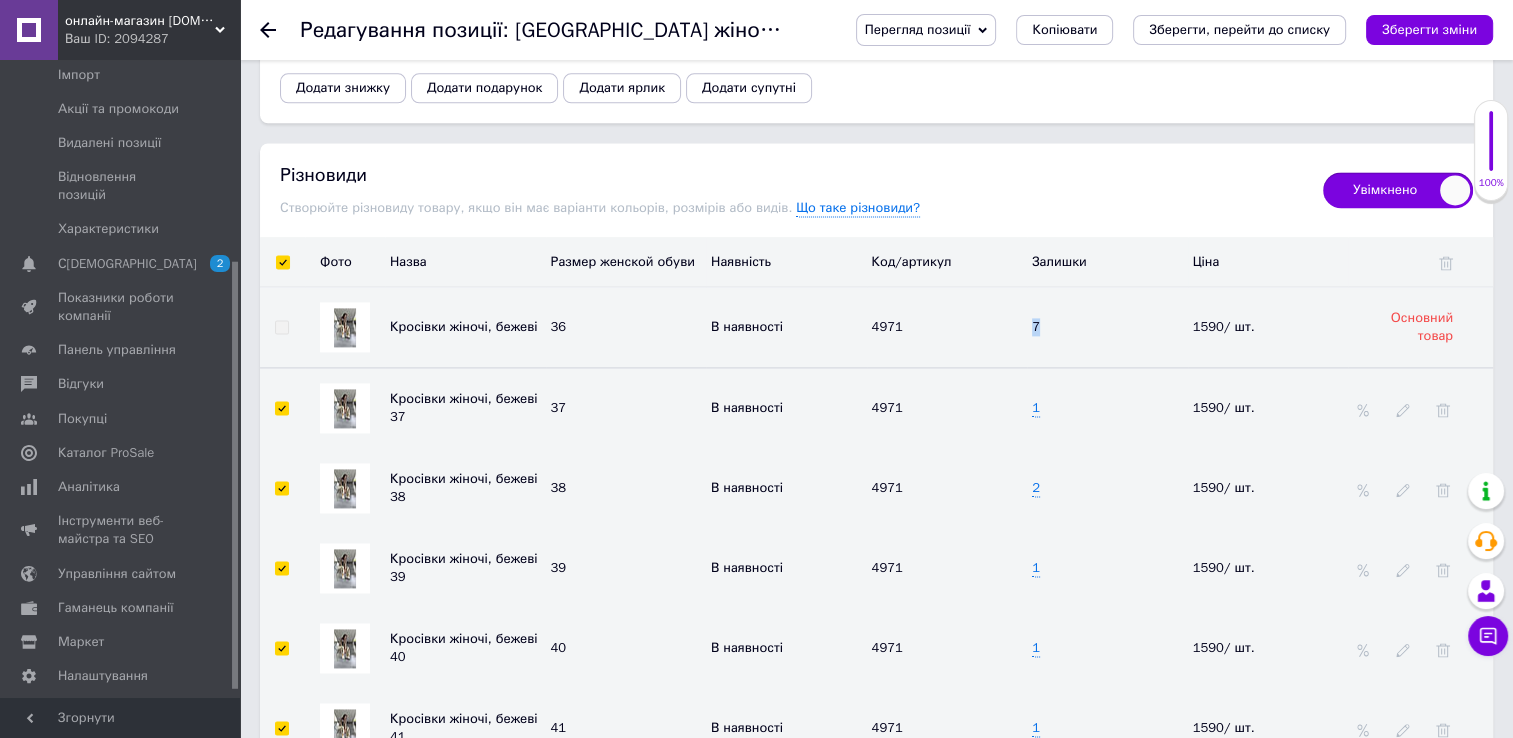 checkbox on "true" 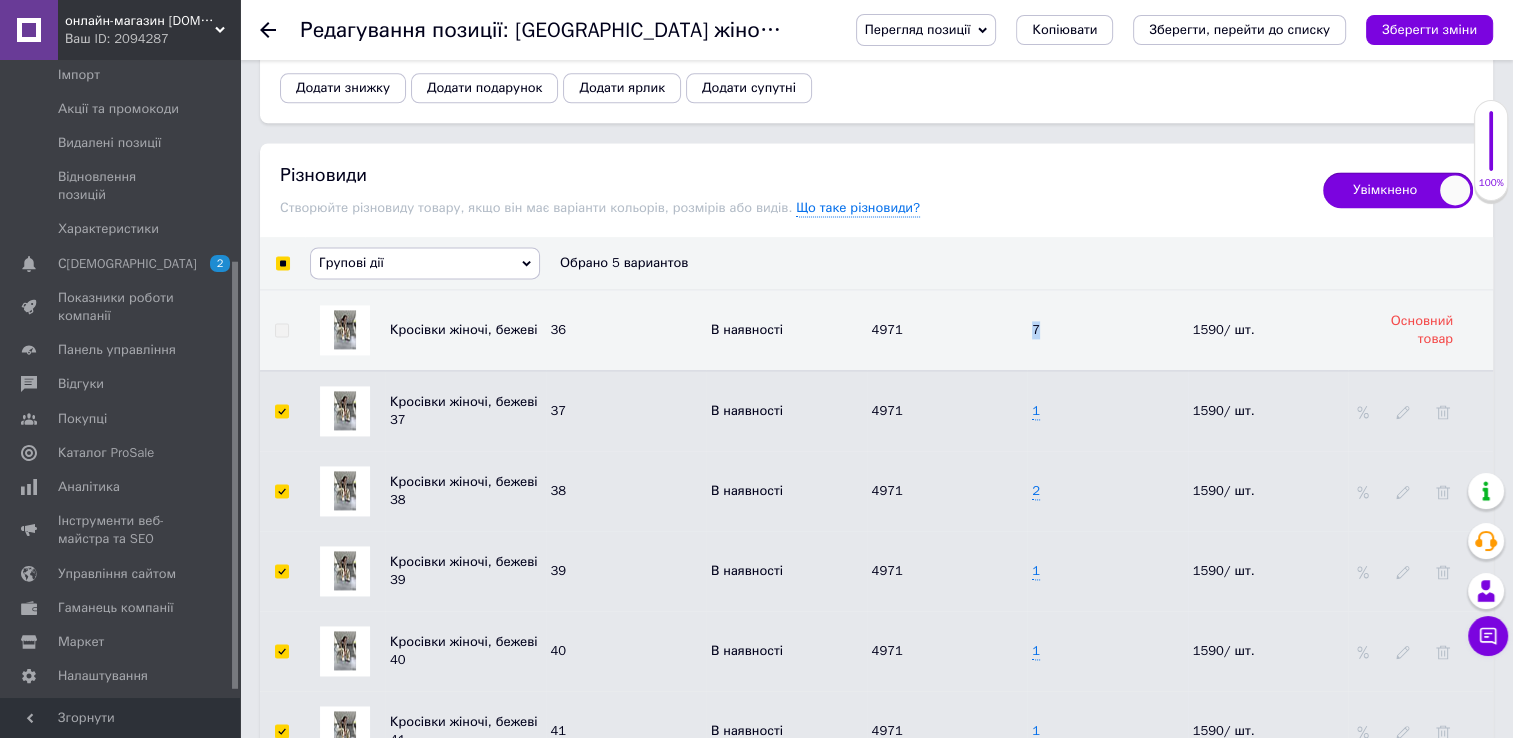 click at bounding box center (282, 263) 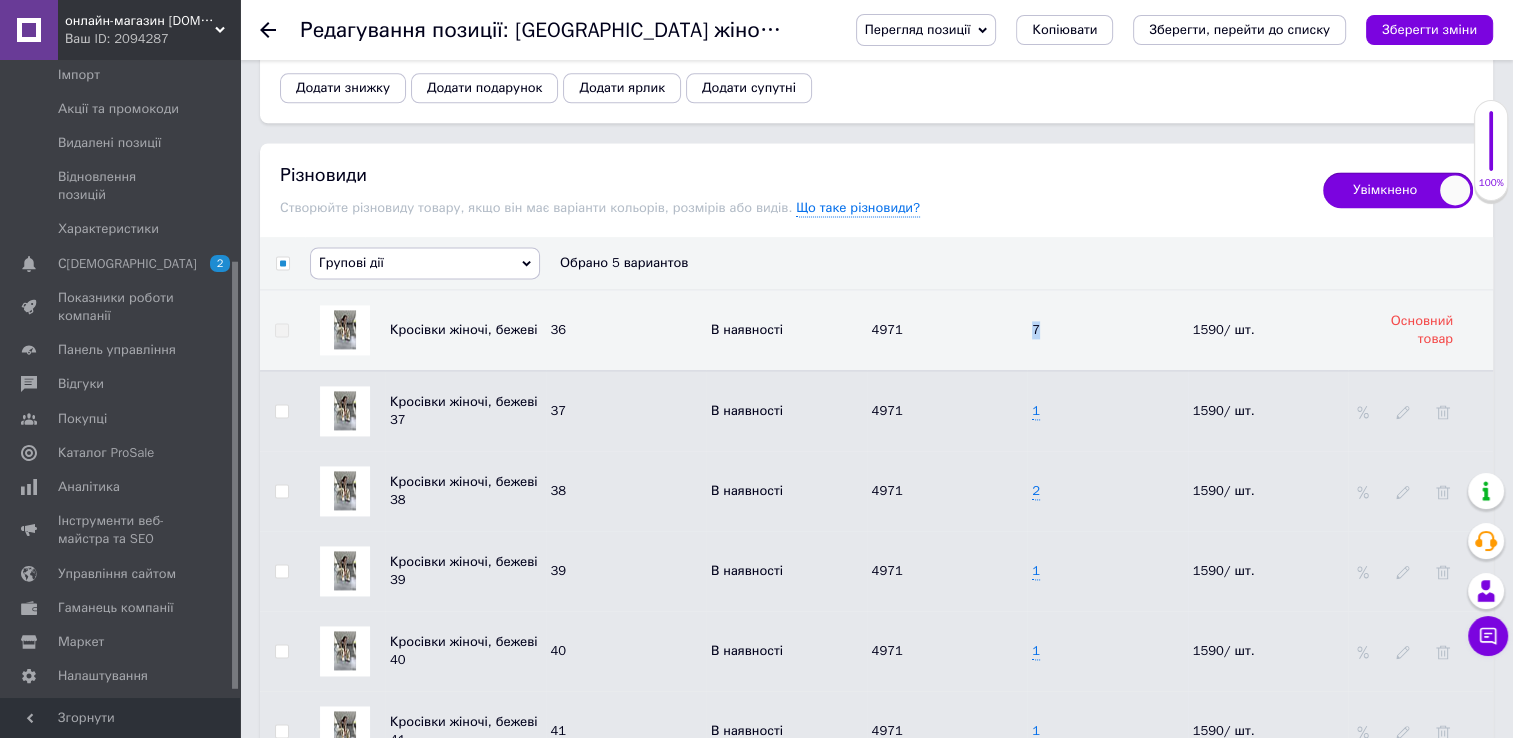 checkbox on "false" 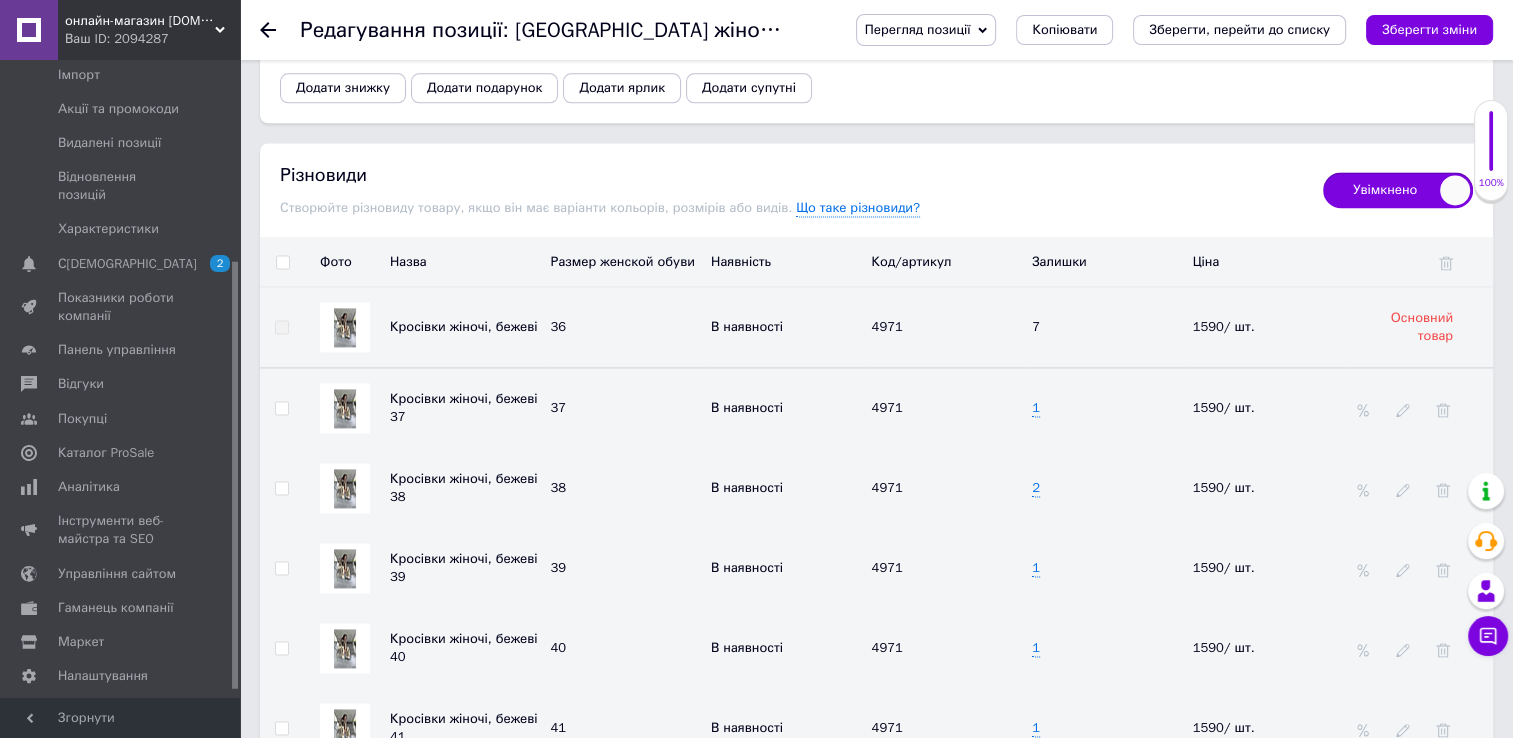 click on "Увімкнено Різновиди Створюйте різновиду товару, якщо він має варіанти кольорів, розмірів або видів.   Що таке різновиди?" at bounding box center [876, 189] 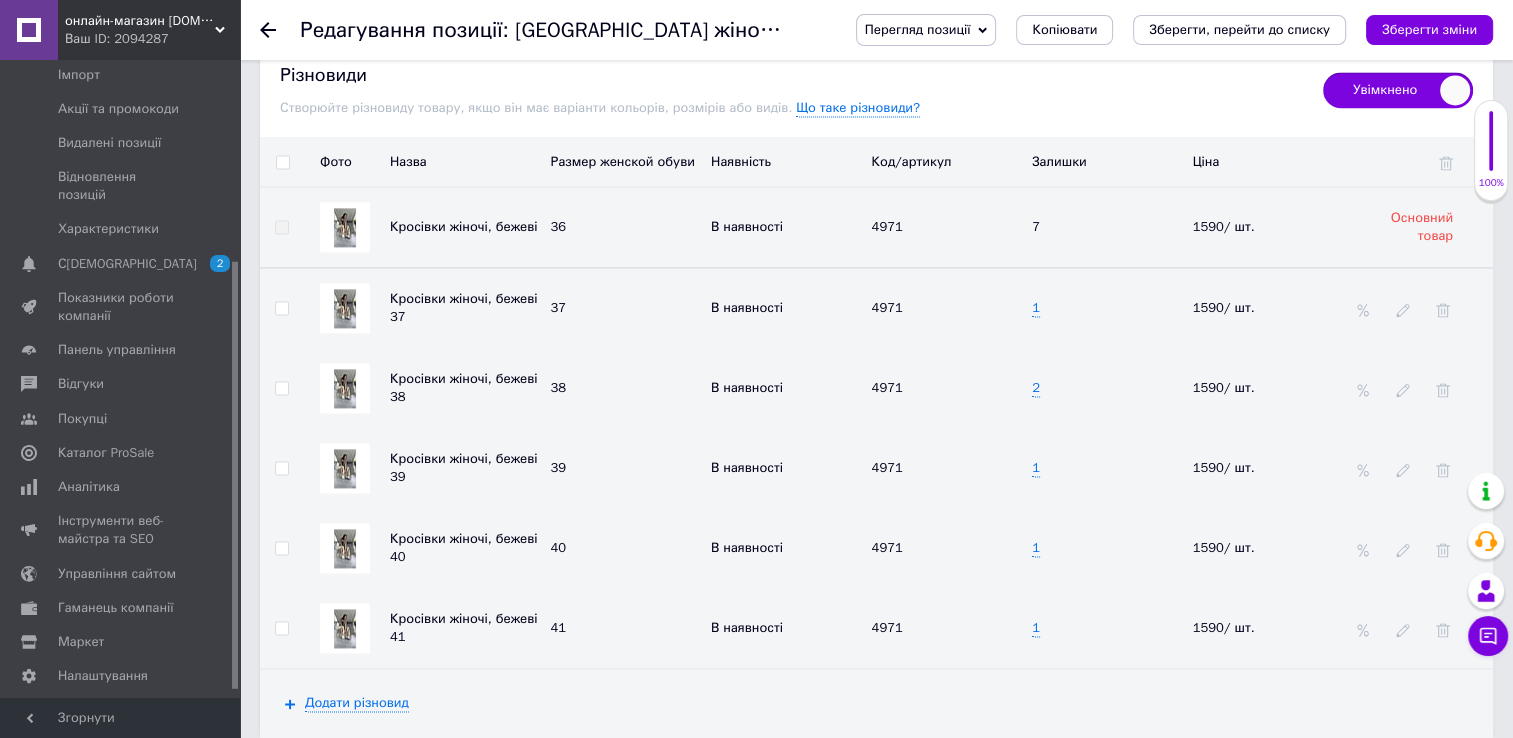 scroll, scrollTop: 2700, scrollLeft: 0, axis: vertical 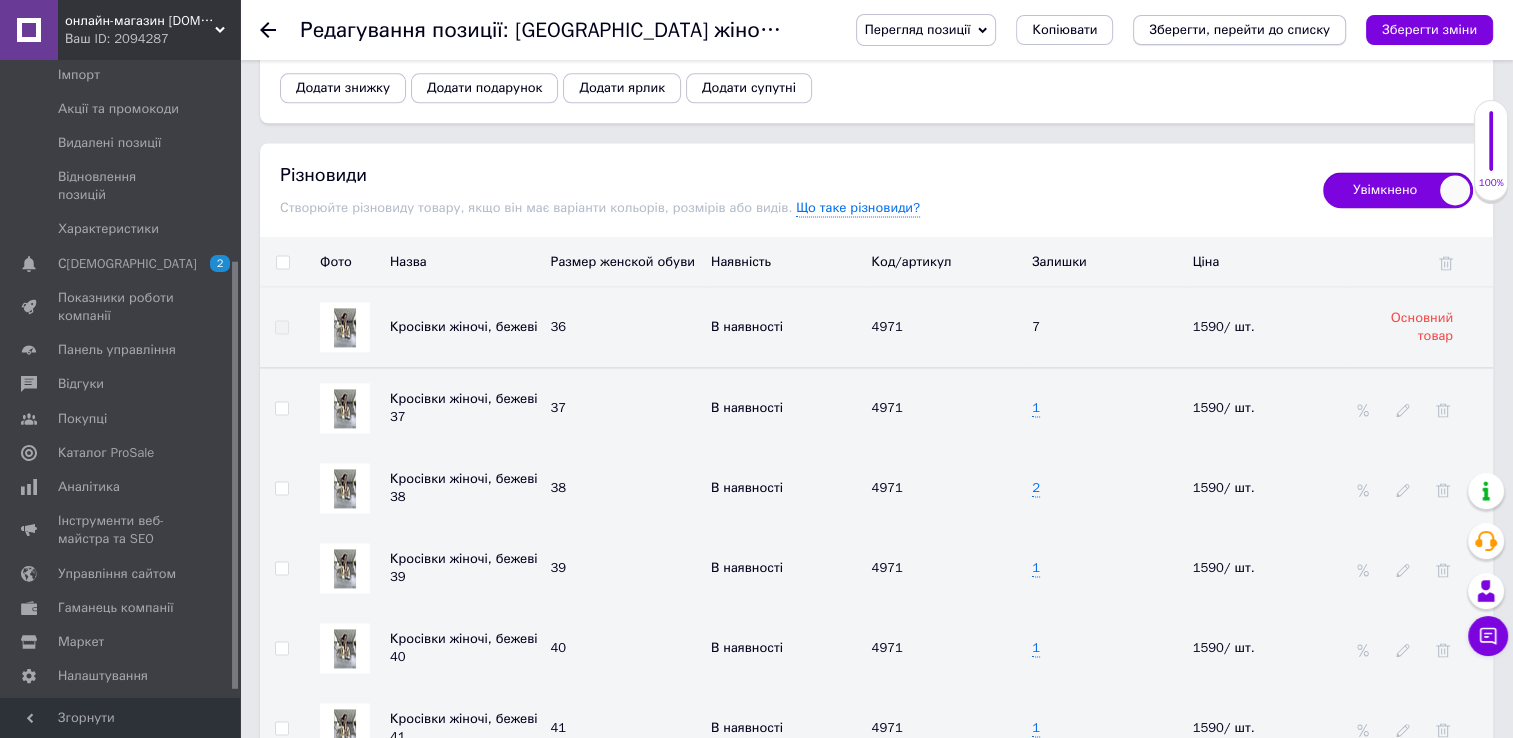 click on "Зберегти, перейти до списку" at bounding box center (1239, 30) 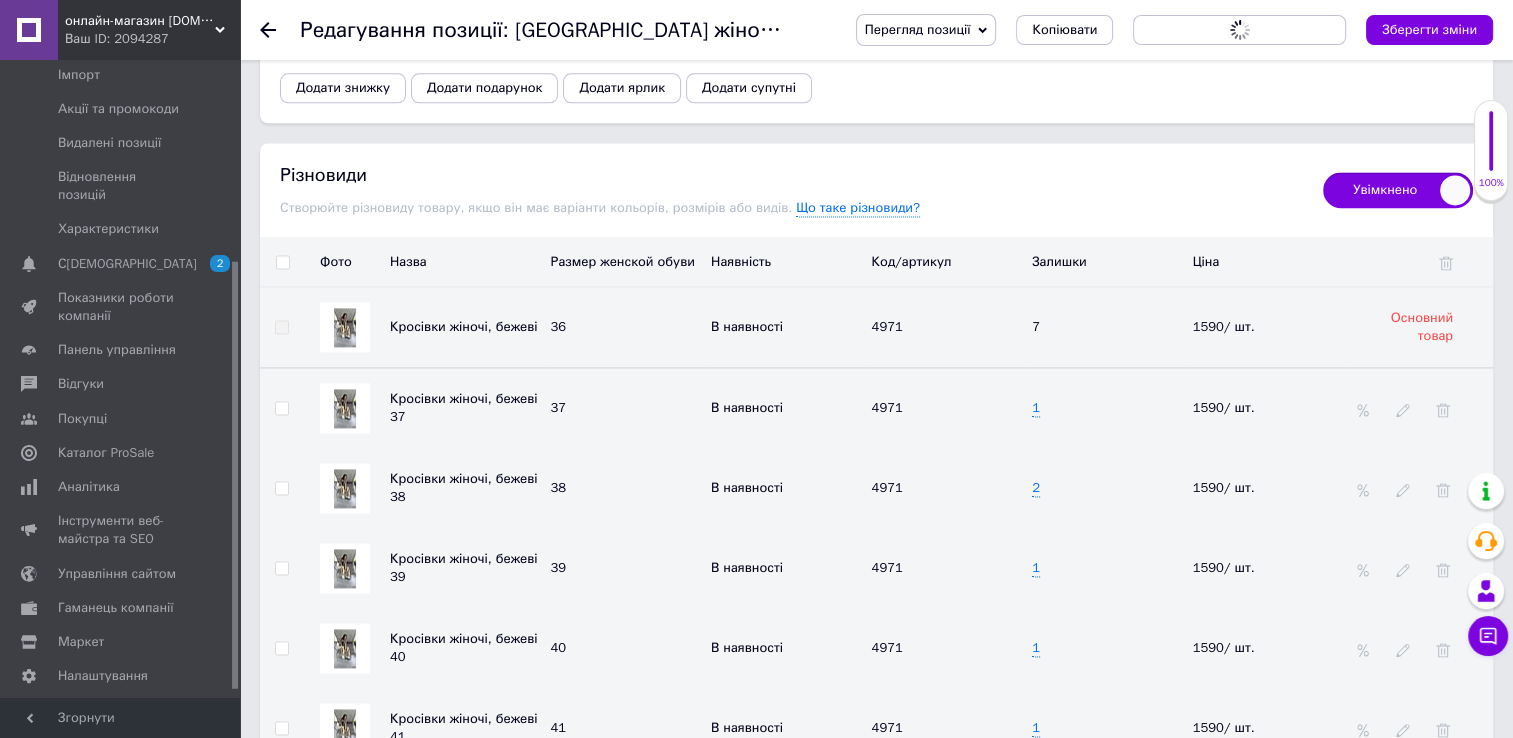 scroll, scrollTop: 0, scrollLeft: 0, axis: both 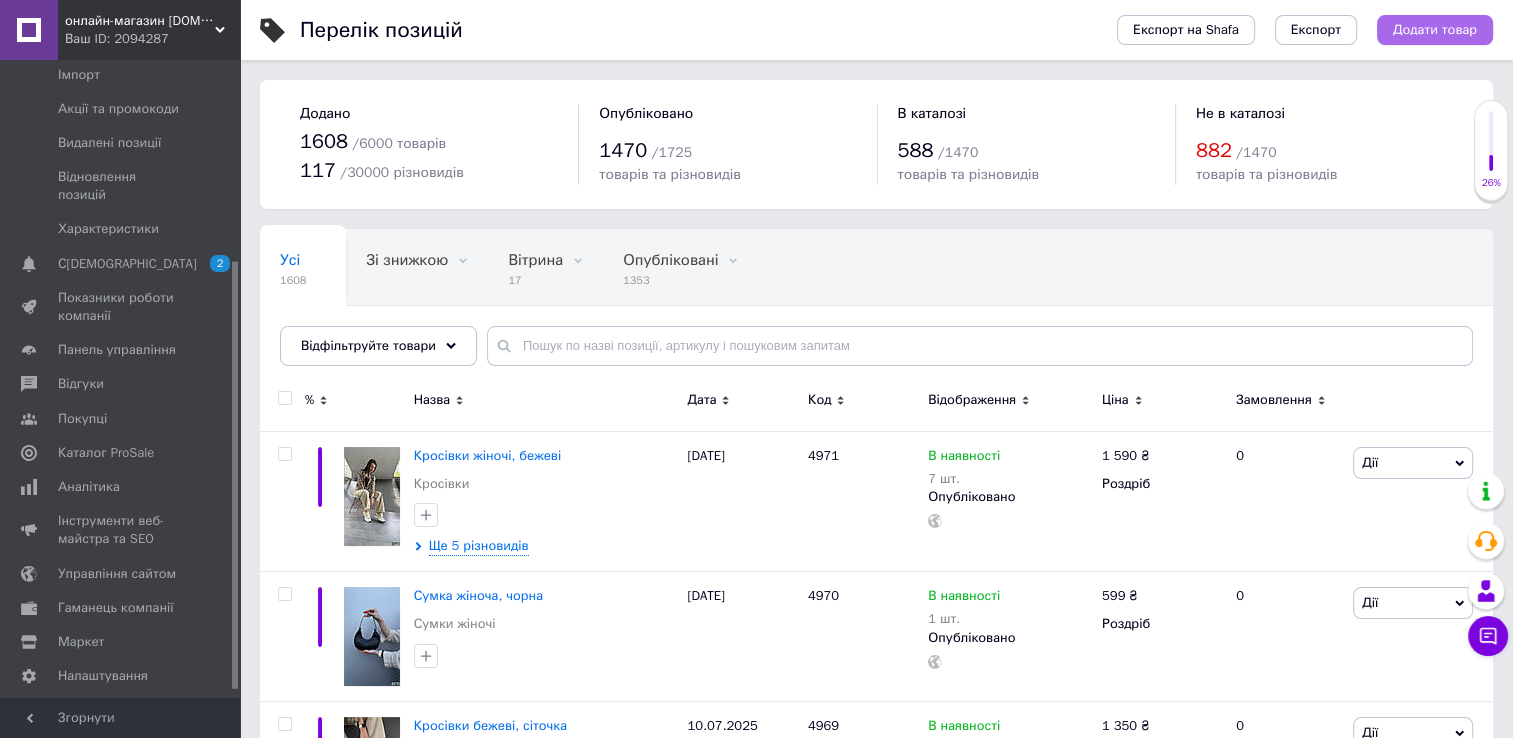 click on "Додати товар" at bounding box center [1435, 30] 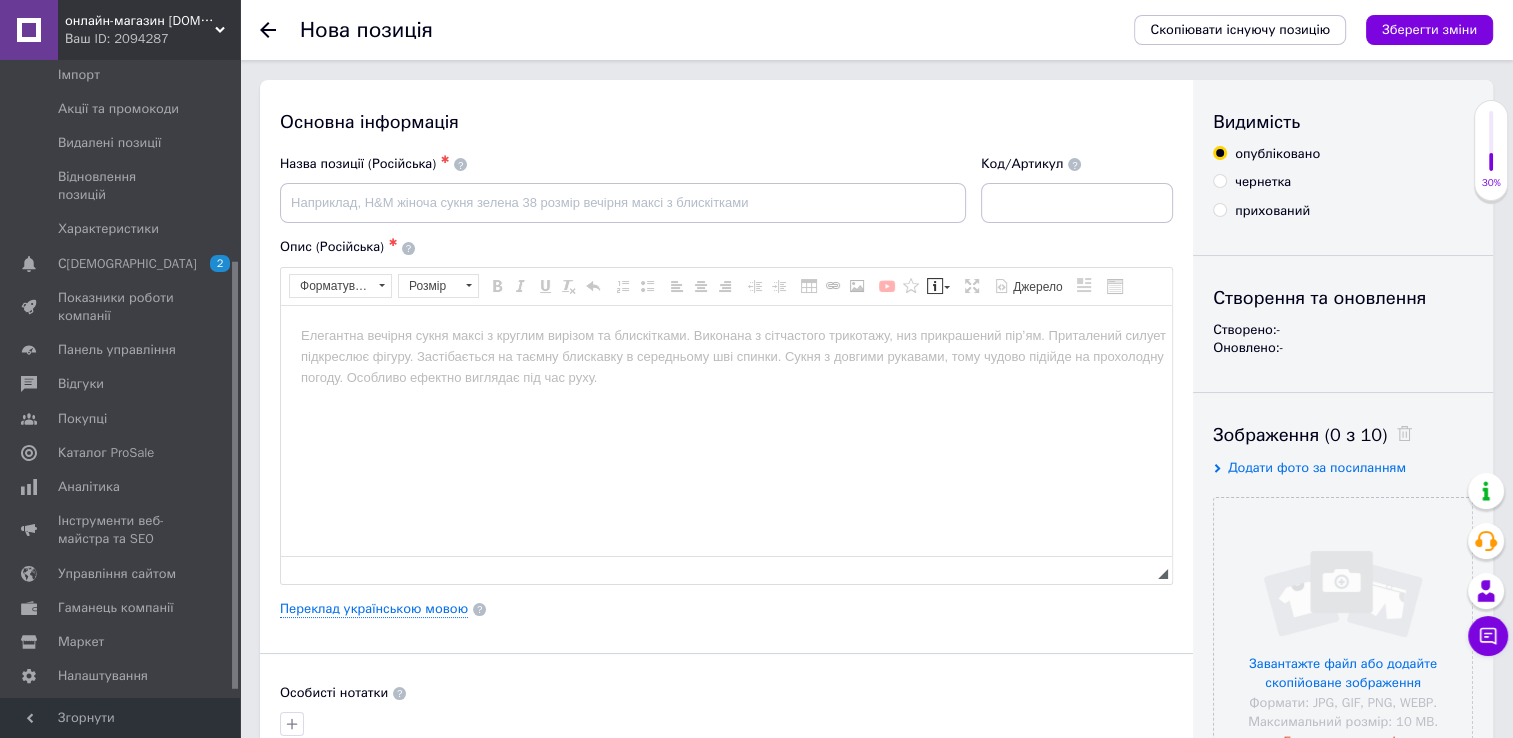 scroll, scrollTop: 0, scrollLeft: 0, axis: both 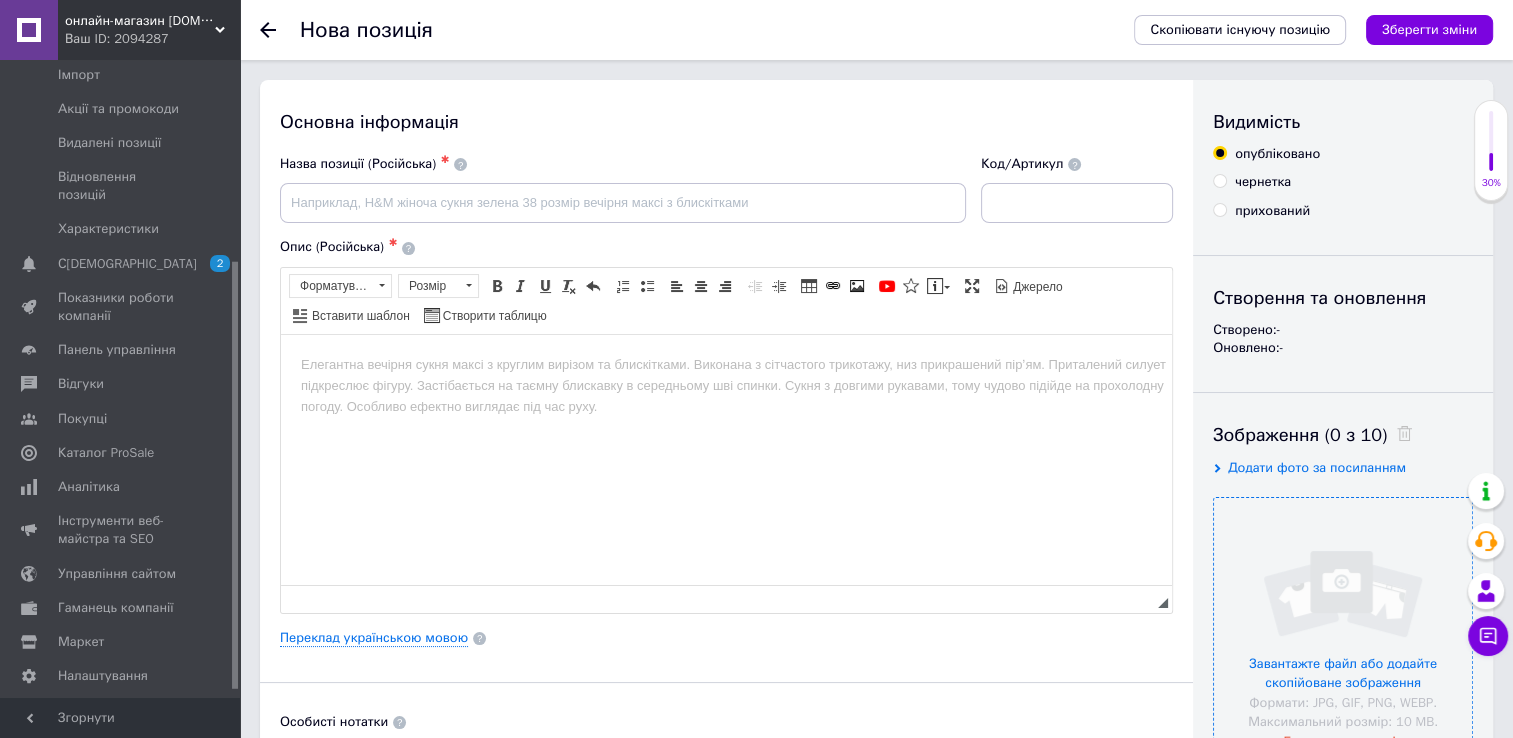 click at bounding box center (1343, 627) 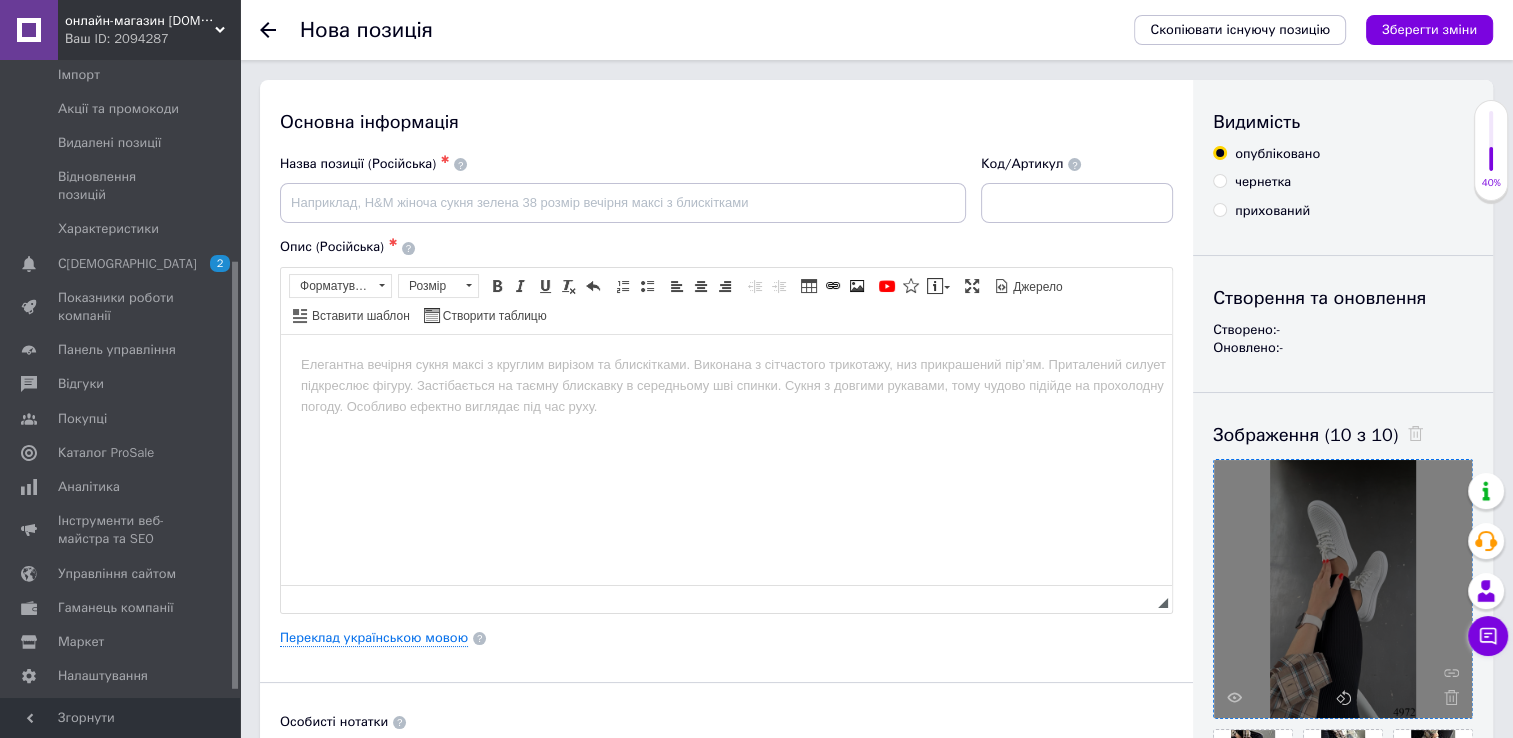 click at bounding box center (726, 364) 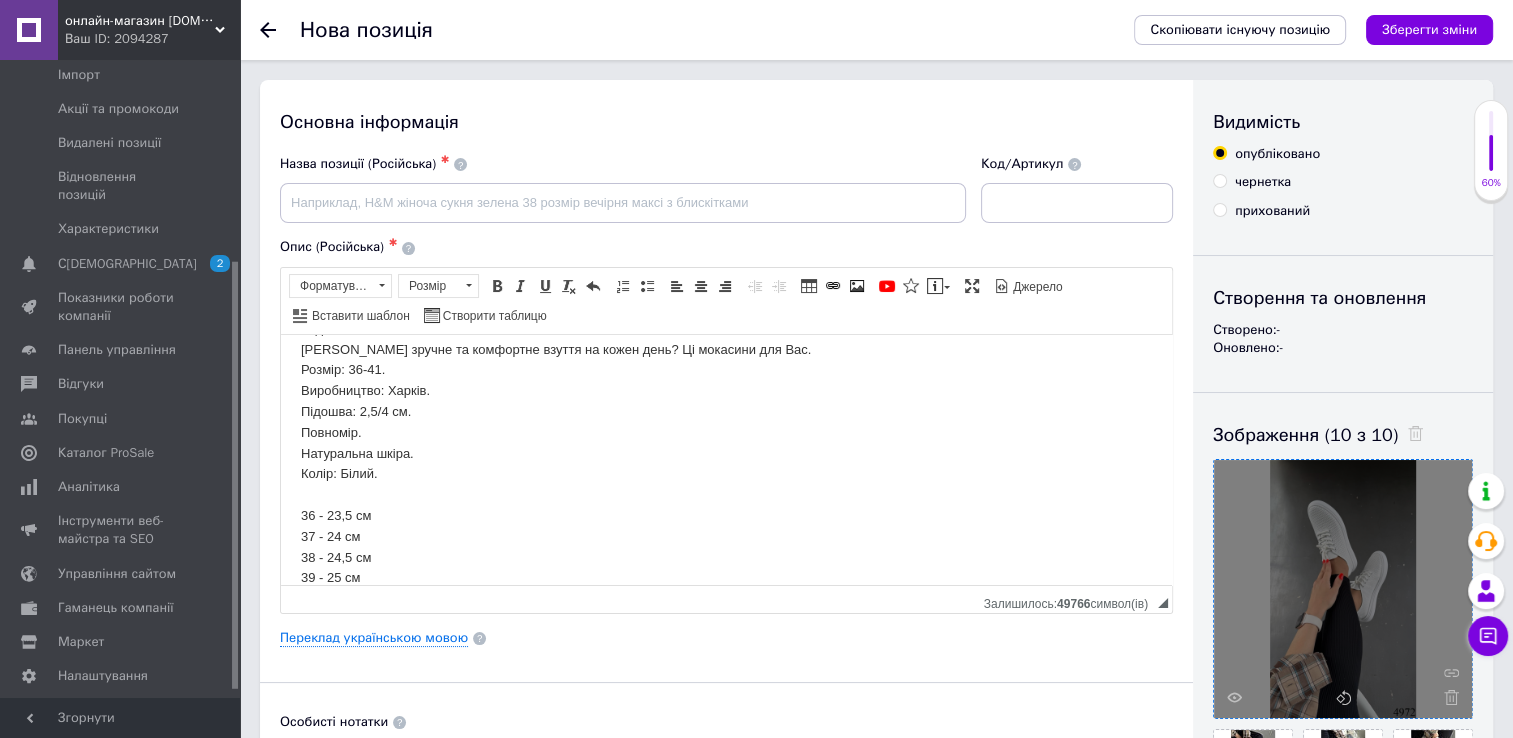 scroll, scrollTop: 0, scrollLeft: 0, axis: both 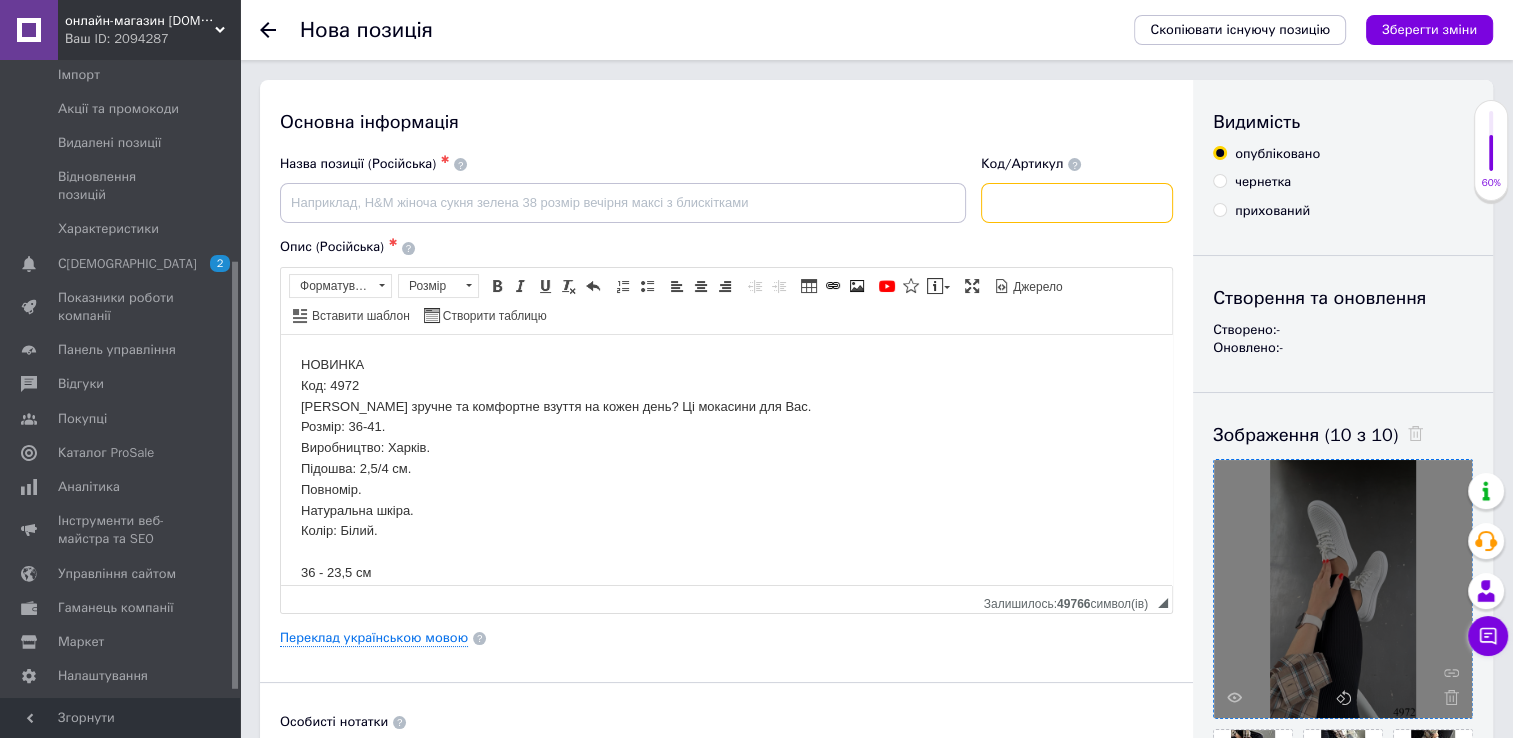 click at bounding box center (1077, 203) 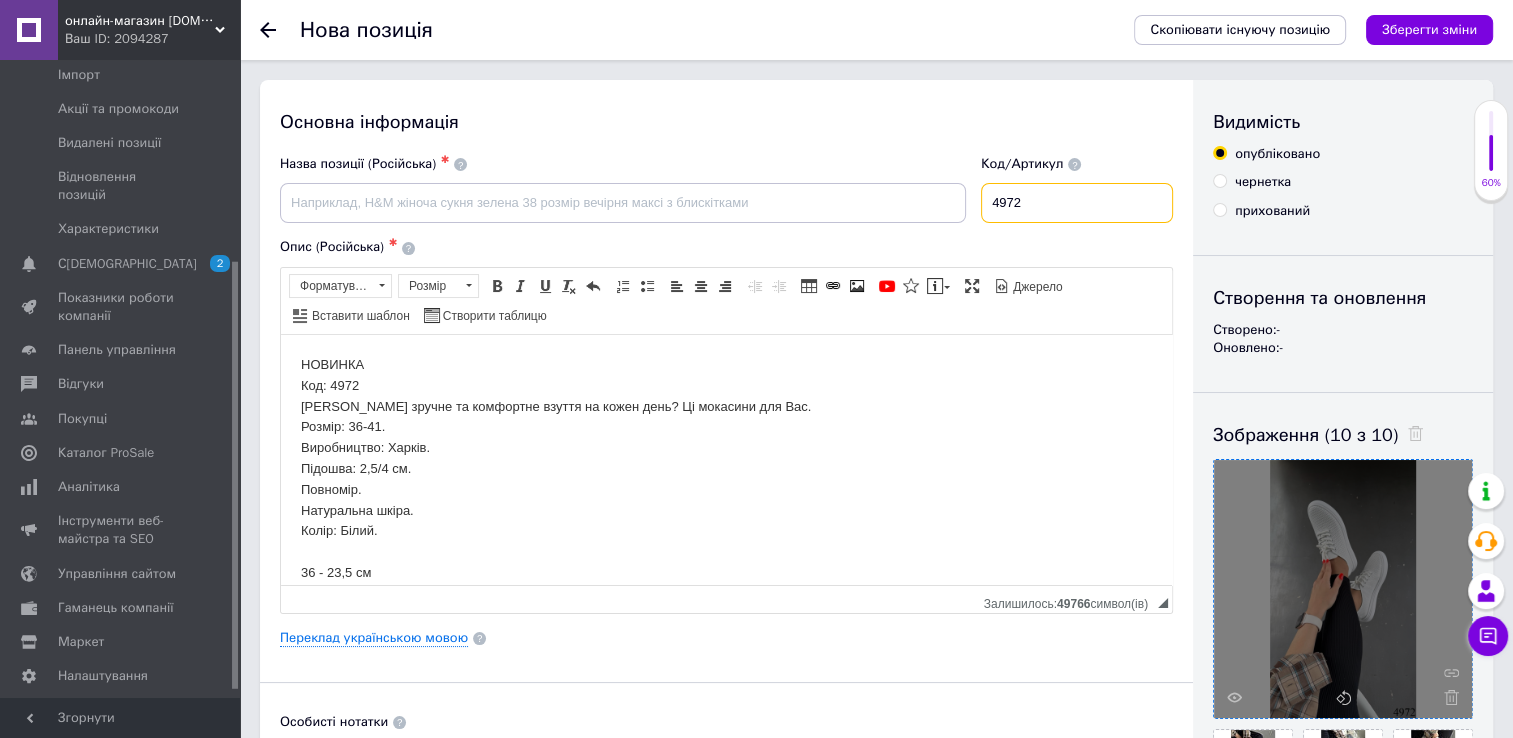 type on "4972" 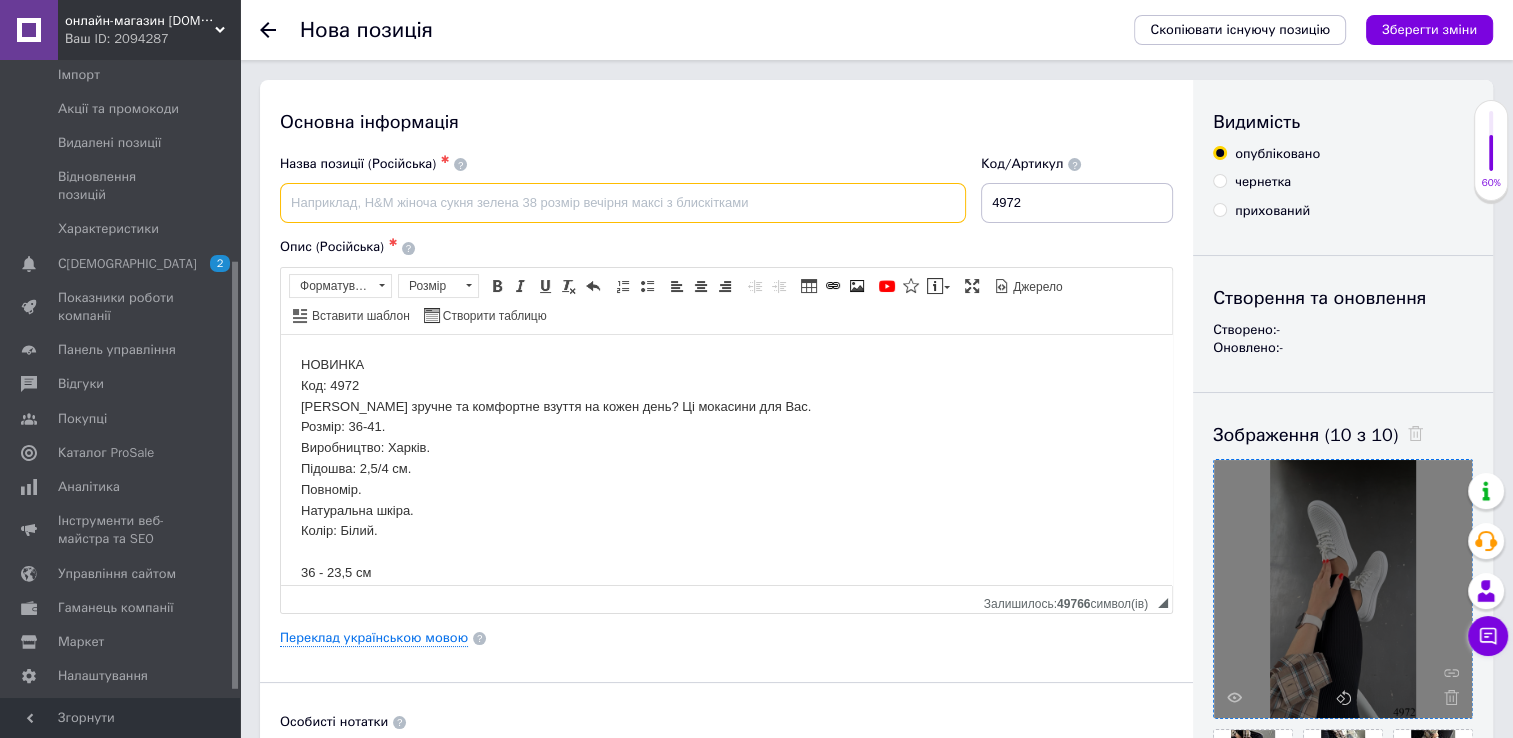 click at bounding box center (623, 203) 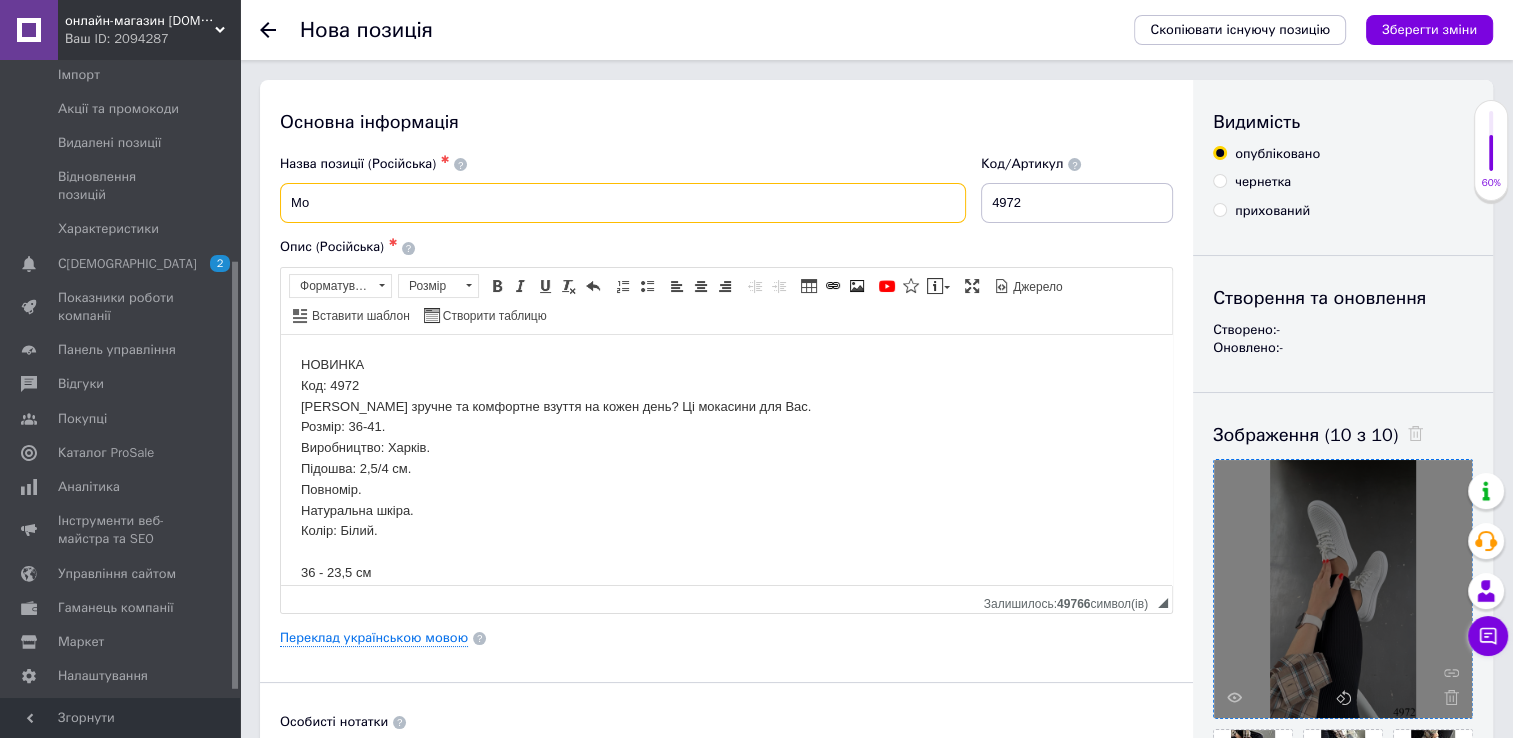 type on "М" 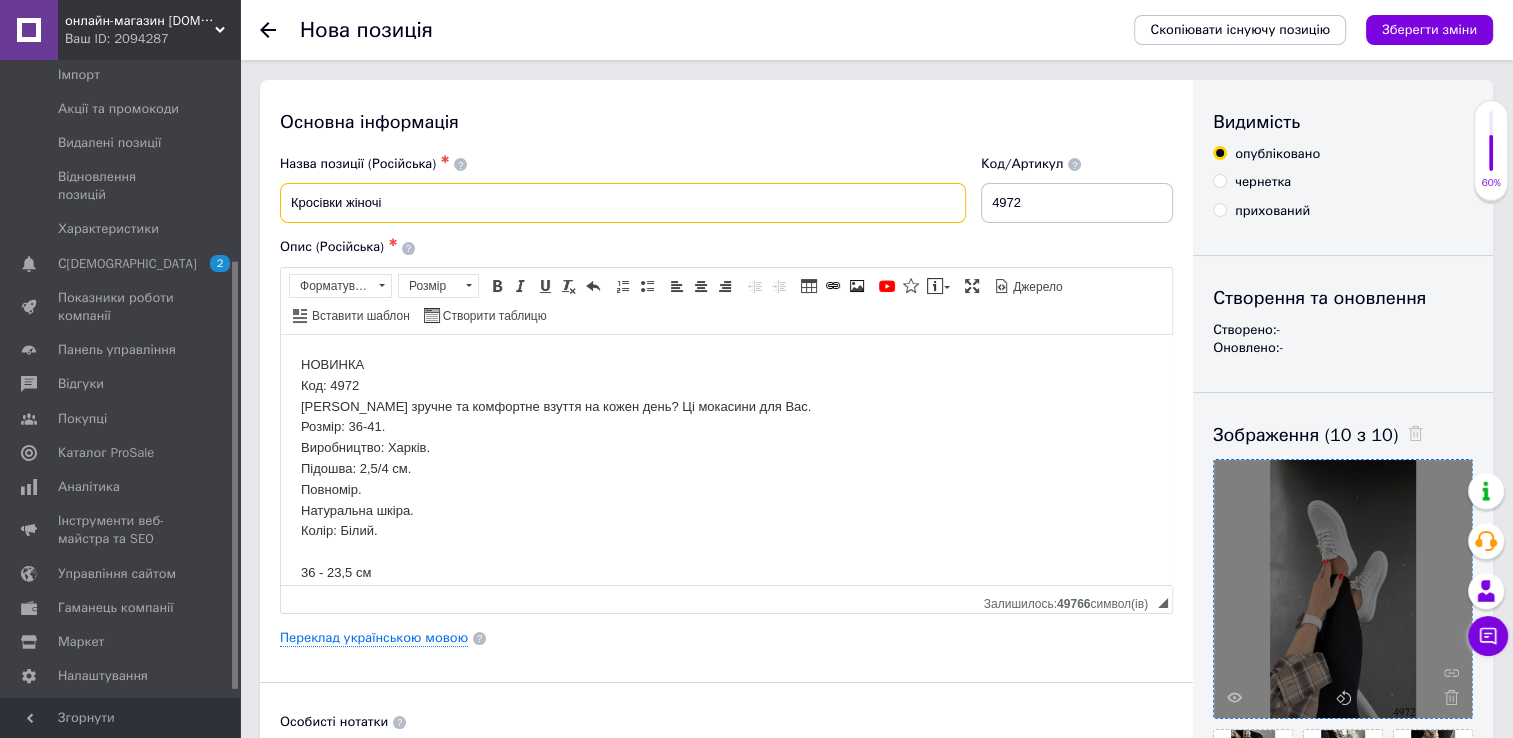 click on "Кросівки жіночі" at bounding box center [623, 203] 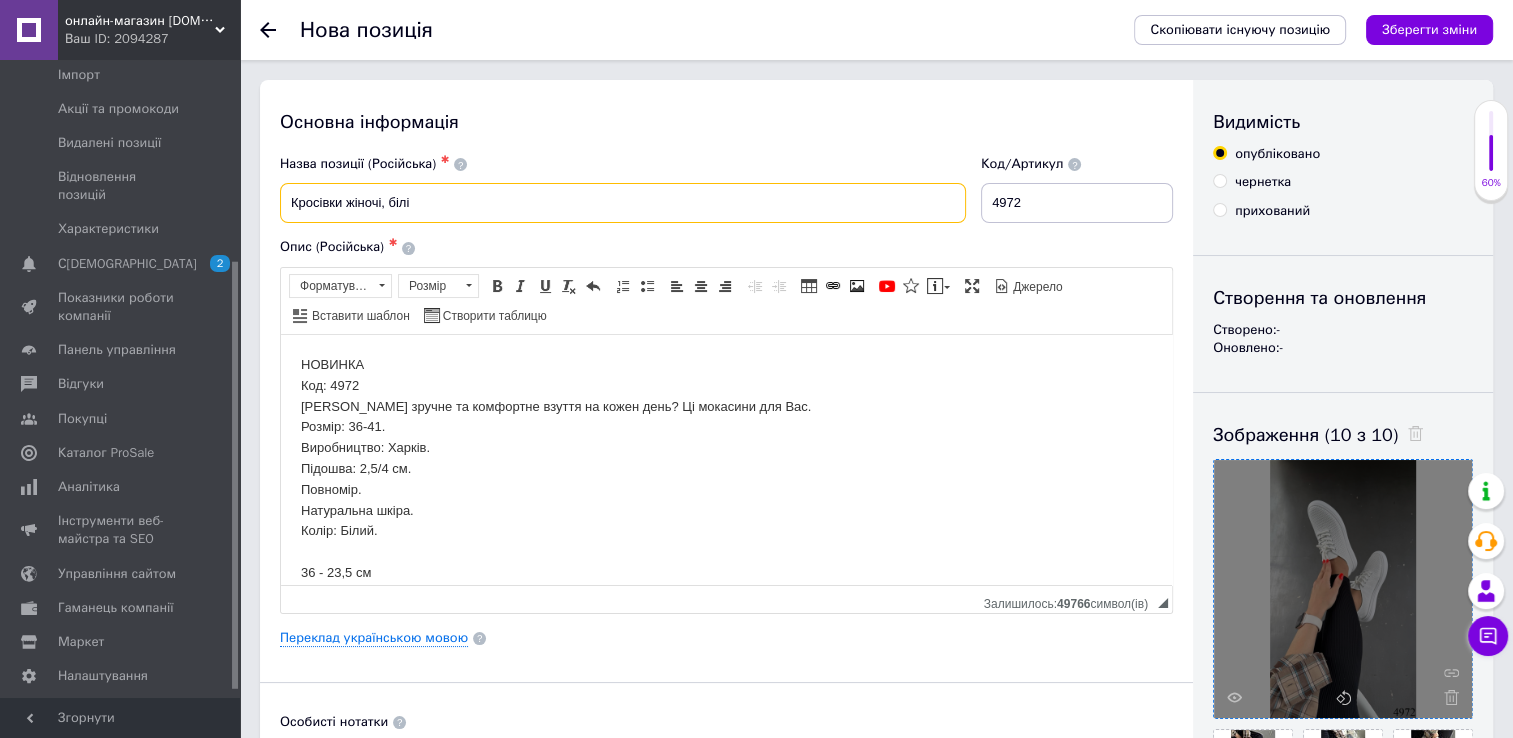 type on "Кросівки жіночі, білі" 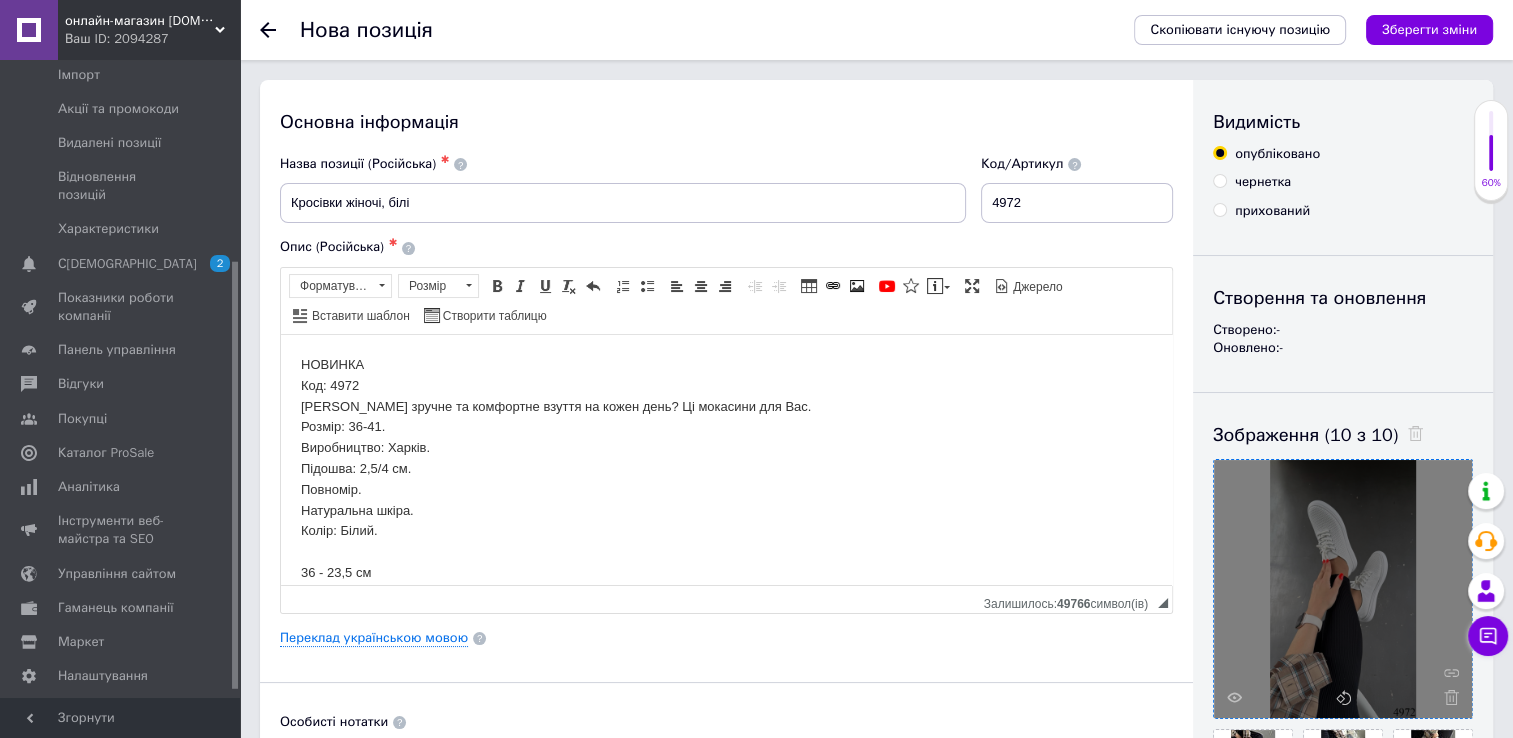click on "НОВИНКА Код: 4972 [PERSON_NAME] зручне та комфортне взуття на кожен день? Ці мокасини для Вас. Розмір: 36-41. Виробництво: [GEOGRAPHIC_DATA]. Підошва: 2,5/4 см. Повномір. Натуральна шкіра. Колір: Білий. 36 - 23,5 см 37 - 24 см 38 - 24,5 см 39 - 25 см" at bounding box center (726, 499) 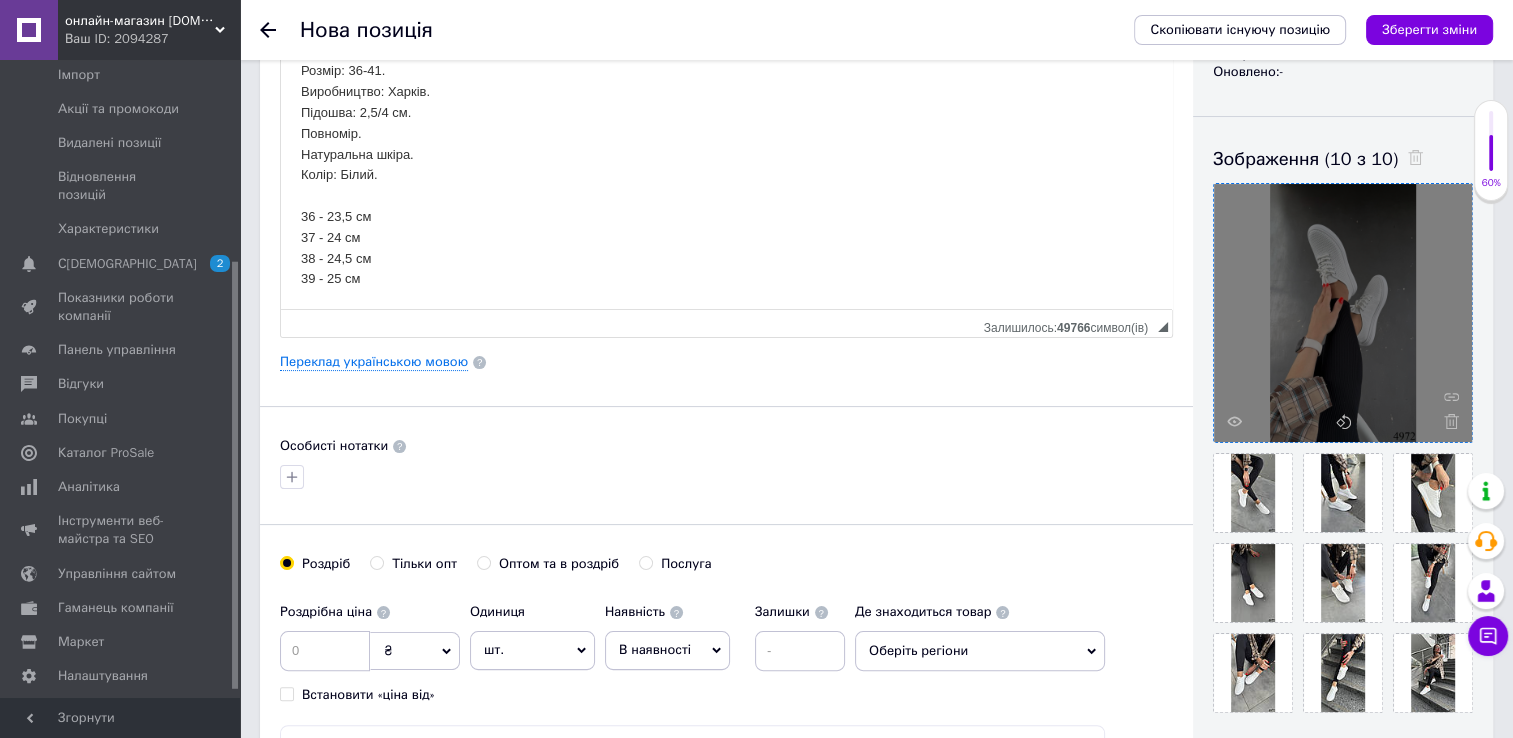 scroll, scrollTop: 100, scrollLeft: 0, axis: vertical 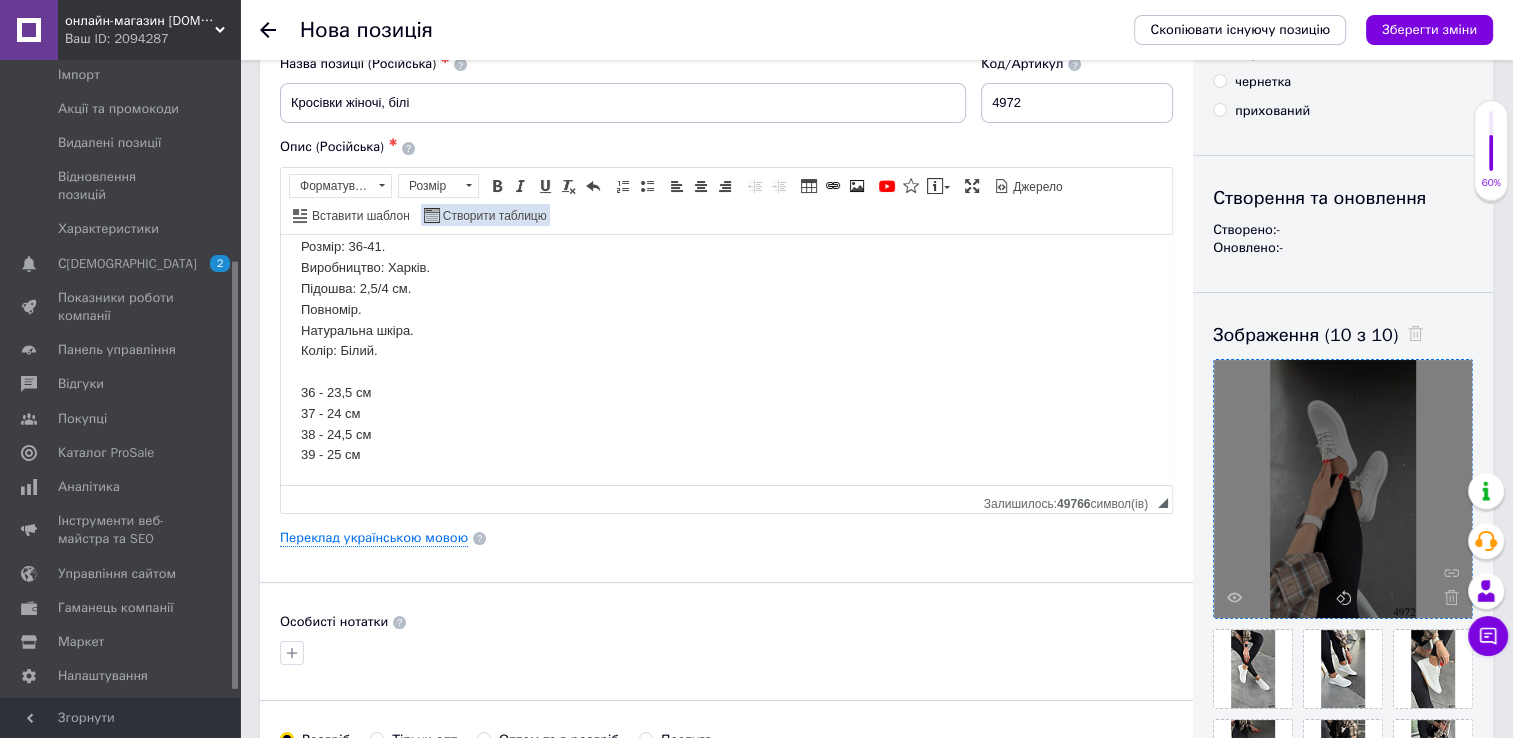 click on "Створити таблицю" at bounding box center (493, 216) 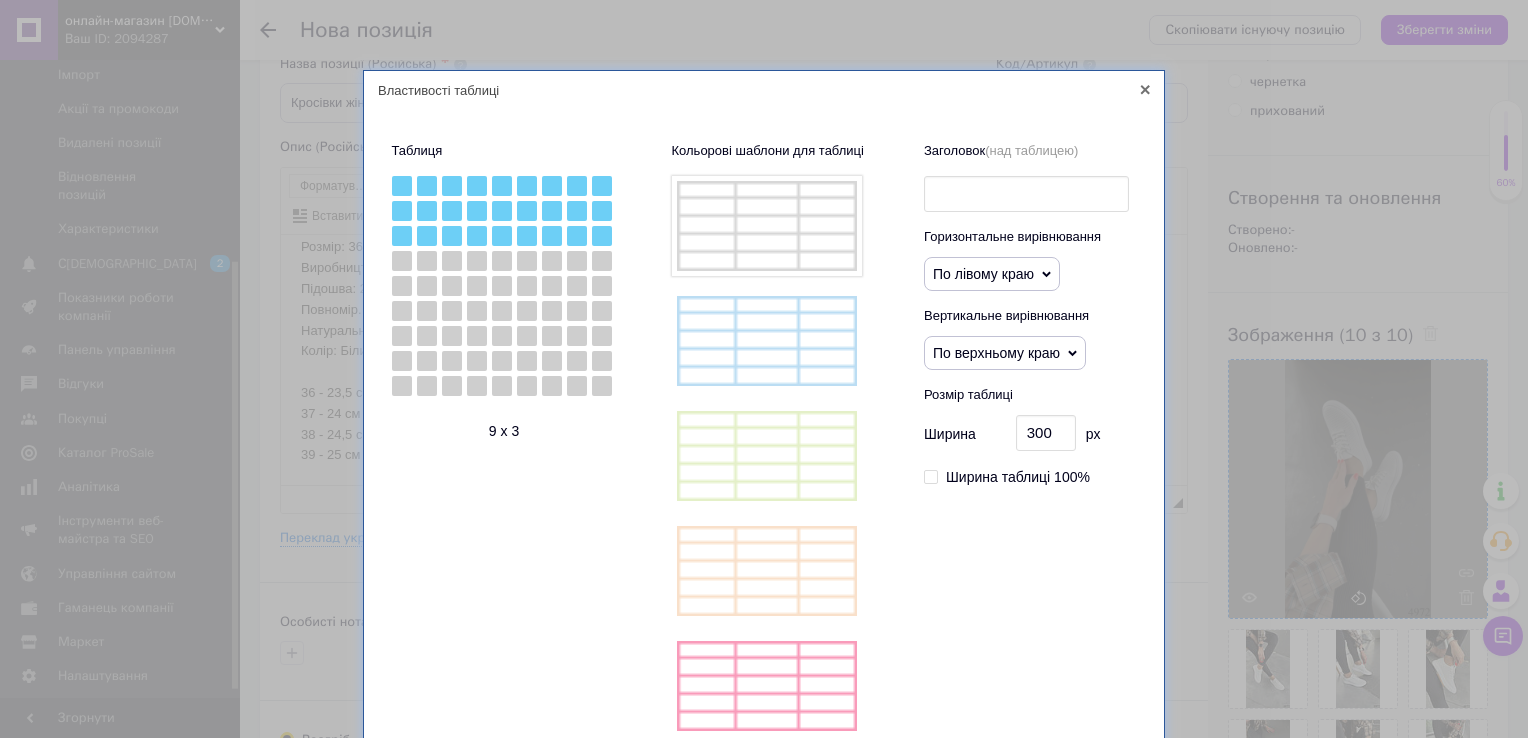click 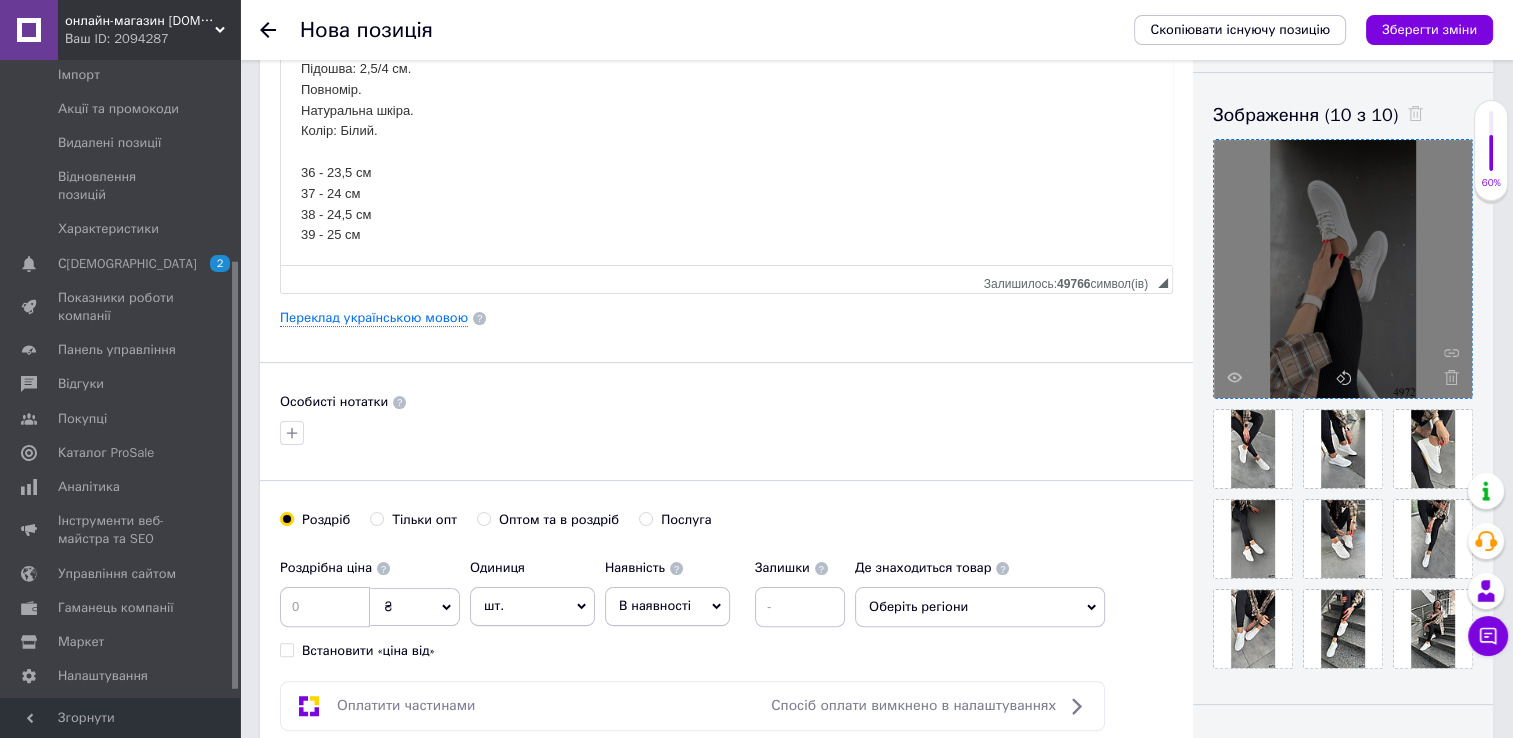 scroll, scrollTop: 500, scrollLeft: 0, axis: vertical 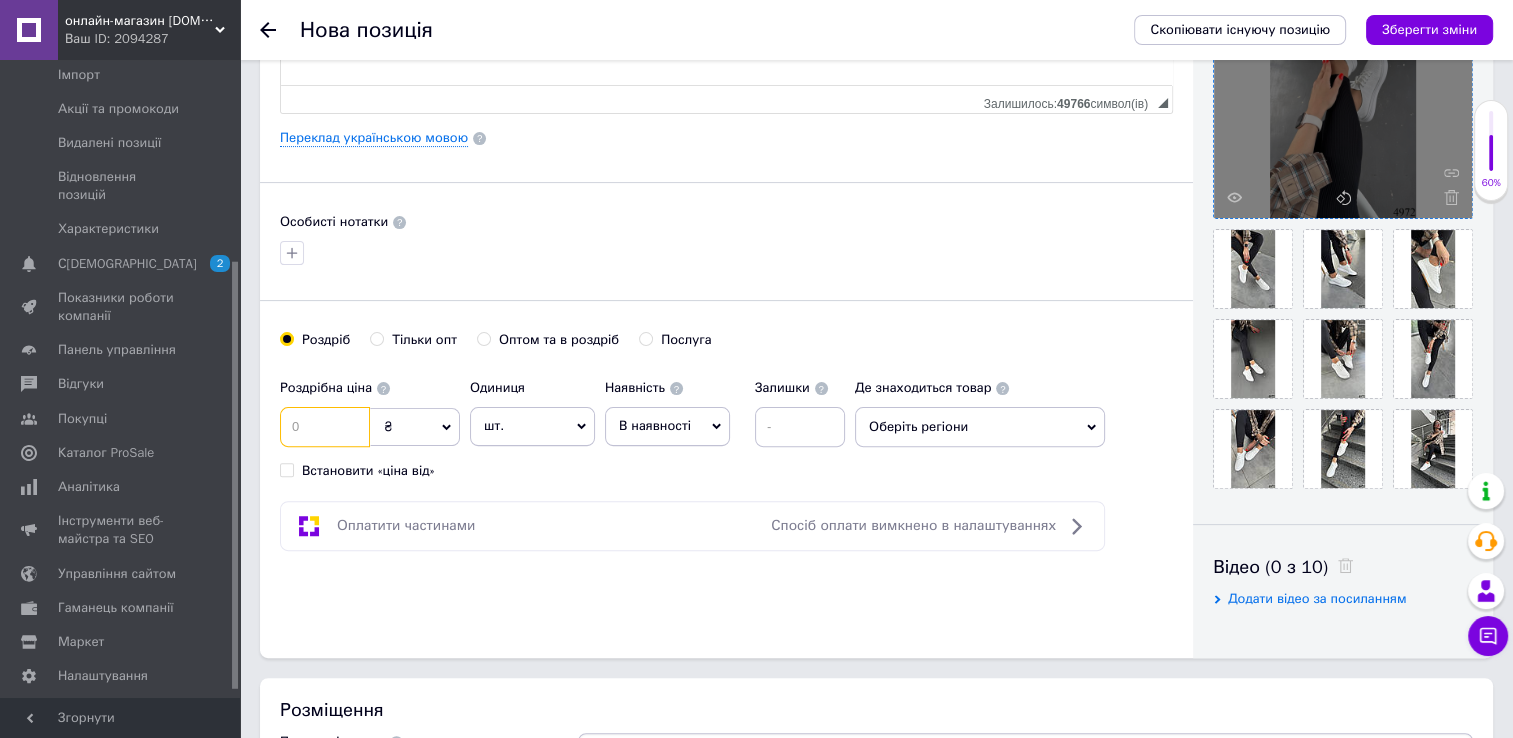 click at bounding box center [325, 427] 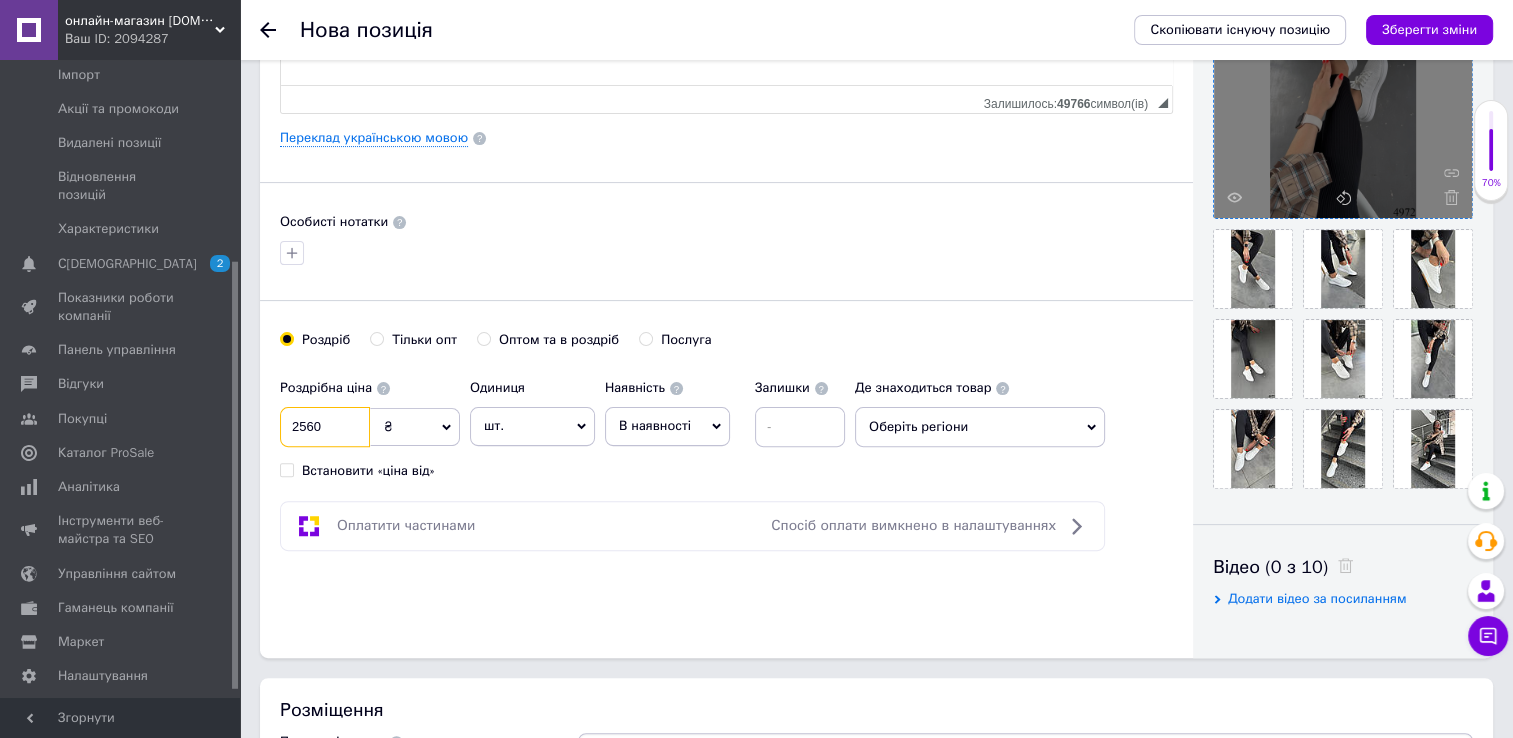 type on "2560" 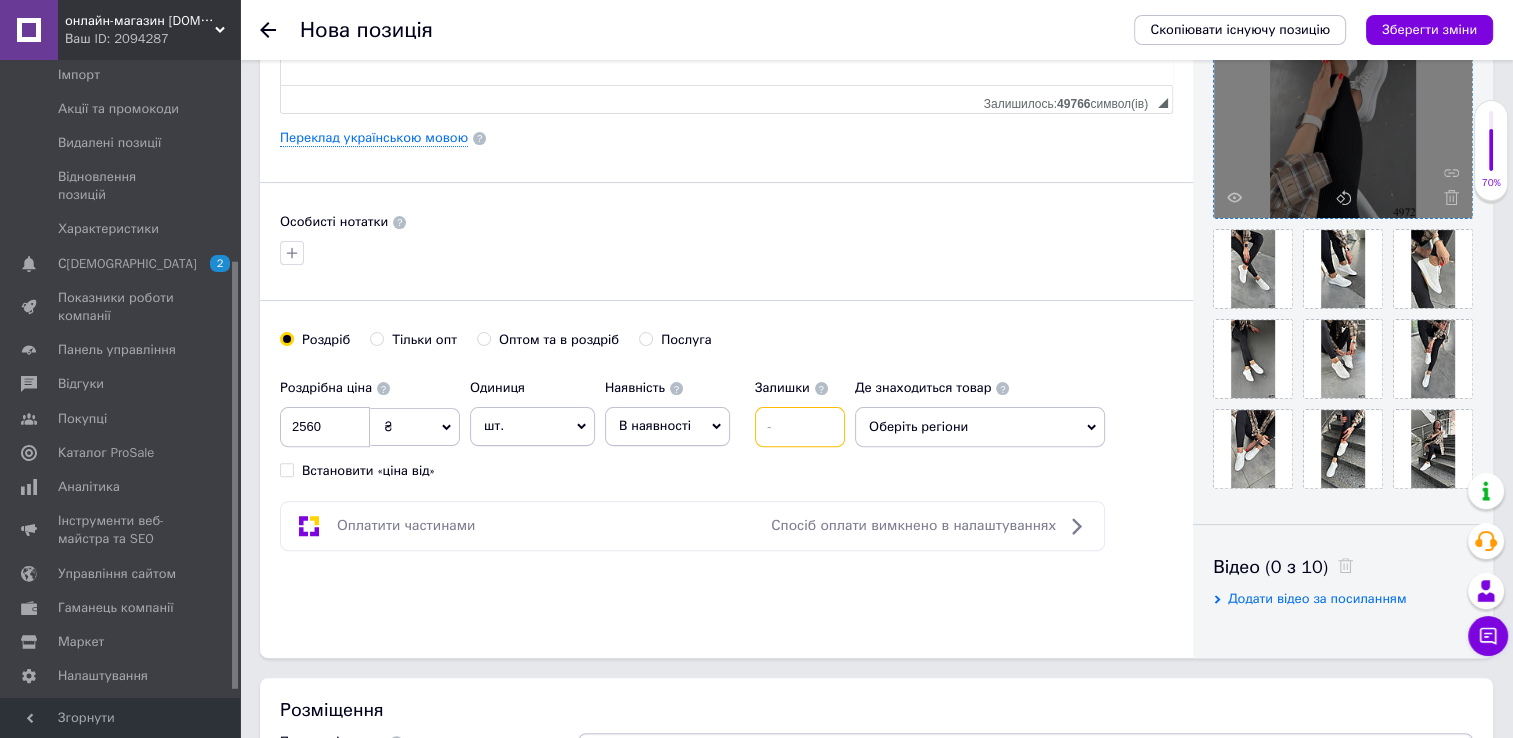 click at bounding box center (800, 427) 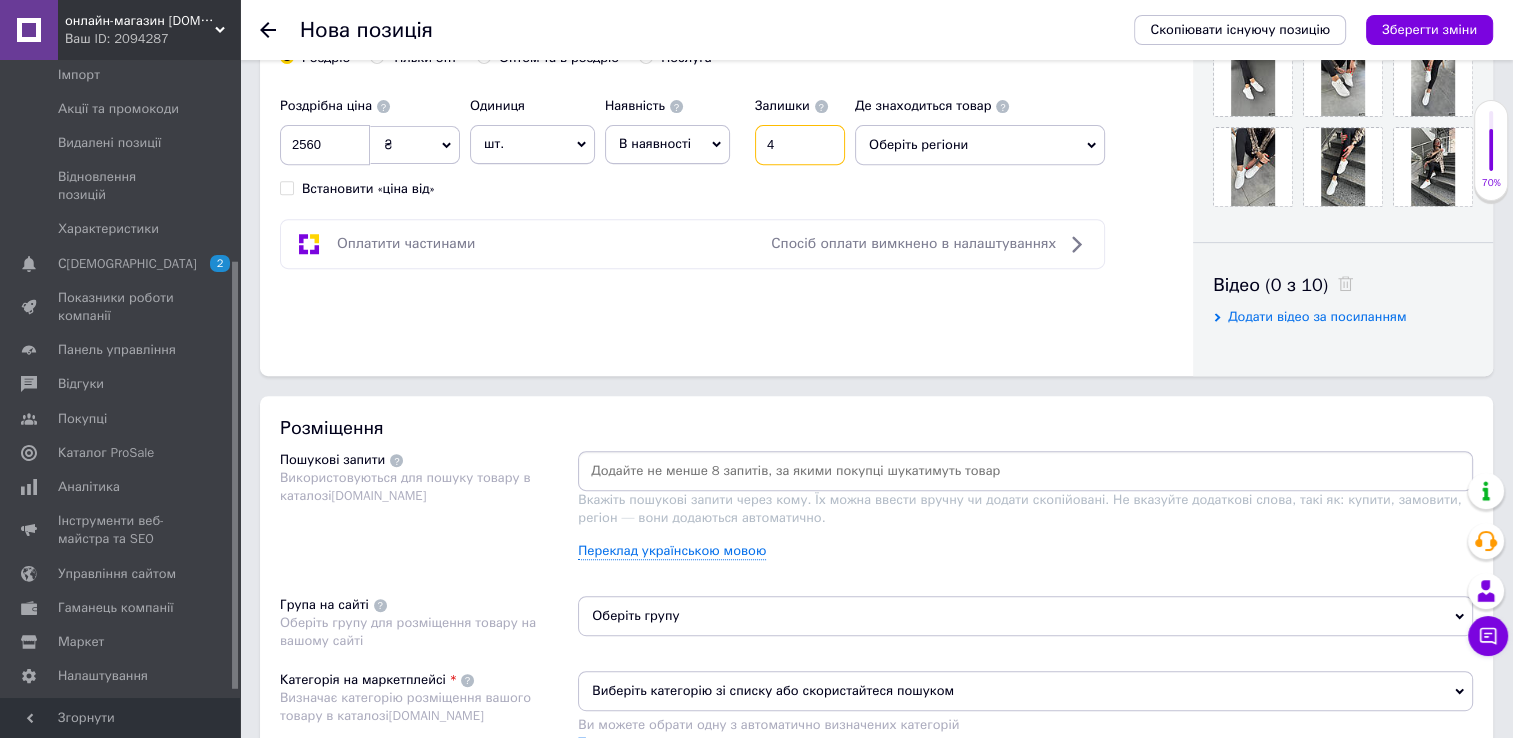 scroll, scrollTop: 800, scrollLeft: 0, axis: vertical 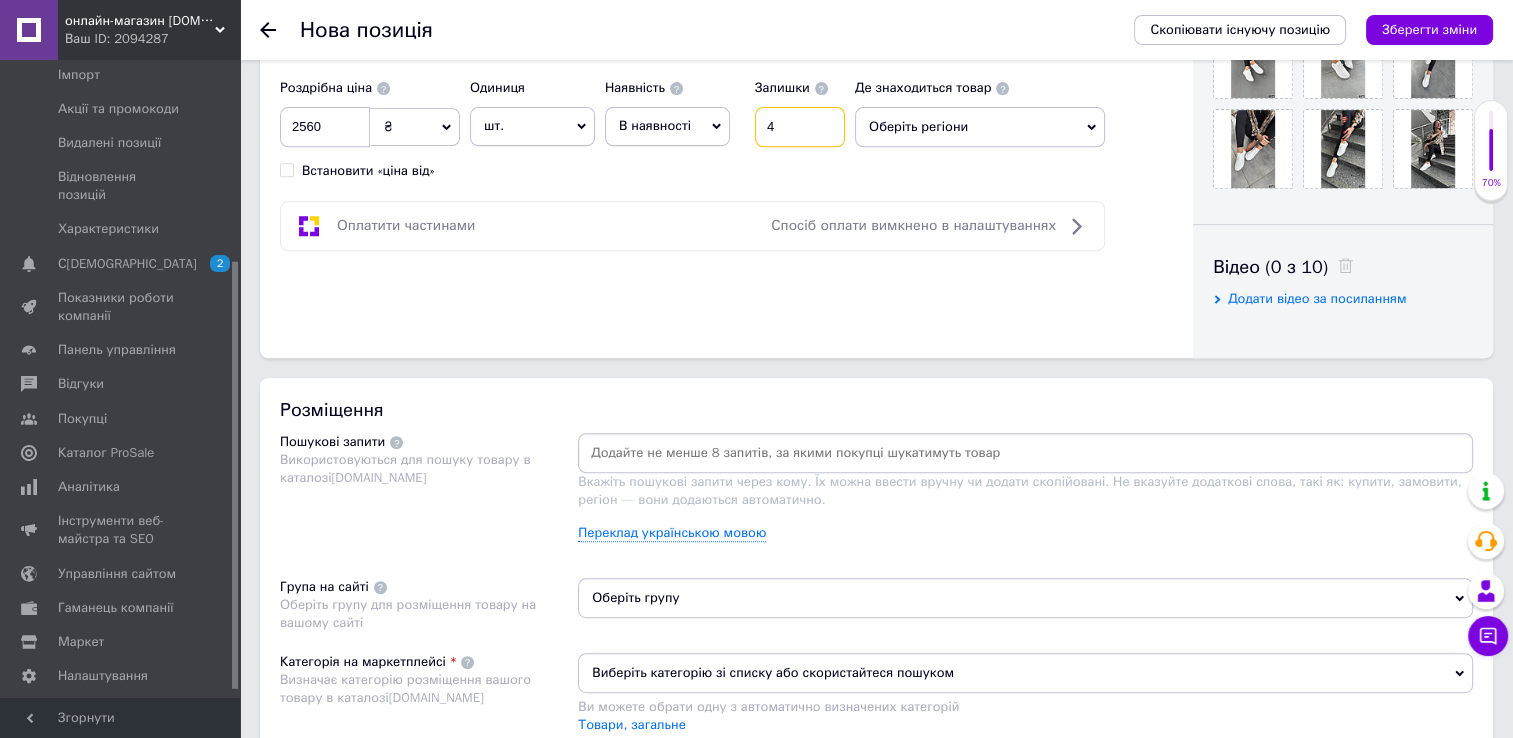 type on "4" 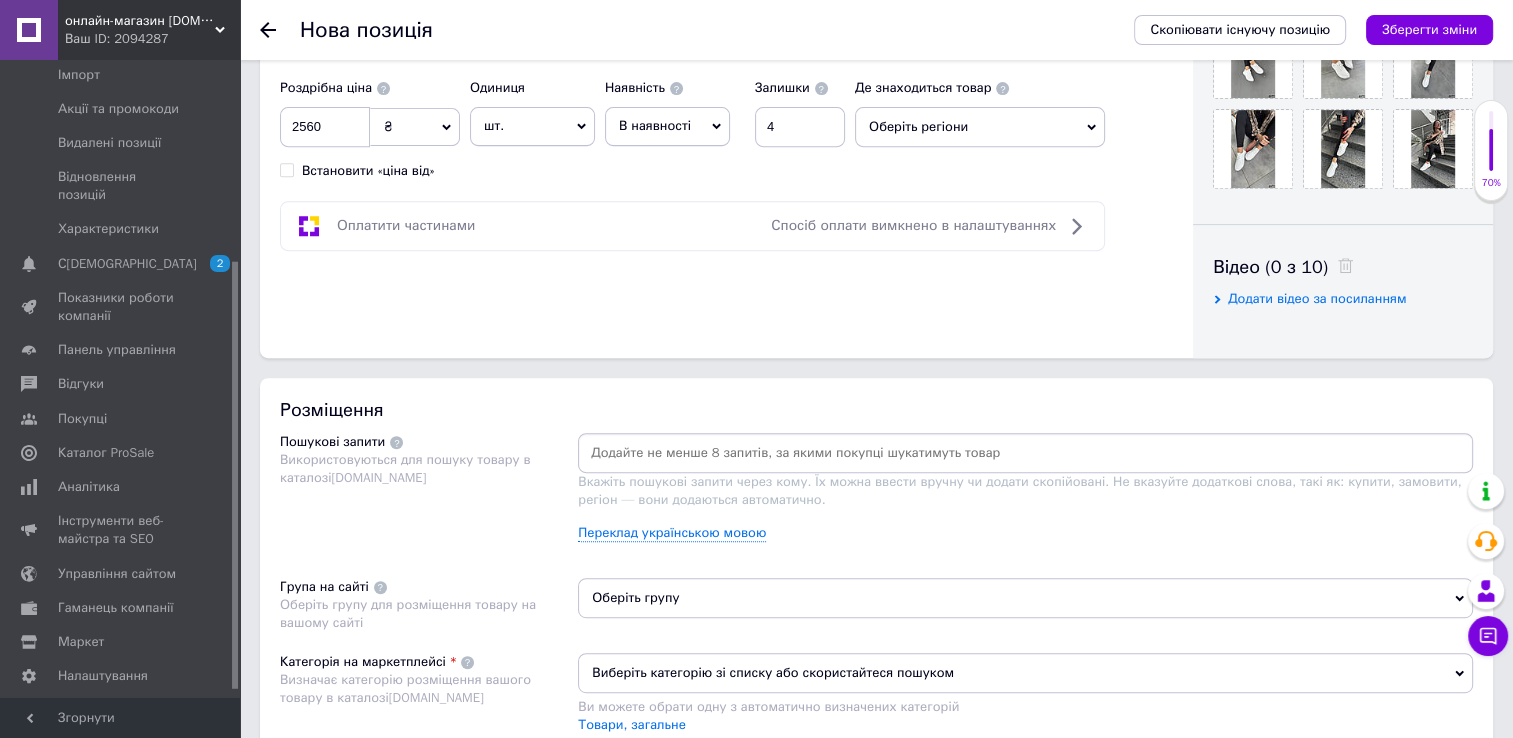 click at bounding box center [1025, 453] 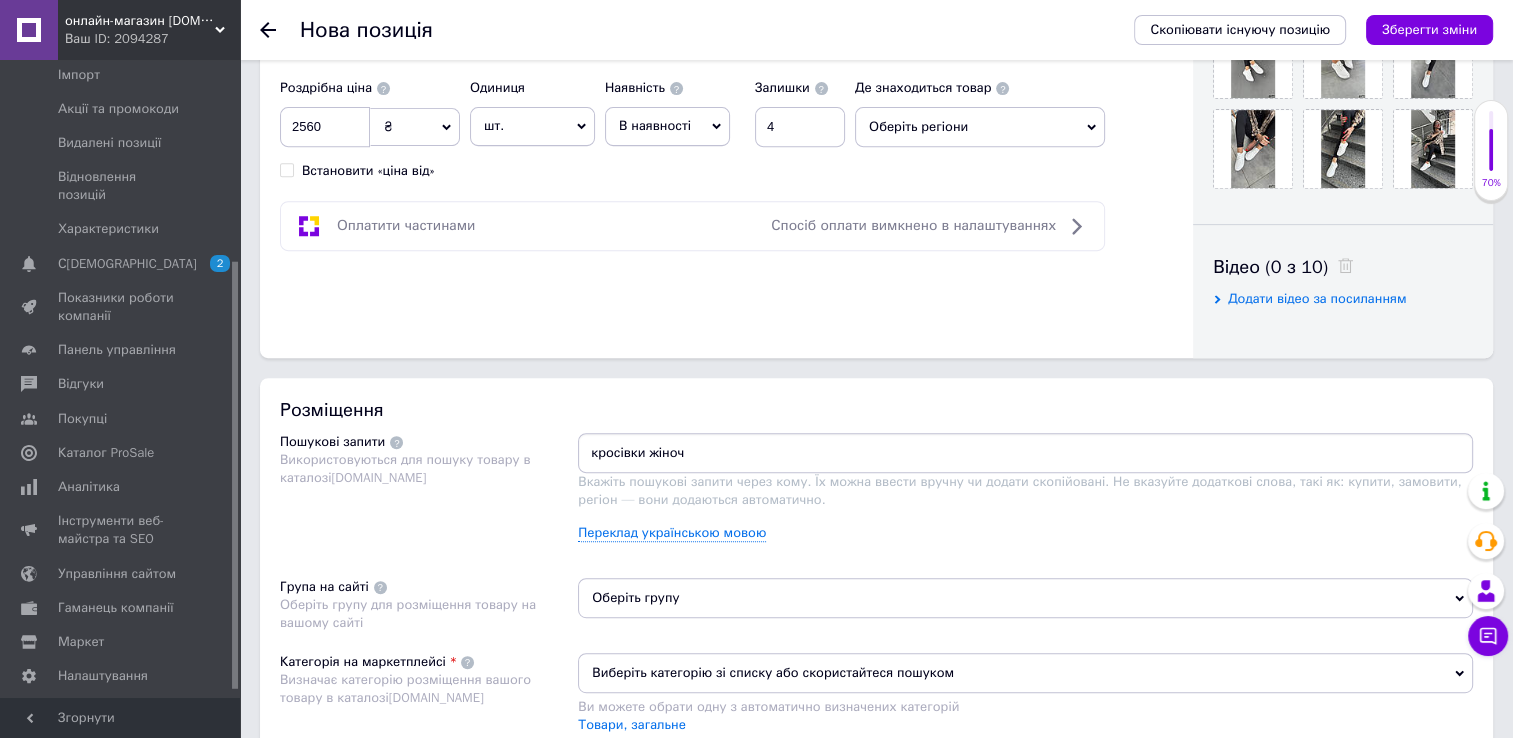 type on "кросівки жіночі" 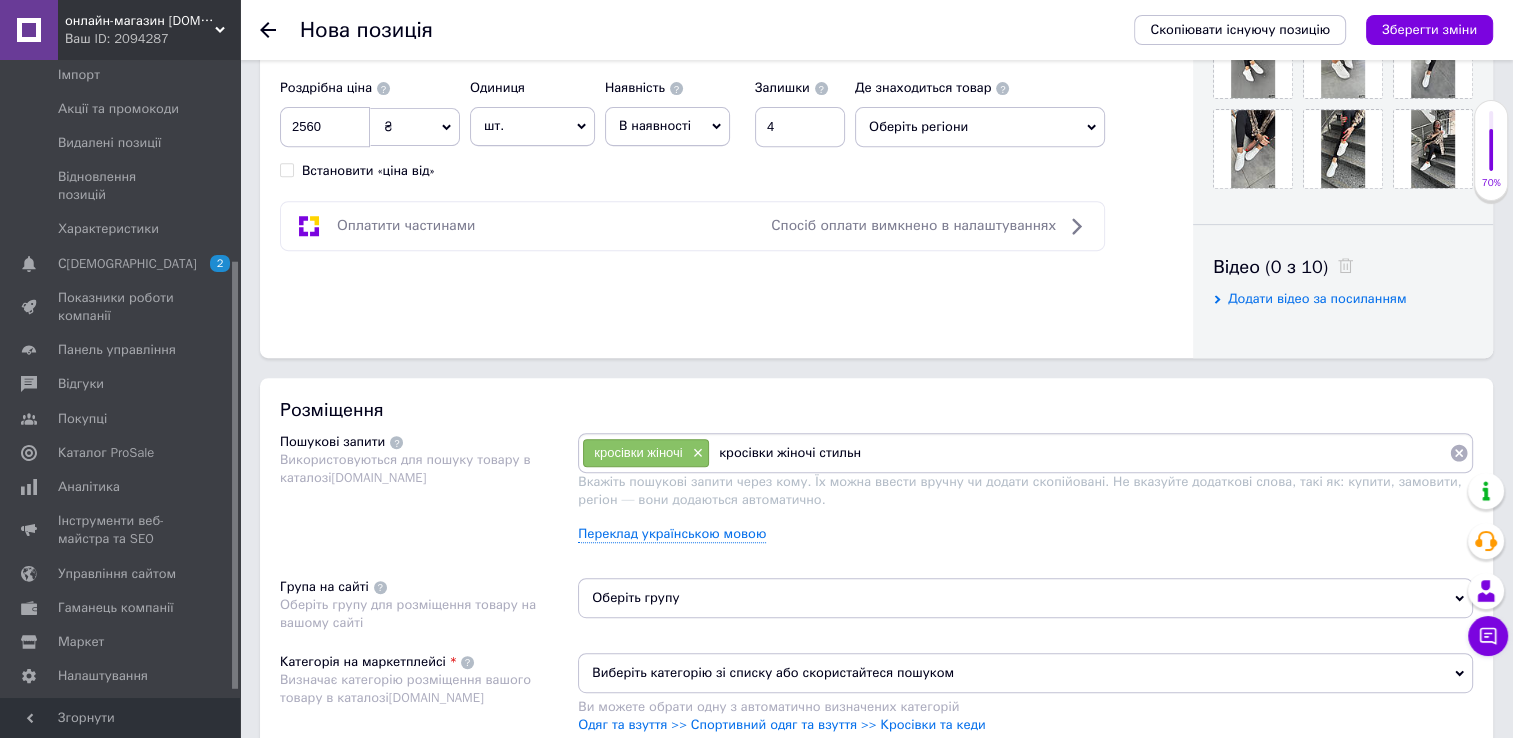 type on "кросівки жіночі стильні" 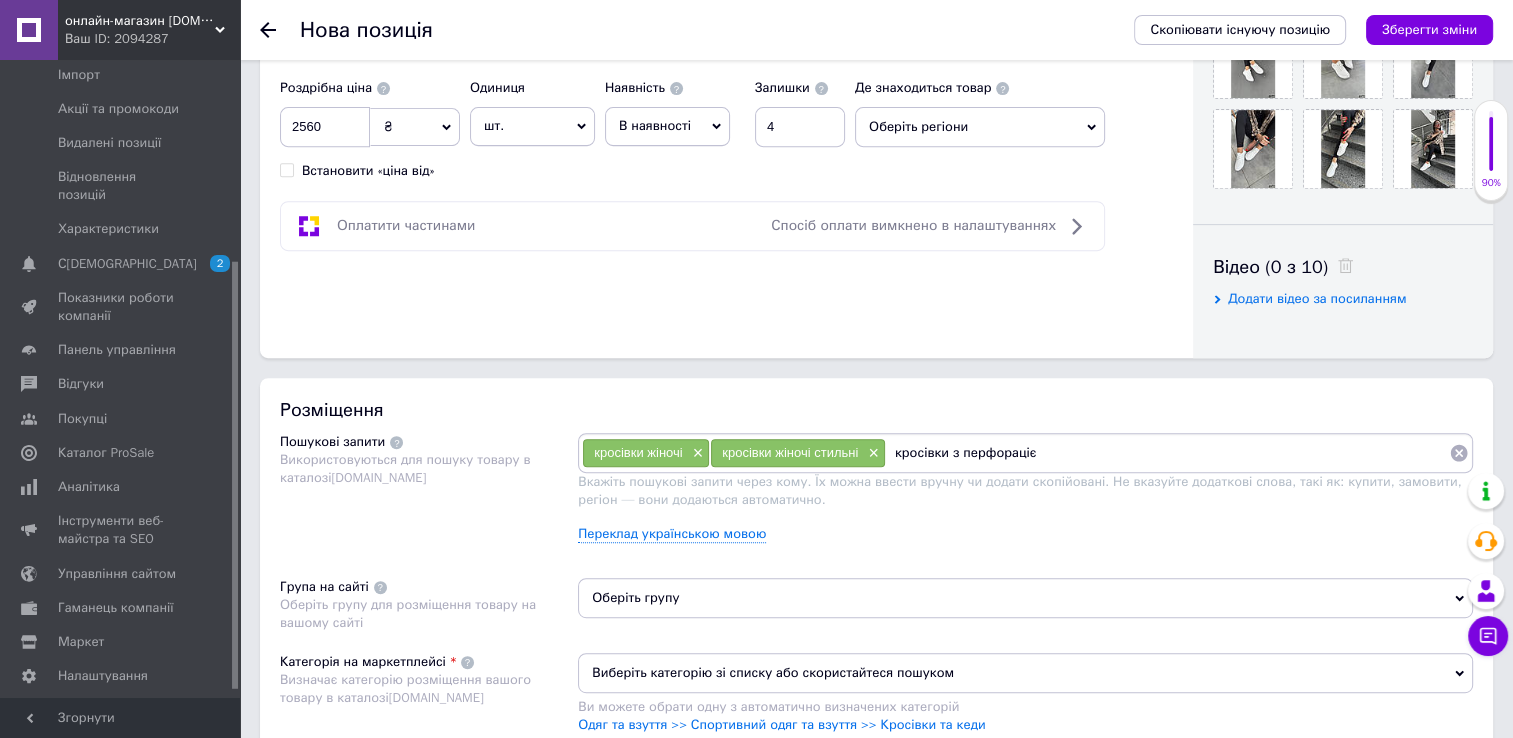 type on "кросівки з перфорацією" 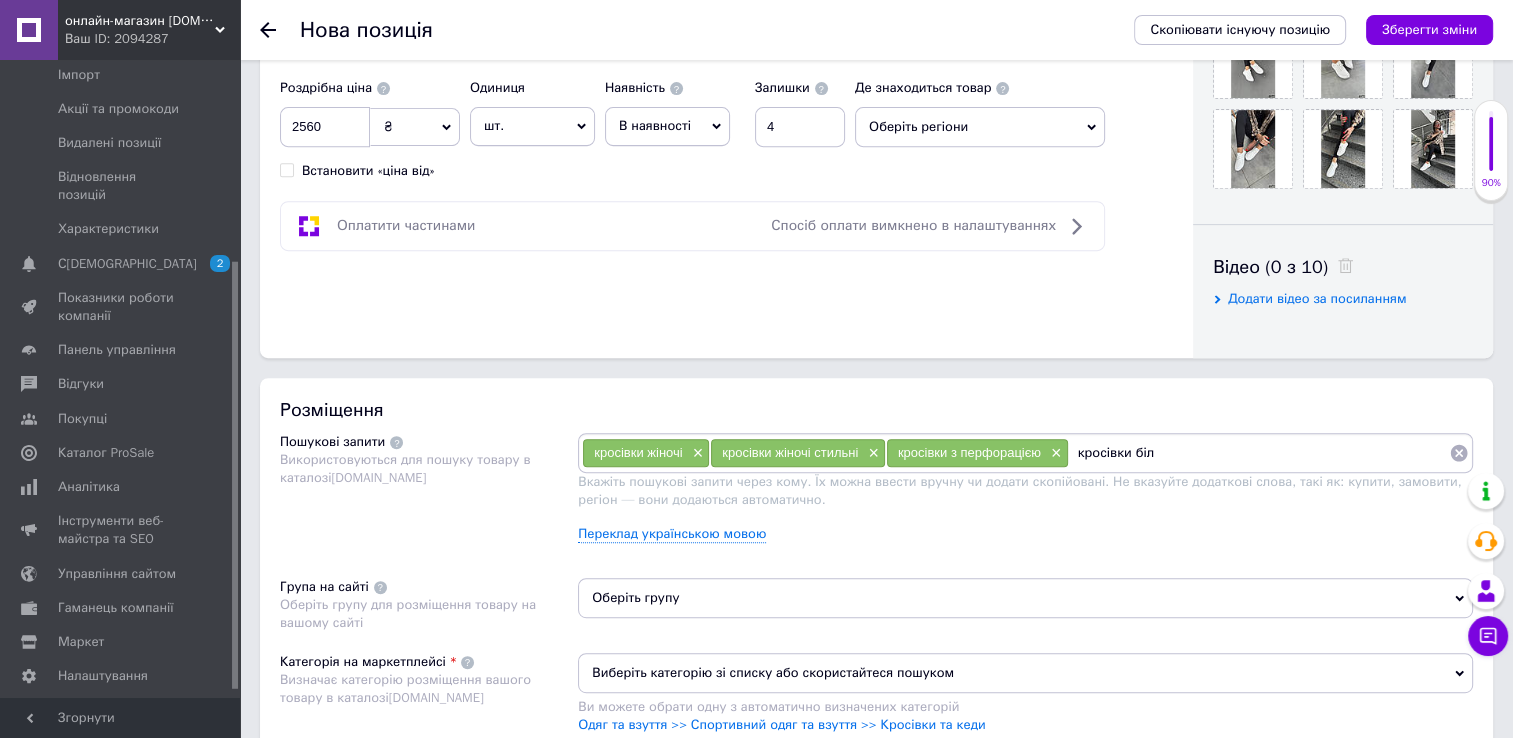 type on "кросівки білі" 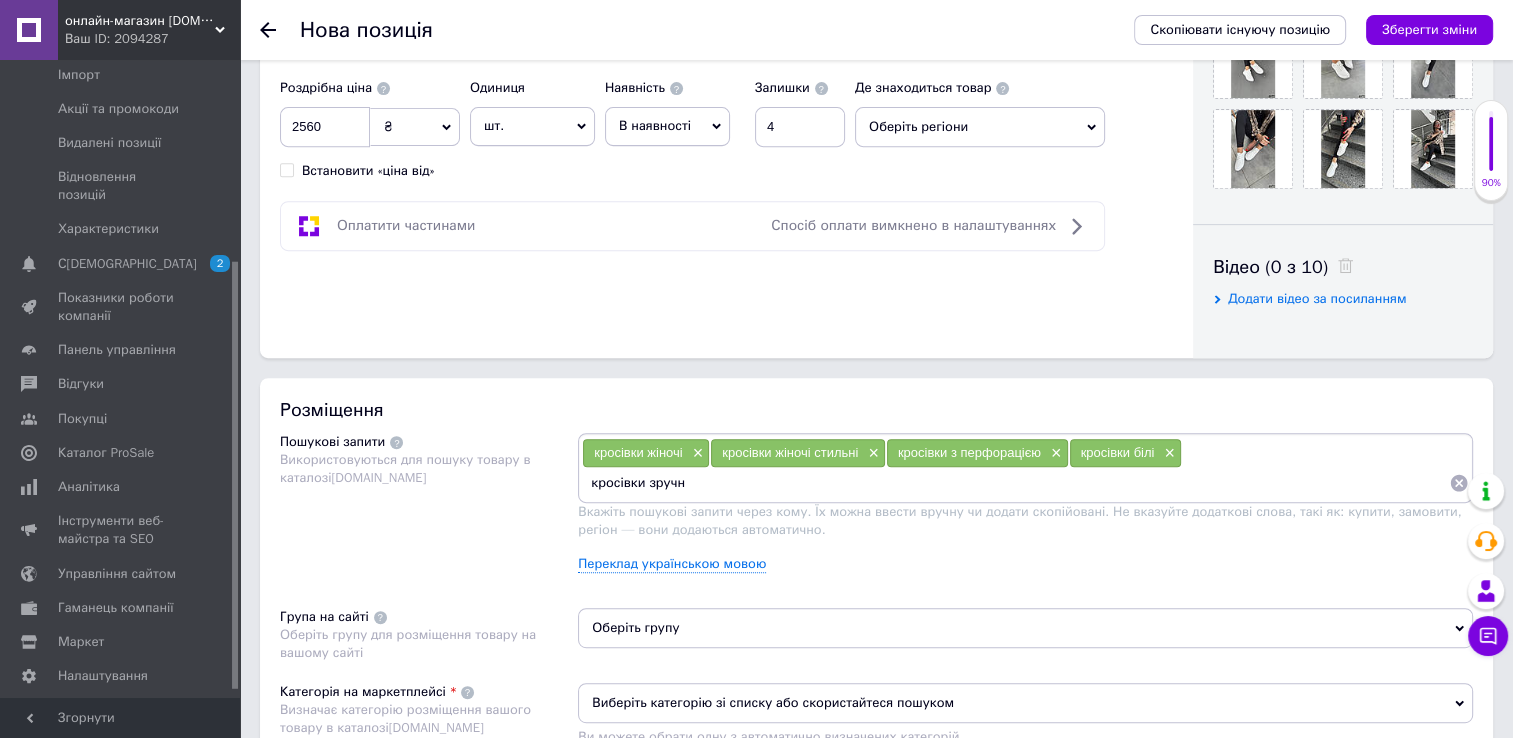 type on "кросівки зручні" 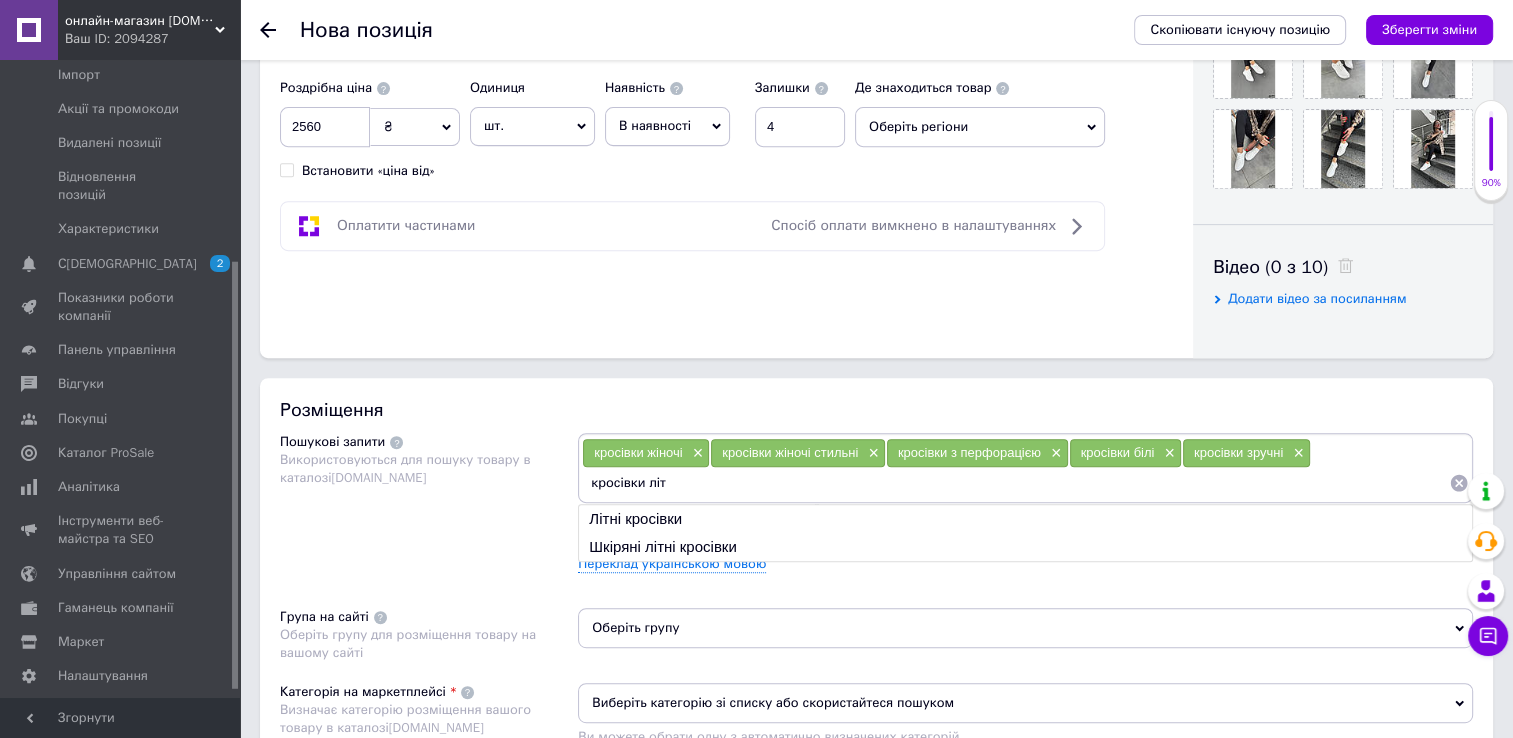 type on "кросівки літо" 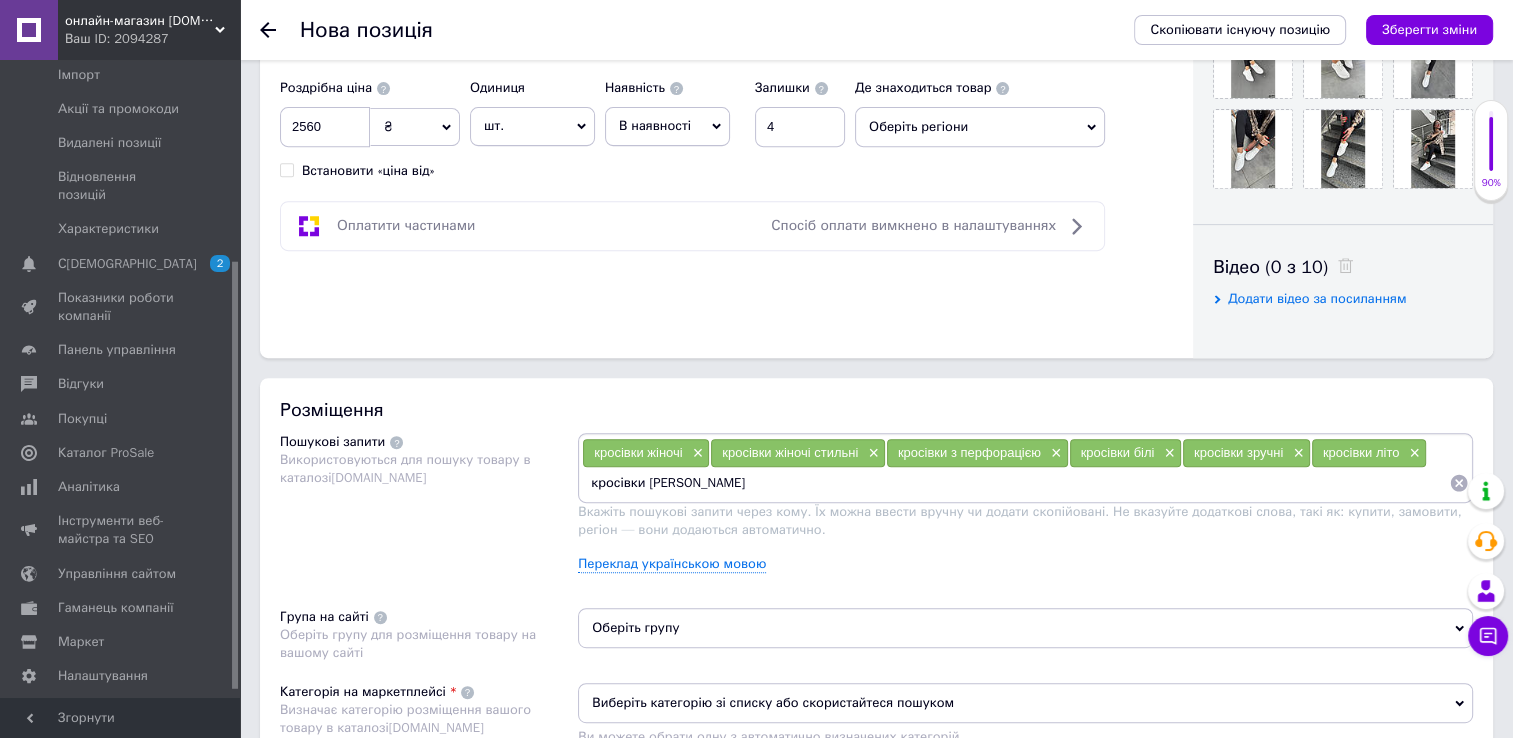 type on "кросівки [PERSON_NAME]" 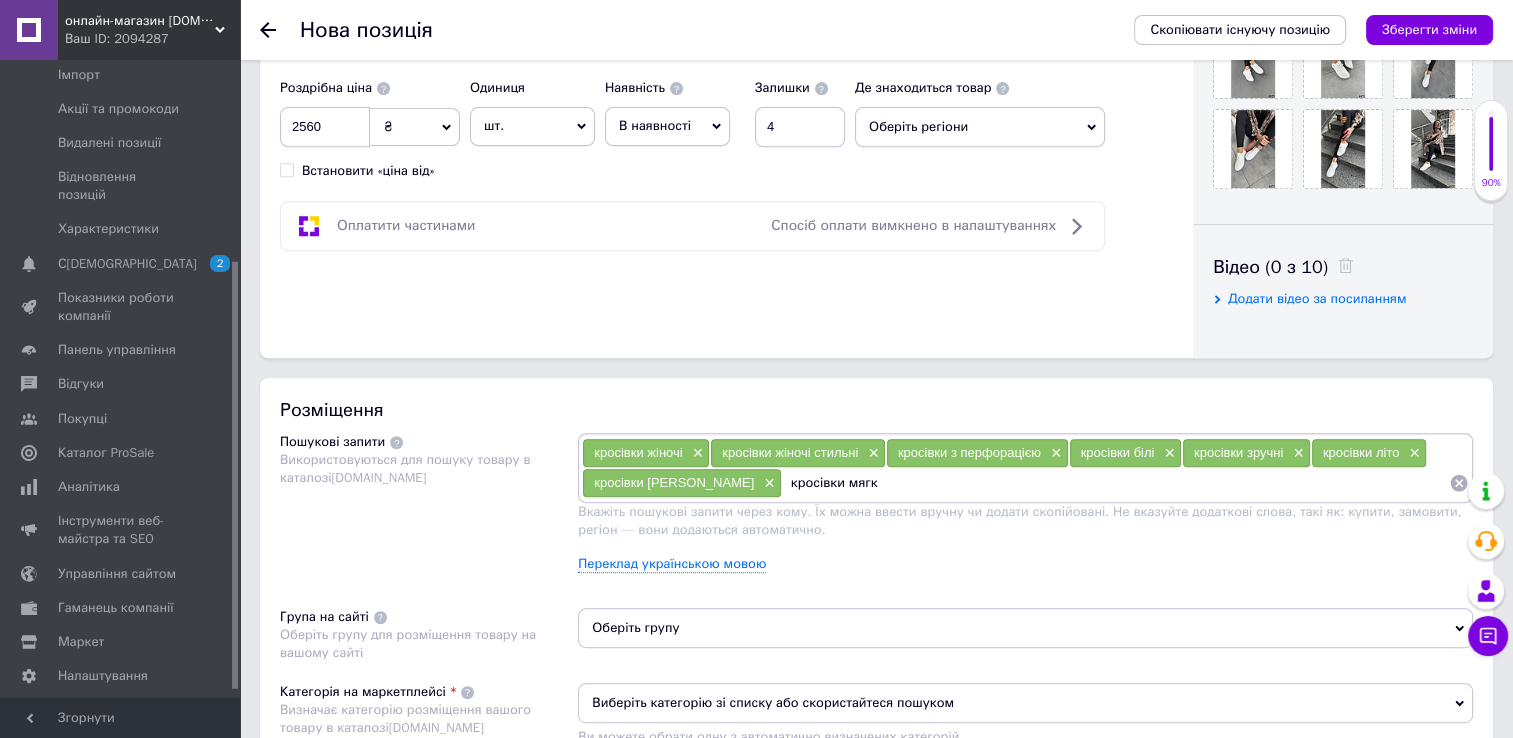 type on "кросівки мягкі" 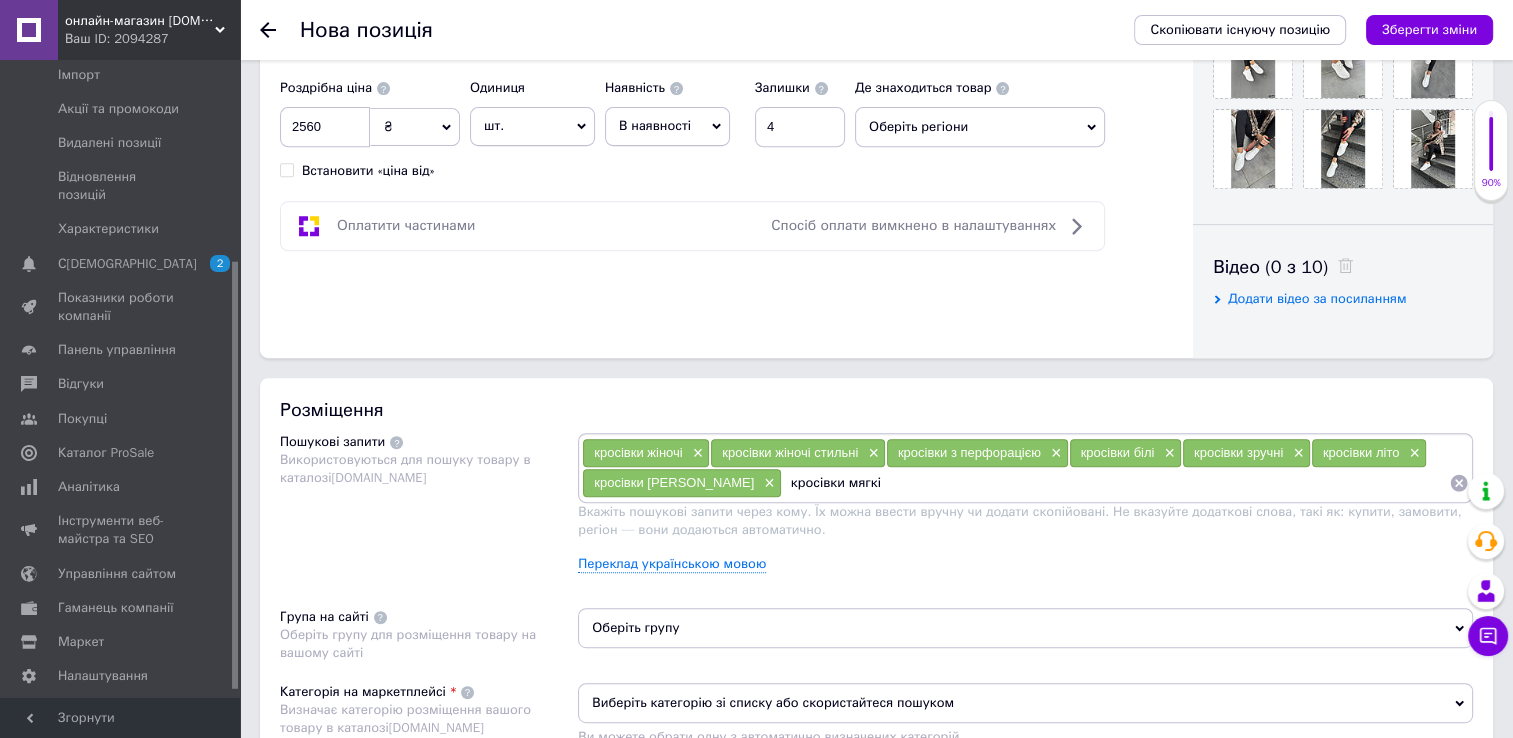 type 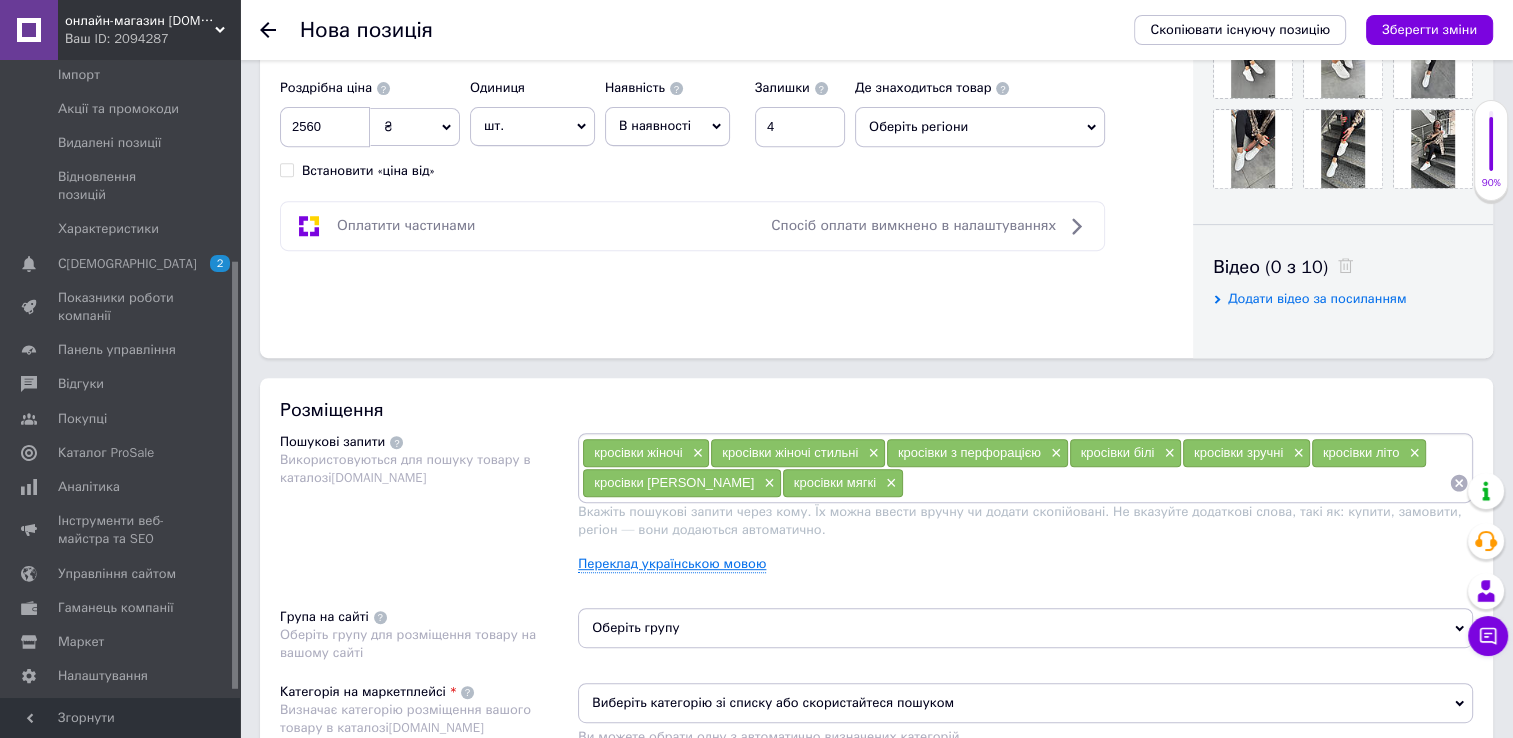 scroll, scrollTop: 900, scrollLeft: 0, axis: vertical 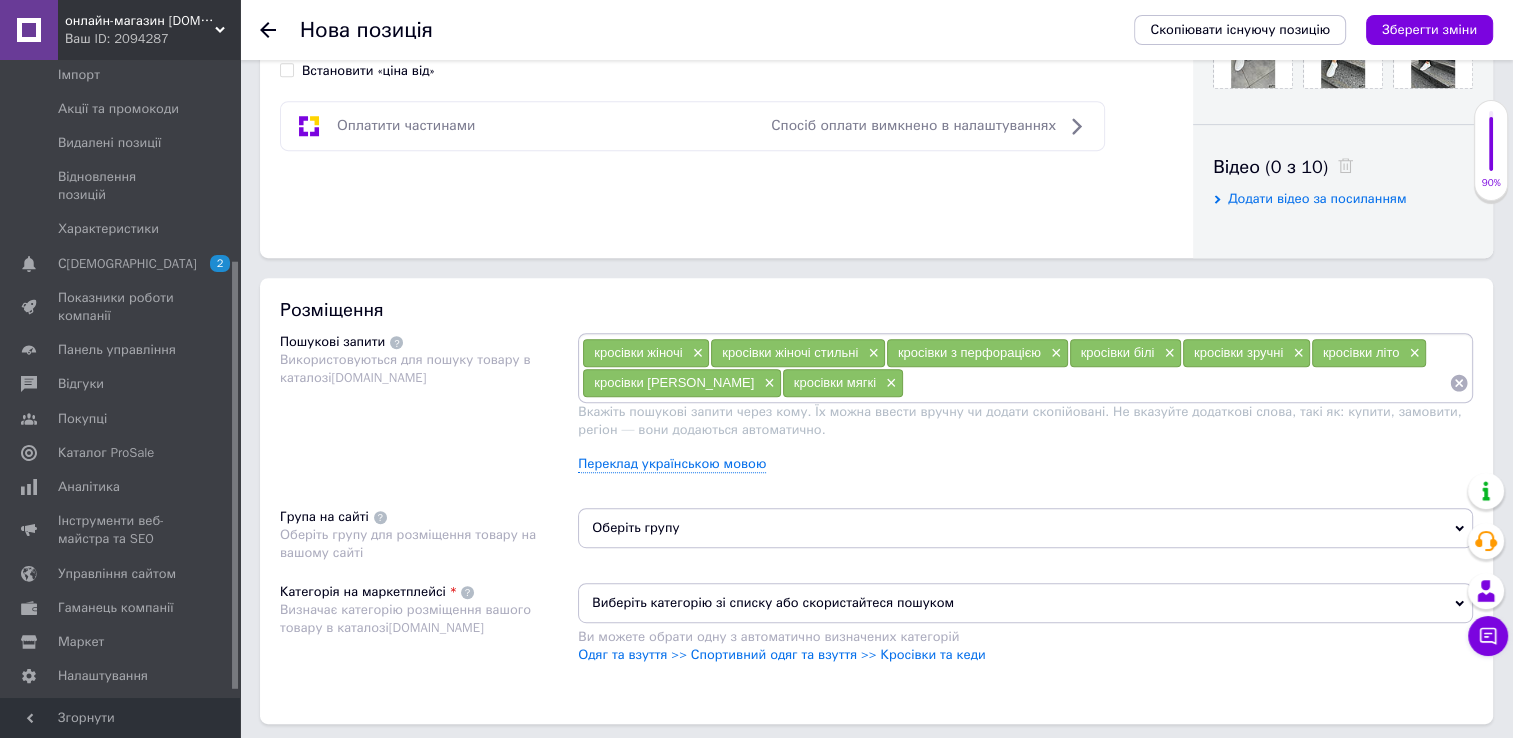 click on "Оберіть групу" at bounding box center (1025, 528) 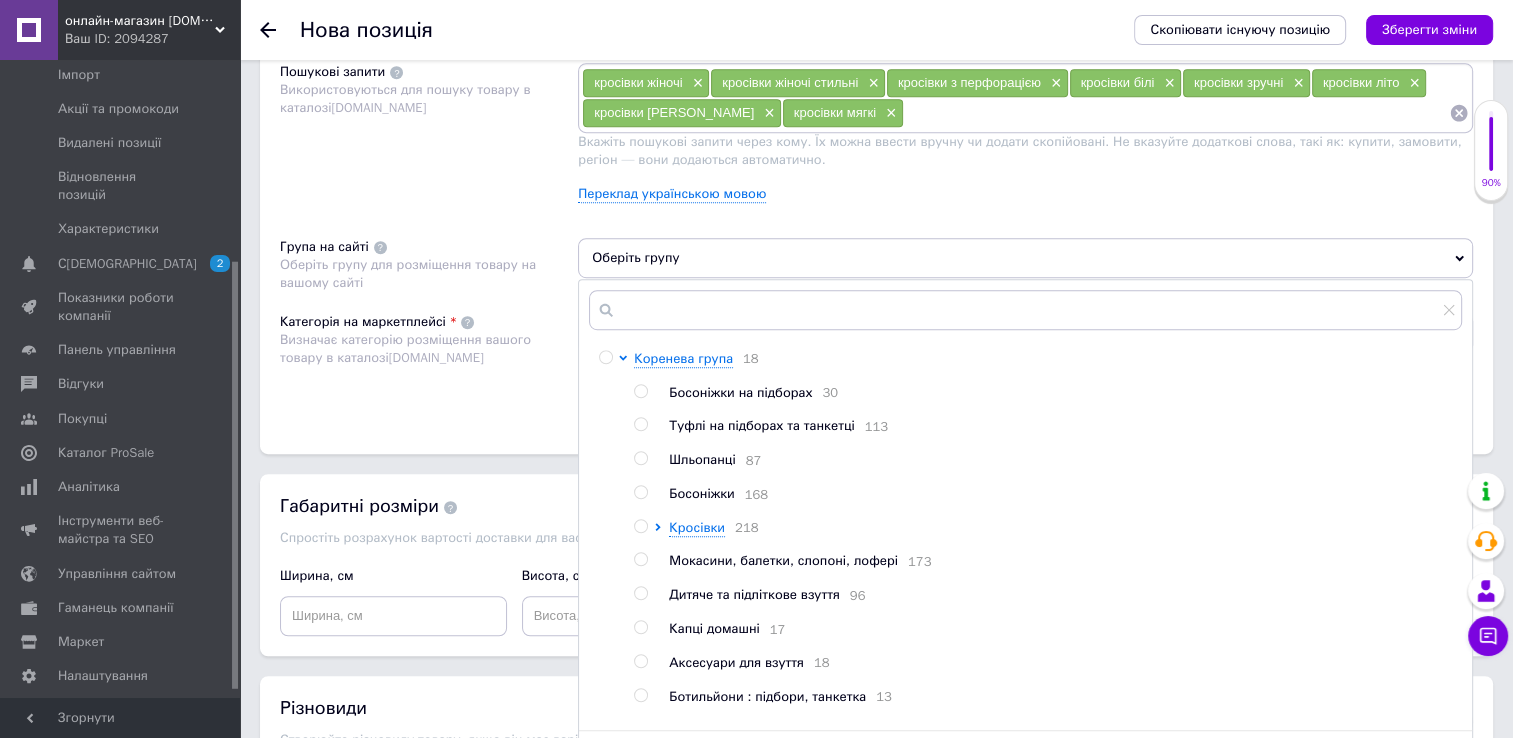 scroll, scrollTop: 1200, scrollLeft: 0, axis: vertical 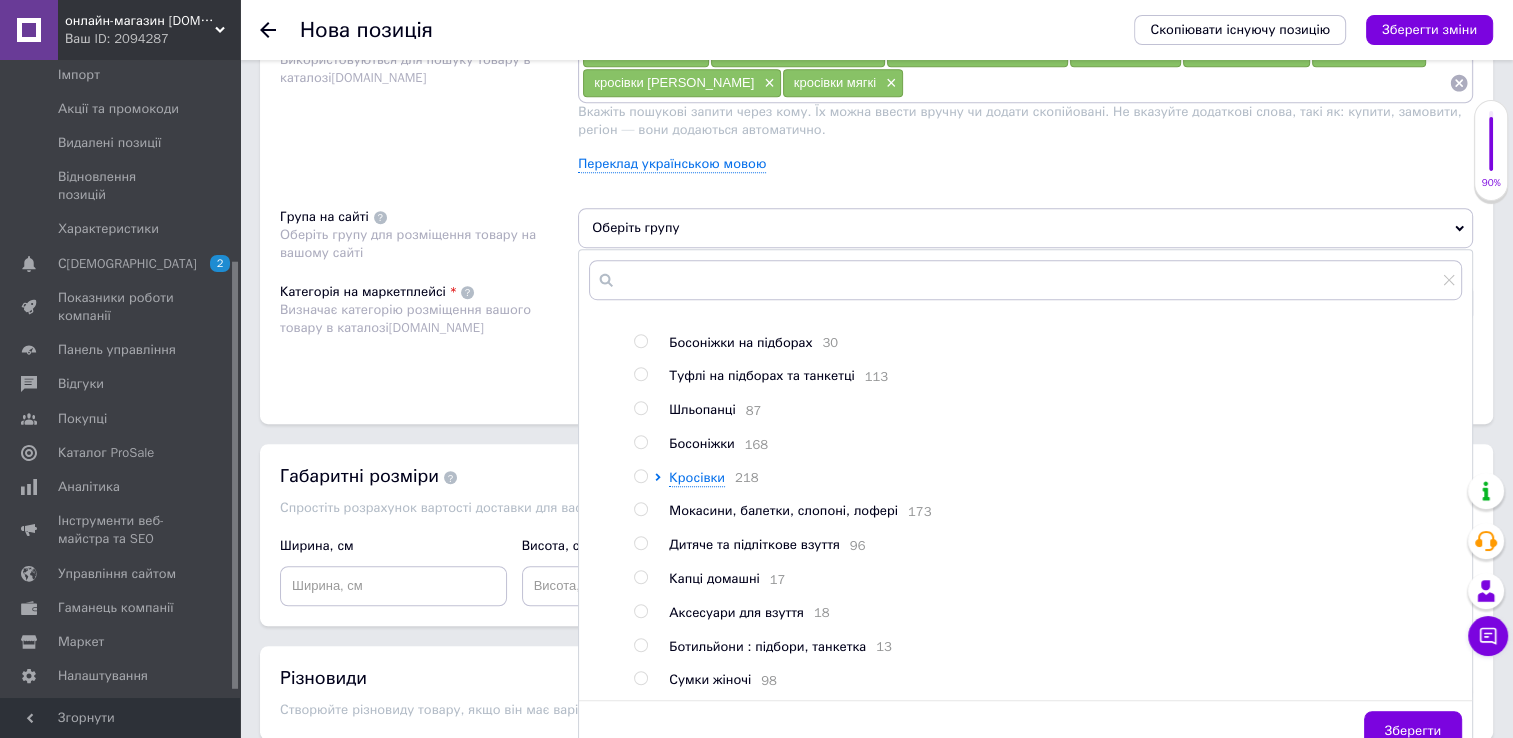 click at bounding box center (640, 476) 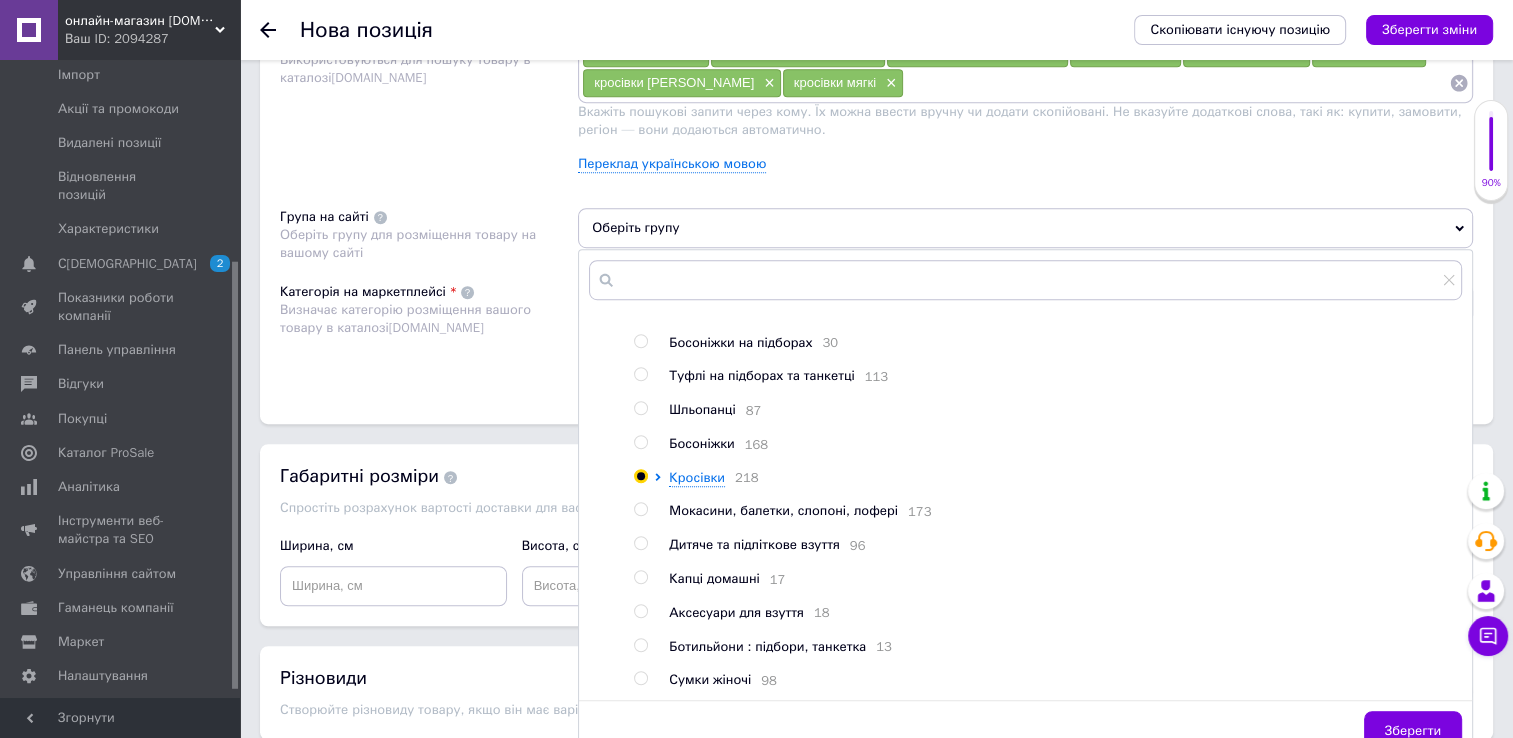 radio on "true" 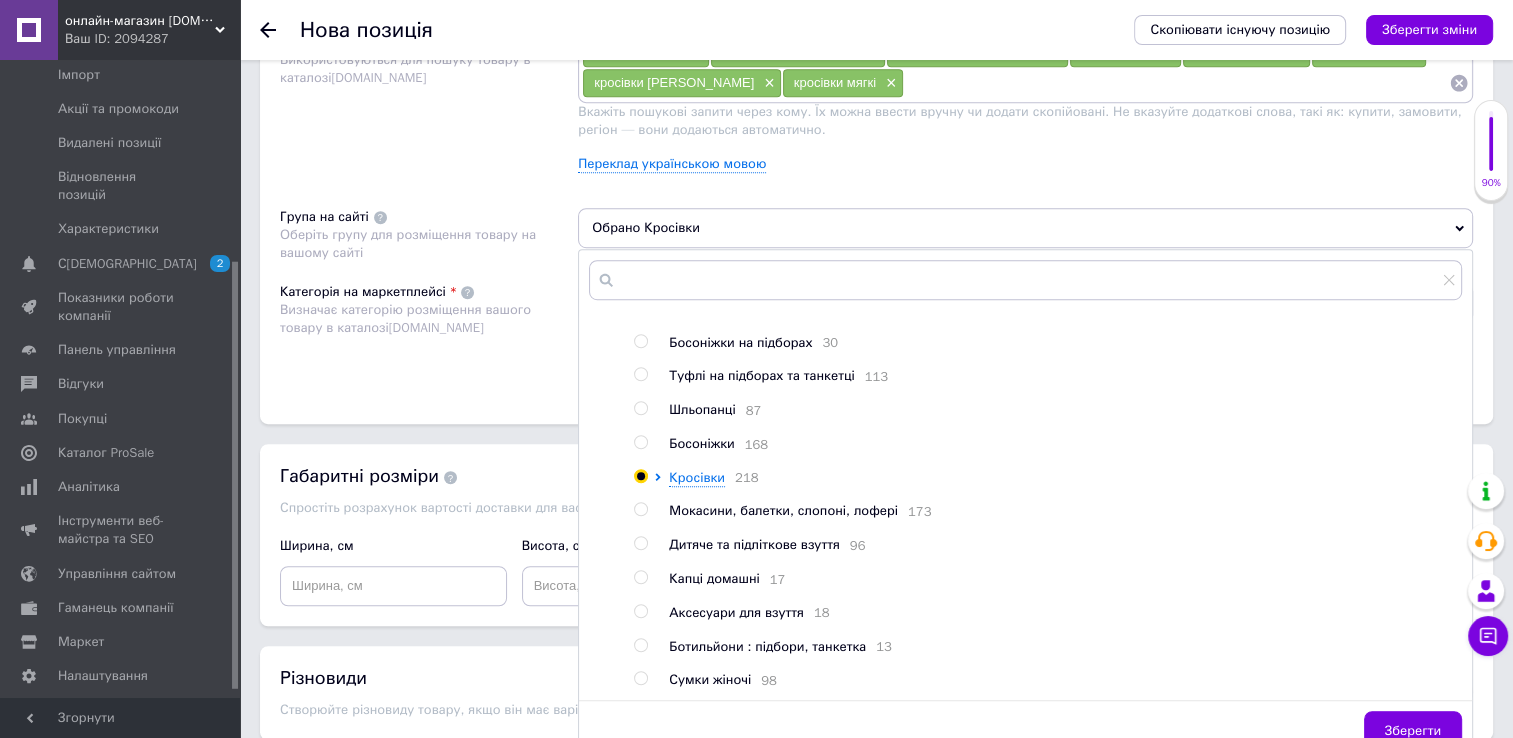 click on "Зберегти" at bounding box center [1413, 731] 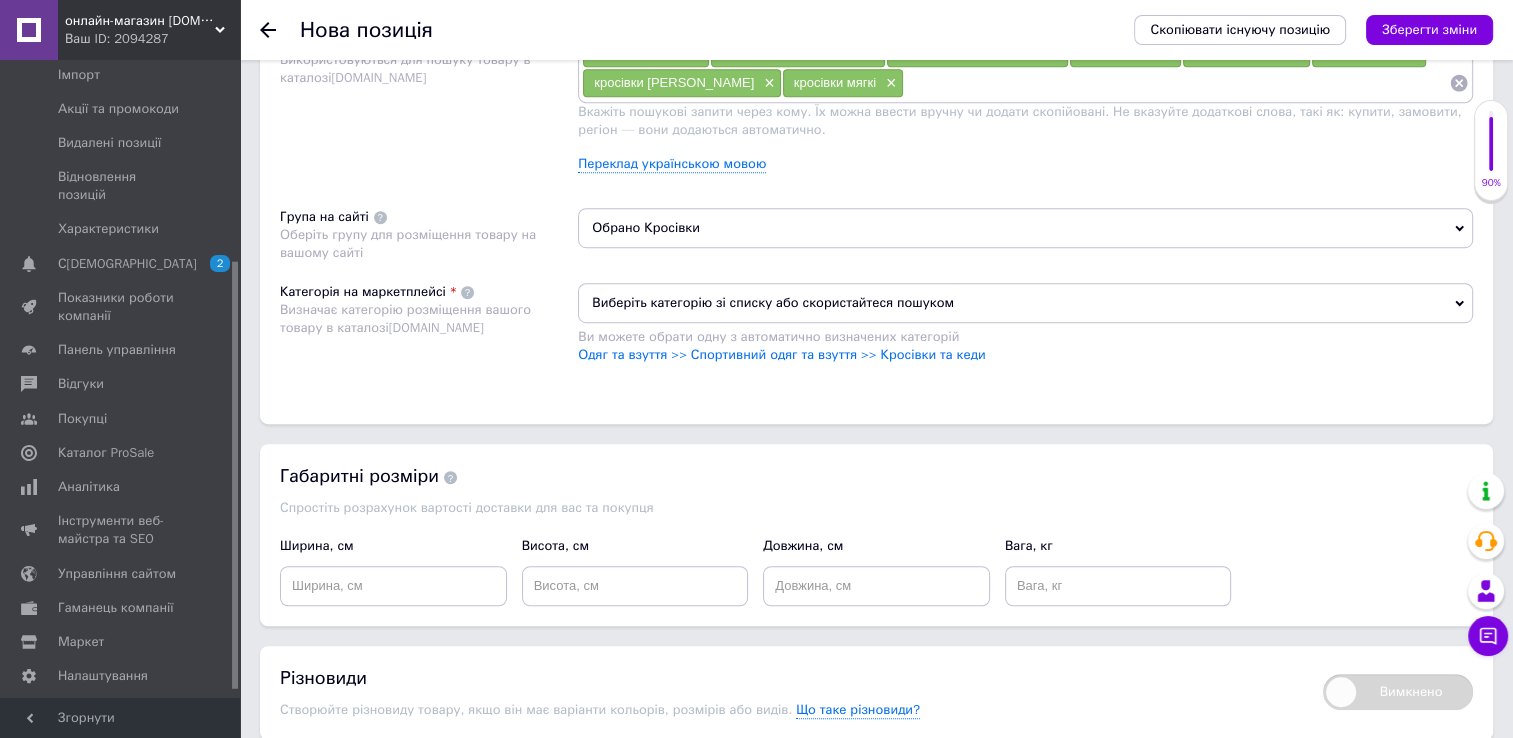 click on "Виберіть категорію зі списку або скористайтеся пошуком" at bounding box center [1025, 303] 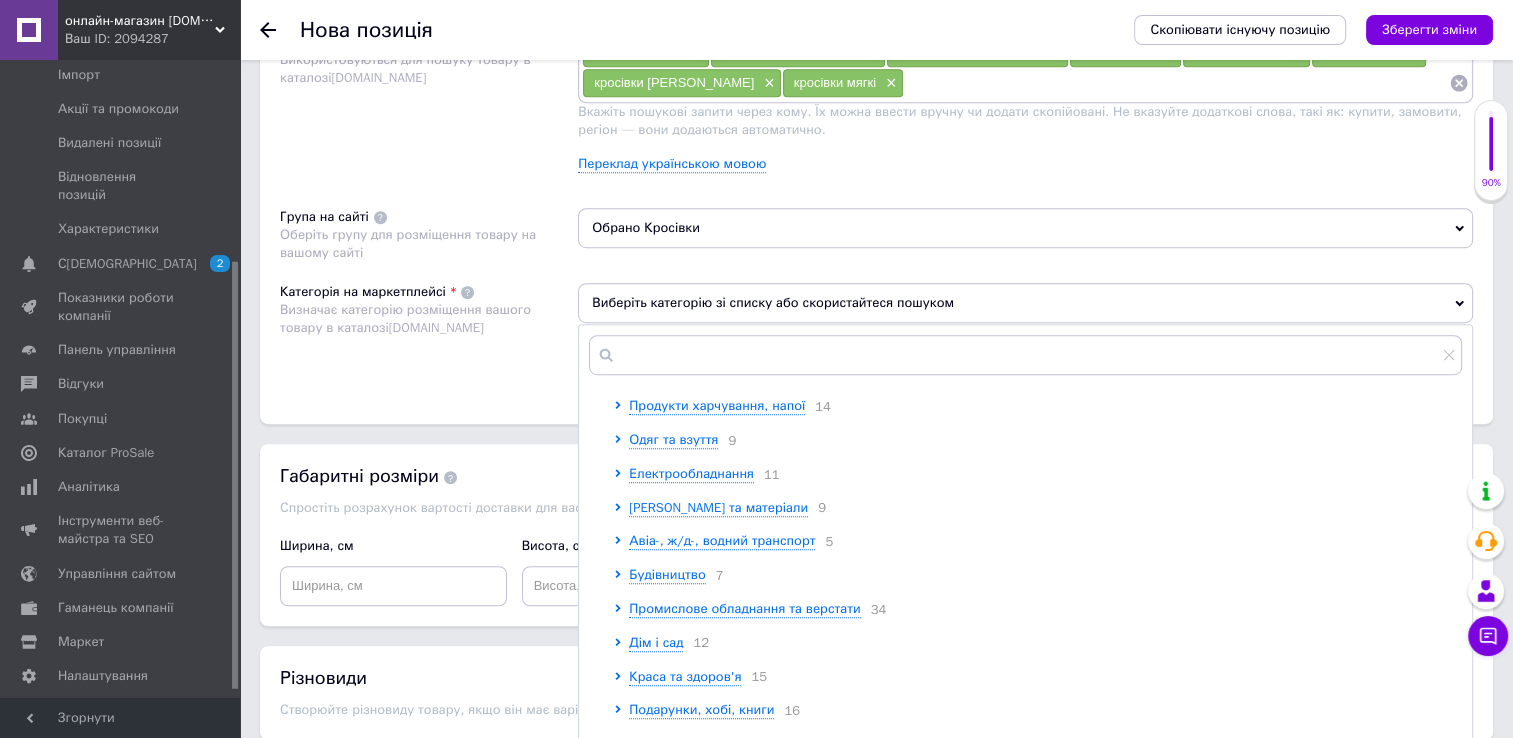 scroll, scrollTop: 100, scrollLeft: 0, axis: vertical 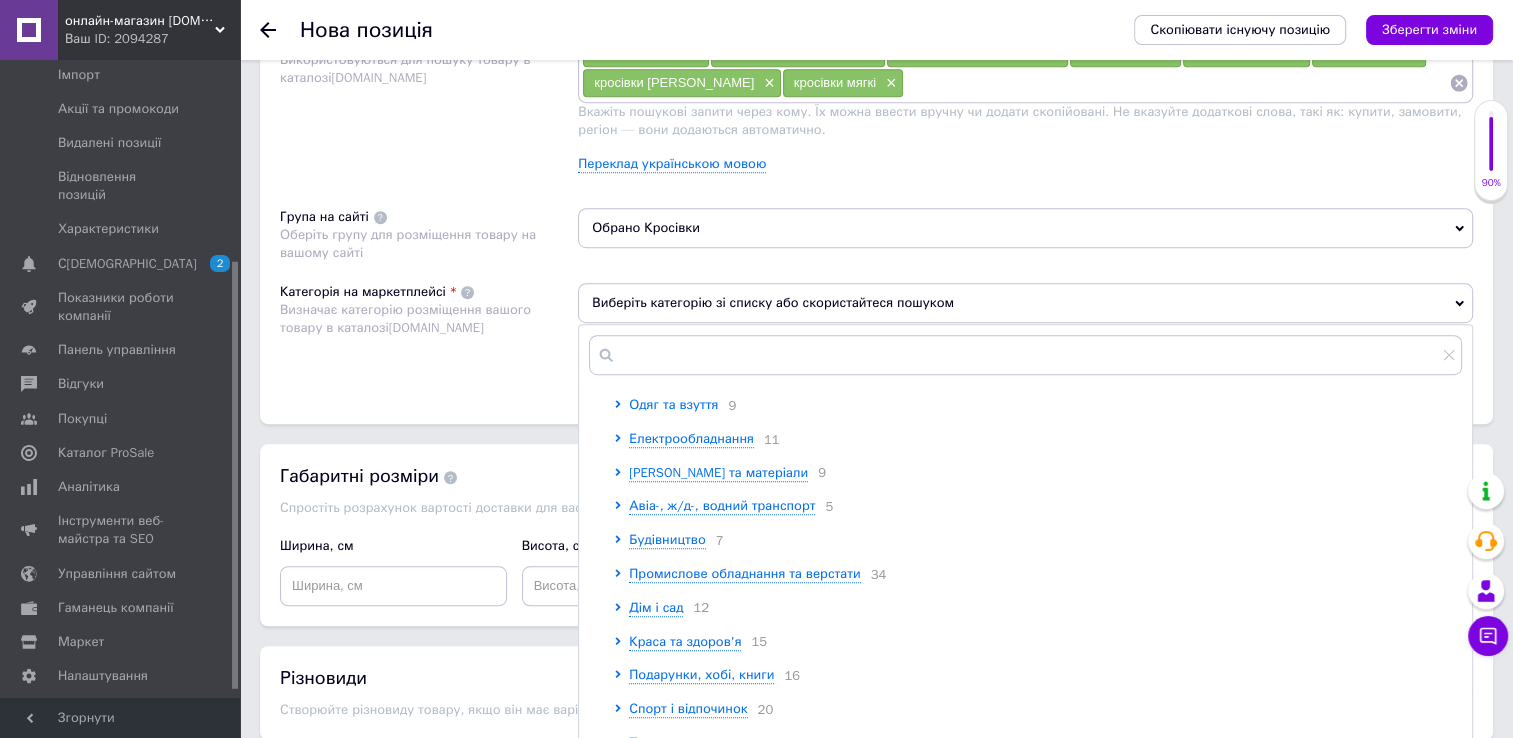 click on "Одяг та взуття" at bounding box center (673, 404) 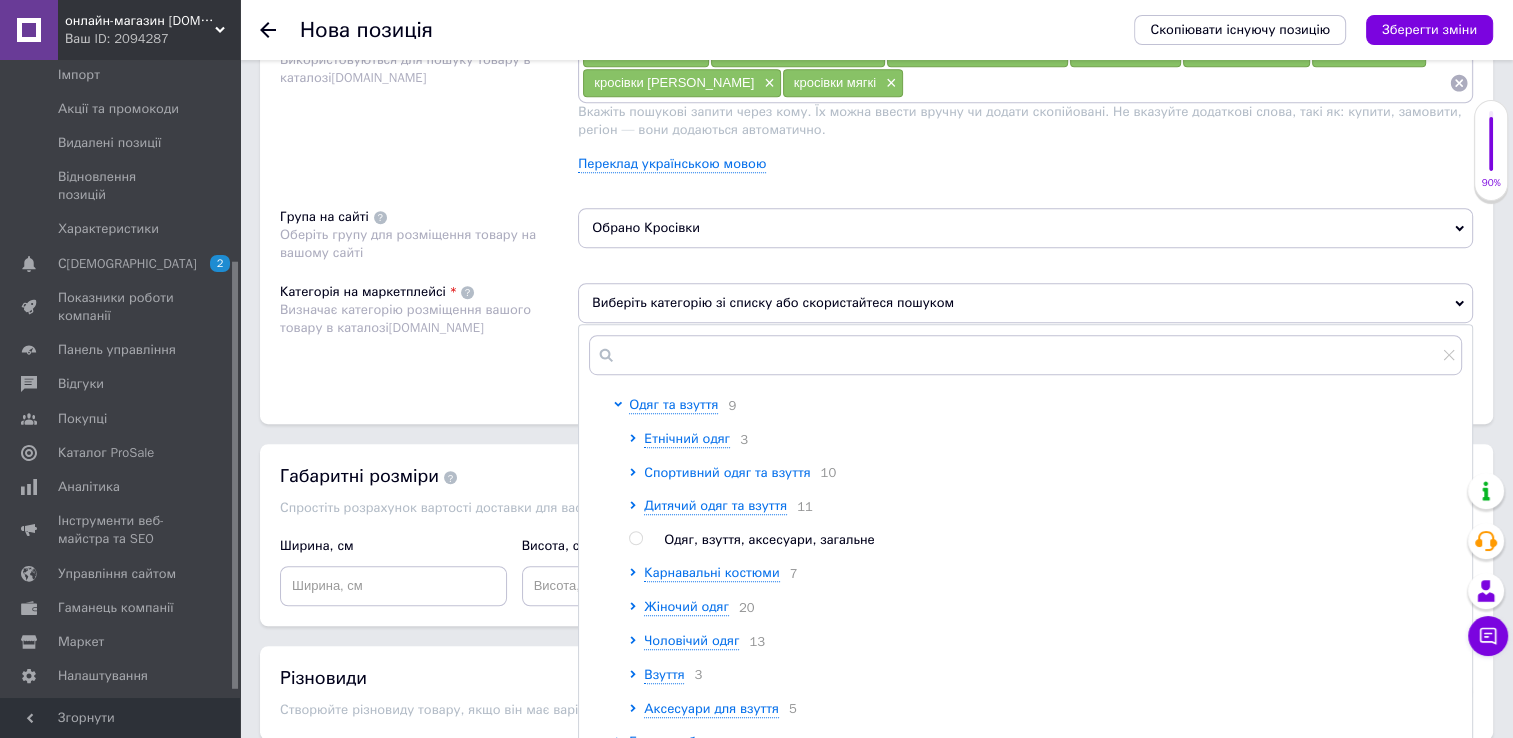 click on "Спортивний одяг та взуття" at bounding box center (727, 472) 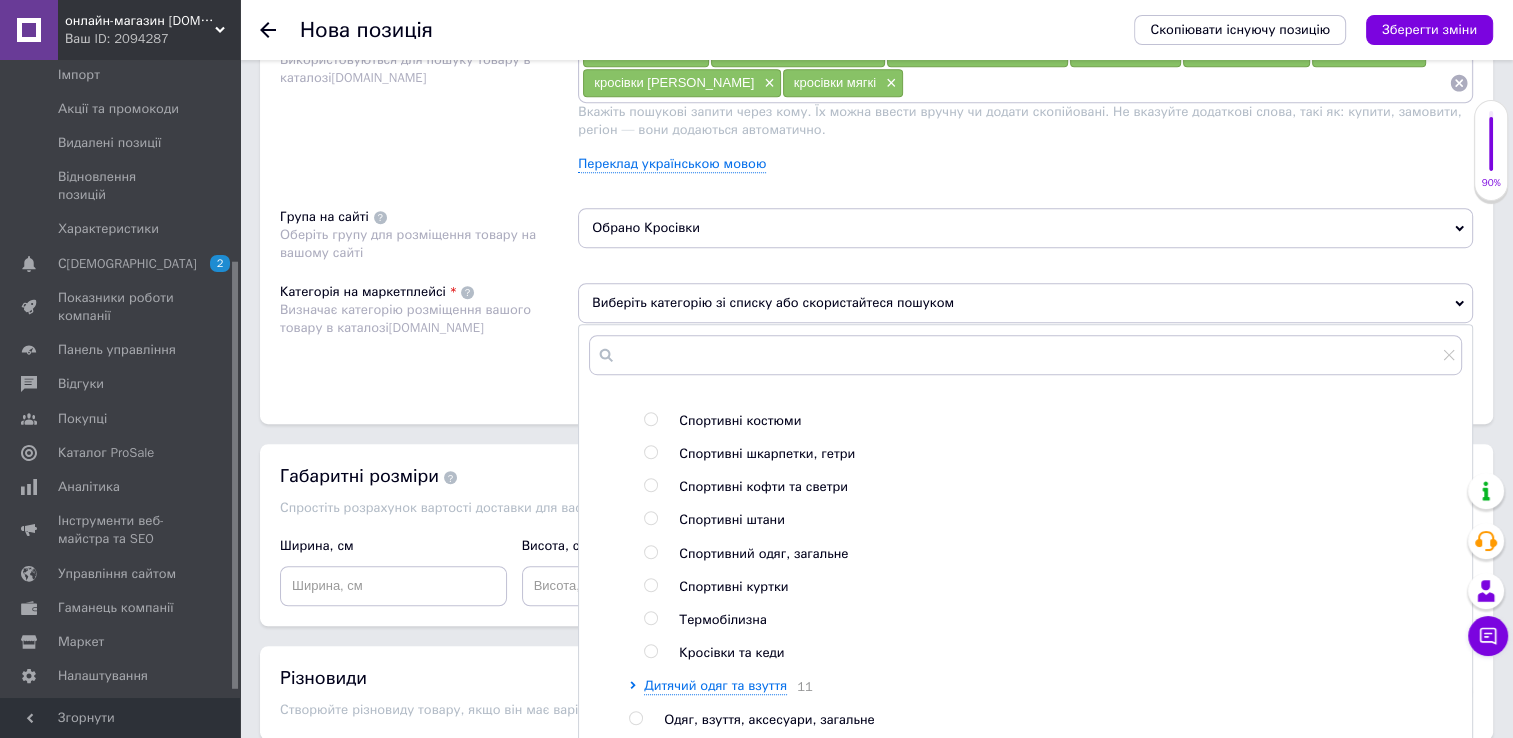 scroll, scrollTop: 300, scrollLeft: 0, axis: vertical 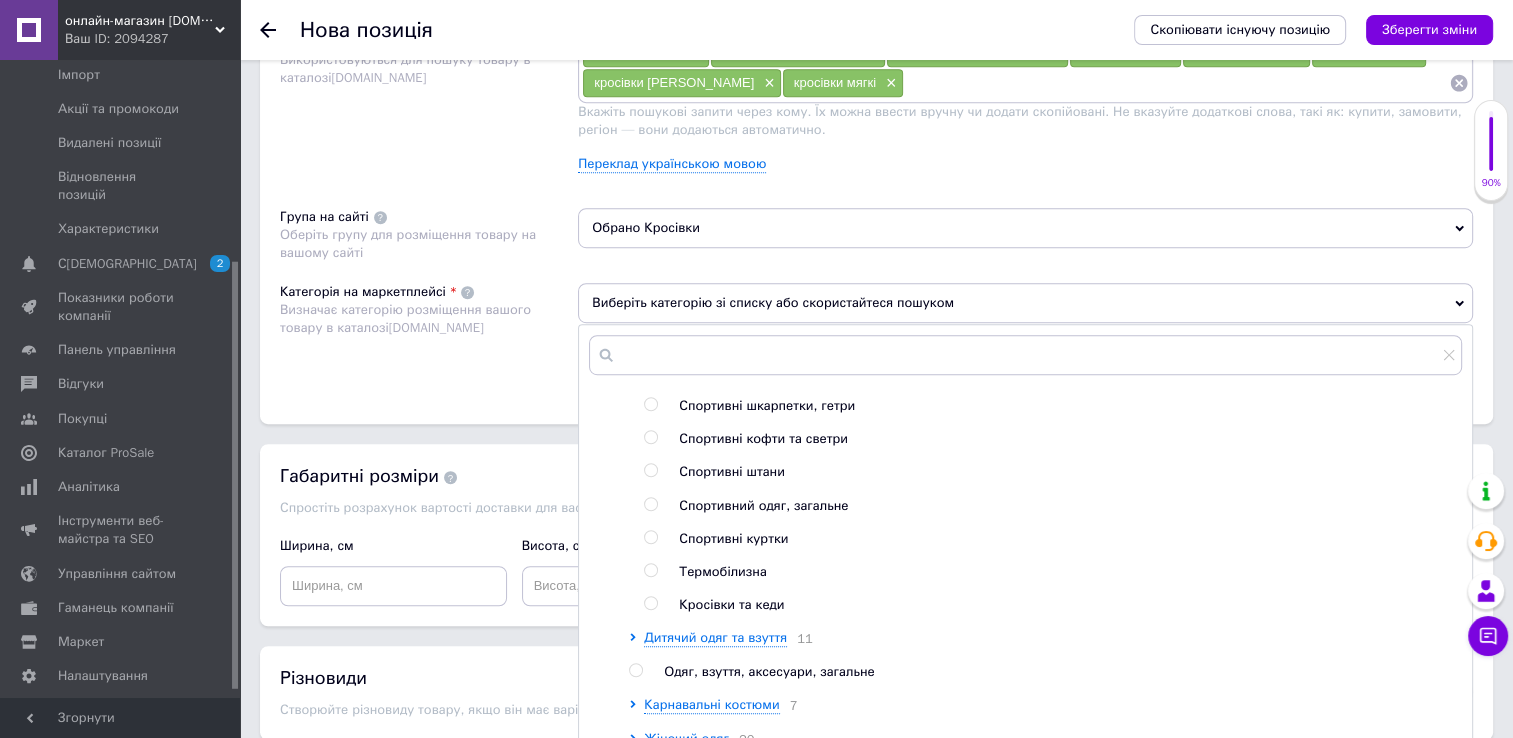 click at bounding box center [650, 603] 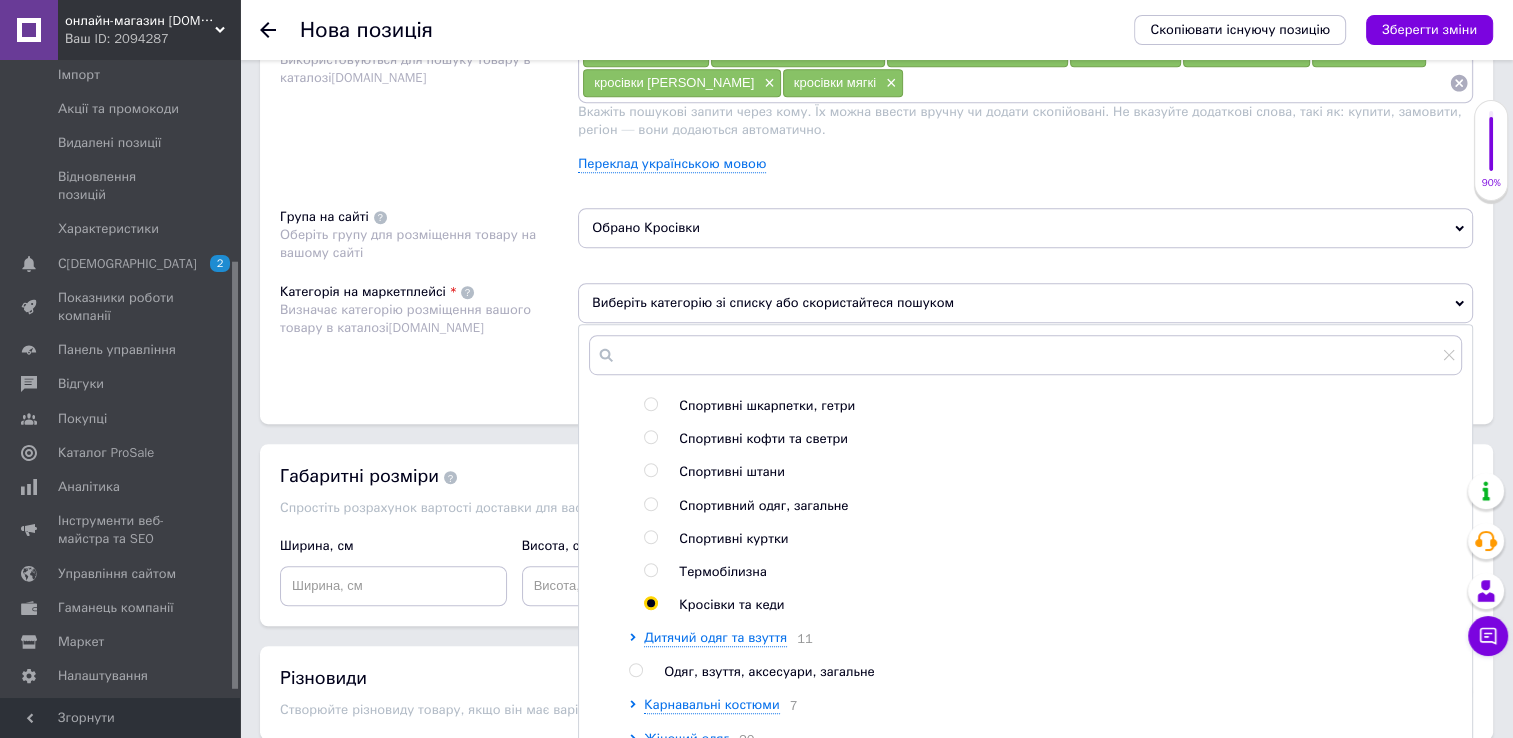 radio on "true" 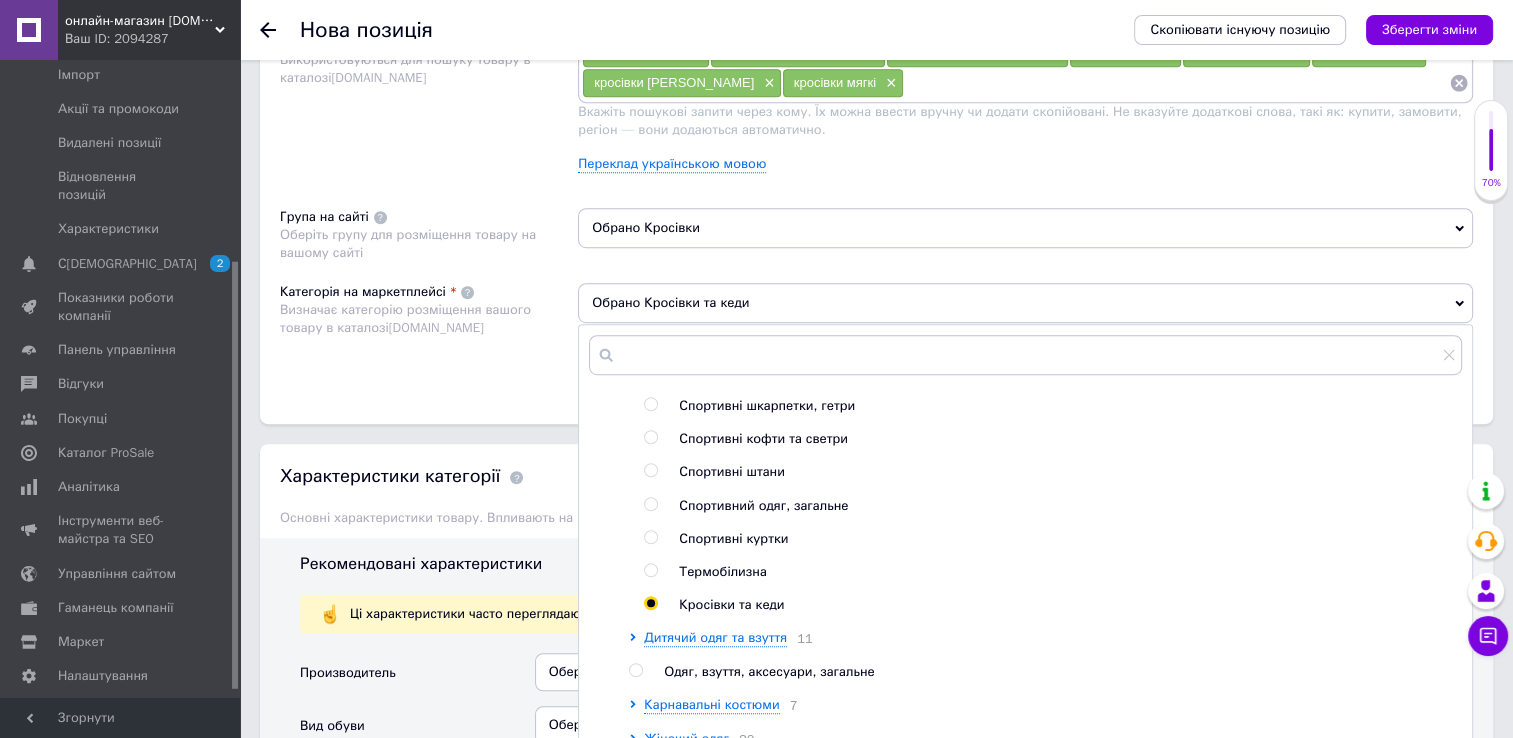 click on "Розміщення Пошукові запити Використовуються для пошуку товару в каталозі  [DOMAIN_NAME] кросівки жіночі × кросівки жіночі стильні × кросівки з перфорацією × кросівки білі × кросівки зручні × кросівки літо × кросівки гарні × кросівки мягкі × Вкажіть пошукові запити через кому. Їх можна ввести вручну чи додати скопійовані. Не вказуйте додаткові слова, такі як: купити, замовити, регіон — вони додаються автоматично. Переклад українською мовою Група на сайті Оберіть групу для розміщення товару на вашому сайті Обрано Кросівки Категорія на маркетплейсі [DOMAIN_NAME] Товари 39 7" at bounding box center [876, 201] 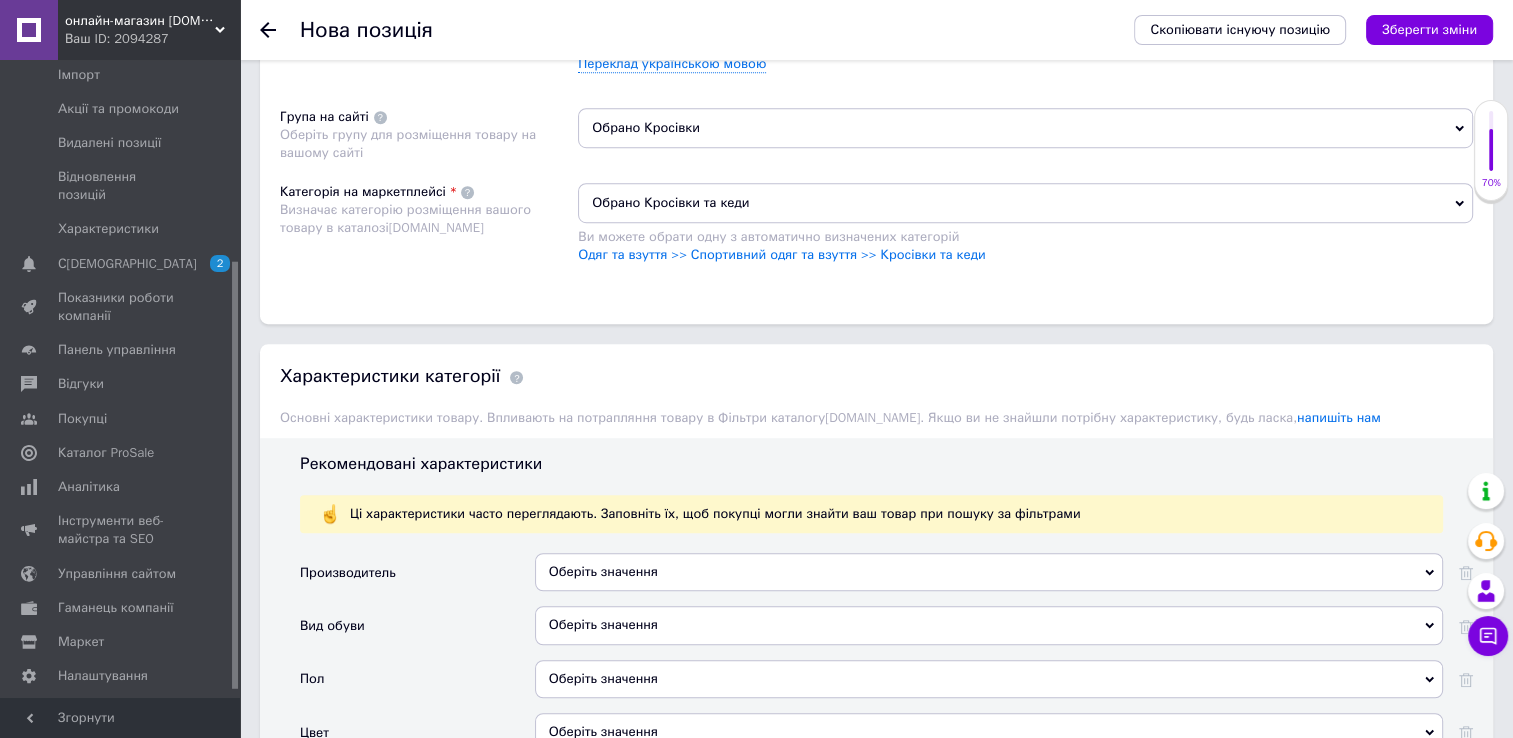scroll, scrollTop: 1400, scrollLeft: 0, axis: vertical 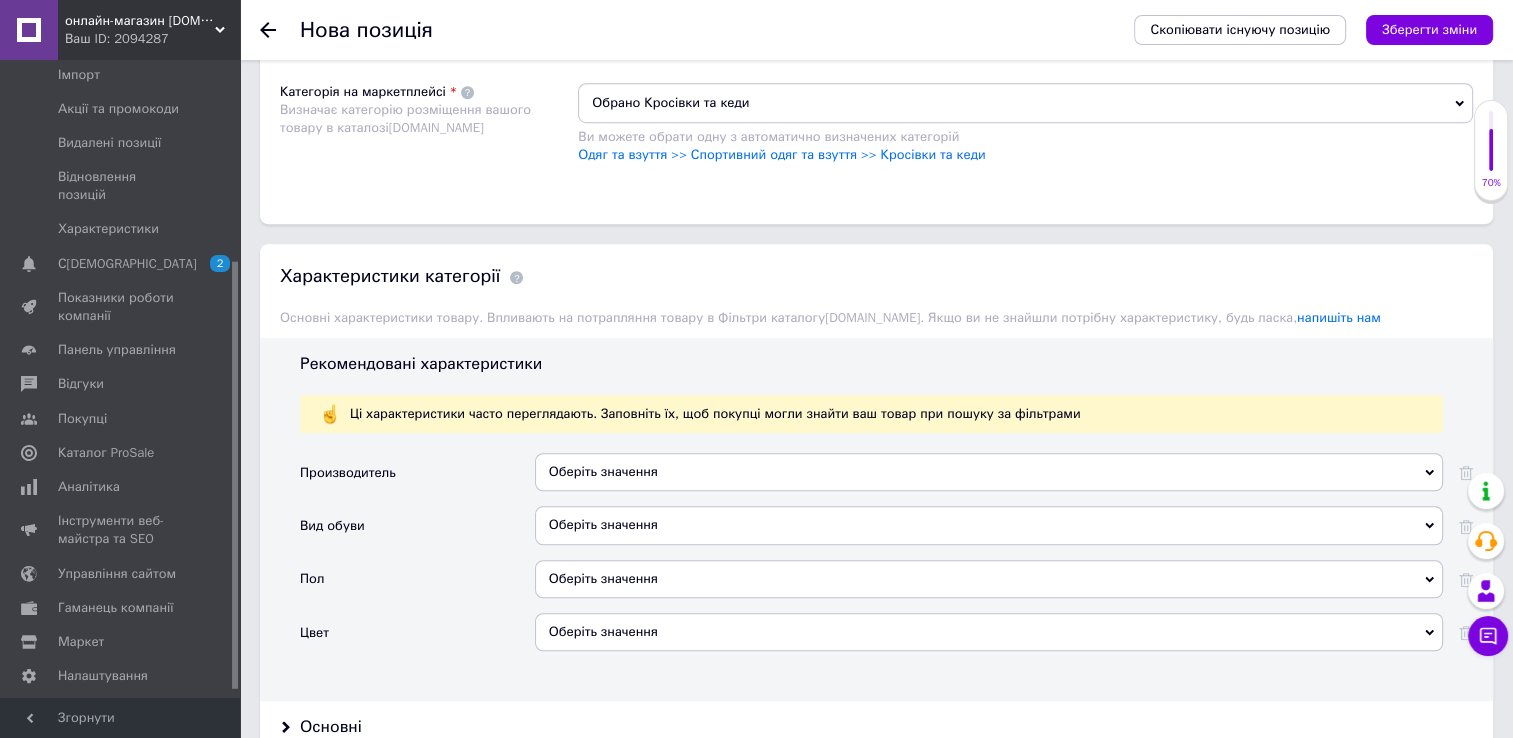 click on "Оберіть значення" at bounding box center (989, 525) 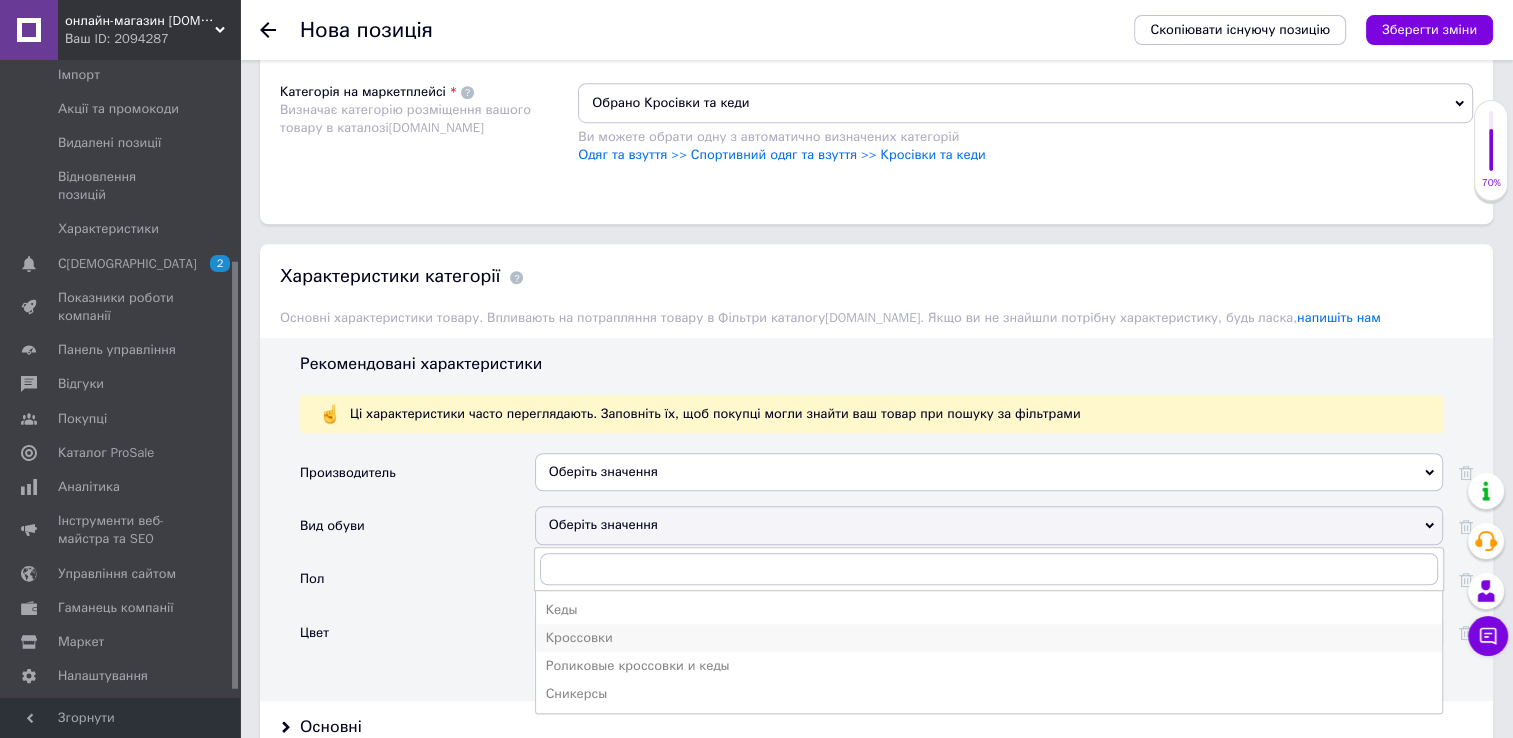 click on "Кроссовки" at bounding box center (989, 638) 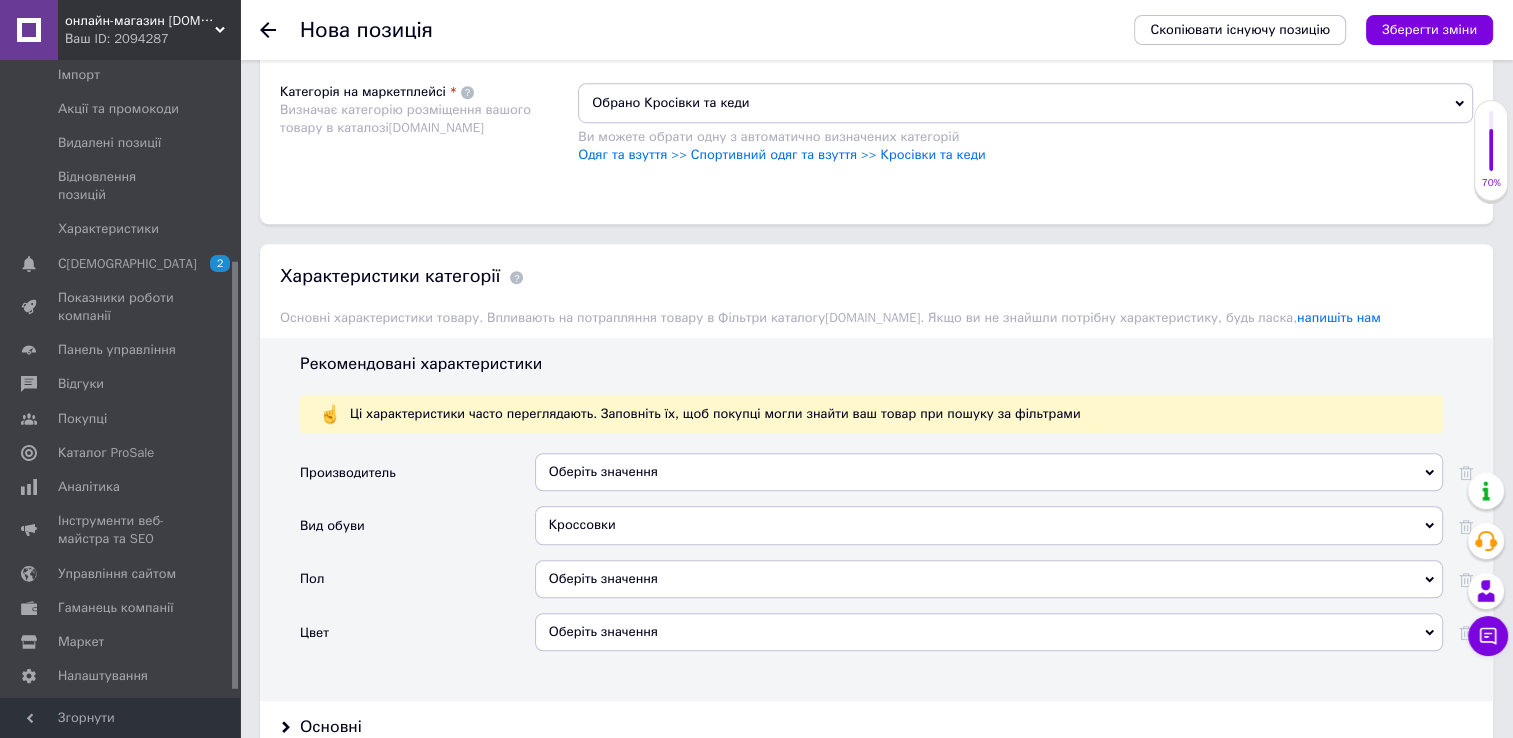 click on "Оберіть значення" at bounding box center (989, 586) 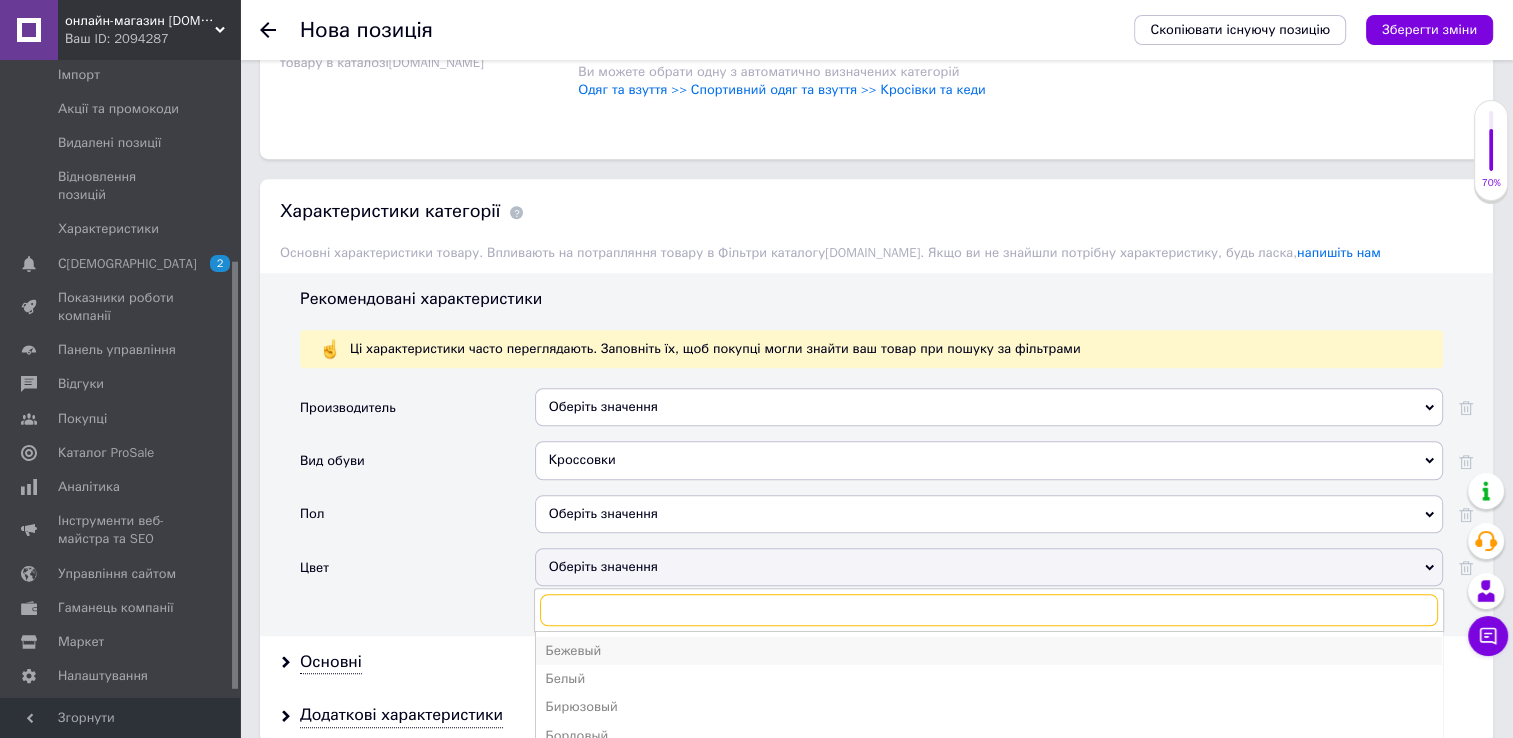 scroll, scrollTop: 1500, scrollLeft: 0, axis: vertical 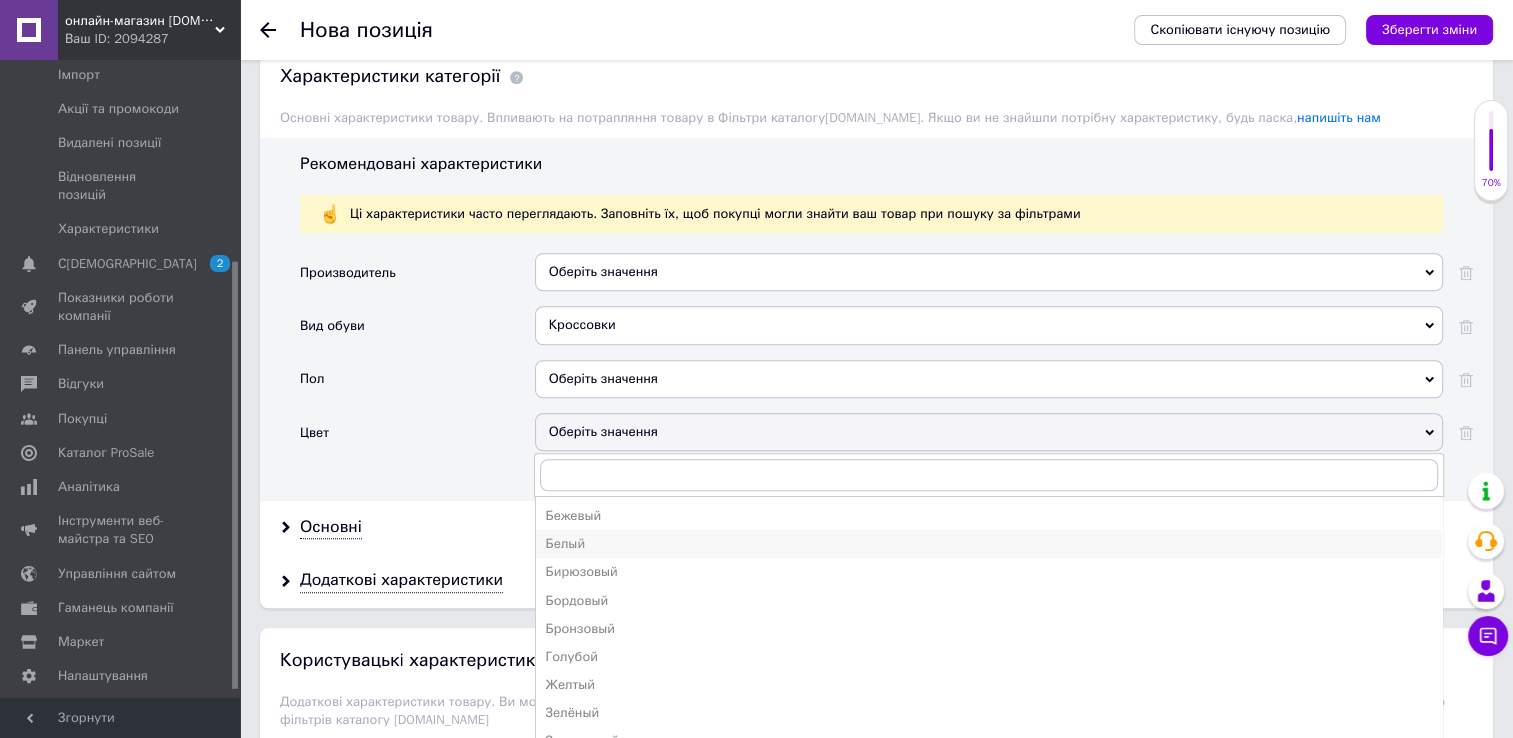 click on "Белый" at bounding box center [989, 544] 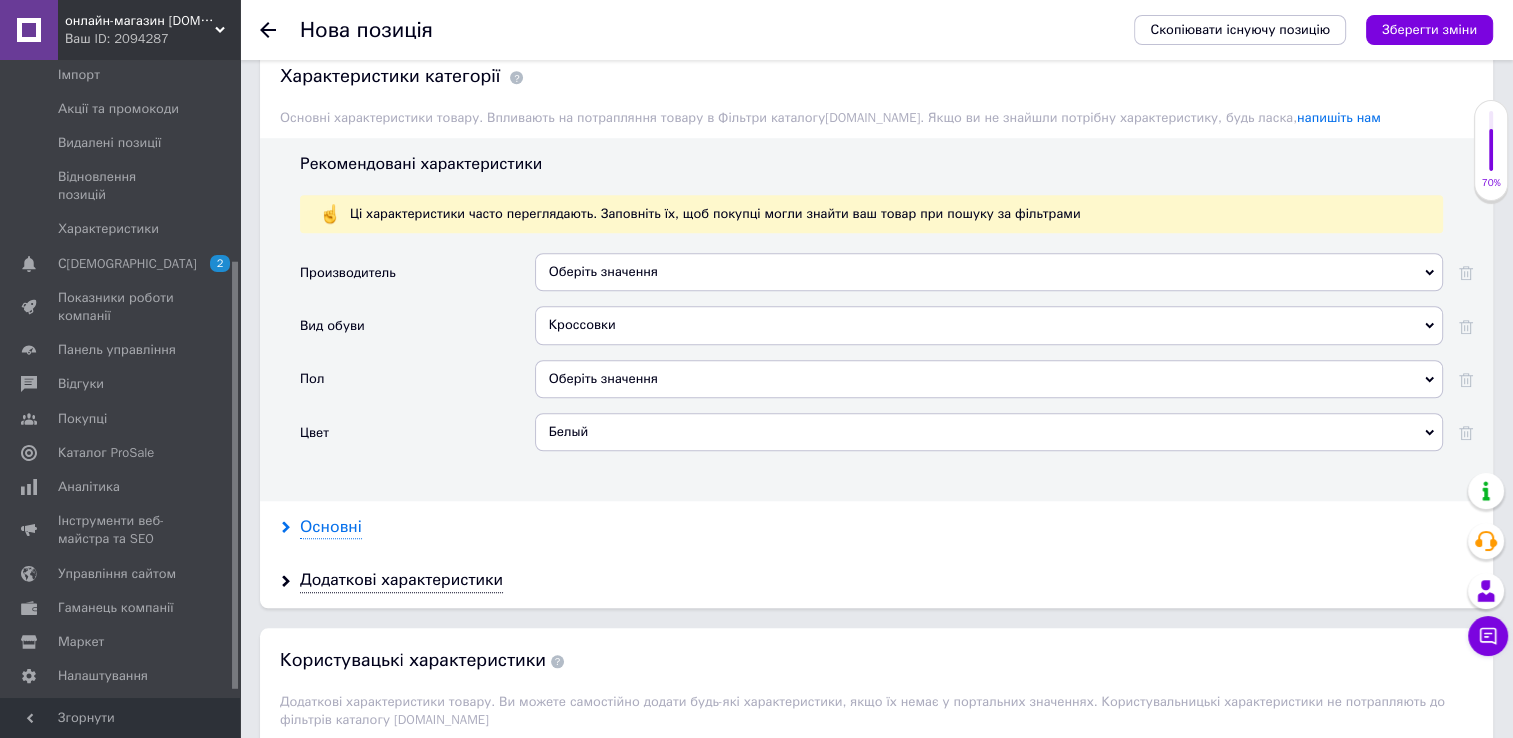 click on "Основні" at bounding box center [331, 527] 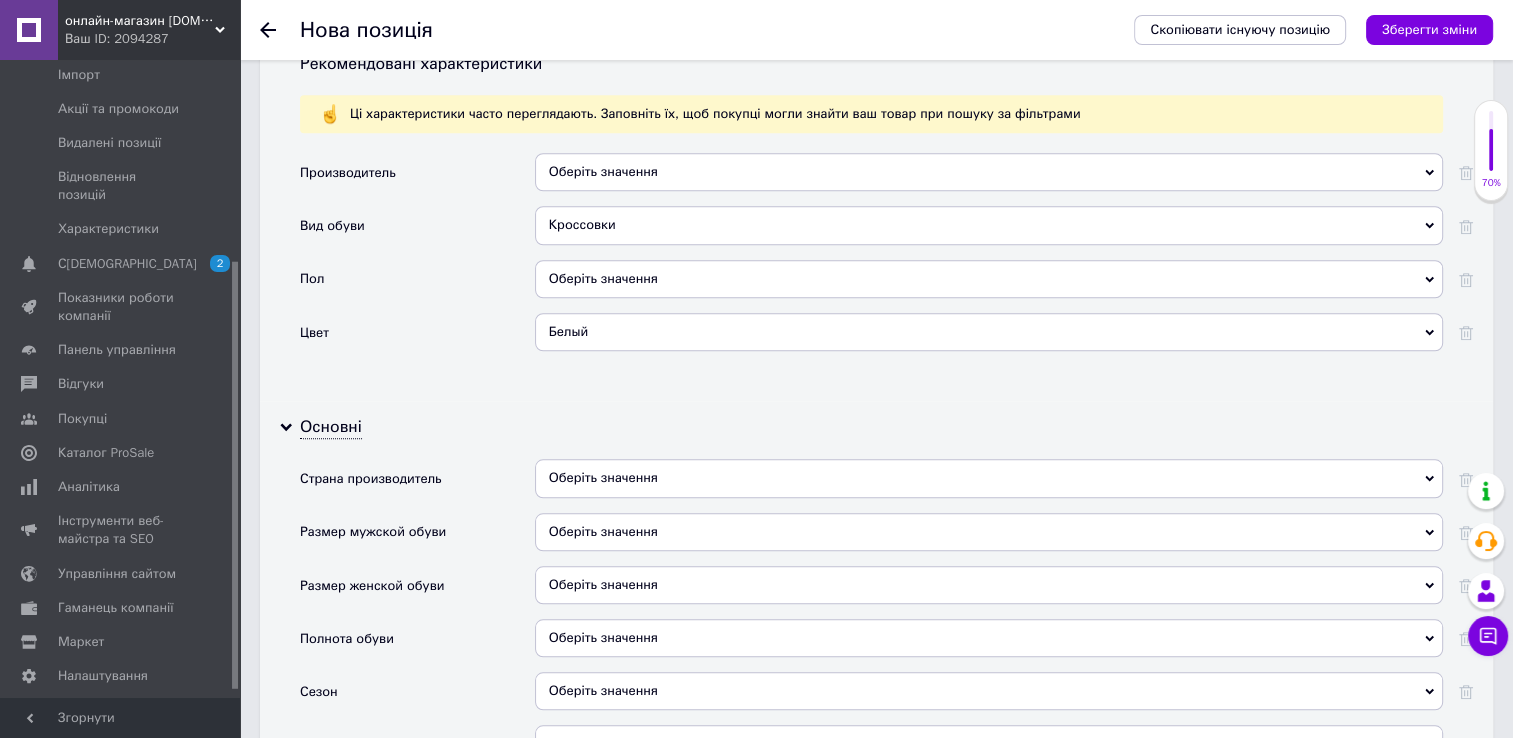 scroll, scrollTop: 1900, scrollLeft: 0, axis: vertical 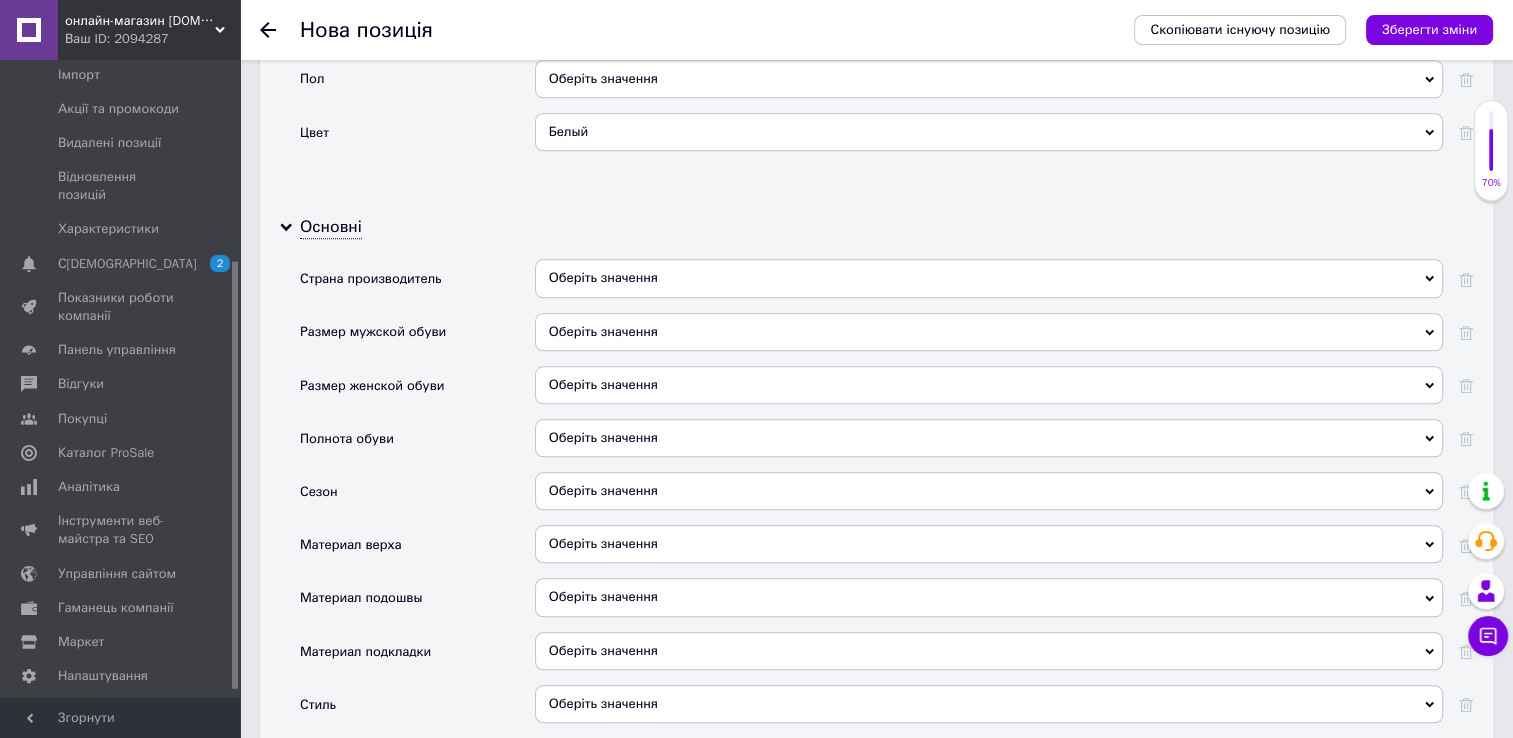 click on "Оберіть значення" at bounding box center (989, 385) 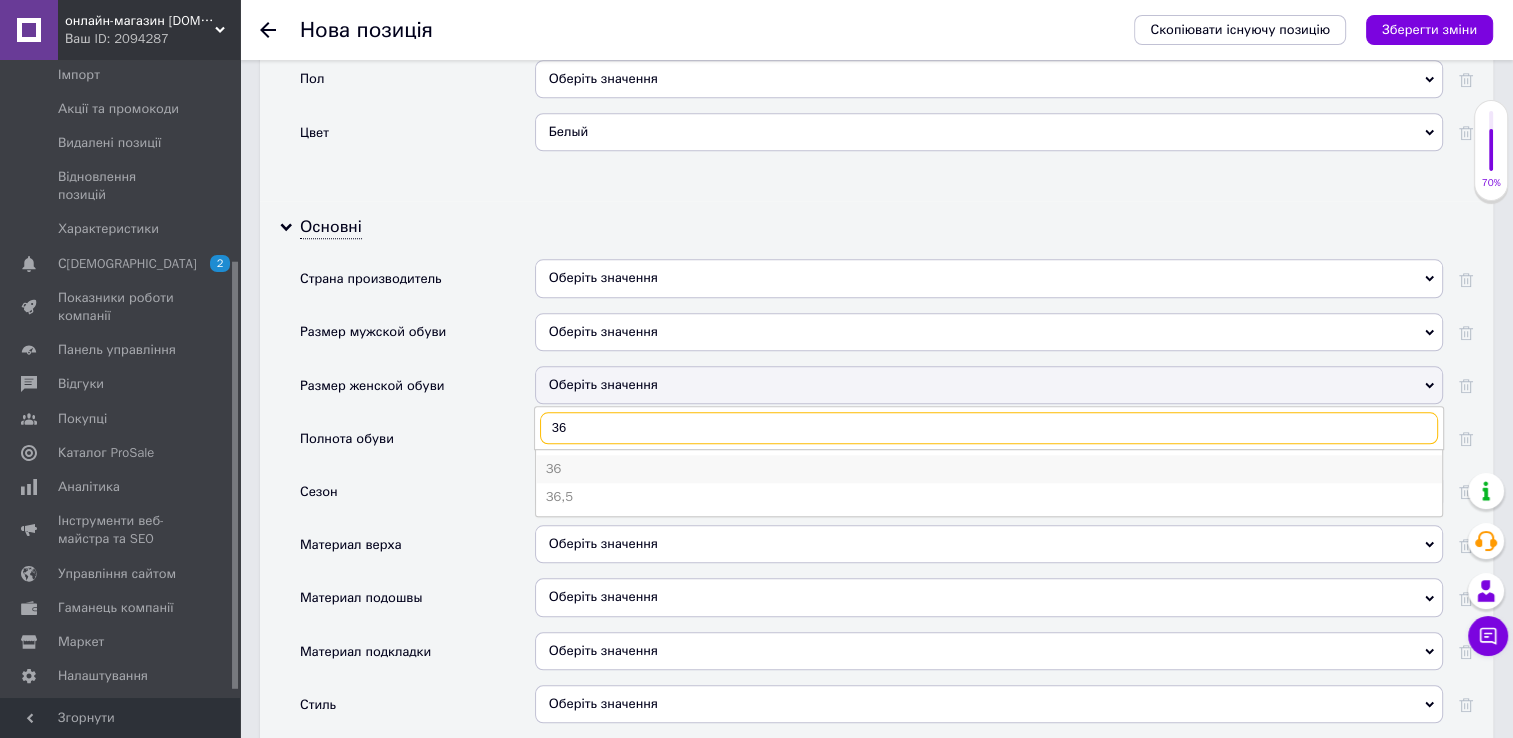 type on "36" 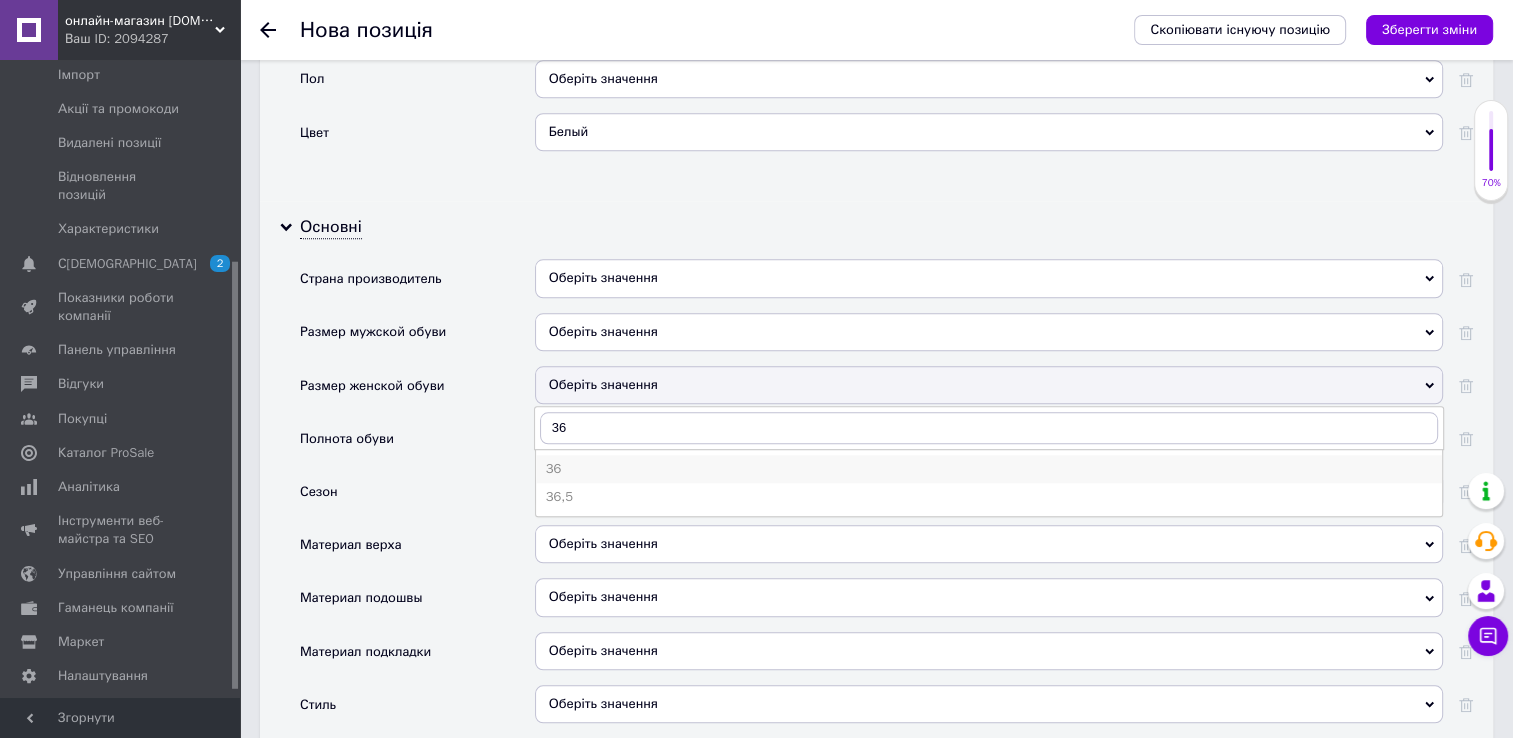 click on "36" at bounding box center [989, 469] 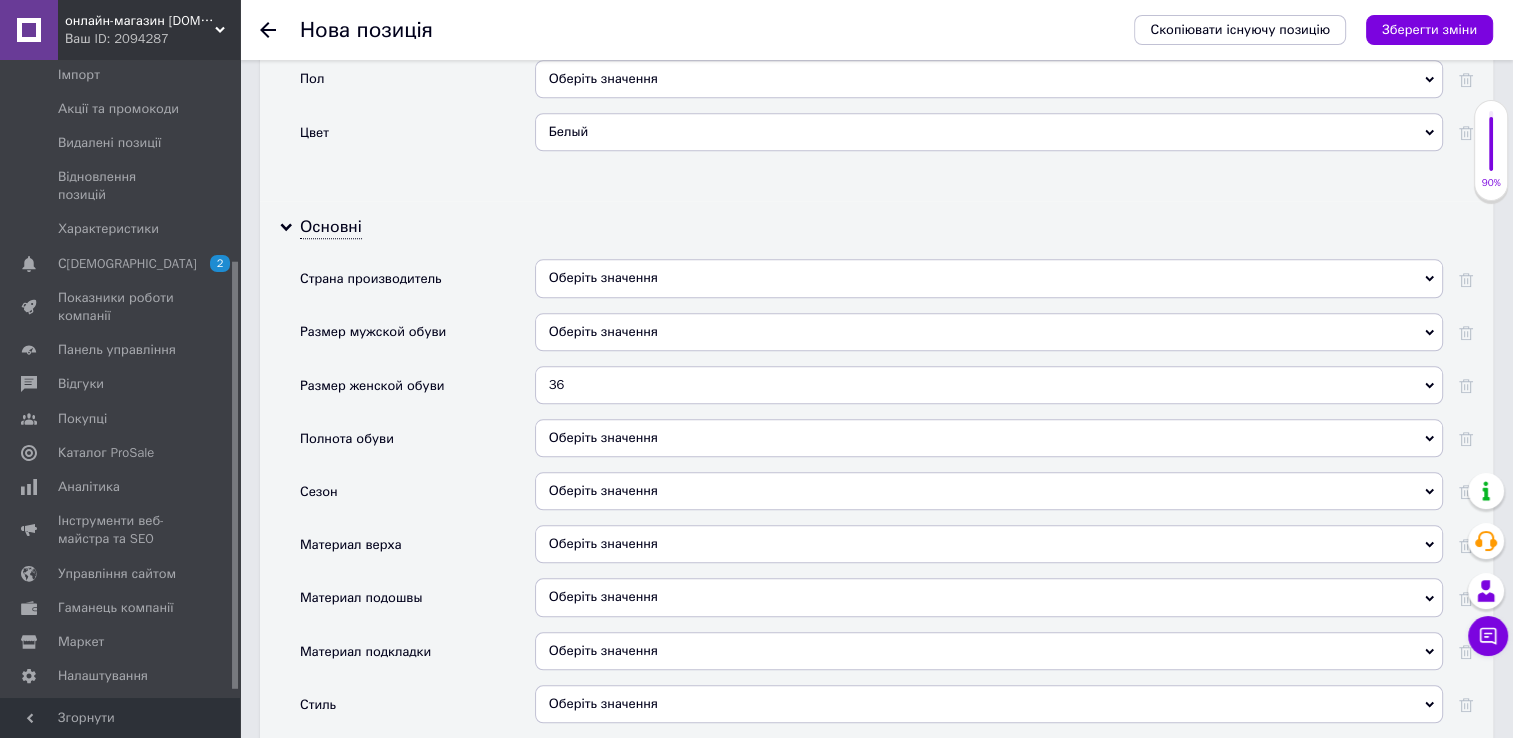 click on "Полнота обуви" at bounding box center [417, 445] 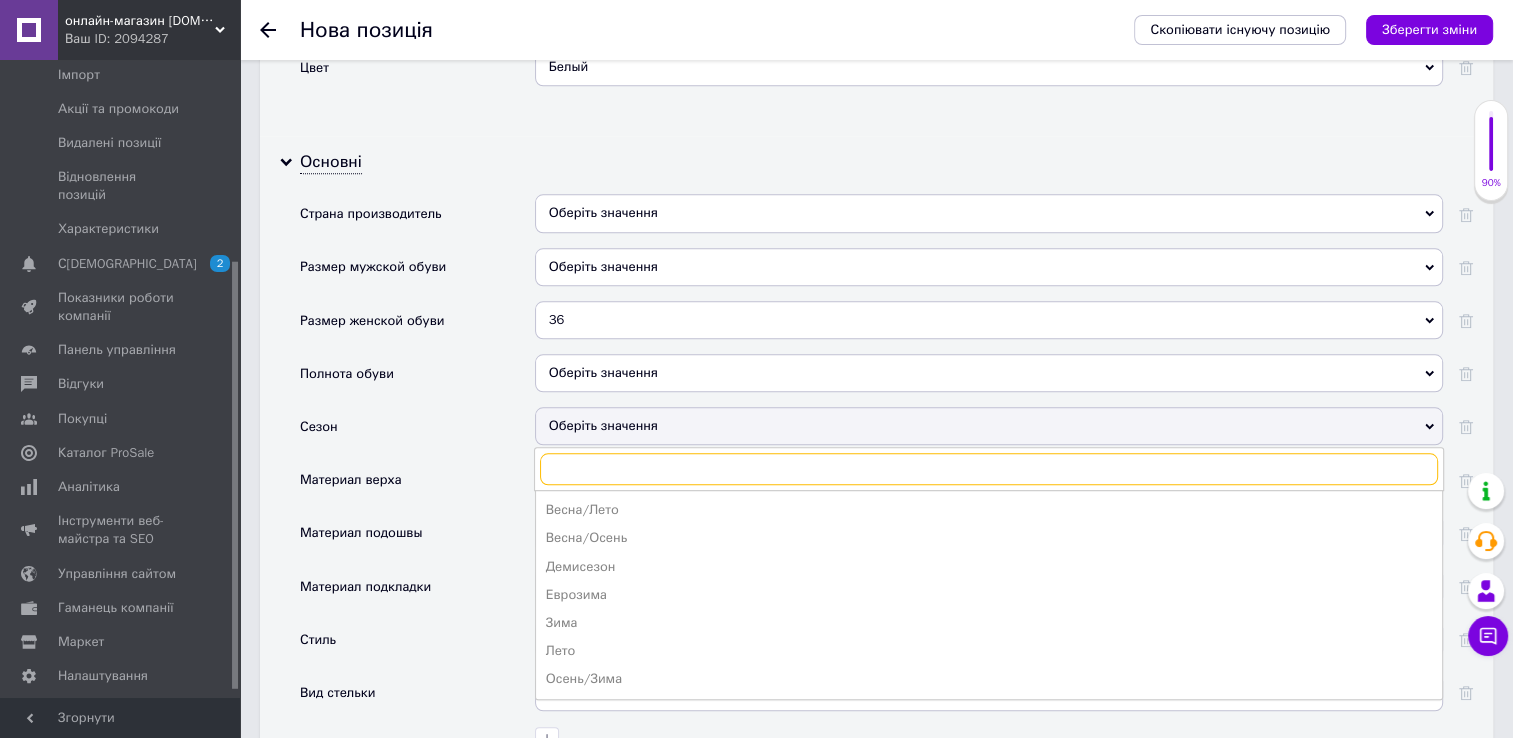 scroll, scrollTop: 2000, scrollLeft: 0, axis: vertical 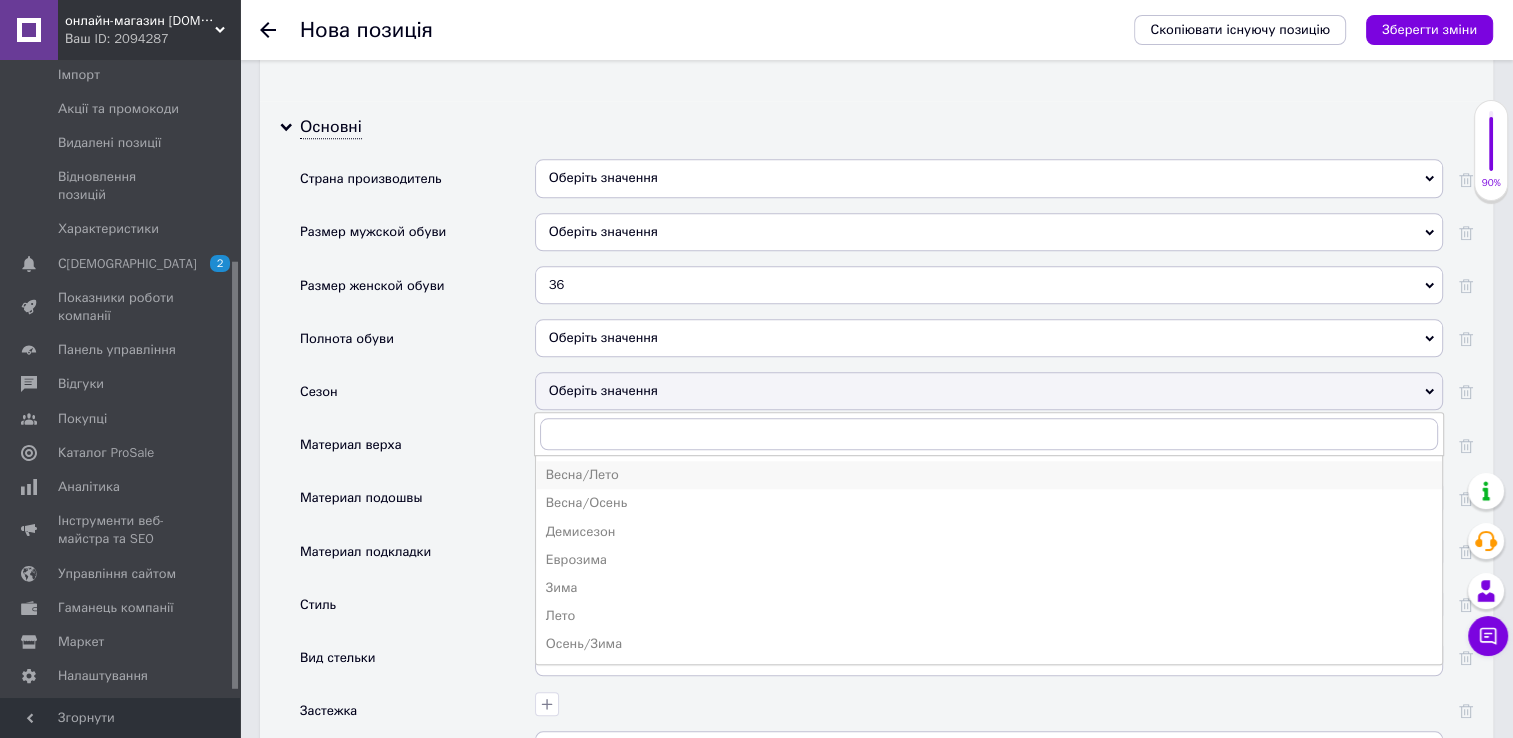 click on "Весна/Лето" at bounding box center [989, 475] 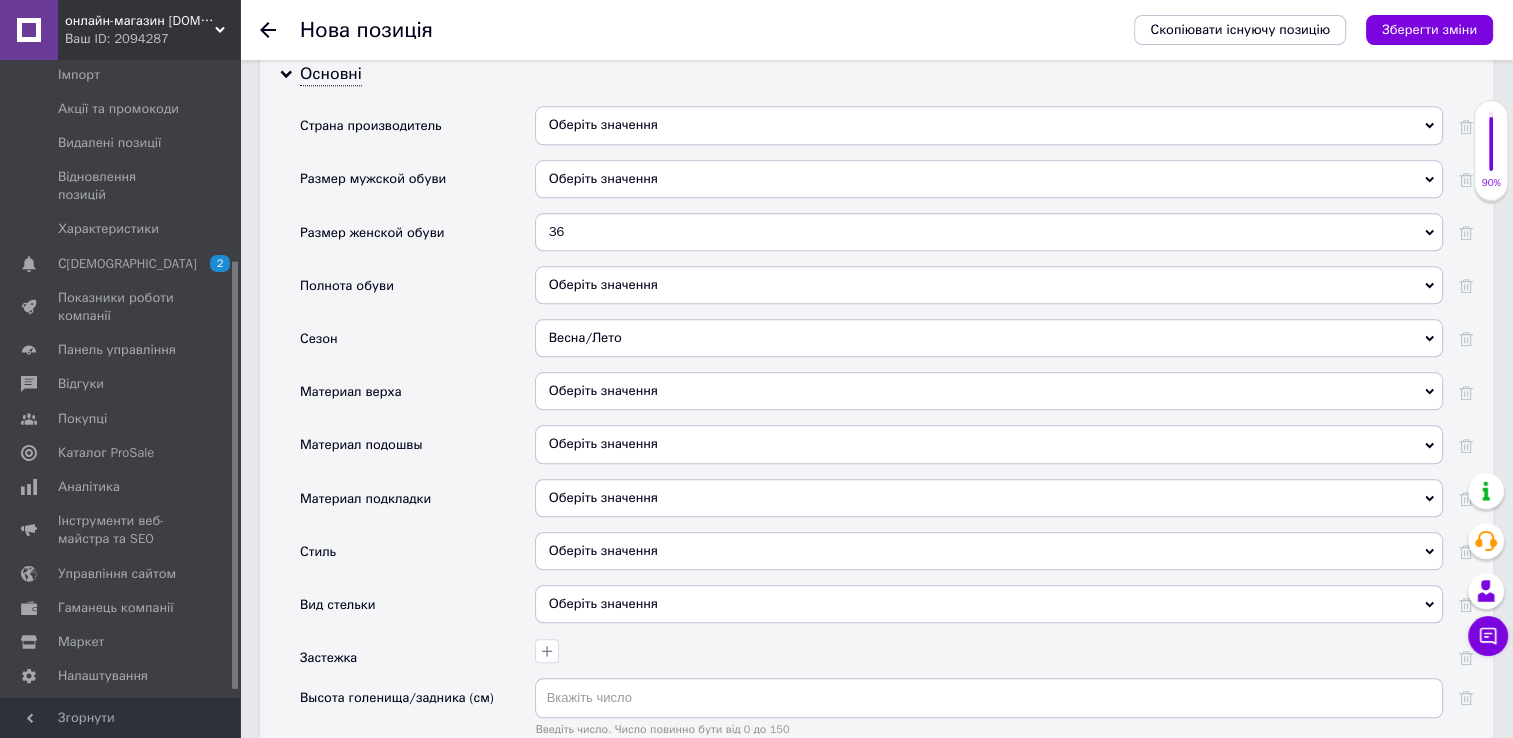 scroll, scrollTop: 2100, scrollLeft: 0, axis: vertical 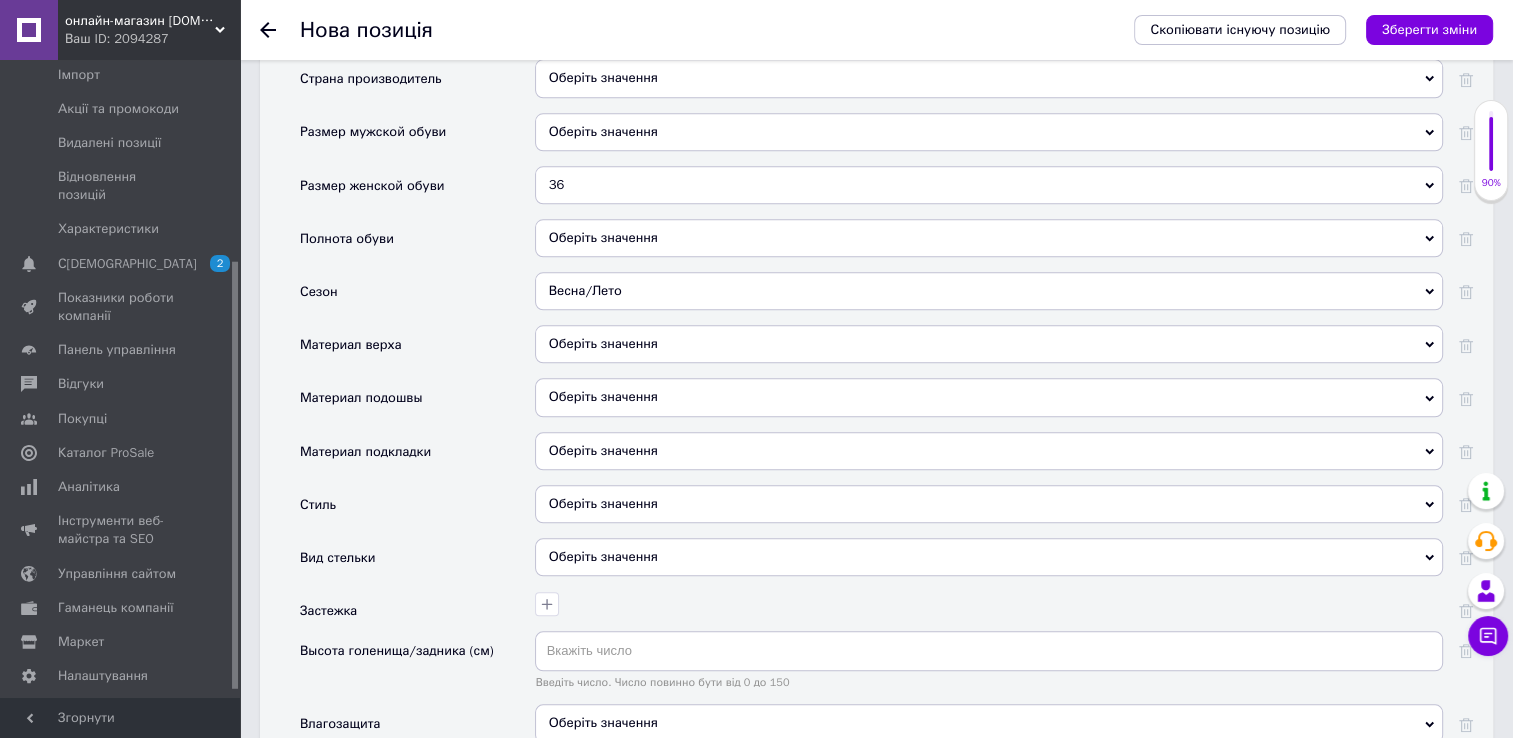 click on "Оберіть значення" at bounding box center [989, 344] 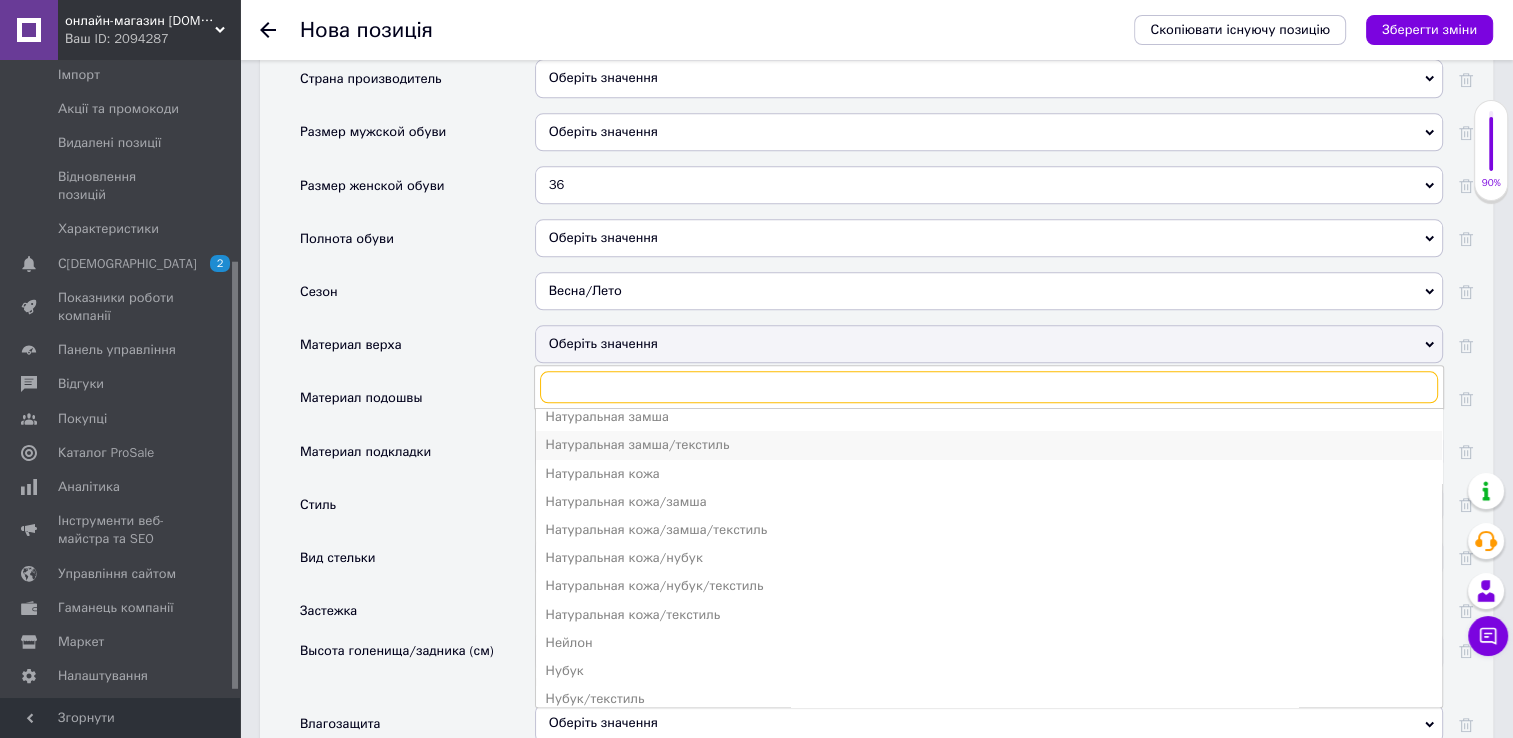 scroll, scrollTop: 400, scrollLeft: 0, axis: vertical 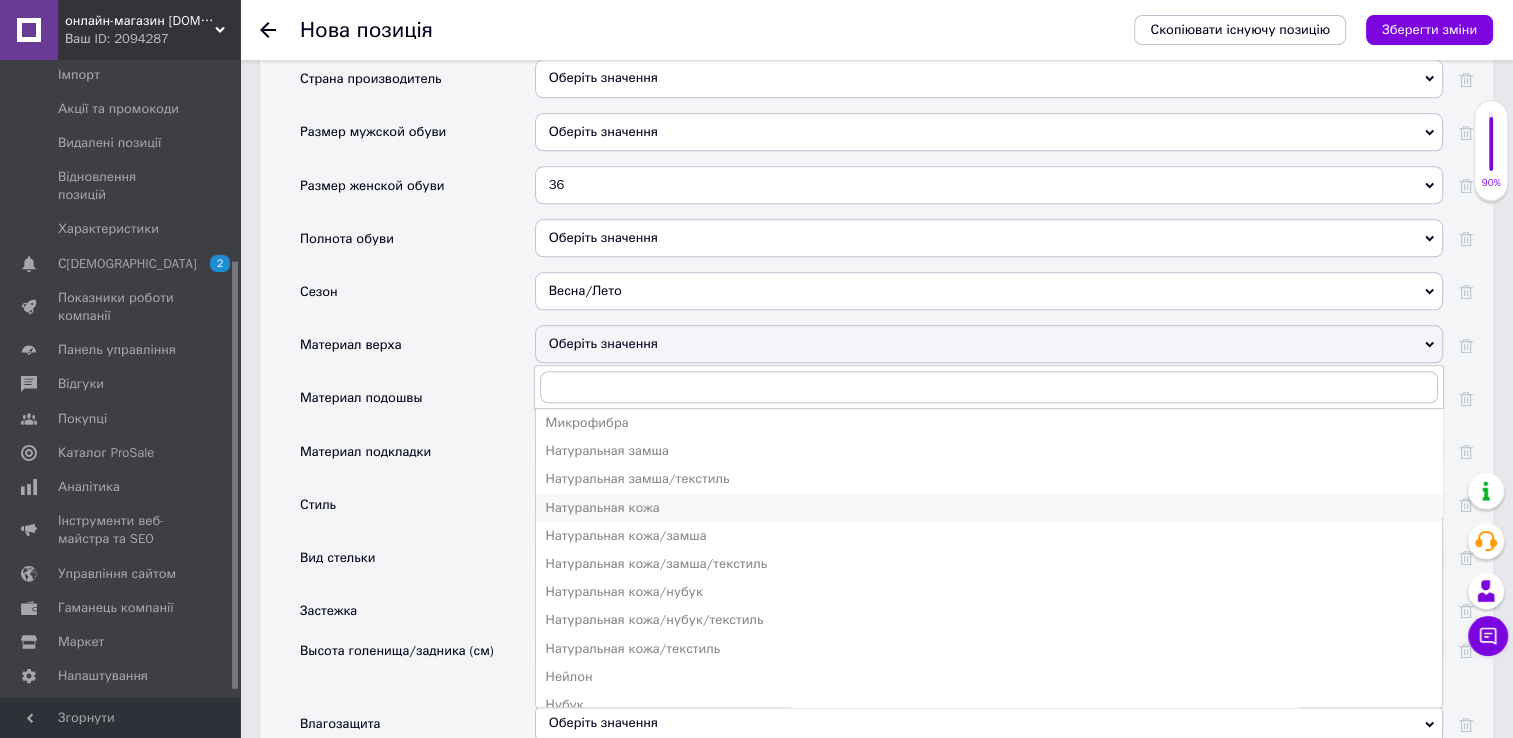 click on "Натуральная кожа" at bounding box center (989, 508) 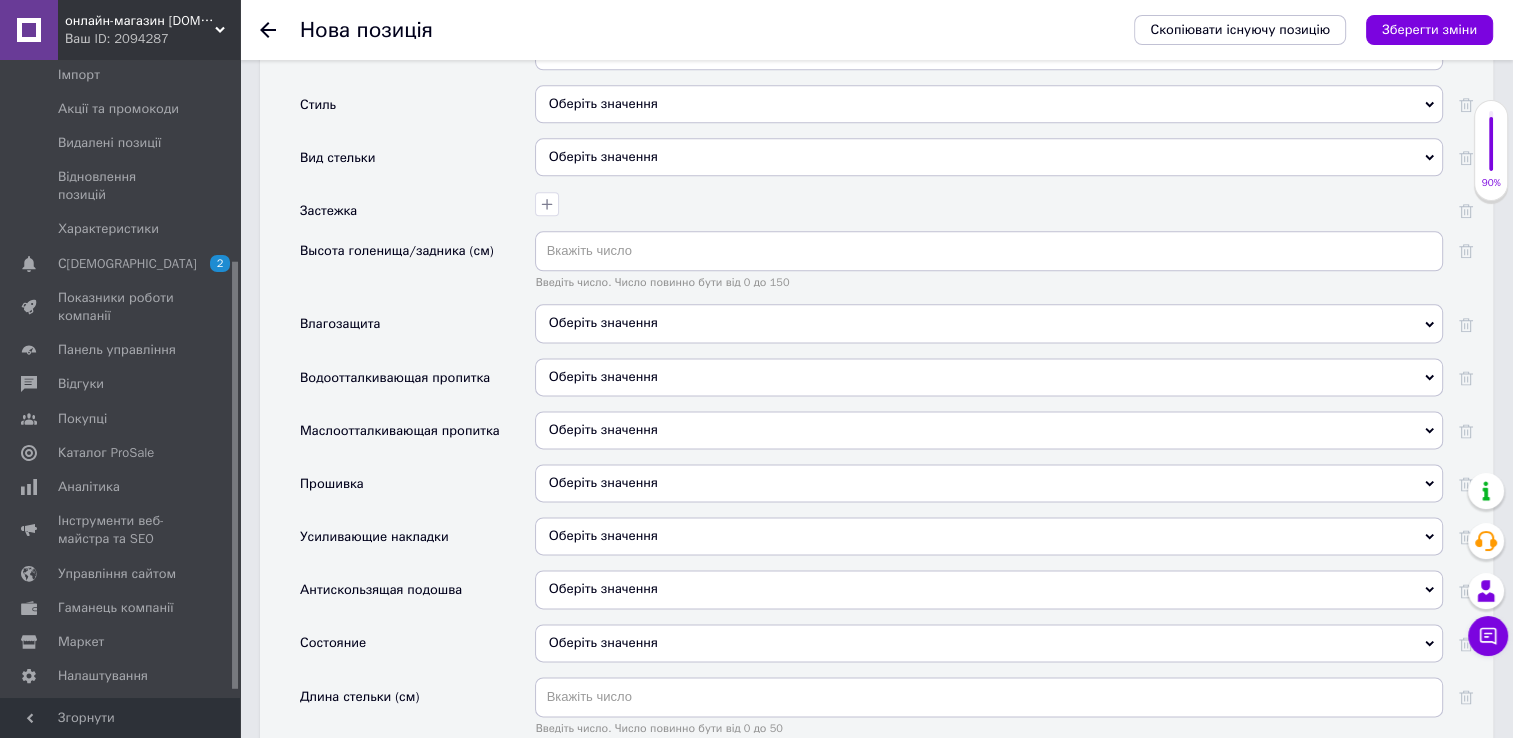 scroll, scrollTop: 2400, scrollLeft: 0, axis: vertical 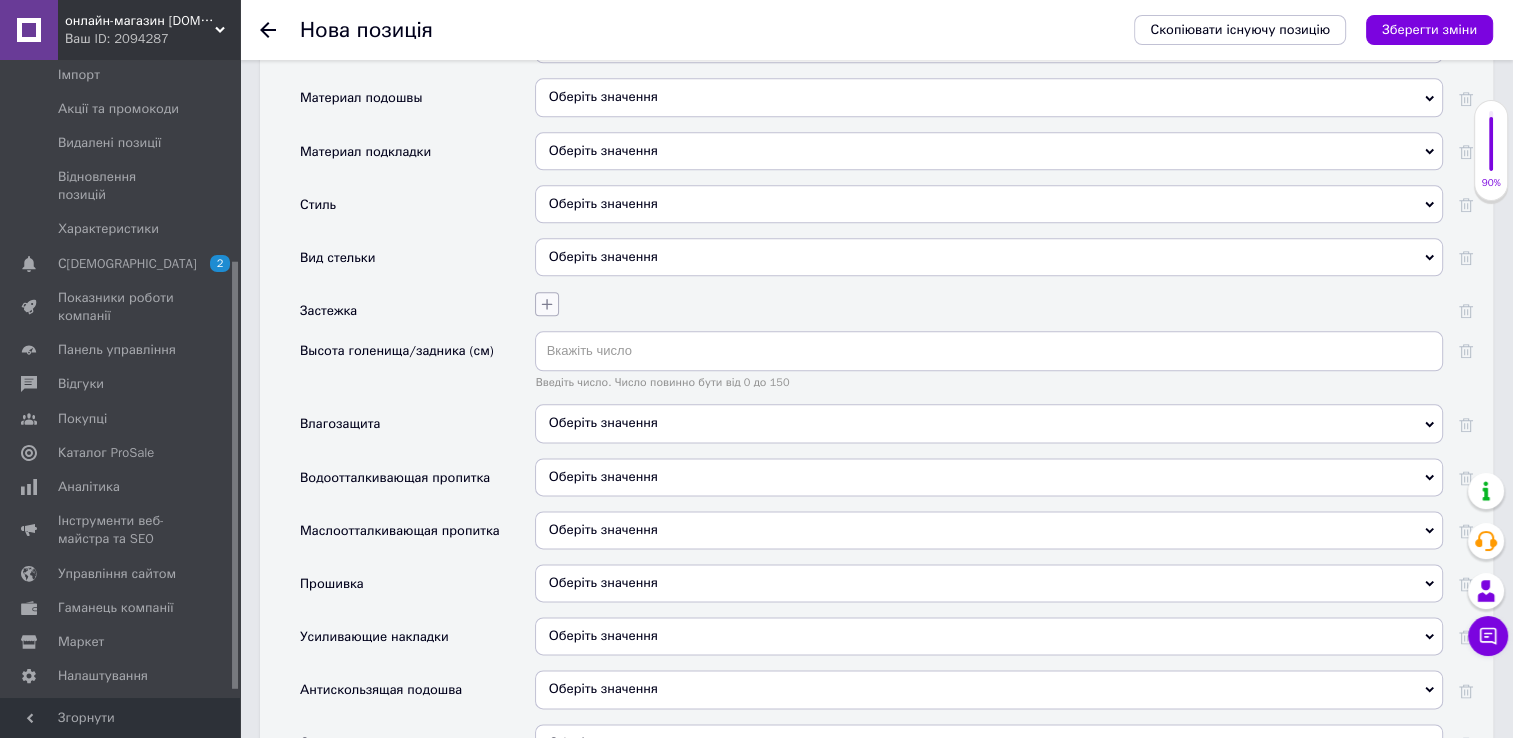 click 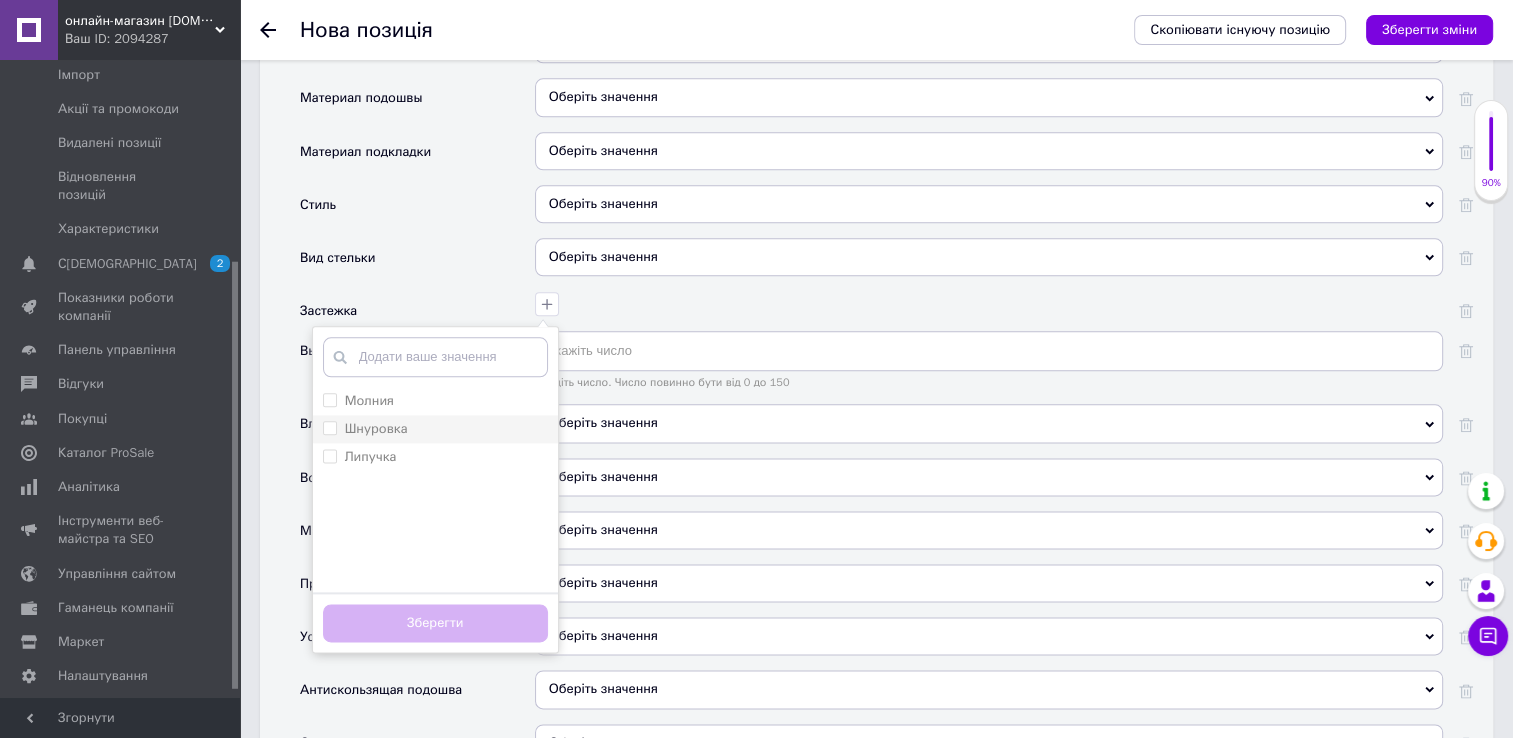 click on "Шнуровка" at bounding box center [376, 428] 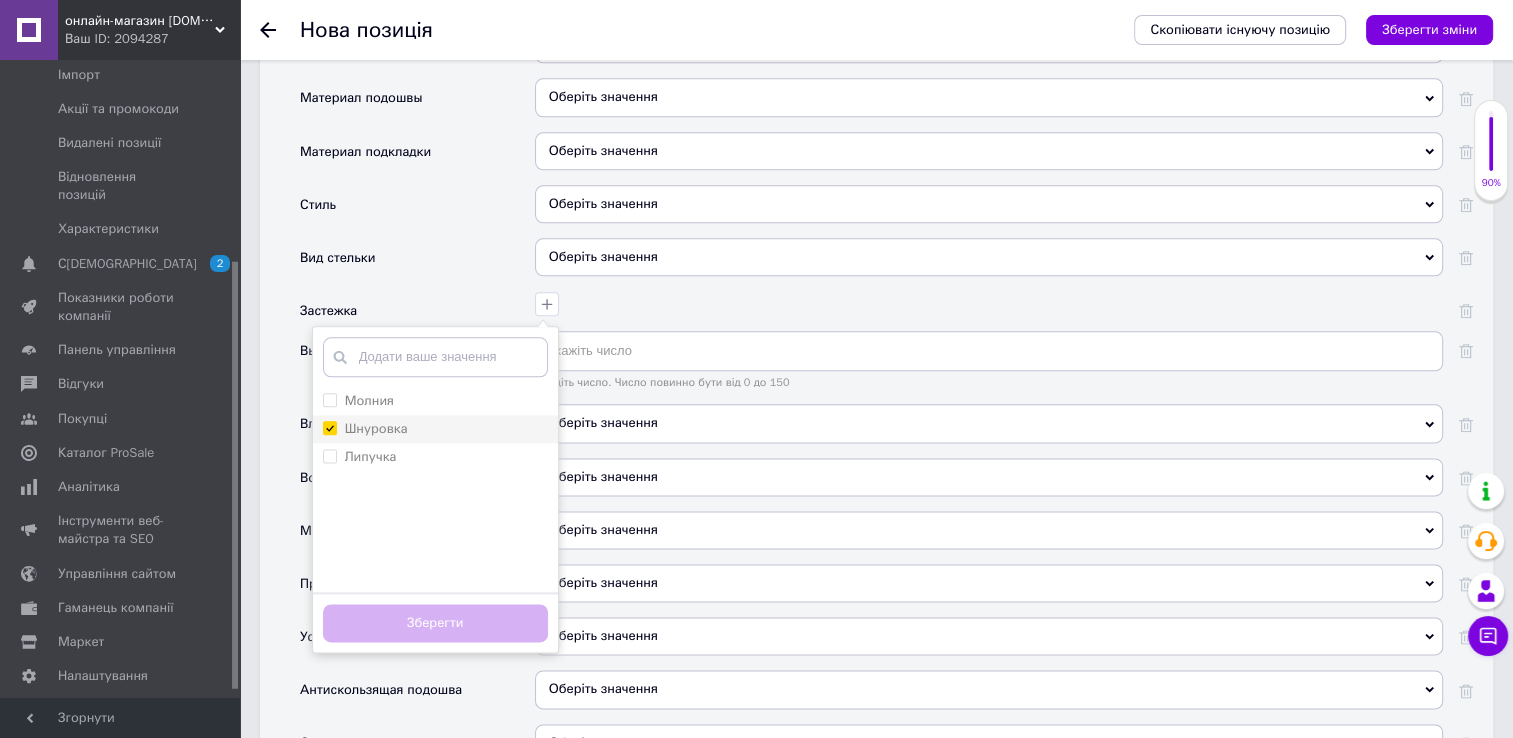 checkbox on "true" 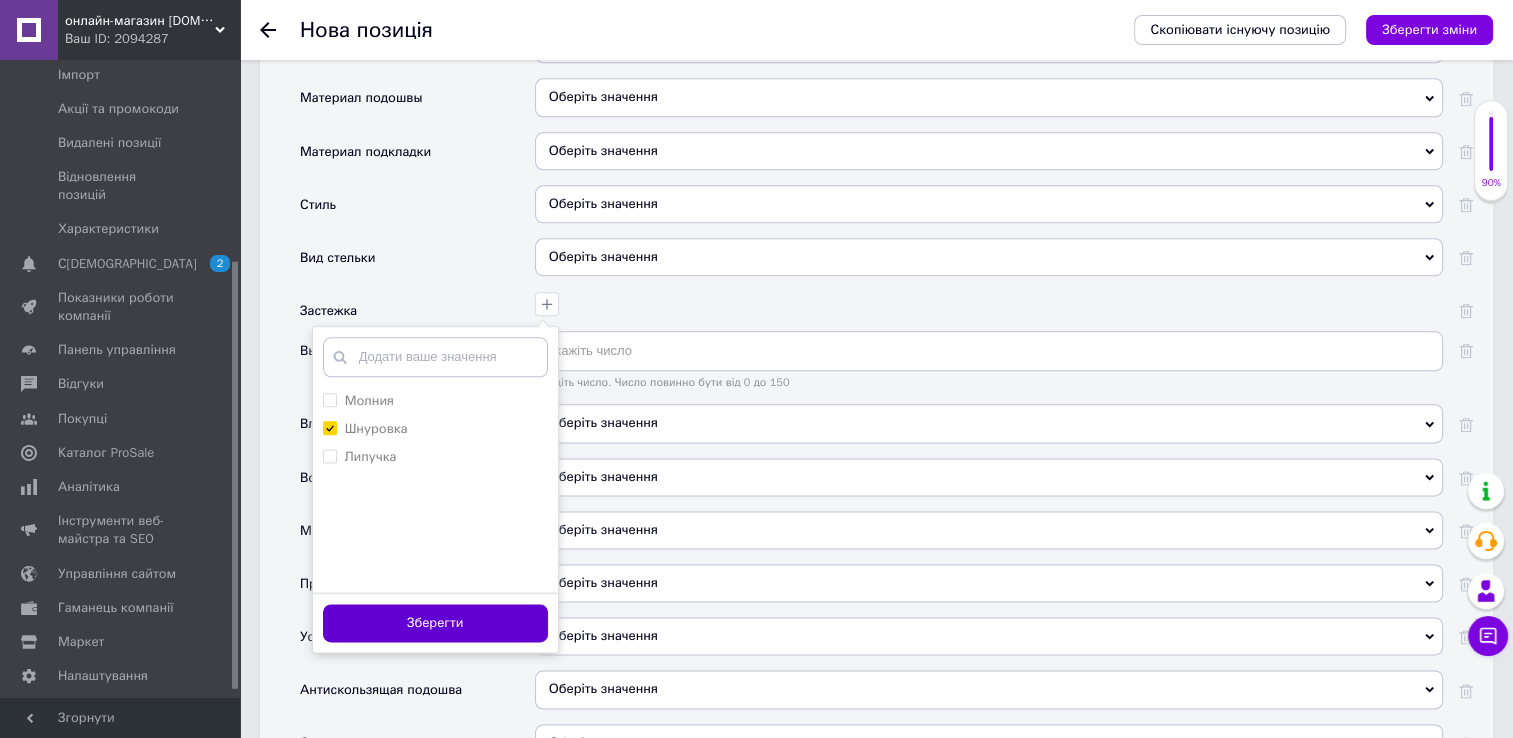 click on "Зберегти" at bounding box center (435, 623) 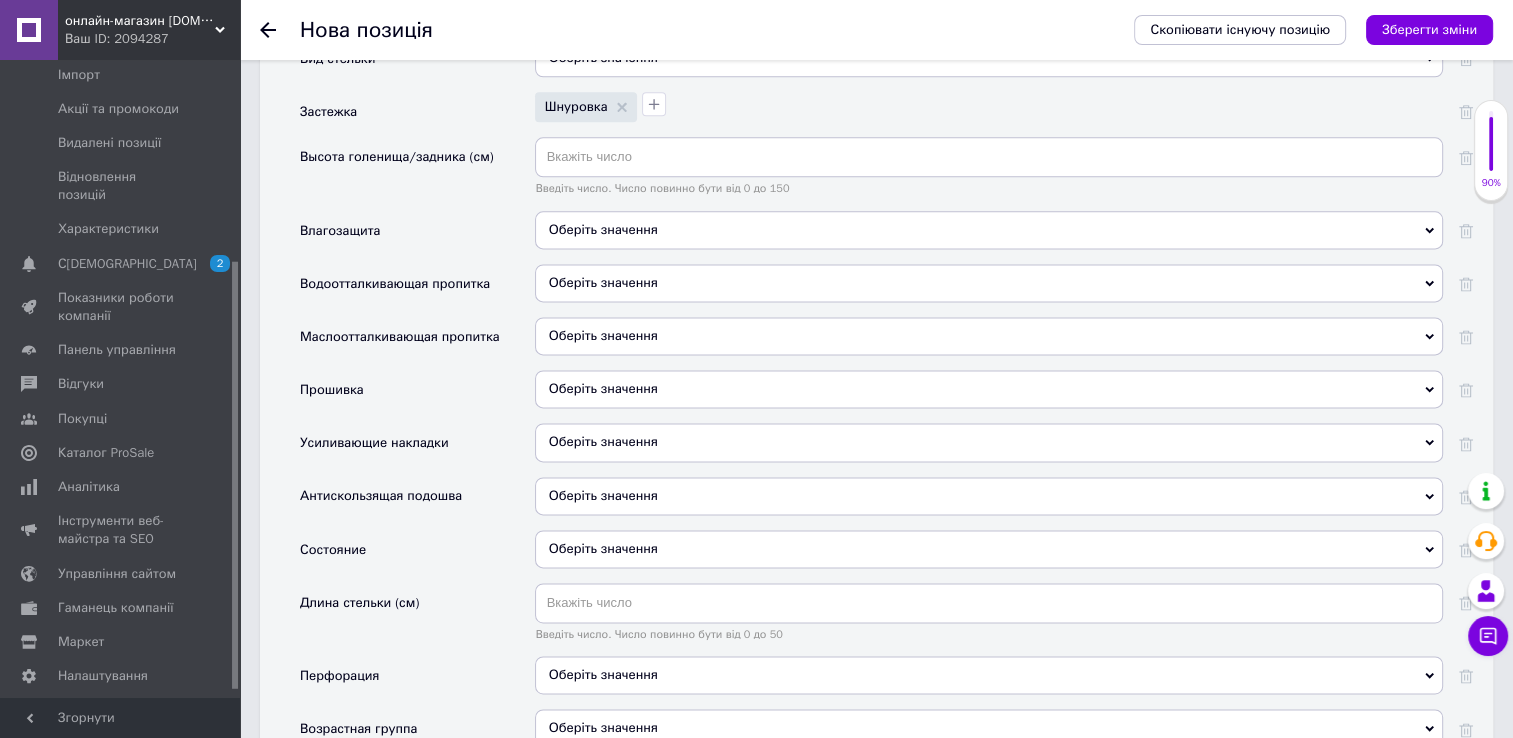 scroll, scrollTop: 2600, scrollLeft: 0, axis: vertical 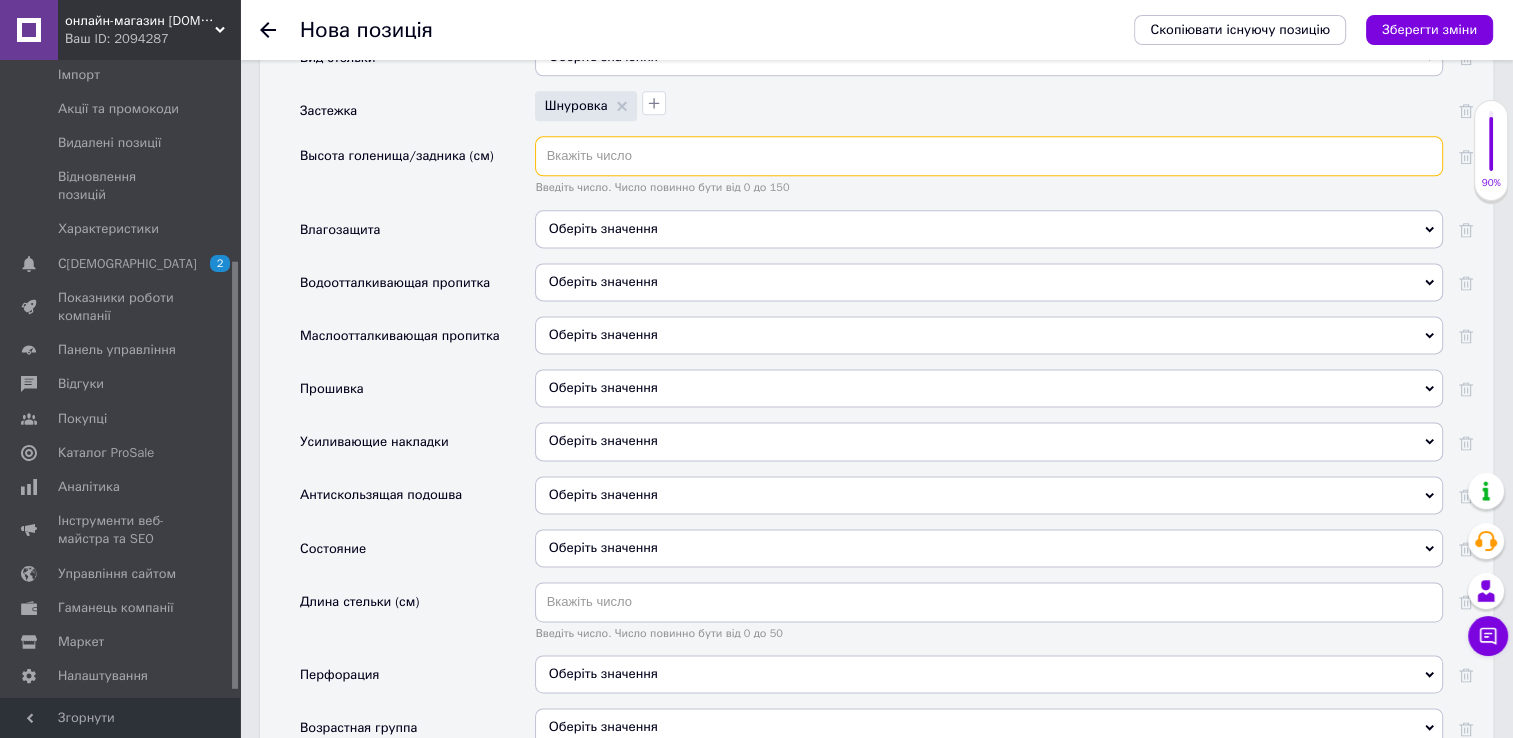 click at bounding box center [989, 156] 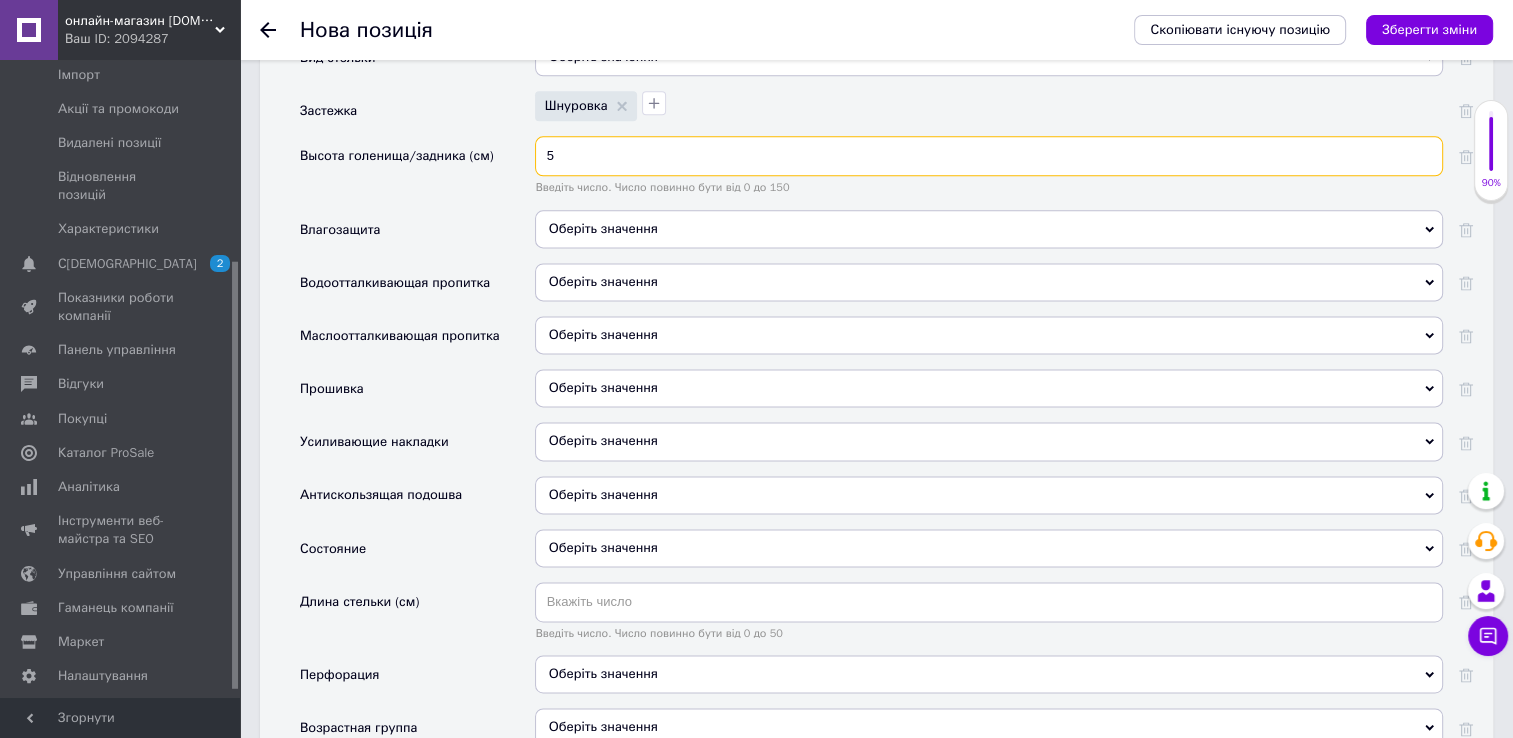 type on "5" 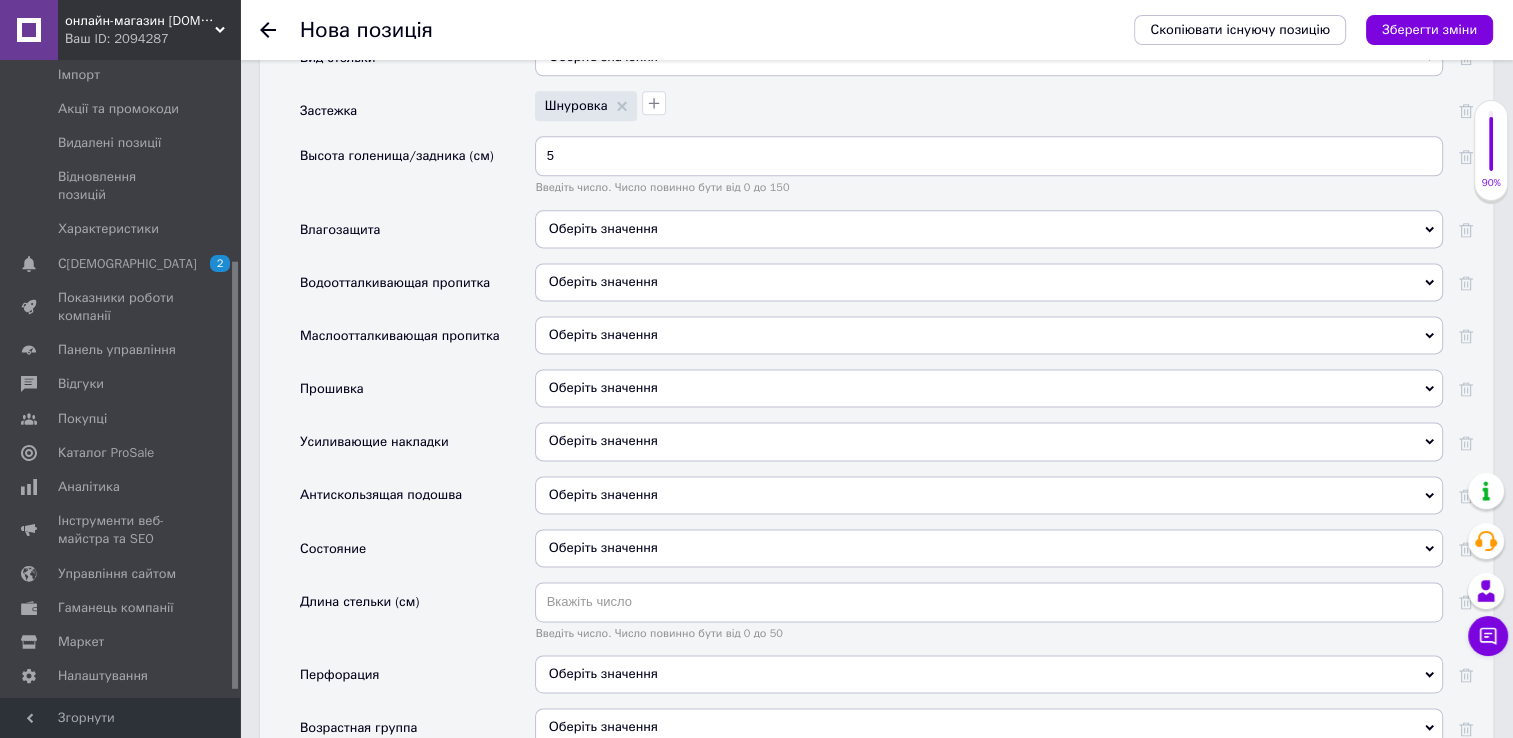 click on "Высота голенища/задника (см)" at bounding box center [417, 172] 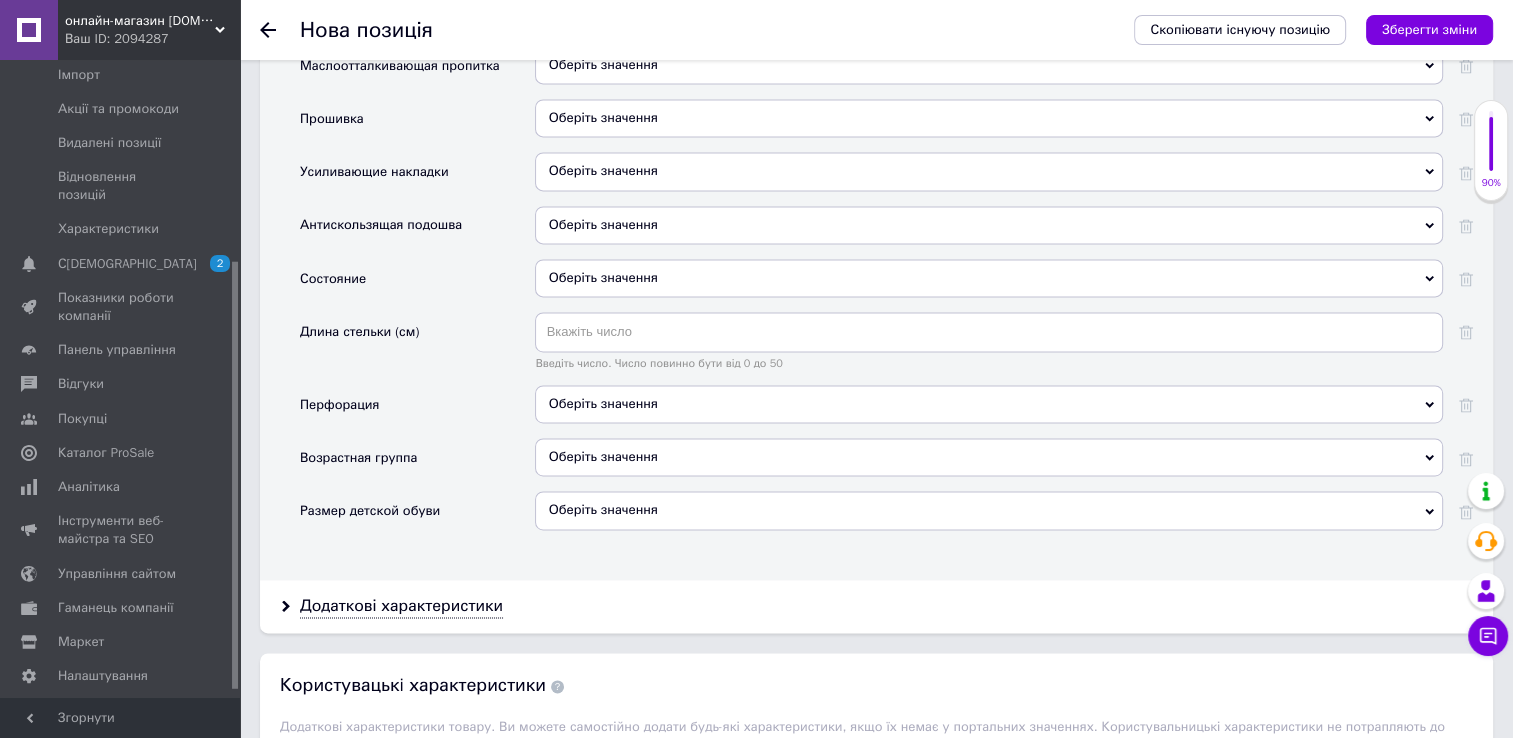 scroll, scrollTop: 2900, scrollLeft: 0, axis: vertical 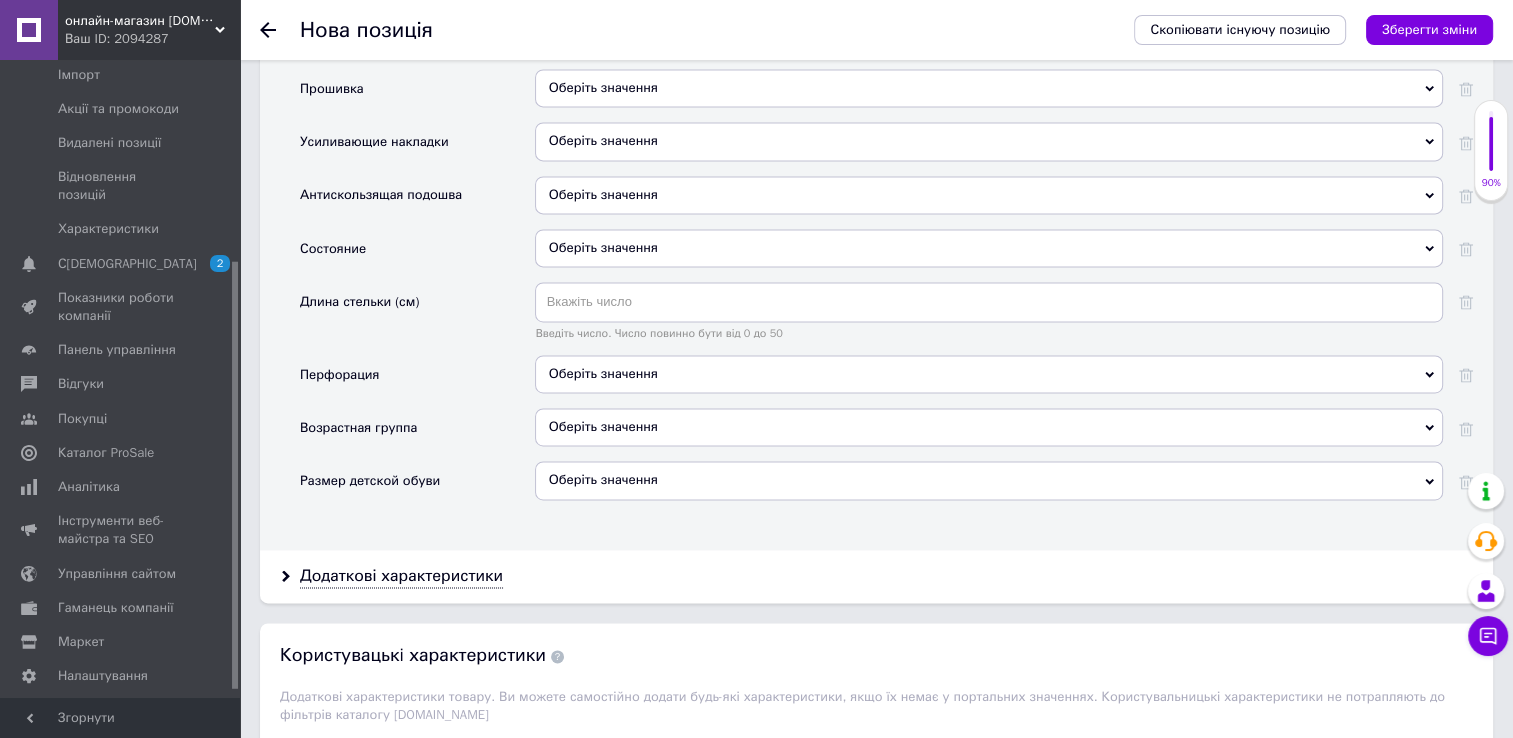 click on "Оберіть значення" at bounding box center (989, 248) 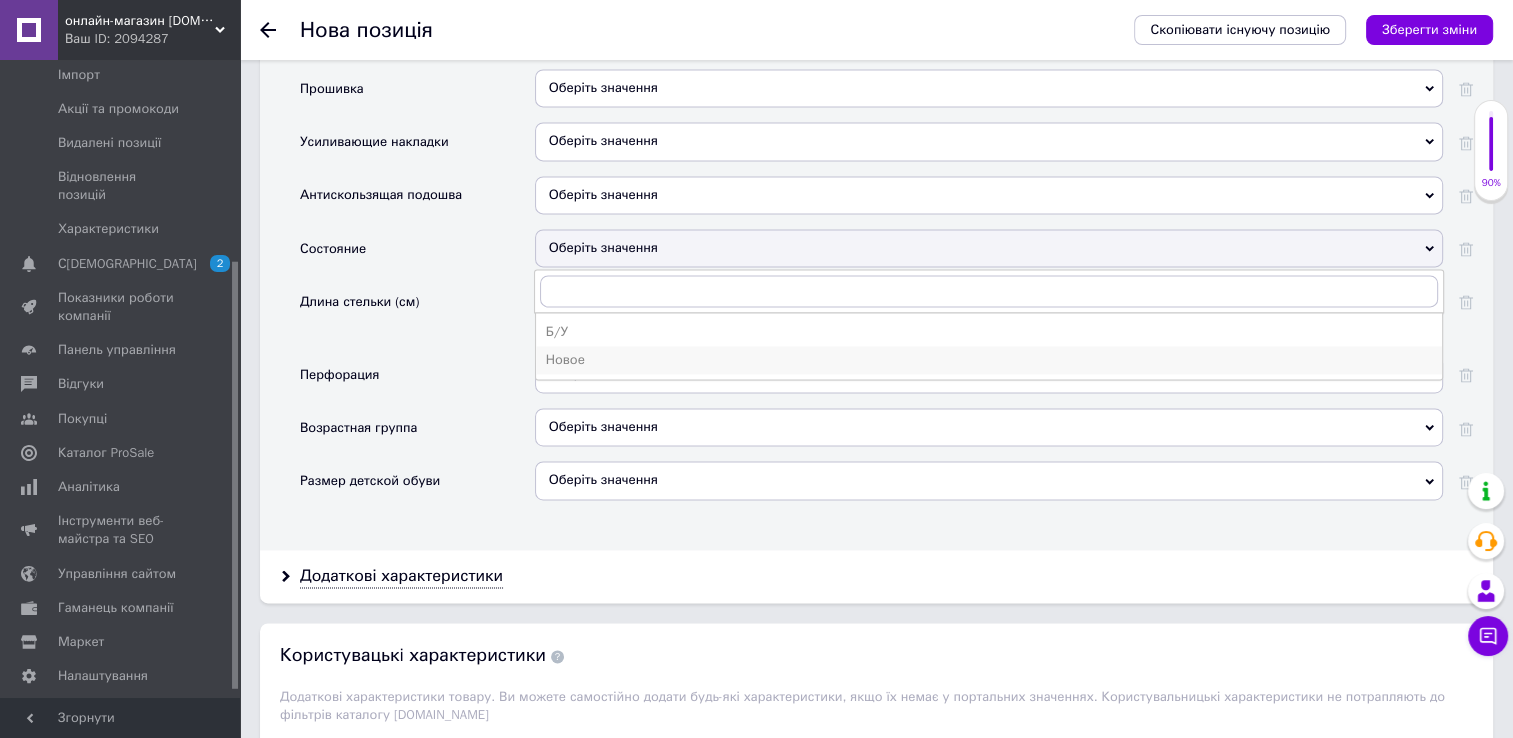 click on "Новое" at bounding box center (989, 360) 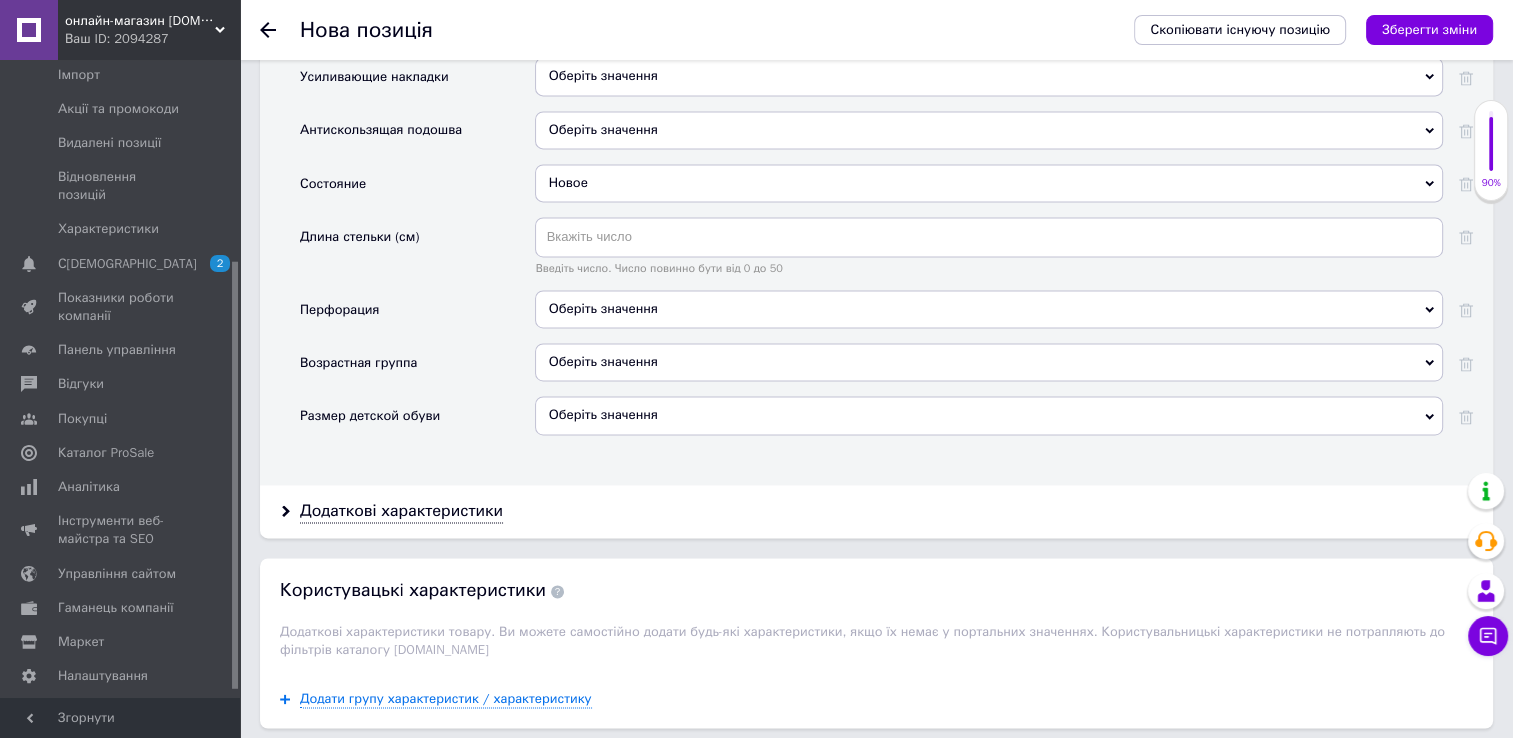 scroll, scrollTop: 3000, scrollLeft: 0, axis: vertical 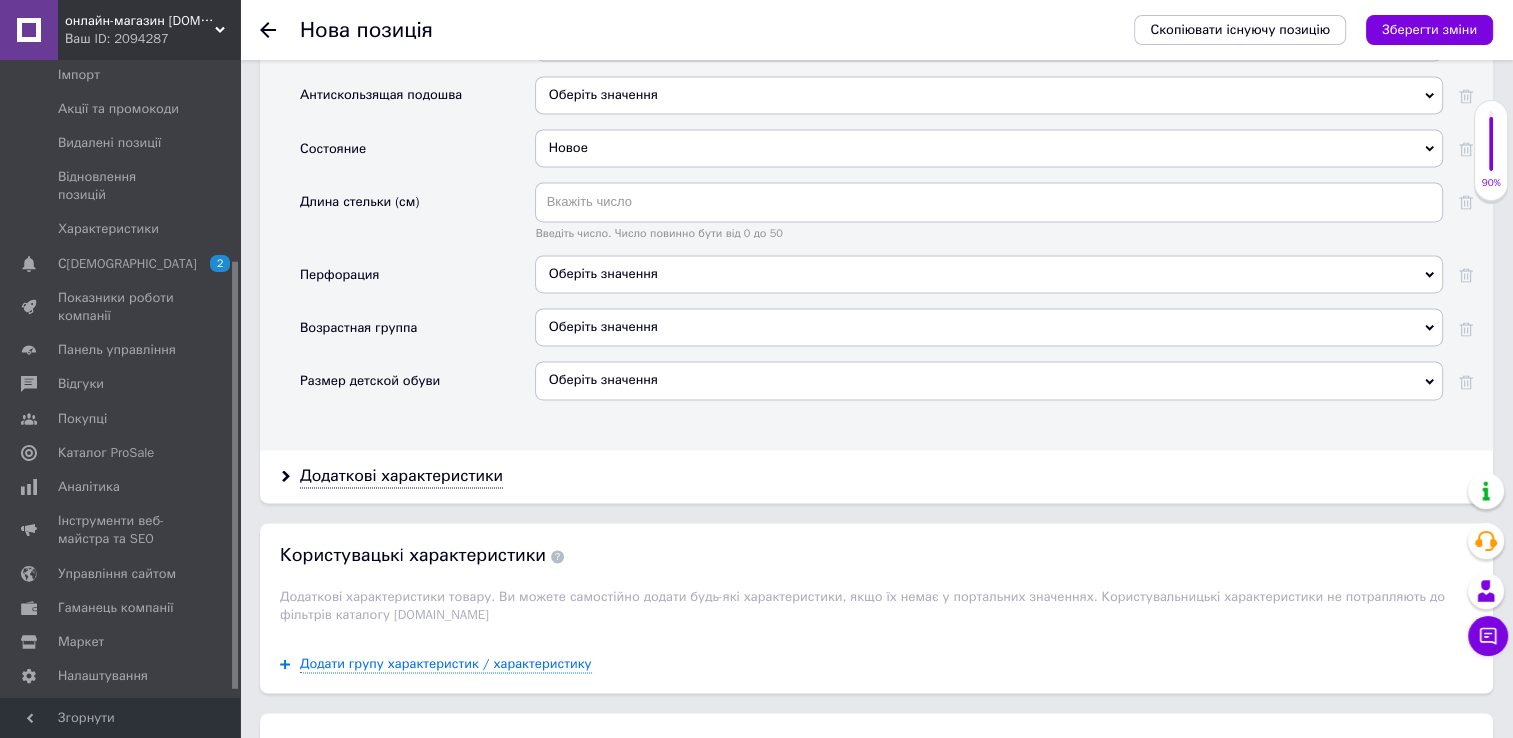 click on "Оберіть значення" at bounding box center (989, 274) 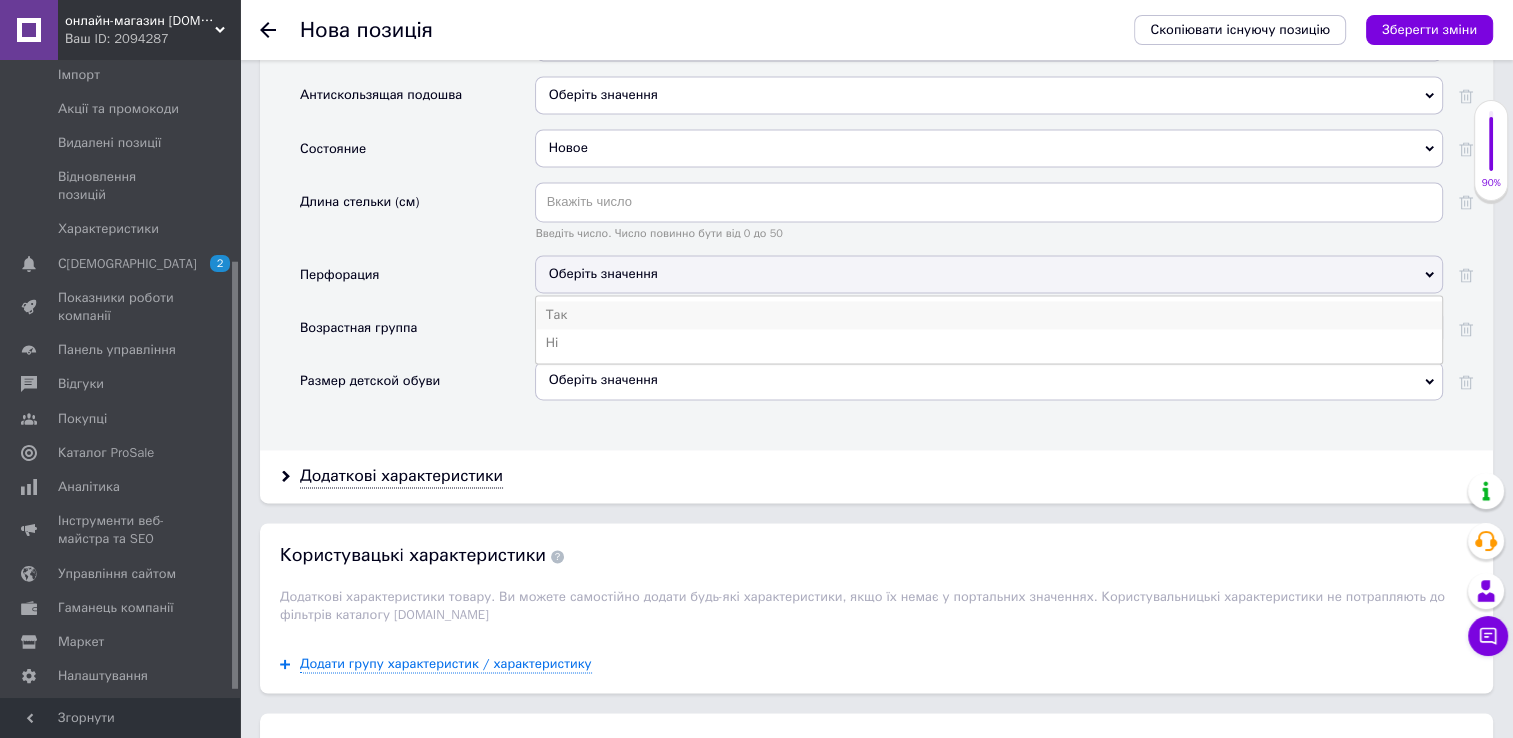 click on "Так" at bounding box center [989, 315] 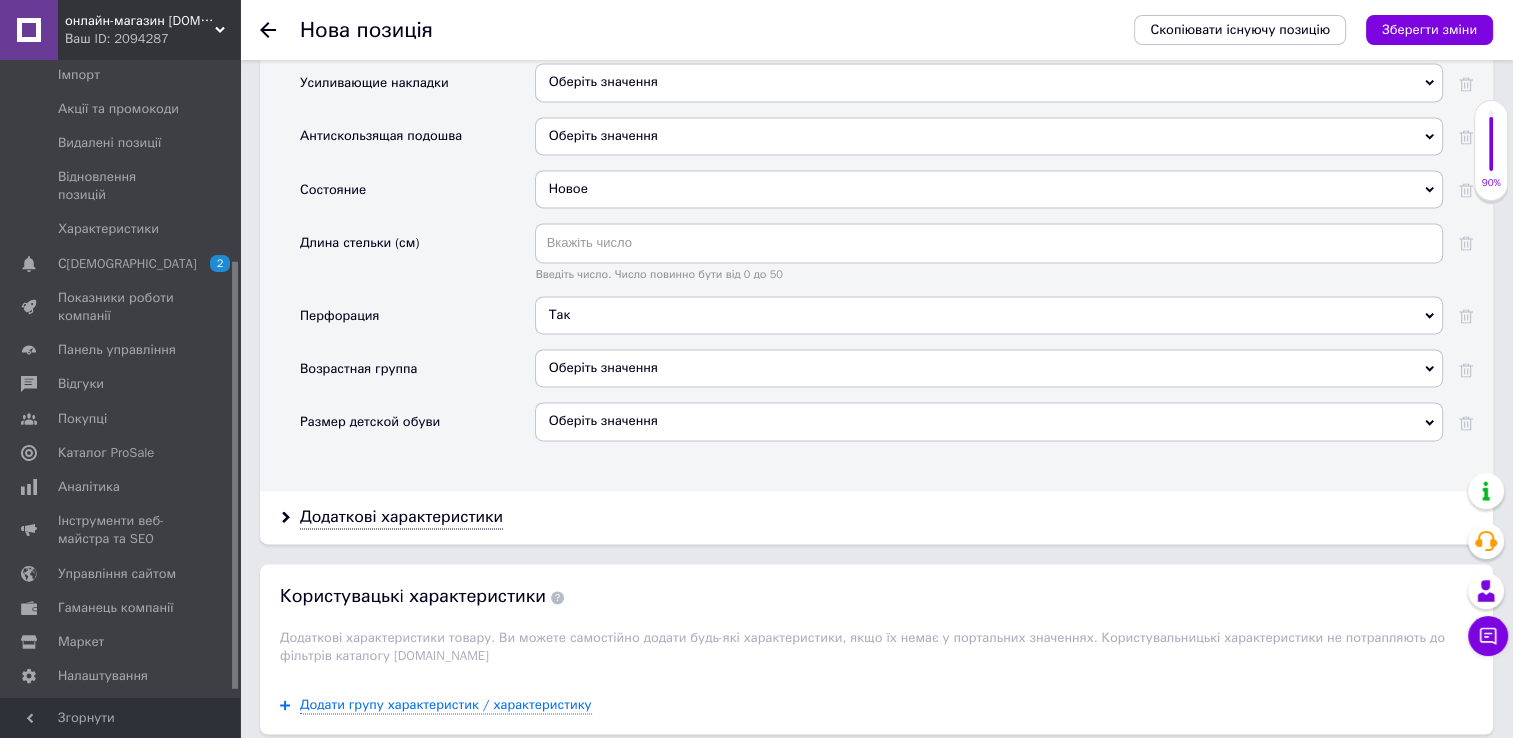 scroll, scrollTop: 2900, scrollLeft: 0, axis: vertical 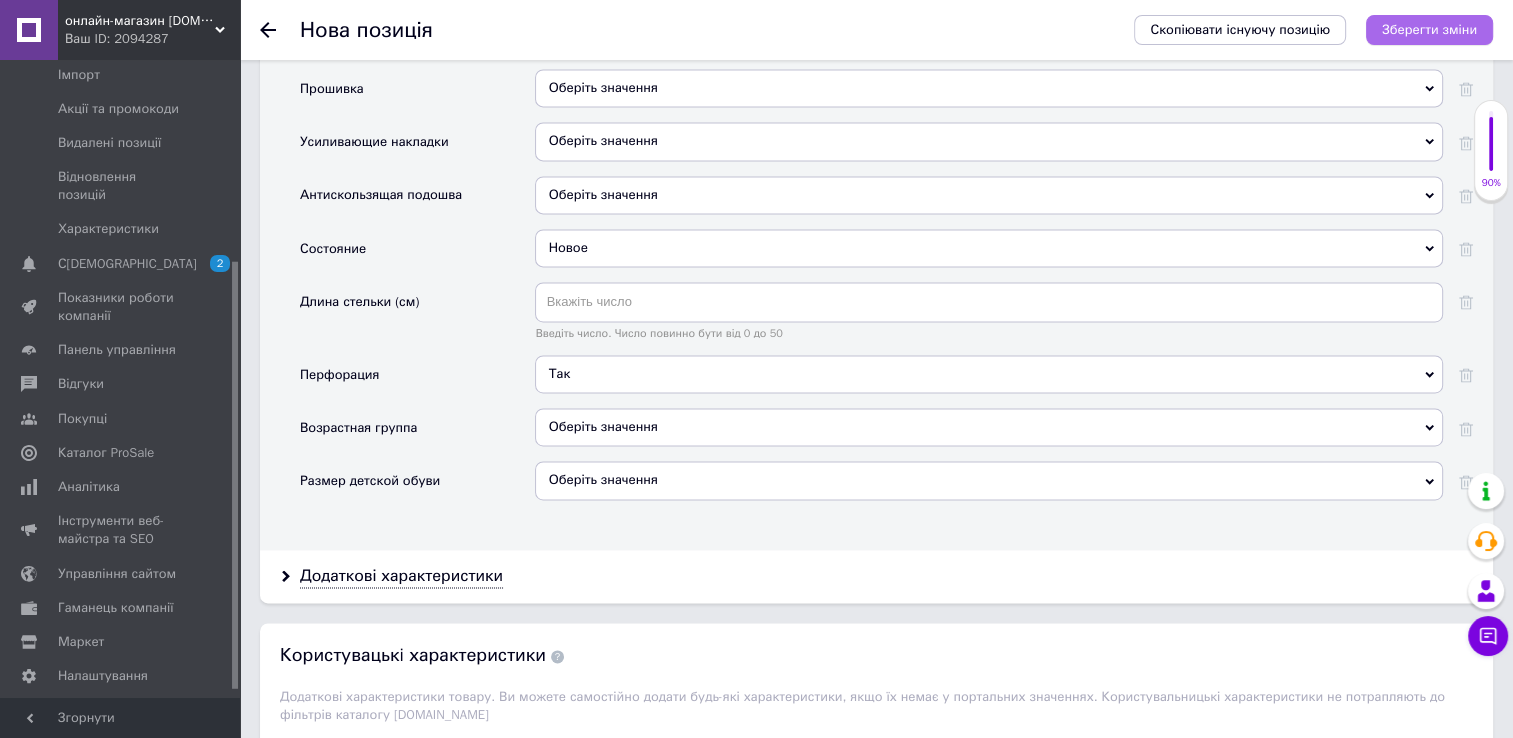 click on "Зберегти зміни" at bounding box center (1429, 29) 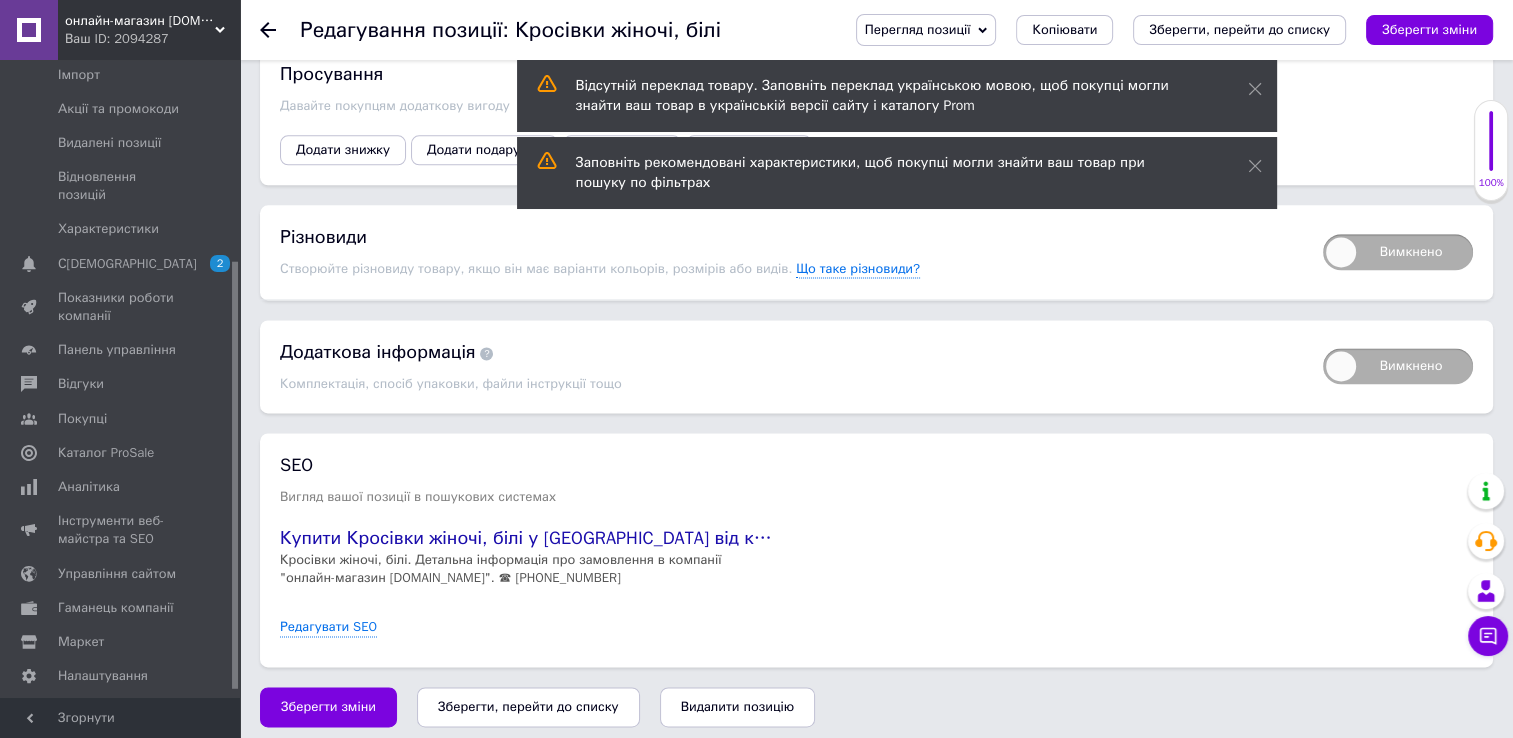 scroll, scrollTop: 2400, scrollLeft: 0, axis: vertical 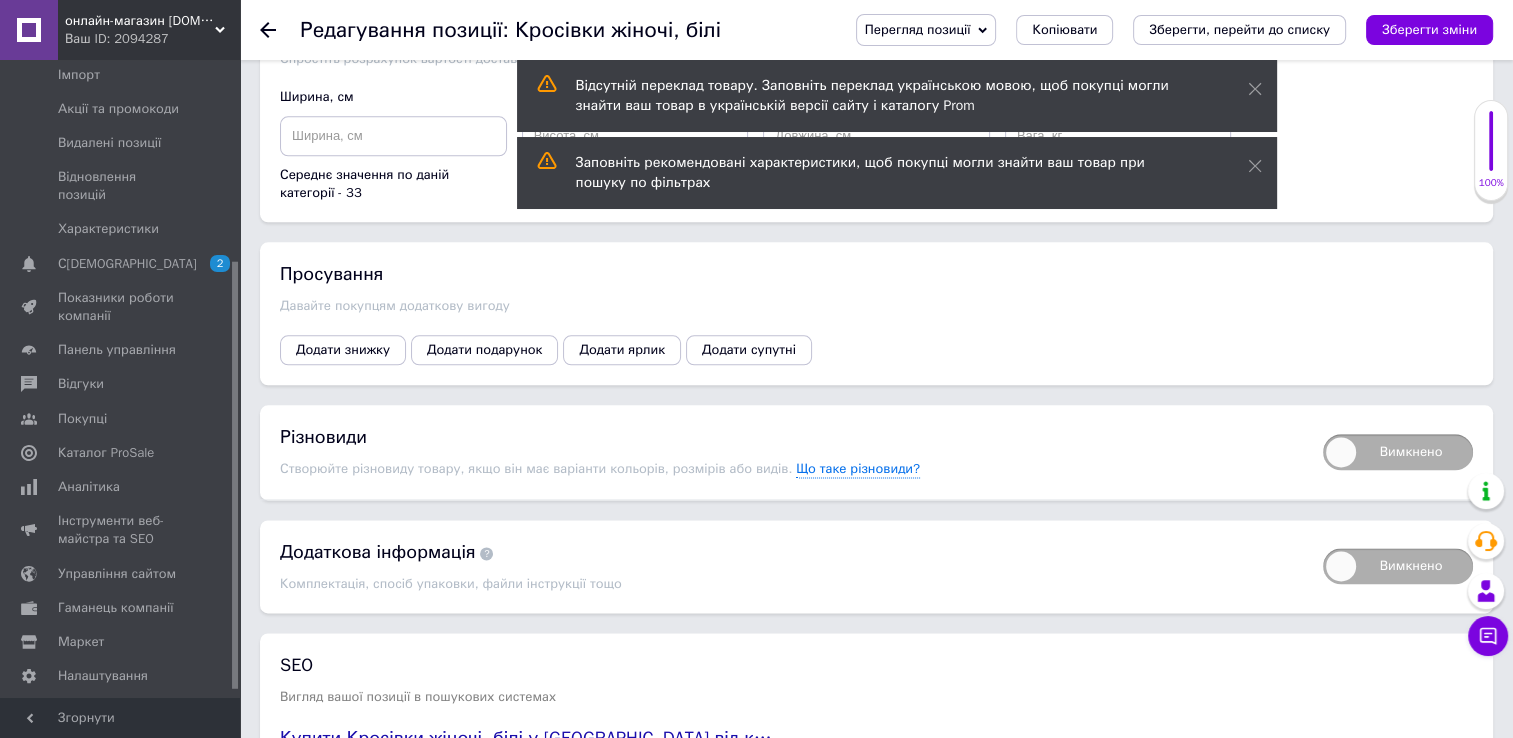 click on "Вимкнено" at bounding box center [1398, 452] 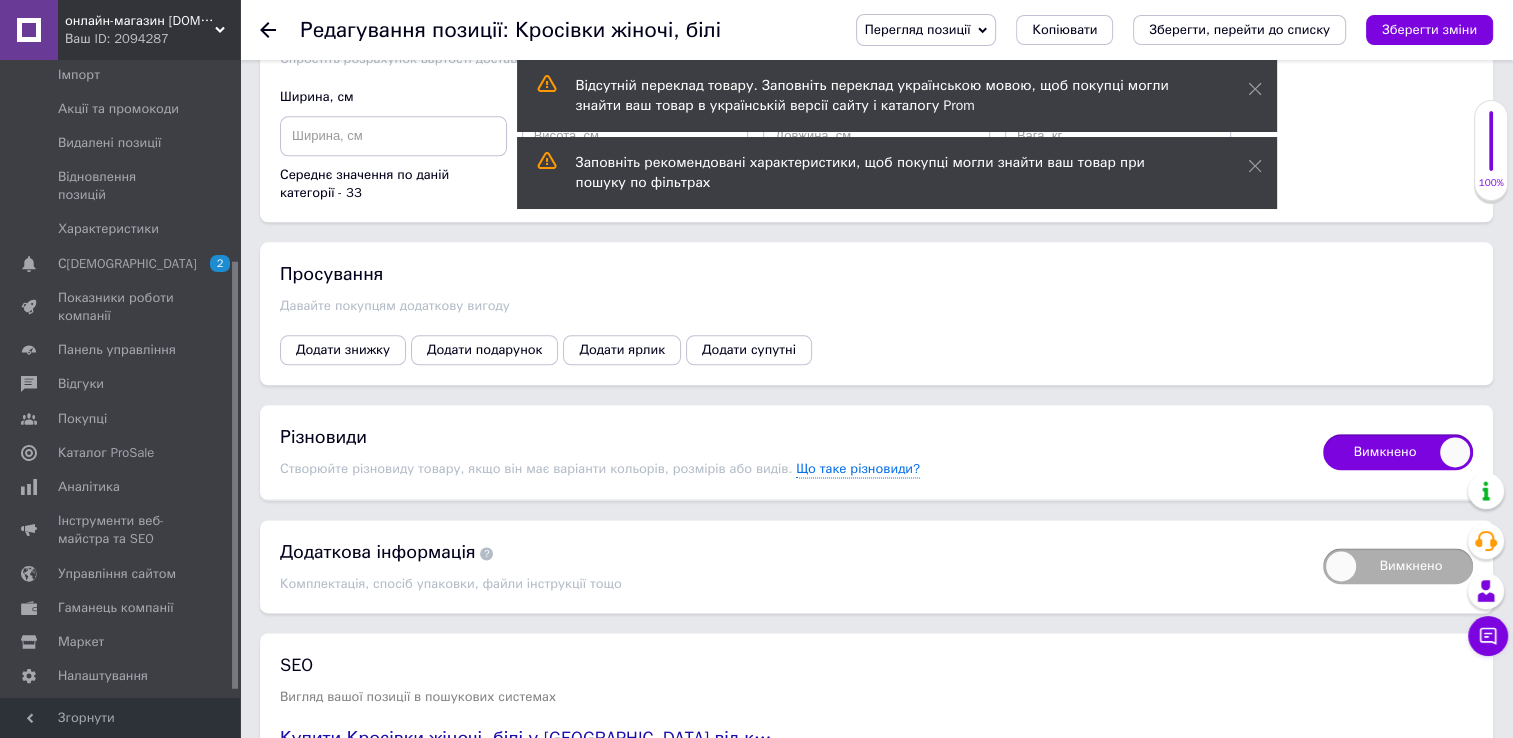 checkbox on "true" 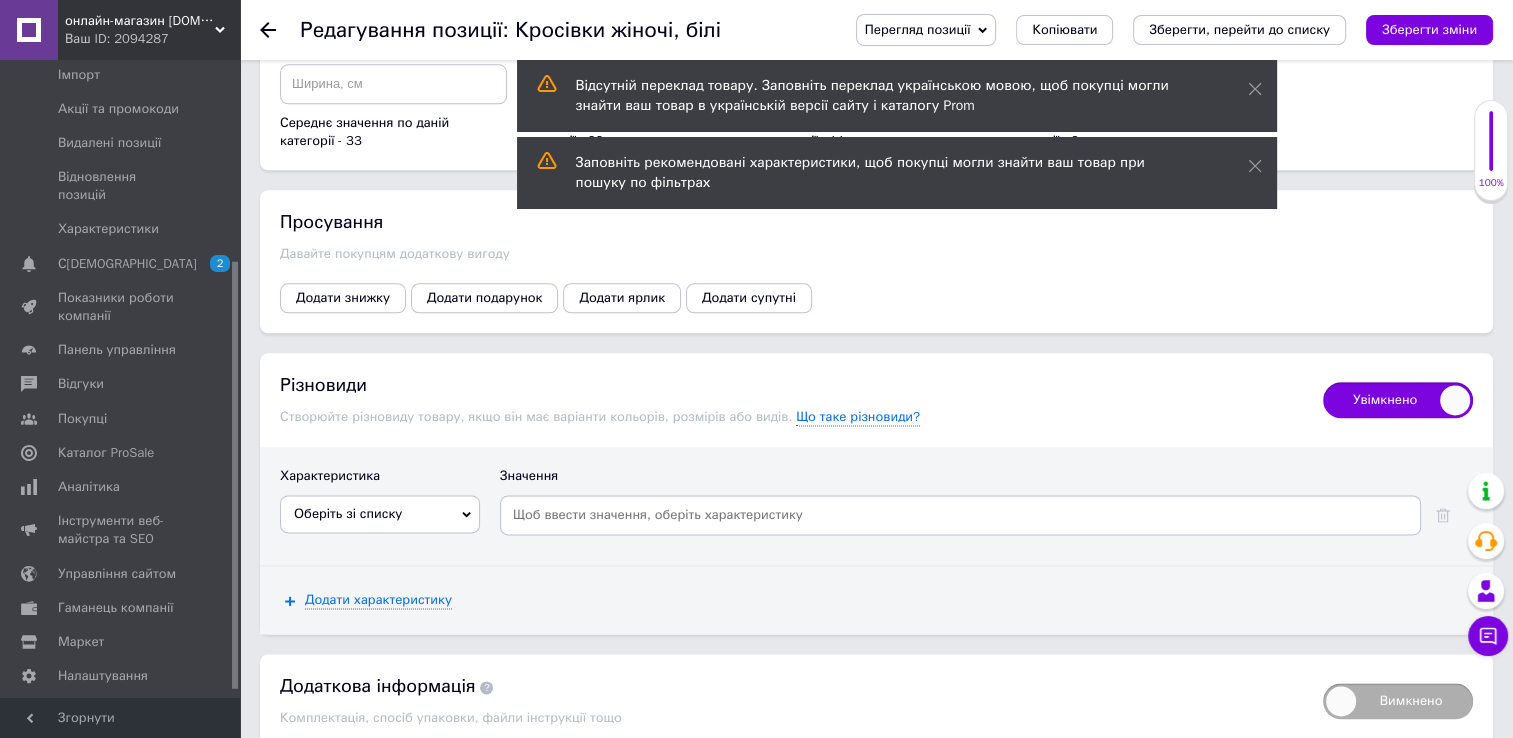 scroll, scrollTop: 2500, scrollLeft: 0, axis: vertical 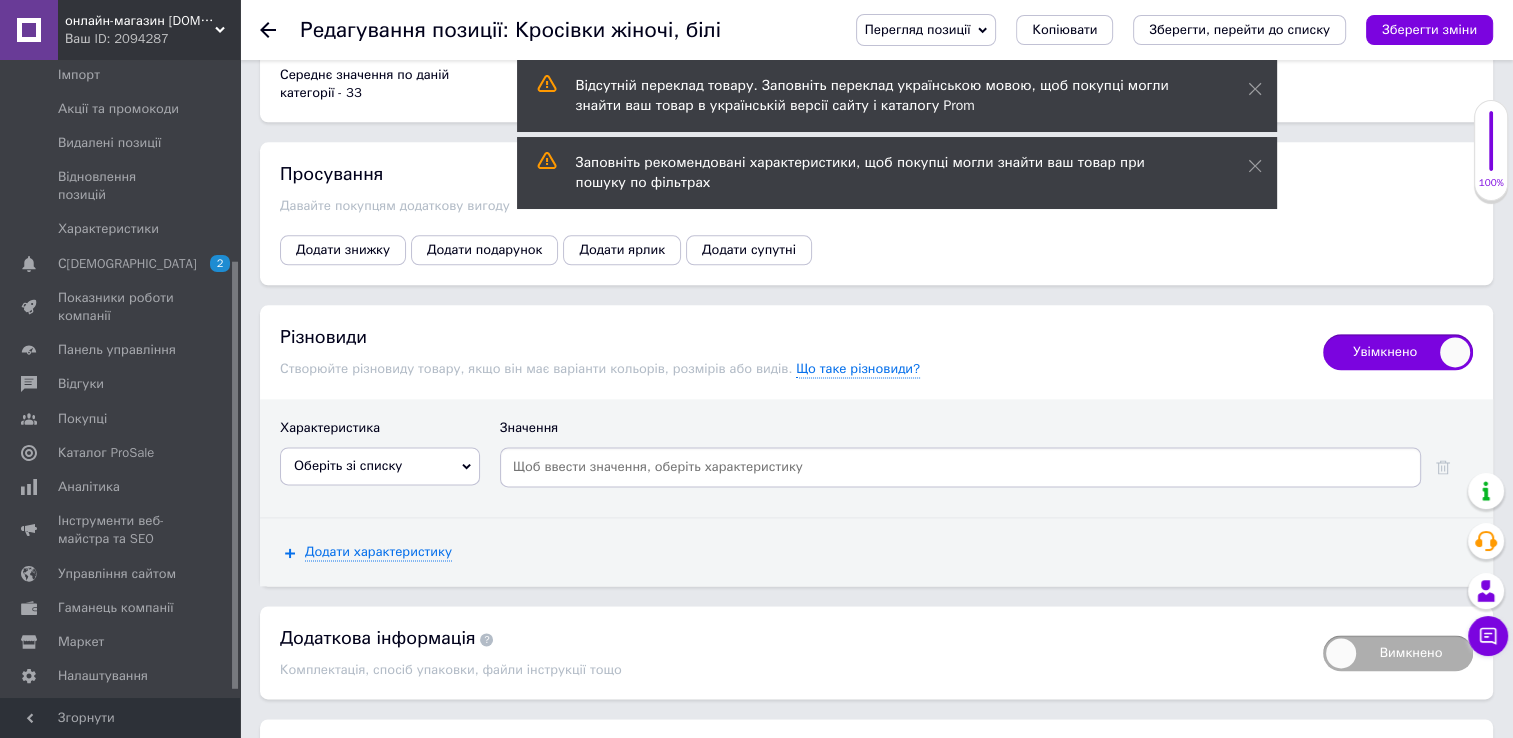 click on "Оберіть зі списку" at bounding box center [380, 466] 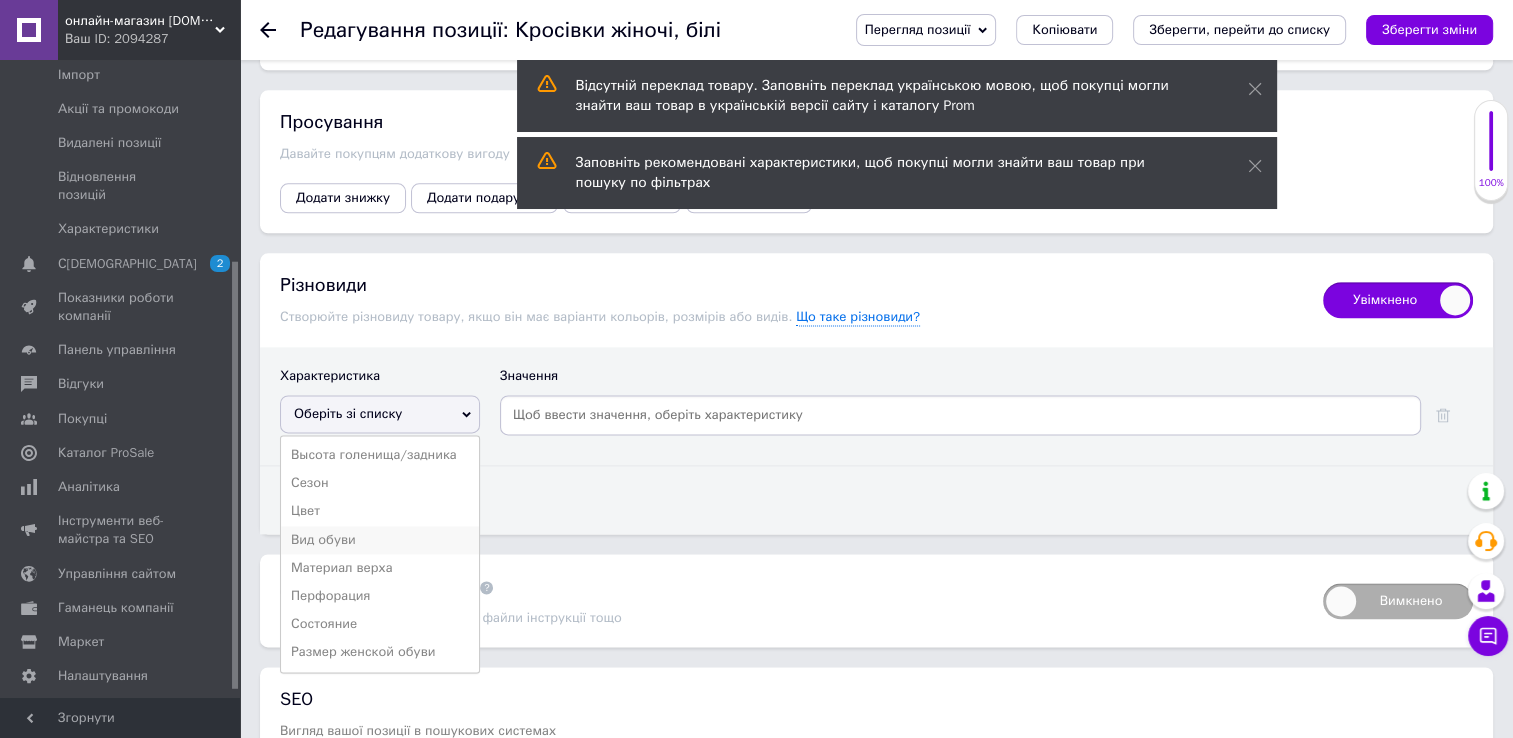 scroll, scrollTop: 2700, scrollLeft: 0, axis: vertical 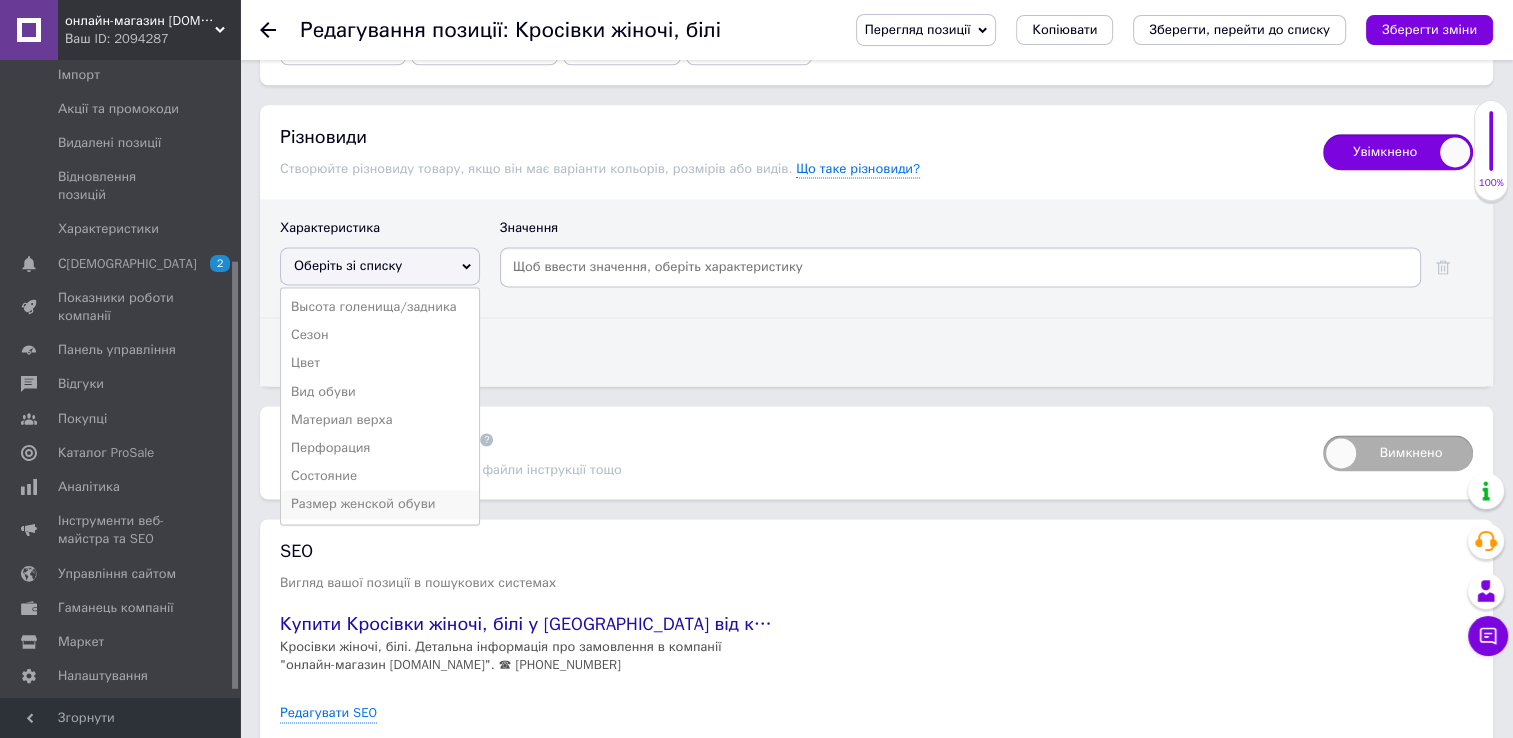 click on "Размер женской обуви" at bounding box center (380, 504) 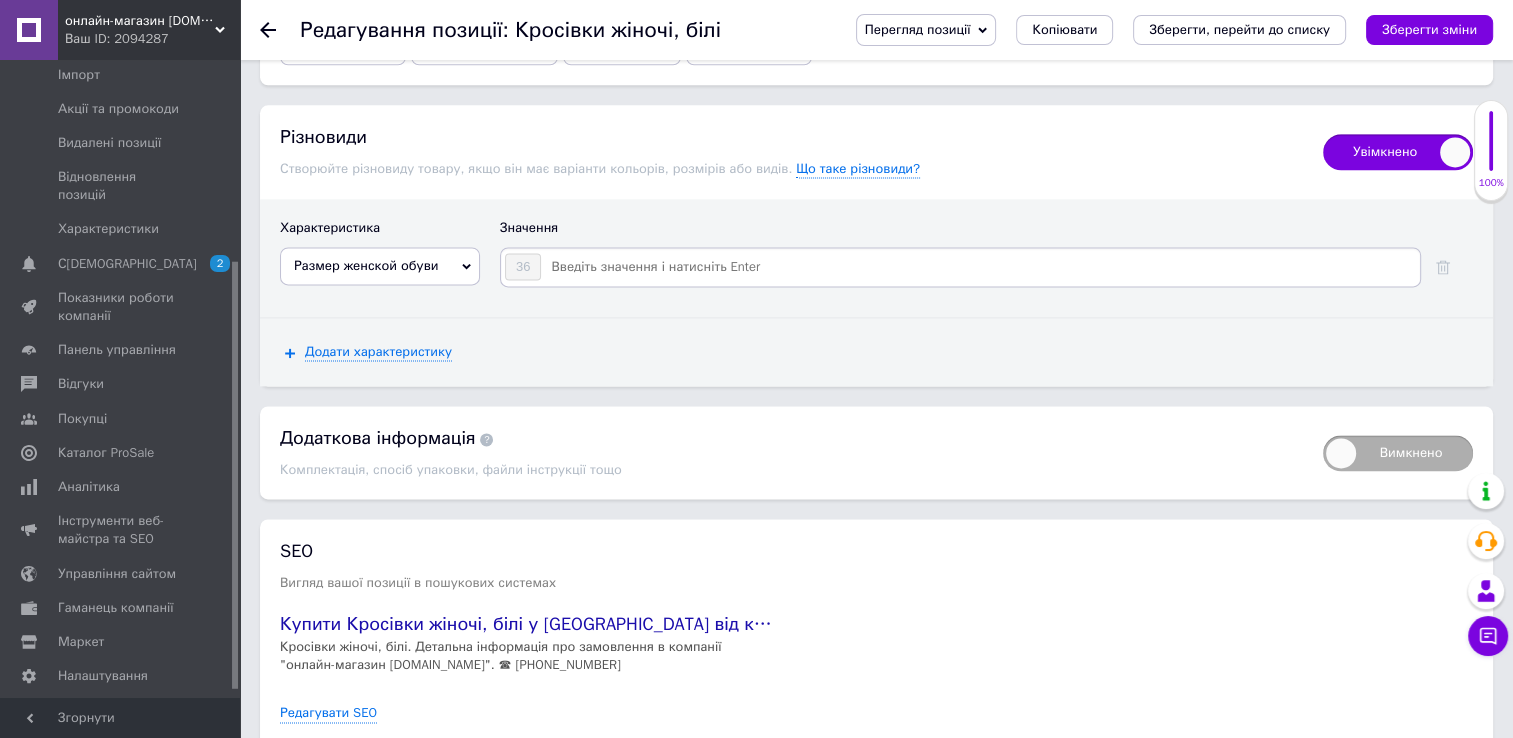 click at bounding box center (979, 267) 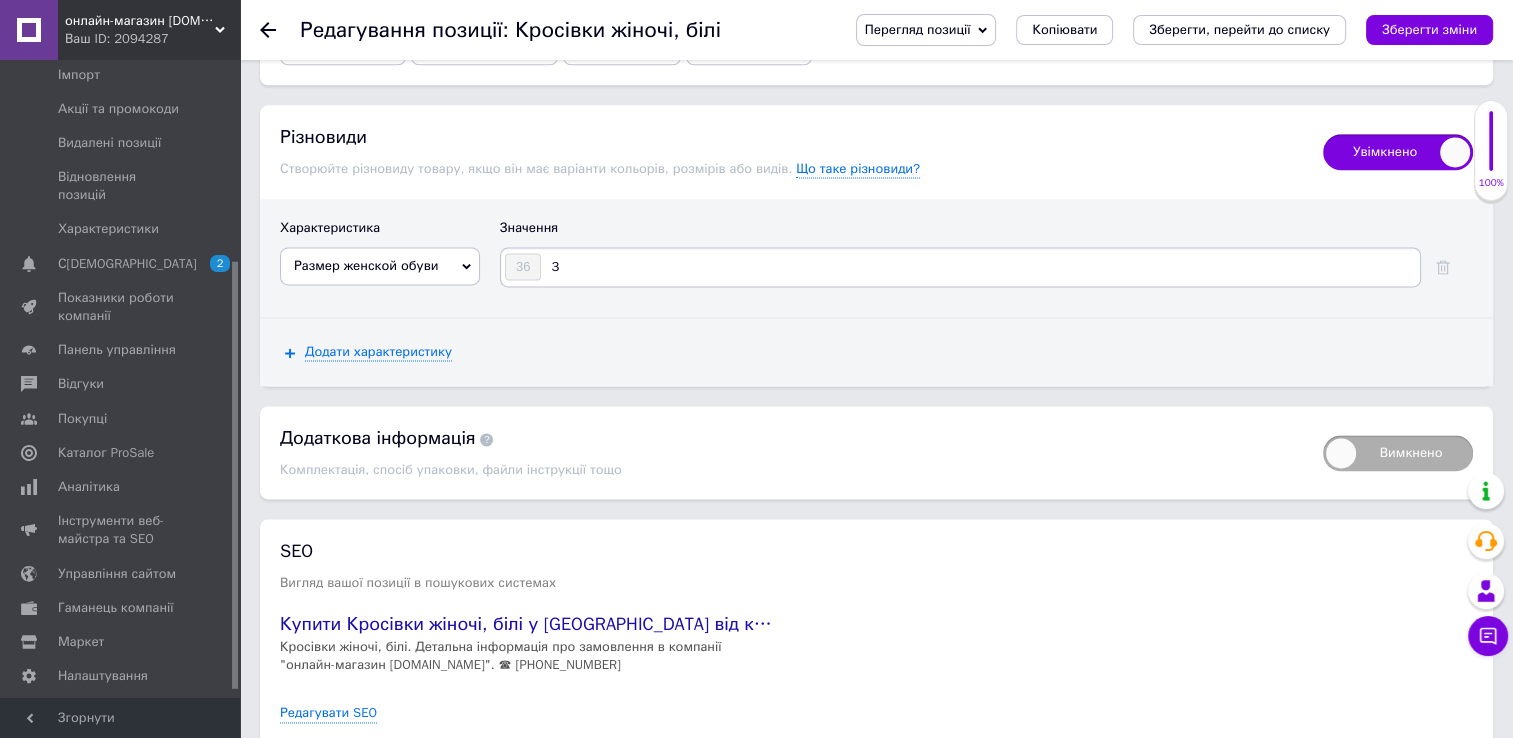 type on "37" 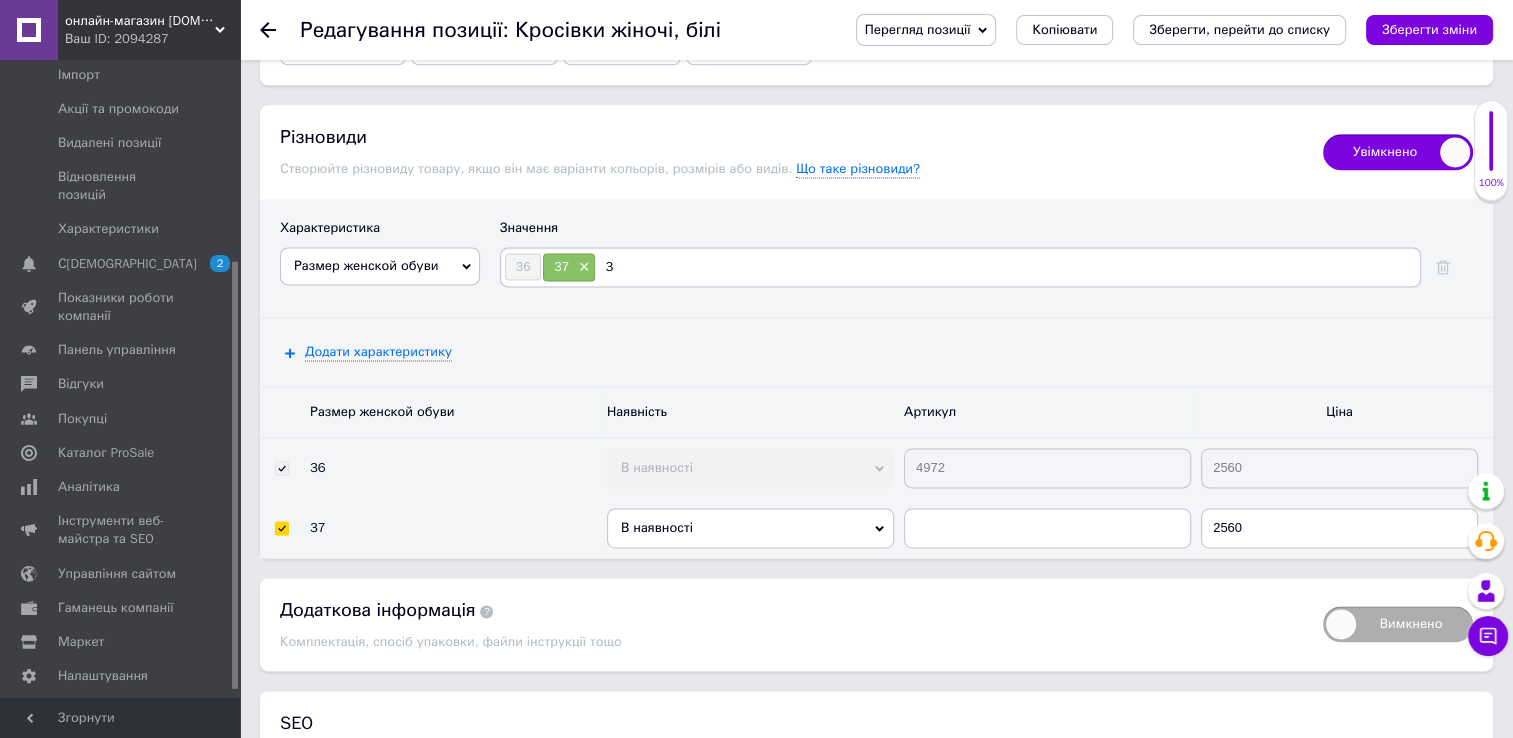 type on "38" 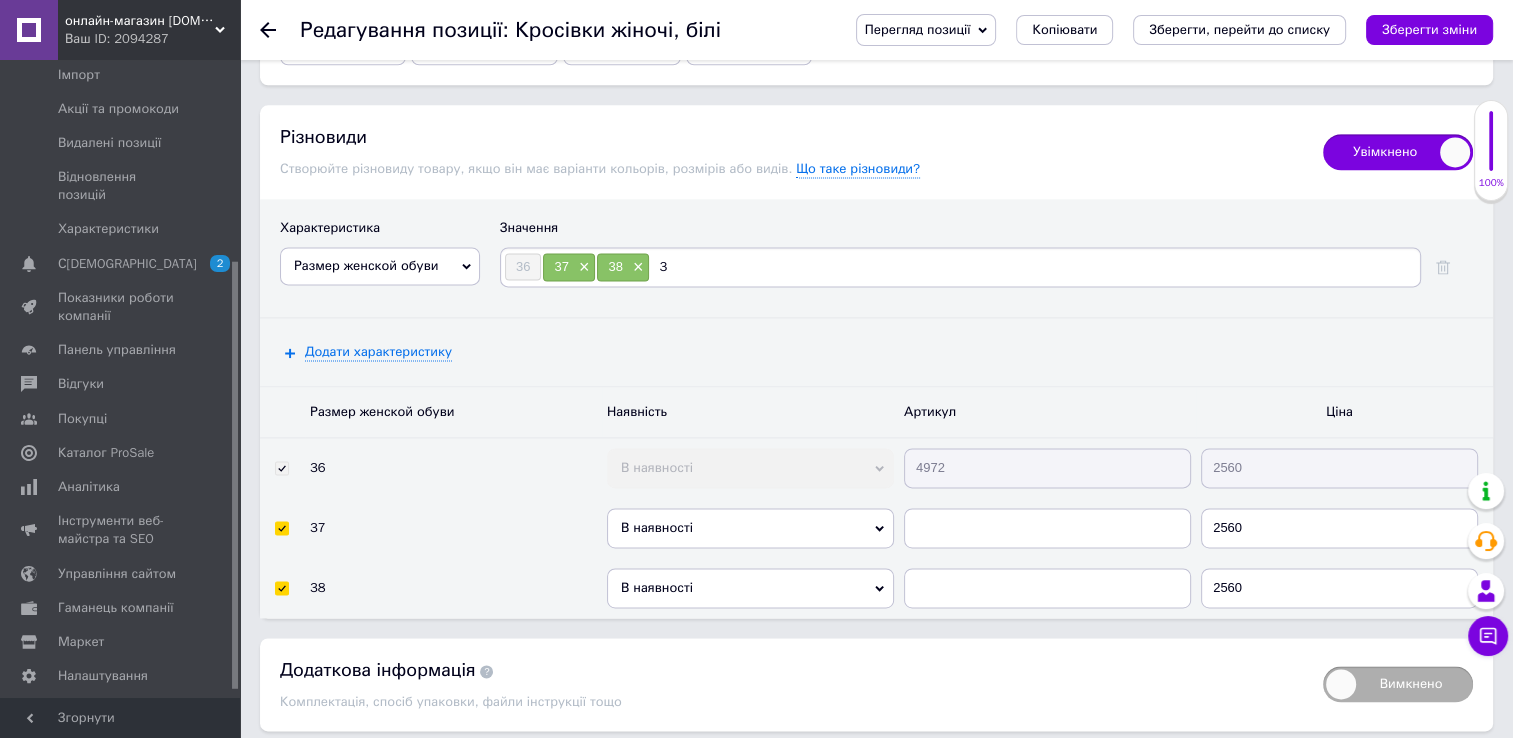 type on "39" 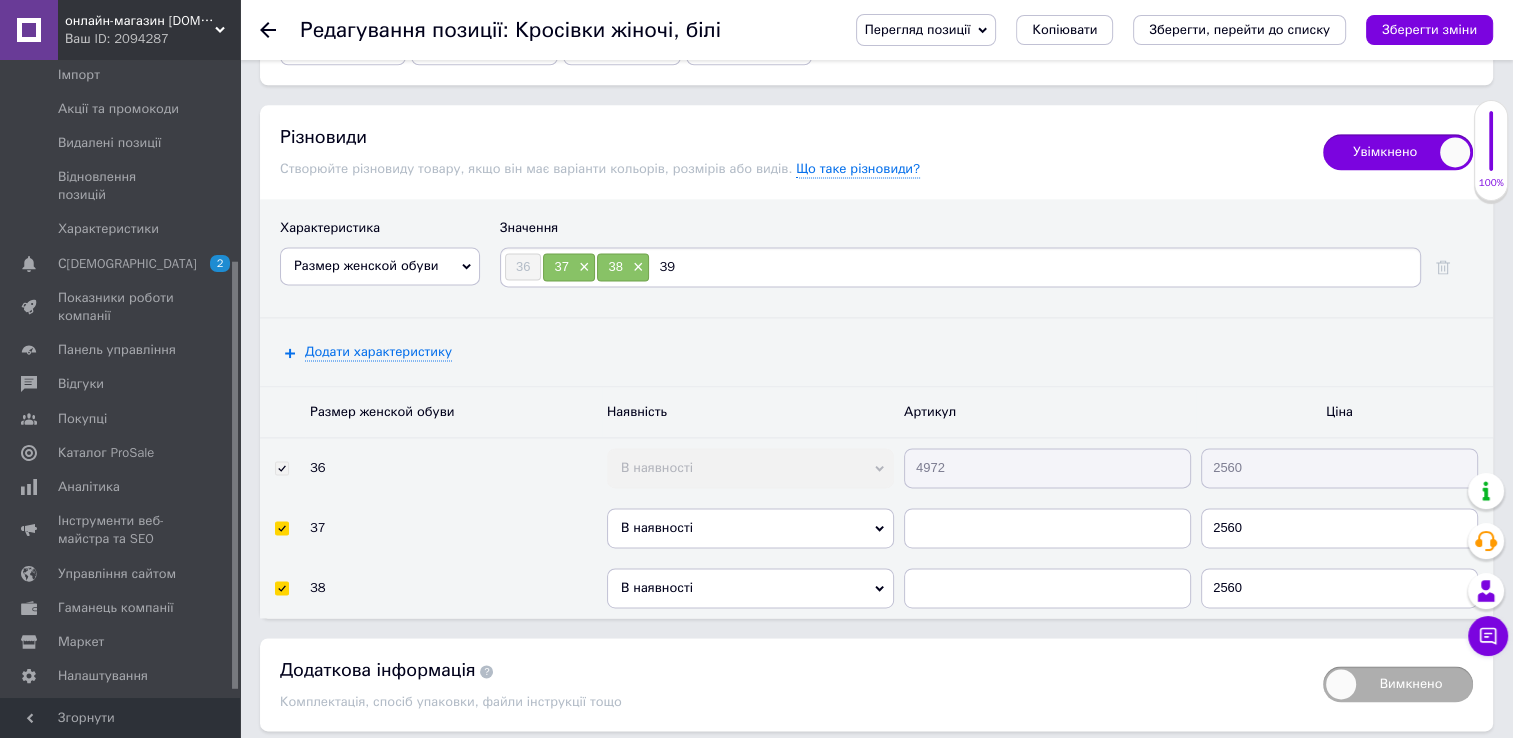 type 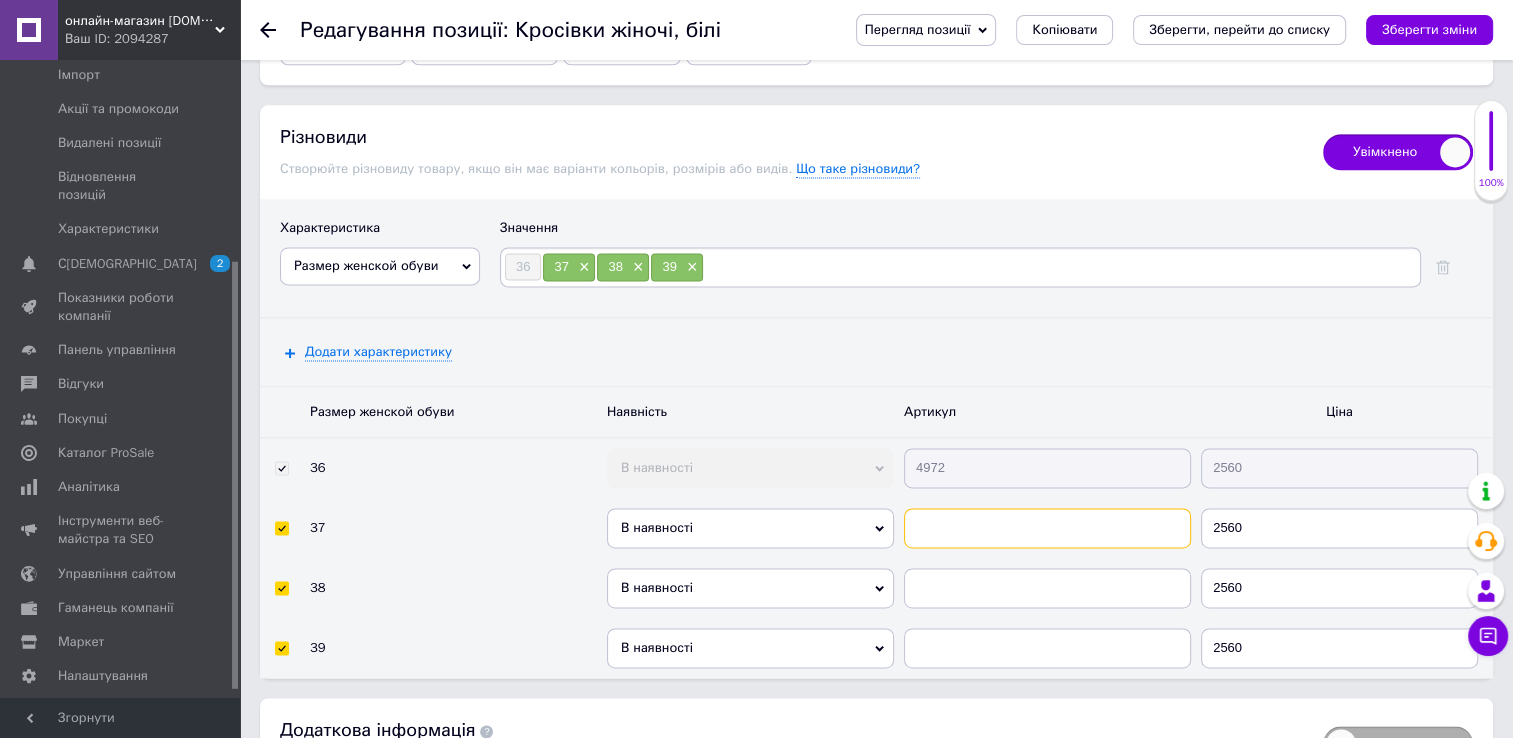 click at bounding box center [1047, 528] 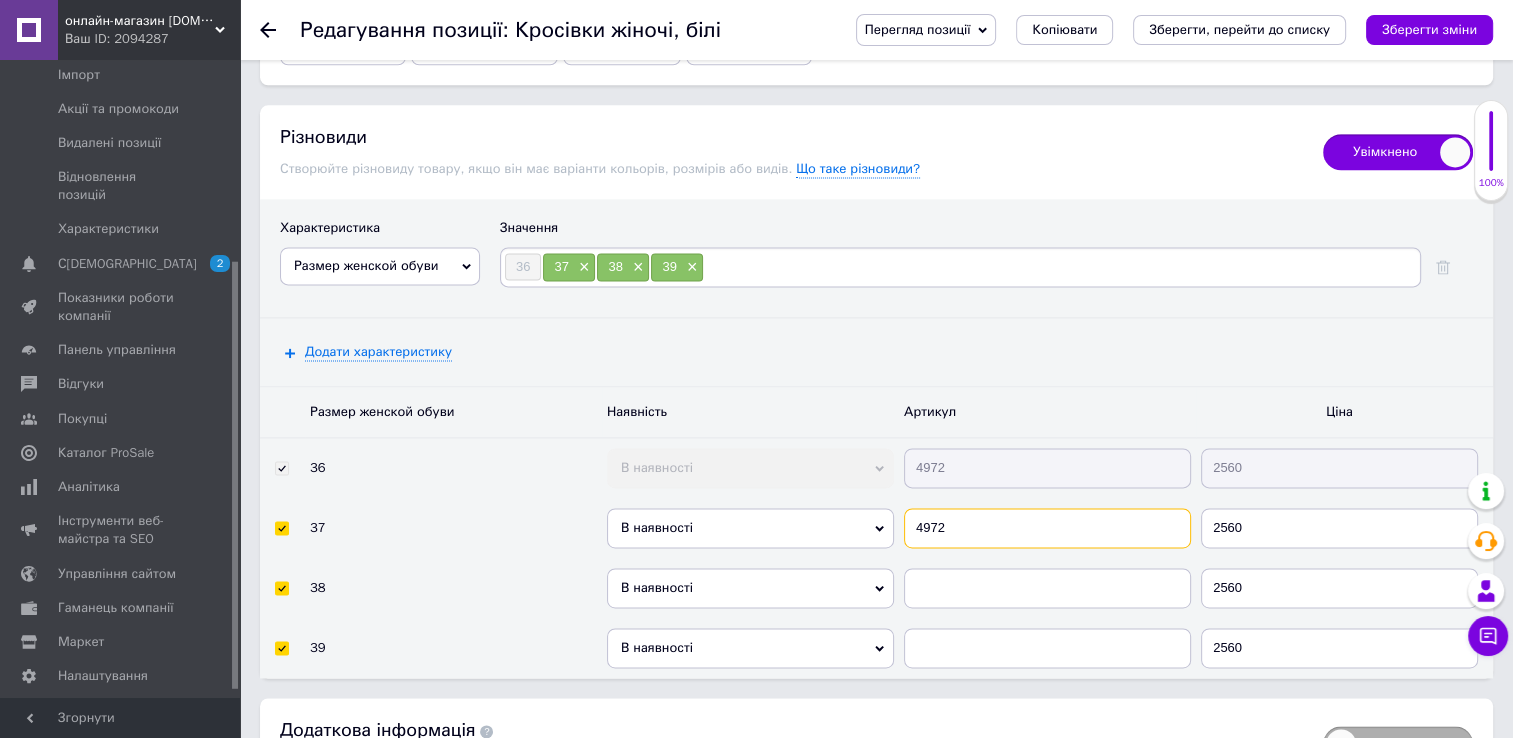 type on "4972" 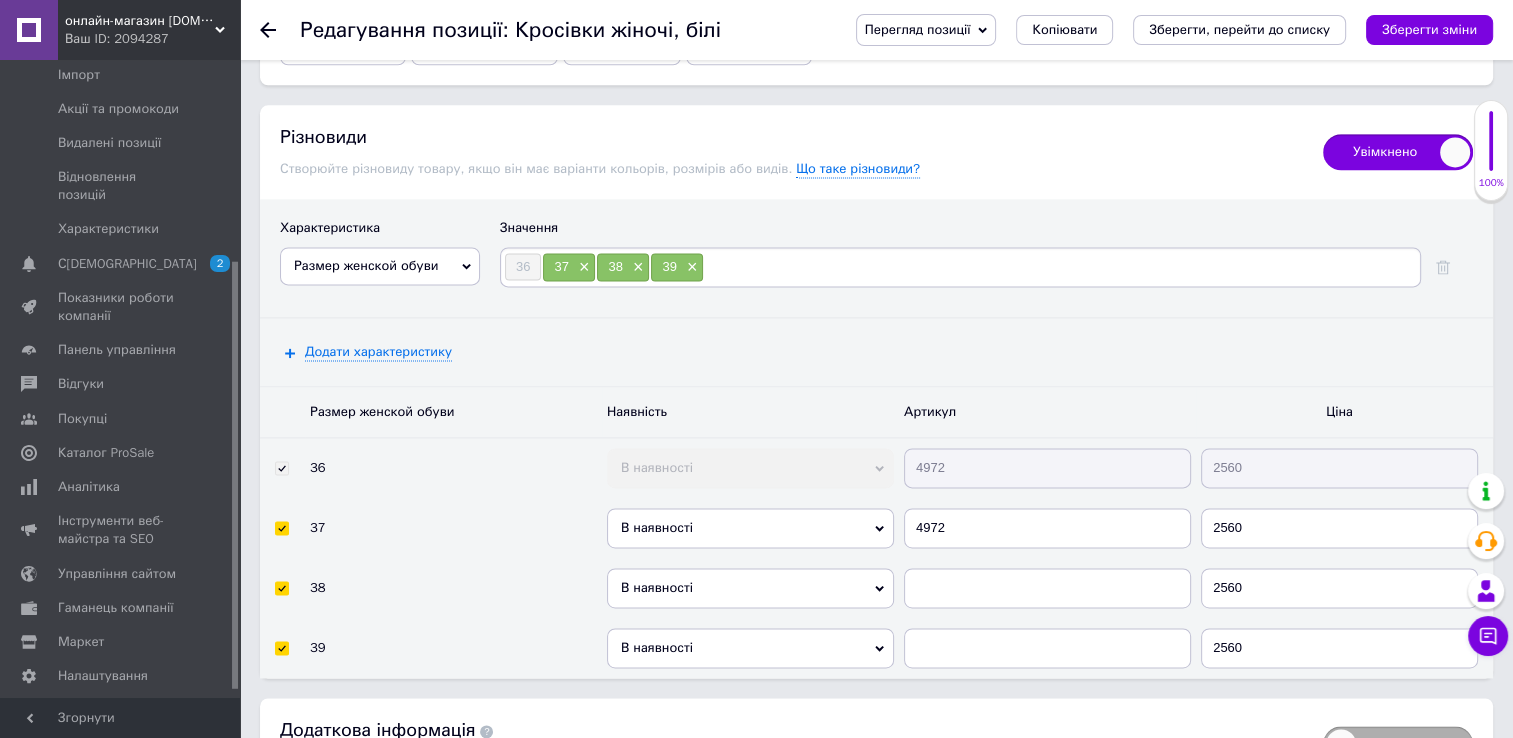 click at bounding box center (1047, 588) 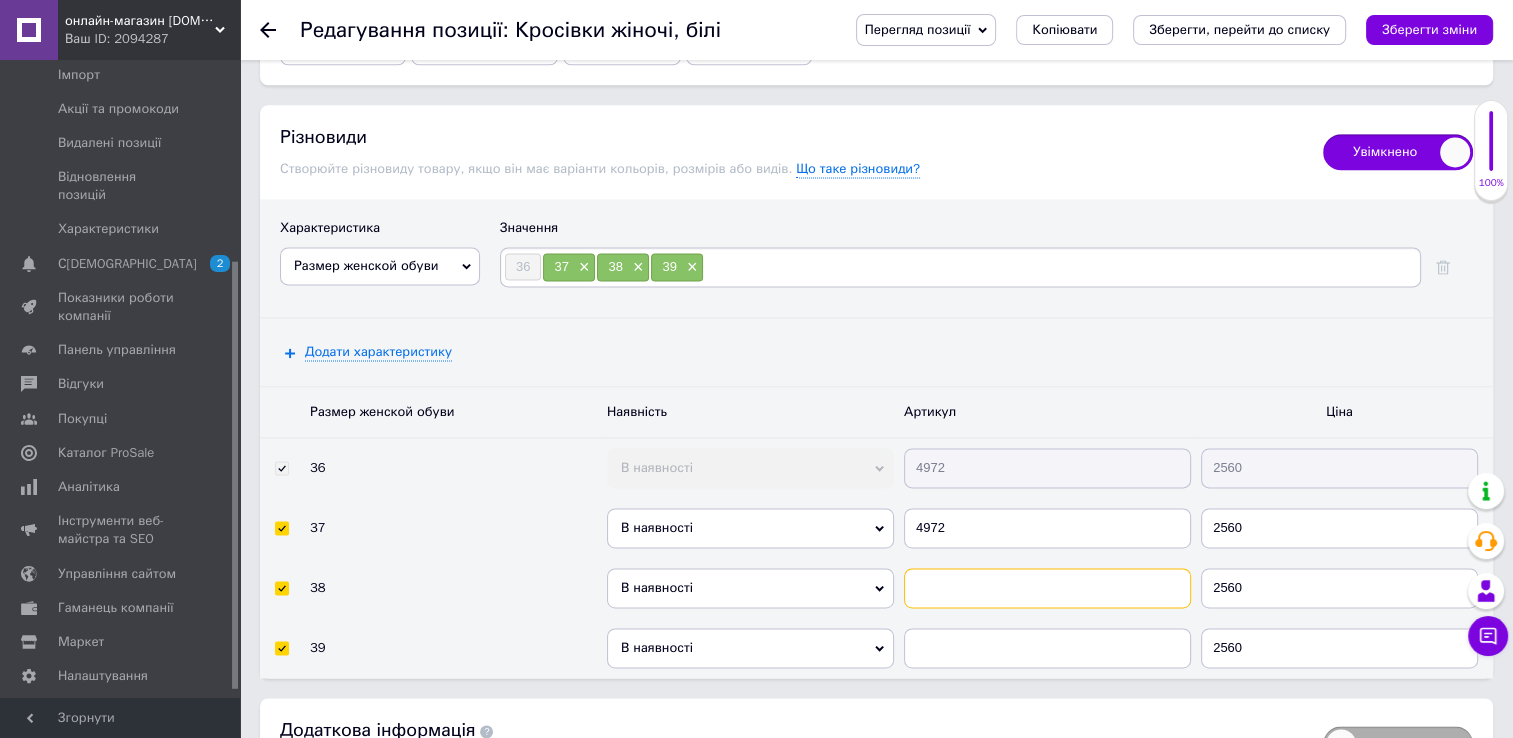 click at bounding box center [1047, 588] 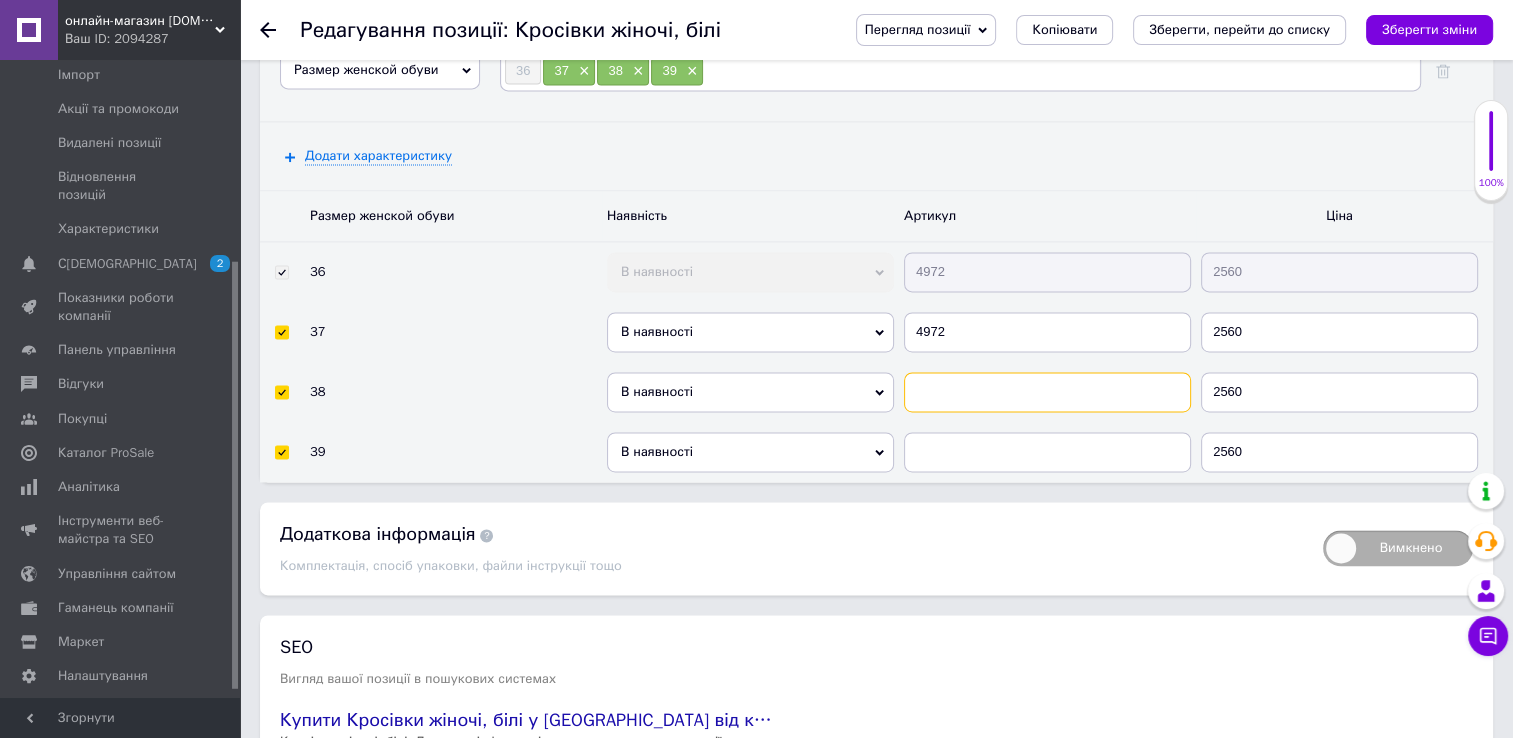 scroll, scrollTop: 2900, scrollLeft: 0, axis: vertical 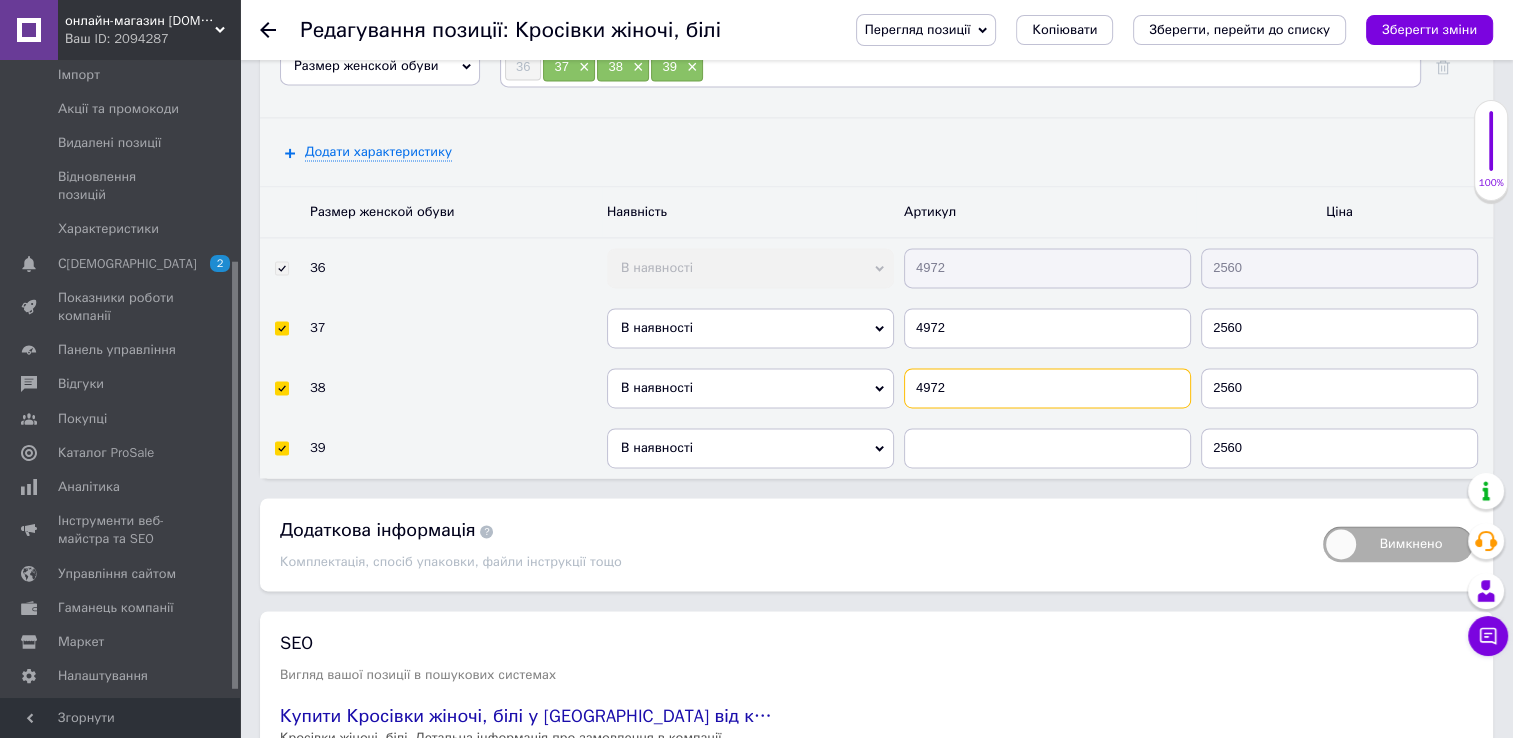 type on "4972" 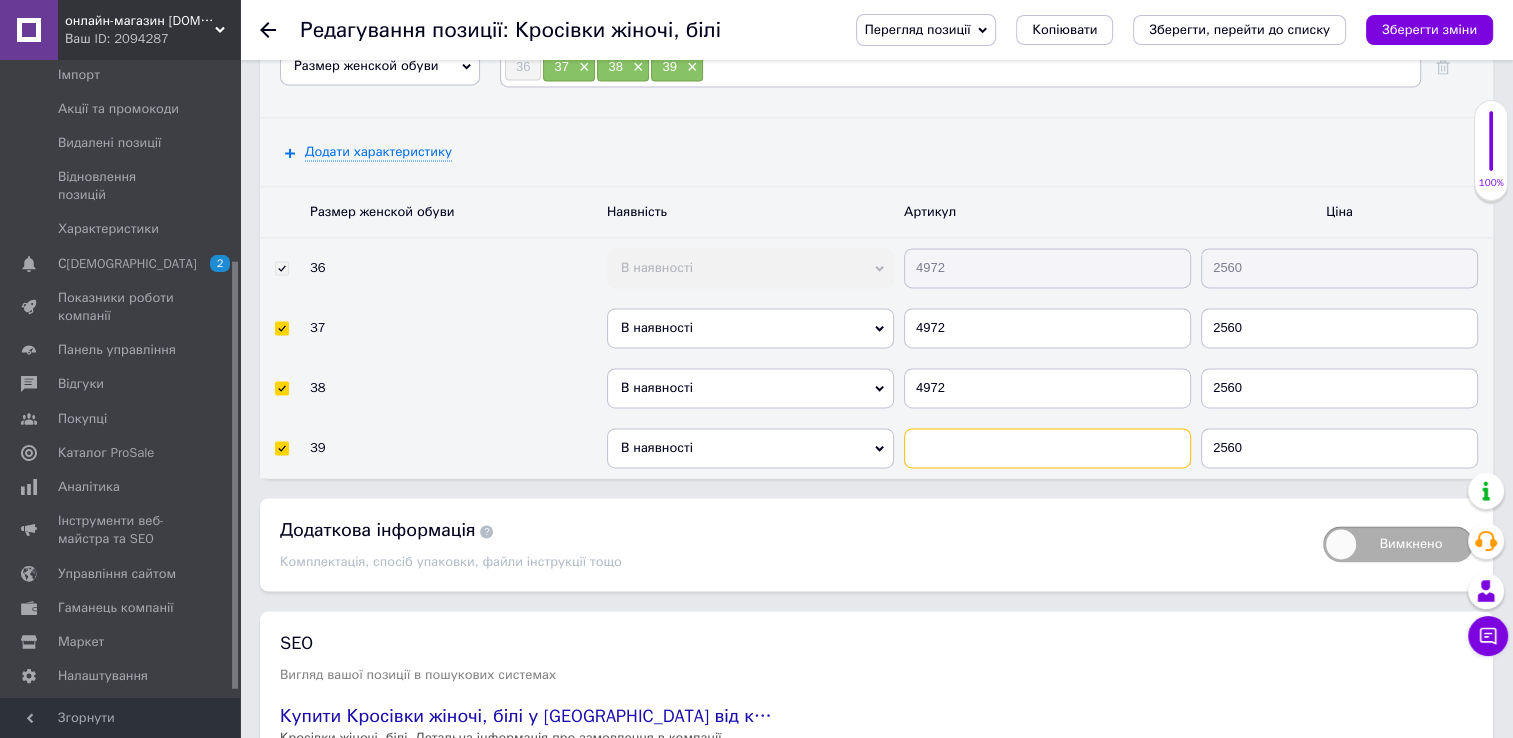 click at bounding box center [1047, 448] 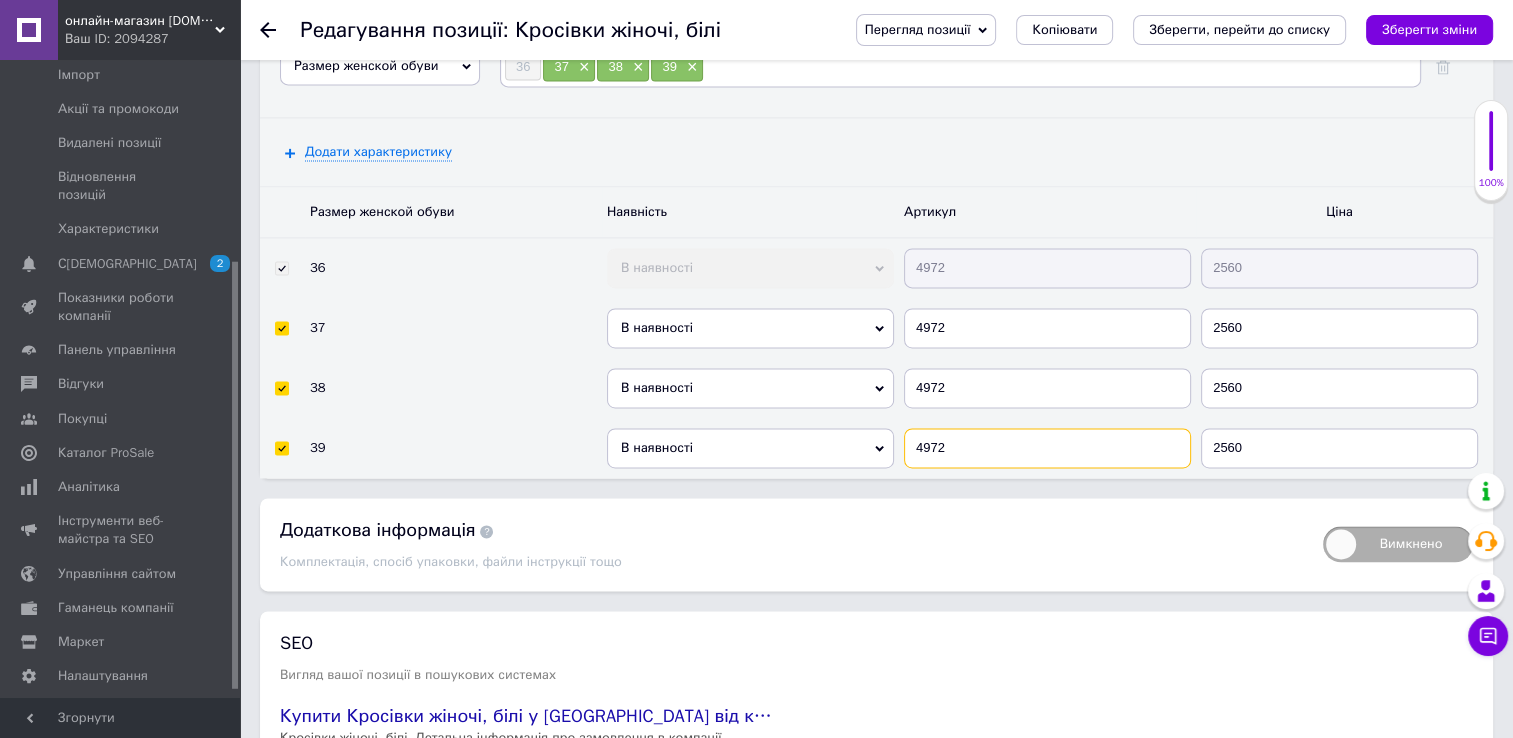 type on "4972" 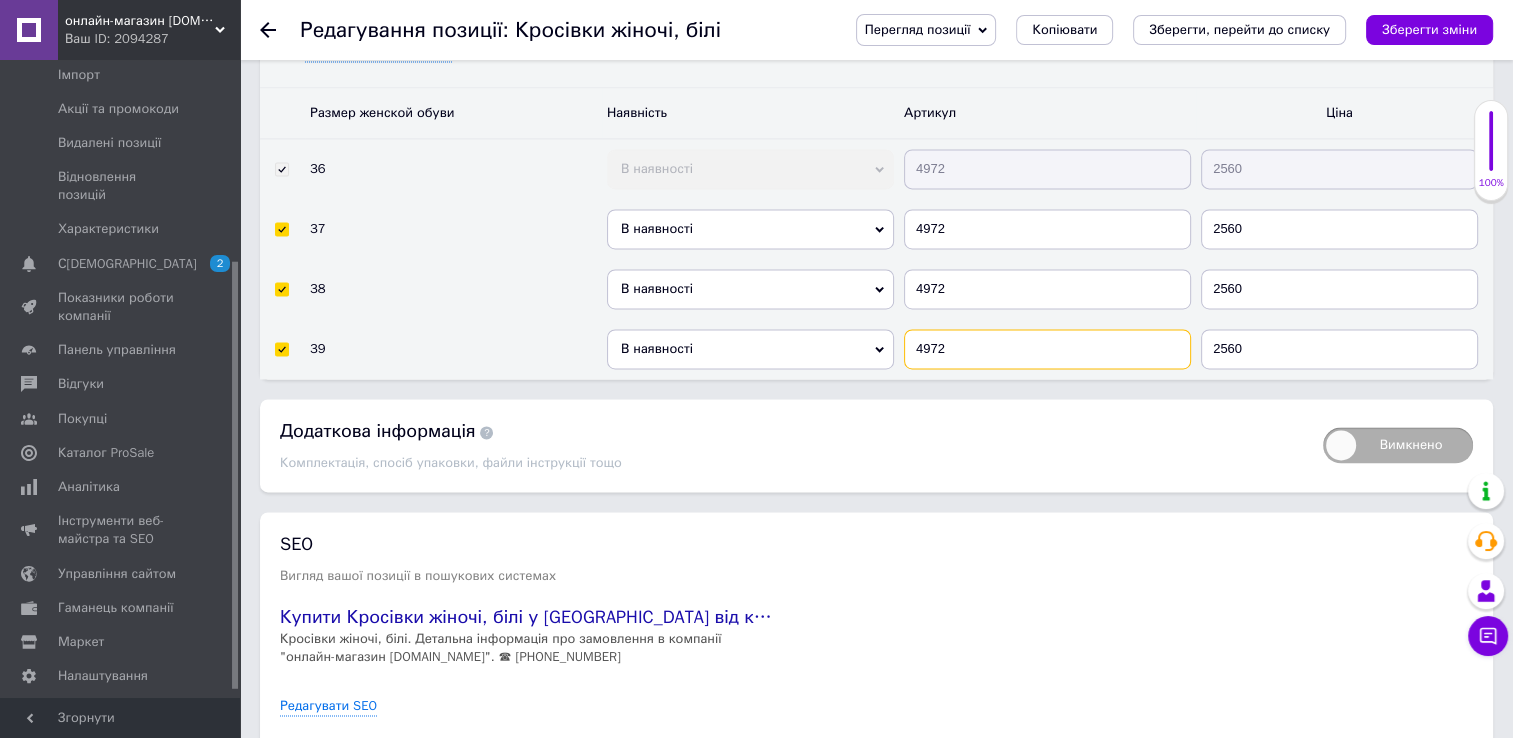scroll, scrollTop: 3000, scrollLeft: 0, axis: vertical 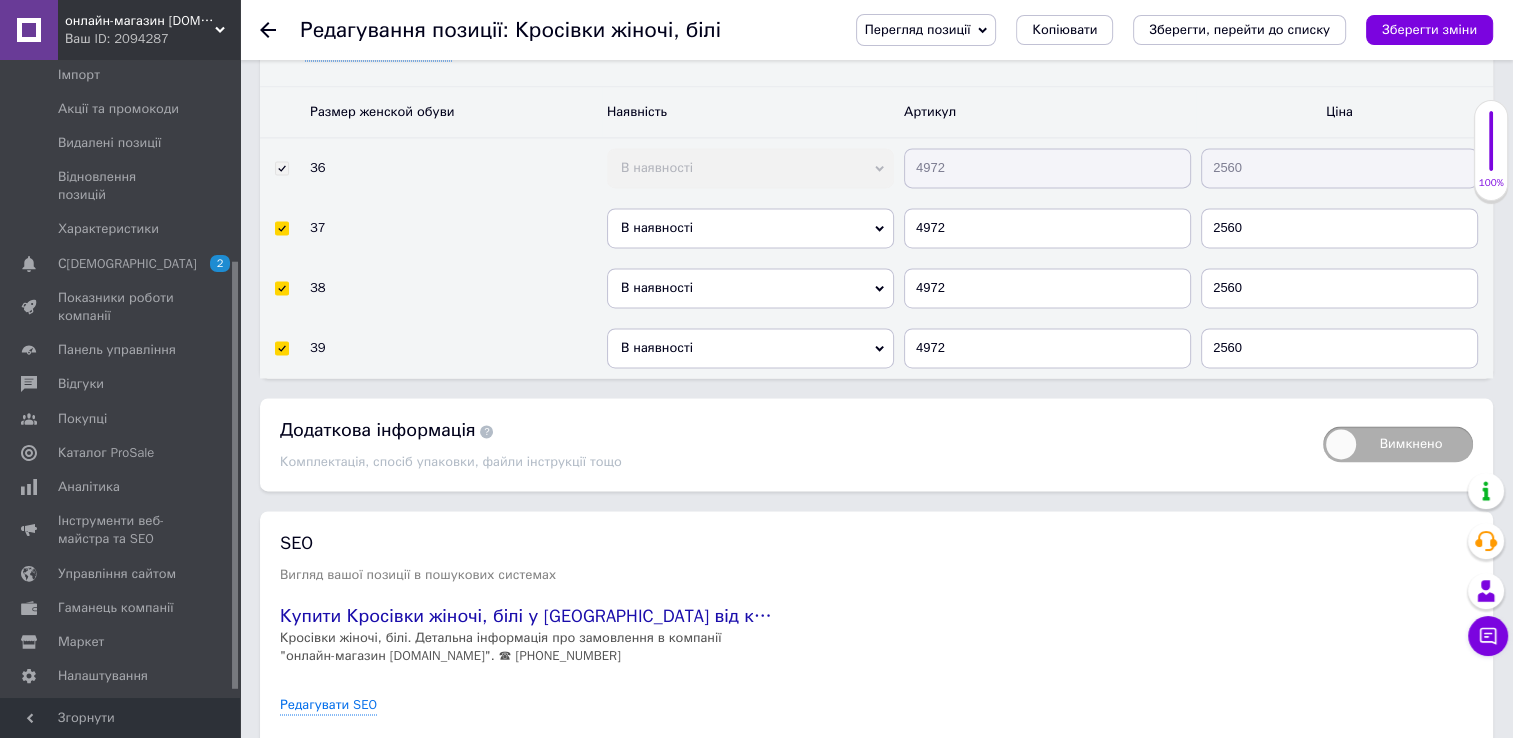 click on "37" at bounding box center [453, 228] 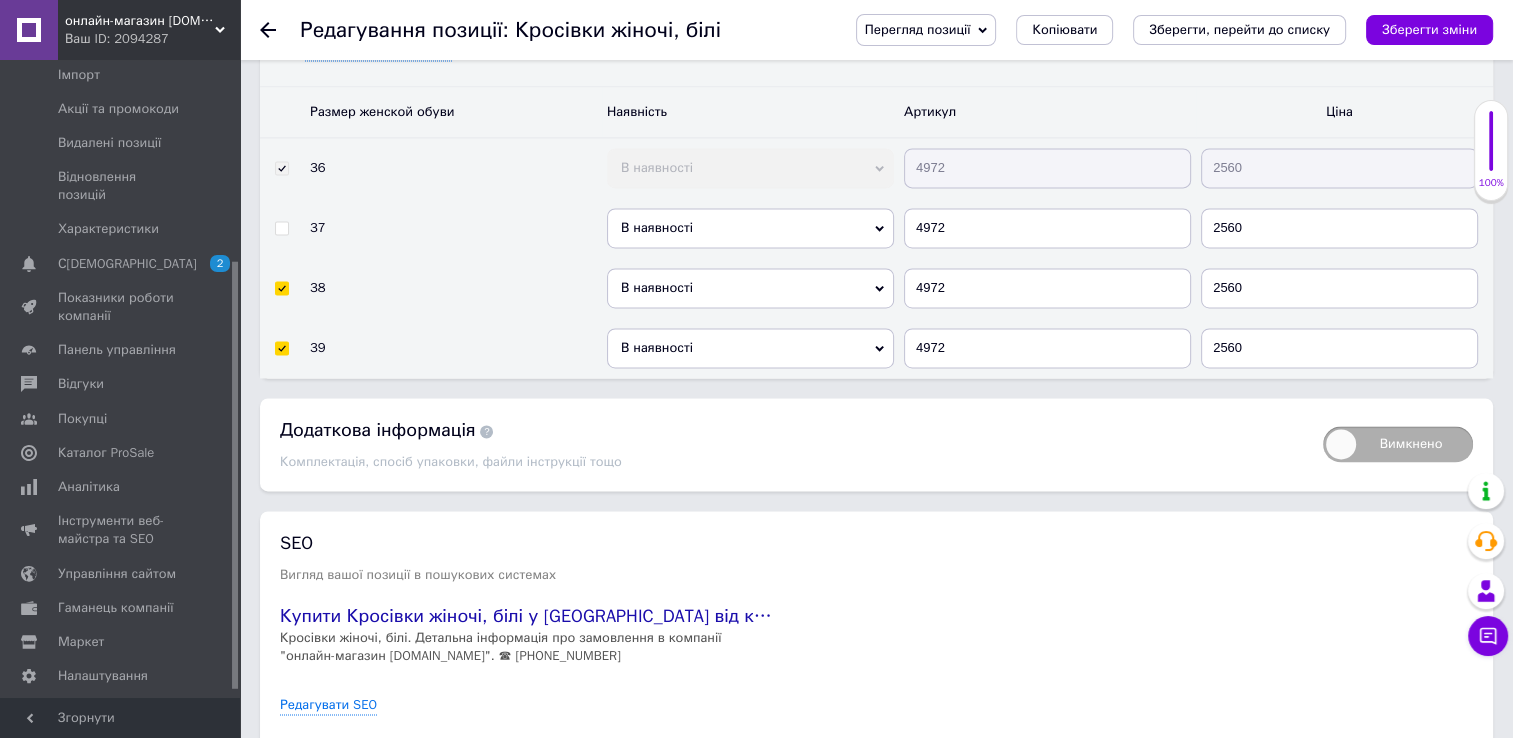 click at bounding box center [281, 228] 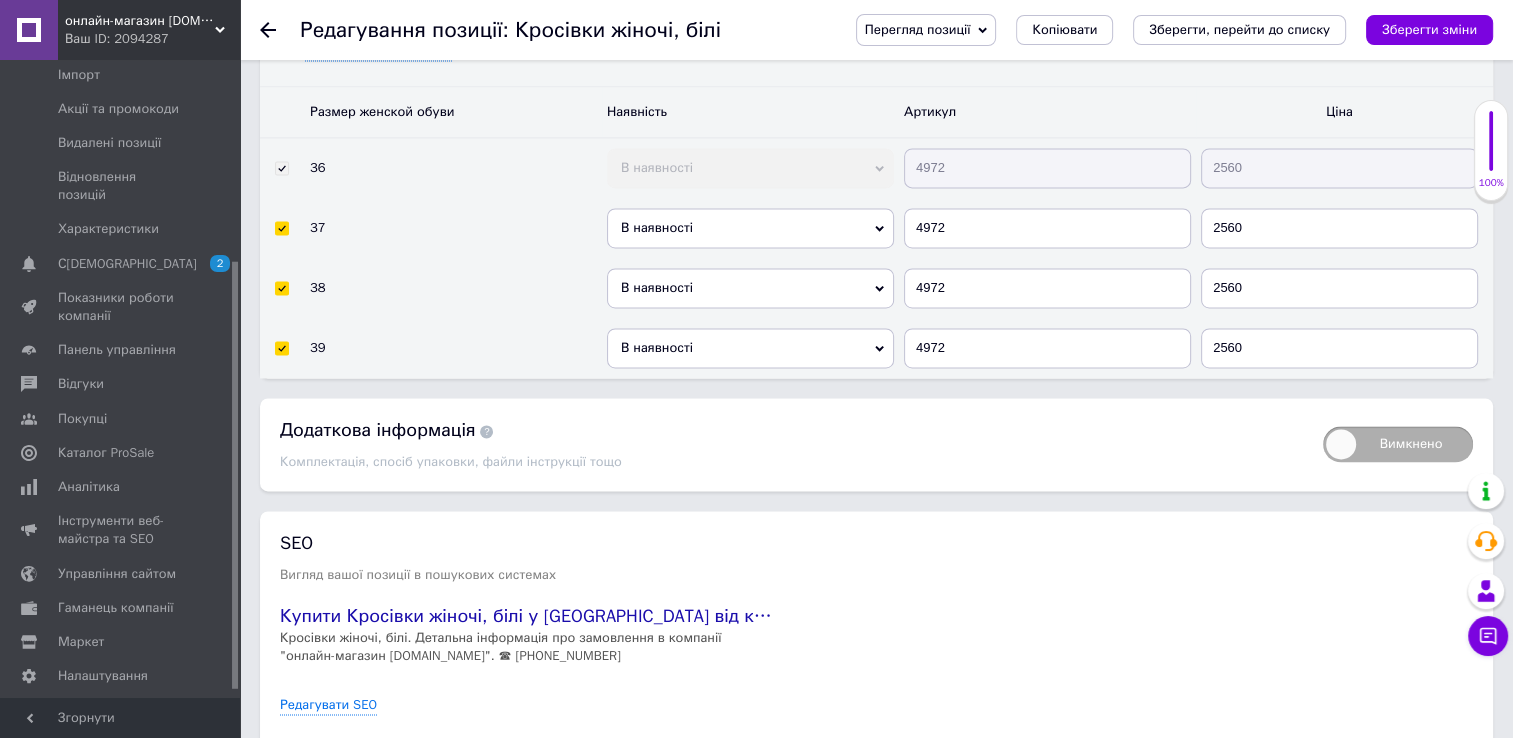 checkbox on "true" 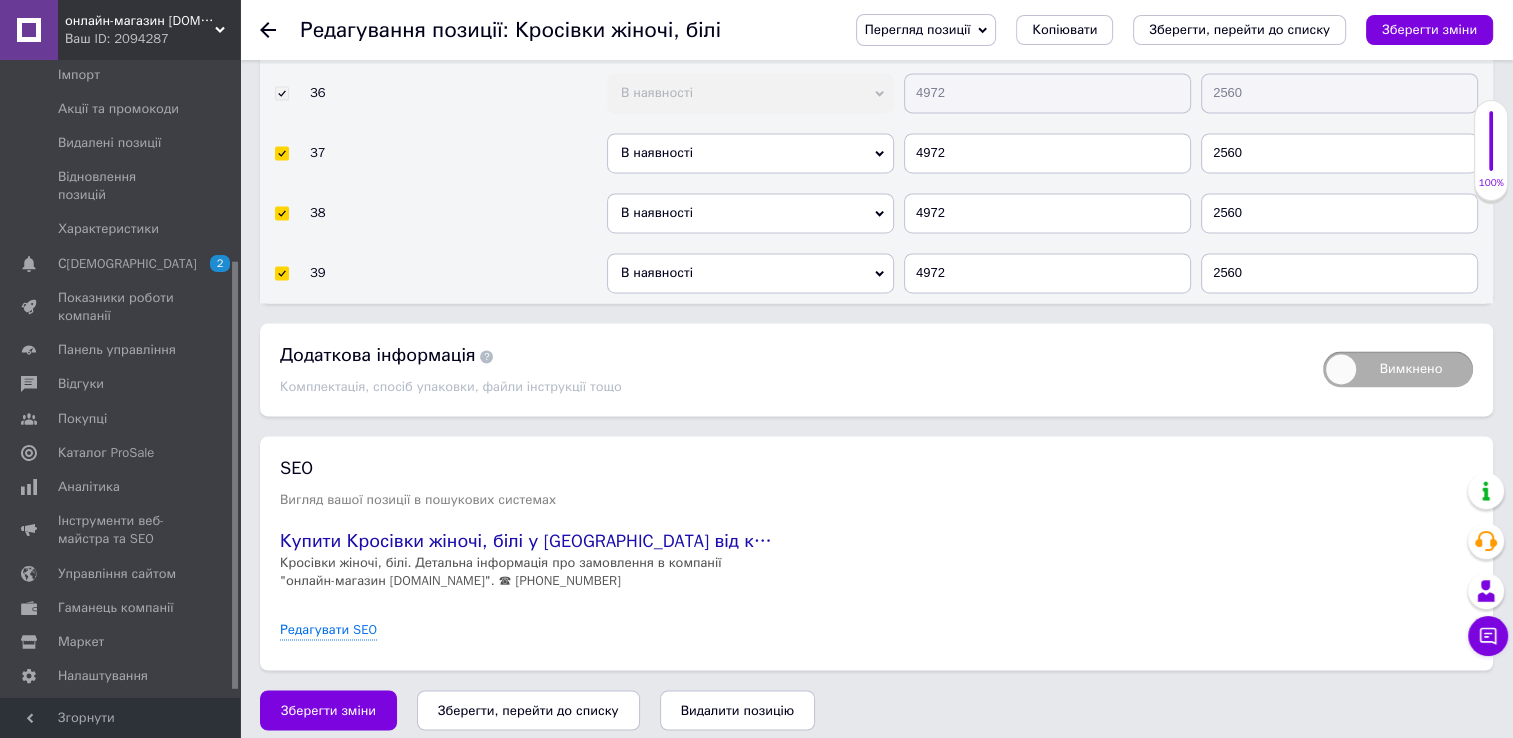 scroll, scrollTop: 3076, scrollLeft: 0, axis: vertical 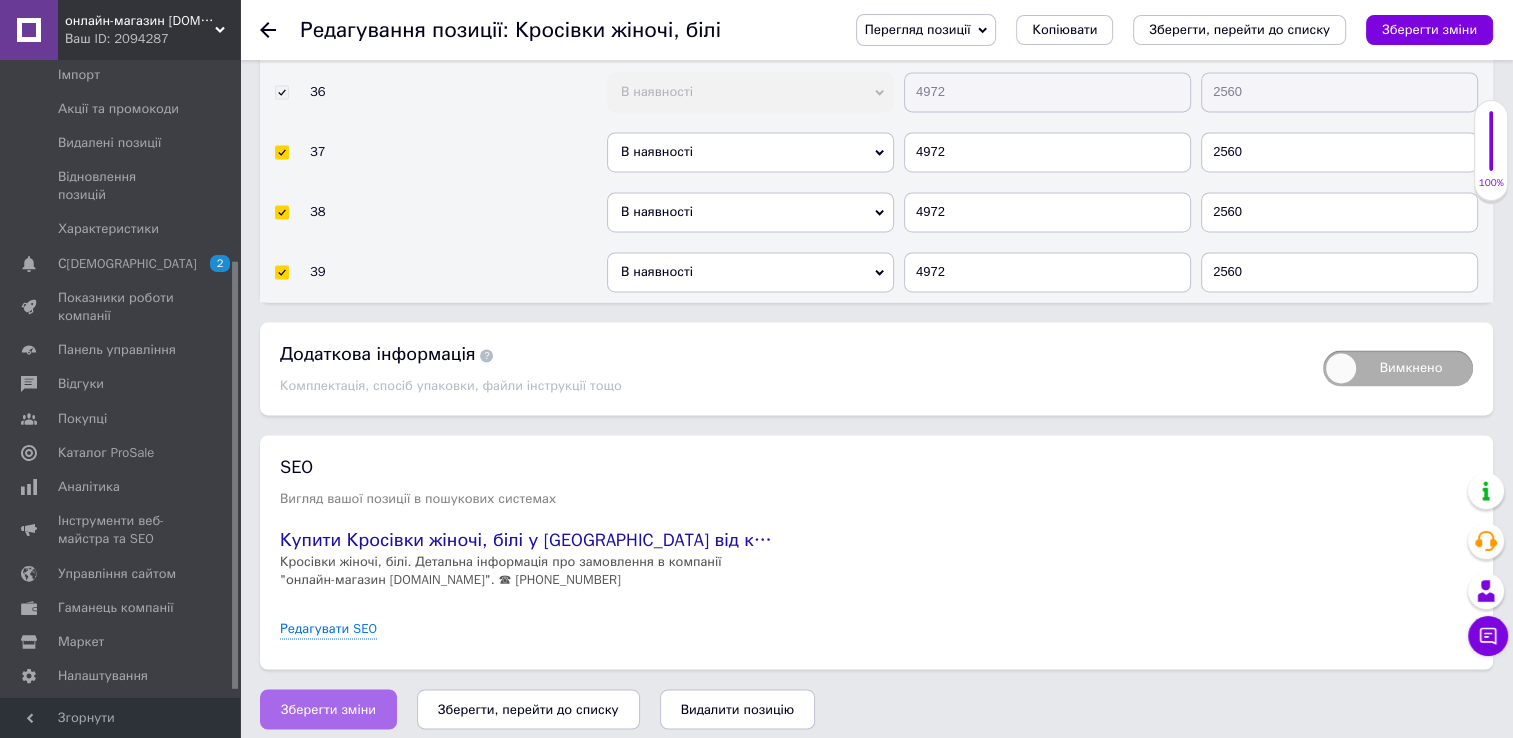 click on "Зберегти зміни" at bounding box center (328, 709) 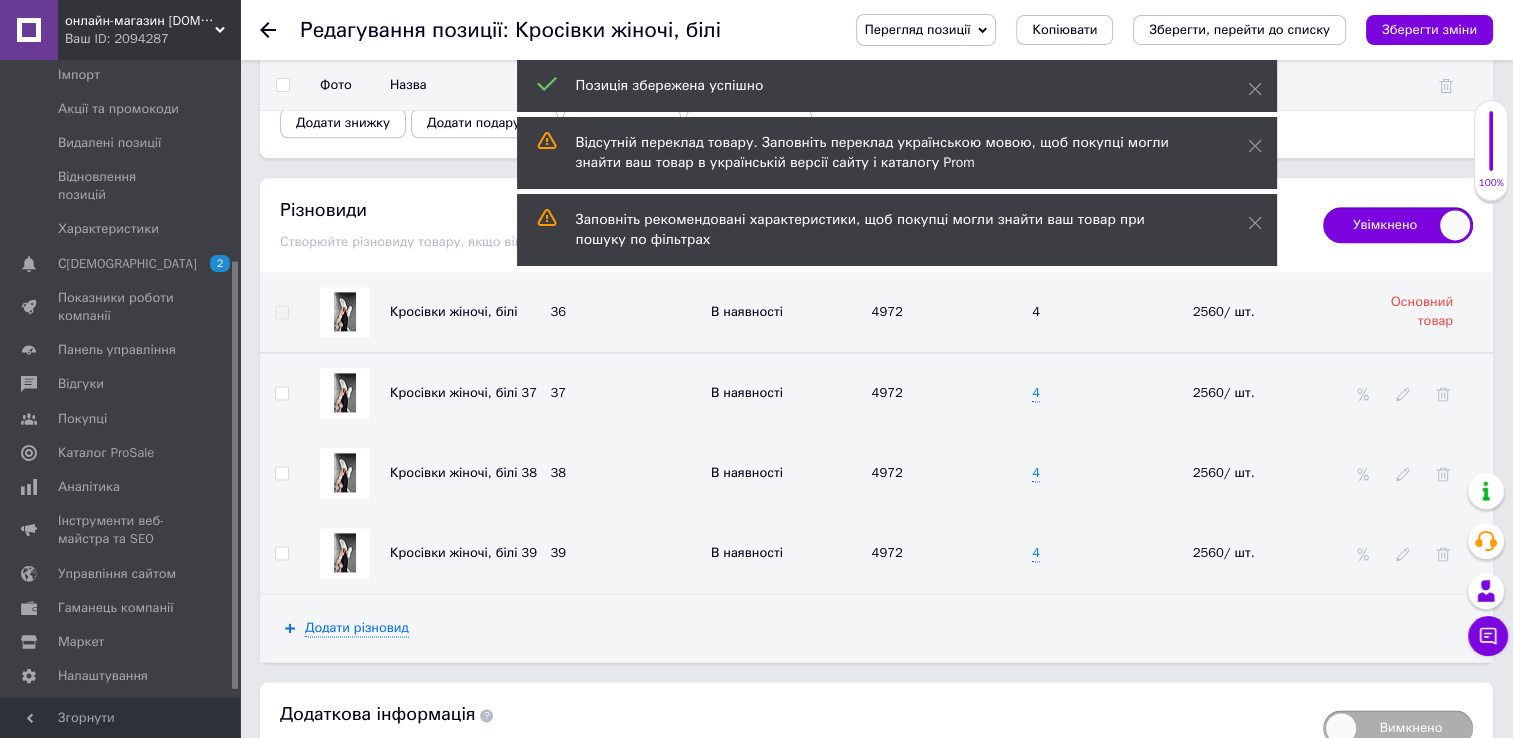 scroll, scrollTop: 2589, scrollLeft: 0, axis: vertical 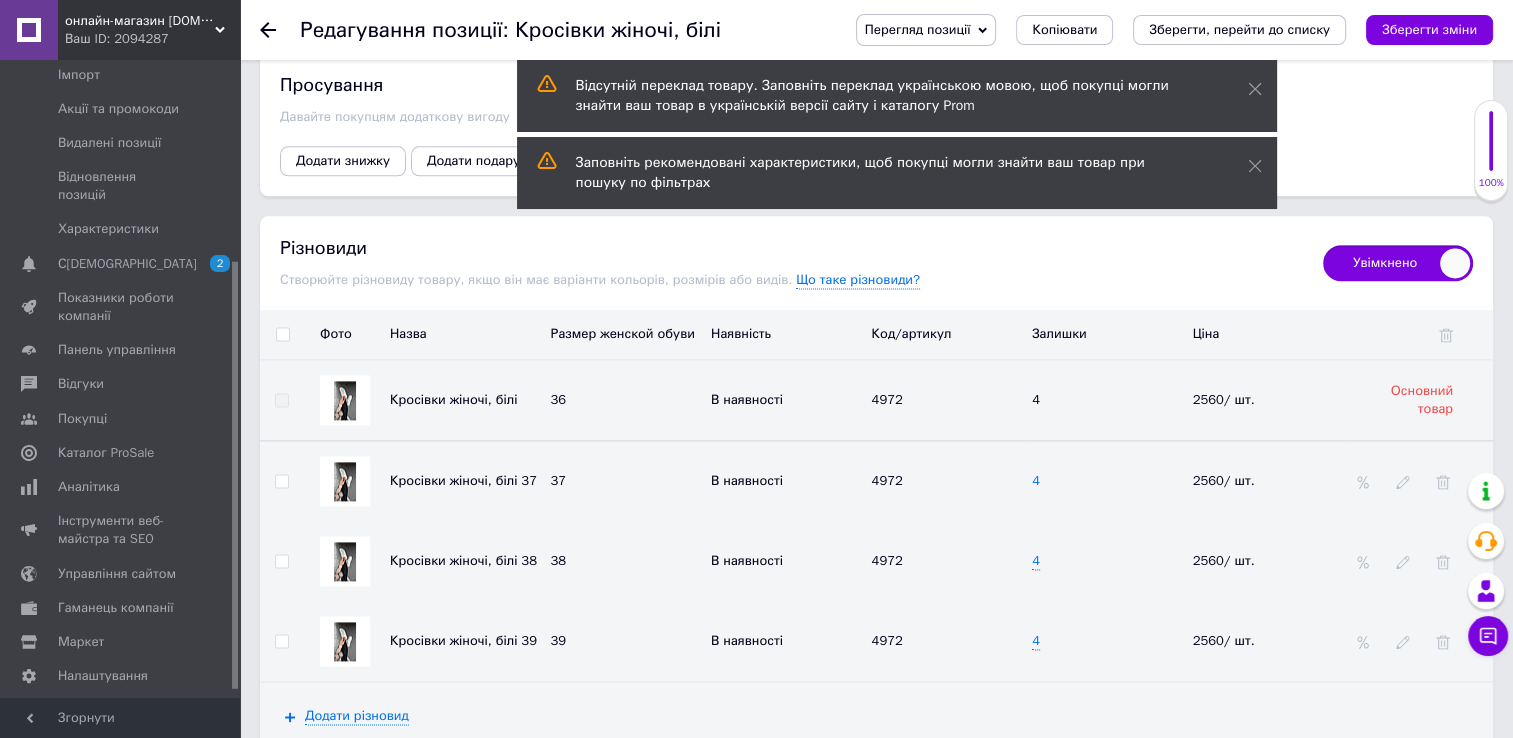 click on "4" at bounding box center (1036, 481) 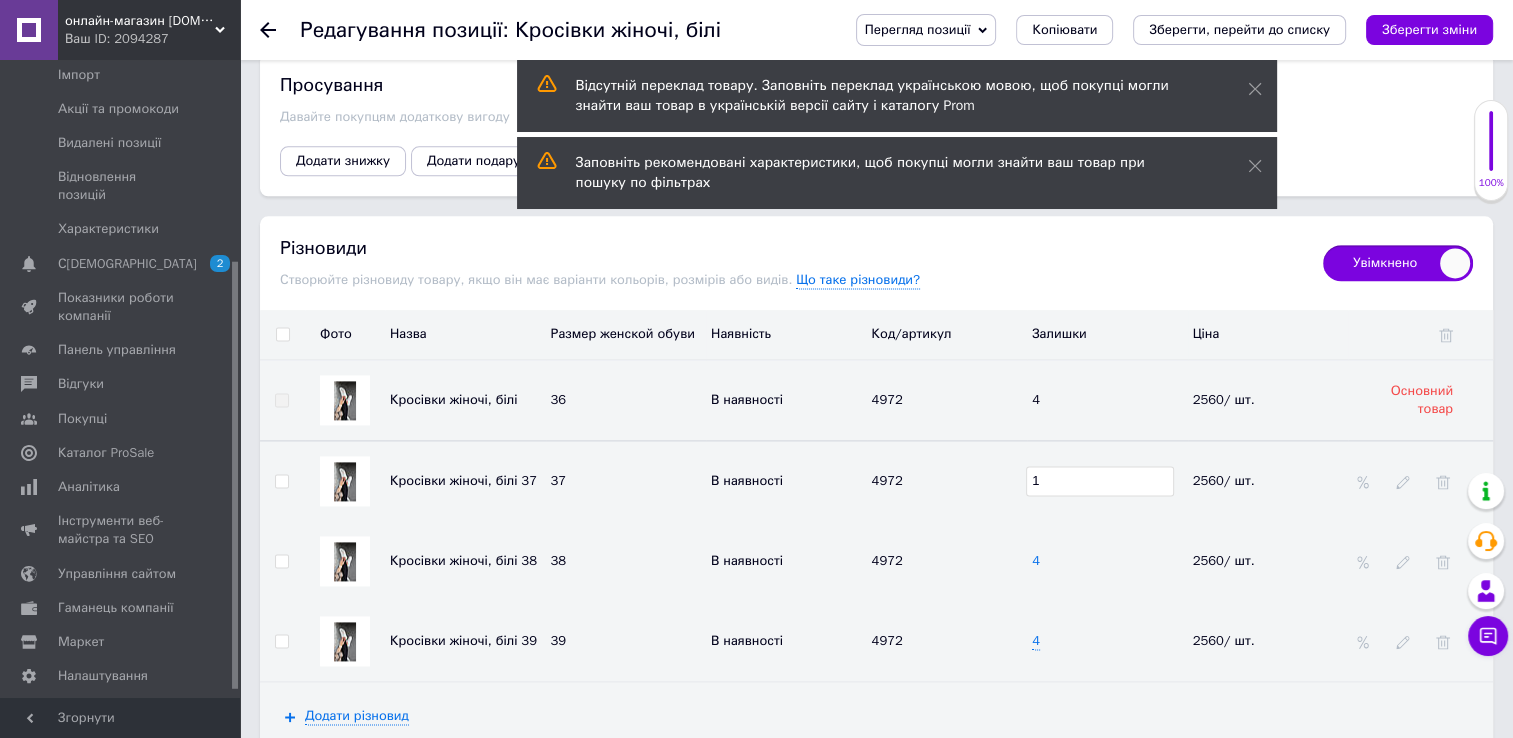 type on "1" 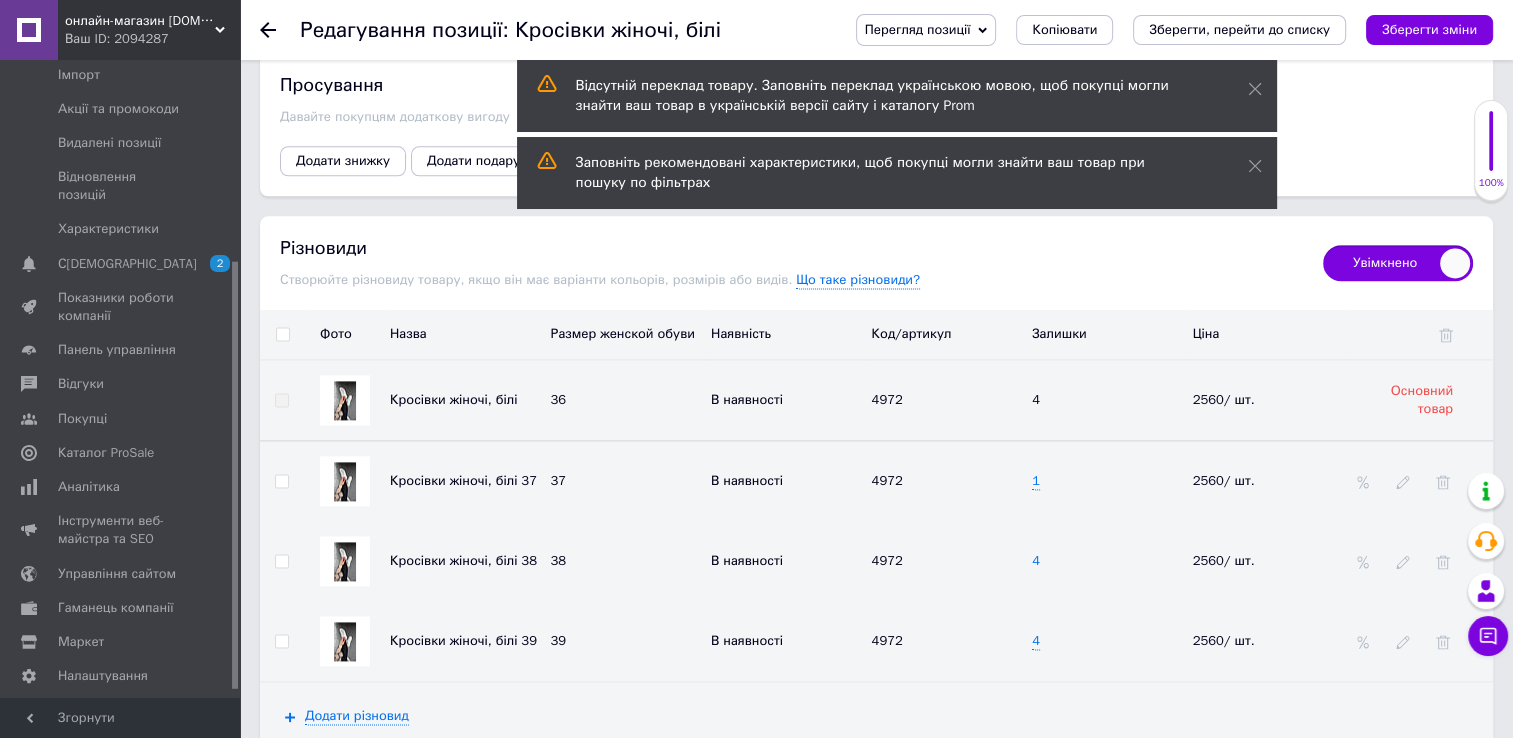 click on "4" at bounding box center [1036, 561] 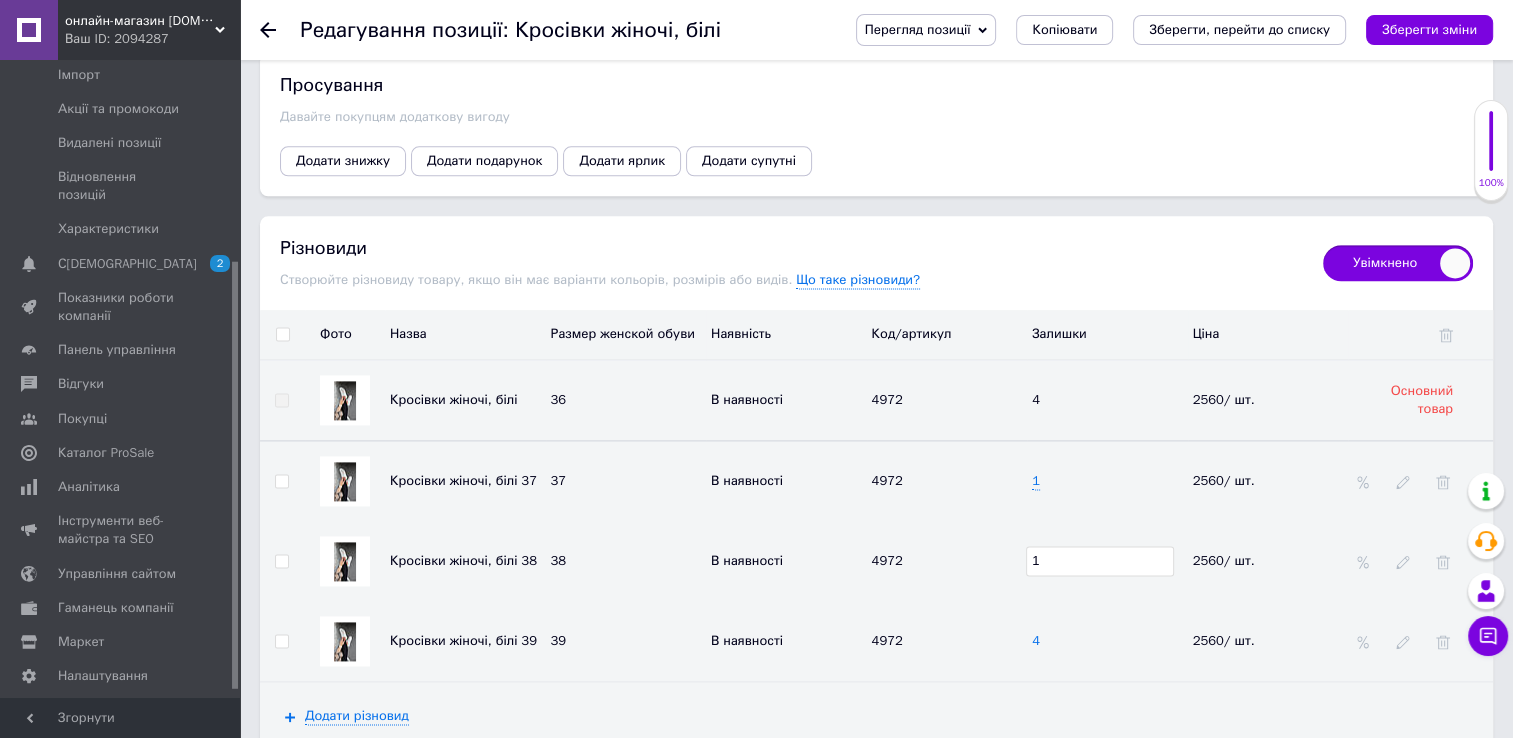 type on "1" 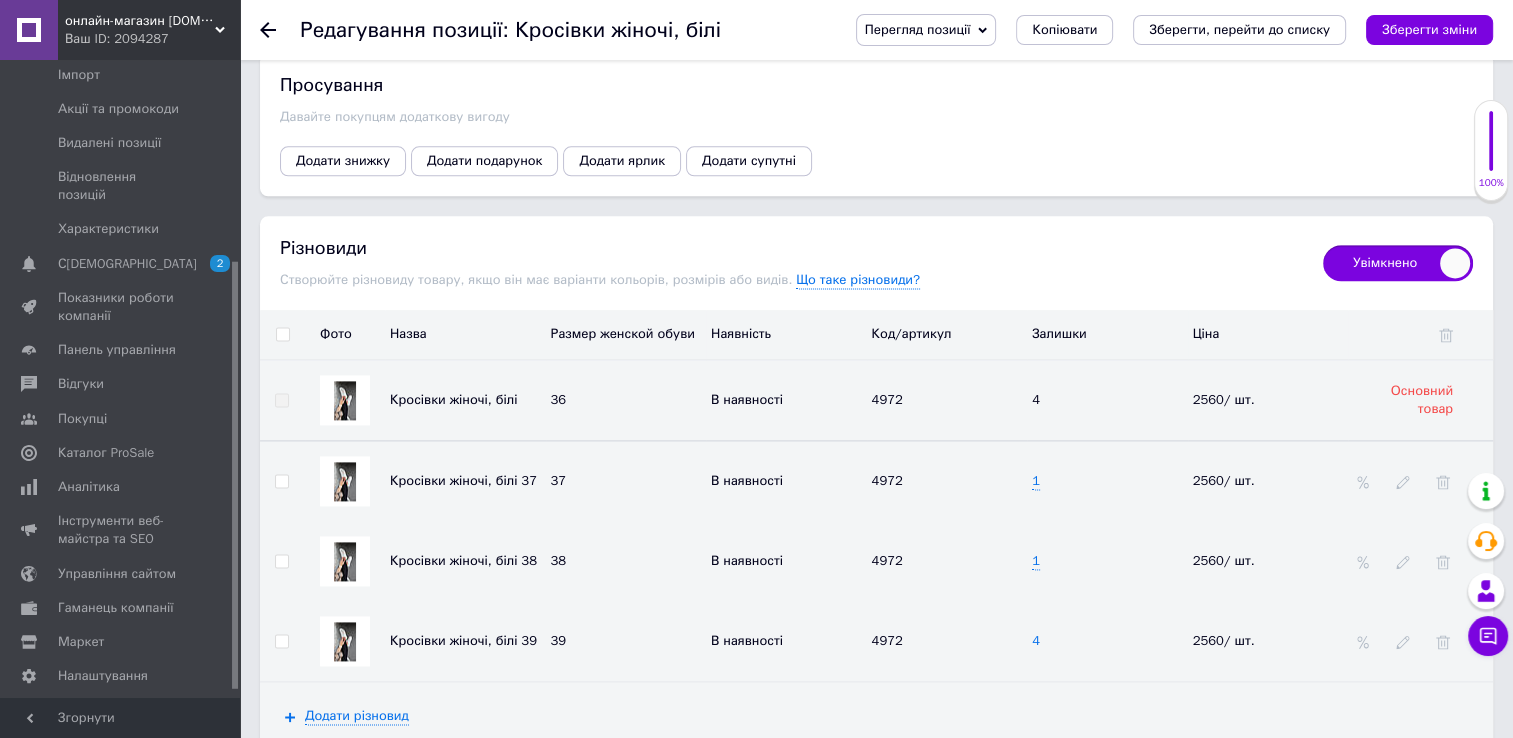click on "4" at bounding box center [1036, 641] 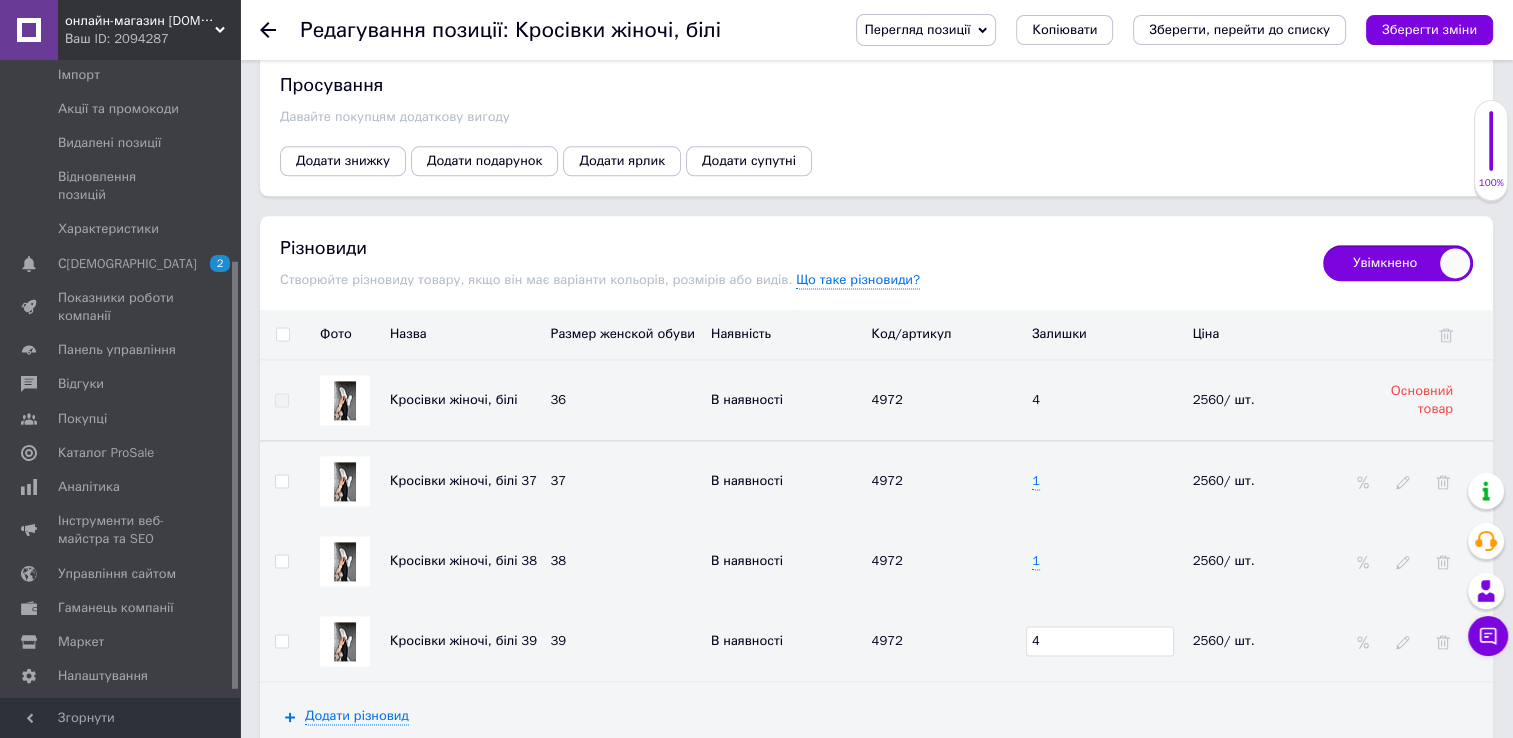 click on "4" at bounding box center [1100, 641] 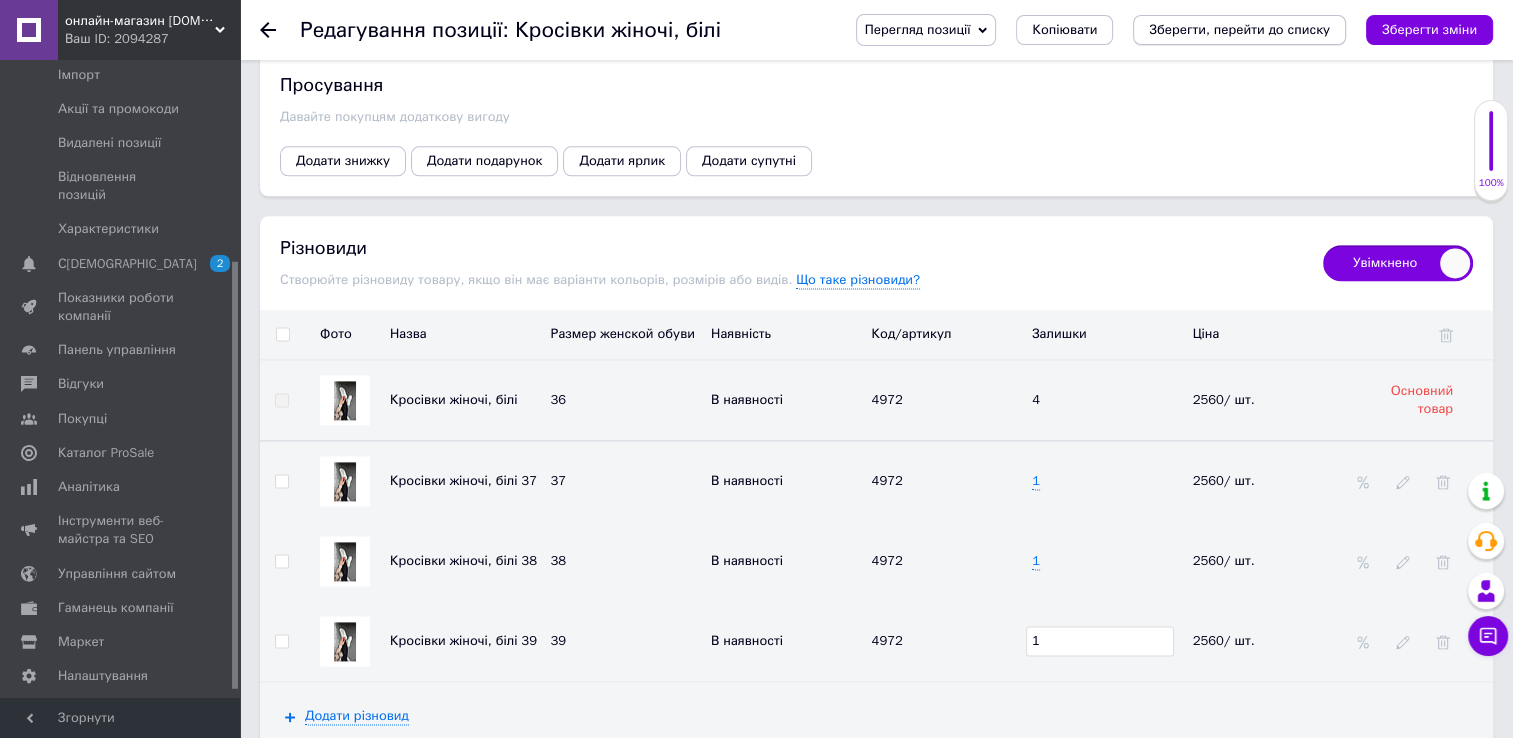 type on "1" 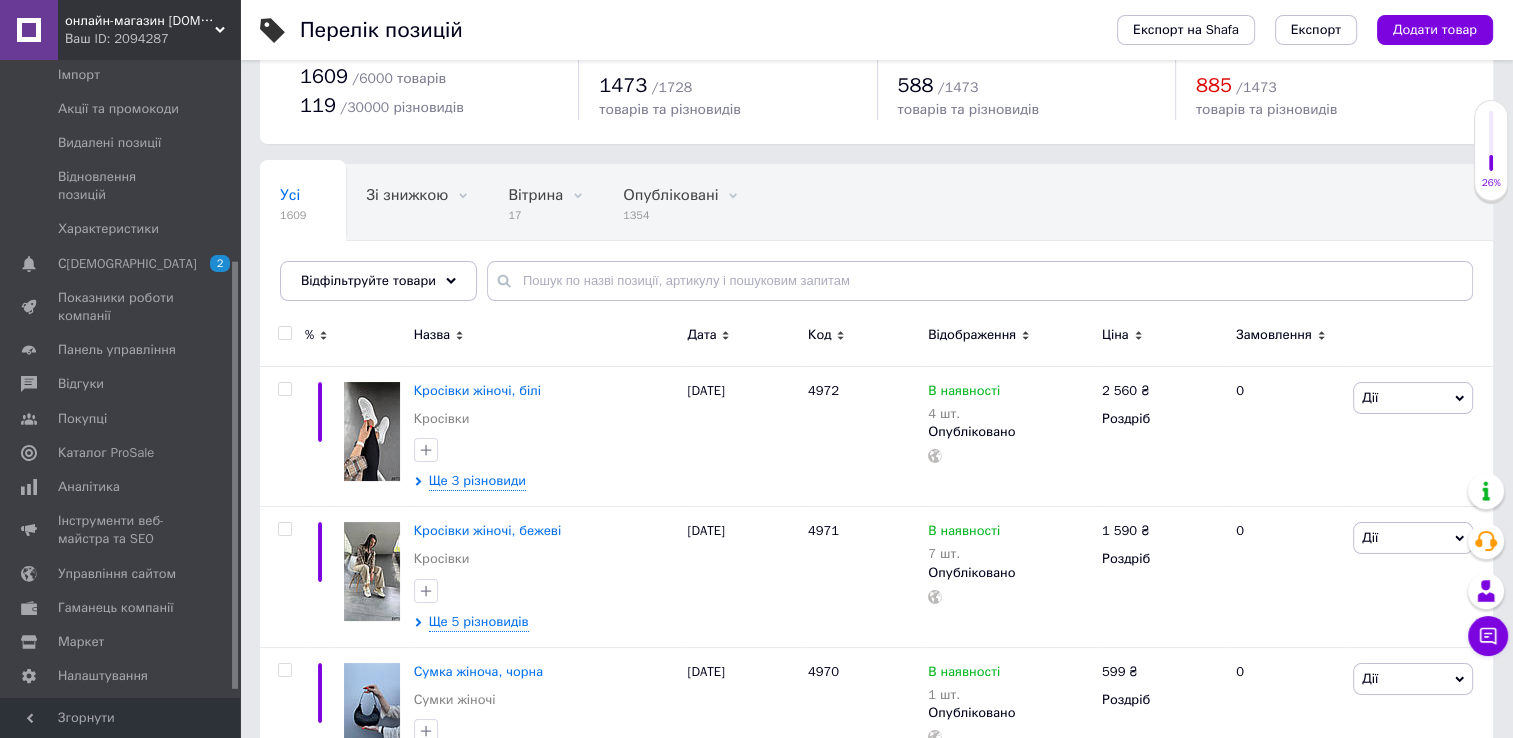 scroll, scrollTop: 100, scrollLeft: 0, axis: vertical 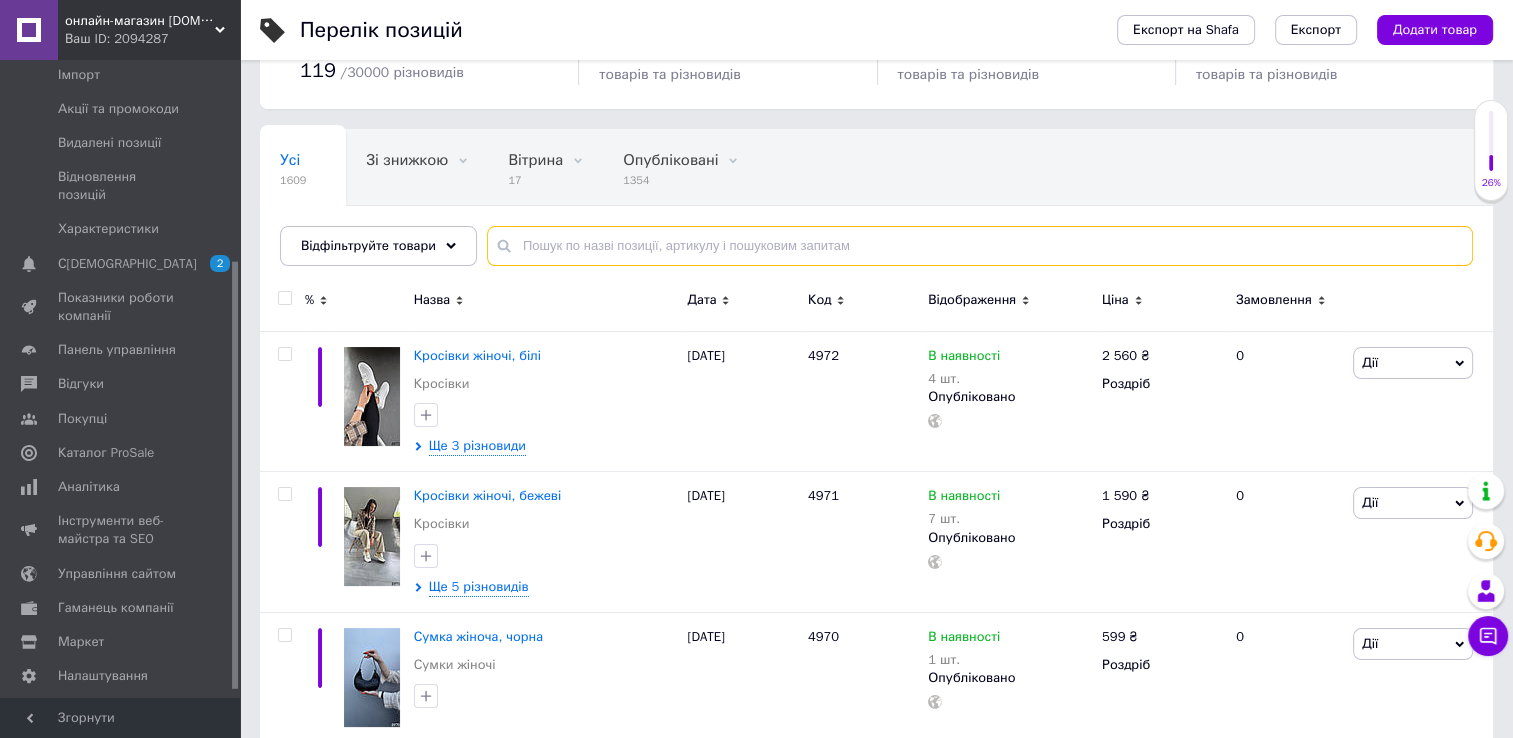 click at bounding box center (980, 246) 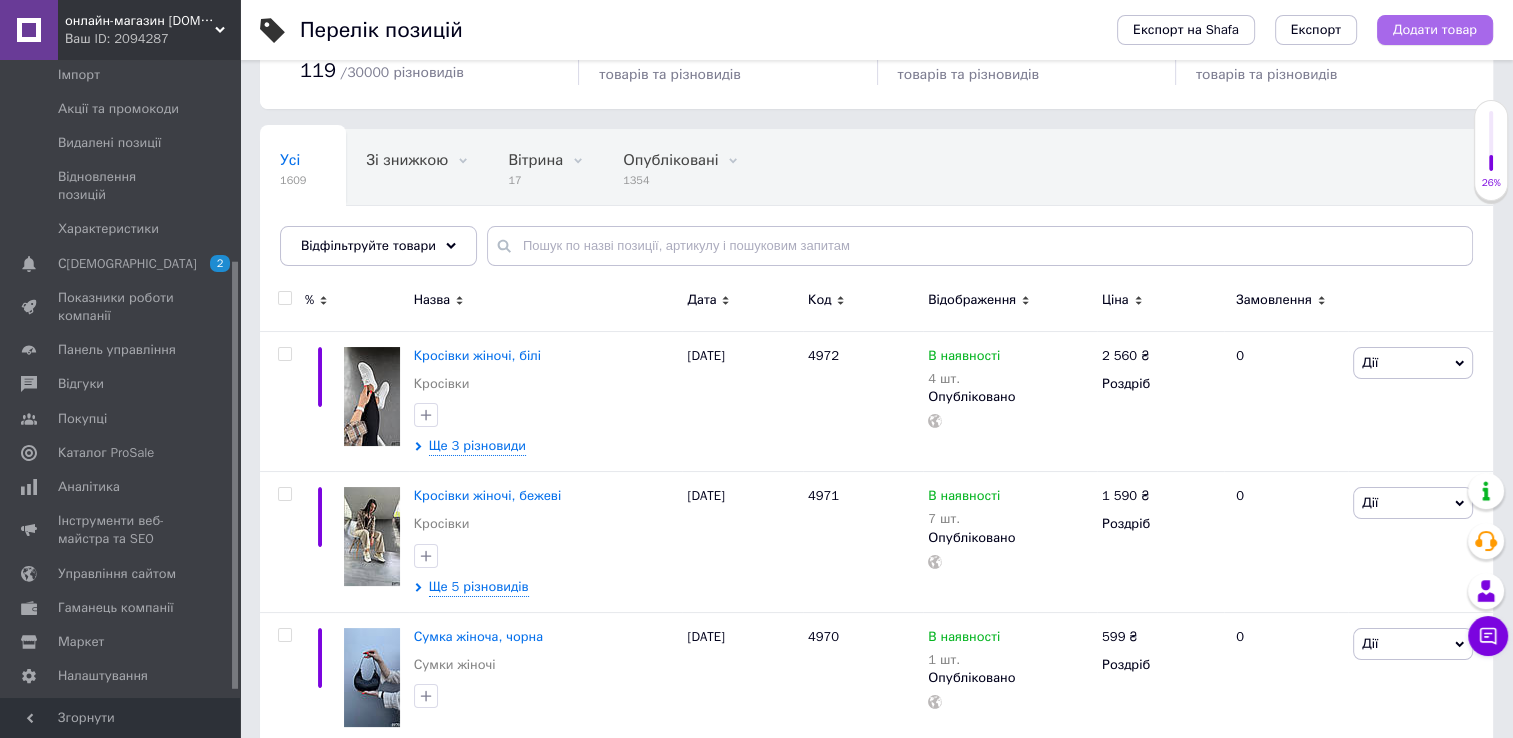 click on "Додати товар" at bounding box center [1435, 30] 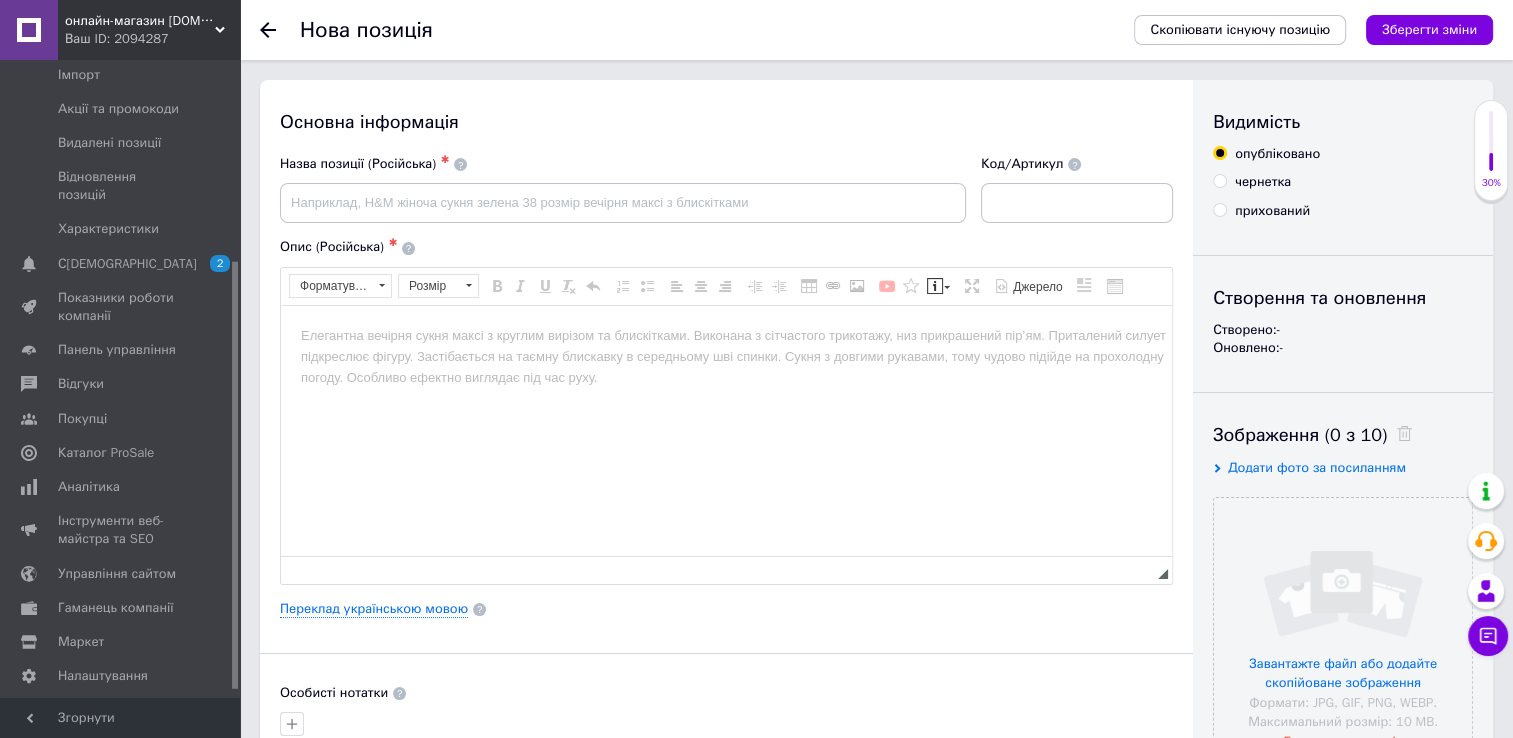 scroll, scrollTop: 0, scrollLeft: 0, axis: both 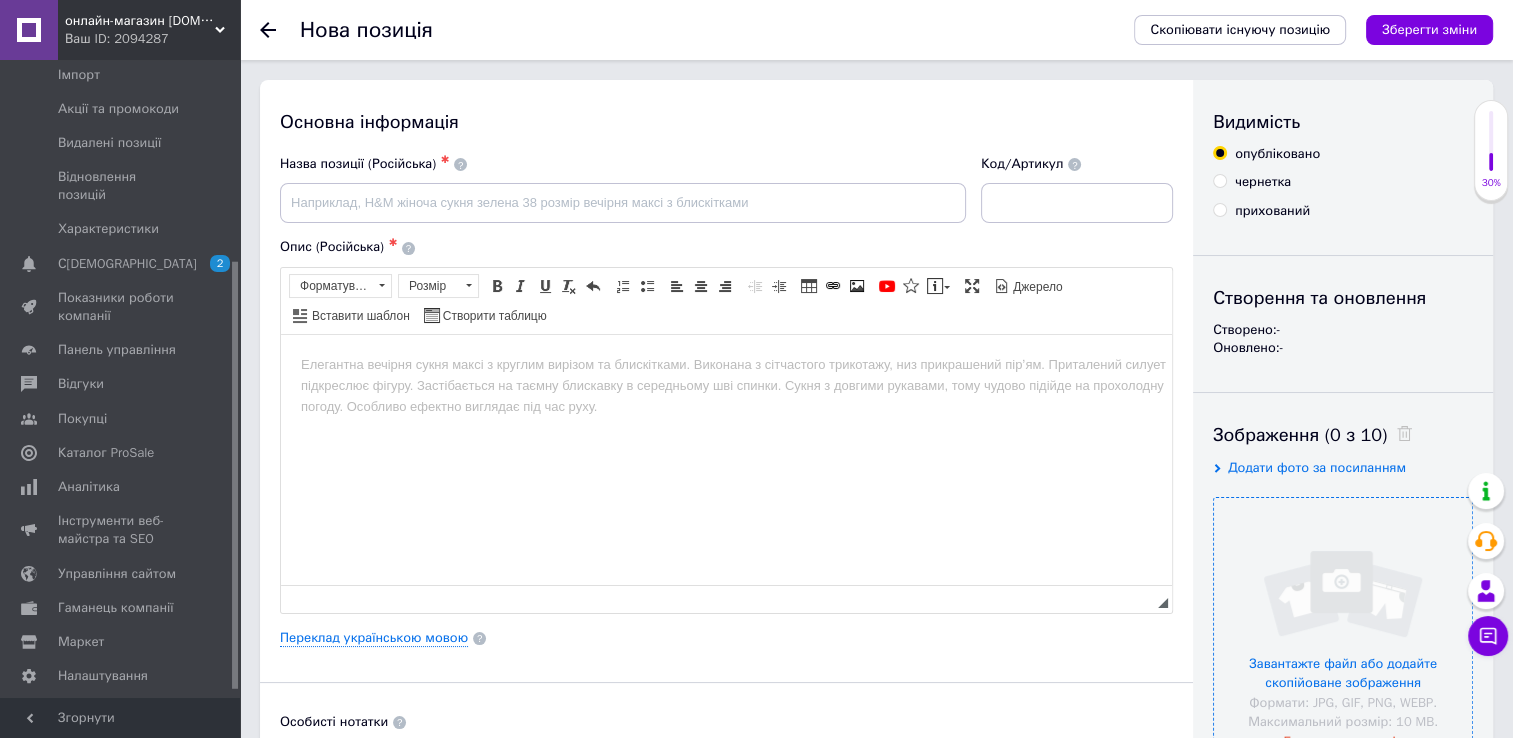 click at bounding box center [1343, 627] 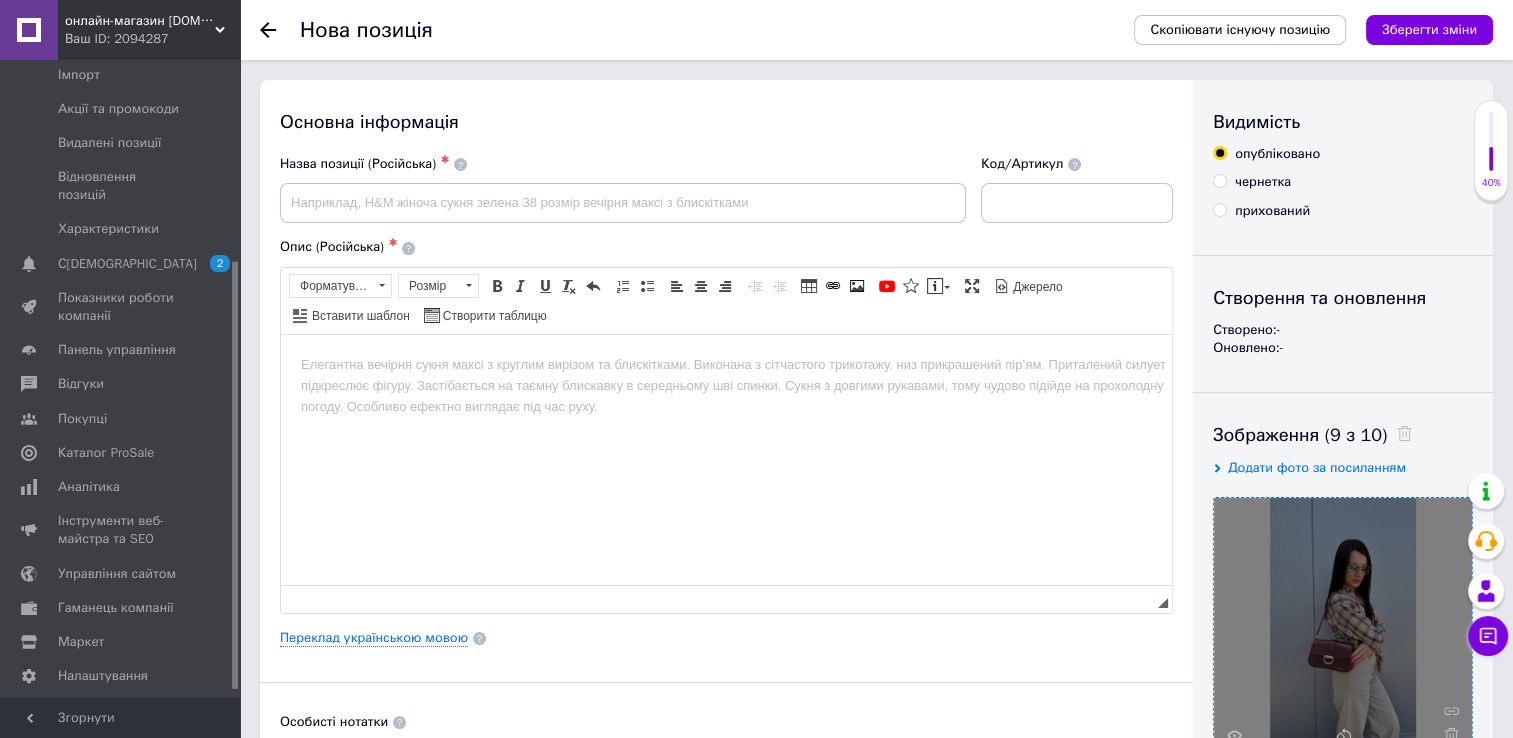 click at bounding box center [726, 364] 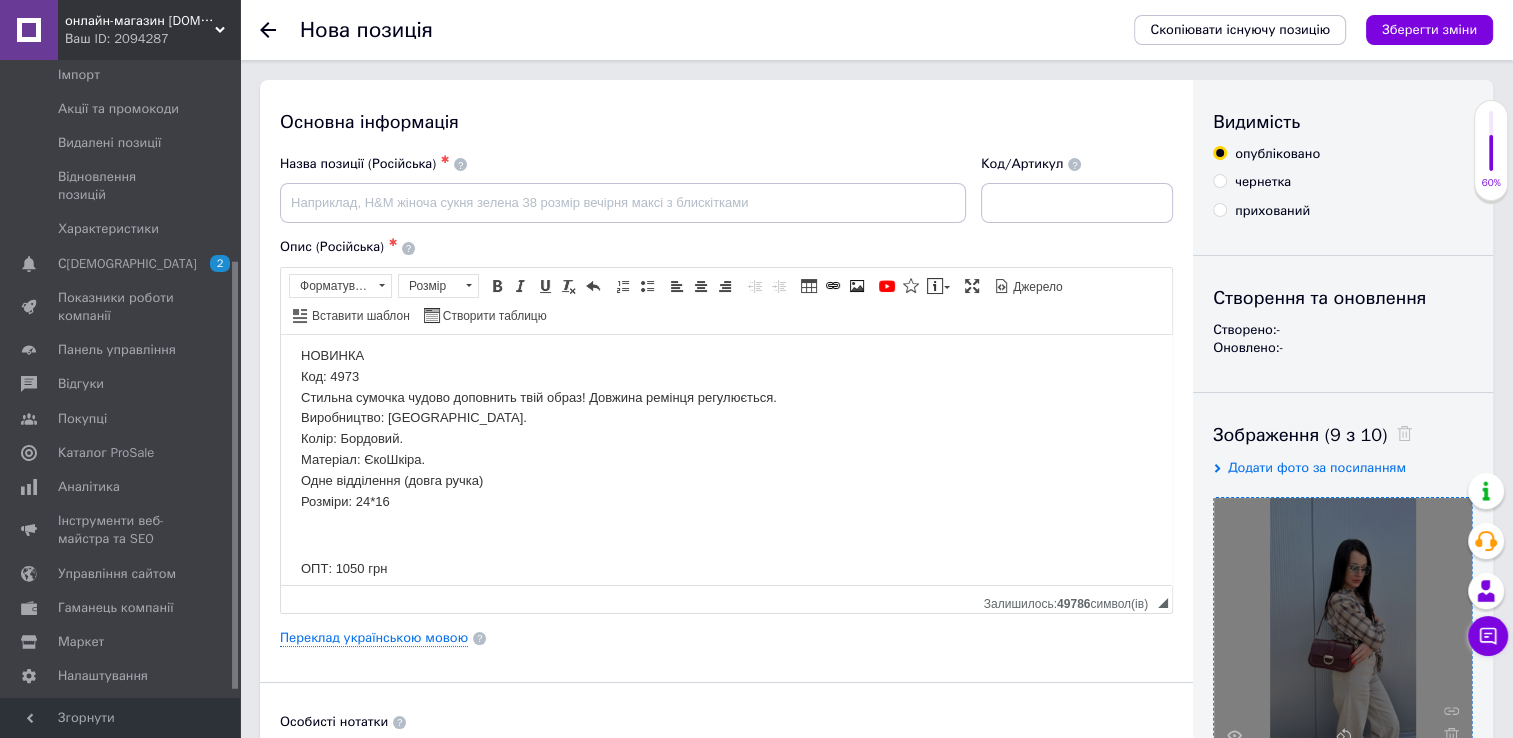 scroll, scrollTop: 24, scrollLeft: 0, axis: vertical 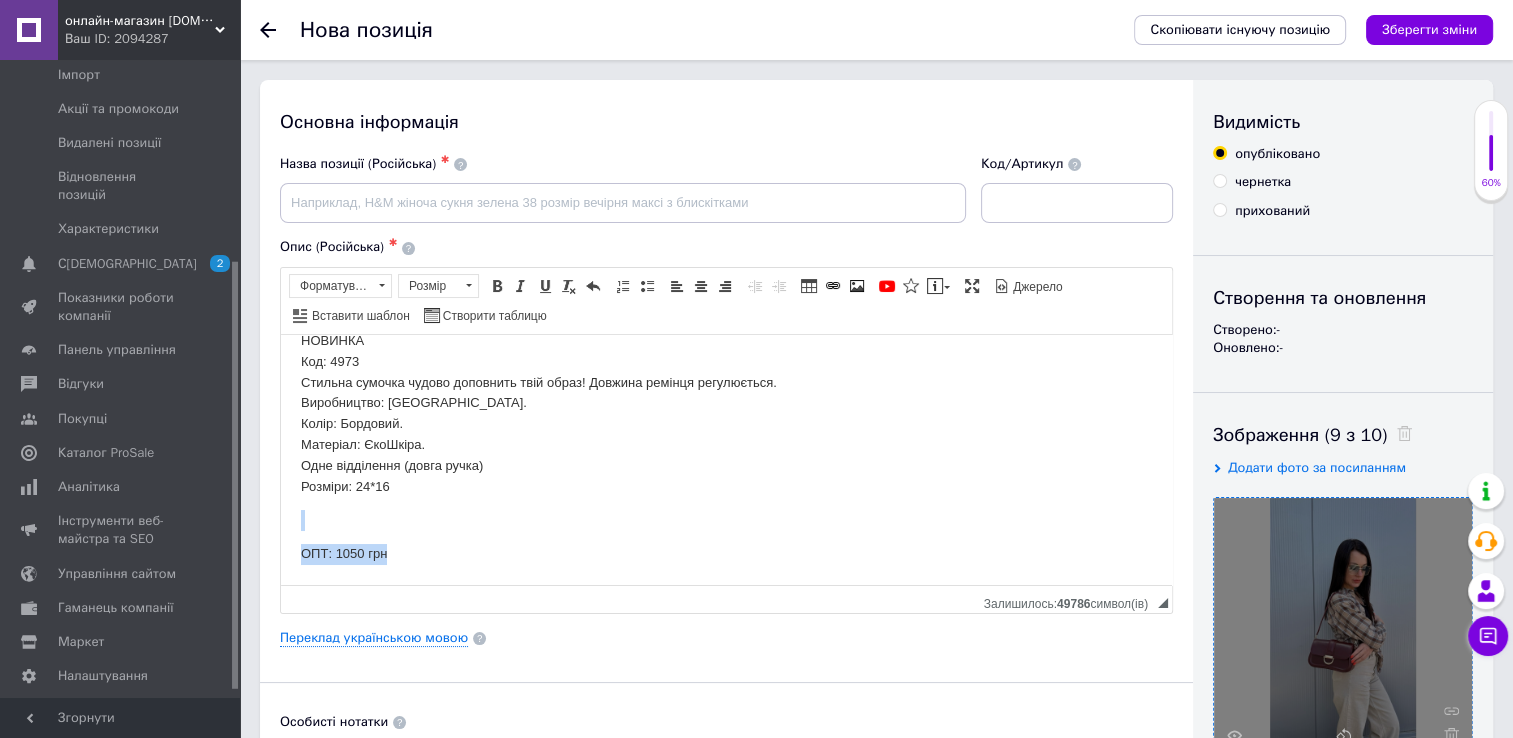 drag, startPoint x: 392, startPoint y: 550, endPoint x: 297, endPoint y: 511, distance: 102.69372 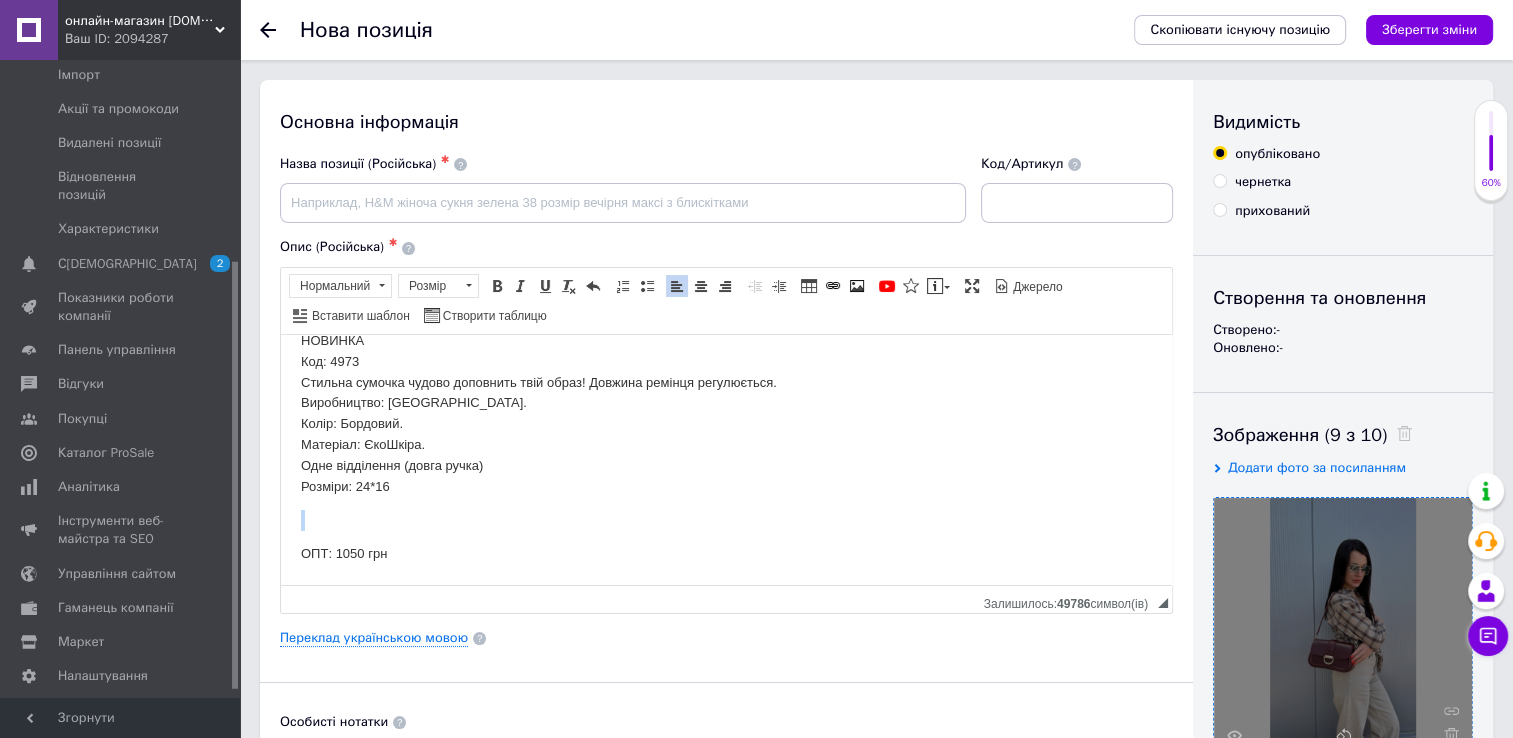 type 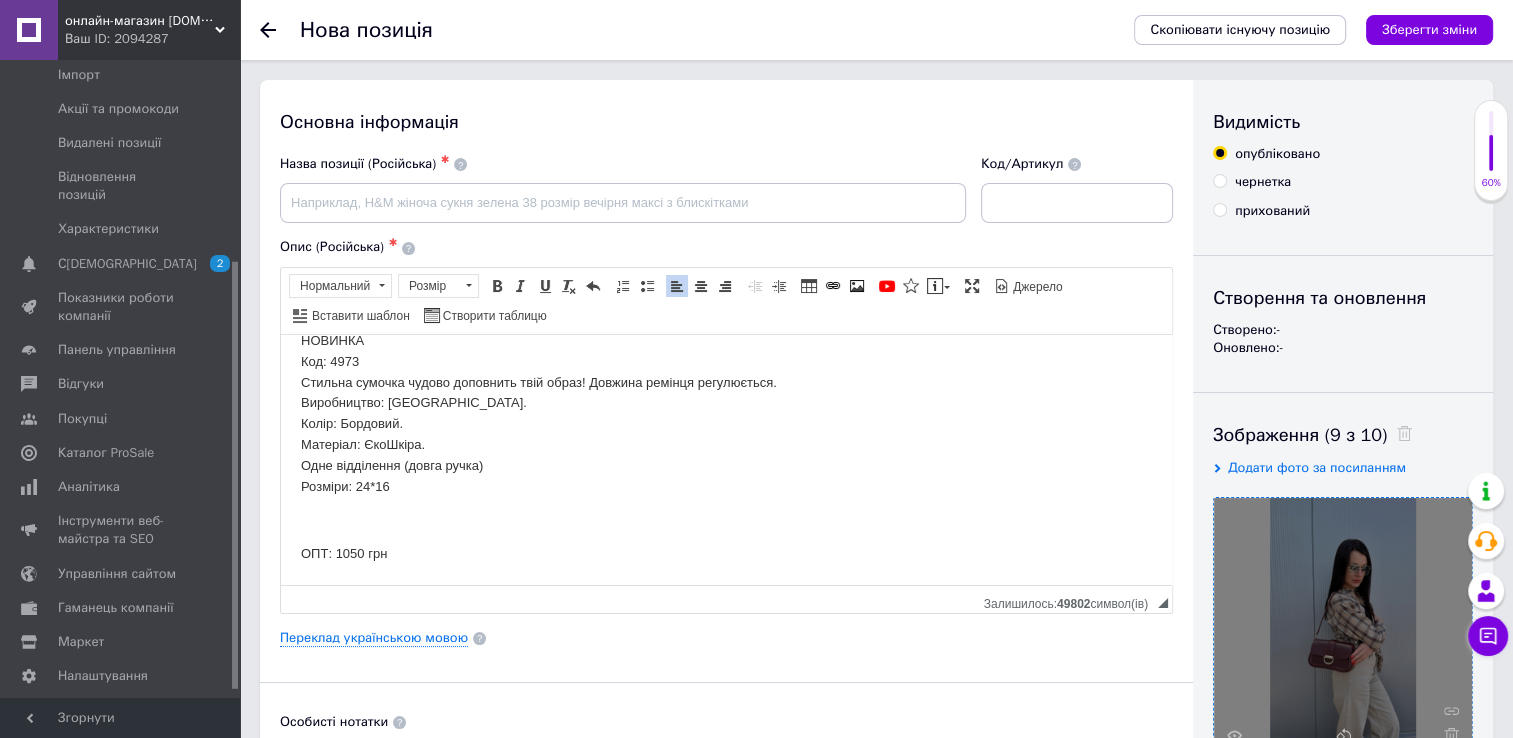 scroll, scrollTop: 0, scrollLeft: 0, axis: both 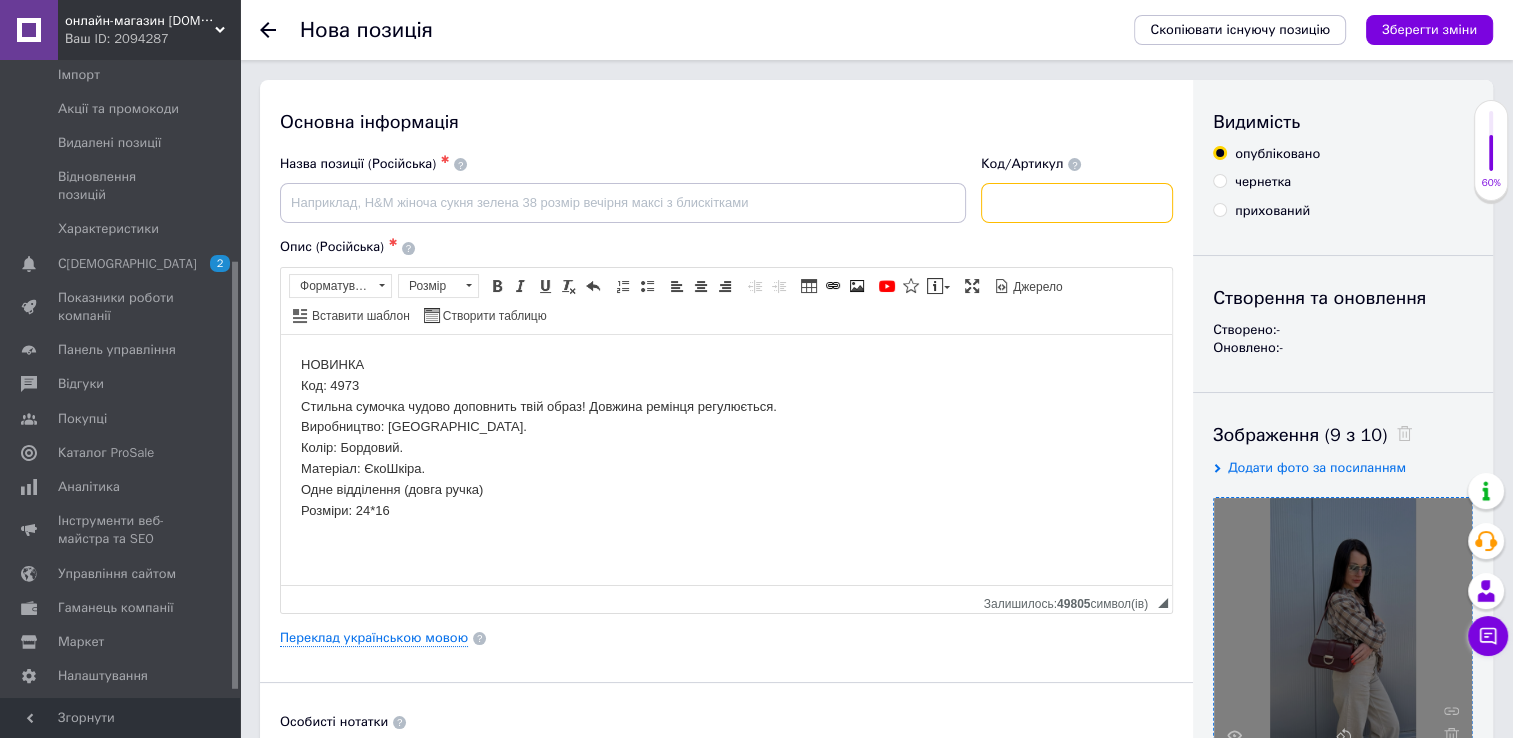 click at bounding box center (1077, 203) 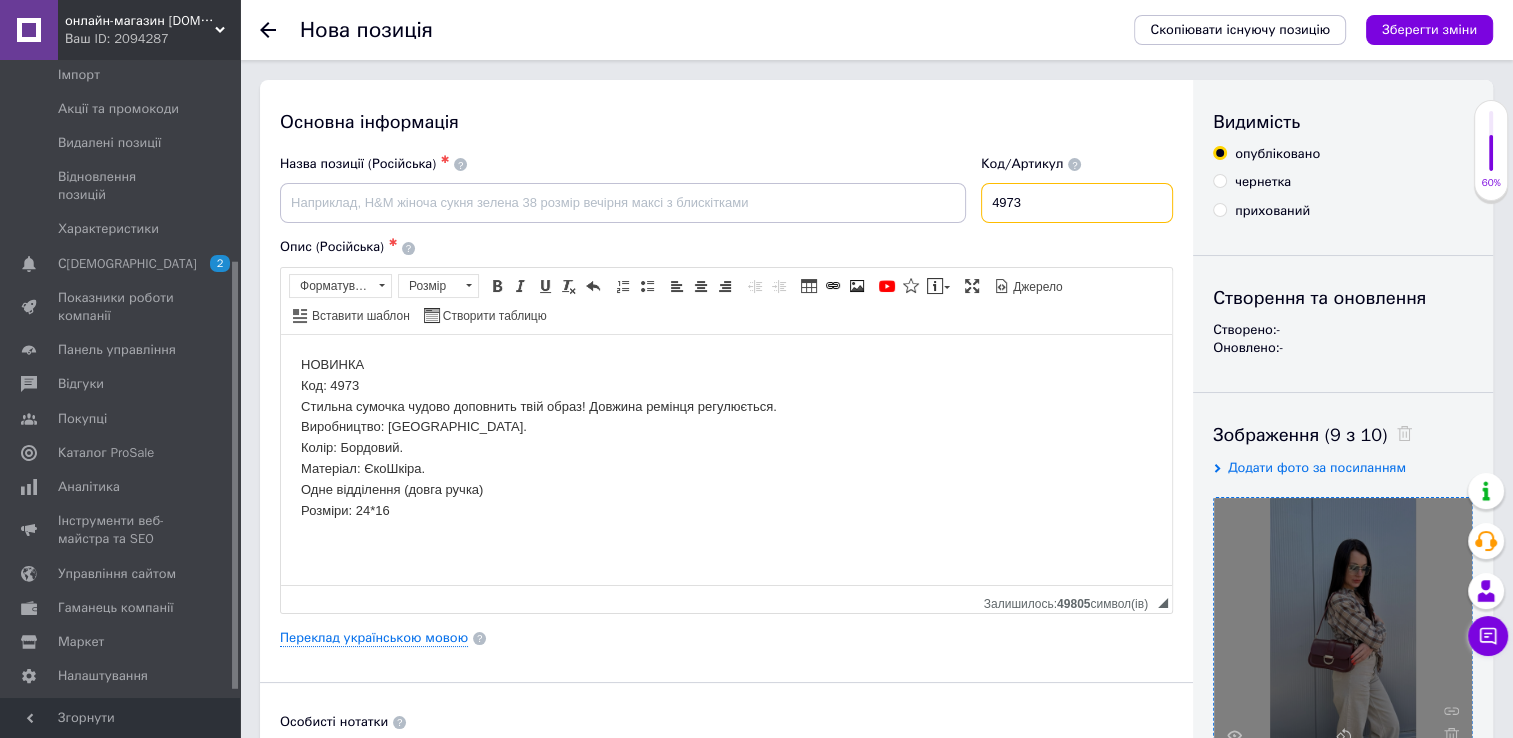 type on "4973" 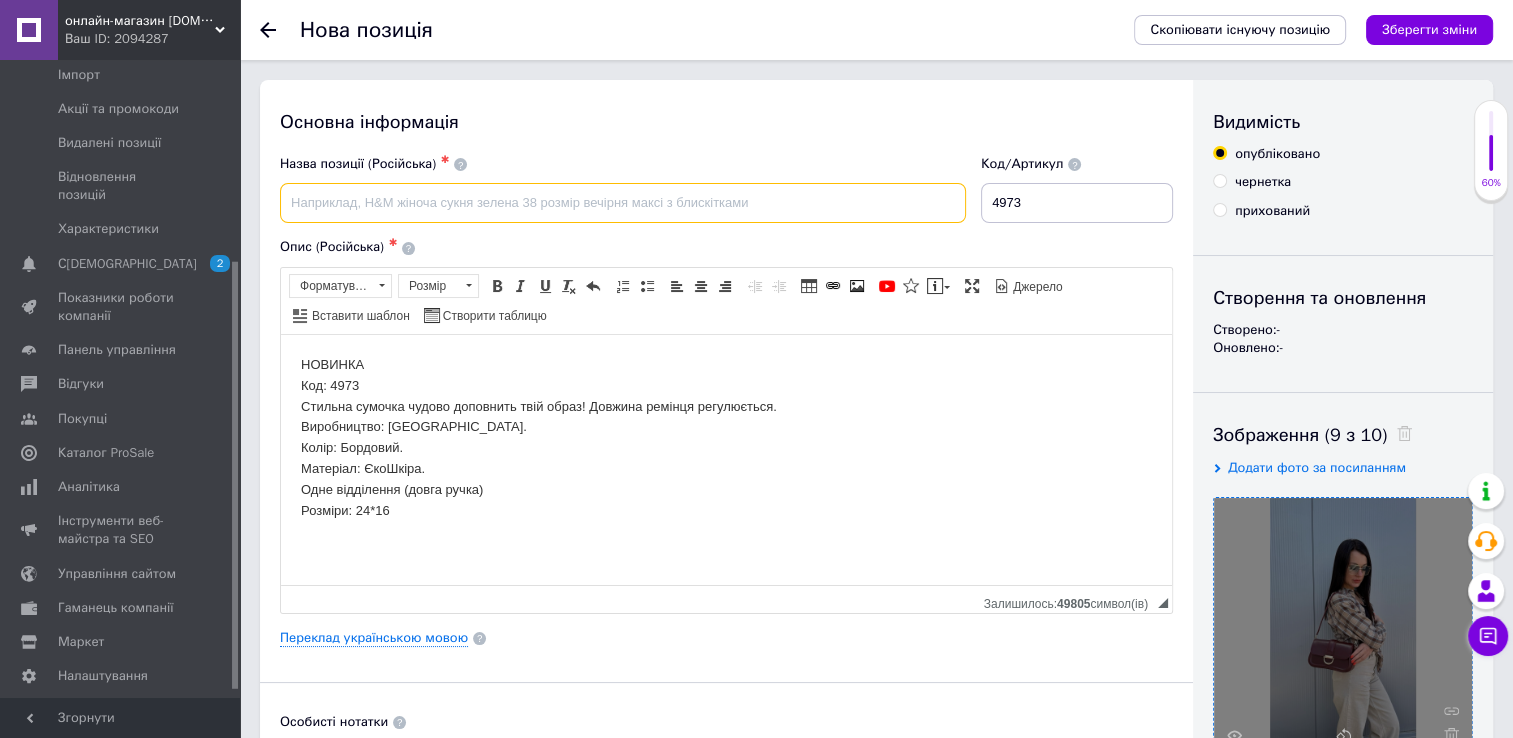 click at bounding box center [623, 203] 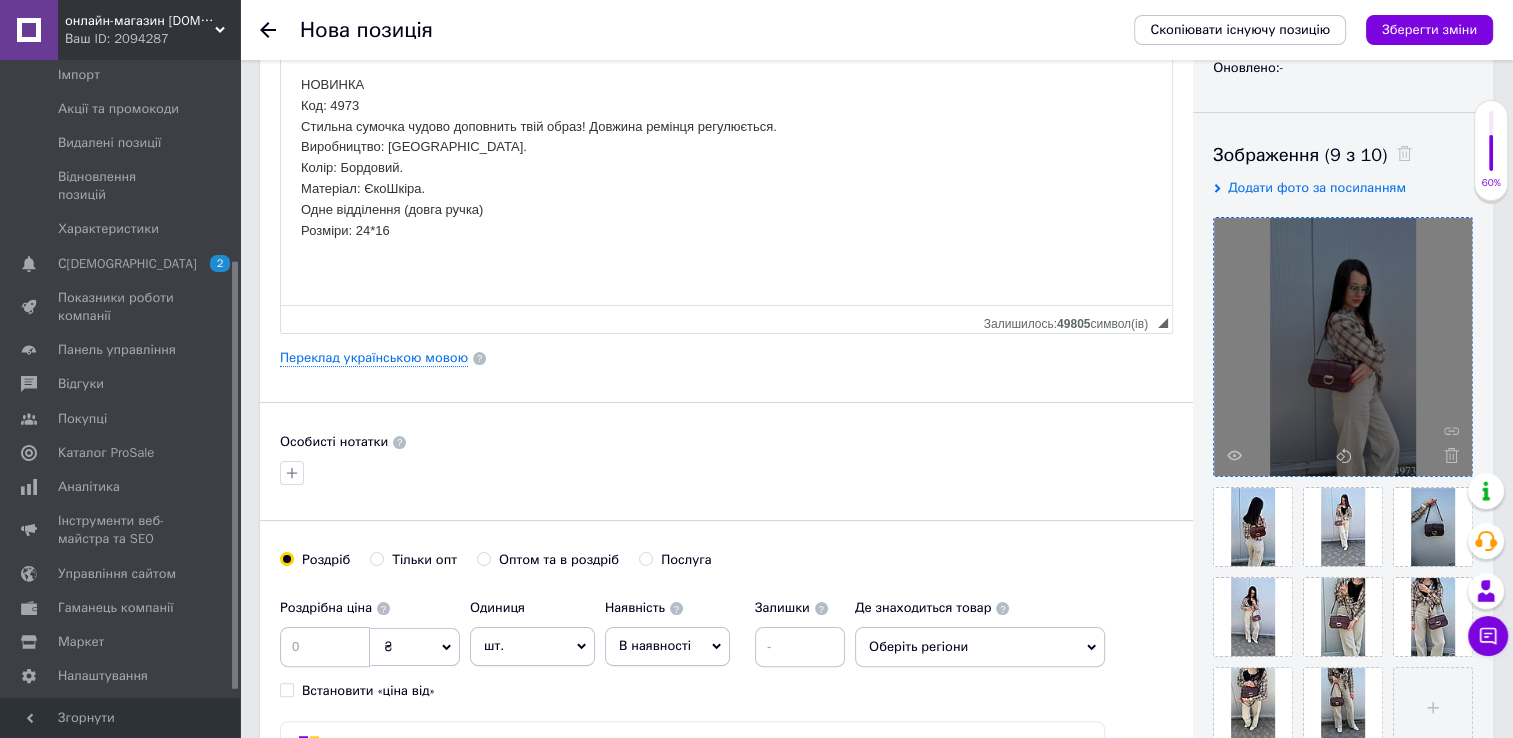 scroll, scrollTop: 400, scrollLeft: 0, axis: vertical 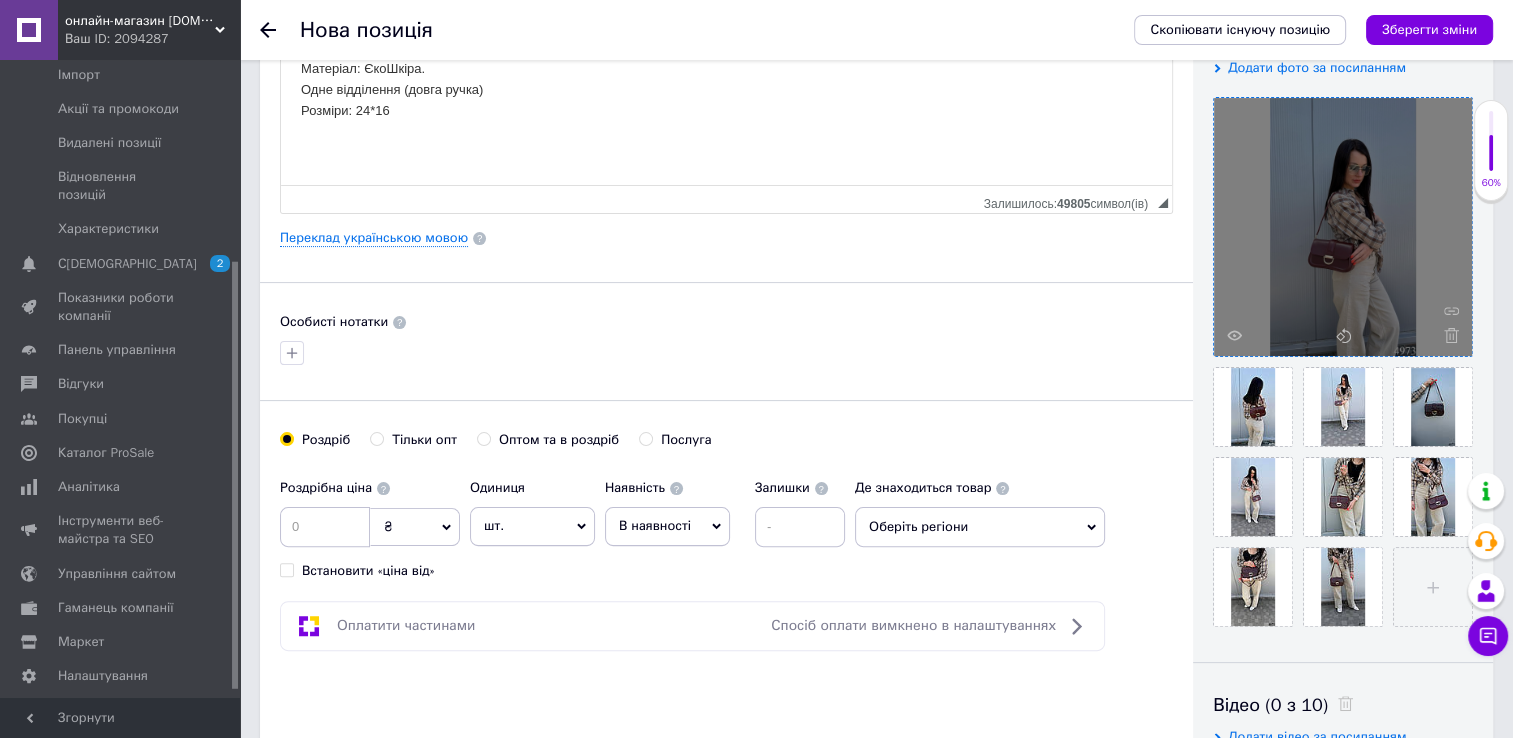 type on "Сумка жіноча, бордова" 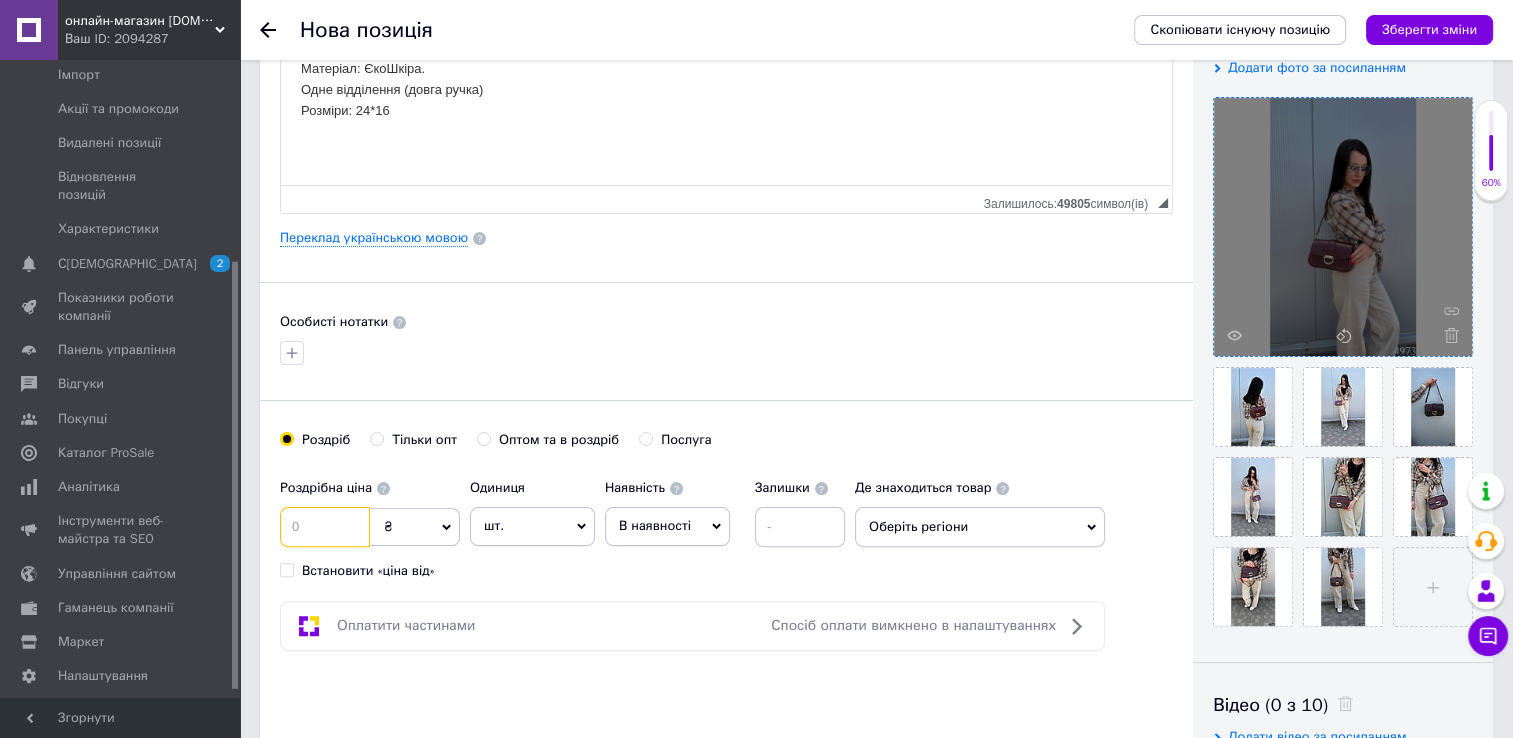 click at bounding box center [325, 527] 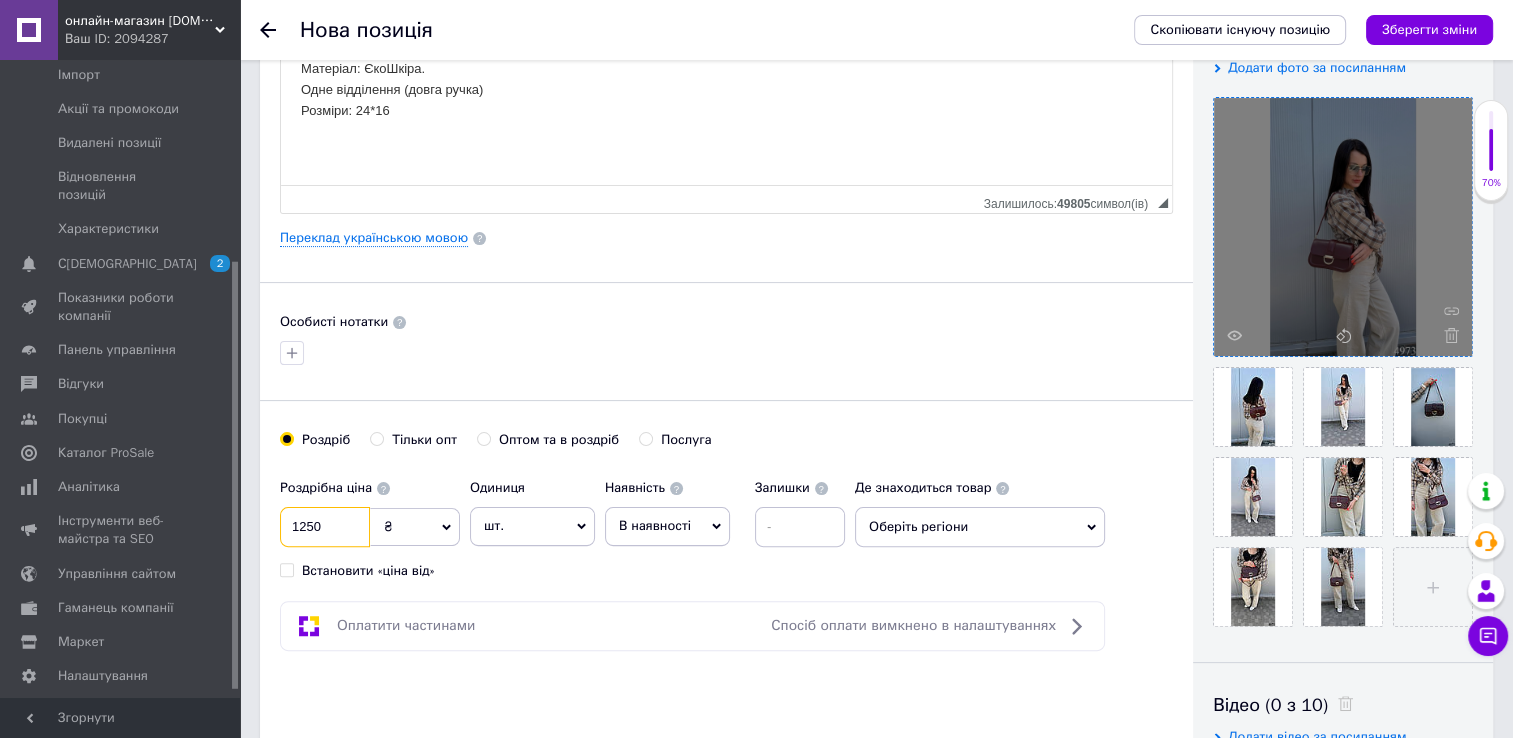 type on "1250" 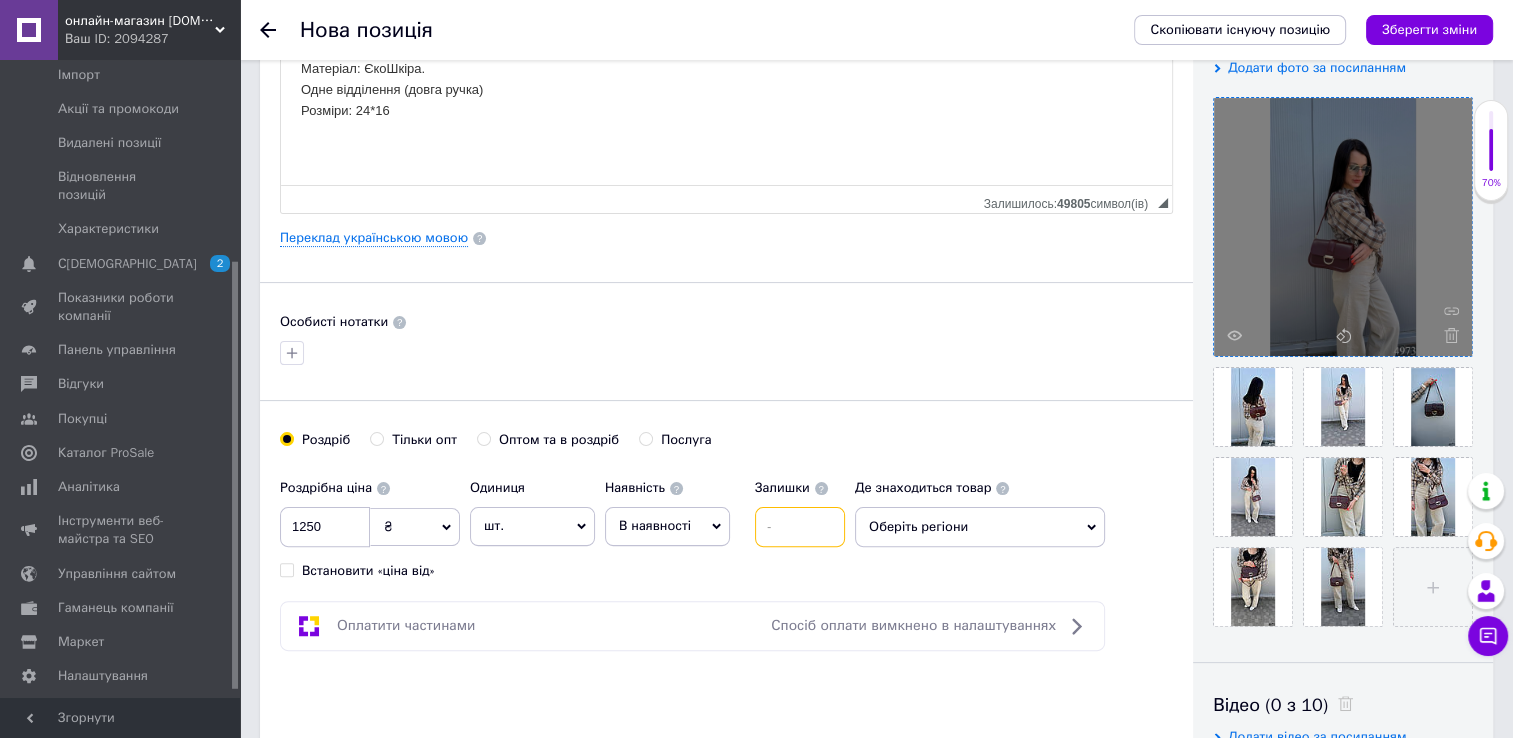 click at bounding box center (800, 527) 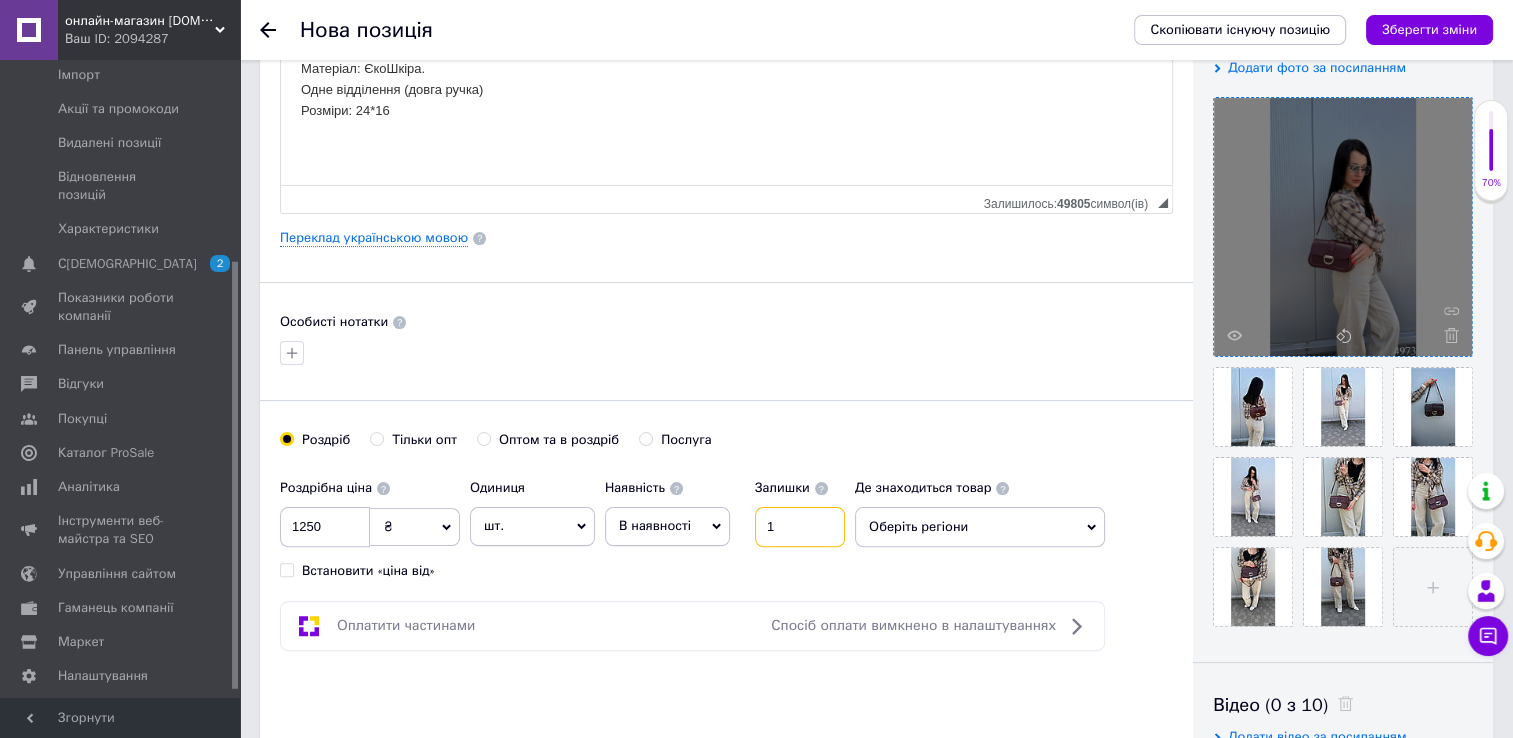 type on "1" 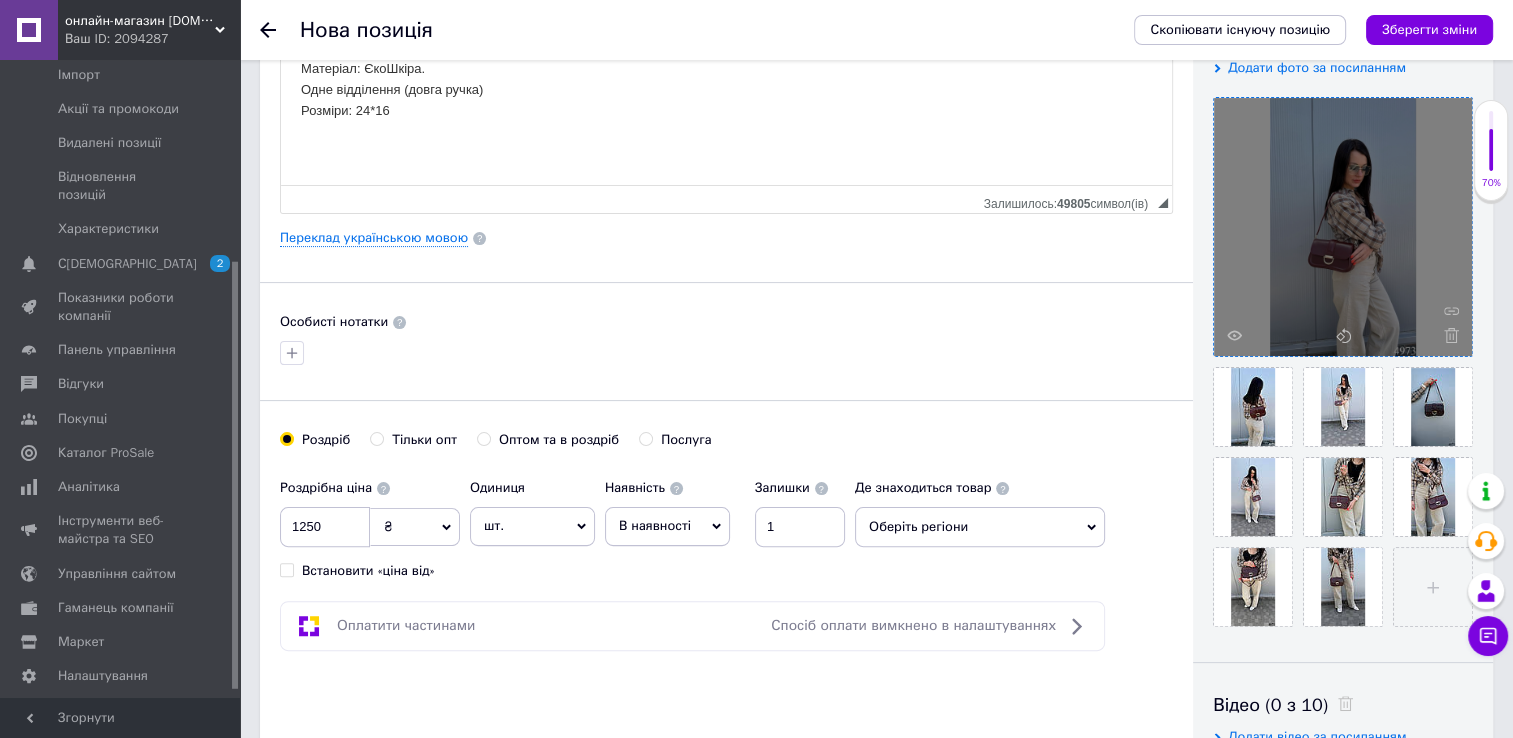 click on "Оберіть регіони" at bounding box center [980, 527] 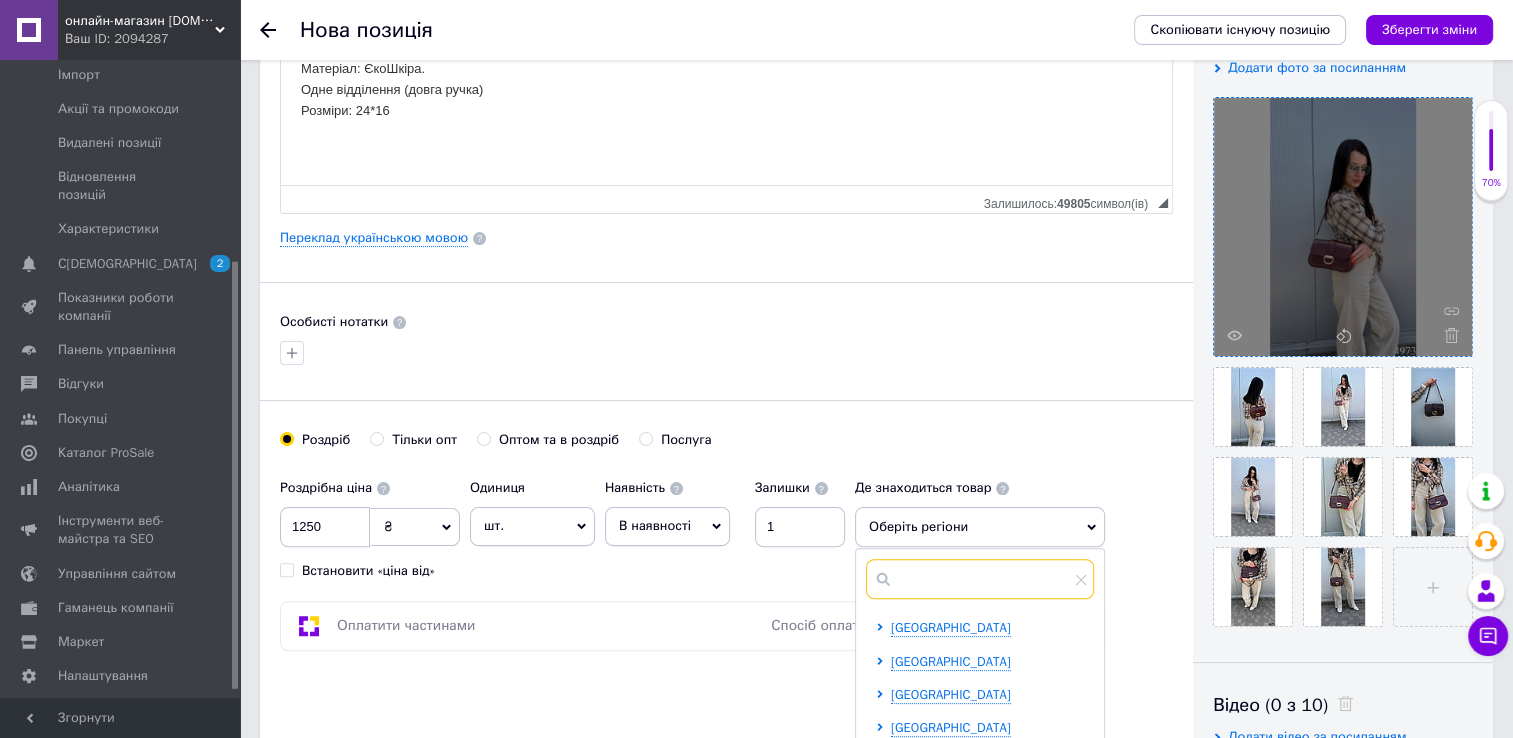 click at bounding box center (980, 579) 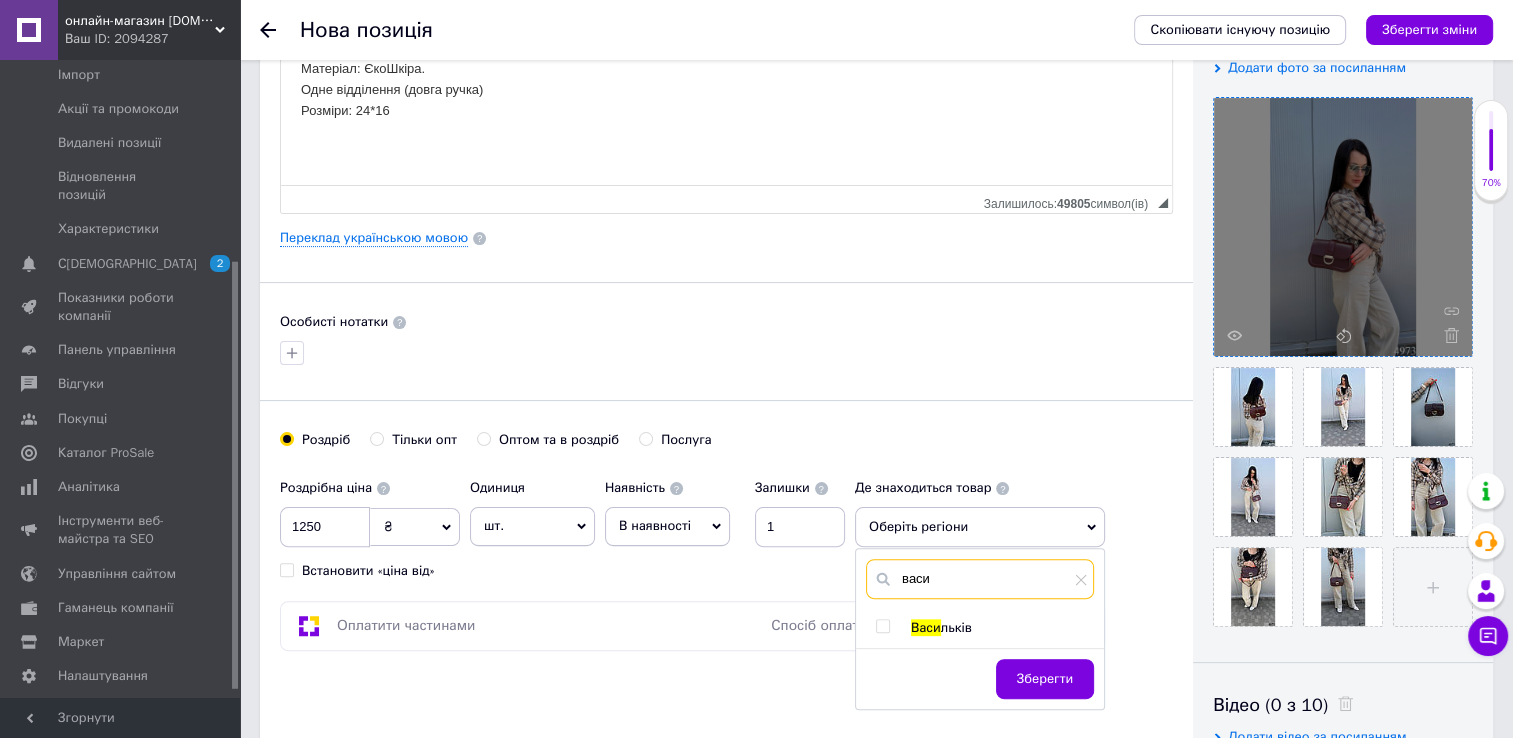 type on "васи" 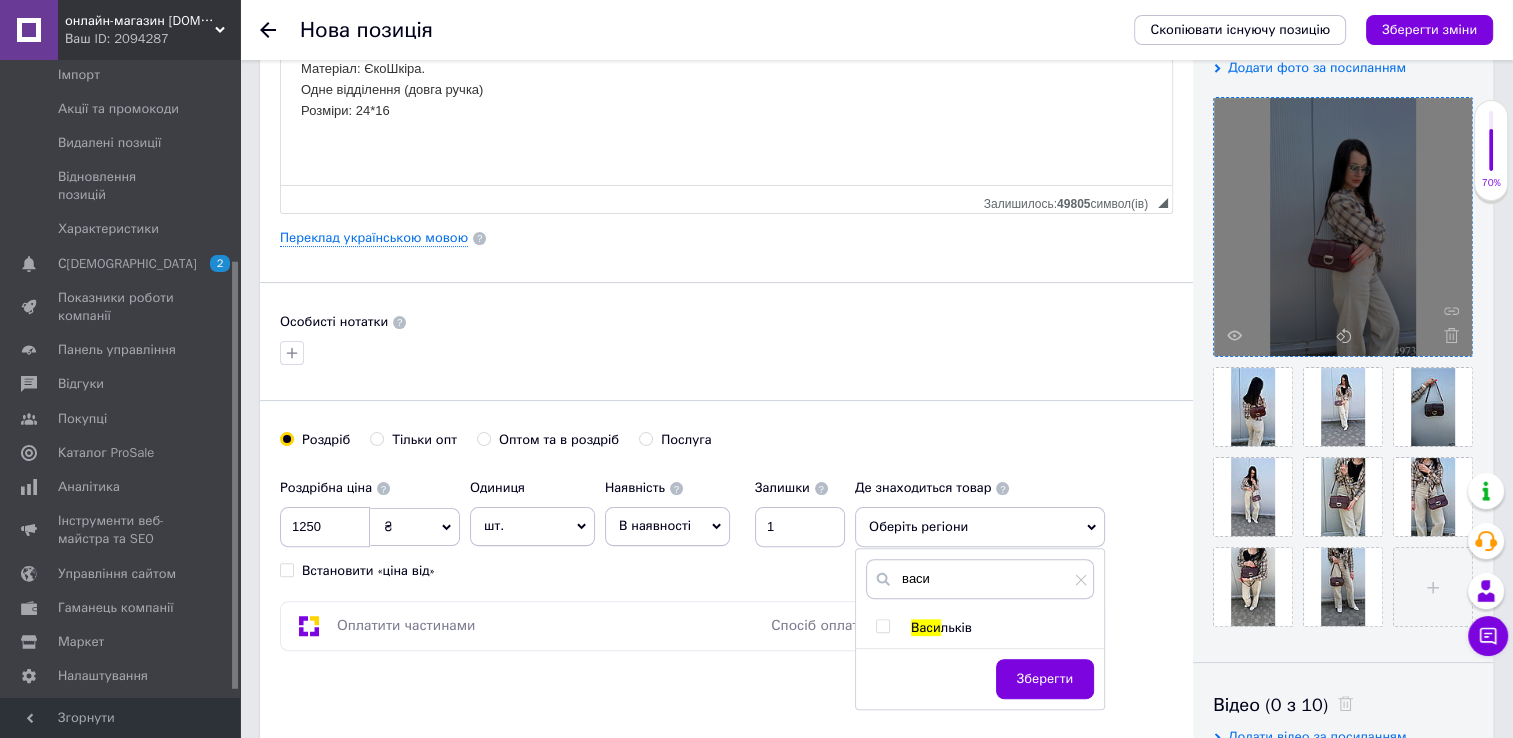 click at bounding box center [882, 626] 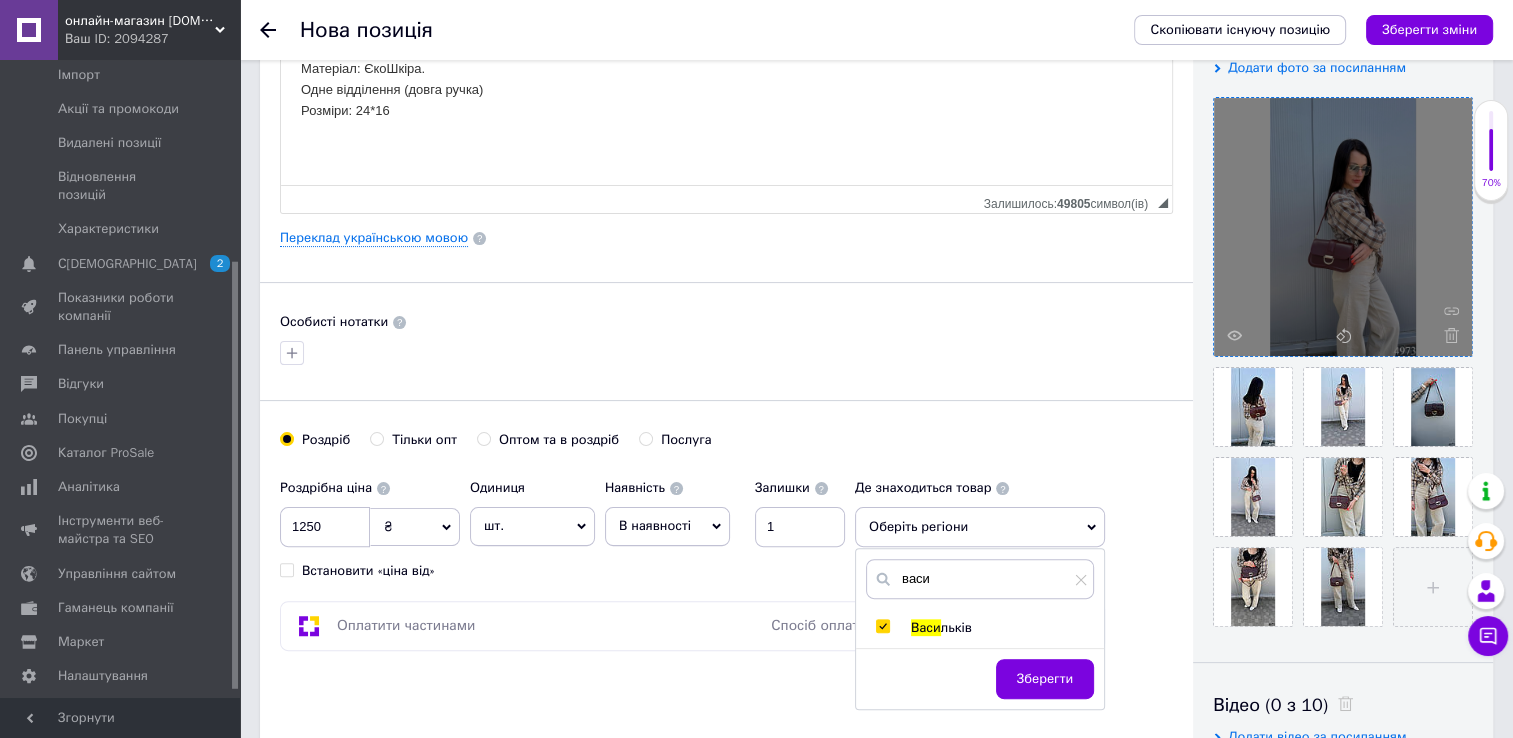 checkbox on "true" 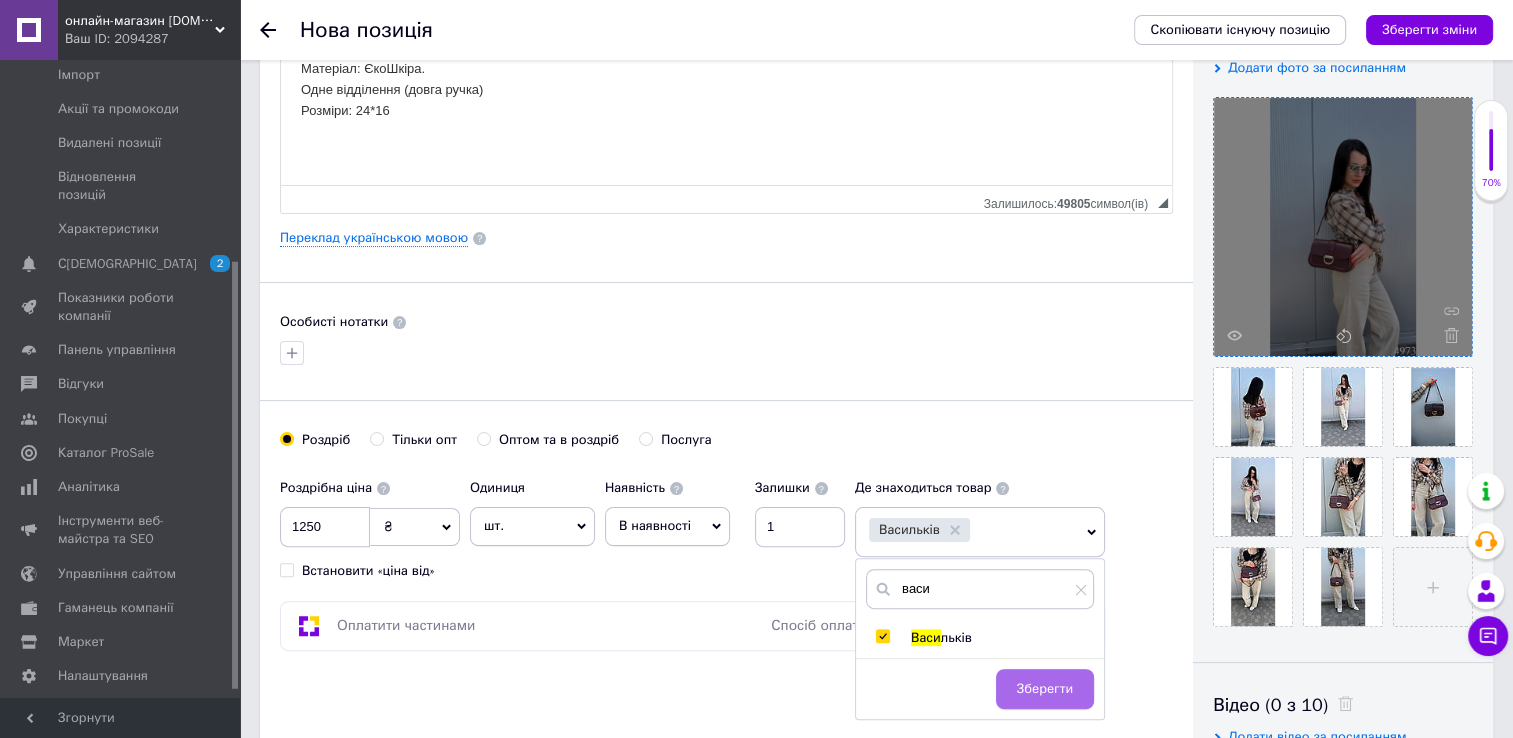 click on "Зберегти" at bounding box center (1045, 689) 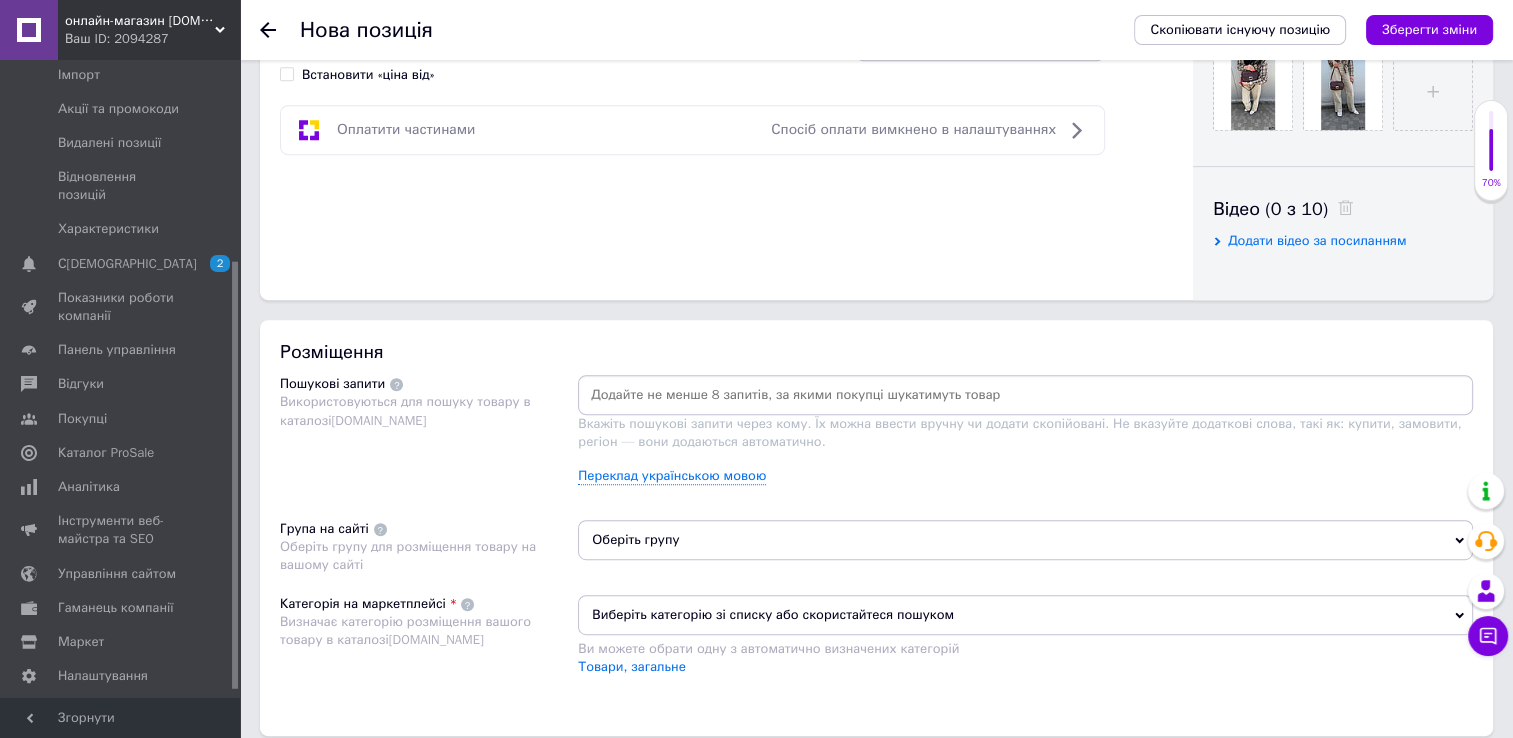 scroll, scrollTop: 900, scrollLeft: 0, axis: vertical 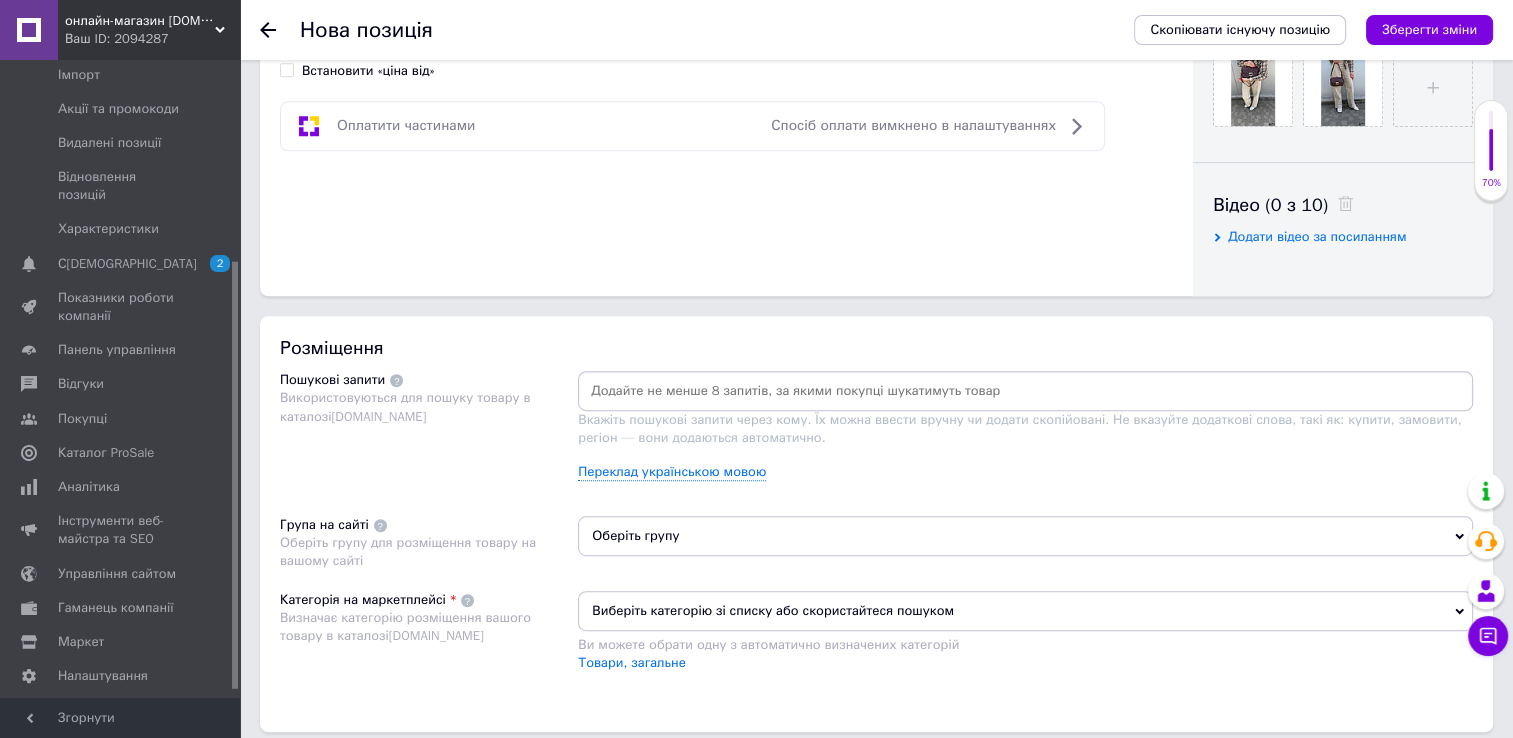 click at bounding box center (1025, 391) 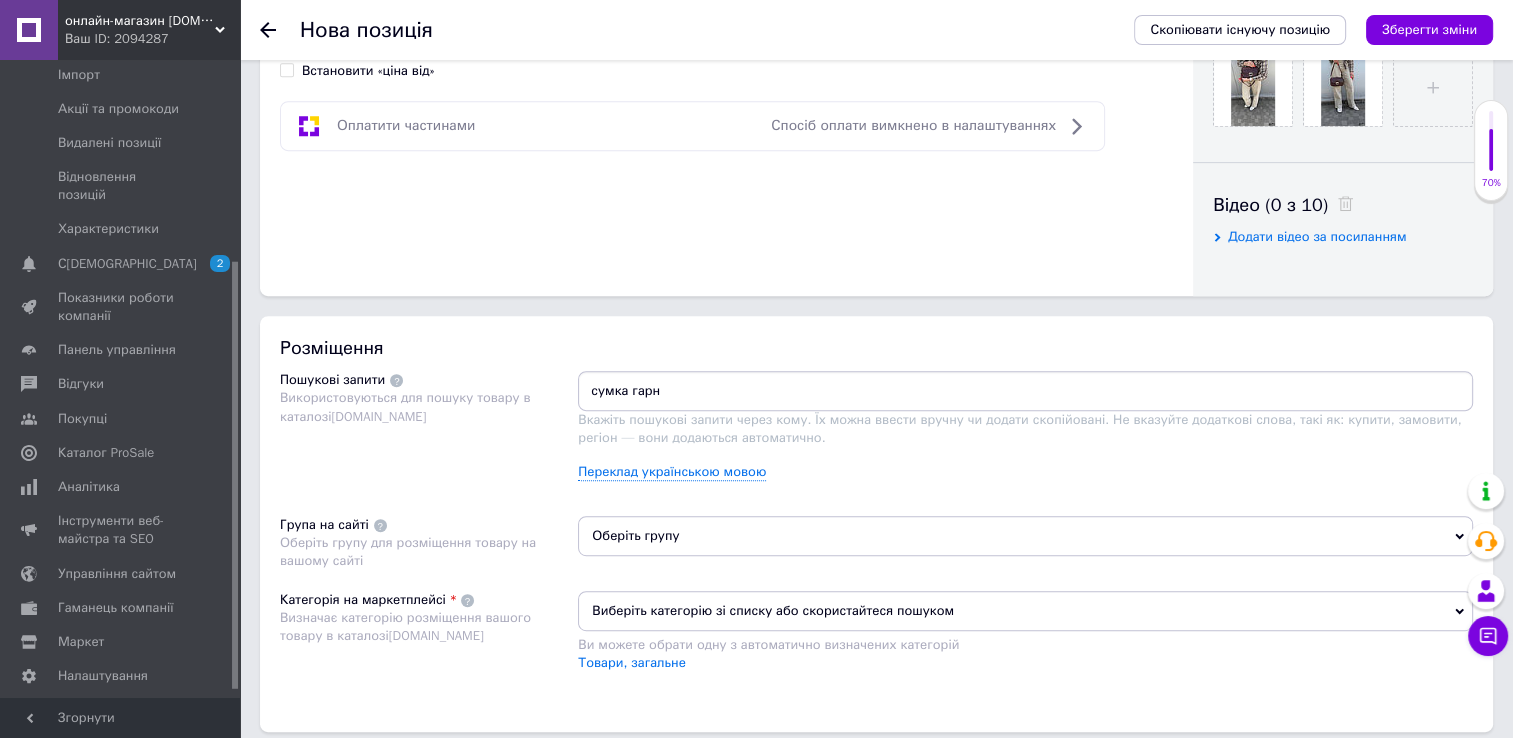 type on "сумка гарна" 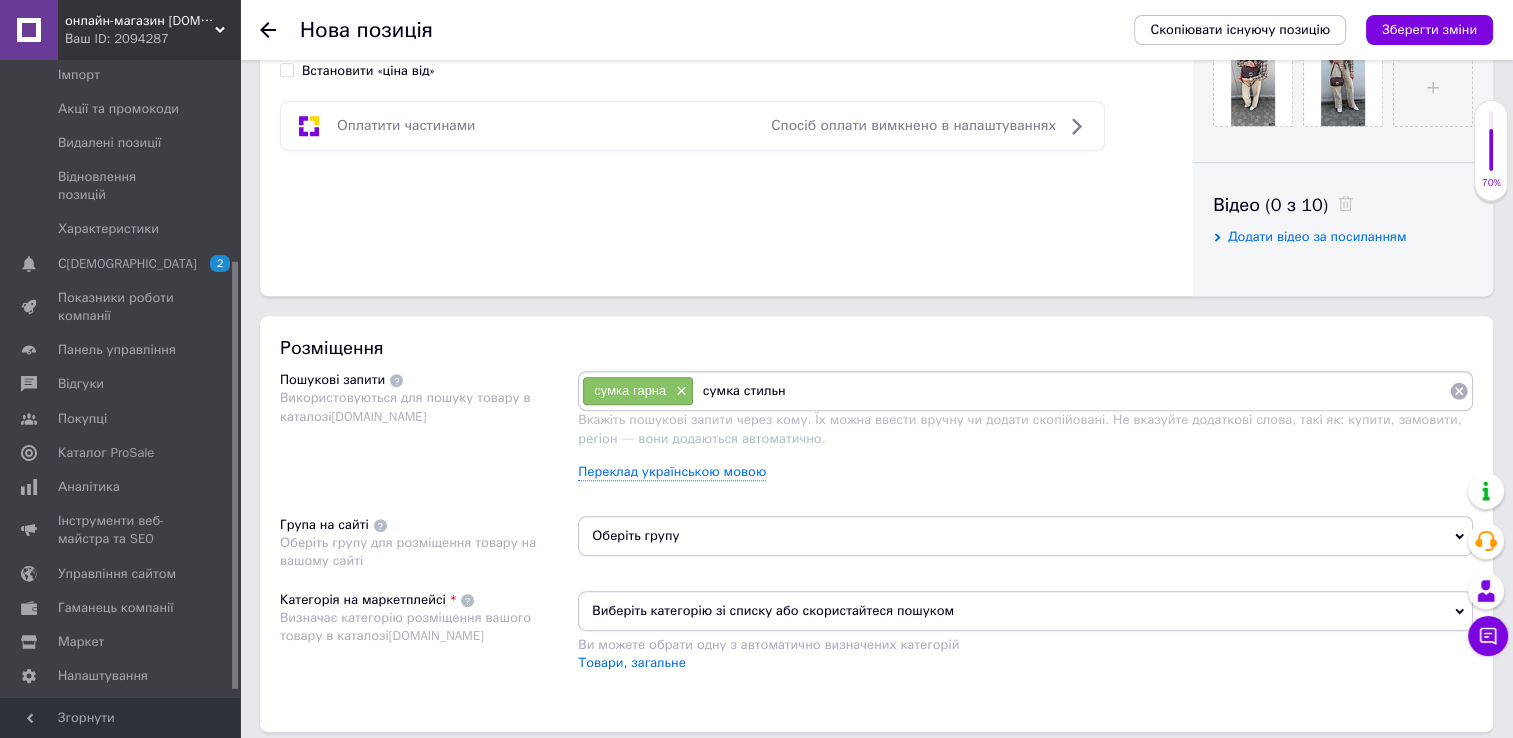 type on "сумка стильна" 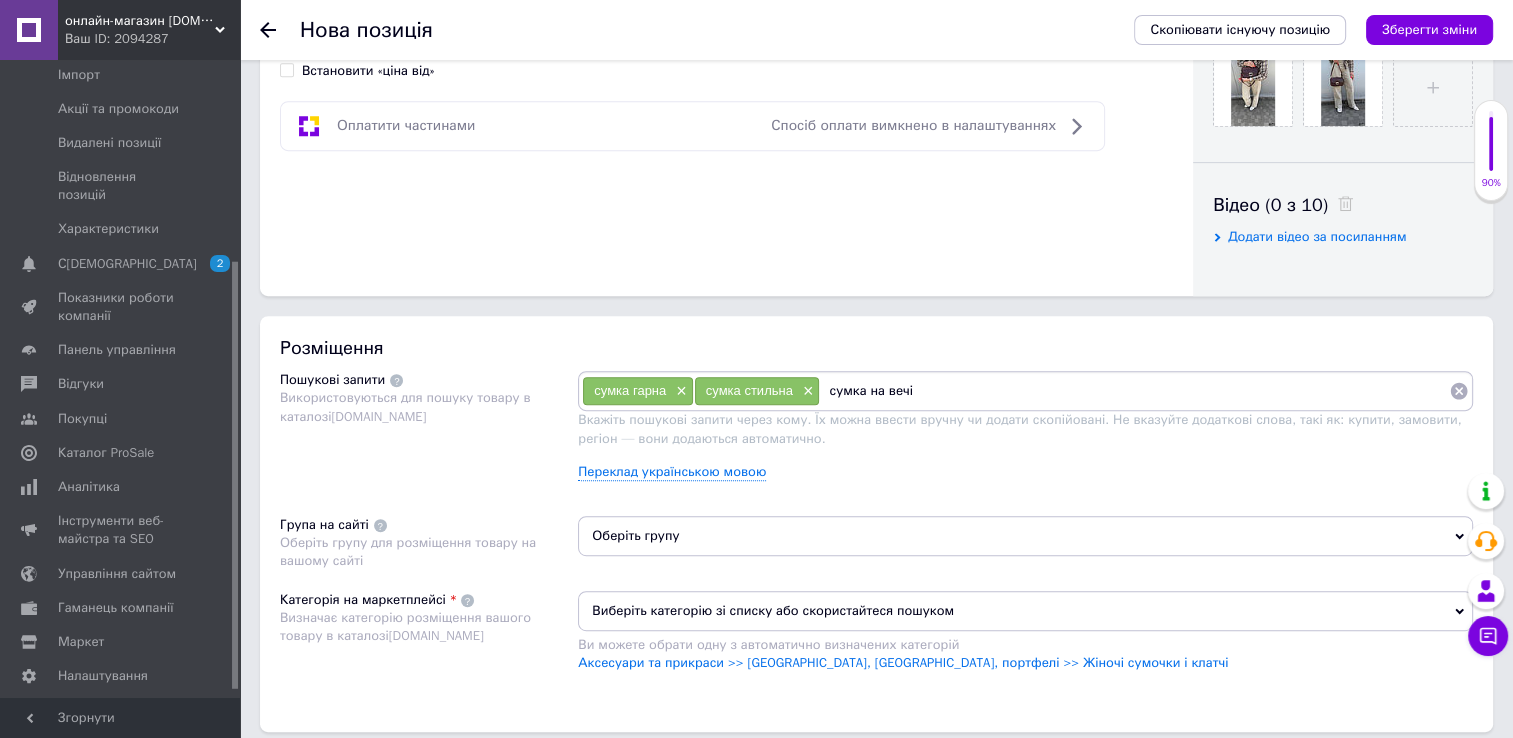 type on "сумка на вечір" 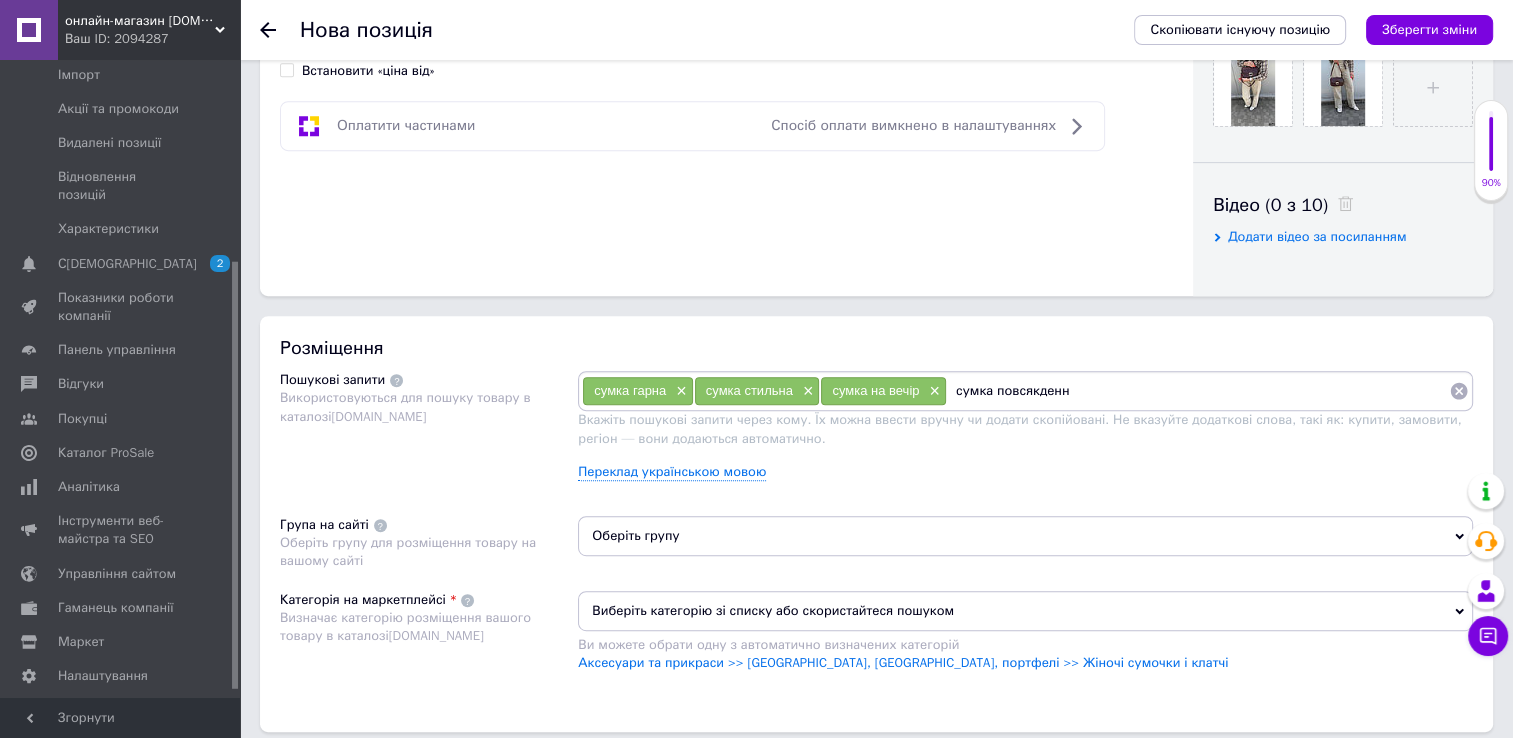 type on "сумка повсякденна" 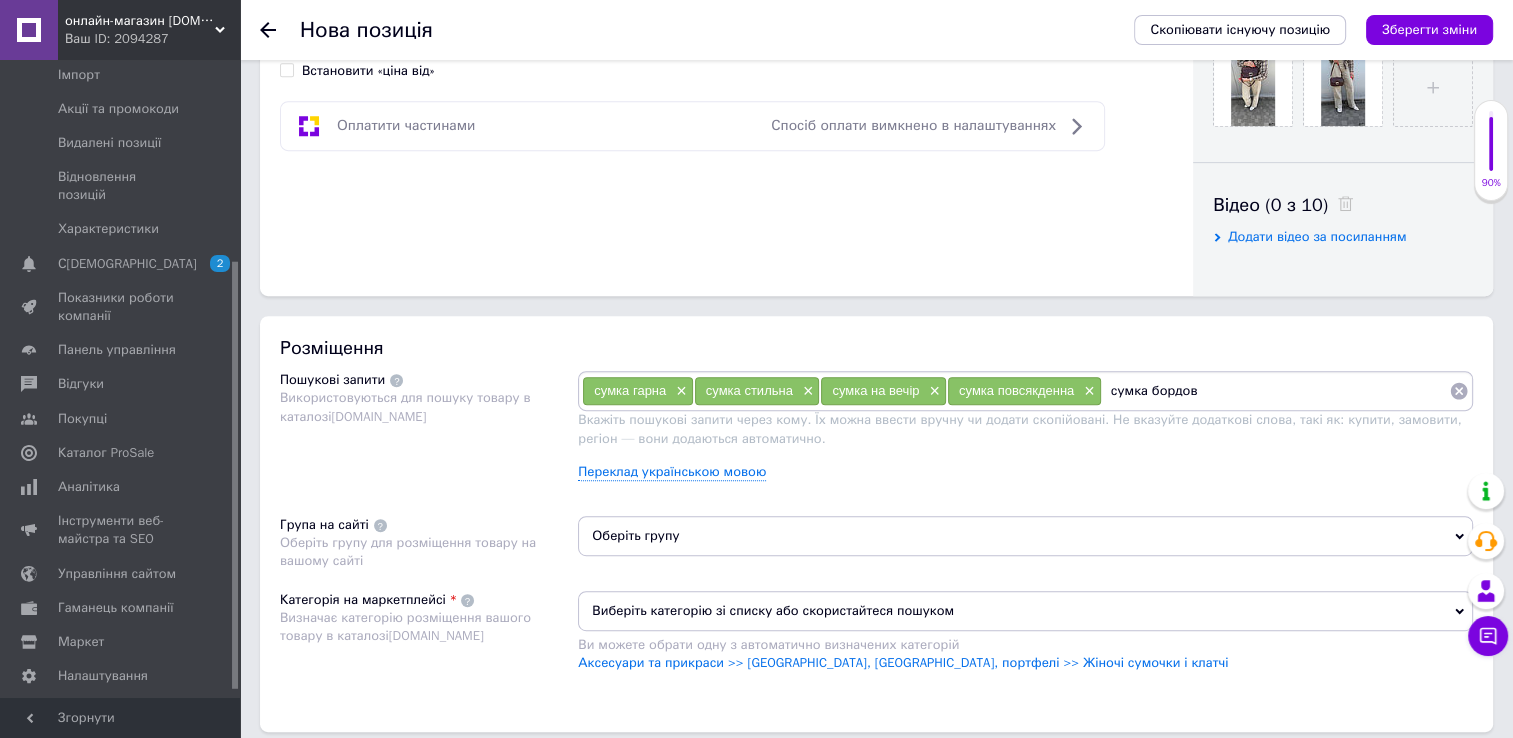 type on "сумка бордова" 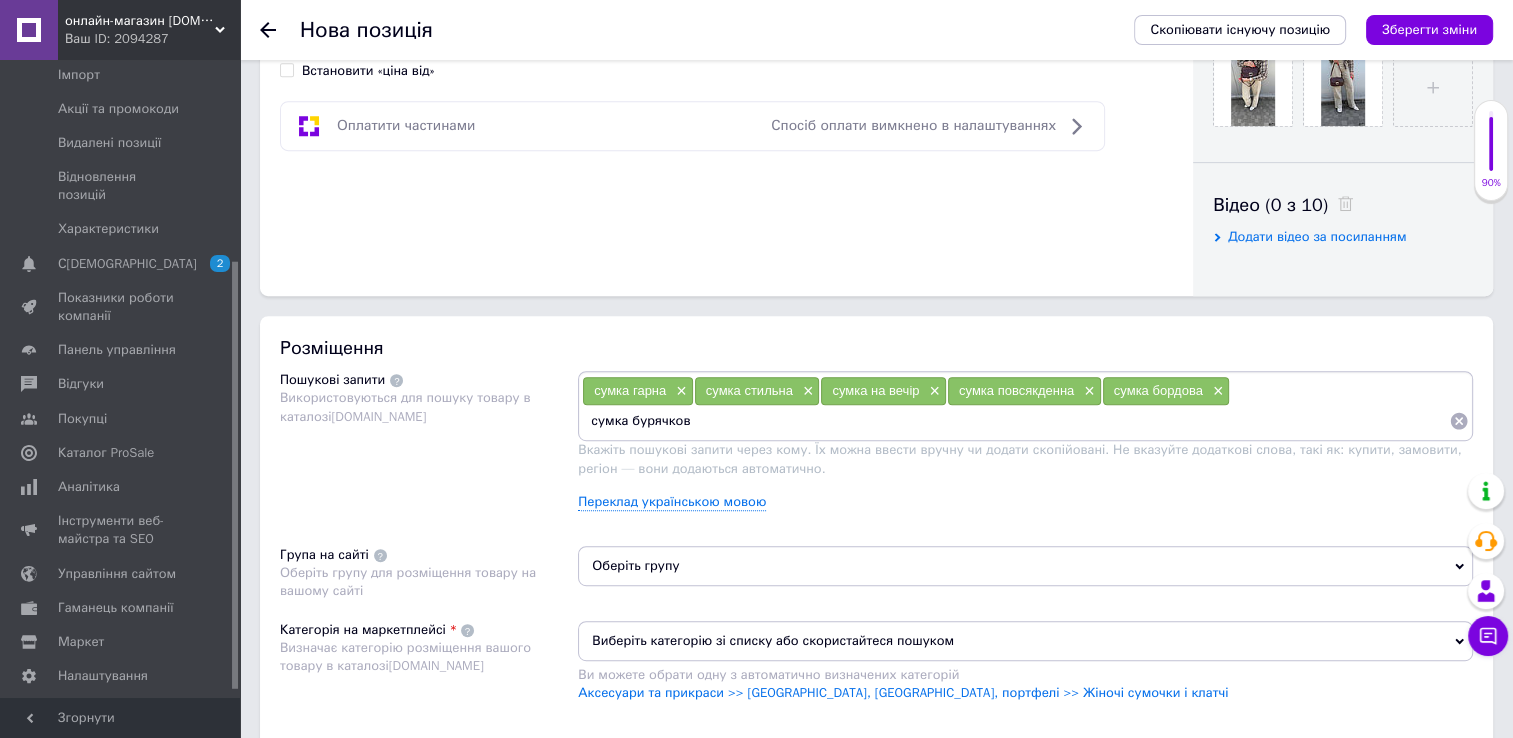 type on "сумка бурячкова" 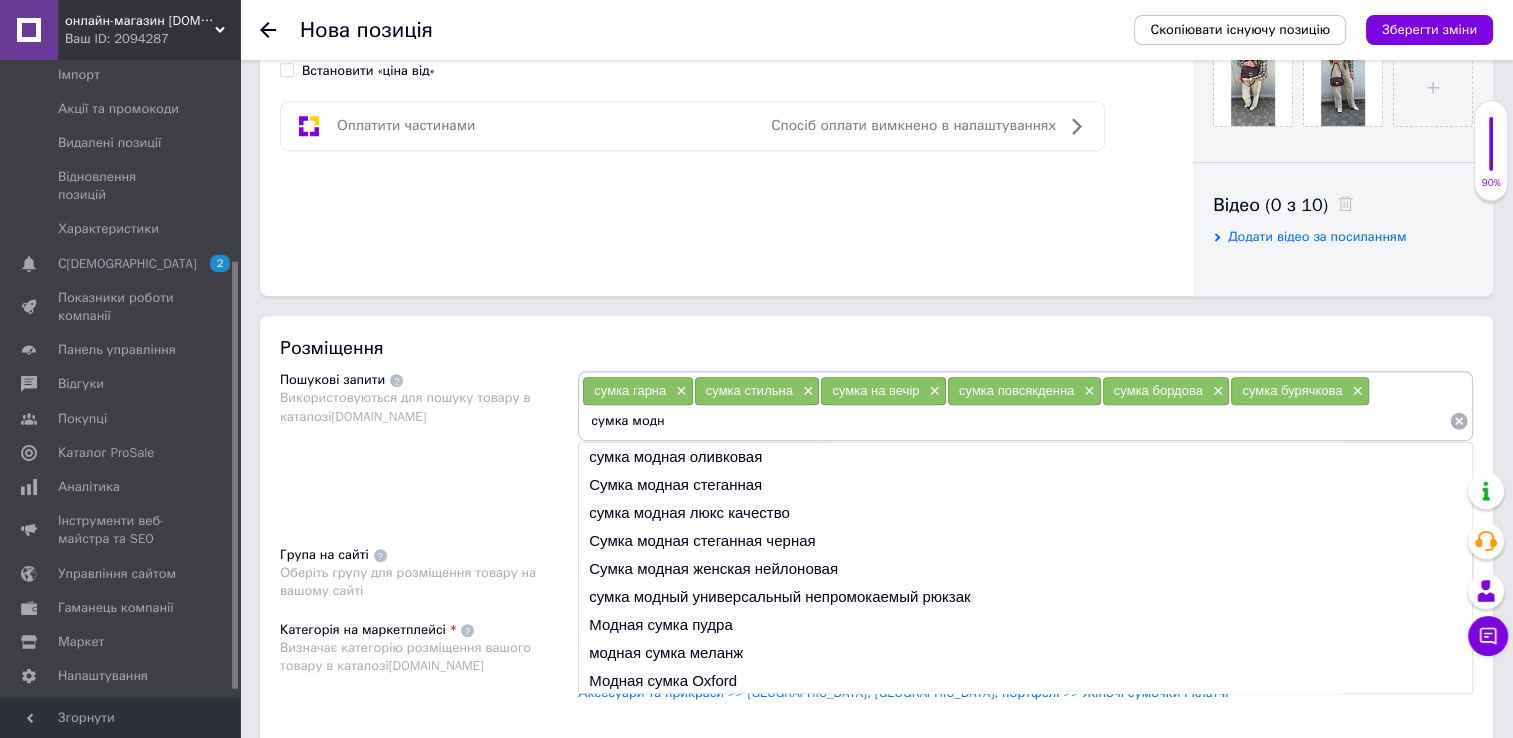 type on "сумка модна" 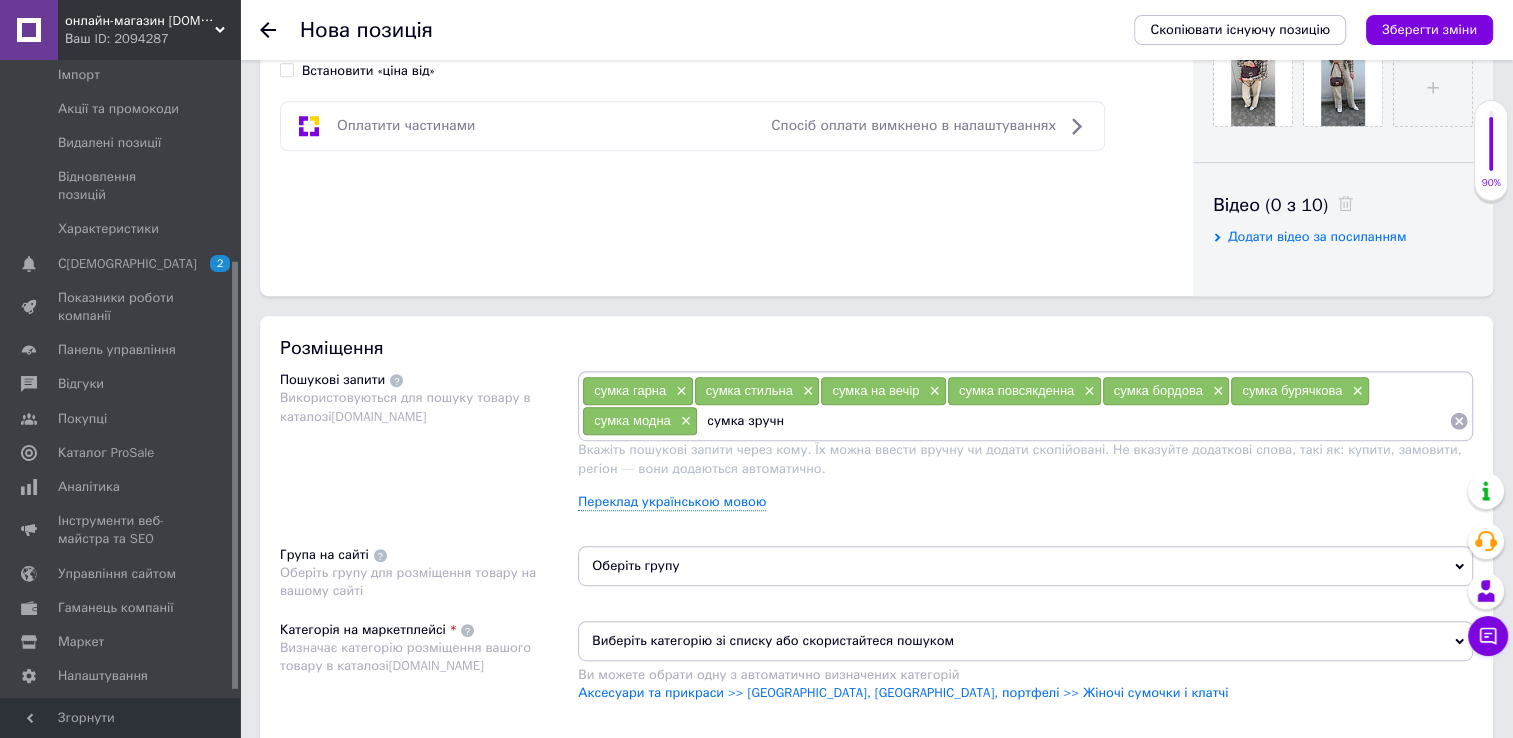 type on "сумка зручна" 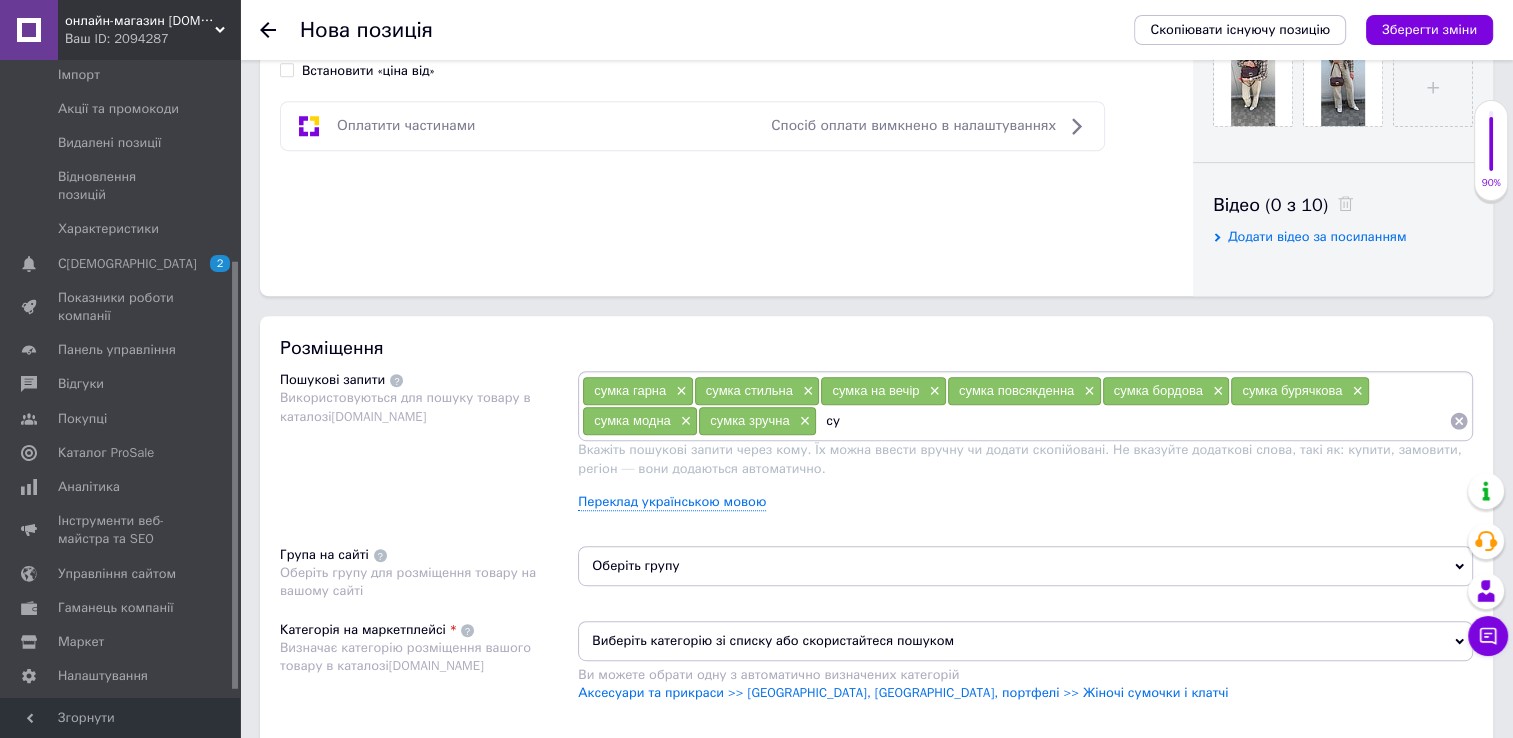 type on "с" 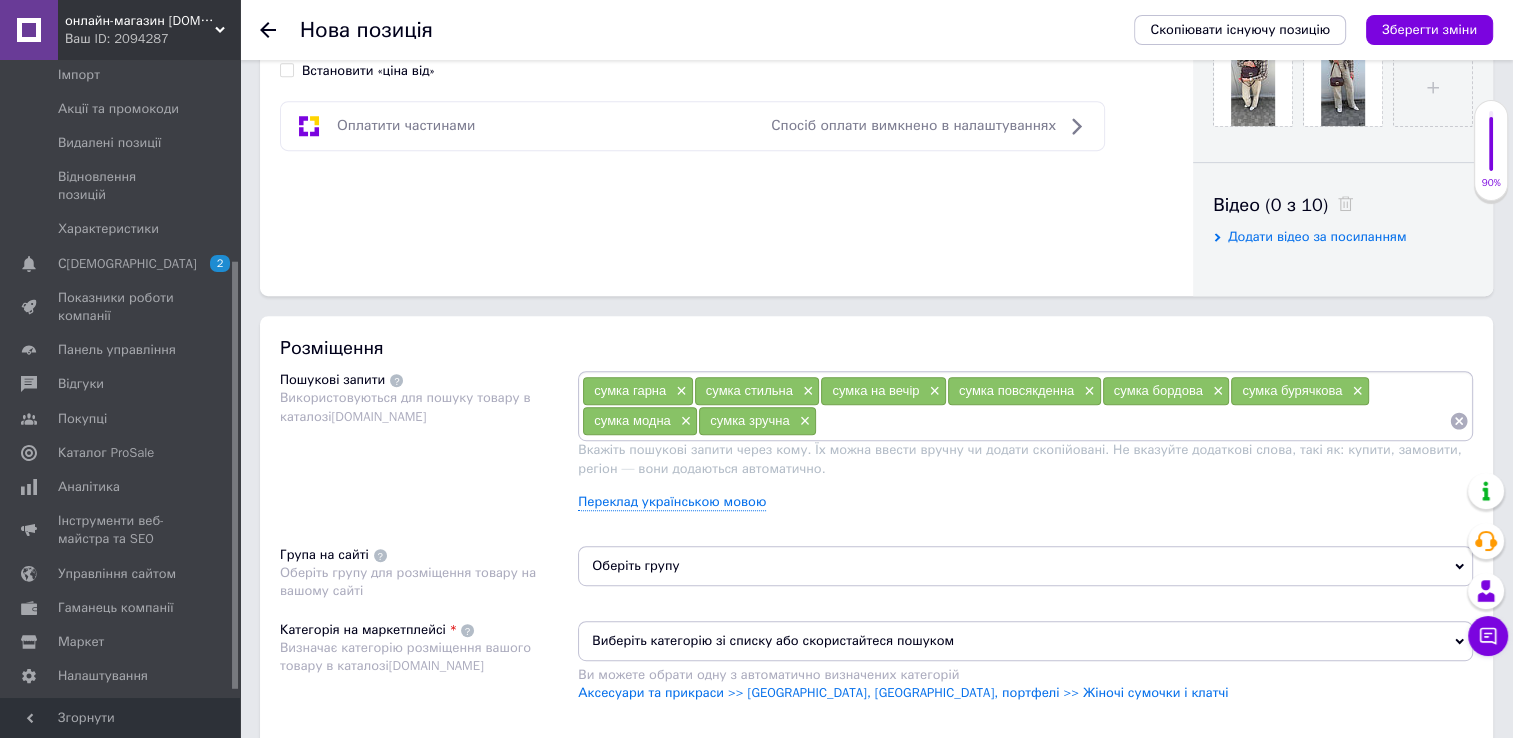 type on "сумка зручна" 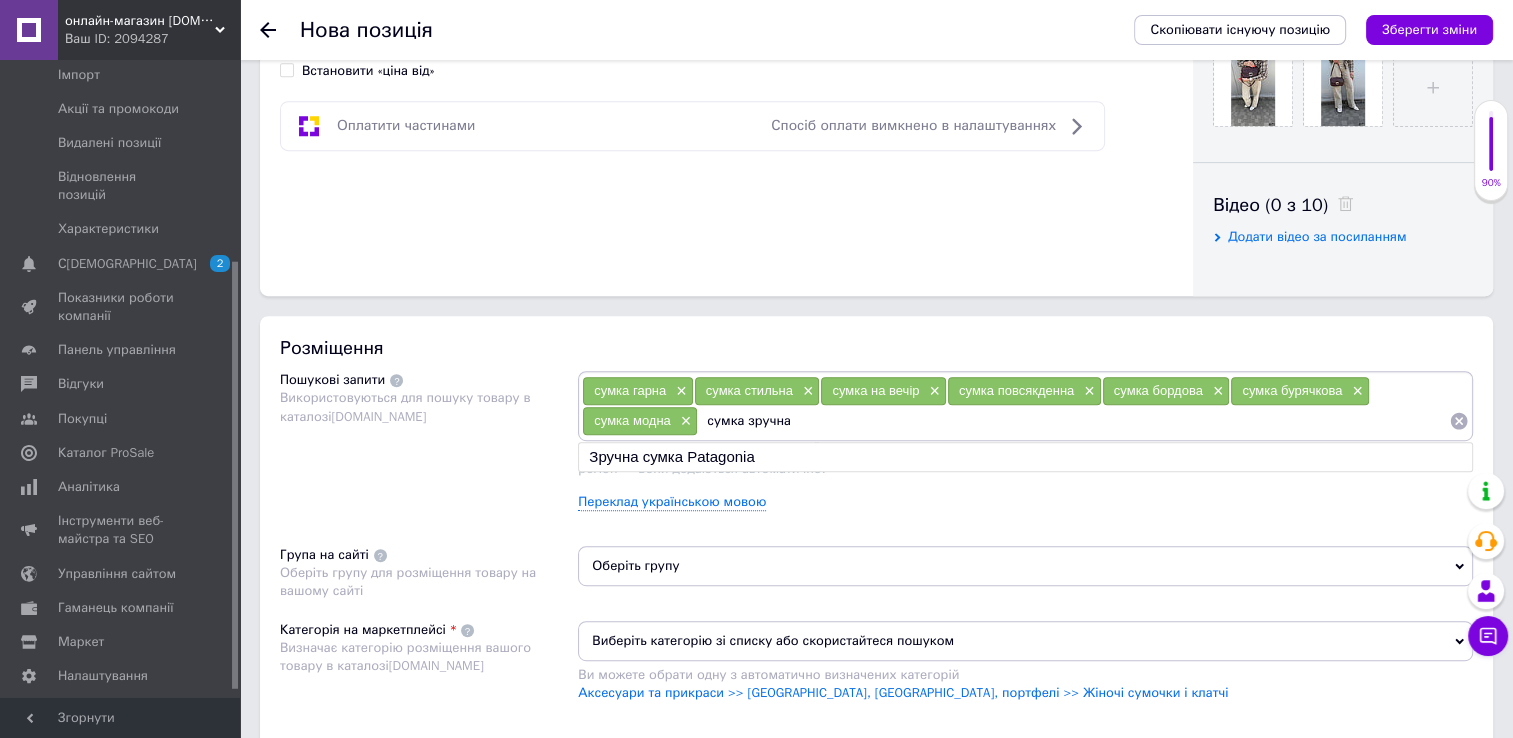 type 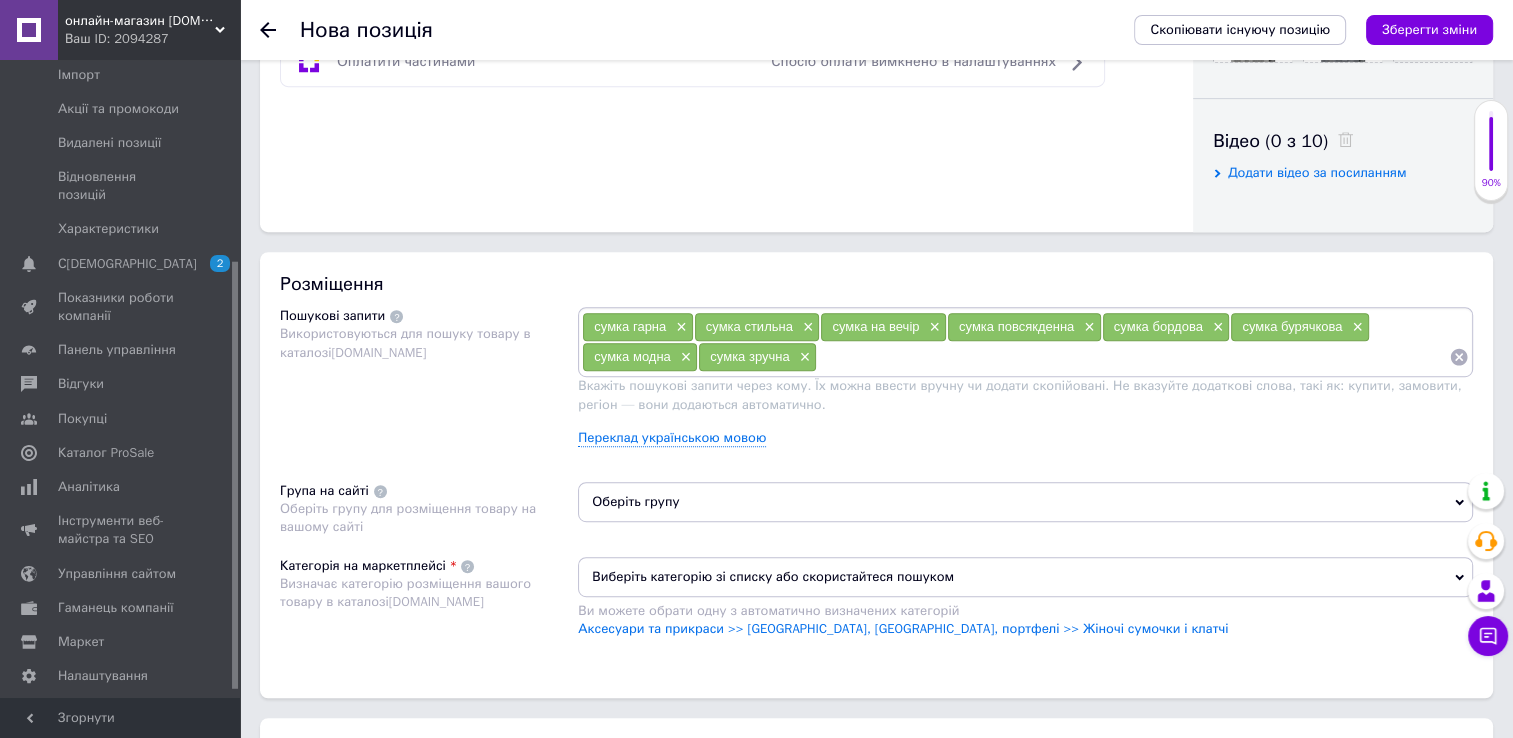 scroll, scrollTop: 1000, scrollLeft: 0, axis: vertical 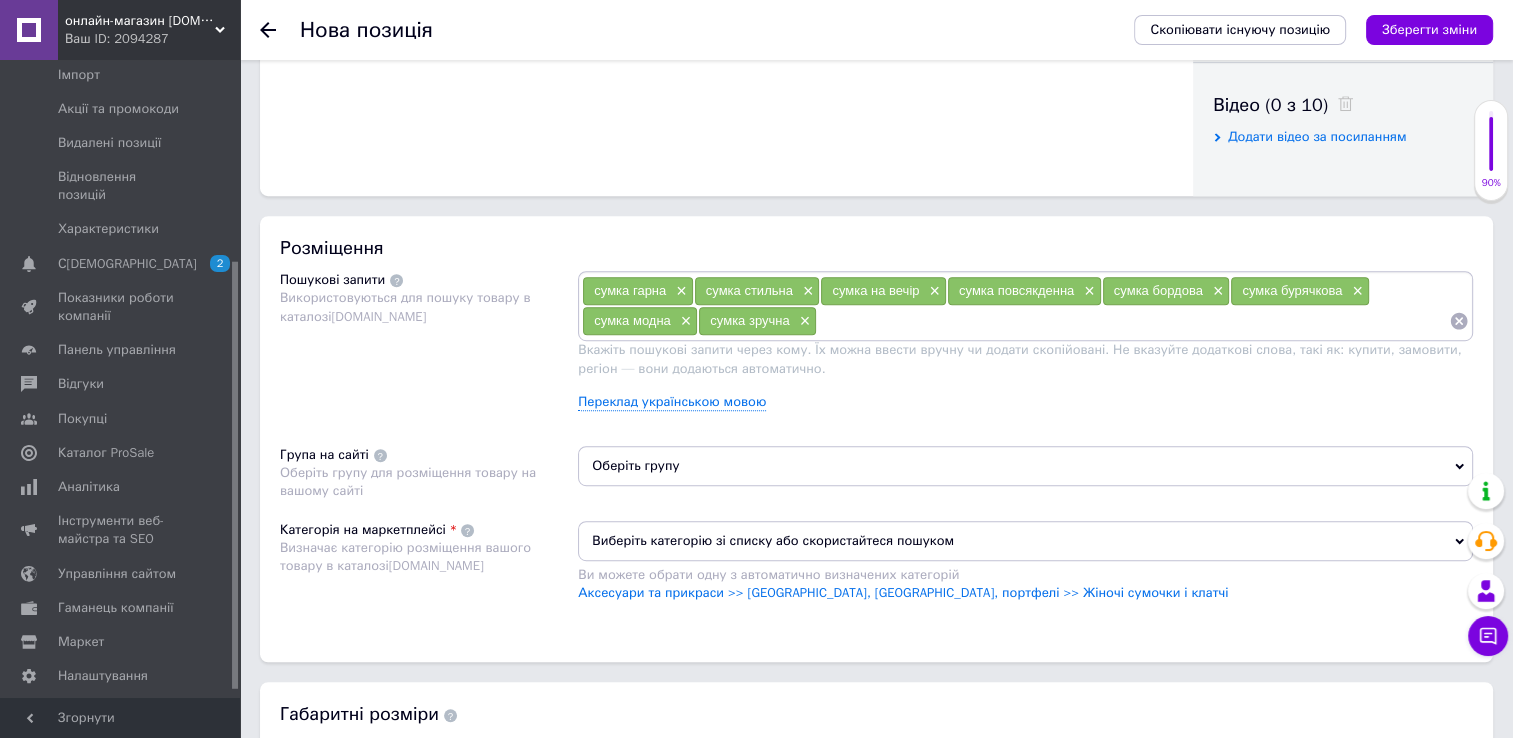 click on "Оберіть групу" at bounding box center [1025, 466] 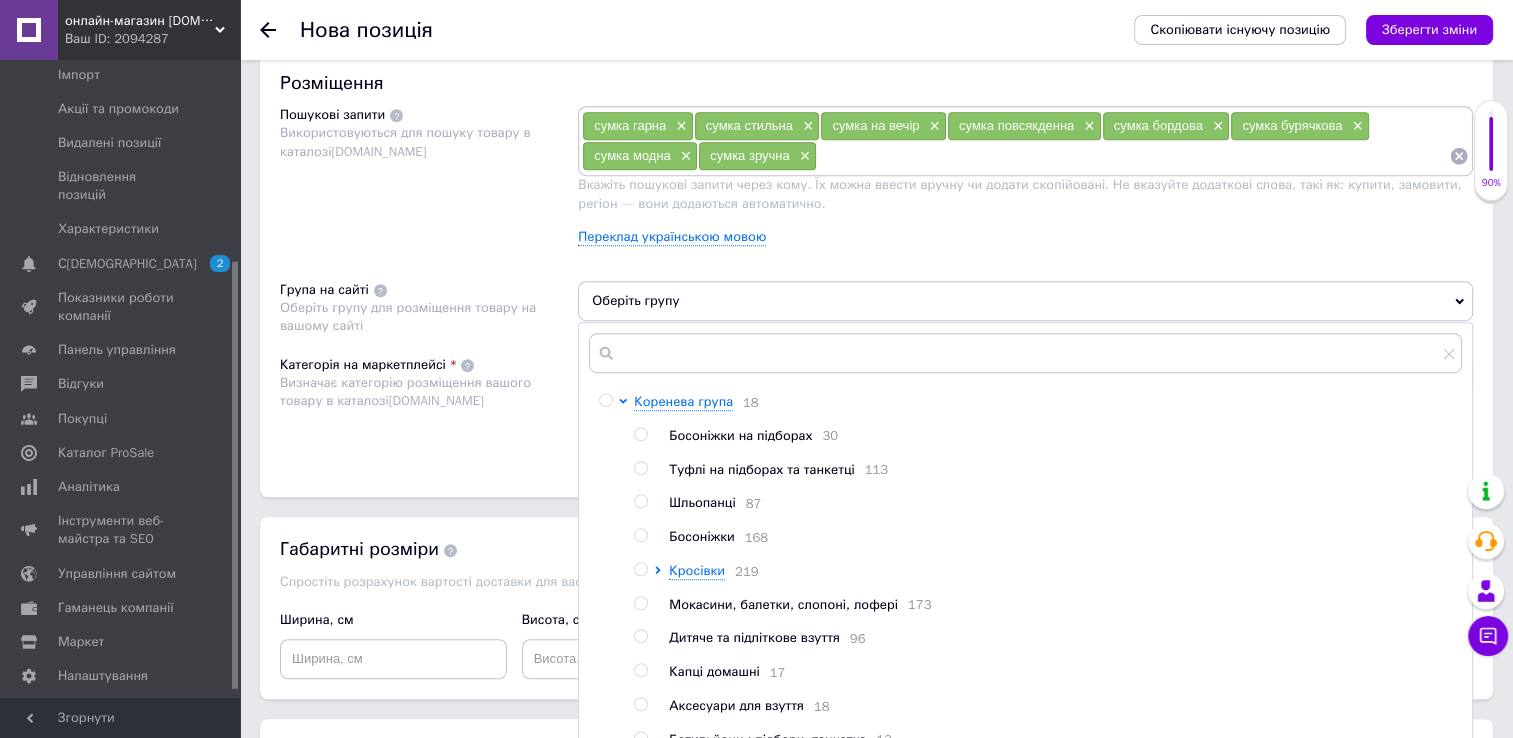 scroll, scrollTop: 1200, scrollLeft: 0, axis: vertical 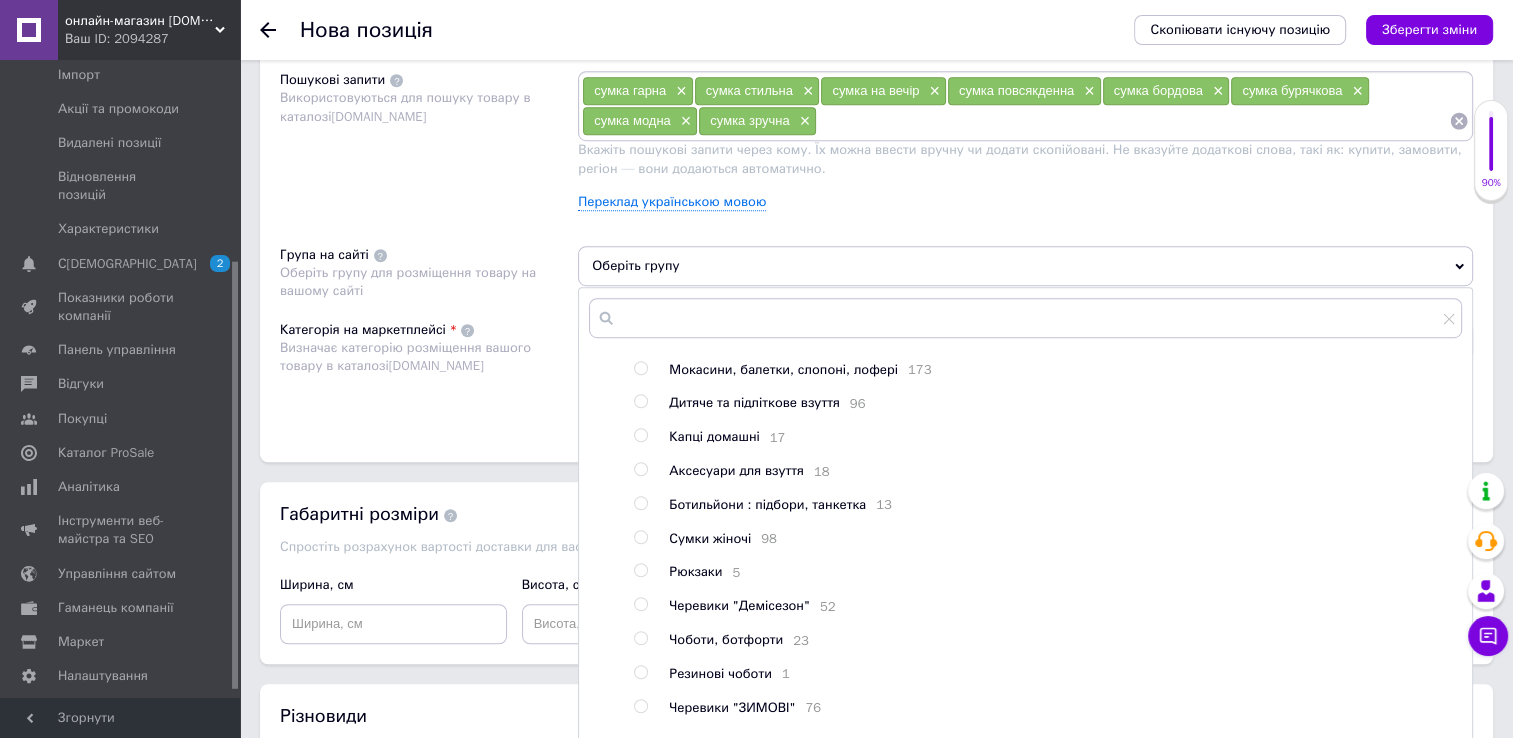 click at bounding box center (640, 537) 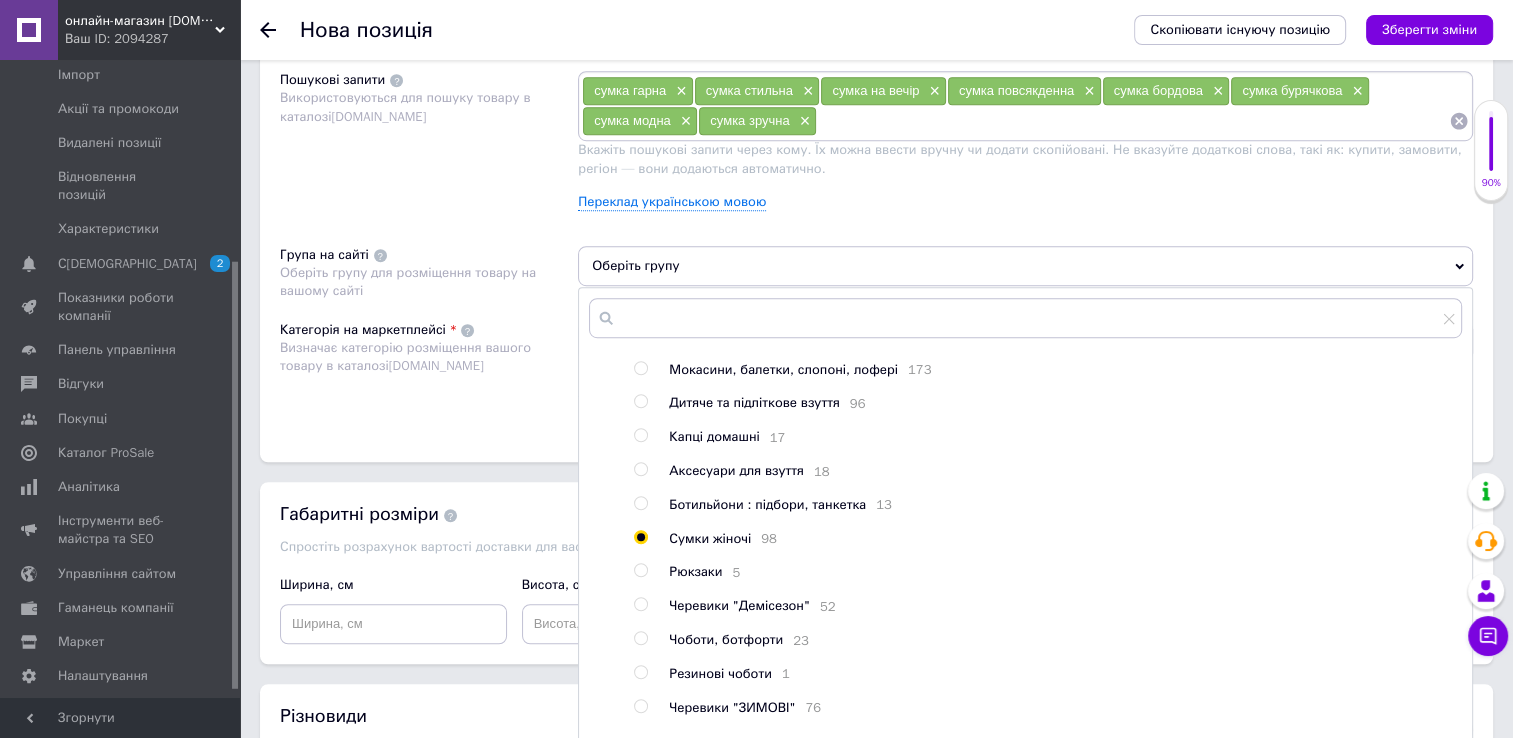 radio on "true" 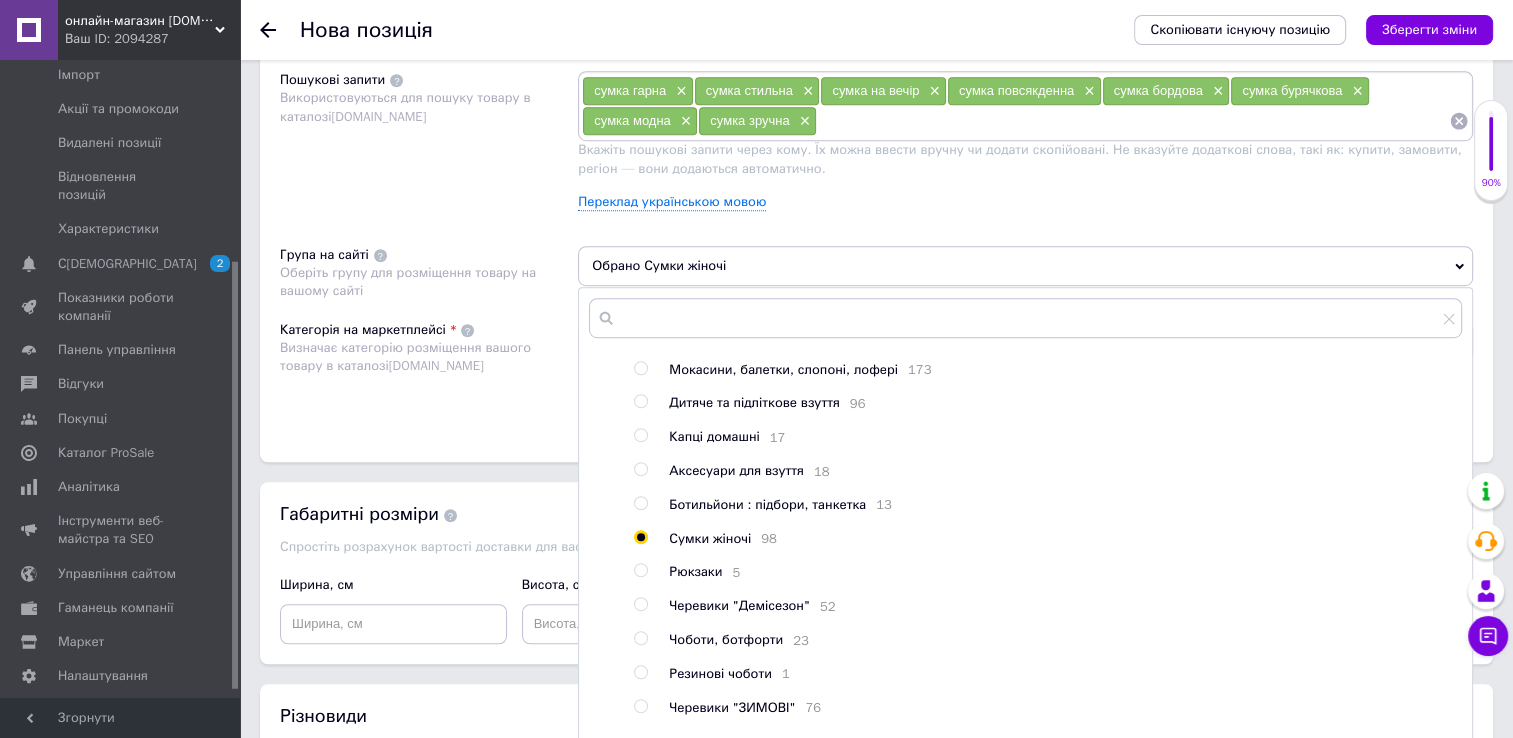 scroll, scrollTop: 320, scrollLeft: 0, axis: vertical 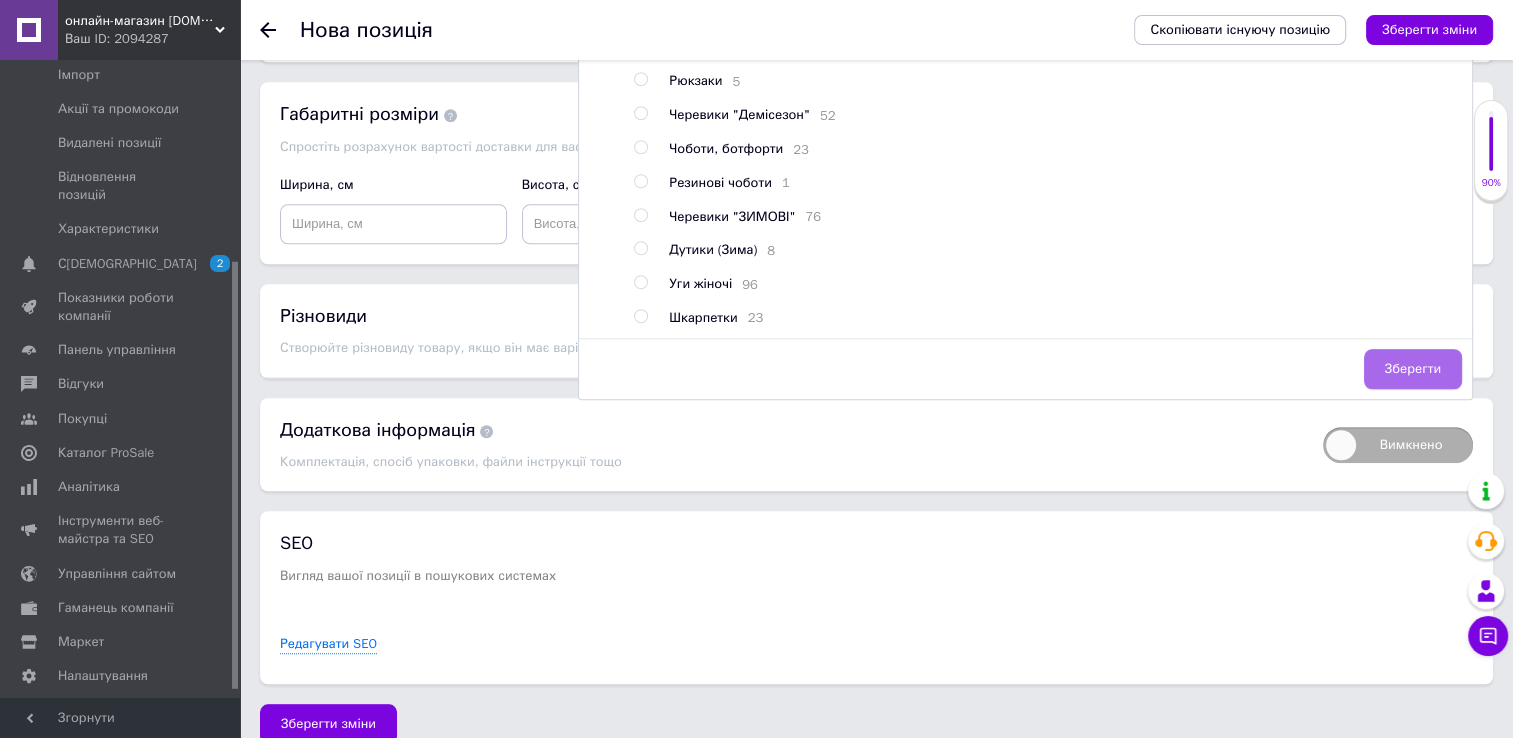 click on "Зберегти" at bounding box center (1413, 369) 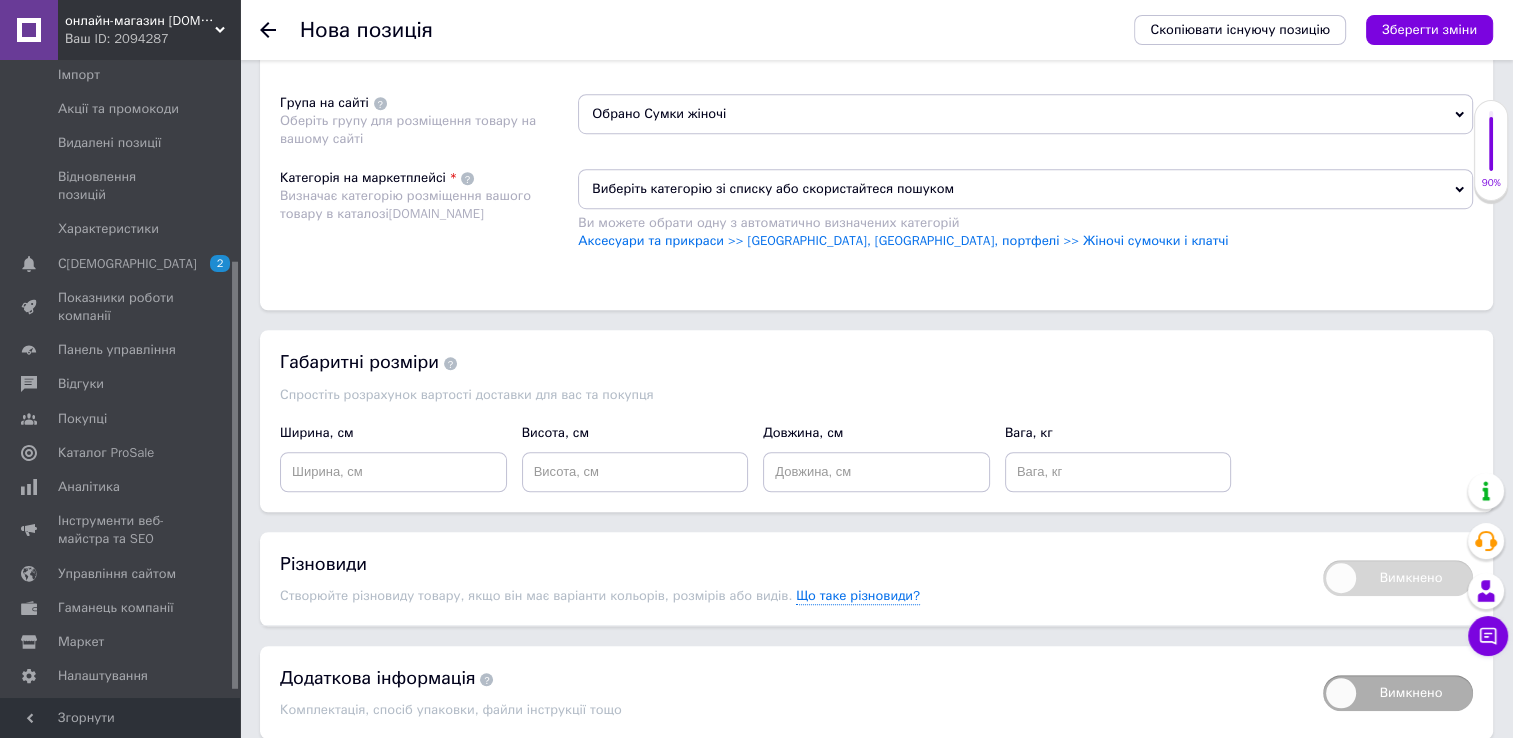 scroll, scrollTop: 1100, scrollLeft: 0, axis: vertical 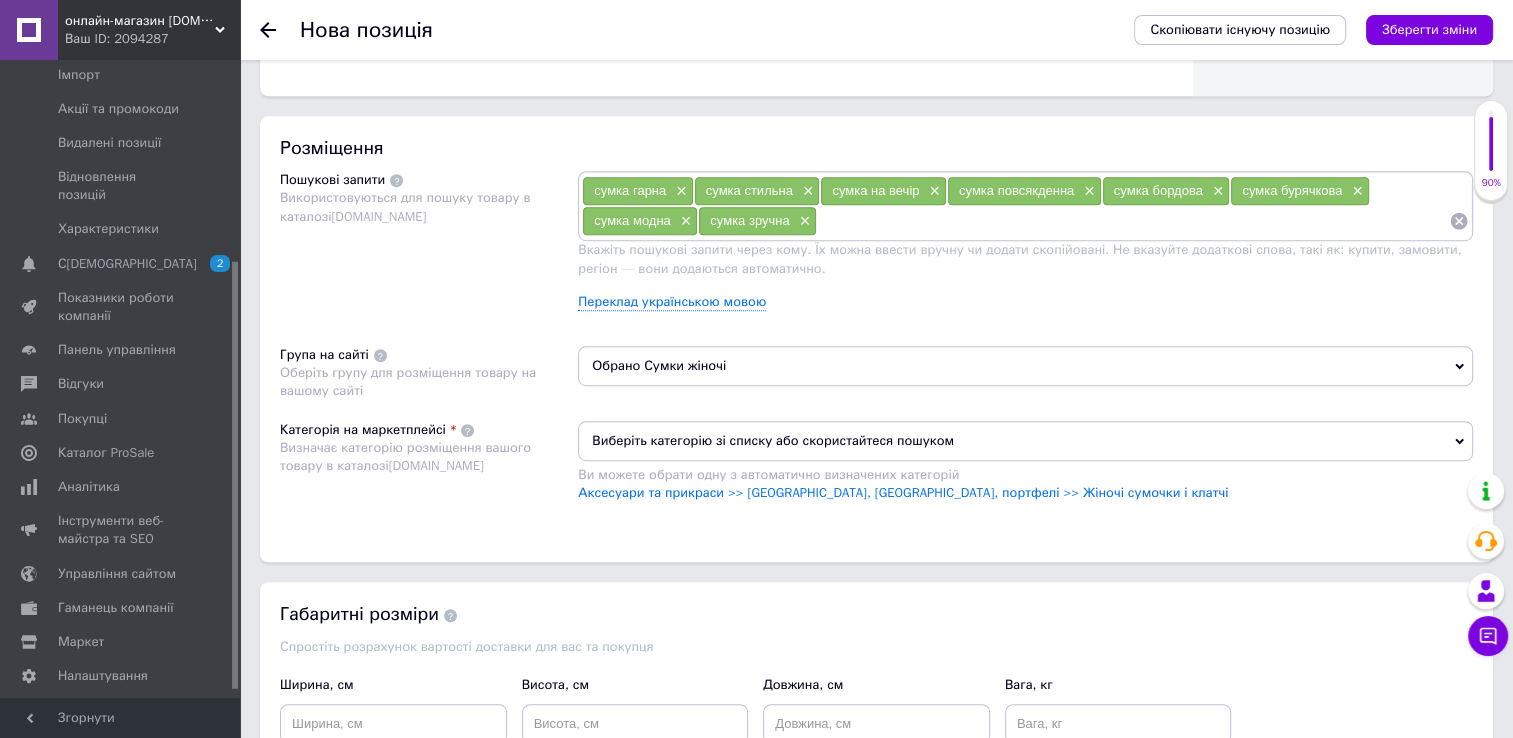 click on "Виберіть категорію зі списку або скористайтеся пошуком" at bounding box center [1025, 441] 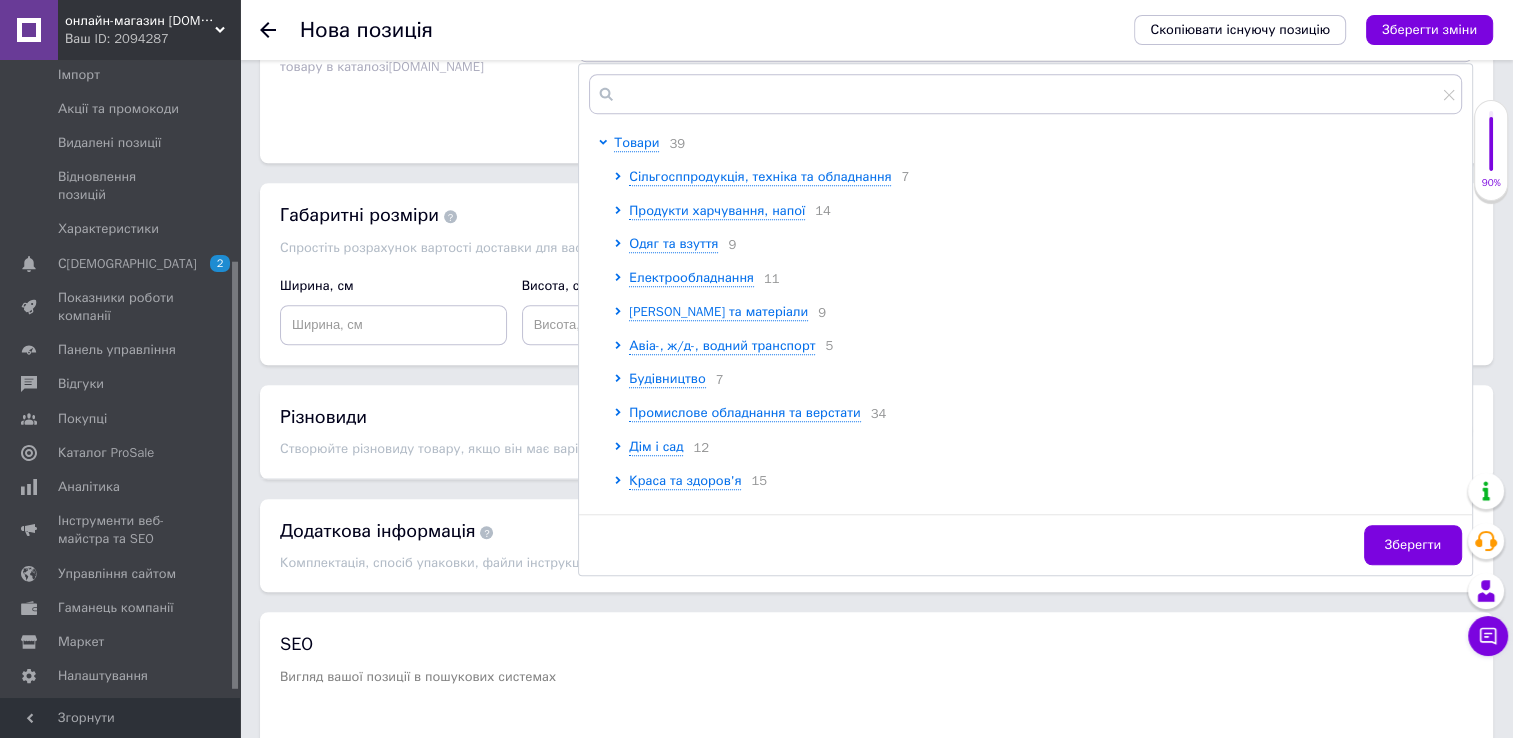 scroll, scrollTop: 1500, scrollLeft: 0, axis: vertical 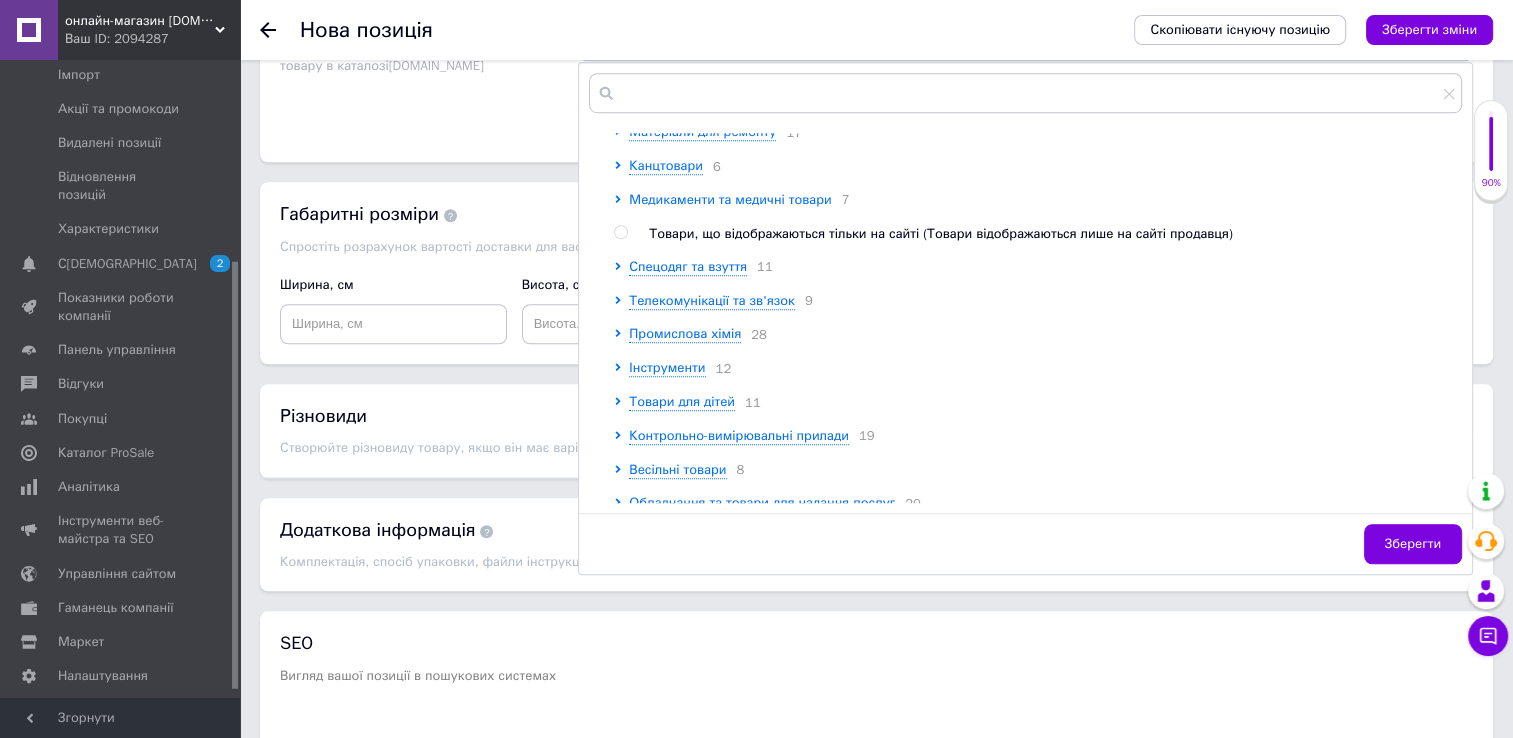 click on "Медикаменти та медичні товари" at bounding box center (730, 199) 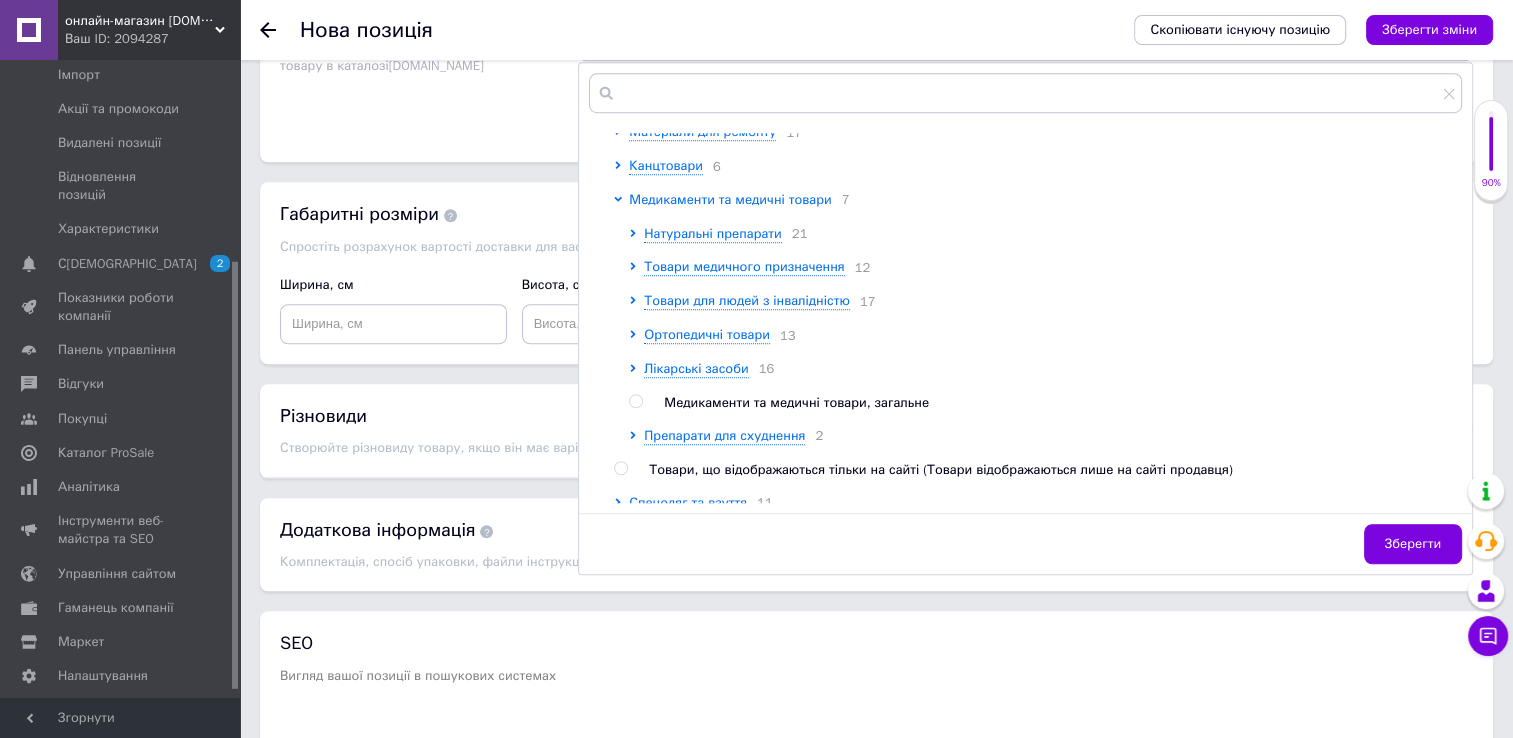 click on "Медикаменти та медичні товари" at bounding box center [730, 199] 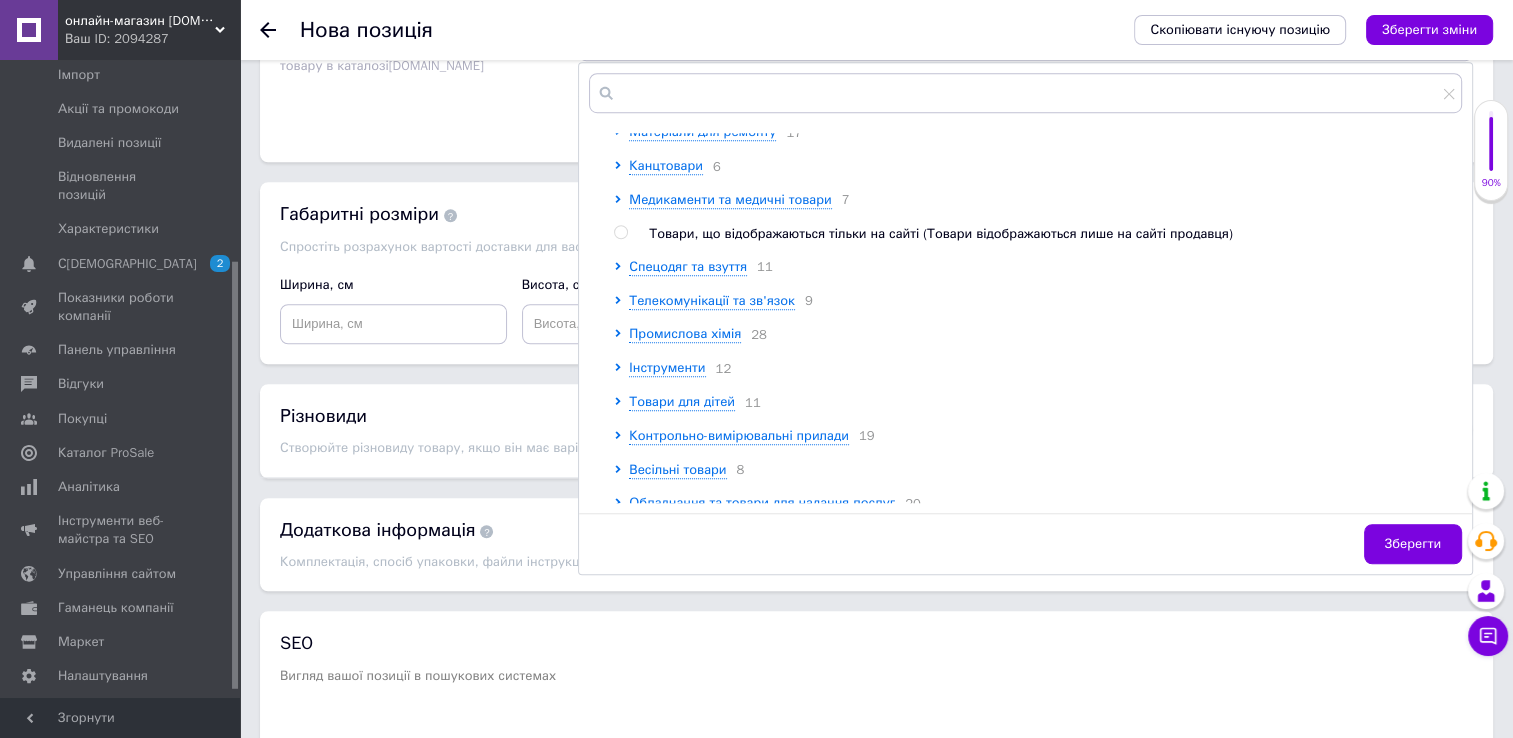 click at bounding box center (620, 232) 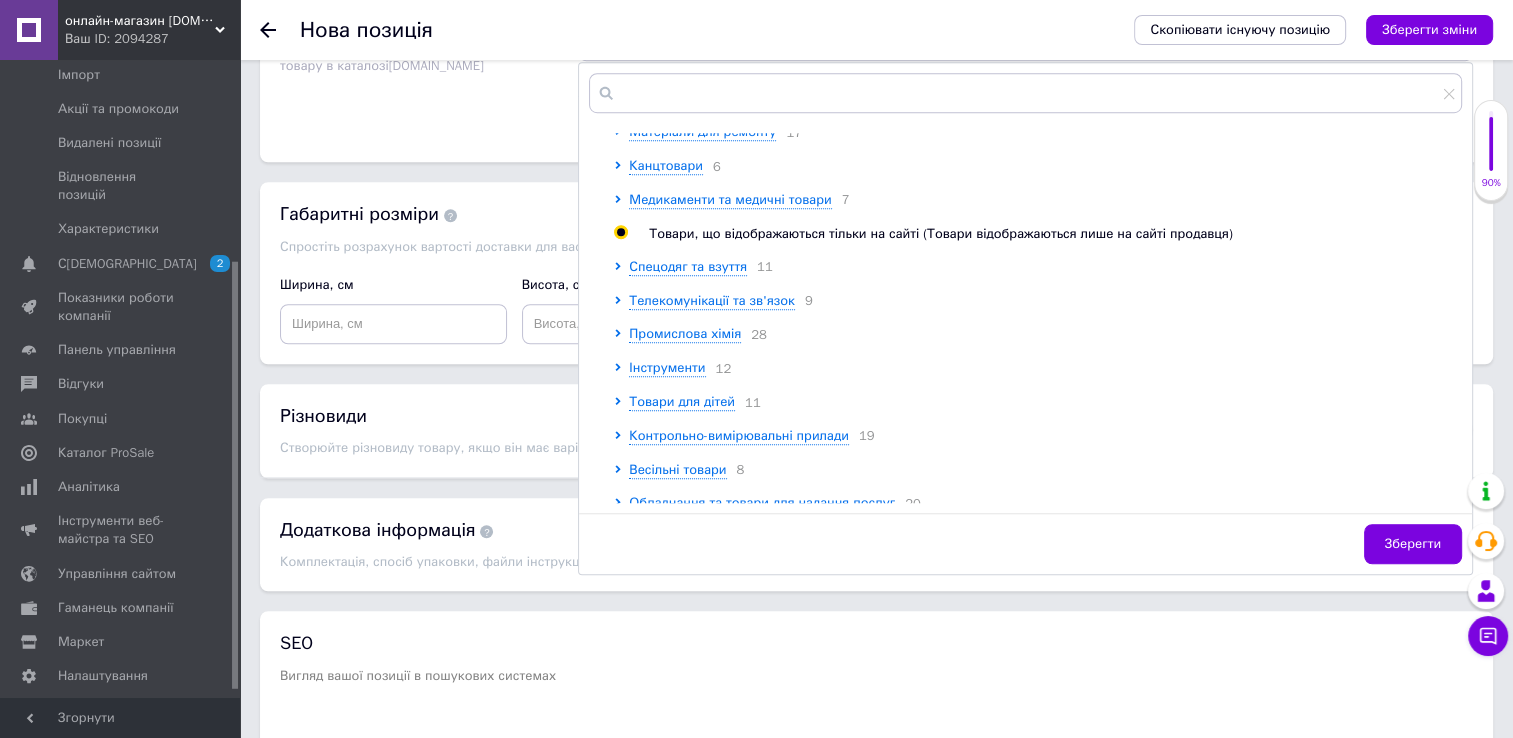 radio on "true" 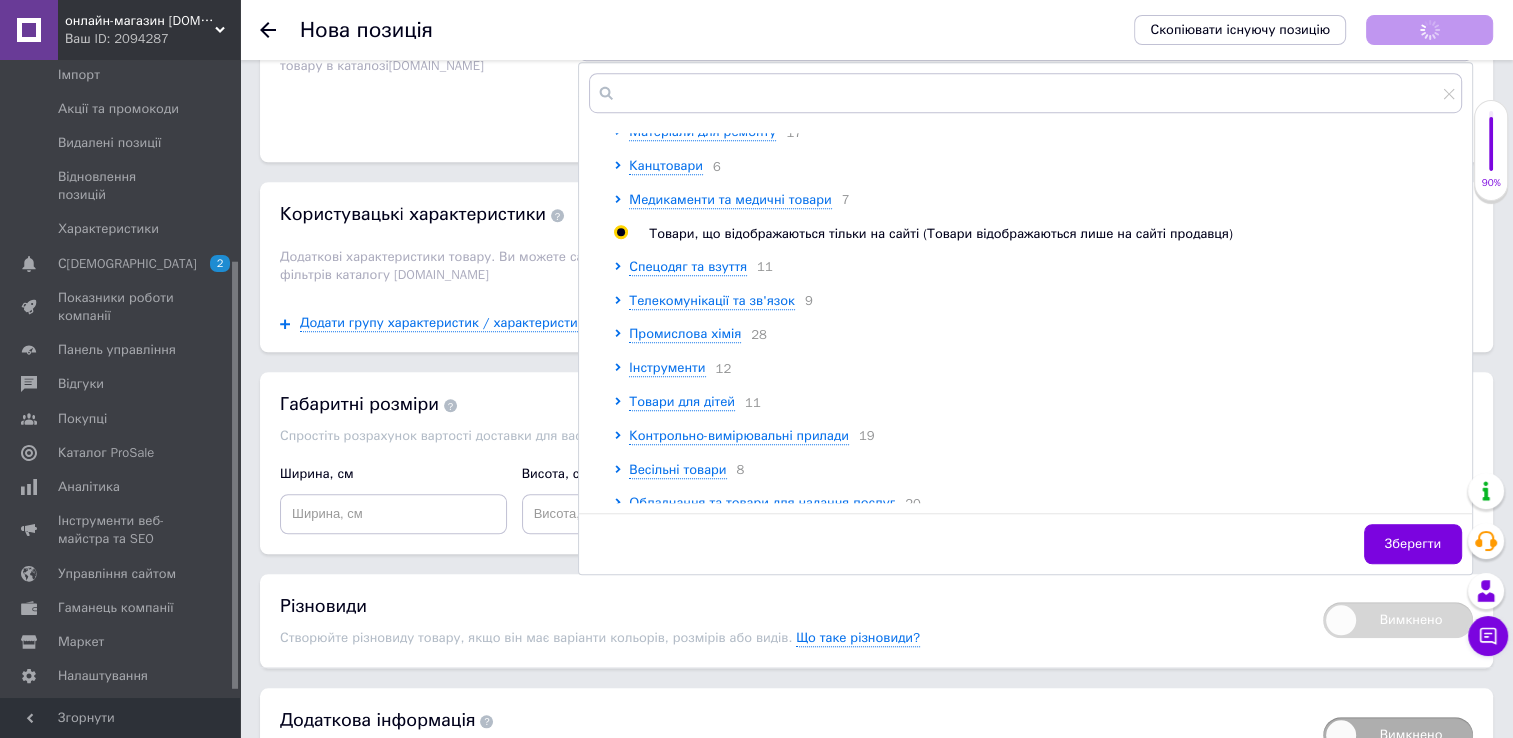 click at bounding box center (620, 232) 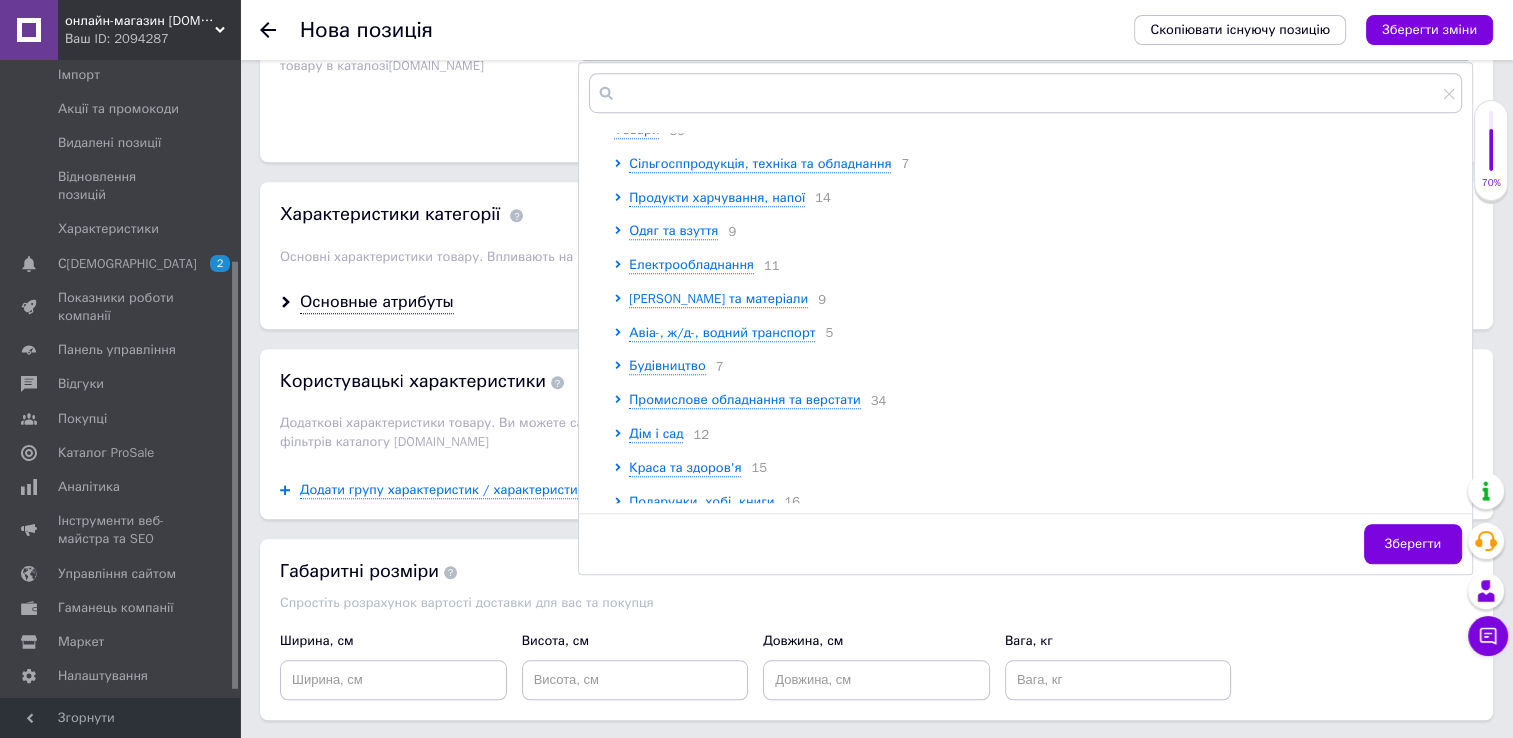 scroll, scrollTop: 0, scrollLeft: 0, axis: both 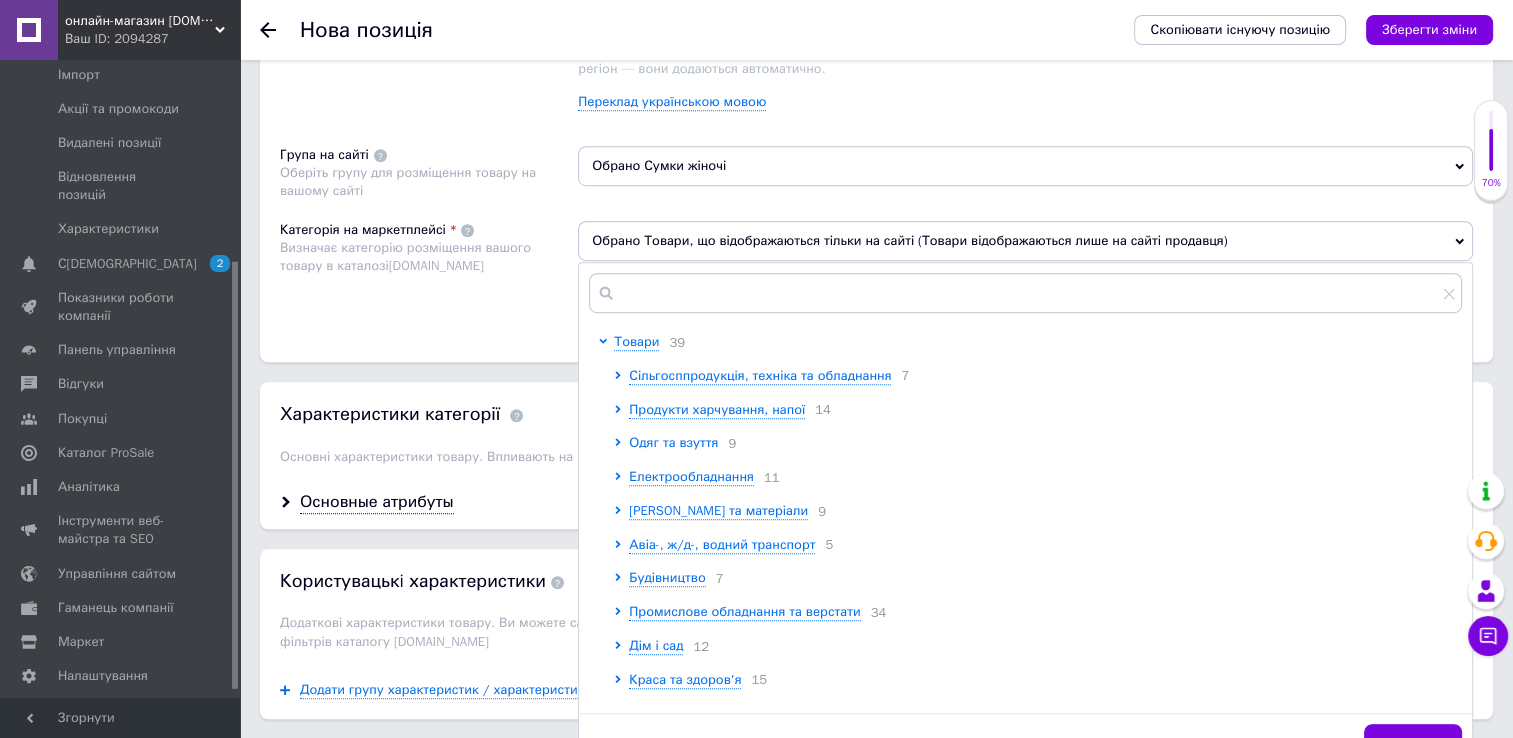 click on "Одяг та взуття" at bounding box center (673, 442) 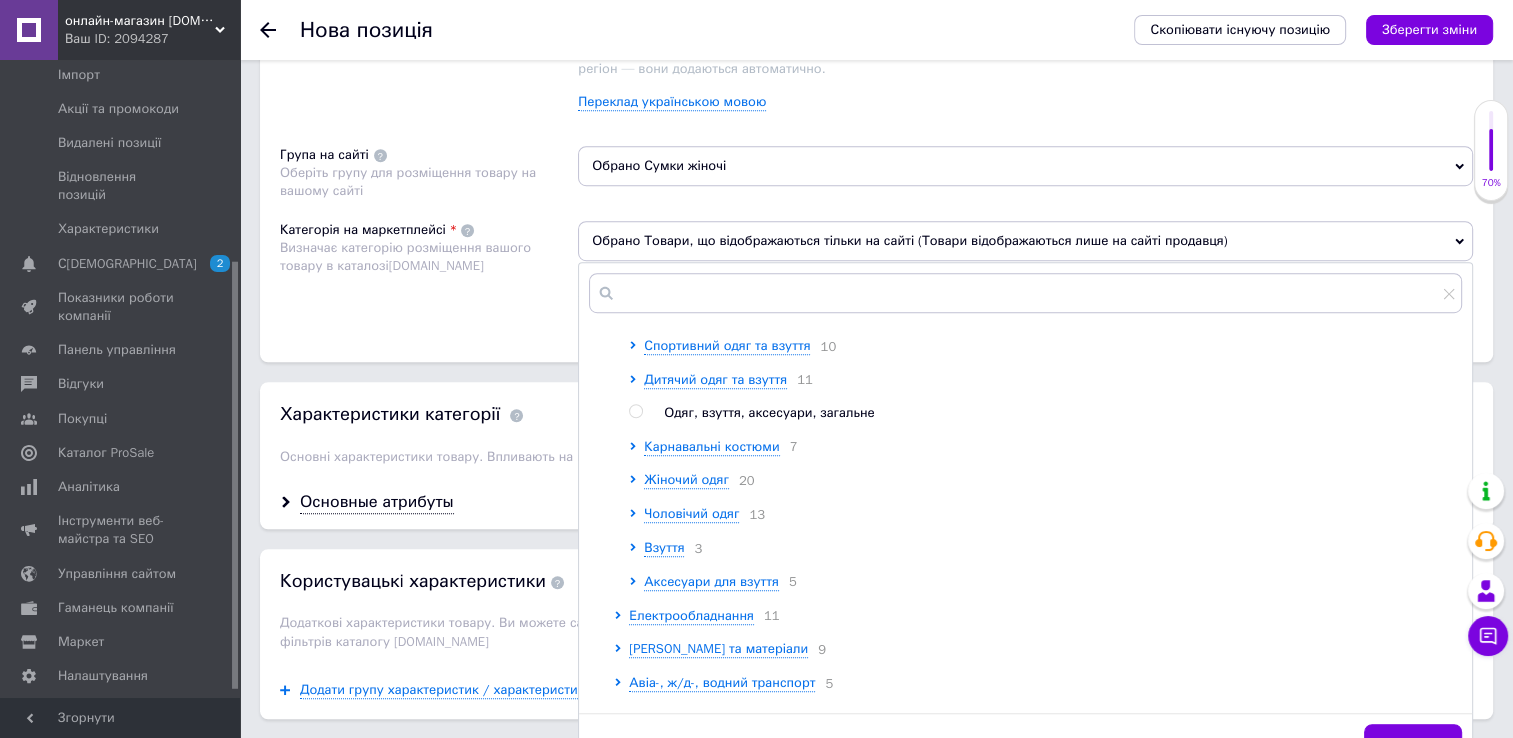 scroll, scrollTop: 200, scrollLeft: 0, axis: vertical 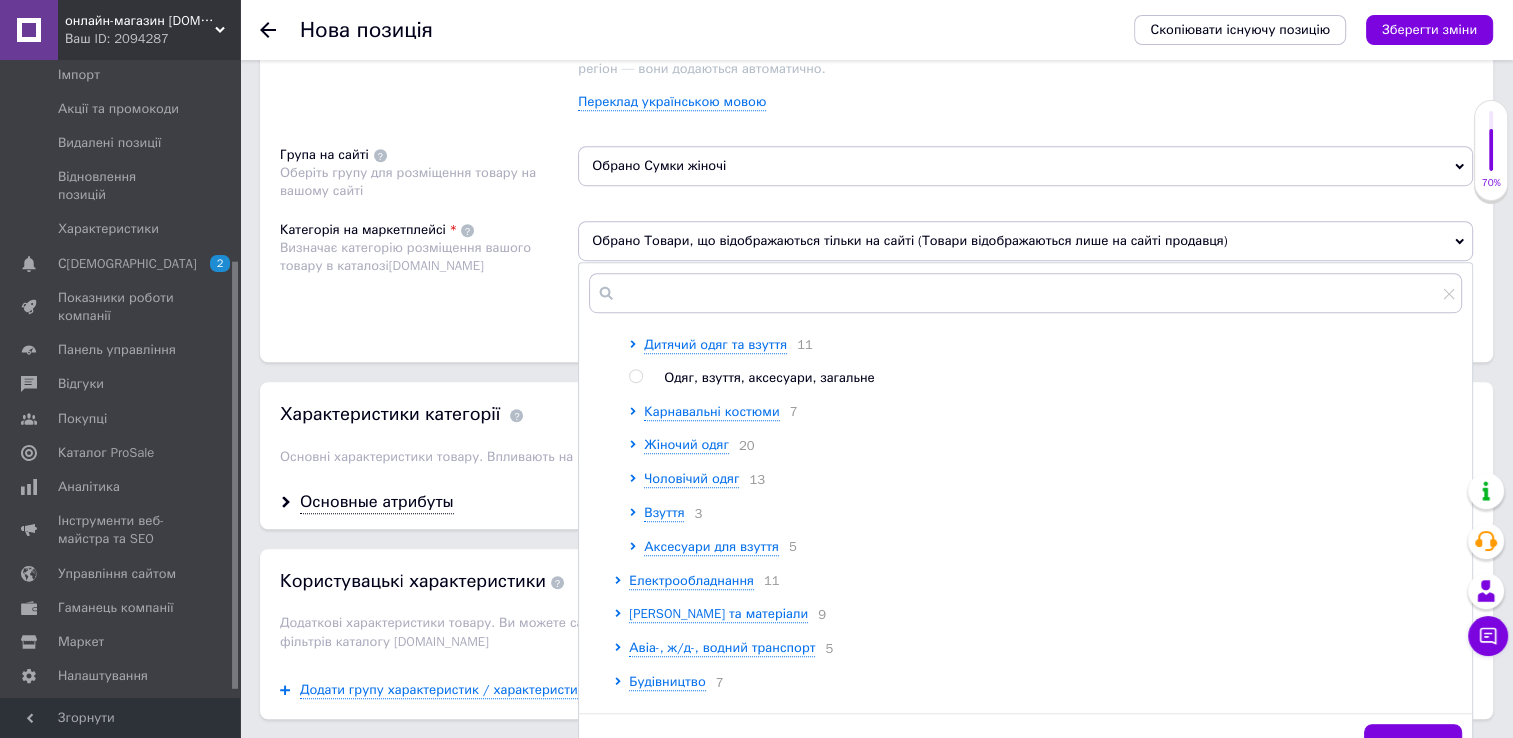 click at bounding box center (635, 376) 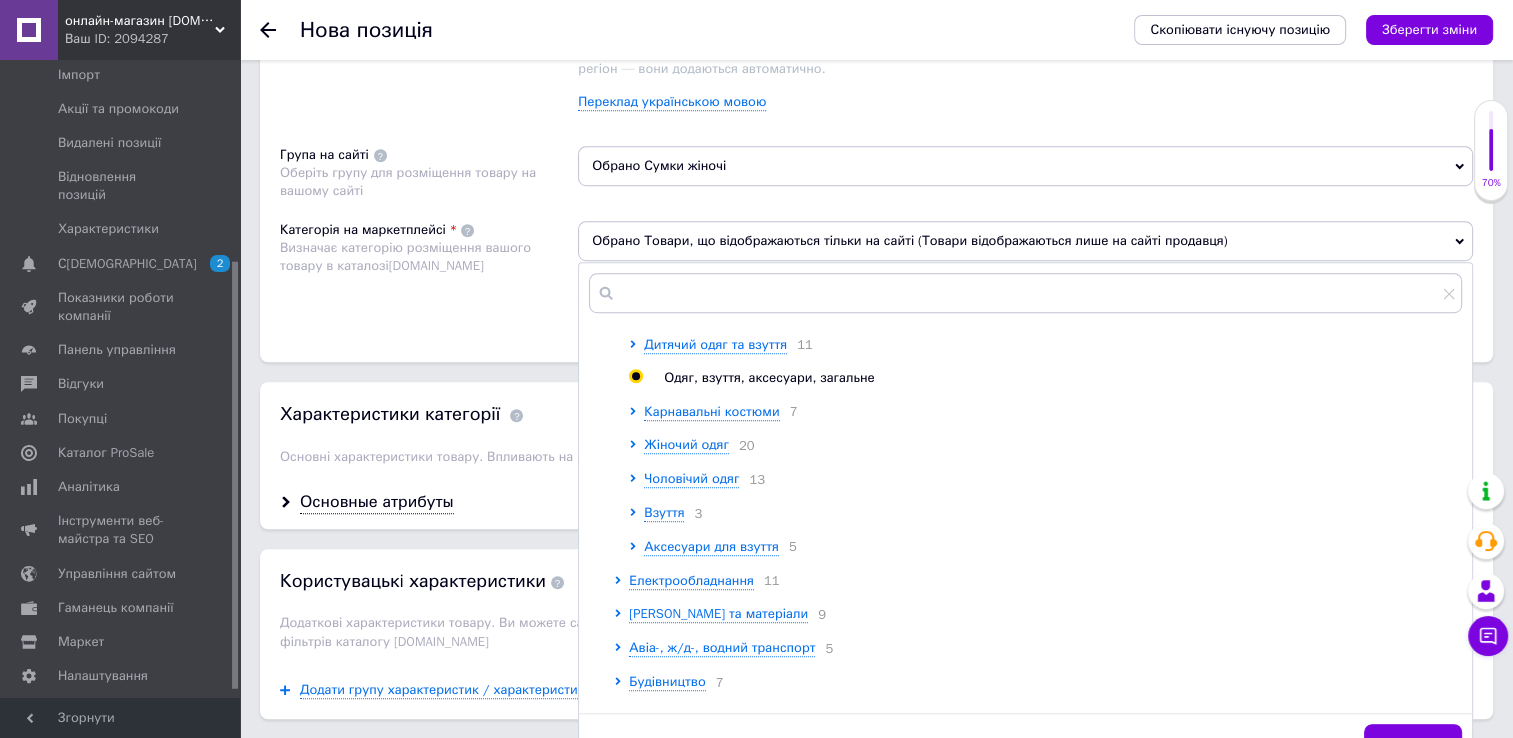 radio on "true" 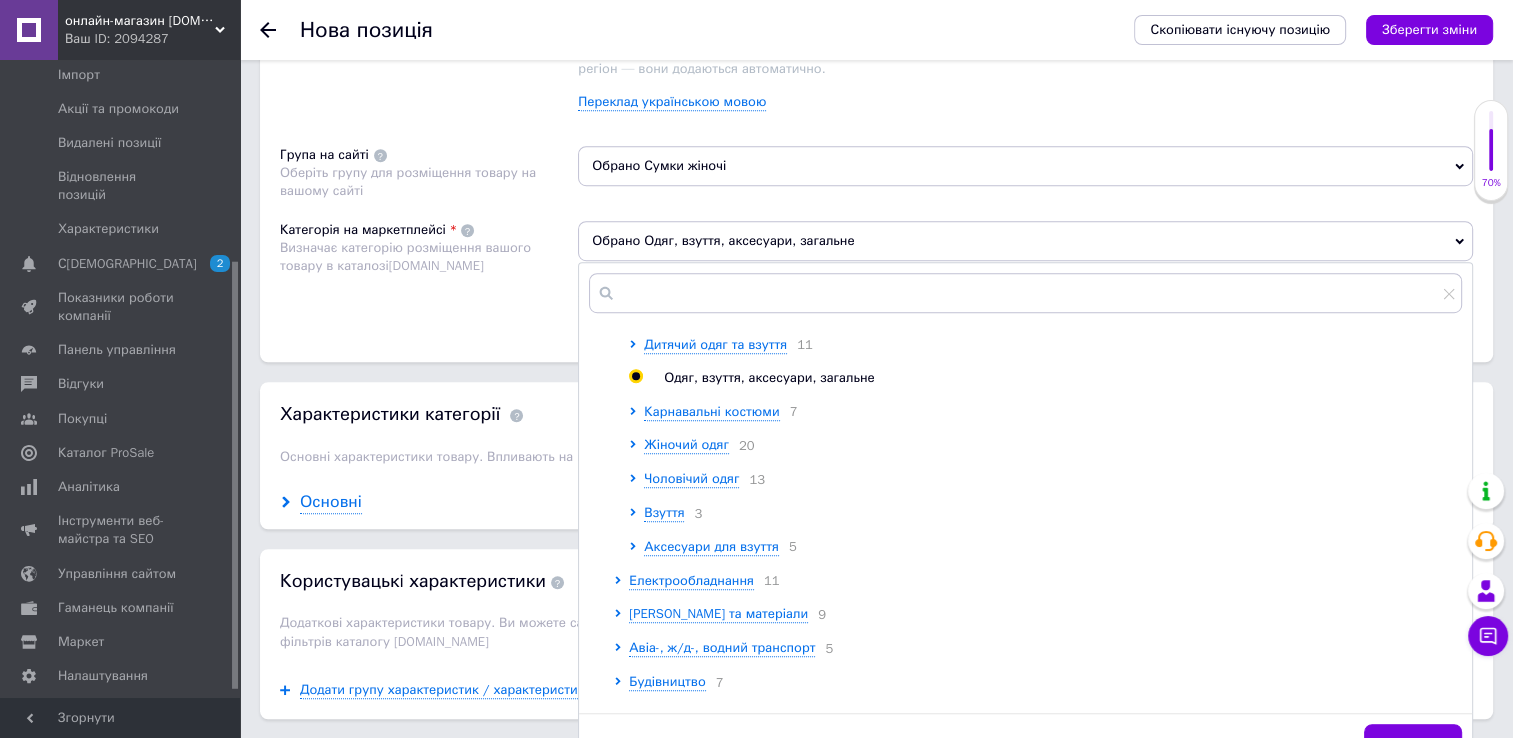 click on "Основні" at bounding box center (331, 502) 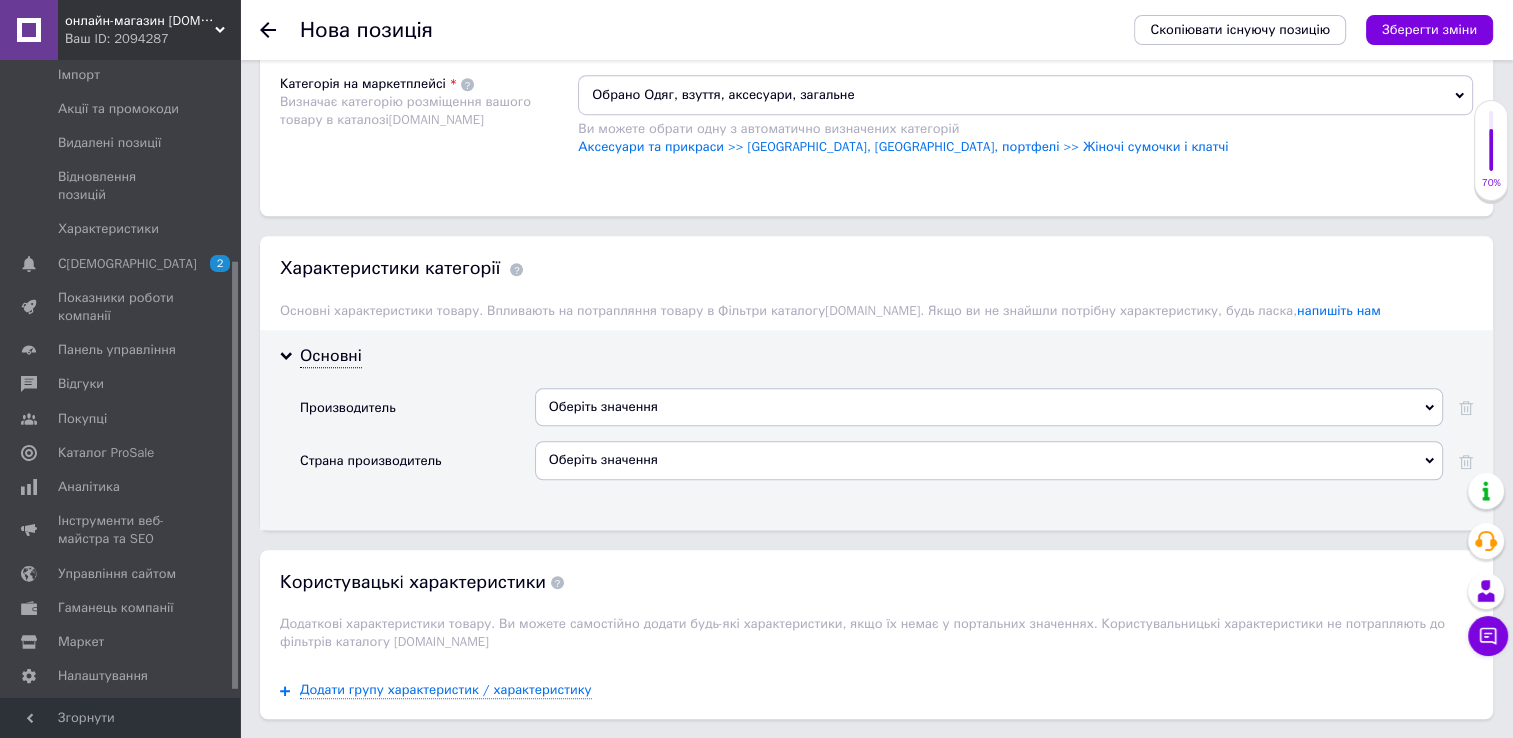 scroll, scrollTop: 1200, scrollLeft: 0, axis: vertical 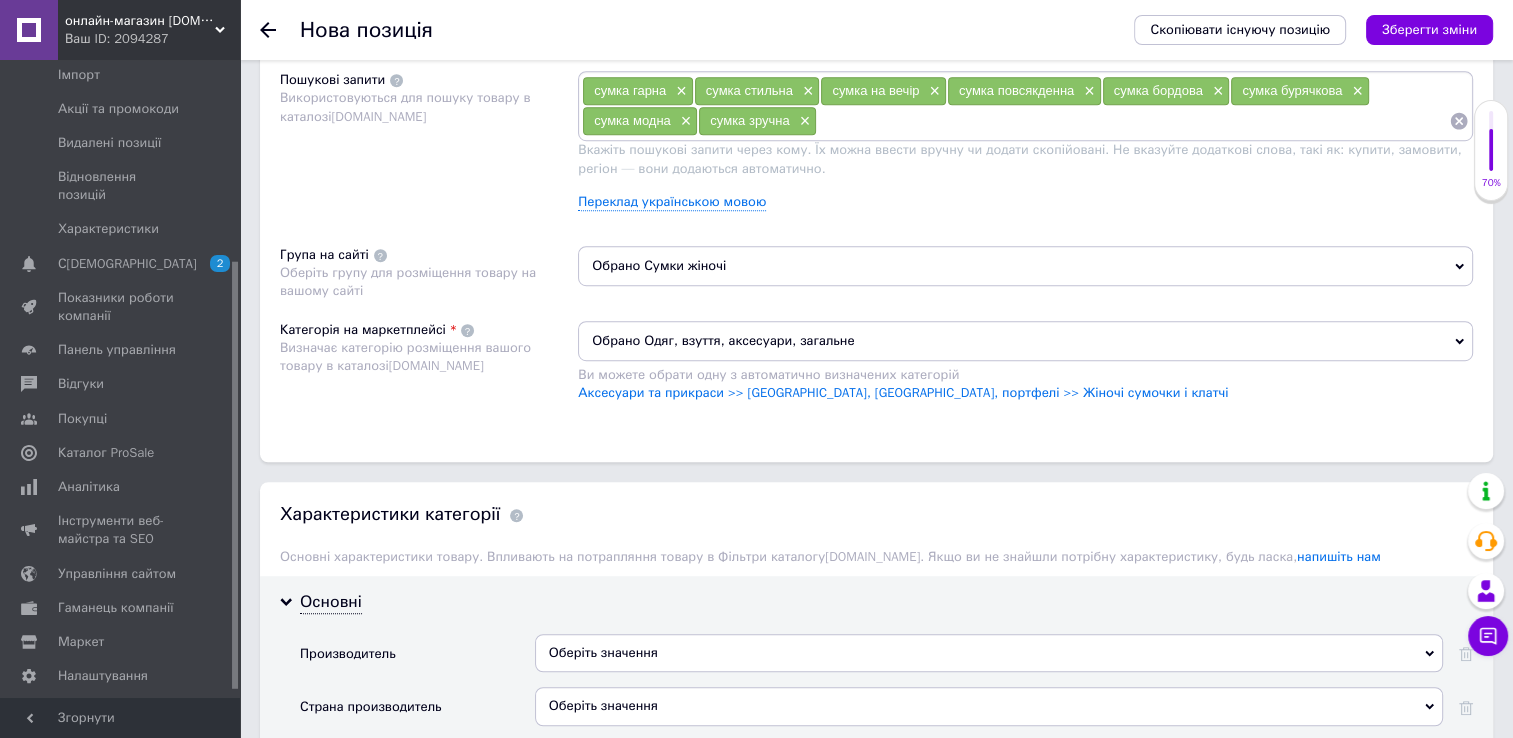 click on "Обрано Одяг, взуття, аксесуари, загальне" at bounding box center [1025, 341] 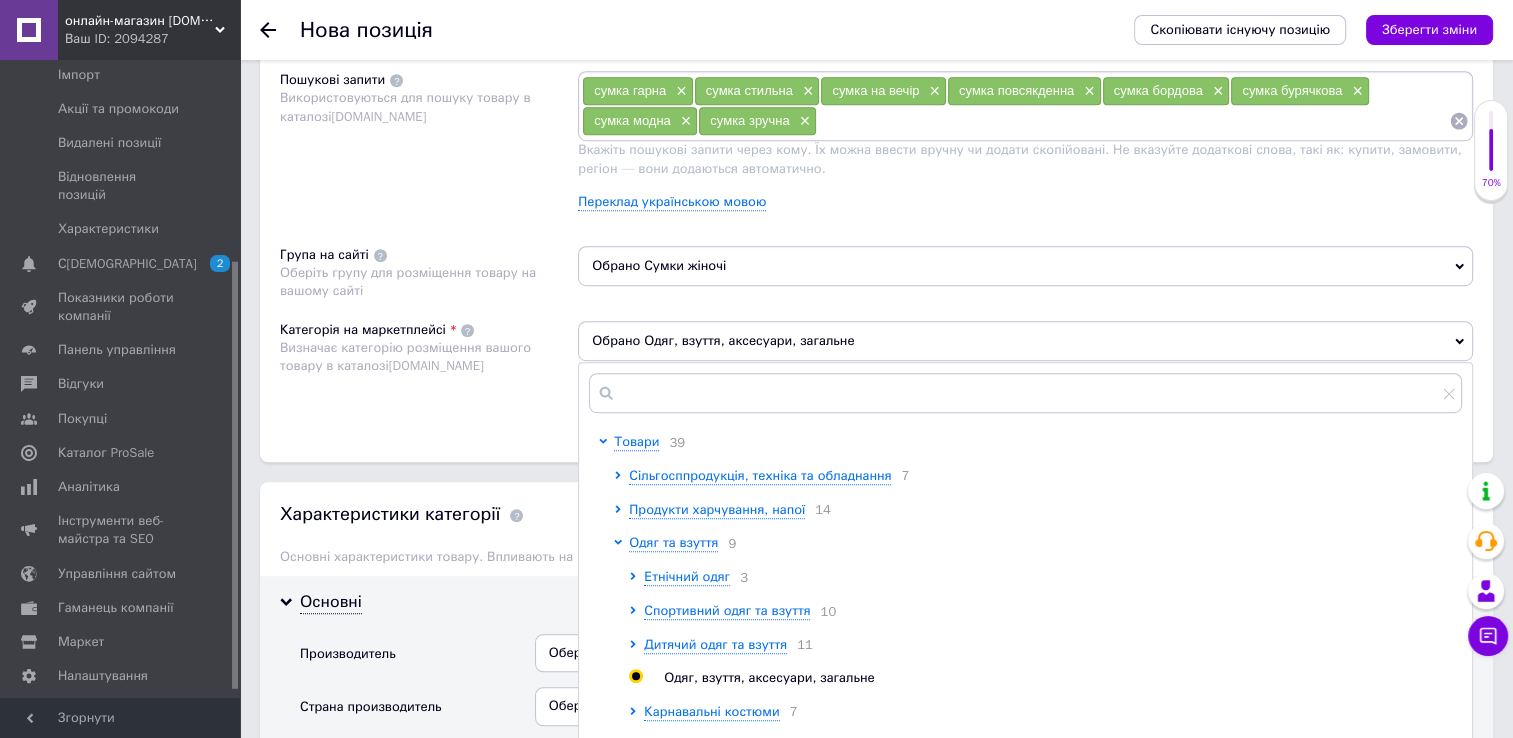 click on "Етнічний одяг 3 Спортивний одяг та взуття 10 Дитячий одяг та взуття 11 Одяг, взуття, аксесуари, загальне Карнавальні костюми 7 Жіночий одяг 20 Чоловічий одяг  13 Взуття 3 Аксесуари для взуття 5" at bounding box center [1045, 712] 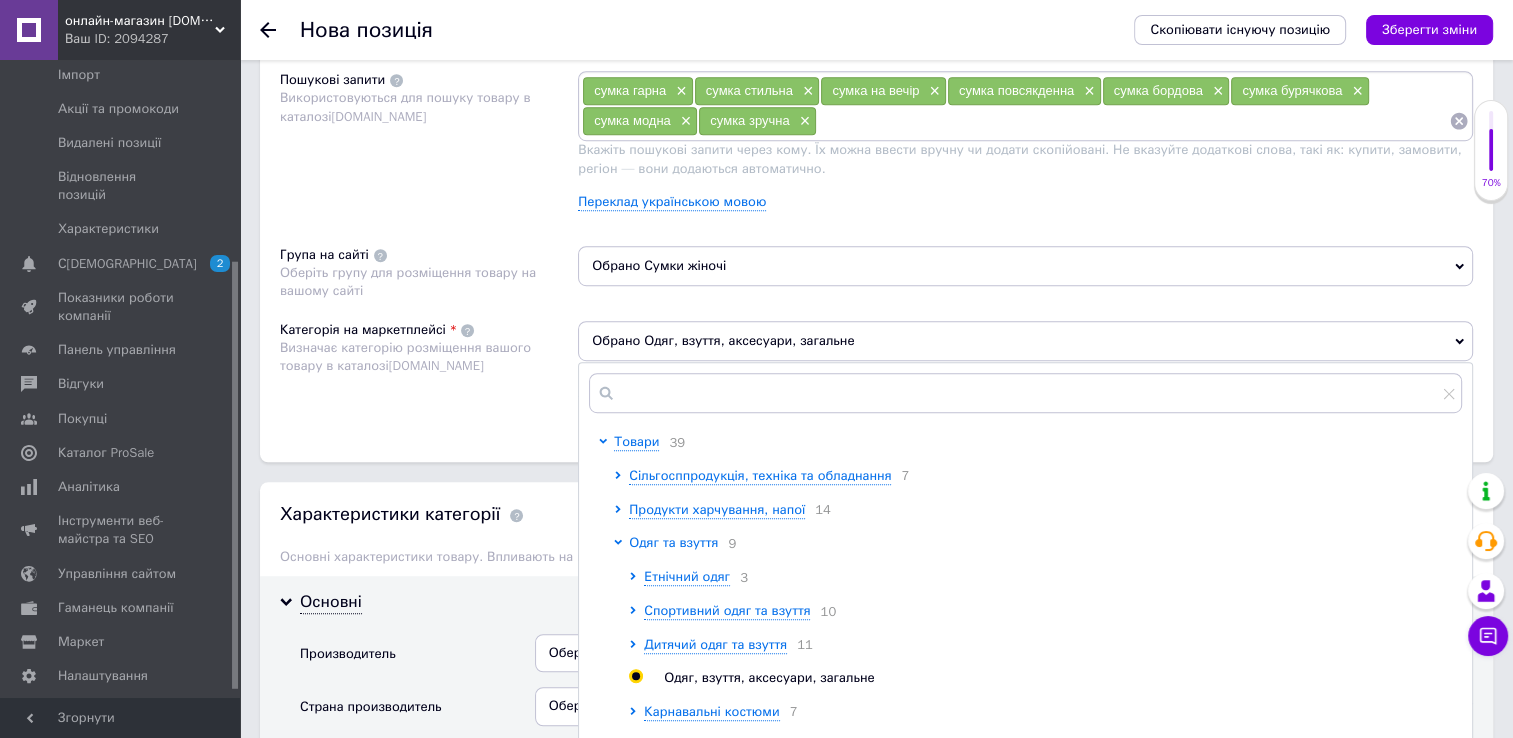 click on "Одяг та взуття" at bounding box center (673, 542) 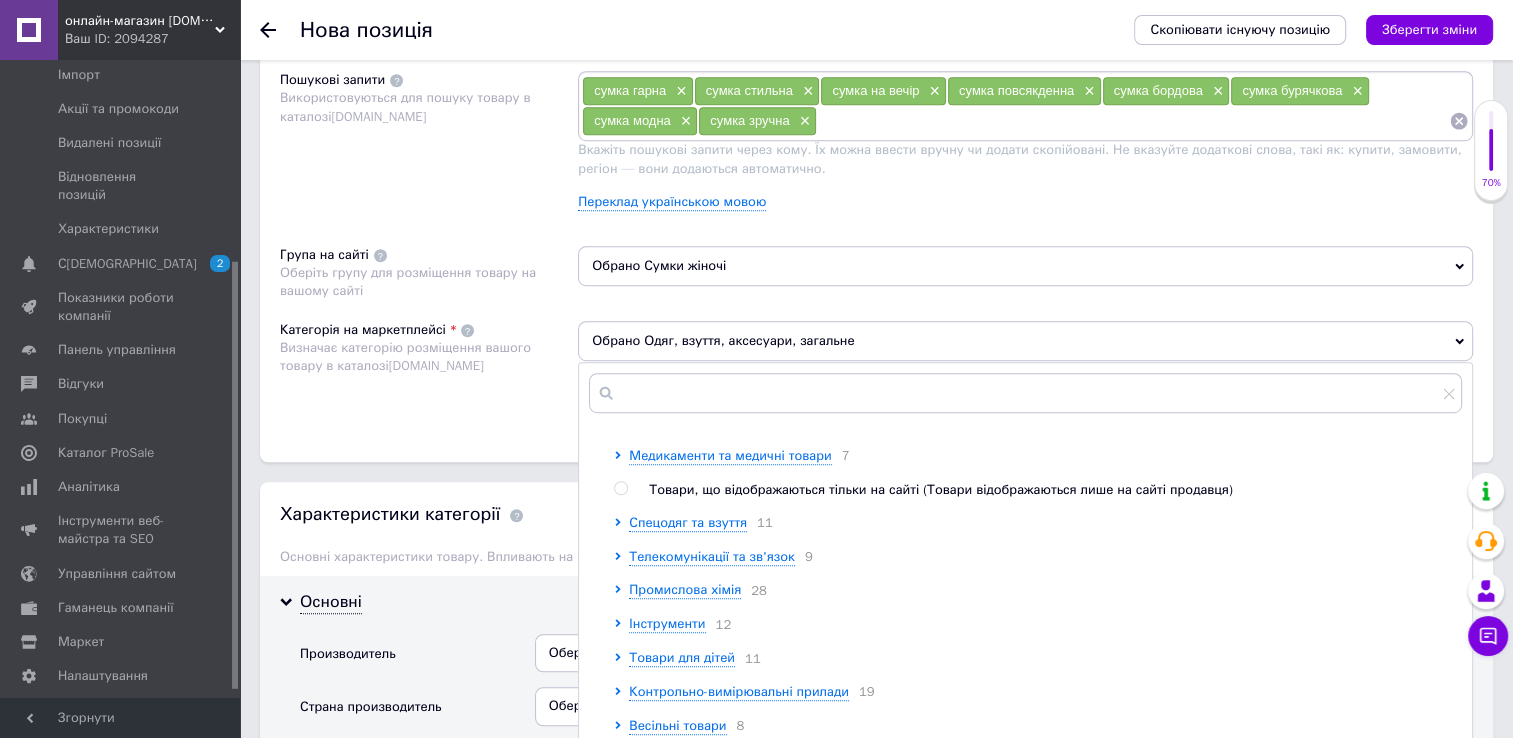 scroll, scrollTop: 987, scrollLeft: 0, axis: vertical 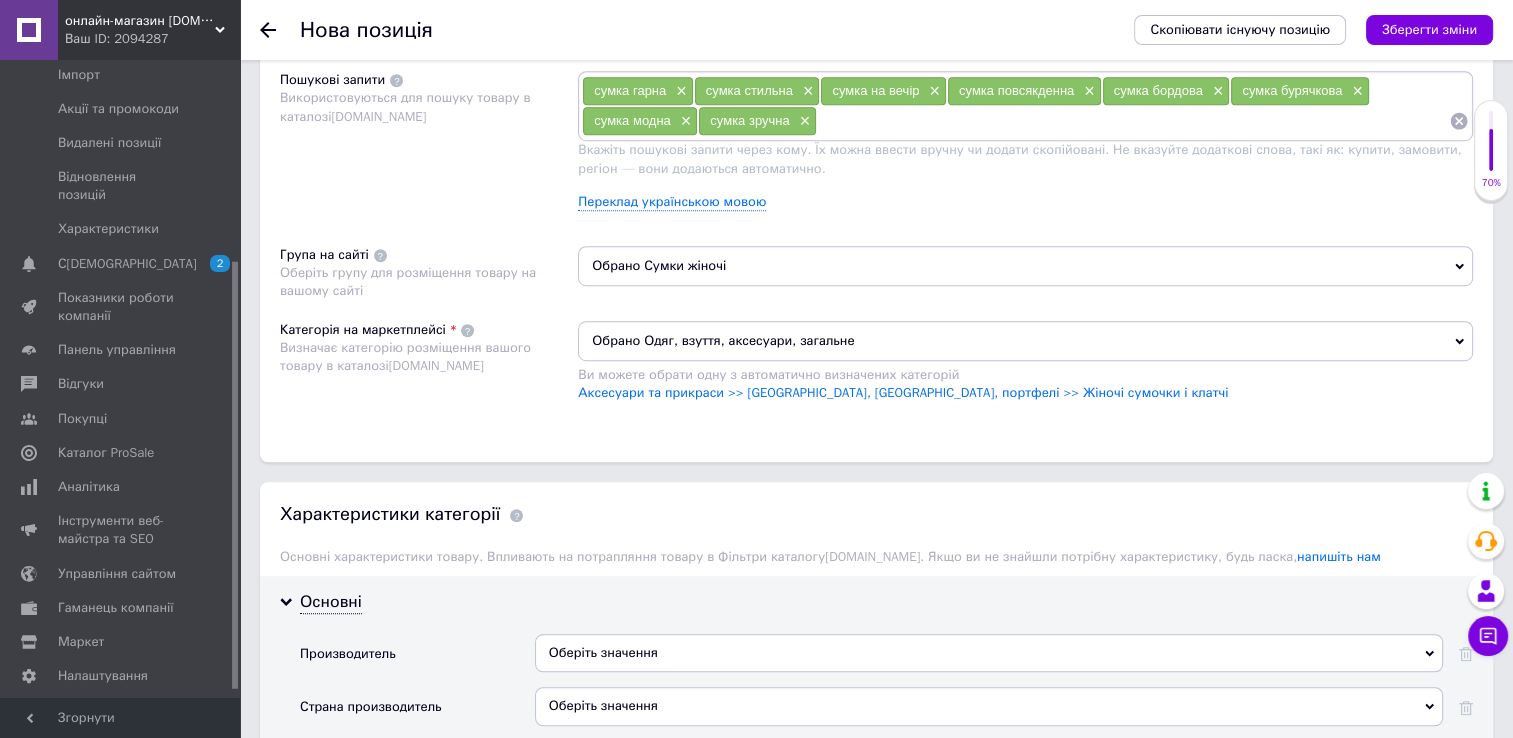 click on "Обрано Одяг, взуття, аксесуари, загальне" at bounding box center (1025, 341) 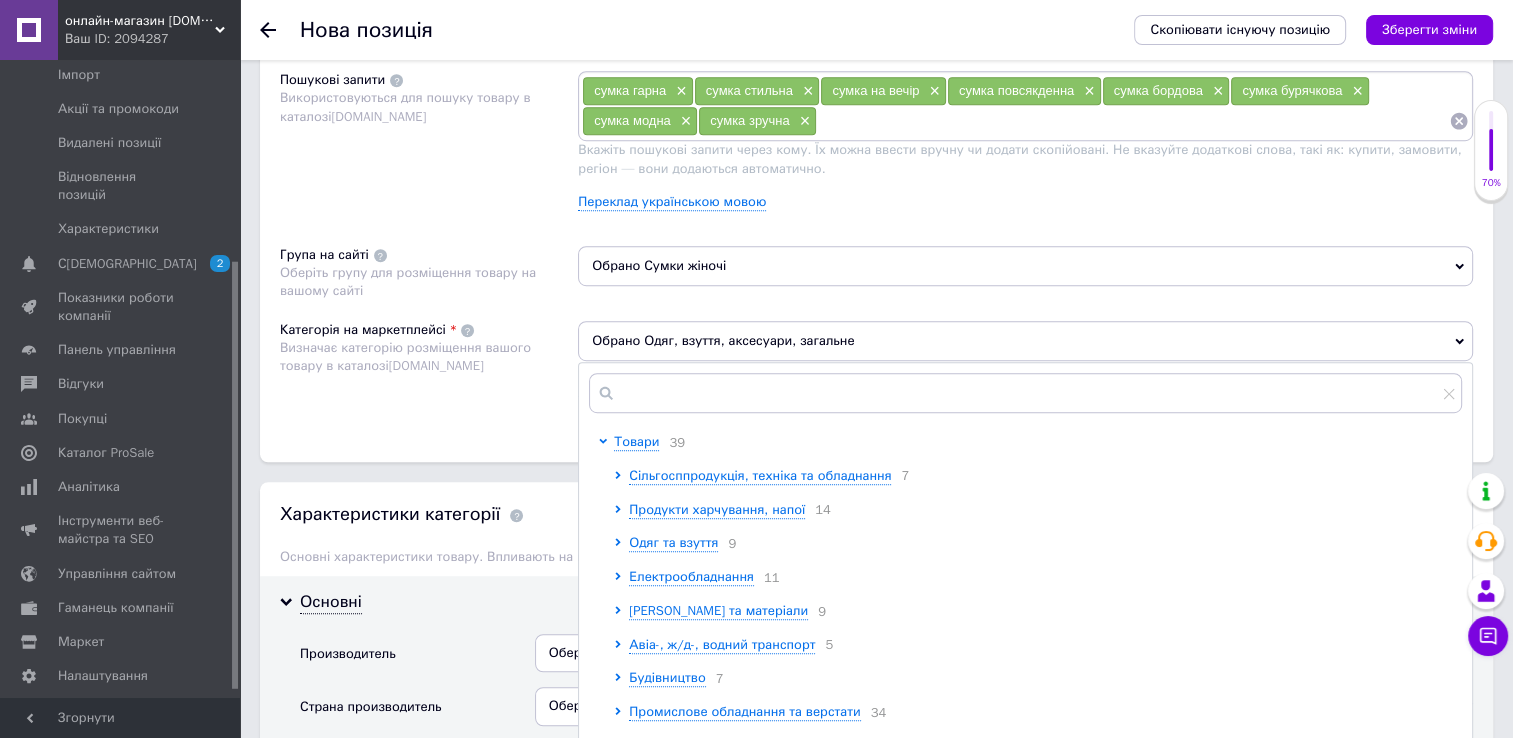 click on "Обрано Одяг, взуття, аксесуари, загальне" at bounding box center (1025, 341) 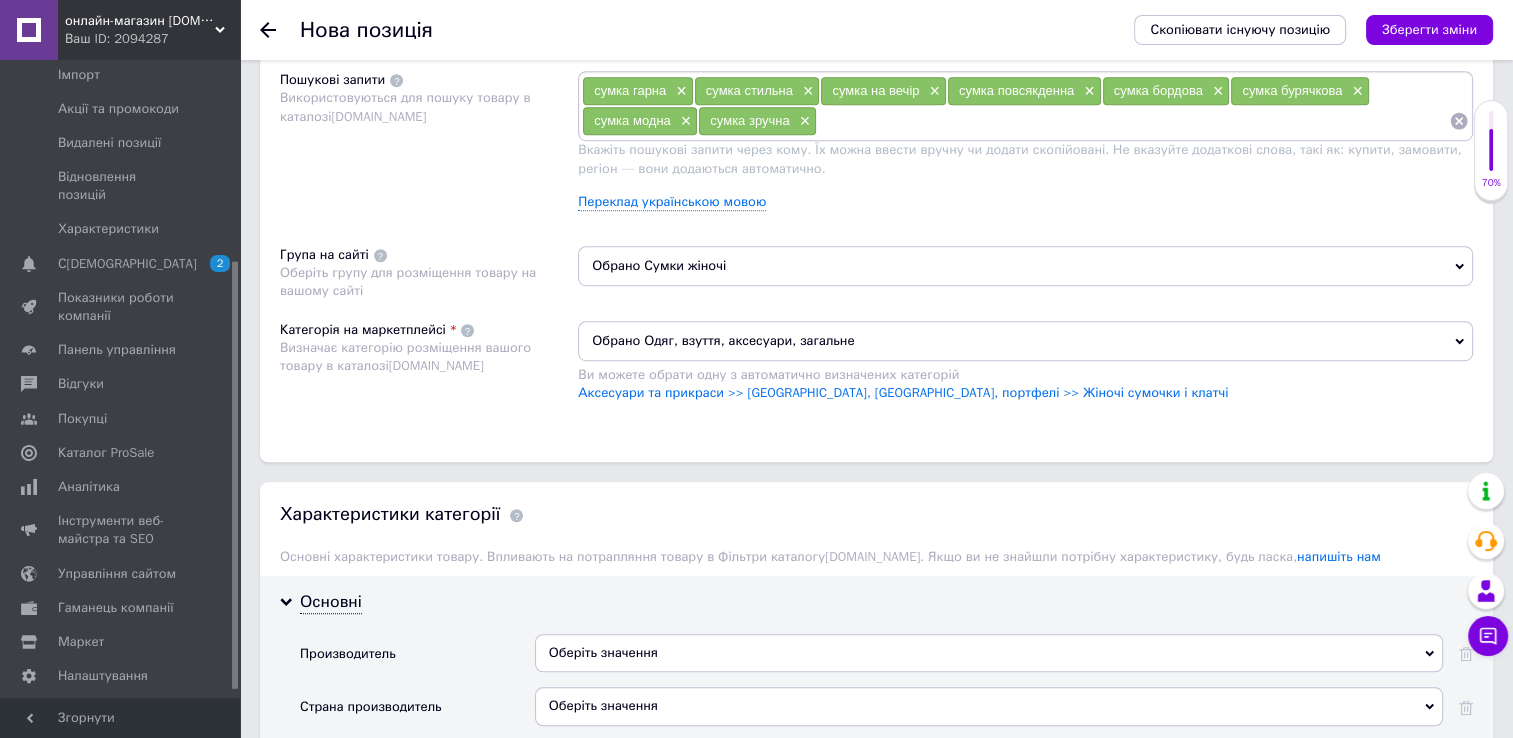 click on "Обрано Одяг, взуття, аксесуари, загальне" at bounding box center (1025, 341) 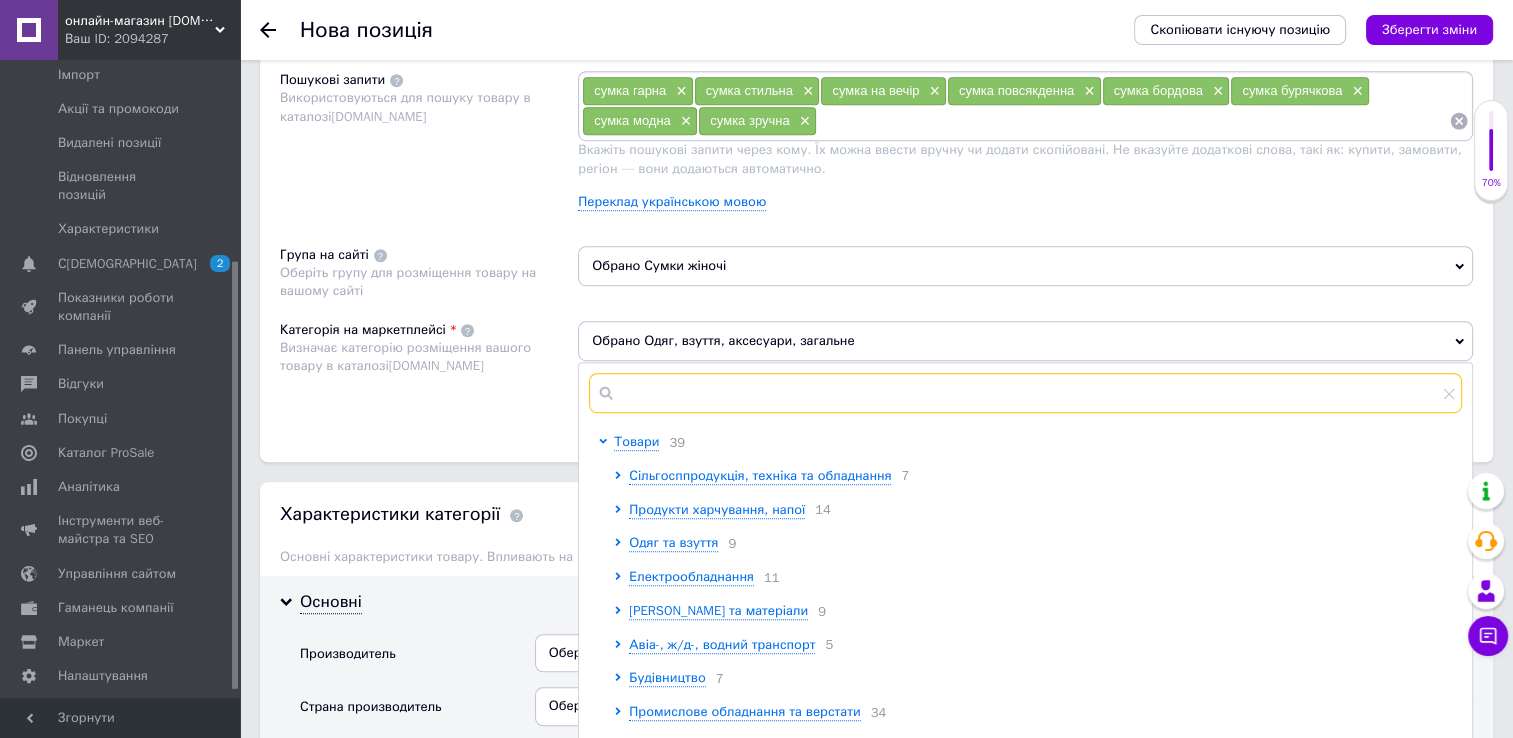 click at bounding box center [1025, 393] 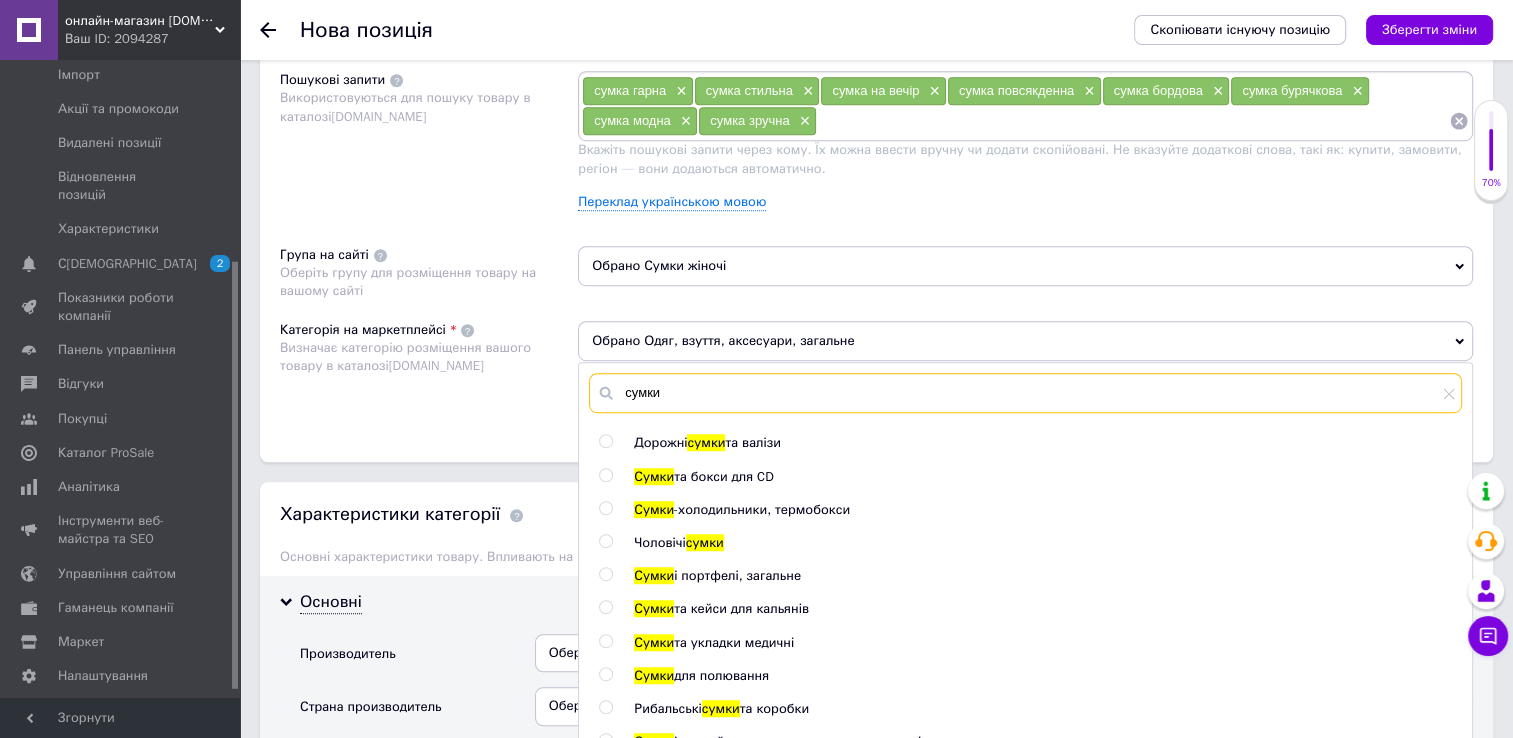scroll, scrollTop: 100, scrollLeft: 0, axis: vertical 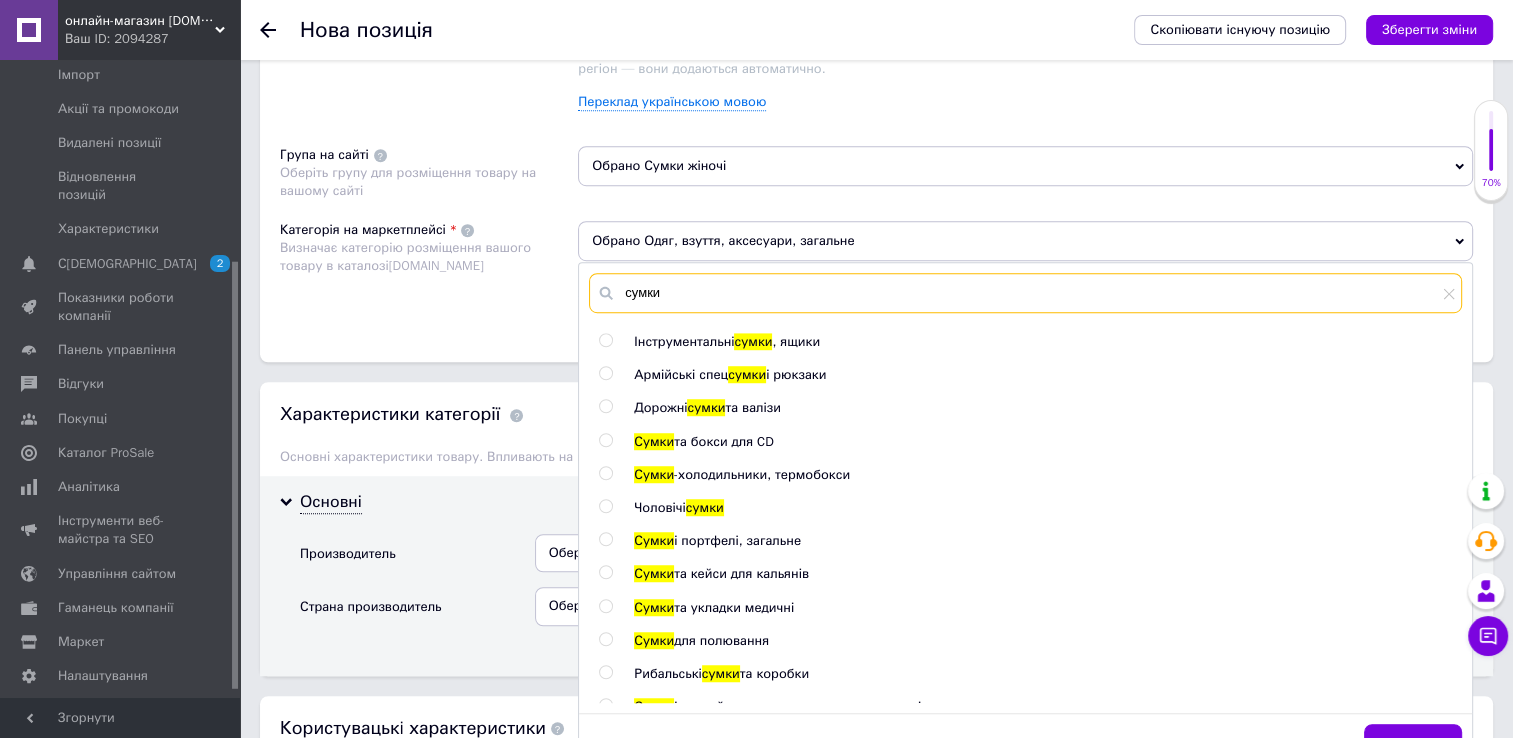 type on "сумки" 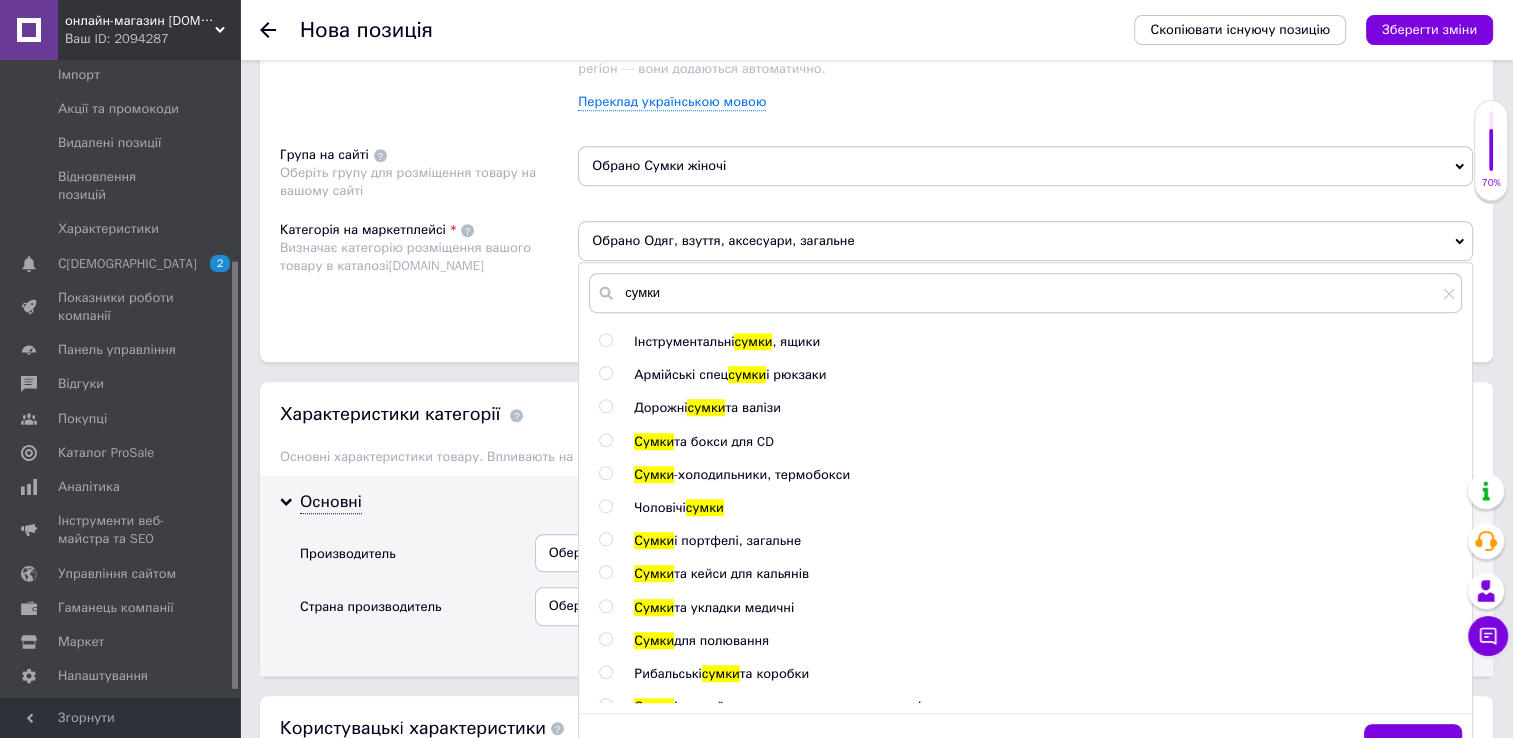 click on "Основна інформація Назва позиції (Російська) ✱ Сумка жіноча, бордова Код/Артикул 4973 Опис (Російська) ✱ НОВИНКА
Код: 4973
Стильна сумочка чудово доповнить твій образ! Довжина ремінця регулюється.
Виробництво: [GEOGRAPHIC_DATA].
Колір: Бордовий.
Матеріал: ЄкоШкіра.
Одне відділення (довга ручка)
Розміри: 24*16 Розширений текстовий редактор, B43D246B-E42C-483E-AB44-F441ACAA4286 Панель інструментів редактора Форматування Форматування Розмір Розмір   Жирний  Сполучення клавіш Ctrl+B   Курсив  Сполучення клавіш Ctrl+I   Підкреслений  Сполучення клавіш Ctrl+U   Видалити форматування" at bounding box center [876, 163] 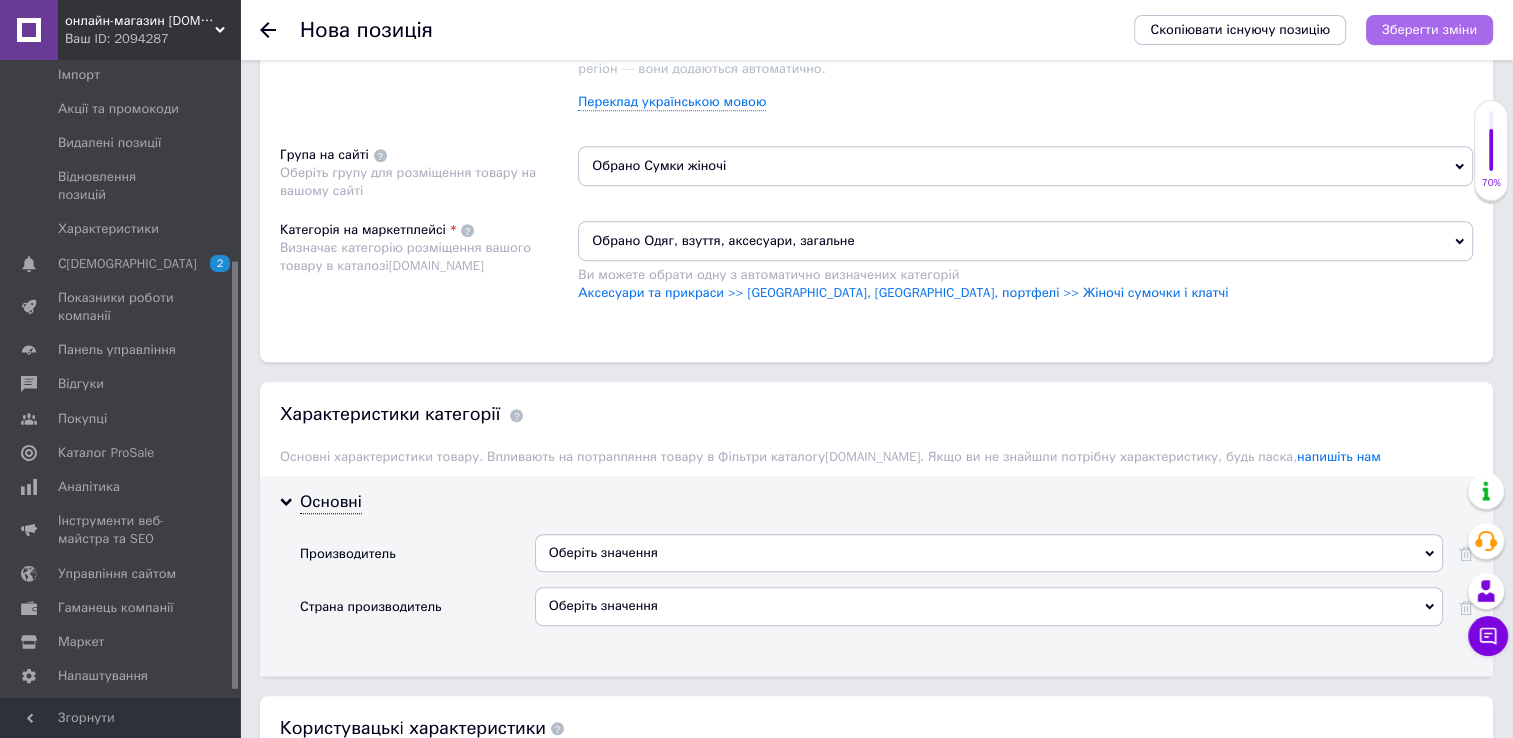 click on "Зберегти зміни" at bounding box center [1429, 29] 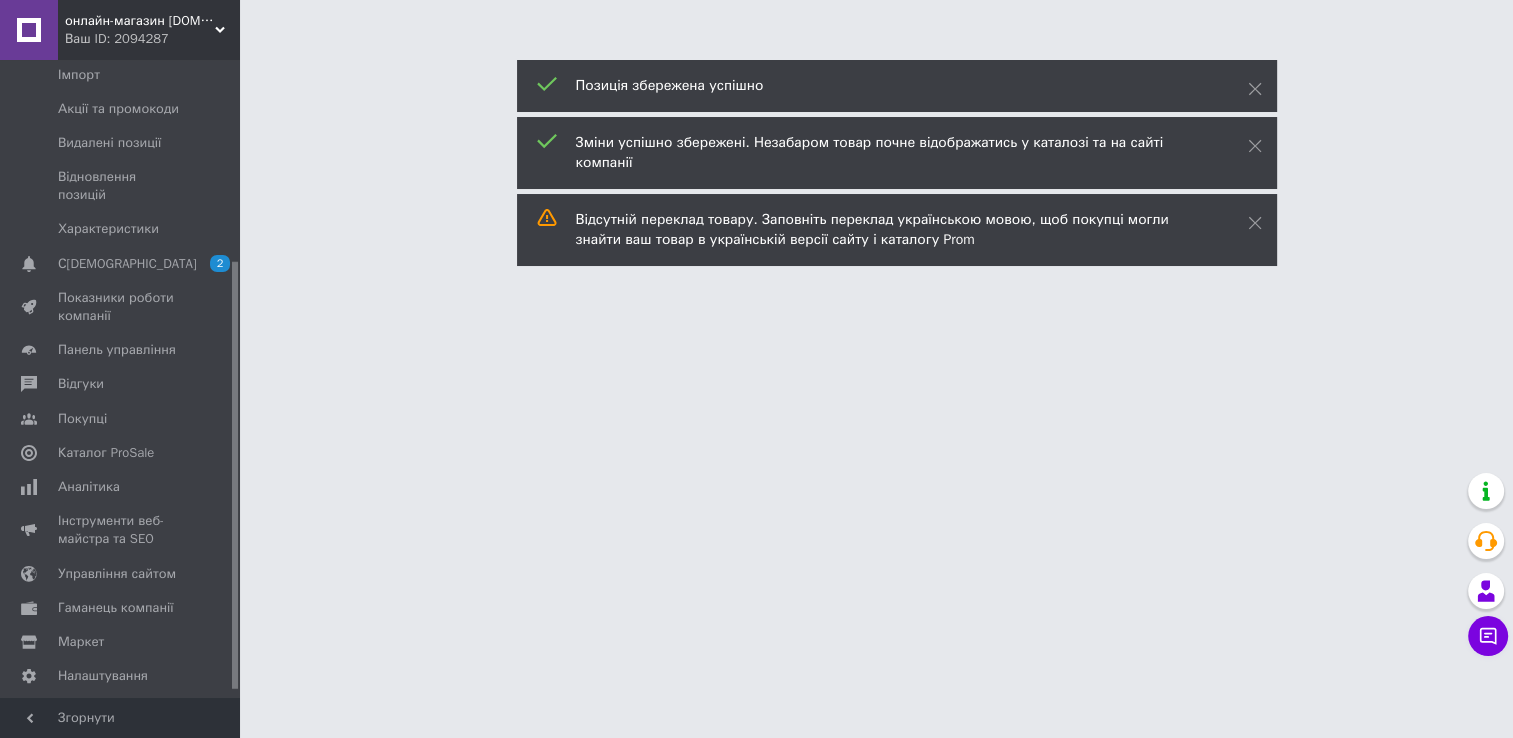 scroll, scrollTop: 0, scrollLeft: 0, axis: both 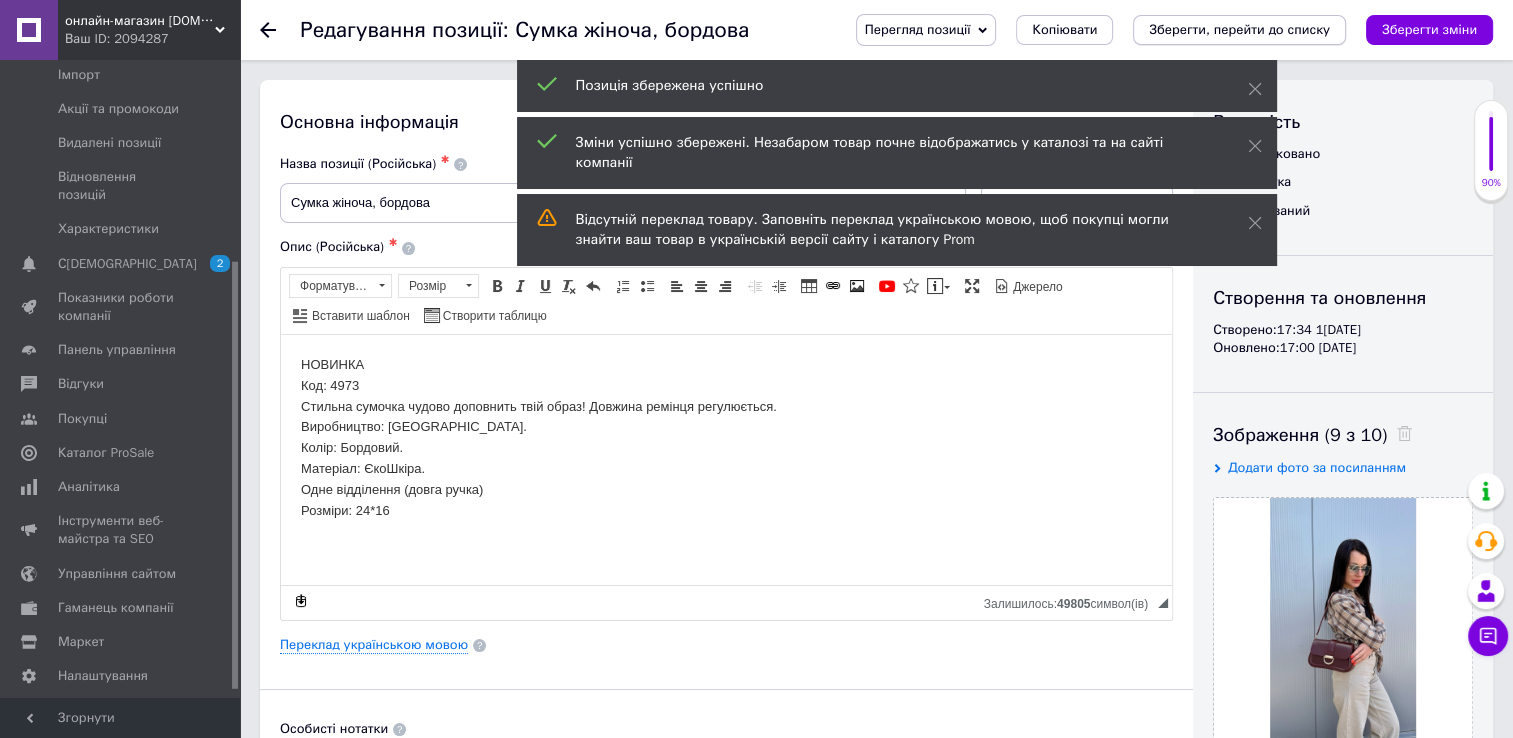 click on "Зберегти, перейти до списку" at bounding box center [1239, 29] 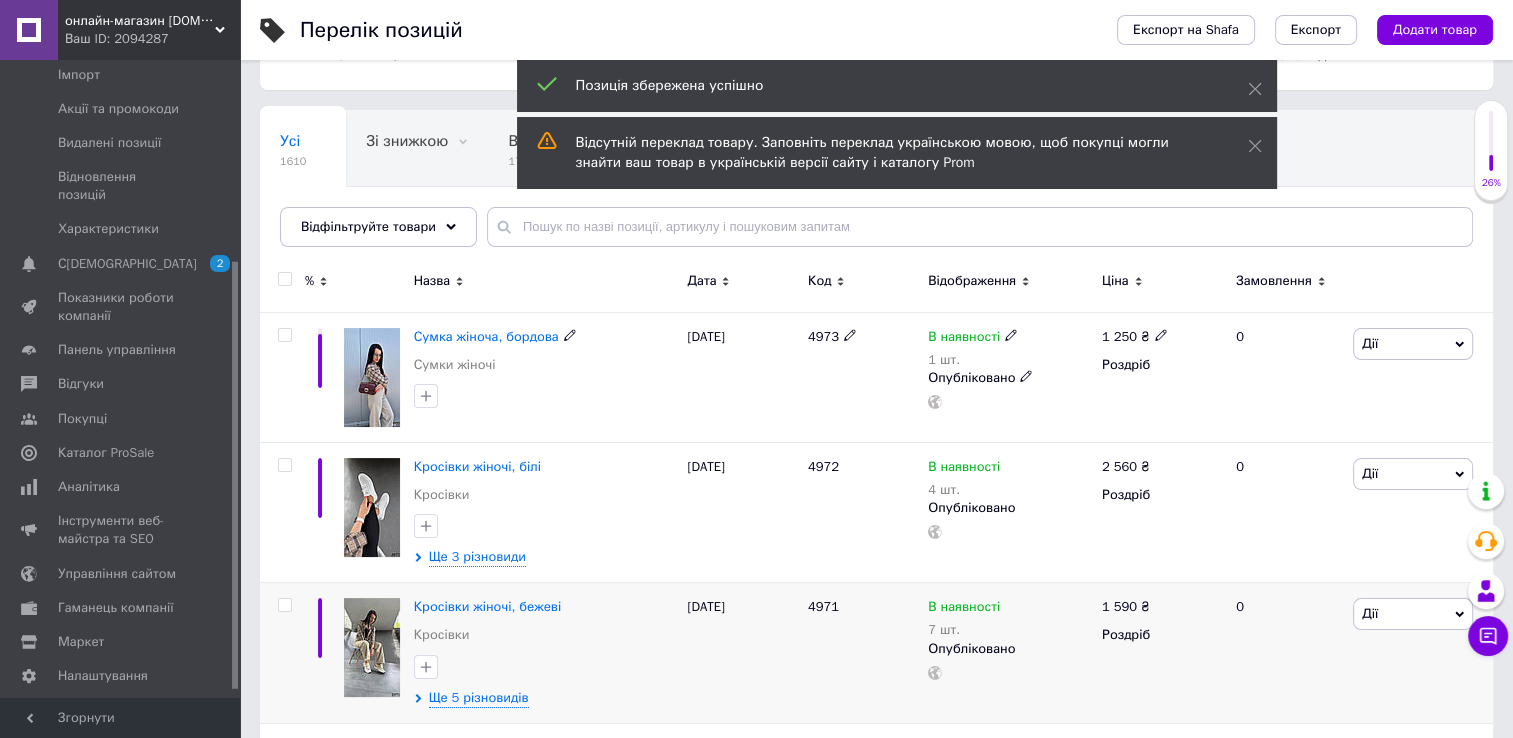 scroll, scrollTop: 300, scrollLeft: 0, axis: vertical 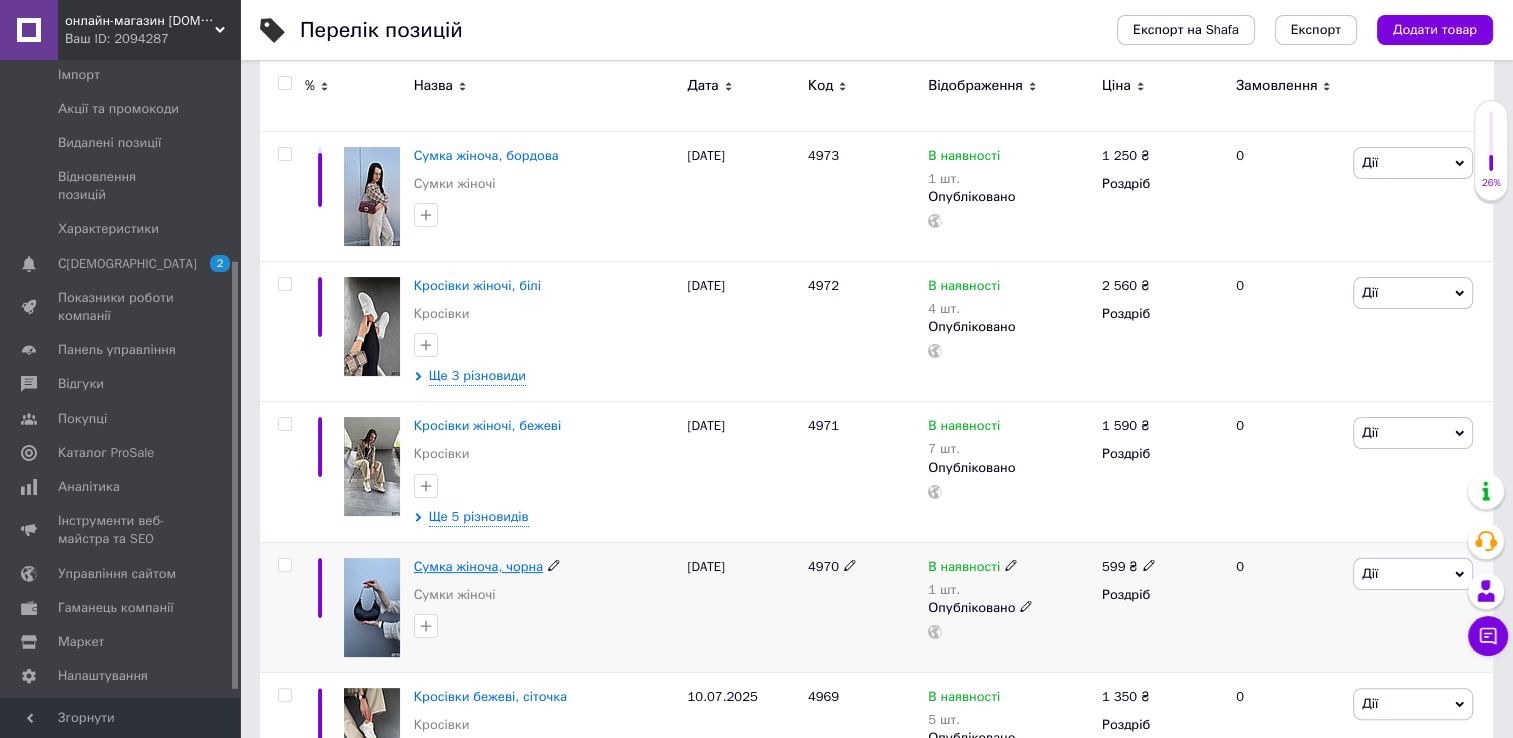 click on "Сумка жіноча, чорна" at bounding box center [478, 566] 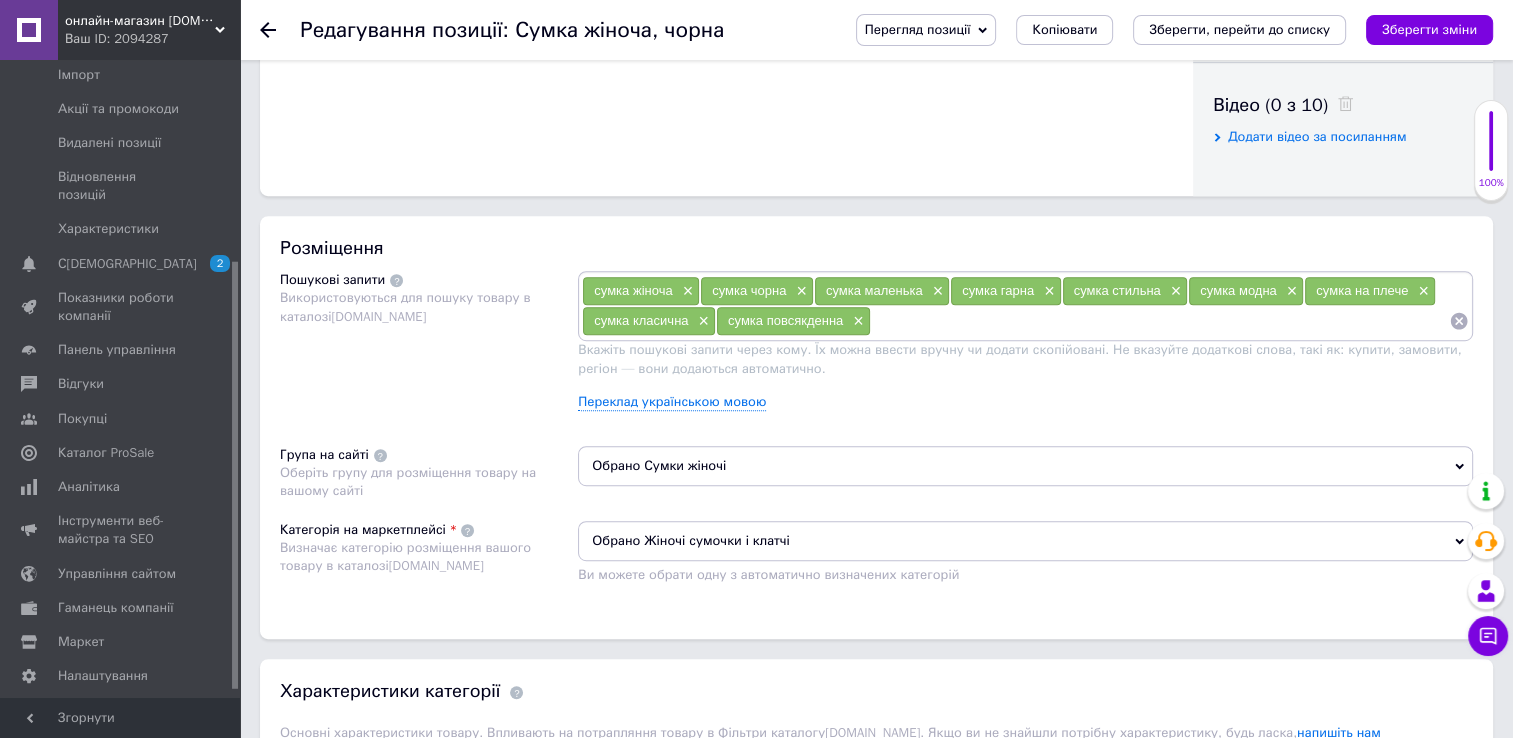 scroll, scrollTop: 1100, scrollLeft: 0, axis: vertical 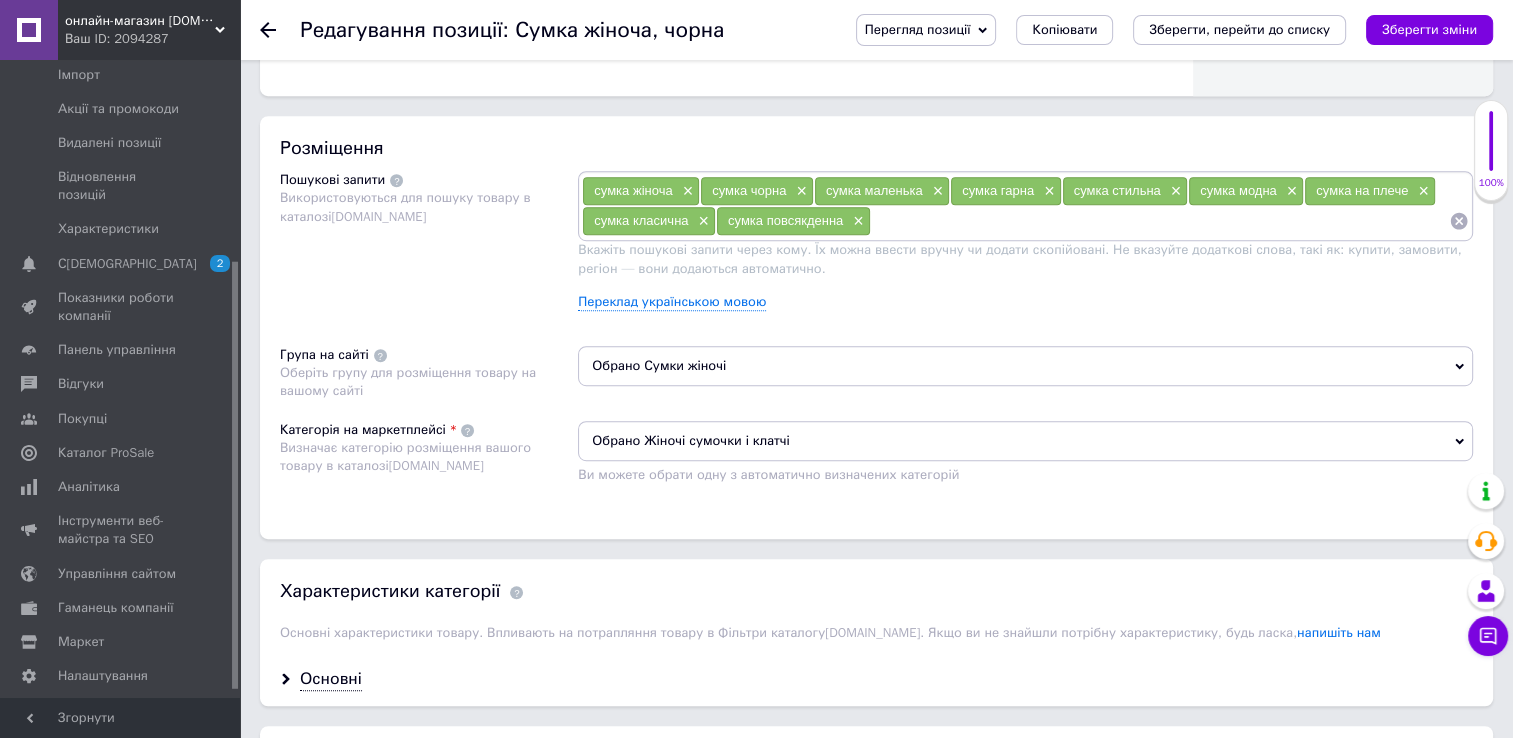 click on "Обрано Жіночі сумочки і клатчі" at bounding box center (1025, 441) 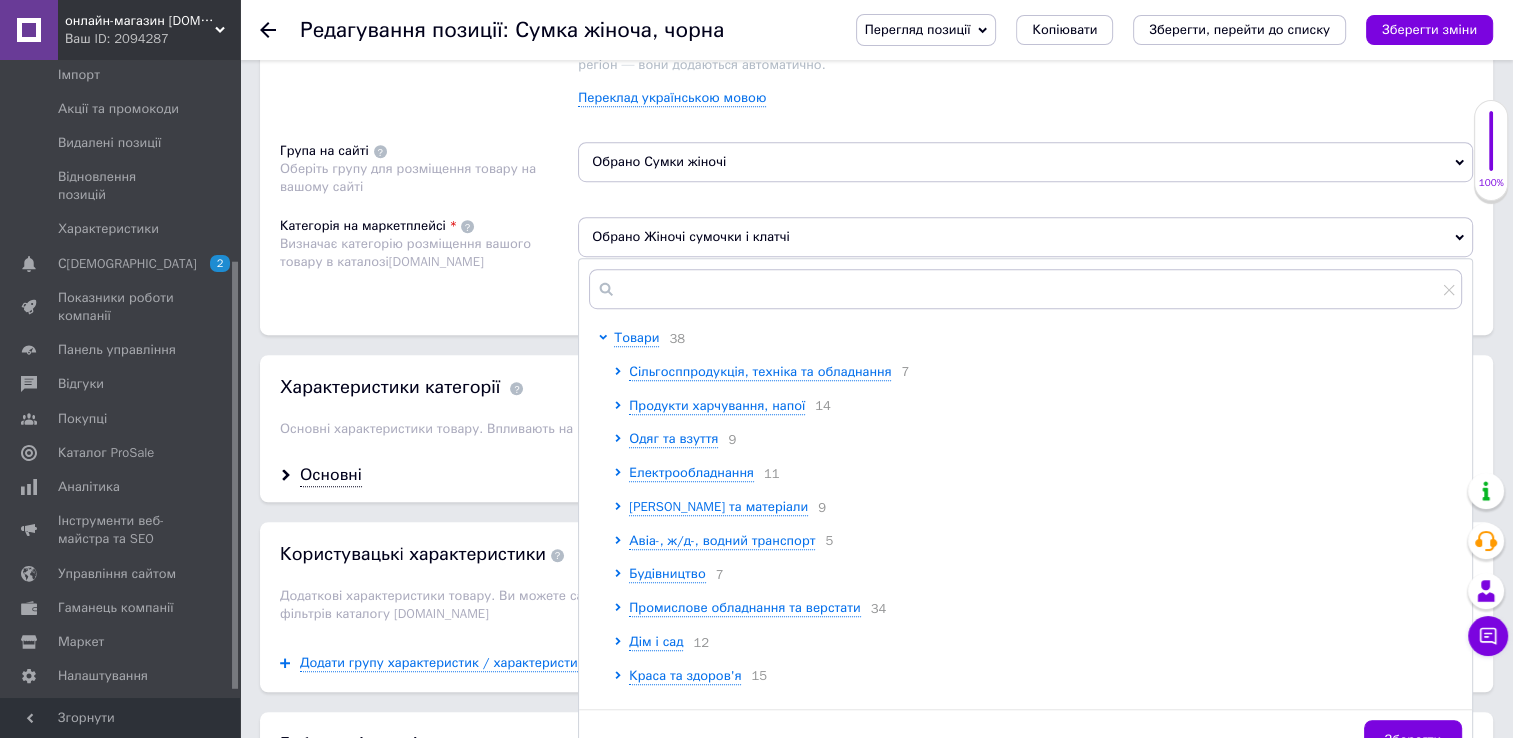scroll, scrollTop: 1400, scrollLeft: 0, axis: vertical 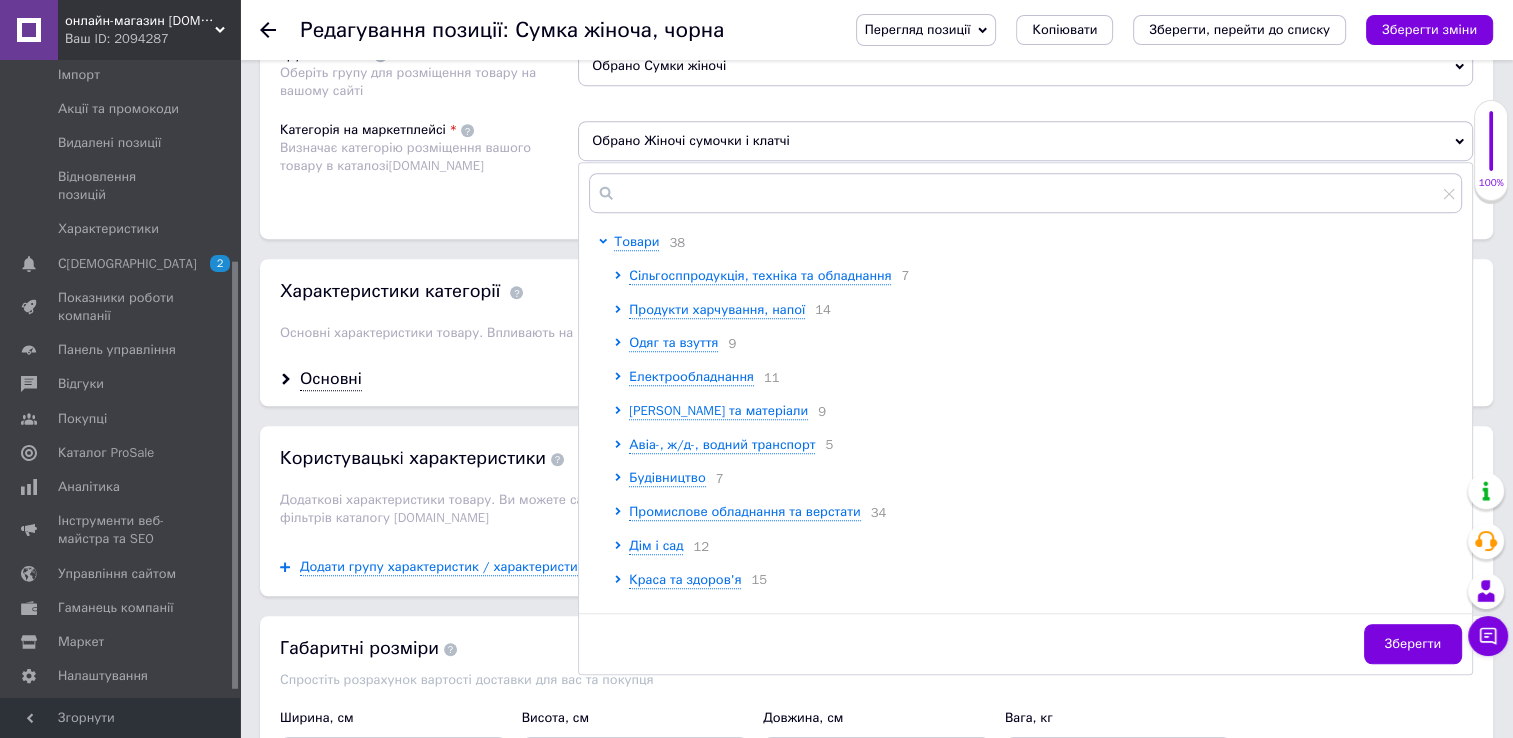 click on "Категорія на маркетплейсі Визначає категорію розміщення вашого товару в каталозі  [DOMAIN_NAME]" at bounding box center (429, 160) 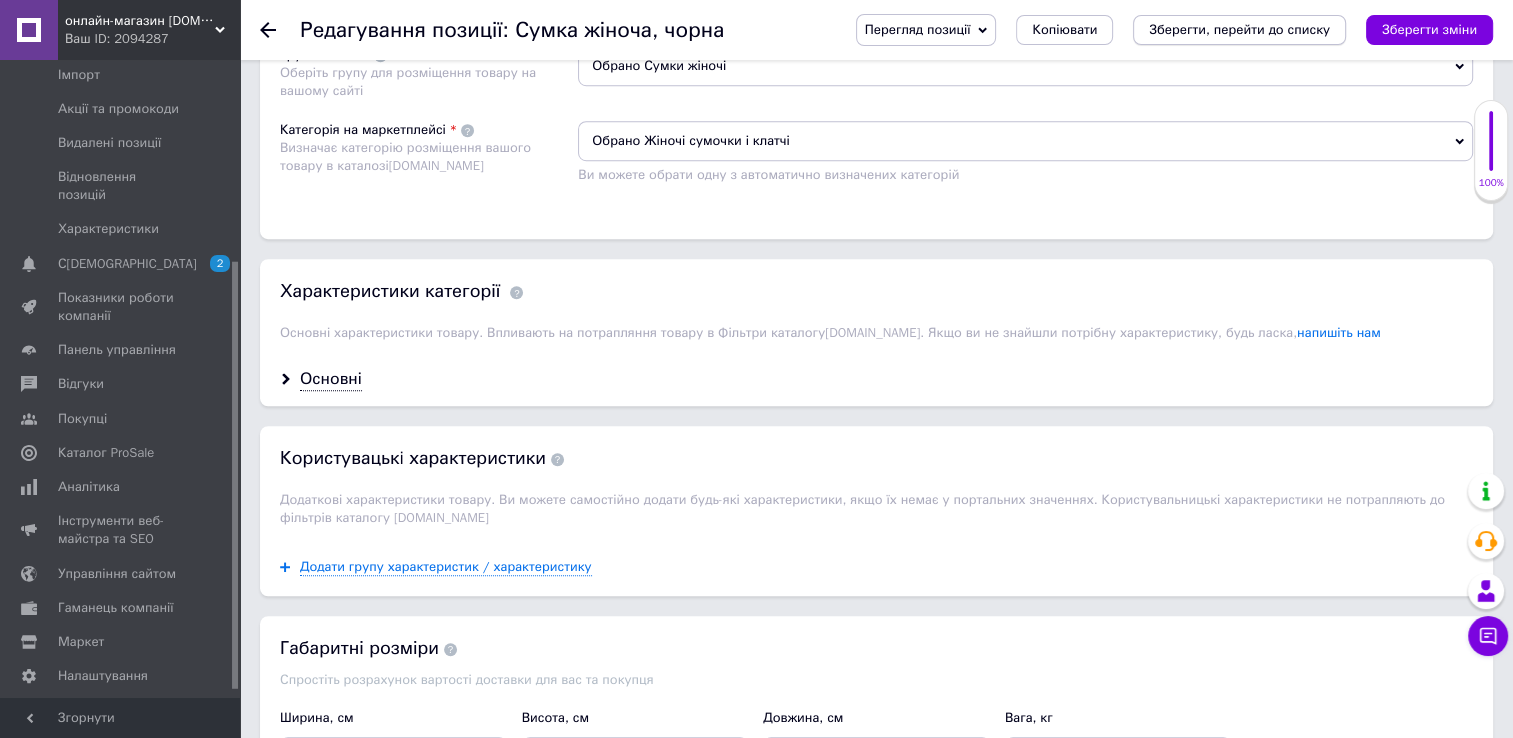 click on "Зберегти, перейти до списку" at bounding box center (1239, 29) 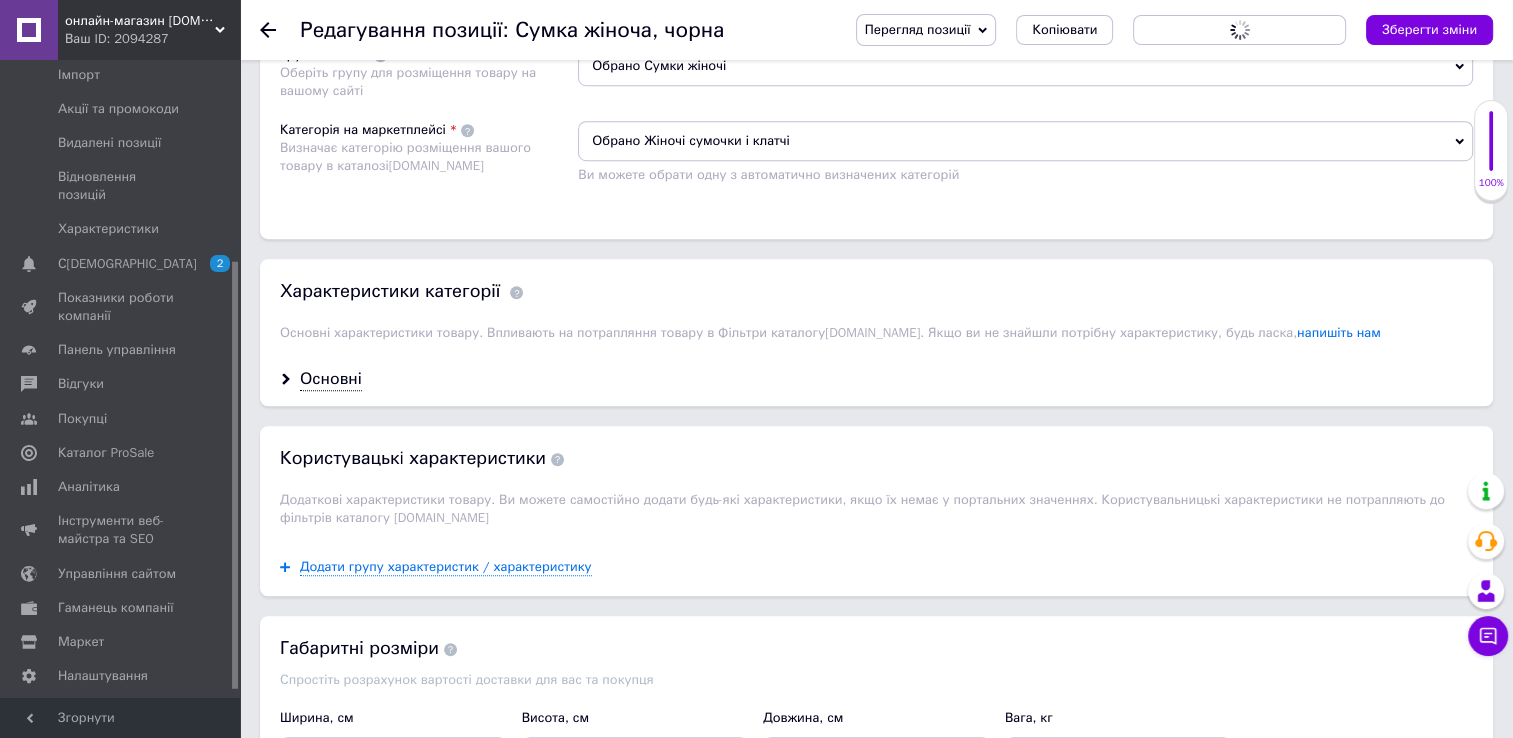 scroll, scrollTop: 0, scrollLeft: 0, axis: both 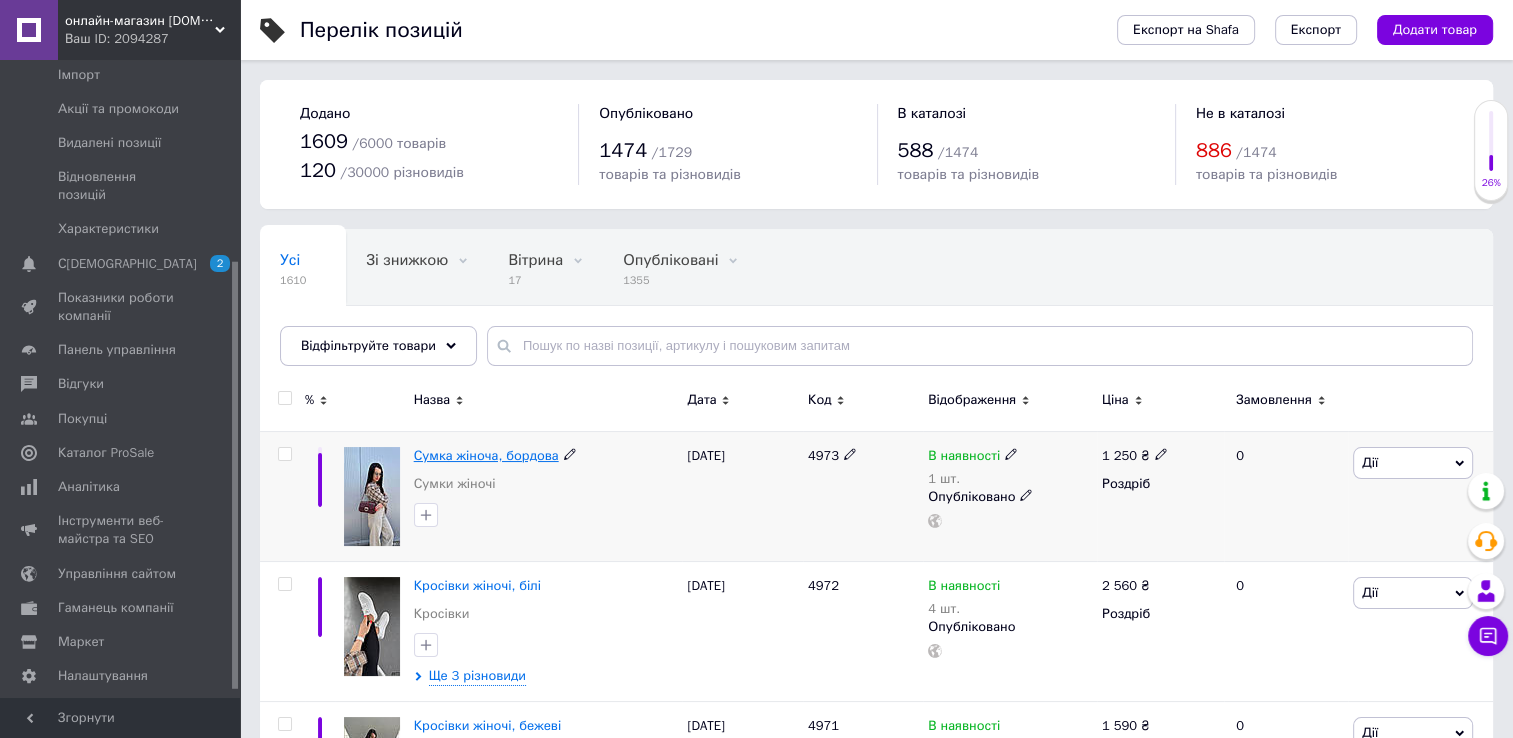 click on "Сумка жіноча, бордова" at bounding box center [486, 455] 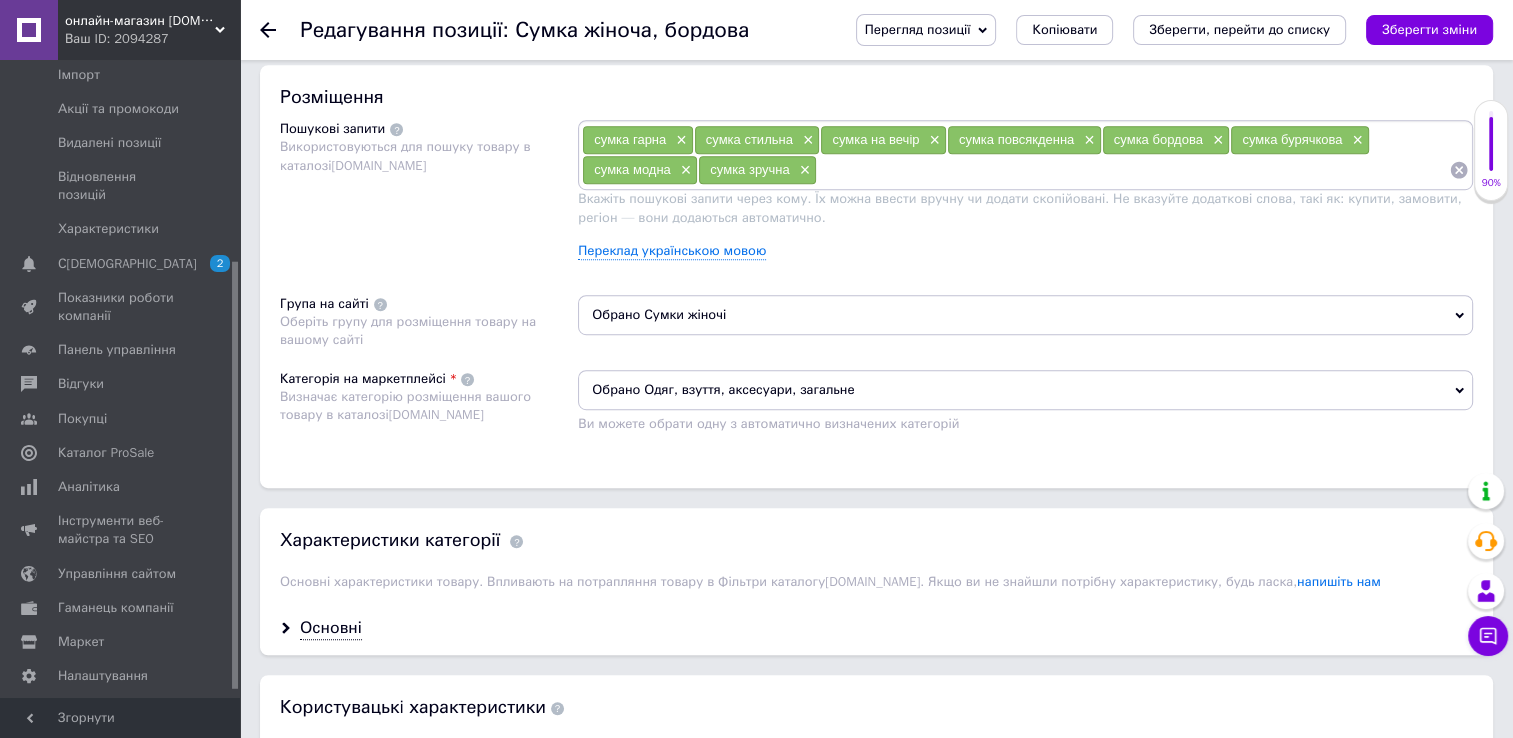 scroll, scrollTop: 1000, scrollLeft: 0, axis: vertical 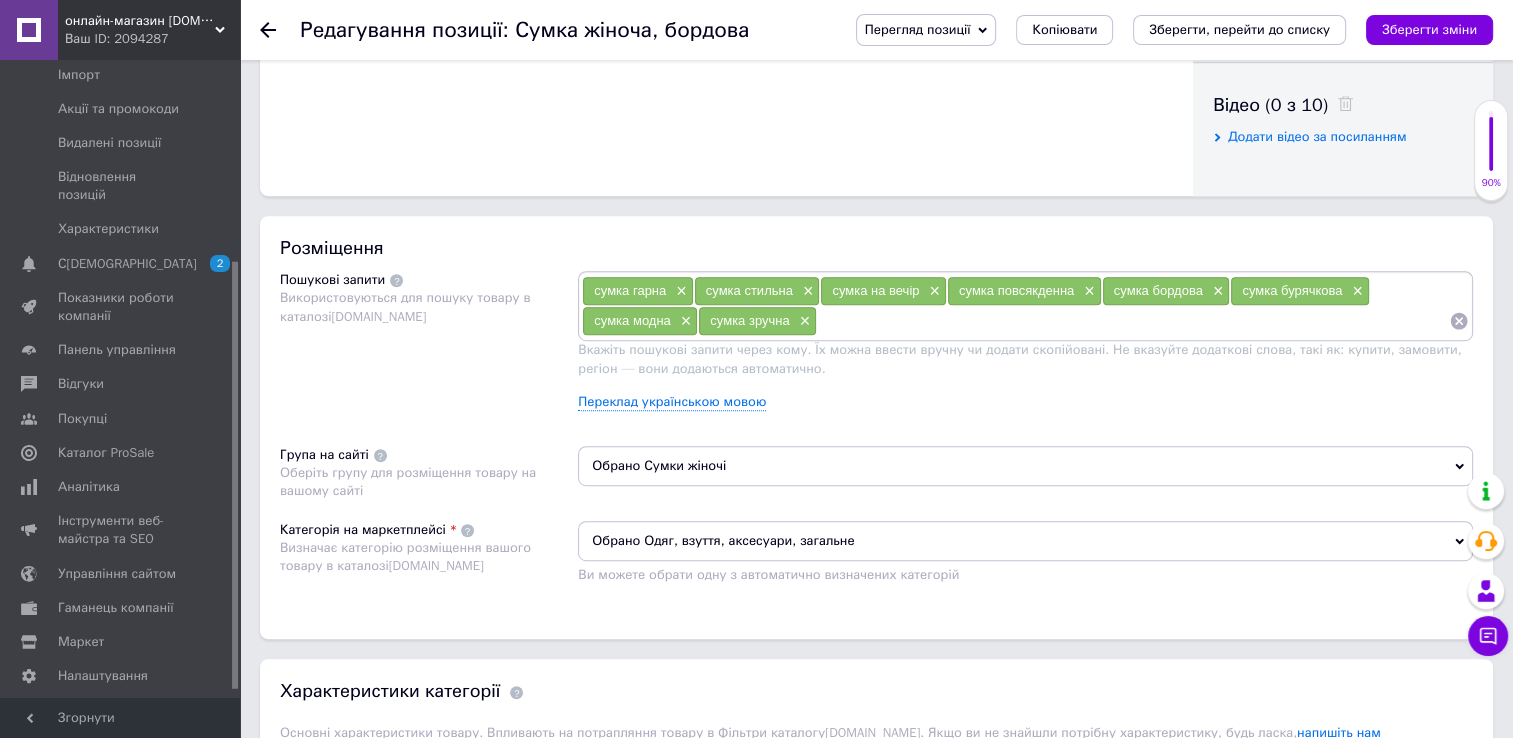 click on "Обрано Одяг, взуття, аксесуари, загальне" at bounding box center [1025, 541] 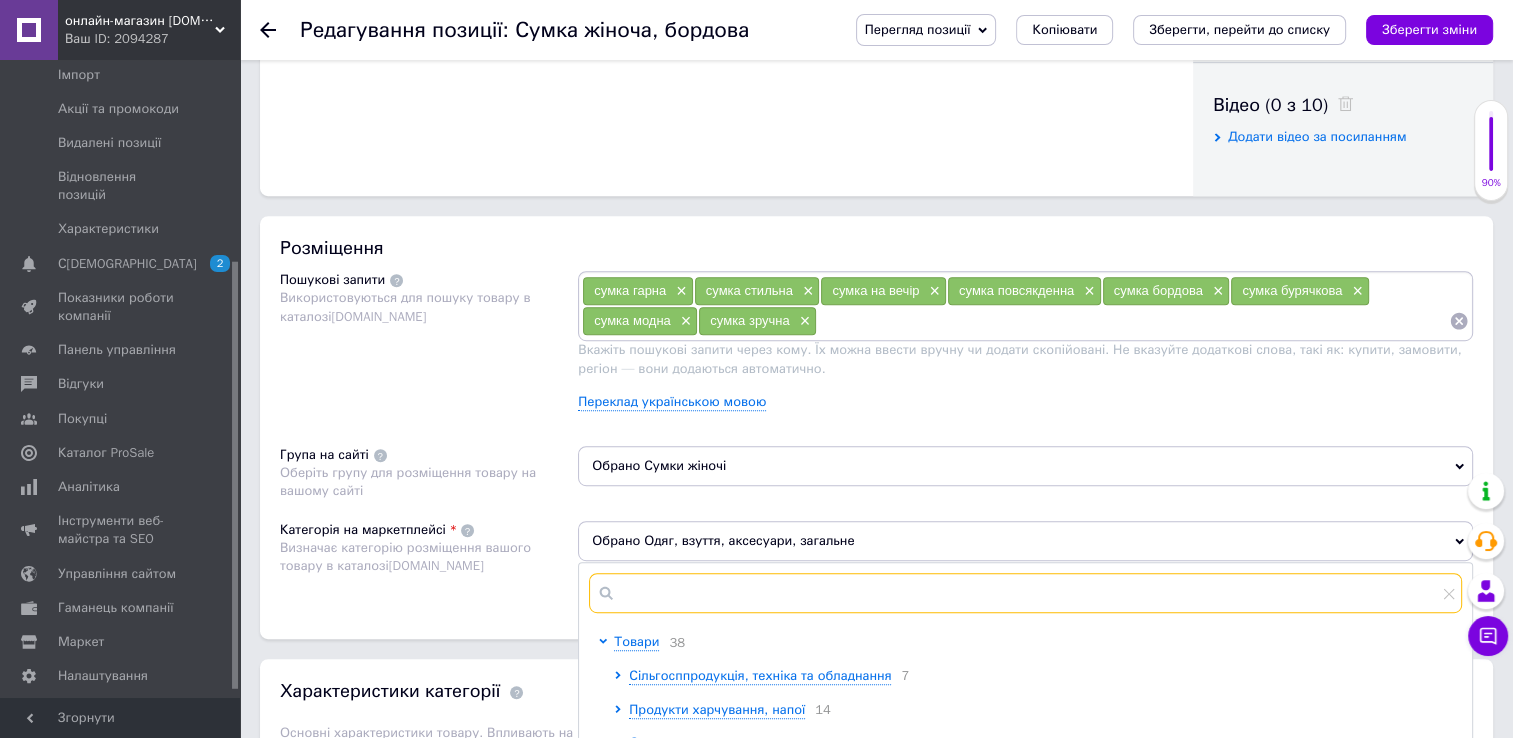 click at bounding box center (1025, 593) 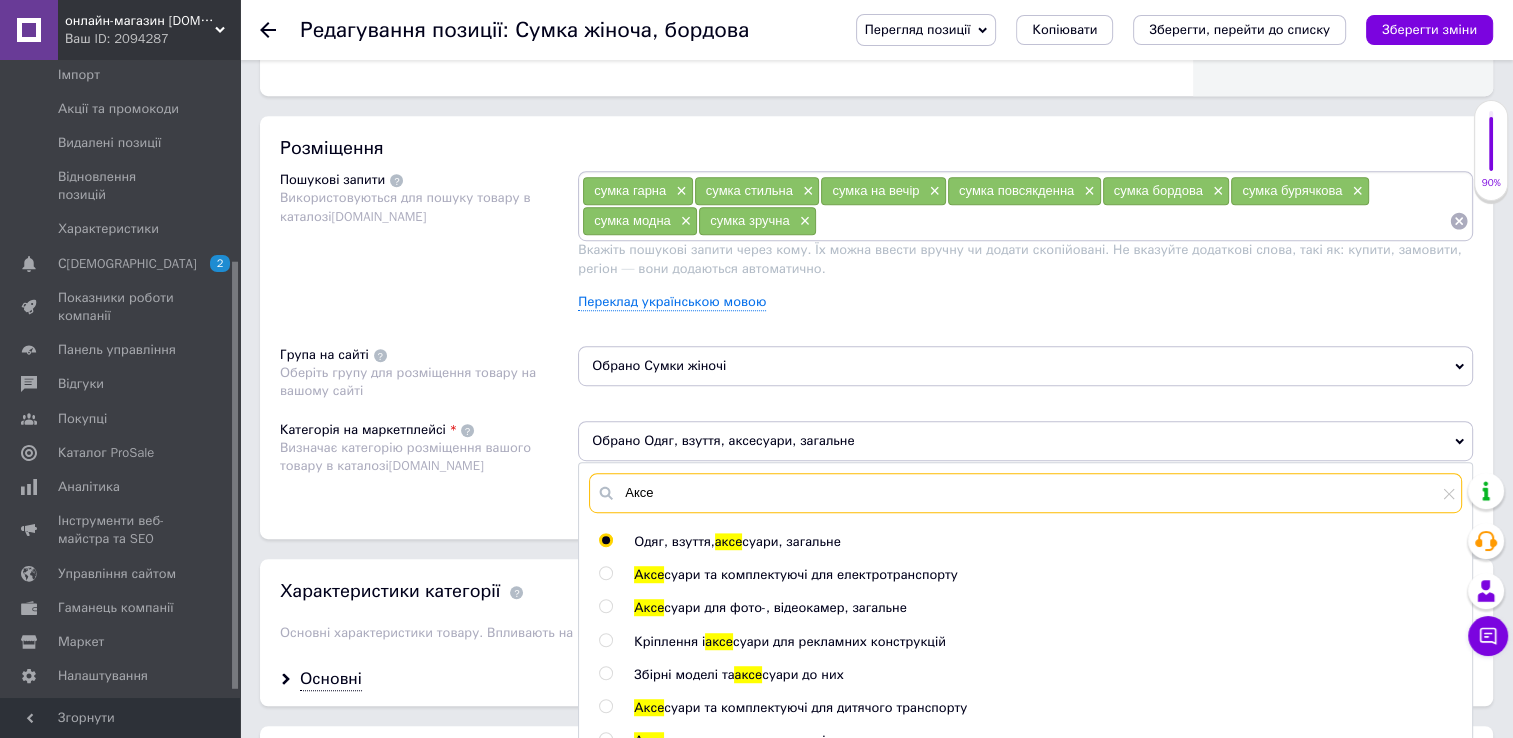 scroll, scrollTop: 1300, scrollLeft: 0, axis: vertical 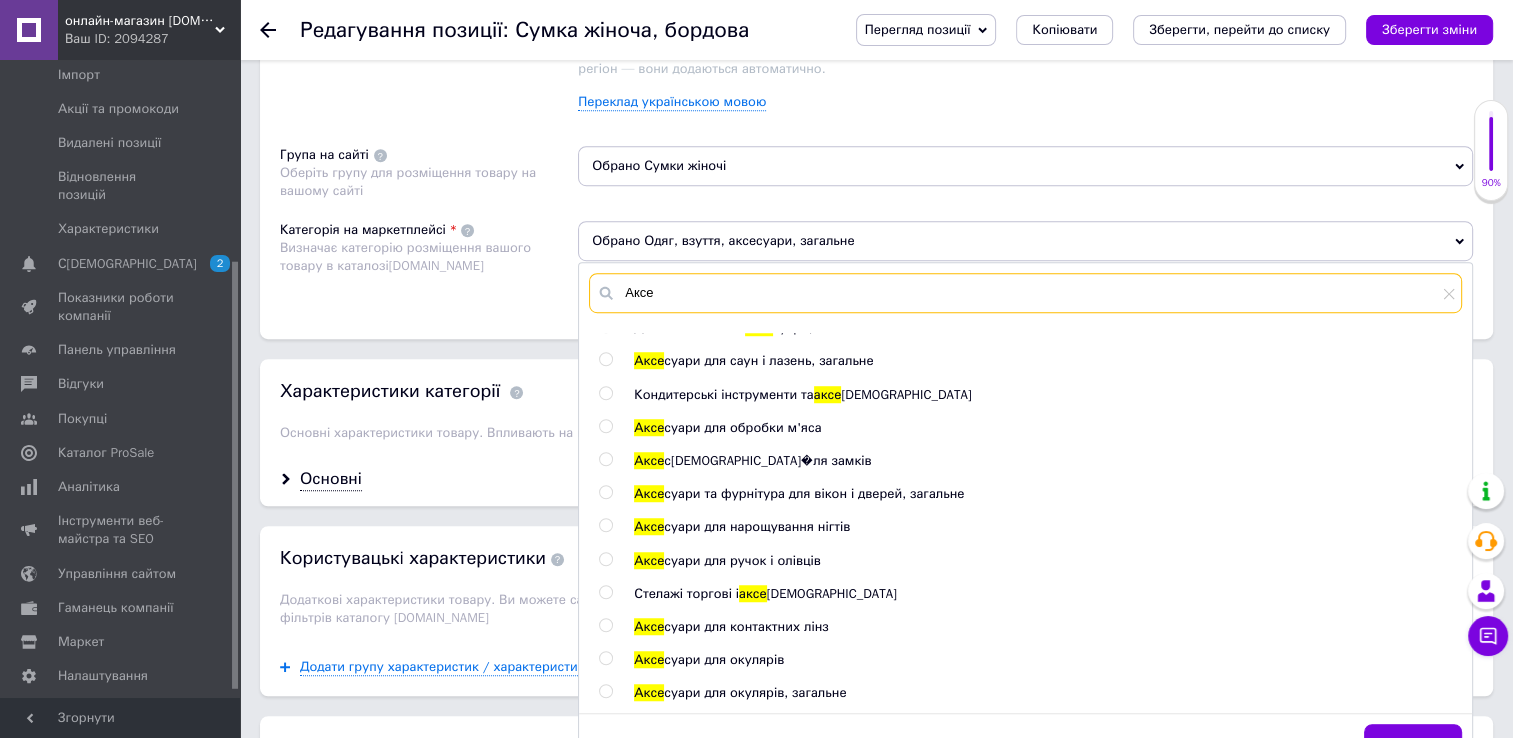 click on "Аксе" at bounding box center (1025, 293) 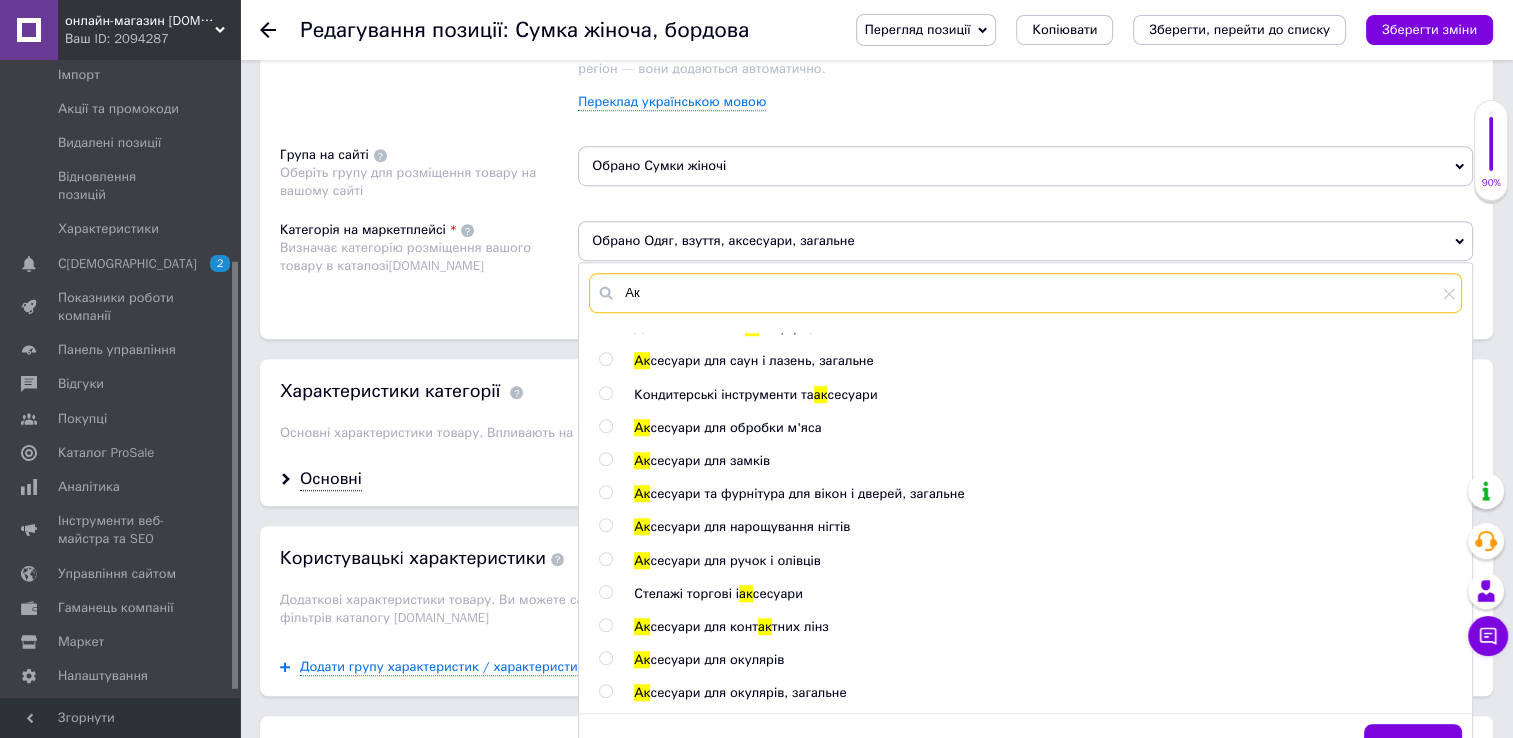 type on "А" 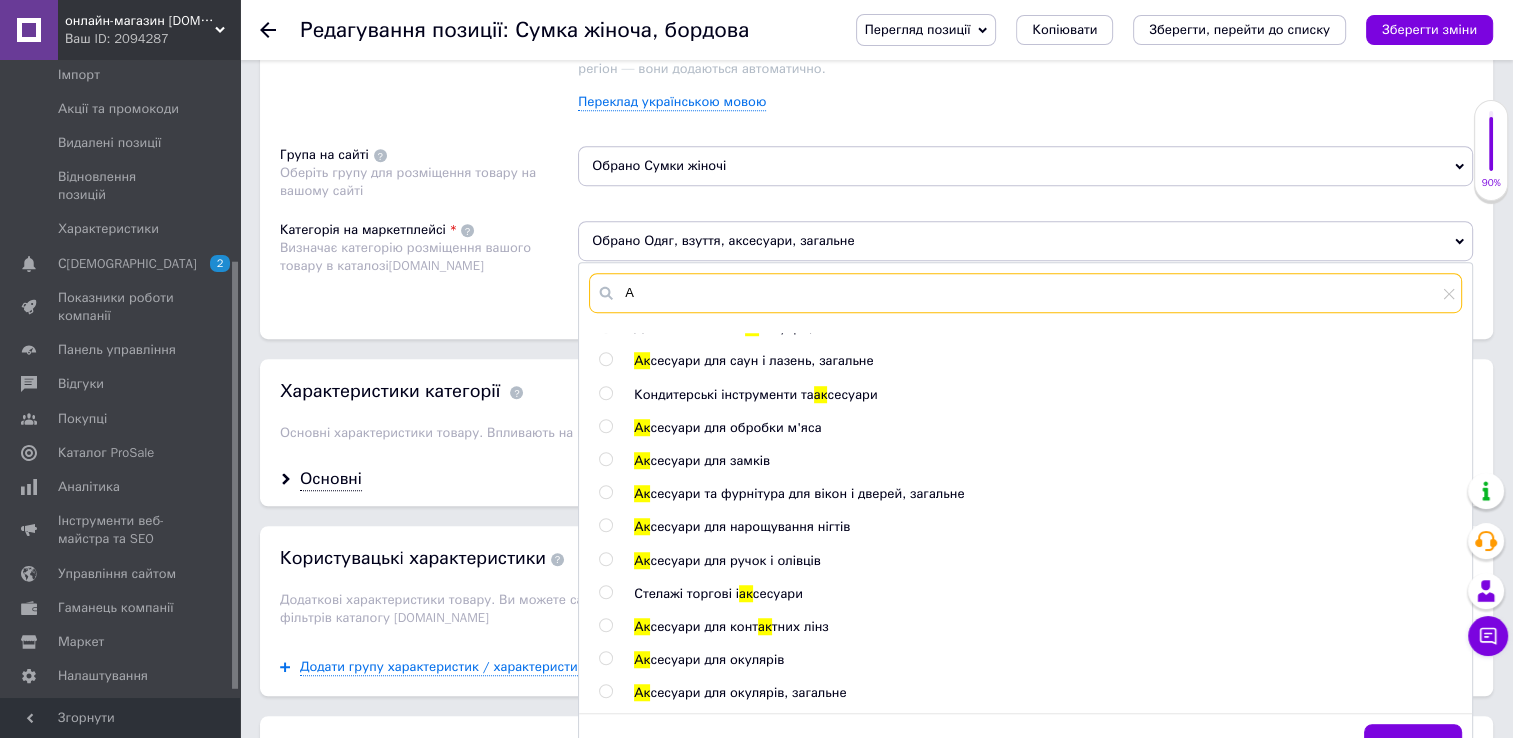 type 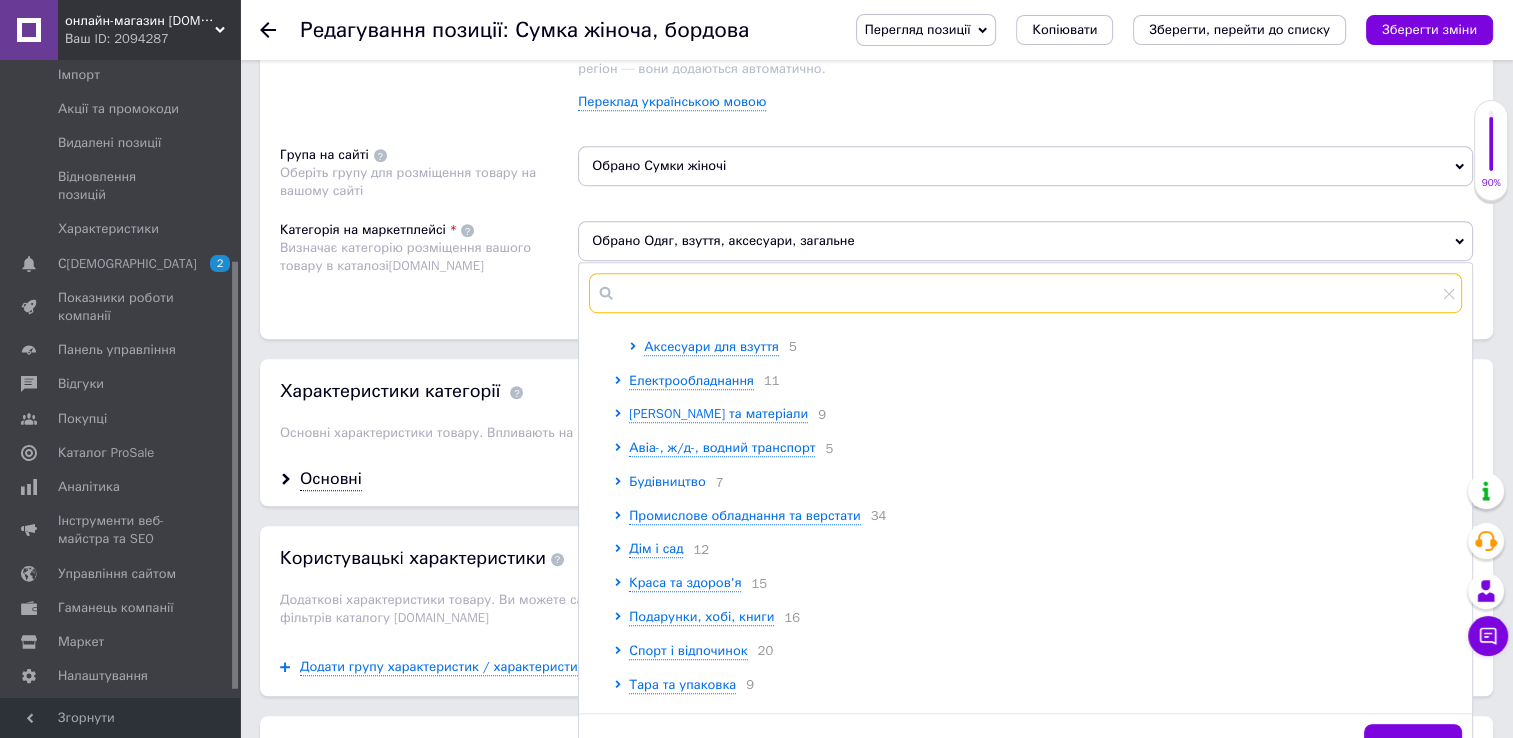 scroll, scrollTop: 200, scrollLeft: 0, axis: vertical 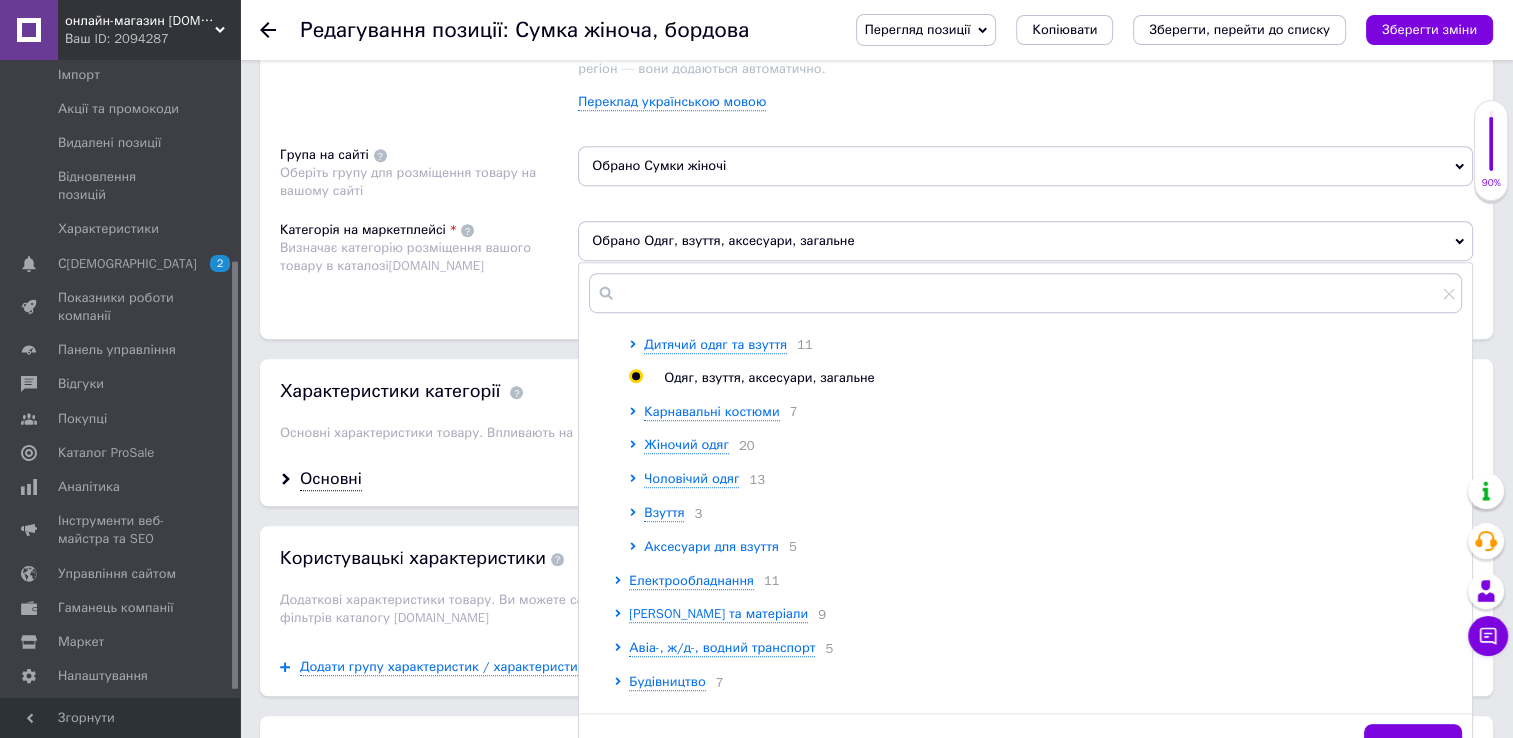 click on "Аксесуари для взуття" at bounding box center [711, 546] 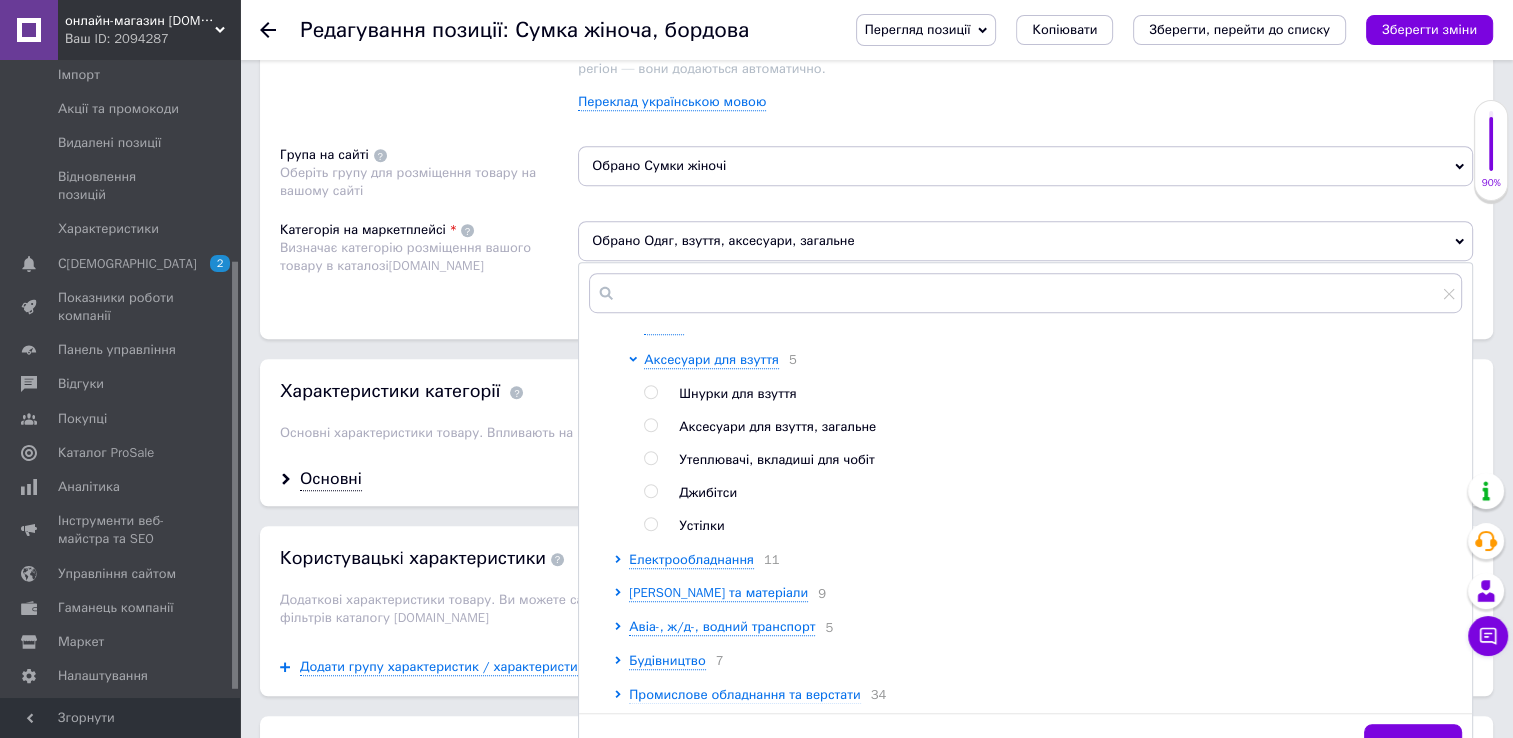 scroll, scrollTop: 400, scrollLeft: 0, axis: vertical 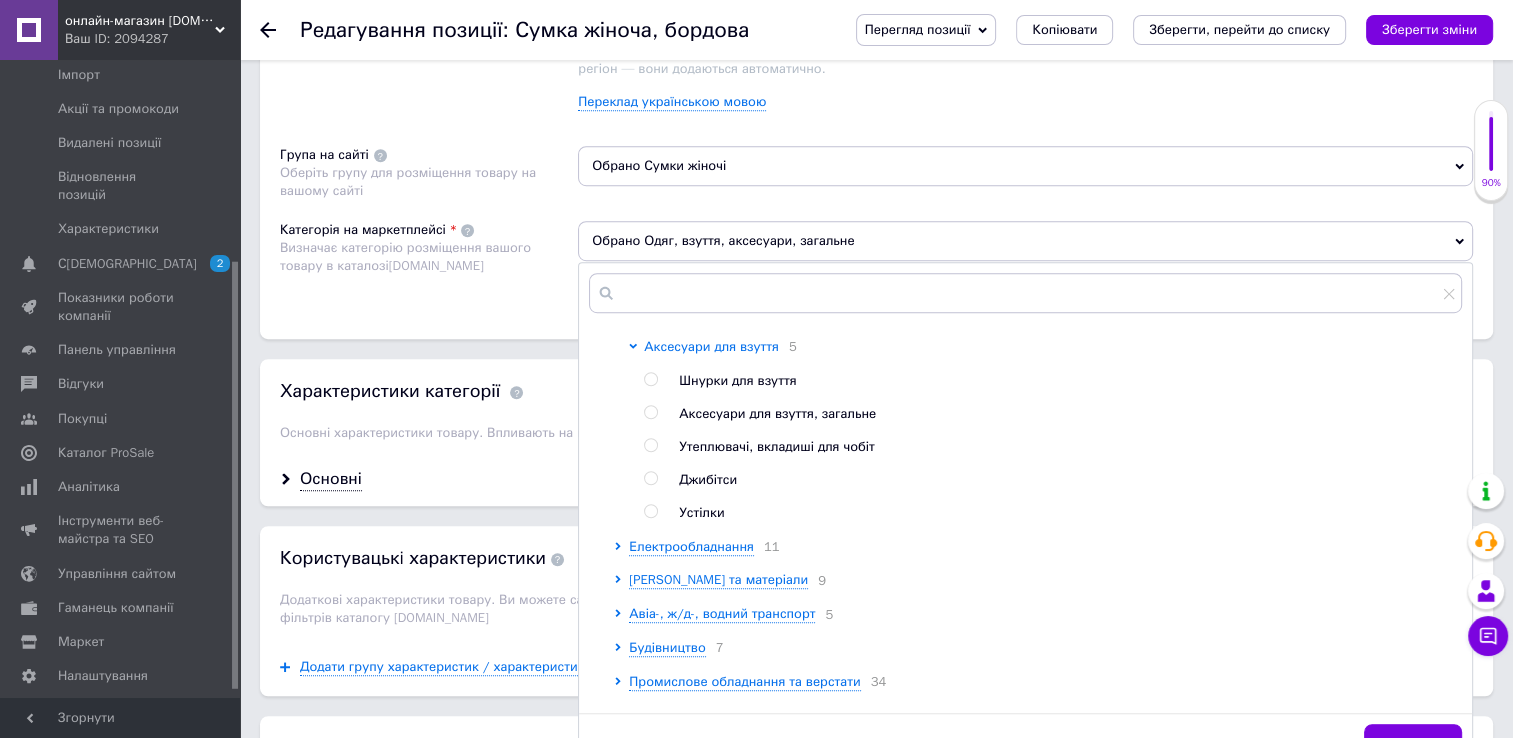 click on "Аксесуари для взуття" at bounding box center [711, 346] 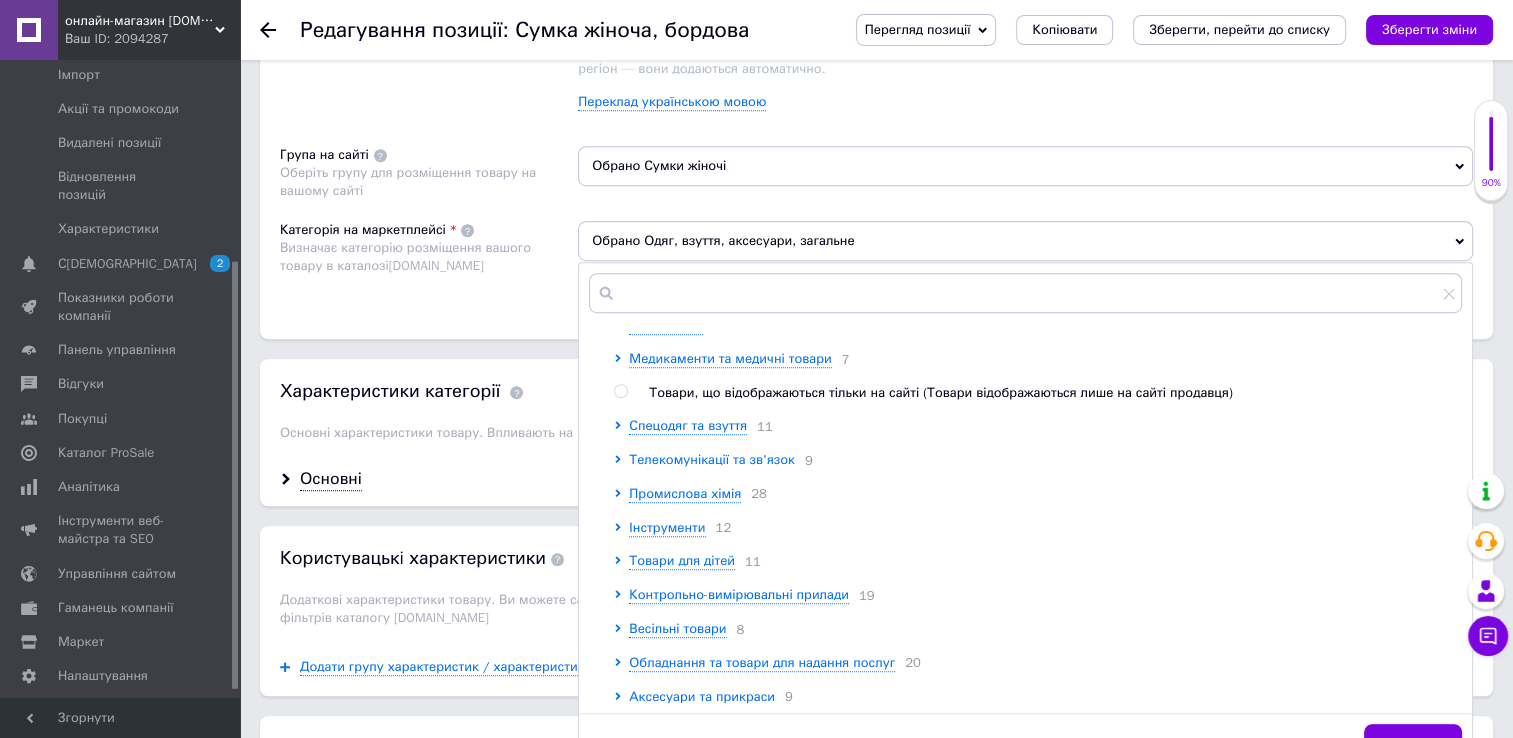 scroll, scrollTop: 1302, scrollLeft: 0, axis: vertical 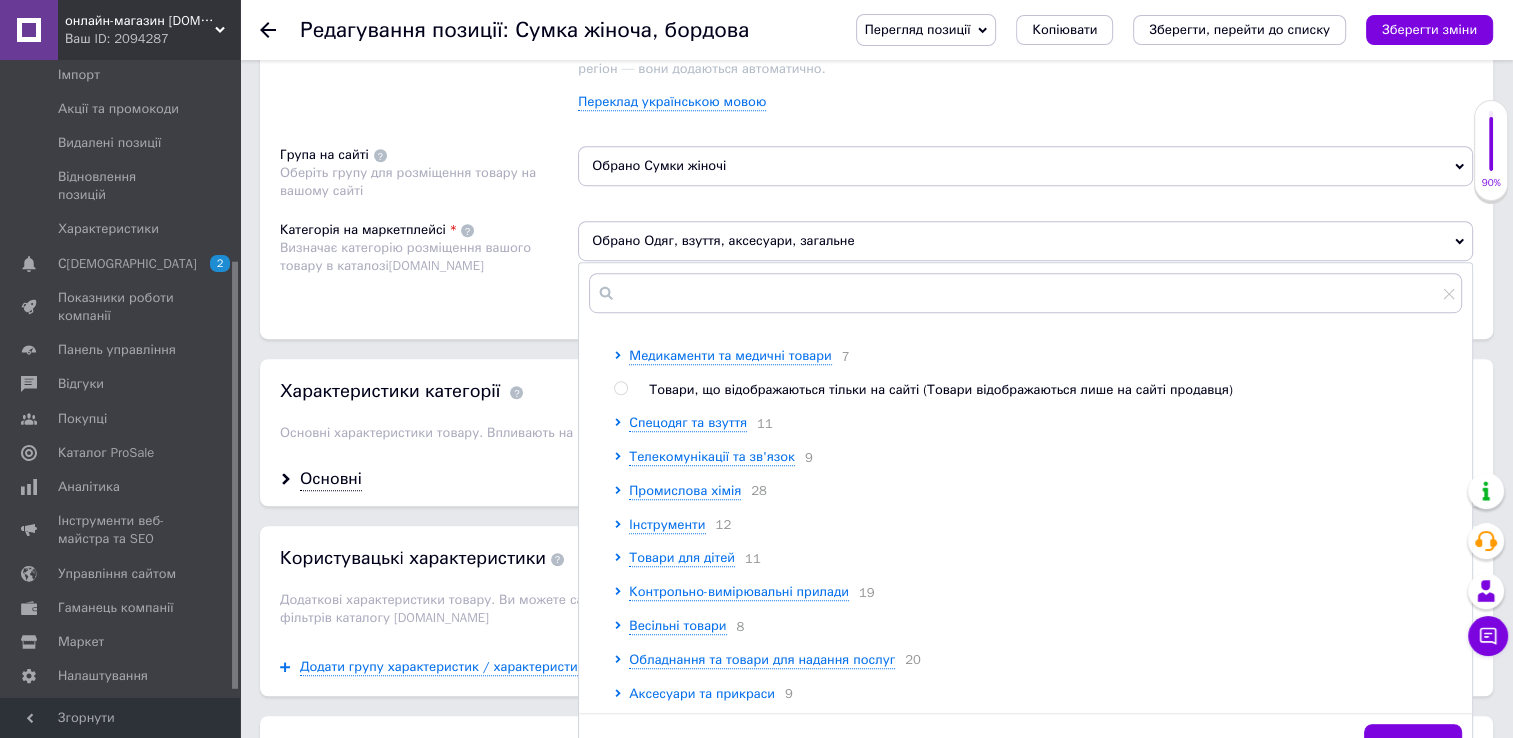click on "Аксесуари та прикраси" at bounding box center (702, 693) 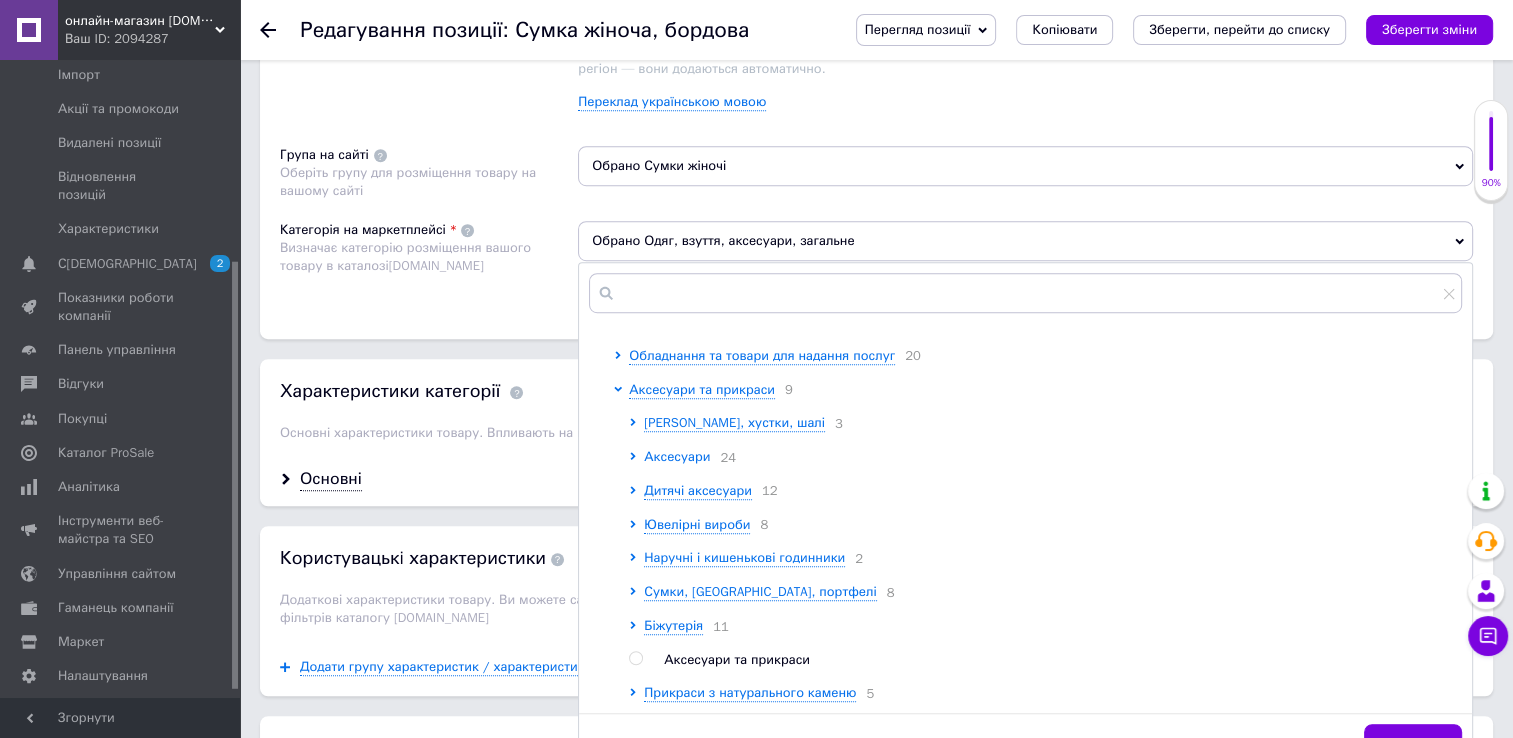 scroll, scrollTop: 1602, scrollLeft: 0, axis: vertical 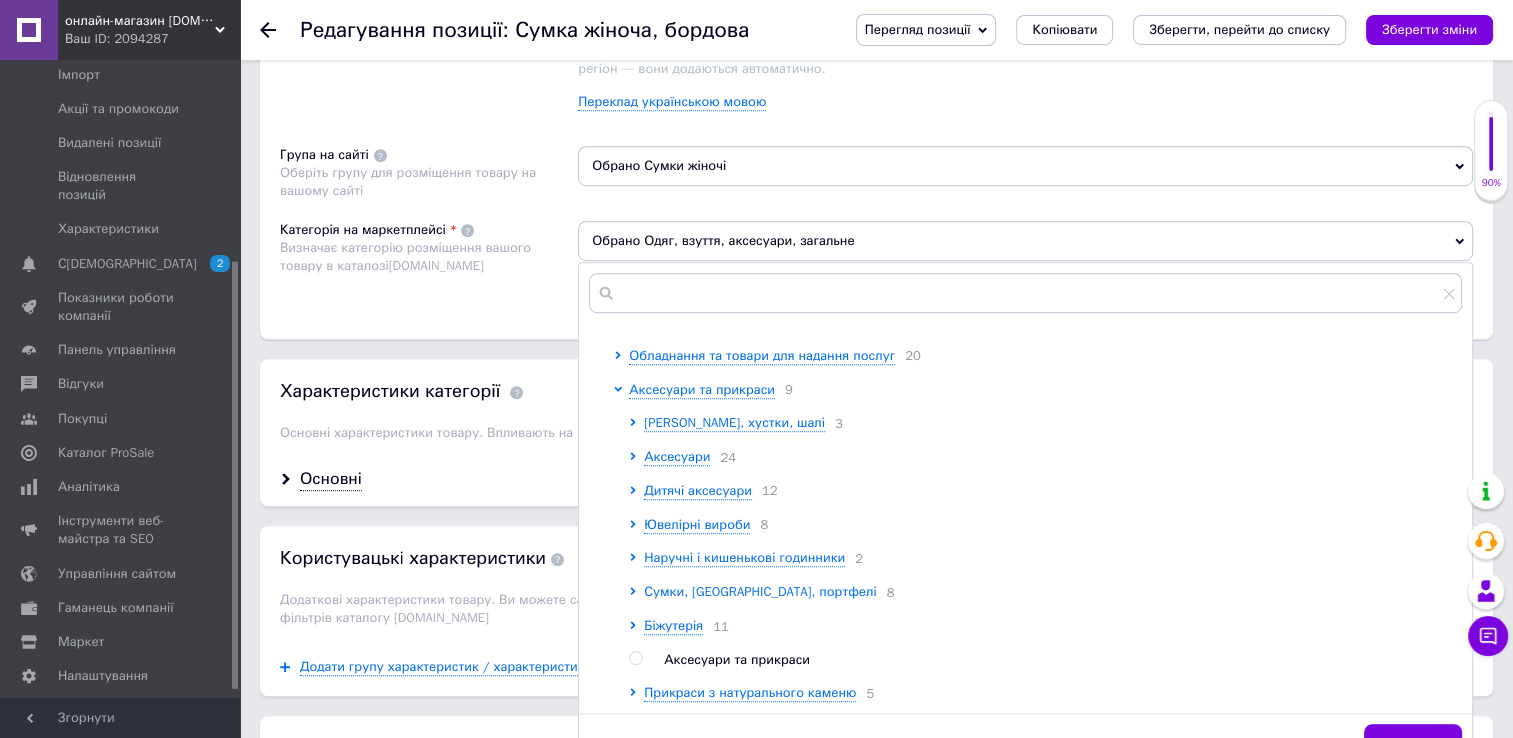 click on "Сумки, [GEOGRAPHIC_DATA], портфелі" at bounding box center (760, 591) 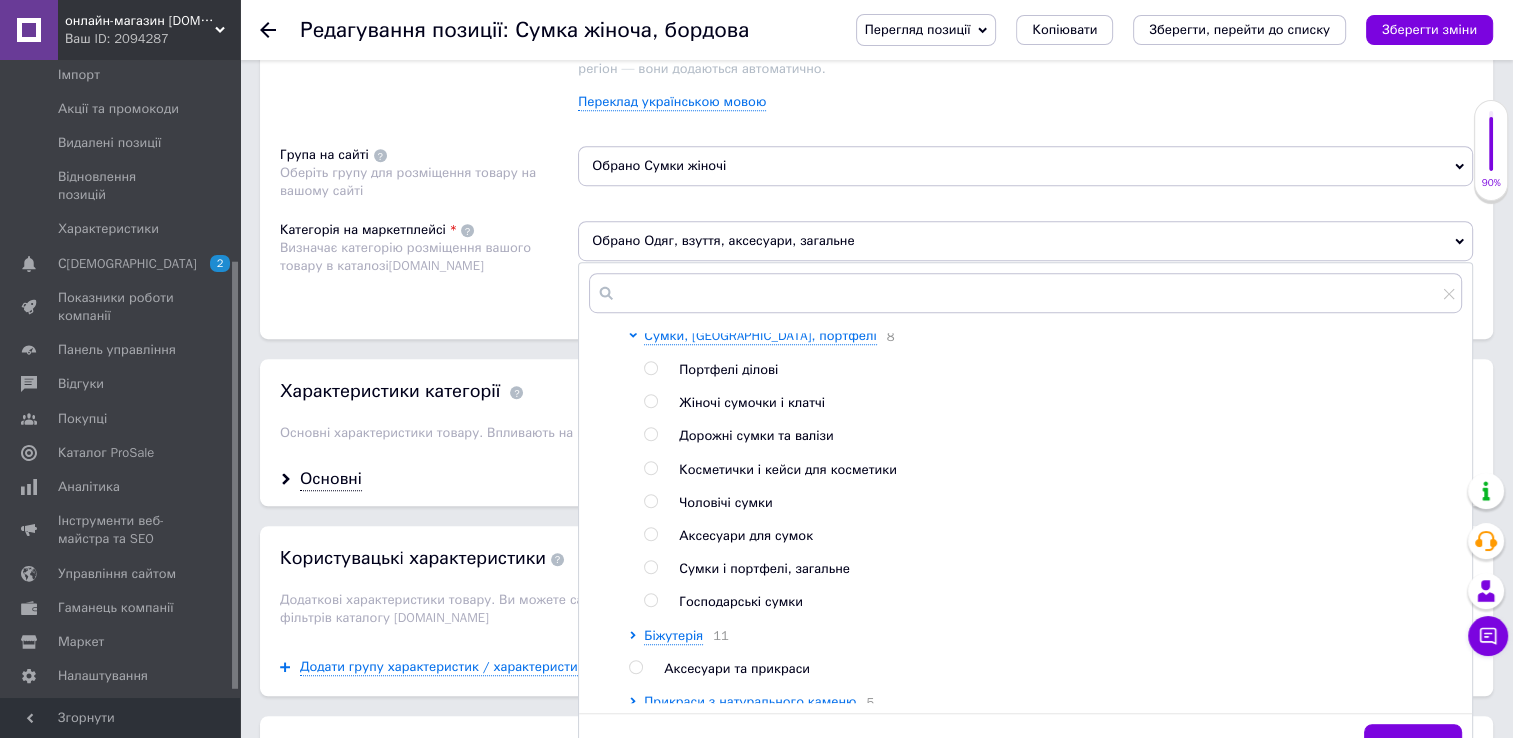scroll, scrollTop: 1802, scrollLeft: 0, axis: vertical 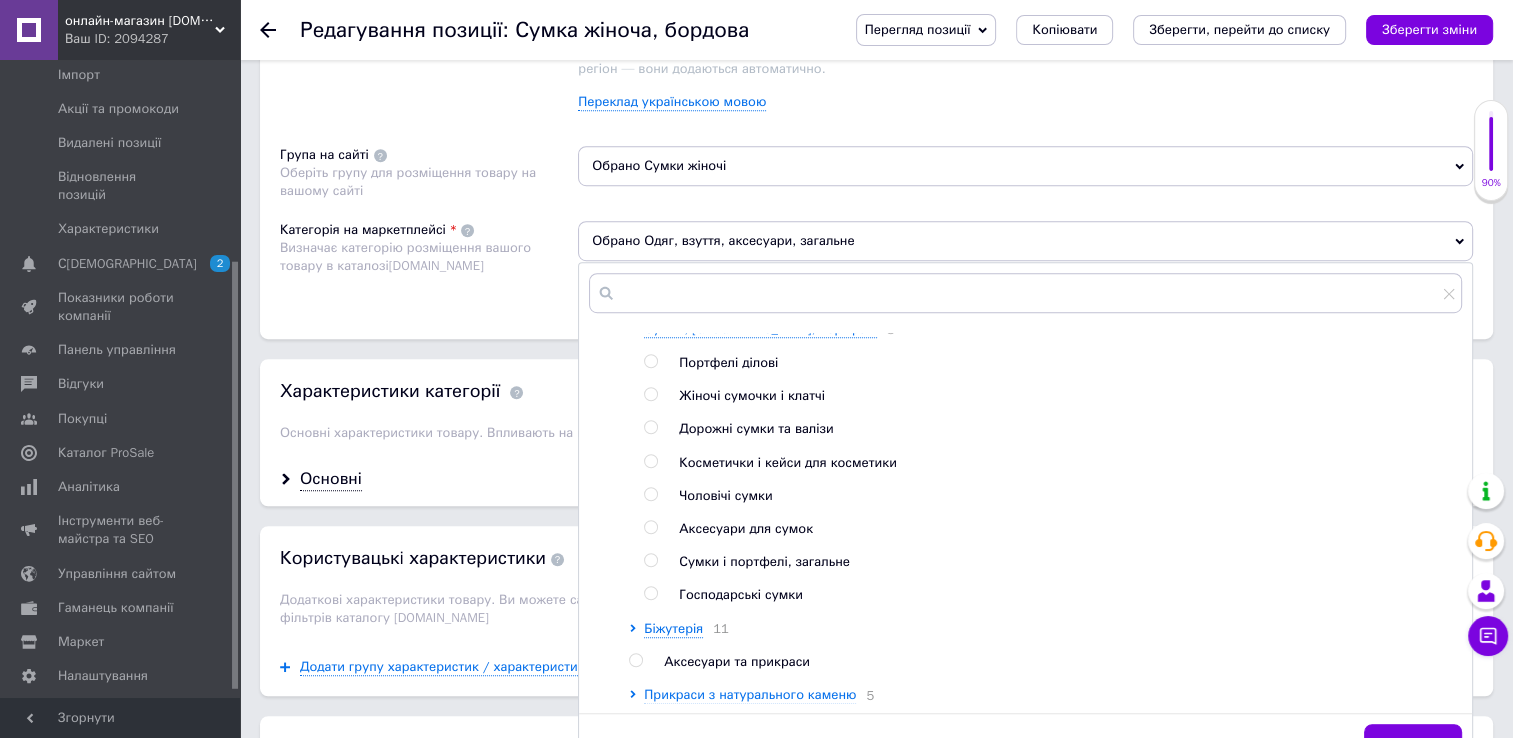 click at bounding box center [650, 394] 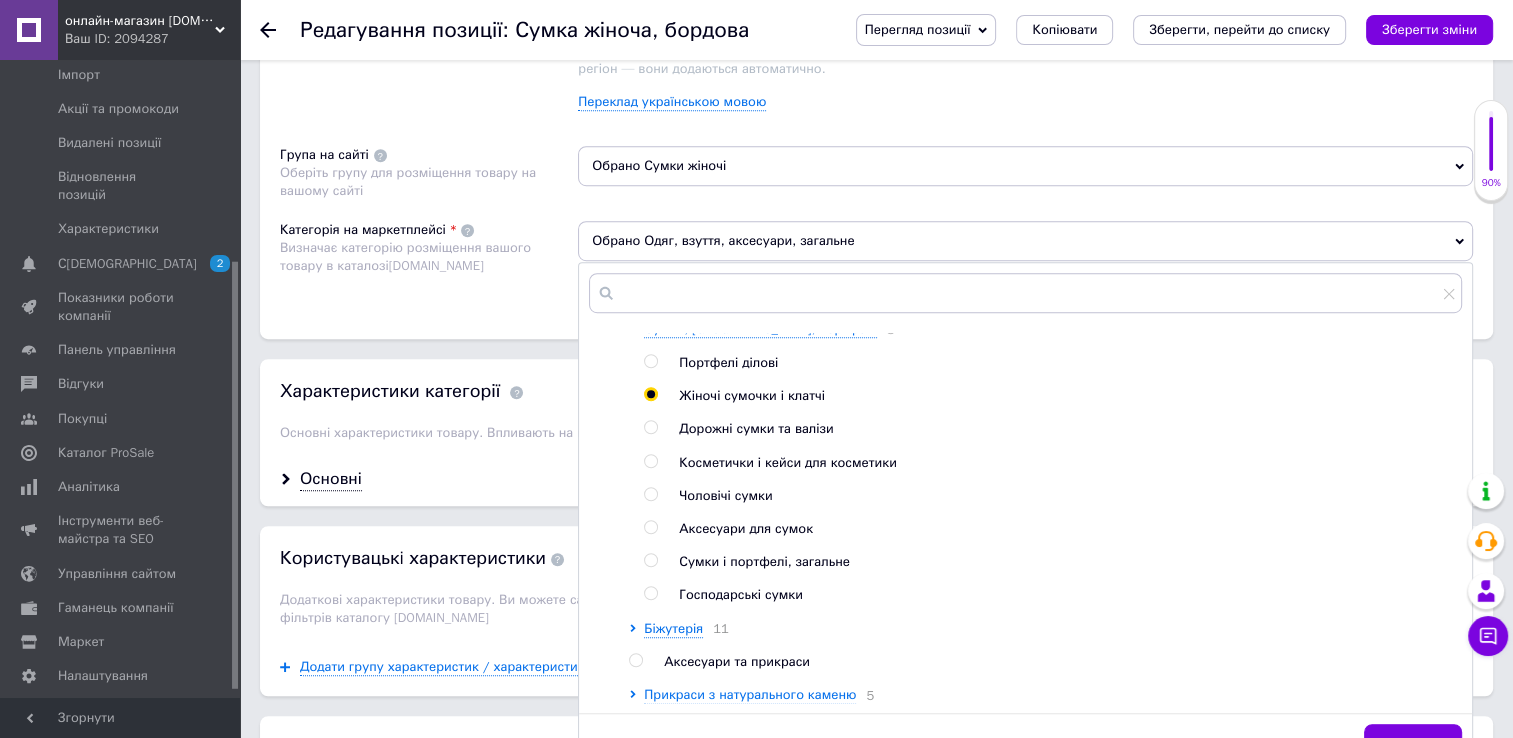 radio on "true" 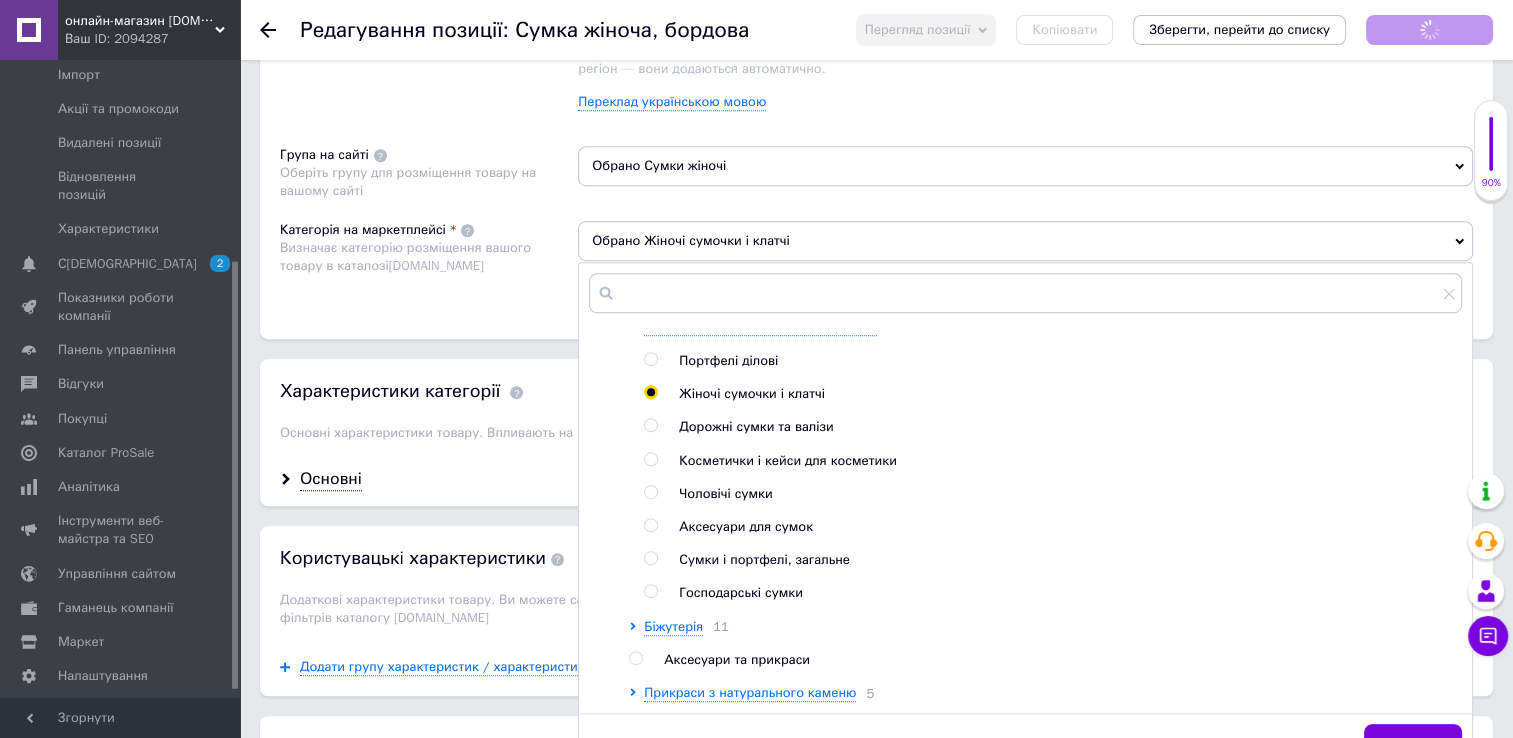 scroll, scrollTop: 1883, scrollLeft: 0, axis: vertical 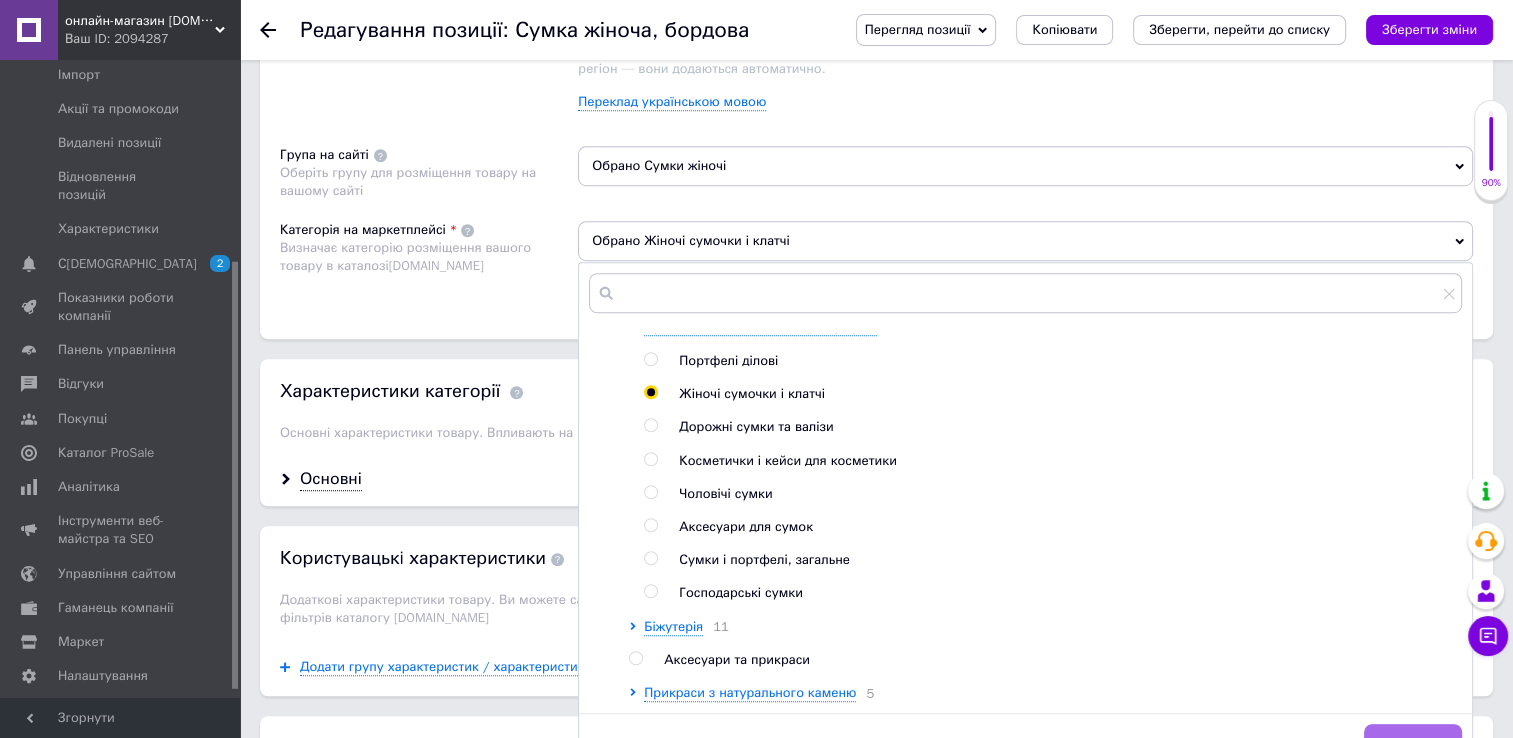 click on "Зберегти" at bounding box center [1413, 744] 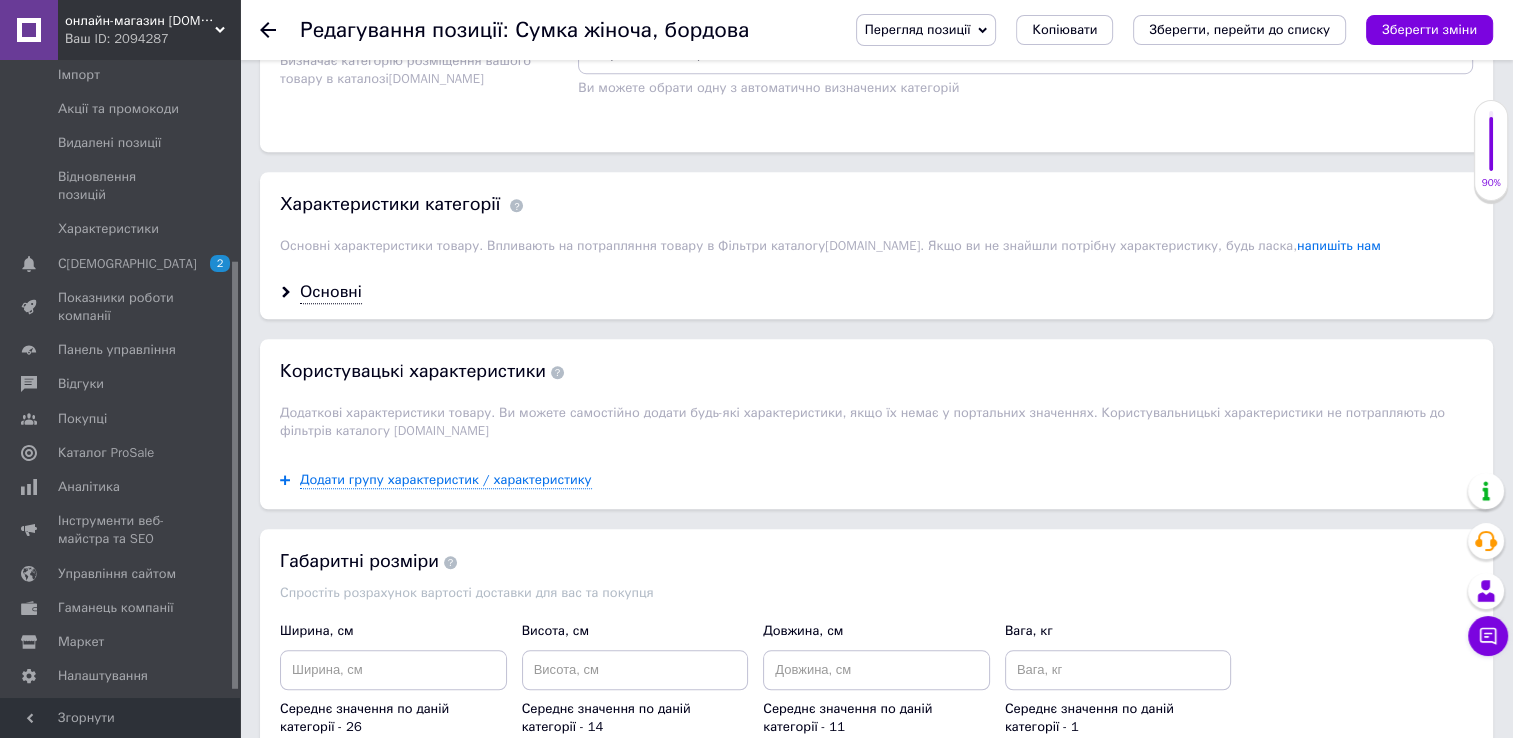scroll, scrollTop: 1500, scrollLeft: 0, axis: vertical 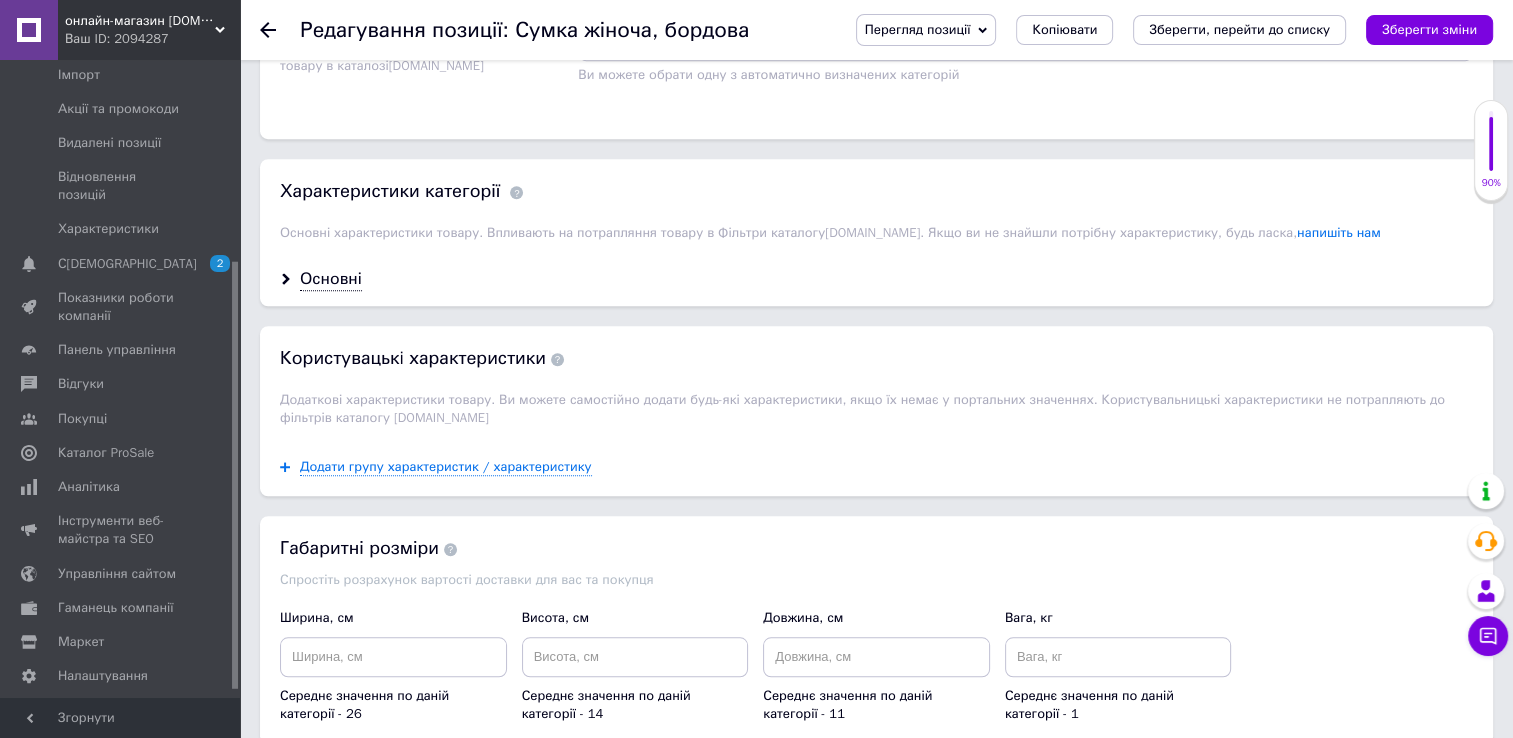 click on "Основні" at bounding box center [876, 279] 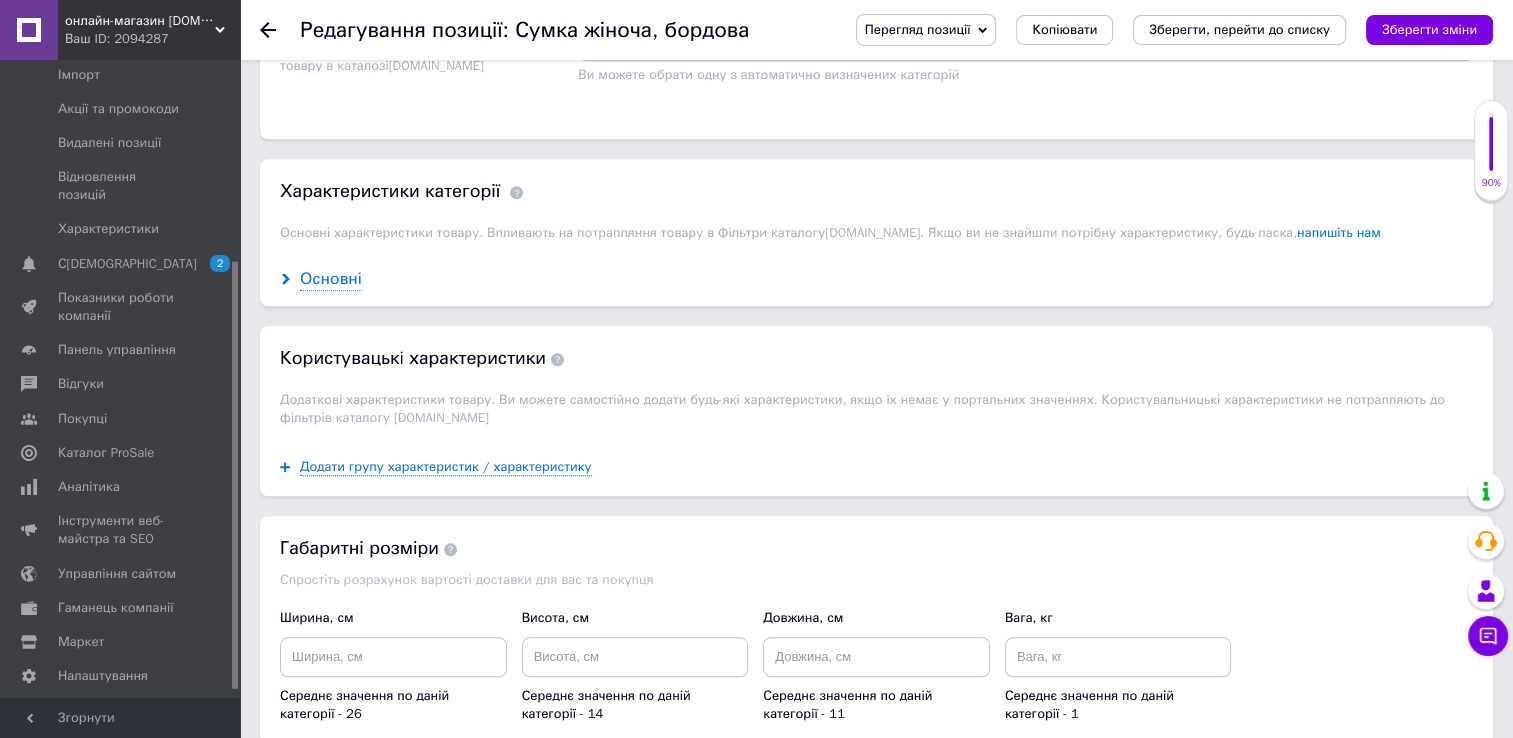 click on "Основні" at bounding box center [331, 279] 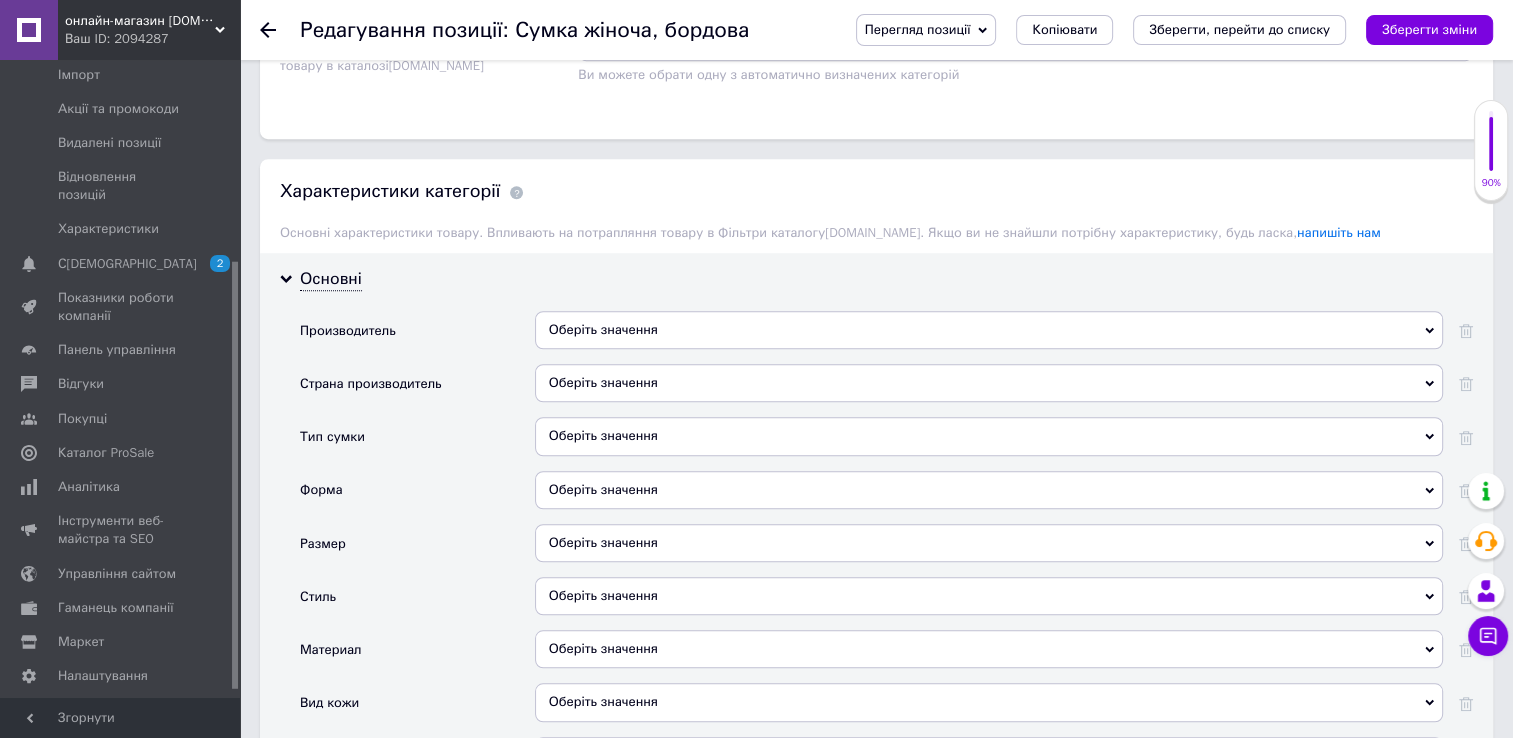 click on "Оберіть значення" at bounding box center [989, 383] 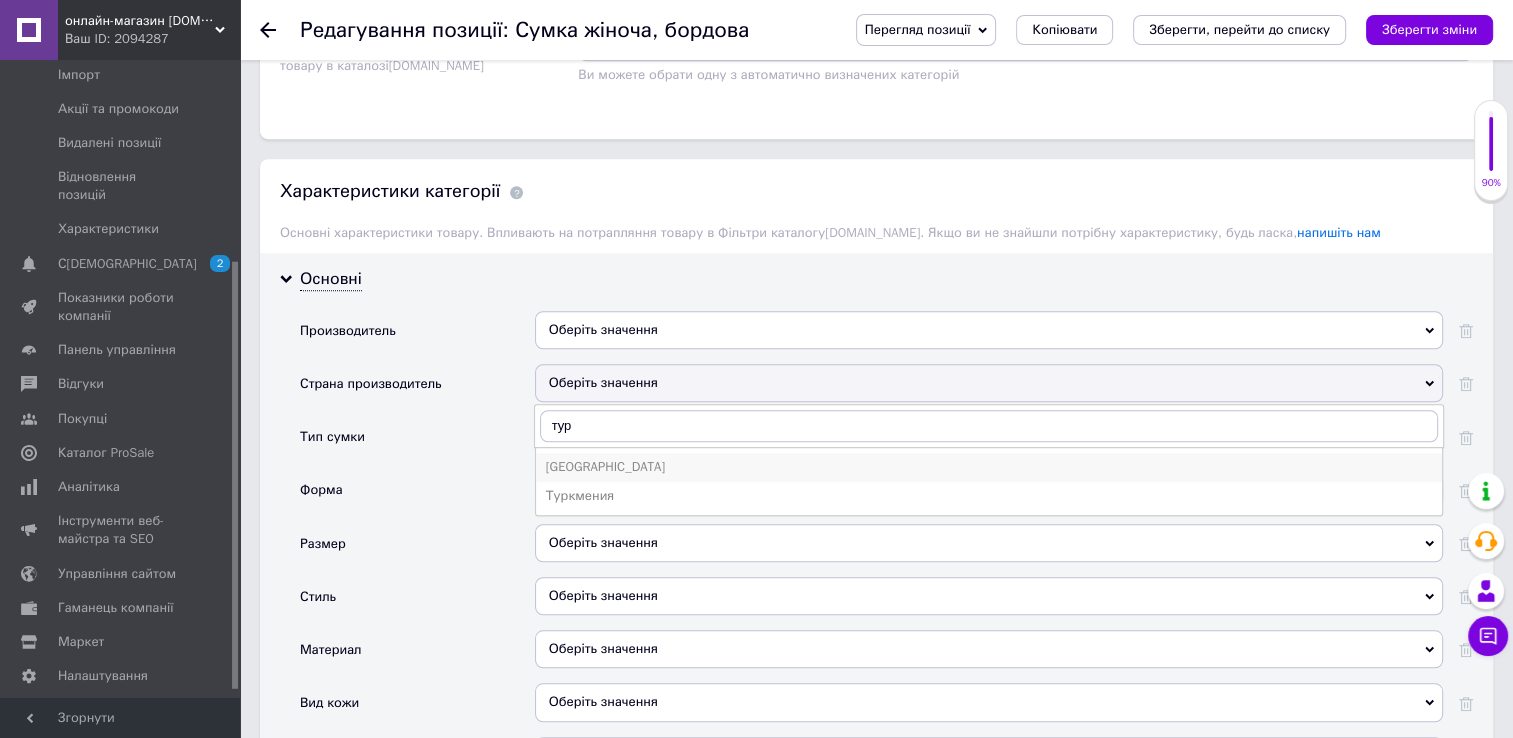 click on "[GEOGRAPHIC_DATA]" at bounding box center [989, 467] 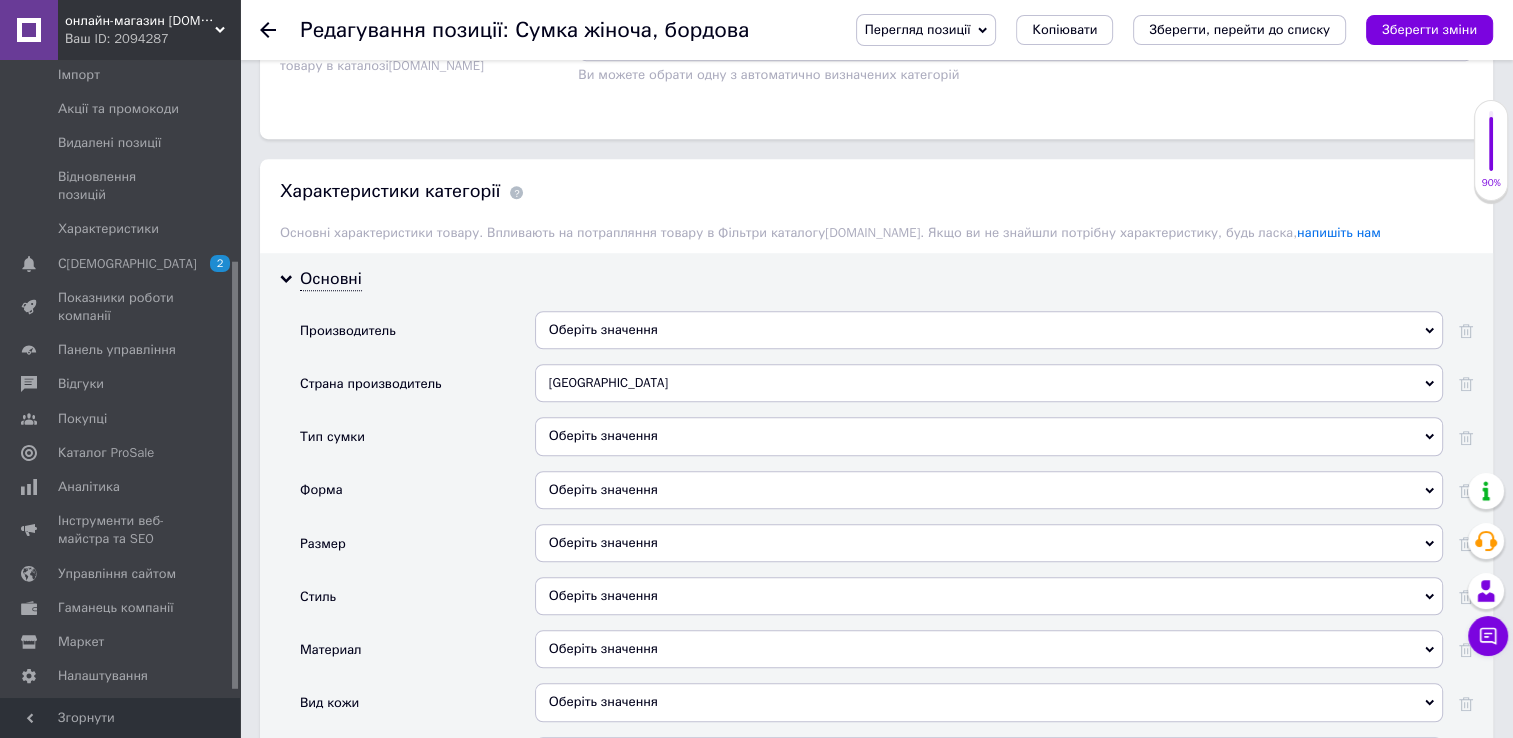 scroll, scrollTop: 1600, scrollLeft: 0, axis: vertical 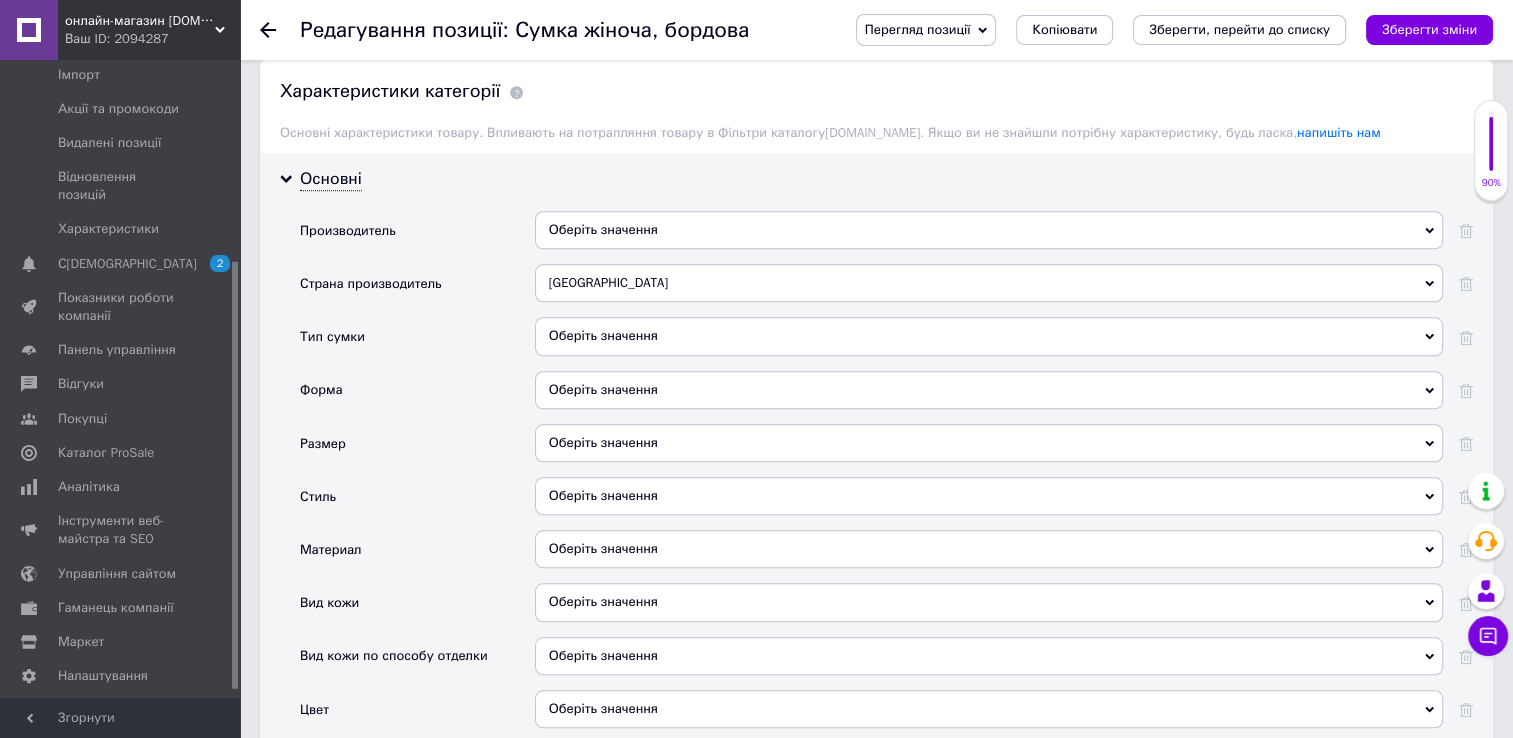 drag, startPoint x: 634, startPoint y: 264, endPoint x: 542, endPoint y: 281, distance: 93.55747 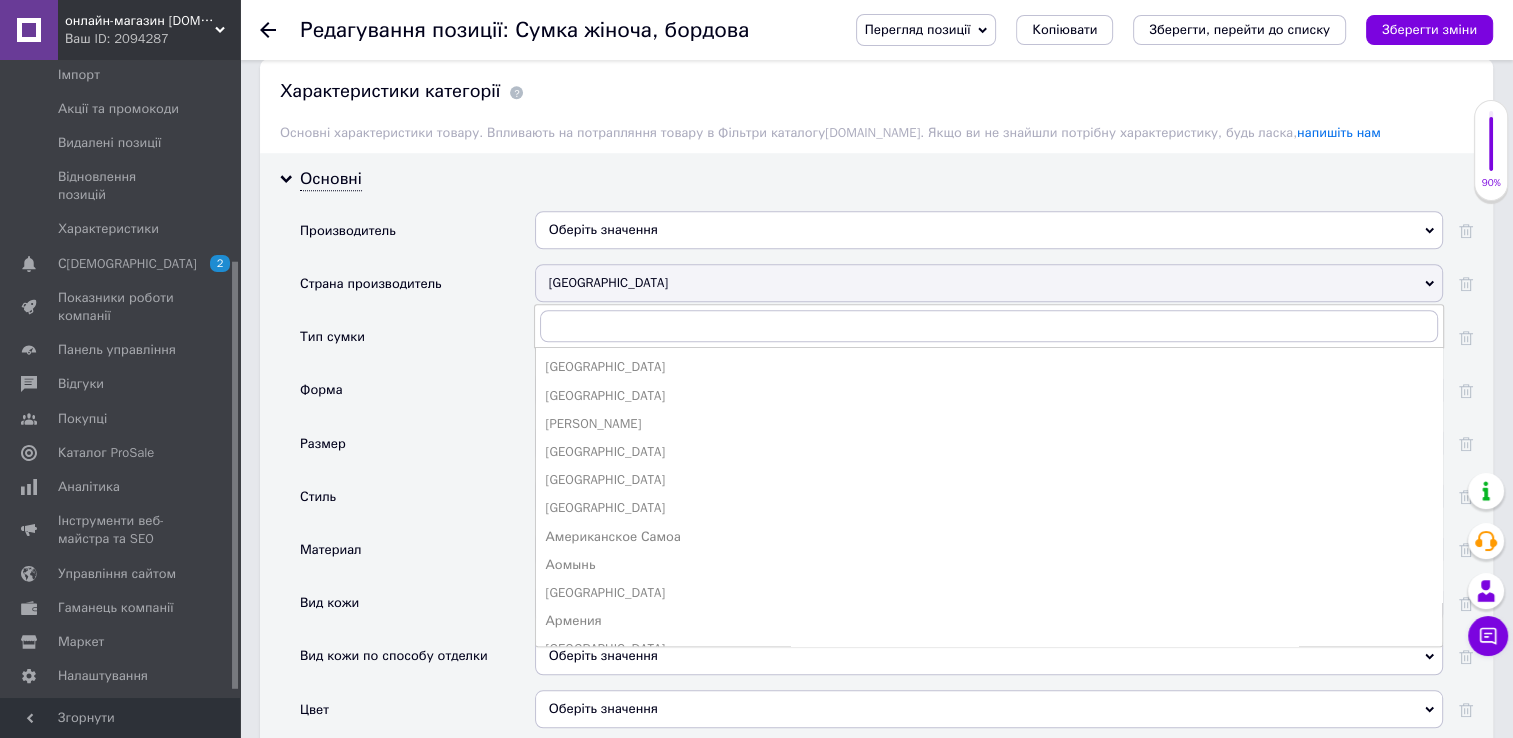 click on "[GEOGRAPHIC_DATA]" at bounding box center (989, 283) 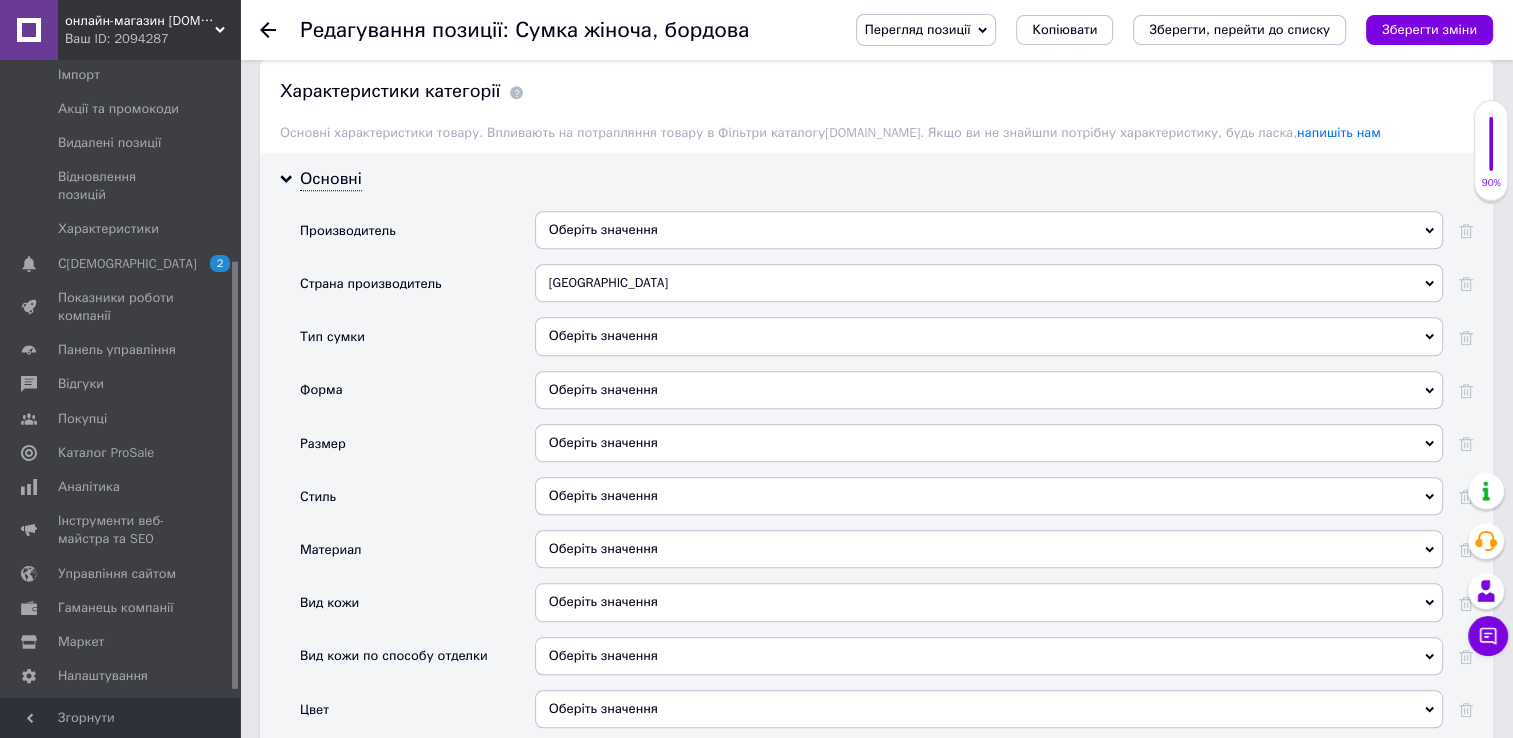 click on "[GEOGRAPHIC_DATA]" at bounding box center [989, 283] 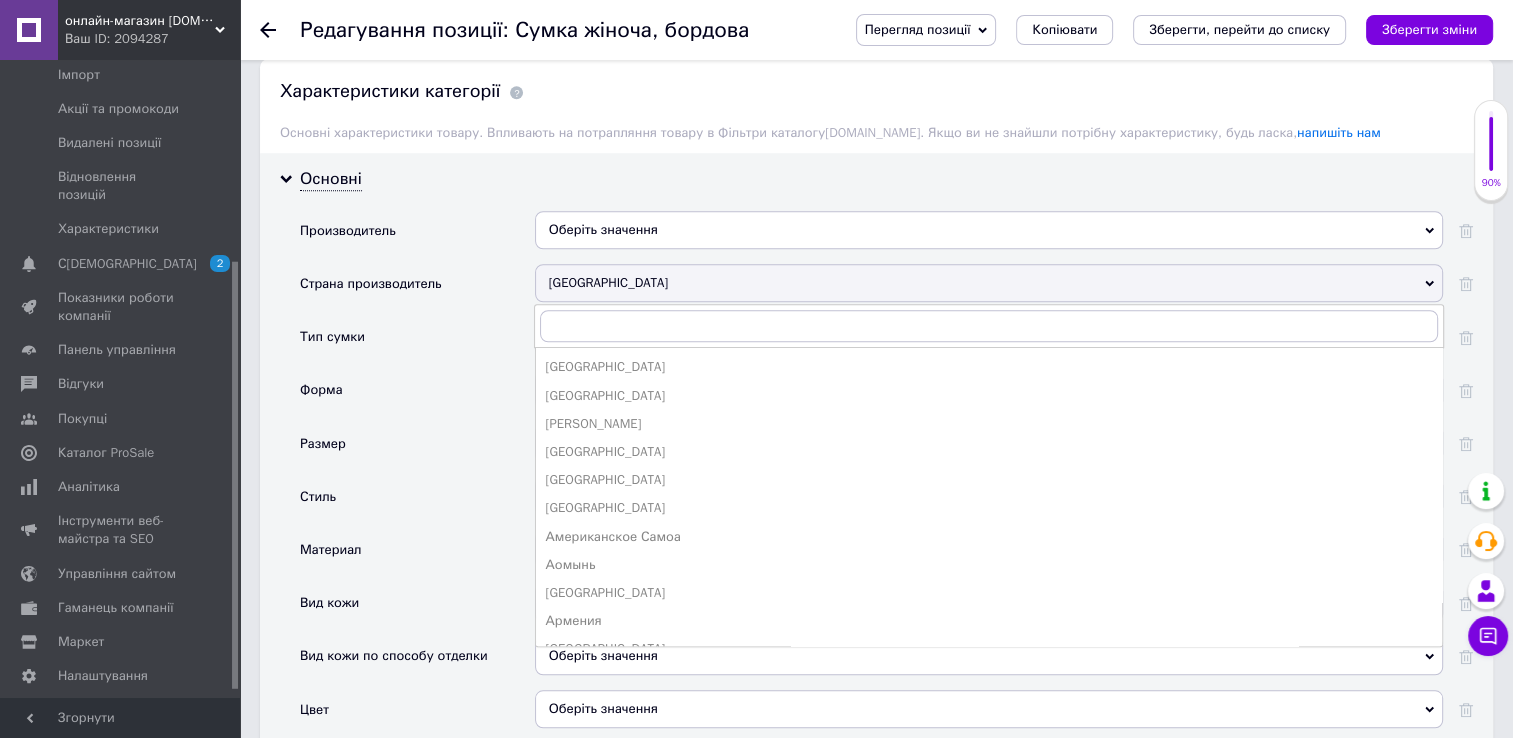 click on "[GEOGRAPHIC_DATA]" at bounding box center (989, 283) 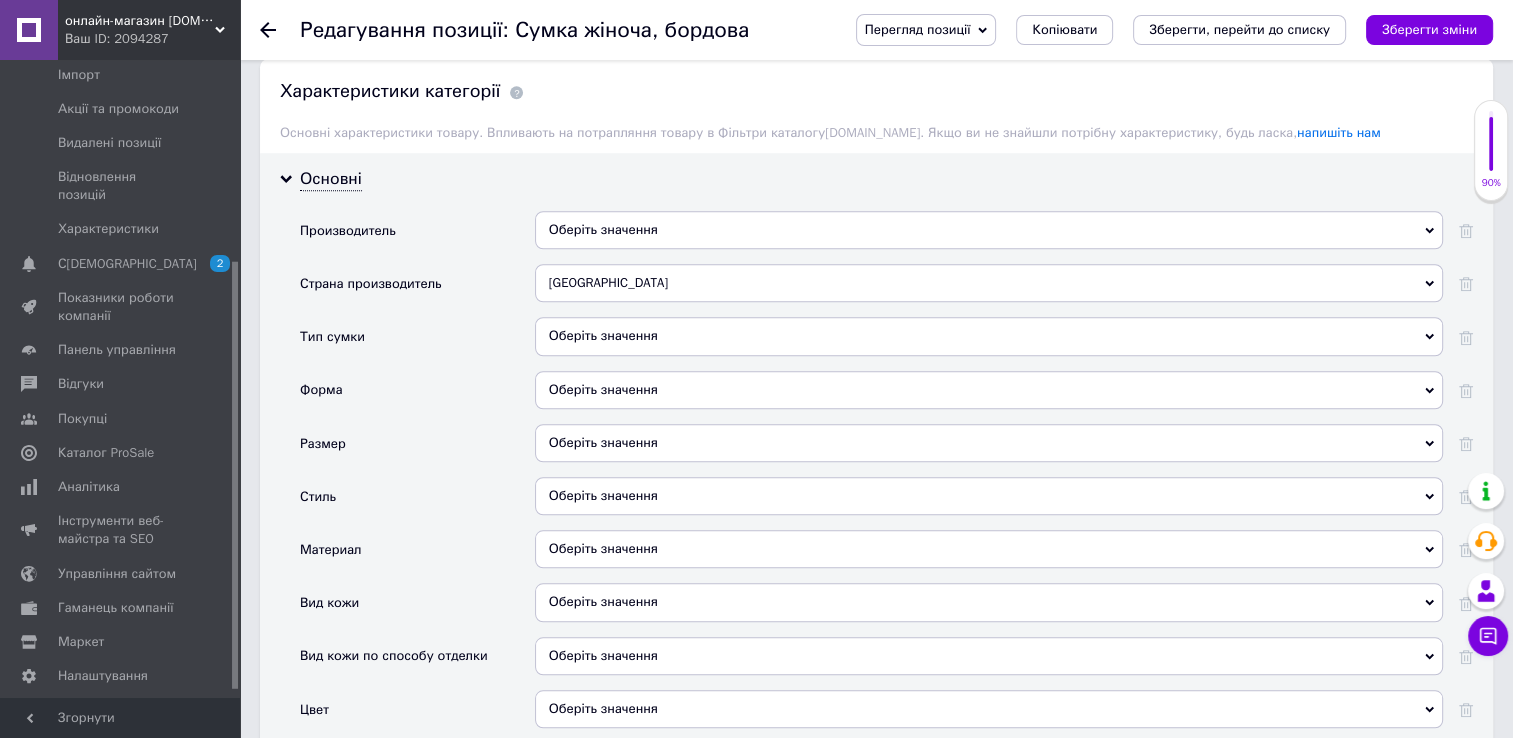 click on "[GEOGRAPHIC_DATA]" at bounding box center (989, 283) 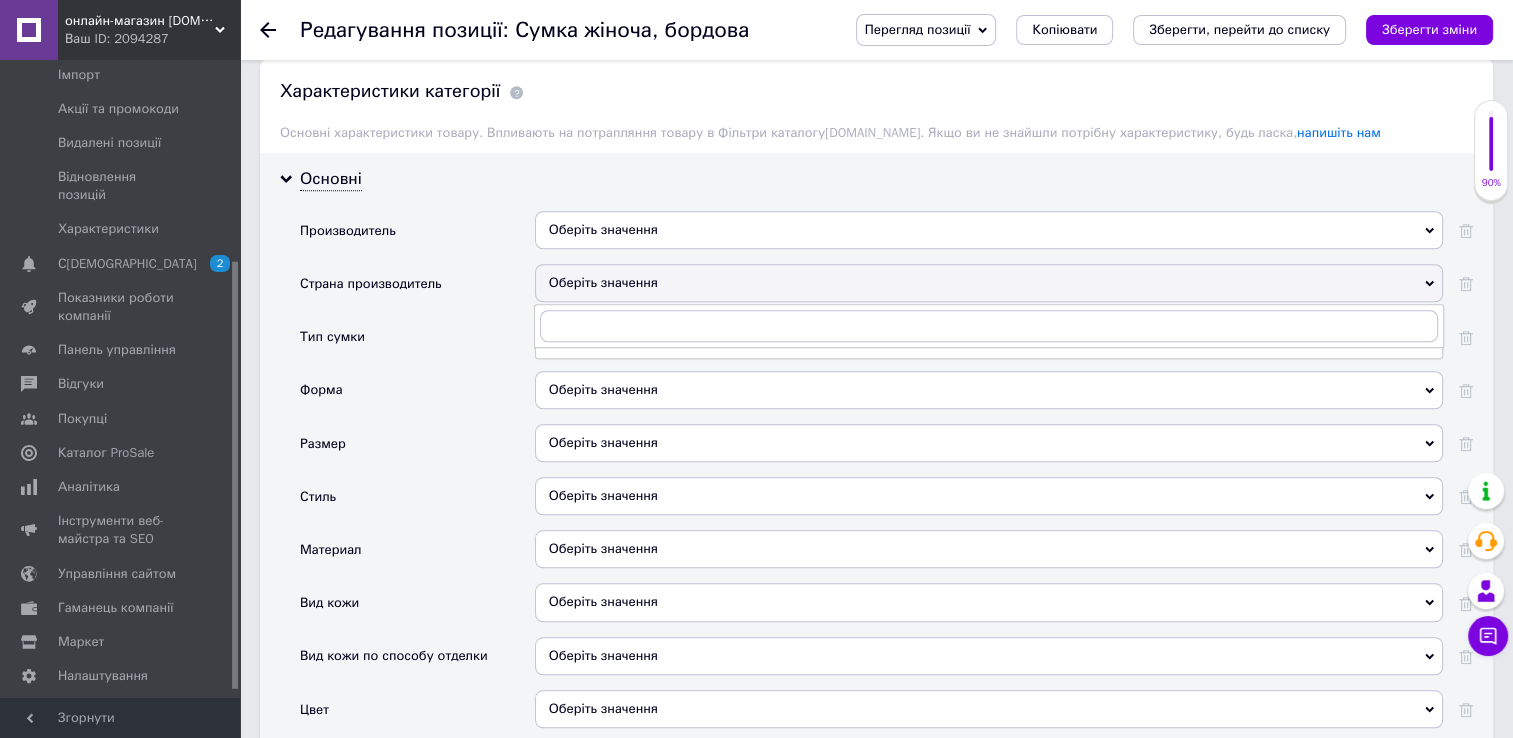 click on "Оберіть значення" at bounding box center (989, 343) 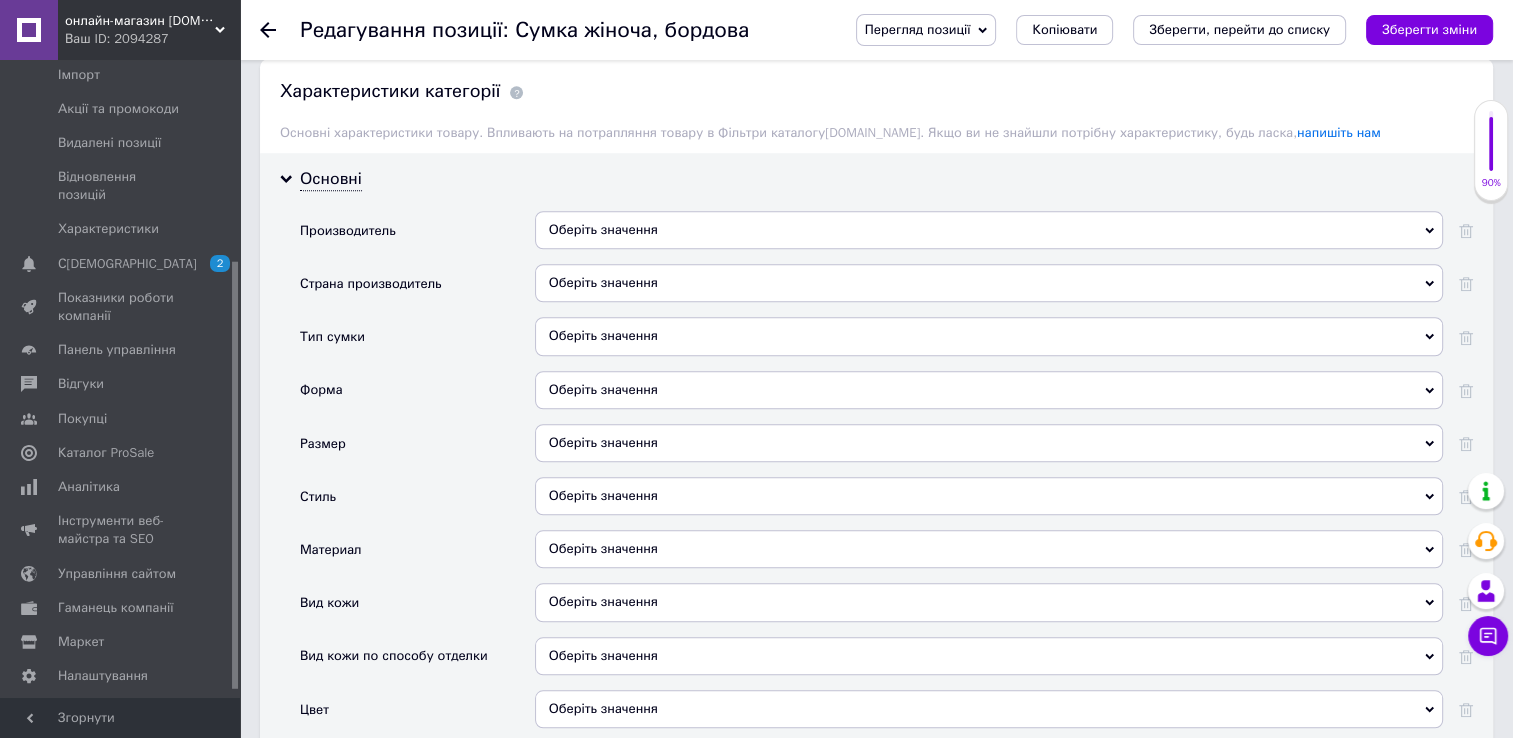 click on "Оберіть значення" at bounding box center [989, 283] 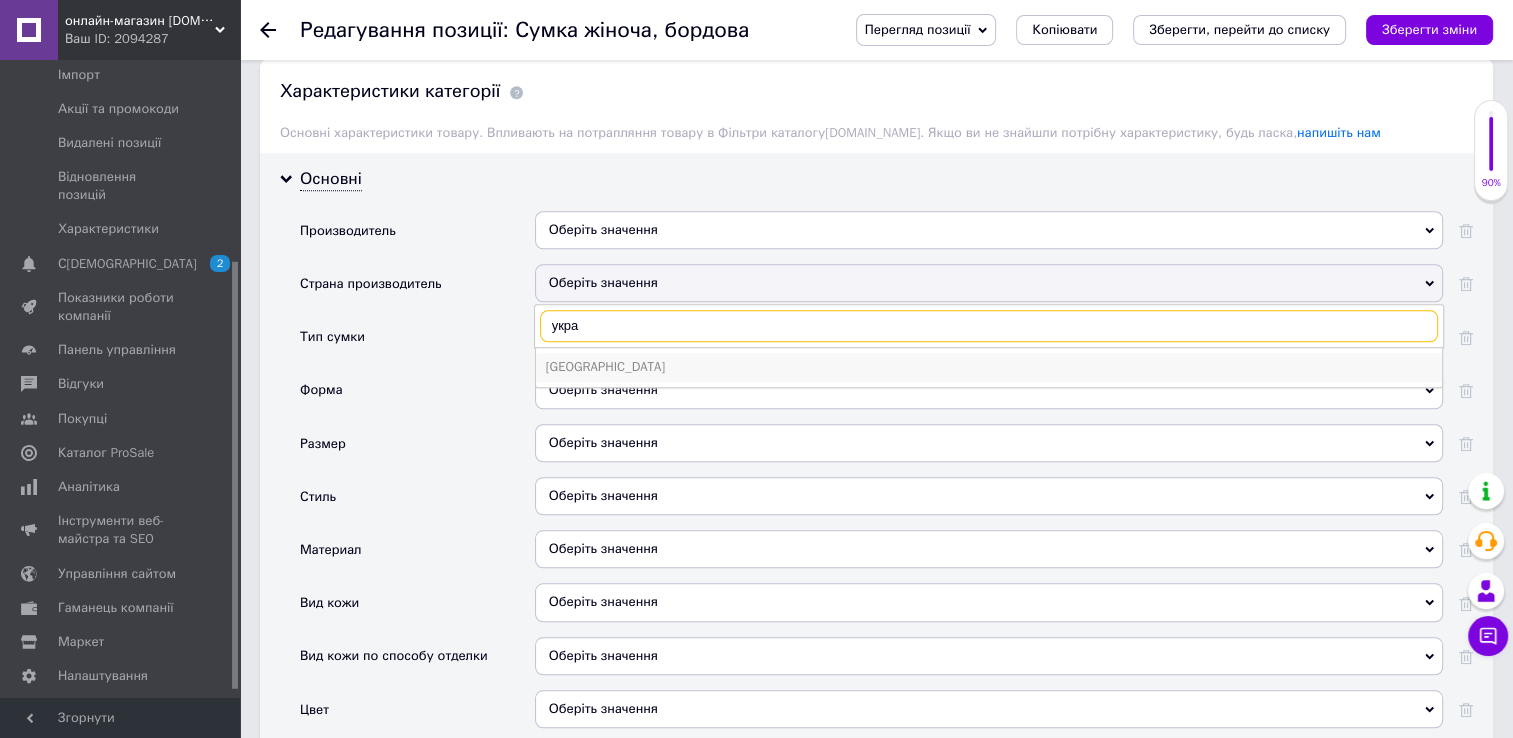 type on "укра" 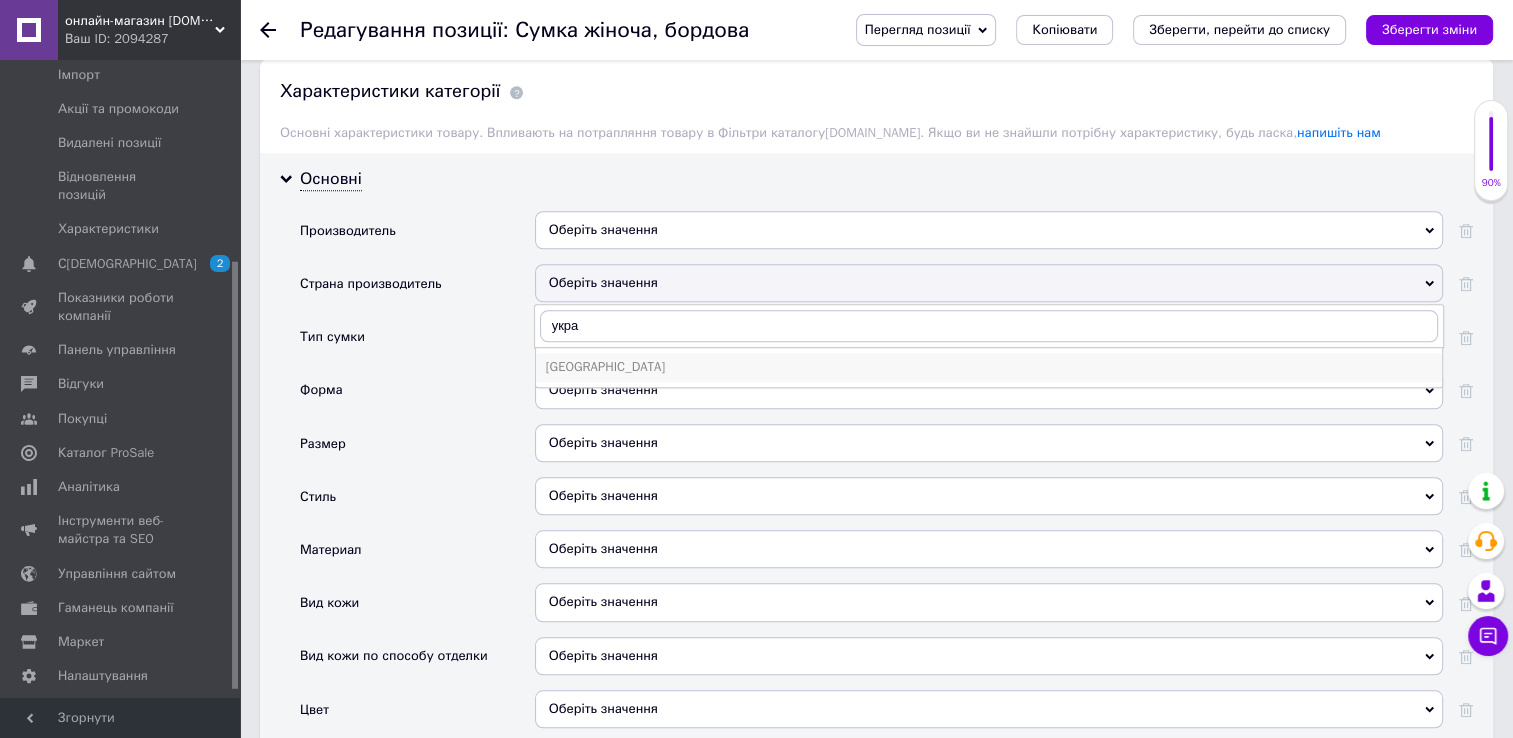 click on "[GEOGRAPHIC_DATA]" at bounding box center [989, 367] 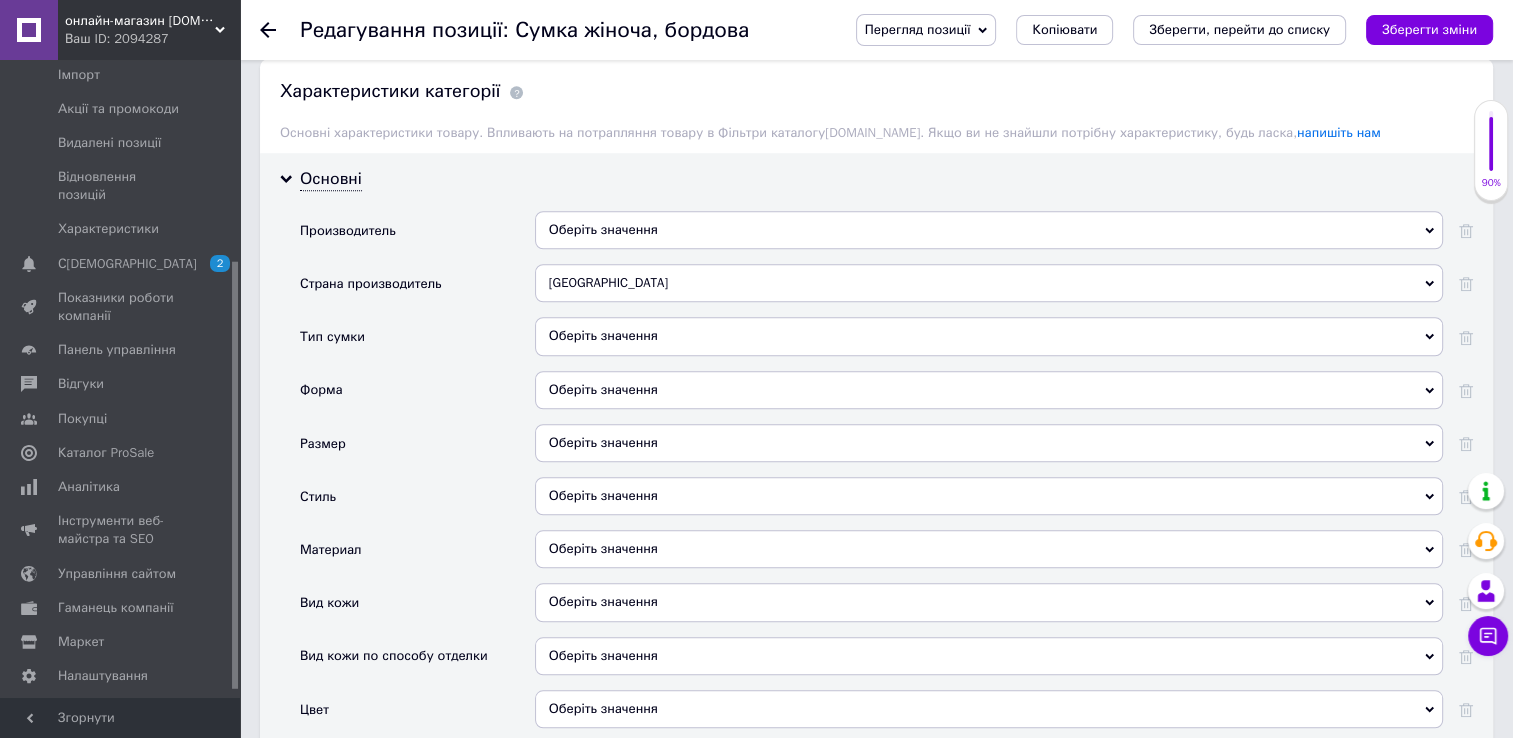 click on "Оберіть значення" at bounding box center (989, 443) 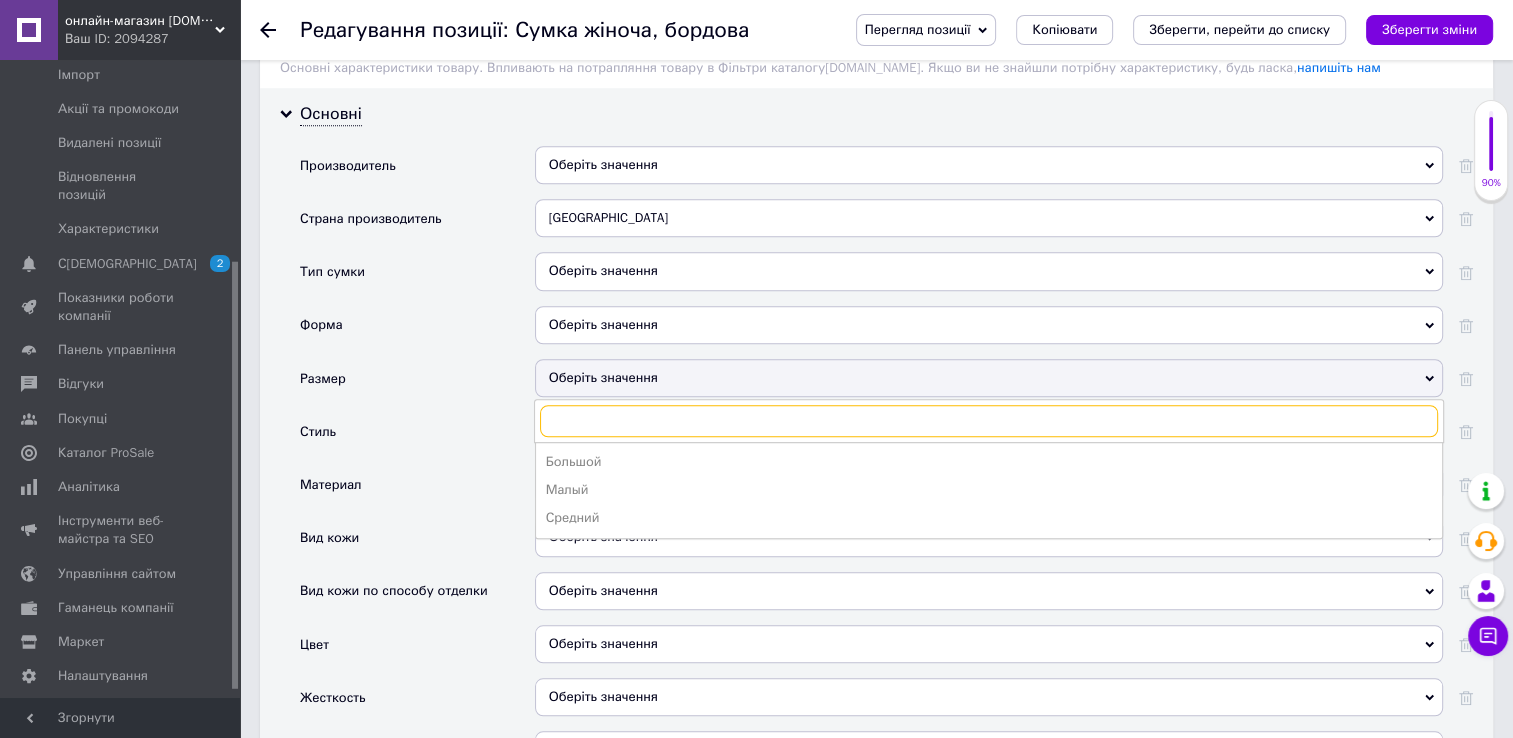 scroll, scrollTop: 1700, scrollLeft: 0, axis: vertical 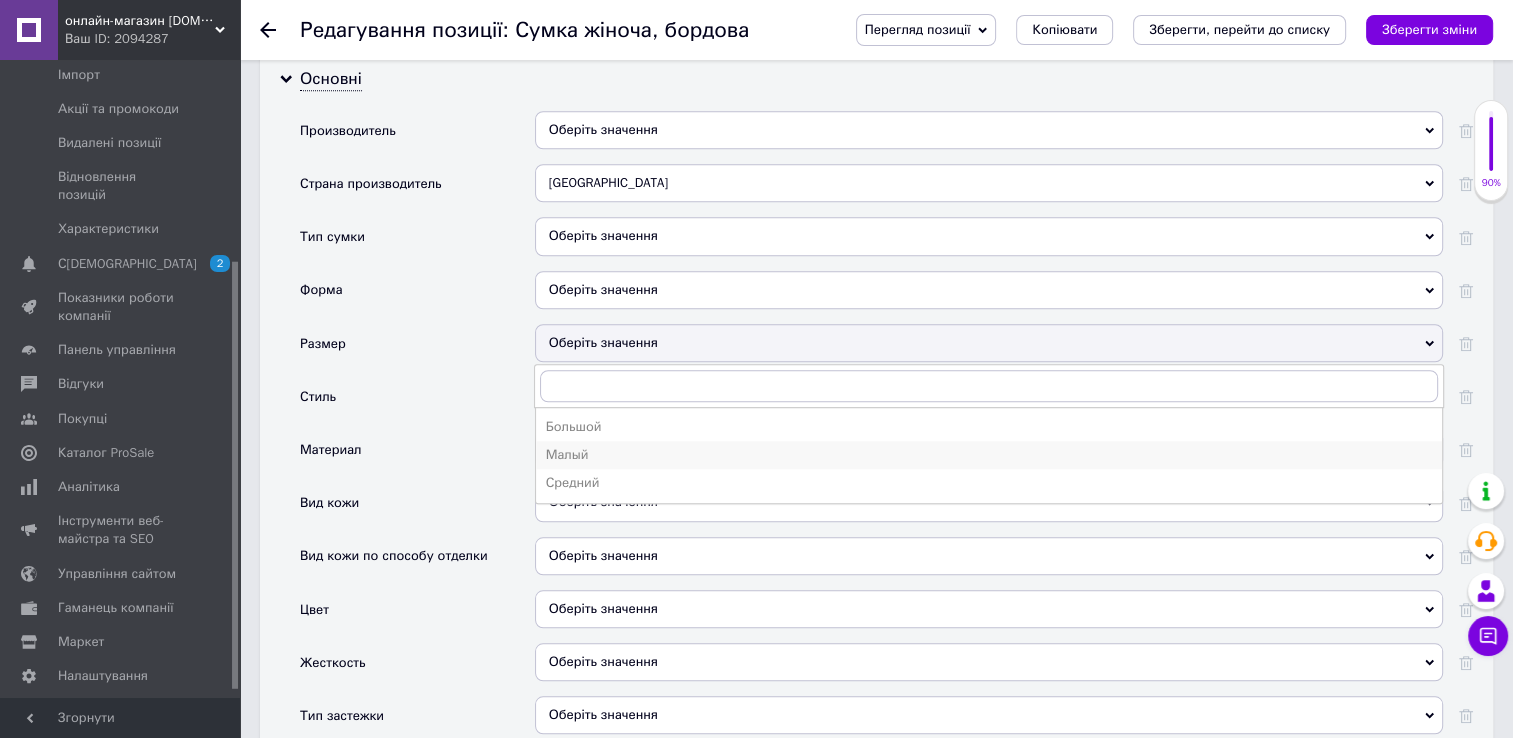 click on "Малый" at bounding box center [989, 455] 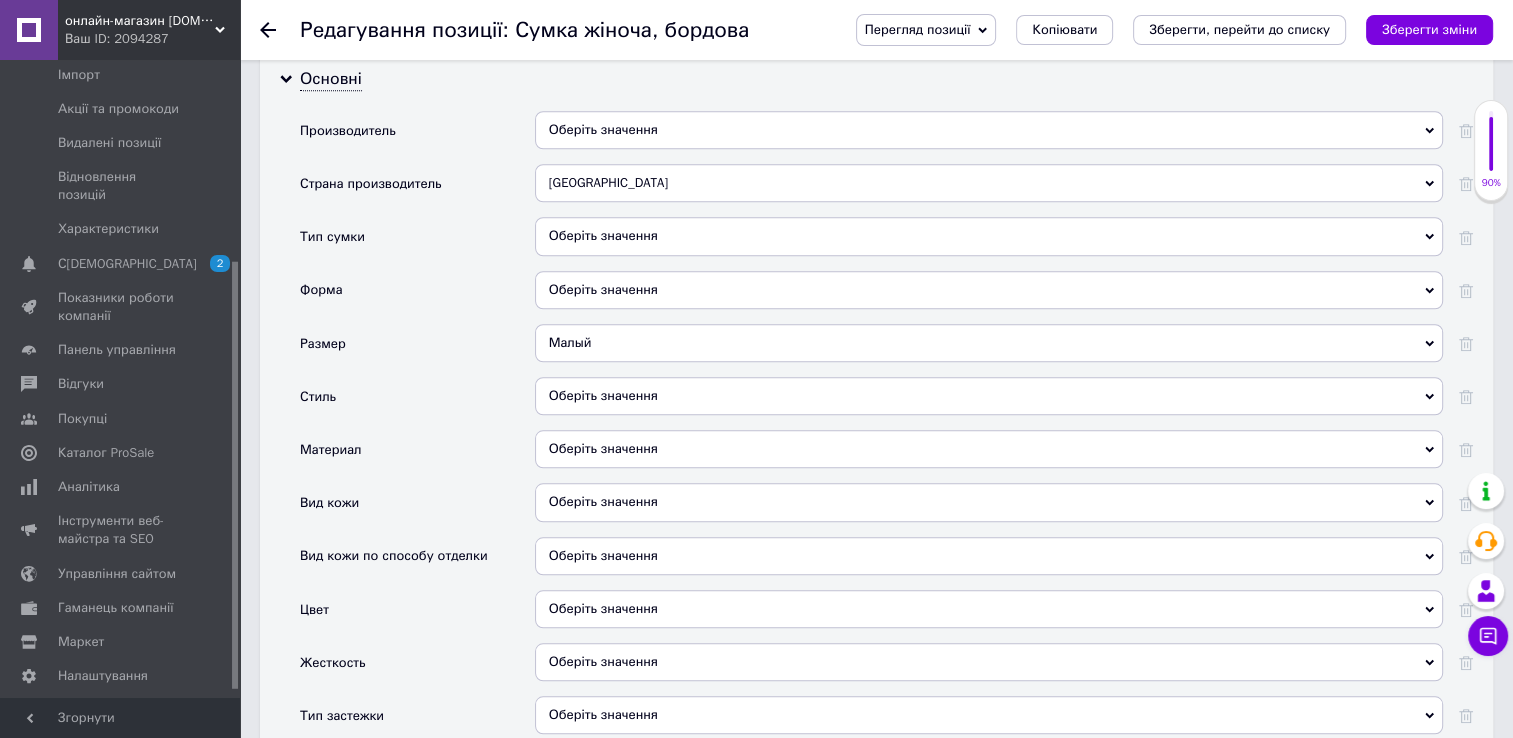 scroll, scrollTop: 1800, scrollLeft: 0, axis: vertical 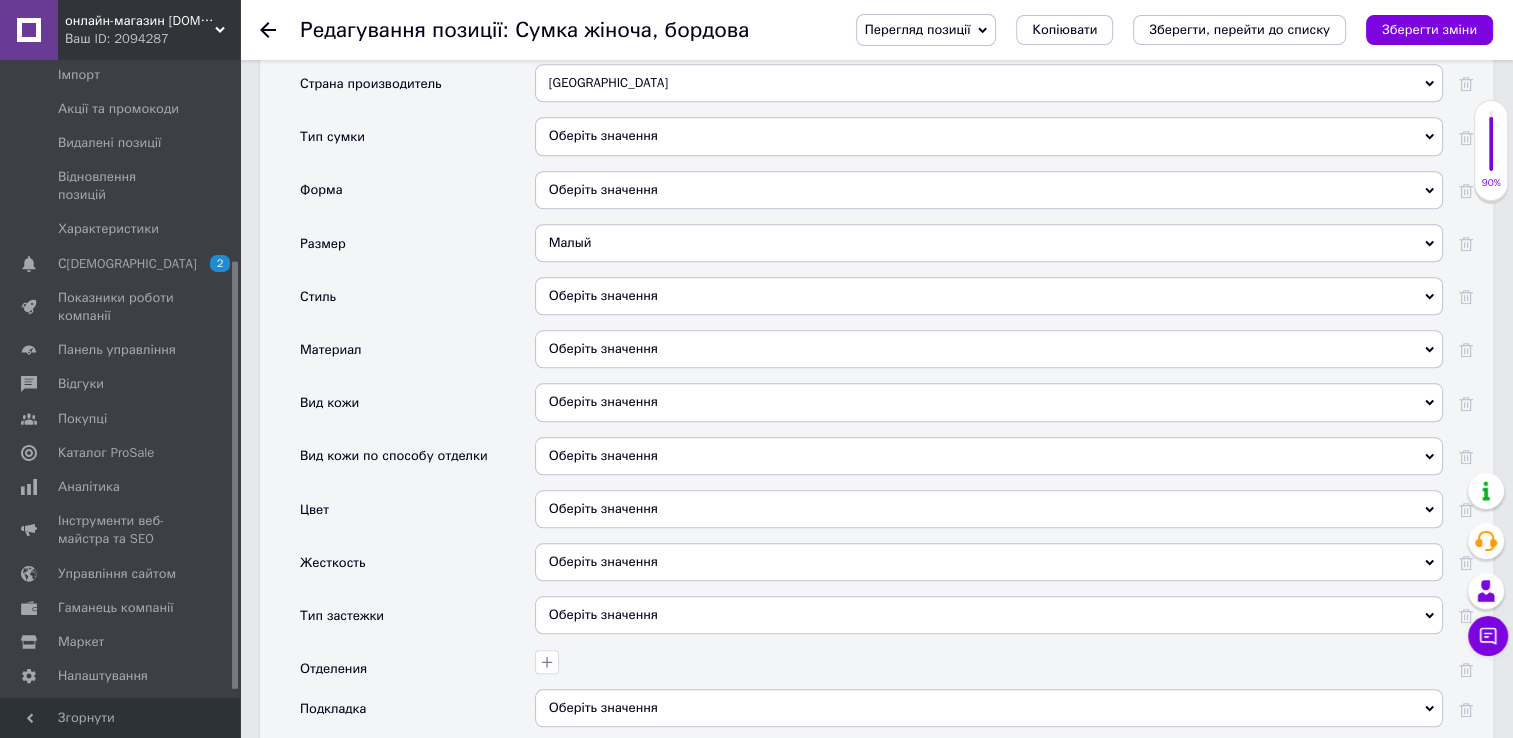 click on "Оберіть значення" at bounding box center [989, 349] 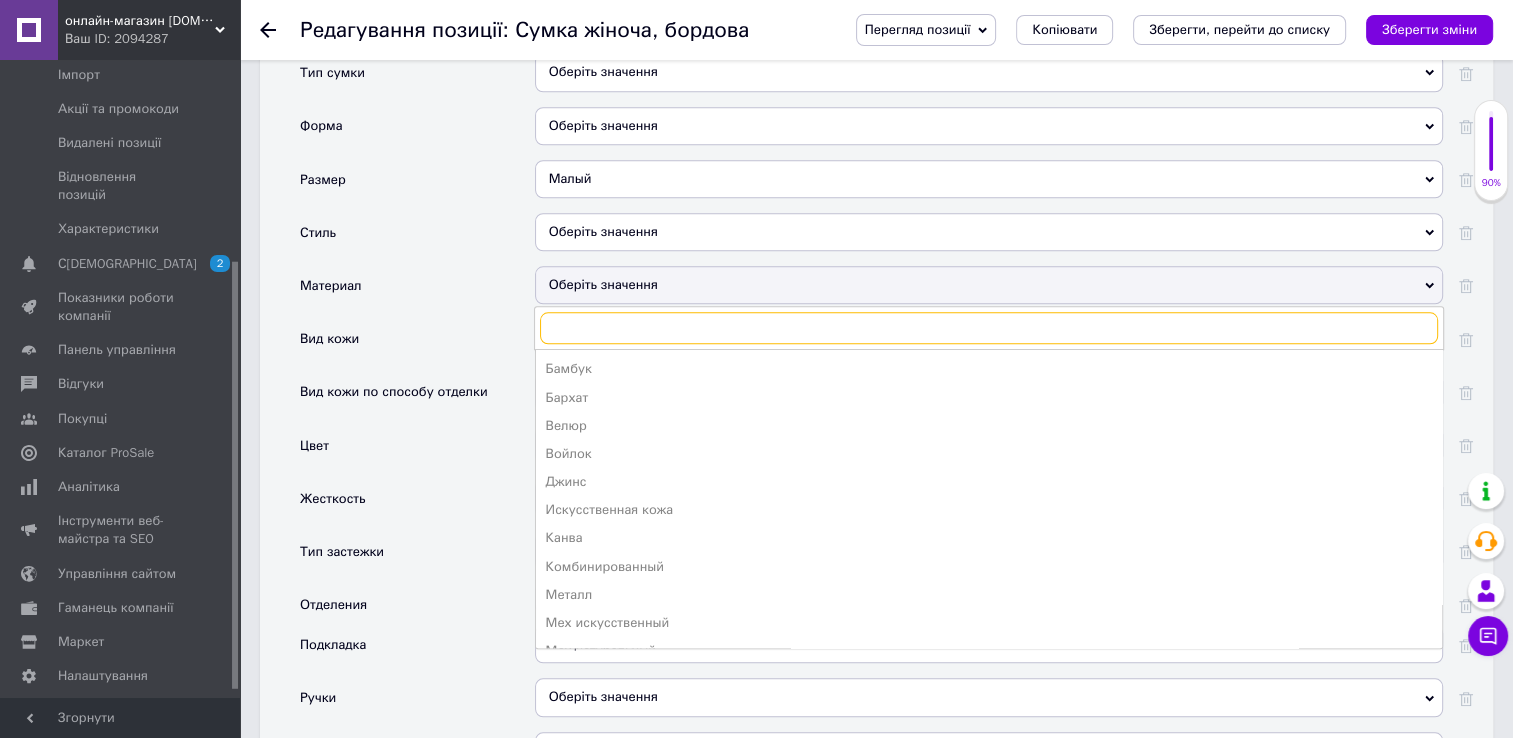 scroll, scrollTop: 1900, scrollLeft: 0, axis: vertical 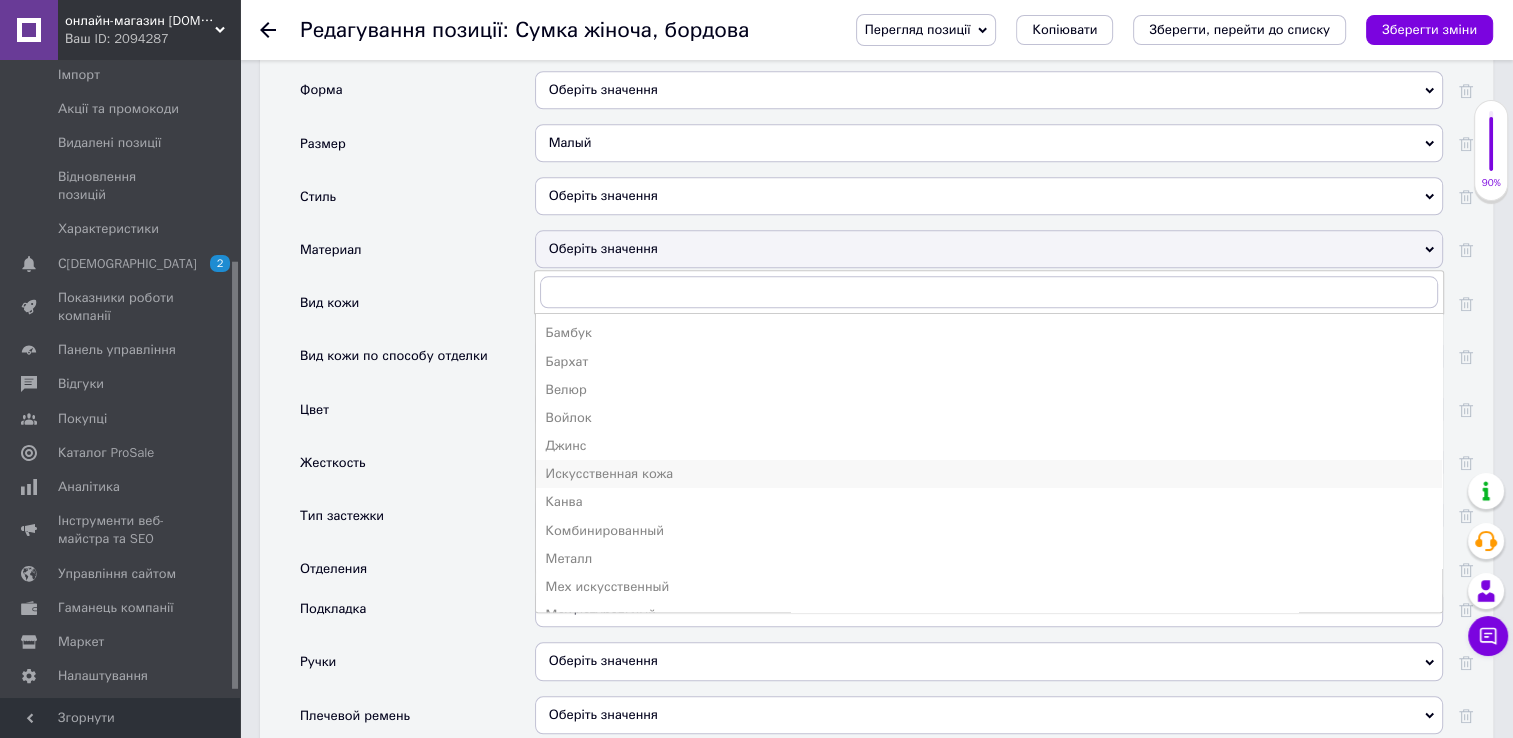 click on "Искусственная кожа" at bounding box center (989, 474) 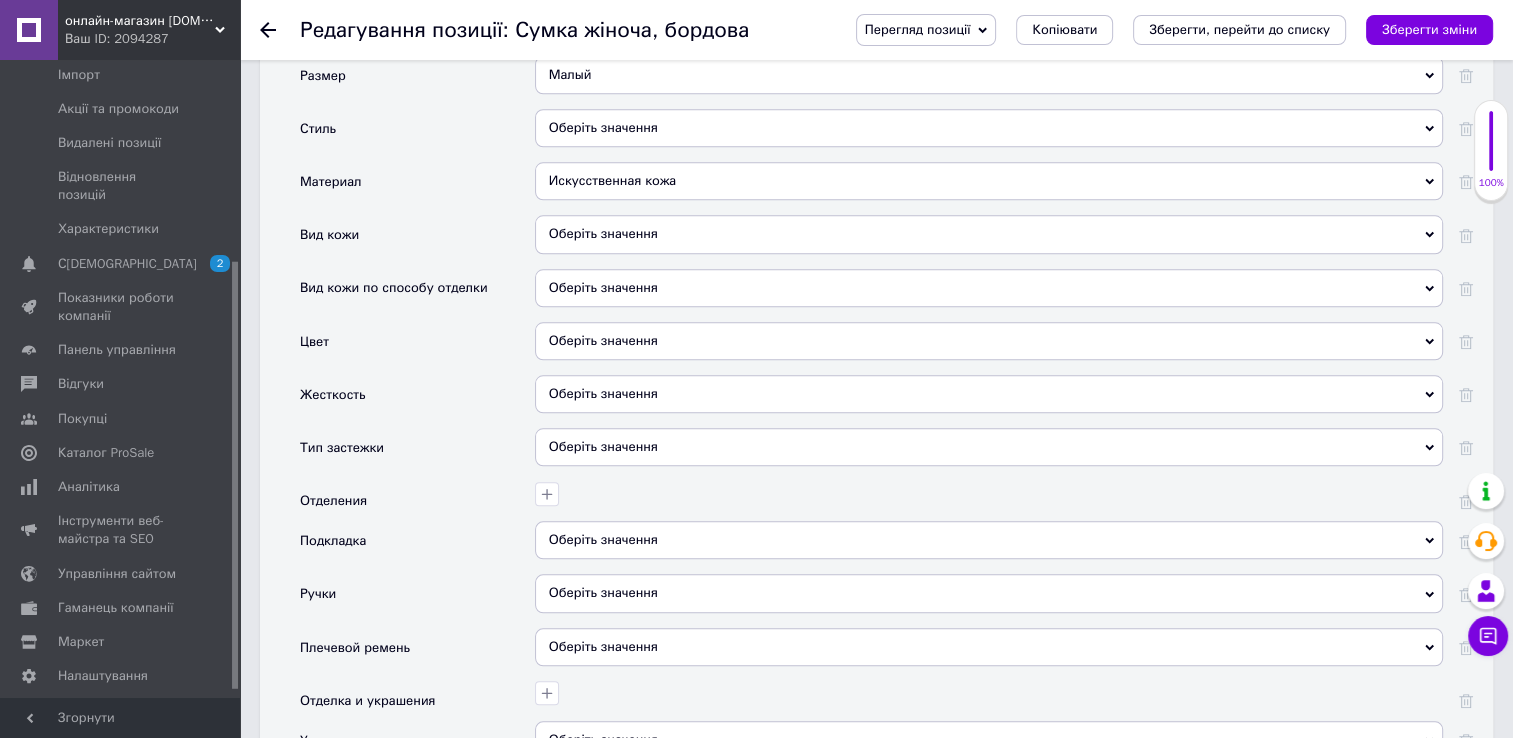 scroll, scrollTop: 2000, scrollLeft: 0, axis: vertical 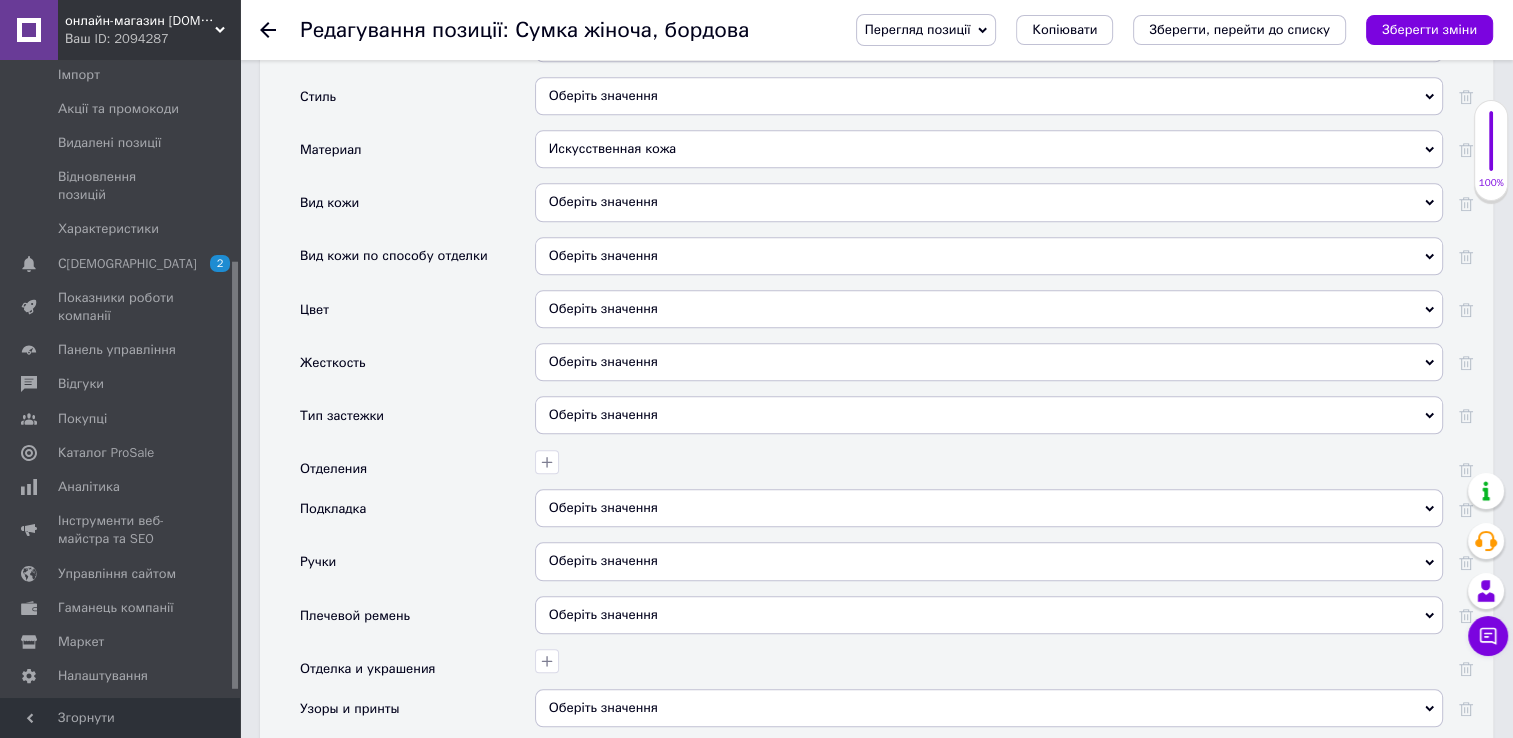 click on "Оберіть значення" at bounding box center (989, 309) 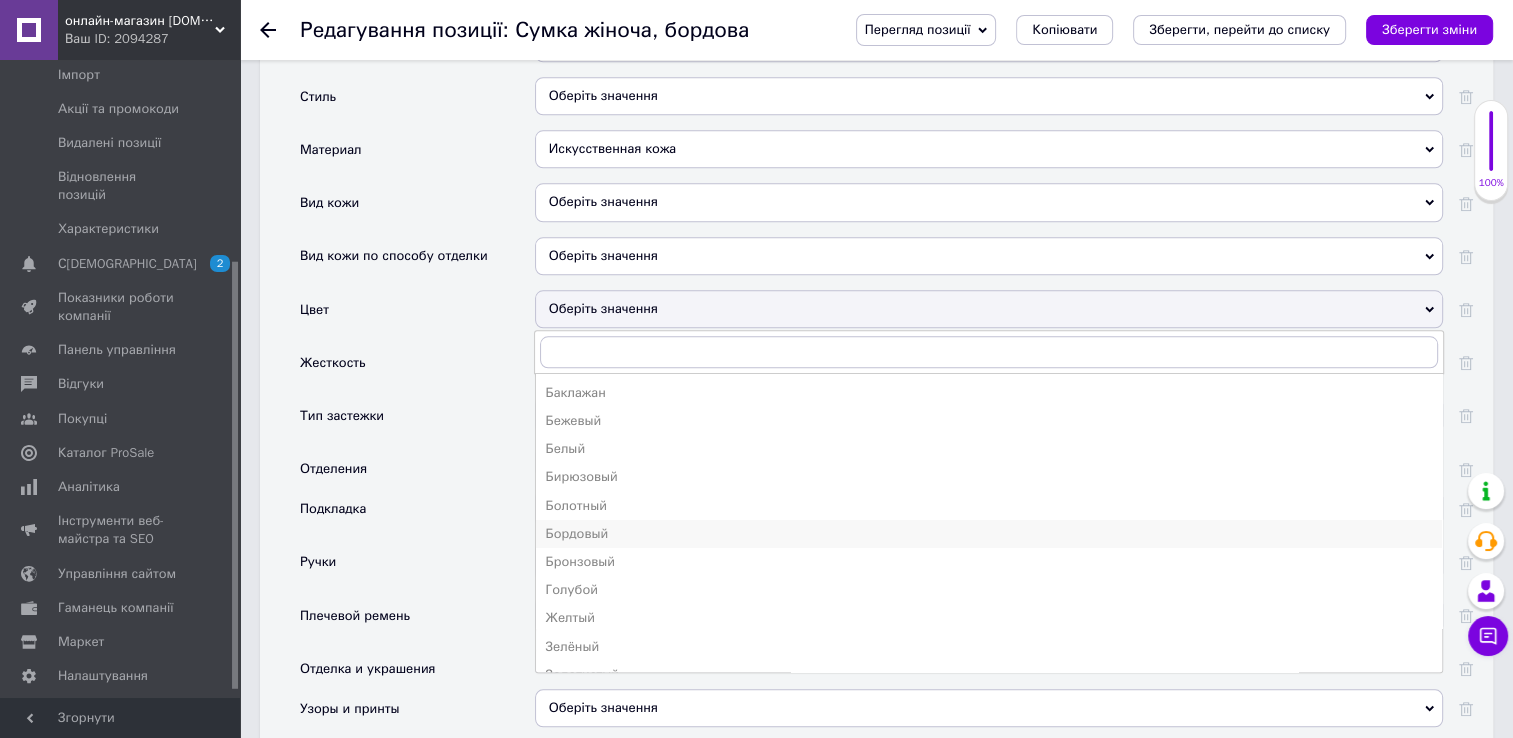 click on "Бордовый" at bounding box center (989, 534) 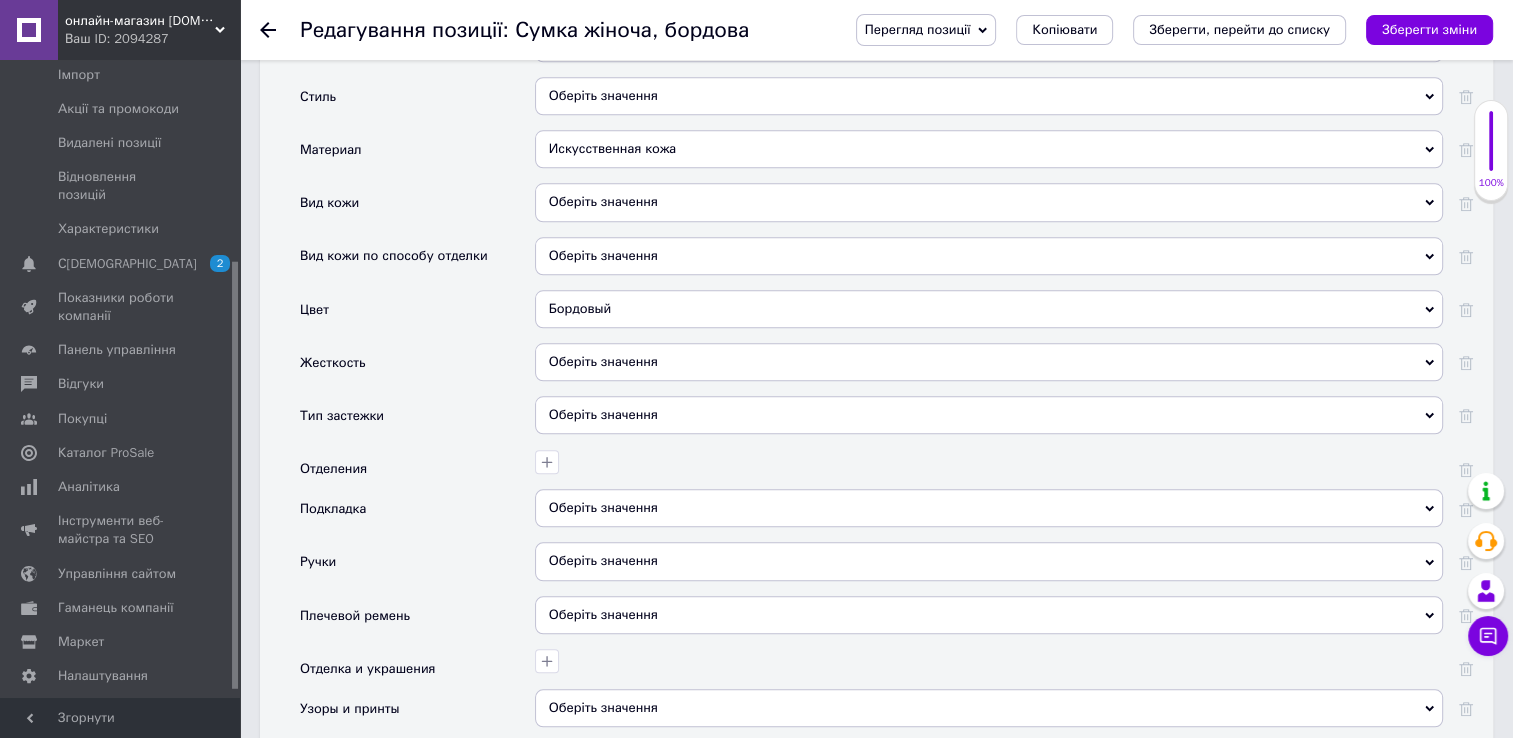 click on "Оберіть значення" at bounding box center [989, 415] 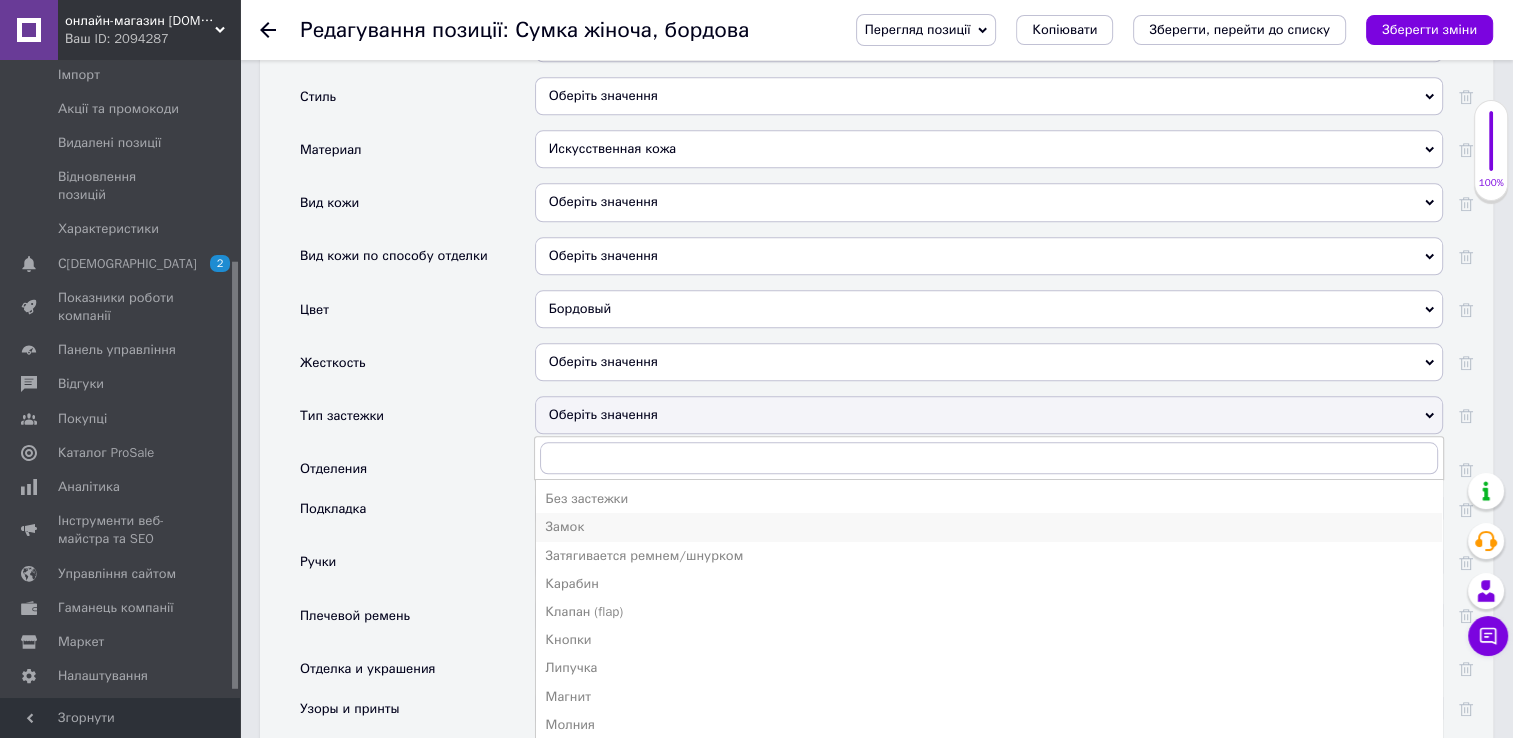 click on "Замок" at bounding box center (989, 527) 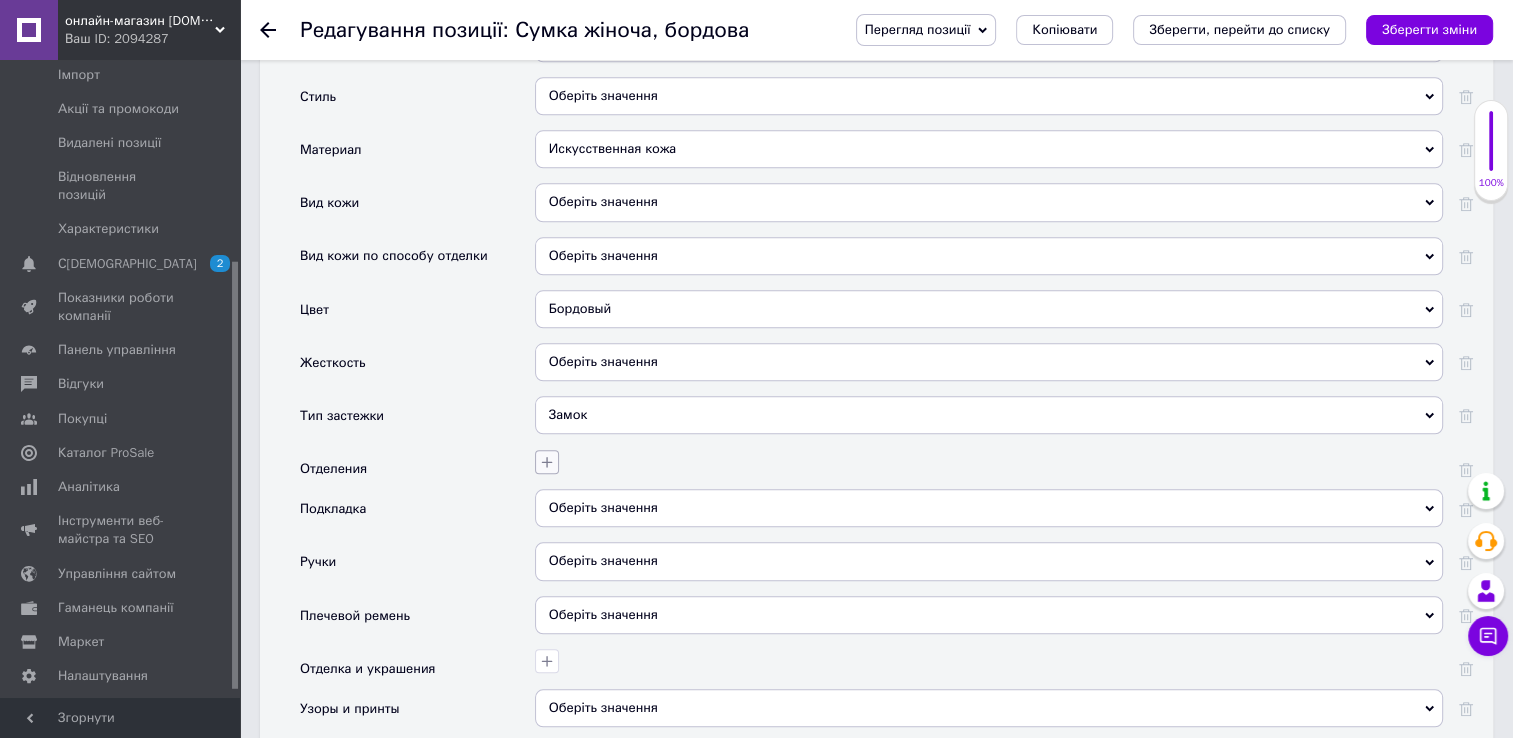 click 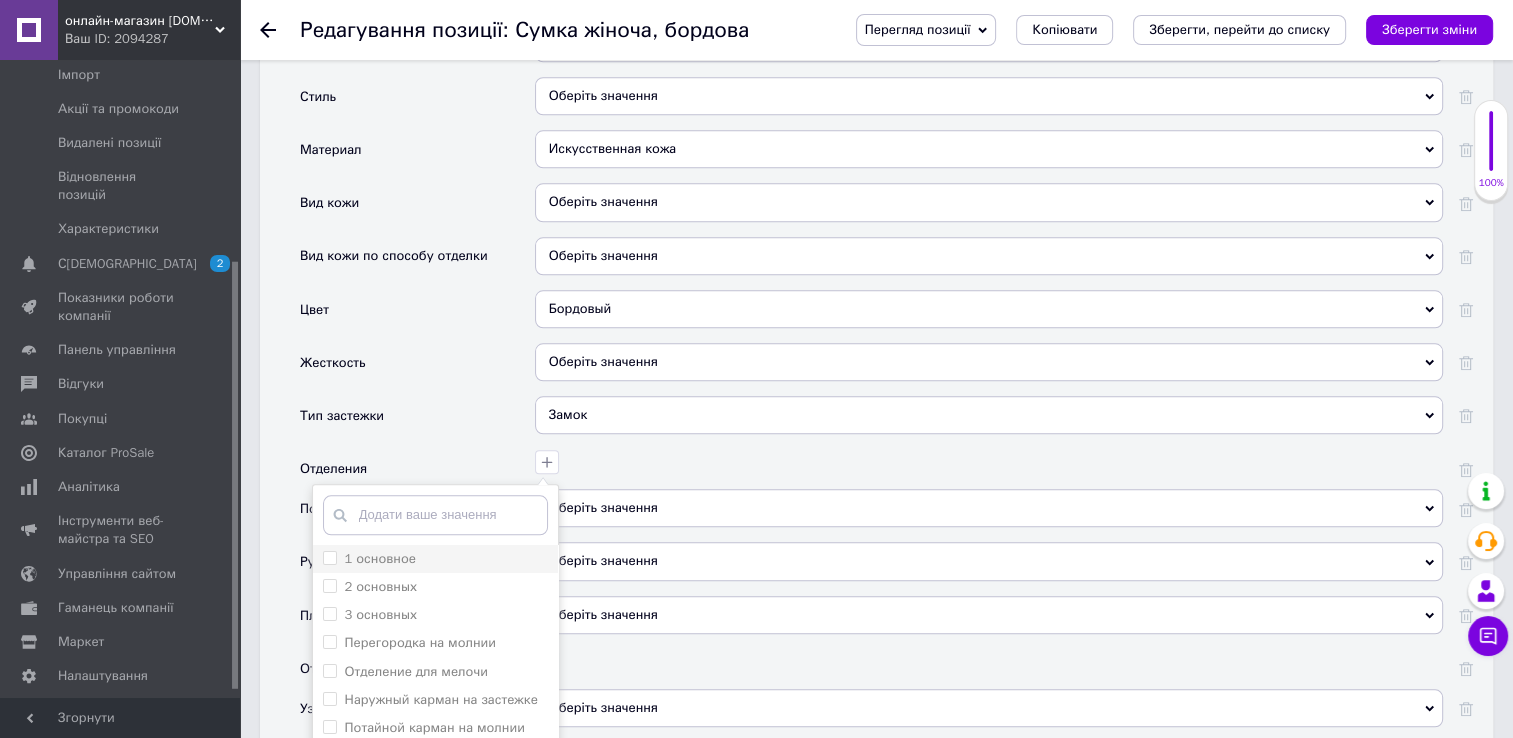 click on "1 основное" at bounding box center [369, 559] 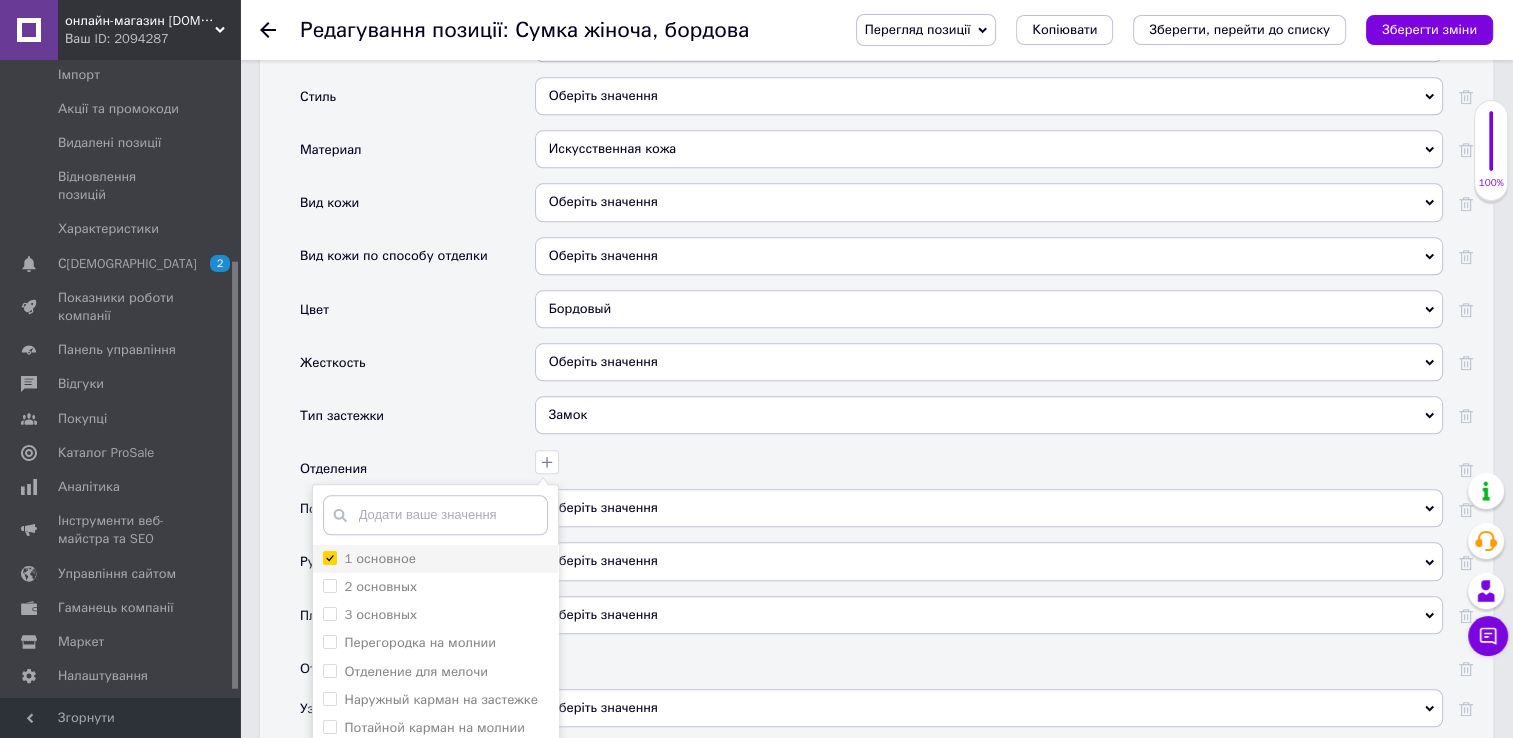 click on "1 основное" at bounding box center (329, 557) 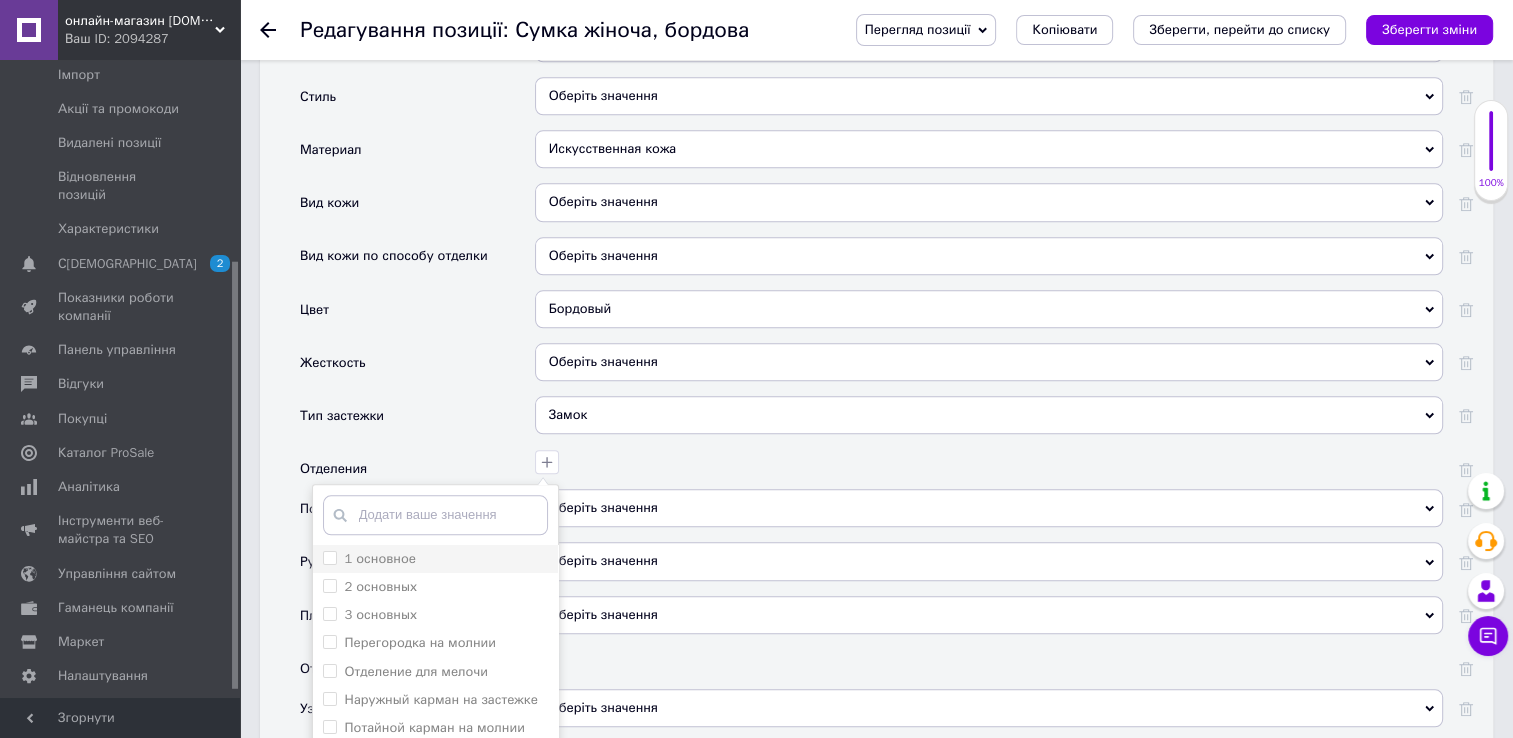 click on "1 основное" at bounding box center [329, 557] 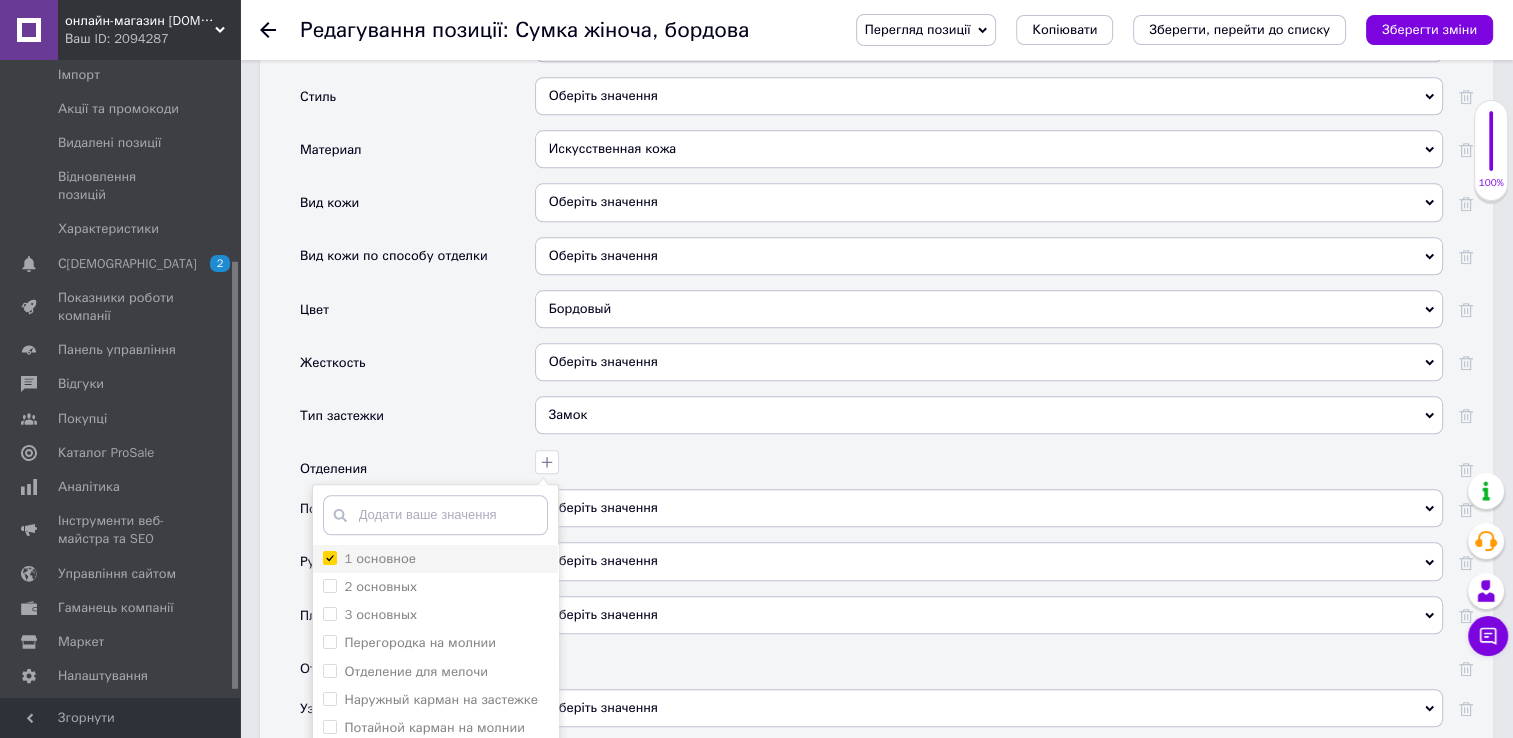 checkbox on "true" 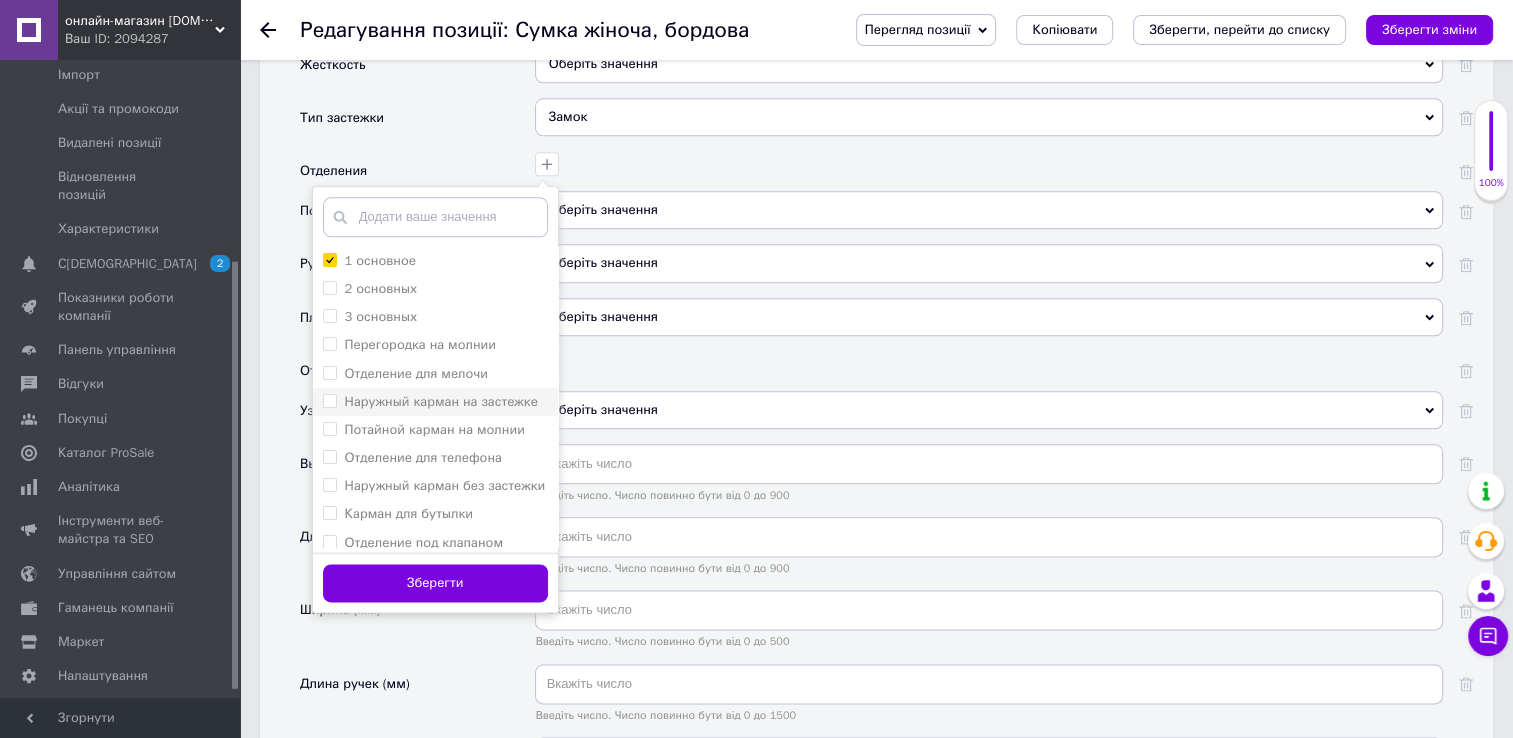 scroll, scrollTop: 2300, scrollLeft: 0, axis: vertical 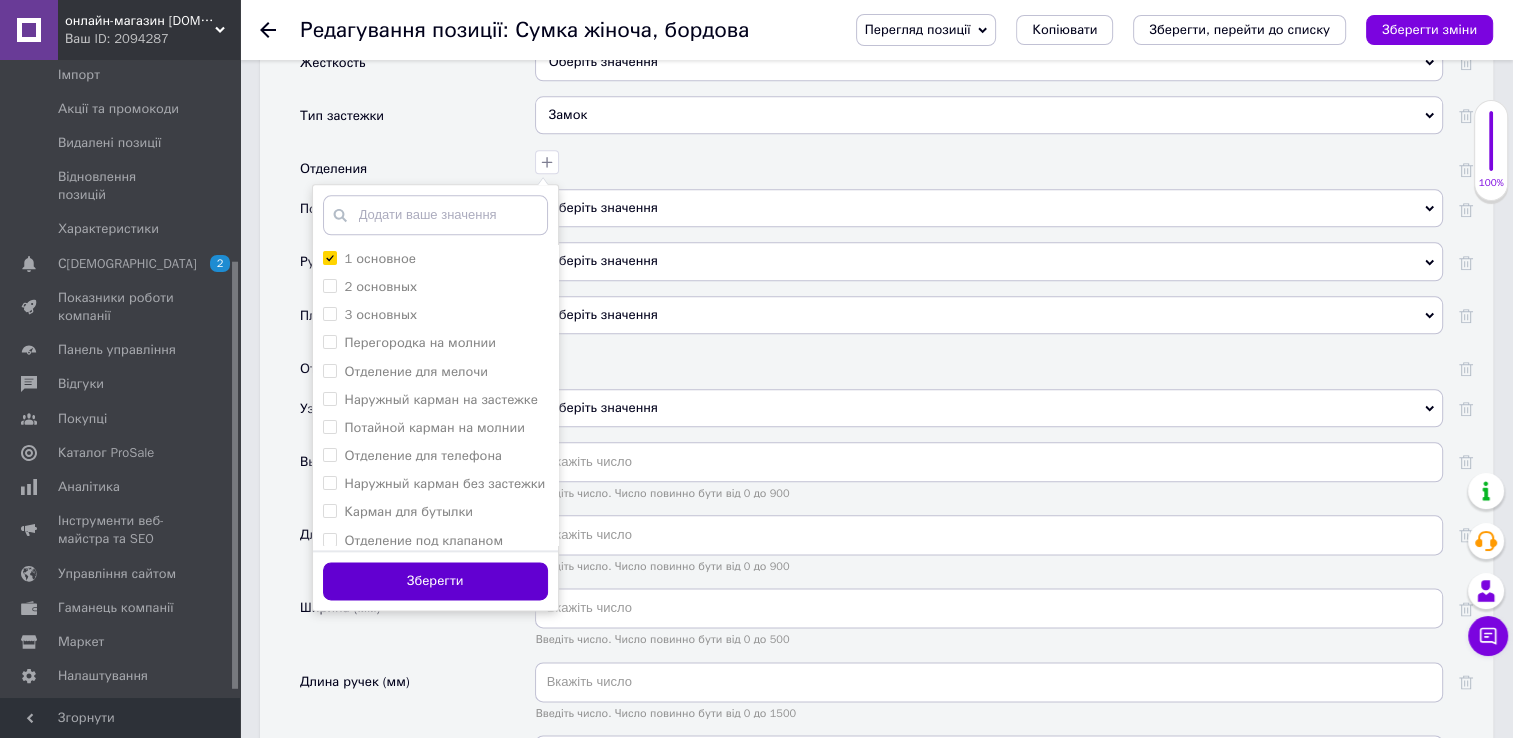 click on "Зберегти" at bounding box center (435, 581) 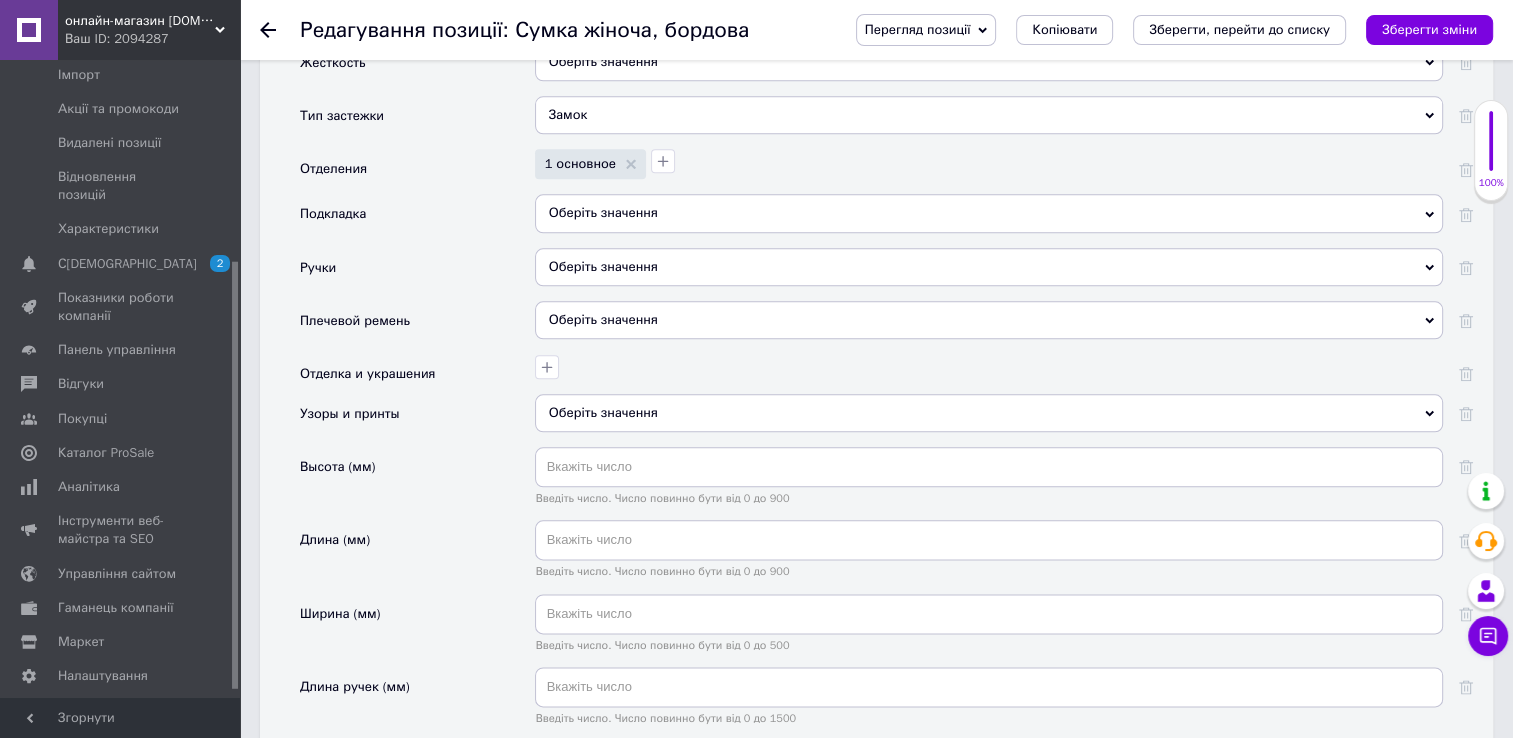 click on "Оберіть значення" at bounding box center (603, 319) 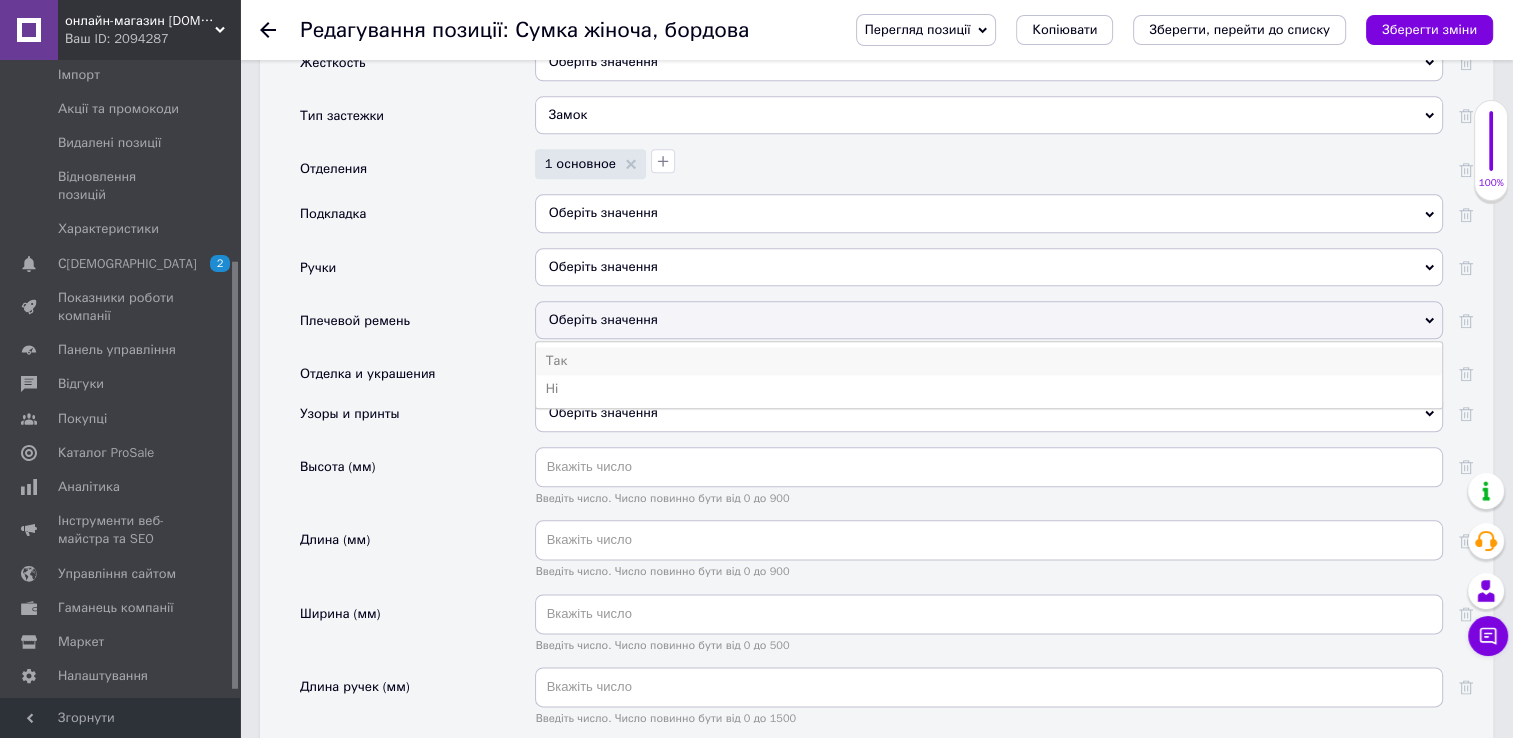 click on "Так" at bounding box center (989, 361) 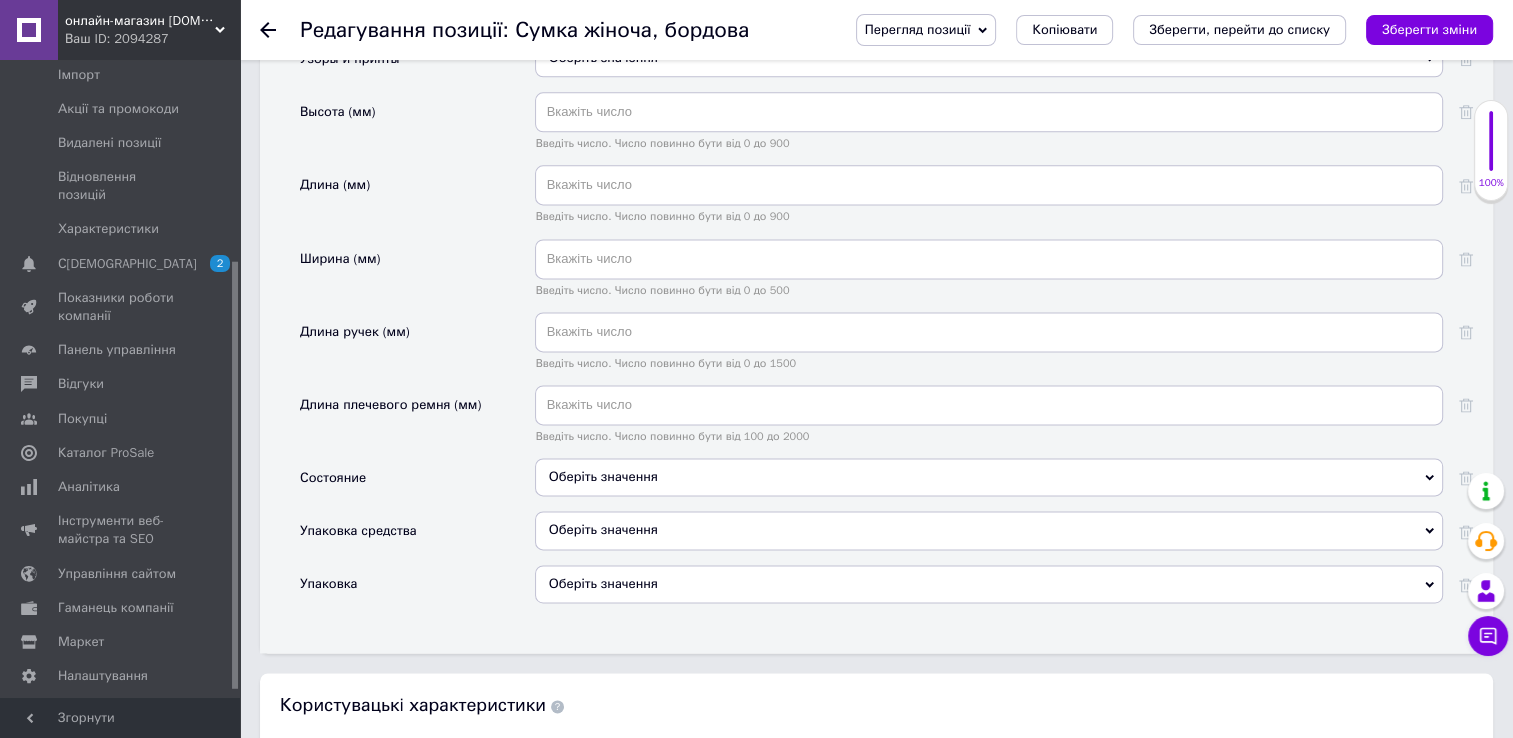 scroll, scrollTop: 2700, scrollLeft: 0, axis: vertical 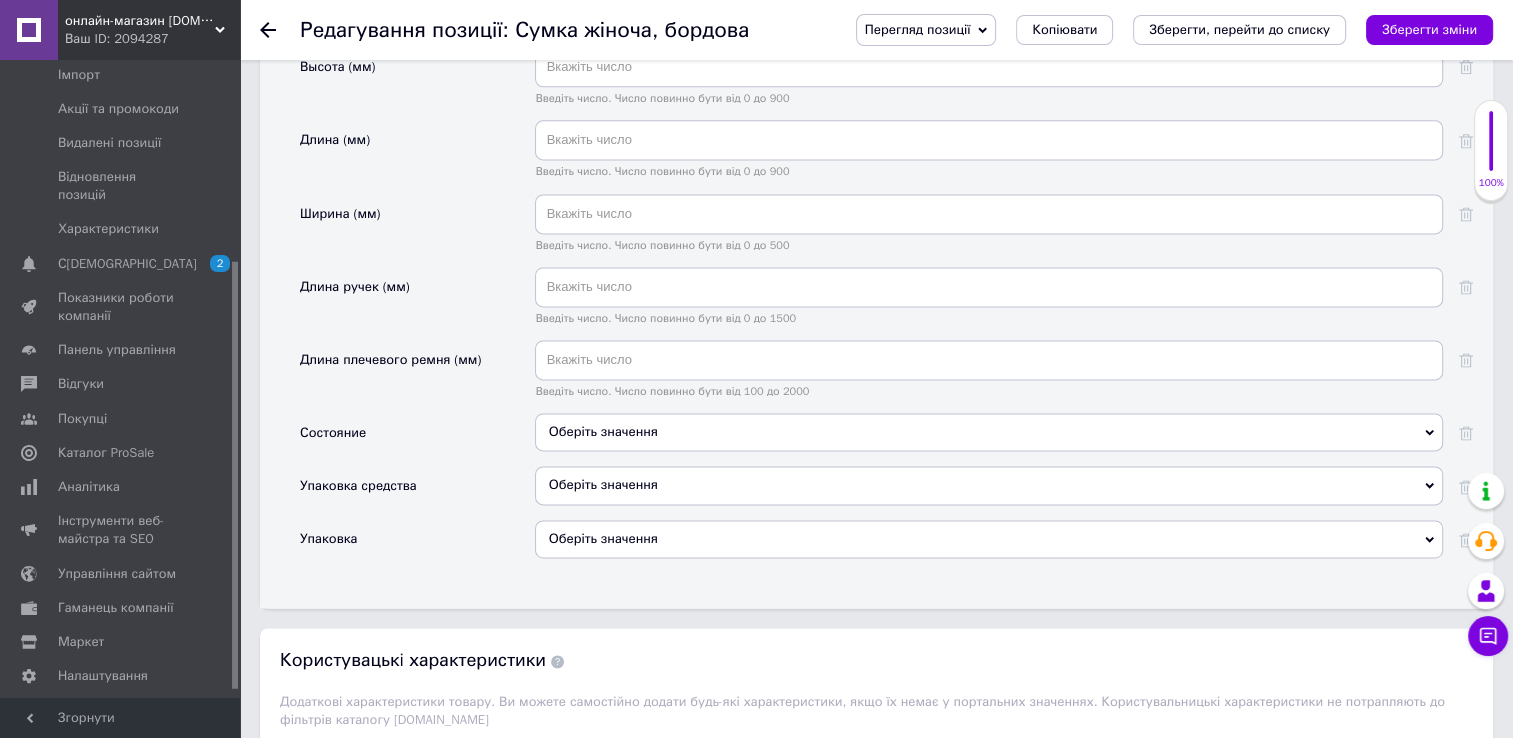 click on "Оберіть значення" at bounding box center [989, 432] 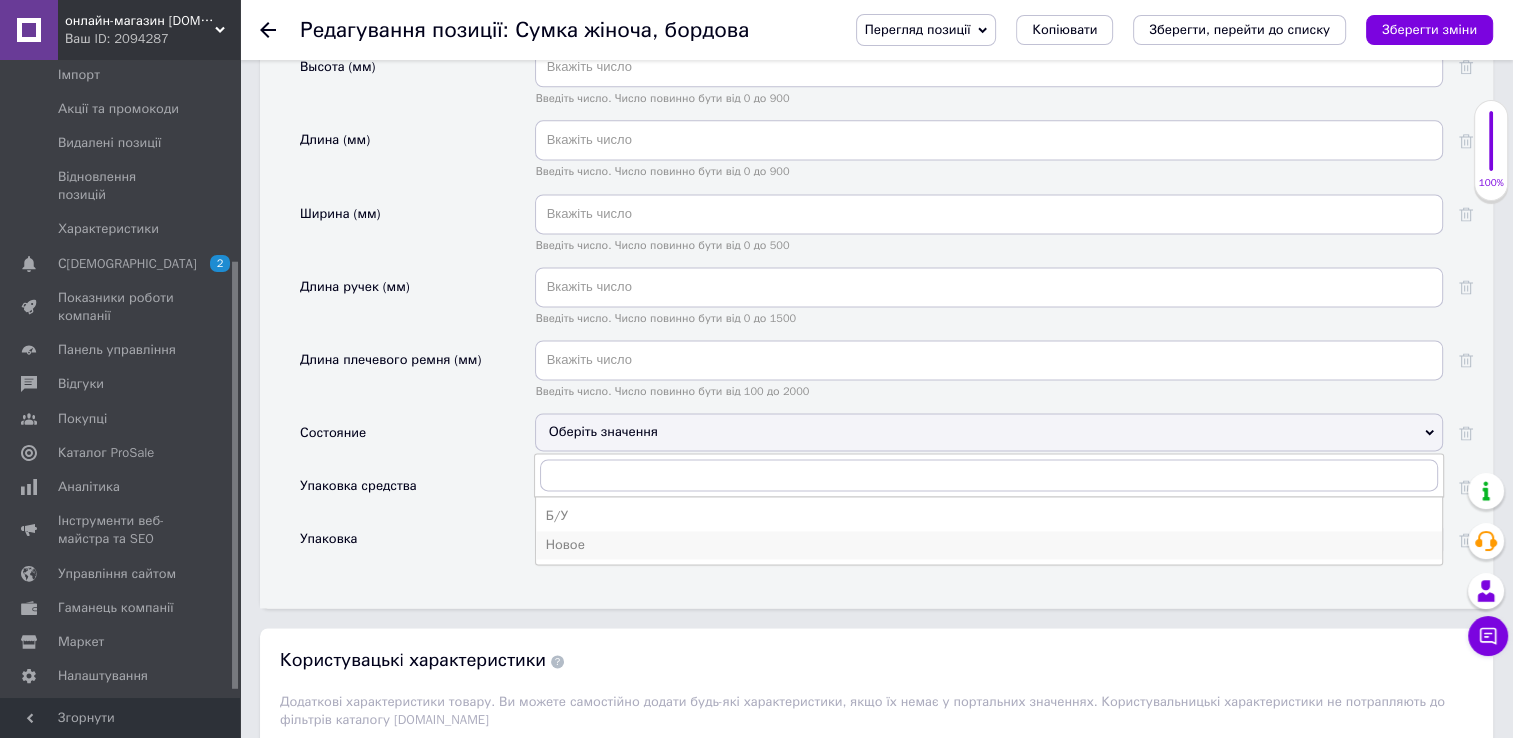 click on "Новое" at bounding box center (989, 545) 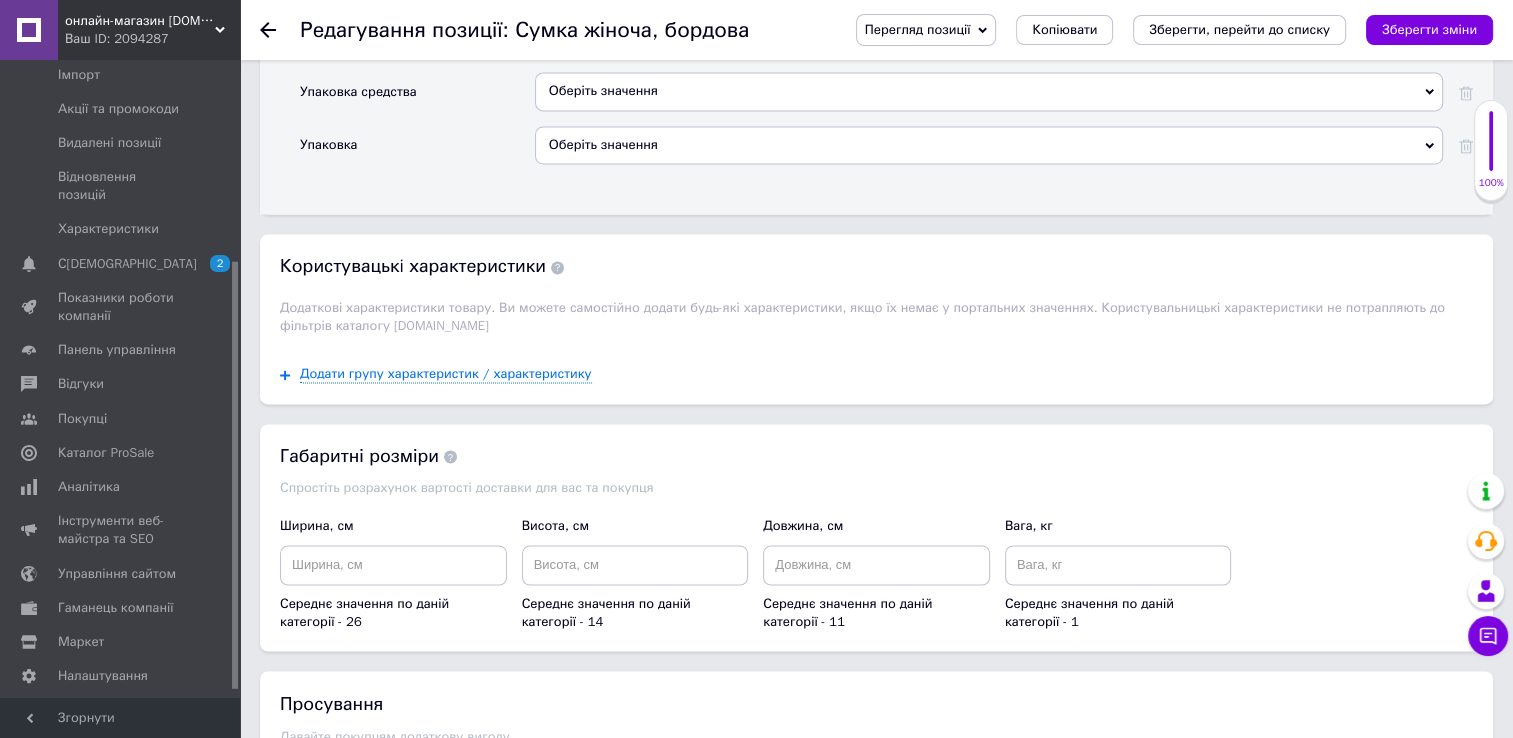 scroll, scrollTop: 3200, scrollLeft: 0, axis: vertical 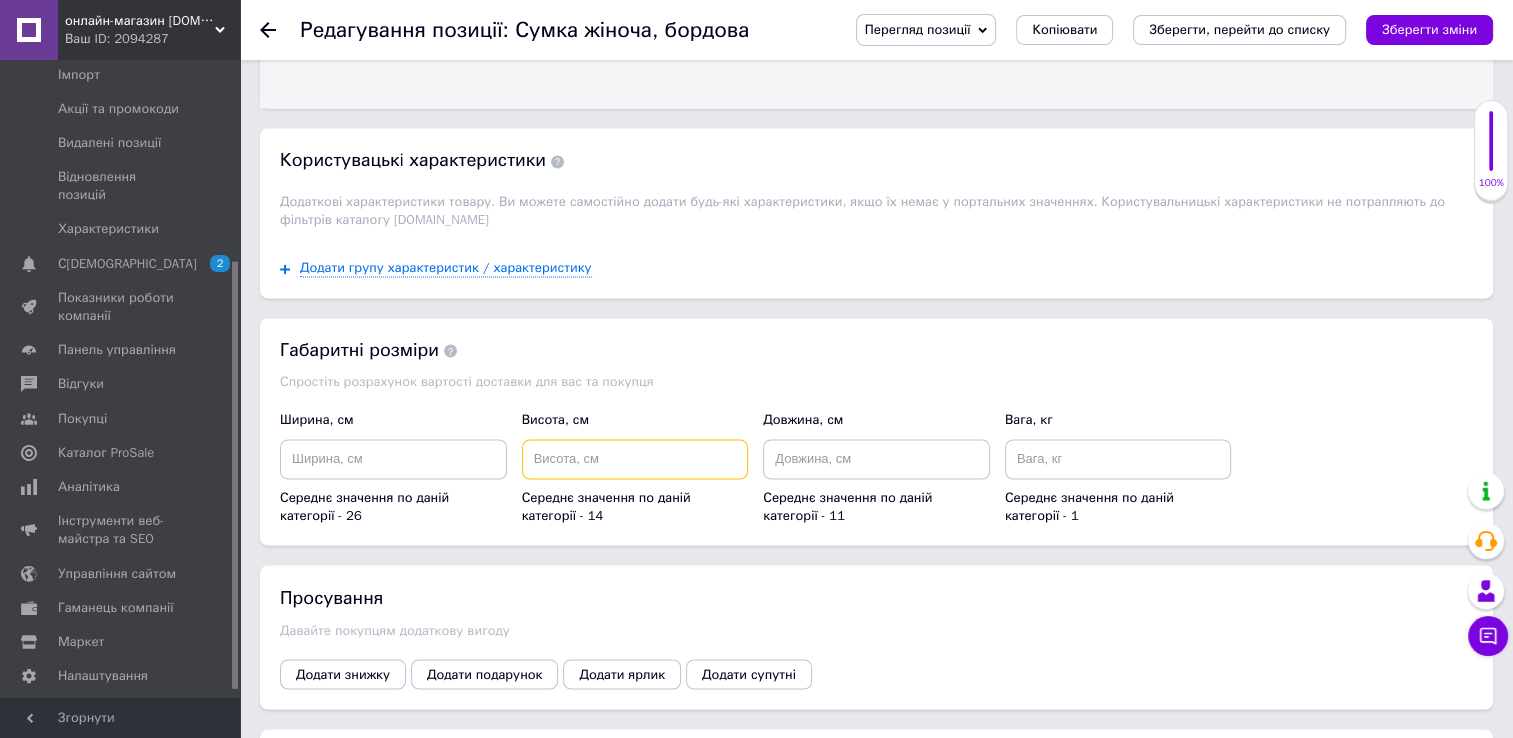 click at bounding box center [635, 459] 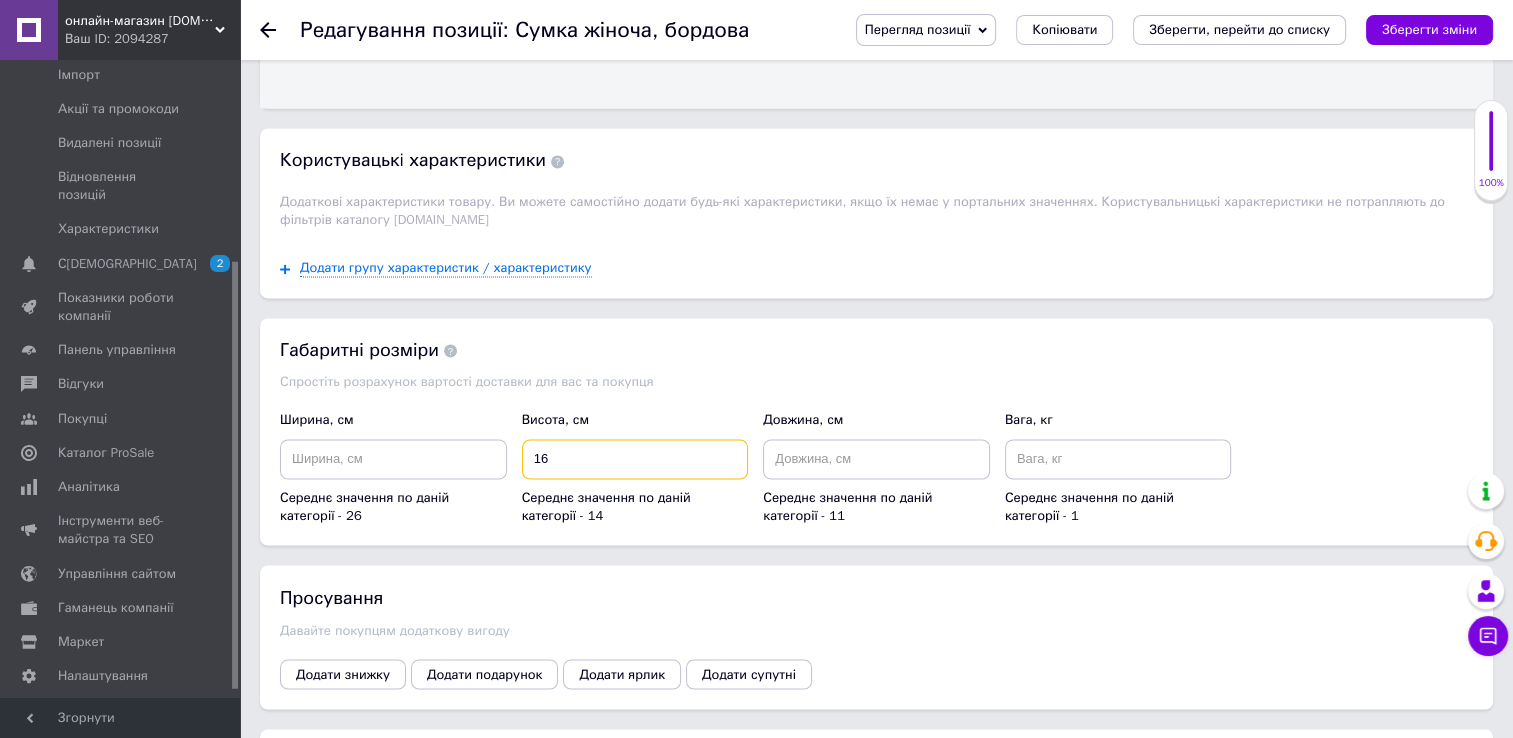 type on "16" 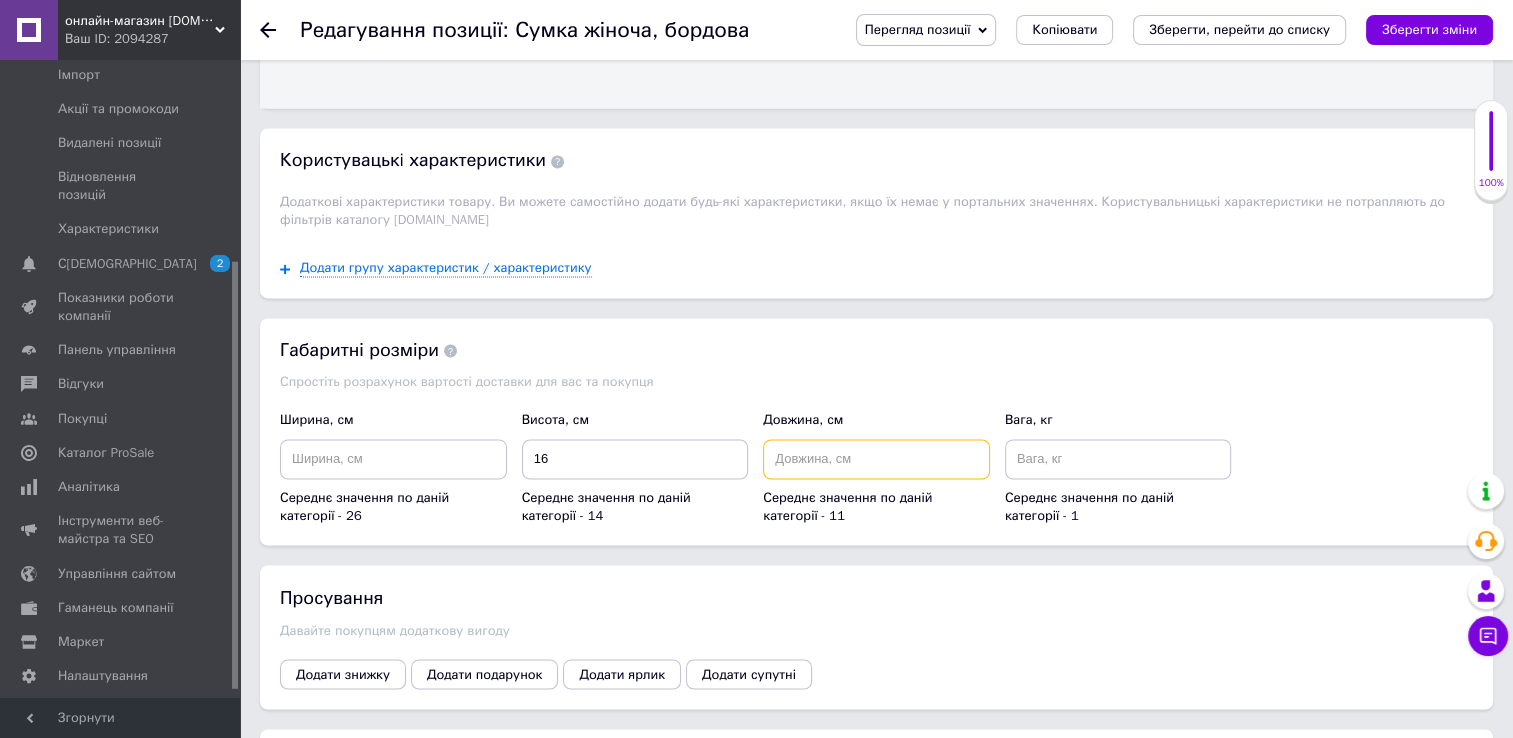 click at bounding box center (876, 459) 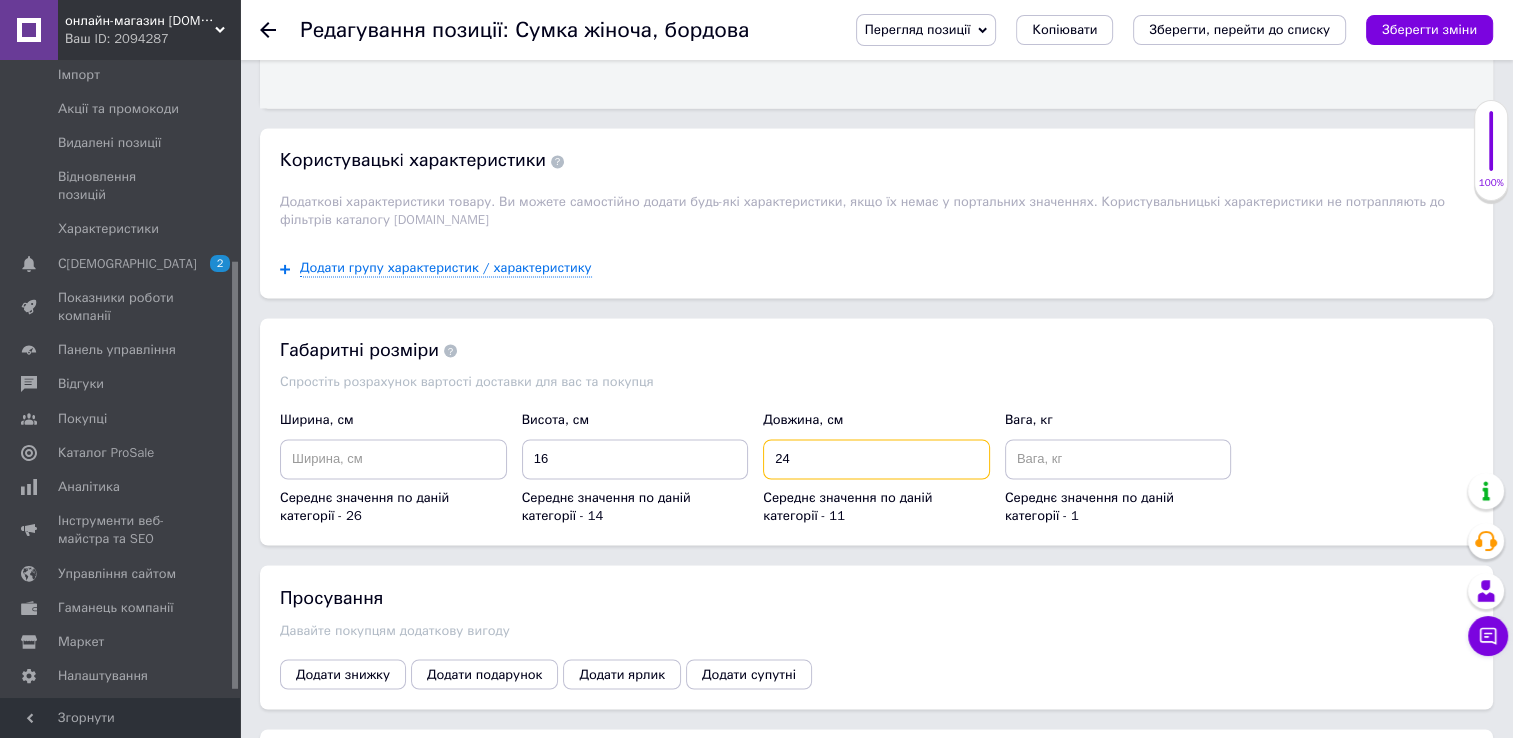 type on "24" 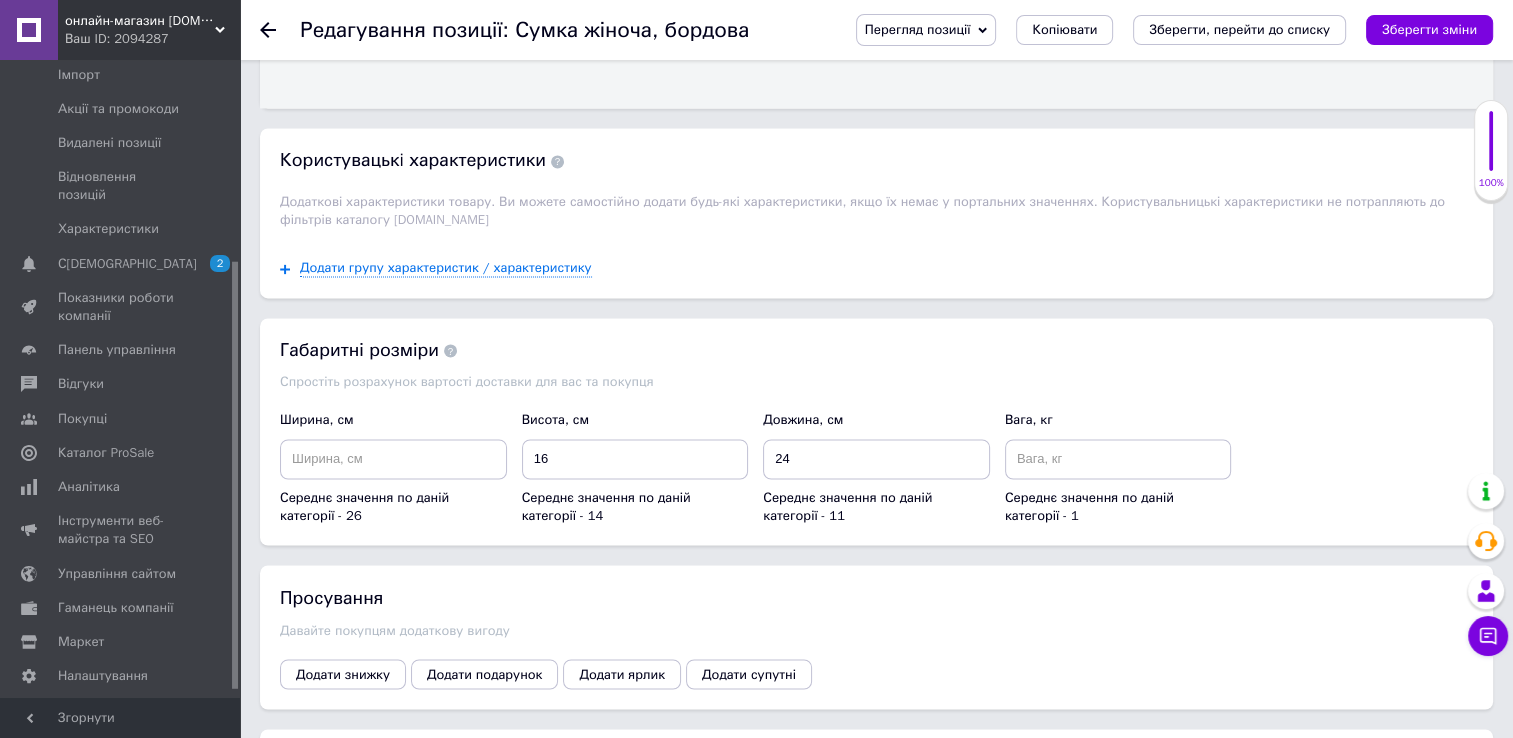 click on "Просування Давайте покупцям додаткову вигоду Додати знижку Додати подарунок Додати ярлик Додати супутні" at bounding box center [876, 636] 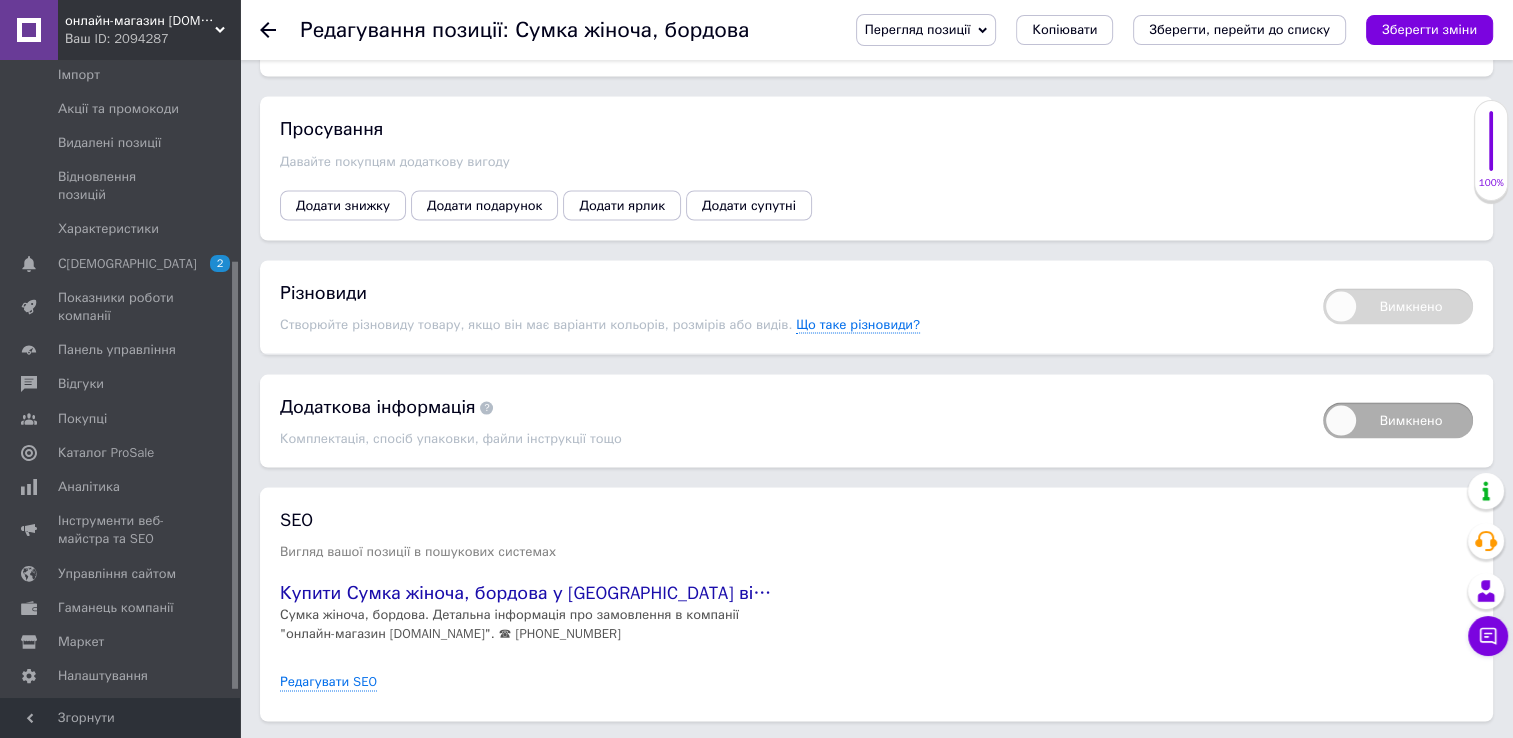 scroll, scrollTop: 3700, scrollLeft: 0, axis: vertical 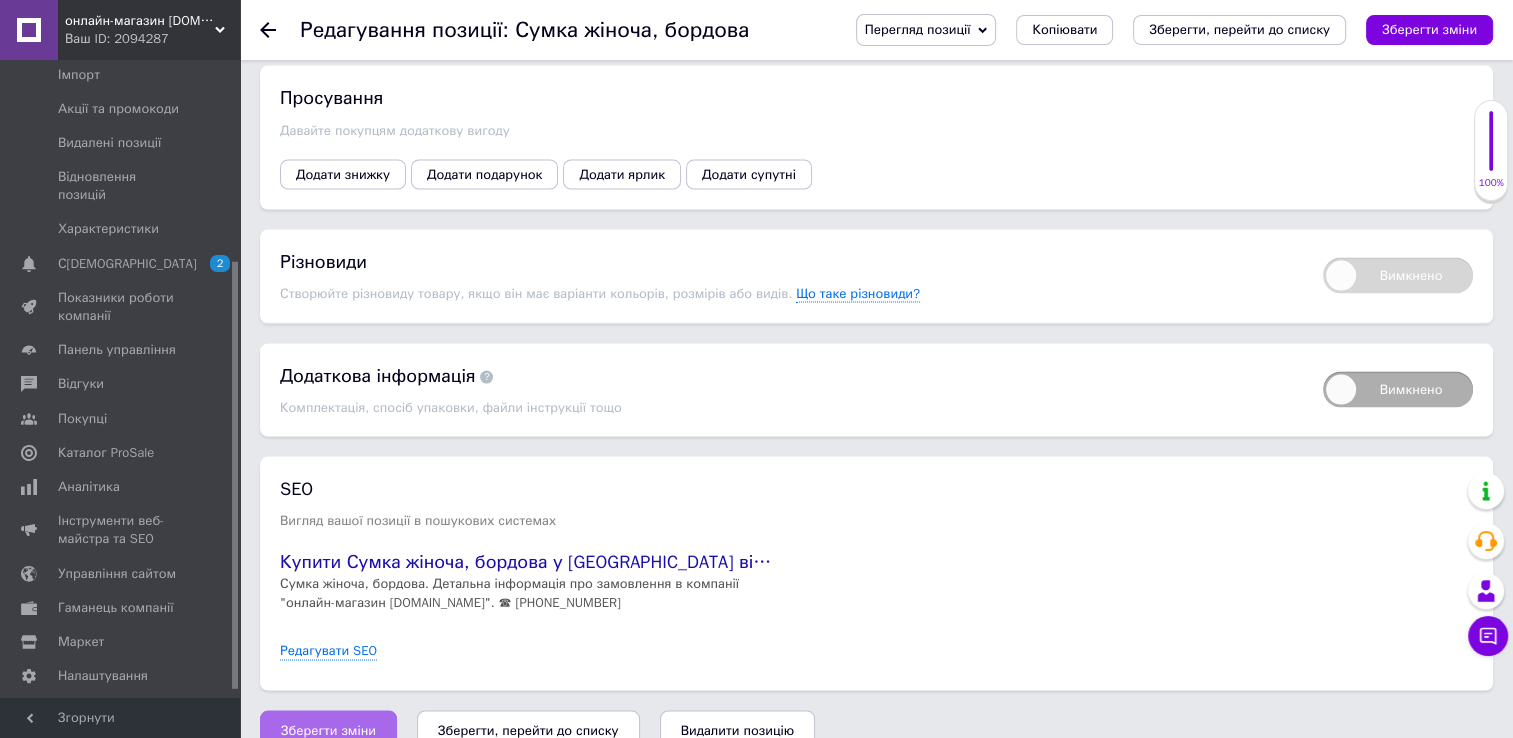 click on "Зберегти зміни" at bounding box center (328, 730) 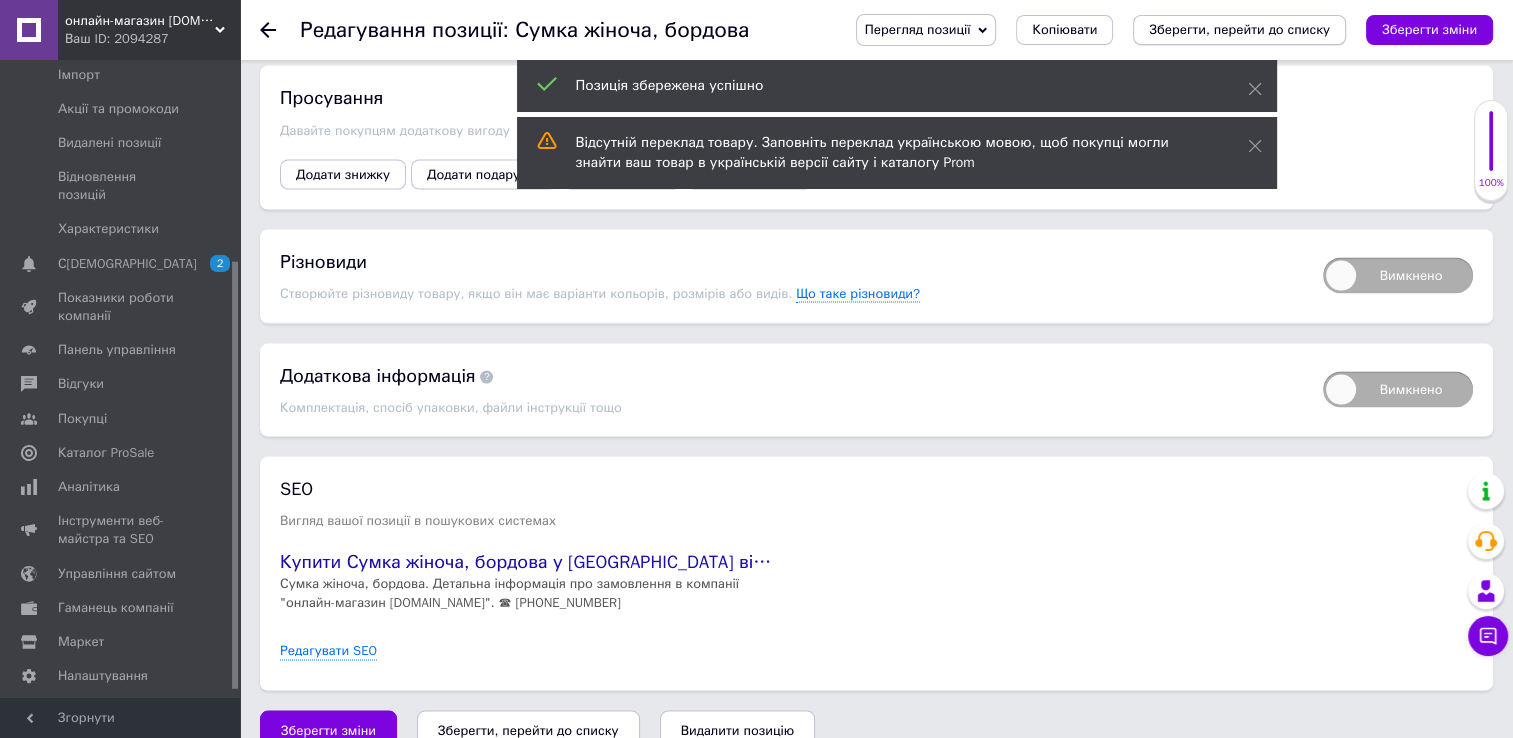 click on "Зберегти, перейти до списку" at bounding box center [1239, 29] 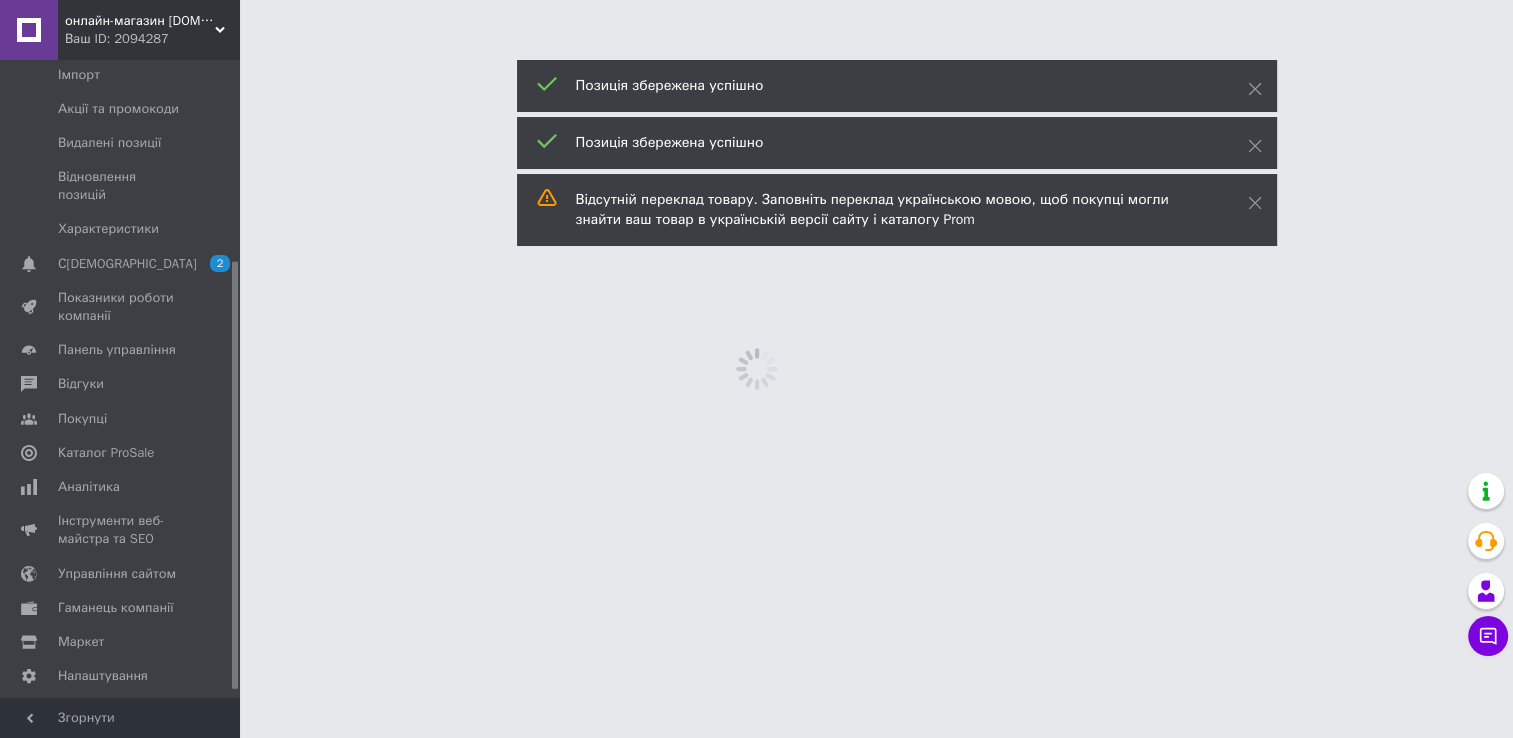 scroll, scrollTop: 0, scrollLeft: 0, axis: both 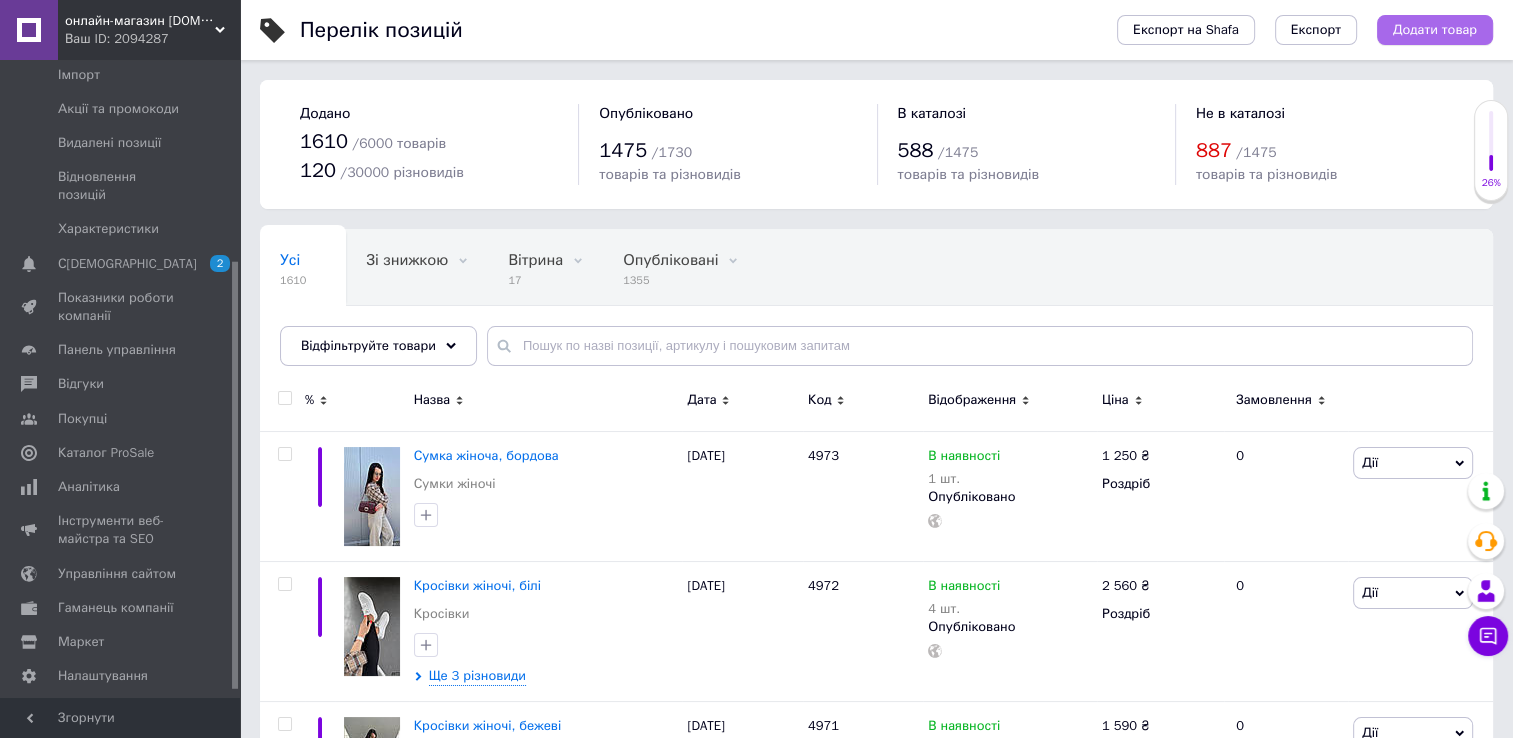 click on "Додати товар" at bounding box center [1435, 30] 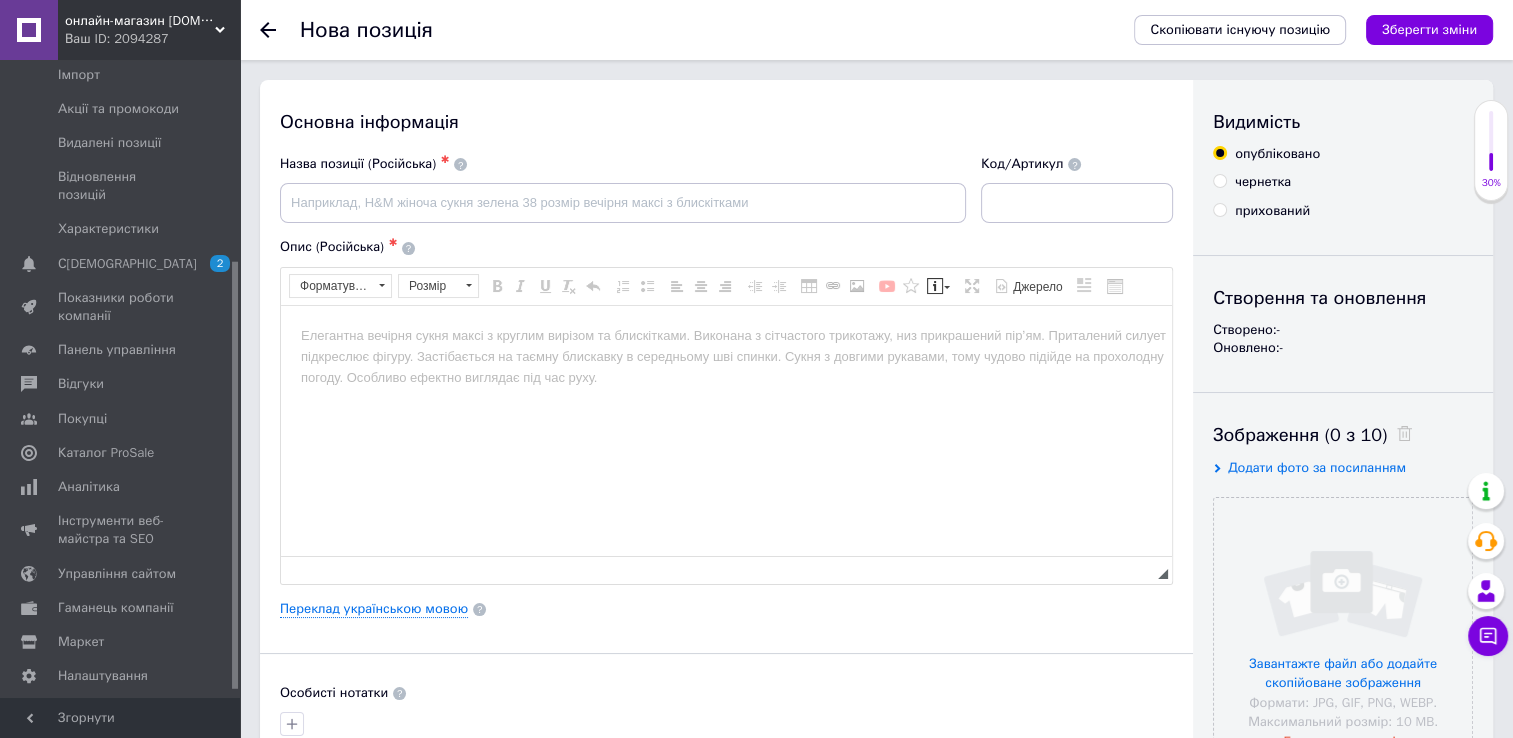 scroll, scrollTop: 0, scrollLeft: 0, axis: both 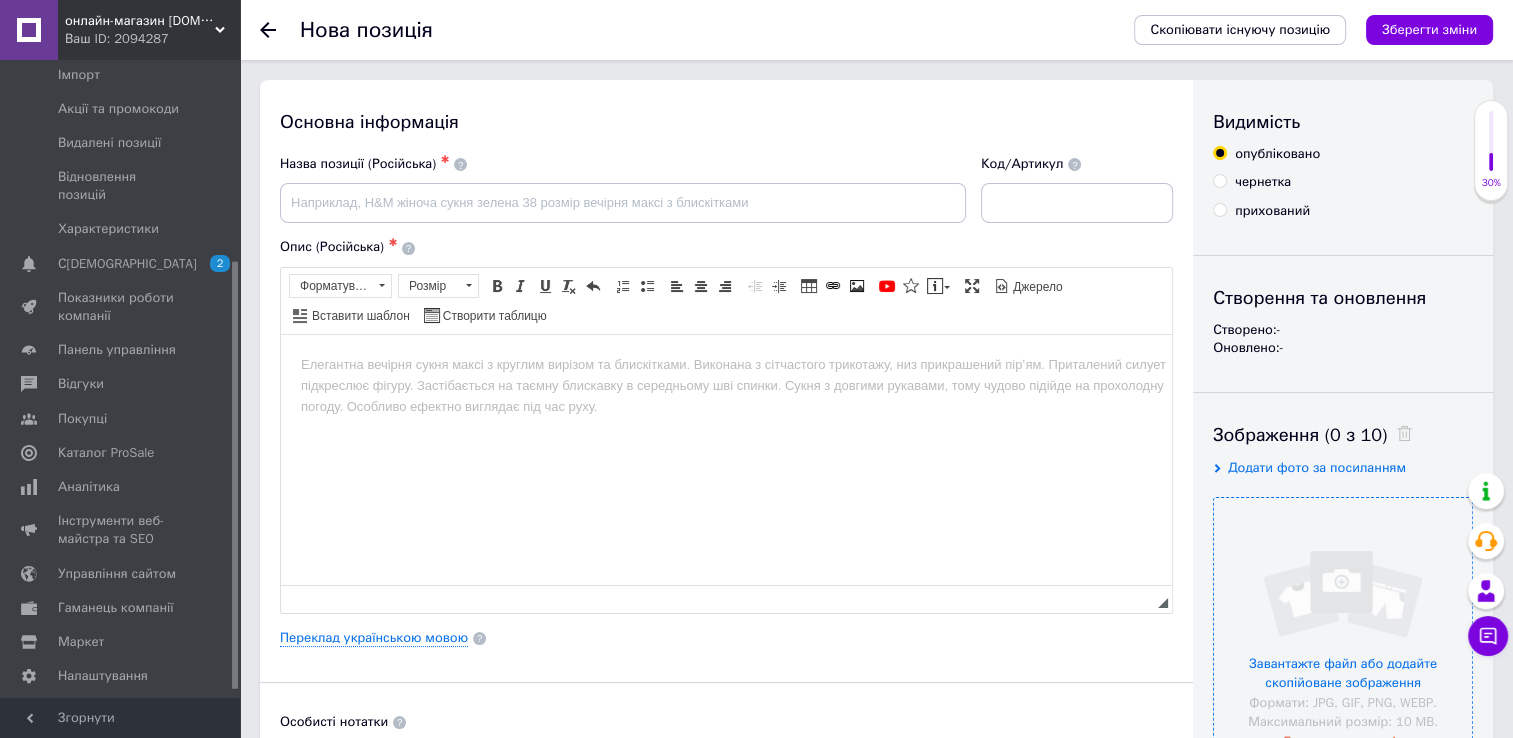 click at bounding box center [1343, 627] 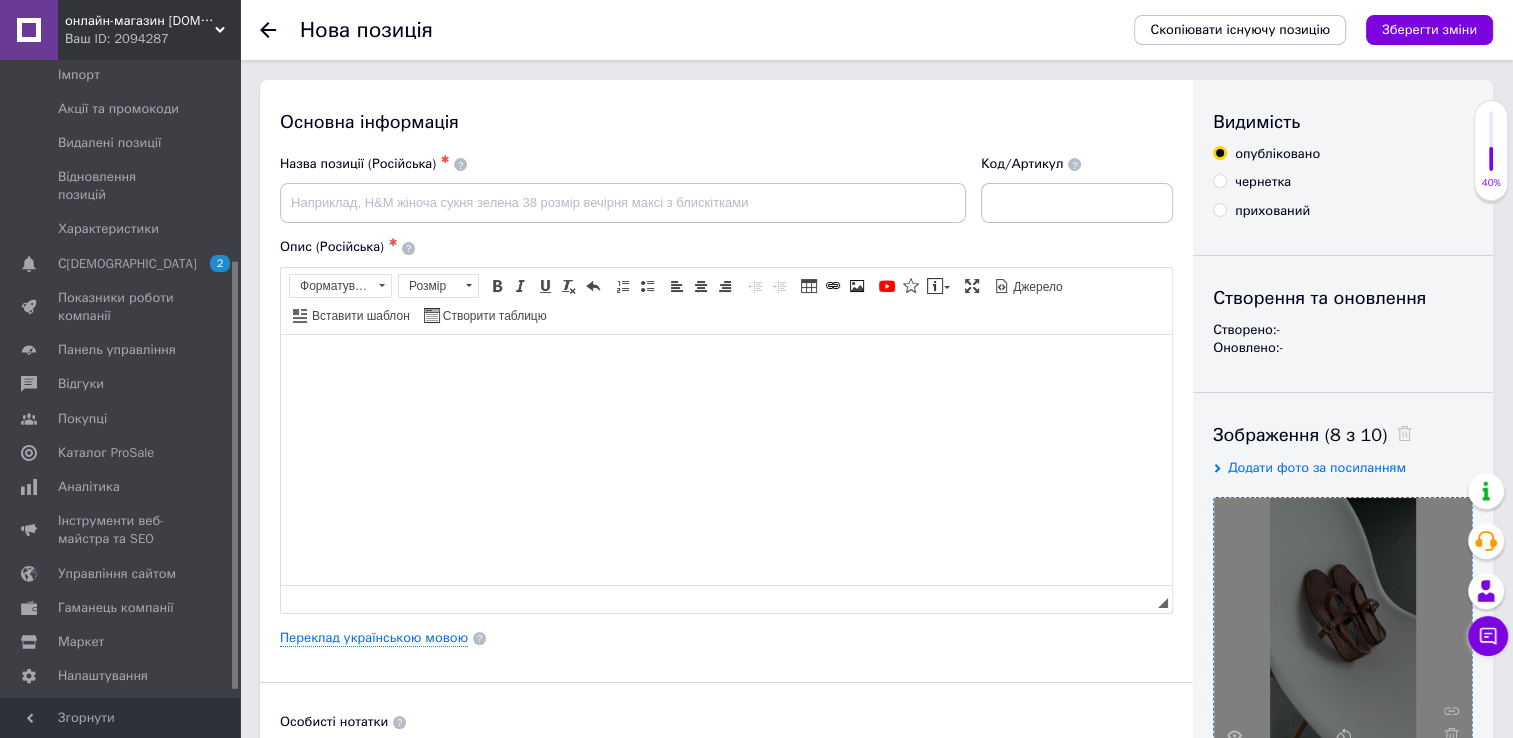 click at bounding box center (726, 364) 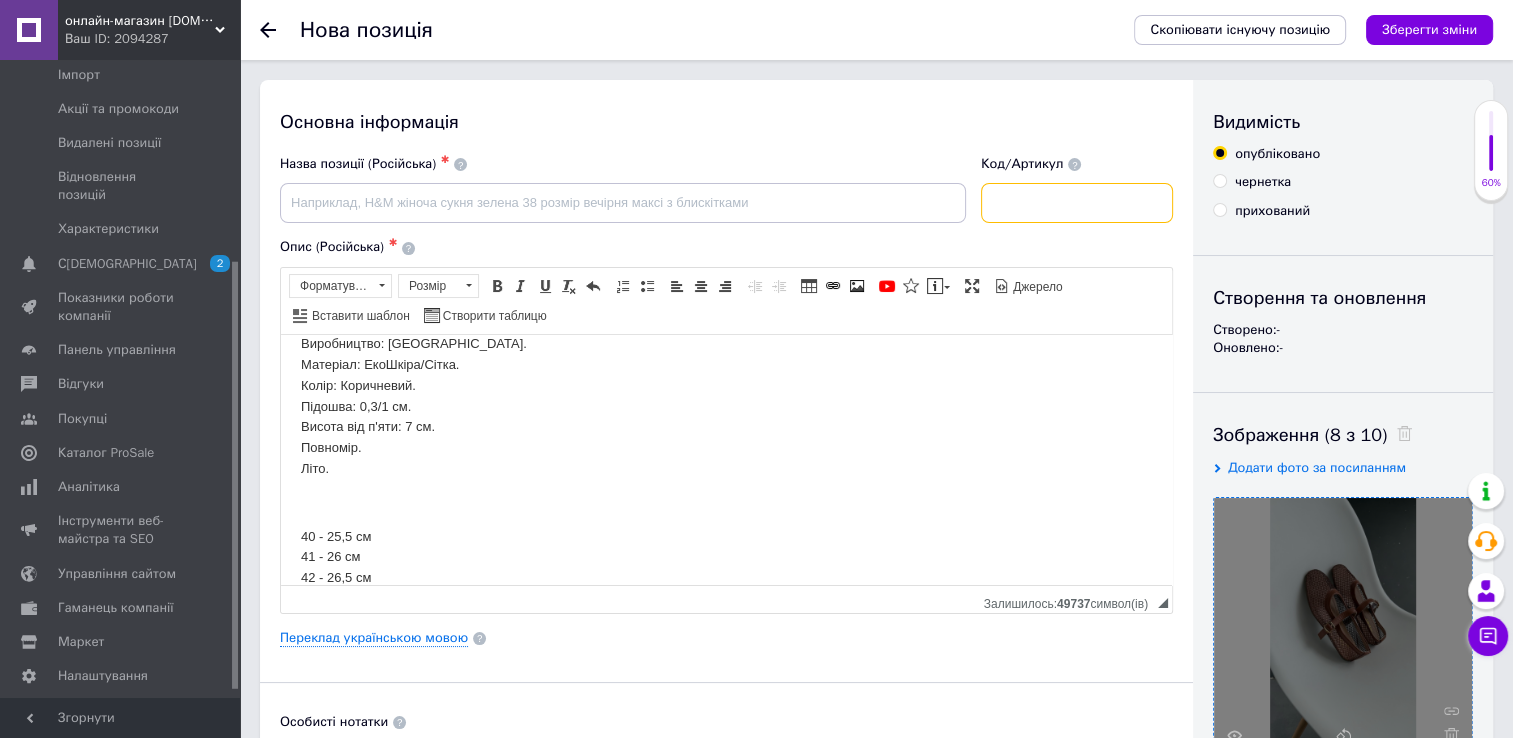 click at bounding box center [1077, 203] 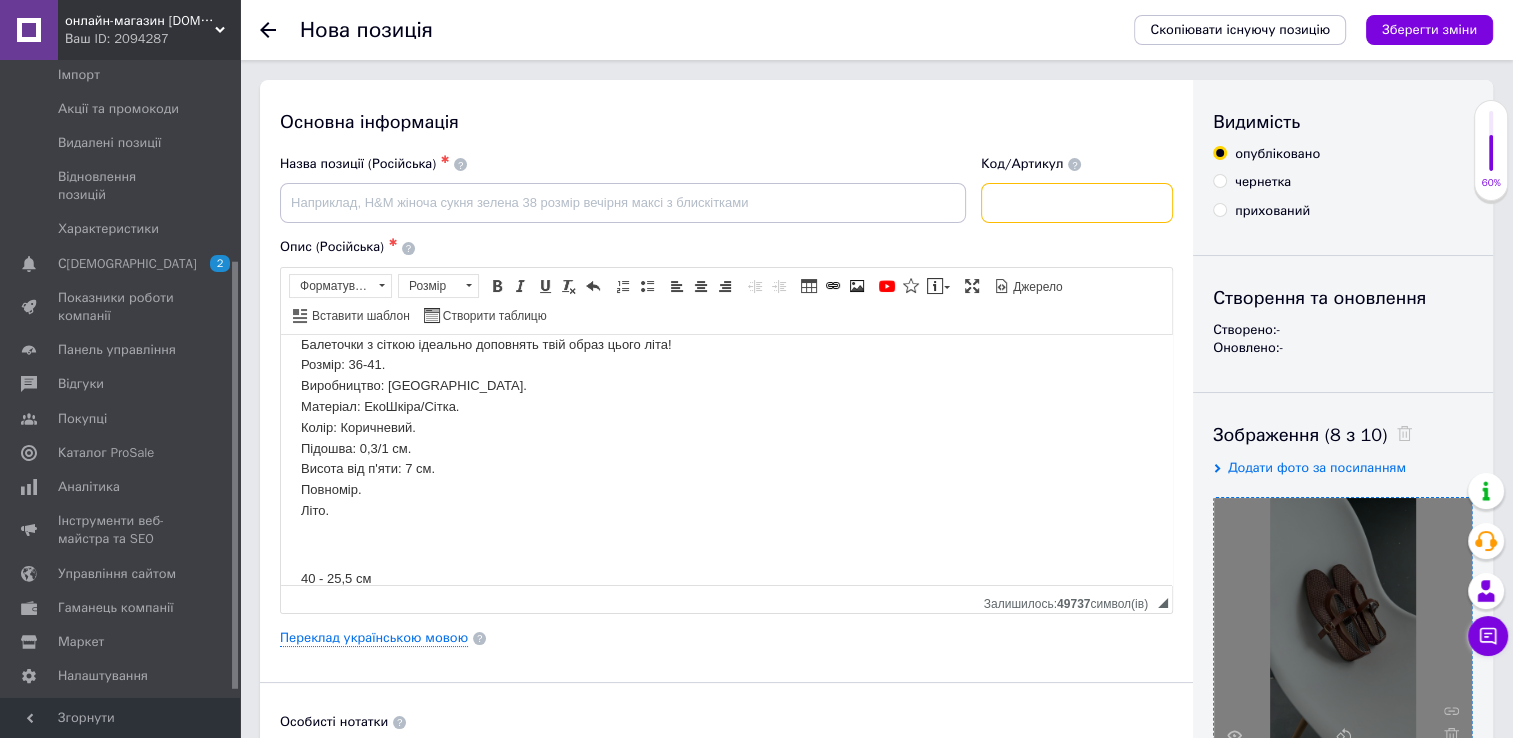 scroll, scrollTop: 0, scrollLeft: 0, axis: both 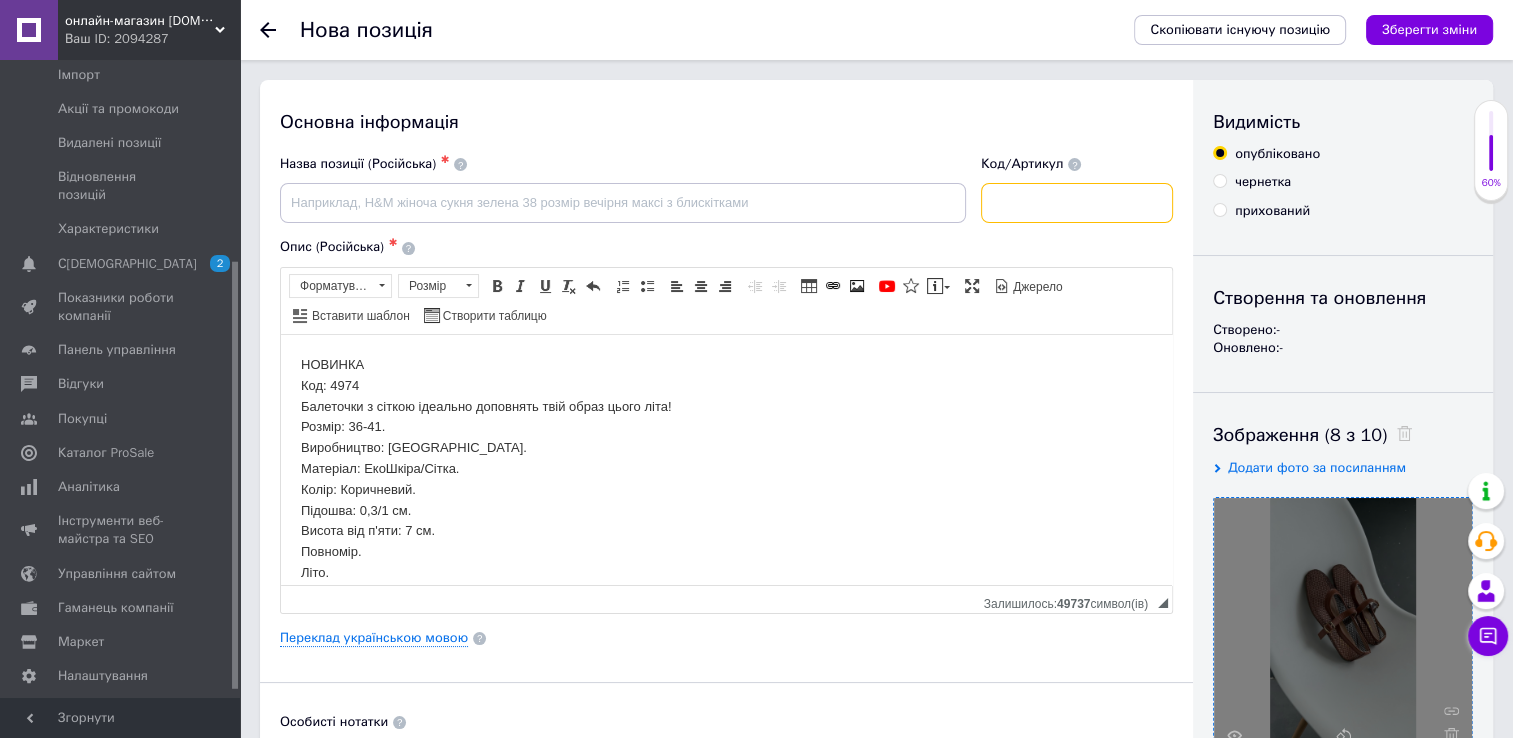 click at bounding box center [1077, 203] 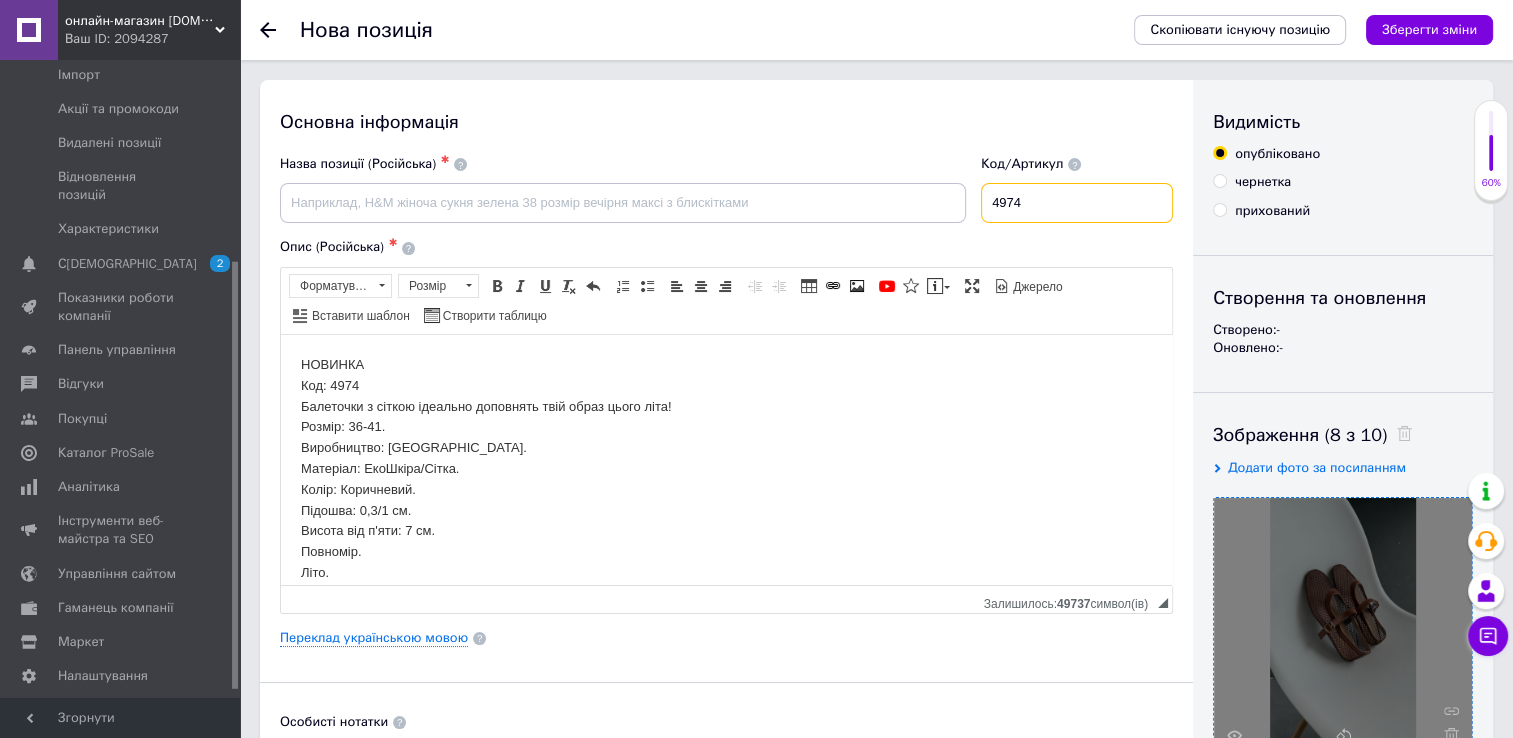 type on "4974" 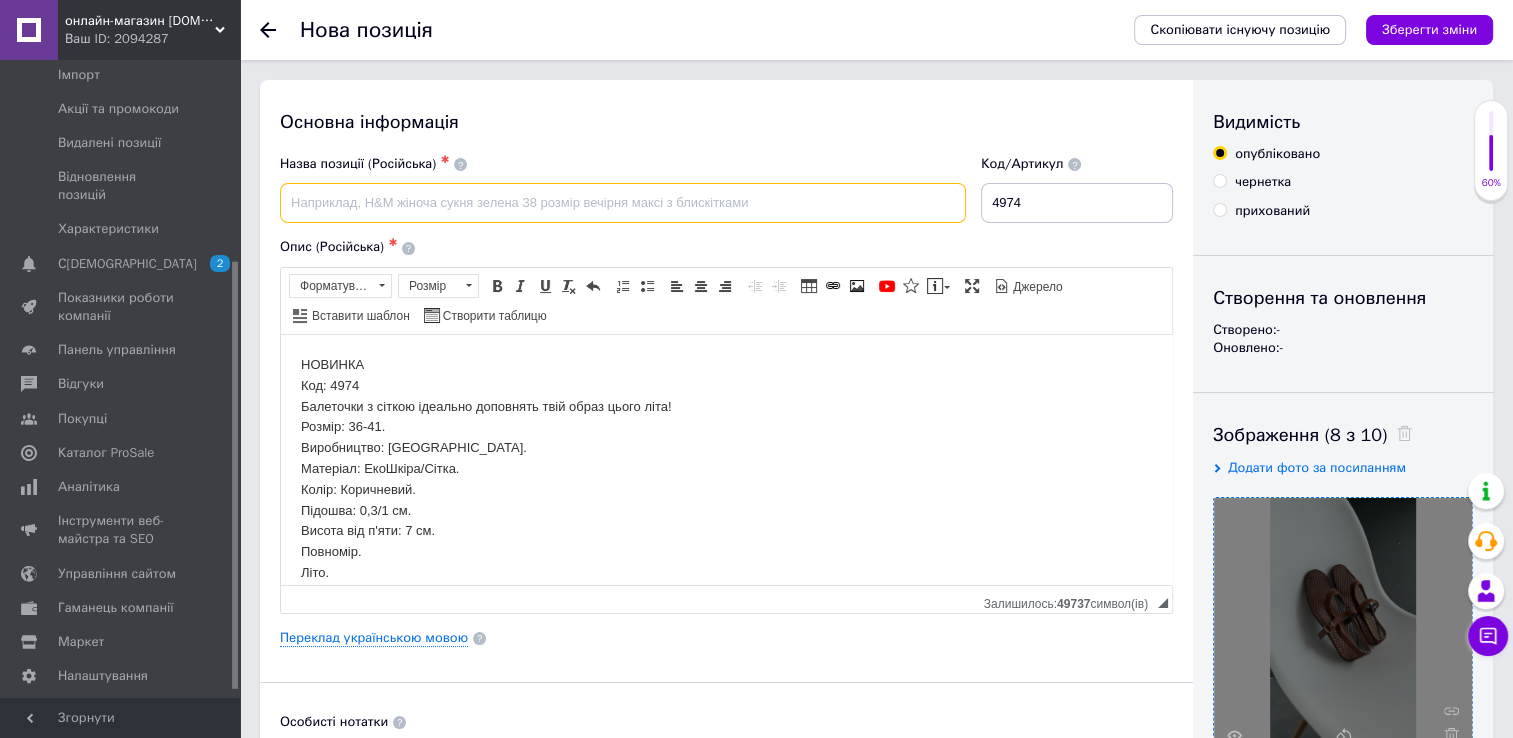 click at bounding box center [623, 203] 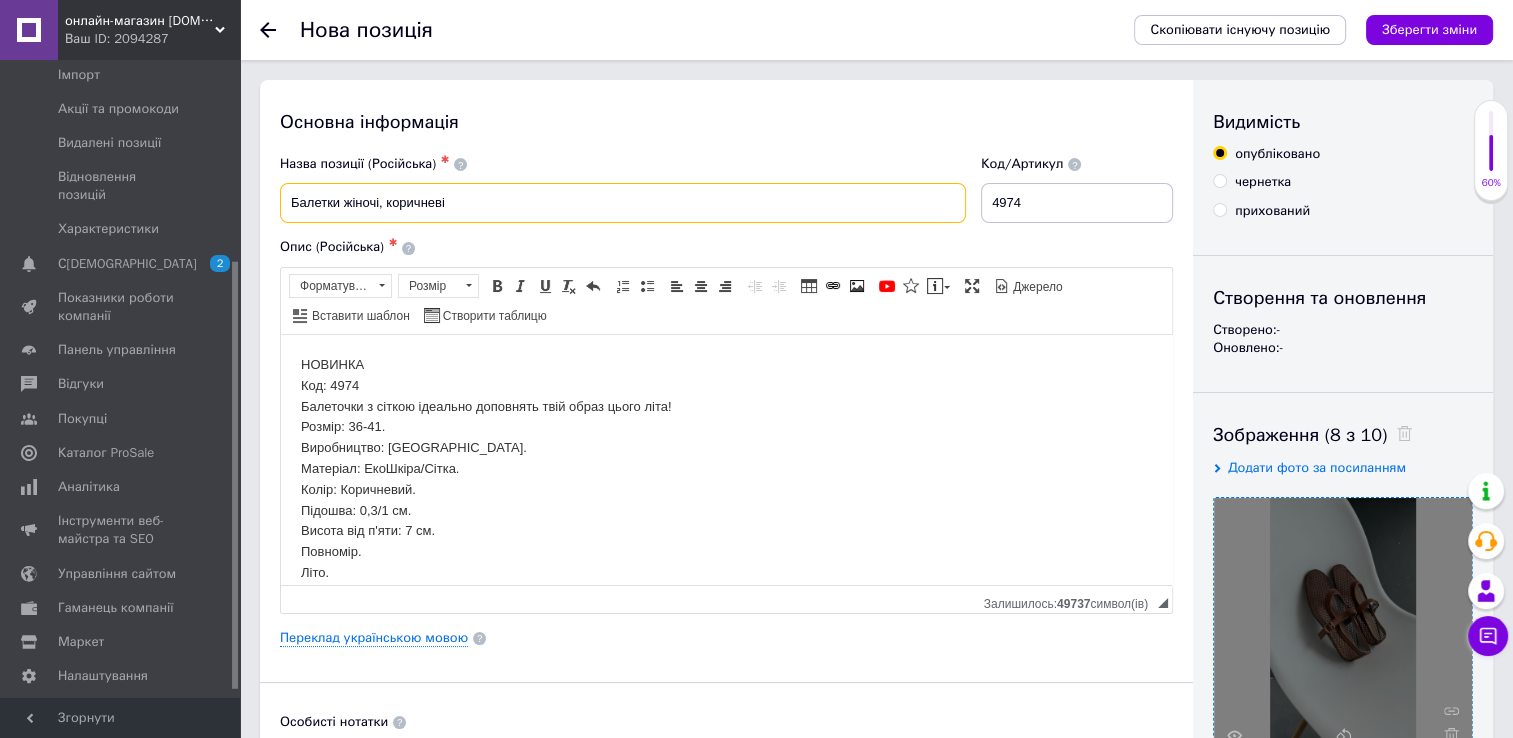 scroll, scrollTop: 300, scrollLeft: 0, axis: vertical 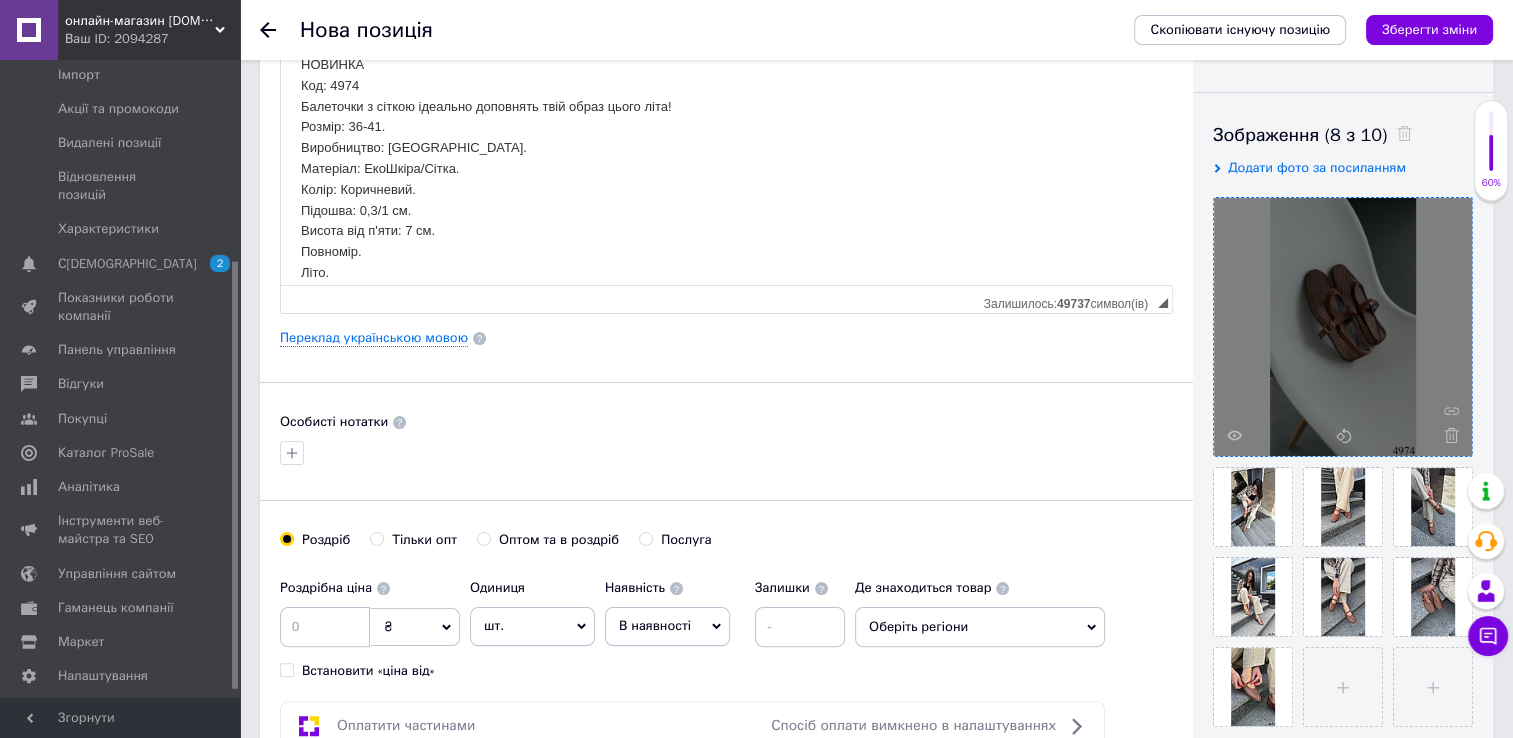 type on "Балетки жіночі, коричневі" 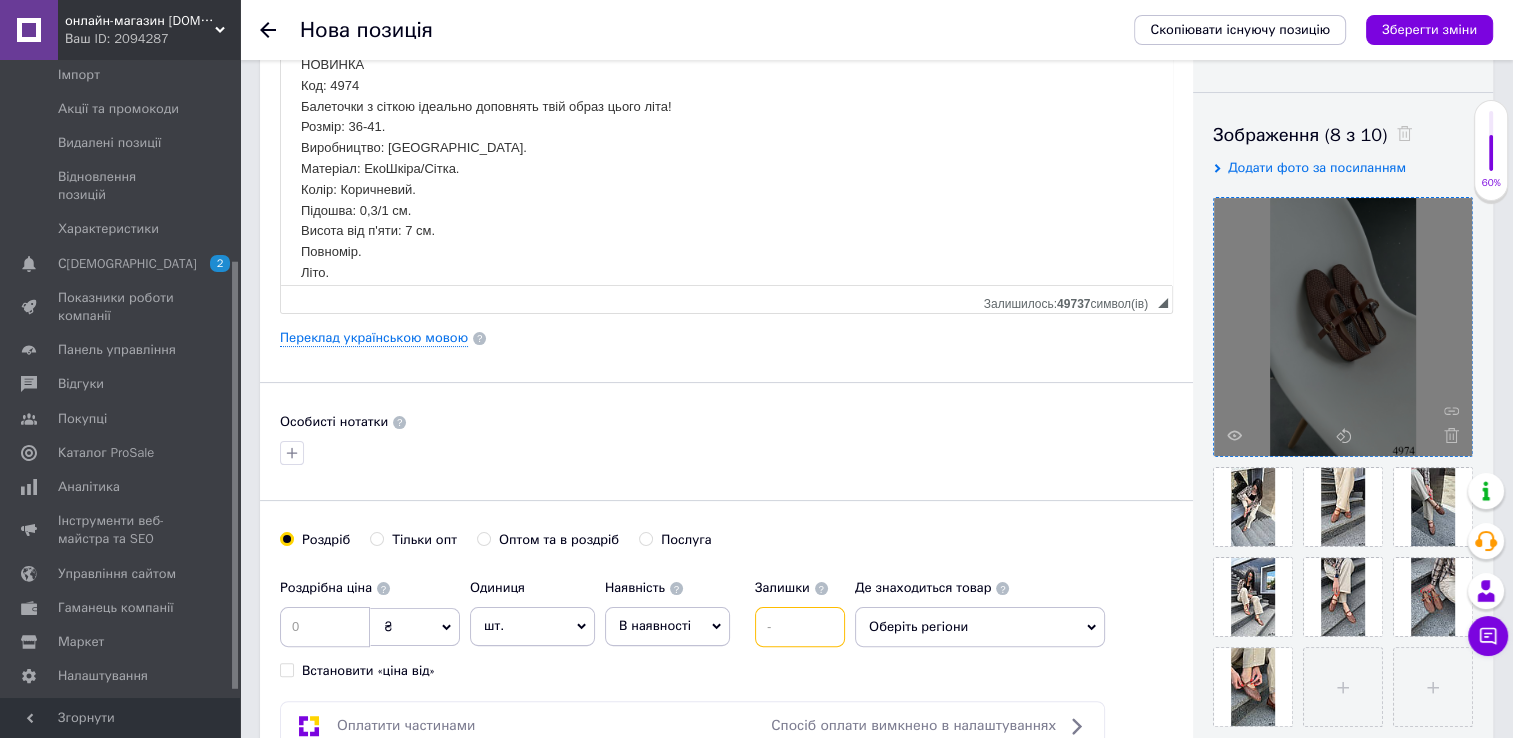 click at bounding box center [800, 627] 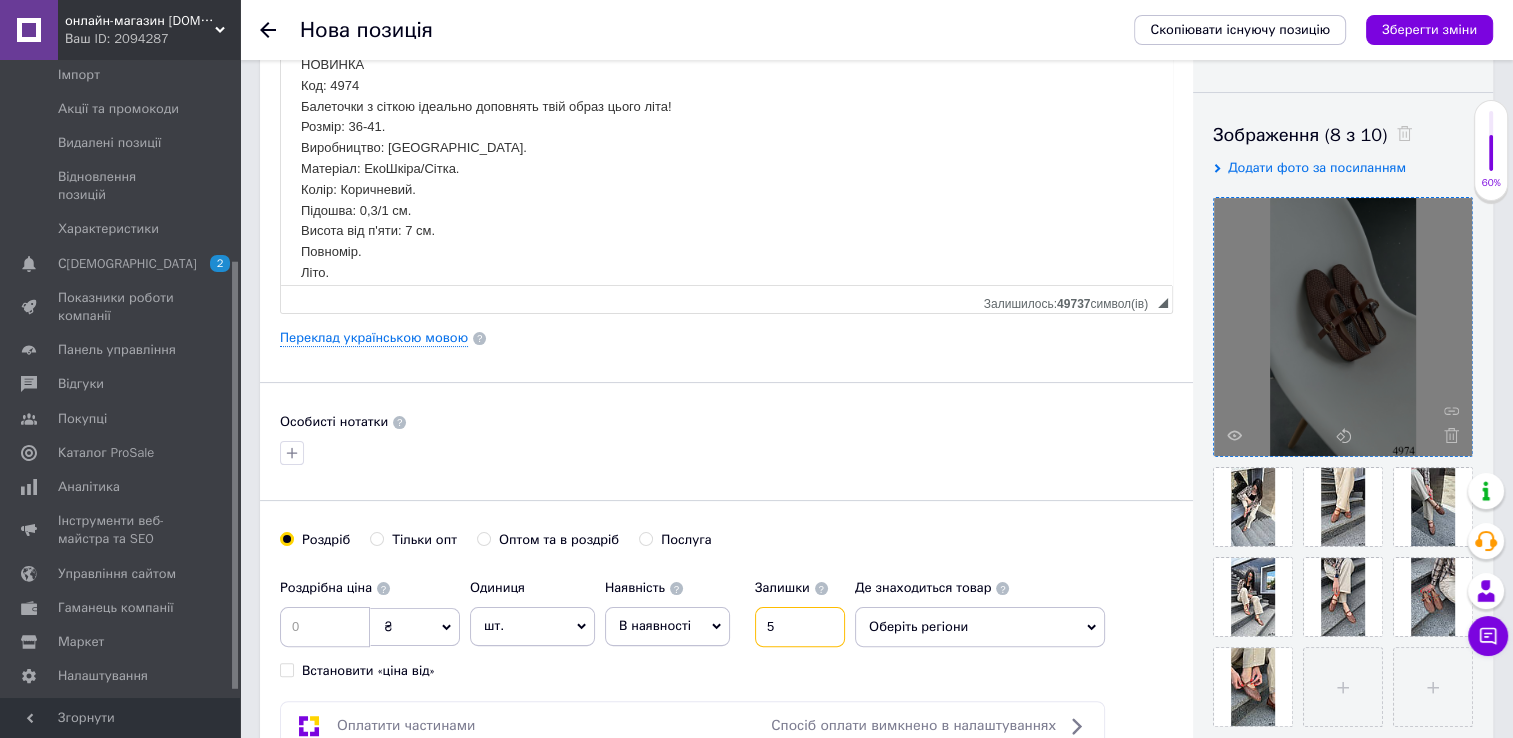 type on "5" 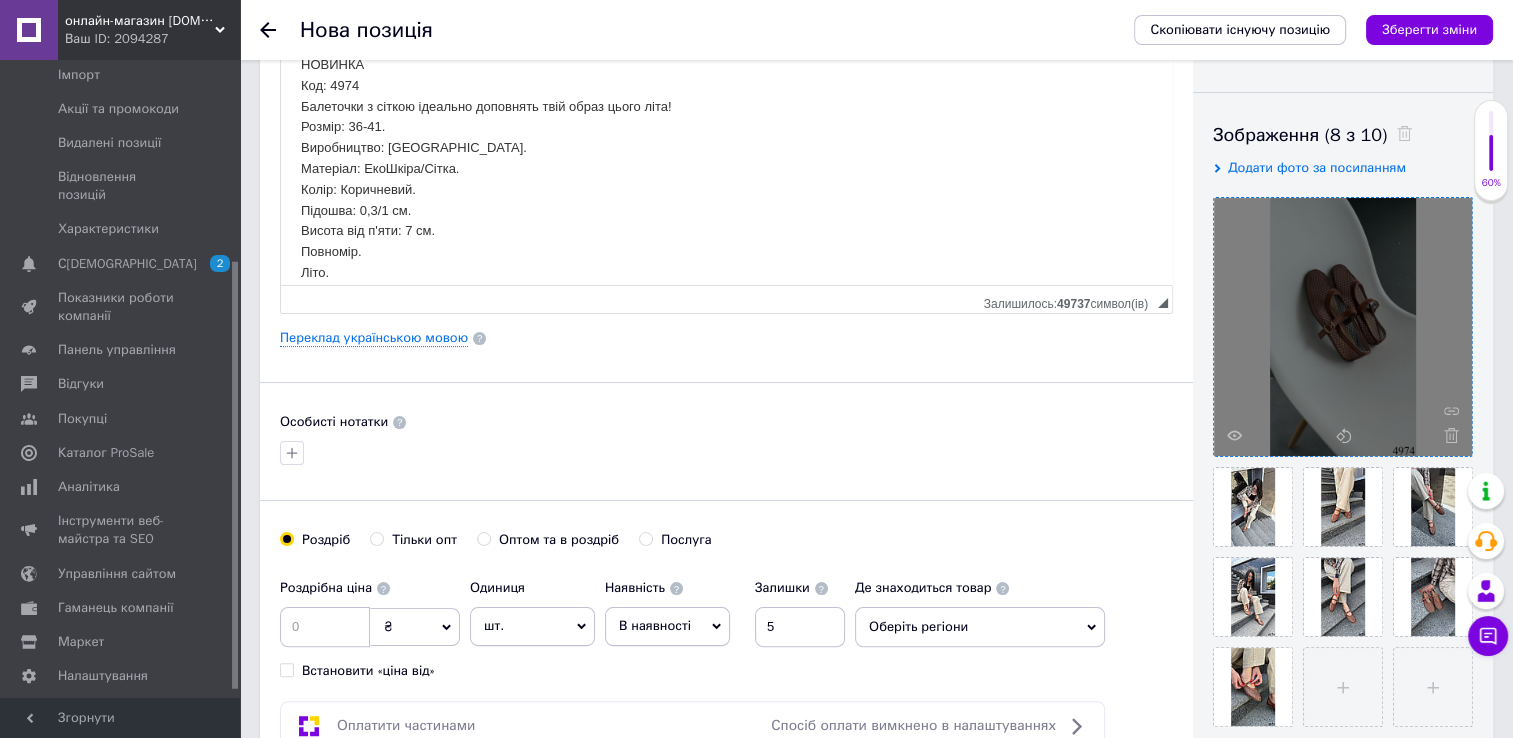 click on "Оберіть регіони" at bounding box center (980, 627) 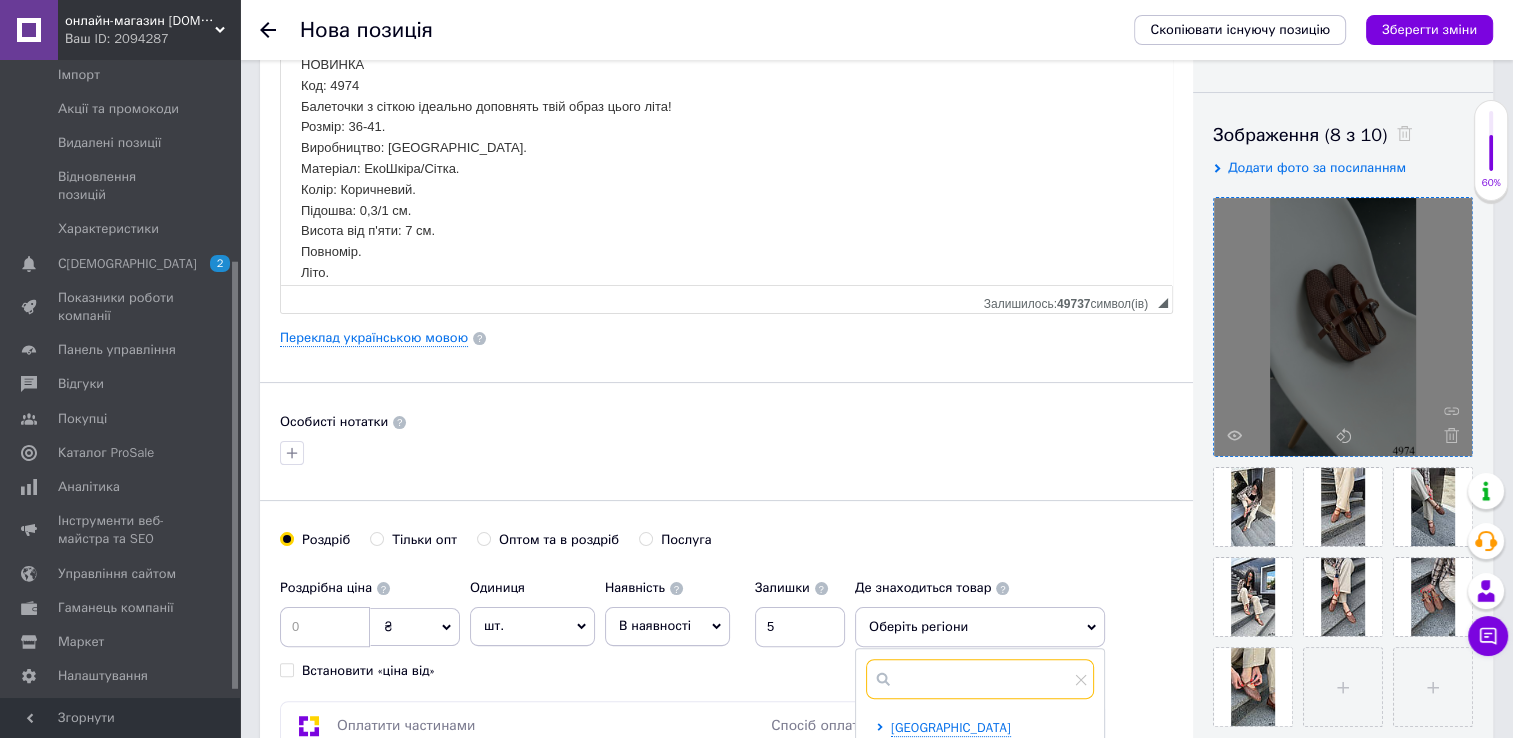click at bounding box center (980, 679) 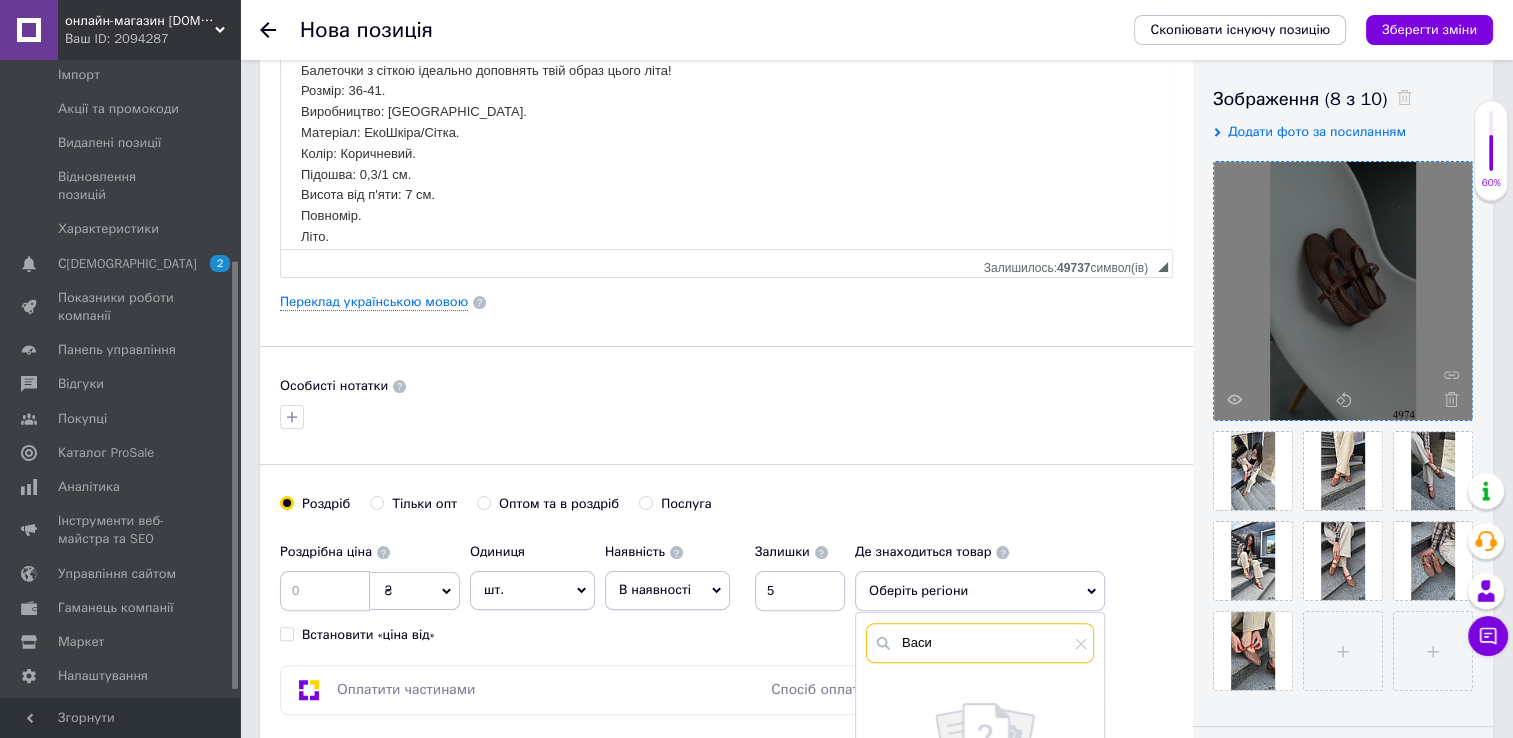 scroll, scrollTop: 400, scrollLeft: 0, axis: vertical 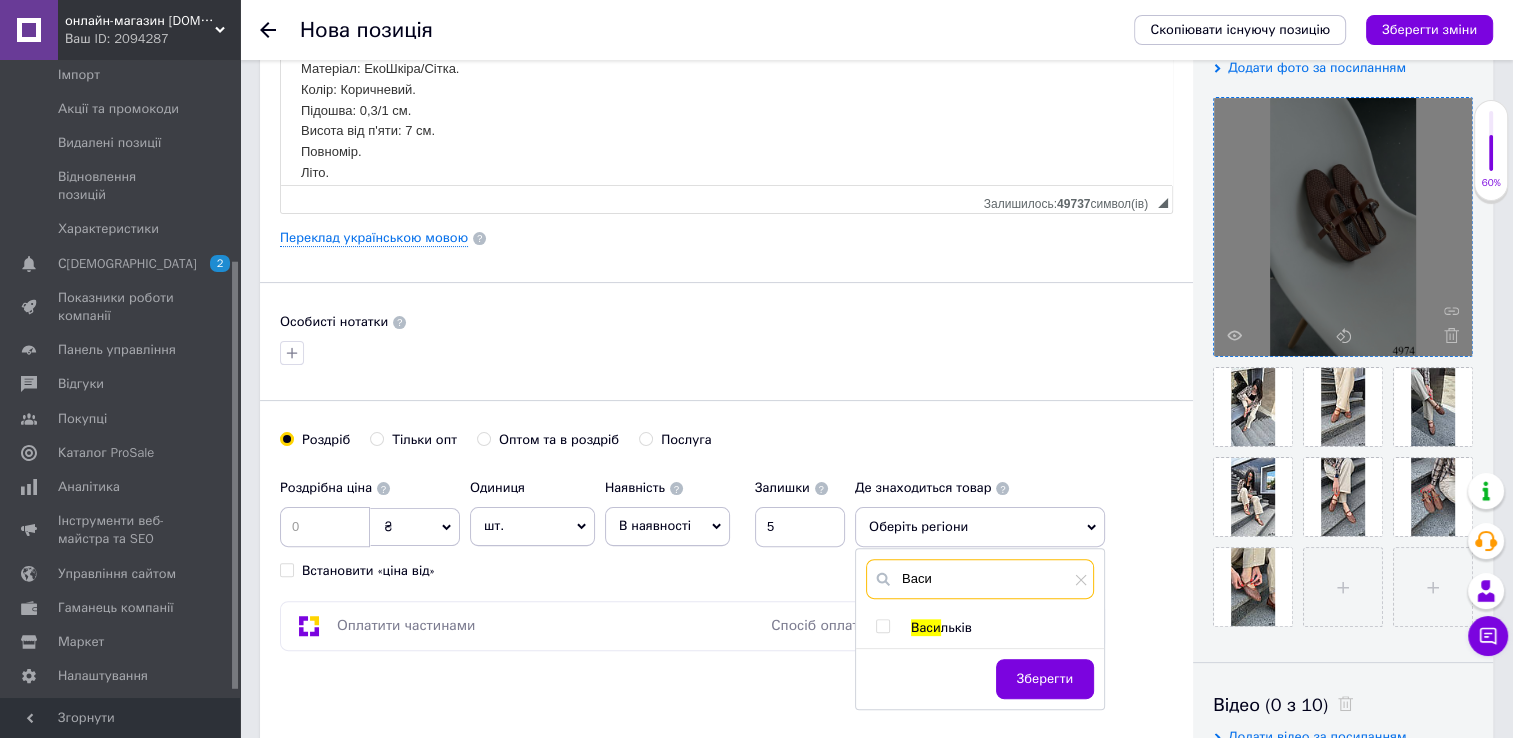 type on "Васи" 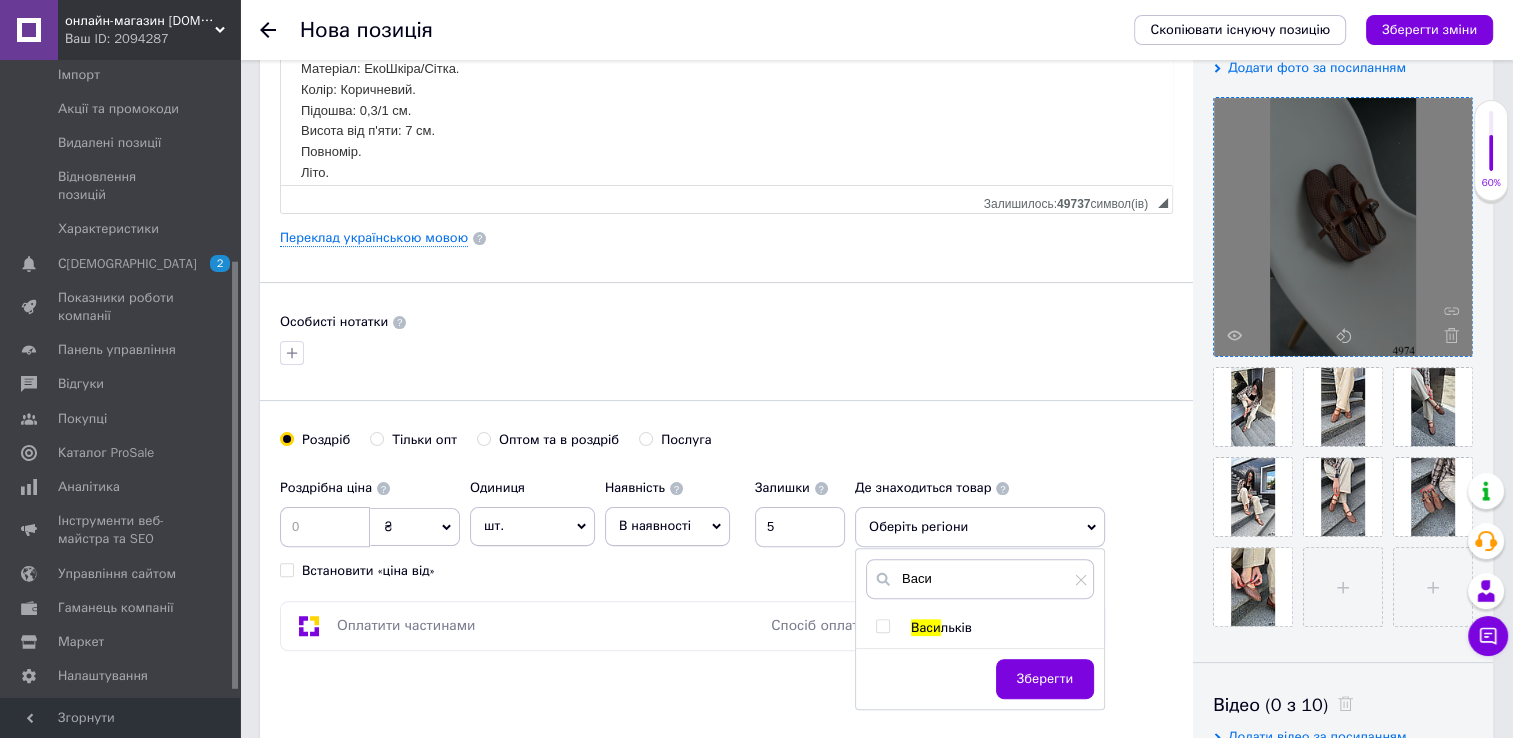click at bounding box center (882, 626) 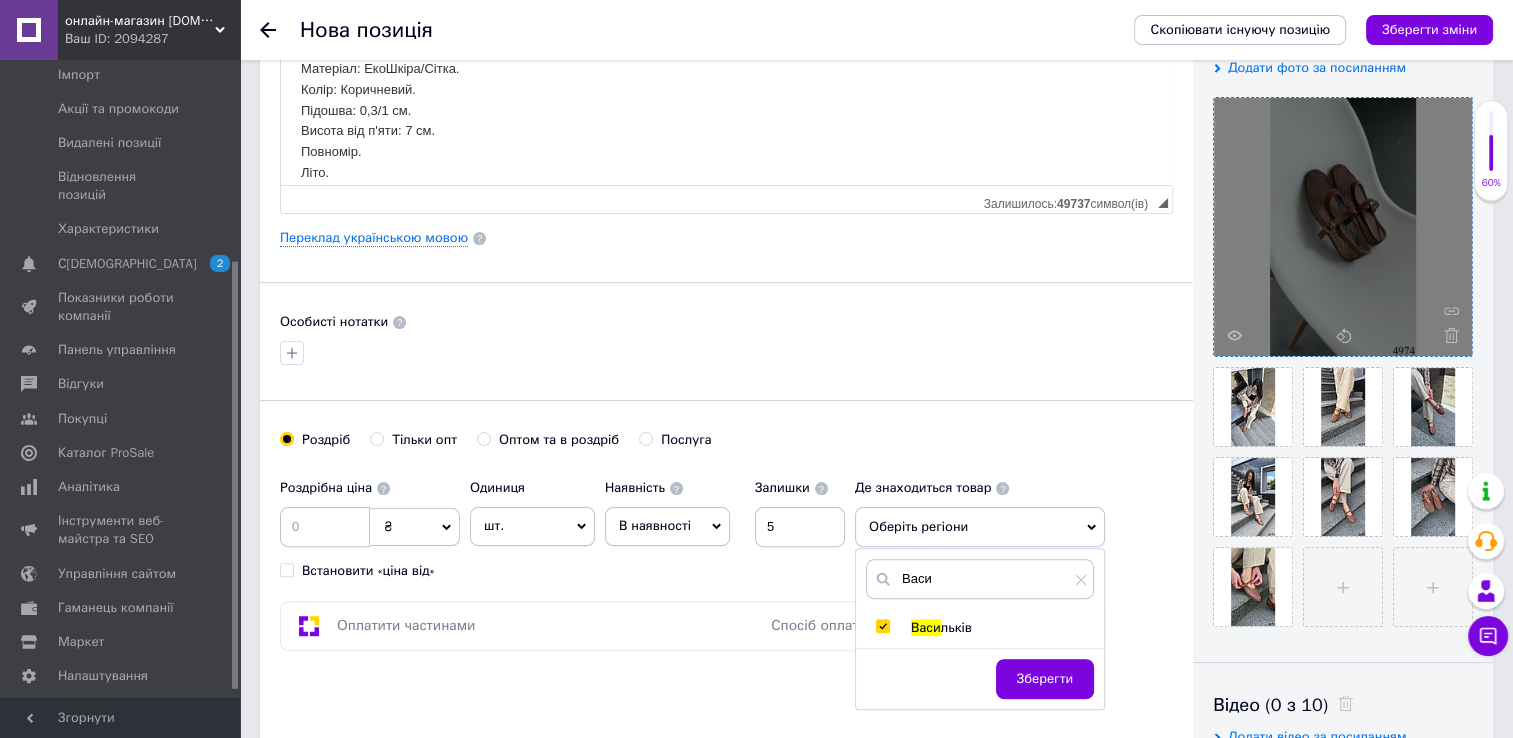 checkbox on "true" 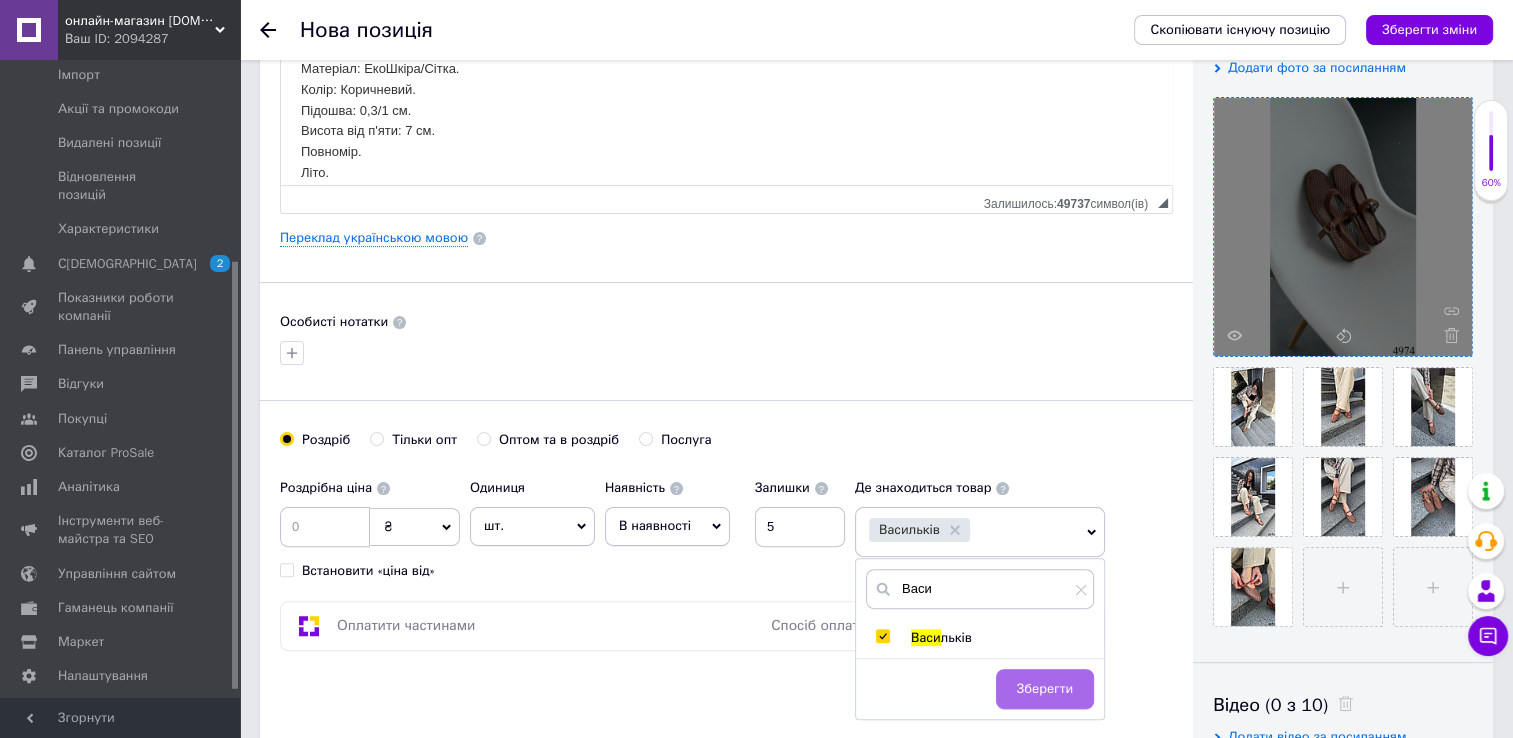 click on "Зберегти" at bounding box center [1045, 689] 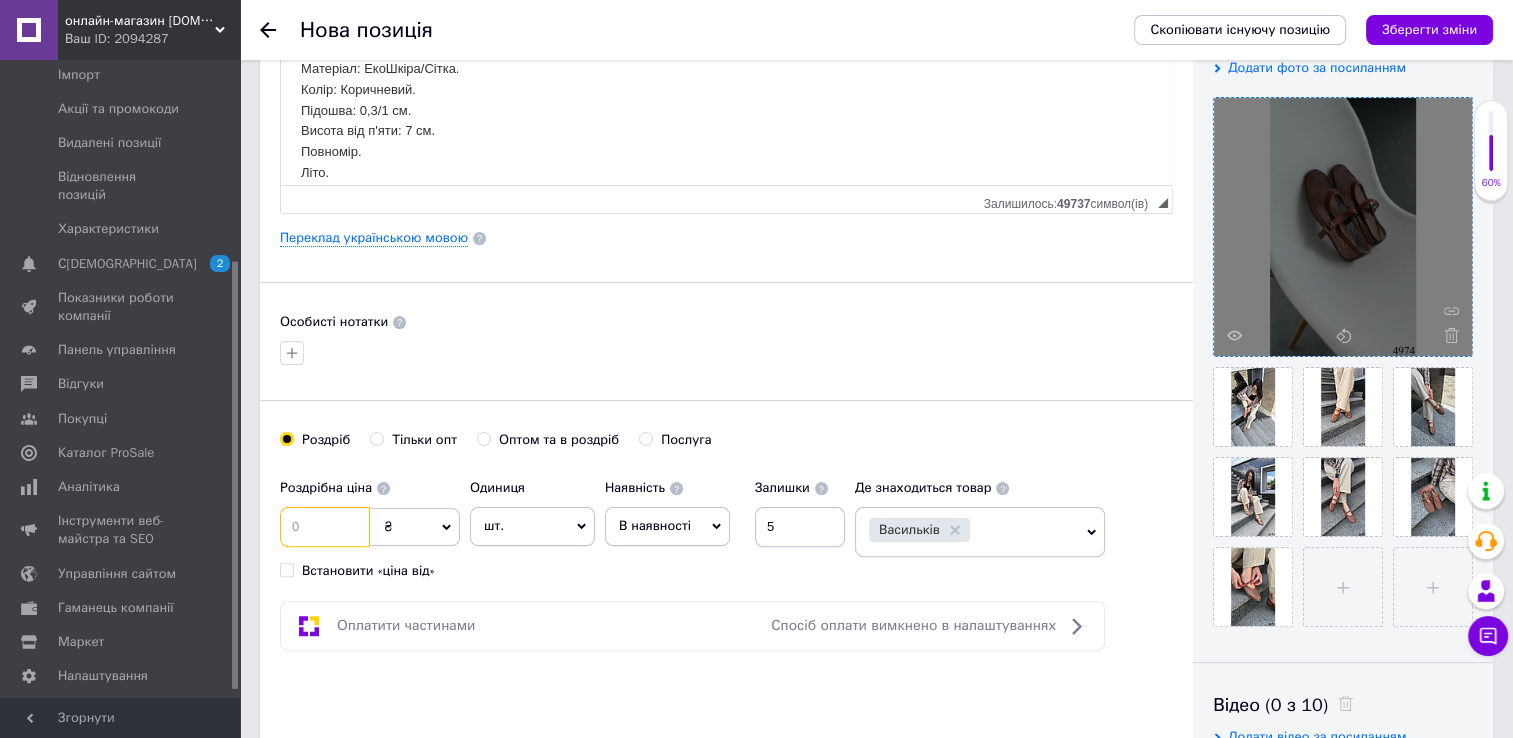 click at bounding box center [325, 527] 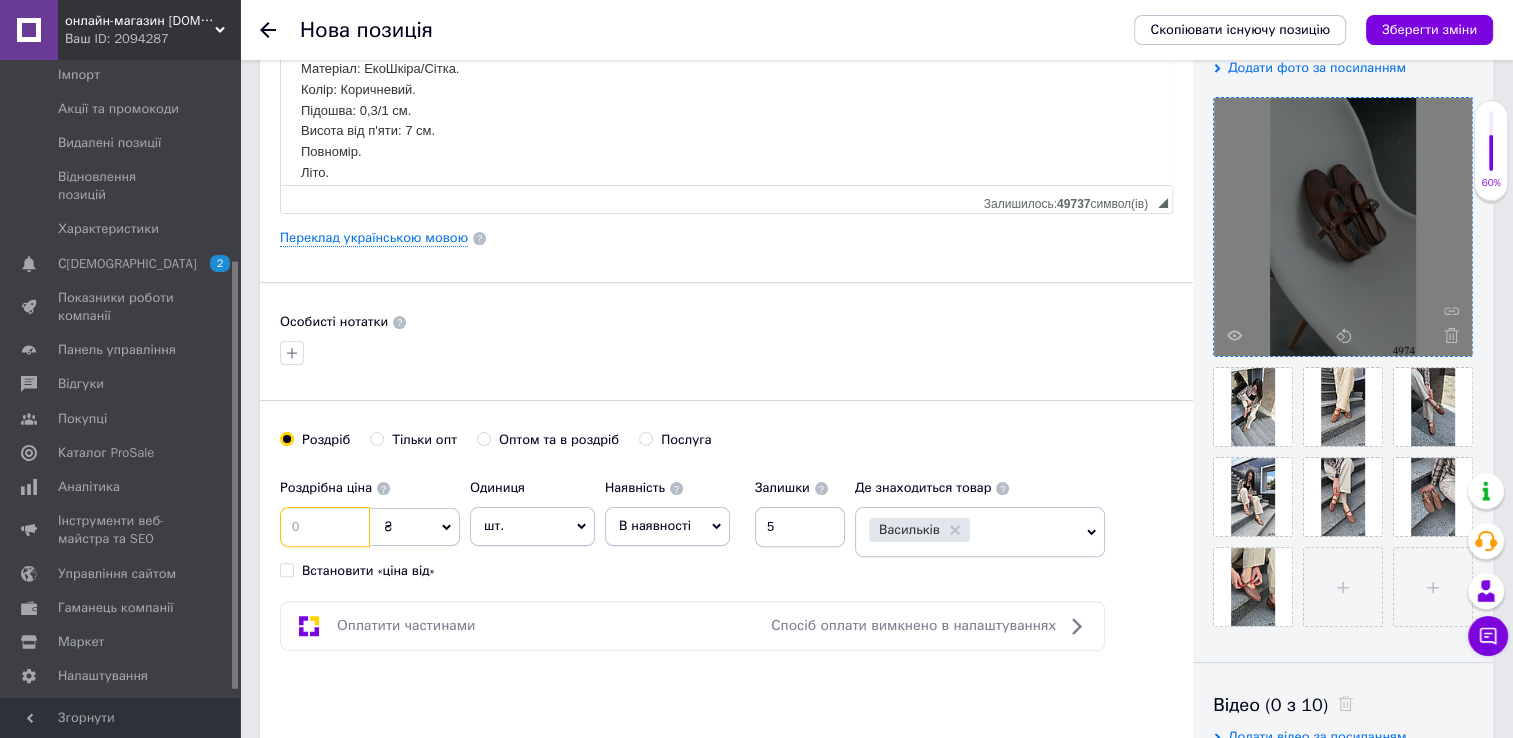 click at bounding box center [325, 527] 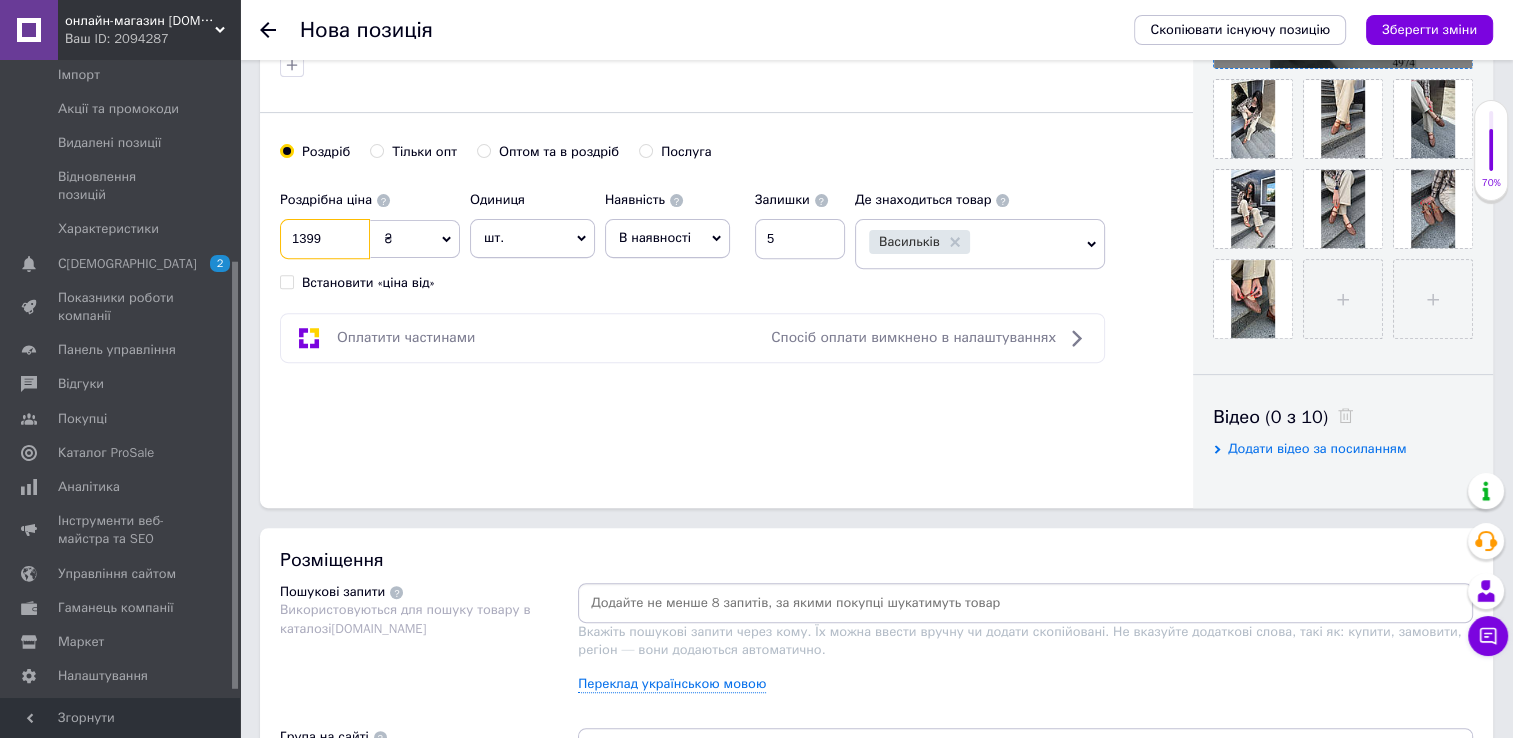 scroll, scrollTop: 700, scrollLeft: 0, axis: vertical 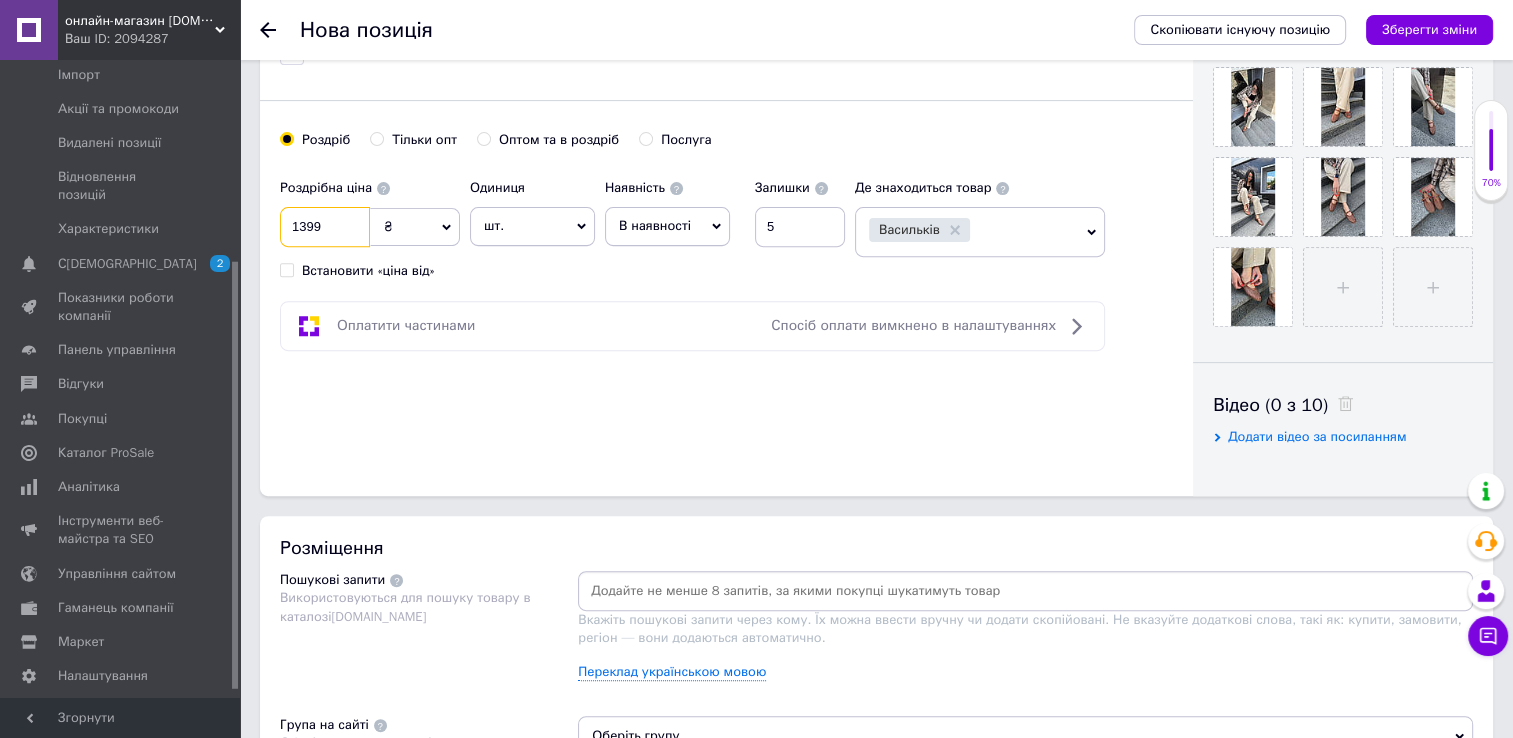 type on "1399" 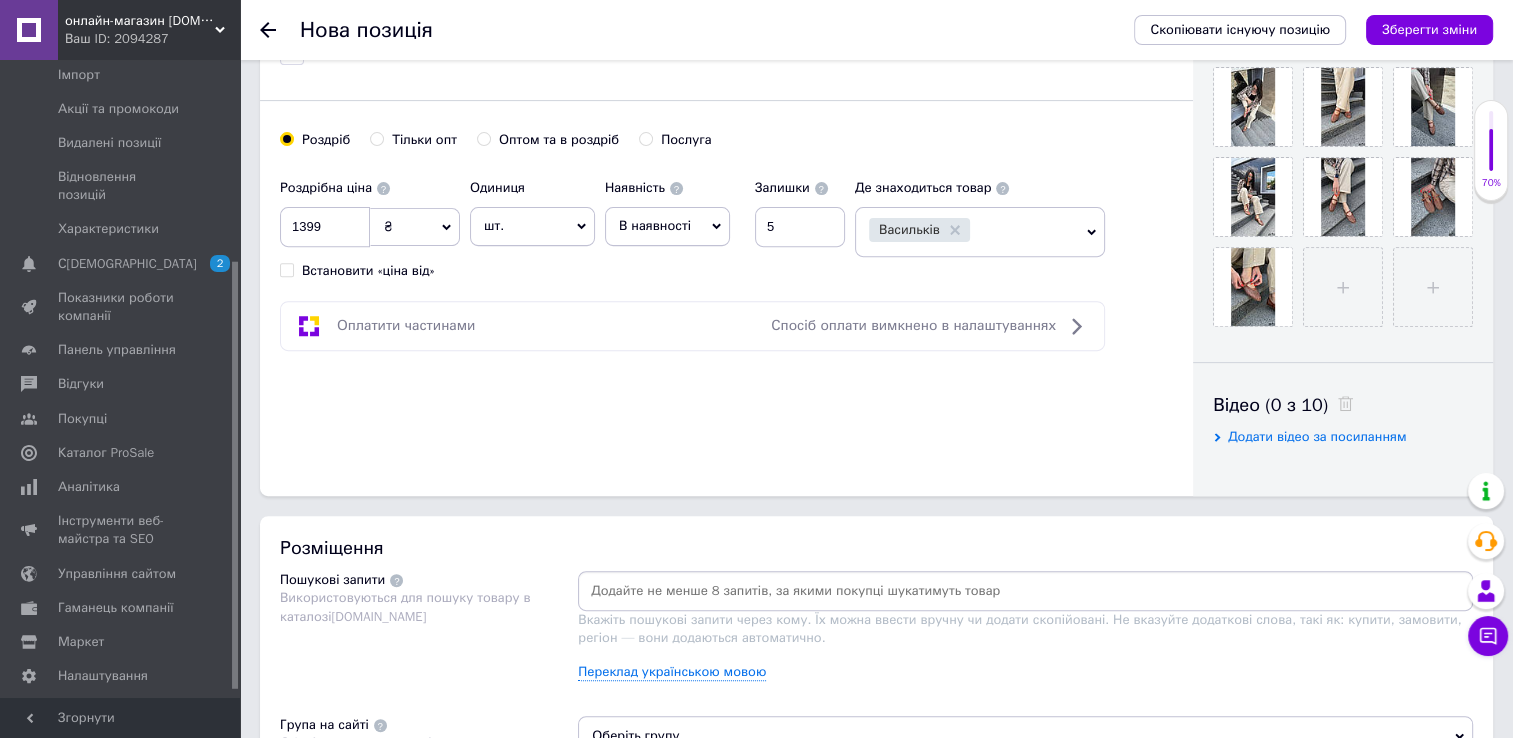 click at bounding box center (1025, 591) 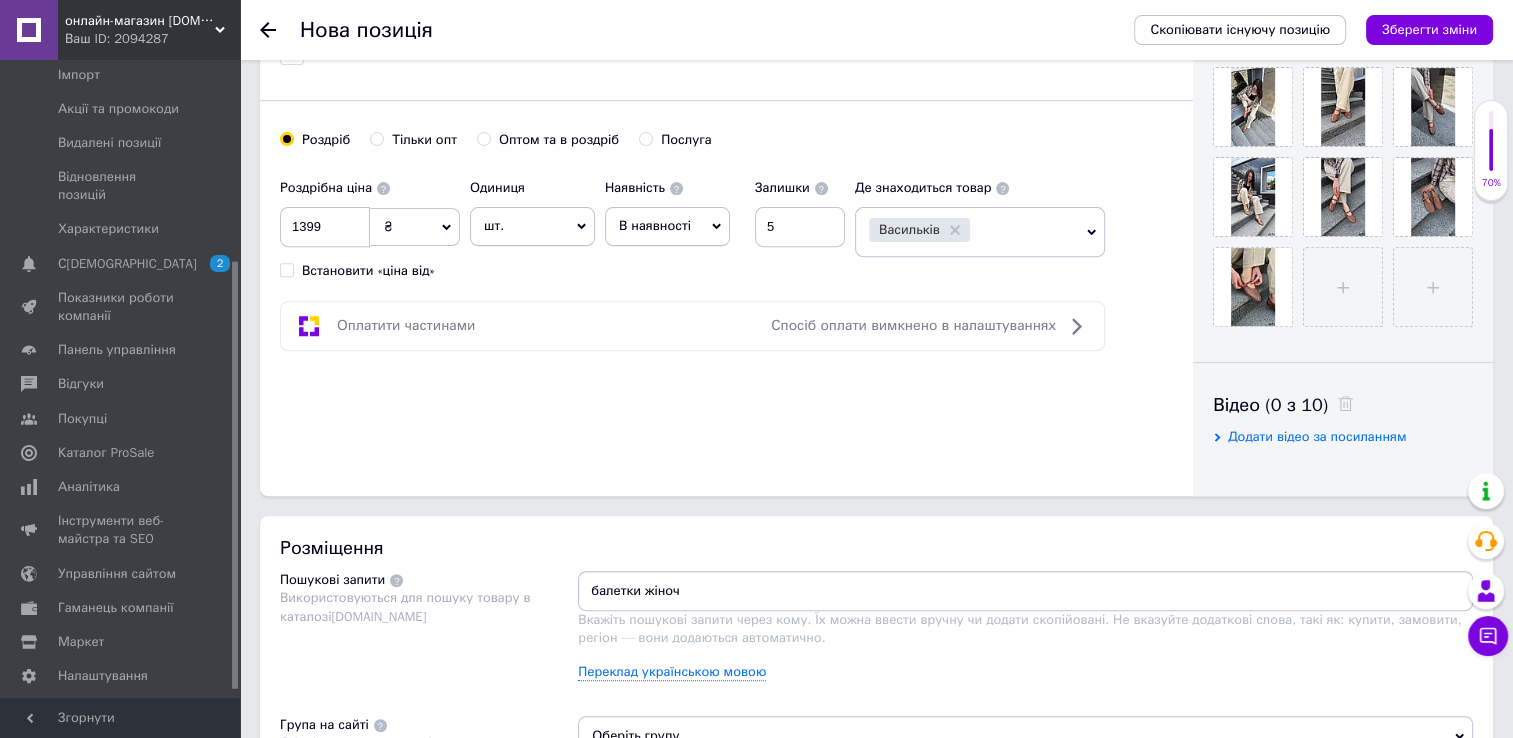type on "балетки жіночі" 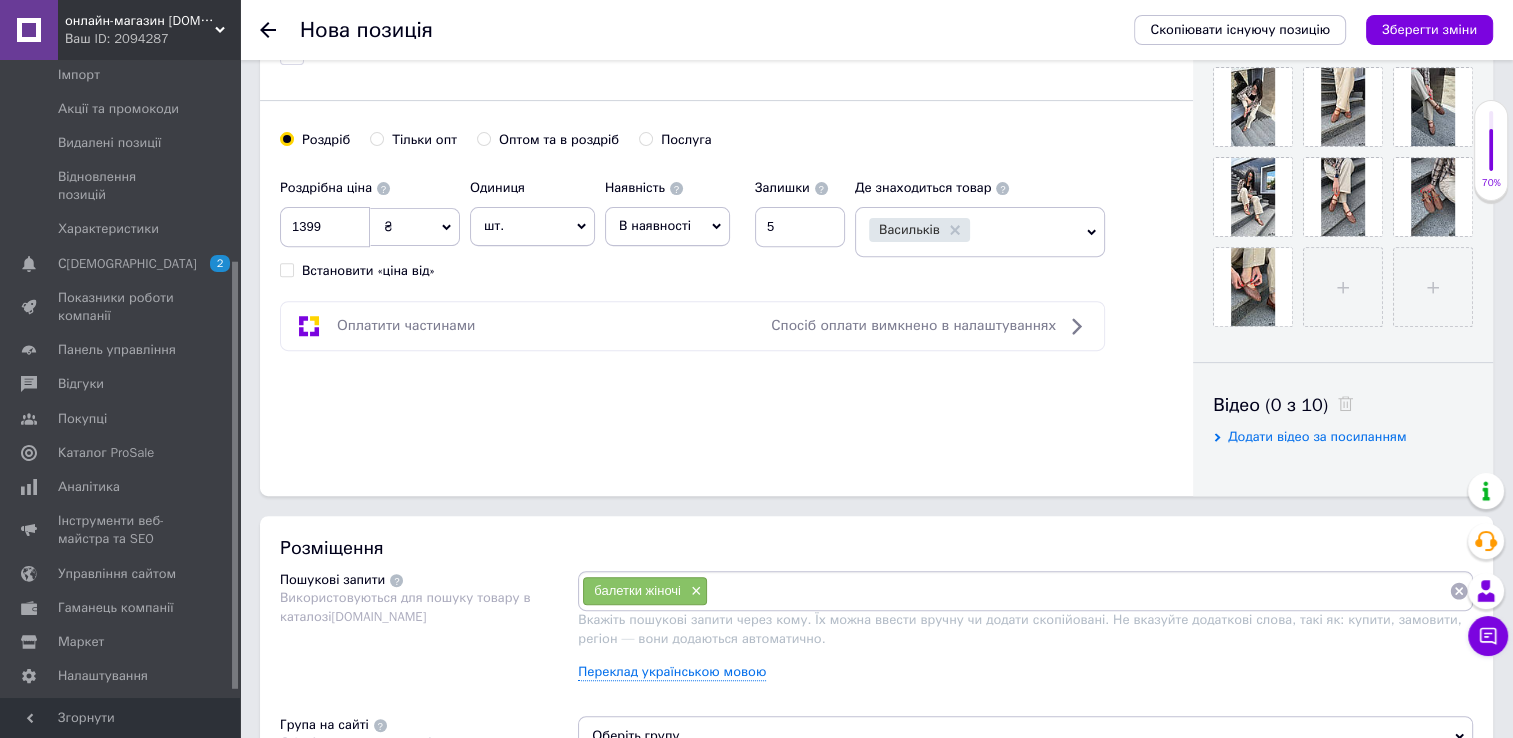 type on "[PERSON_NAME]" 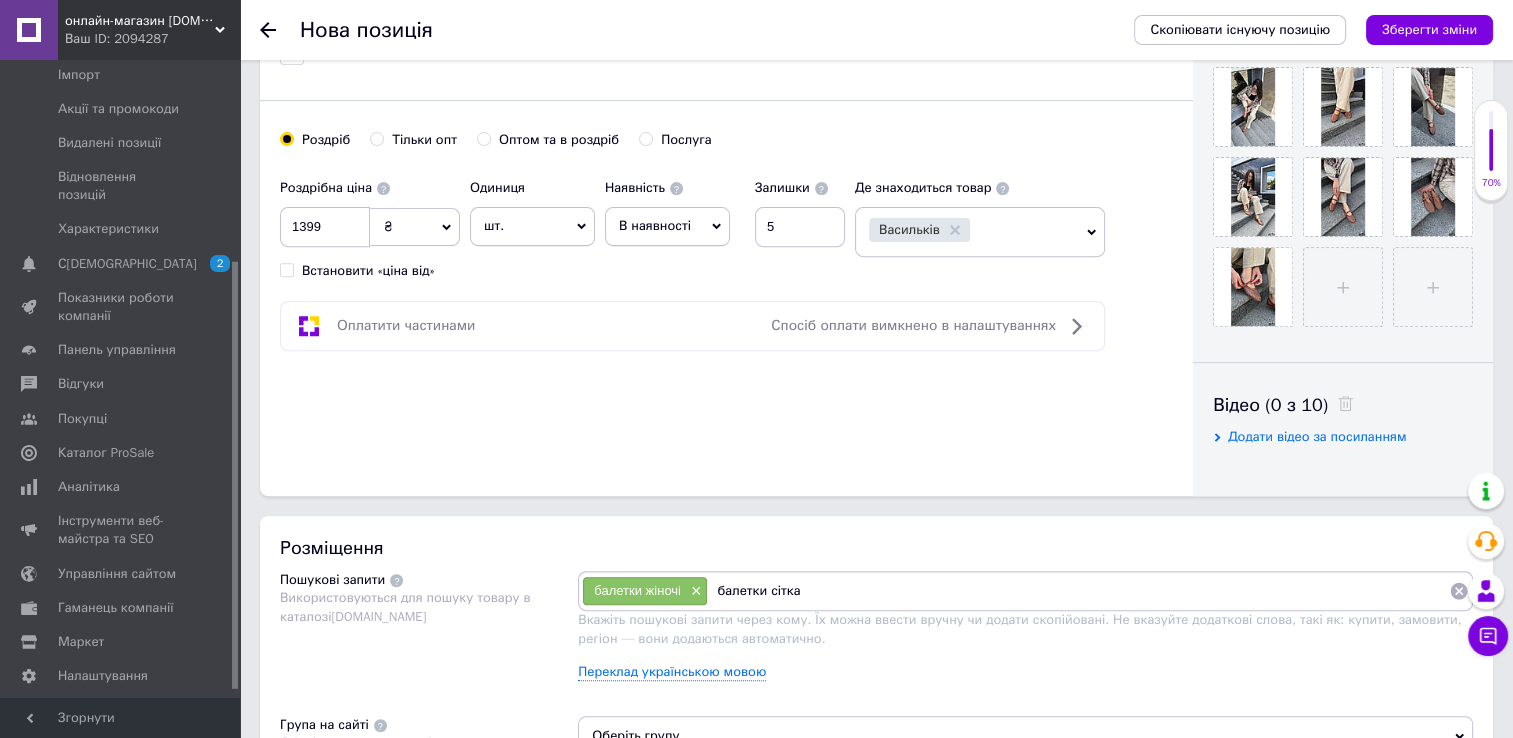 type on "балетки сітка" 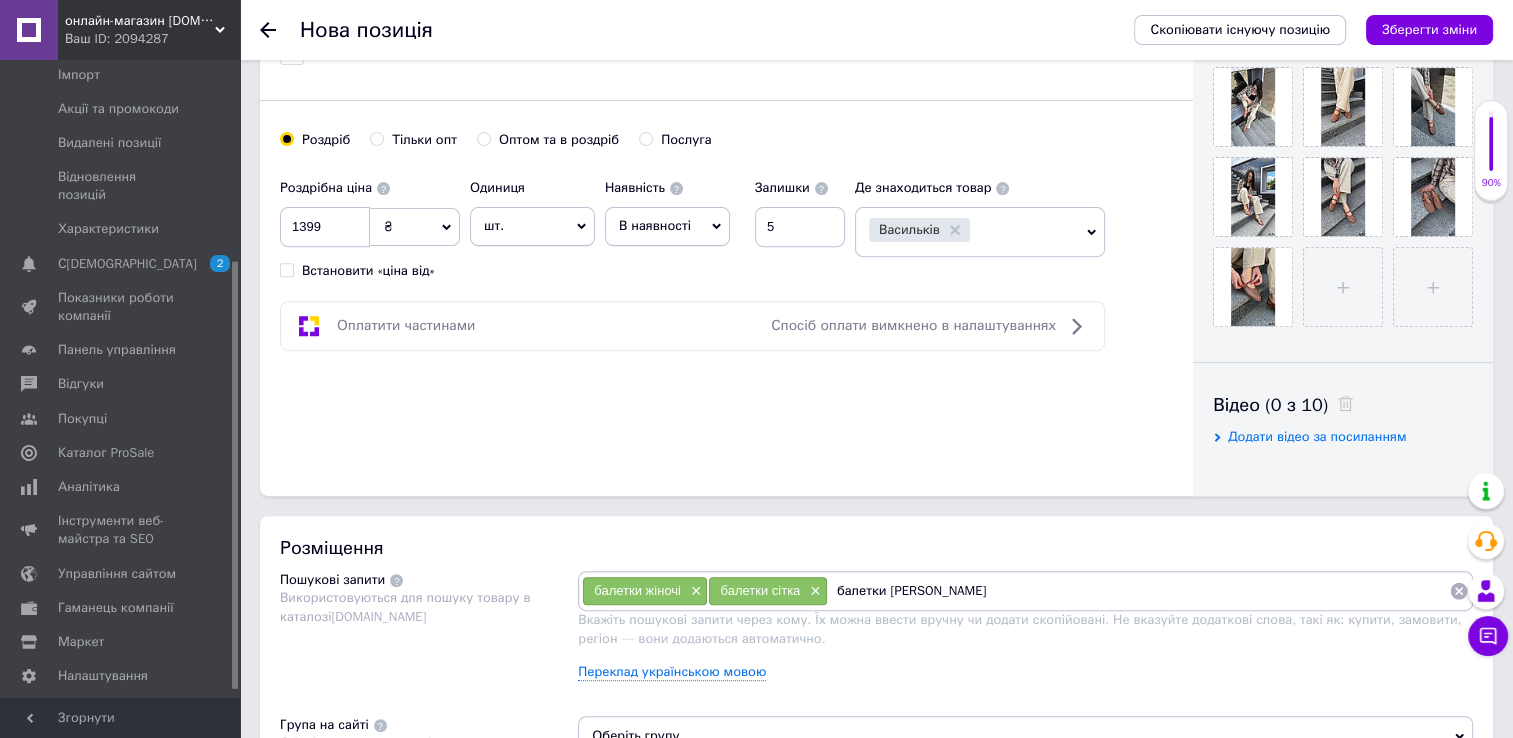 type on "балетки [PERSON_NAME]" 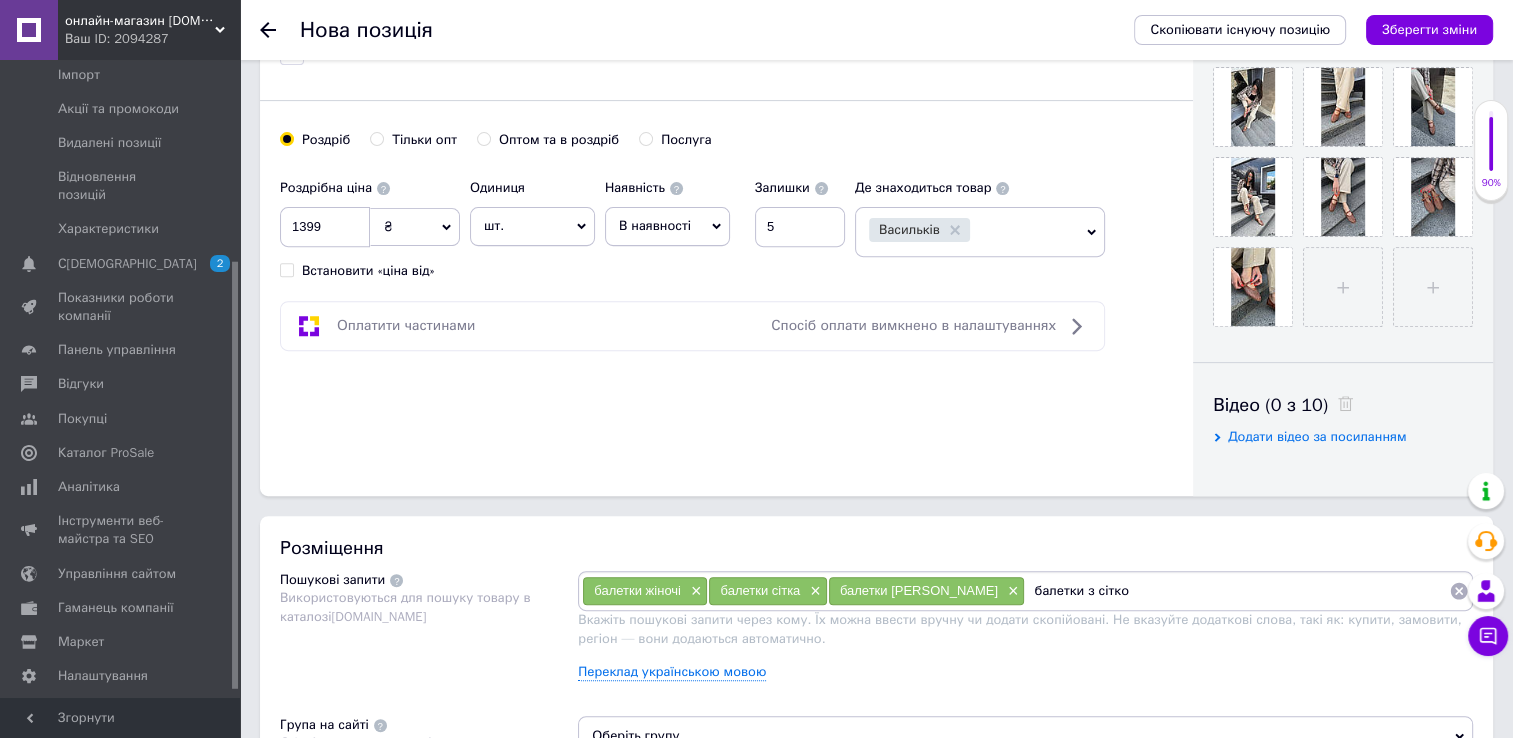 type on "балетки з сіткою" 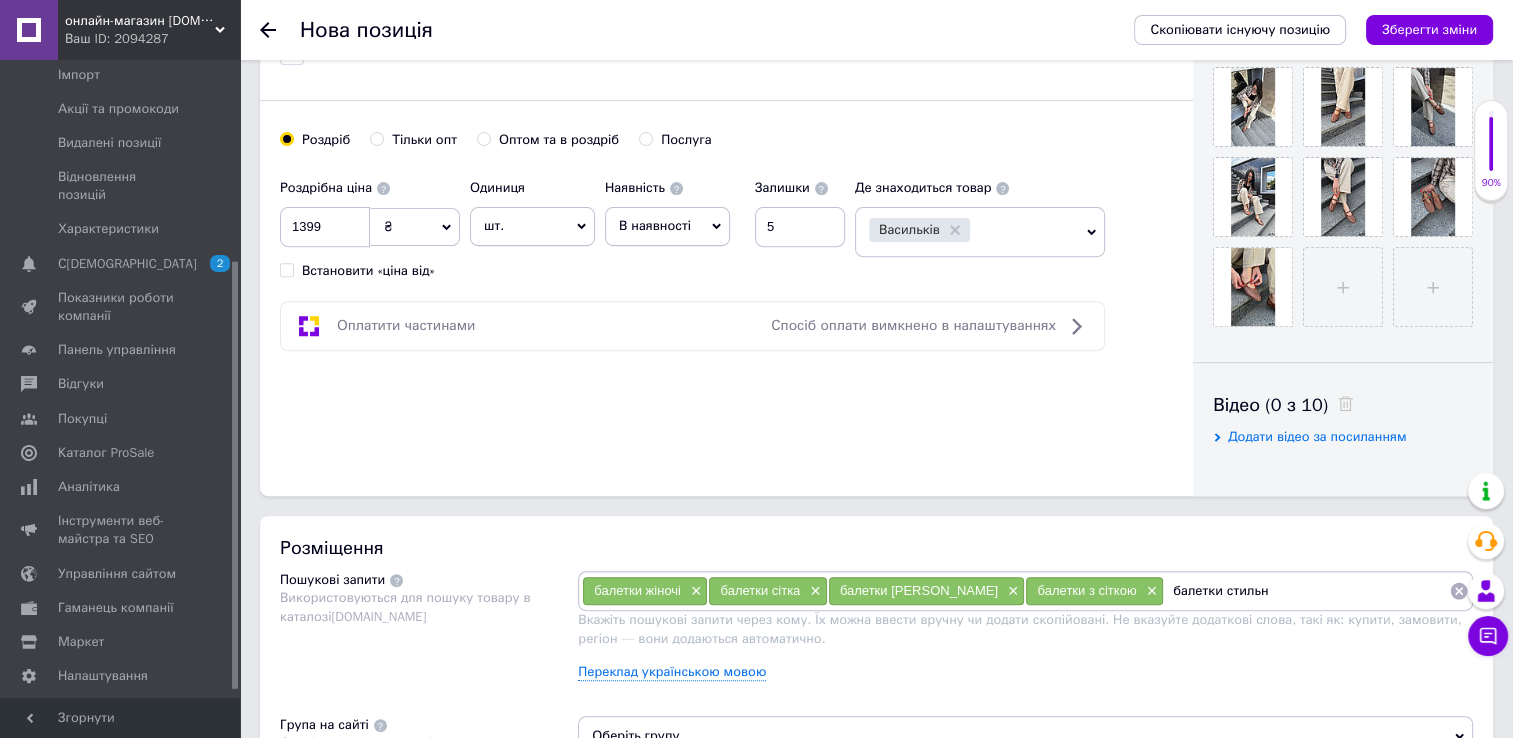 type on "балетки стильні" 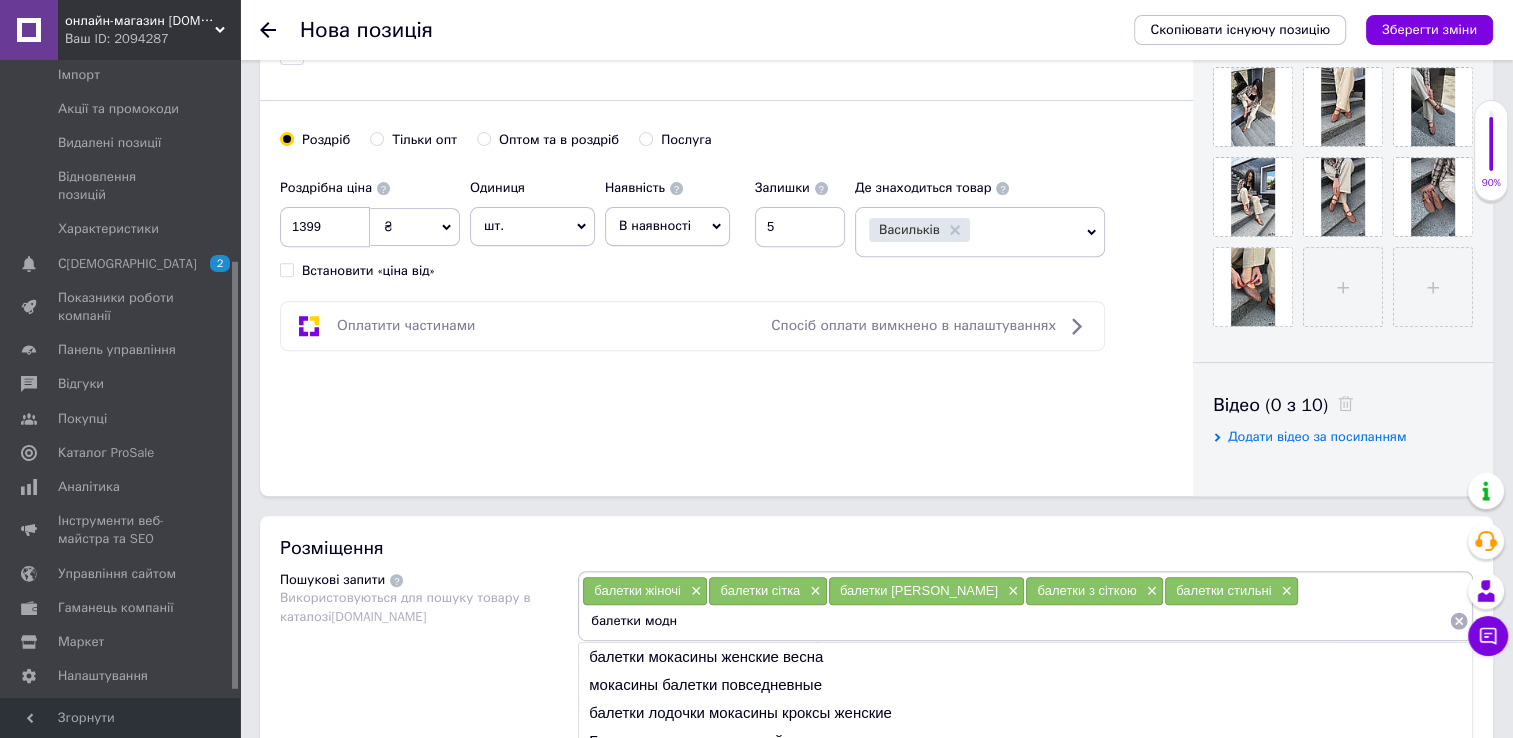 type on "балетки модні" 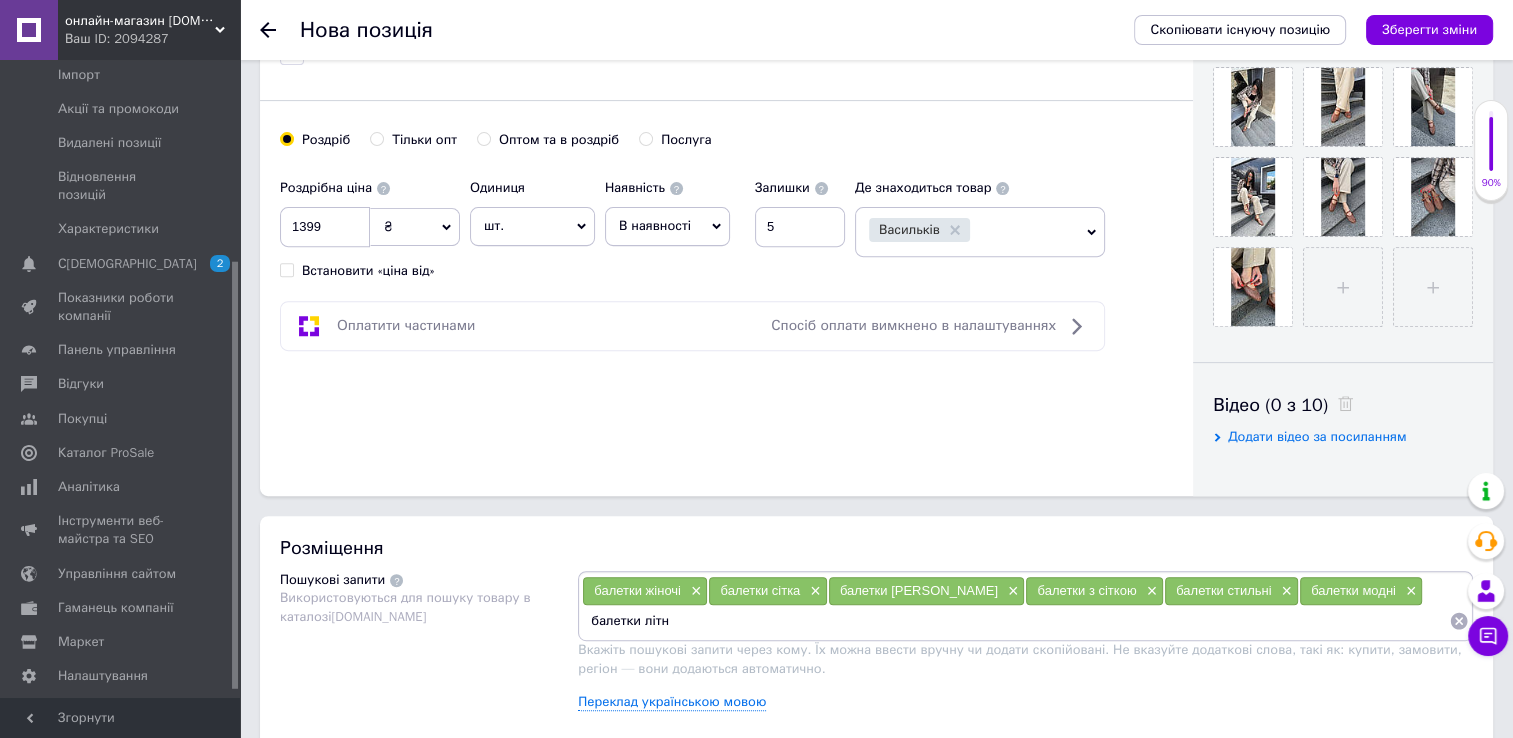 type on "балетки літні" 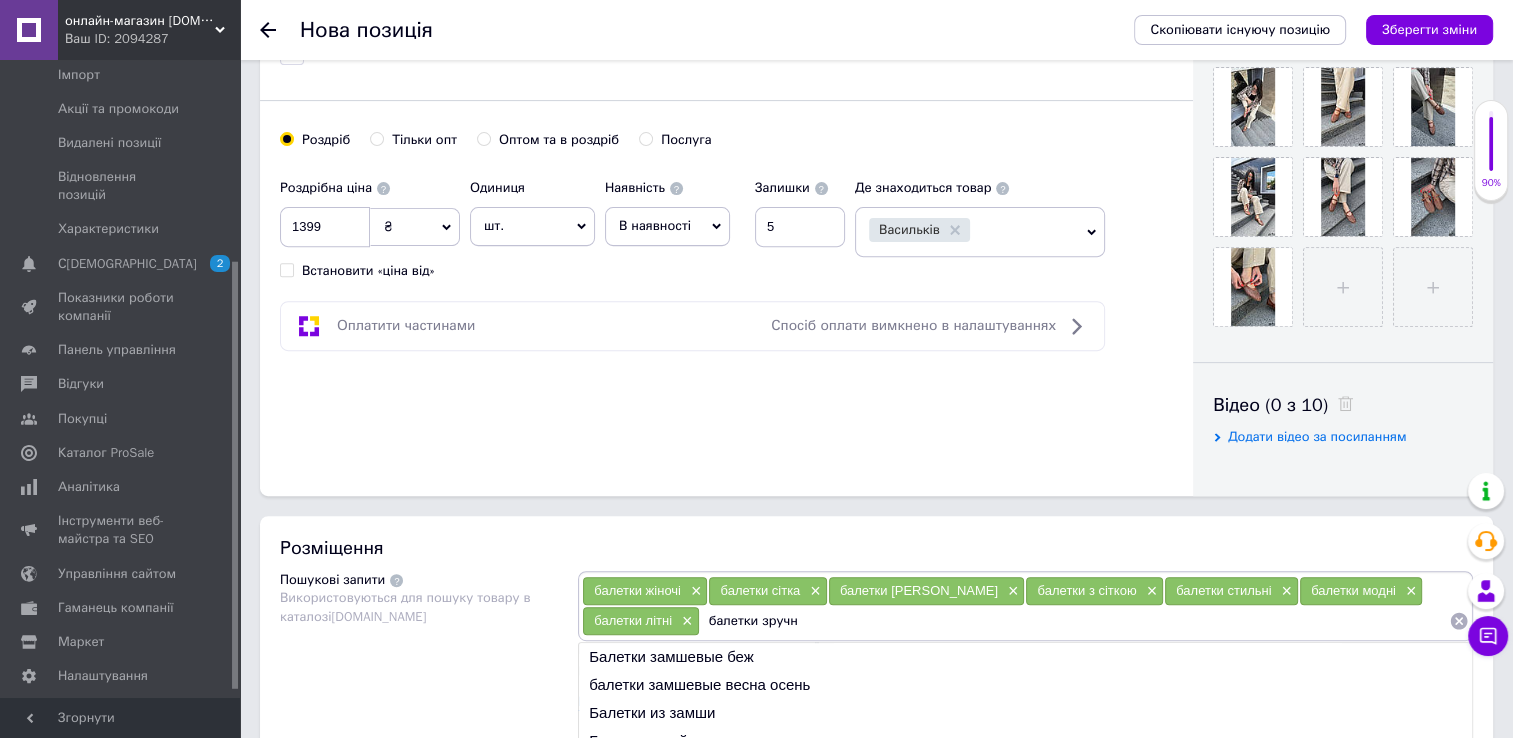 type on "балетки зручні" 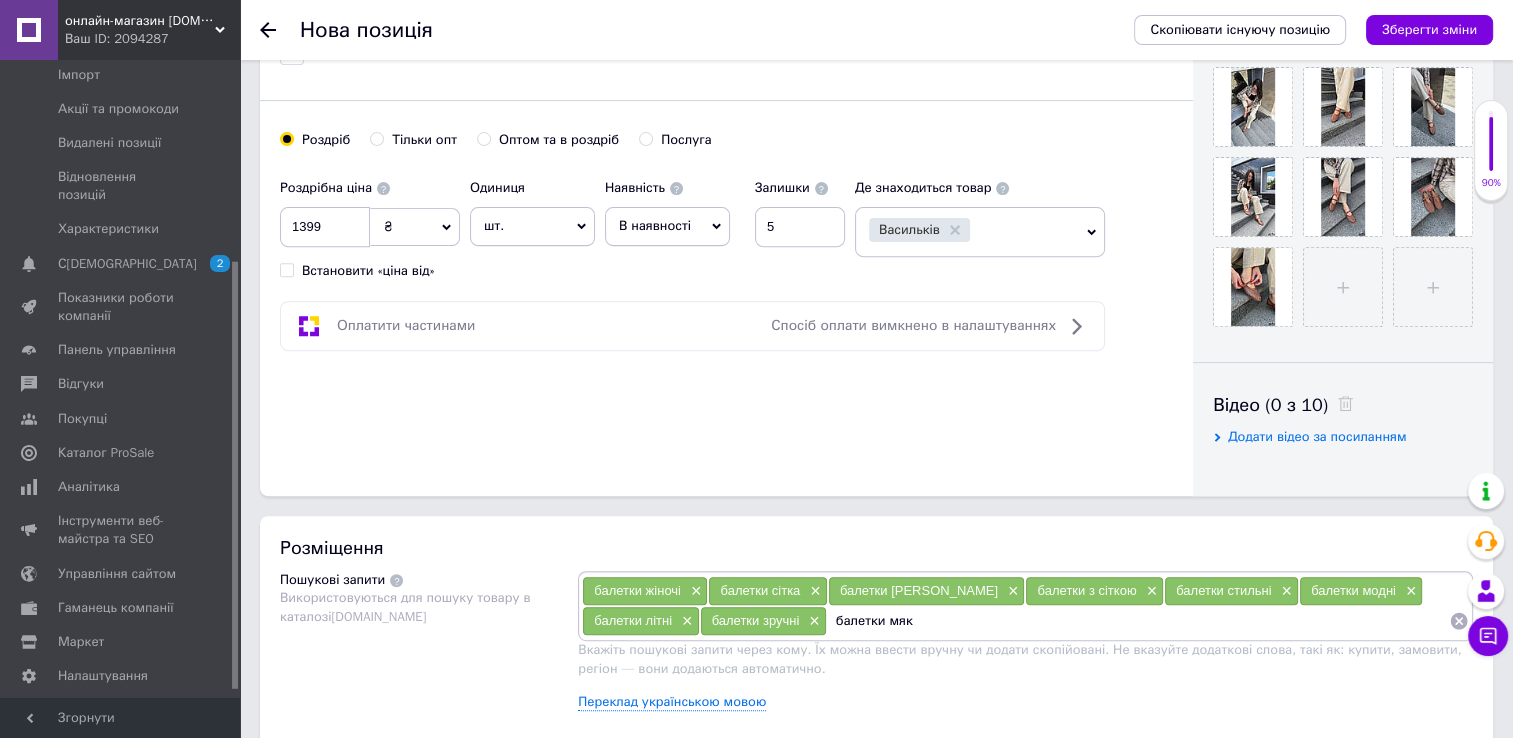 type on "балетки мякі" 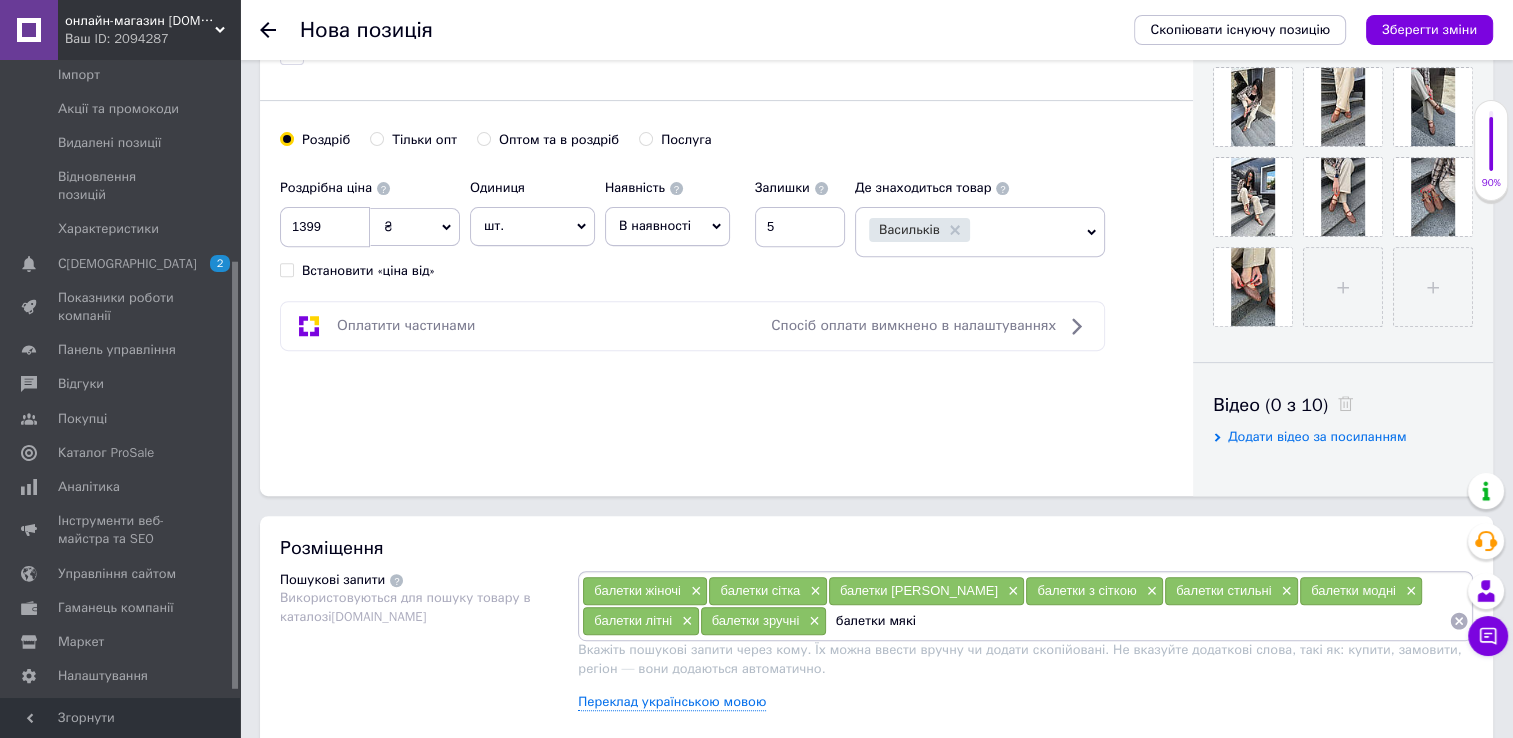 type 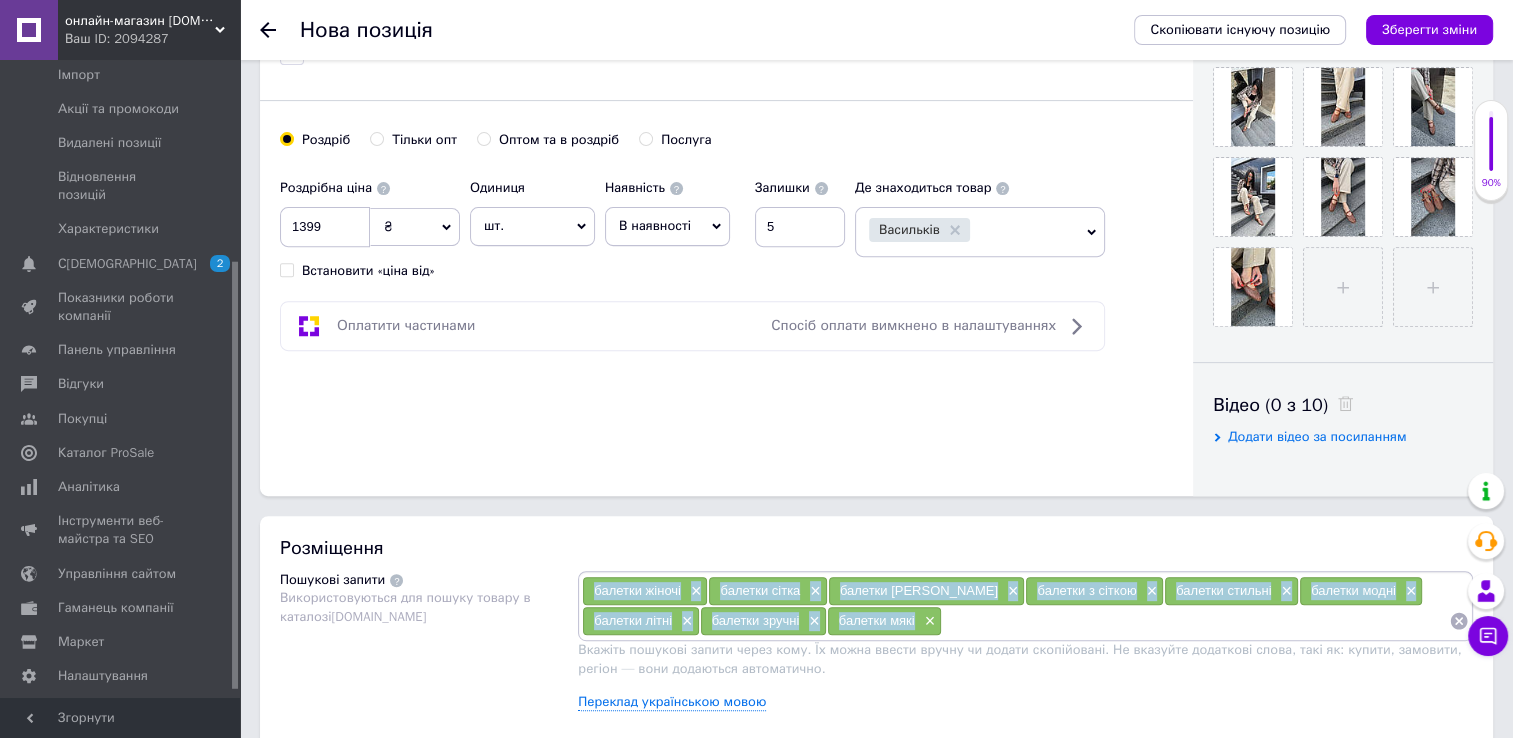 drag, startPoint x: 580, startPoint y: 589, endPoint x: 799, endPoint y: 620, distance: 221.18318 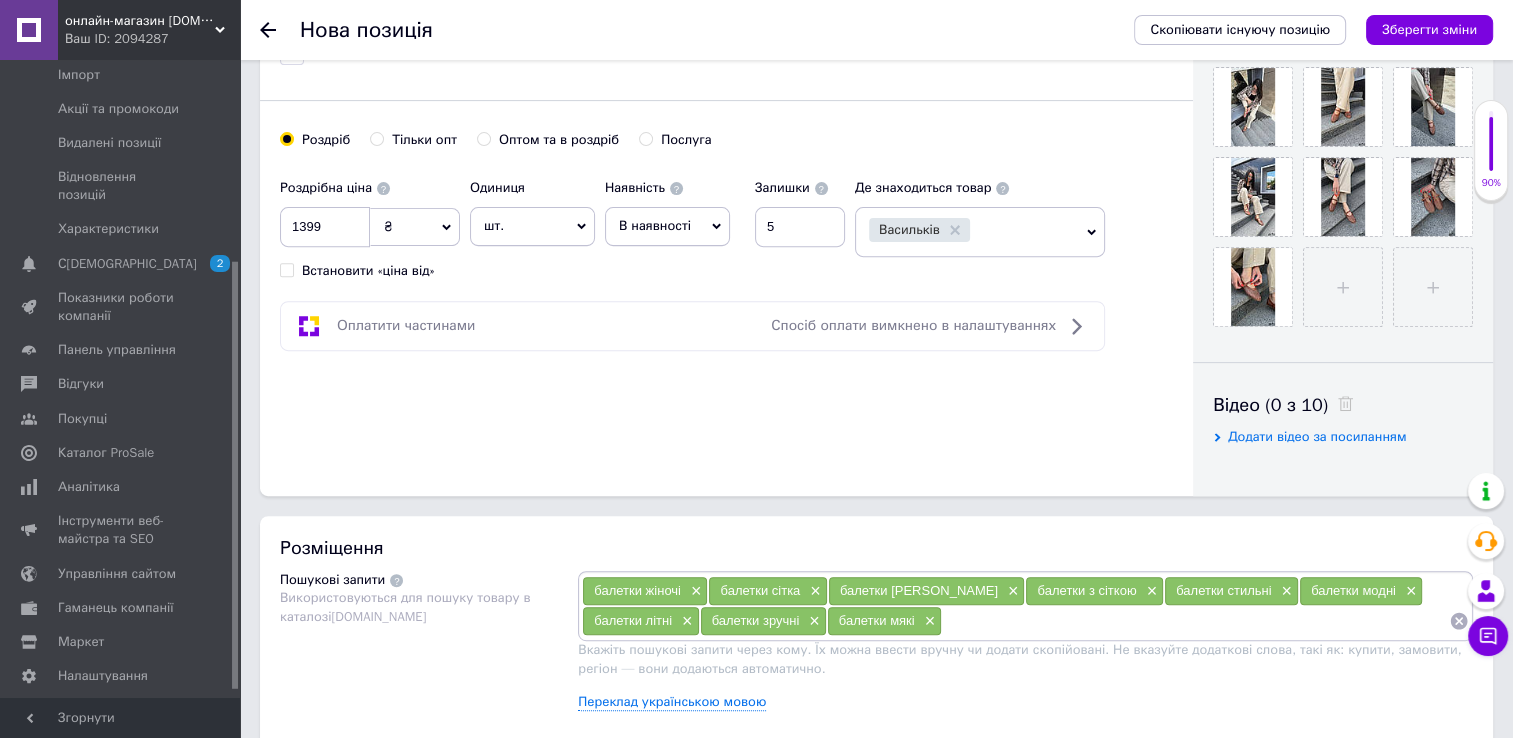 drag, startPoint x: 799, startPoint y: 620, endPoint x: 880, endPoint y: 618, distance: 81.02469 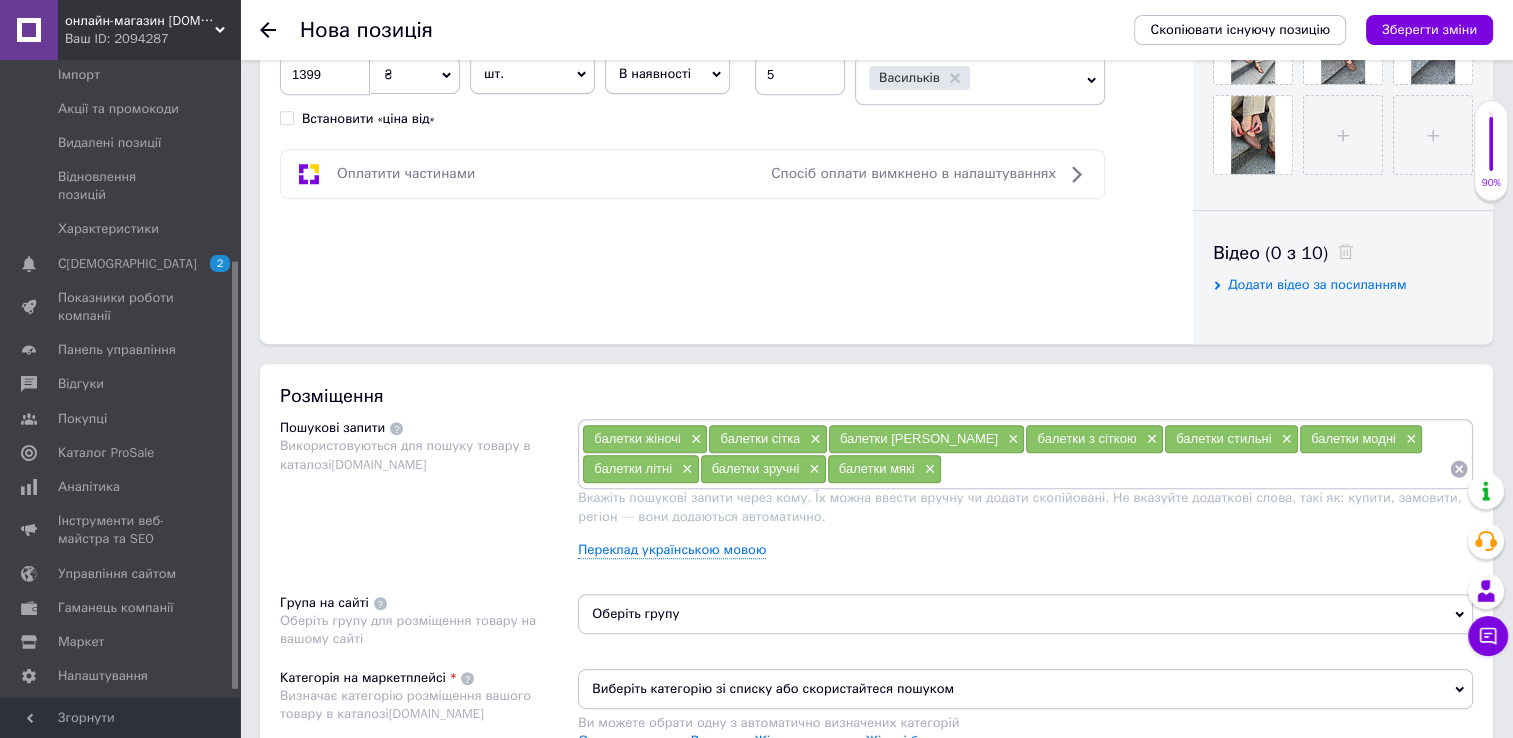 scroll, scrollTop: 900, scrollLeft: 0, axis: vertical 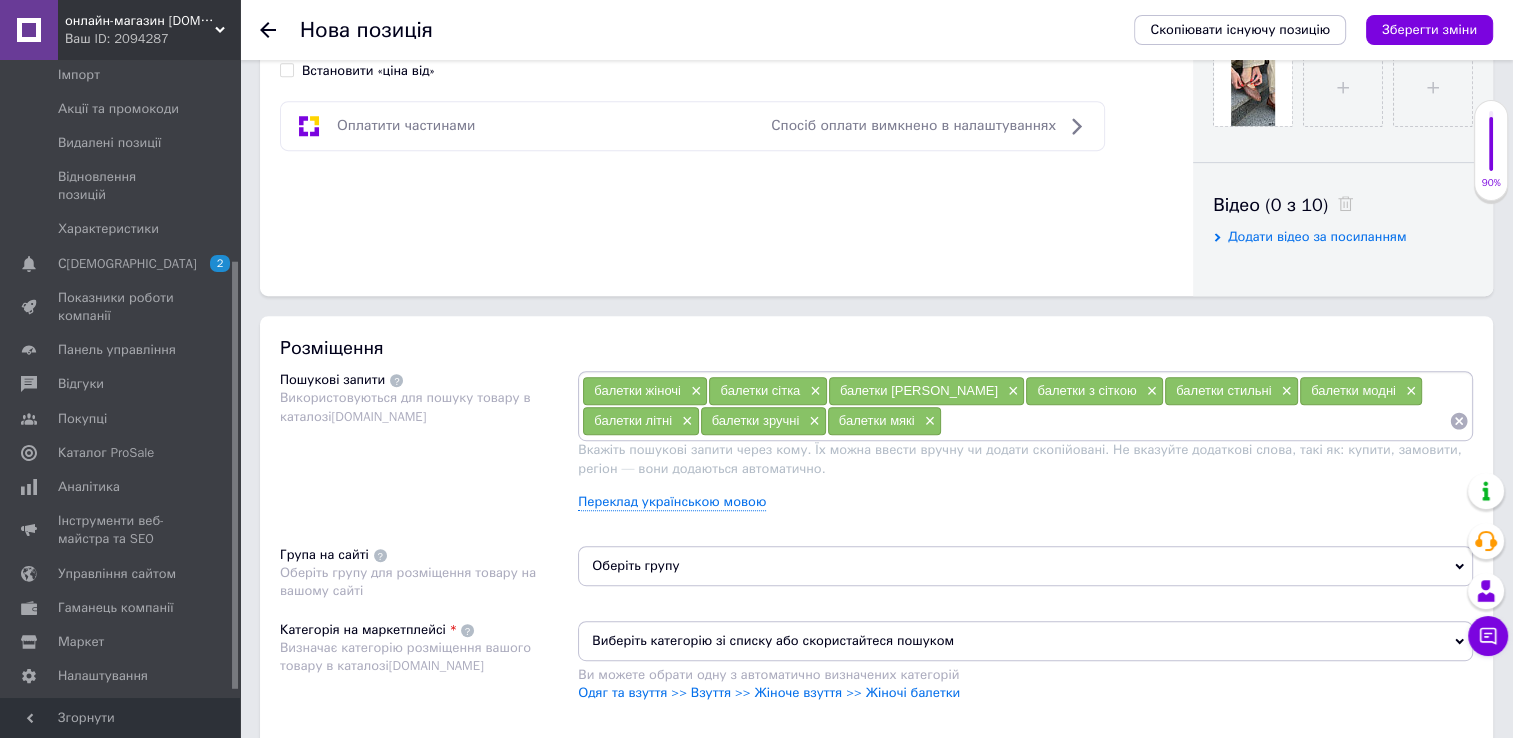 click on "Оберіть групу" at bounding box center (1025, 566) 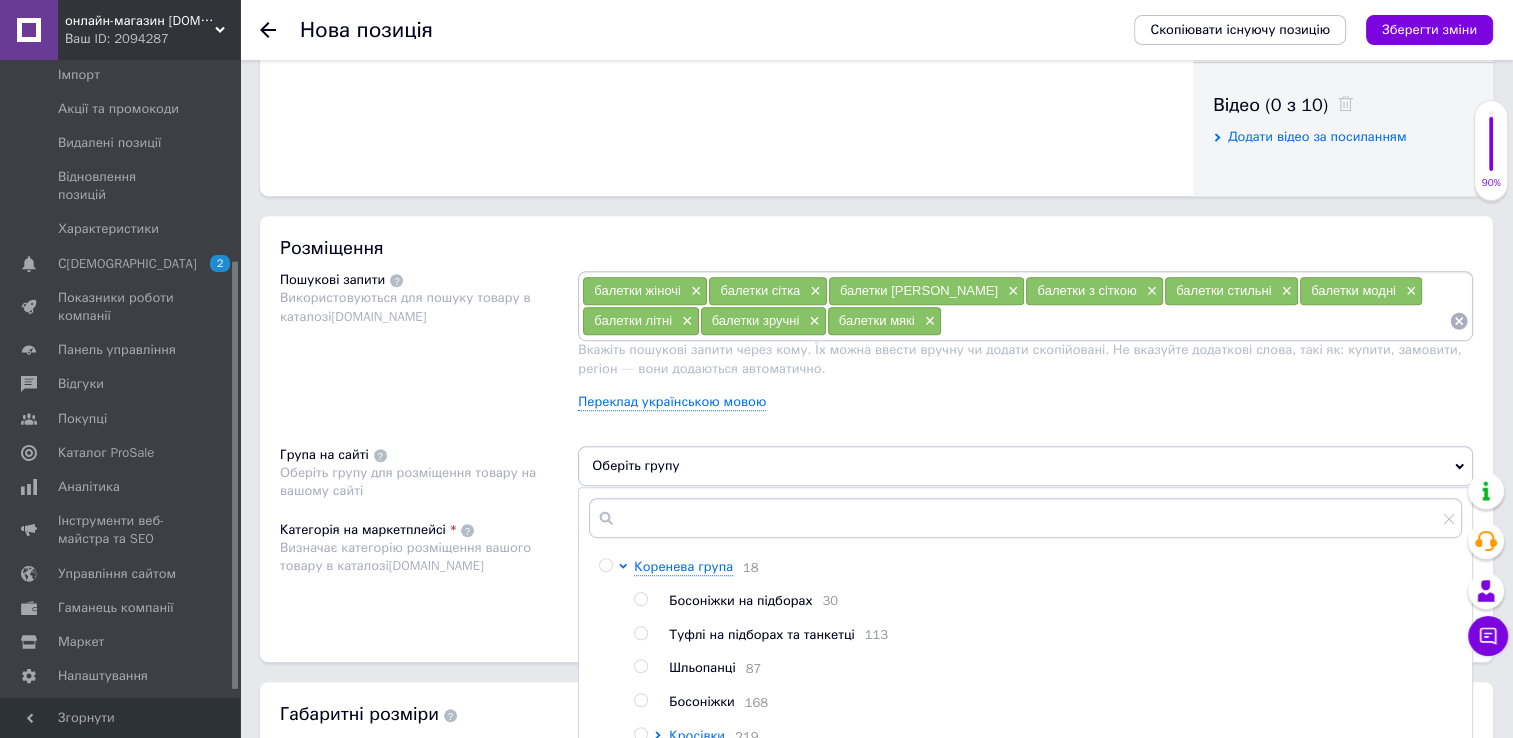 scroll, scrollTop: 1100, scrollLeft: 0, axis: vertical 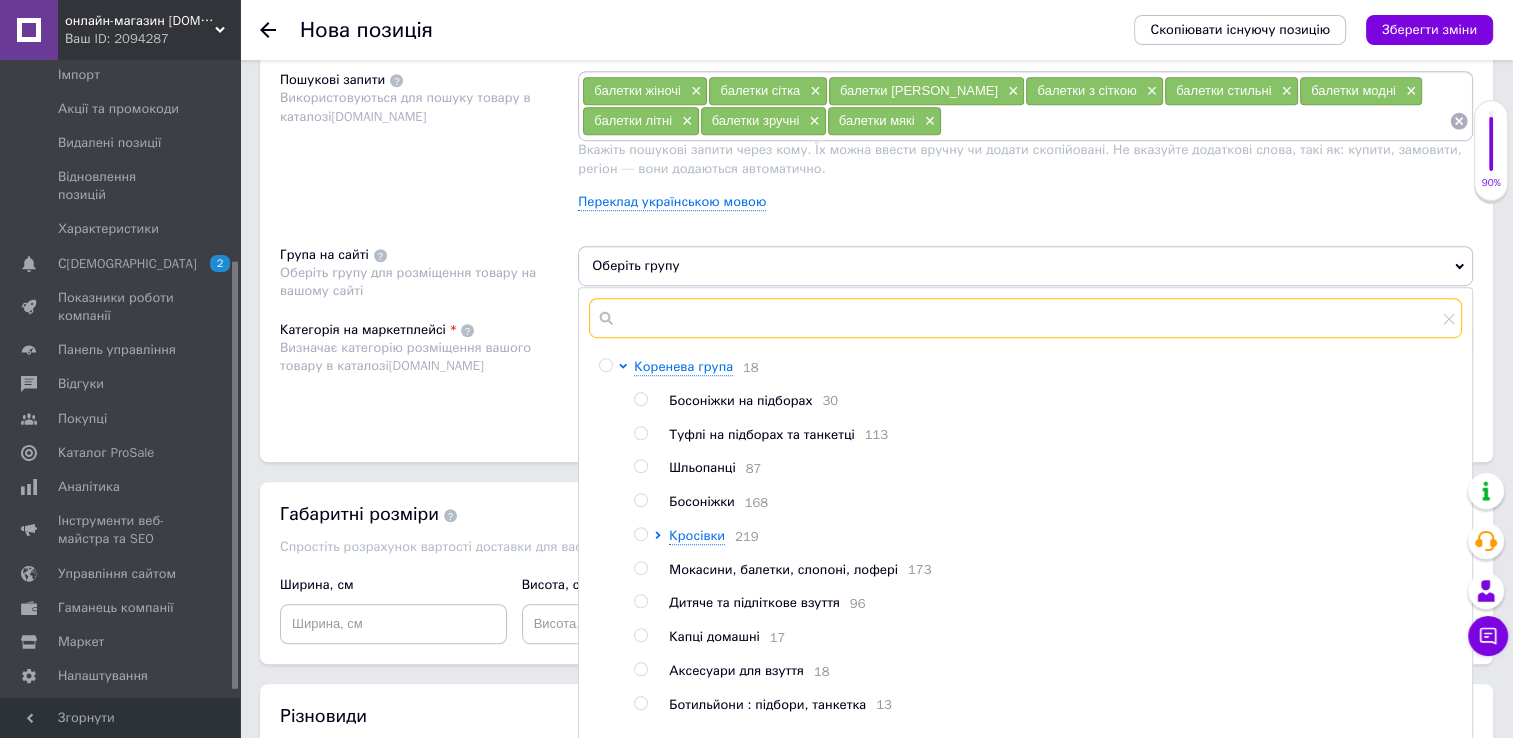 click at bounding box center (1025, 318) 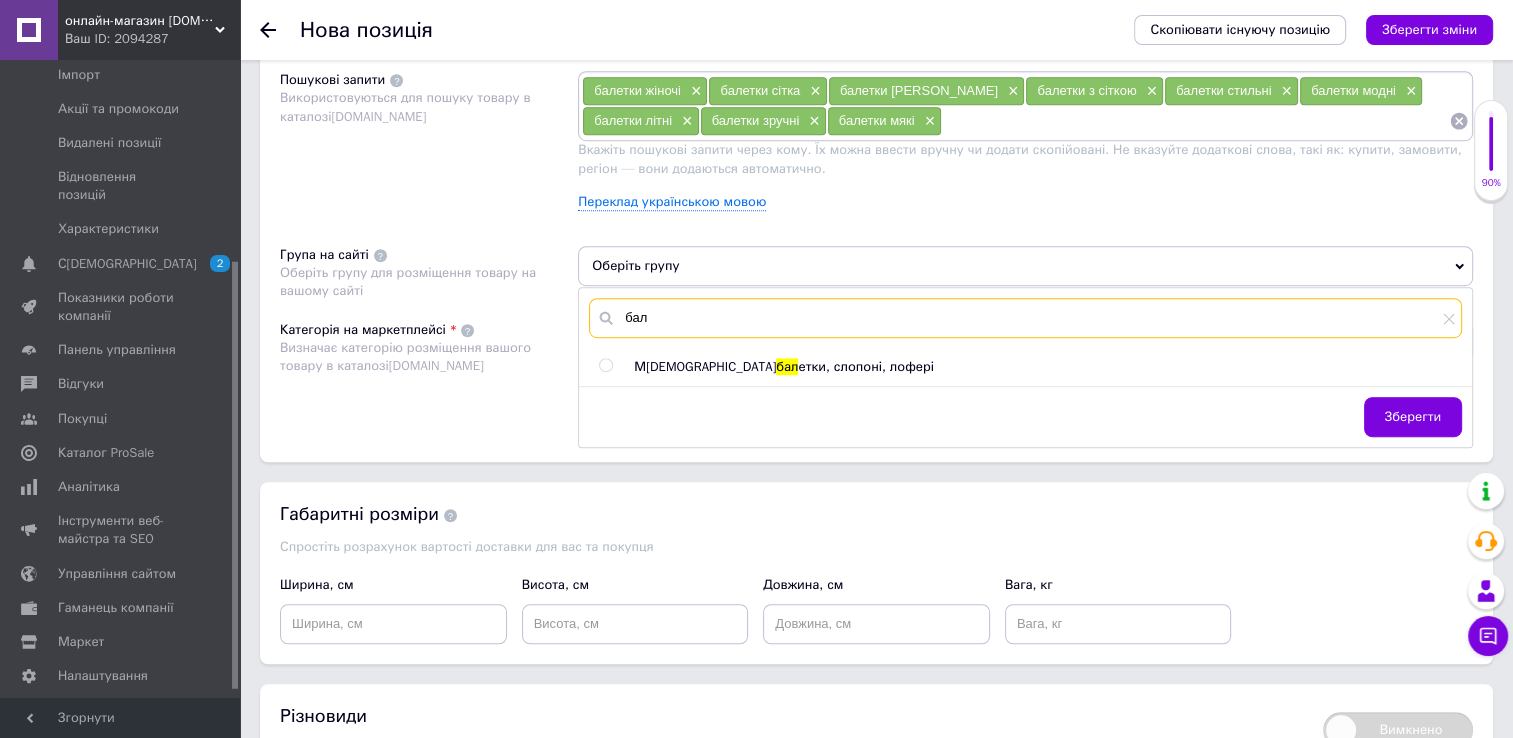 type on "бал" 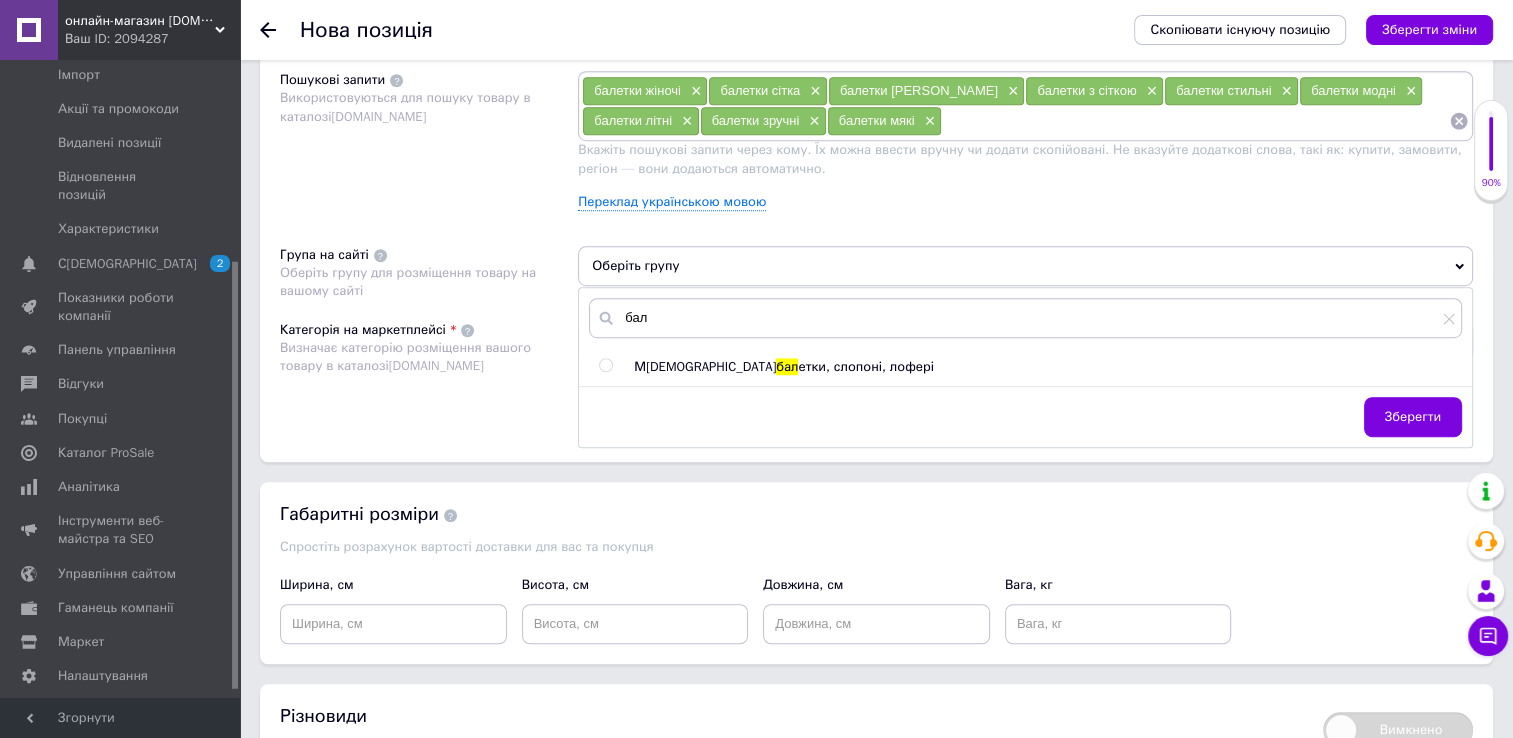 click at bounding box center [605, 365] 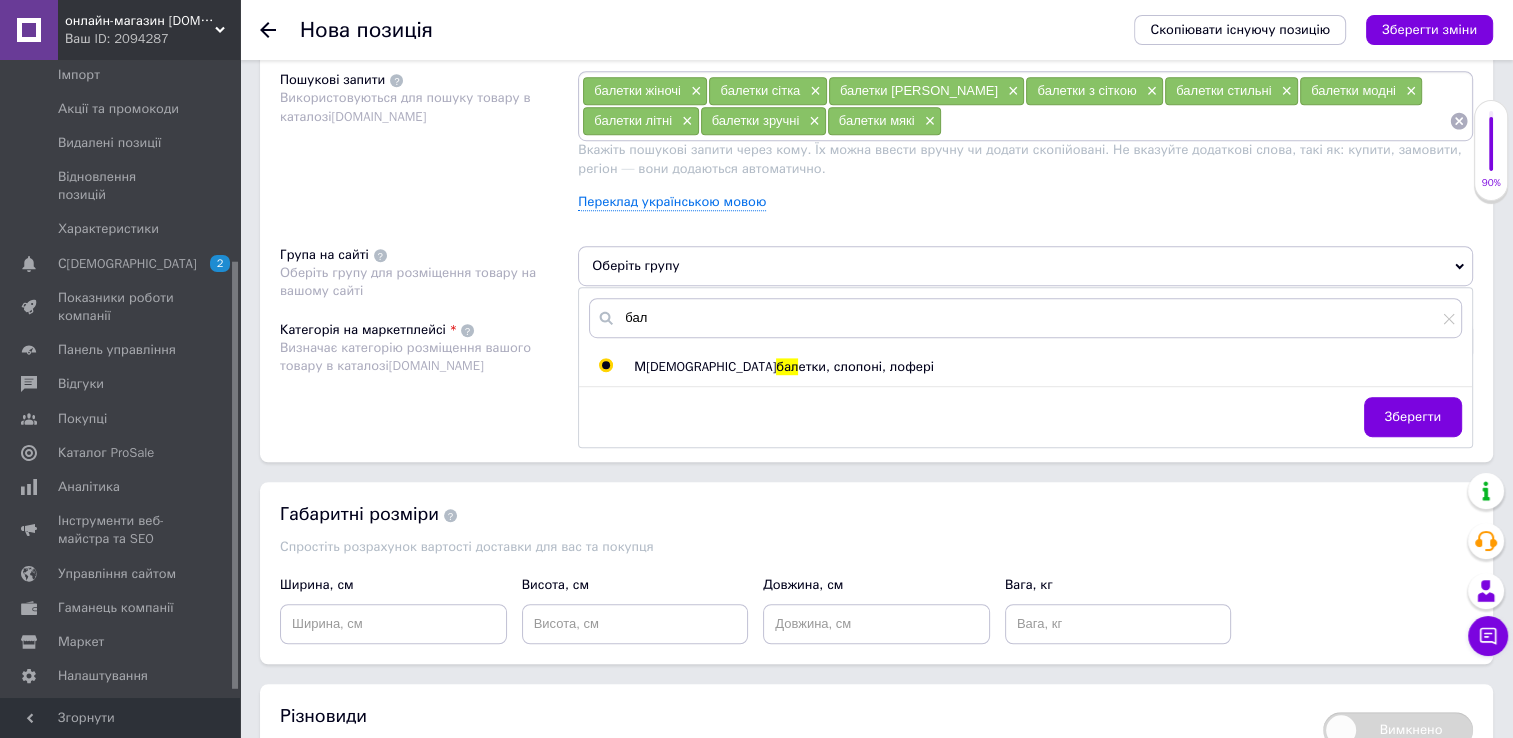 radio on "true" 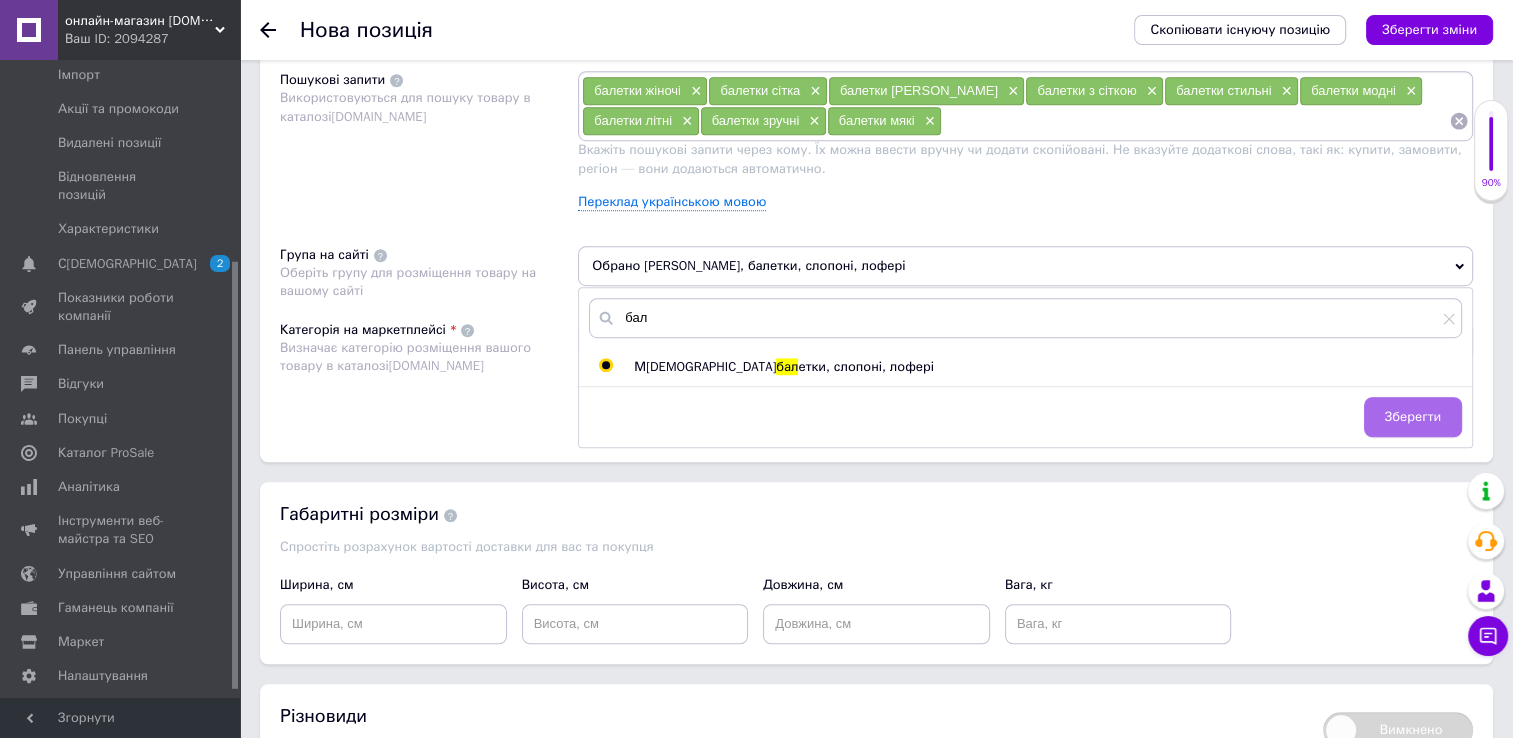 click on "Зберегти" at bounding box center [1413, 417] 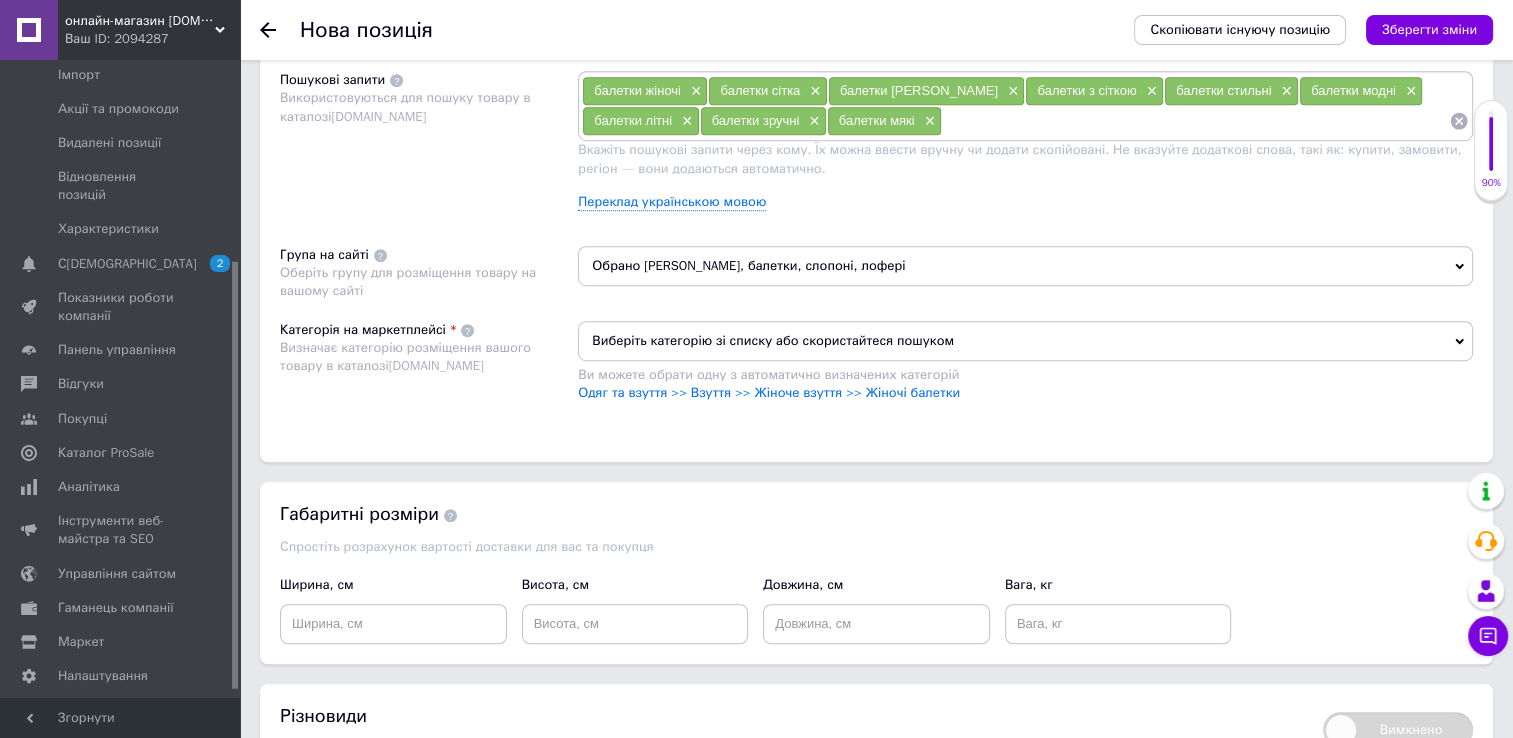 click on "Виберіть категорію зі списку або скористайтеся пошуком" at bounding box center [1025, 341] 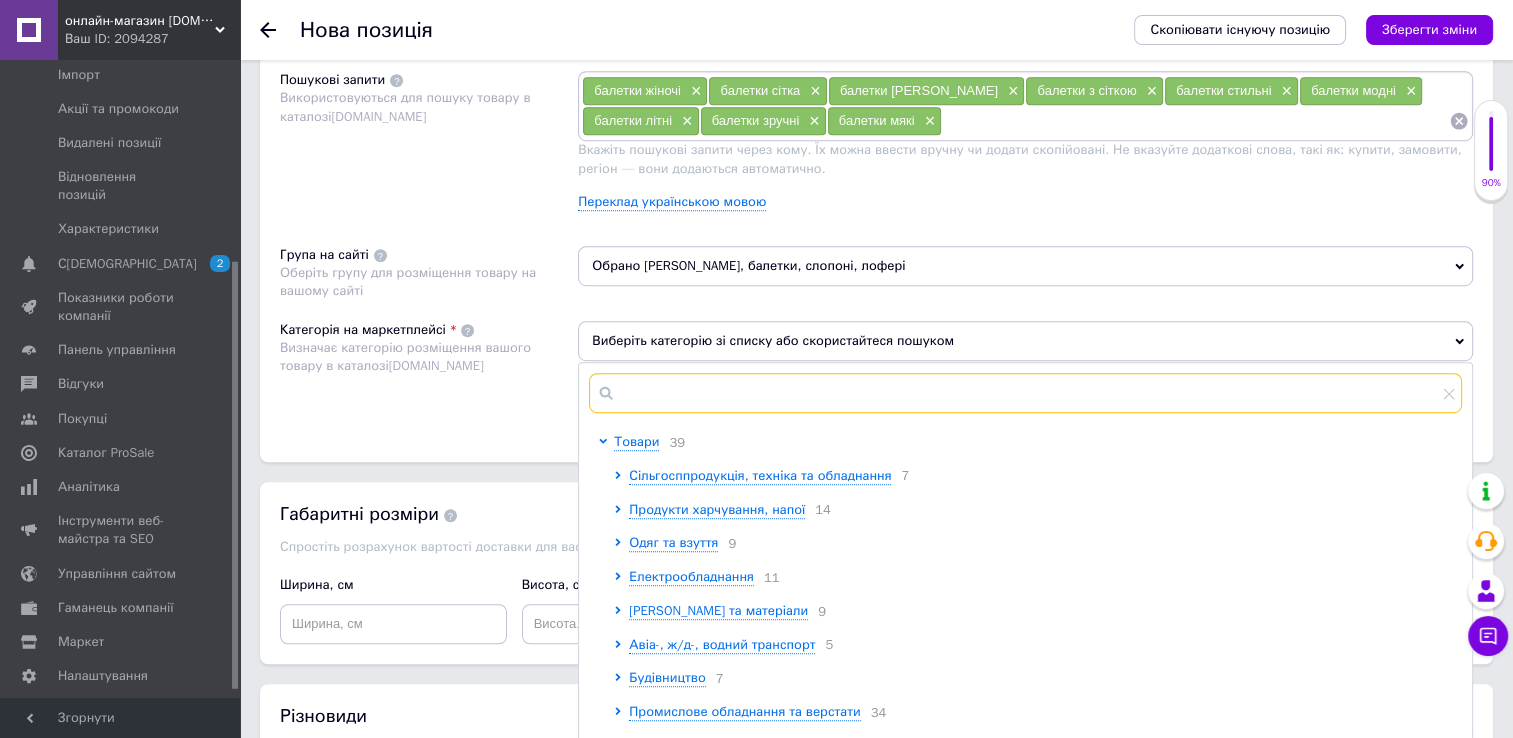 click at bounding box center (1025, 393) 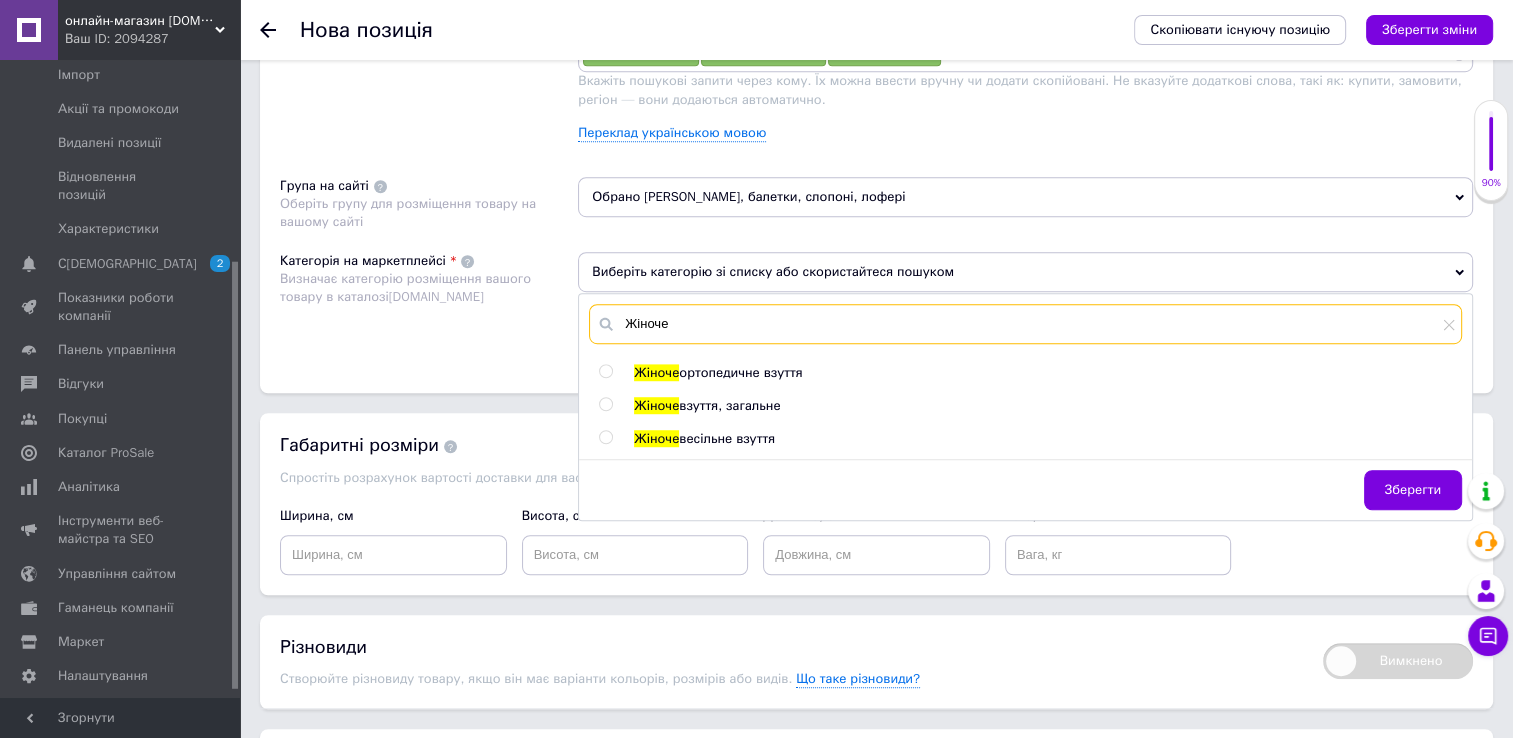 scroll, scrollTop: 1300, scrollLeft: 0, axis: vertical 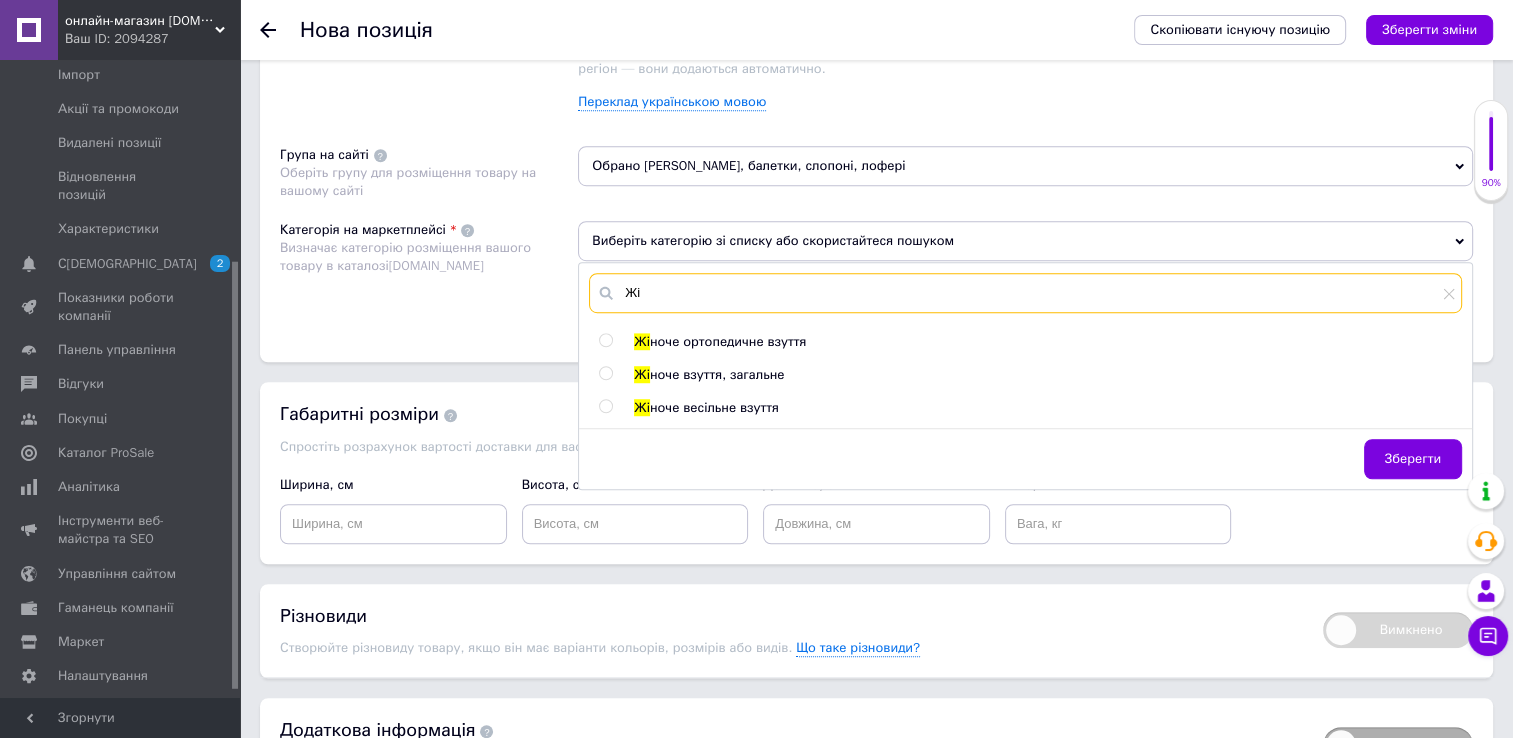 type on "Ж" 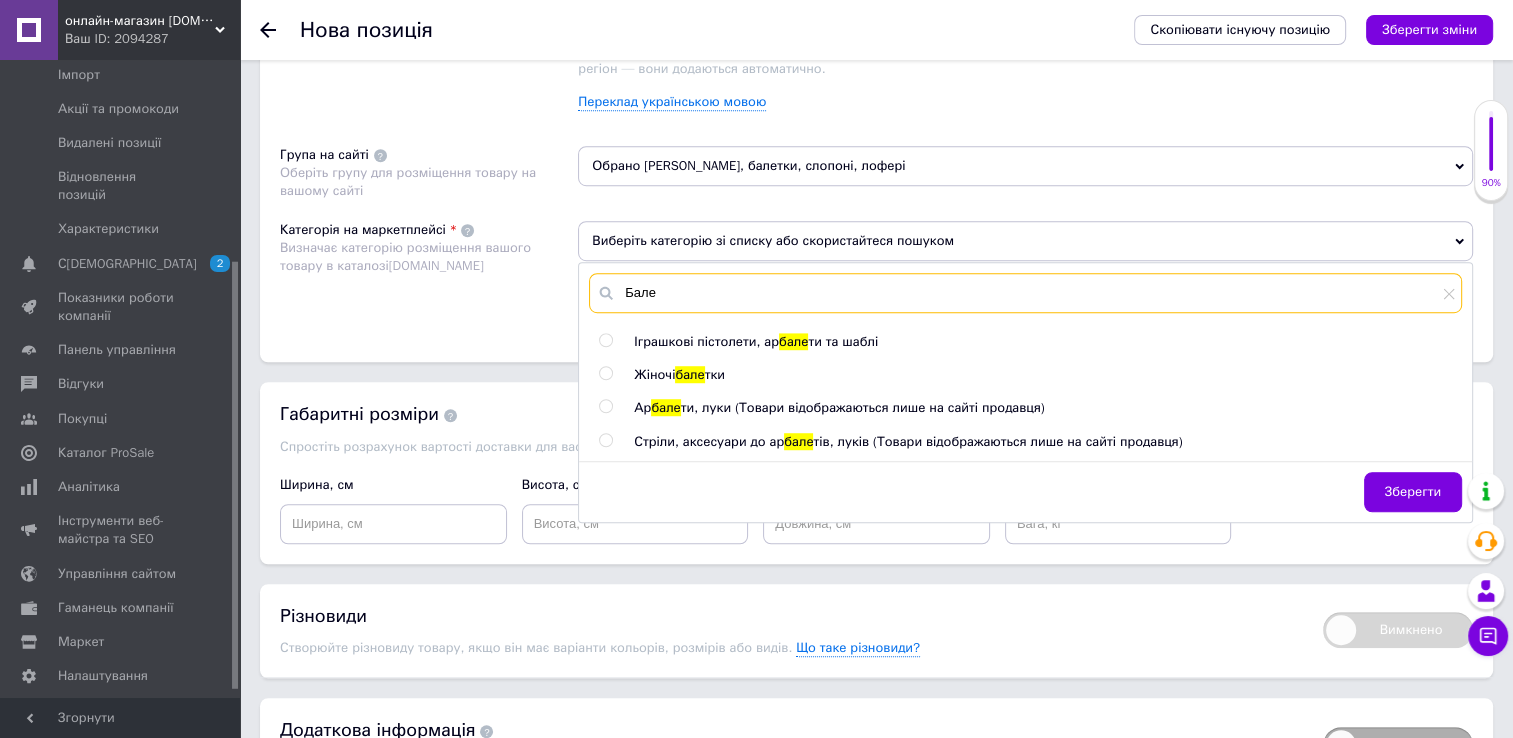 type on "Бале" 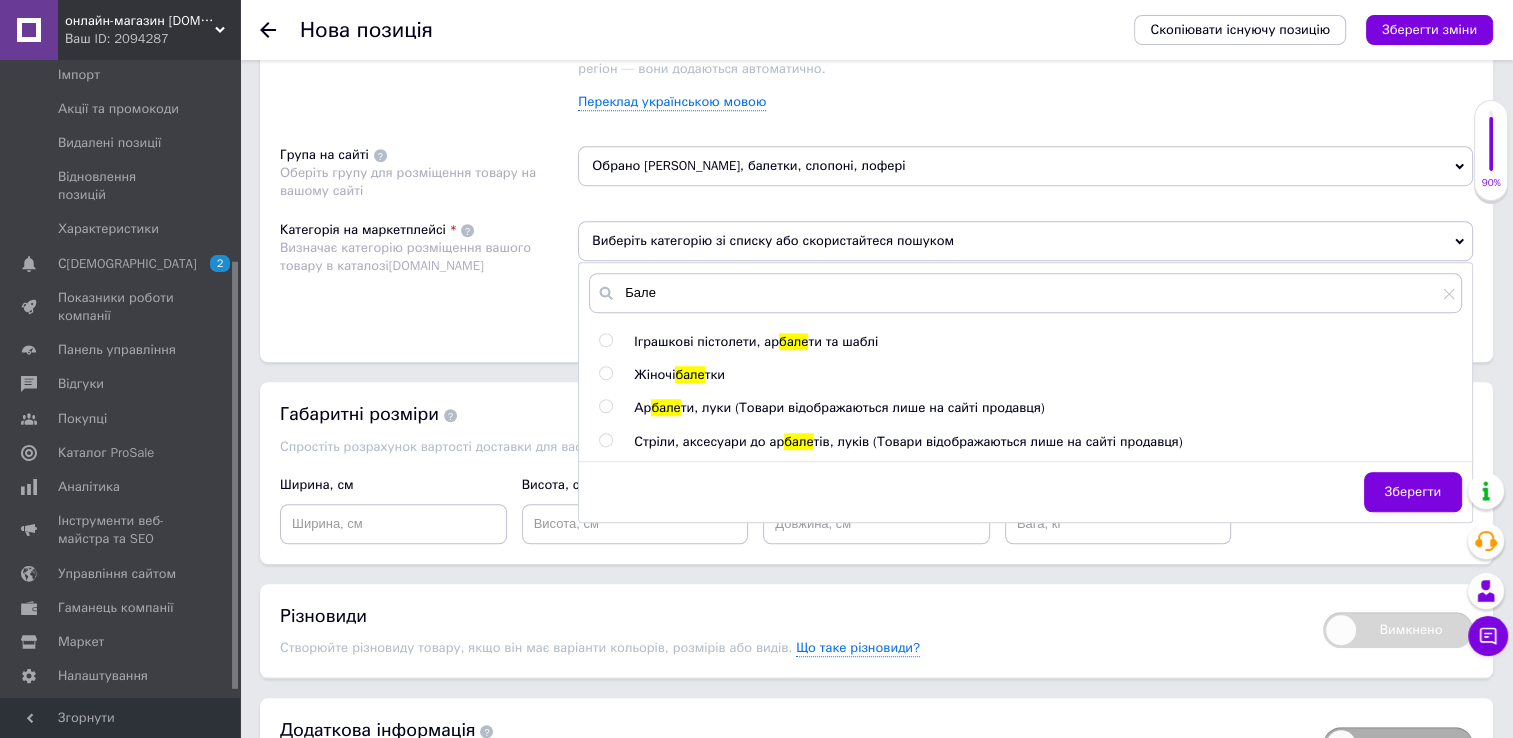 click at bounding box center (605, 373) 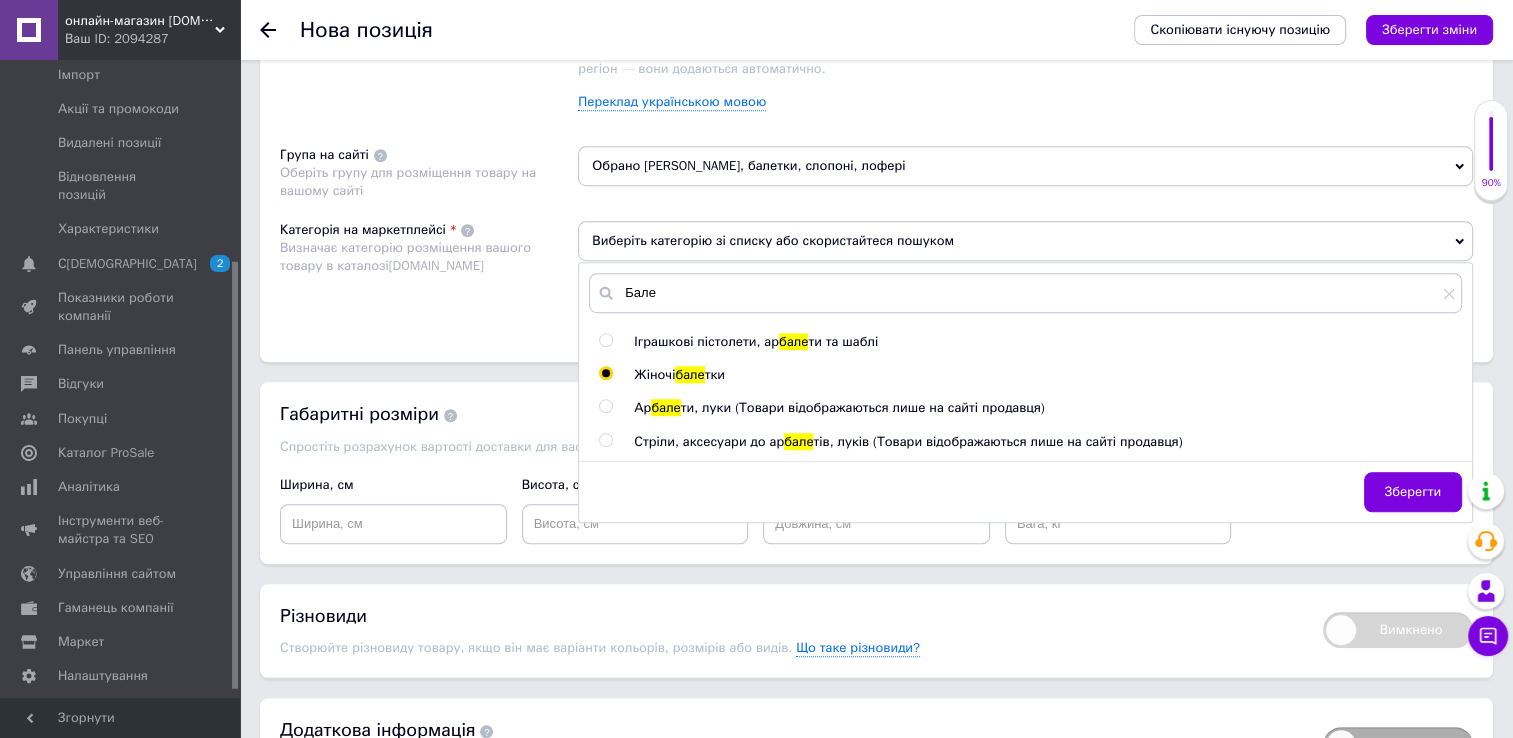 radio on "true" 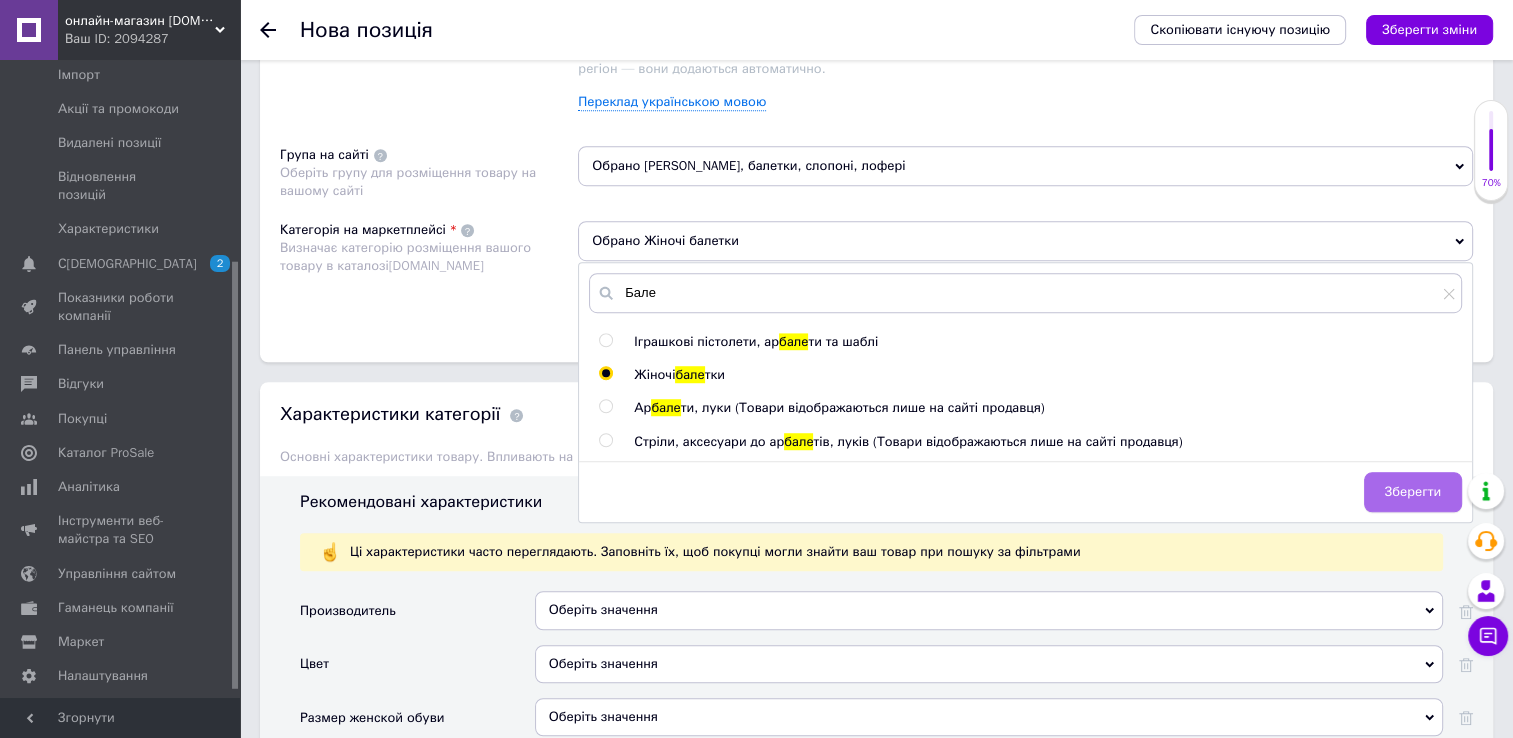 click on "Зберегти" at bounding box center [1413, 492] 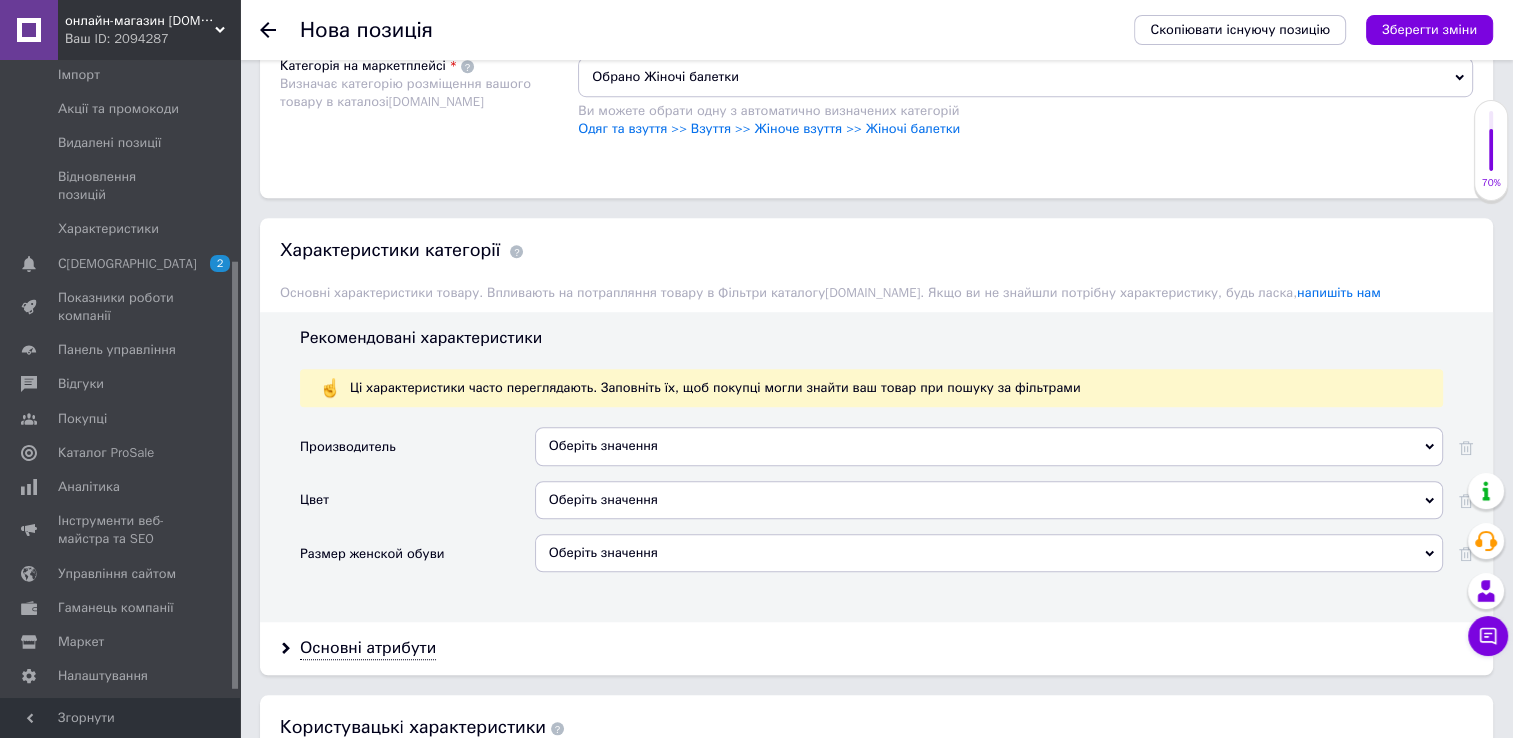 scroll, scrollTop: 1500, scrollLeft: 0, axis: vertical 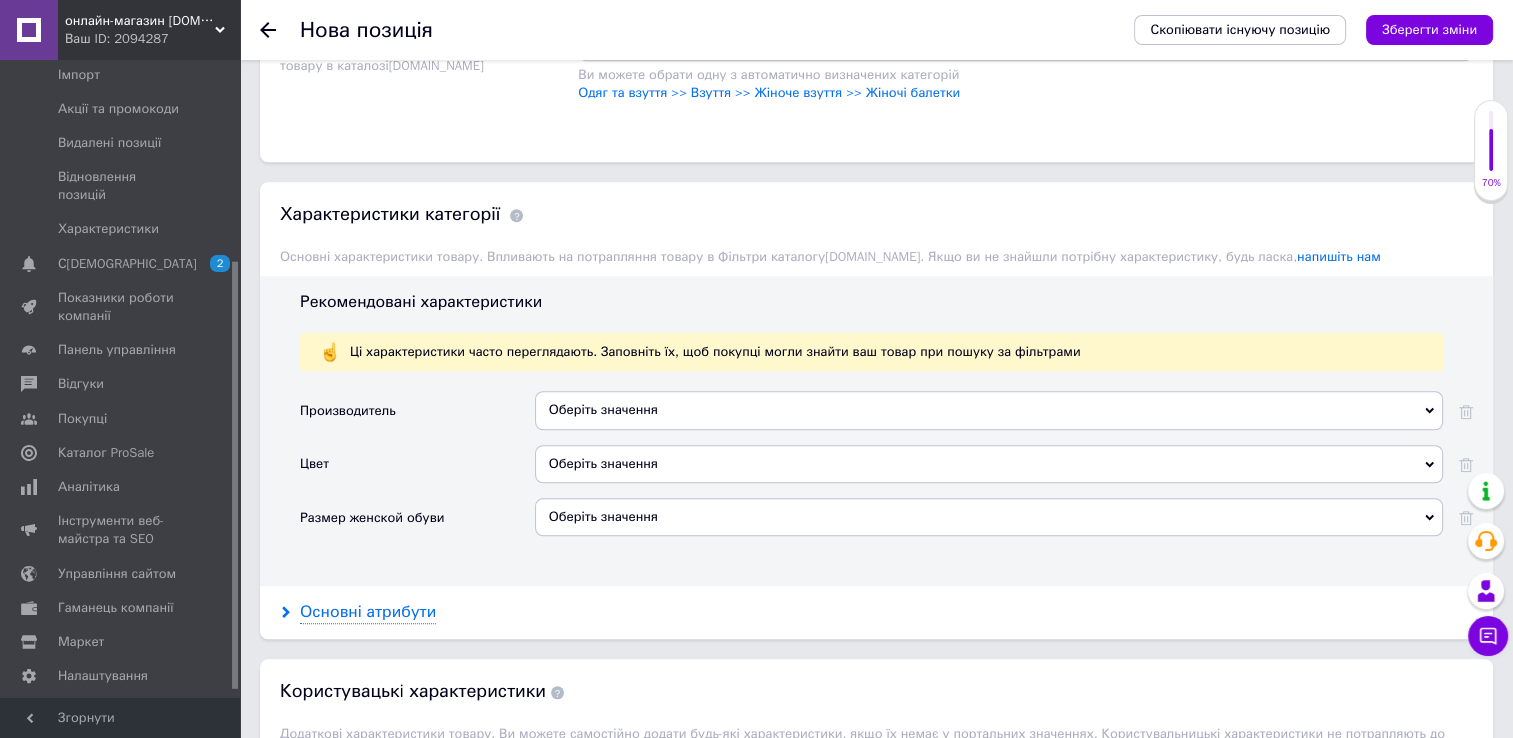 click on "Основні атрибути" at bounding box center [368, 612] 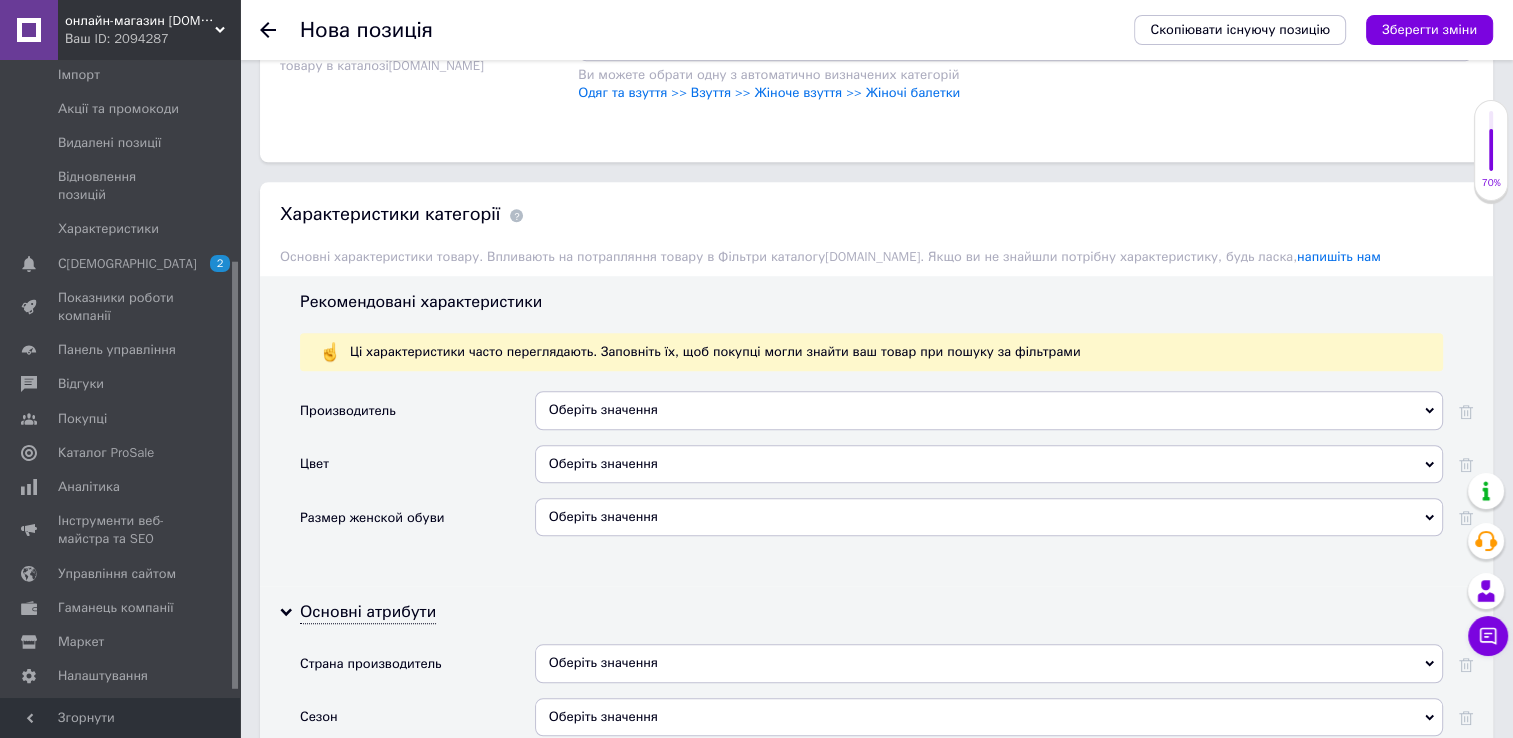 click on "Оберіть значення" at bounding box center [989, 464] 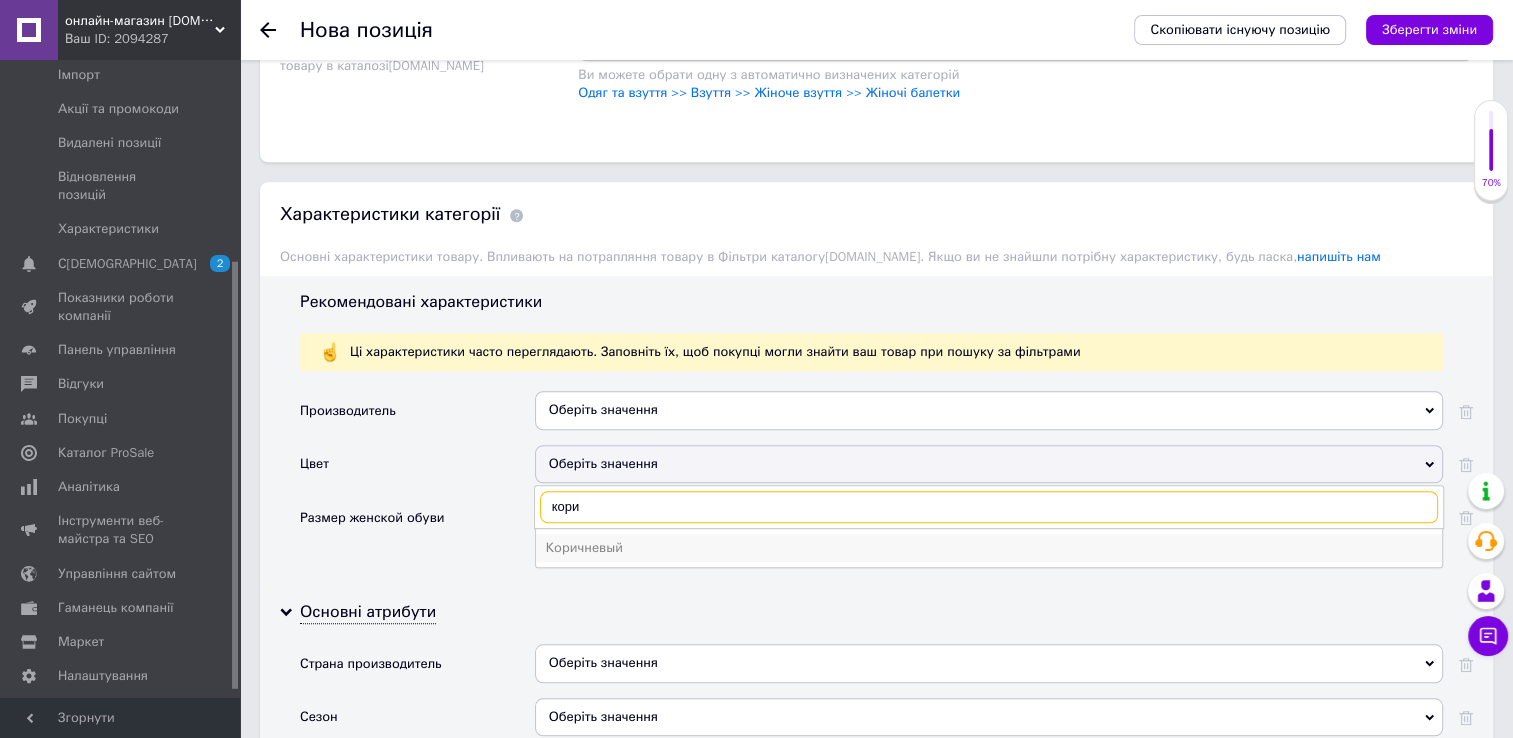 type on "кори" 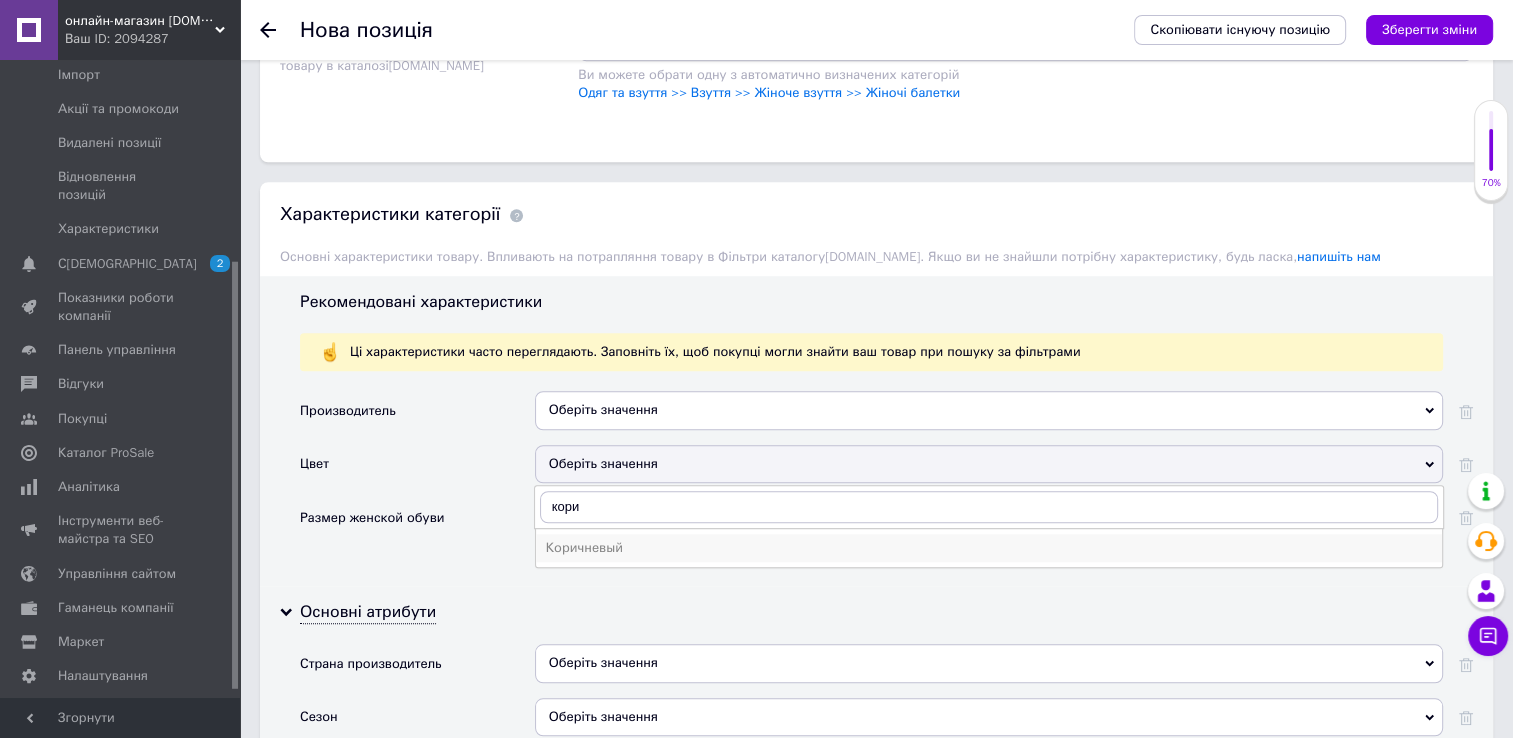 click on "Коричневый" at bounding box center [989, 548] 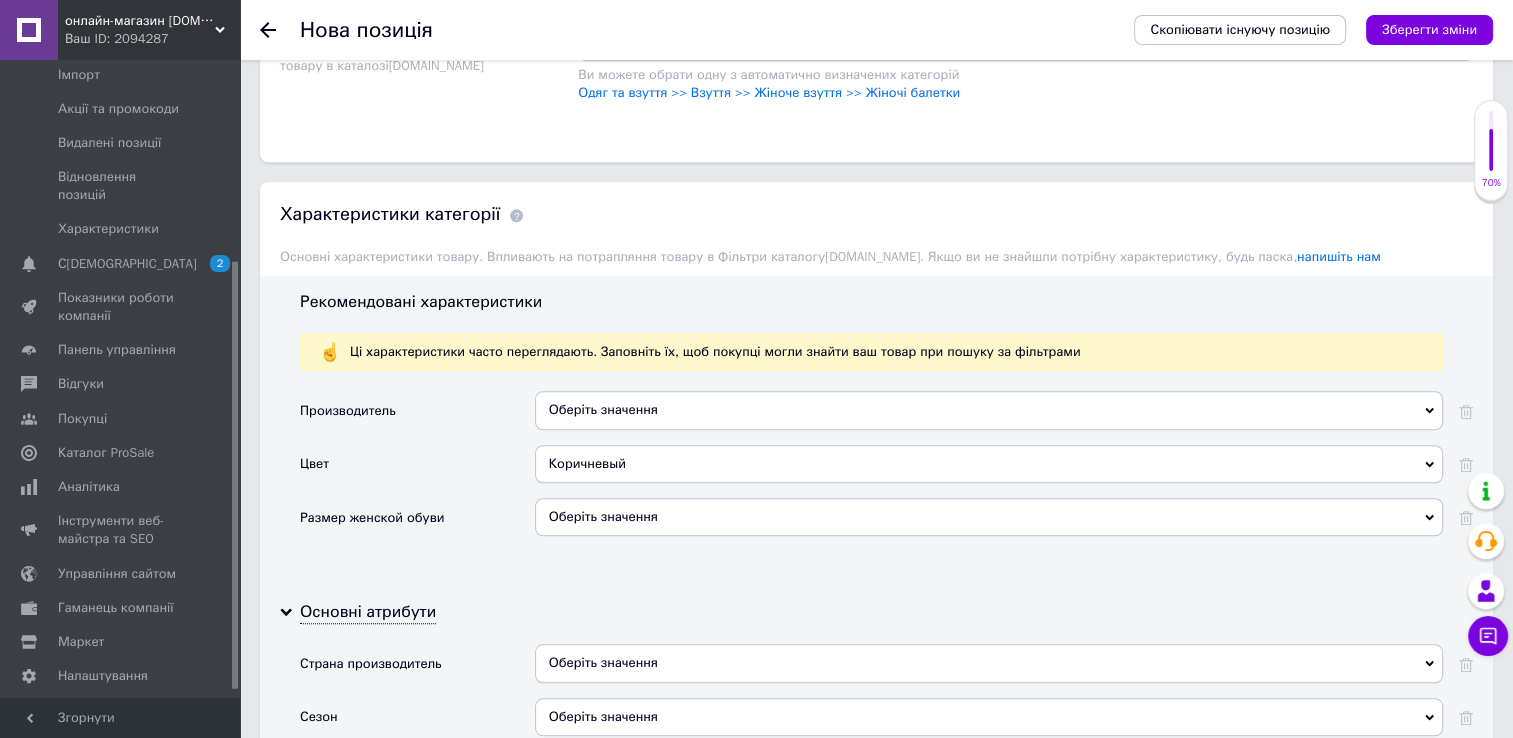 scroll, scrollTop: 1600, scrollLeft: 0, axis: vertical 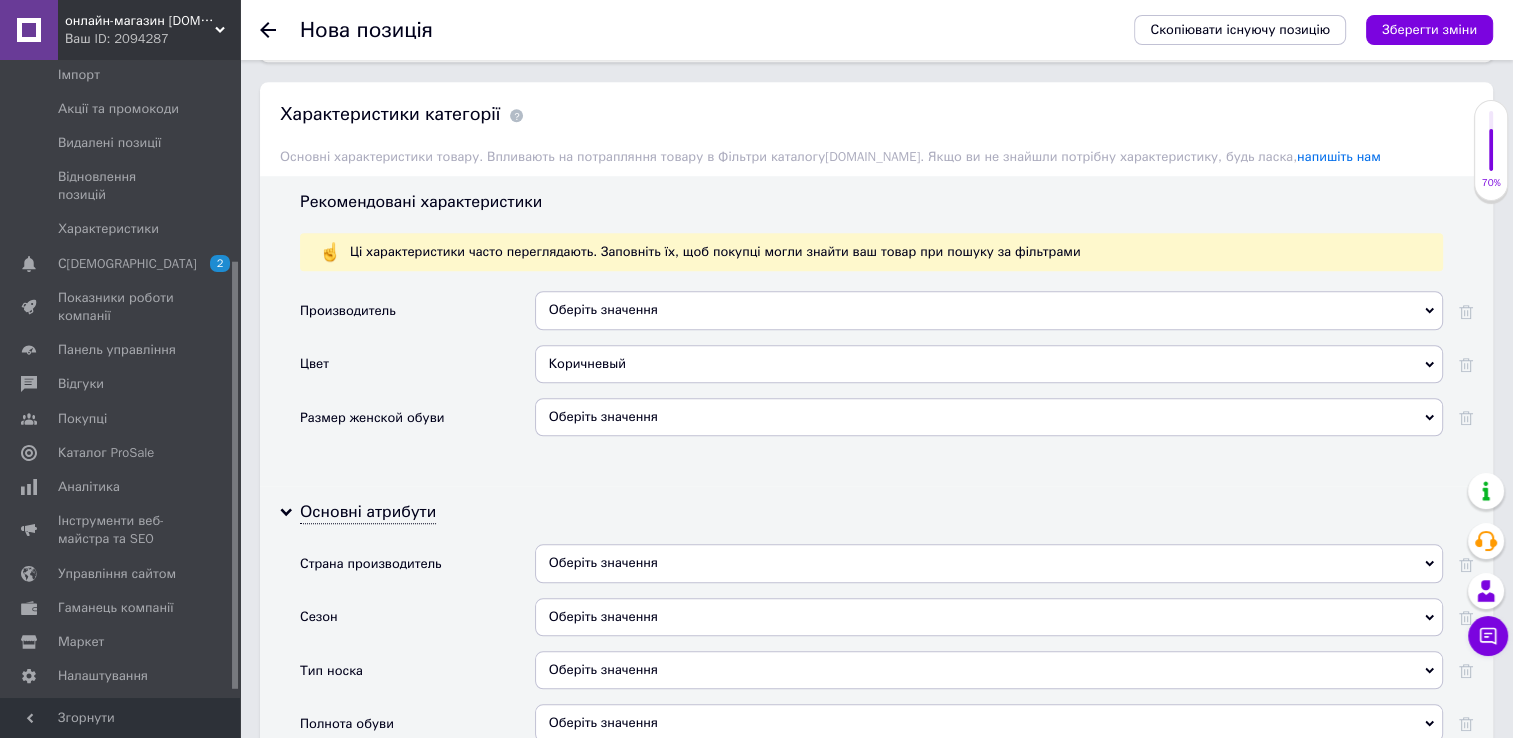 click on "Оберіть значення" at bounding box center (989, 417) 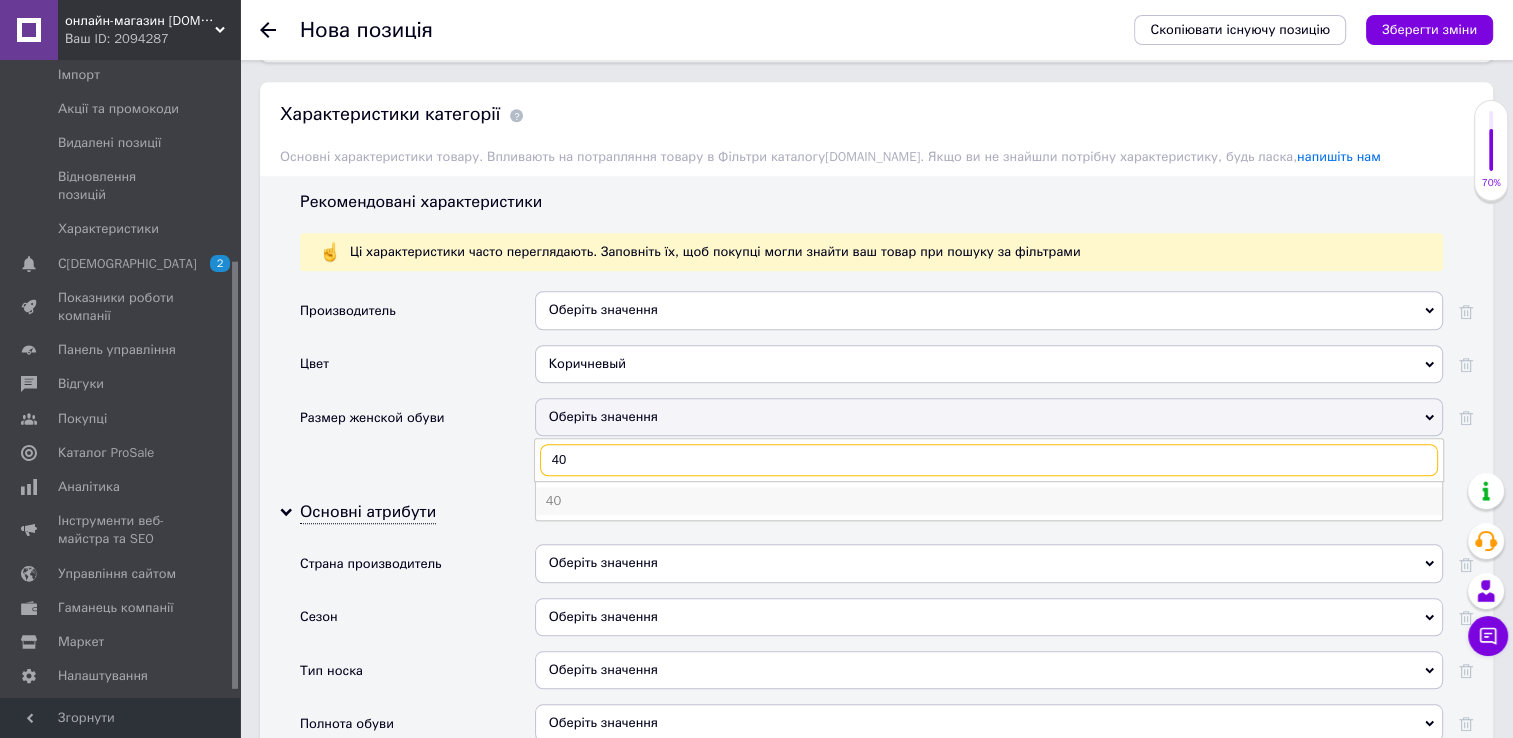 type on "40" 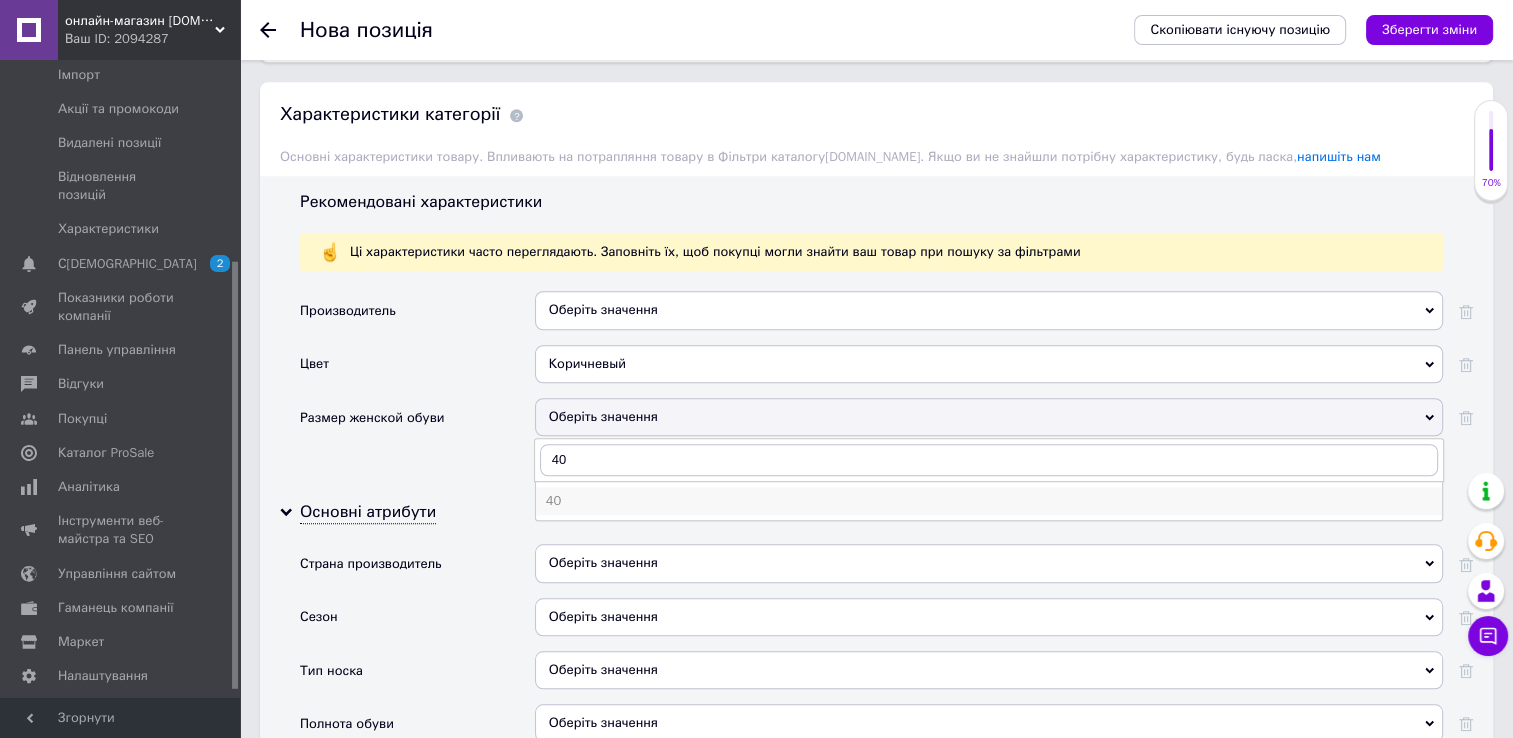 click on "40" at bounding box center (989, 501) 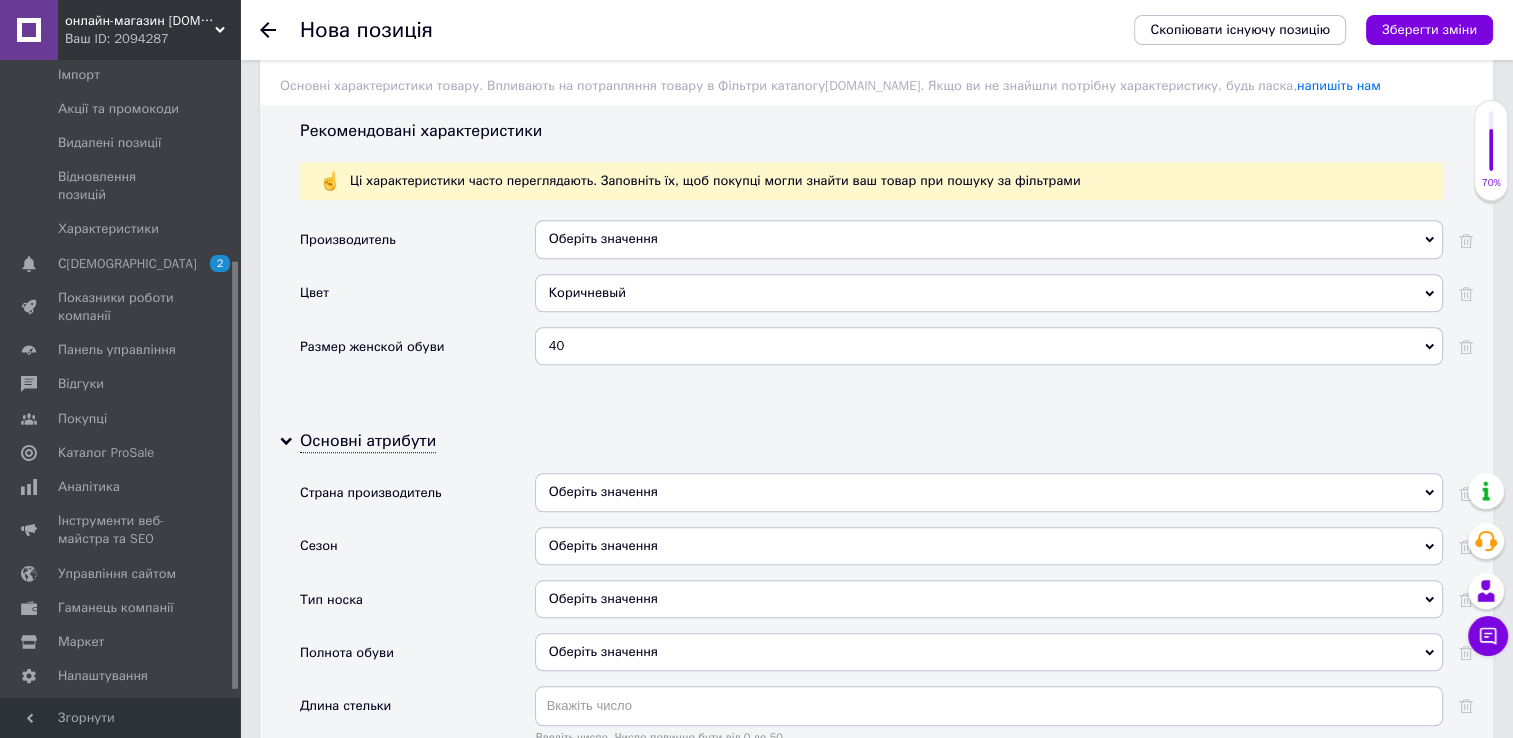 scroll, scrollTop: 1700, scrollLeft: 0, axis: vertical 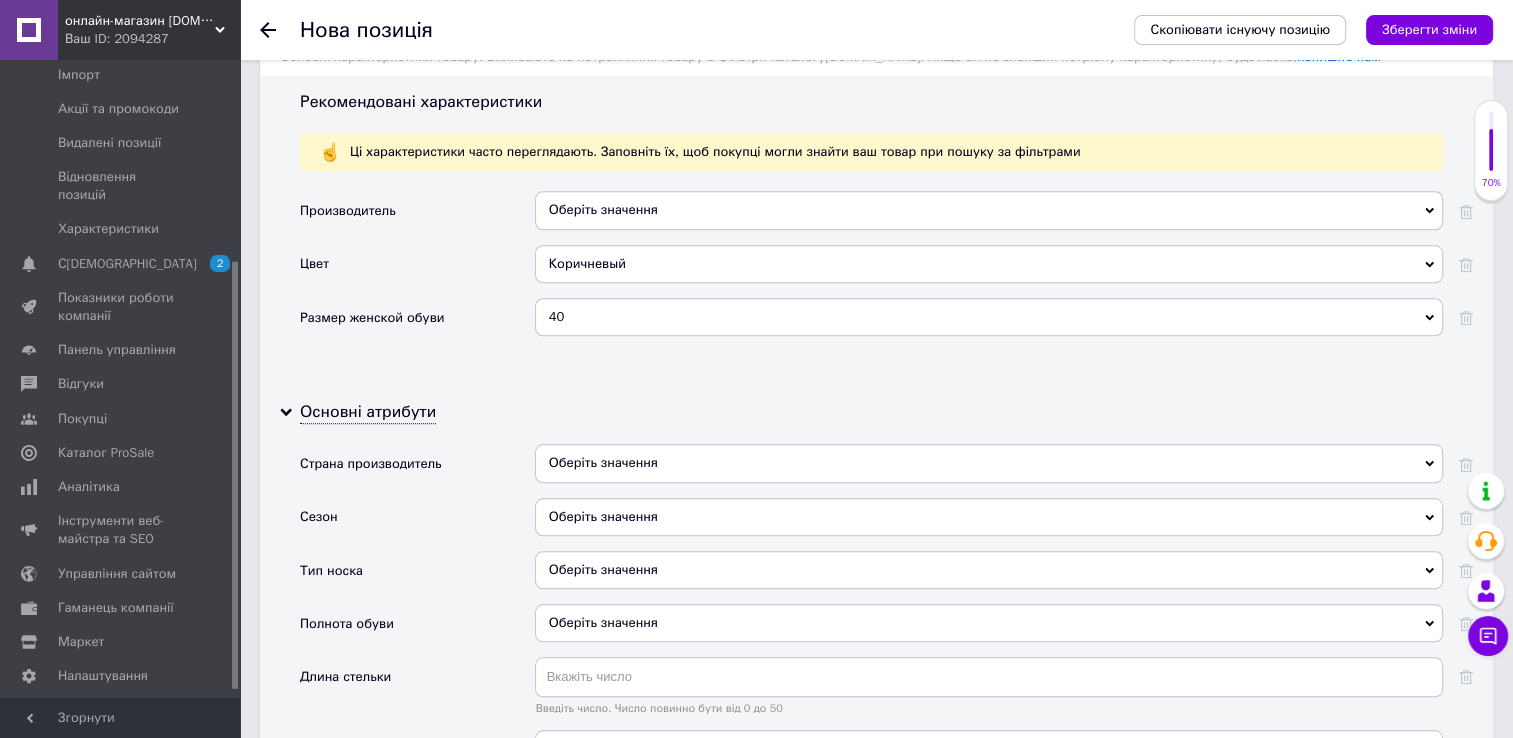 click on "Оберіть значення" at bounding box center [989, 463] 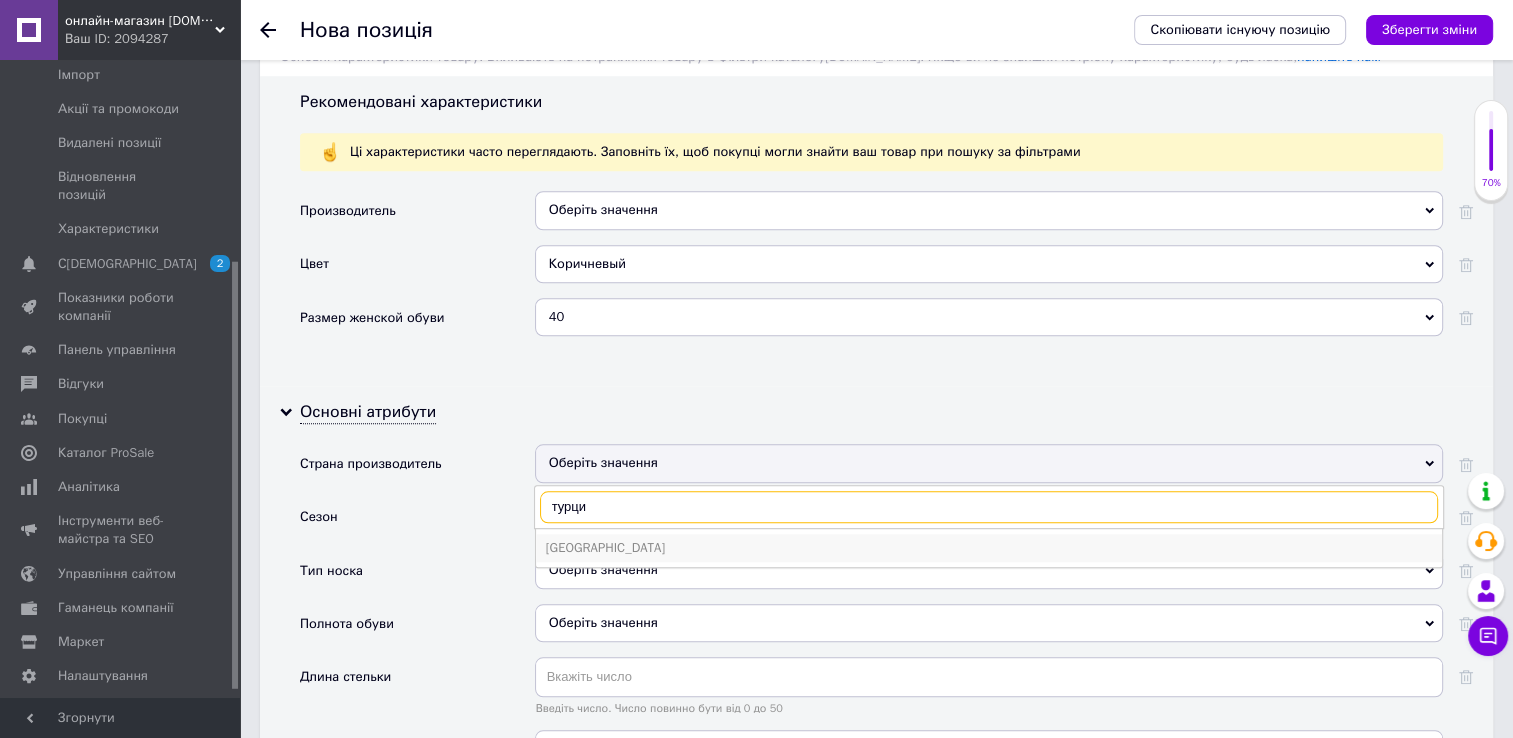 type on "турци" 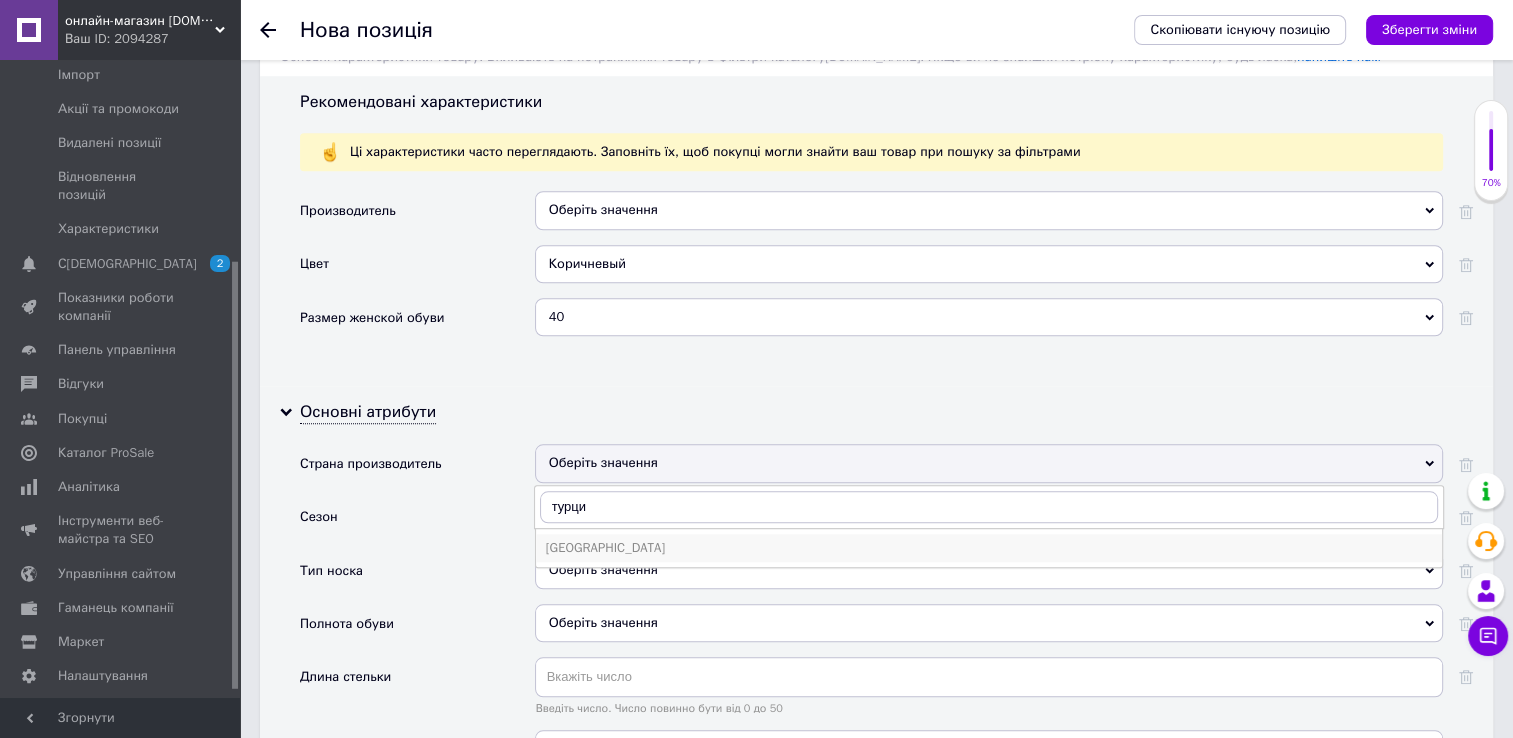 click on "[GEOGRAPHIC_DATA]" at bounding box center [989, 548] 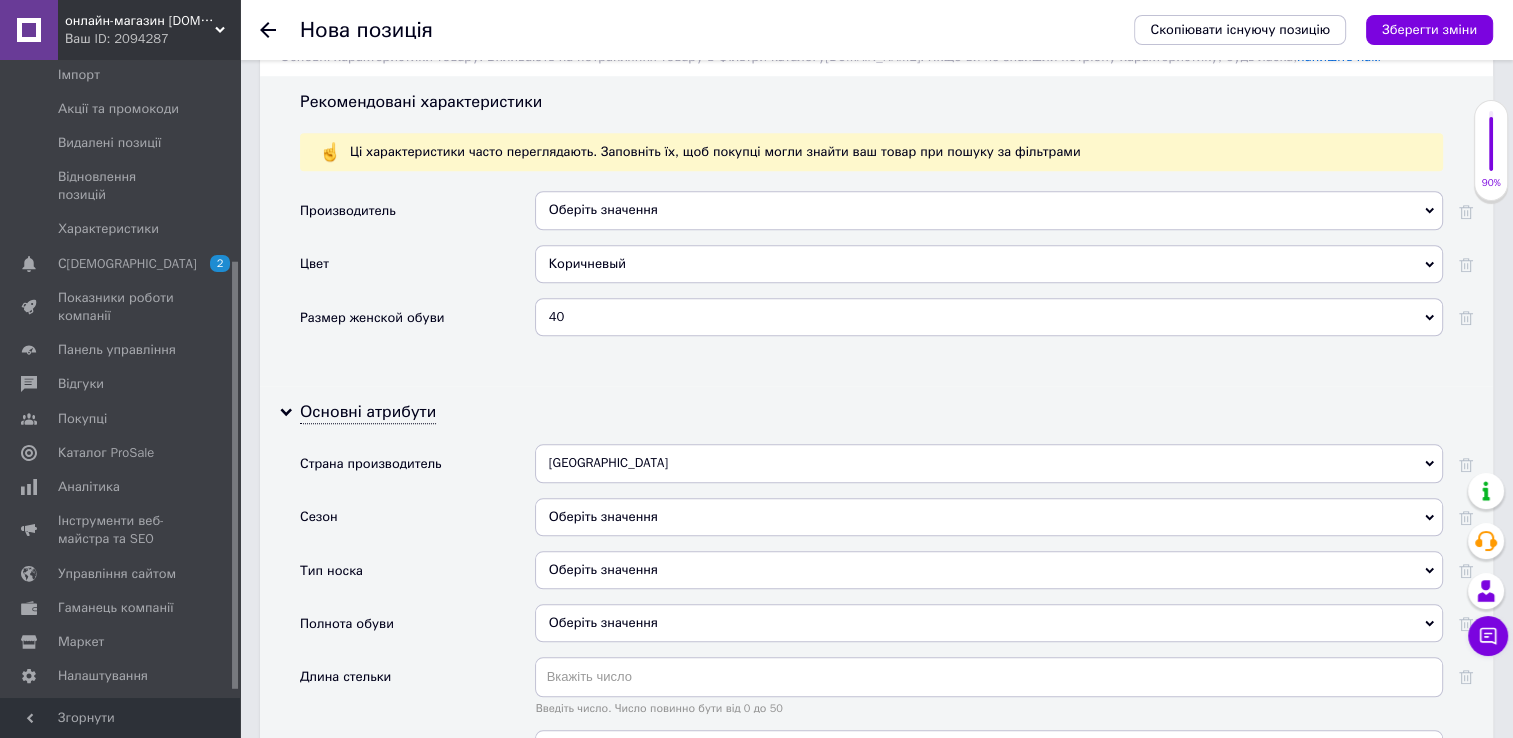 click on "Оберіть значення" at bounding box center (989, 517) 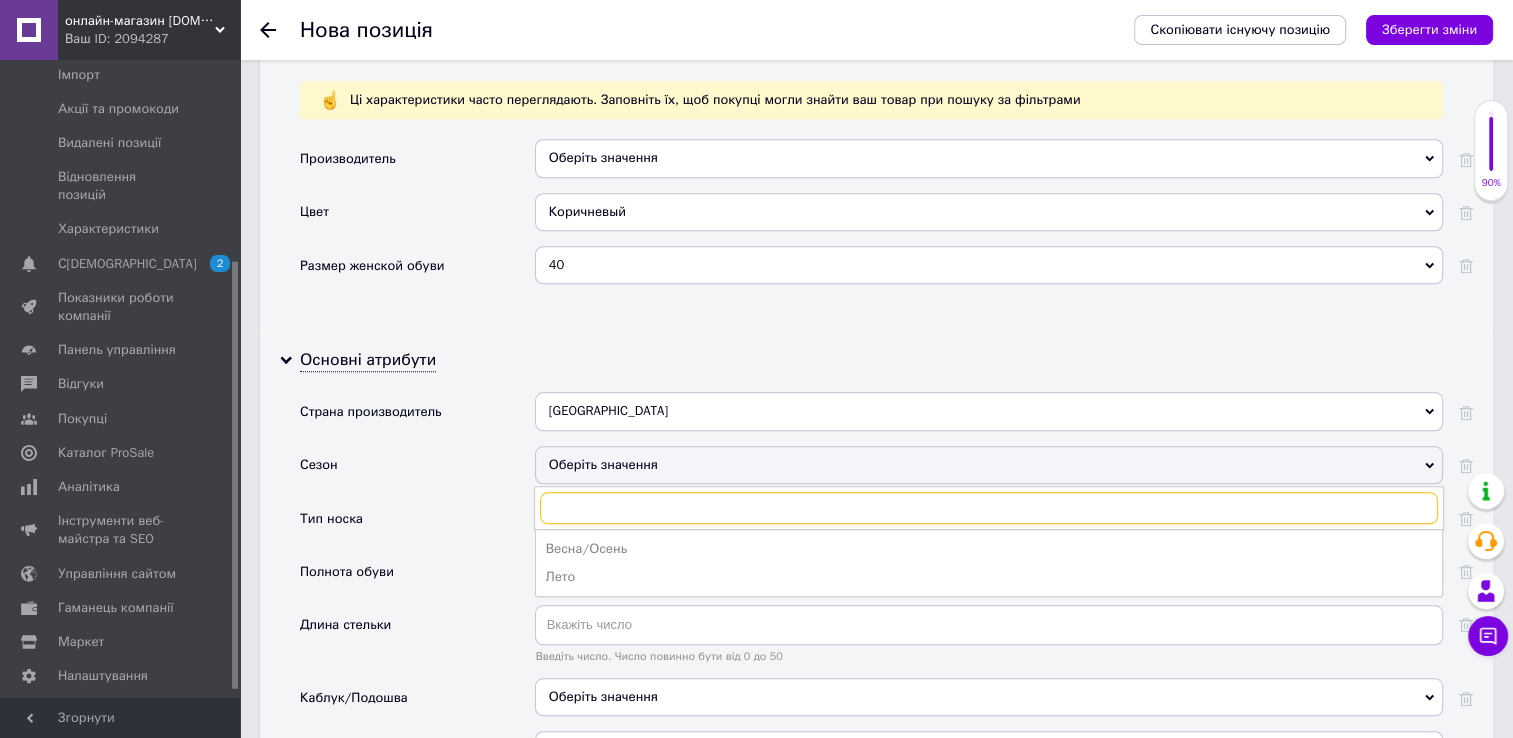 scroll, scrollTop: 1800, scrollLeft: 0, axis: vertical 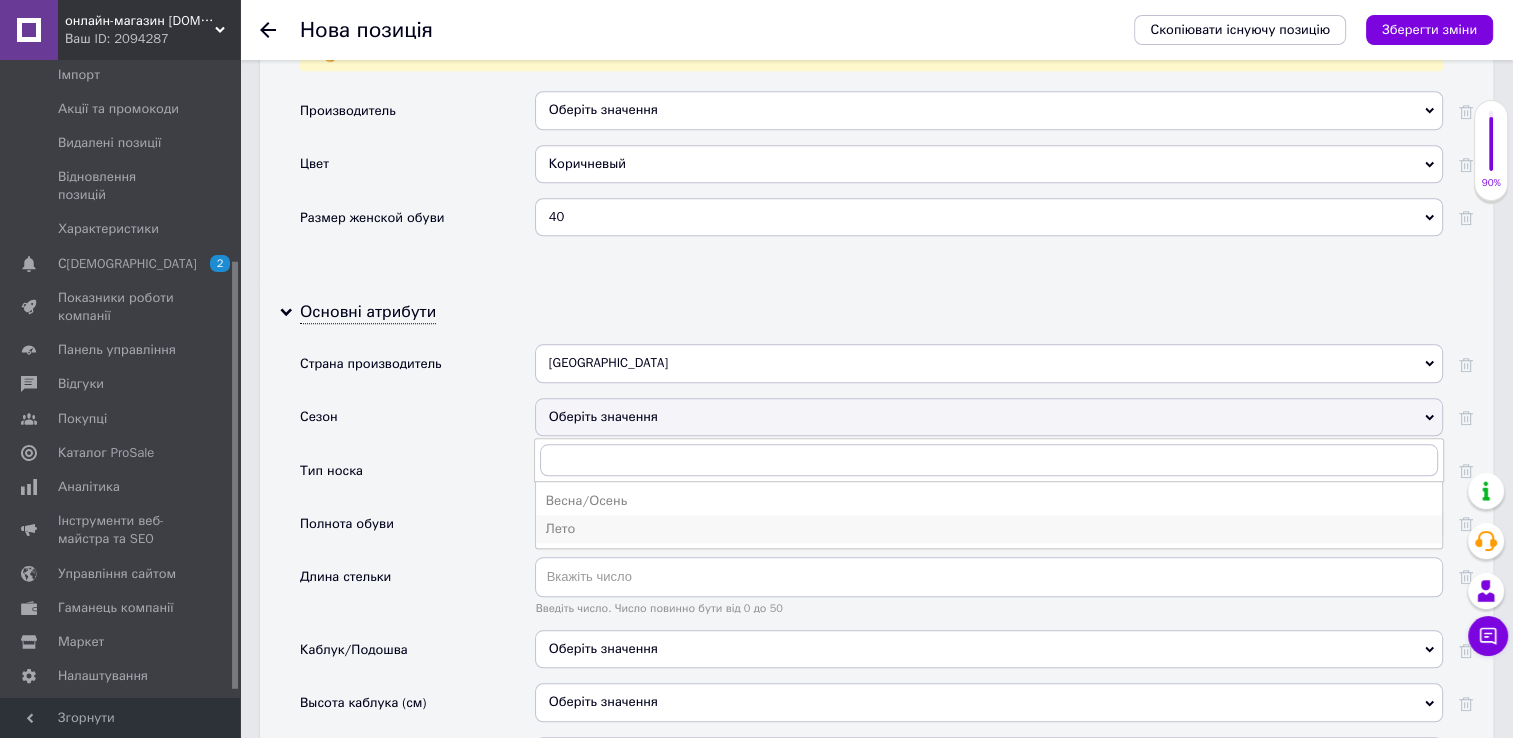 click on "Лето" at bounding box center (989, 529) 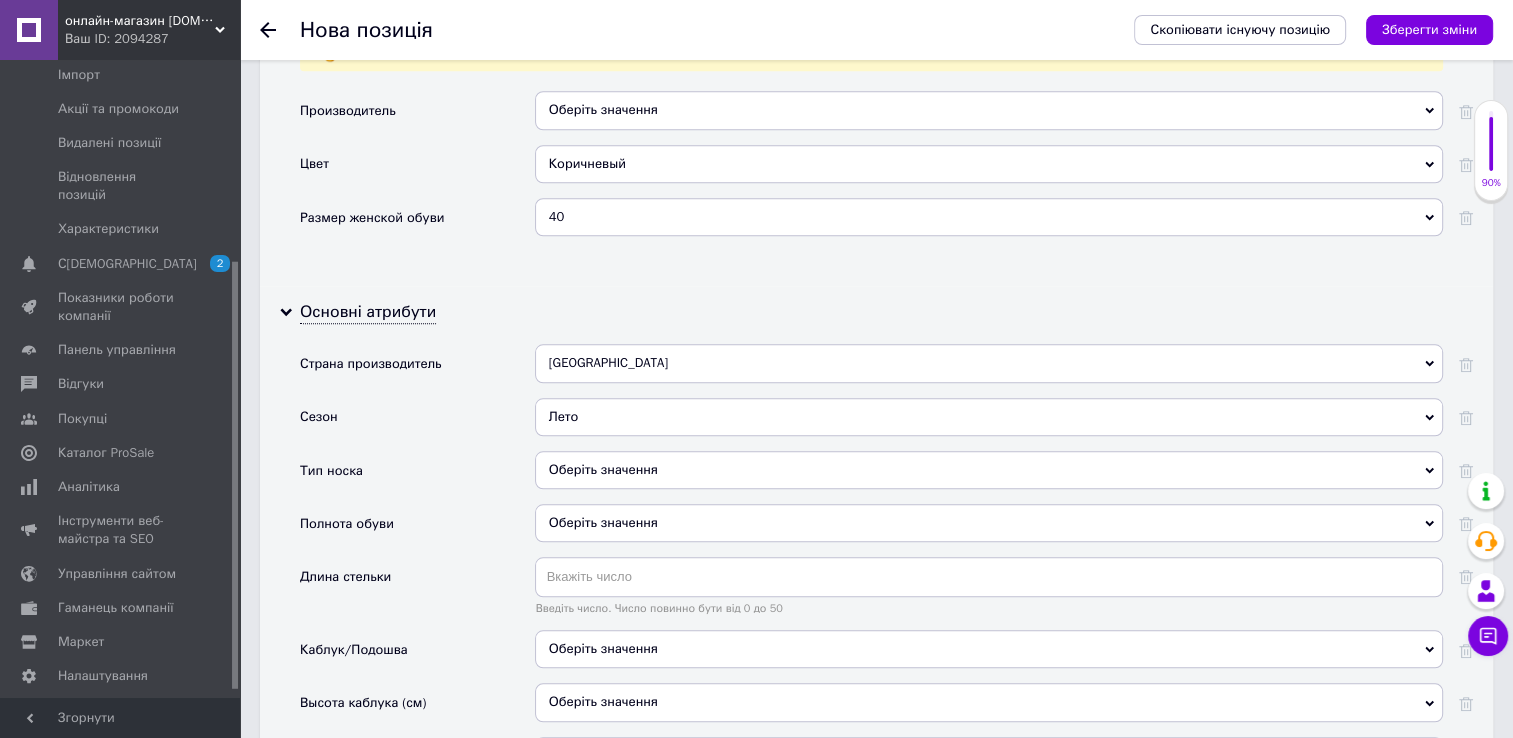 scroll, scrollTop: 2000, scrollLeft: 0, axis: vertical 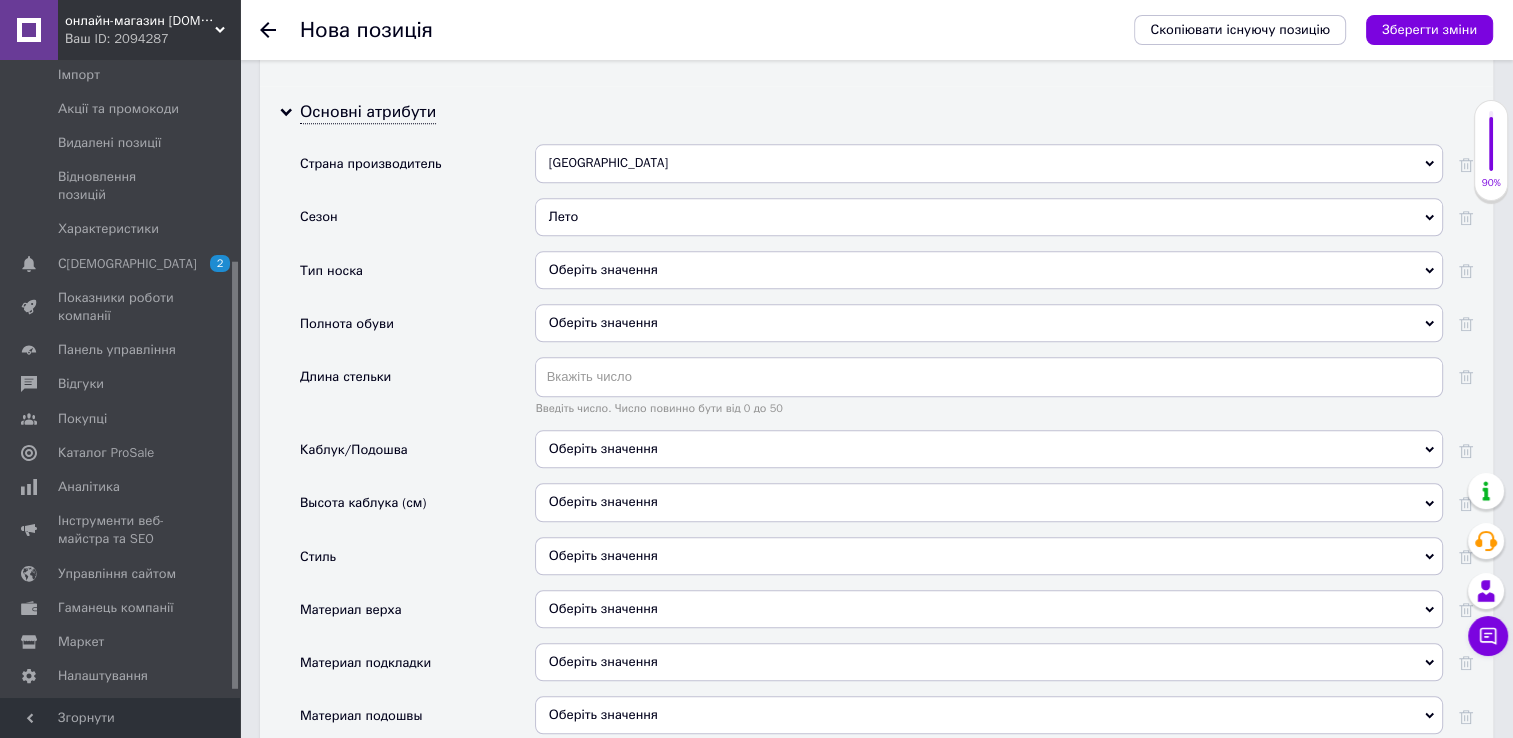 click on "Оберіть значення" at bounding box center (989, 270) 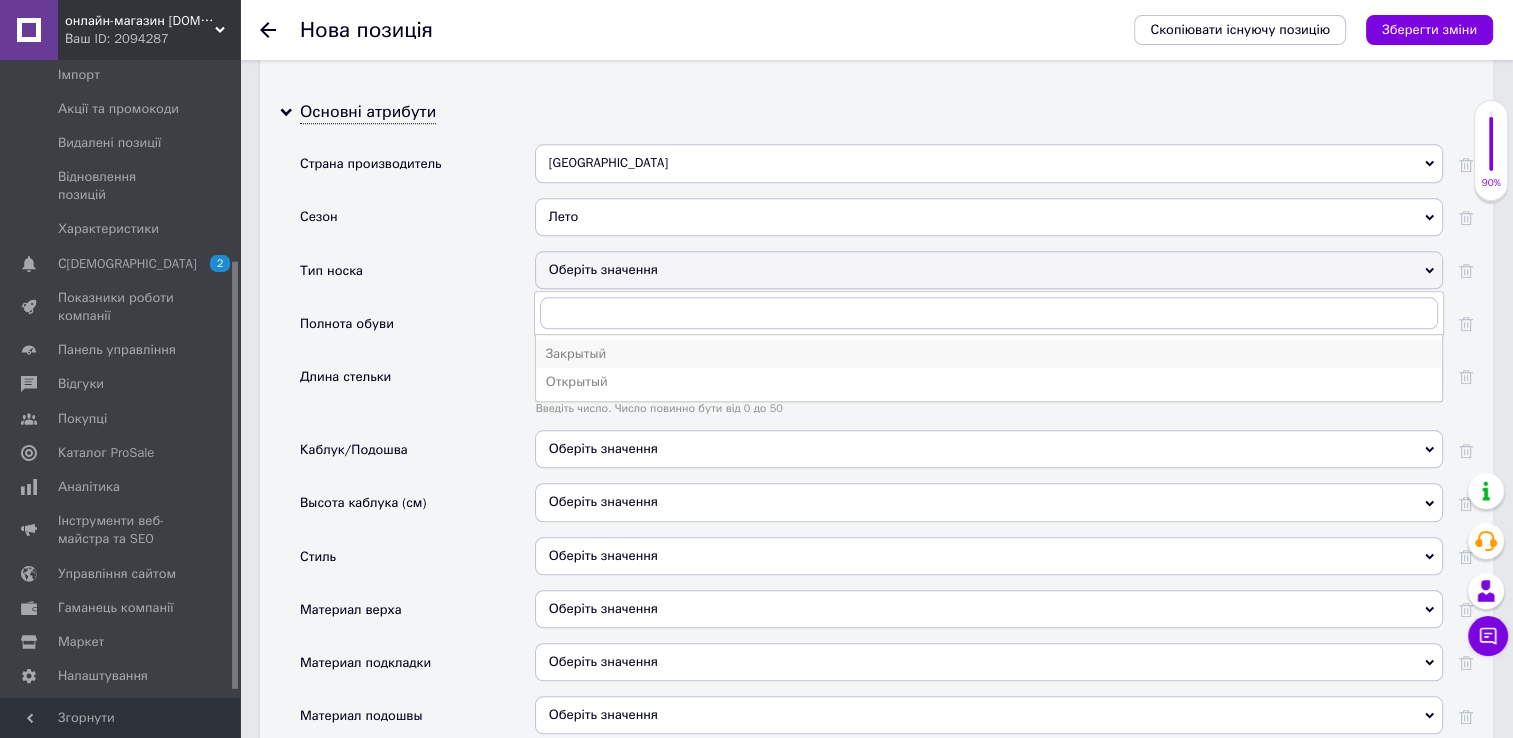click on "Закрытый" at bounding box center (989, 354) 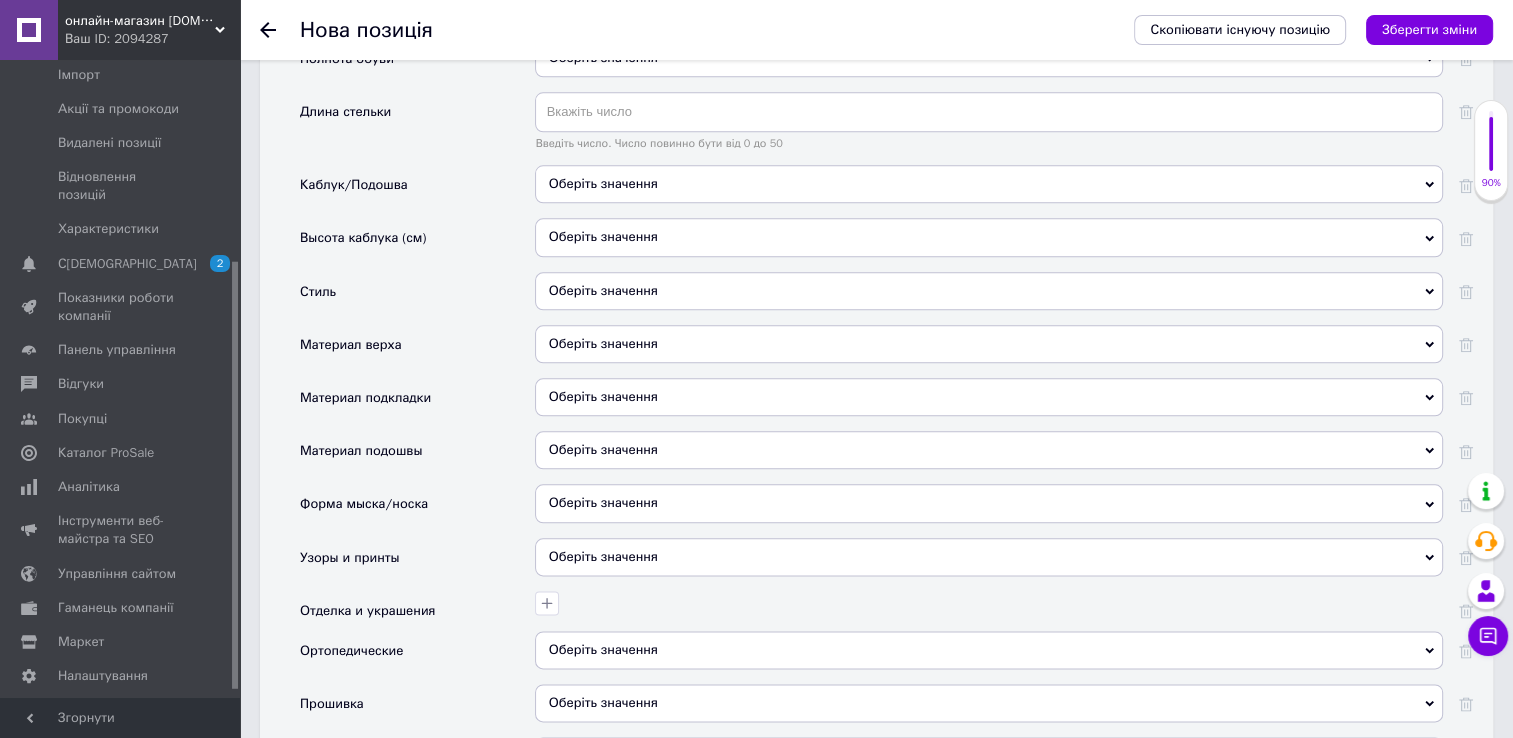 scroll, scrollTop: 2300, scrollLeft: 0, axis: vertical 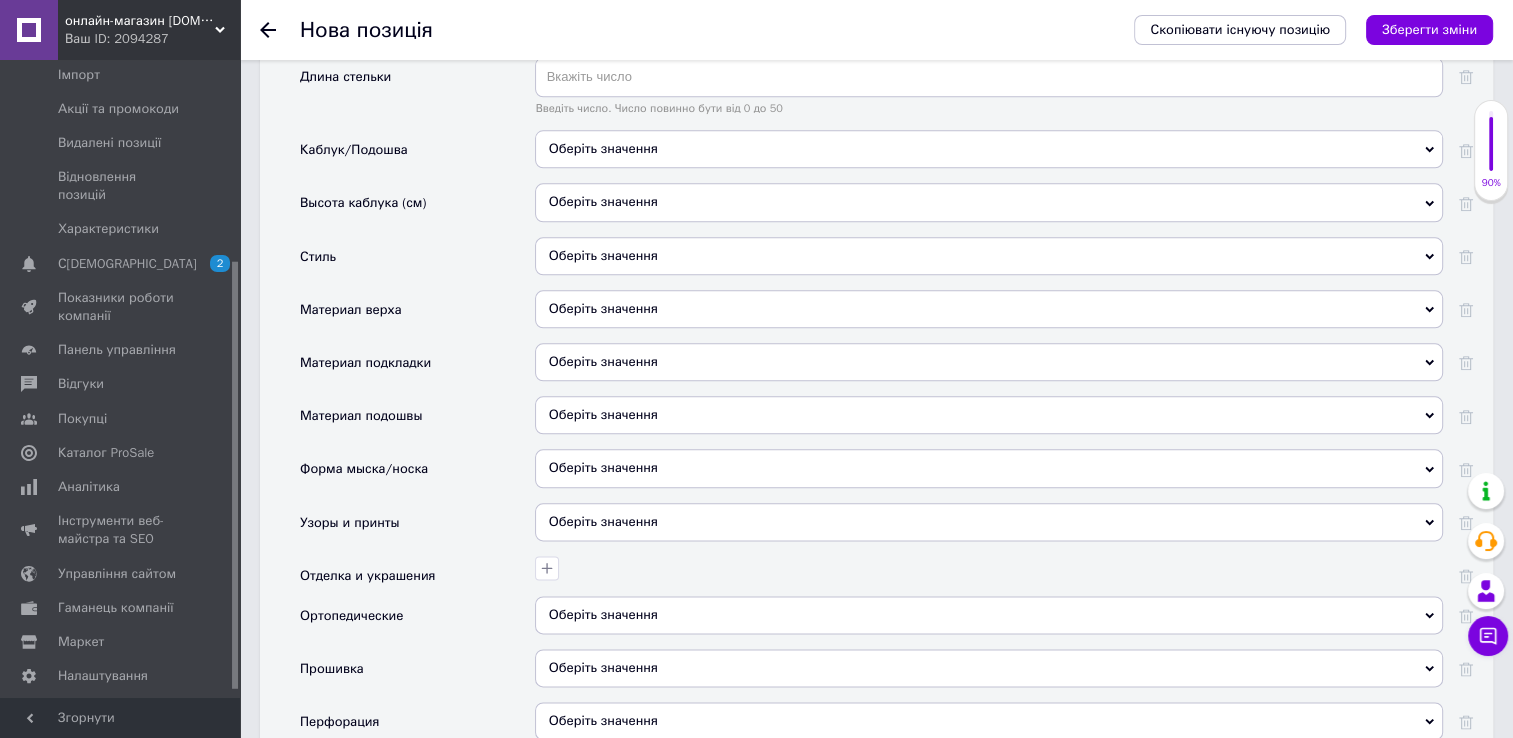 click on "Оберіть значення" at bounding box center (989, 309) 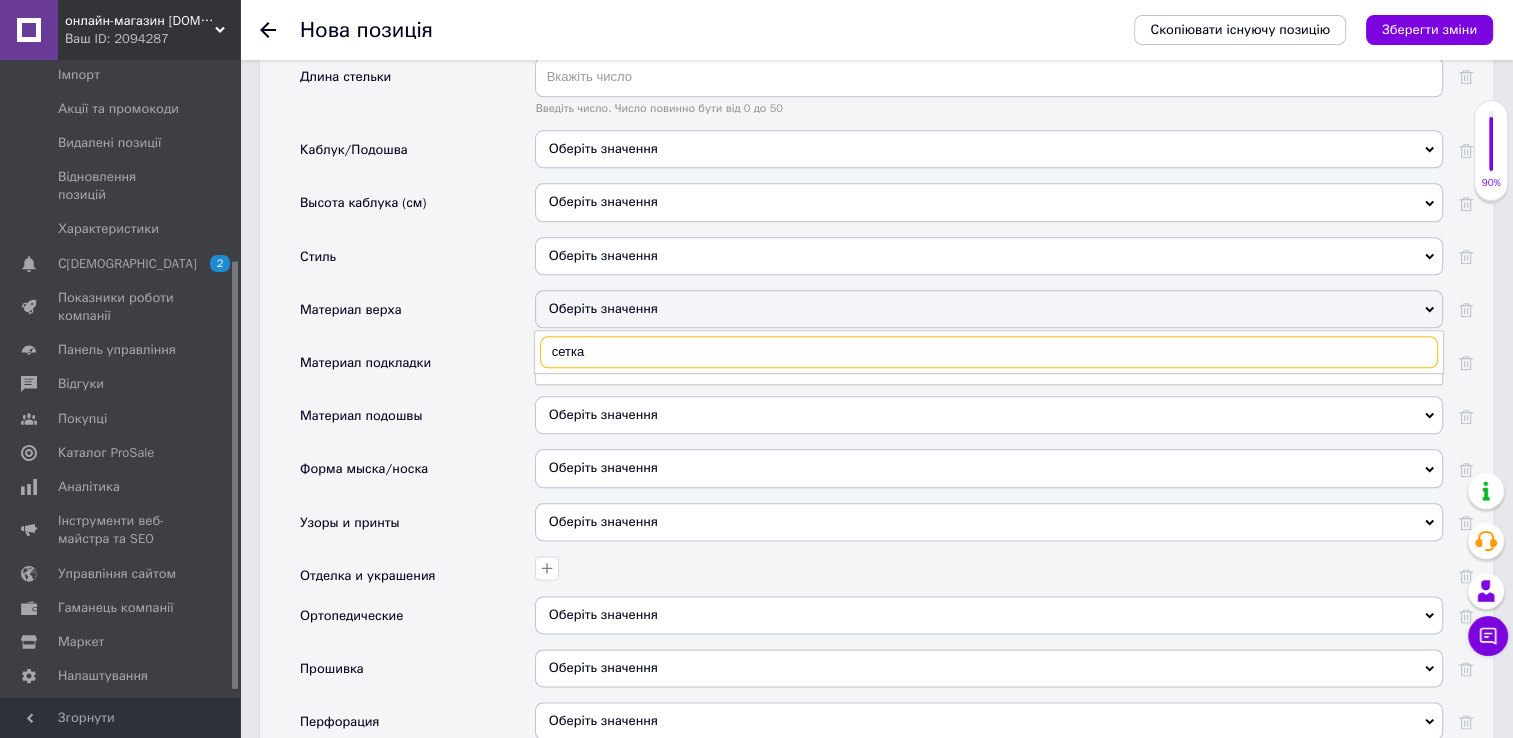 type on "сетка" 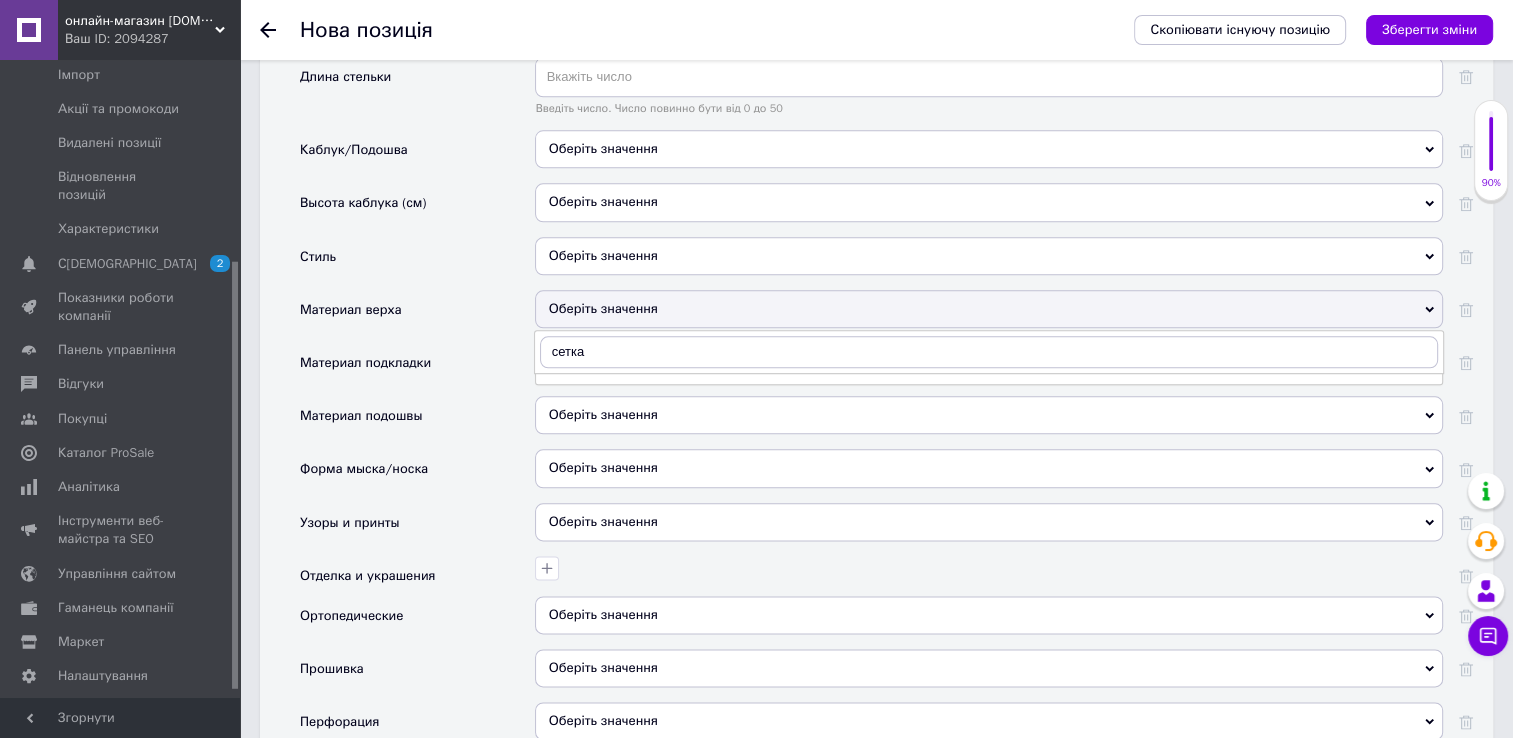 click on "Оберіть значення" at bounding box center [989, 309] 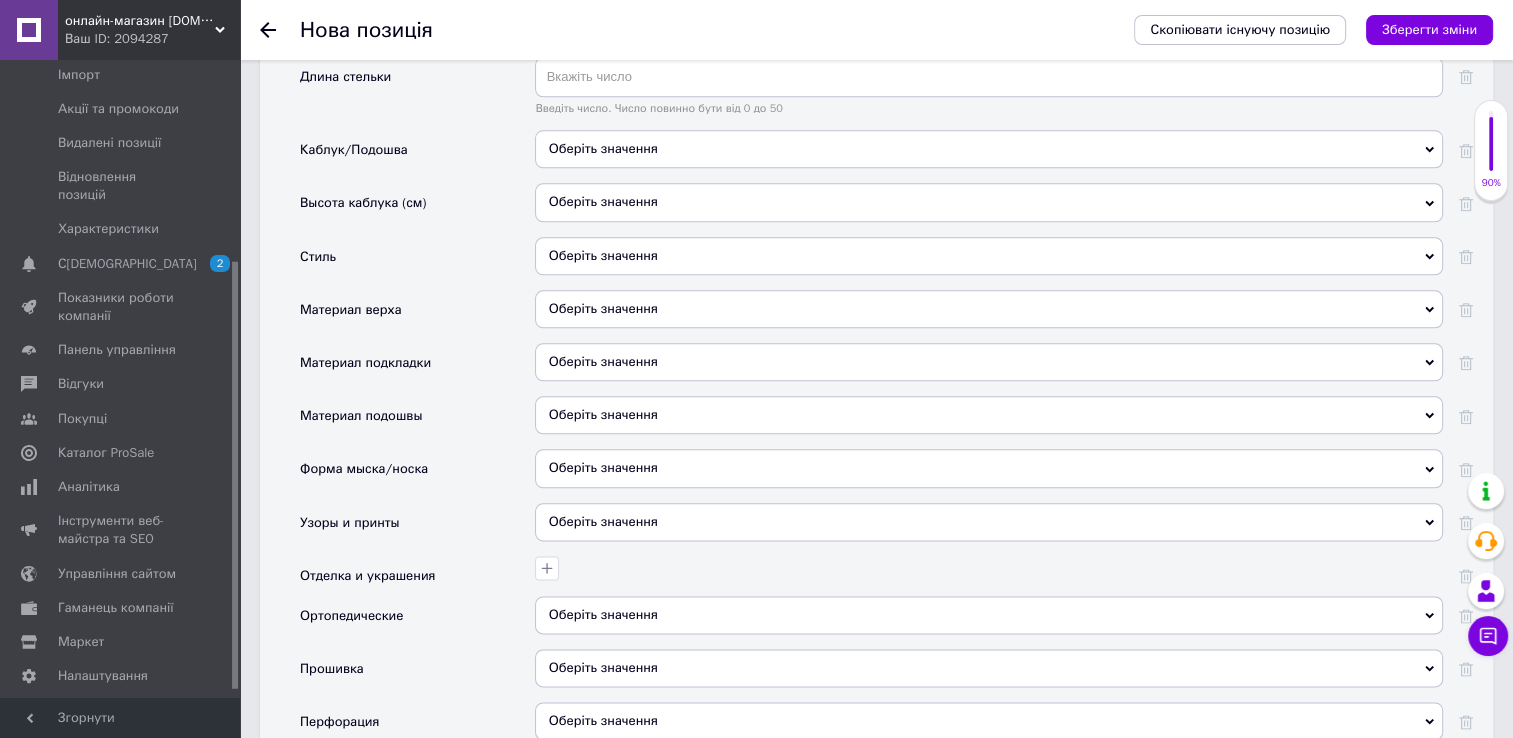 click on "Оберіть значення" at bounding box center (989, 309) 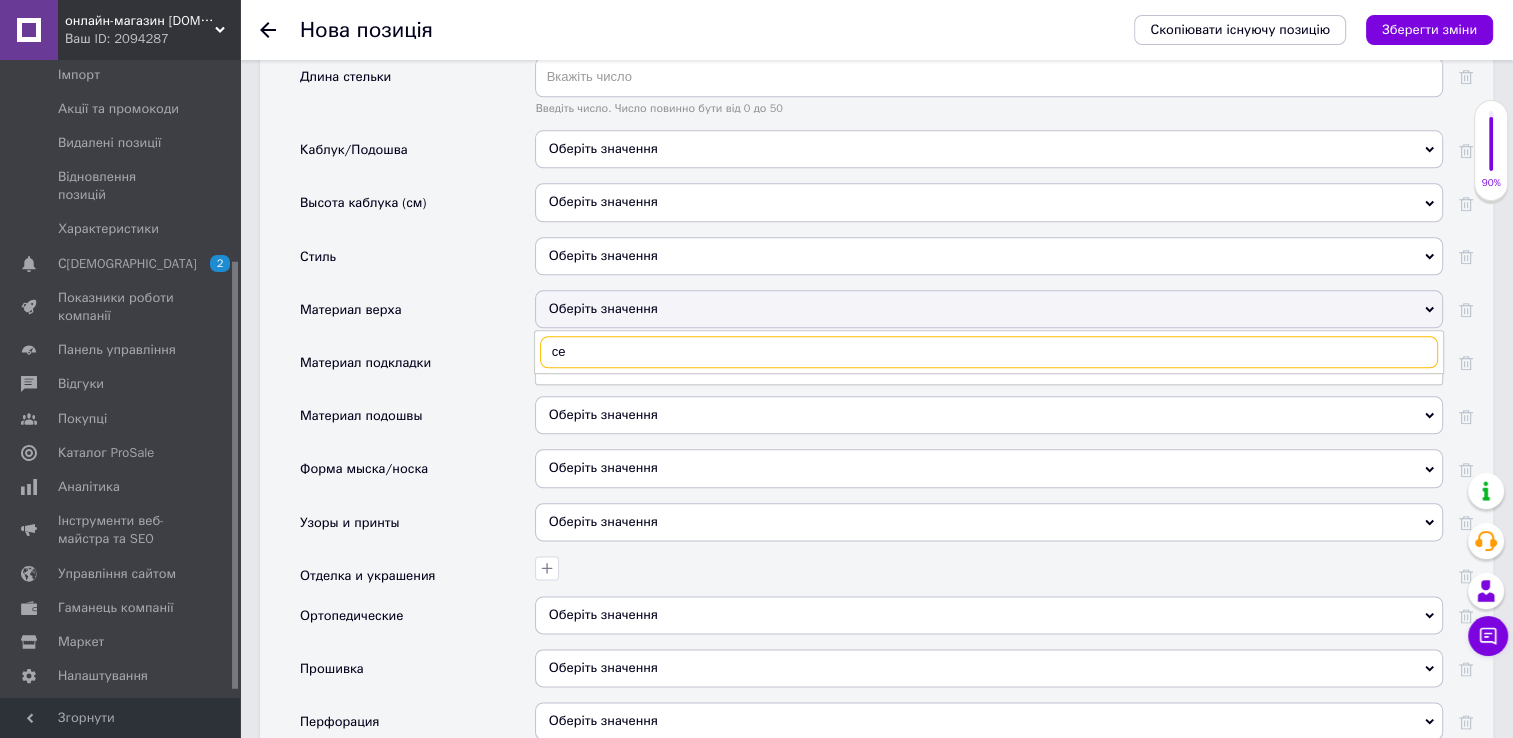 type on "с" 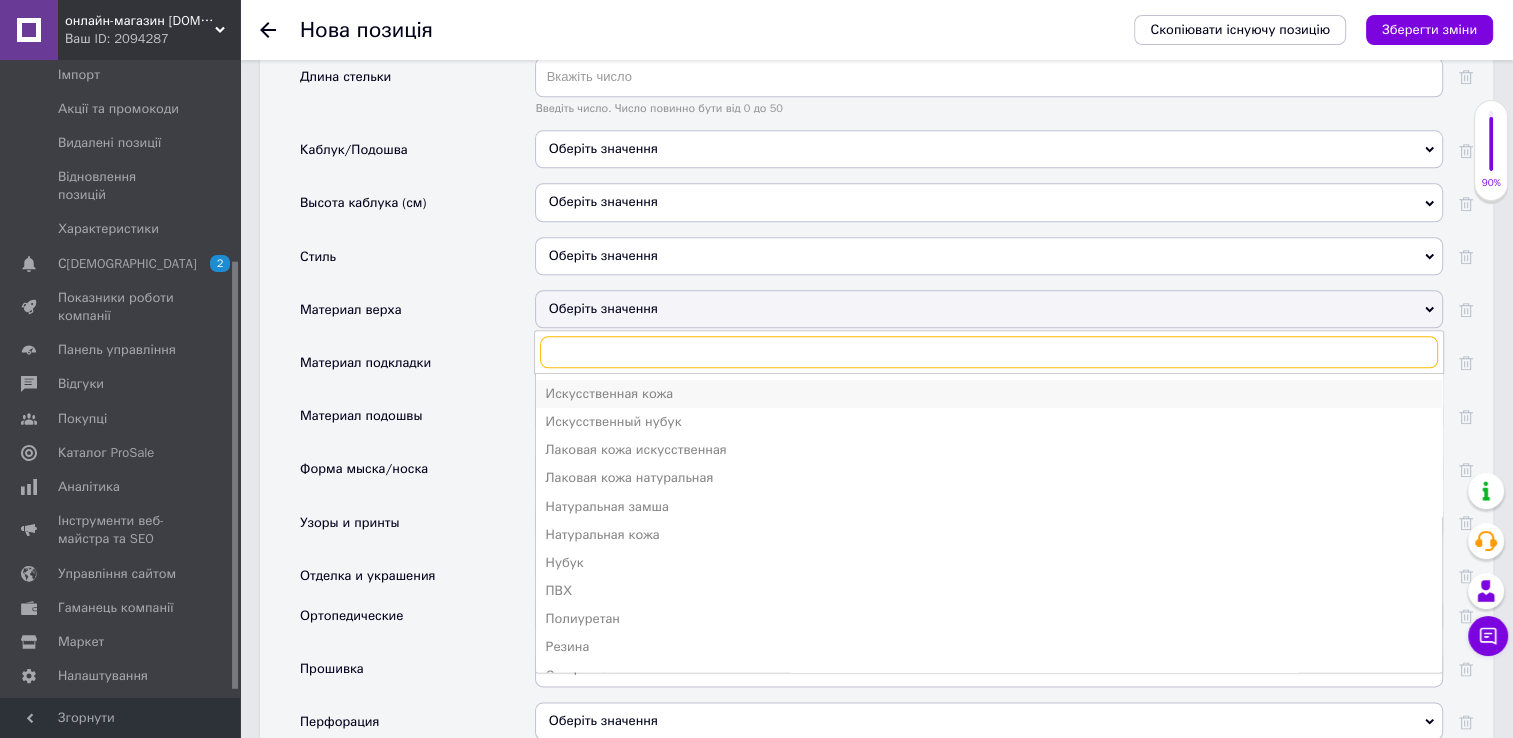 scroll, scrollTop: 47, scrollLeft: 0, axis: vertical 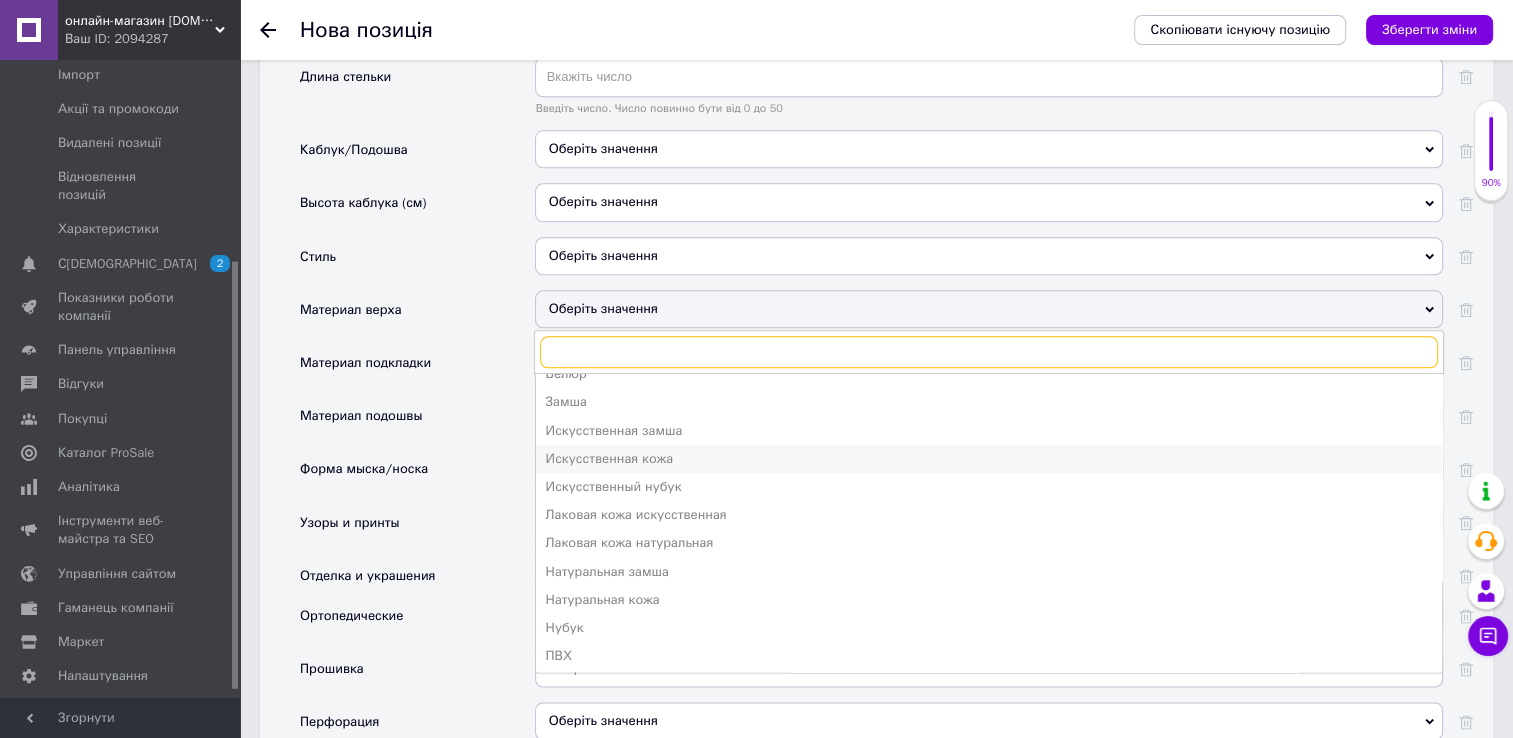 type 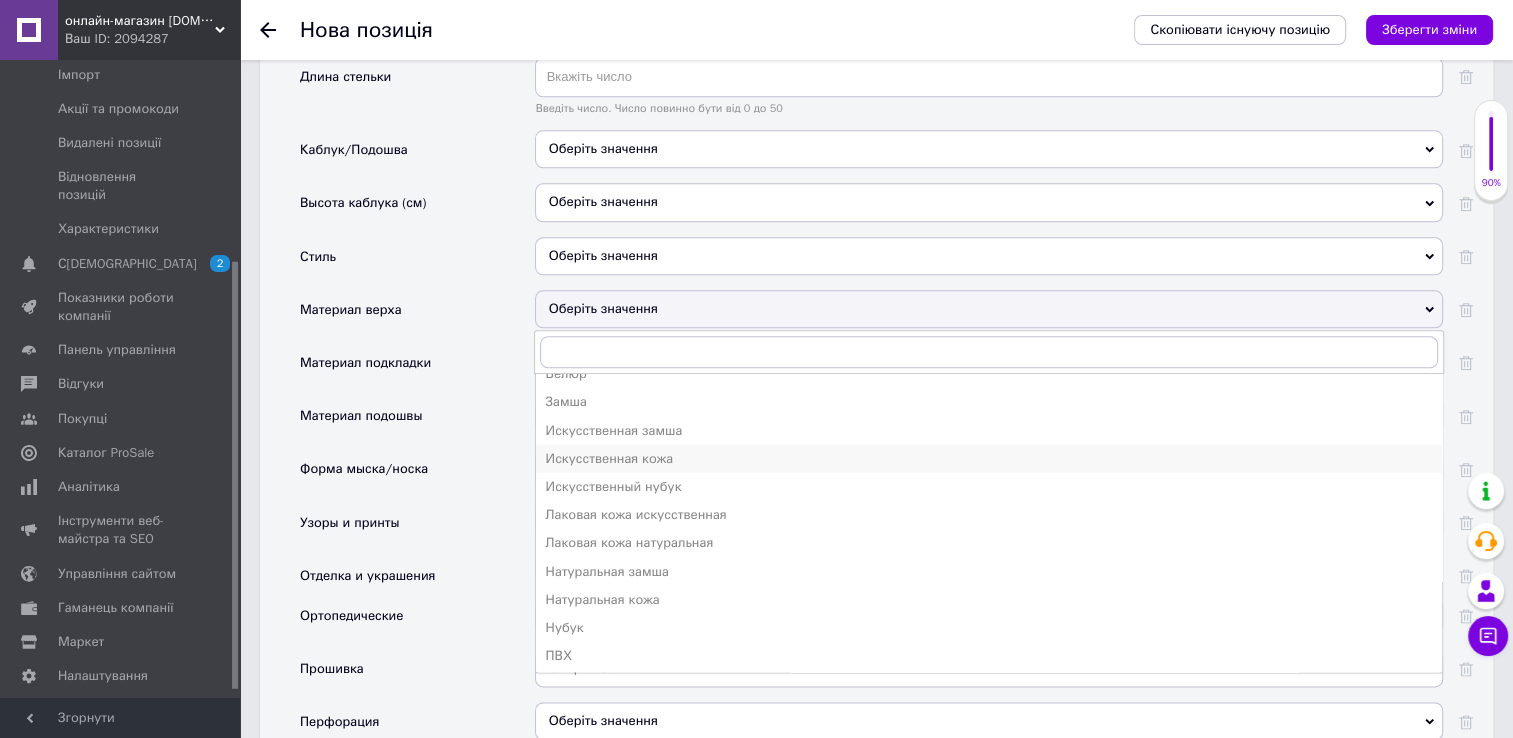 click on "Искусственная кожа" at bounding box center [989, 459] 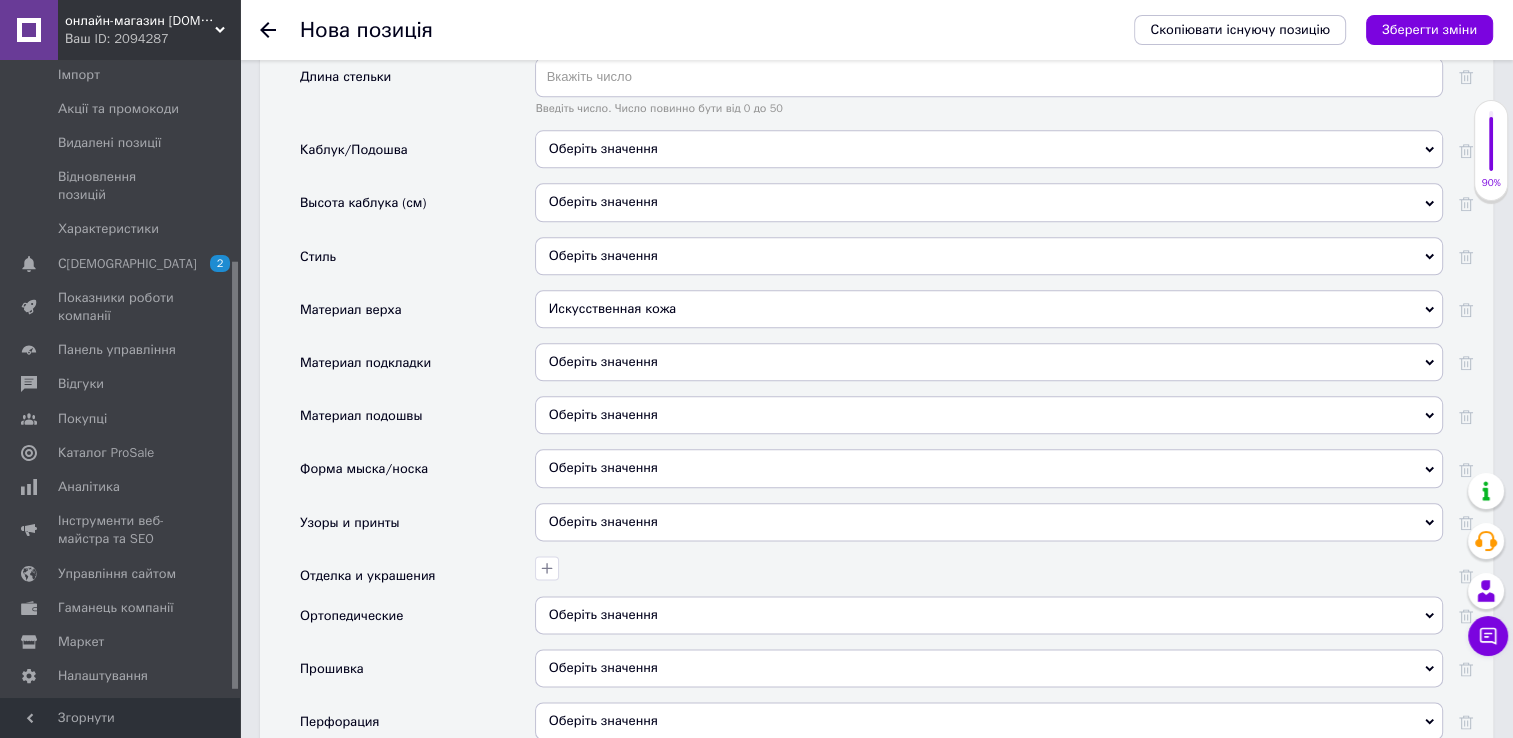 click on "Оберіть значення" at bounding box center [989, 362] 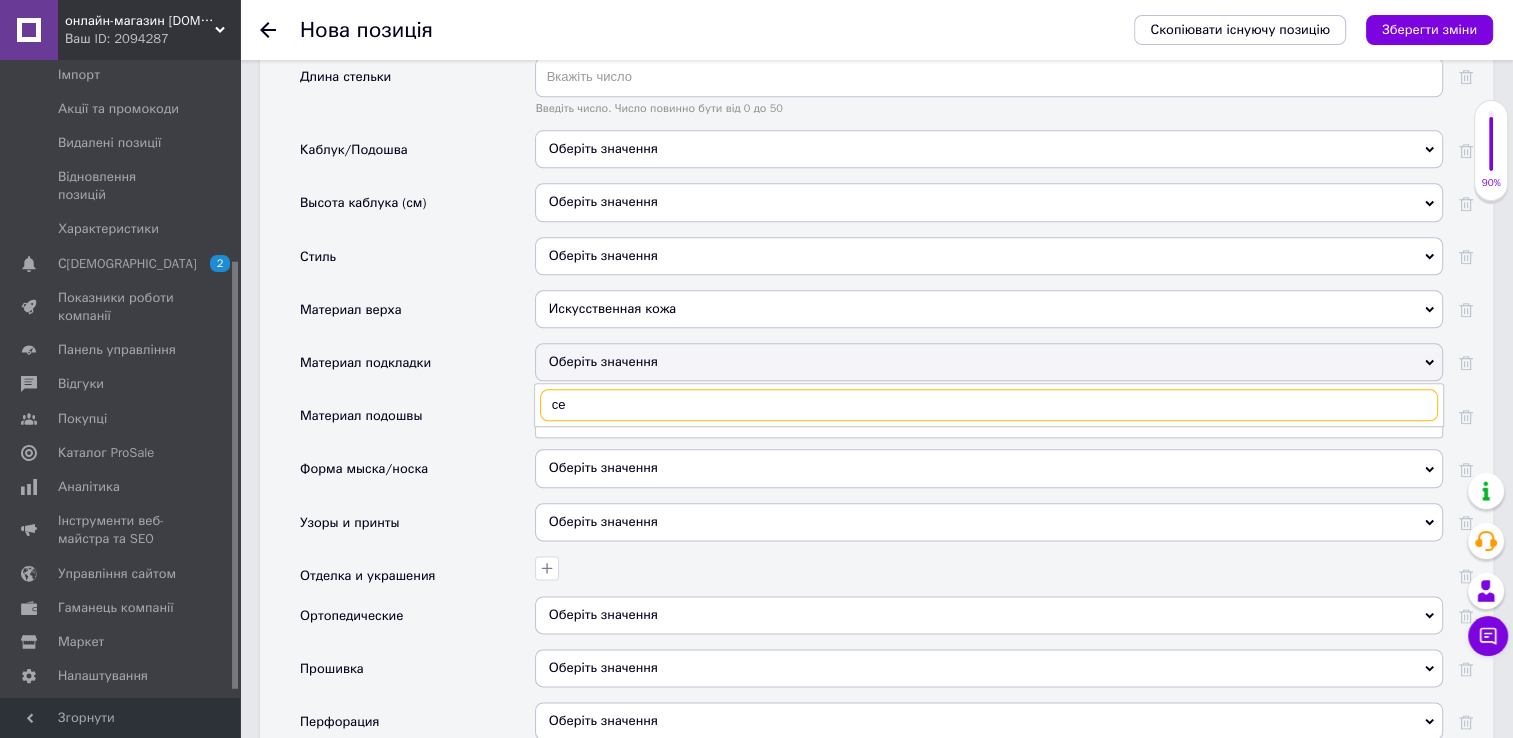 type on "с" 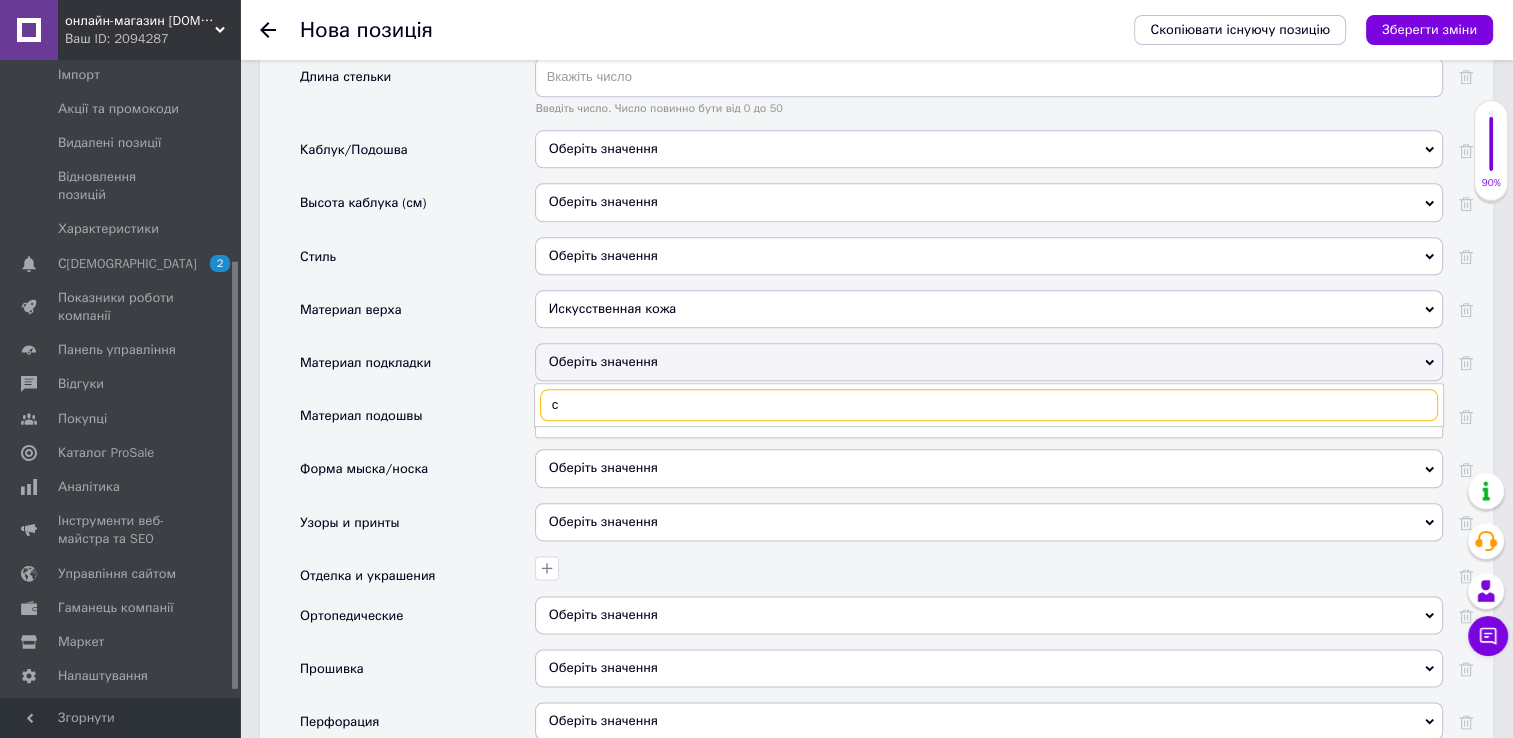 type 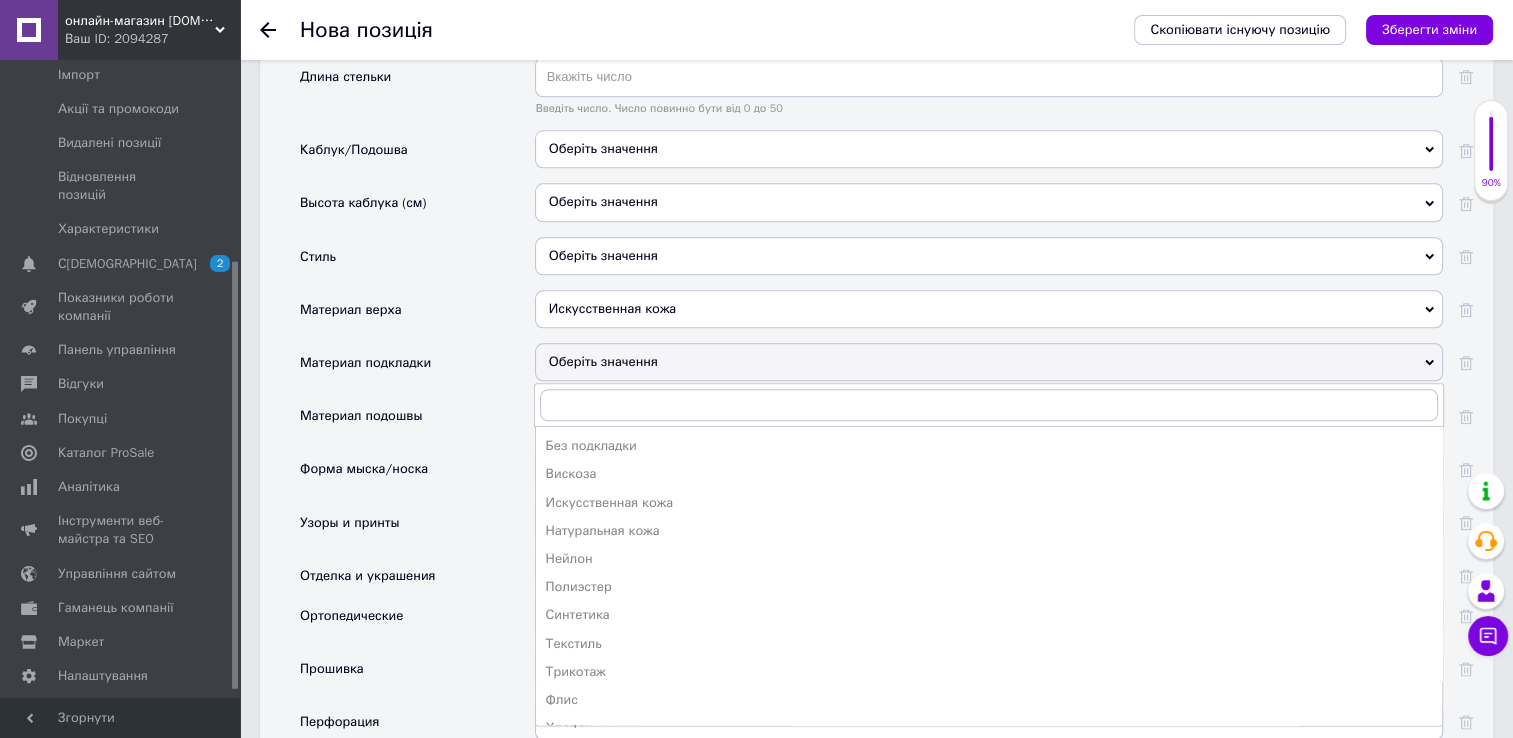 click on "Материал подкладки" at bounding box center (417, 369) 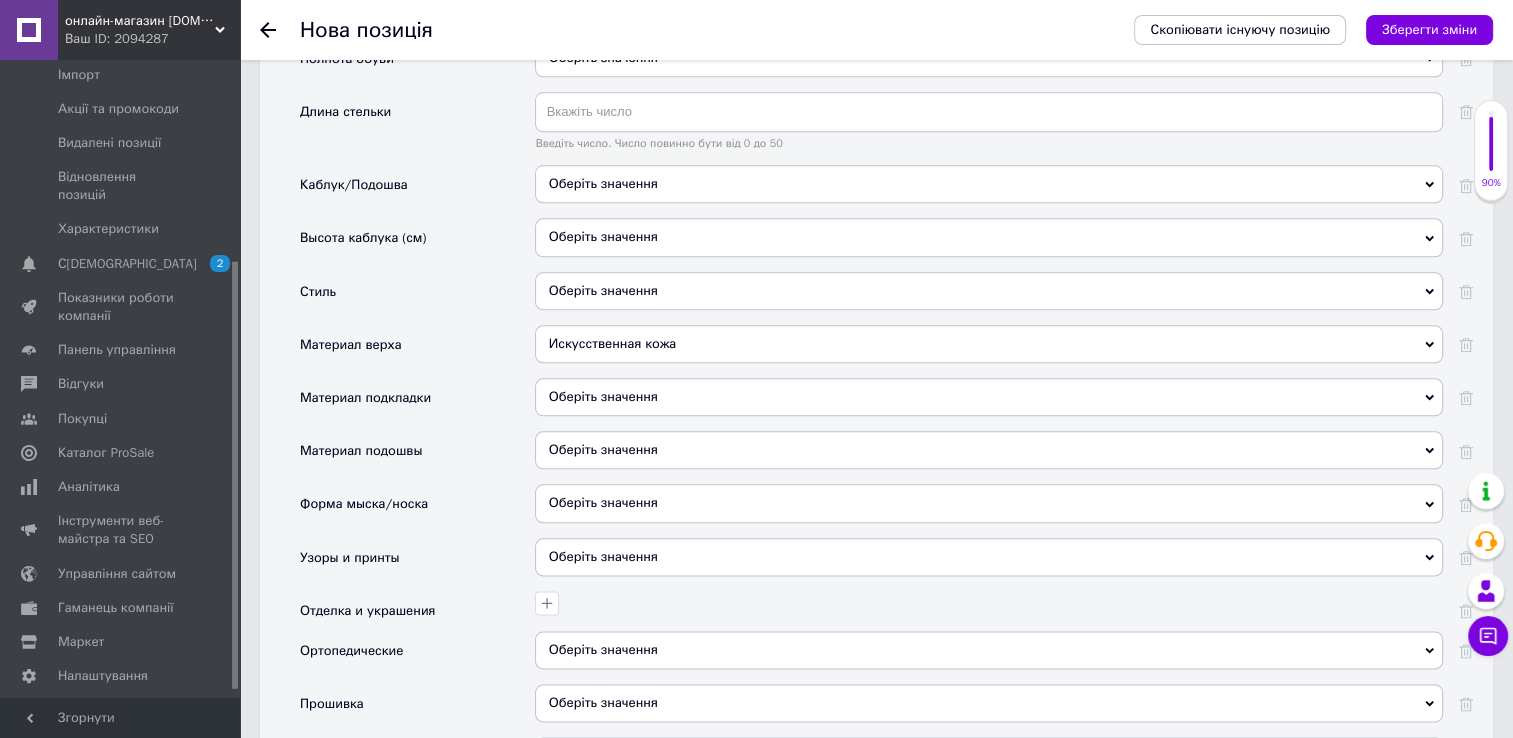 scroll, scrollTop: 2300, scrollLeft: 0, axis: vertical 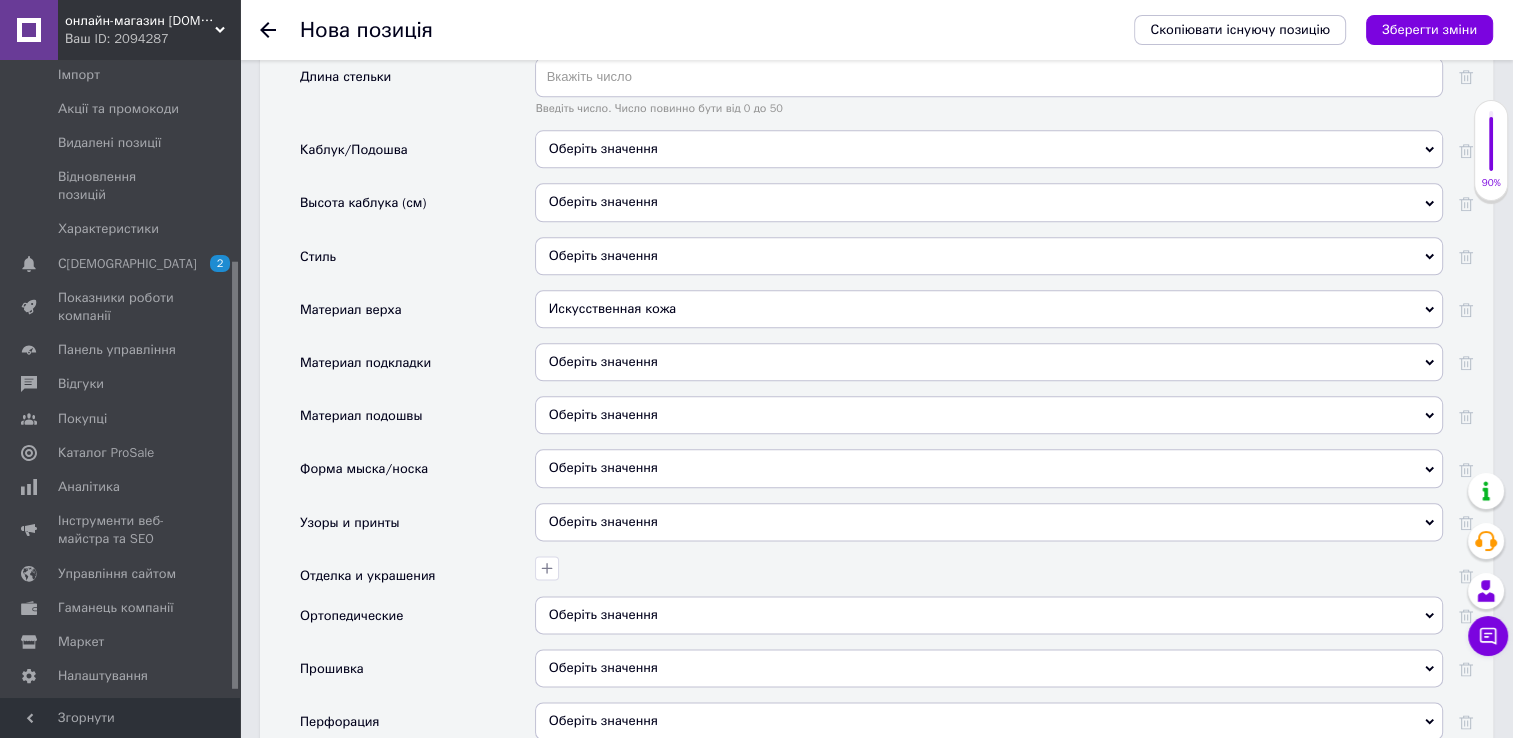 click on "Искусственная кожа" at bounding box center [989, 309] 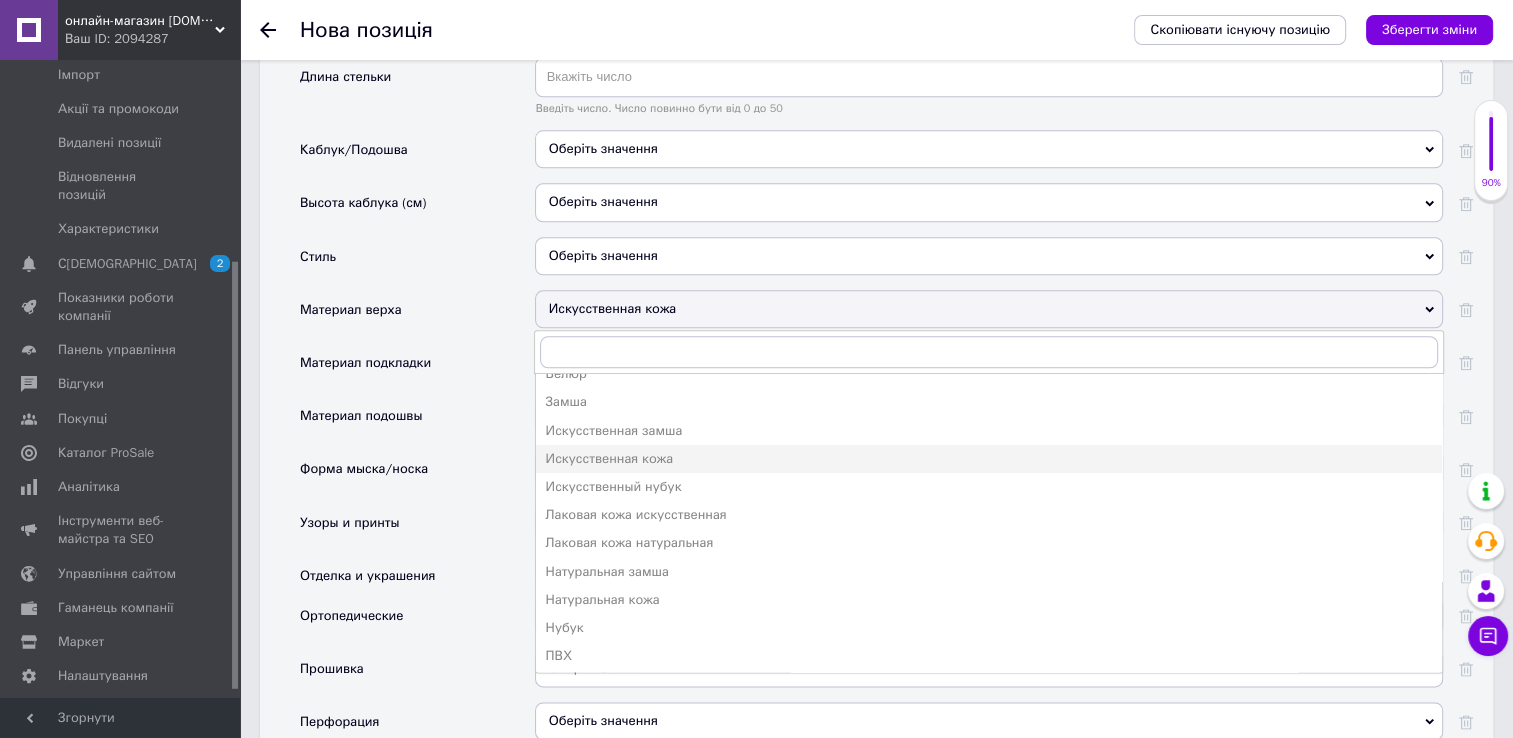 click on "Искусственная кожа" at bounding box center [989, 309] 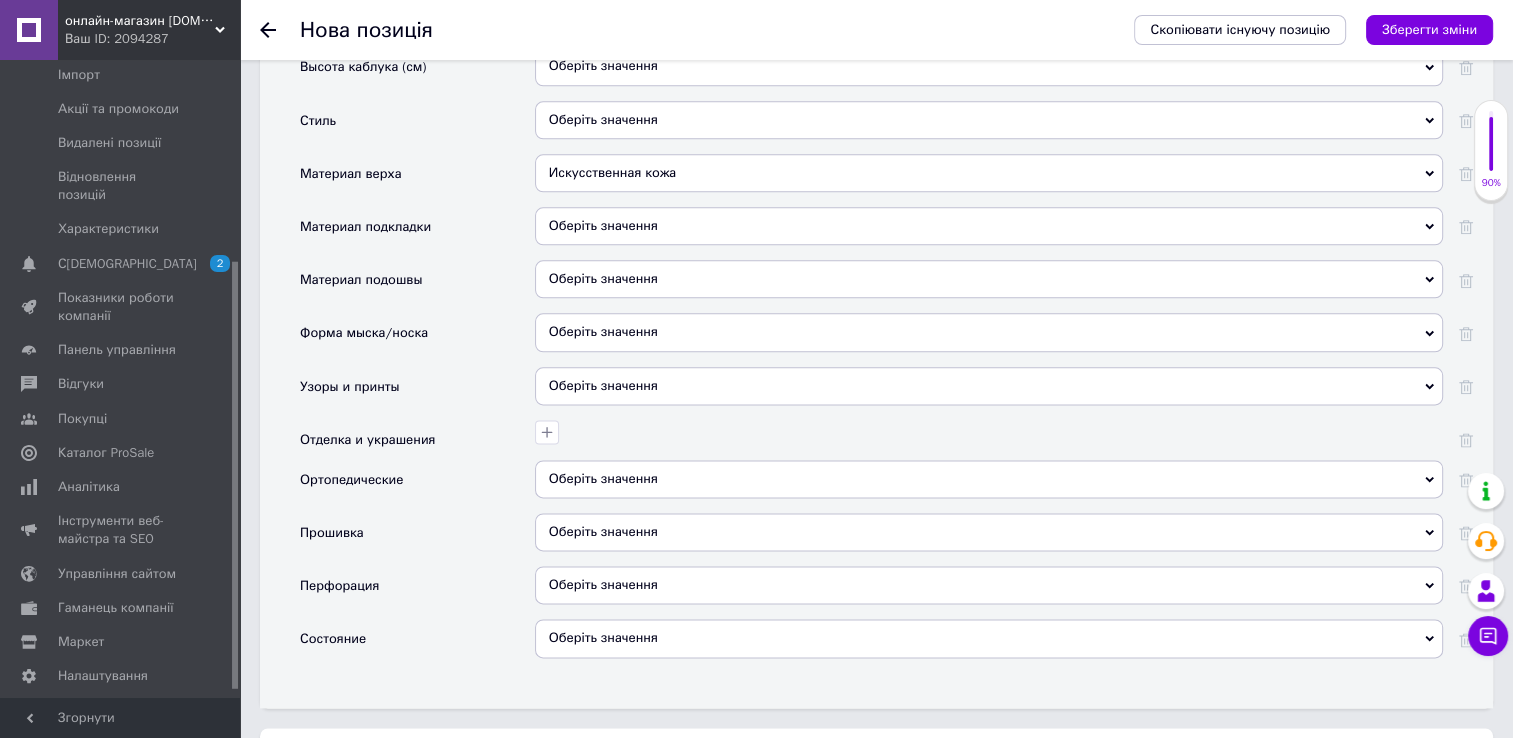 scroll, scrollTop: 2500, scrollLeft: 0, axis: vertical 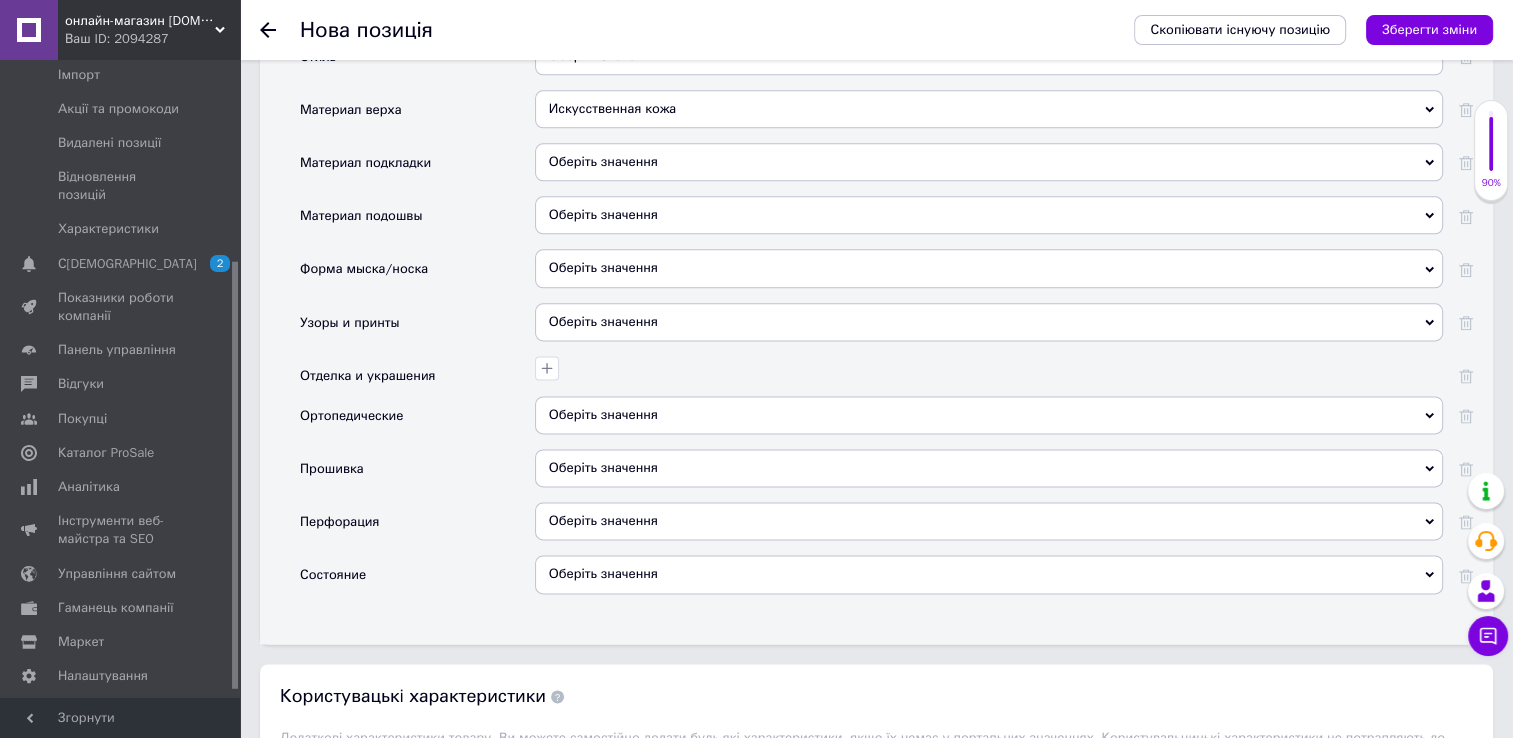 click on "Оберіть значення" at bounding box center (989, 322) 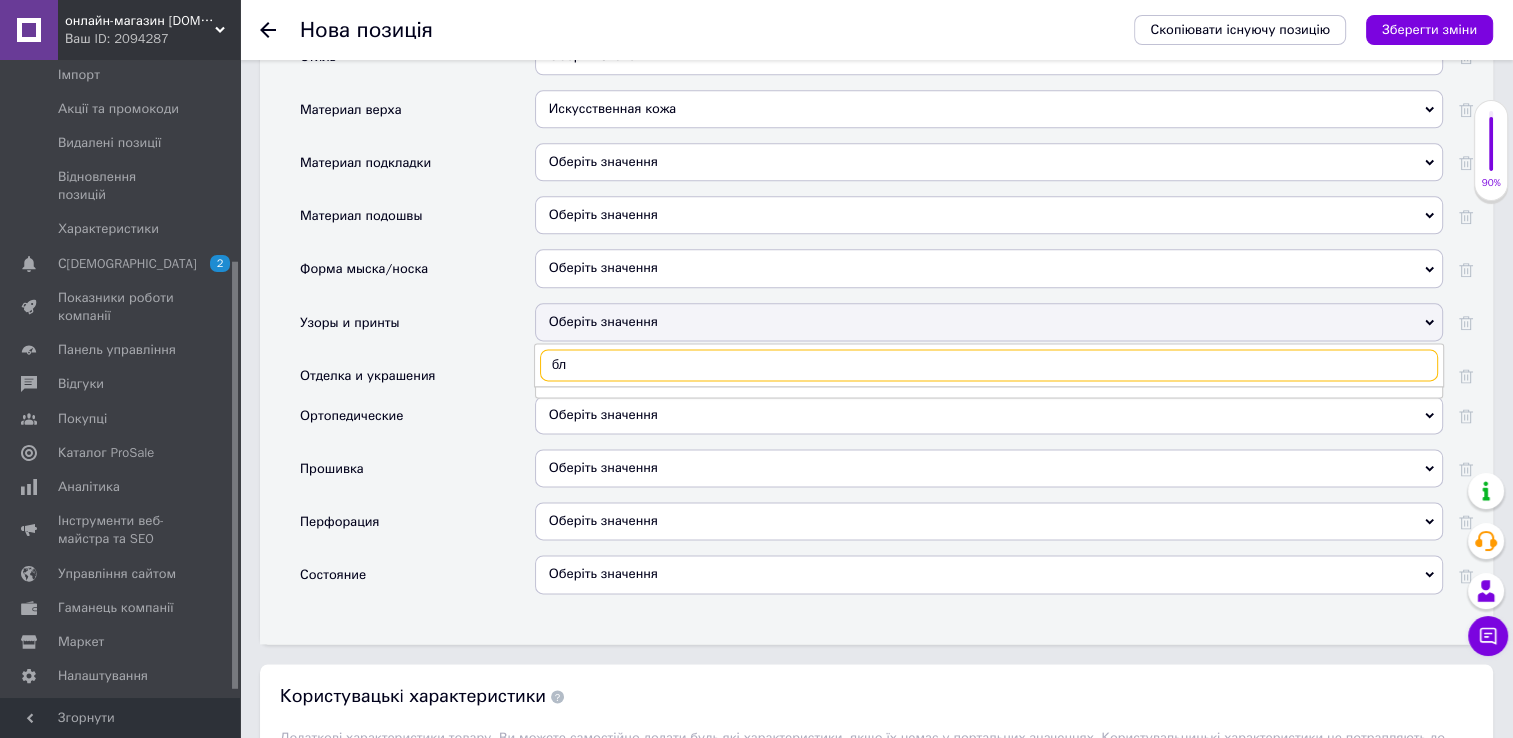 type on "б" 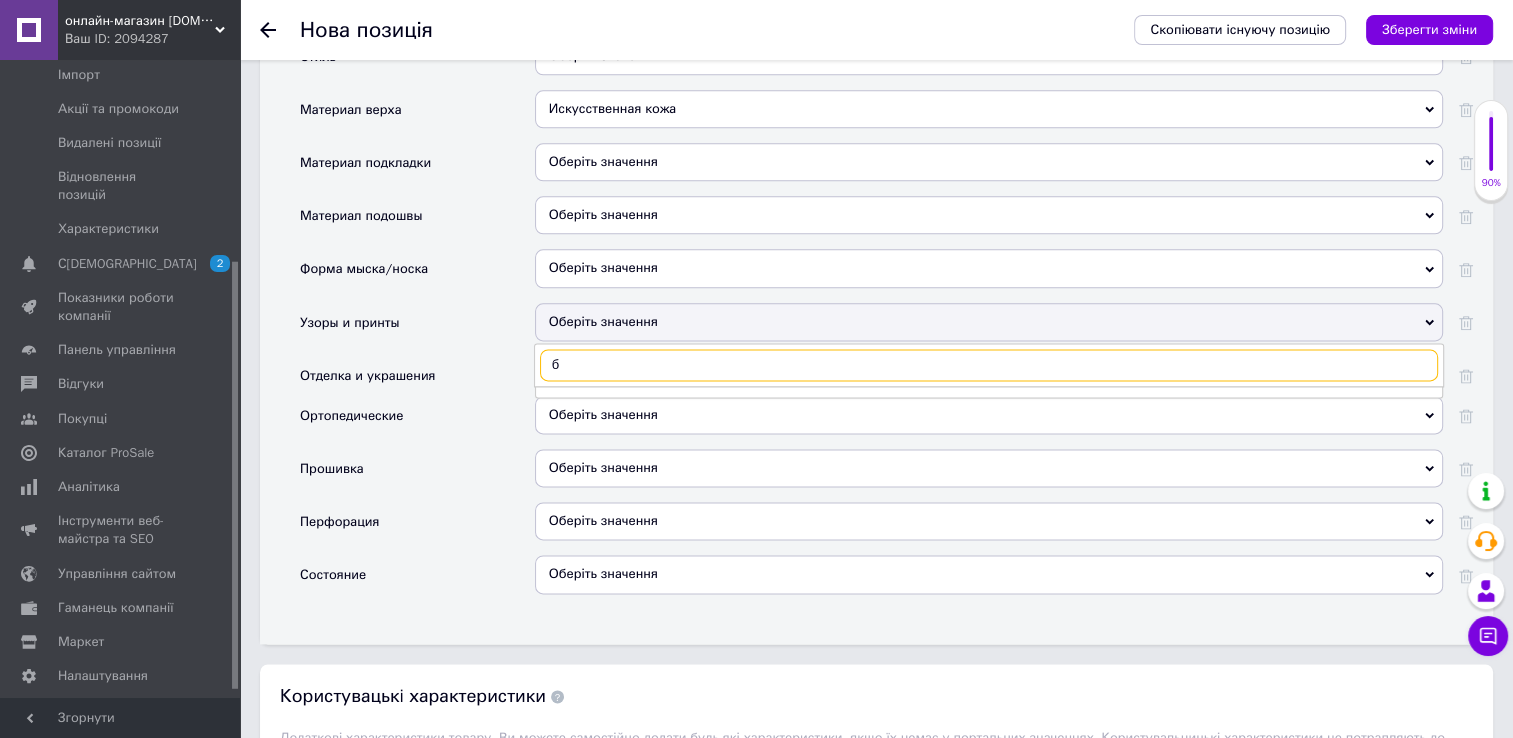 type 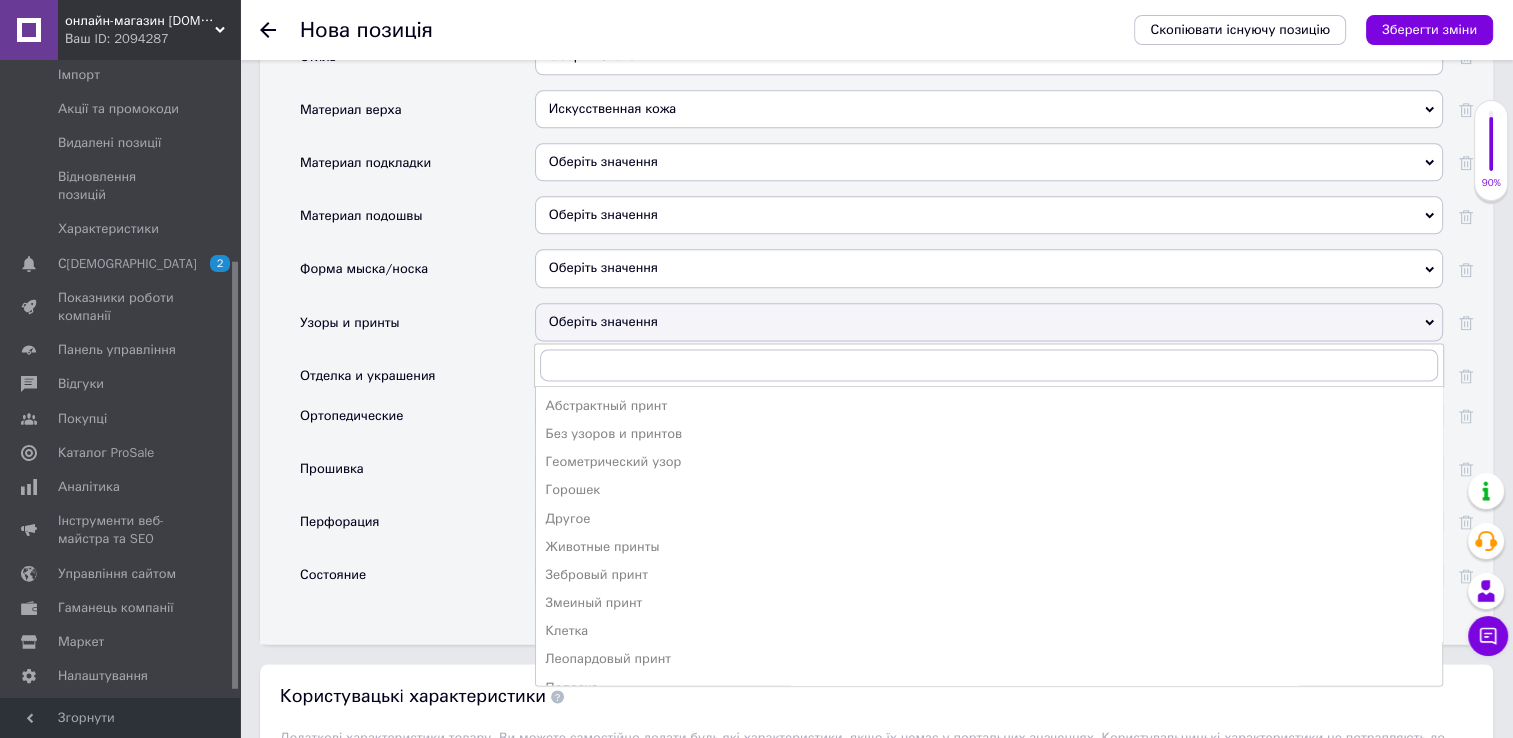 click on "Узоры и принты" at bounding box center [417, 329] 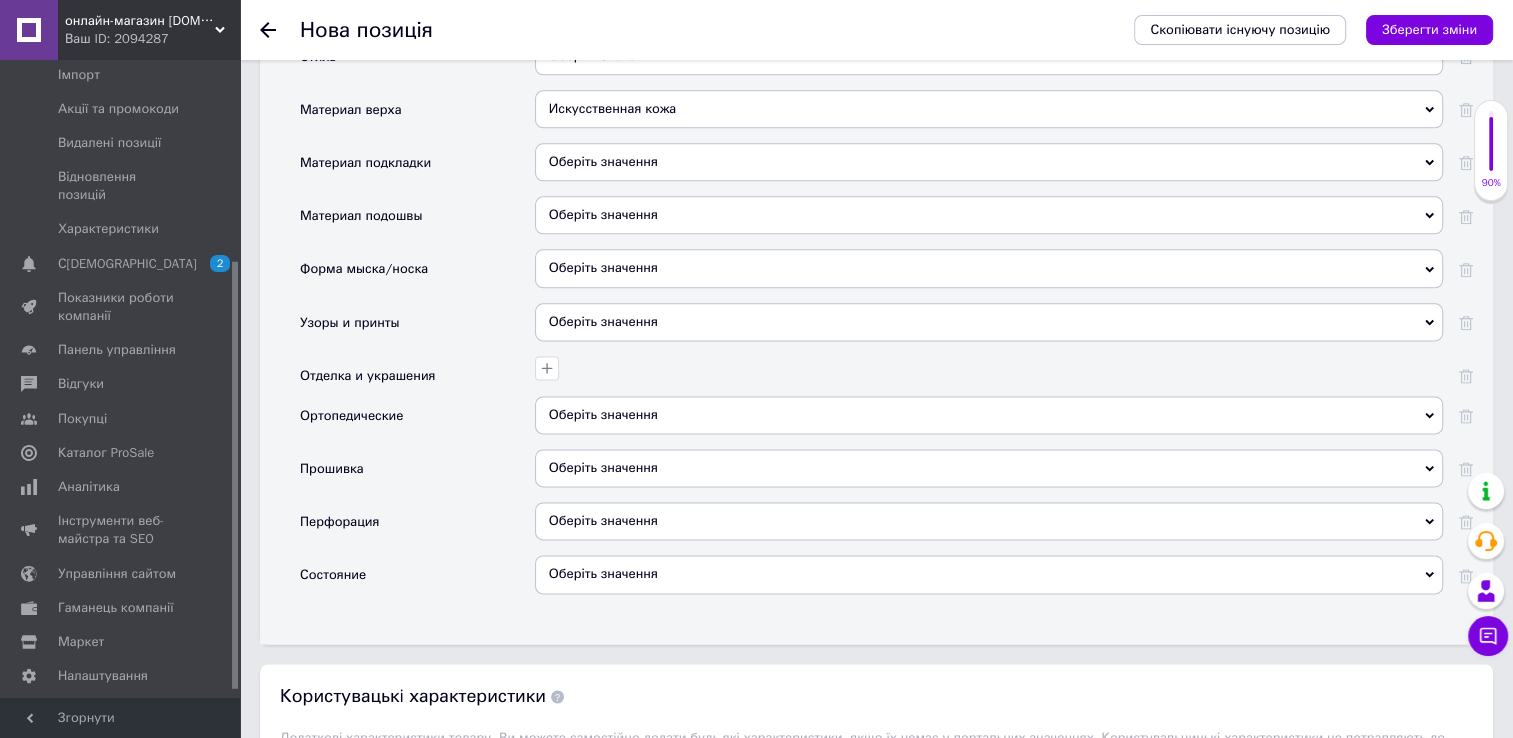 click on "Оберіть значення" at bounding box center (989, 574) 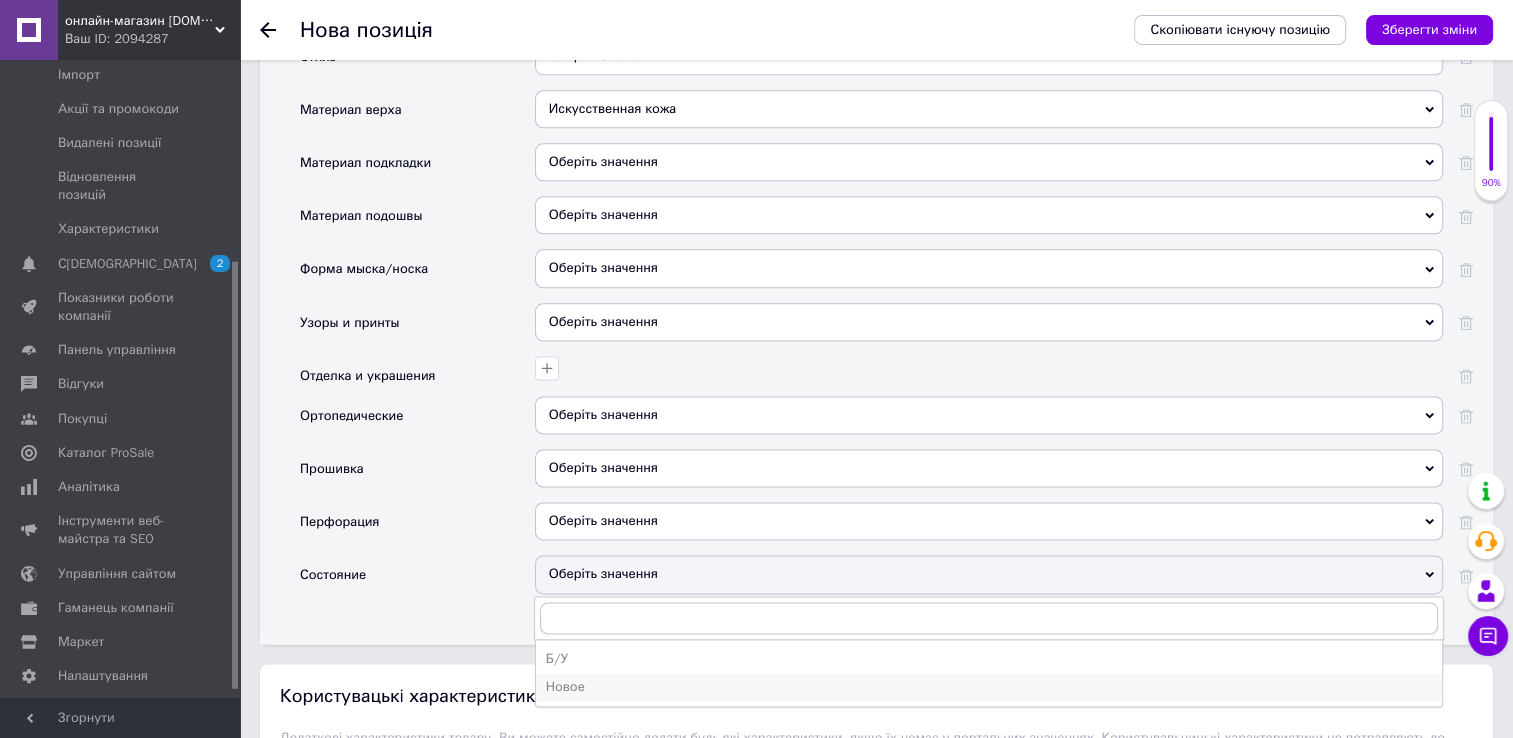 click on "Новое" at bounding box center [989, 687] 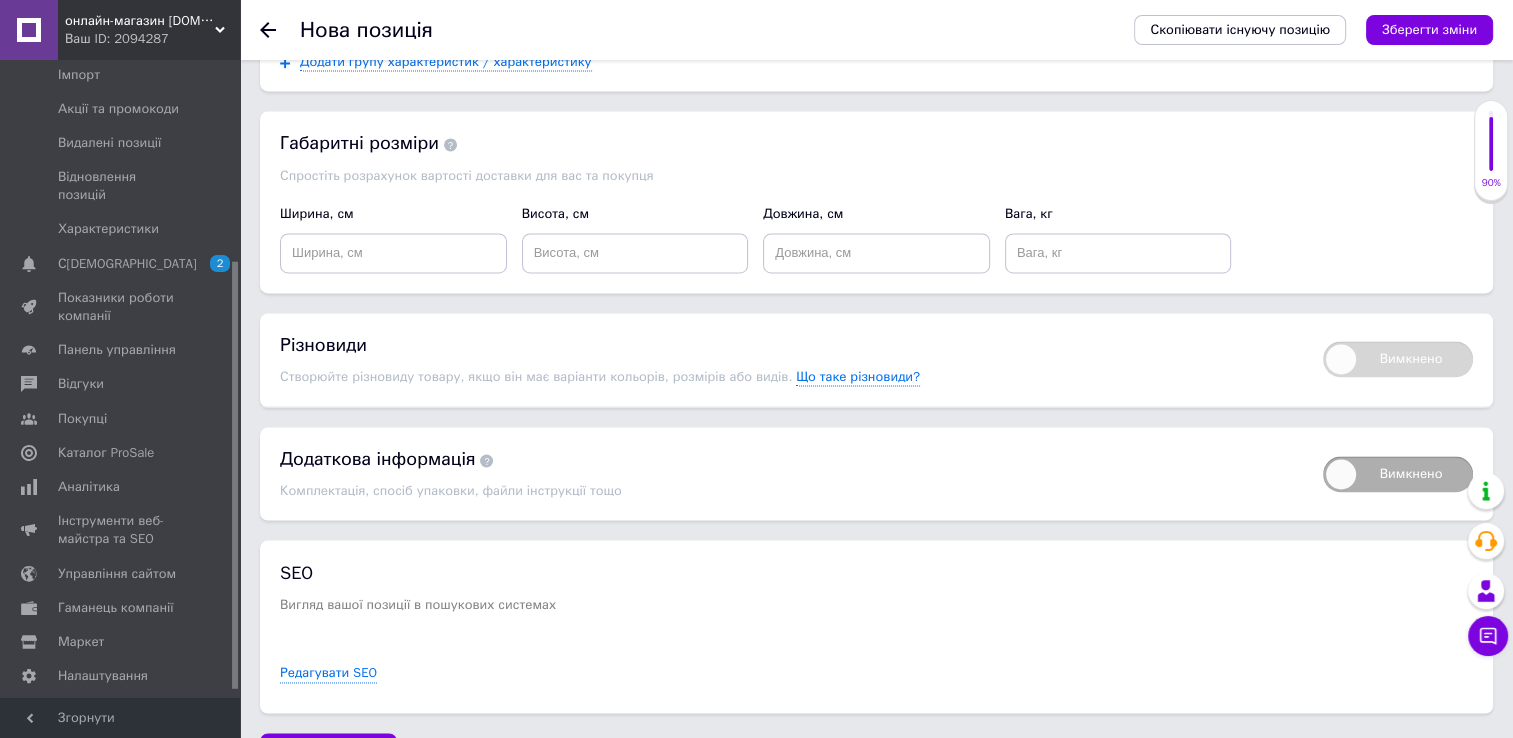 scroll, scrollTop: 3282, scrollLeft: 0, axis: vertical 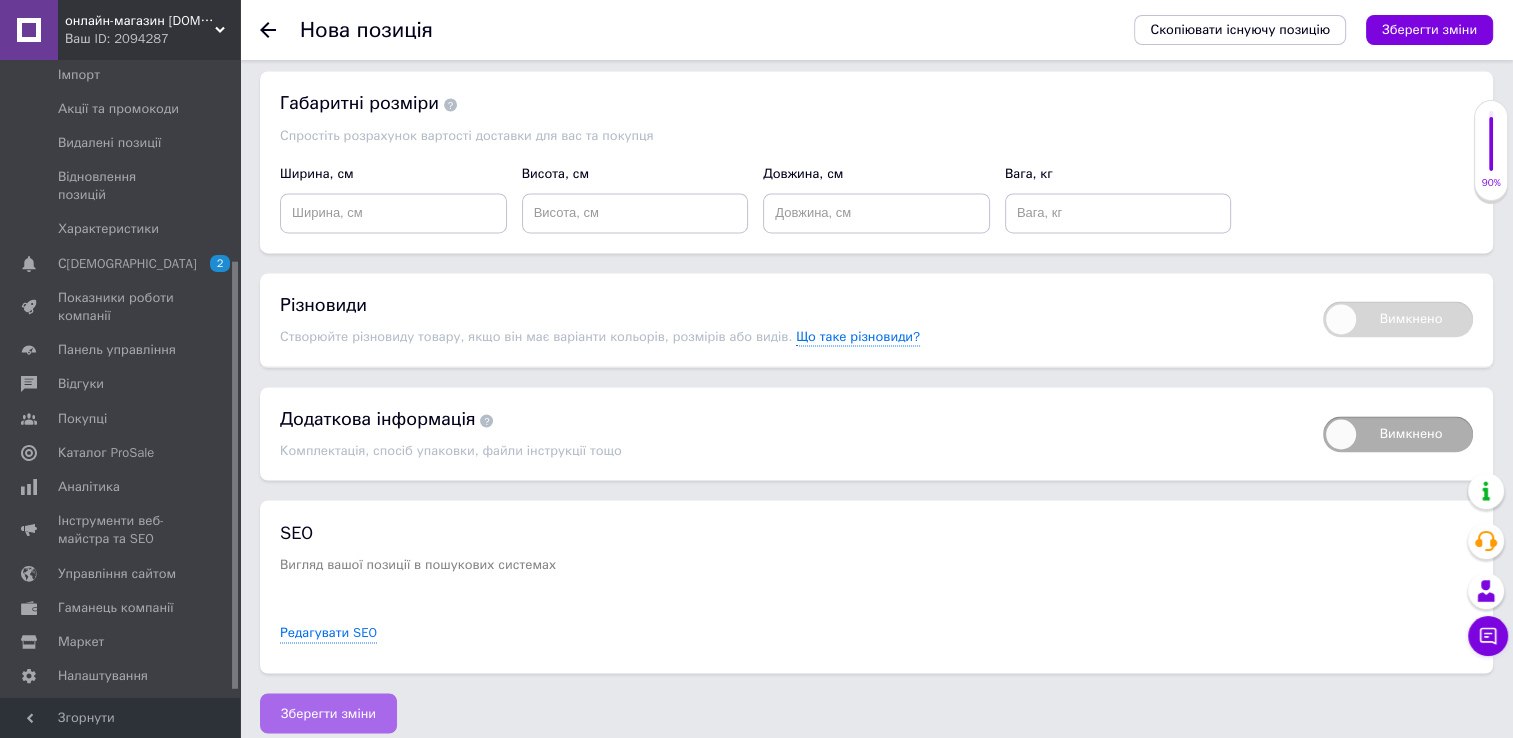 click on "Зберегти зміни" at bounding box center (328, 713) 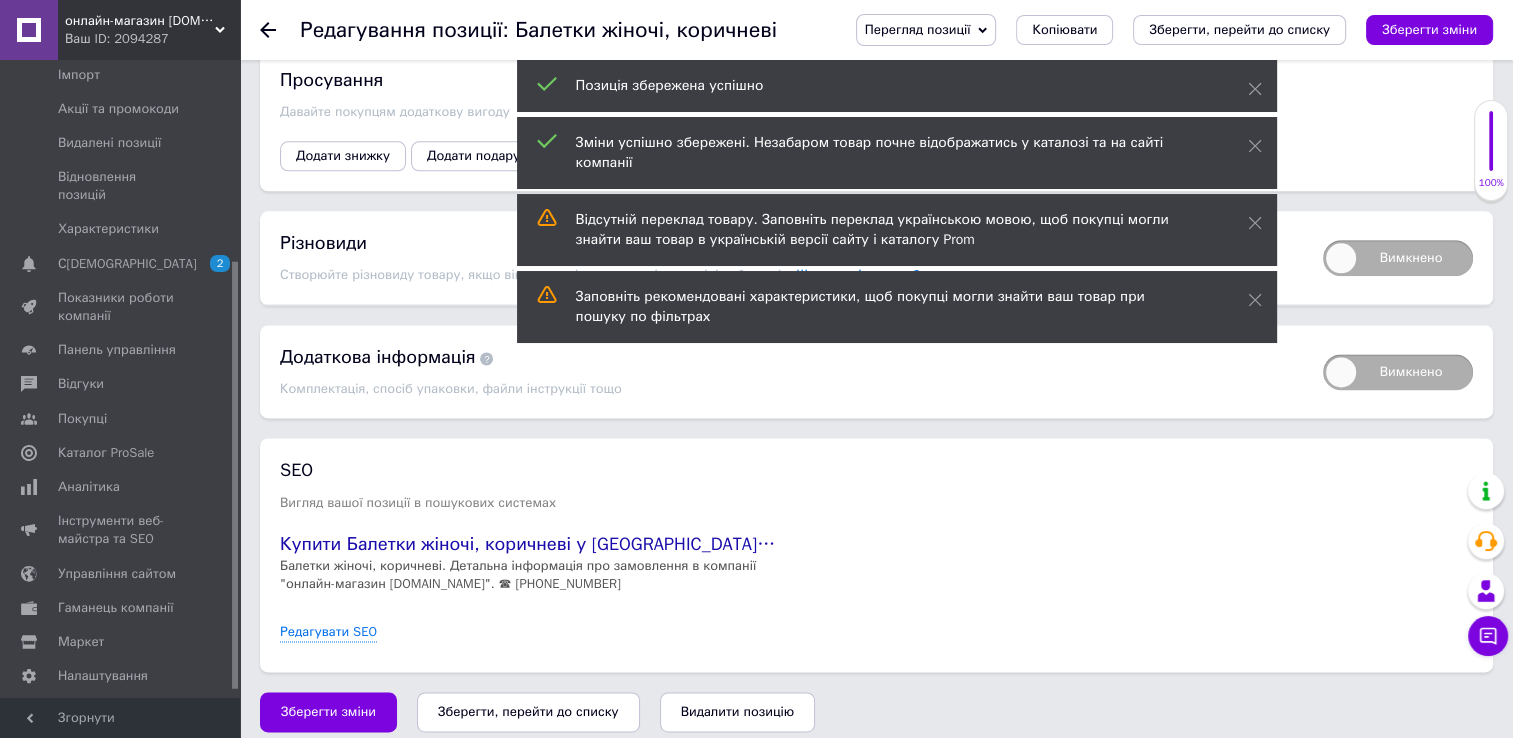 scroll, scrollTop: 2532, scrollLeft: 0, axis: vertical 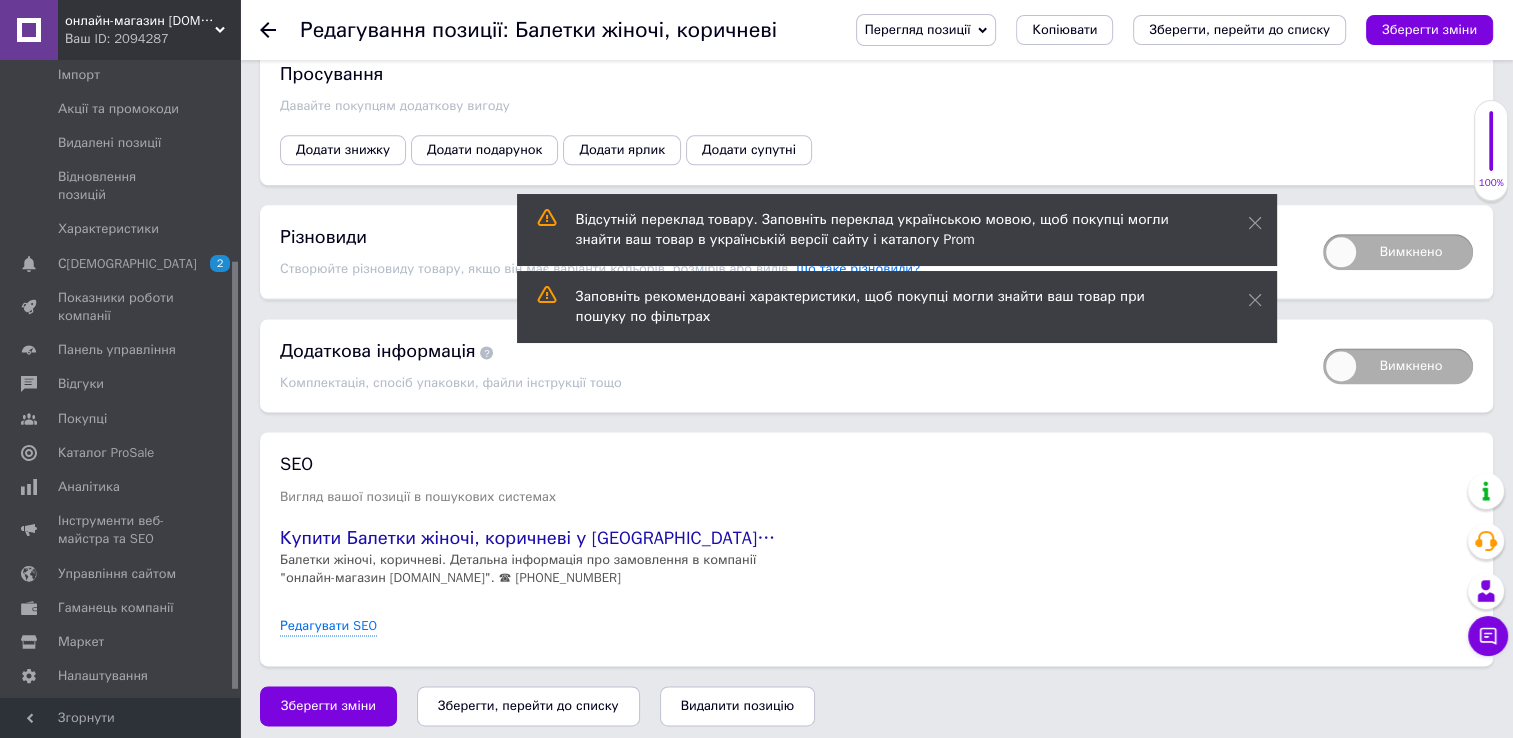 click on "Вимкнено" at bounding box center (1398, 252) 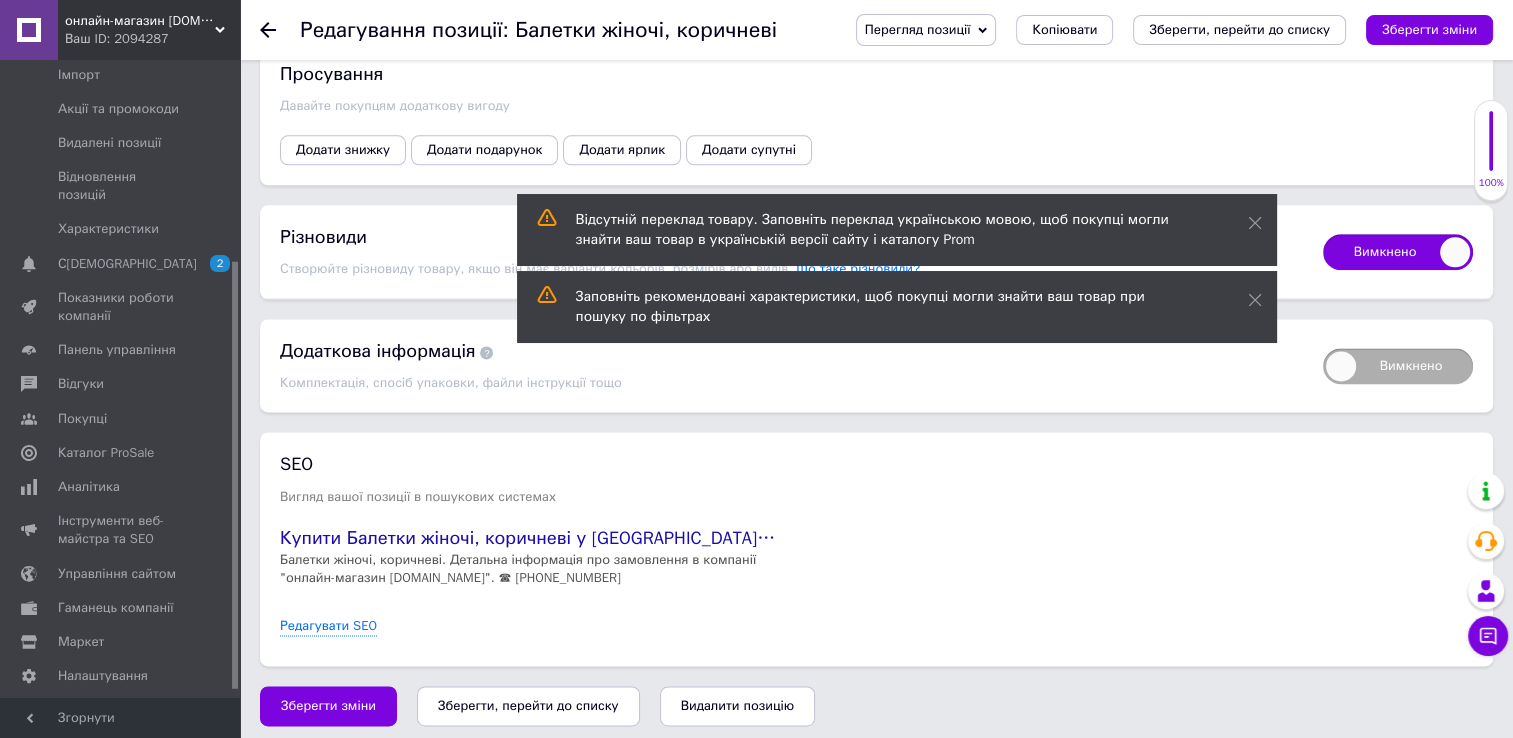 checkbox on "true" 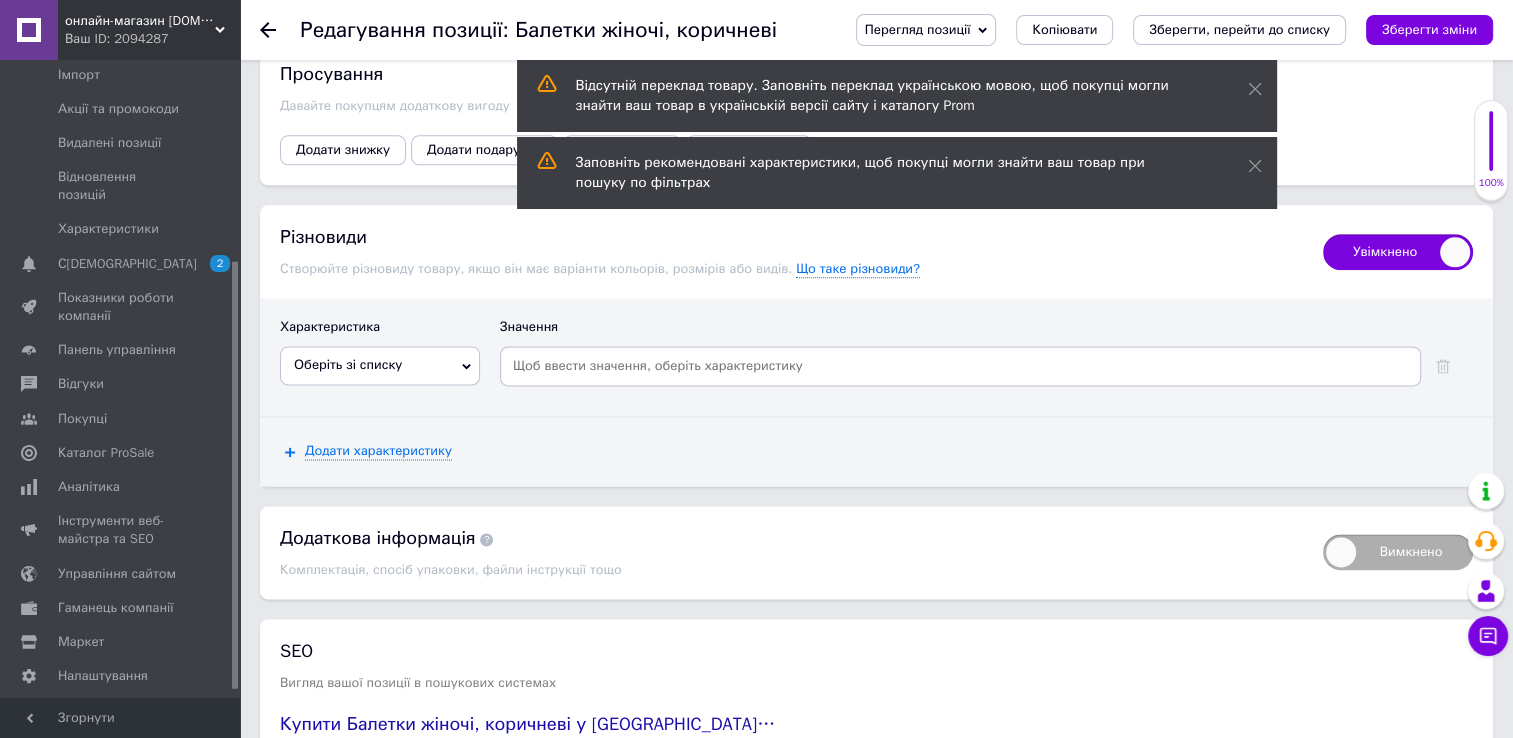 click on "Оберіть зі списку" at bounding box center (380, 365) 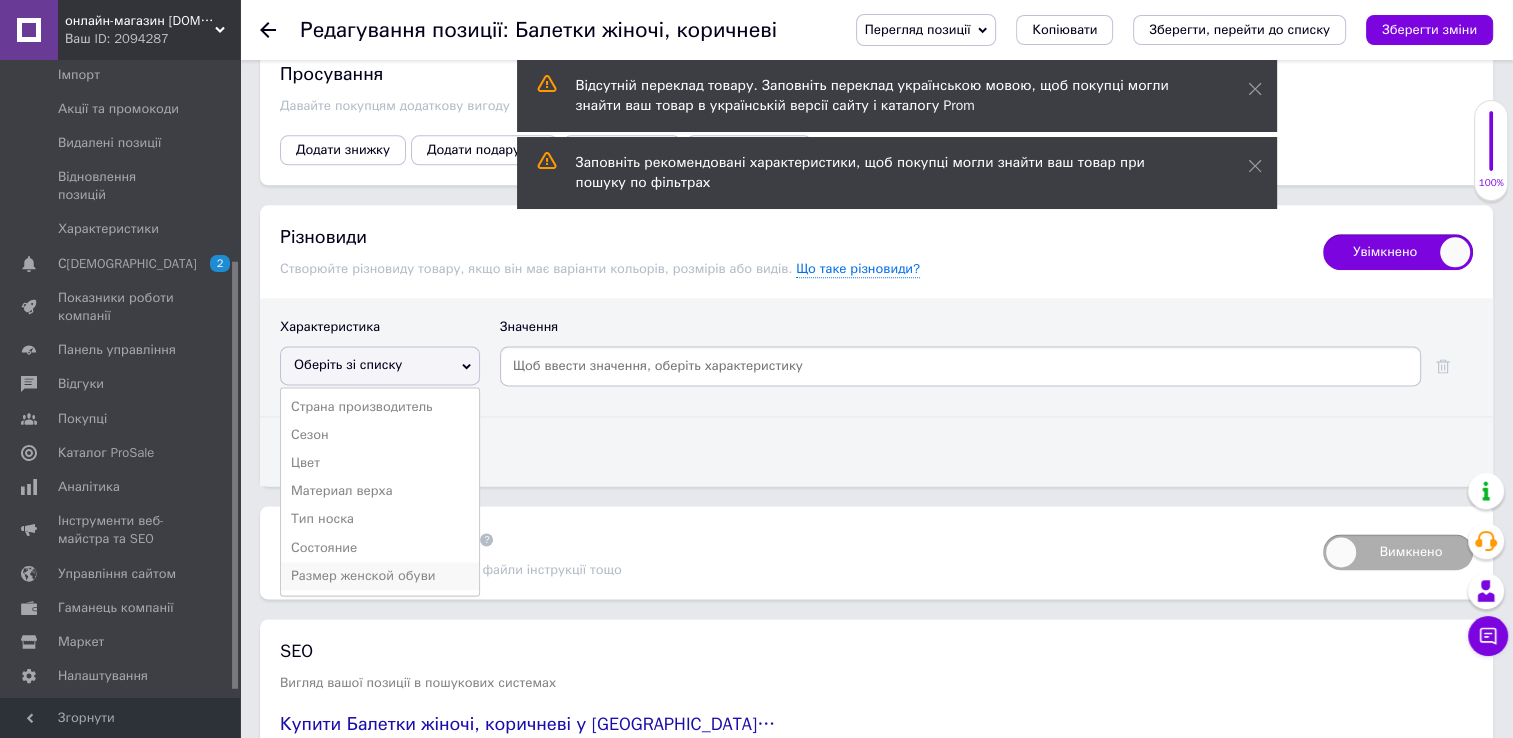 click on "Размер женской обуви" at bounding box center (380, 576) 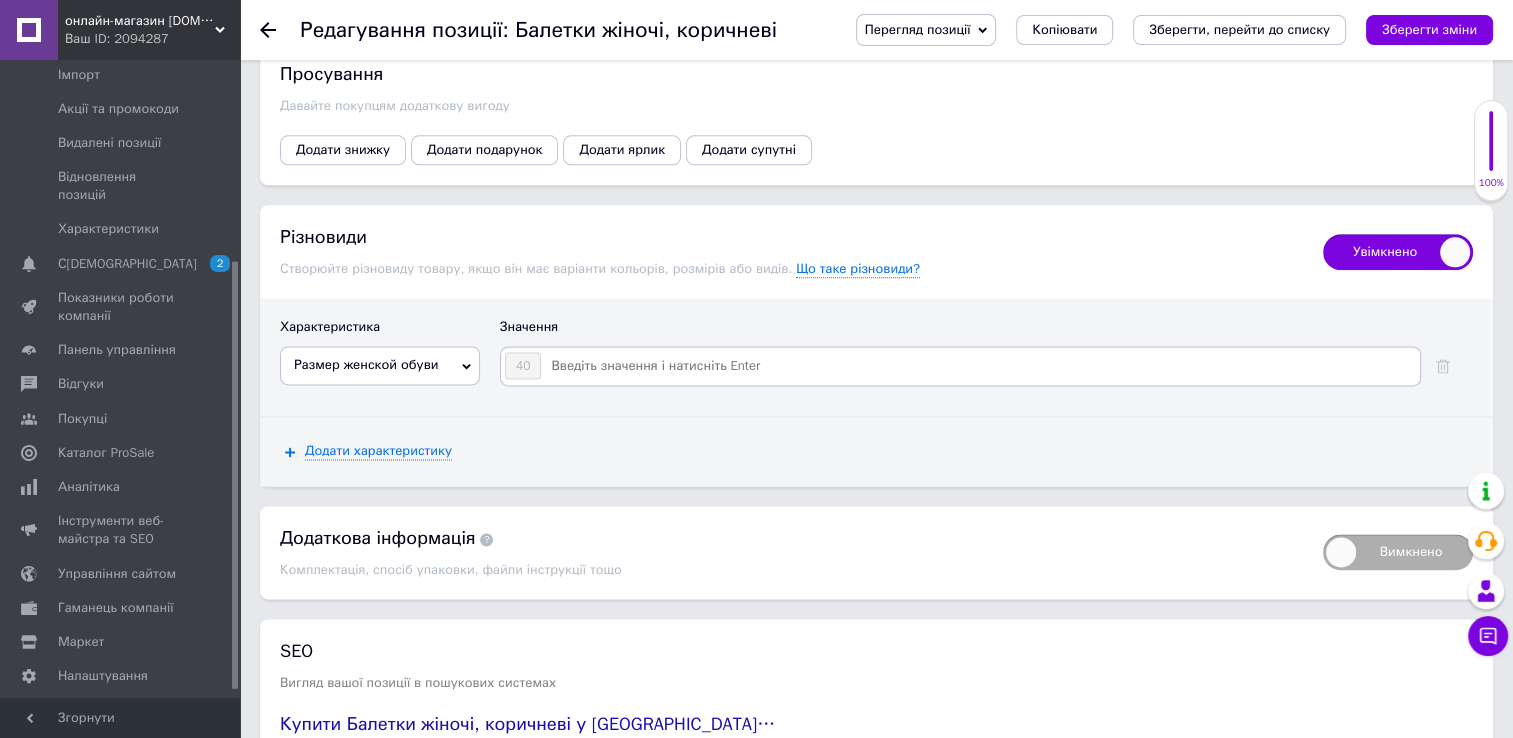 click at bounding box center [979, 366] 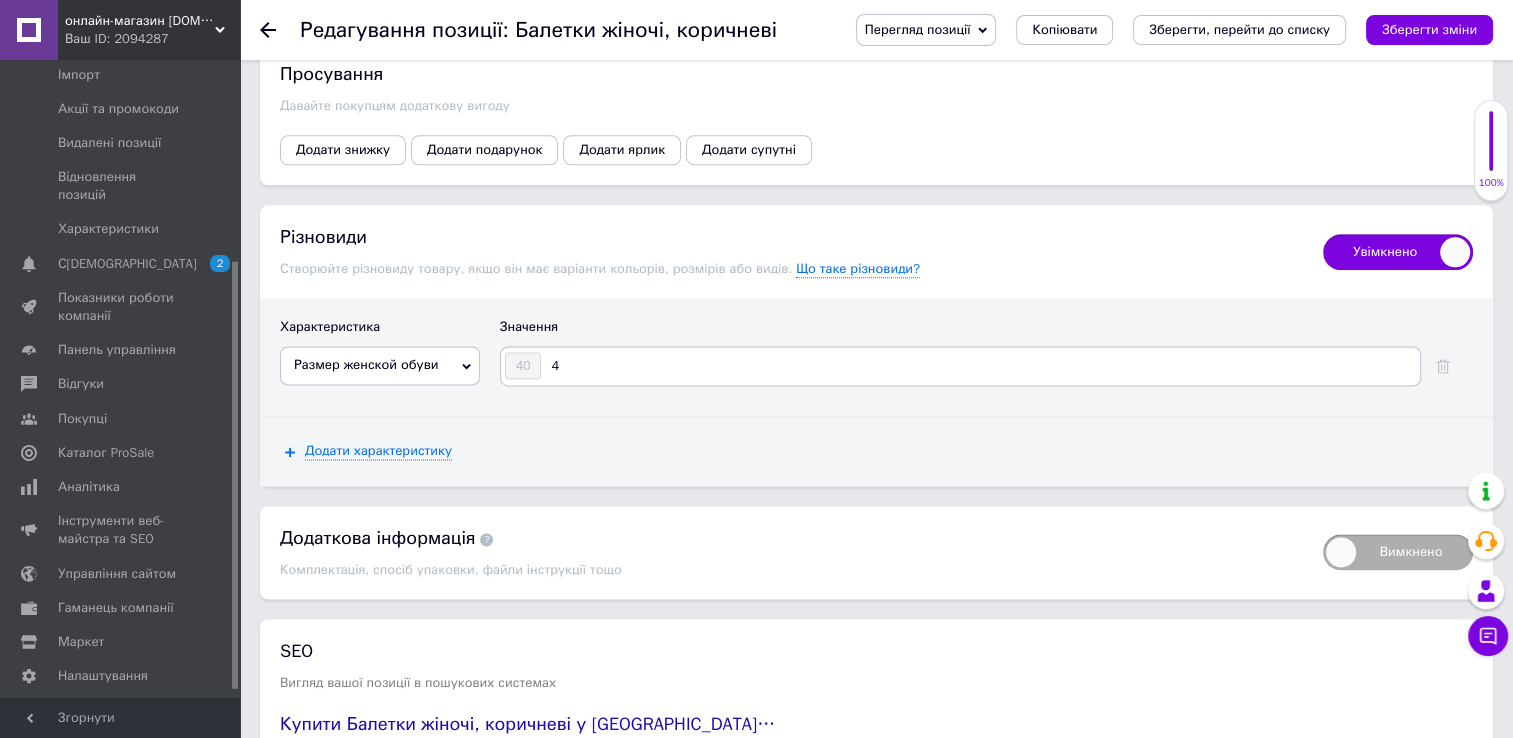 type on "41" 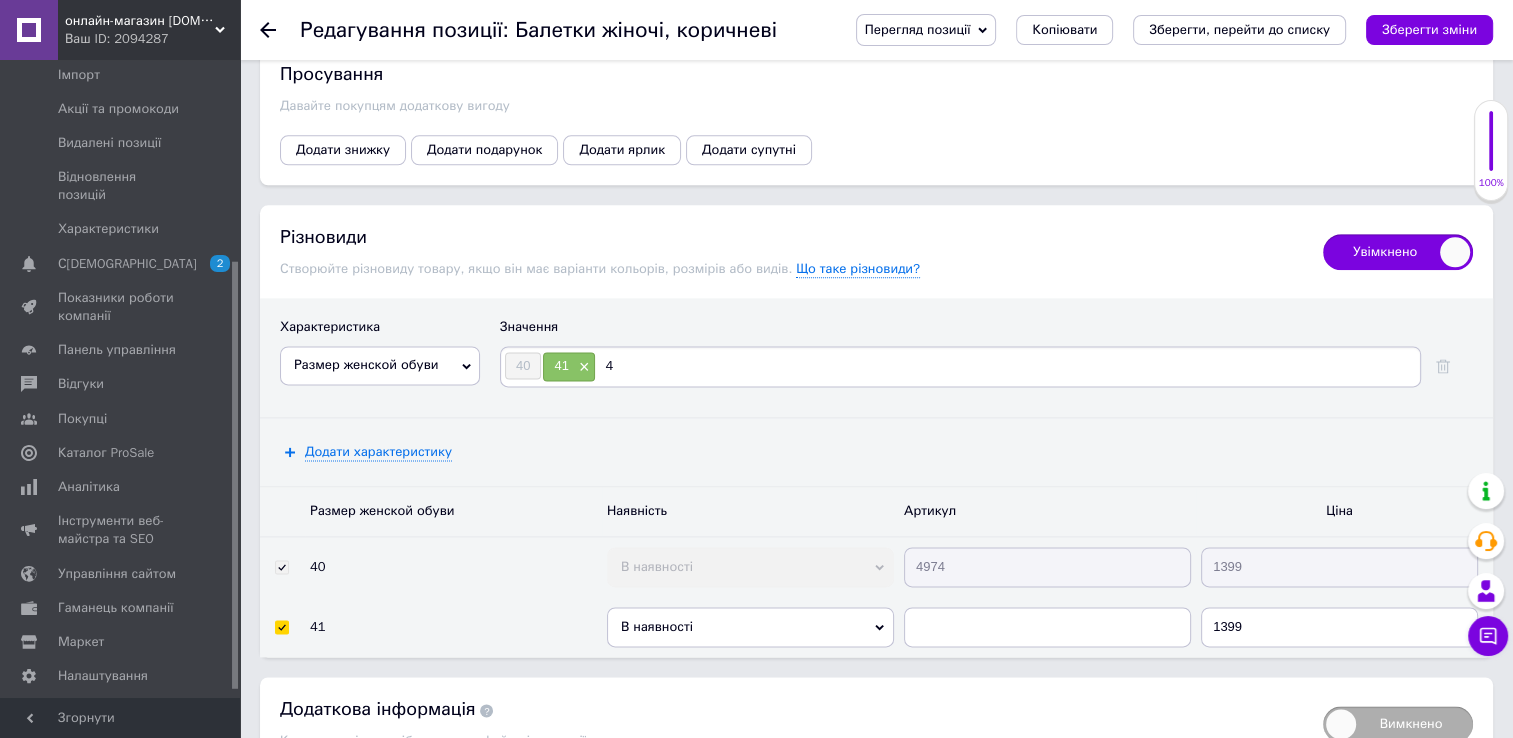 type on "42" 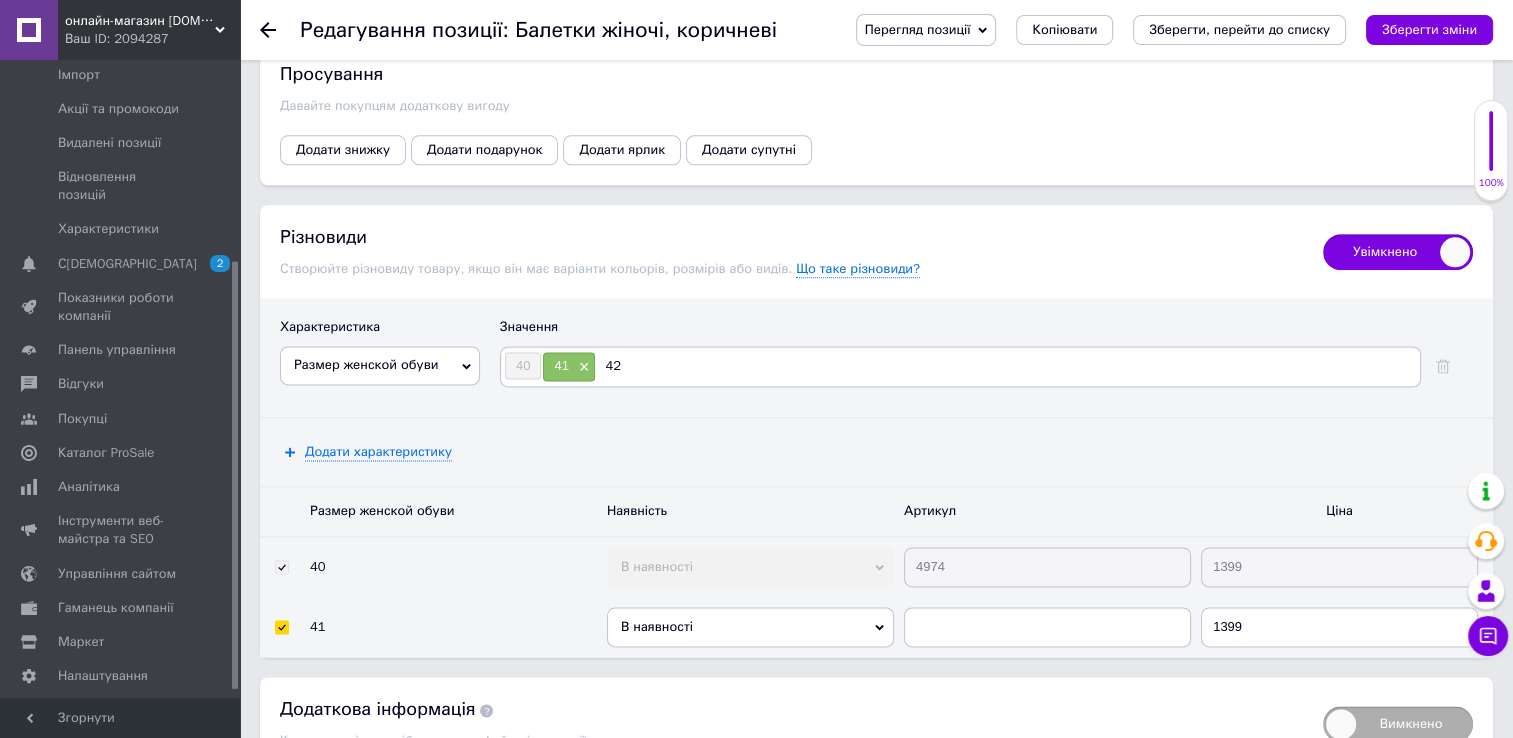 type 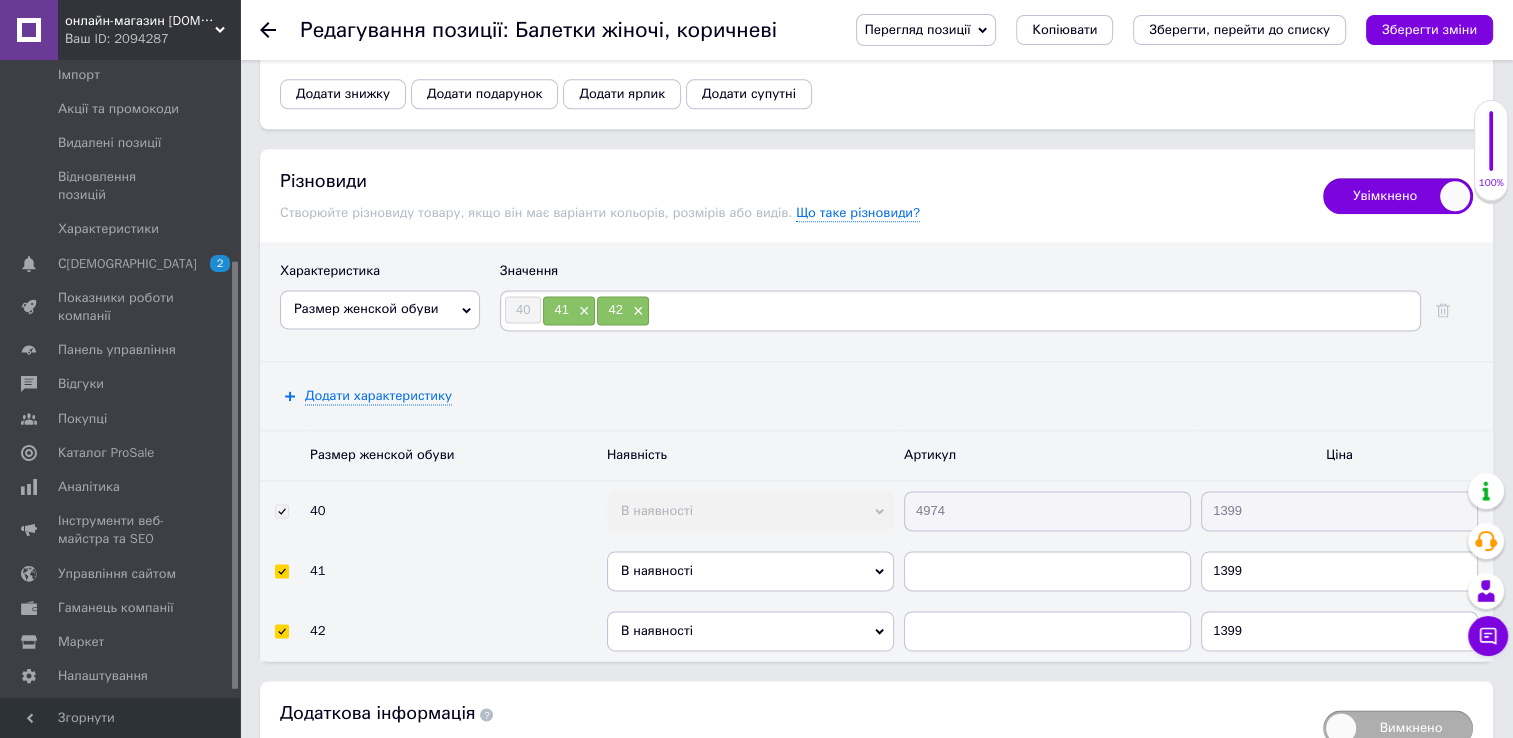 scroll, scrollTop: 2632, scrollLeft: 0, axis: vertical 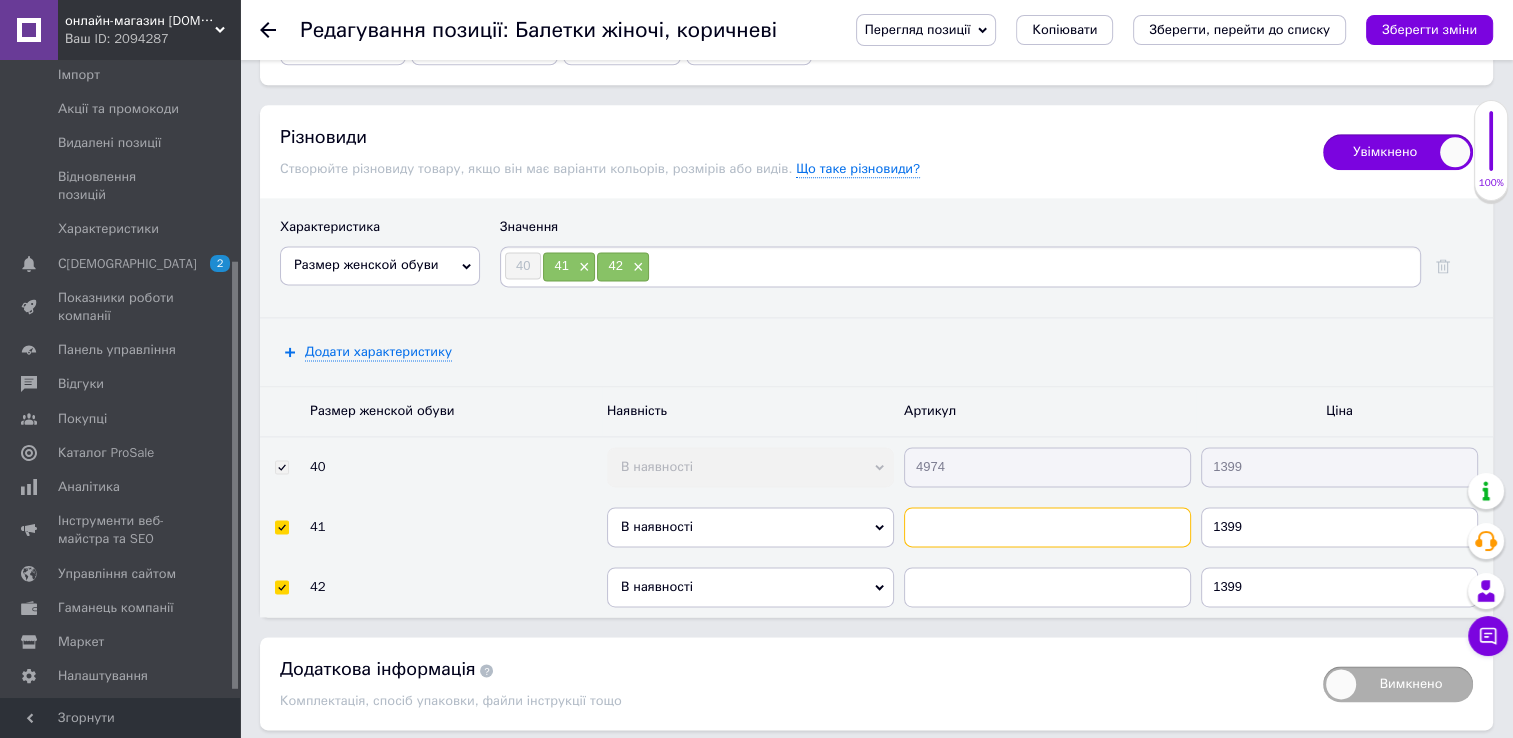 click at bounding box center [1047, 527] 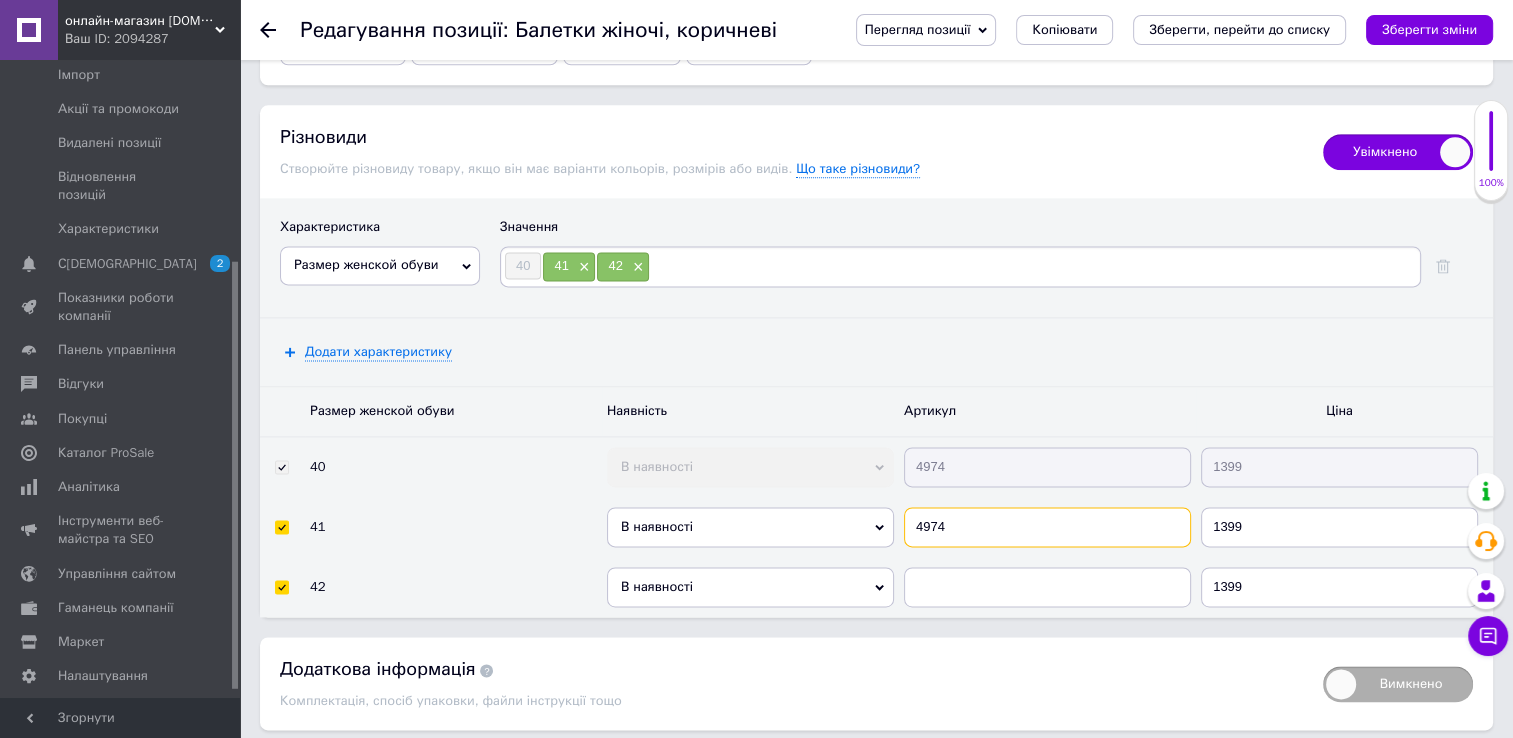 type on "4974" 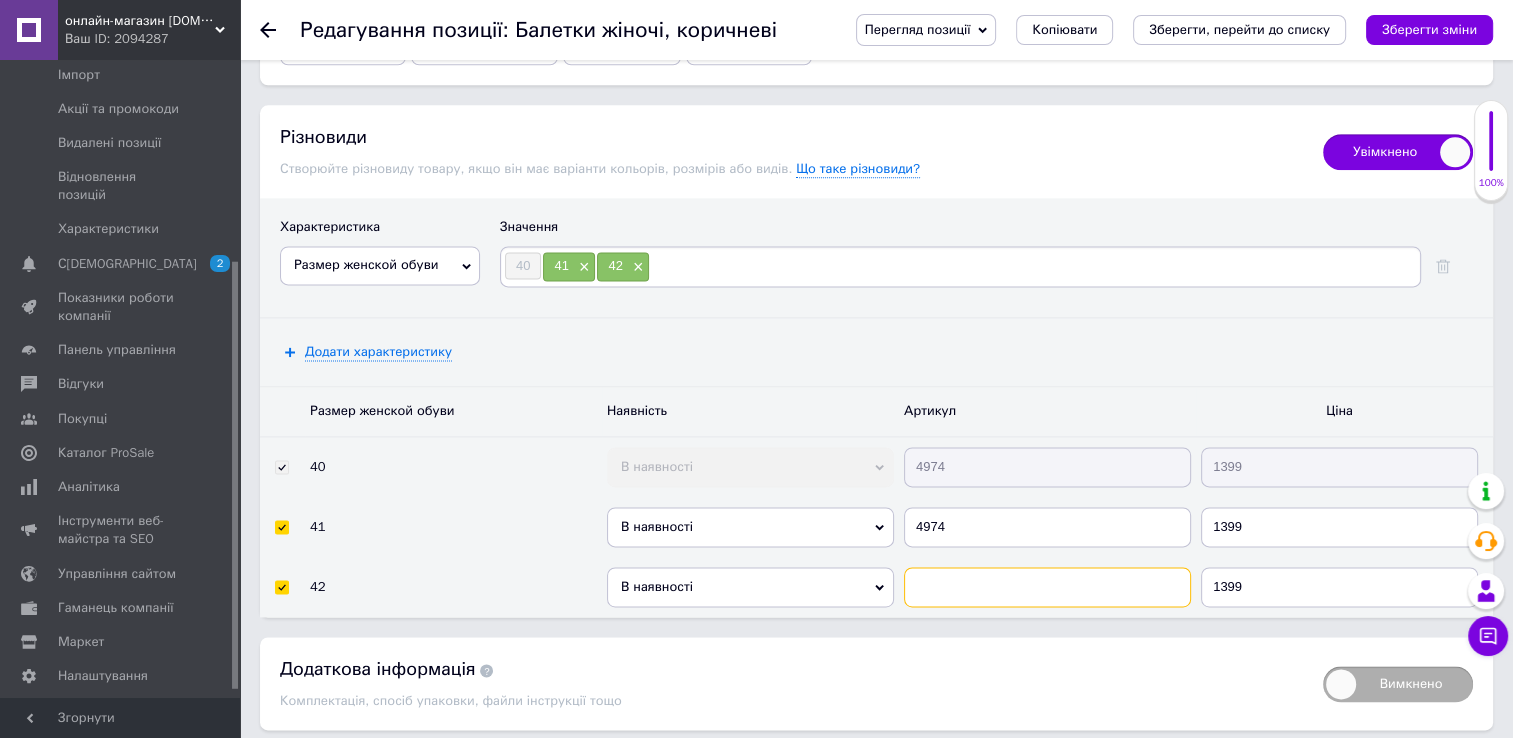 click at bounding box center (1047, 587) 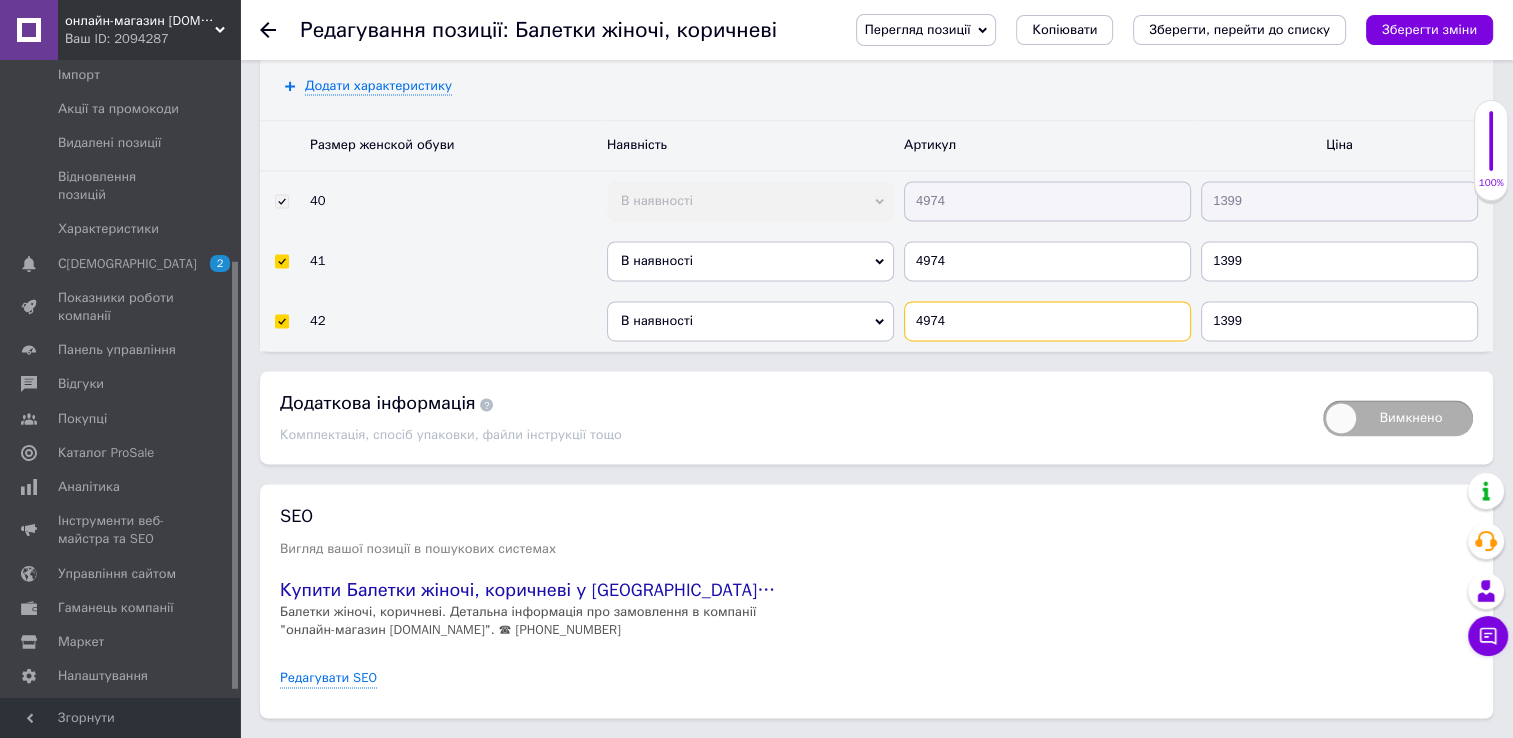 scroll, scrollTop: 2932, scrollLeft: 0, axis: vertical 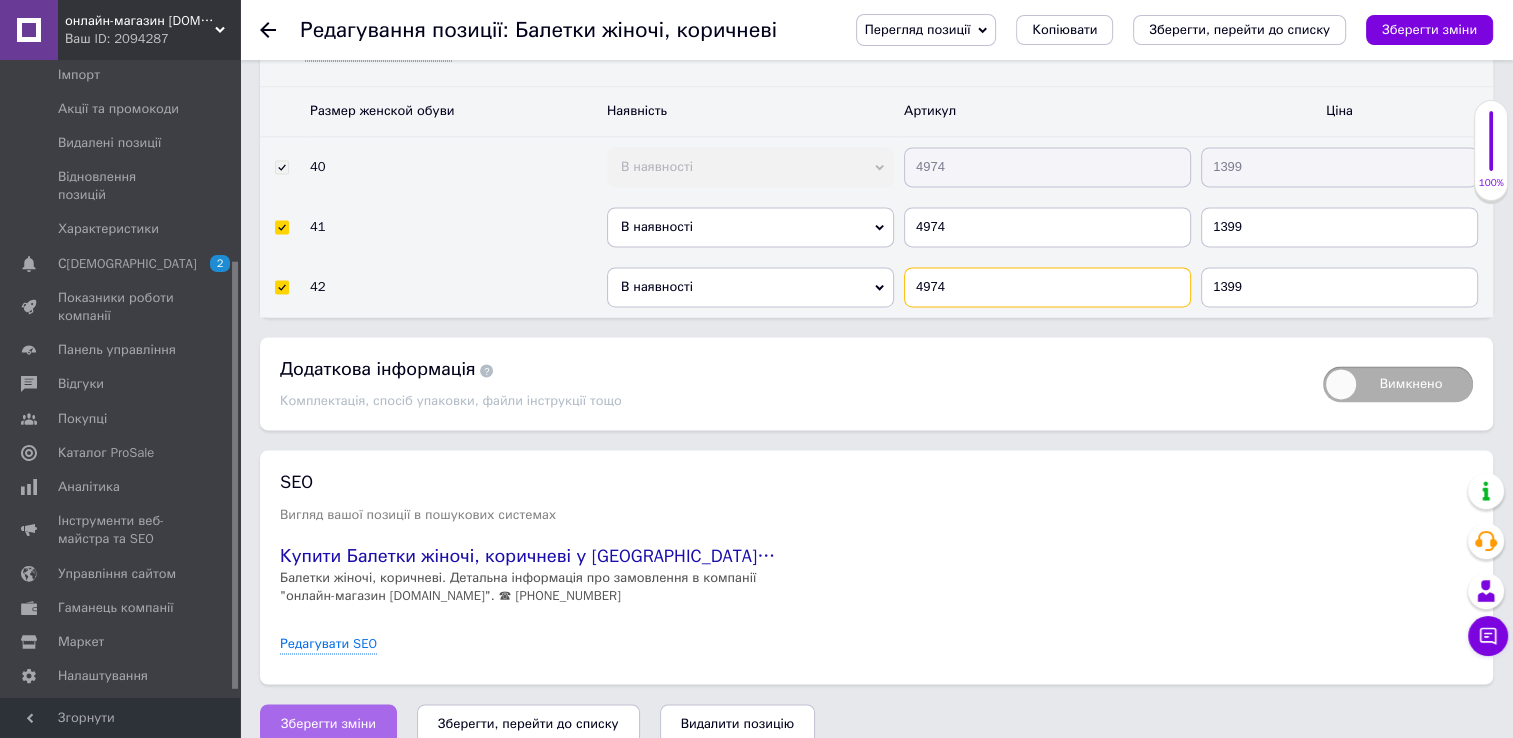 type on "4974" 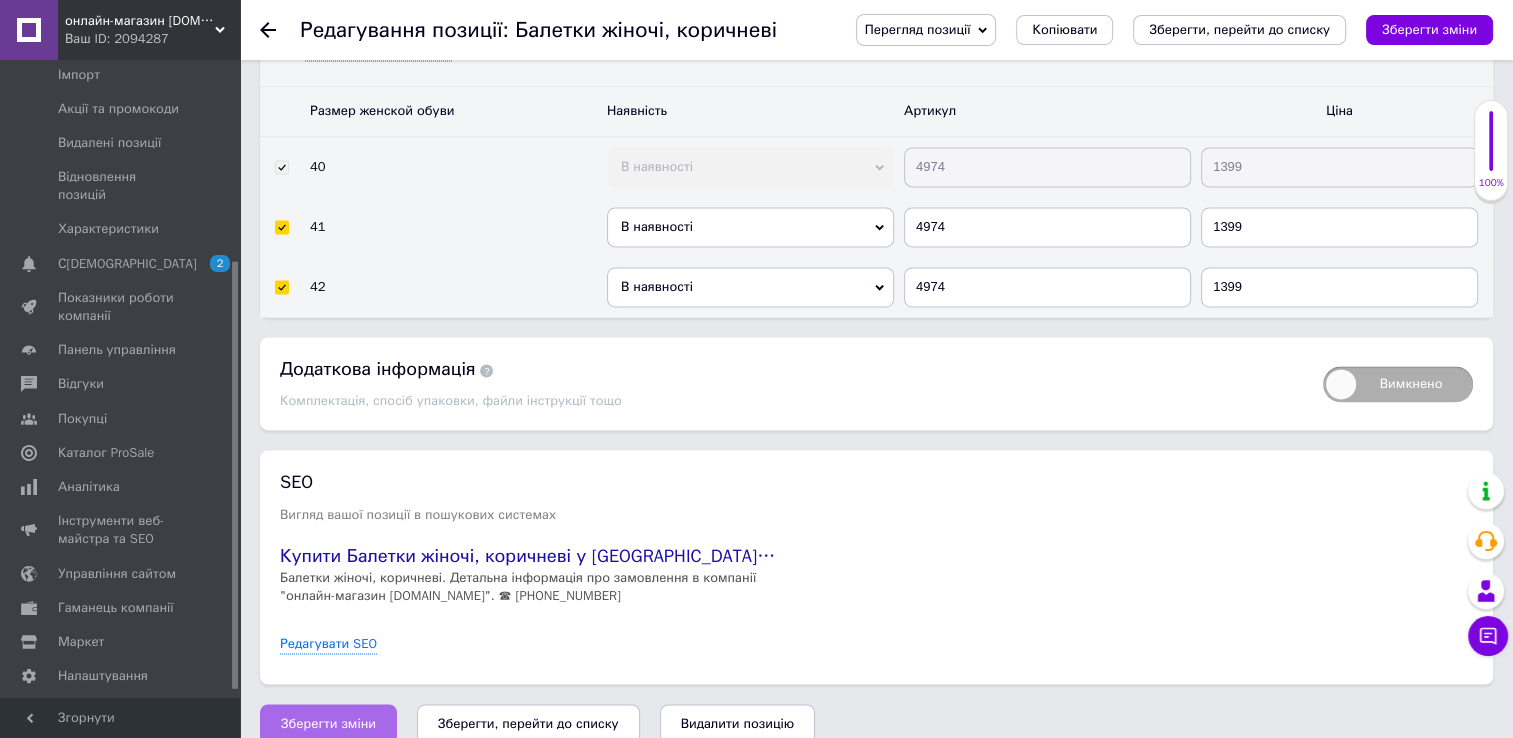 click on "Зберегти зміни" at bounding box center [328, 724] 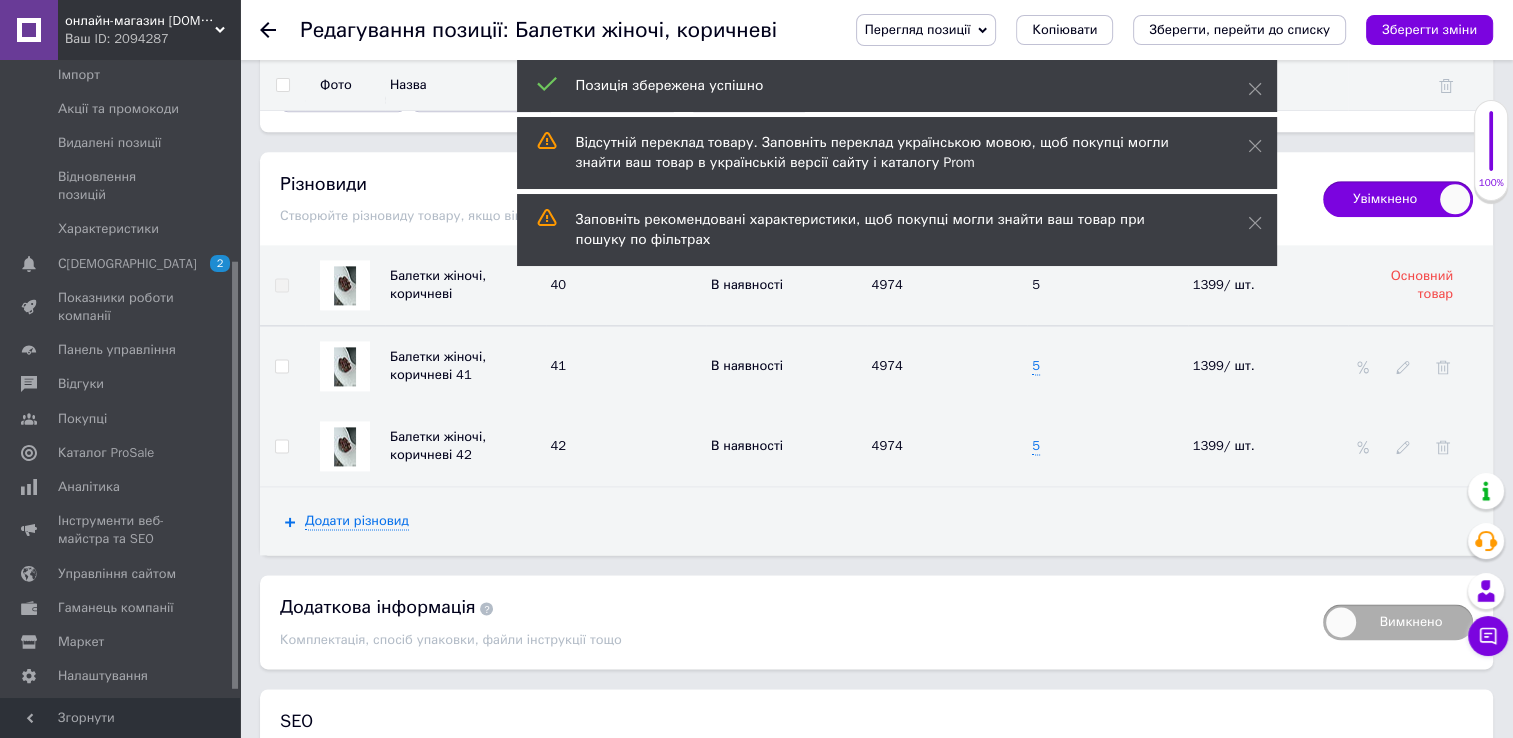 scroll, scrollTop: 2541, scrollLeft: 0, axis: vertical 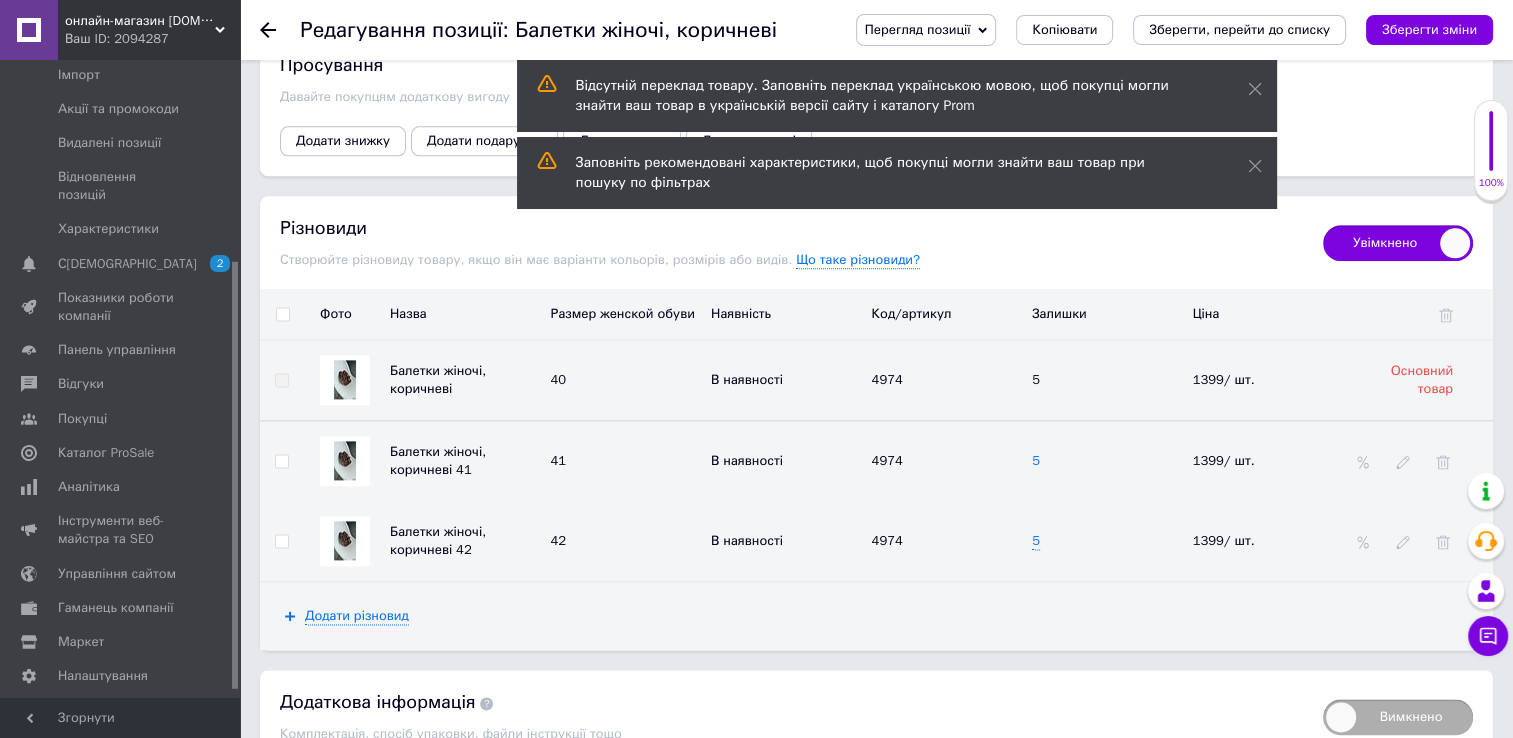 click on "5" at bounding box center (1036, 461) 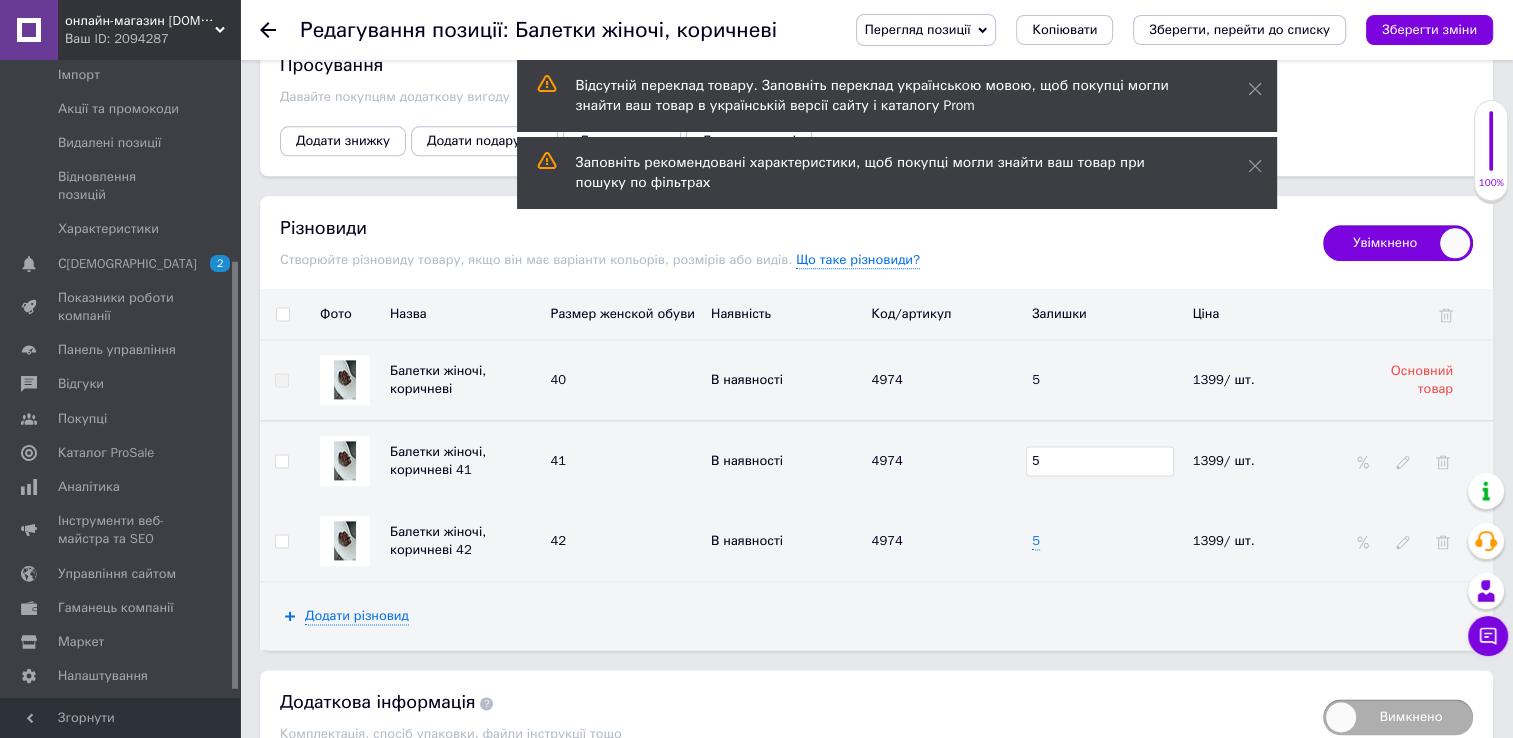 click on "5" at bounding box center [1100, 461] 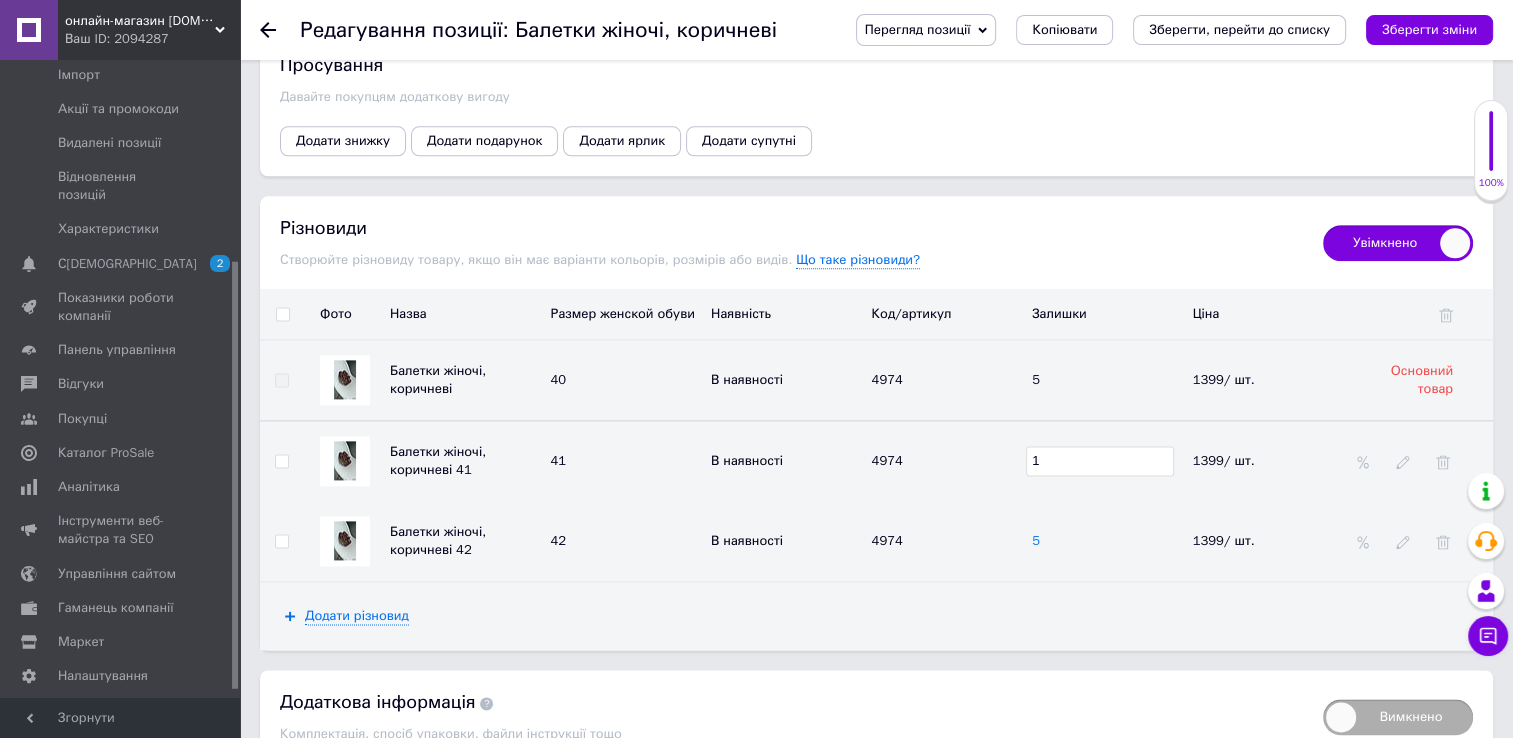 type on "1" 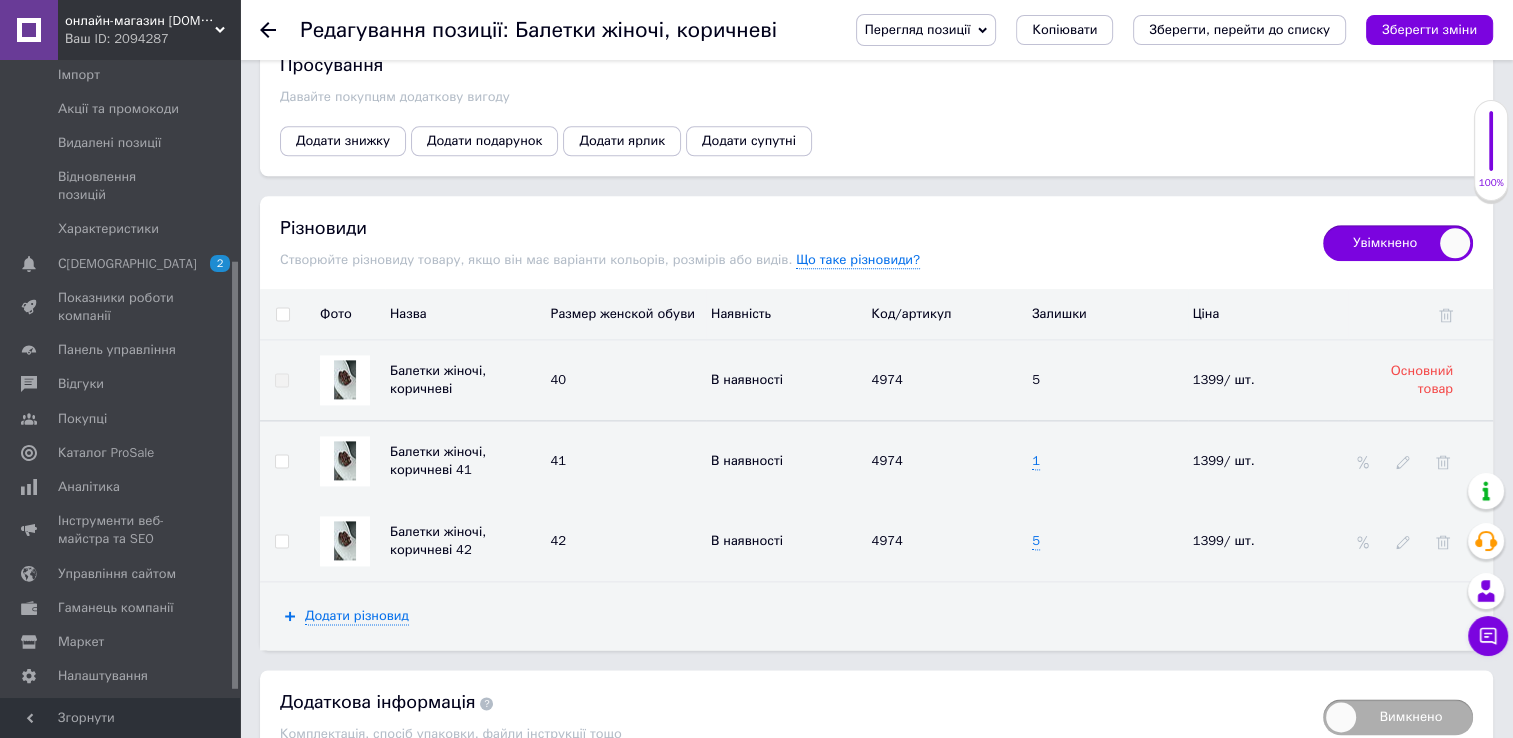 click on "5" at bounding box center (1107, 541) 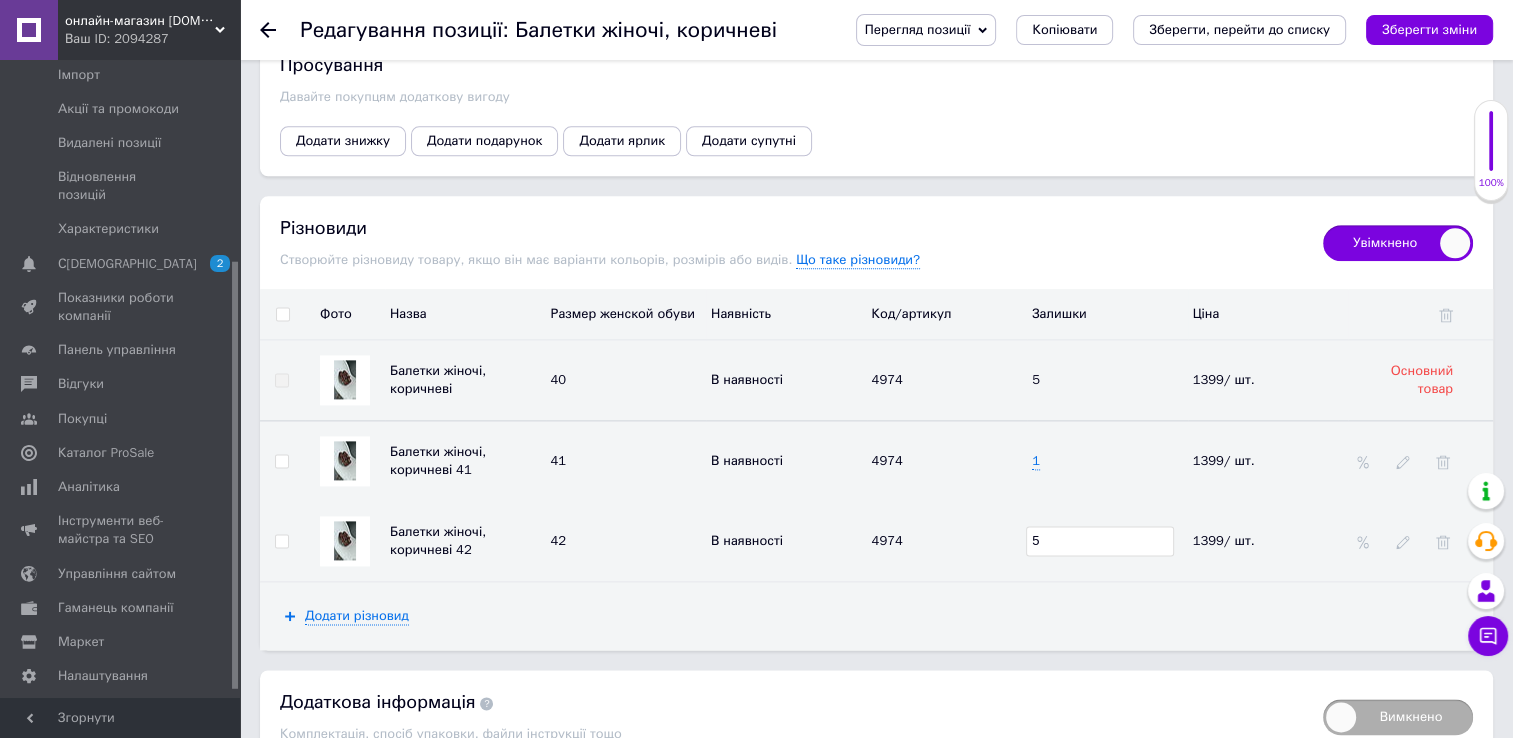 click on "5" at bounding box center [1100, 541] 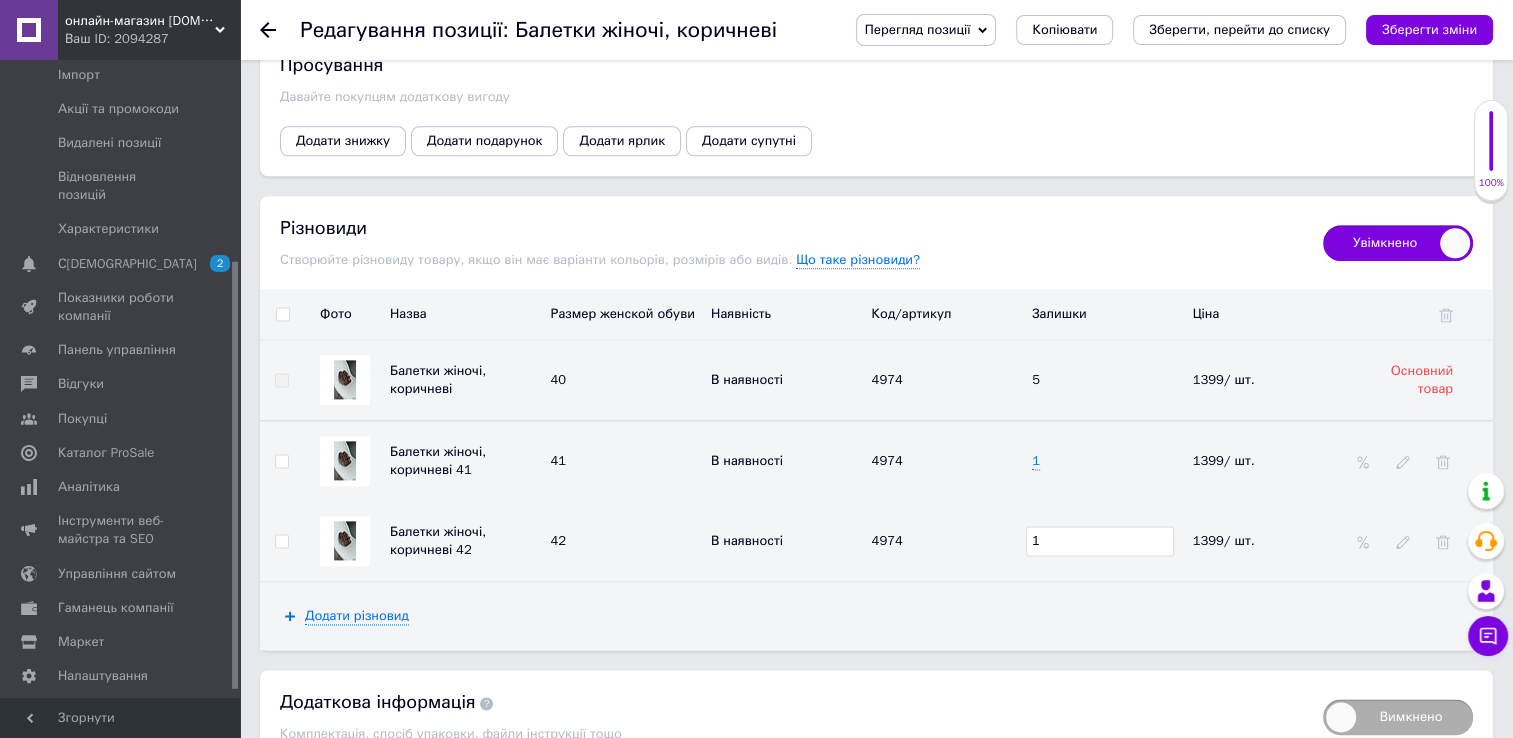 type on "1" 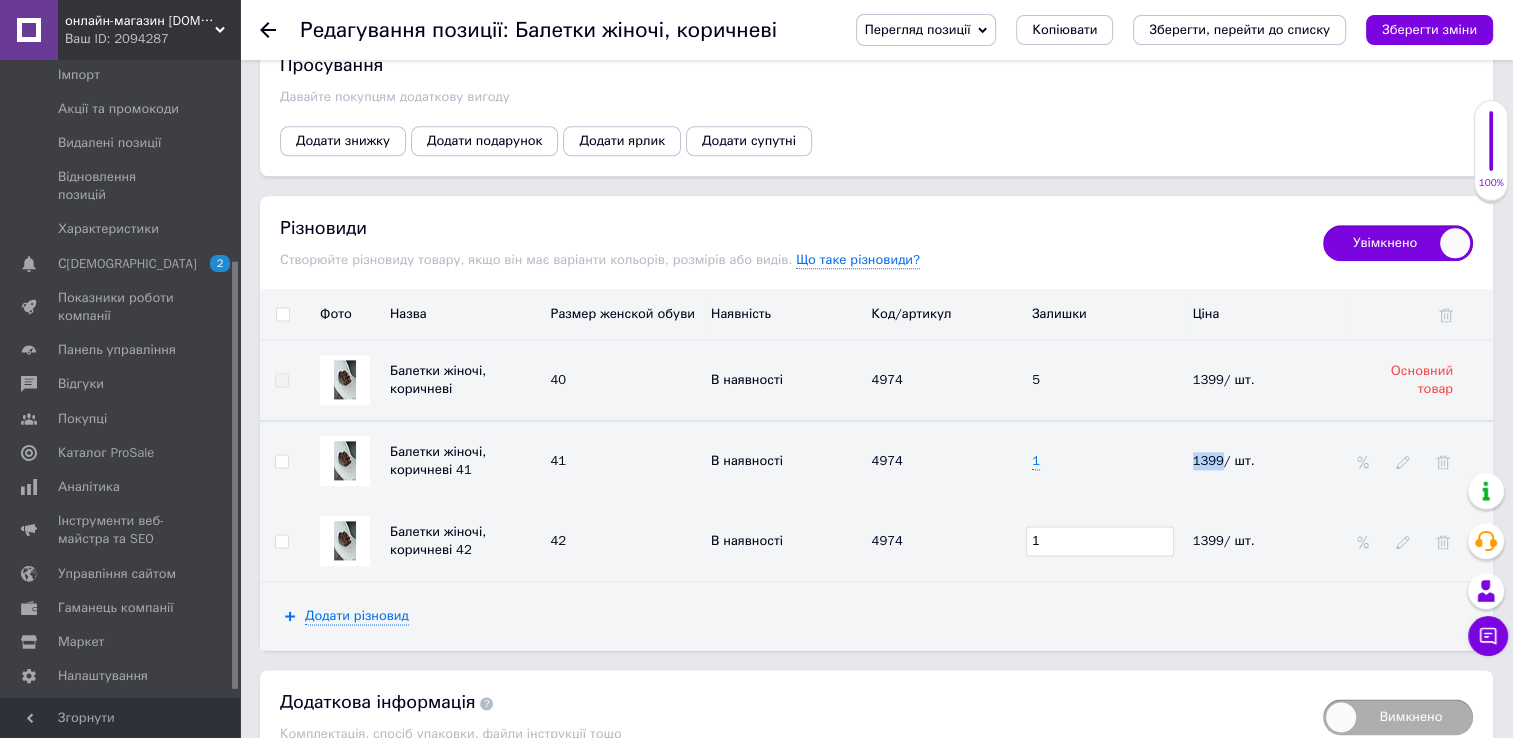 click on "1" at bounding box center (1107, 460) 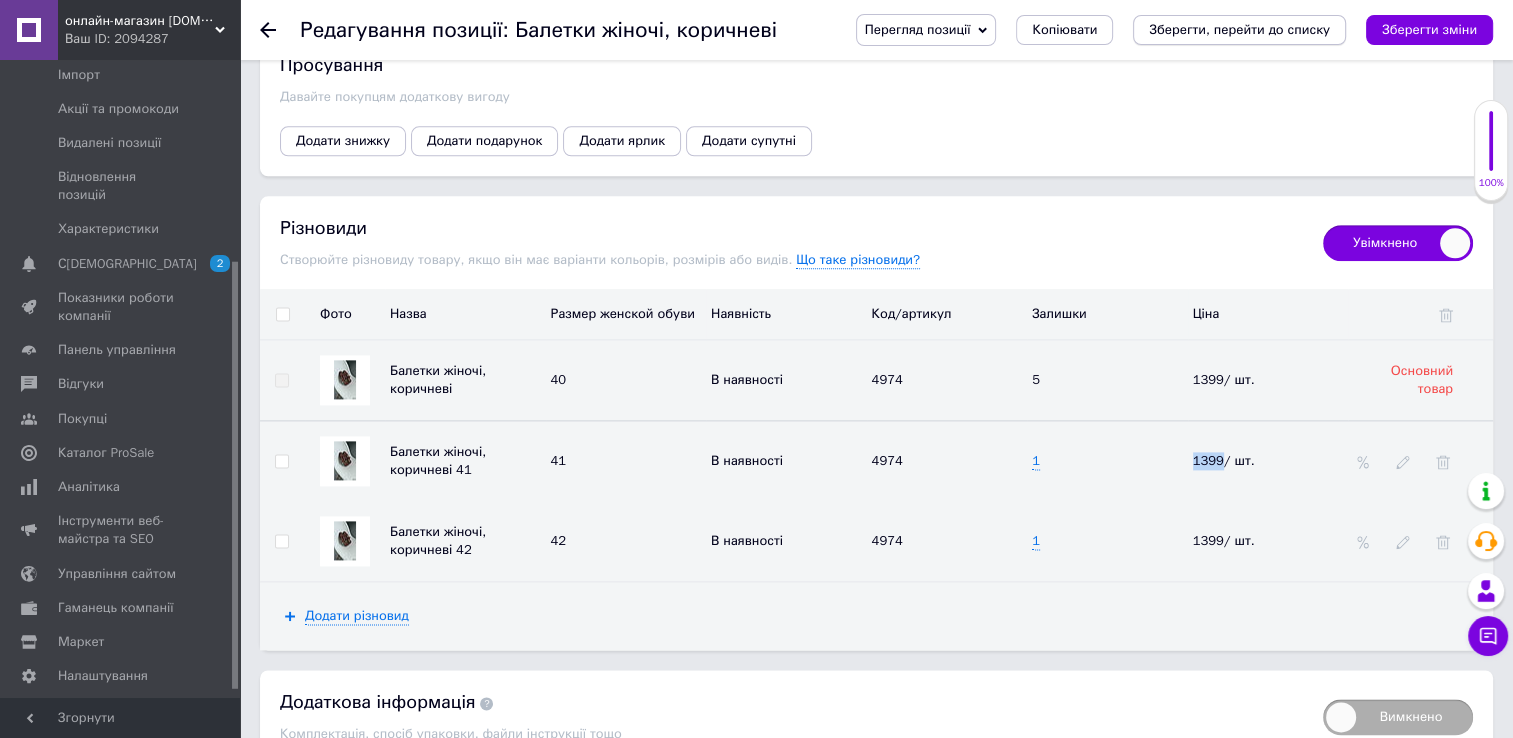 click on "Зберегти, перейти до списку" at bounding box center (1239, 29) 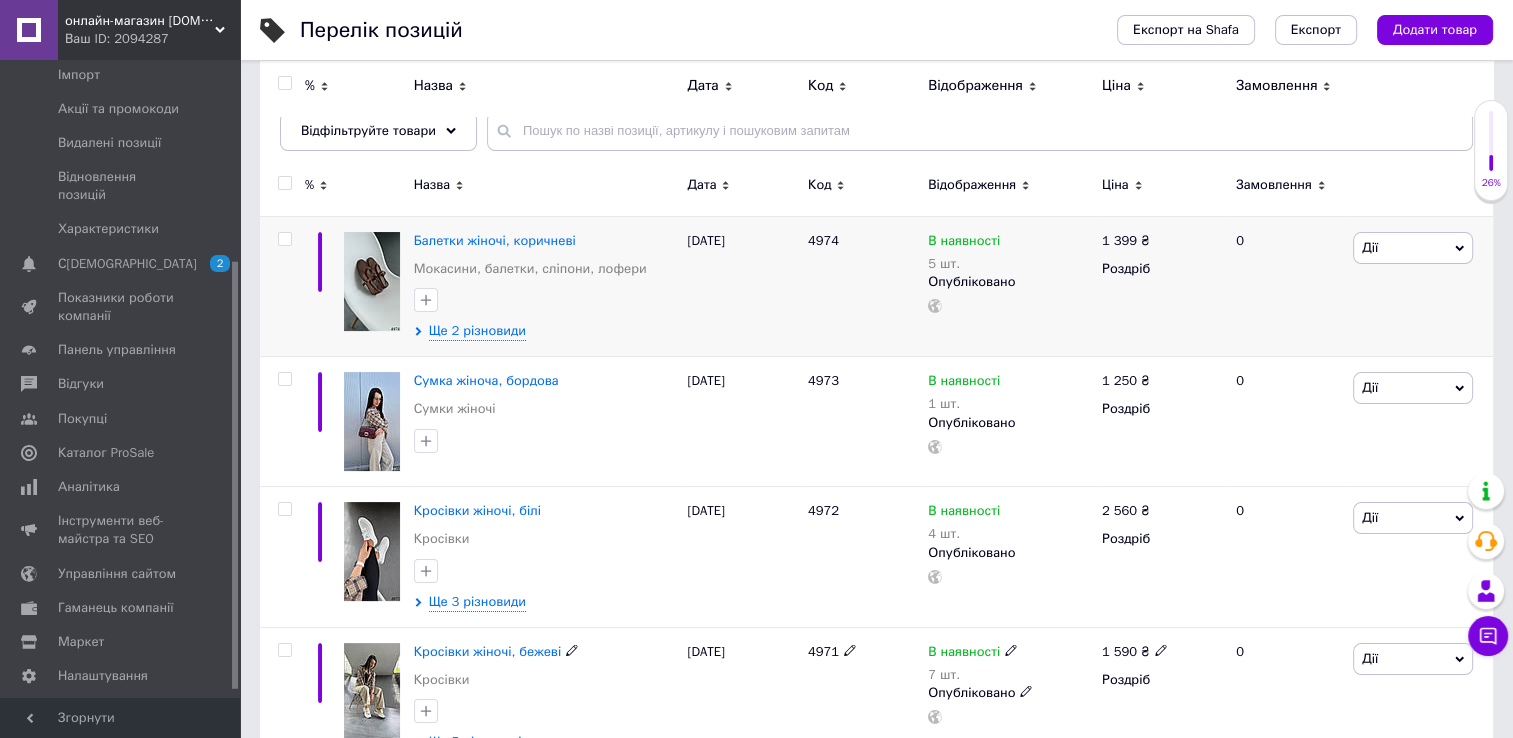 scroll, scrollTop: 0, scrollLeft: 0, axis: both 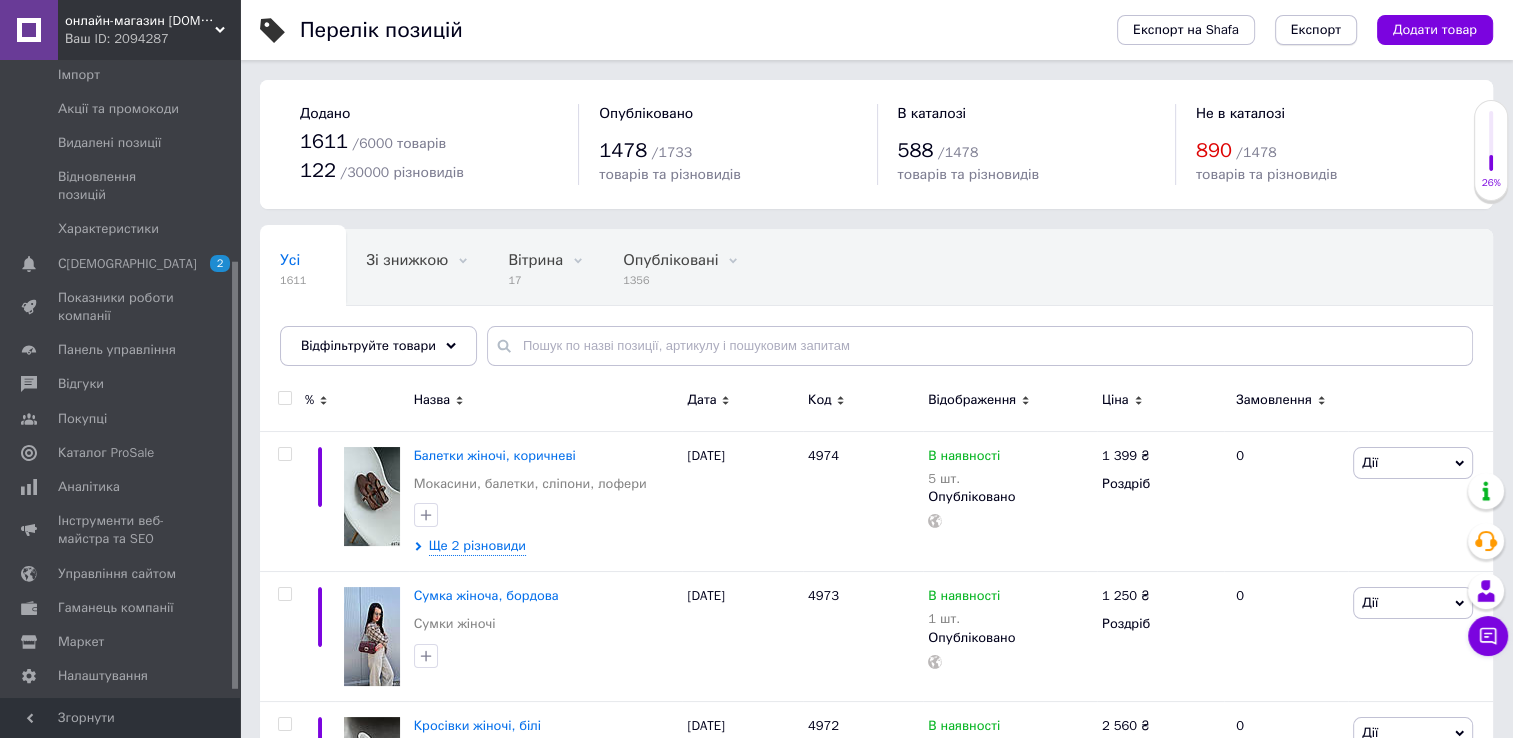 click on "Експорт" at bounding box center [1316, 30] 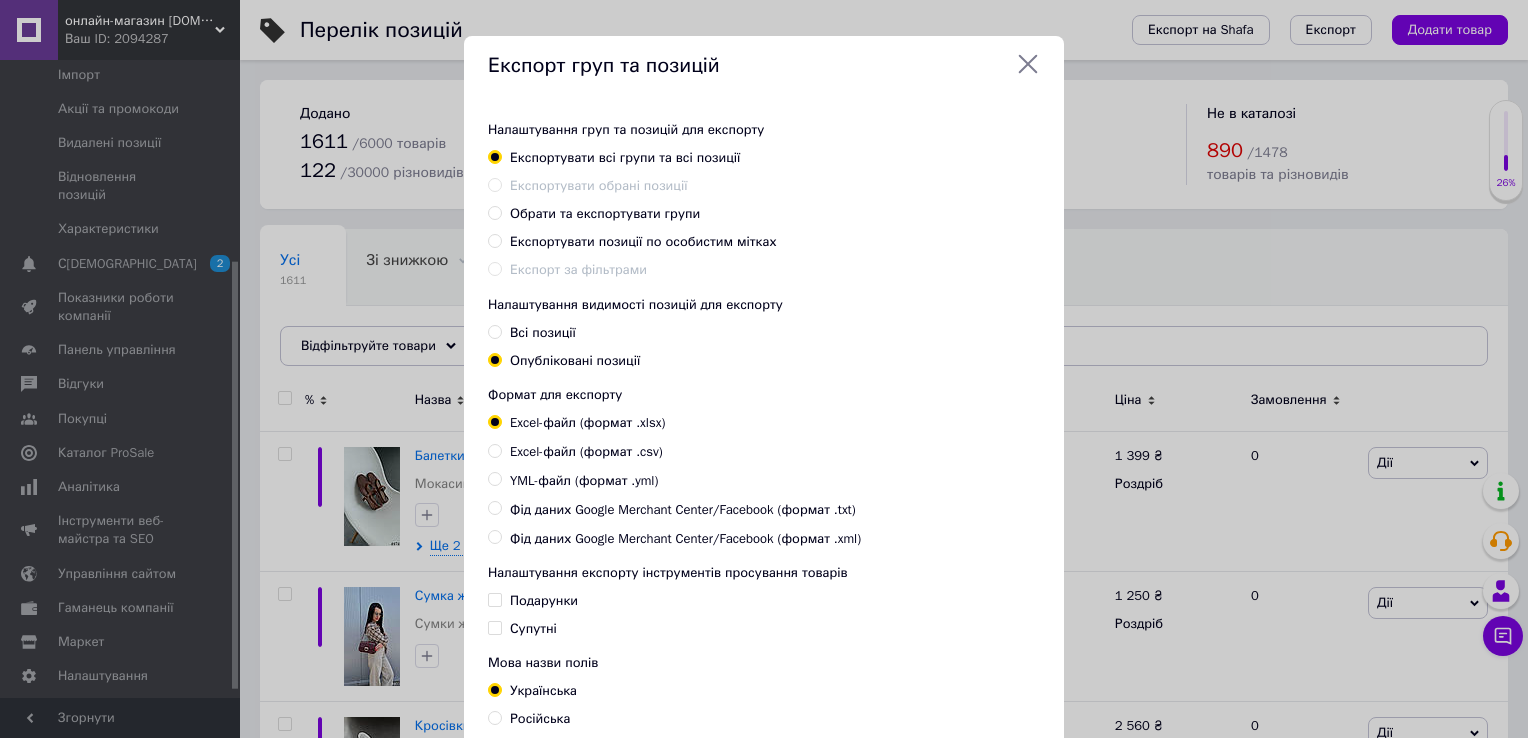 click 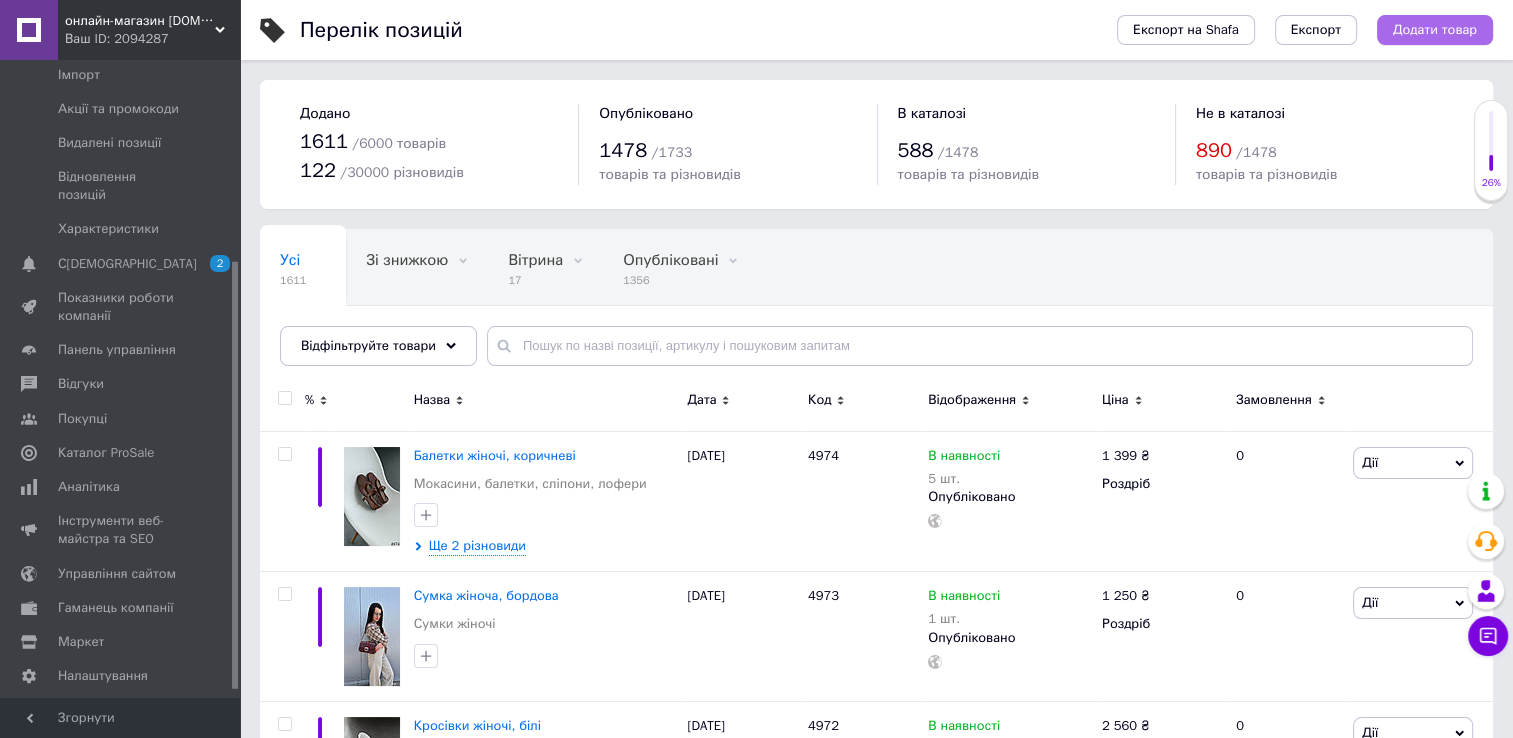 click on "Додати товар" at bounding box center (1435, 30) 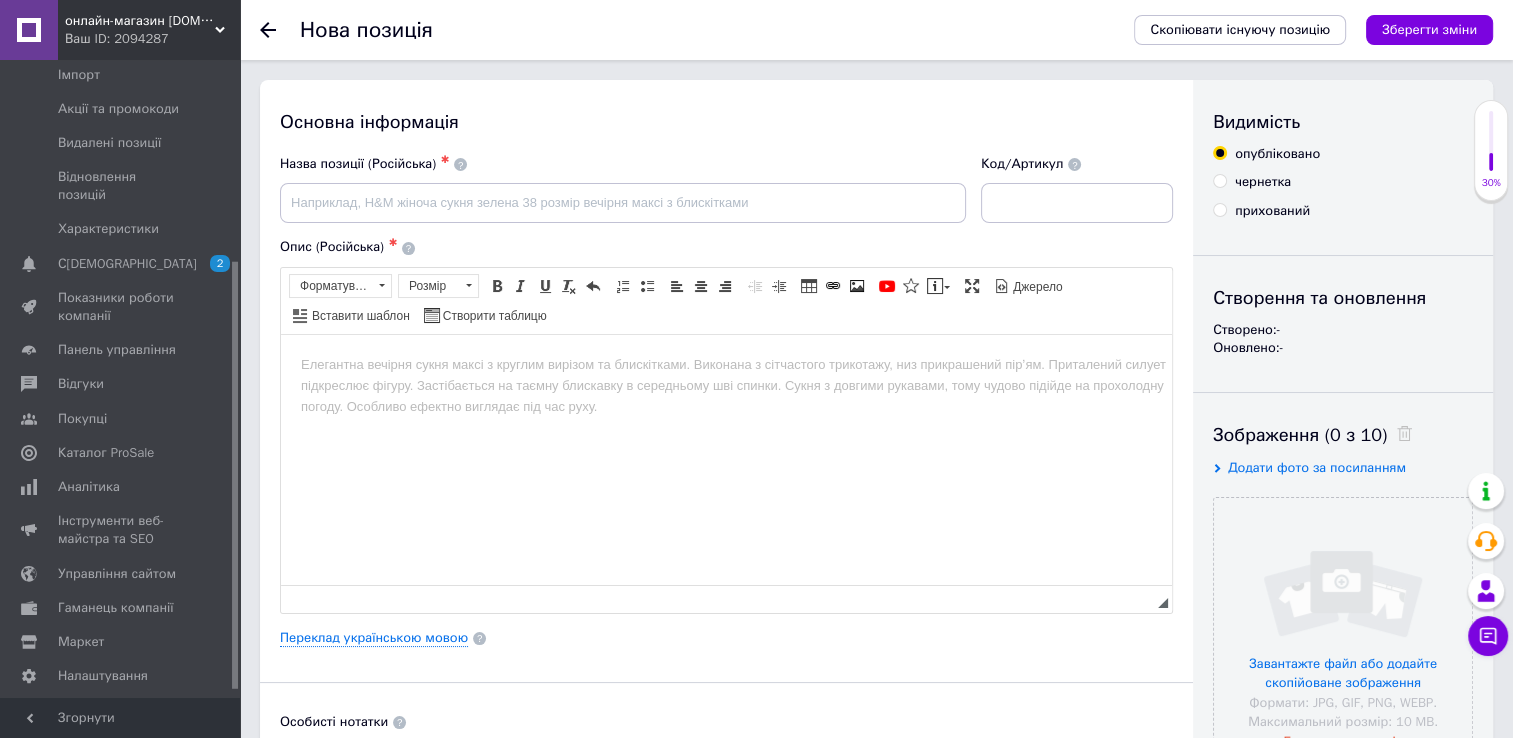 scroll, scrollTop: 0, scrollLeft: 0, axis: both 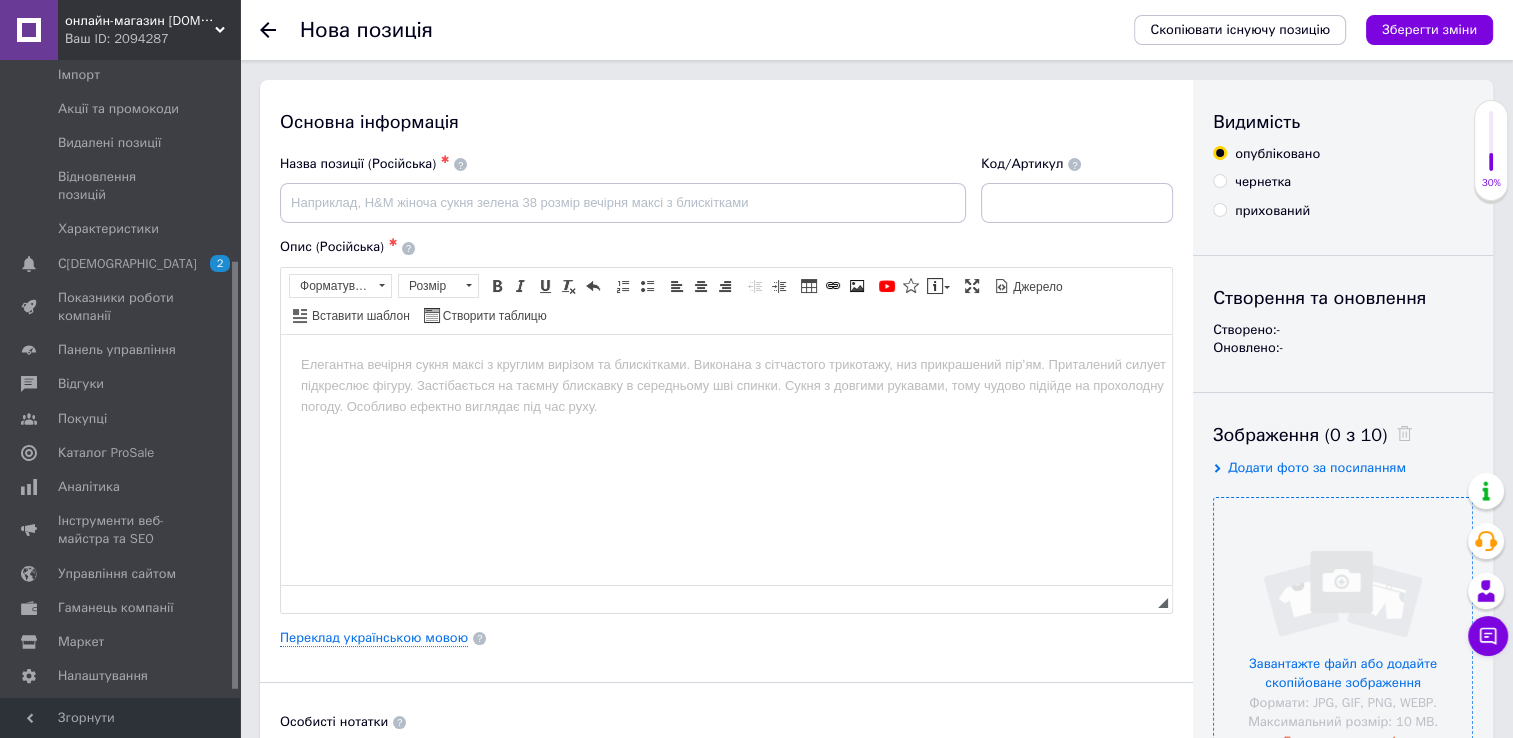 click at bounding box center (1343, 627) 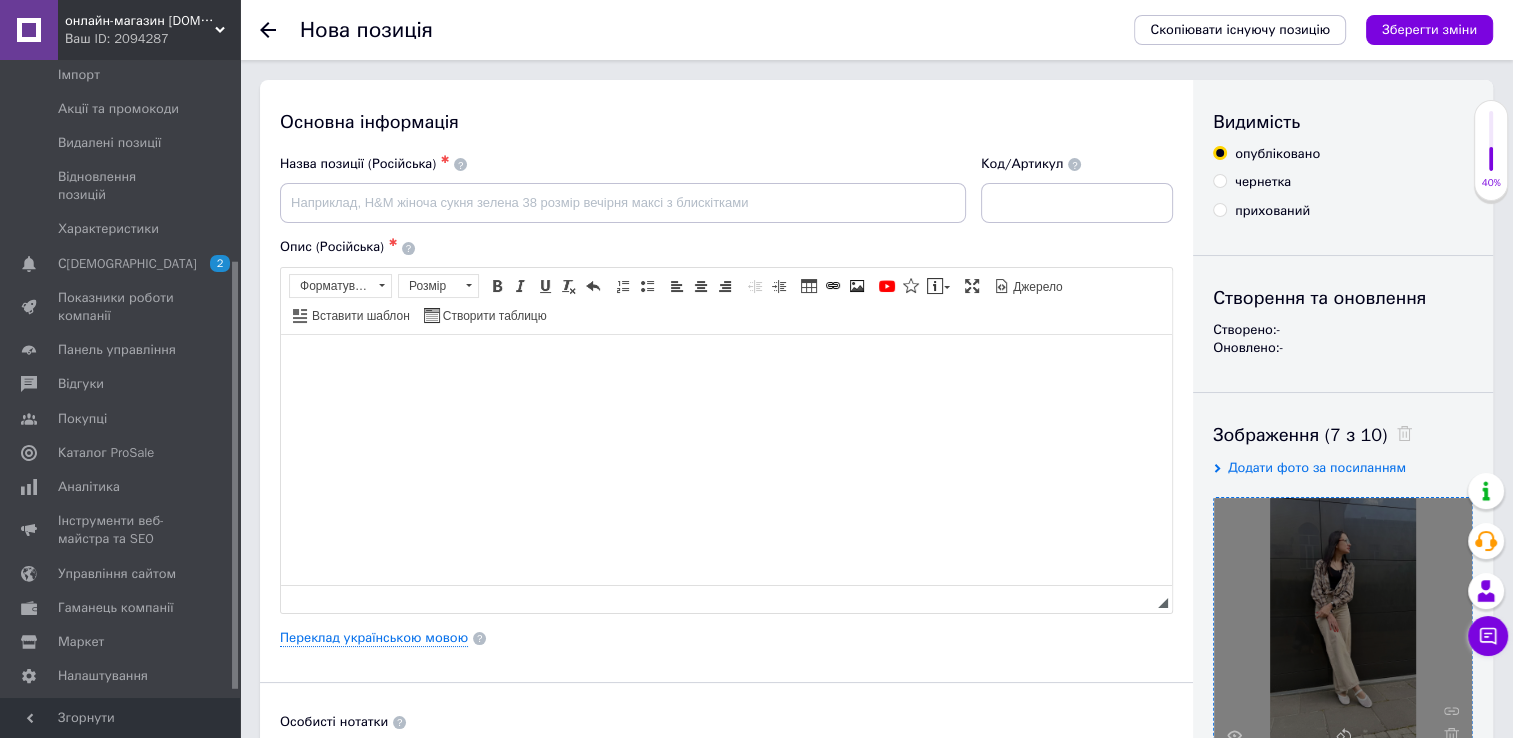click at bounding box center [726, 364] 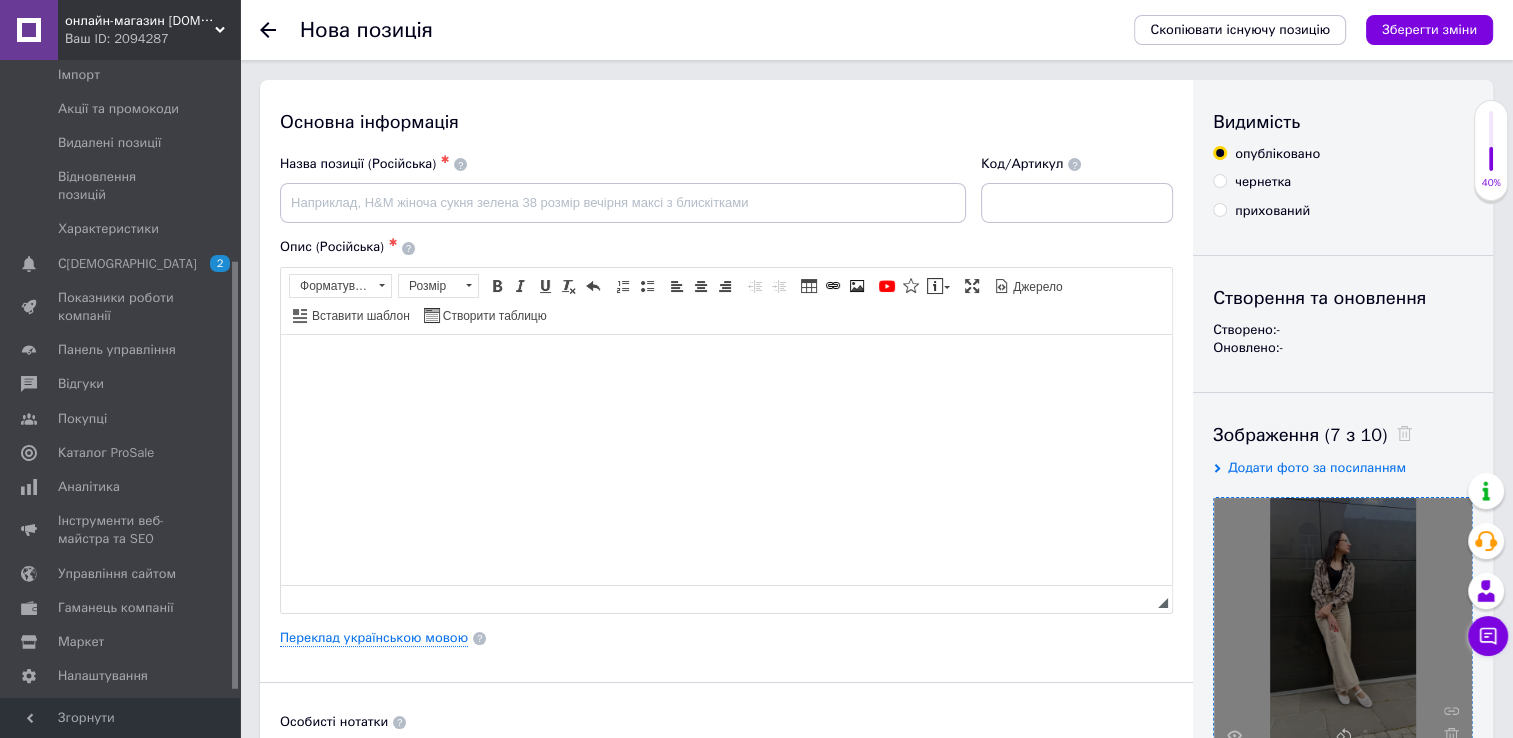 type 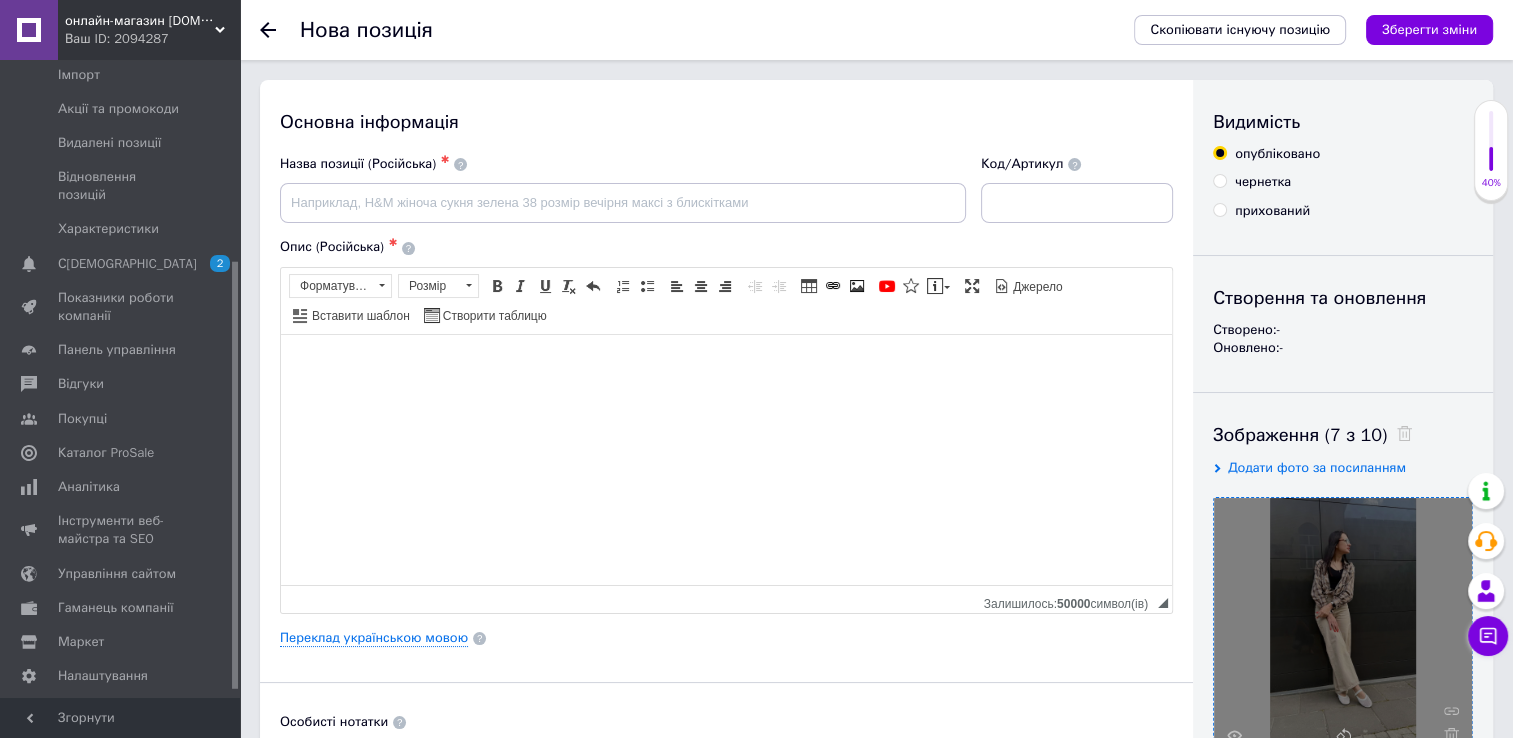 scroll, scrollTop: 208, scrollLeft: 0, axis: vertical 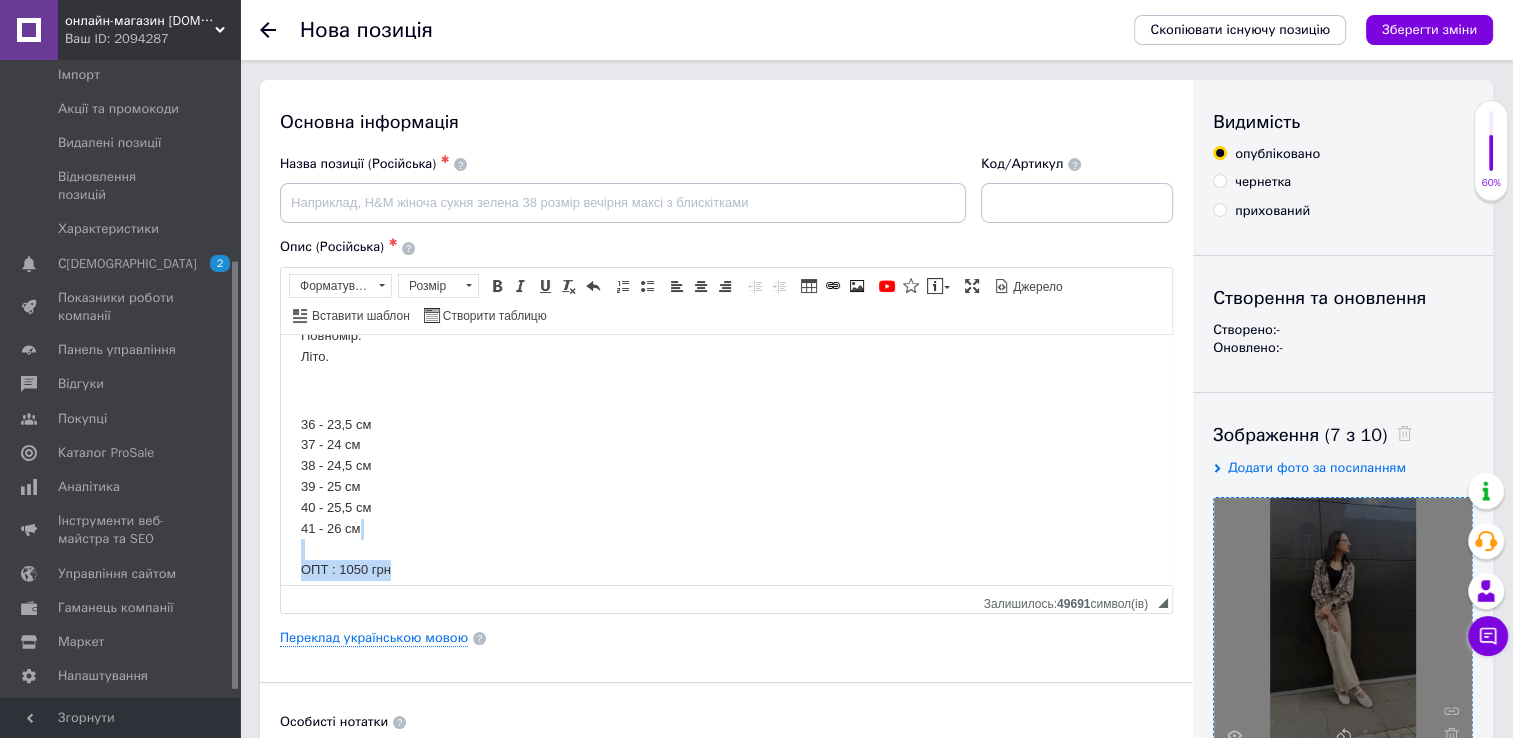 drag, startPoint x: 407, startPoint y: 575, endPoint x: 293, endPoint y: 547, distance: 117.388245 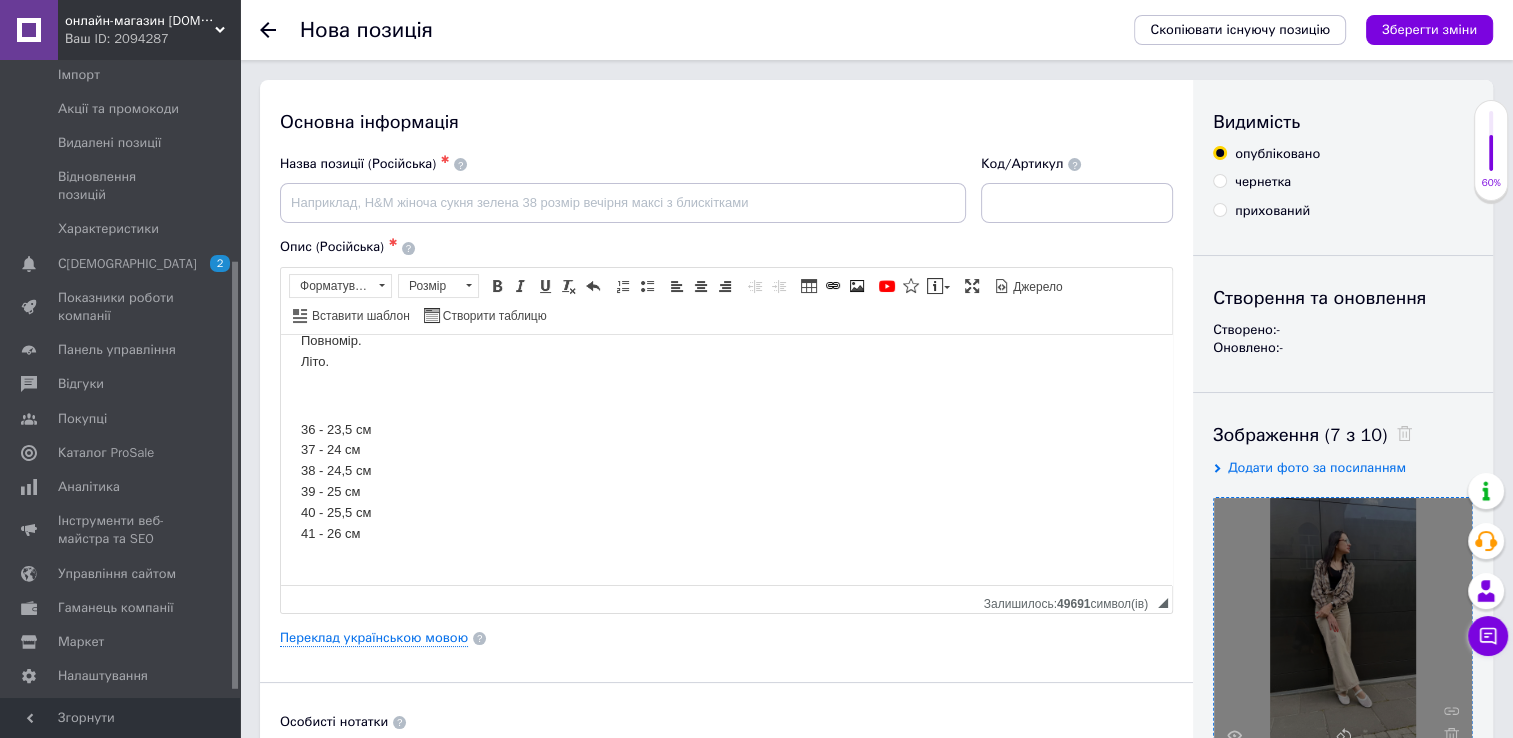 scroll, scrollTop: 211, scrollLeft: 0, axis: vertical 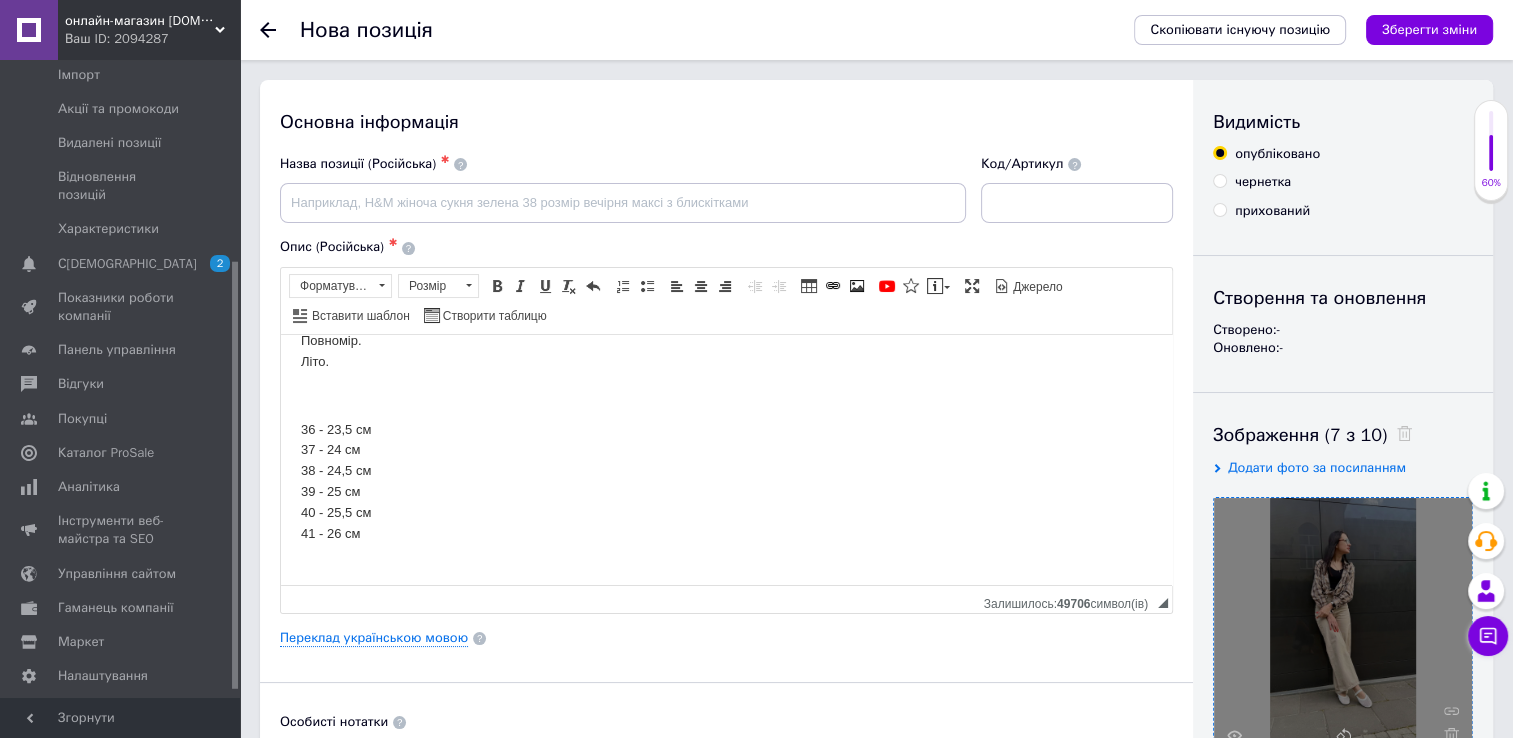 click at bounding box center (726, 395) 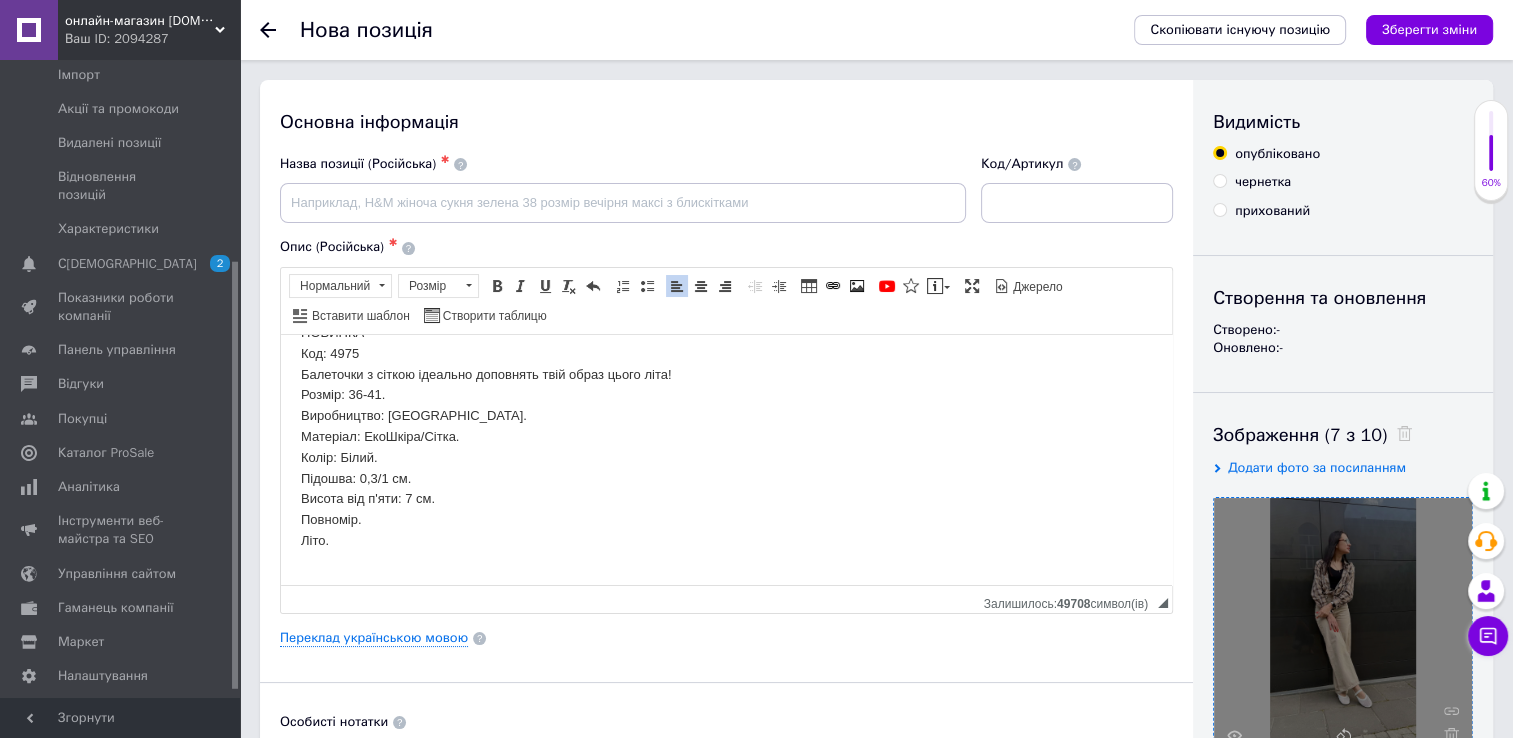 scroll, scrollTop: 0, scrollLeft: 0, axis: both 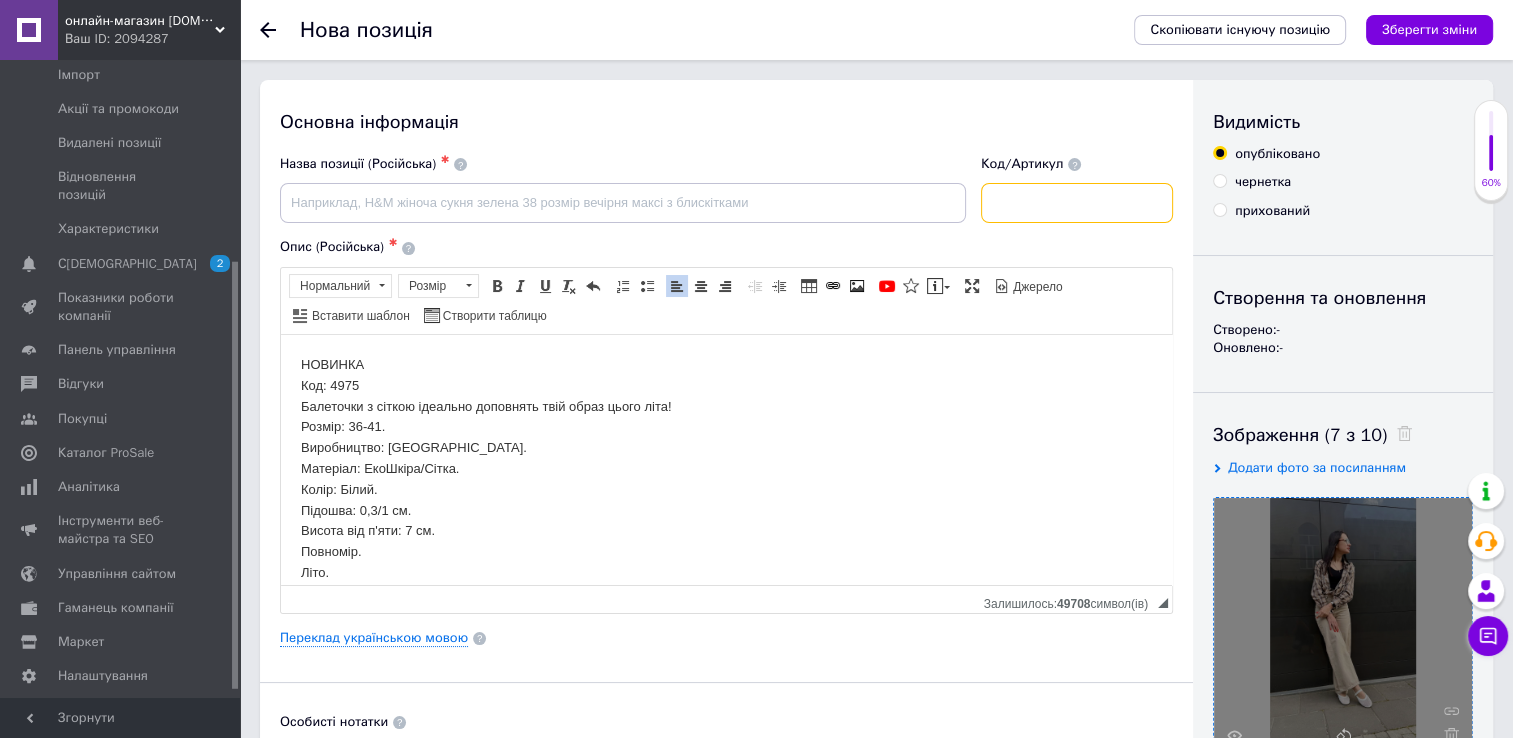 click at bounding box center [1077, 203] 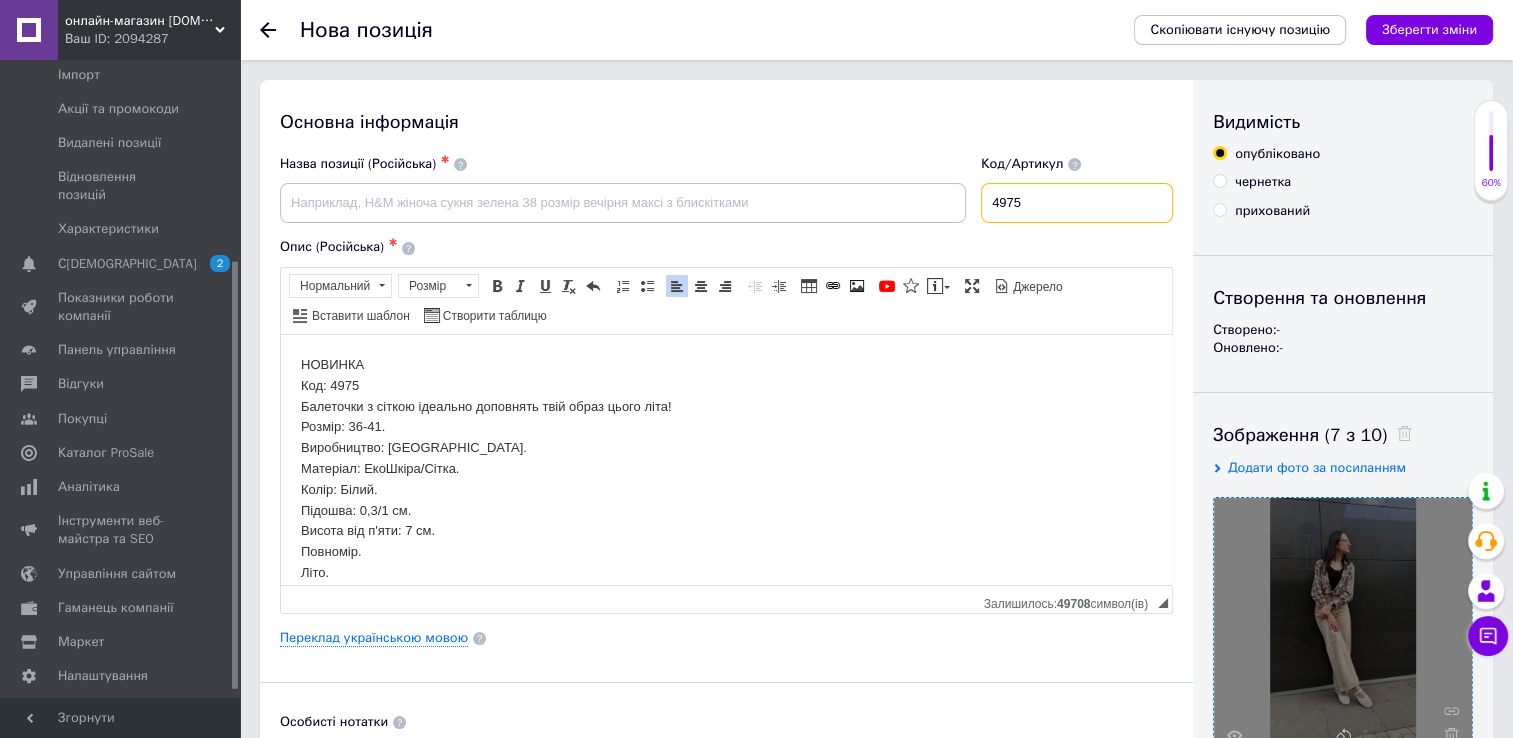 type on "4975" 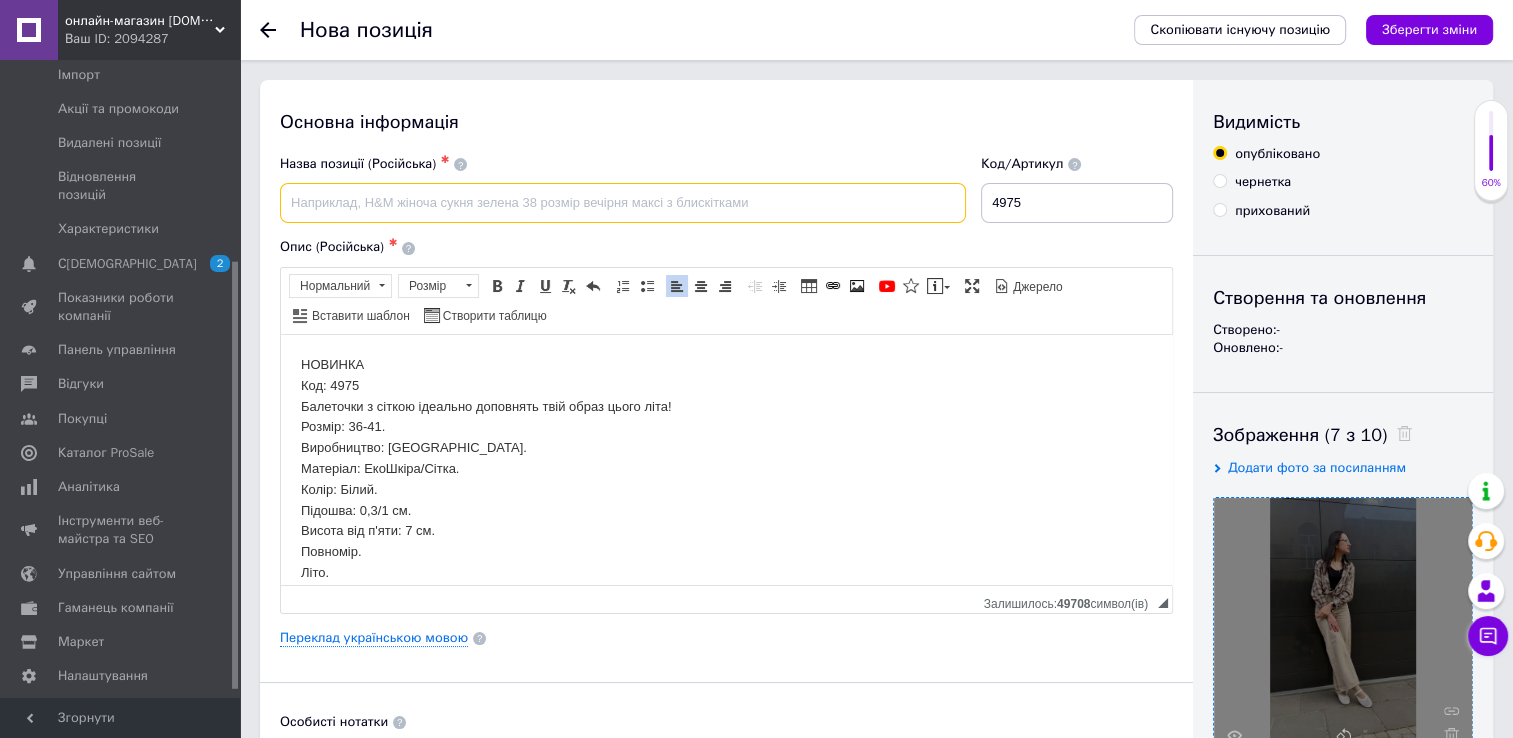 click at bounding box center (623, 203) 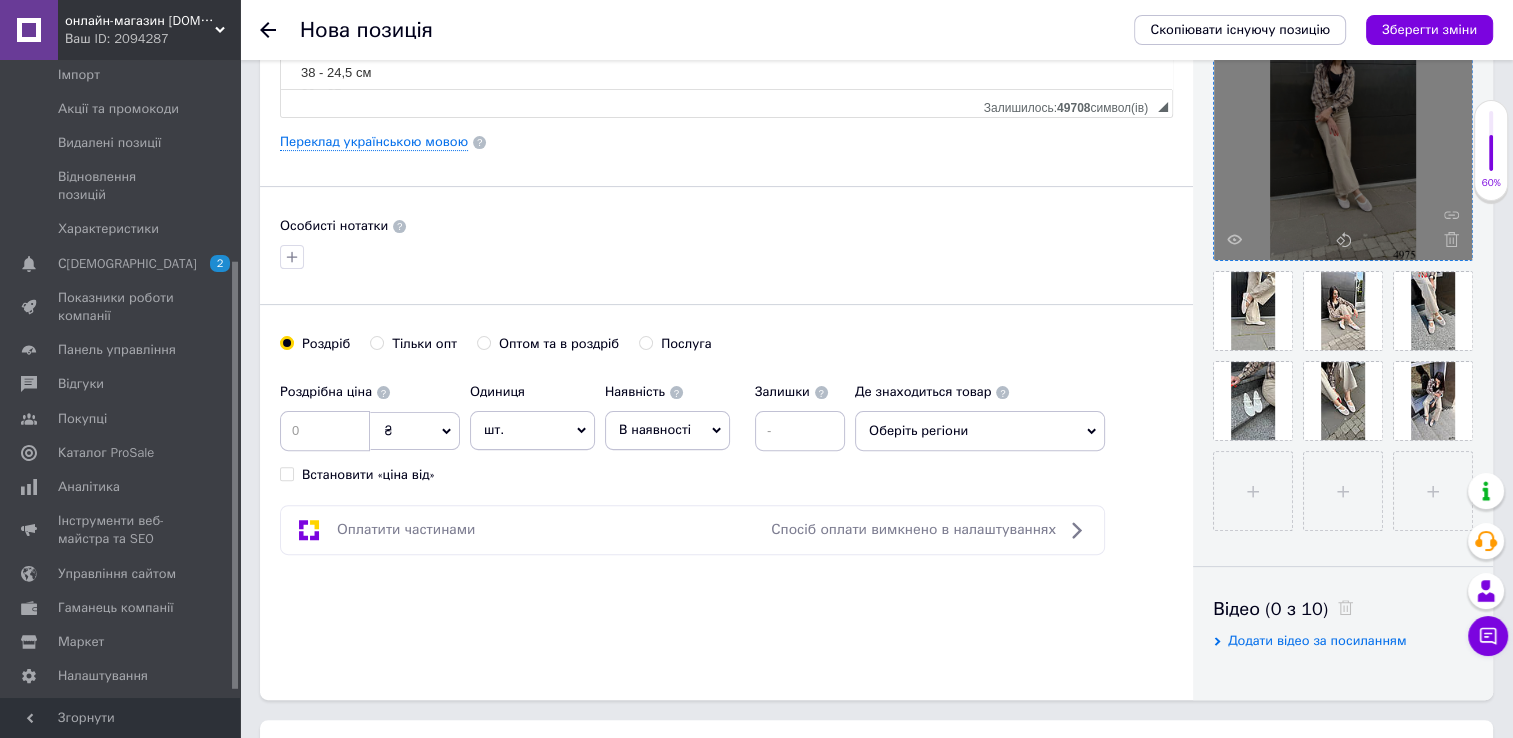scroll, scrollTop: 500, scrollLeft: 0, axis: vertical 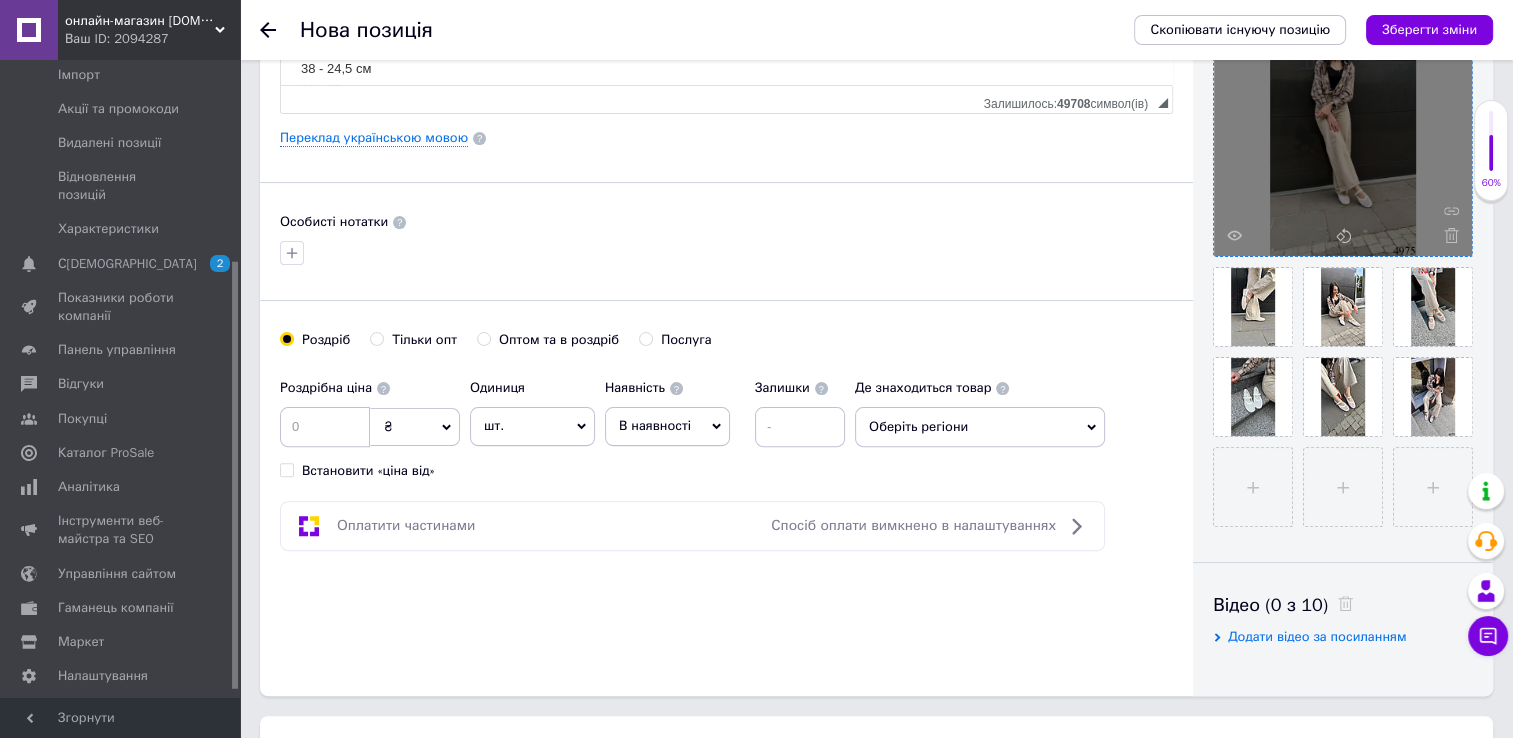 type on "Балетки жіночі, білі" 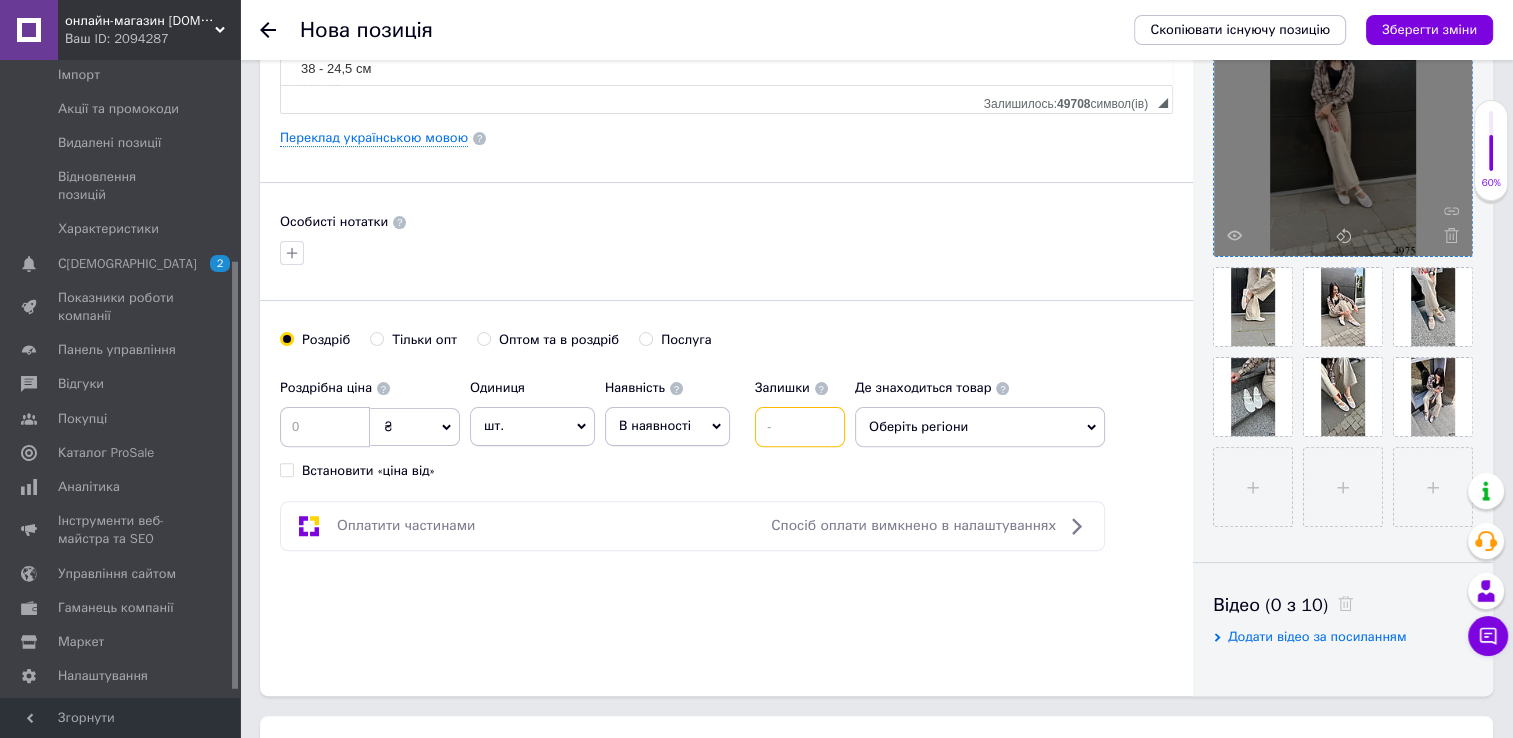 click at bounding box center [800, 427] 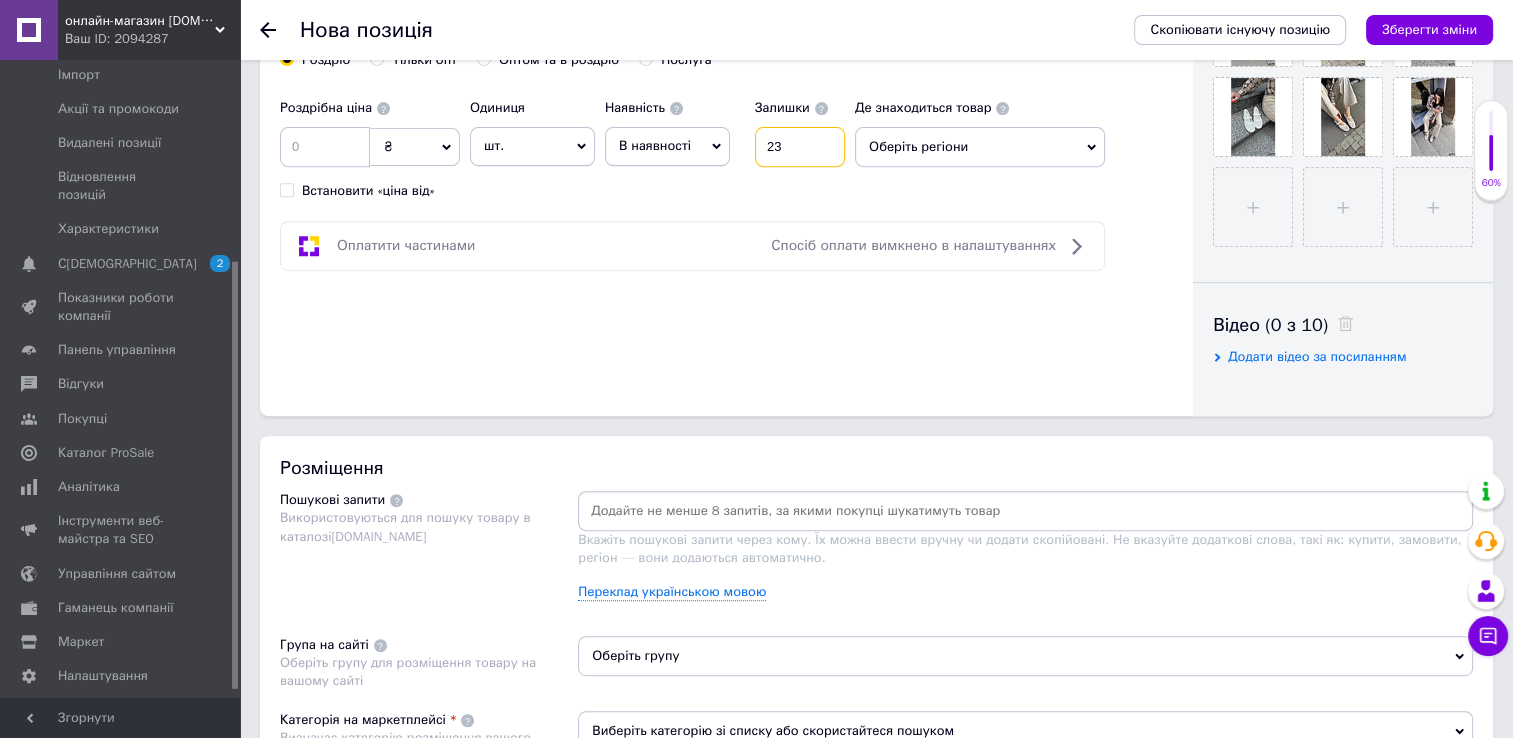 scroll, scrollTop: 900, scrollLeft: 0, axis: vertical 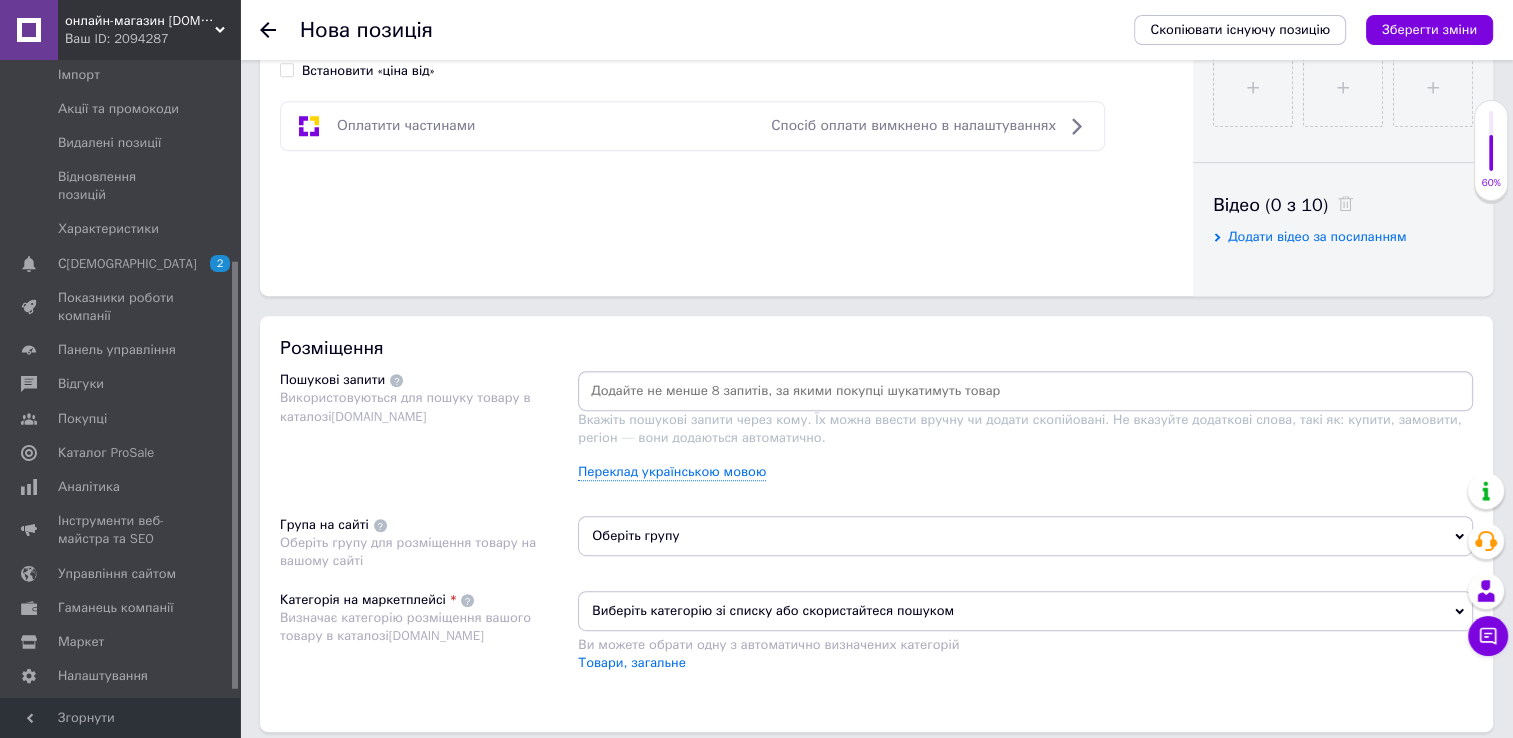 type on "23" 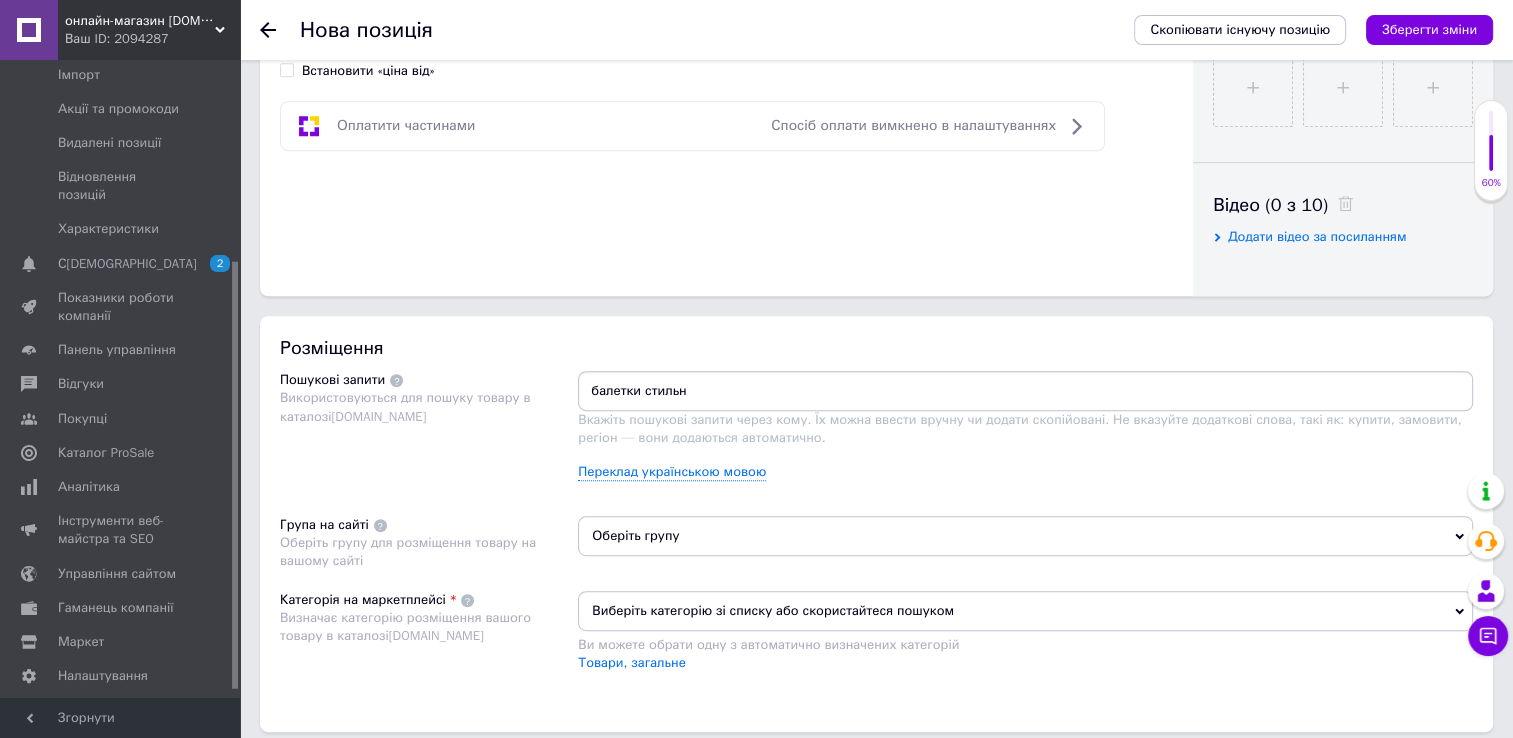 type on "балетки стильні" 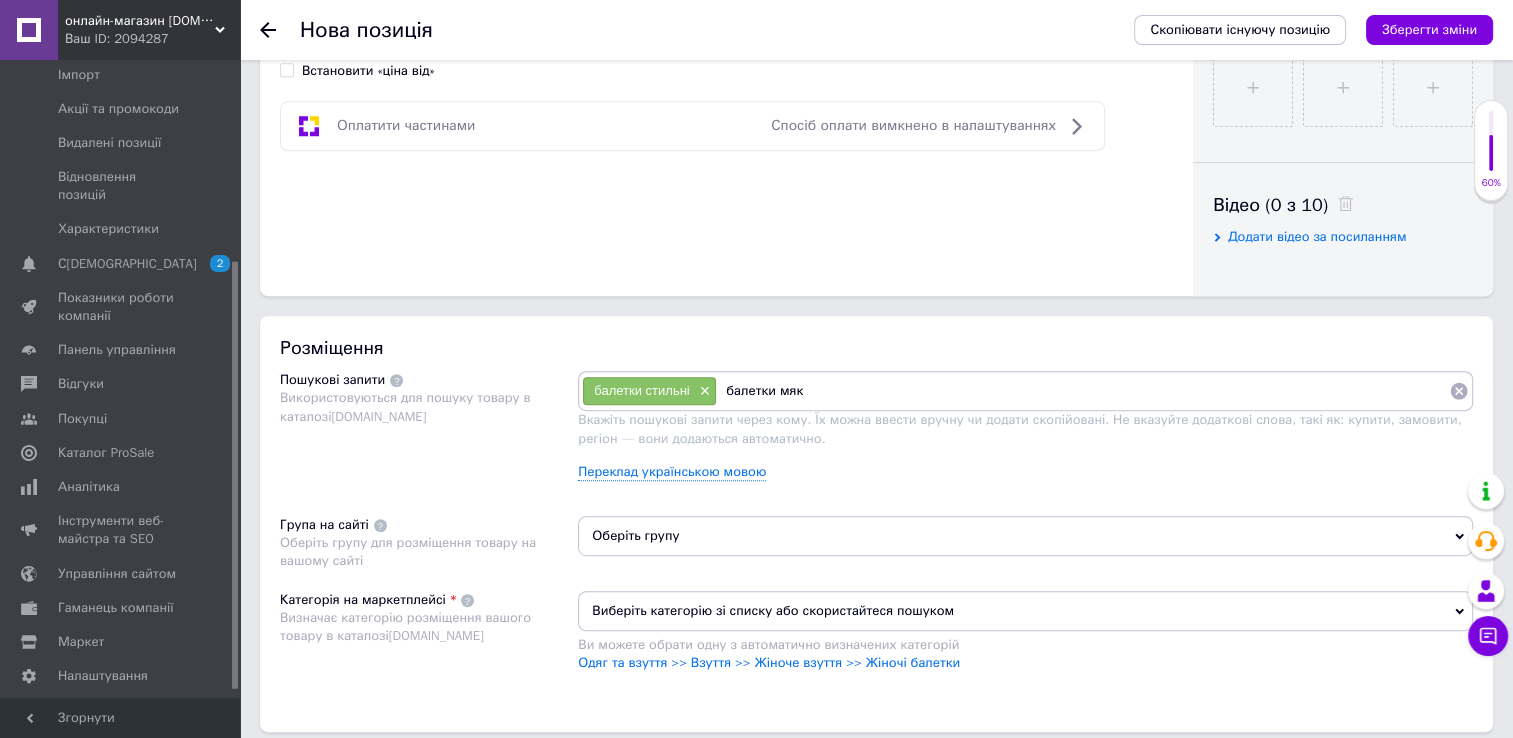 type on "балетки мякі" 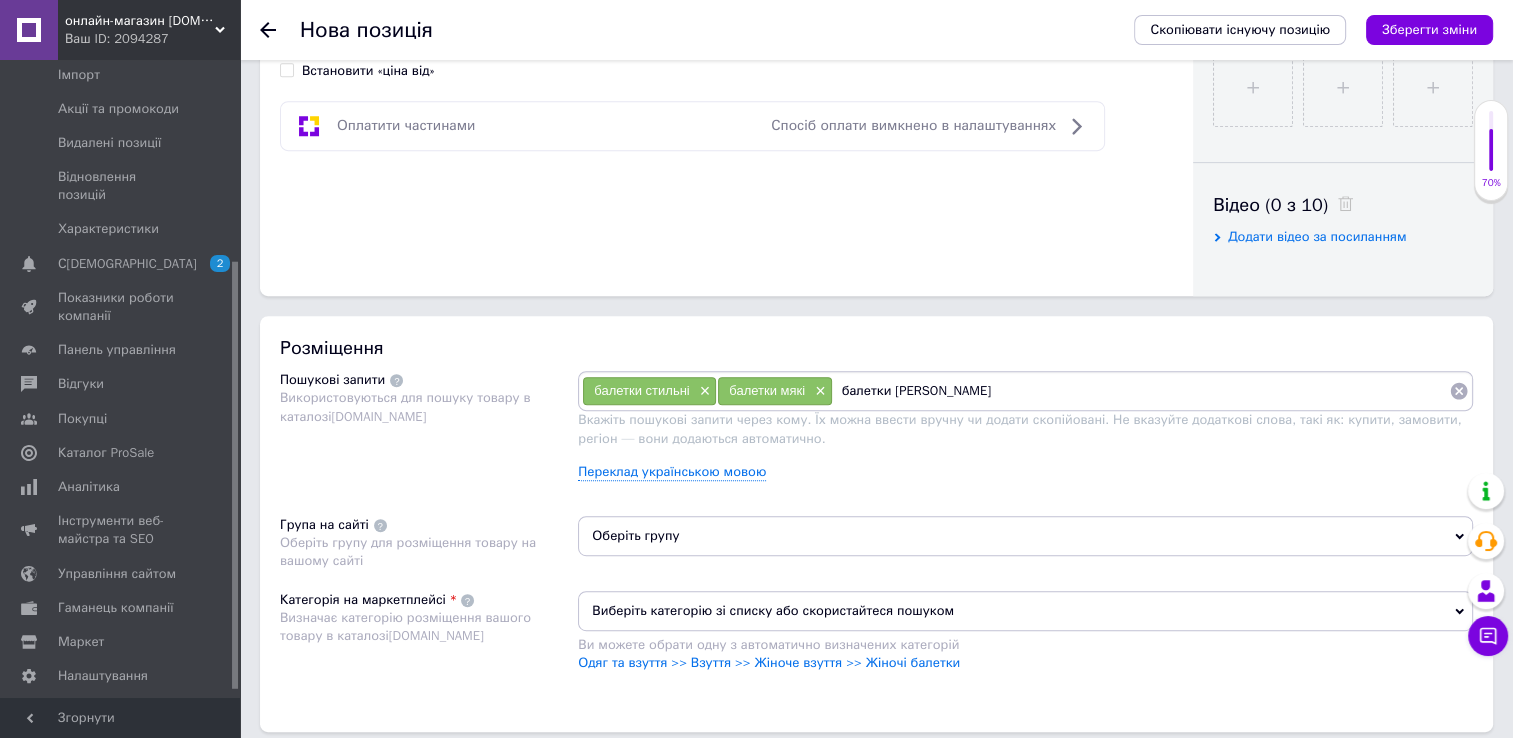 type on "балетки [PERSON_NAME]" 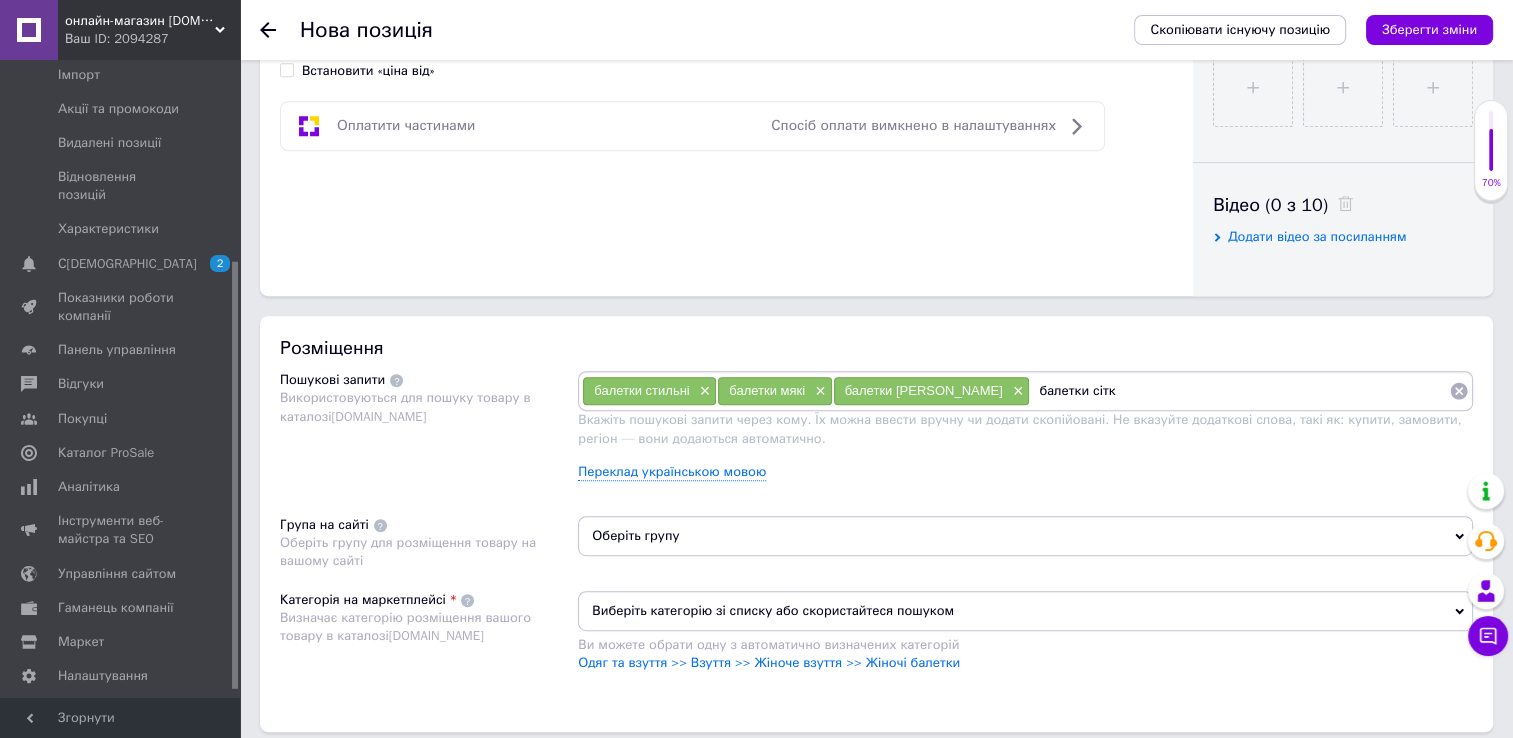type on "балетки сітка" 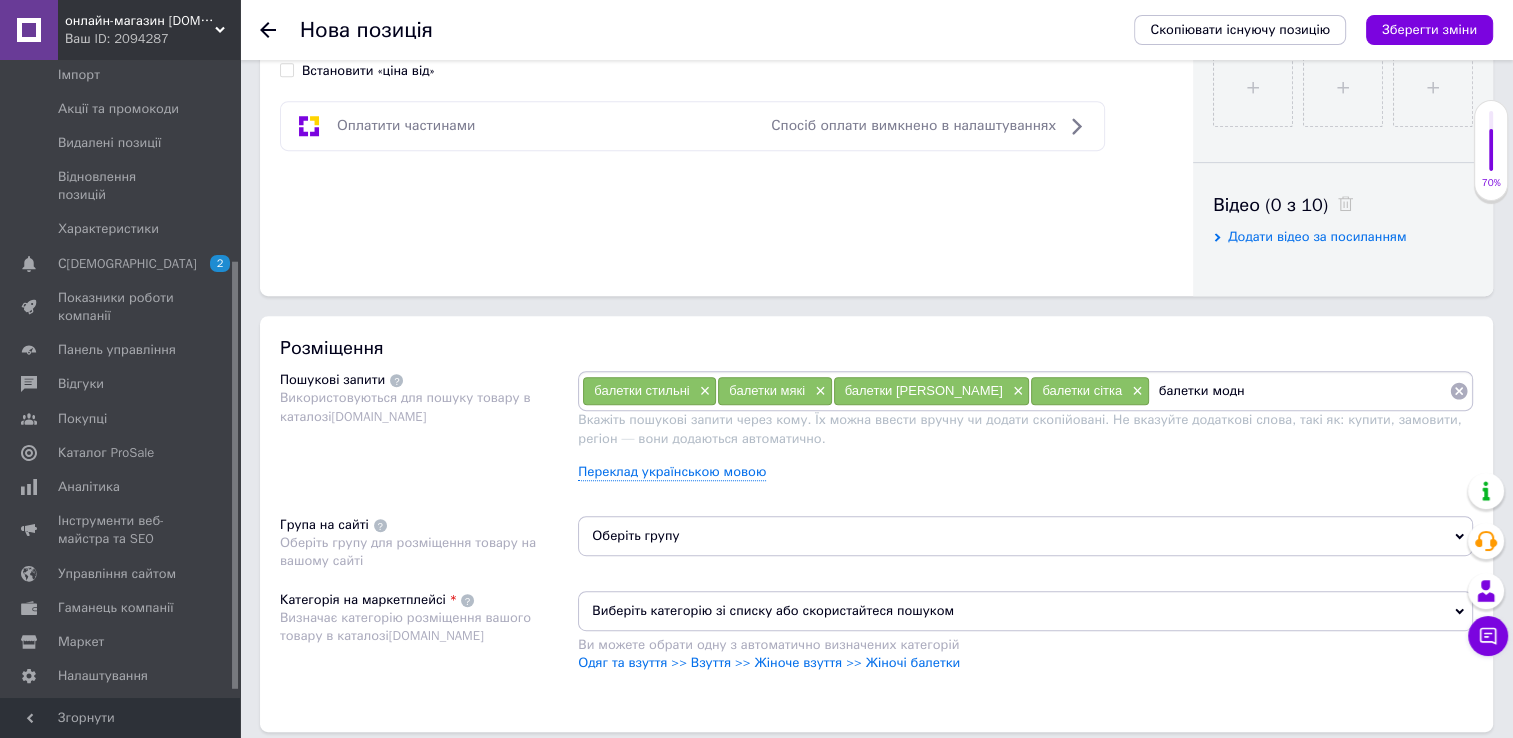 type on "балетки модні" 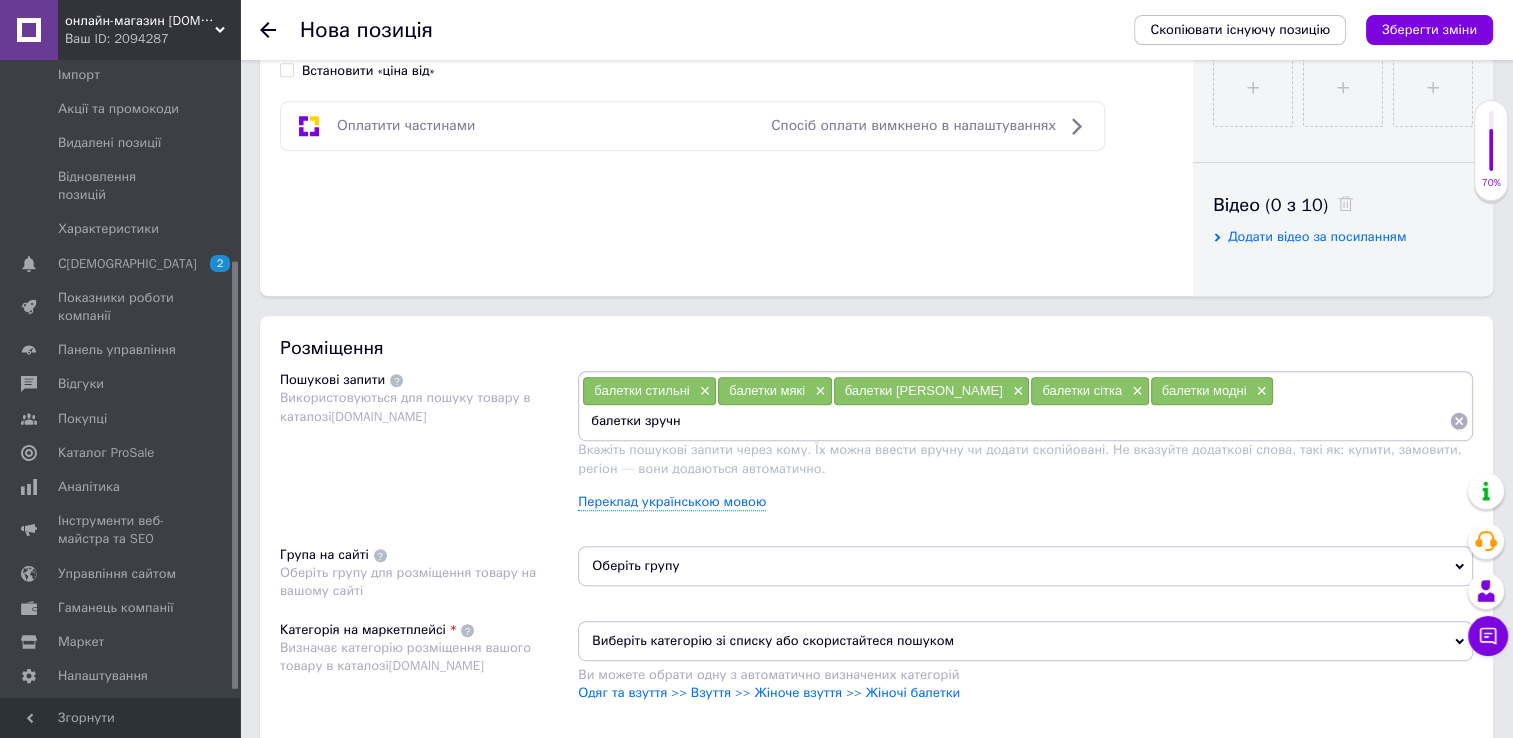 type on "балетки зручні" 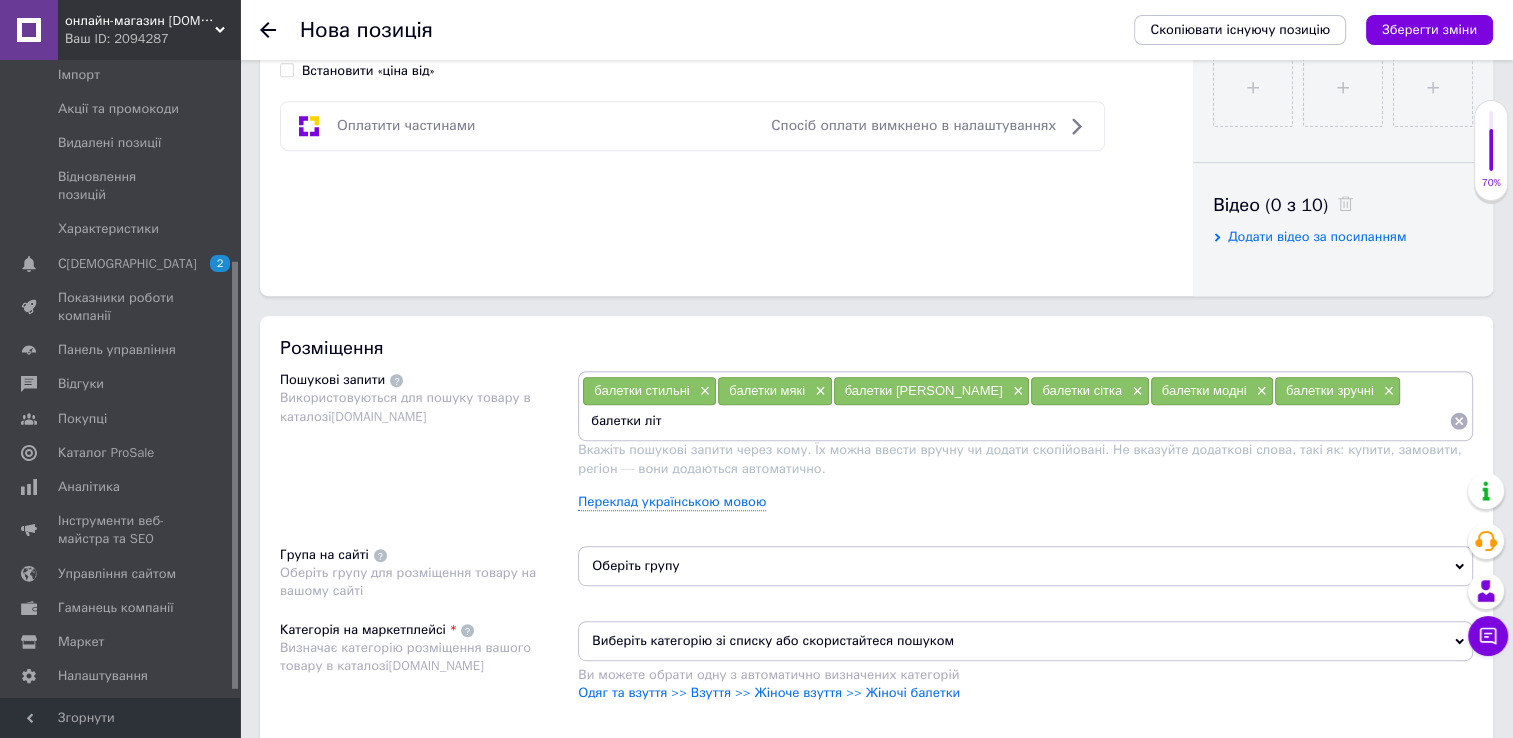 type on "балетки літо" 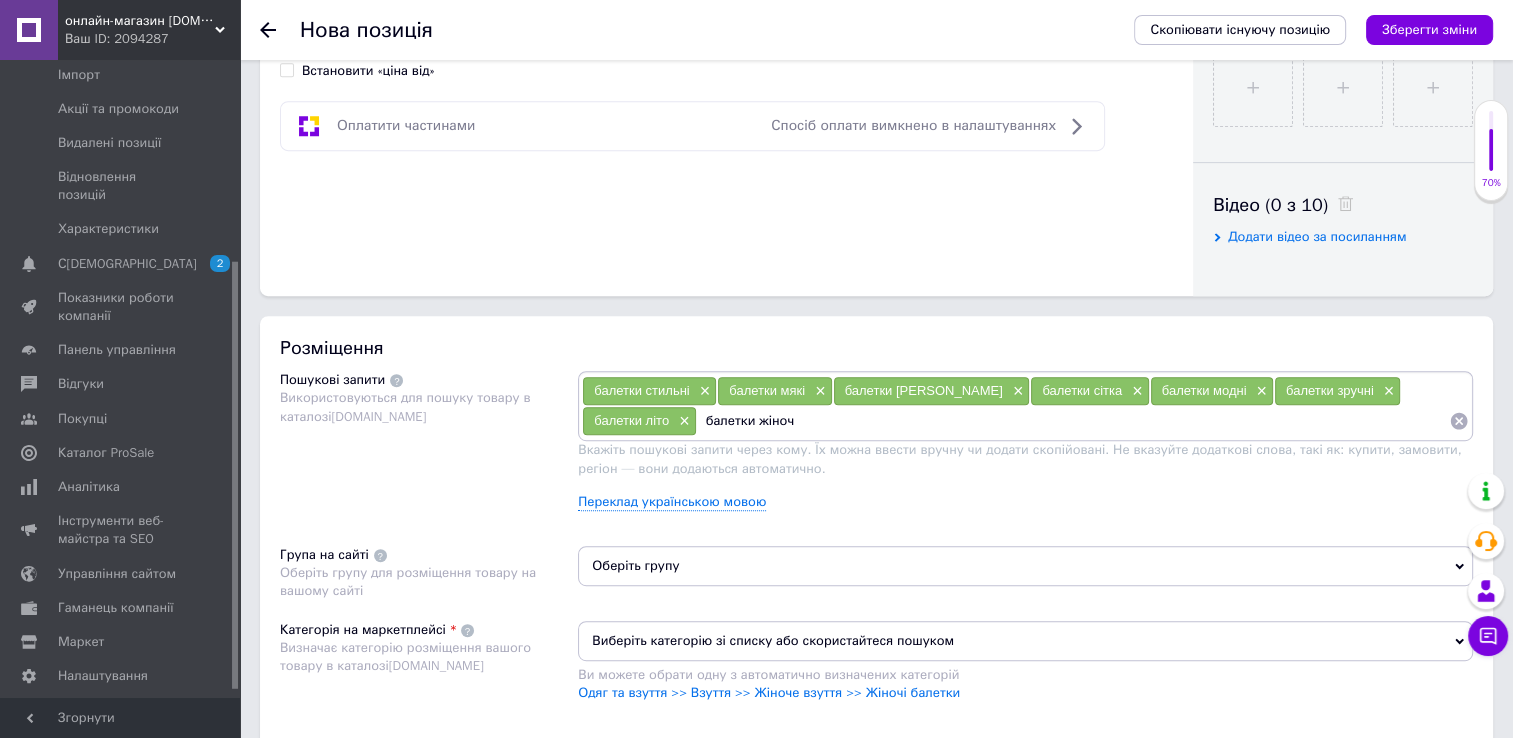 type on "балетки жіночі" 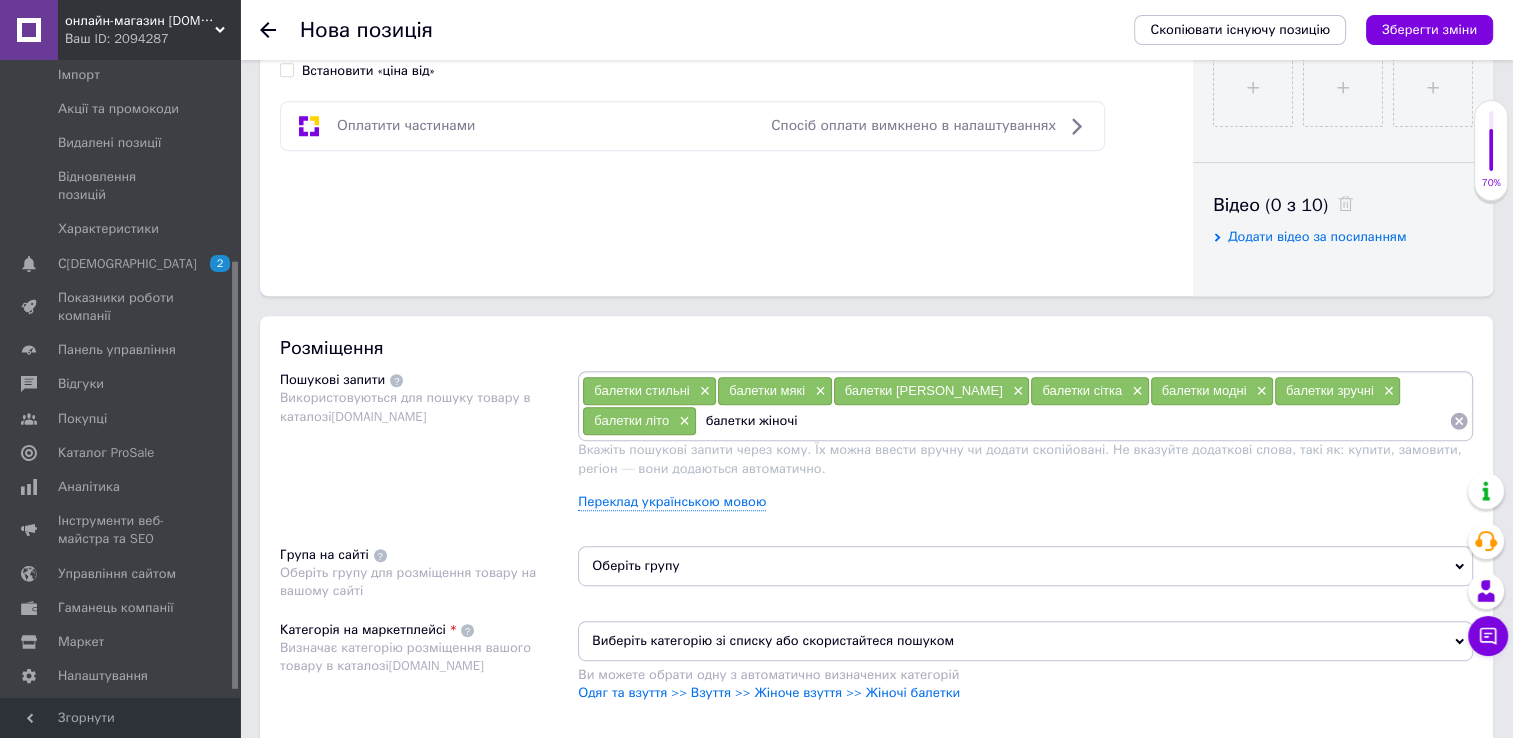 type 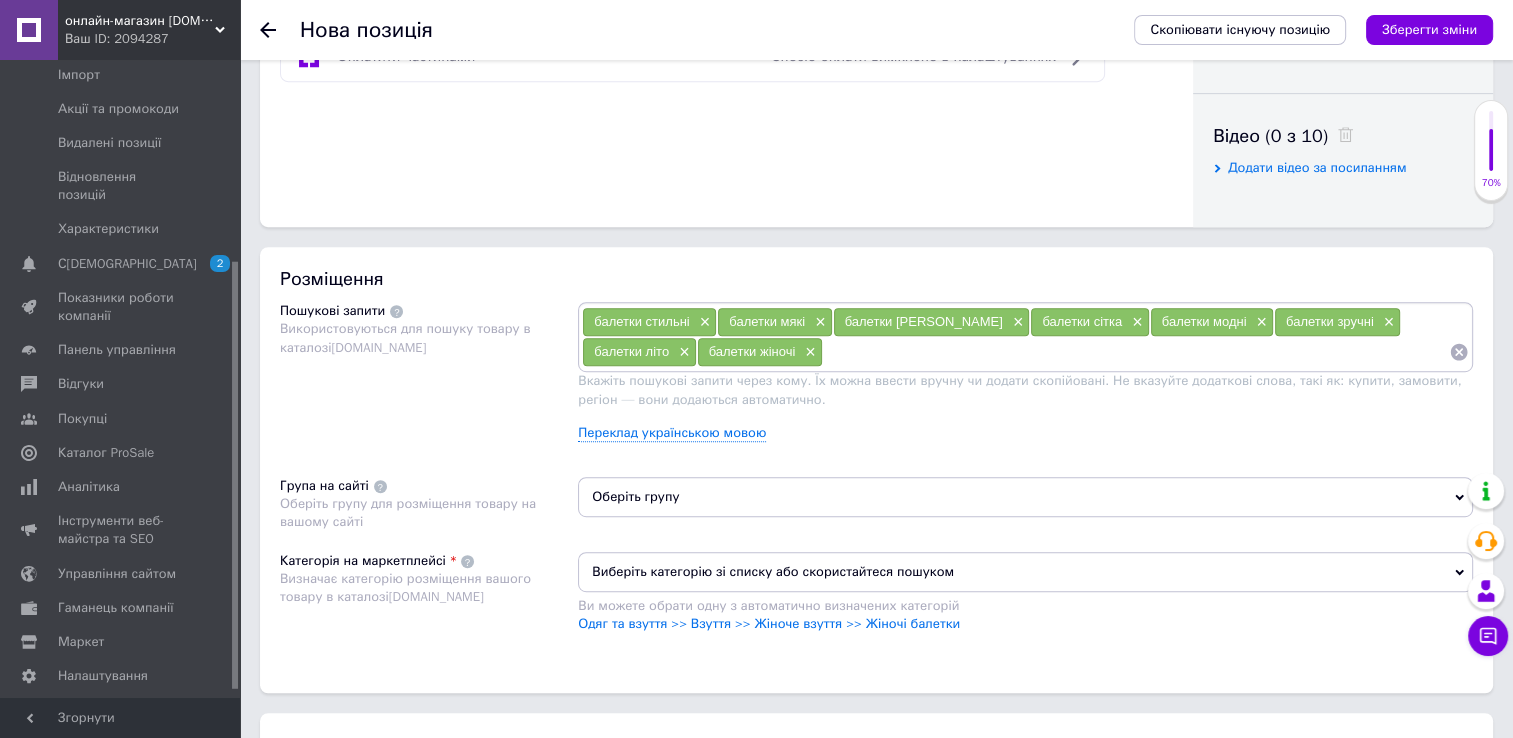 scroll, scrollTop: 1100, scrollLeft: 0, axis: vertical 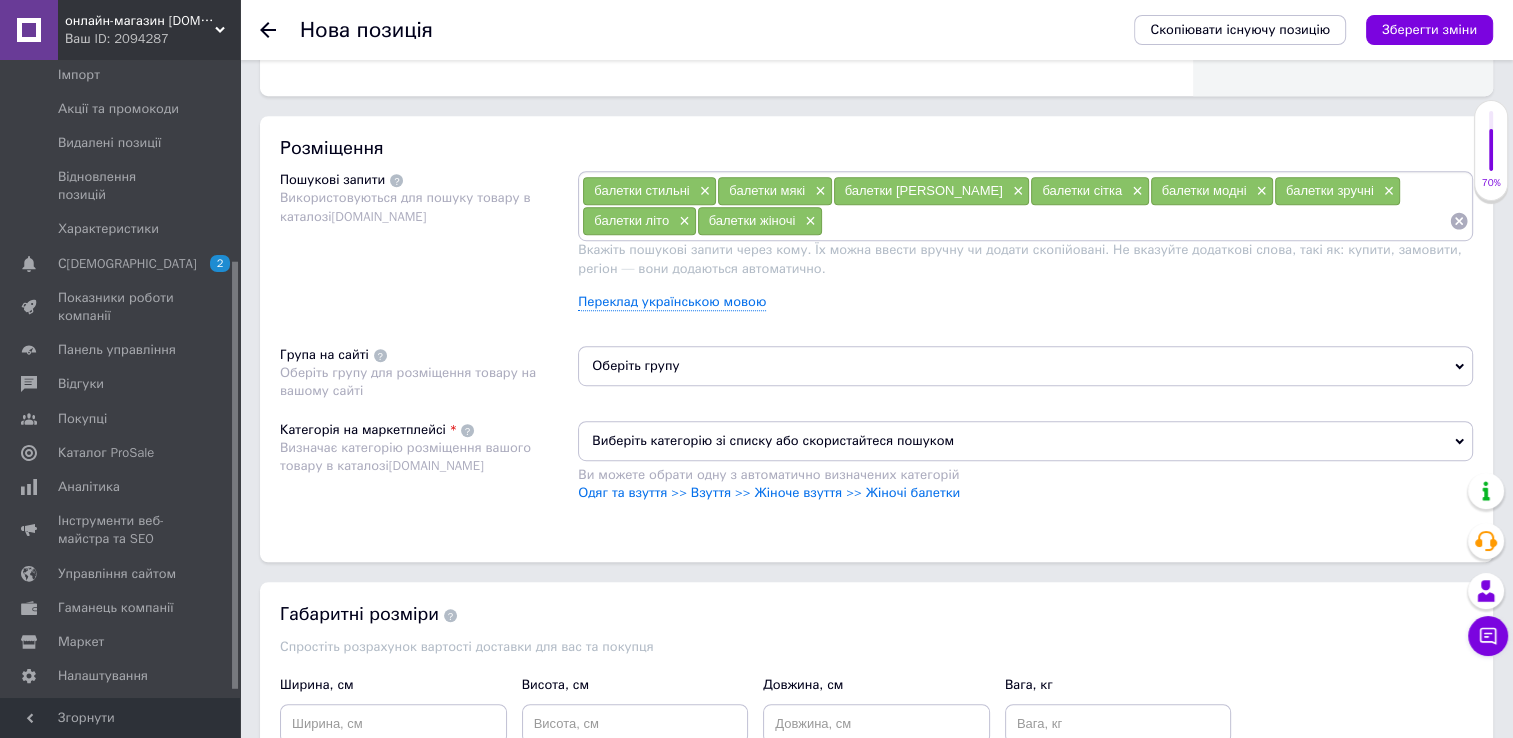 click on "Оберіть групу" at bounding box center (1025, 366) 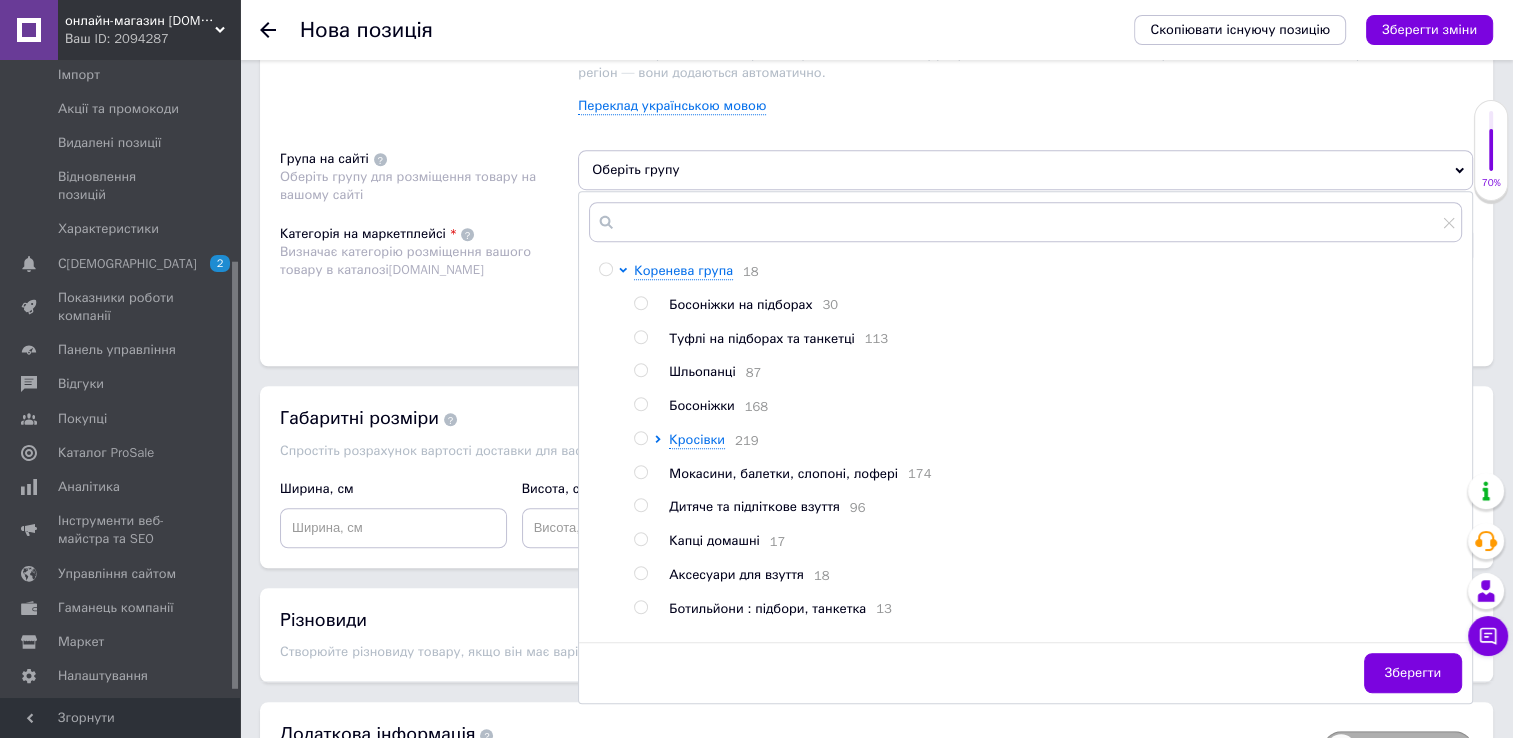 scroll, scrollTop: 1300, scrollLeft: 0, axis: vertical 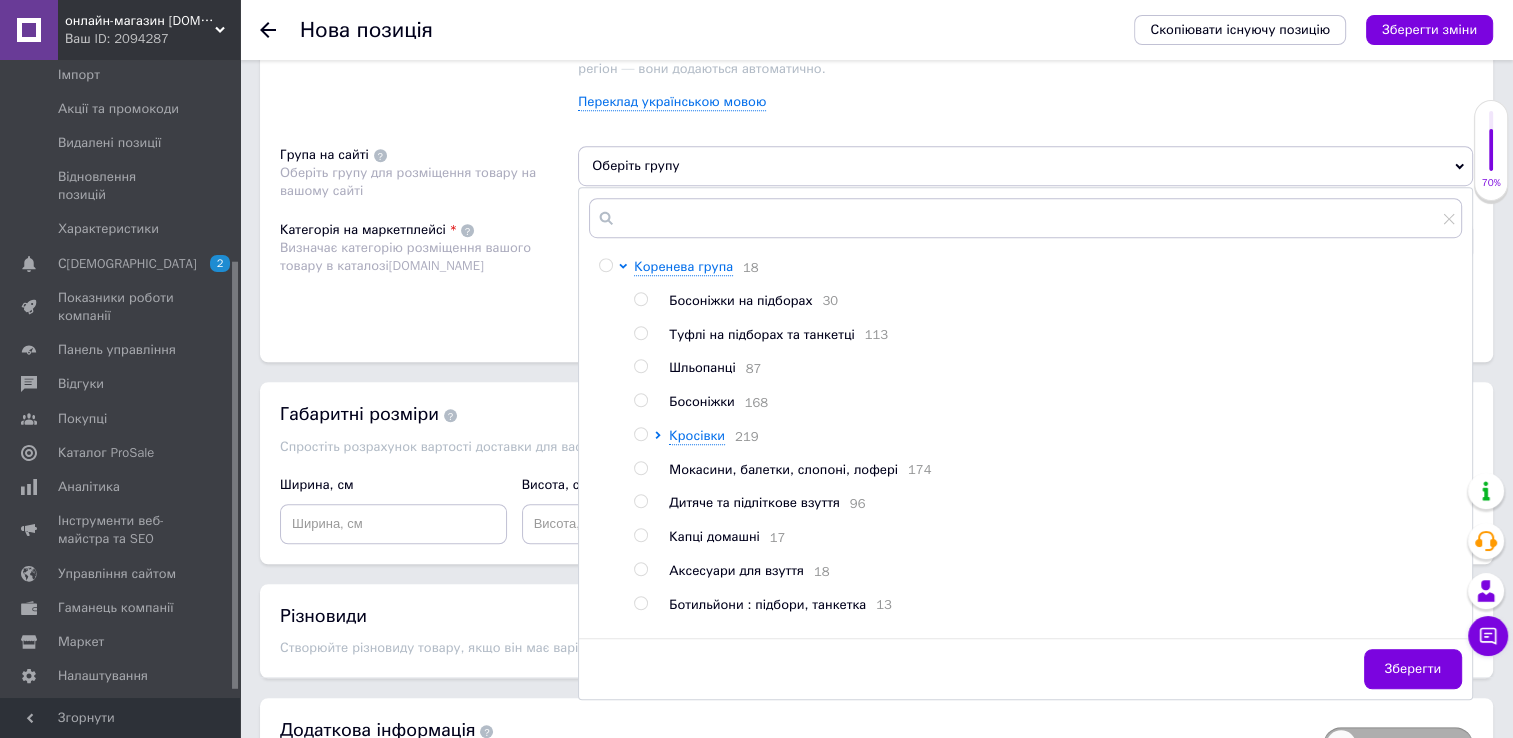 click at bounding box center (640, 468) 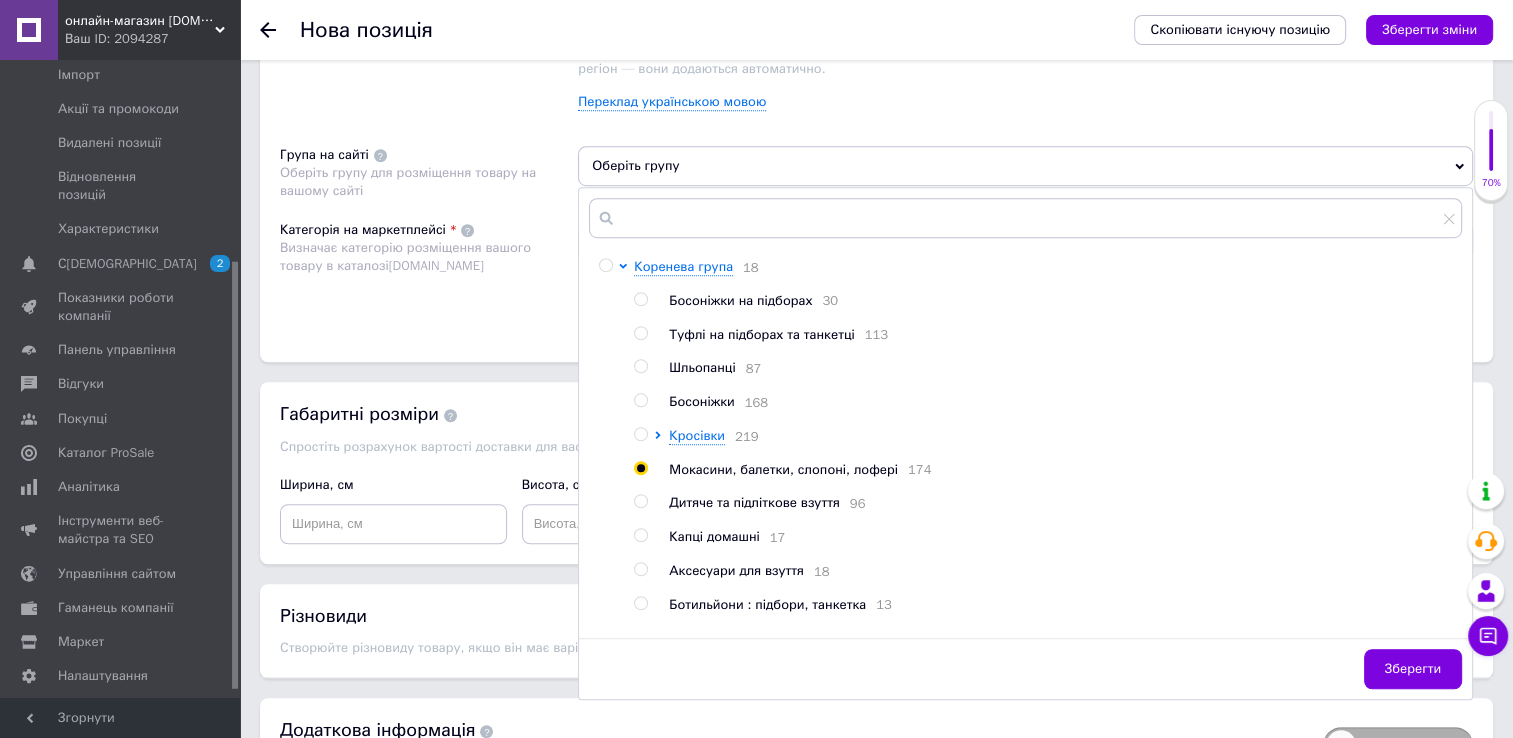 radio on "true" 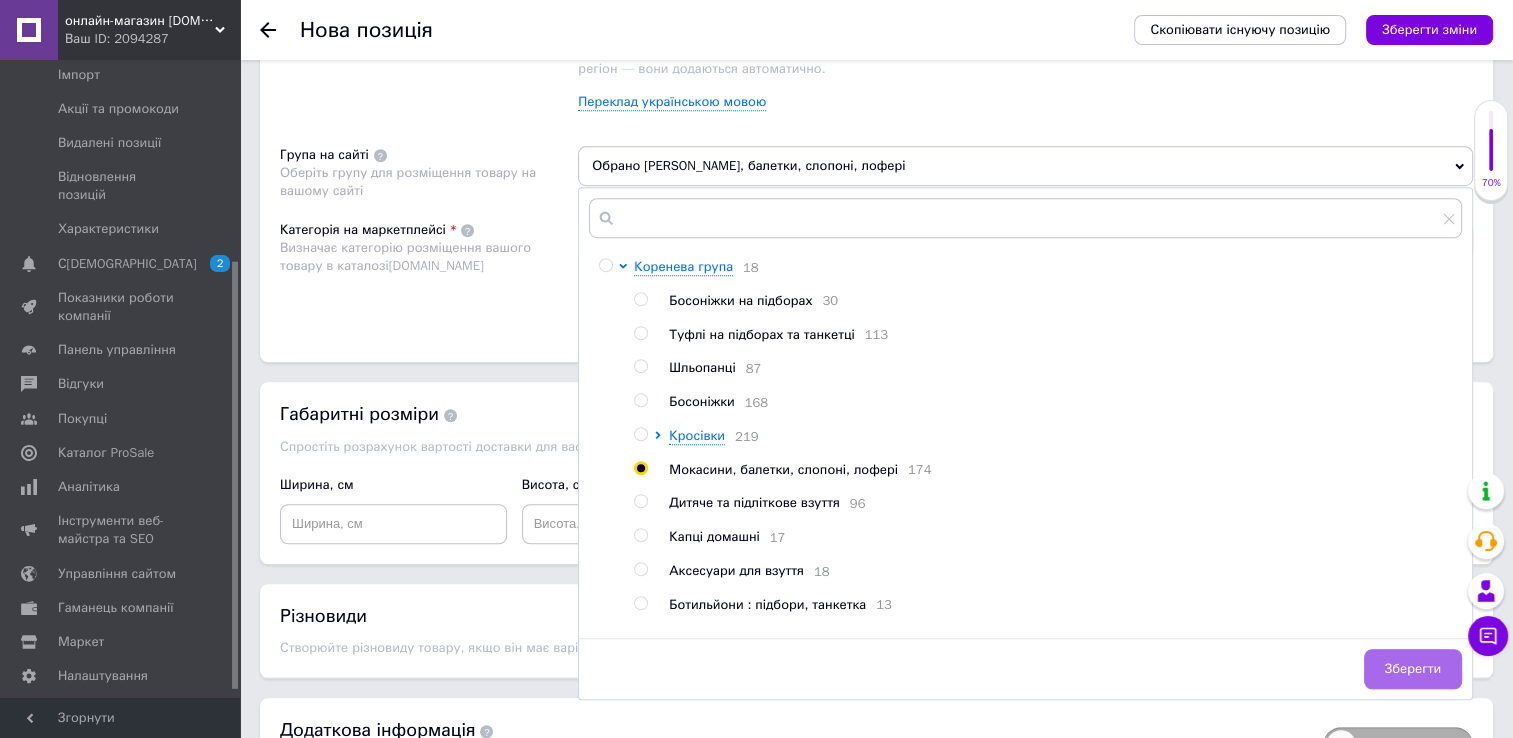 click on "Зберегти" at bounding box center (1413, 669) 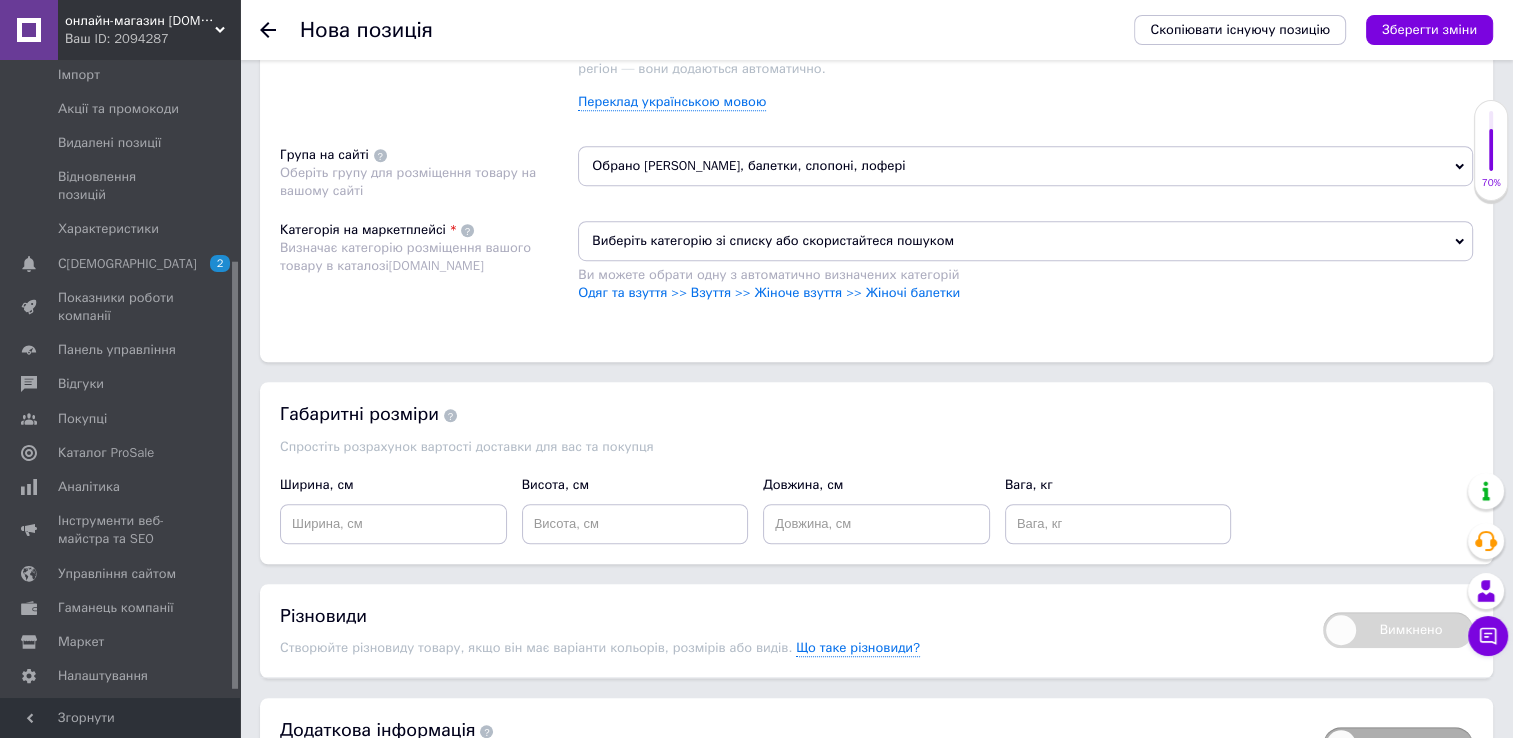 click on "Виберіть категорію зі списку або скористайтеся пошуком" at bounding box center (1025, 241) 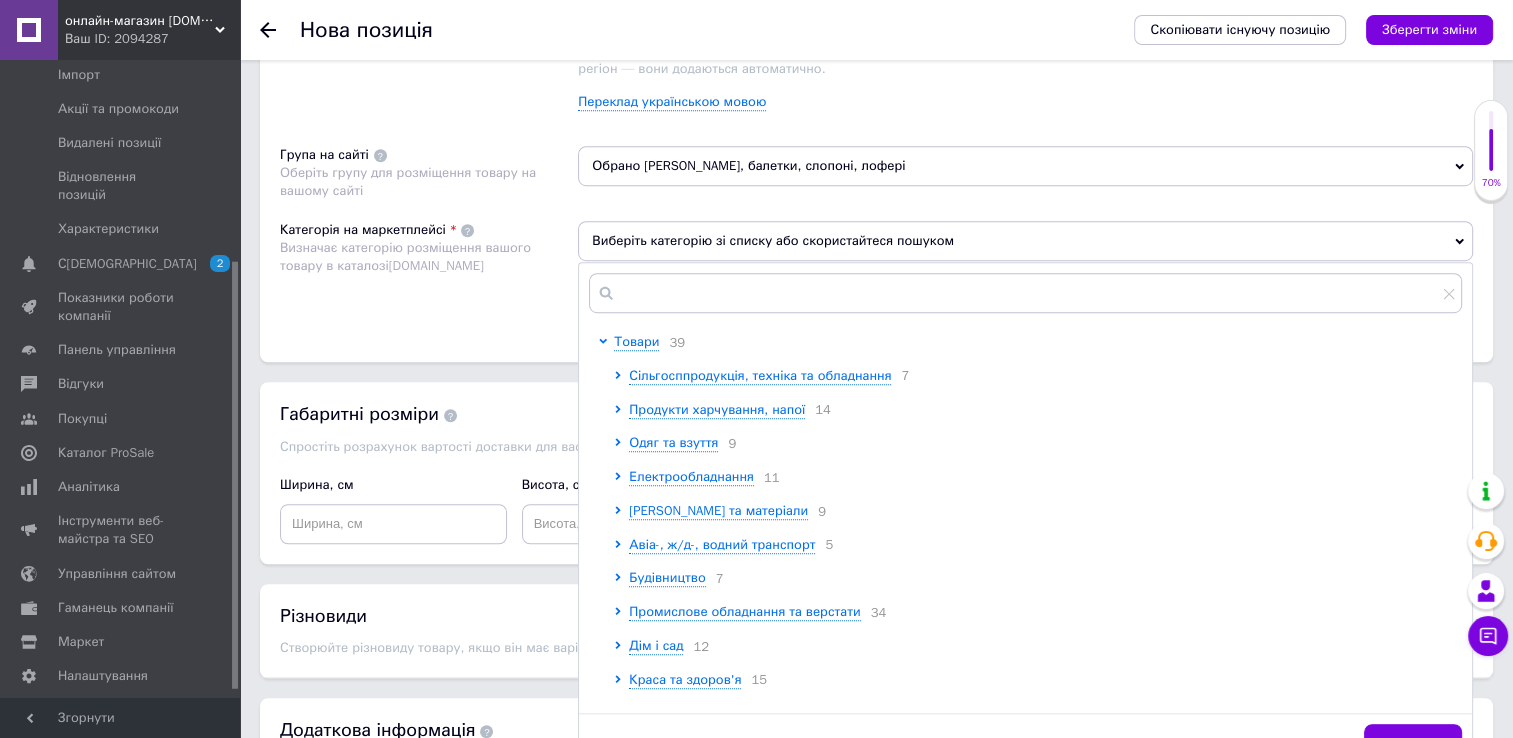 click at bounding box center (1025, 293) 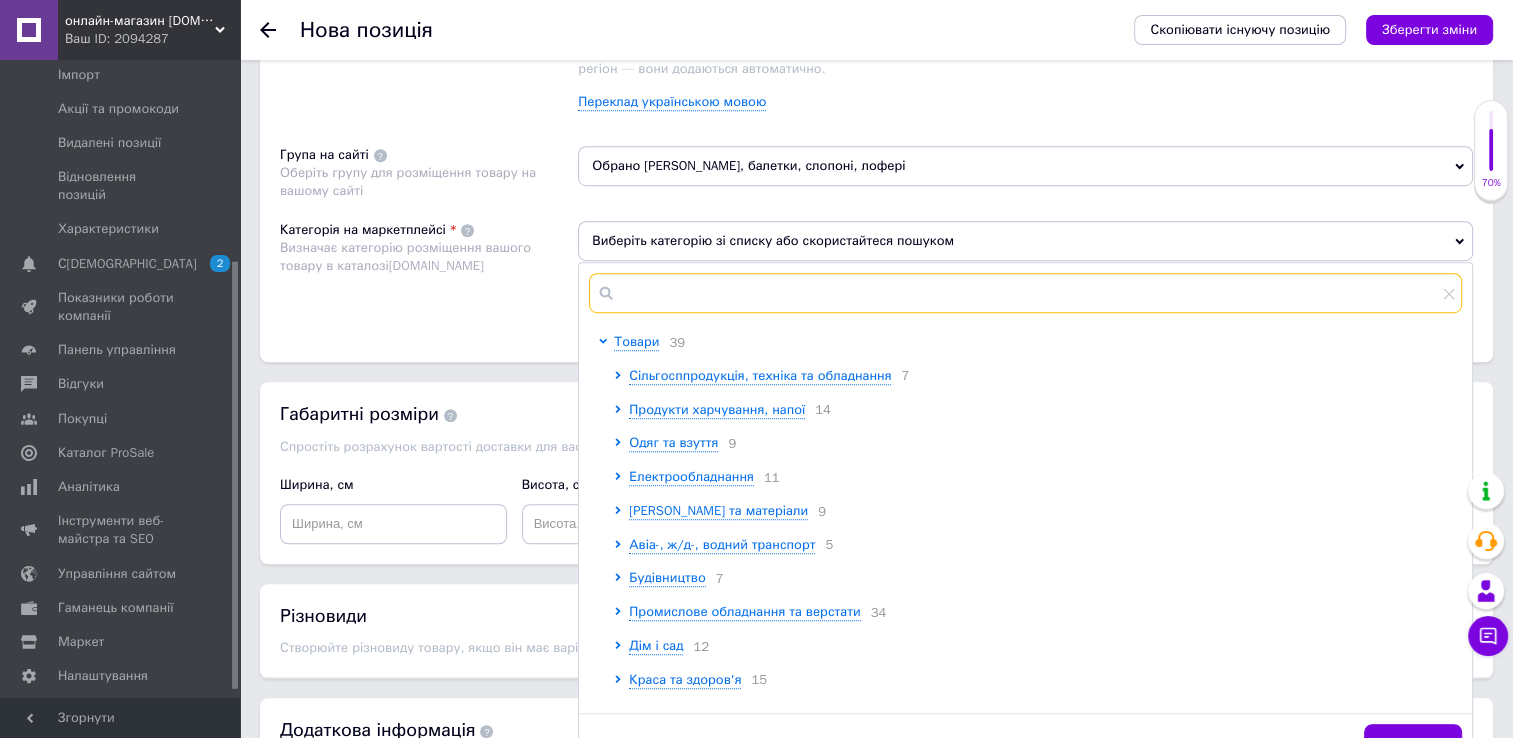click at bounding box center (1025, 293) 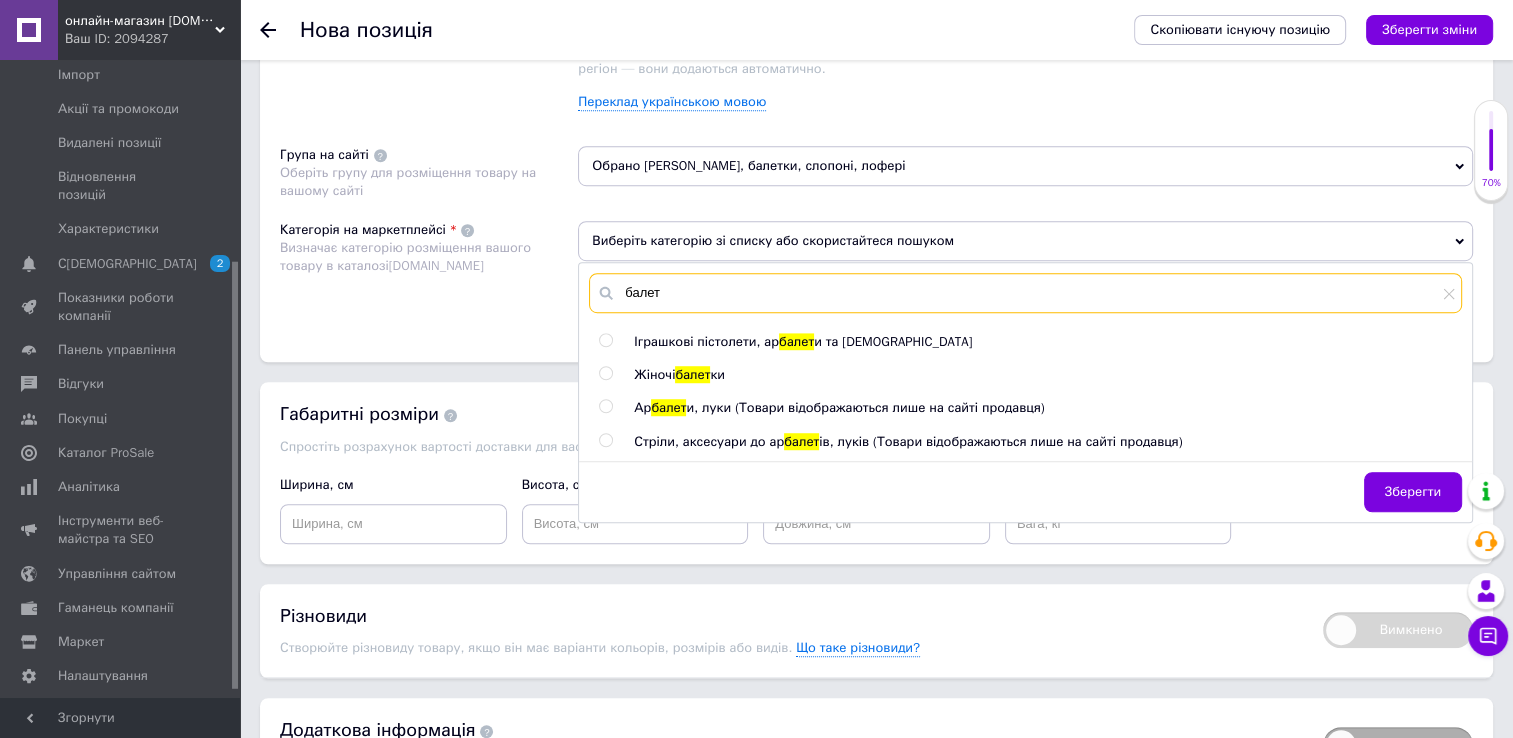 type 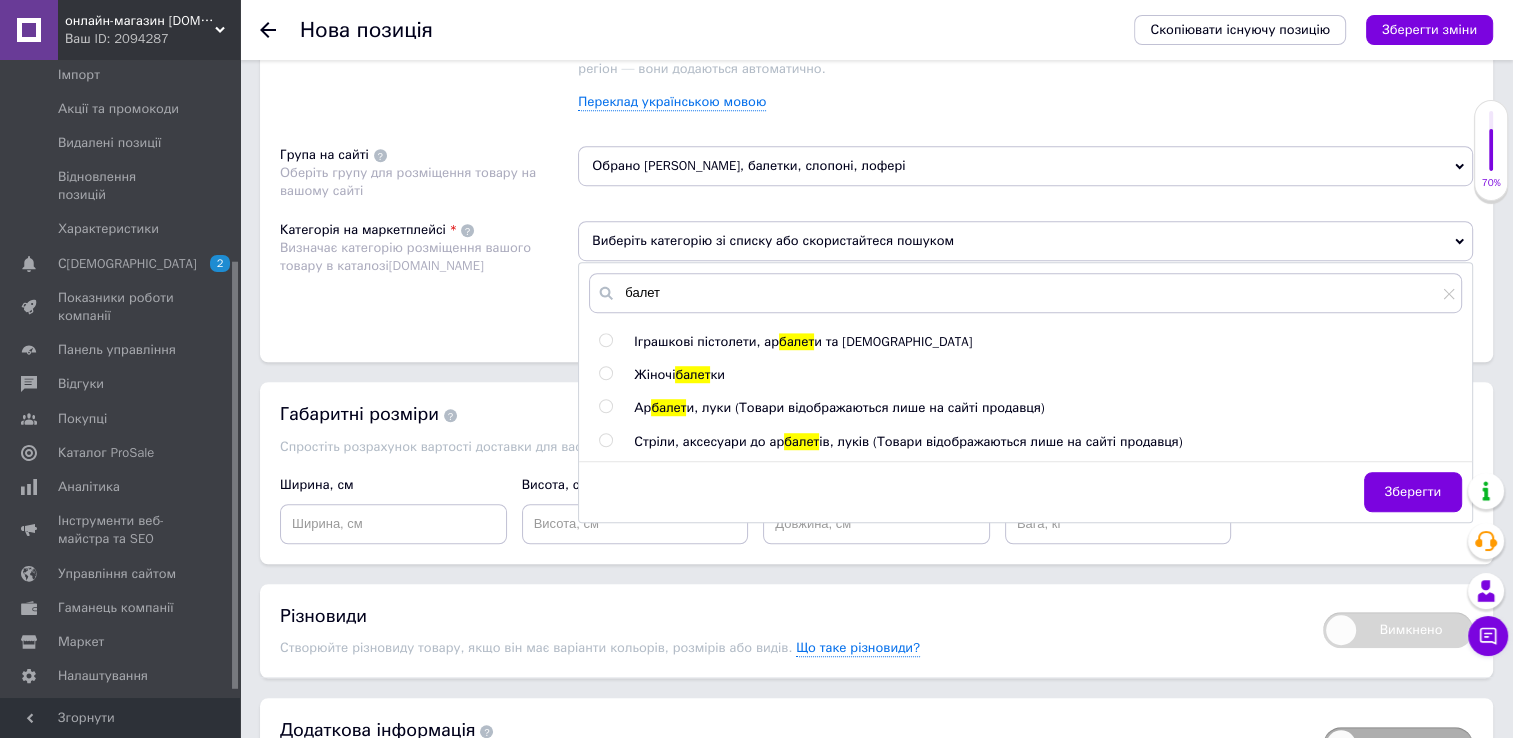 click at bounding box center (605, 373) 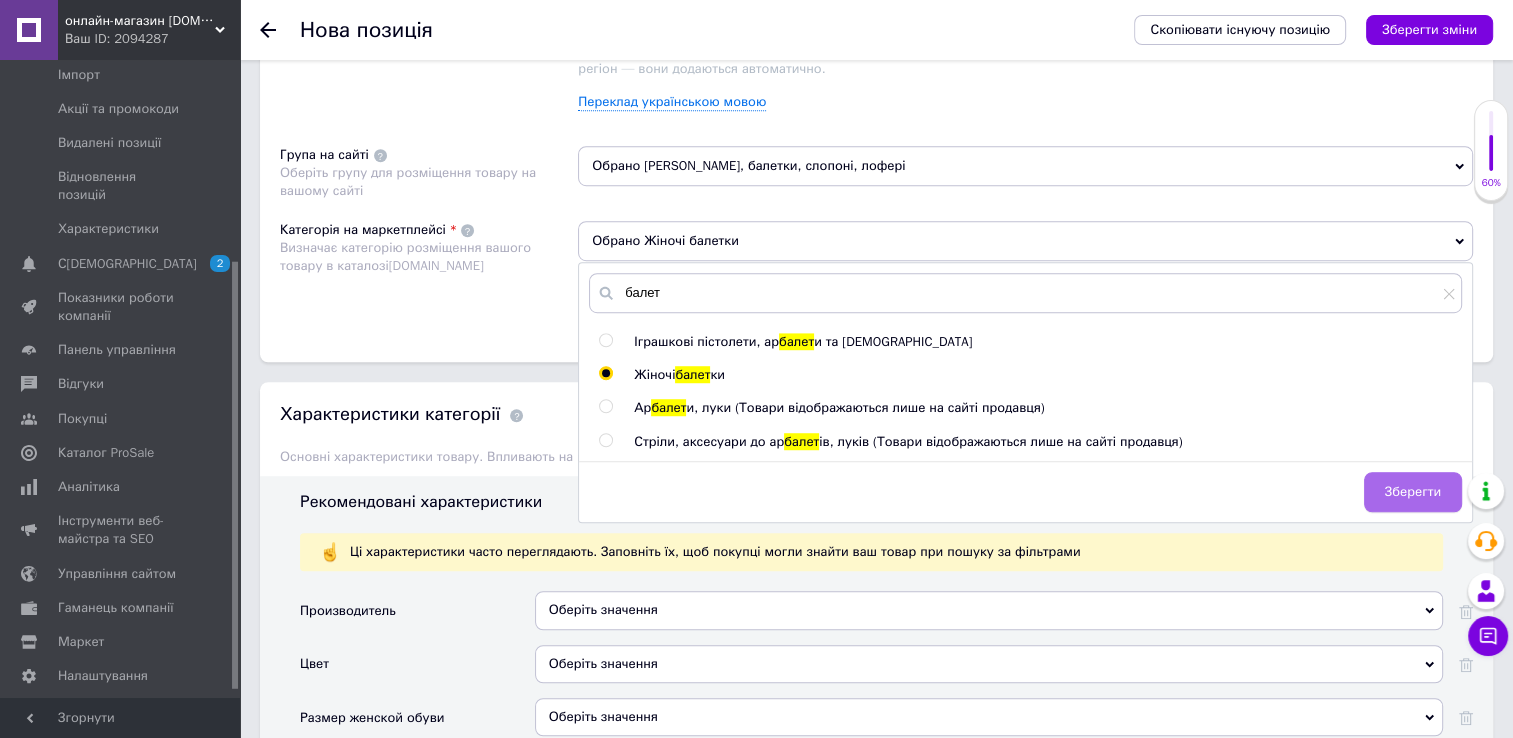 click on "Зберегти" at bounding box center (1413, 492) 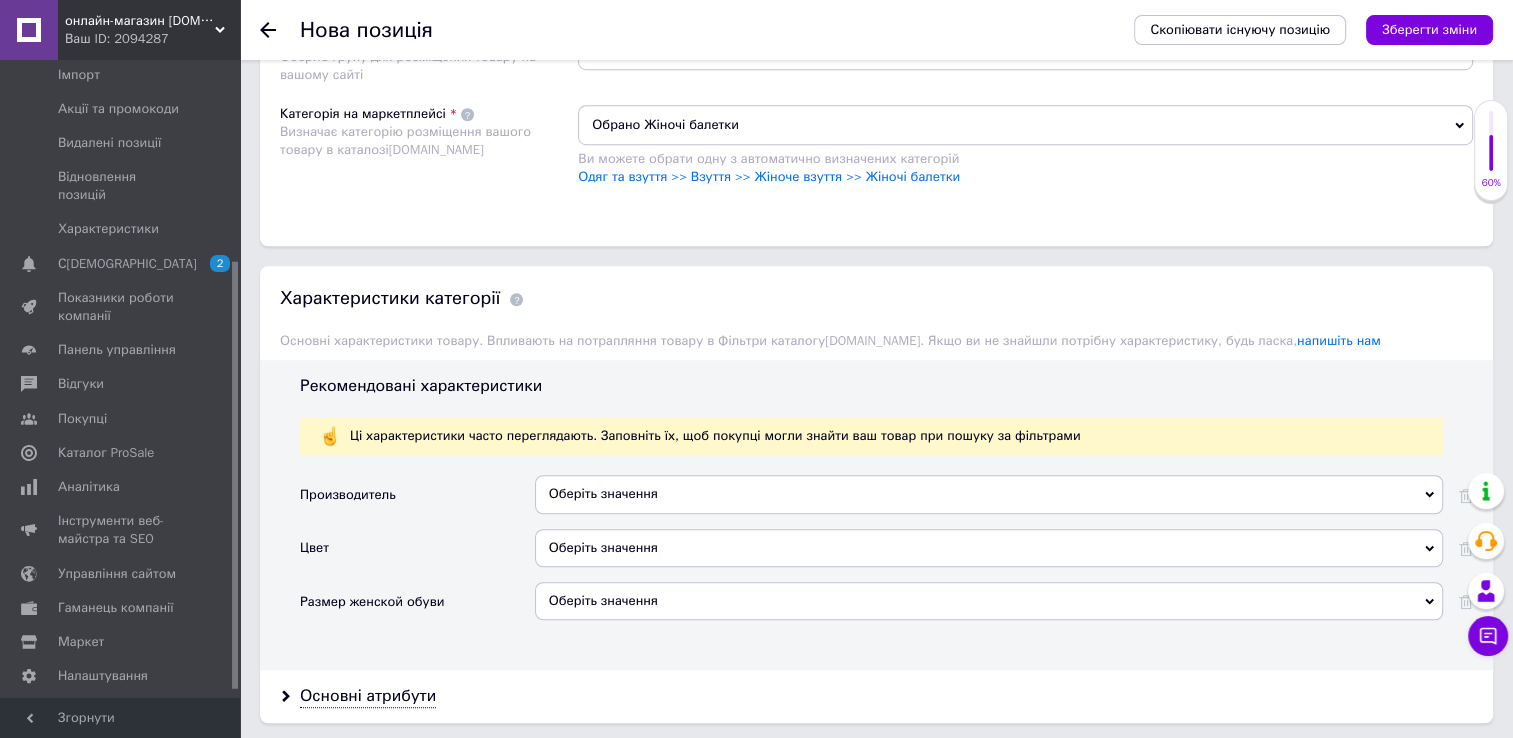 scroll, scrollTop: 1500, scrollLeft: 0, axis: vertical 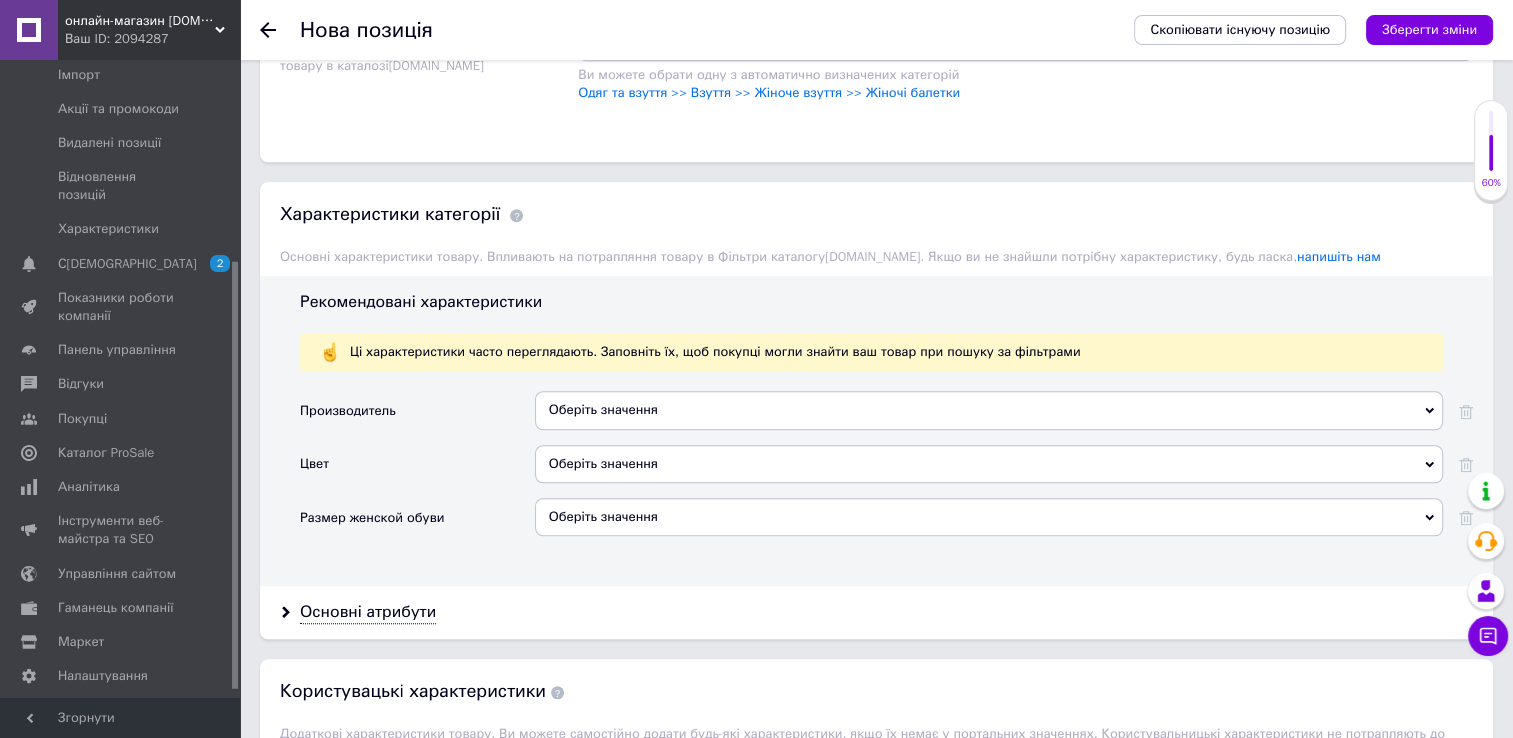 click on "Оберіть значення" at bounding box center (989, 464) 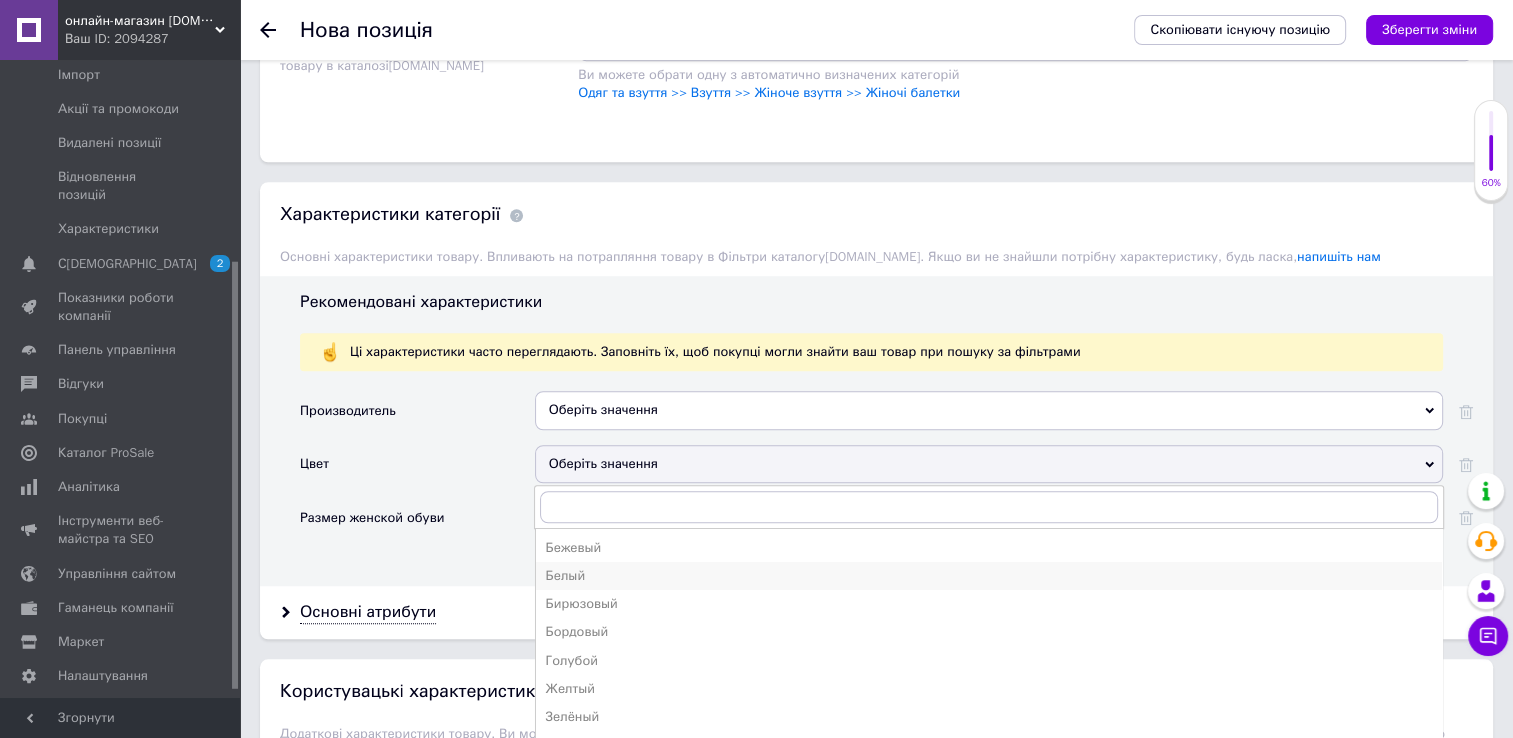 click on "Белый" at bounding box center (989, 576) 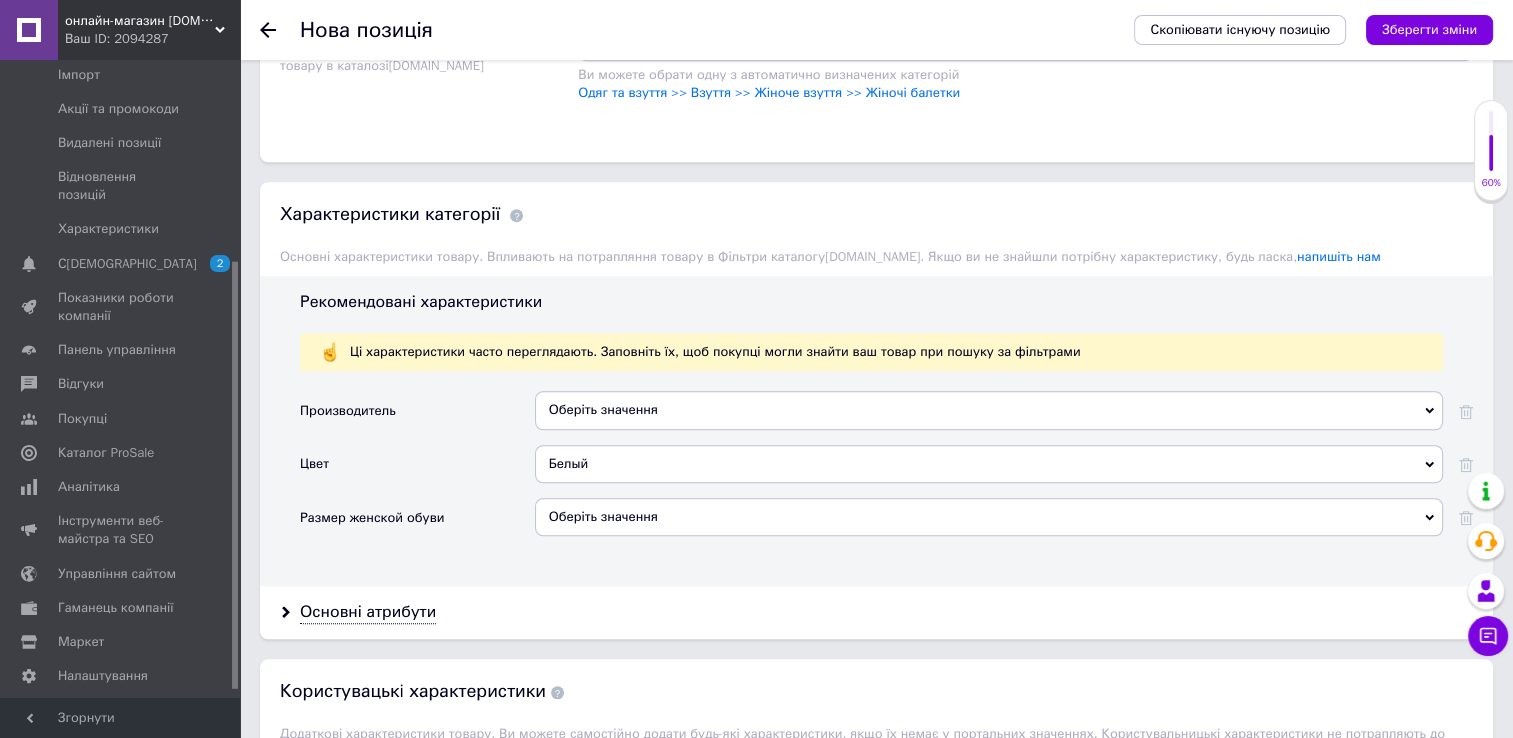click on "Оберіть значення" at bounding box center (989, 517) 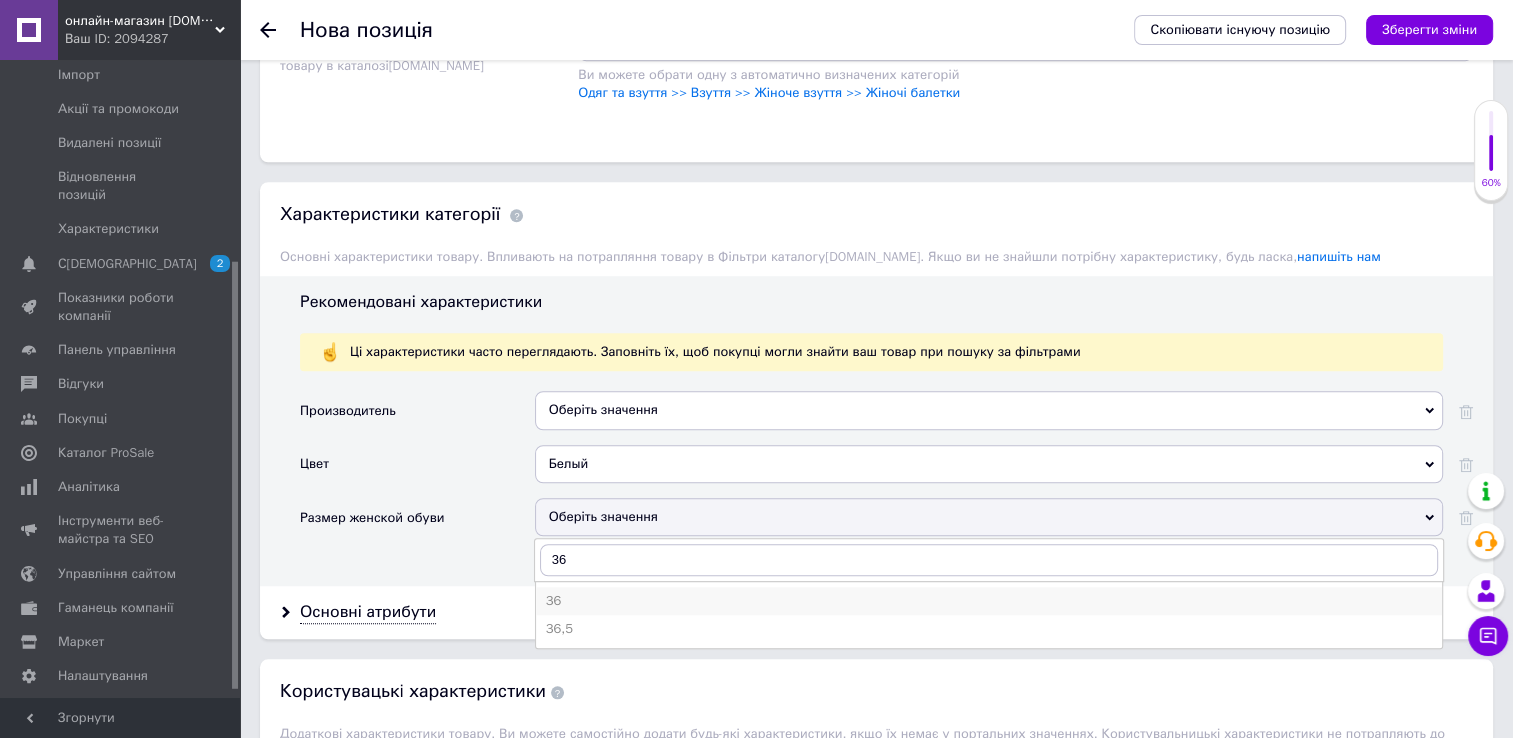 click on "36" at bounding box center (989, 601) 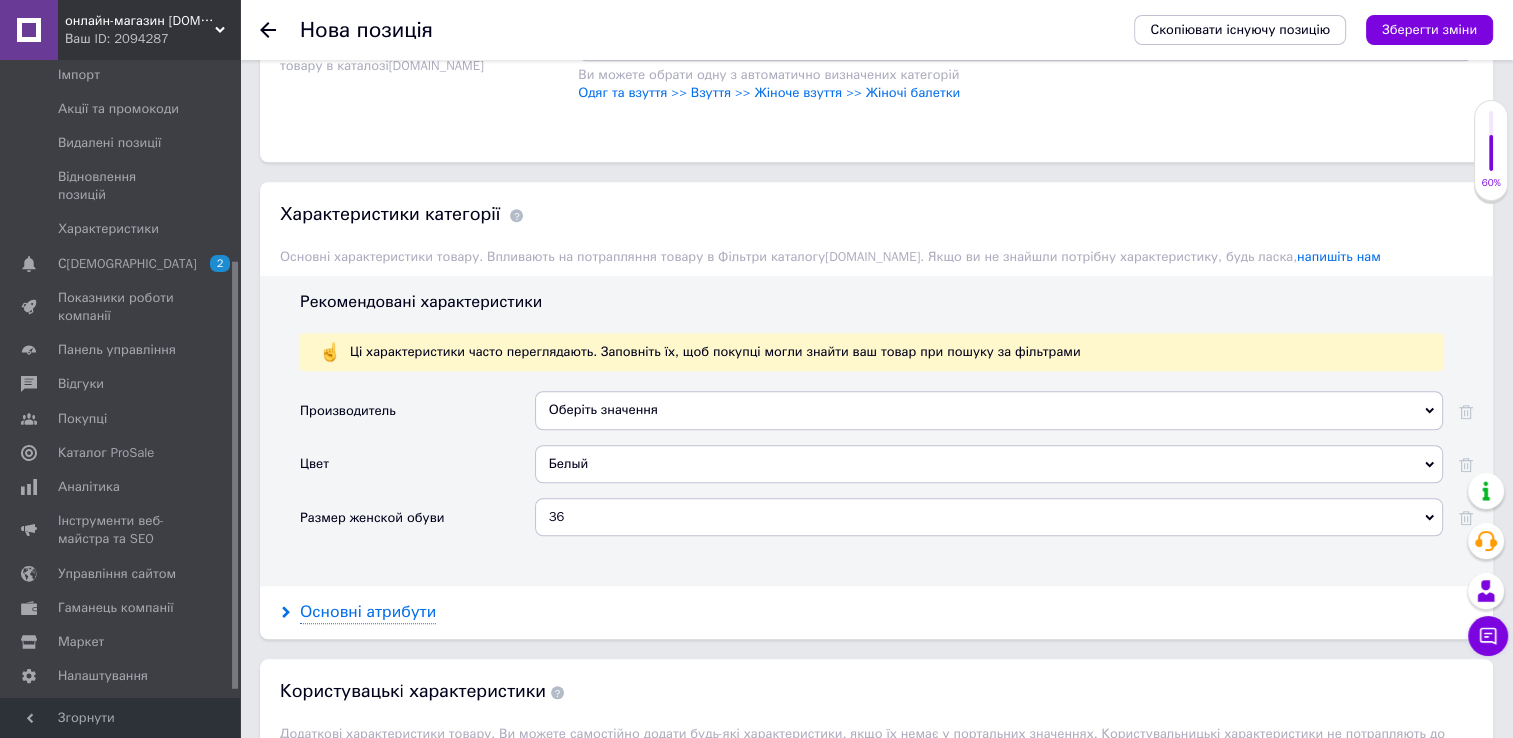 click on "Основні атрибути" at bounding box center (368, 612) 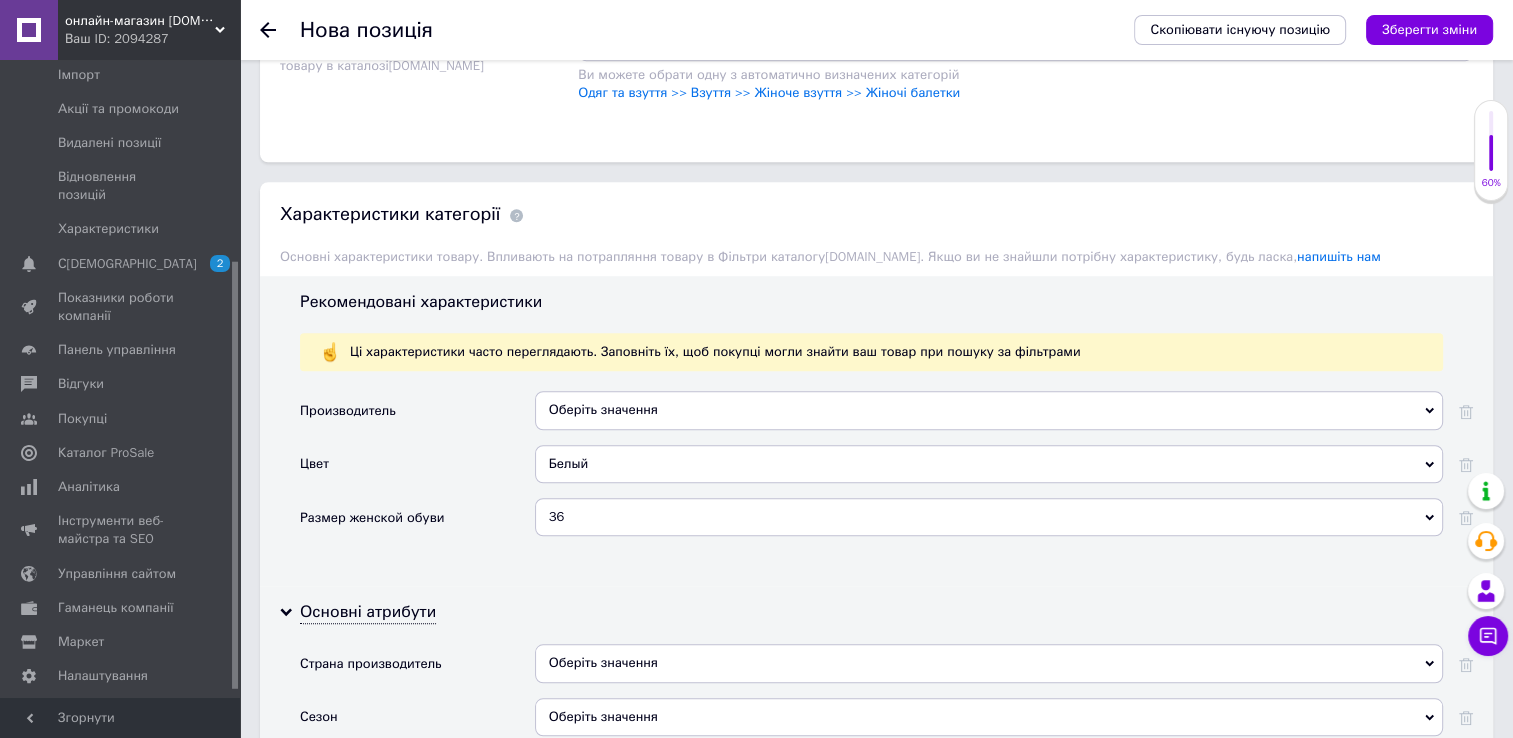 scroll, scrollTop: 1900, scrollLeft: 0, axis: vertical 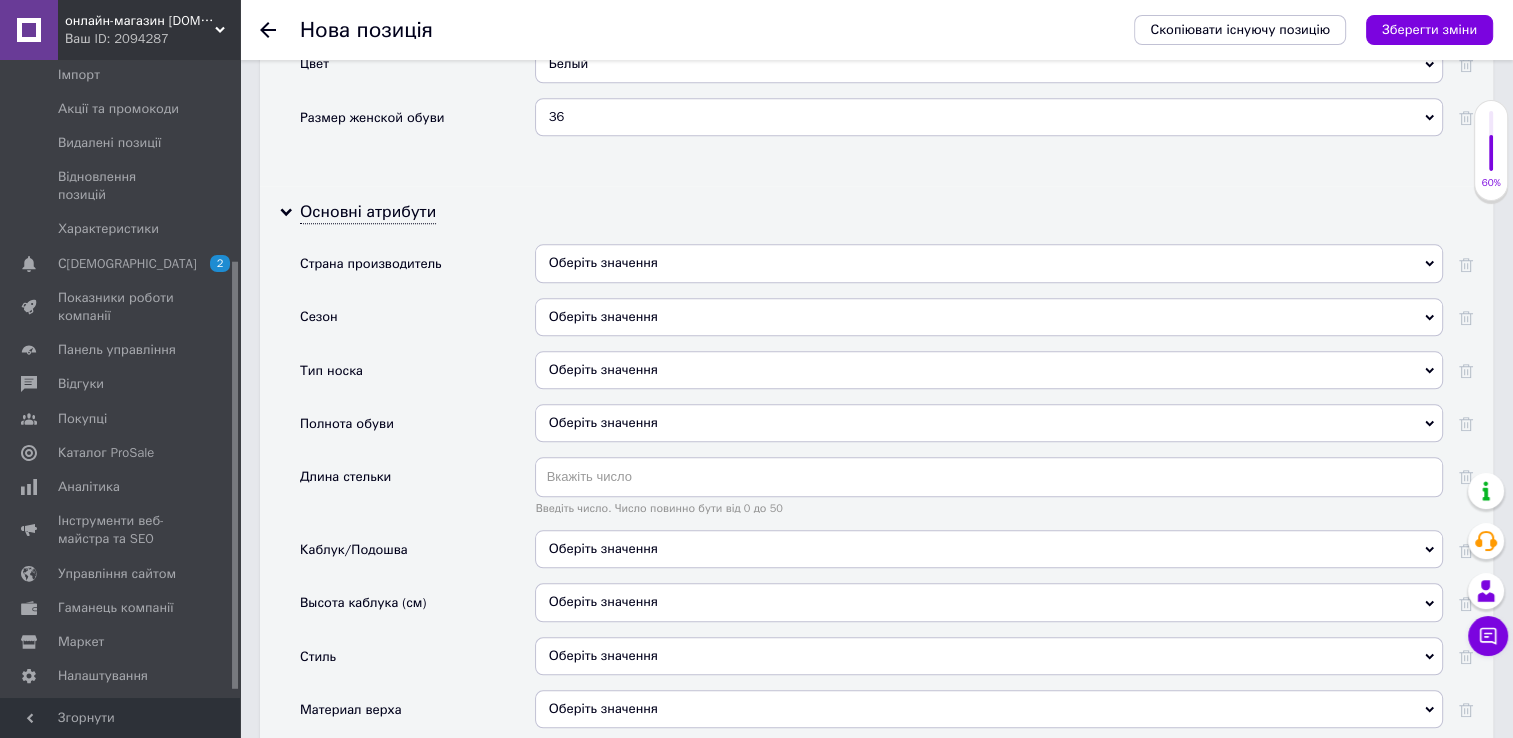 click on "Оберіть значення" at bounding box center [989, 317] 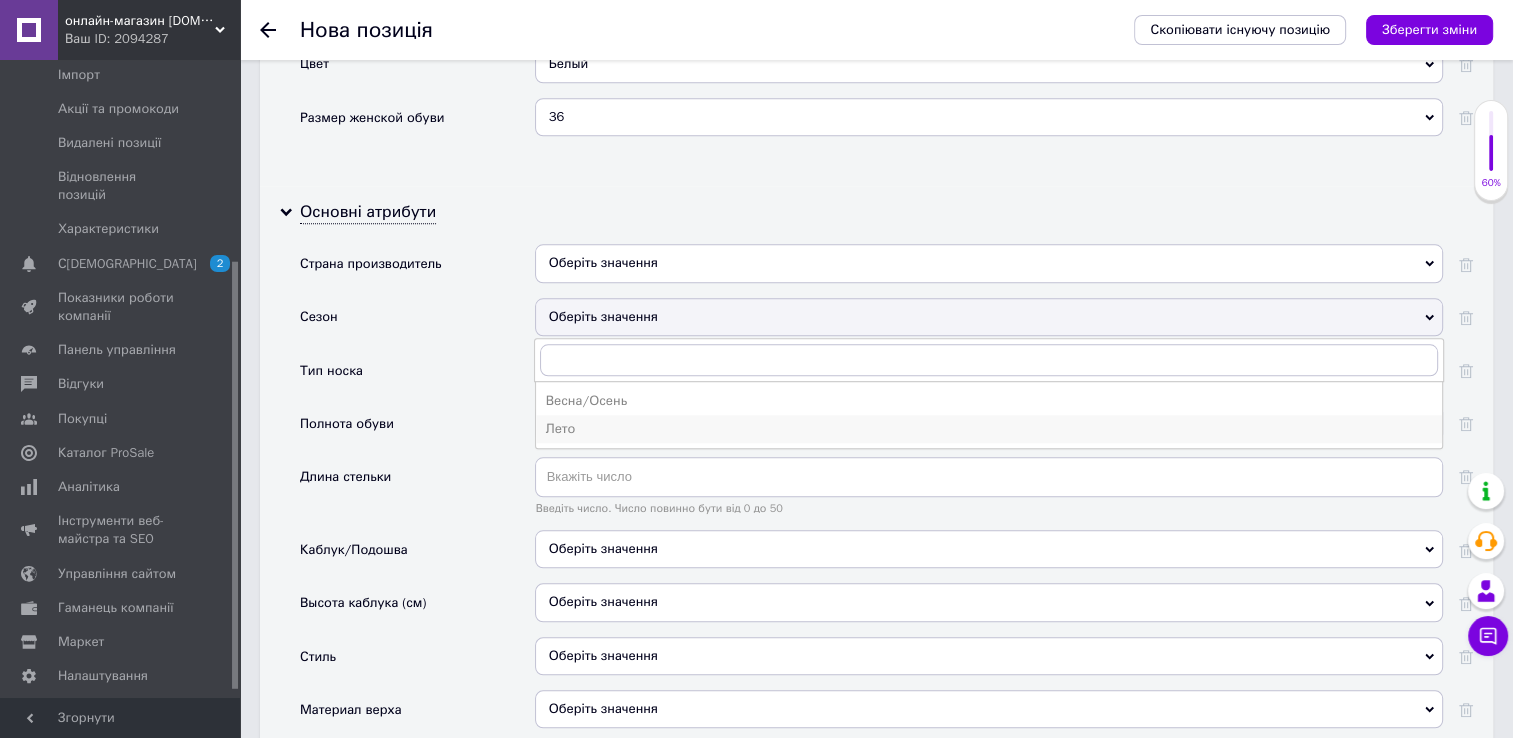 click on "Лето" at bounding box center (989, 429) 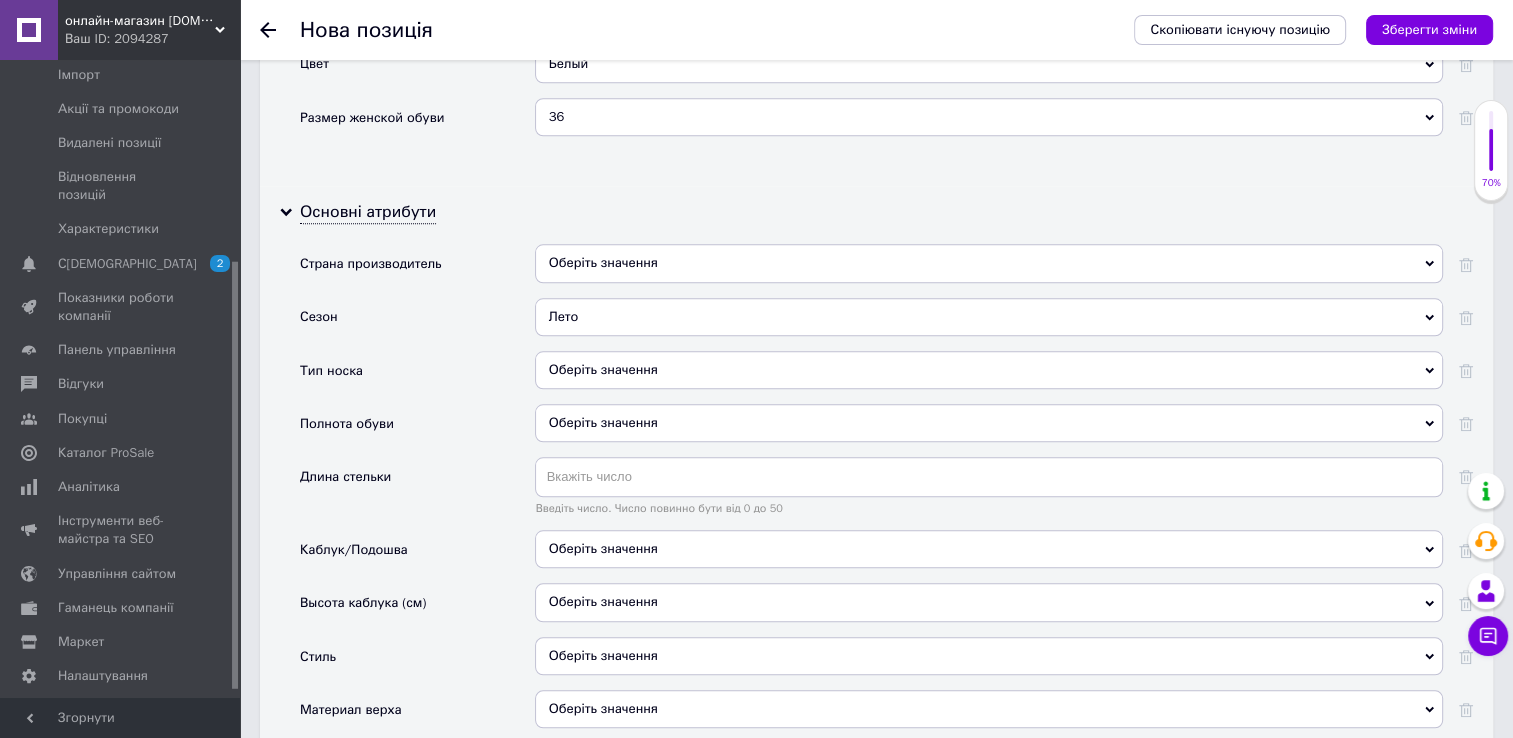 click on "Оберіть значення" at bounding box center (989, 263) 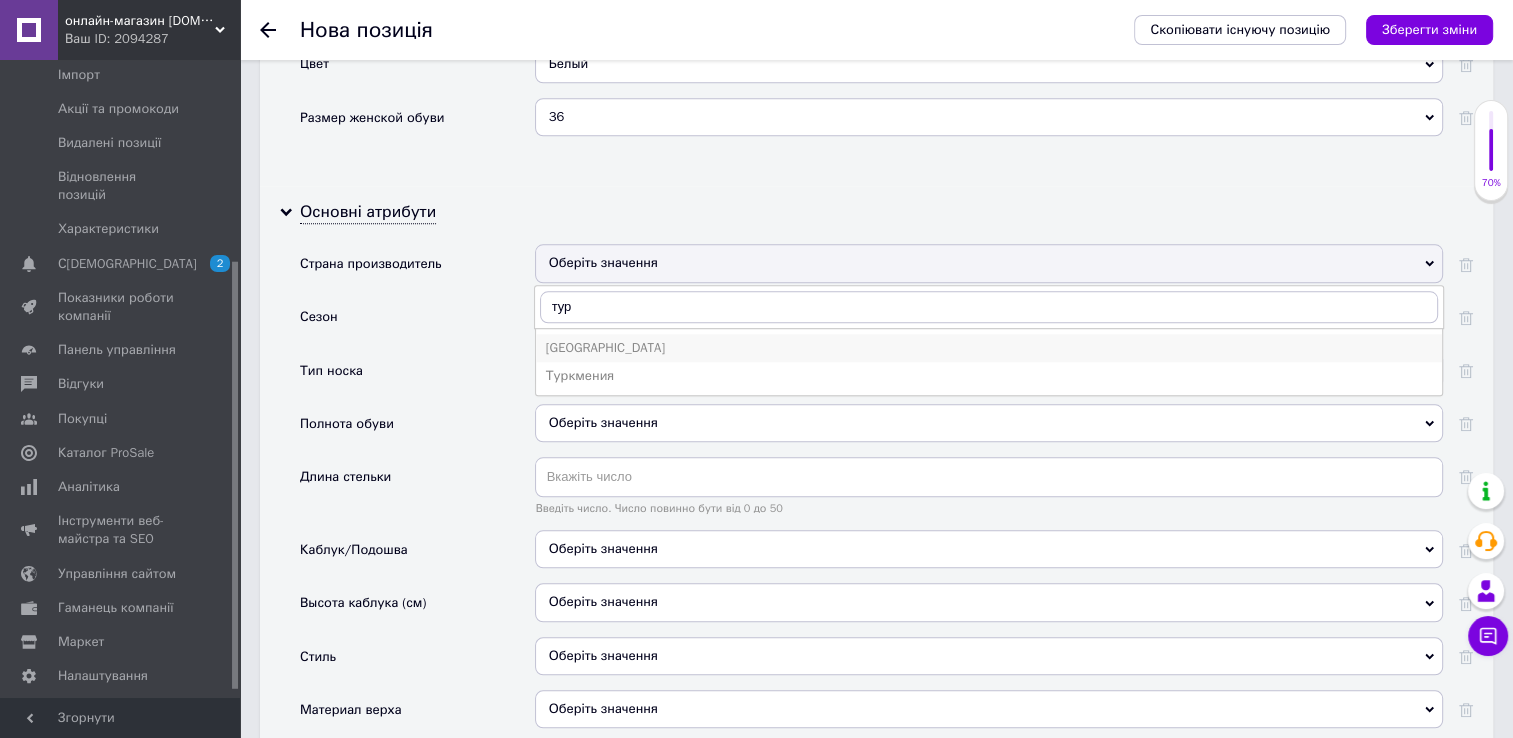 click on "[GEOGRAPHIC_DATA]" at bounding box center (989, 348) 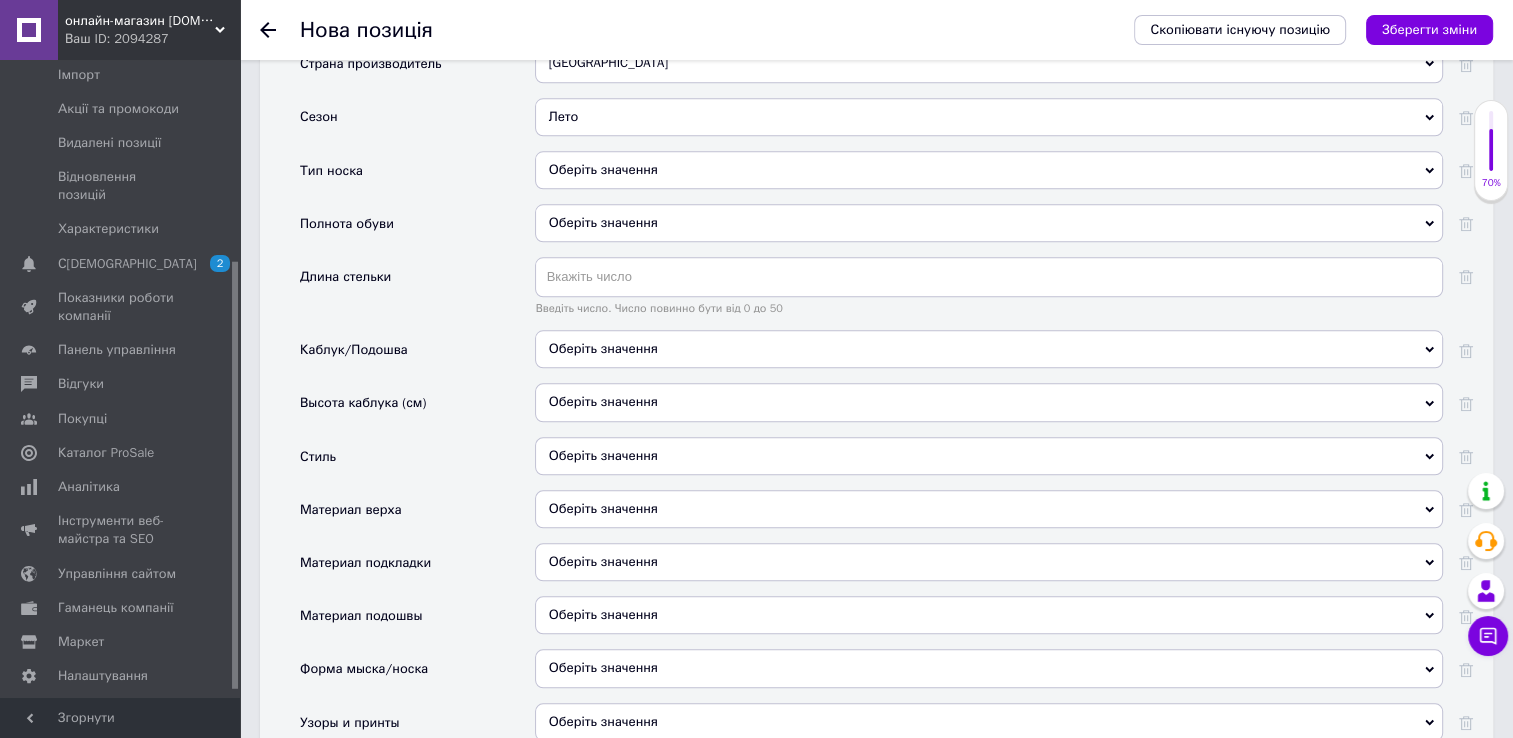 scroll, scrollTop: 2200, scrollLeft: 0, axis: vertical 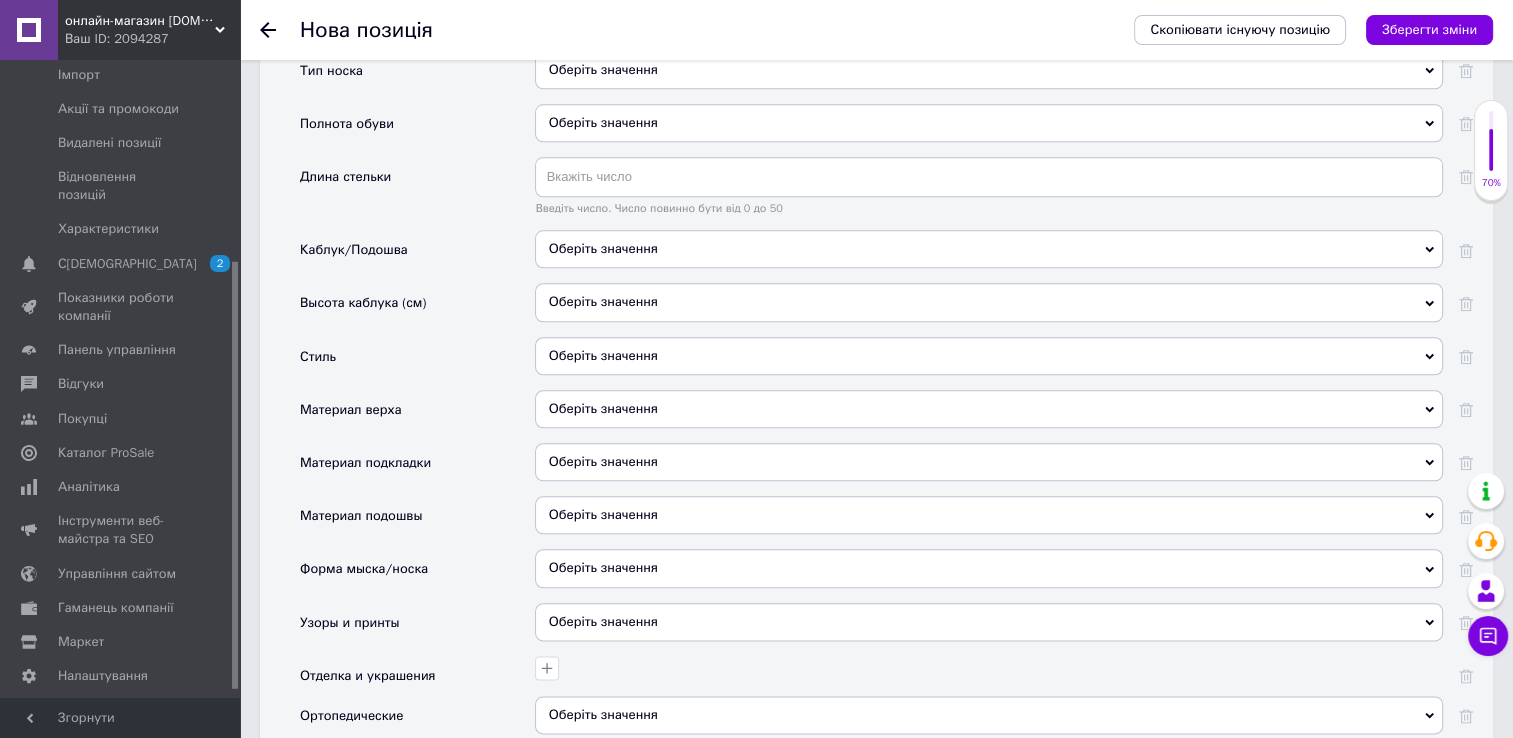 click on "Оберіть значення" at bounding box center [989, 409] 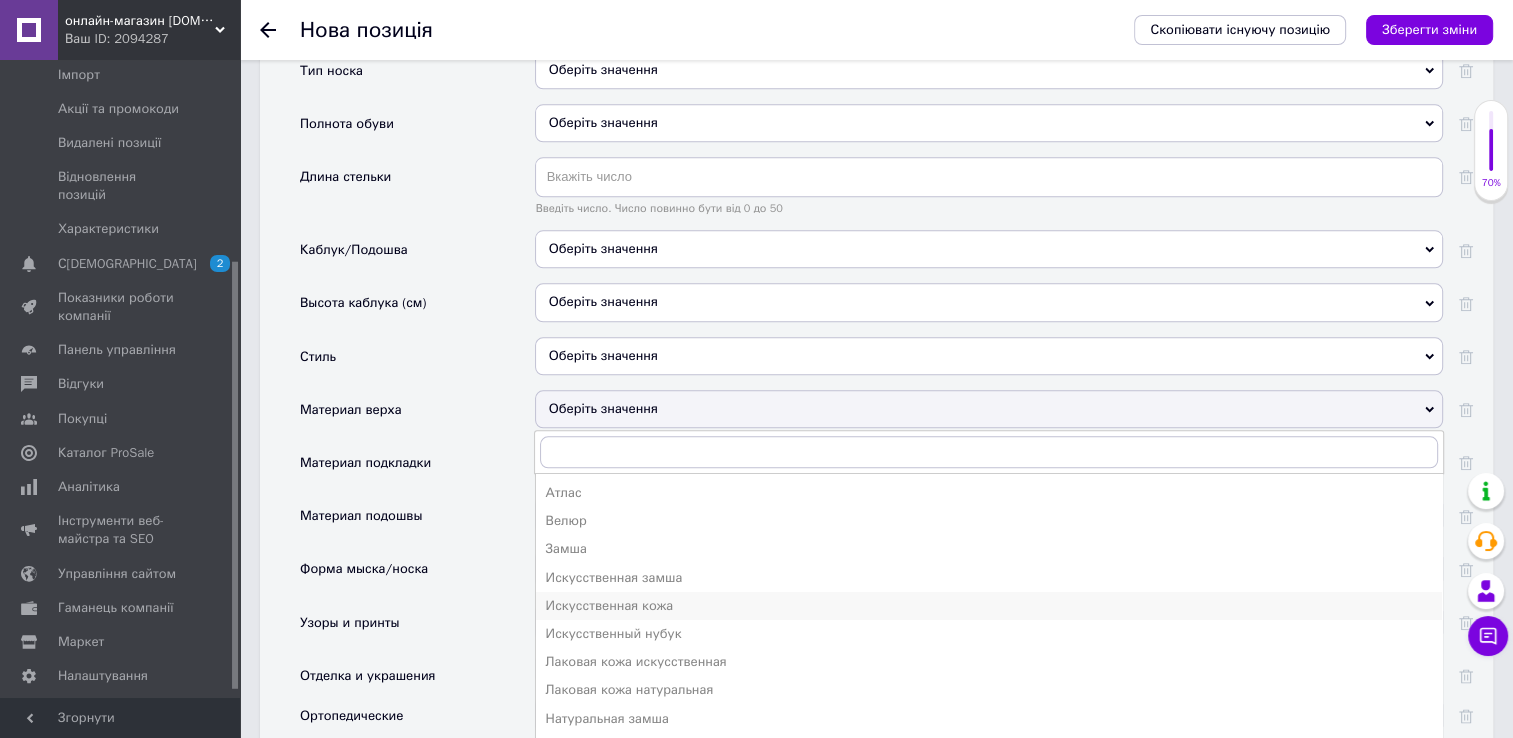 click on "Искусственная кожа" at bounding box center (989, 606) 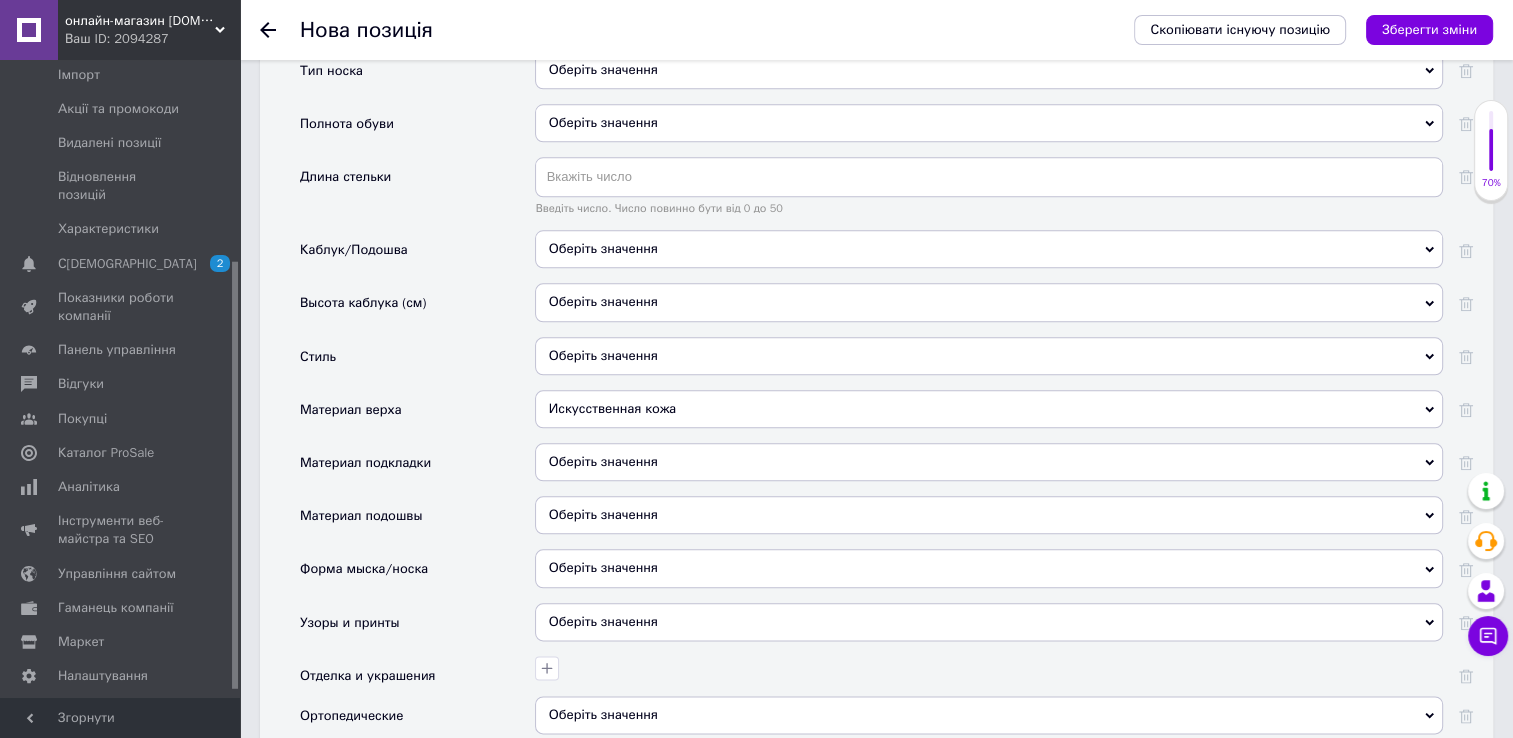 click on "Искусственная кожа" at bounding box center [989, 409] 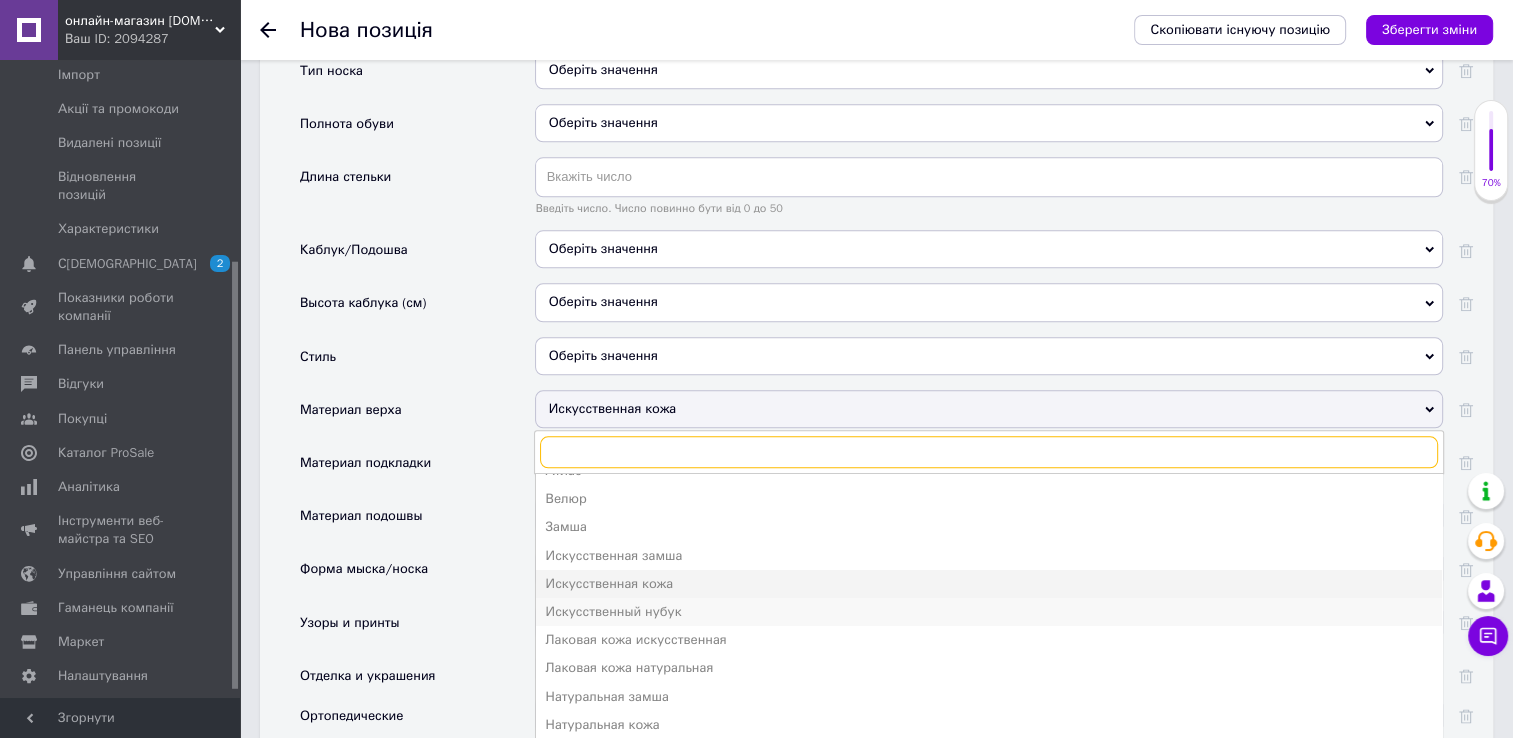 scroll, scrollTop: 0, scrollLeft: 0, axis: both 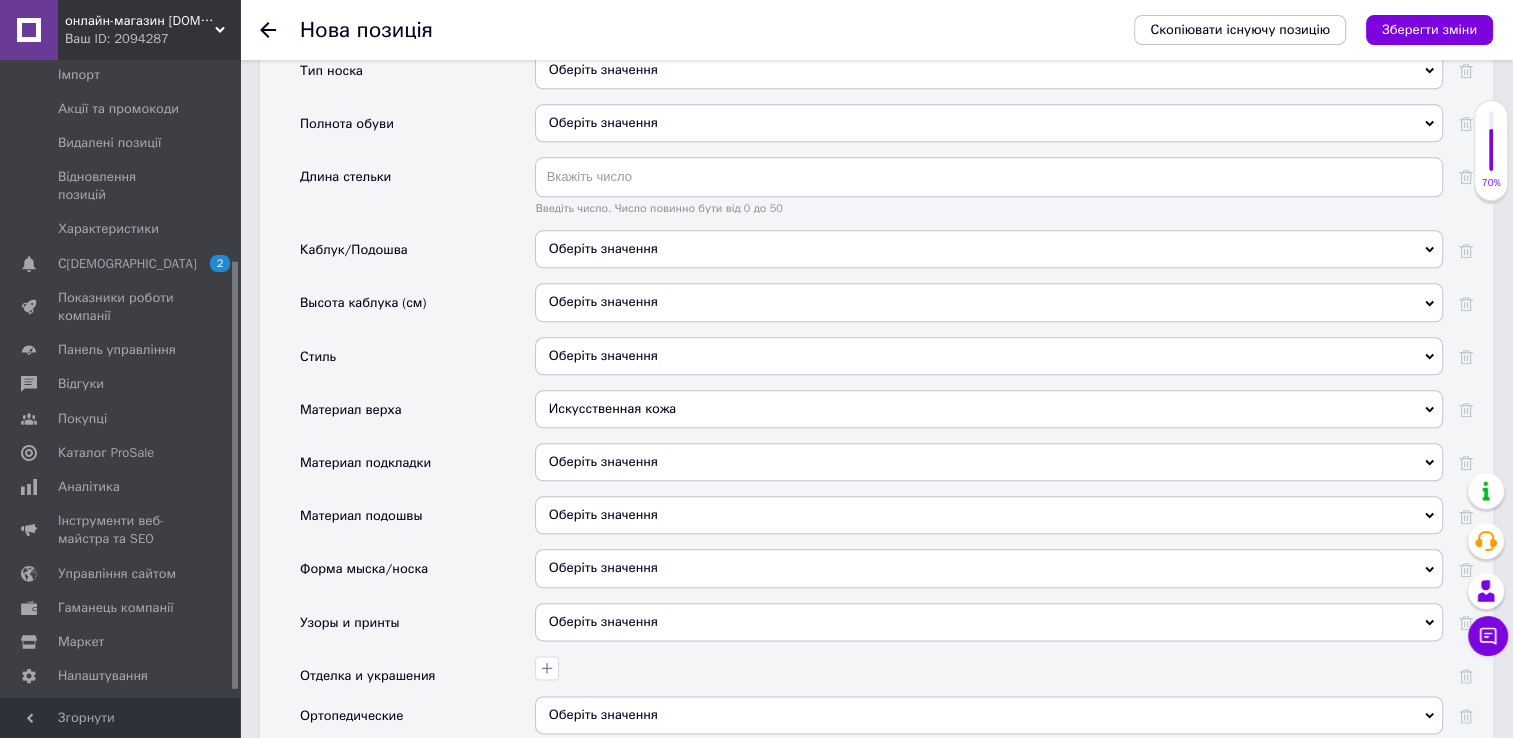 click on "Материал подкладки" at bounding box center [417, 469] 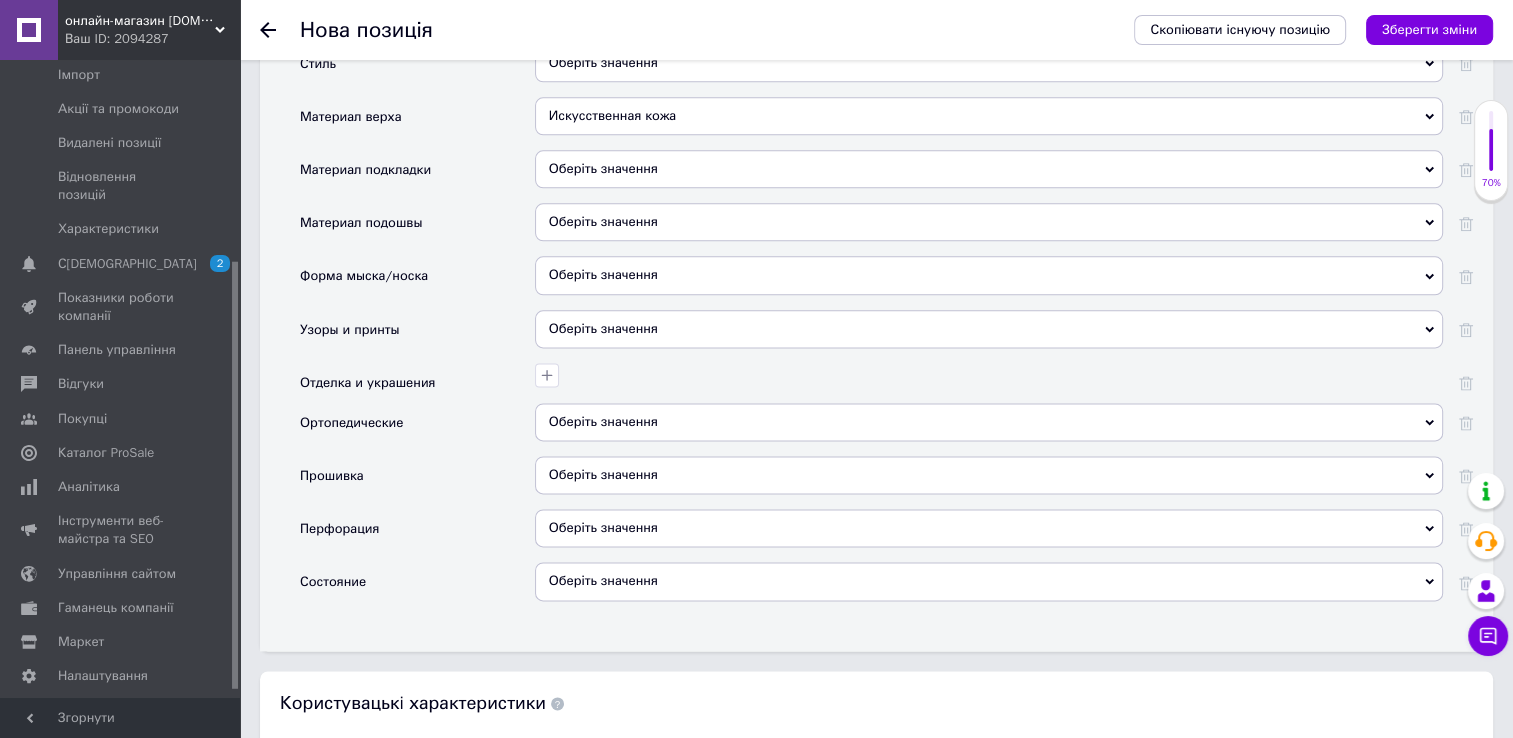 scroll, scrollTop: 2500, scrollLeft: 0, axis: vertical 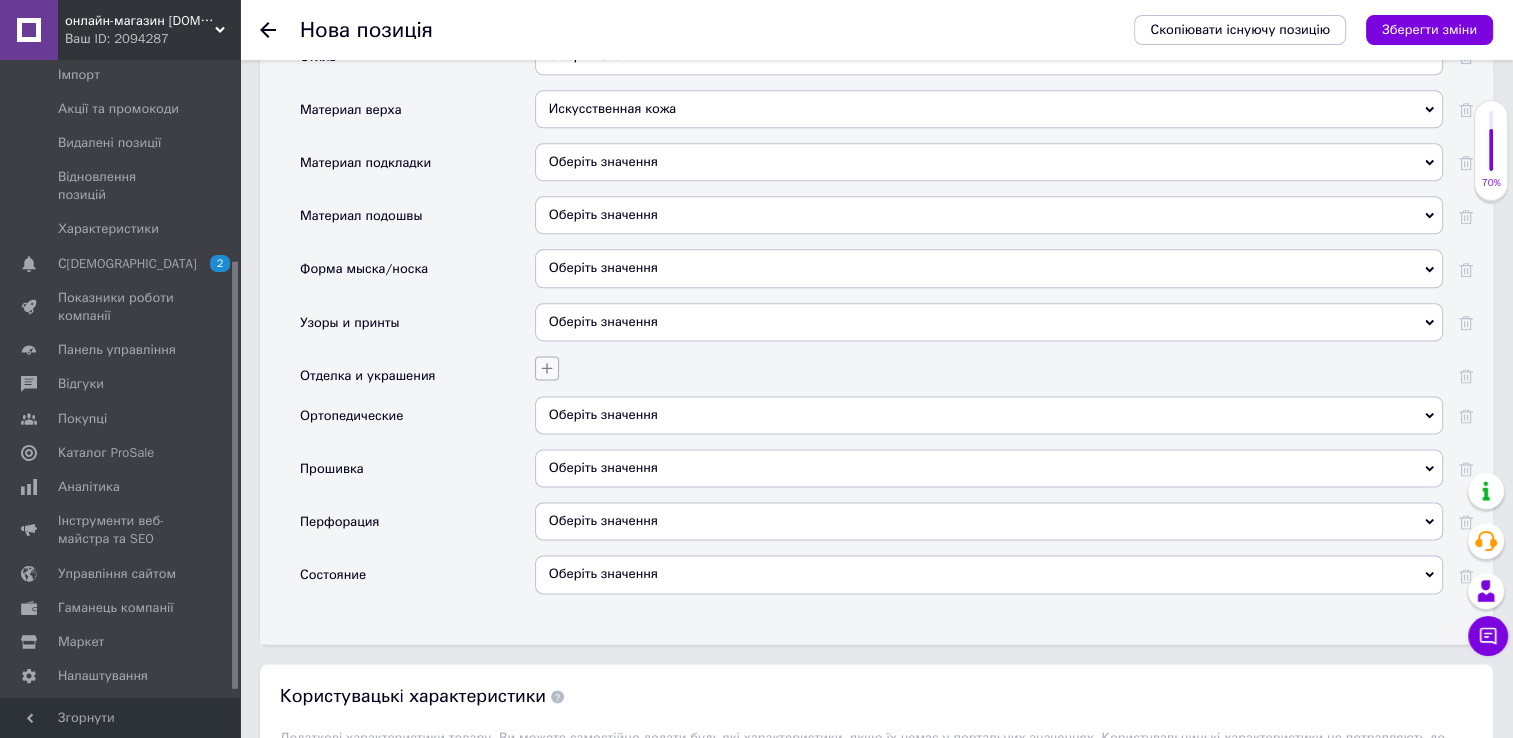 click at bounding box center (547, 368) 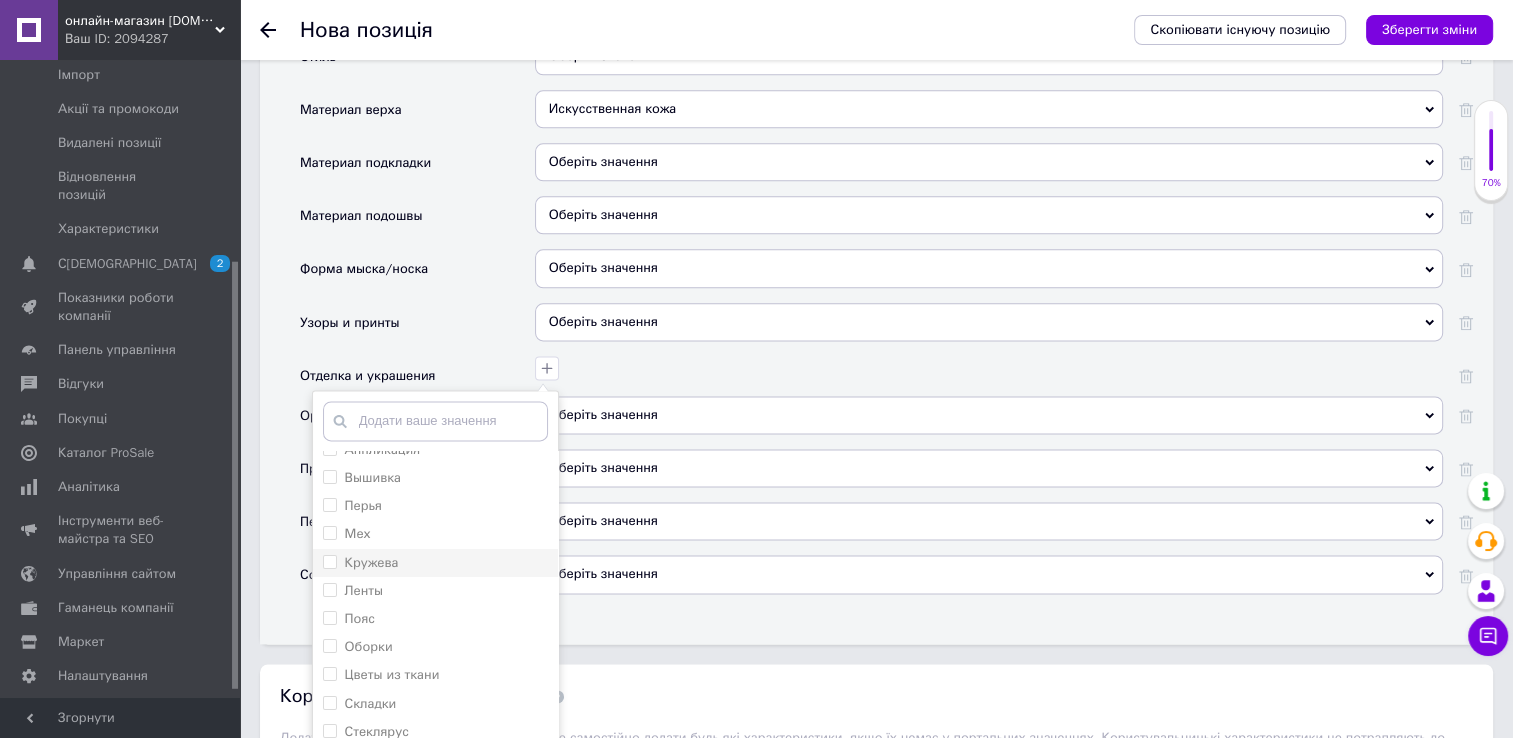 scroll, scrollTop: 0, scrollLeft: 0, axis: both 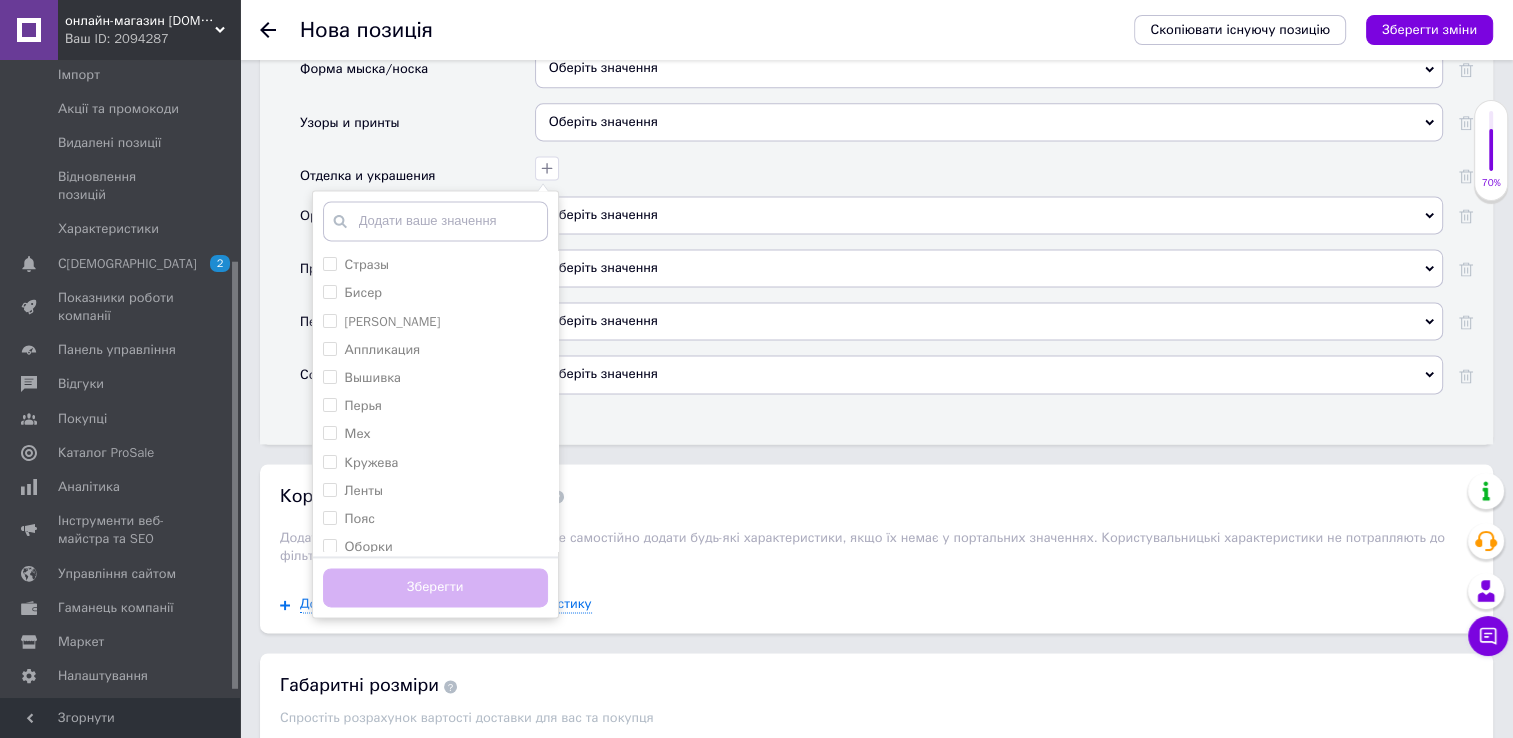 click on "Додаткові характеристики товару.
Ви можете самостійно додати будь-які характеристики, якщо їх немає
у портальних значеннях. Користувальницькі
характеристики не потрапляють до фільтрів каталогу [DOMAIN_NAME]" at bounding box center (876, 547) 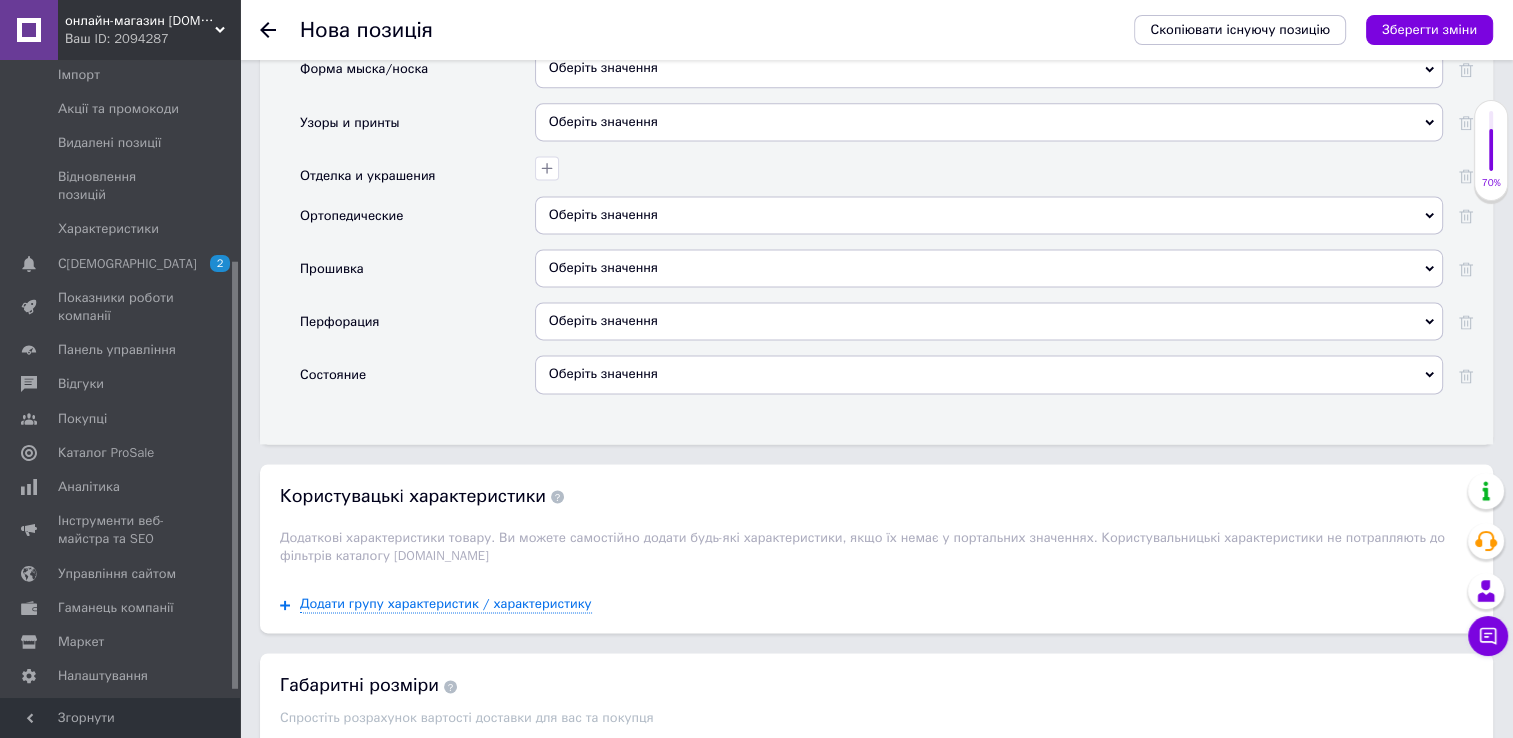 click on "Оберіть значення" at bounding box center [989, 374] 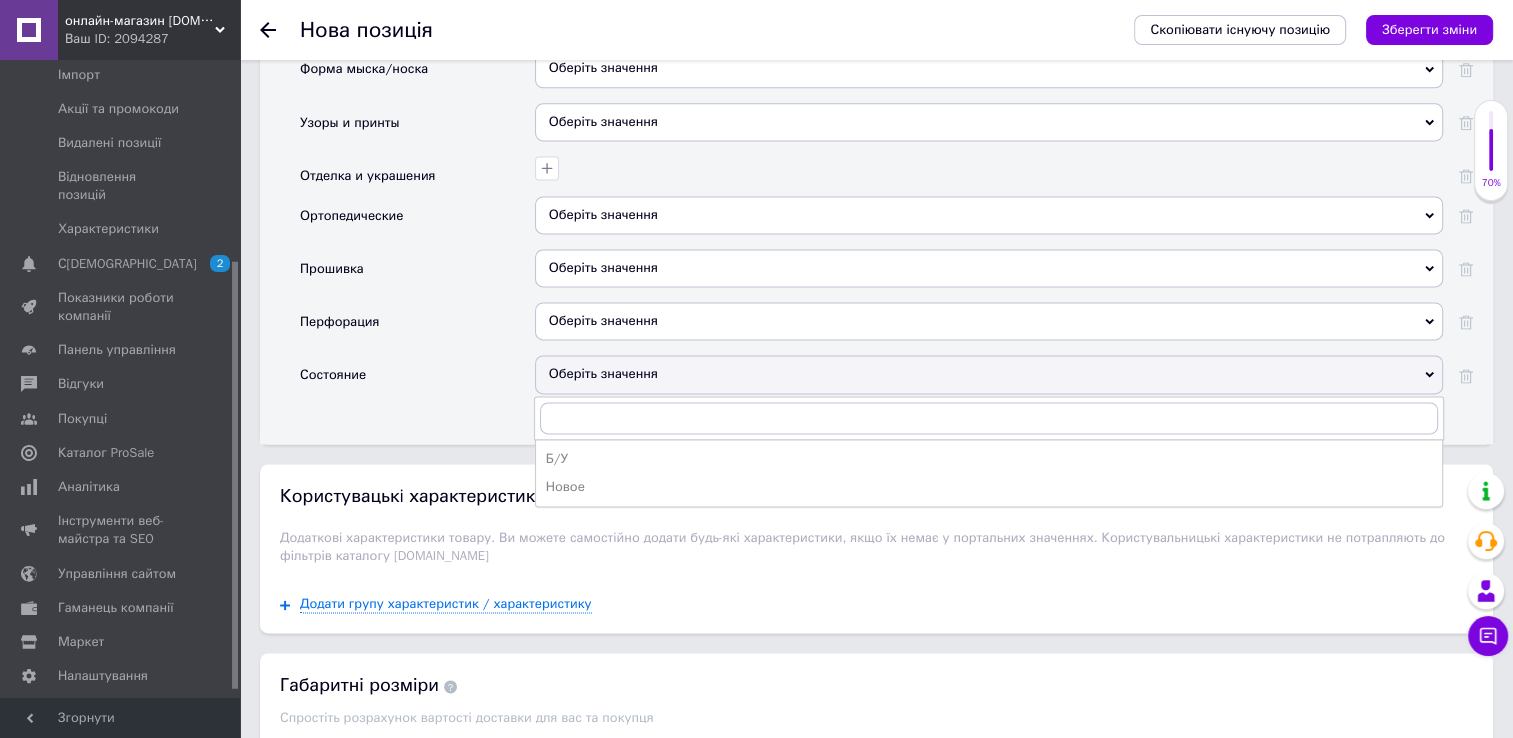 click on "Новое" at bounding box center [989, 487] 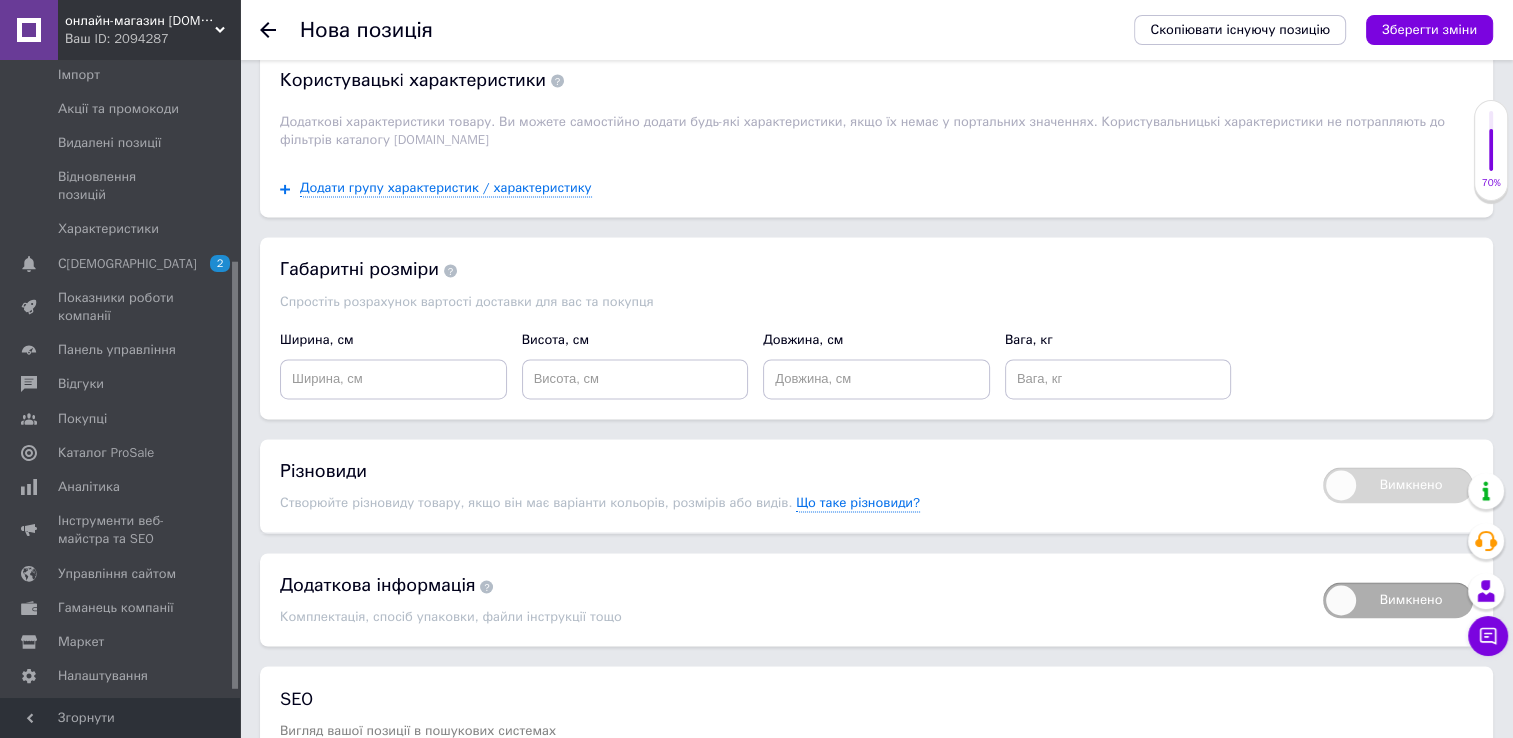 scroll, scrollTop: 3282, scrollLeft: 0, axis: vertical 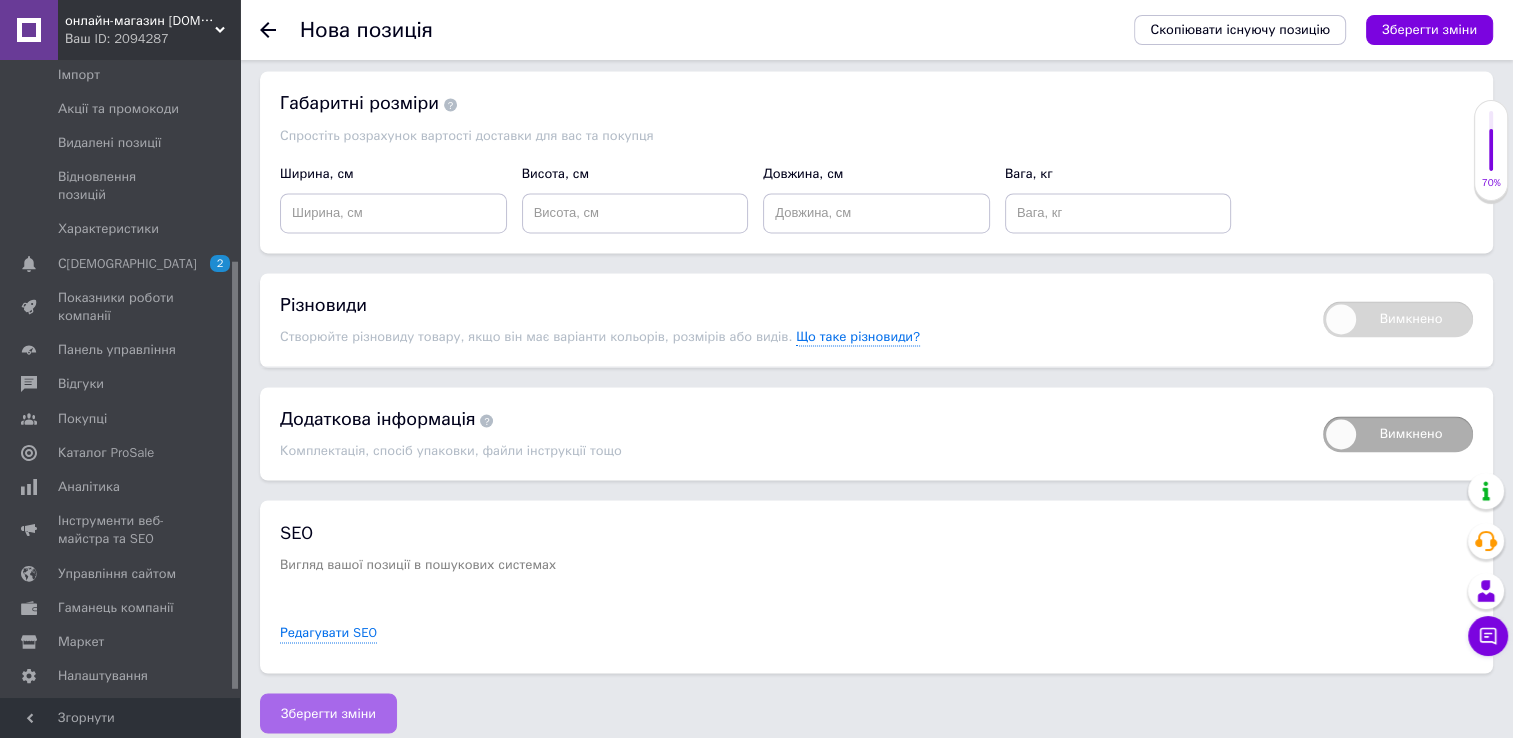 click on "Зберегти зміни" at bounding box center [328, 713] 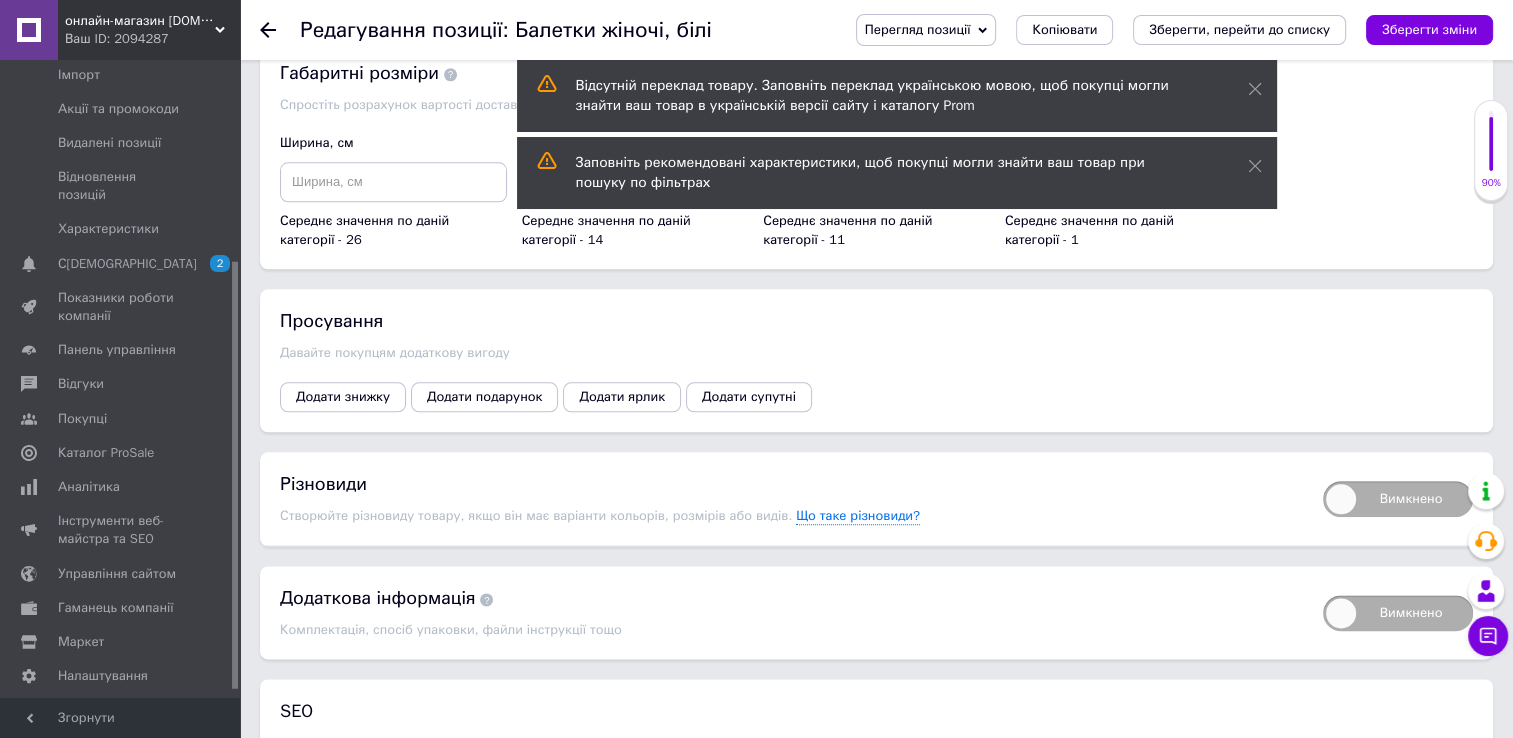scroll, scrollTop: 2500, scrollLeft: 0, axis: vertical 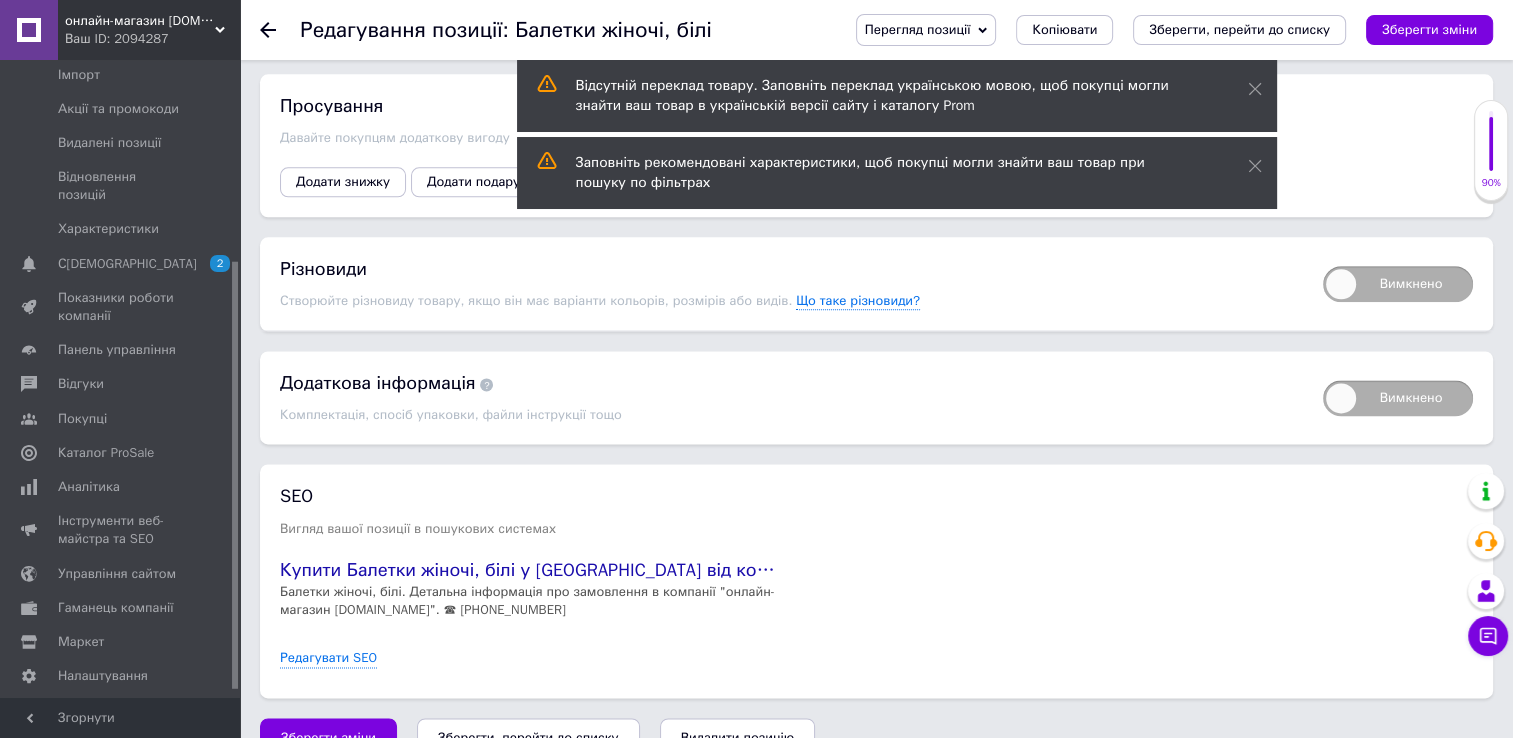 click on "Вимкнено" at bounding box center [1398, 284] 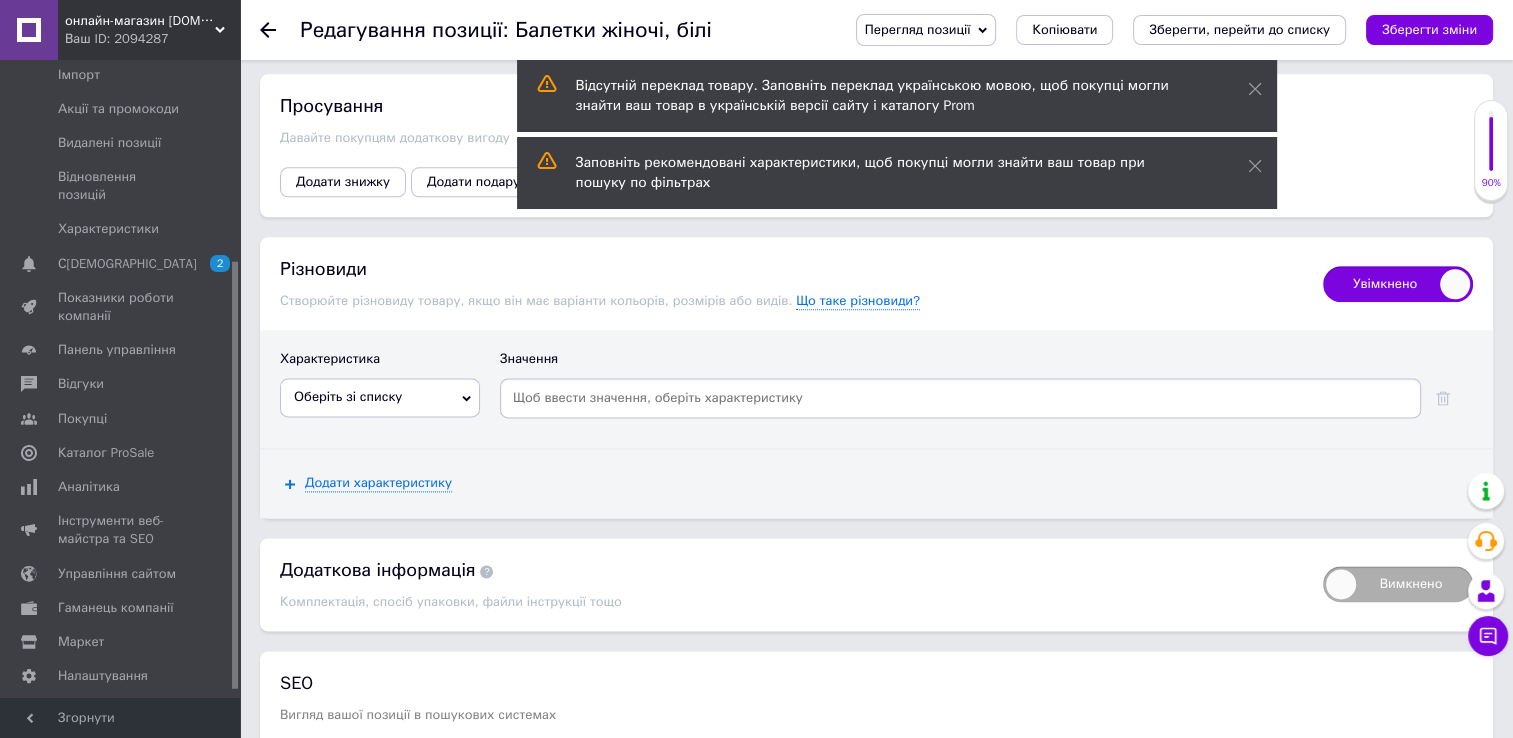 click at bounding box center [960, 398] 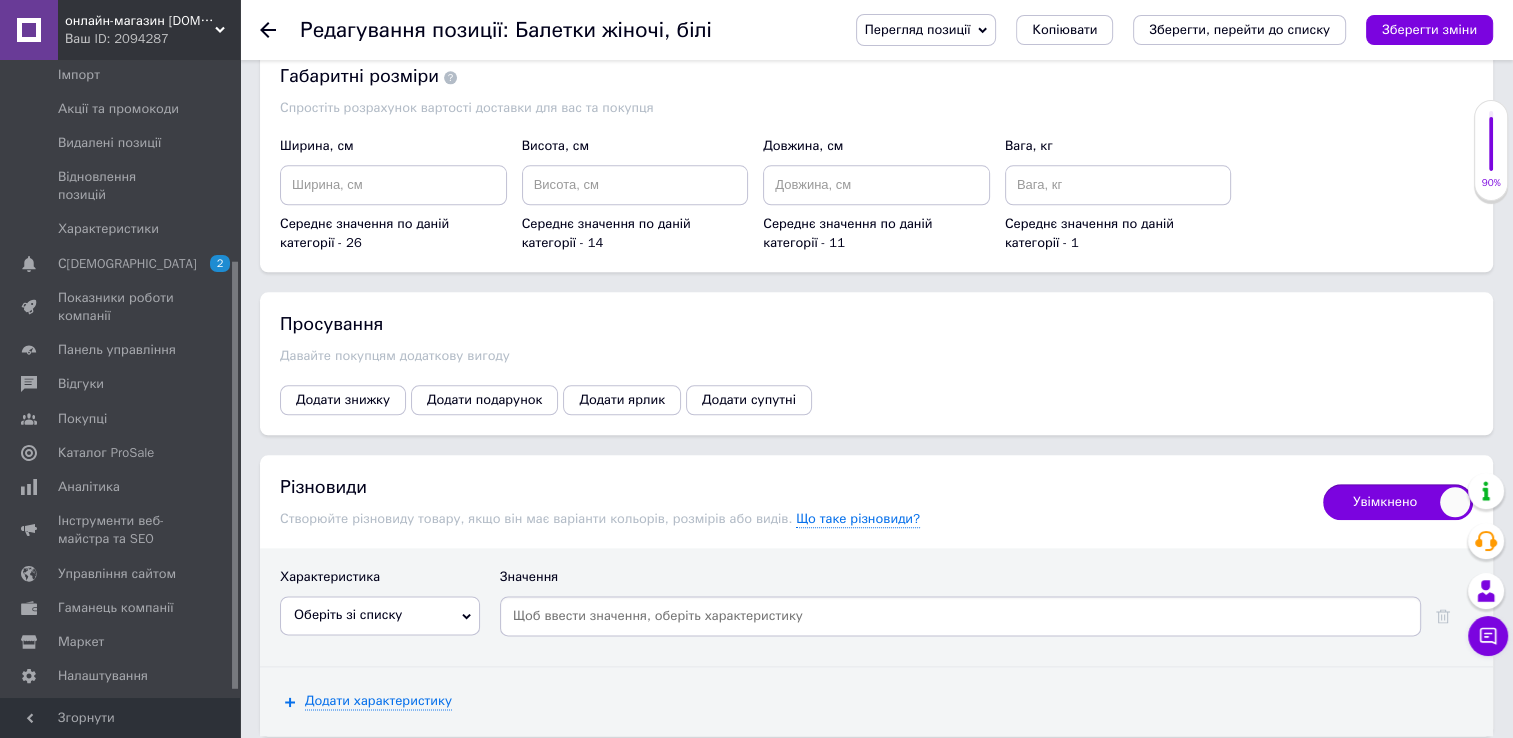 scroll, scrollTop: 2300, scrollLeft: 0, axis: vertical 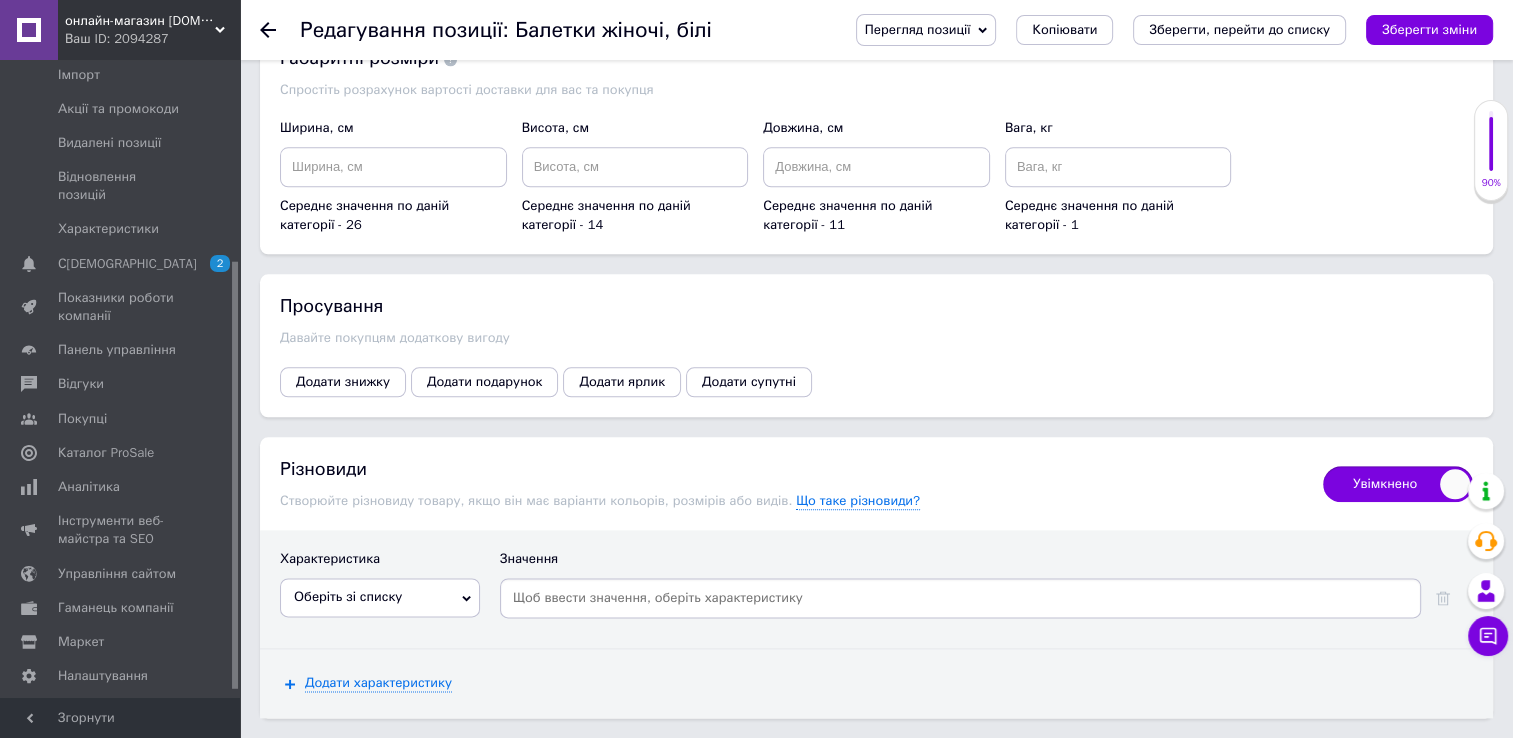 click on "Оберіть зі списку" at bounding box center [348, 596] 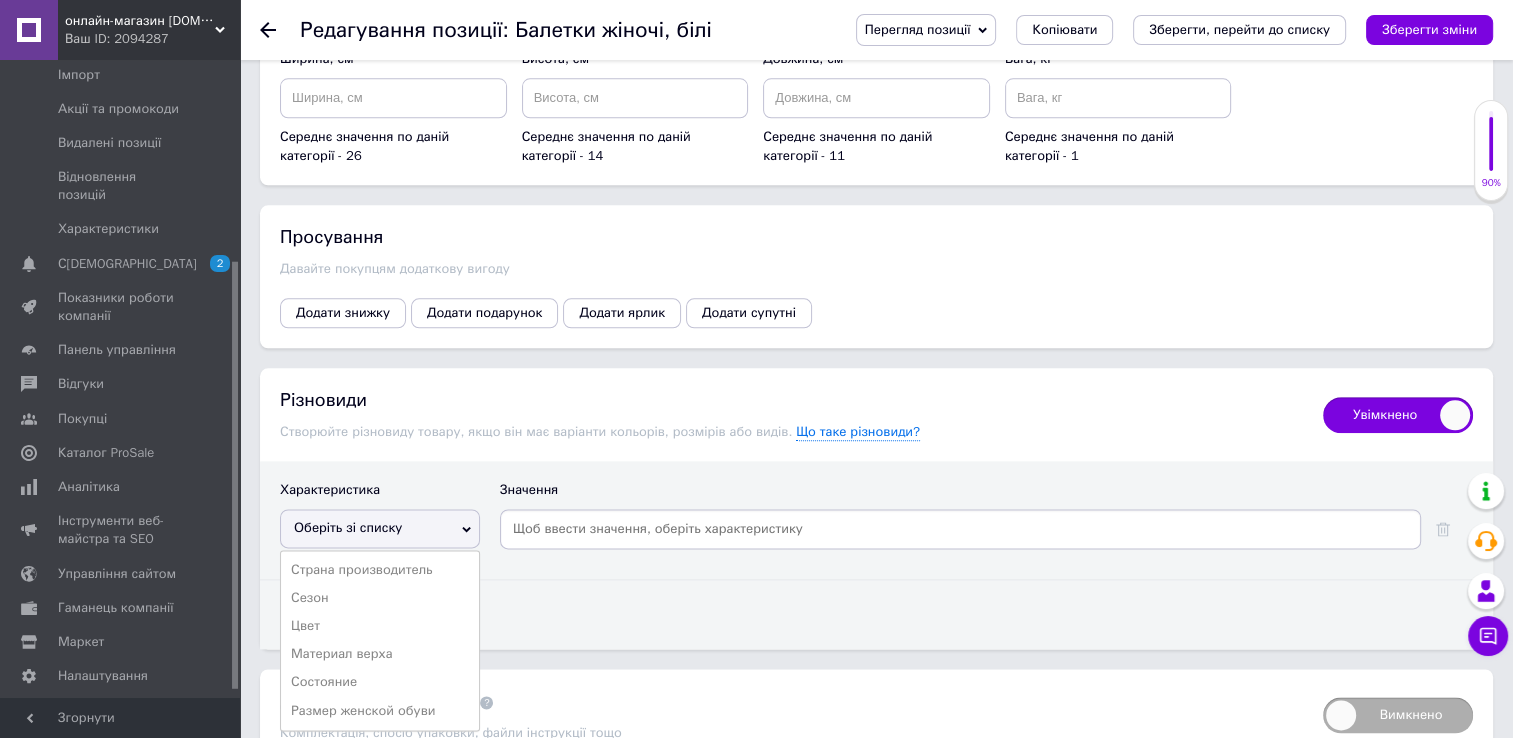 scroll, scrollTop: 2400, scrollLeft: 0, axis: vertical 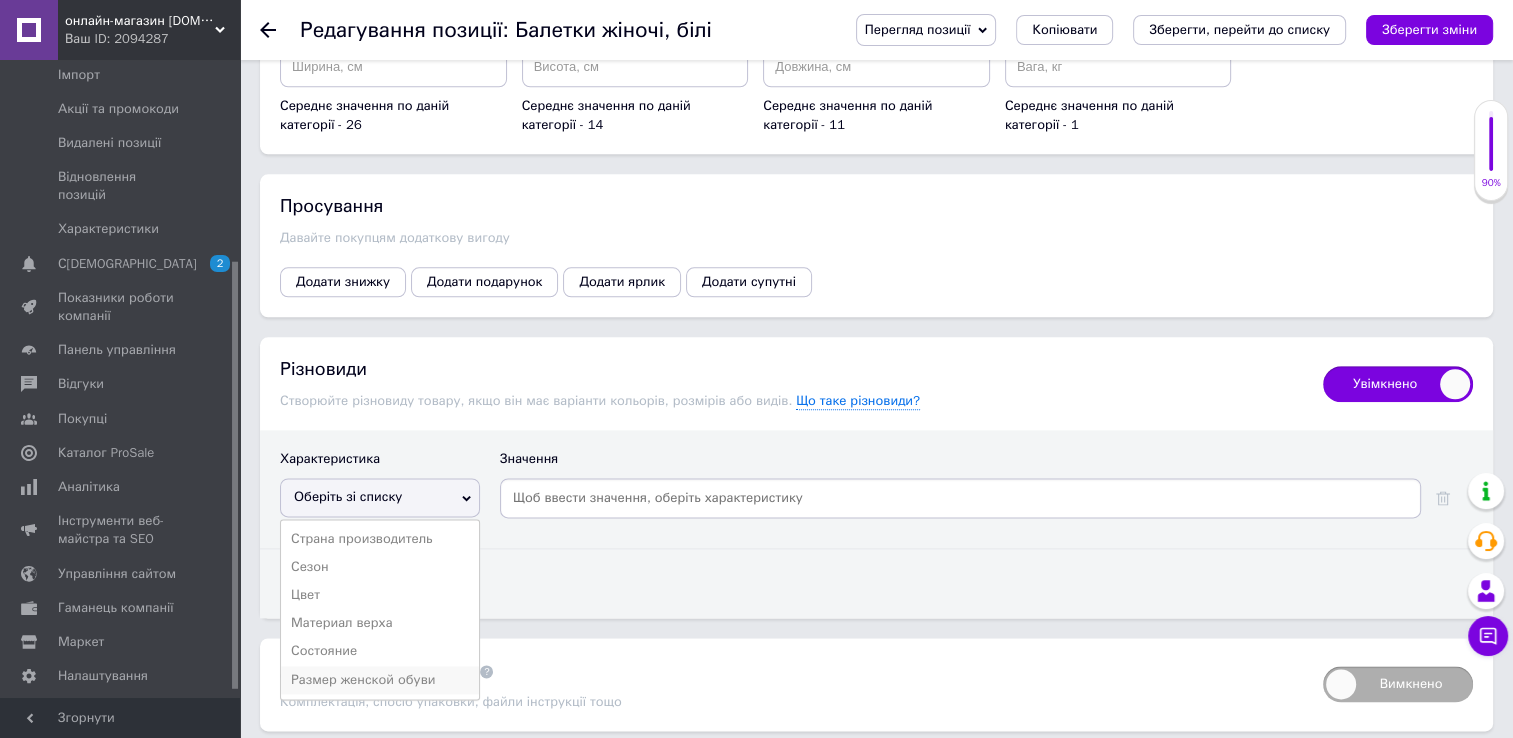 click on "Размер женской обуви" at bounding box center [380, 680] 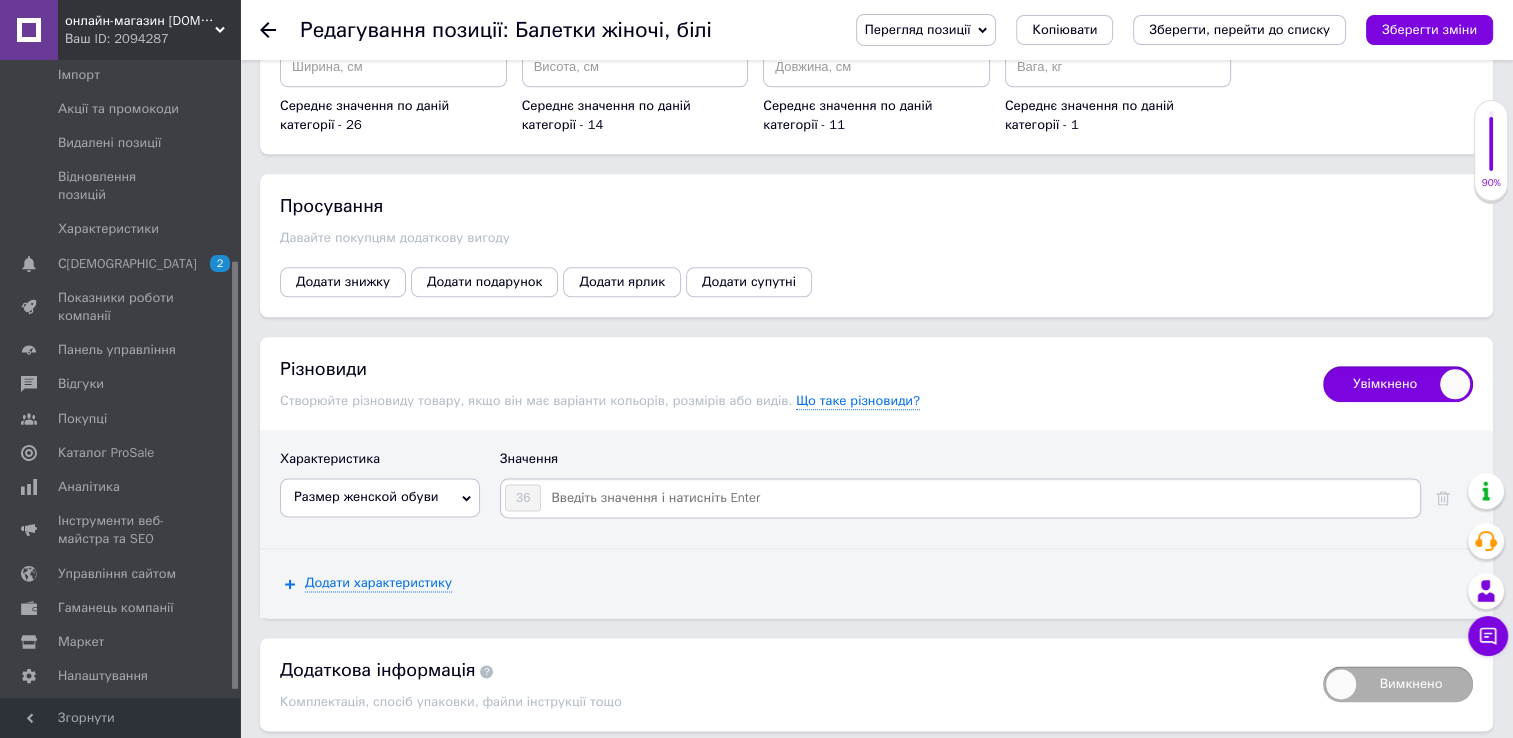 click at bounding box center [979, 498] 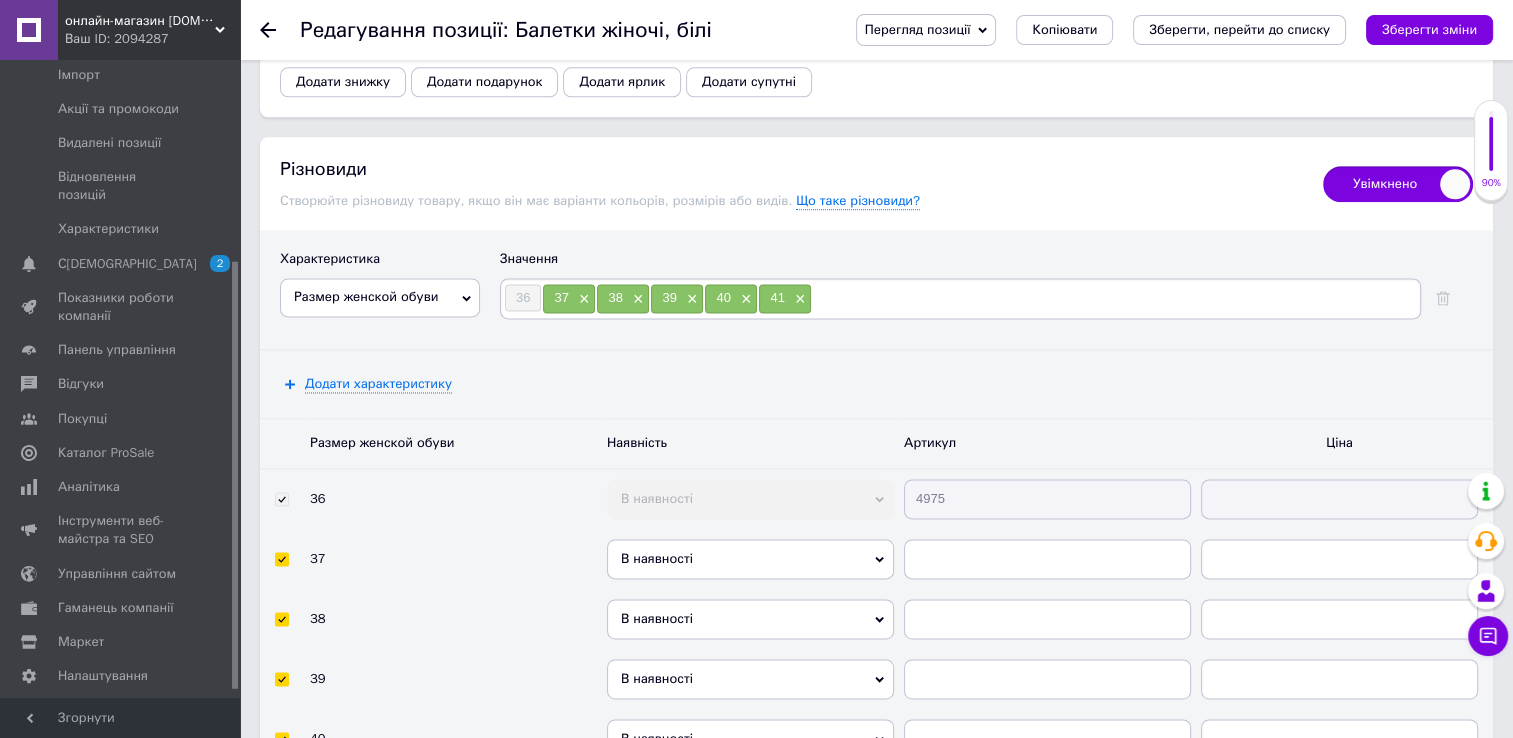 scroll, scrollTop: 2800, scrollLeft: 0, axis: vertical 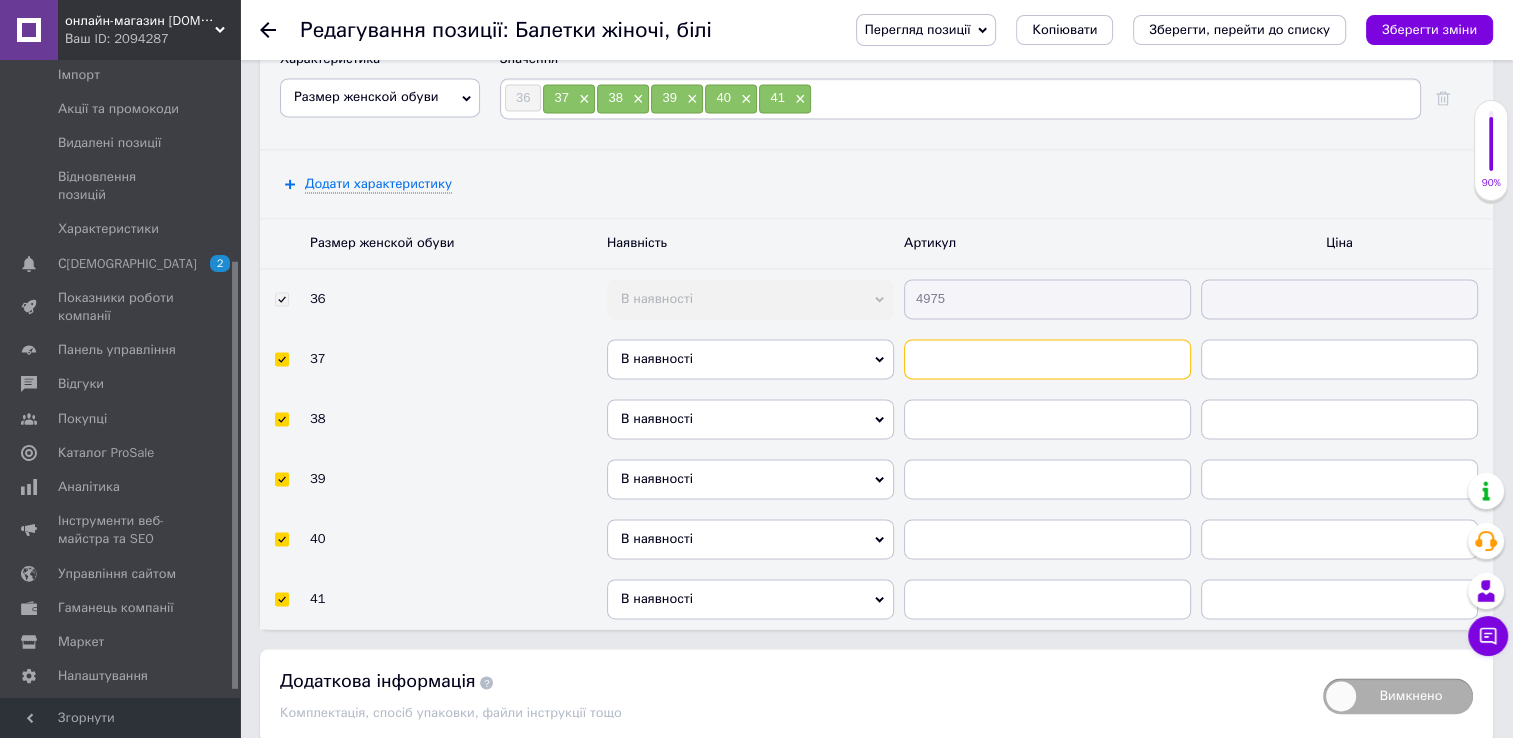 click at bounding box center (1047, 359) 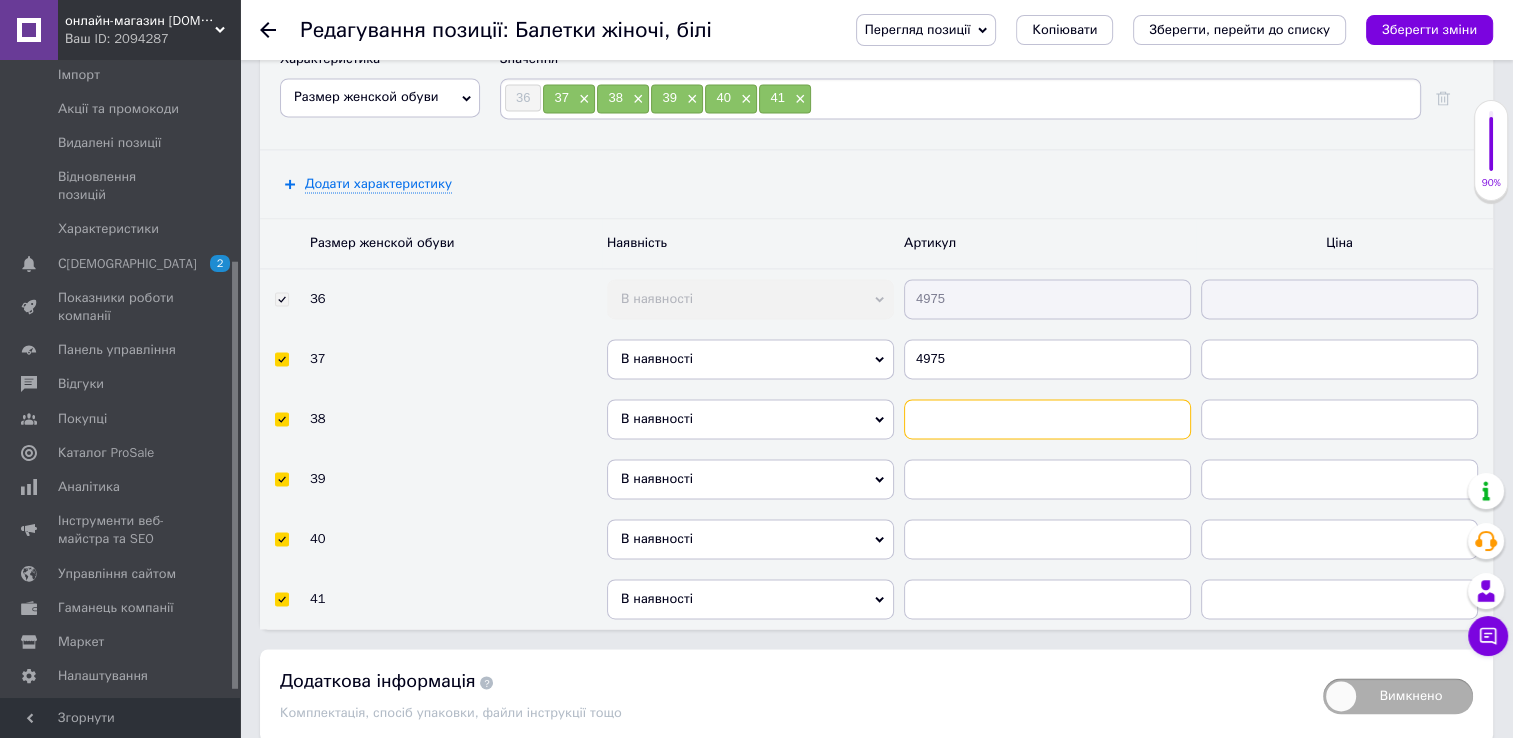 click at bounding box center [1047, 419] 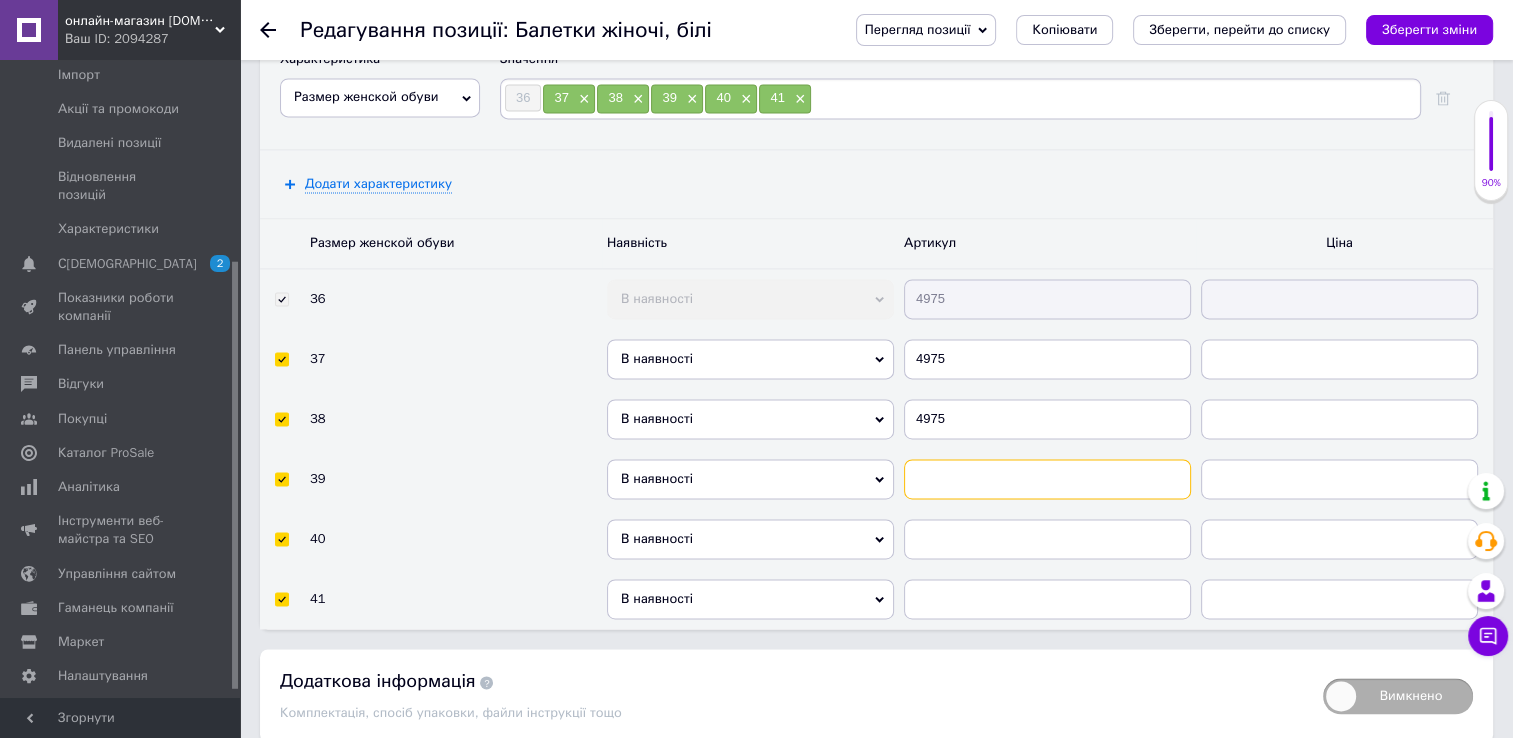 click at bounding box center [1047, 479] 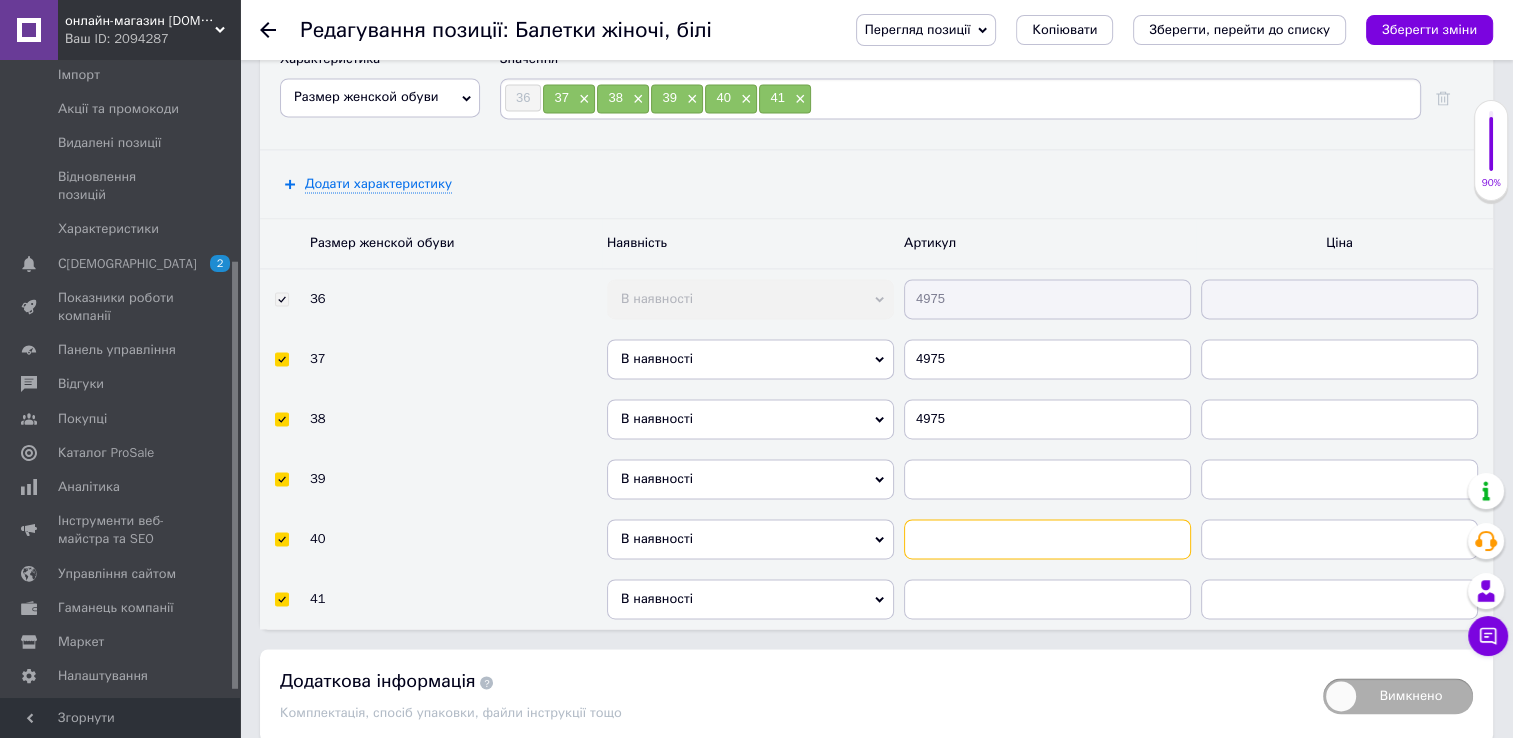 click at bounding box center [1047, 539] 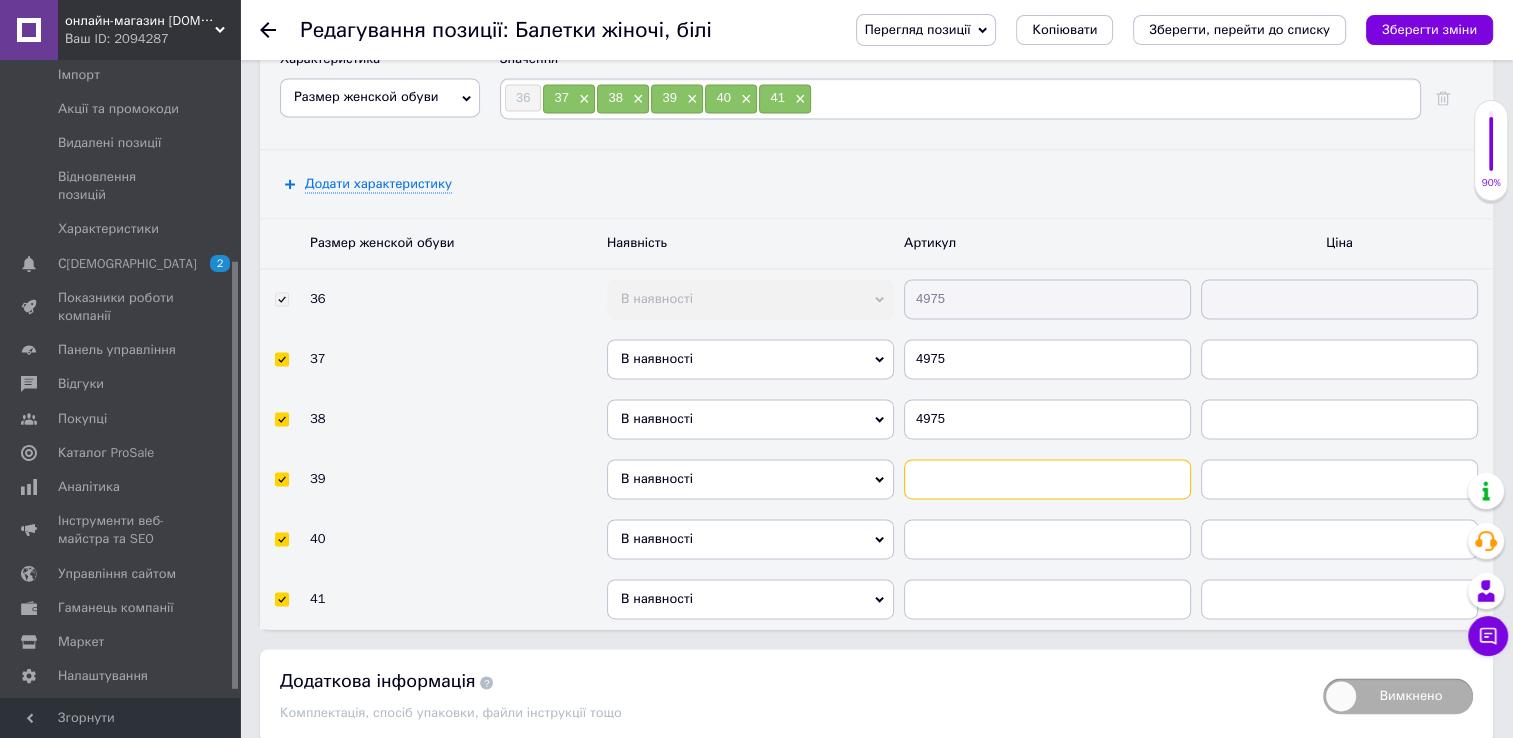 click at bounding box center (1047, 479) 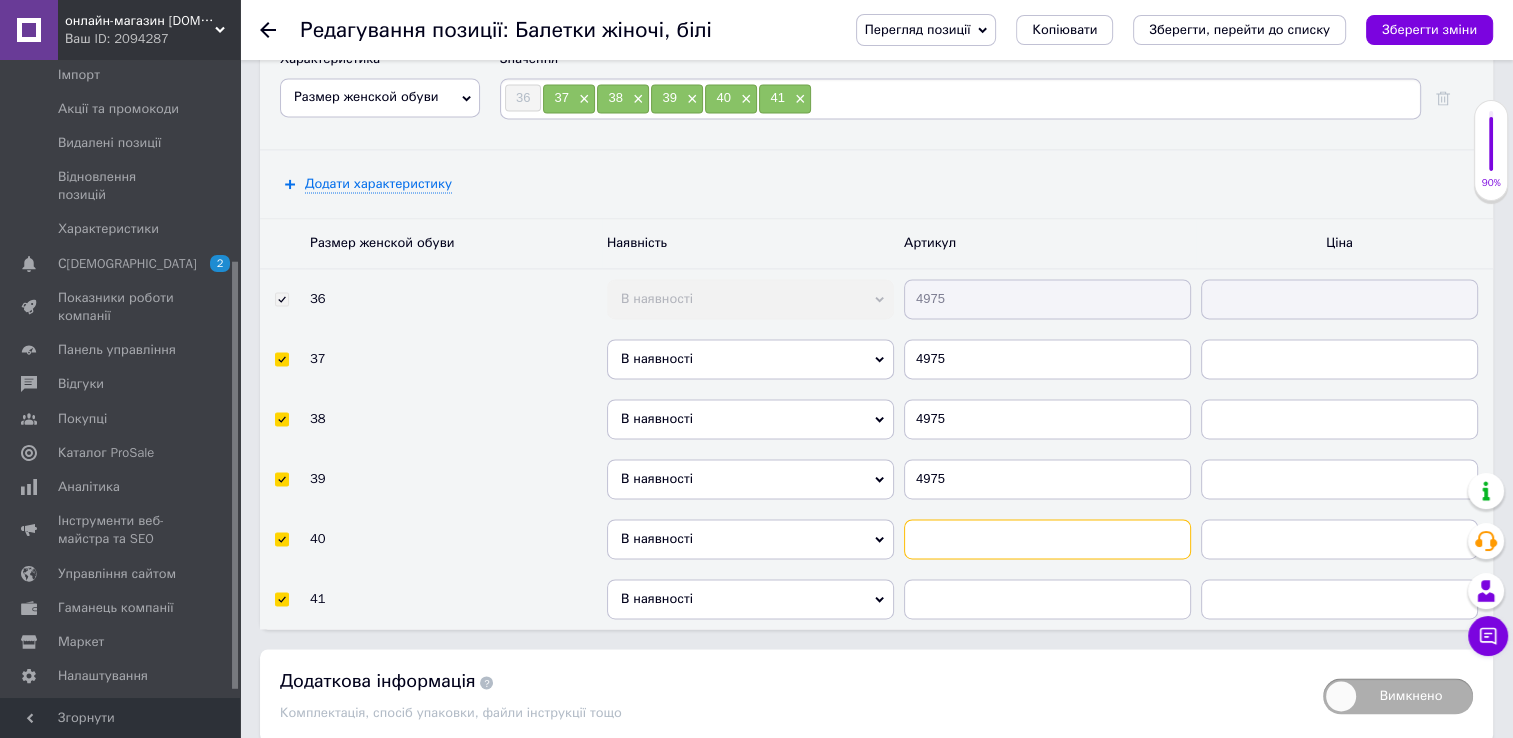 click at bounding box center (1047, 539) 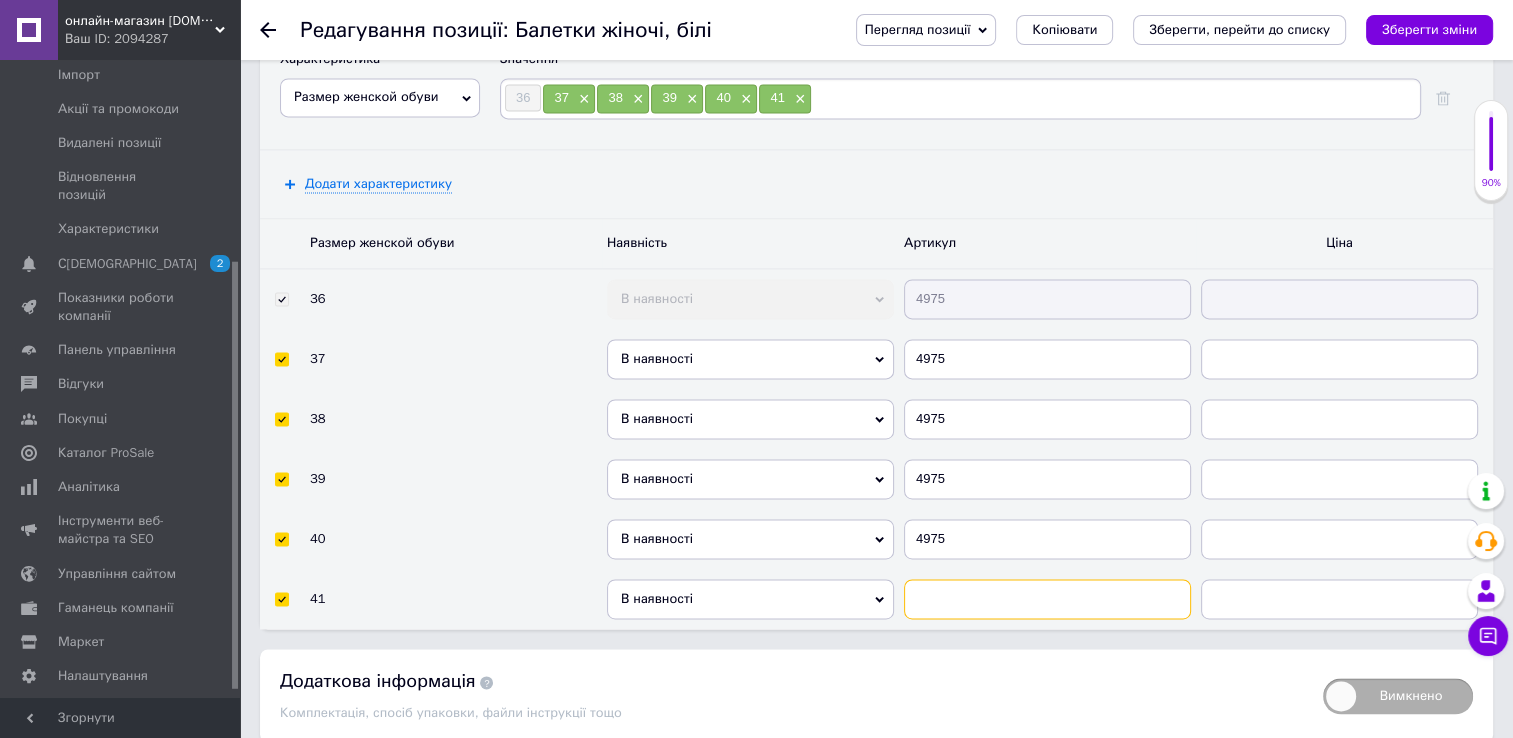 click at bounding box center (1047, 599) 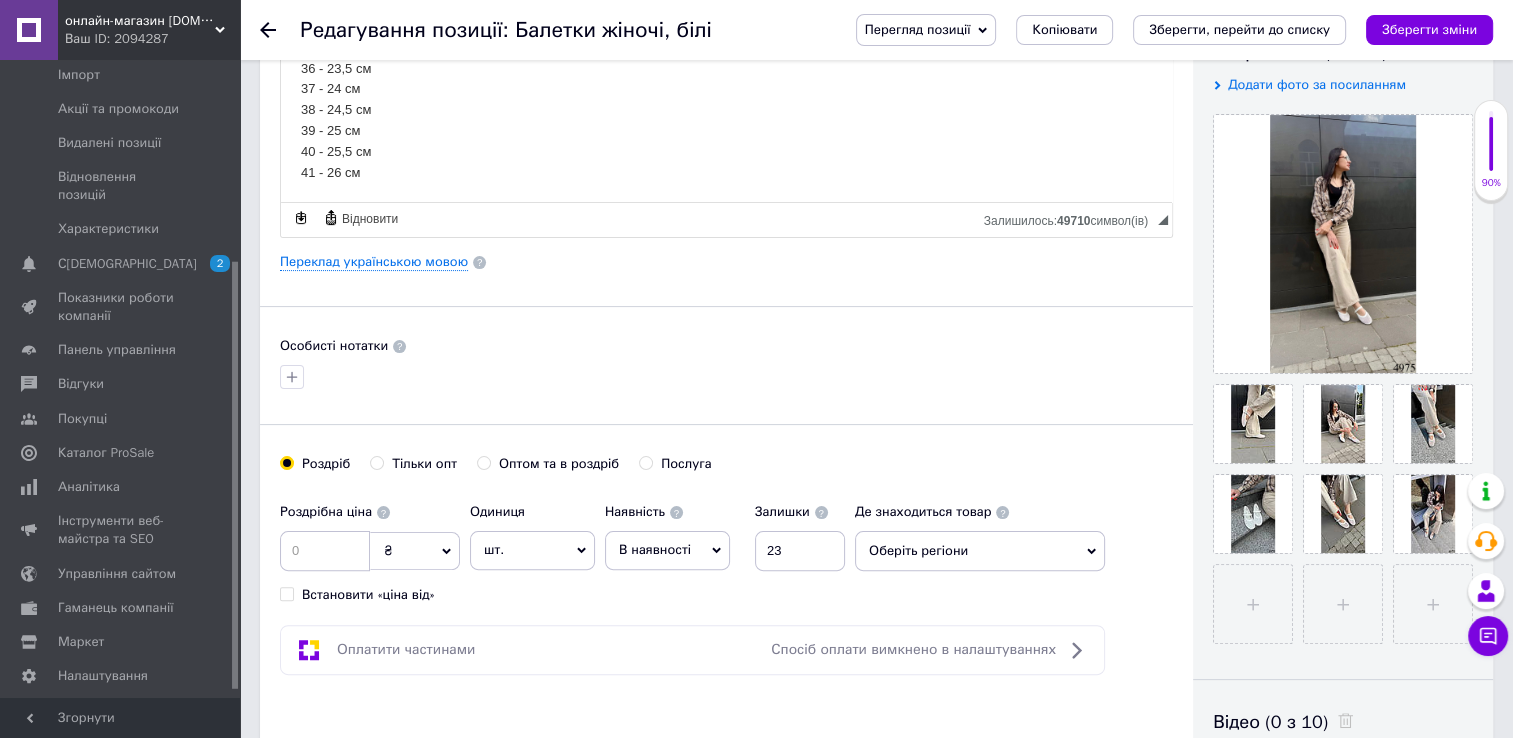 scroll, scrollTop: 500, scrollLeft: 0, axis: vertical 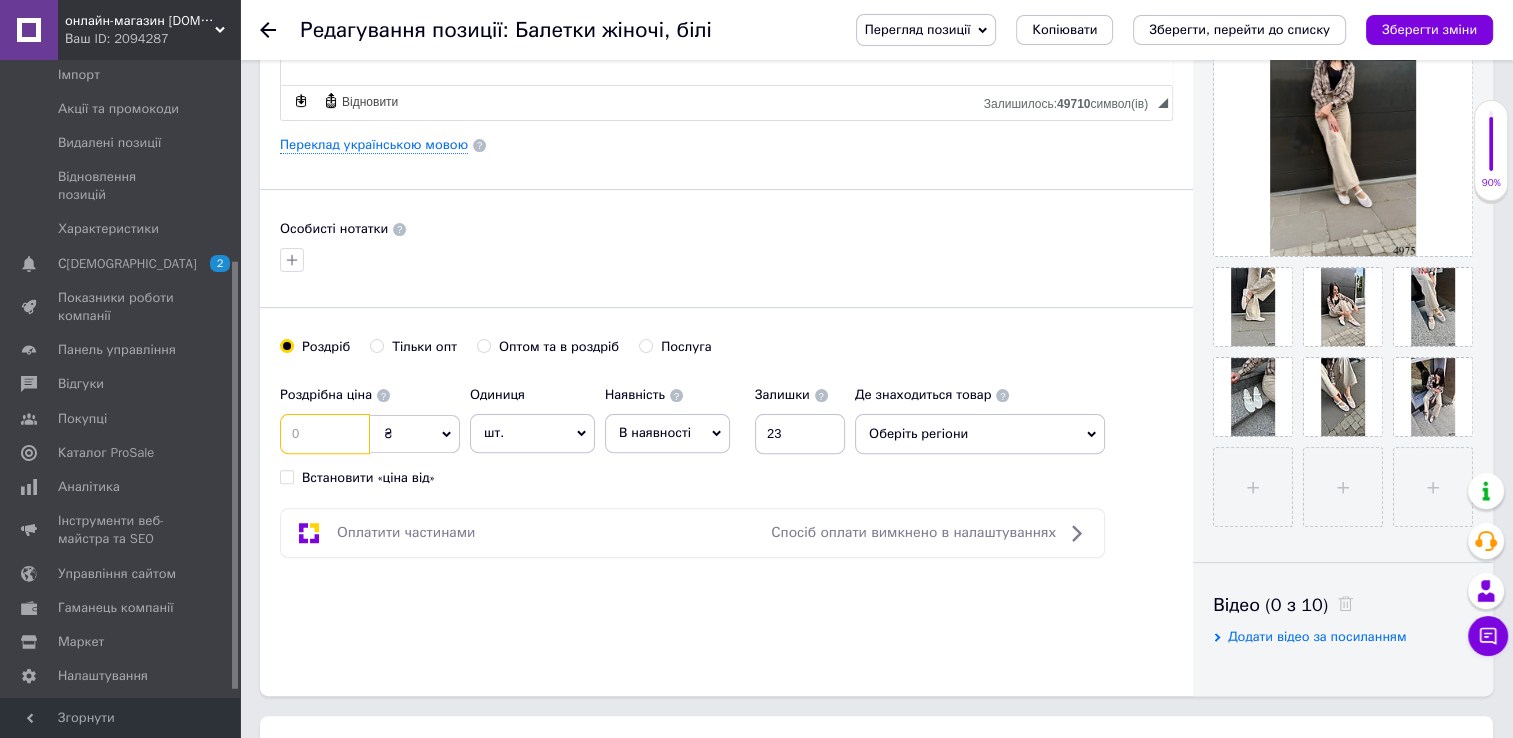 click at bounding box center [325, 434] 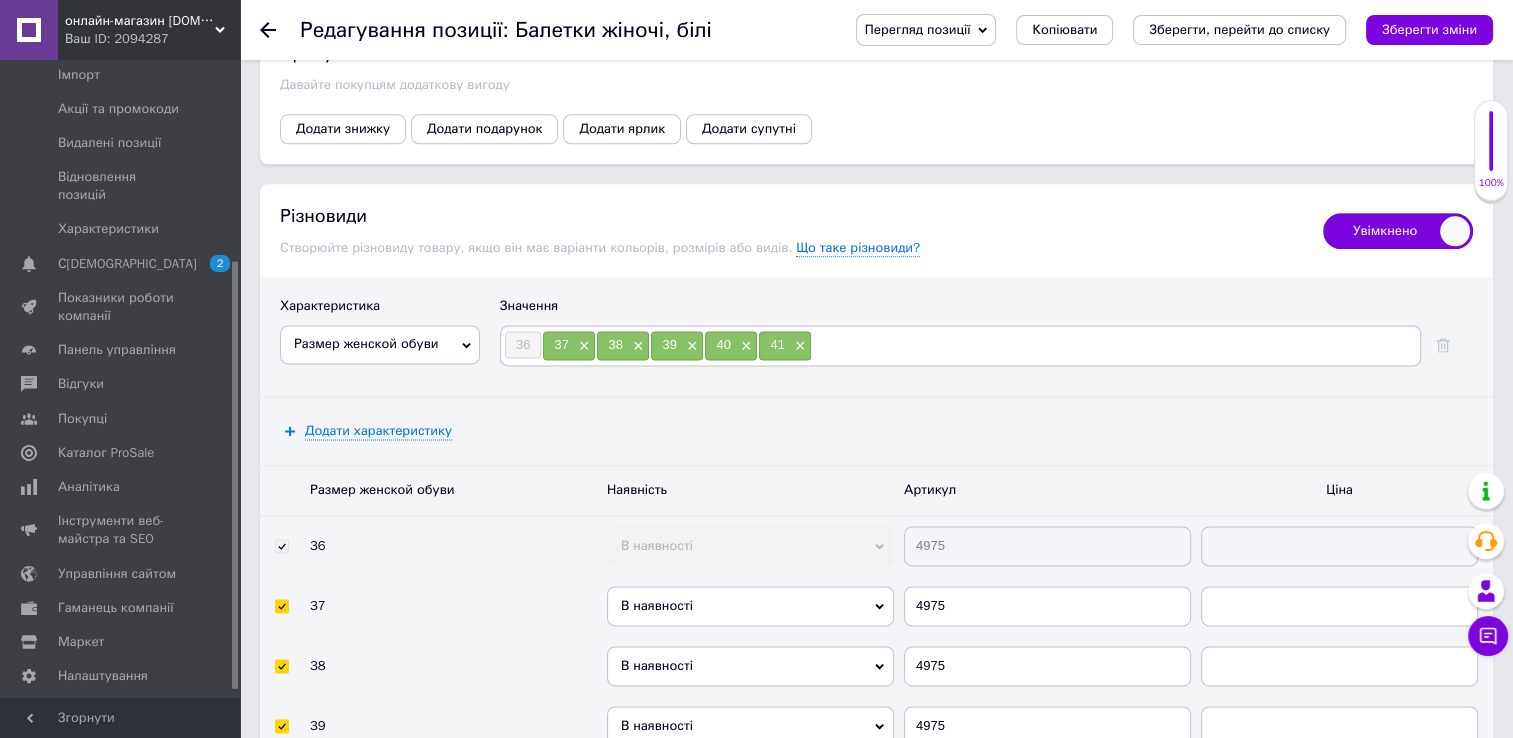 scroll, scrollTop: 2700, scrollLeft: 0, axis: vertical 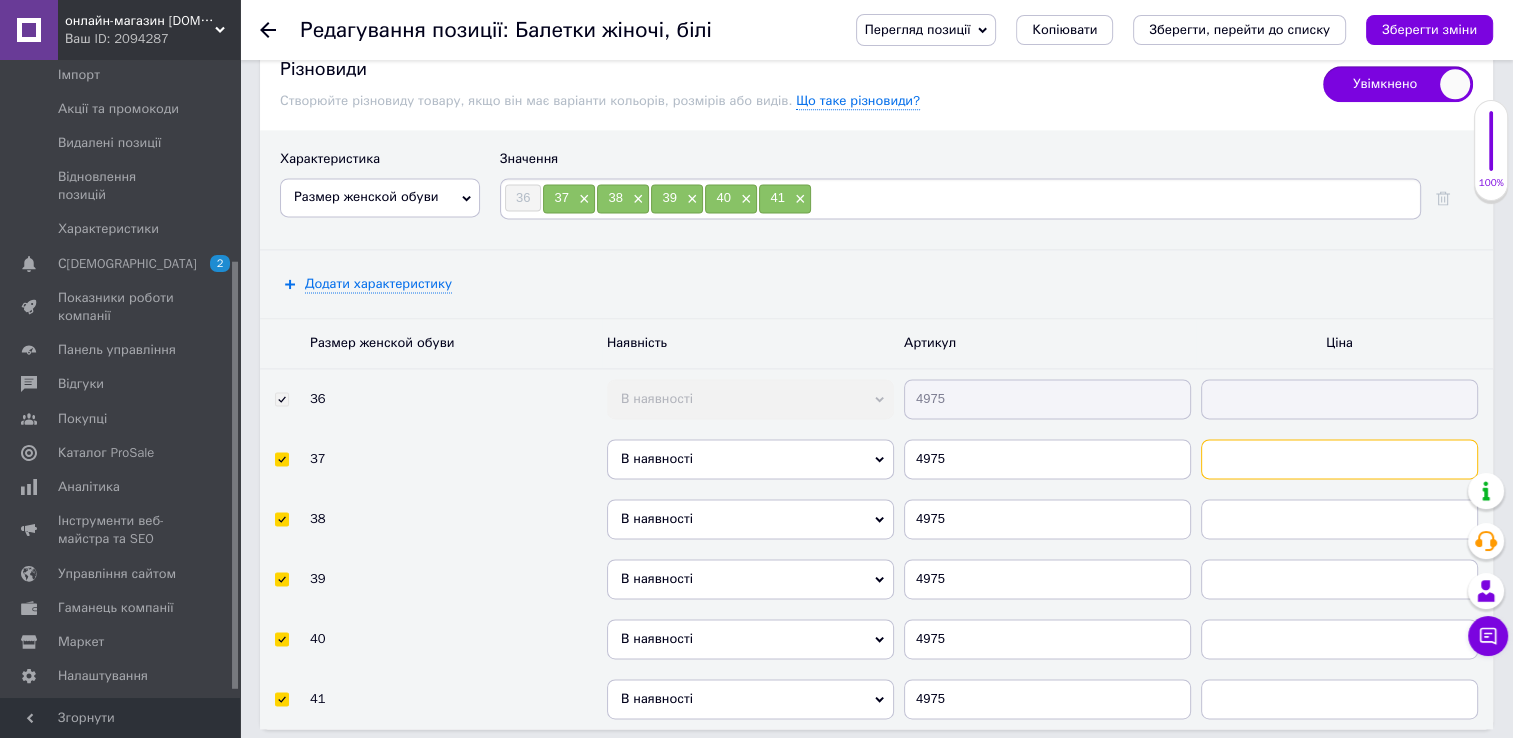 click at bounding box center [1339, 459] 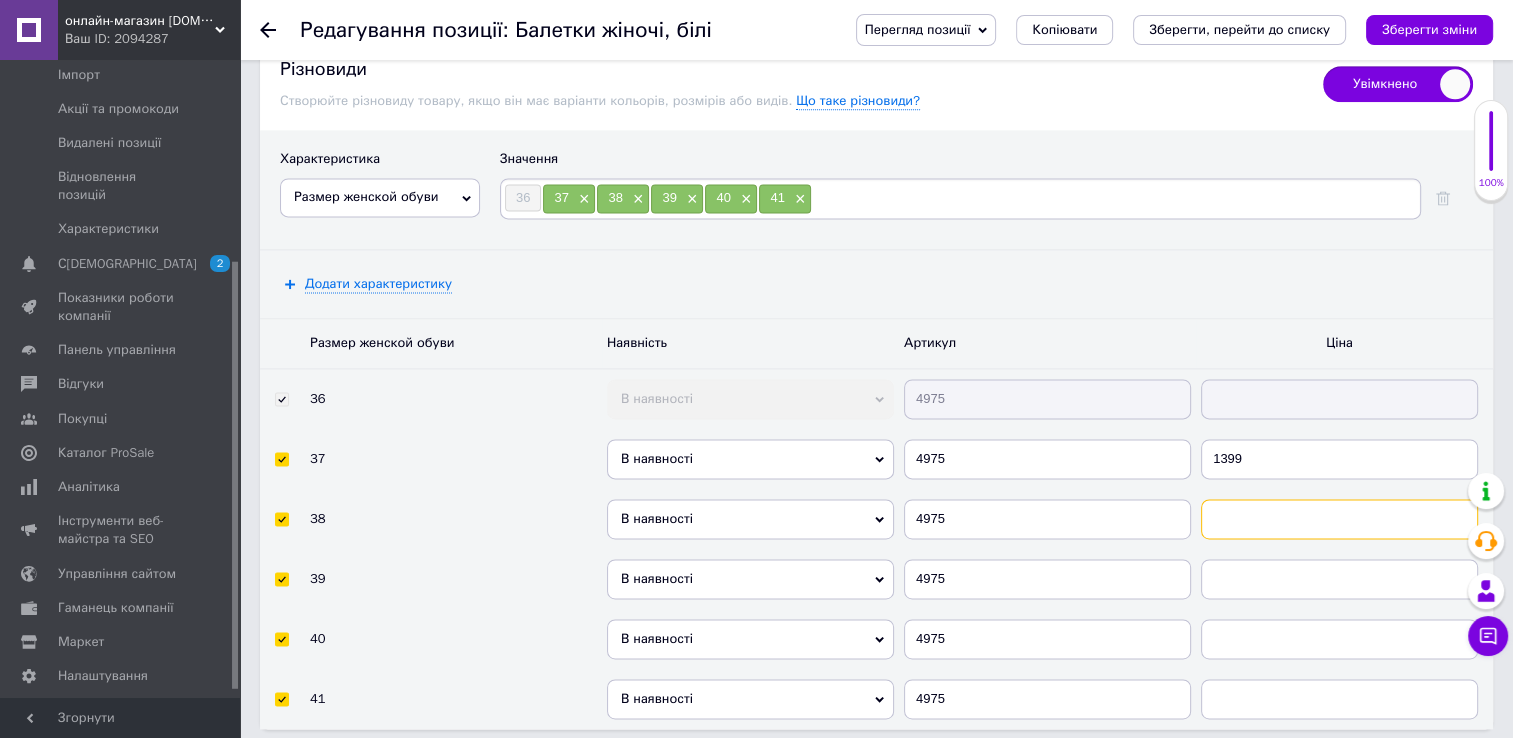 click at bounding box center (1339, 519) 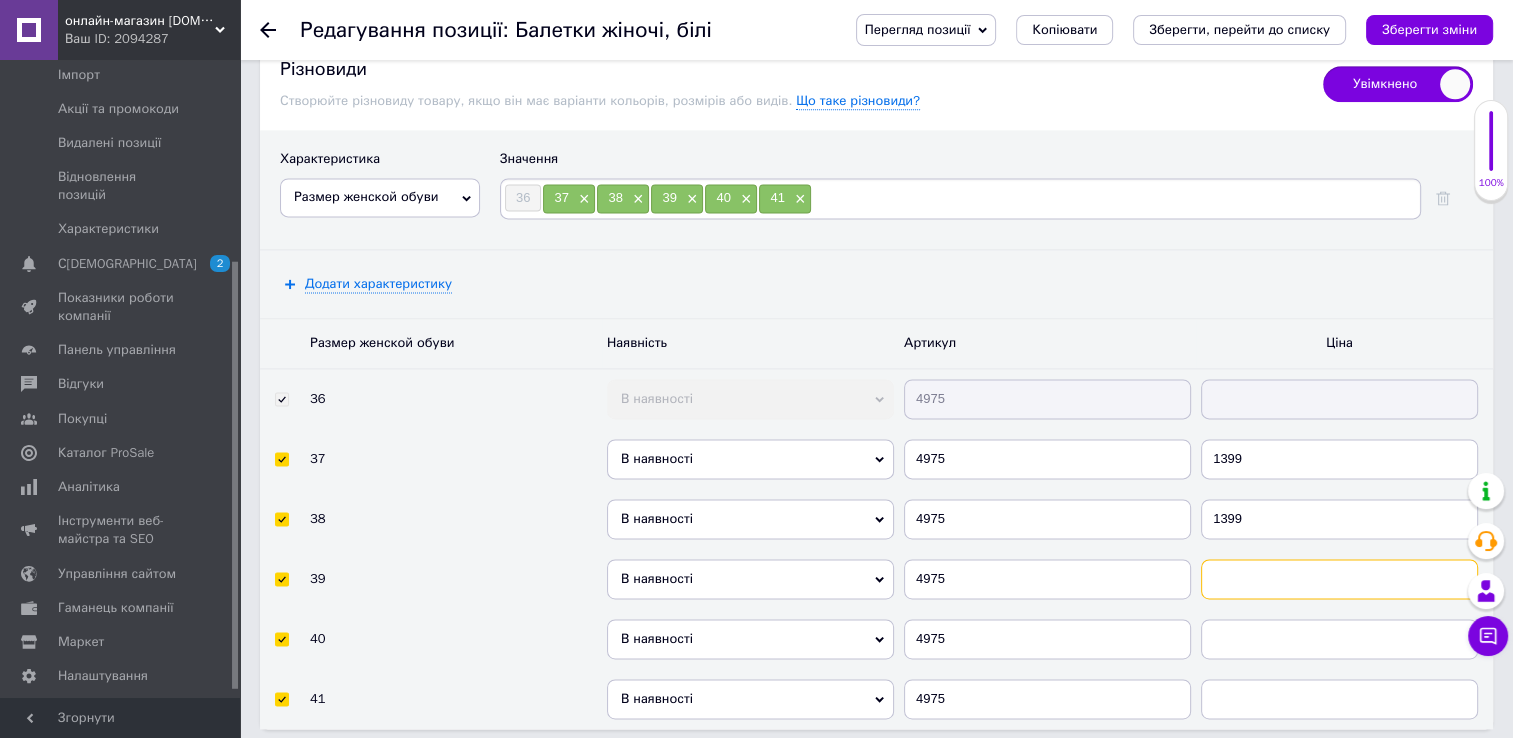 drag, startPoint x: 1230, startPoint y: 562, endPoint x: 1229, endPoint y: 551, distance: 11.045361 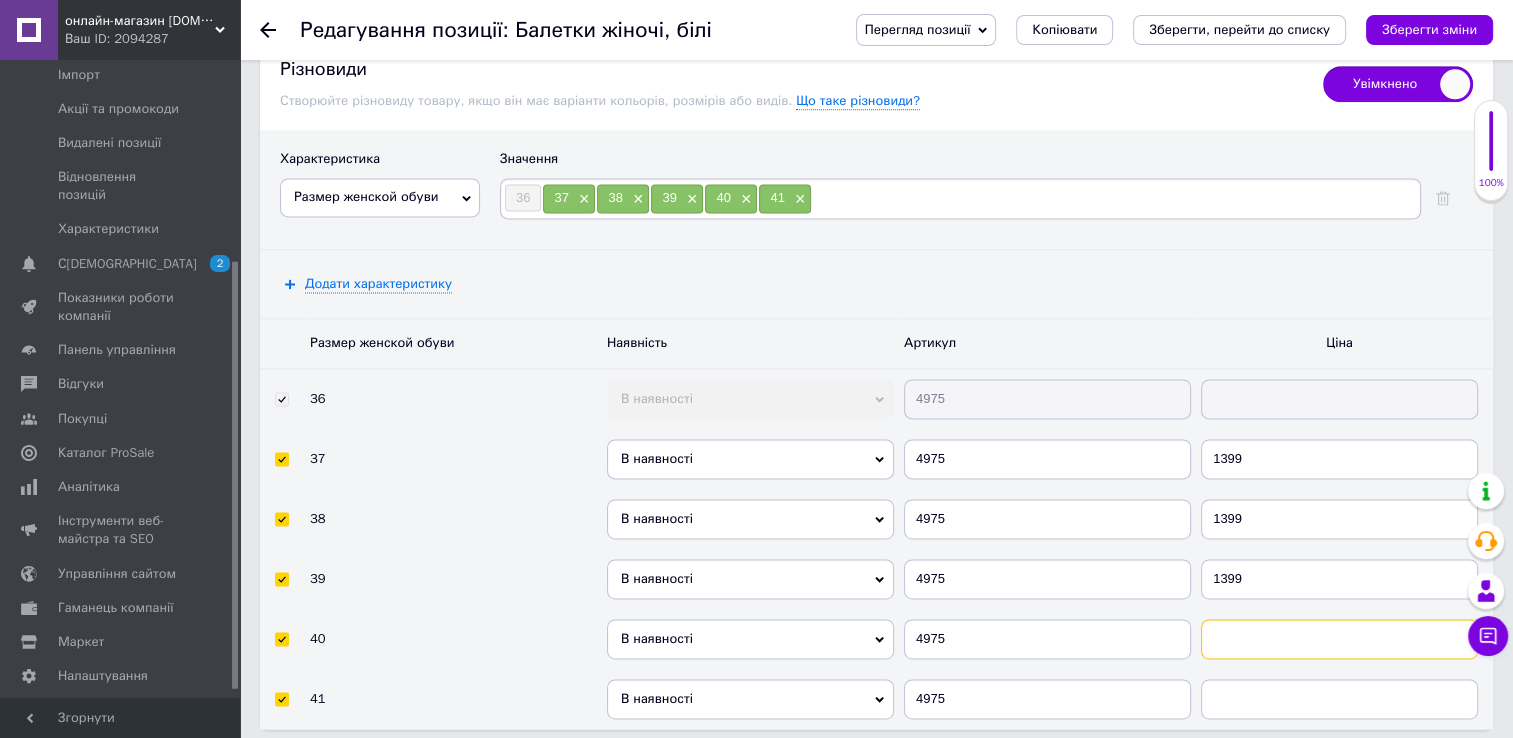 click at bounding box center [1339, 639] 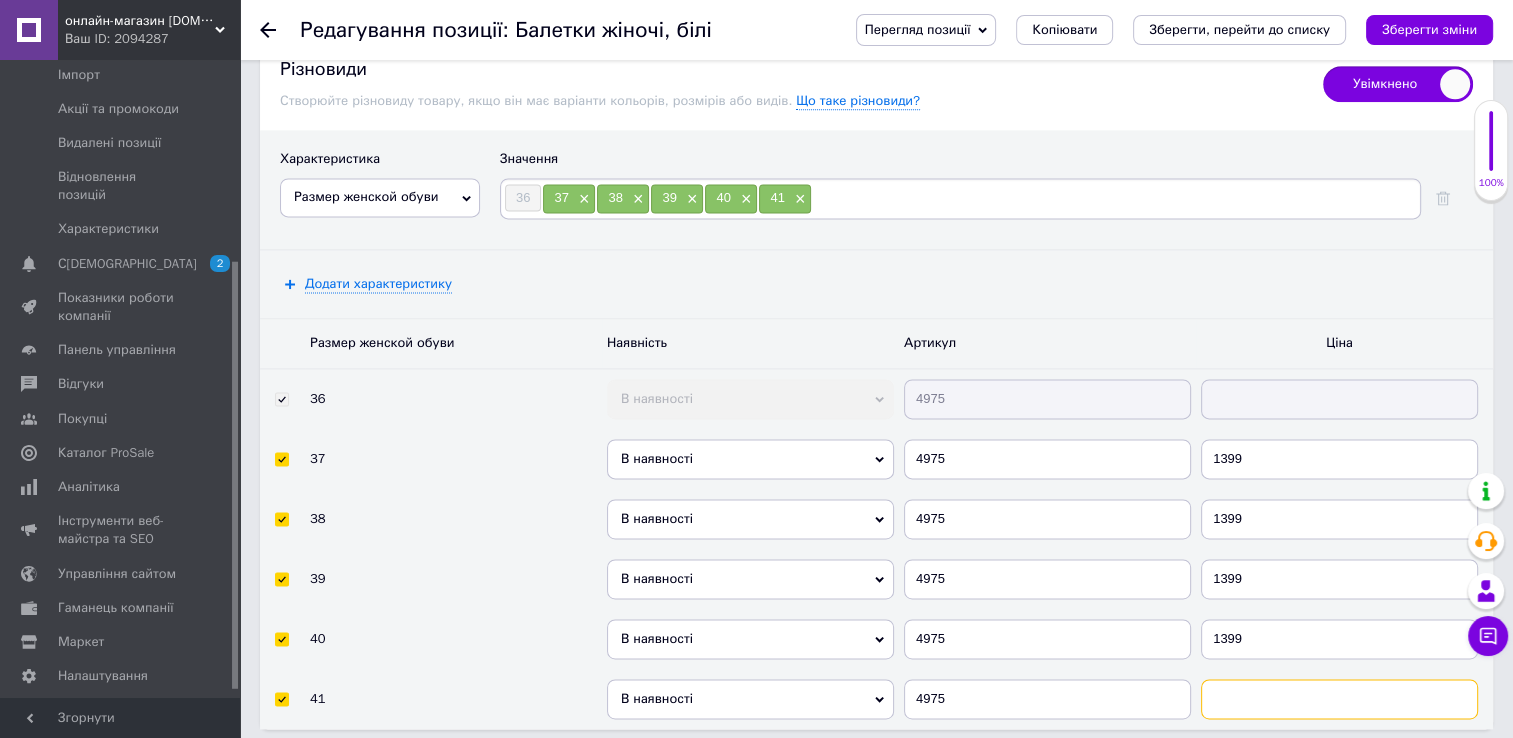 click at bounding box center [1339, 699] 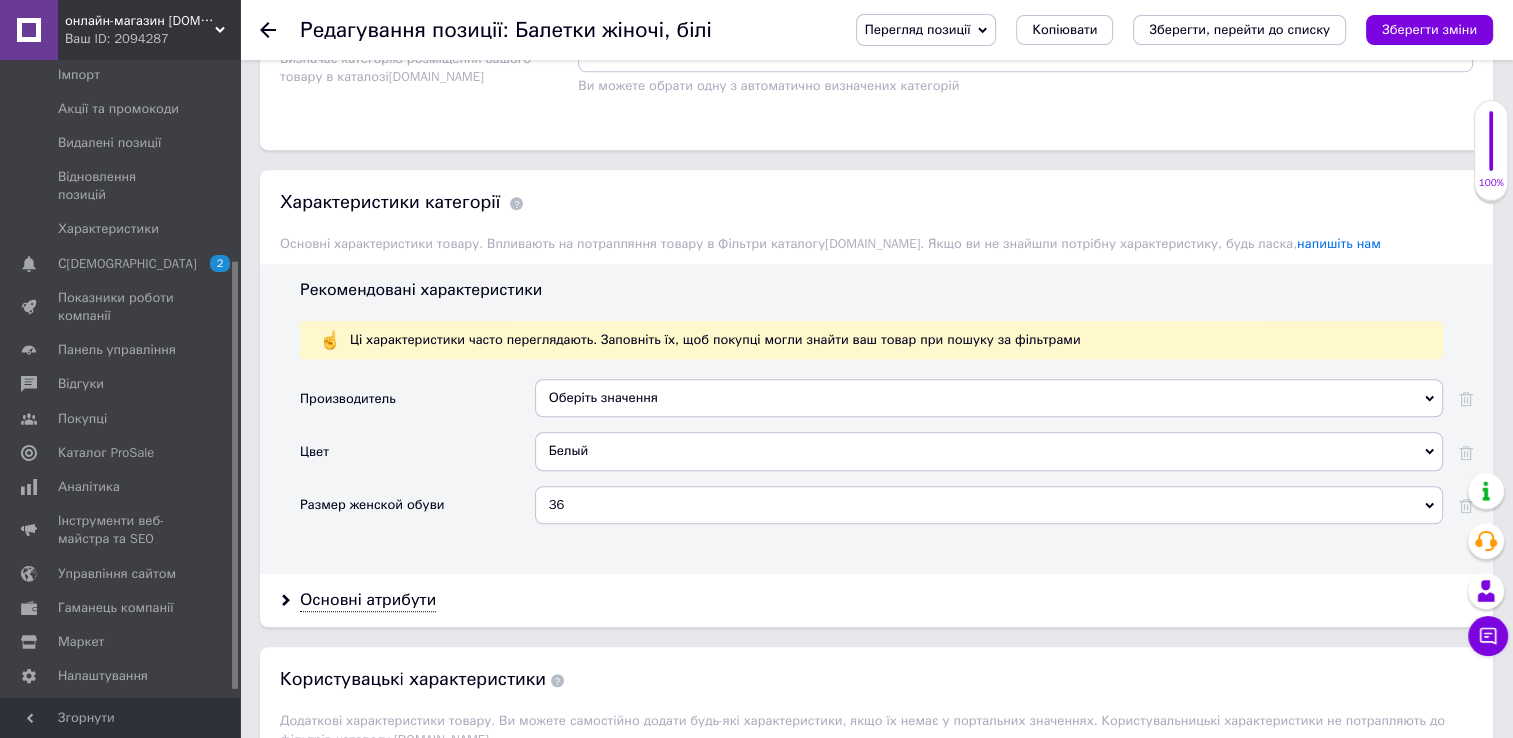 scroll, scrollTop: 1700, scrollLeft: 0, axis: vertical 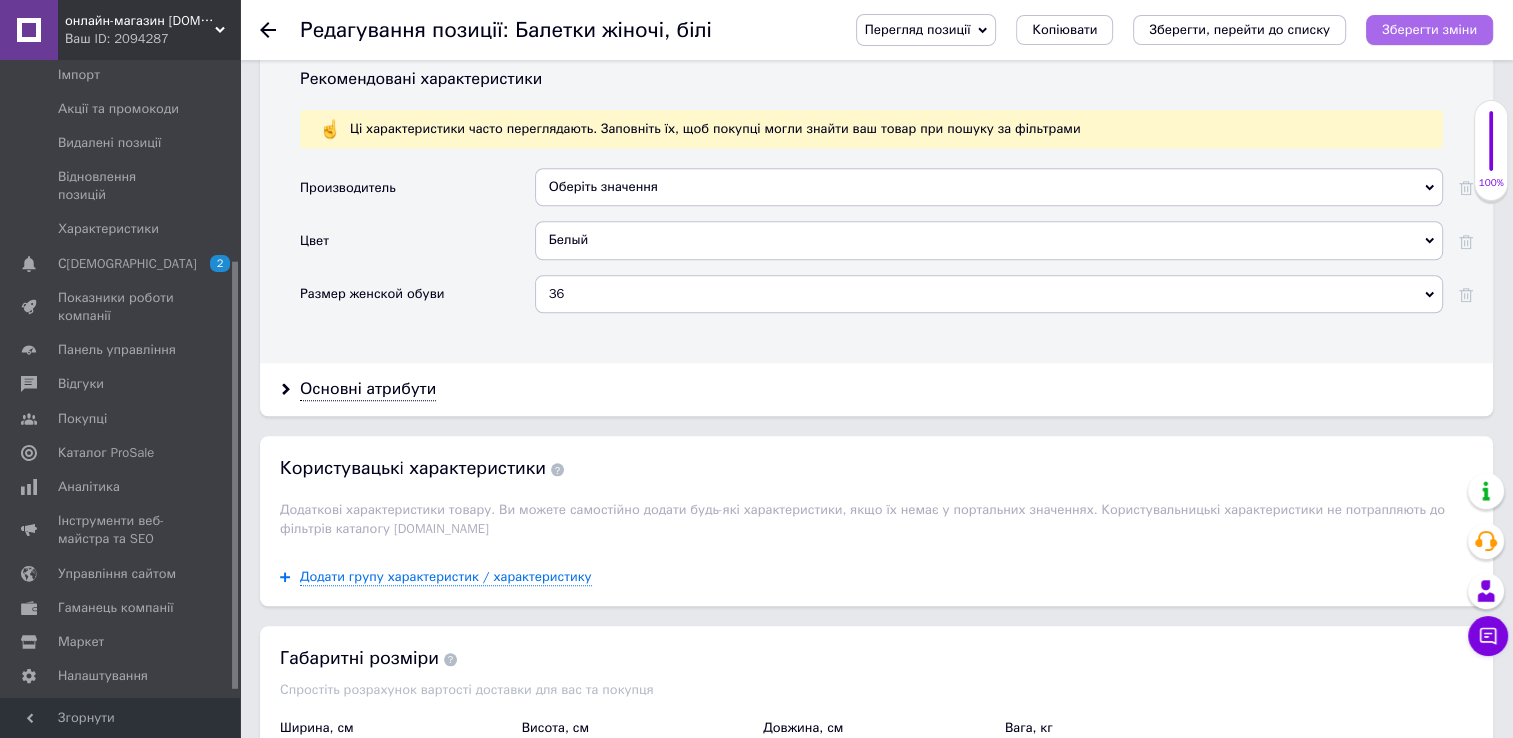 click on "Зберегти зміни" at bounding box center [1429, 29] 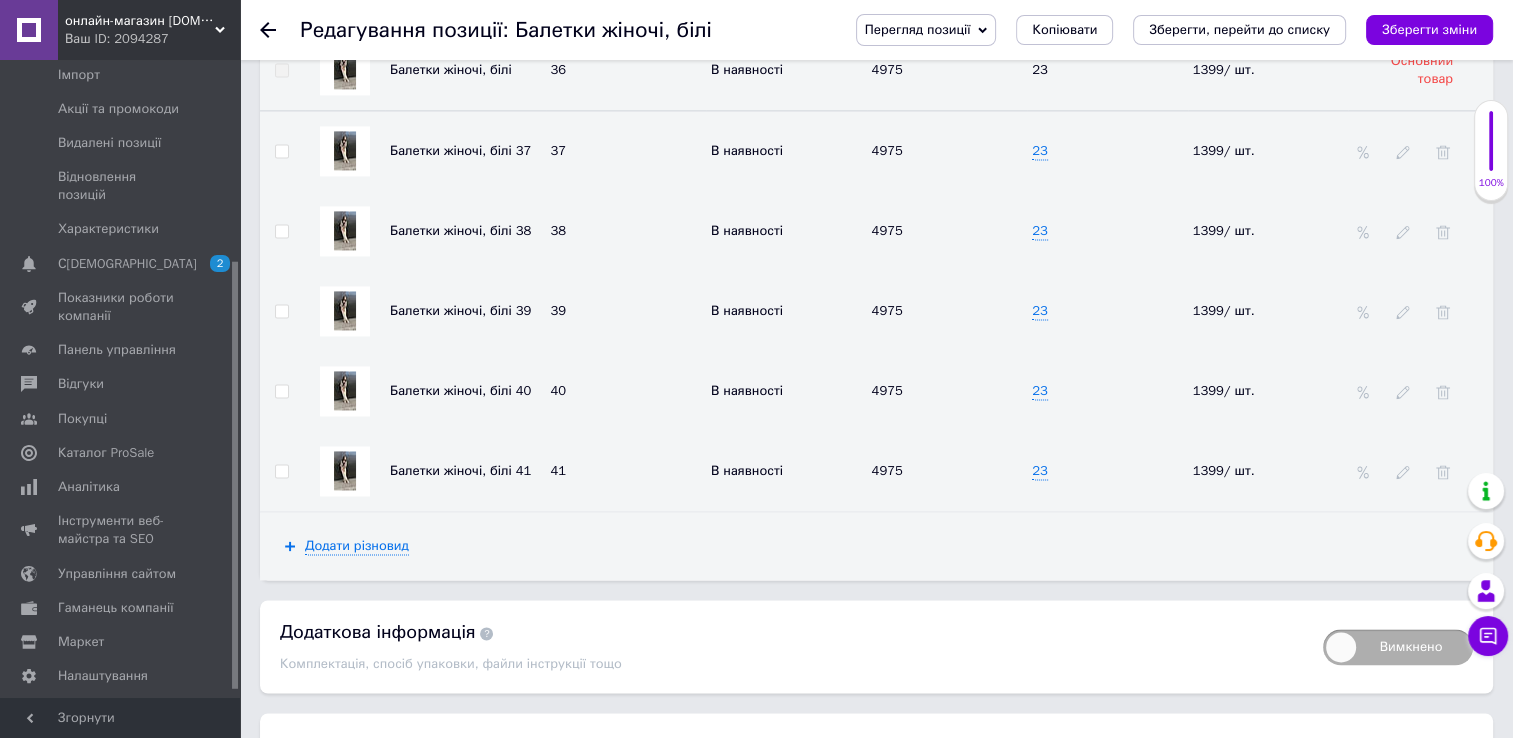 scroll, scrollTop: 3000, scrollLeft: 0, axis: vertical 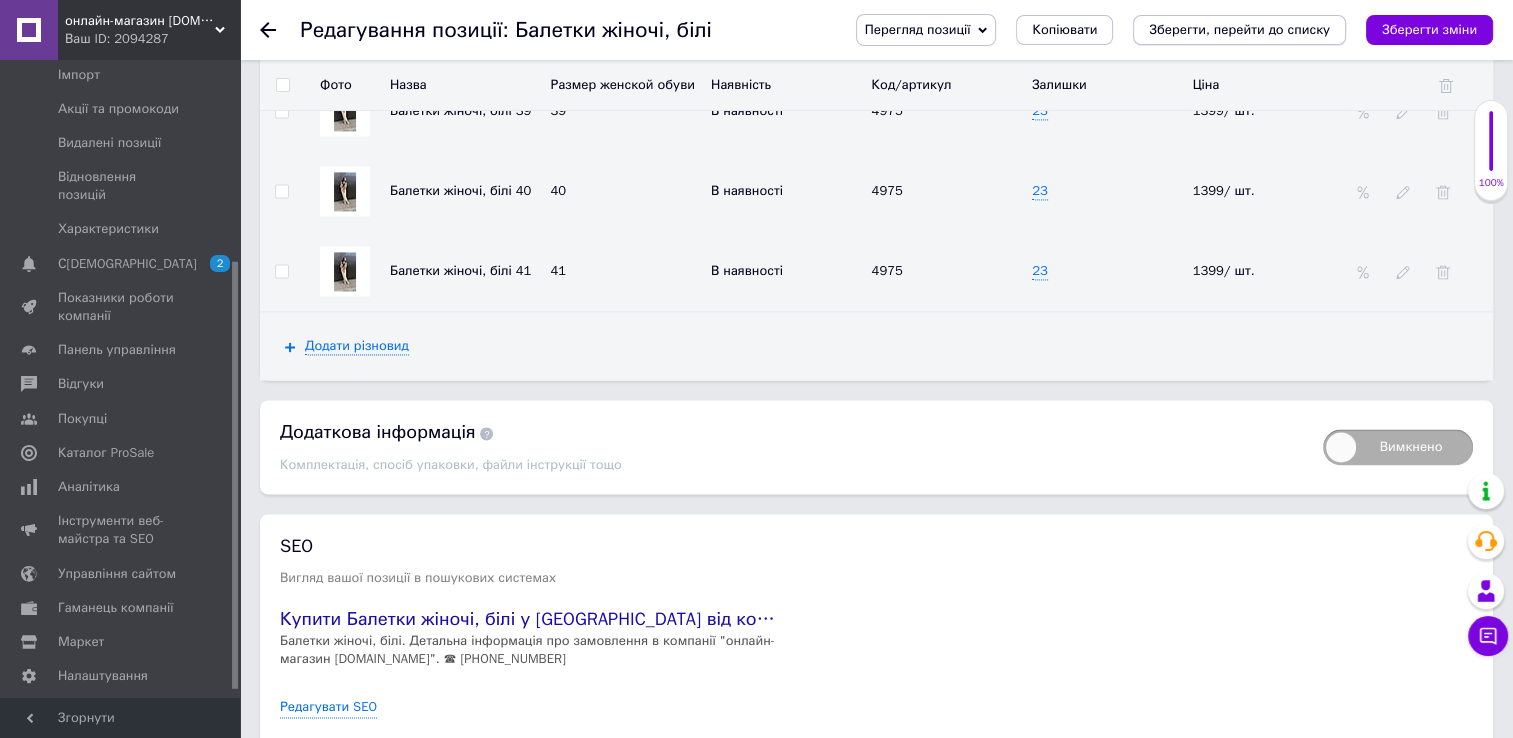 click on "Зберегти, перейти до списку" at bounding box center [1239, 29] 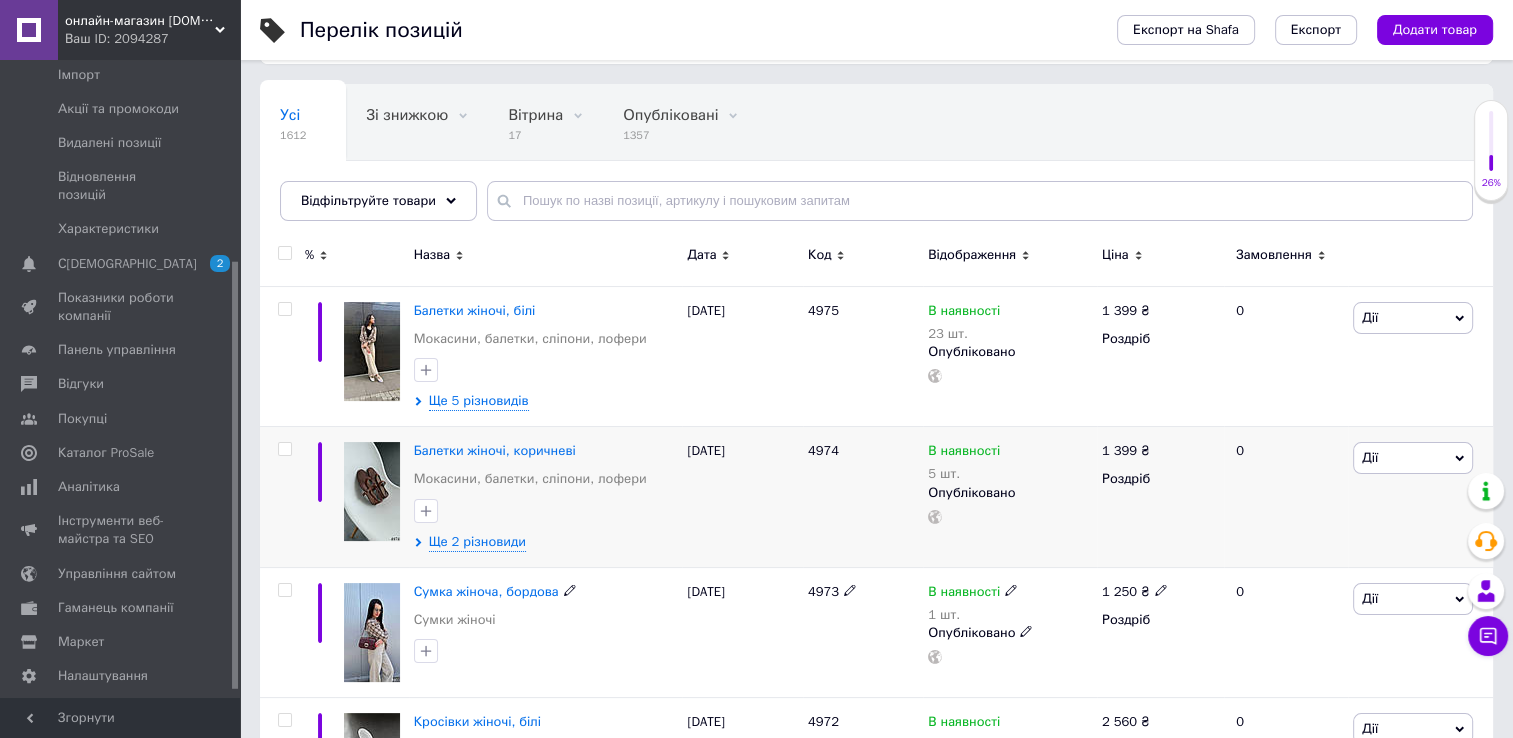 scroll, scrollTop: 200, scrollLeft: 0, axis: vertical 